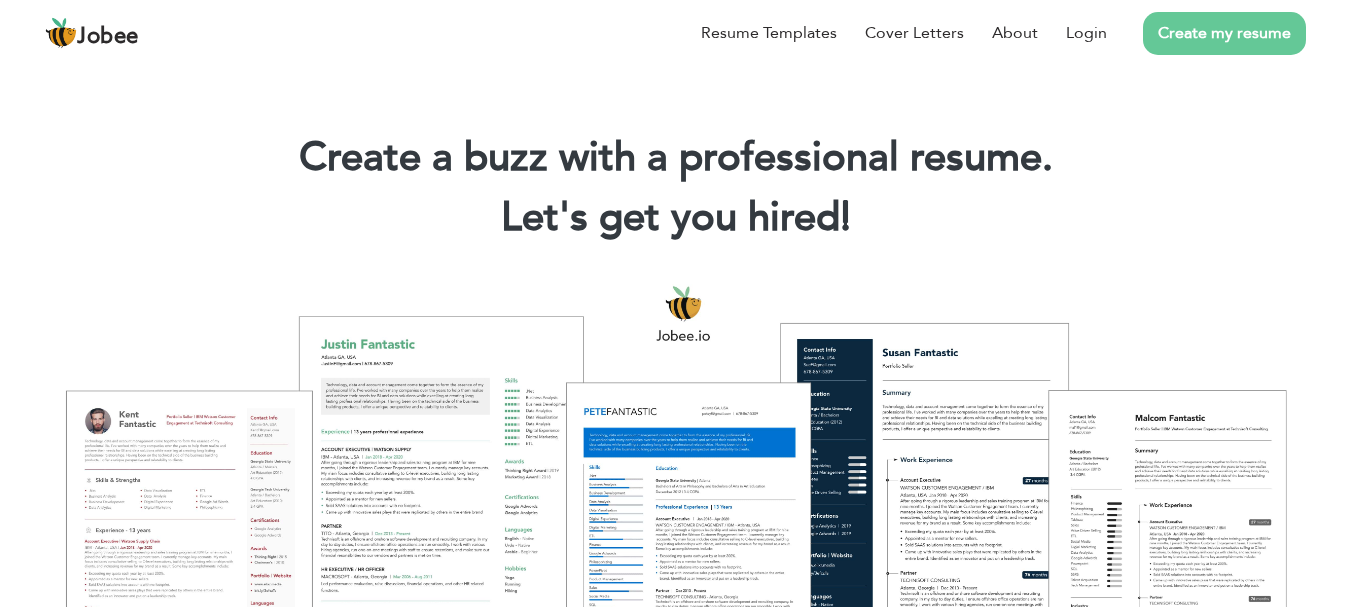scroll, scrollTop: 0, scrollLeft: 0, axis: both 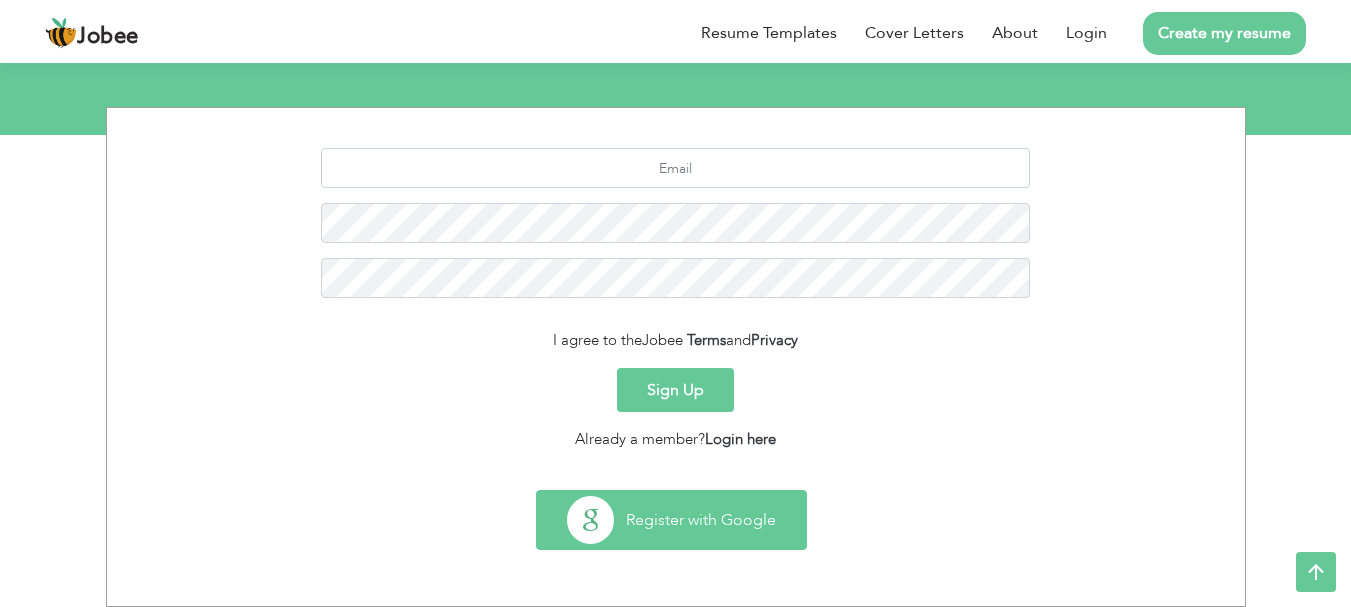 click on "Register with Google" at bounding box center [671, 520] 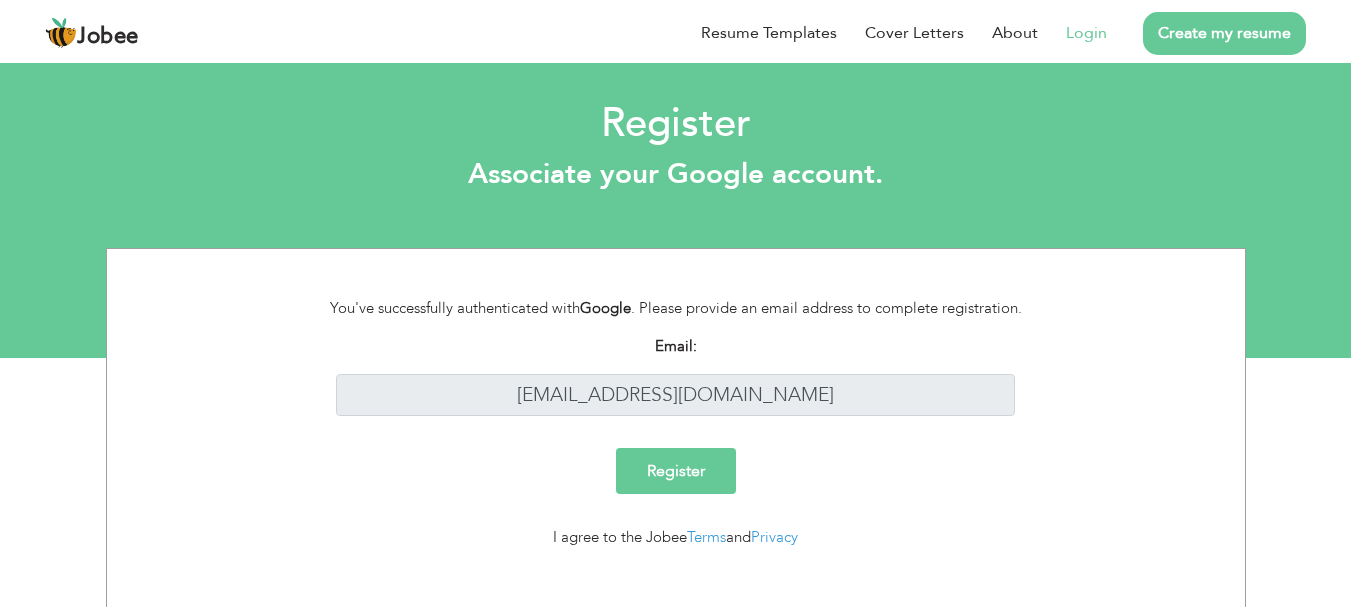 scroll, scrollTop: 0, scrollLeft: 0, axis: both 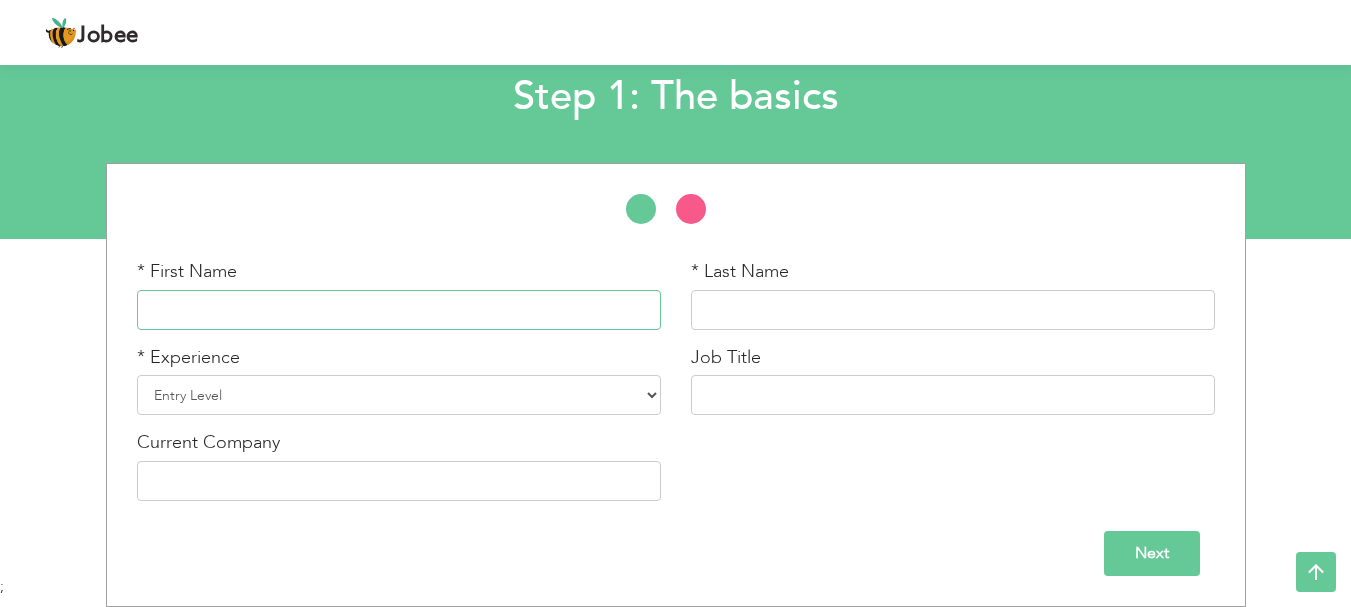 click at bounding box center [399, 310] 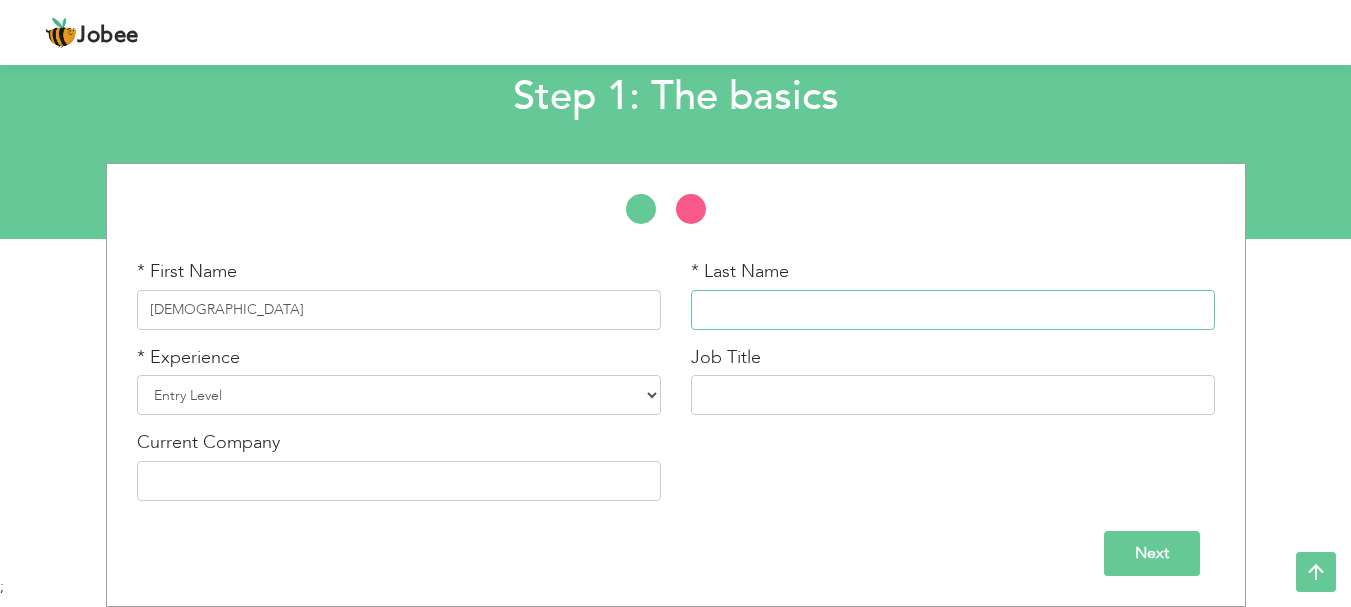 type on "[PERSON_NAME]" 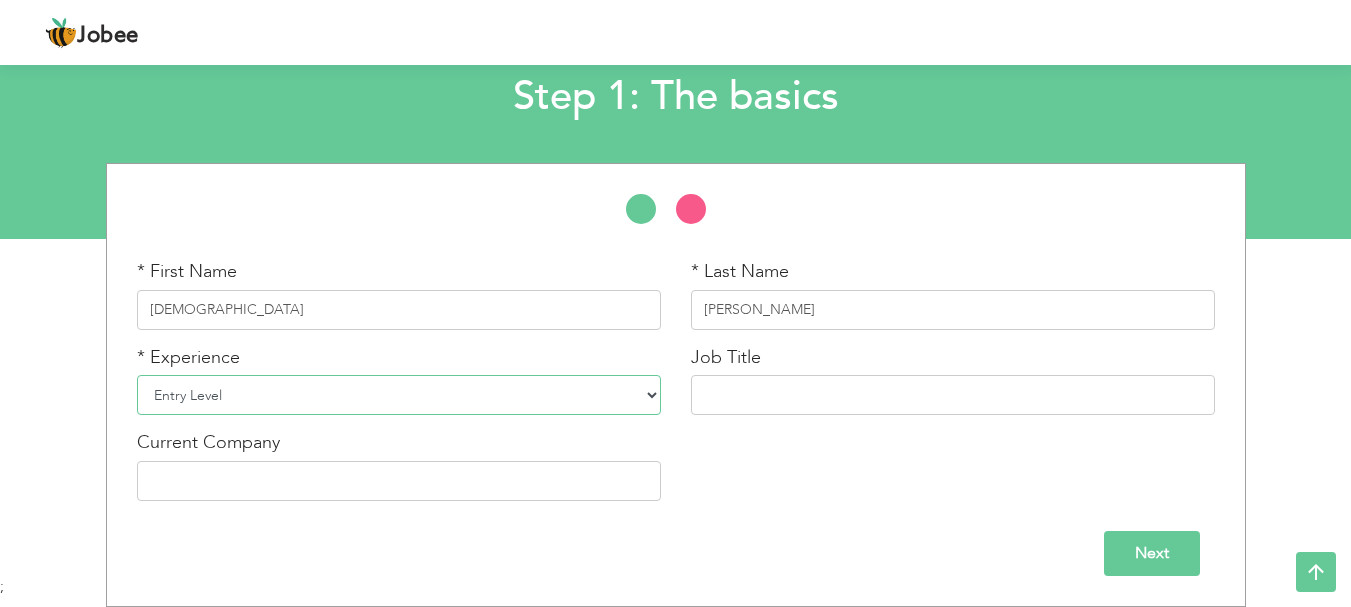click on "Entry Level
Less than 1 Year
1 Year
2 Years
3 Years
4 Years
5 Years
6 Years
7 Years
8 Years
9 Years
10 Years
11 Years
12 Years
13 Years
14 Years
15 Years
16 Years
17 Years
18 Years
19 Years
20 Years
21 Years
22 Years
23 Years
24 Years
25 Years
26 Years
27 Years
28 Years
29 Years
30 Years
31 Years
32 Years
33 Years
34 Years
35 Years
More than 35 Years" at bounding box center (399, 395) 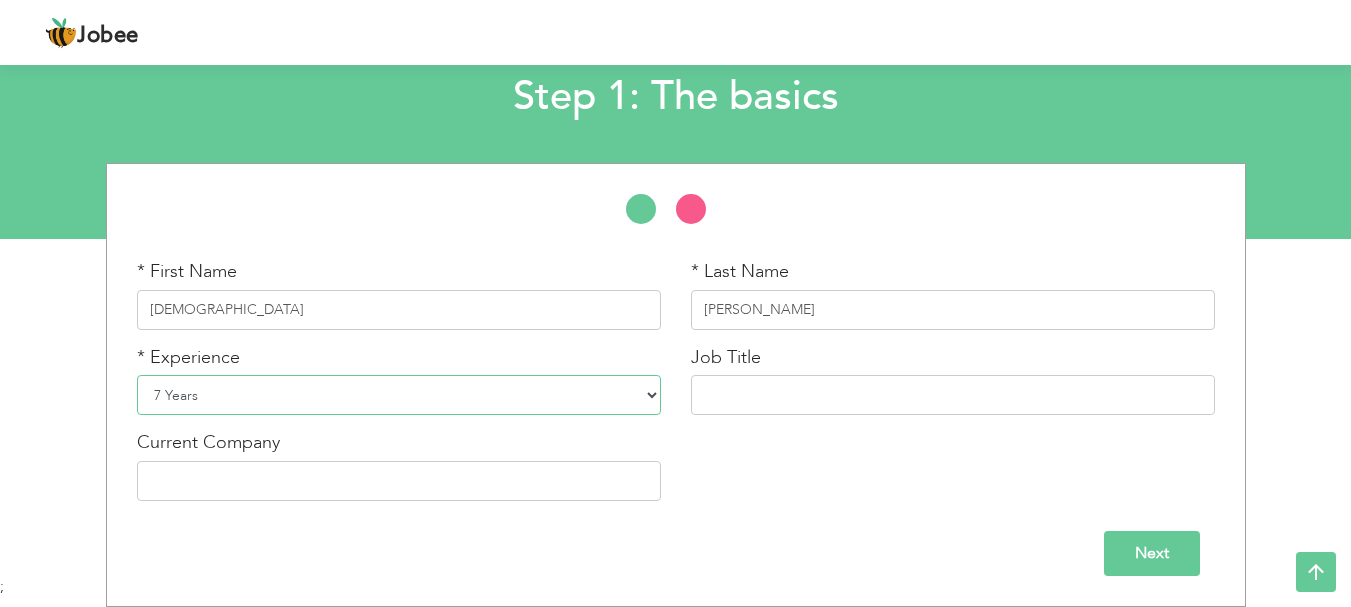 click on "Entry Level
Less than 1 Year
1 Year
2 Years
3 Years
4 Years
5 Years
6 Years
7 Years
8 Years
9 Years
10 Years
11 Years
12 Years
13 Years
14 Years
15 Years
16 Years
17 Years
18 Years
19 Years
20 Years
21 Years
22 Years
23 Years
24 Years
25 Years
26 Years
27 Years
28 Years
29 Years
30 Years
31 Years
32 Years
33 Years
34 Years
35 Years
More than 35 Years" at bounding box center [399, 395] 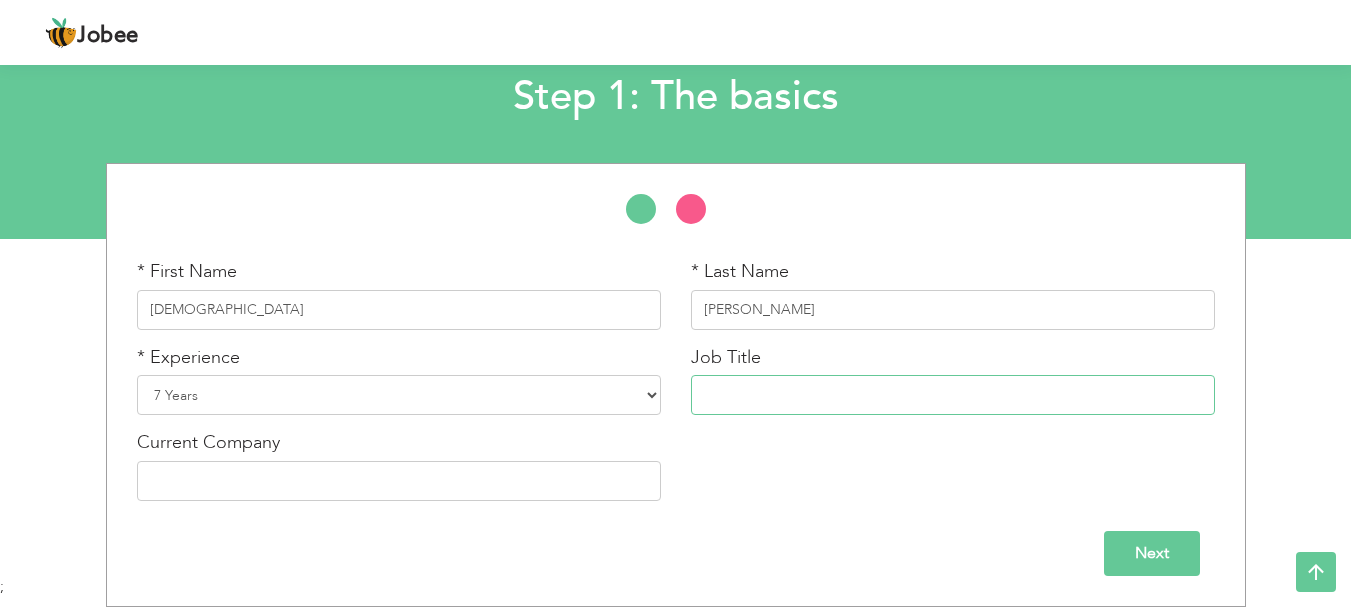 click at bounding box center (953, 395) 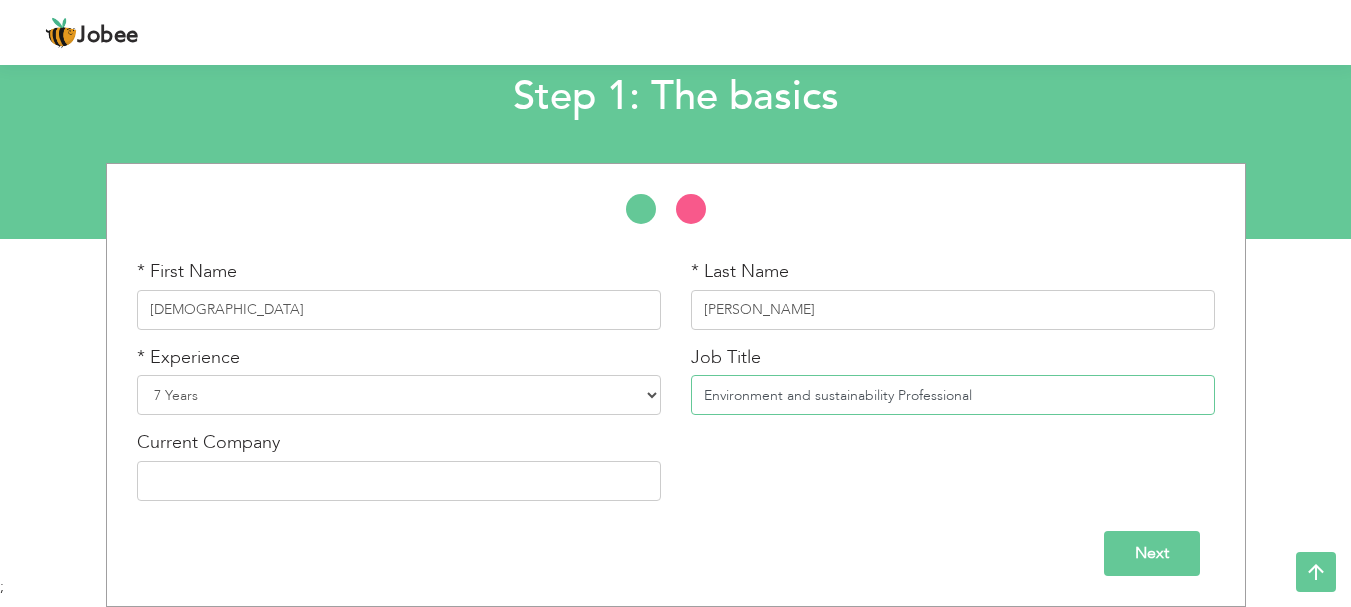 type on "Environment and sustainability Professional" 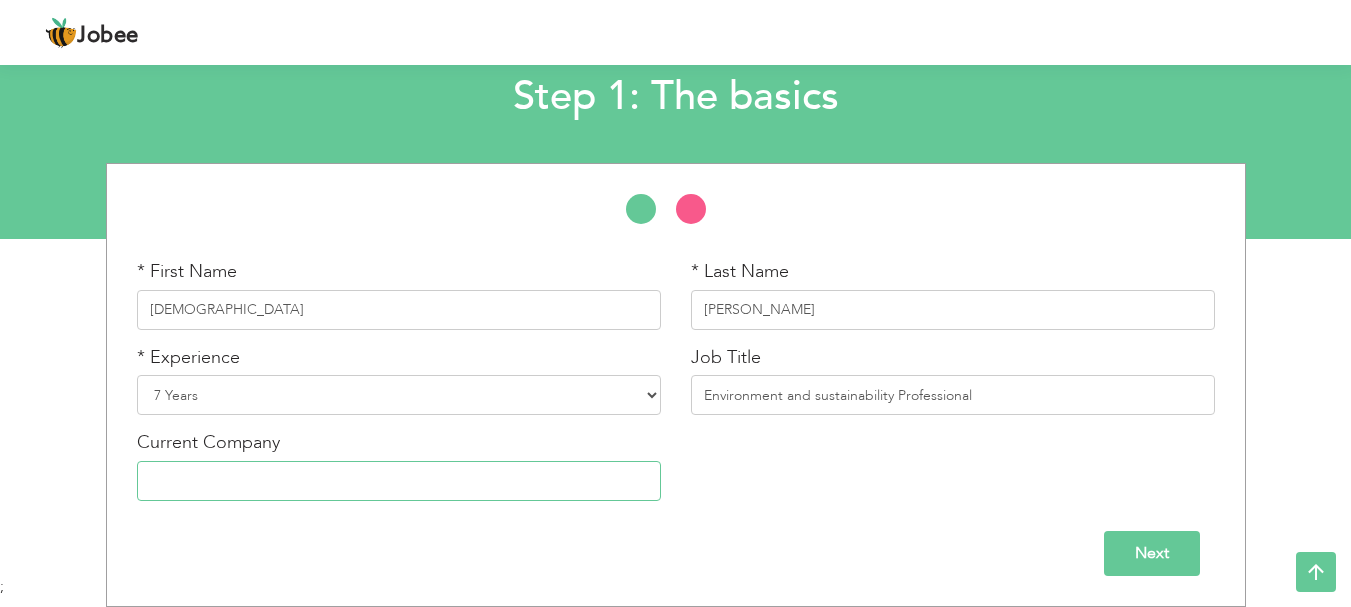 click at bounding box center (399, 481) 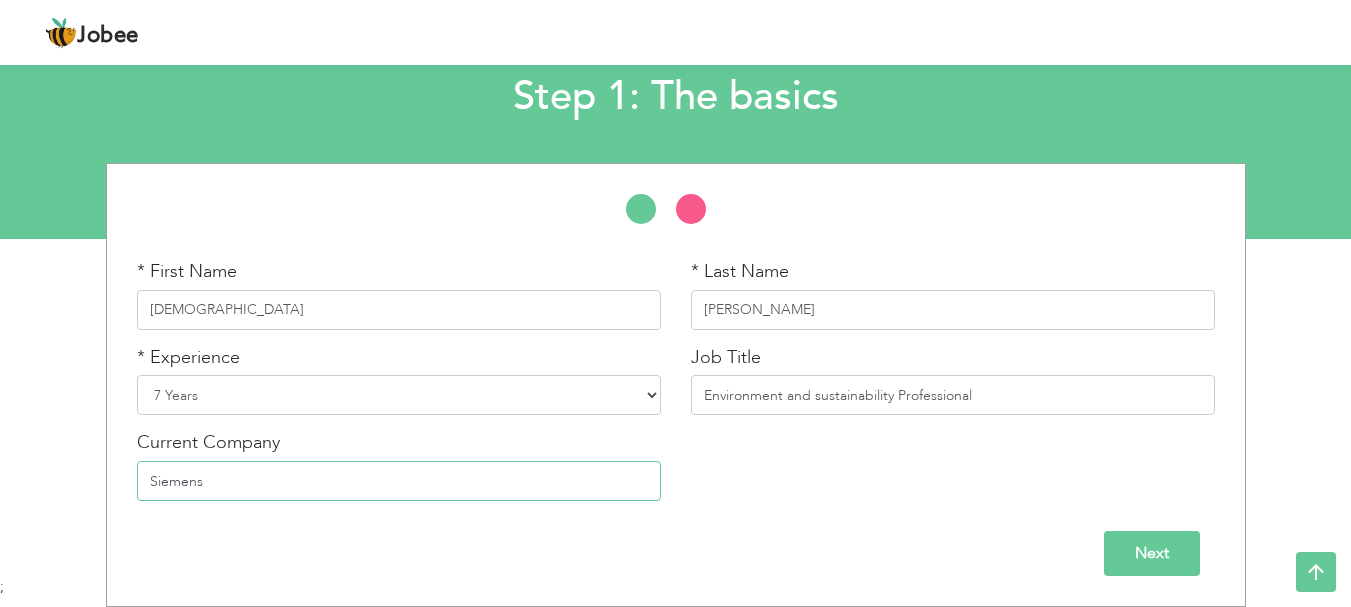 type on "Siemens" 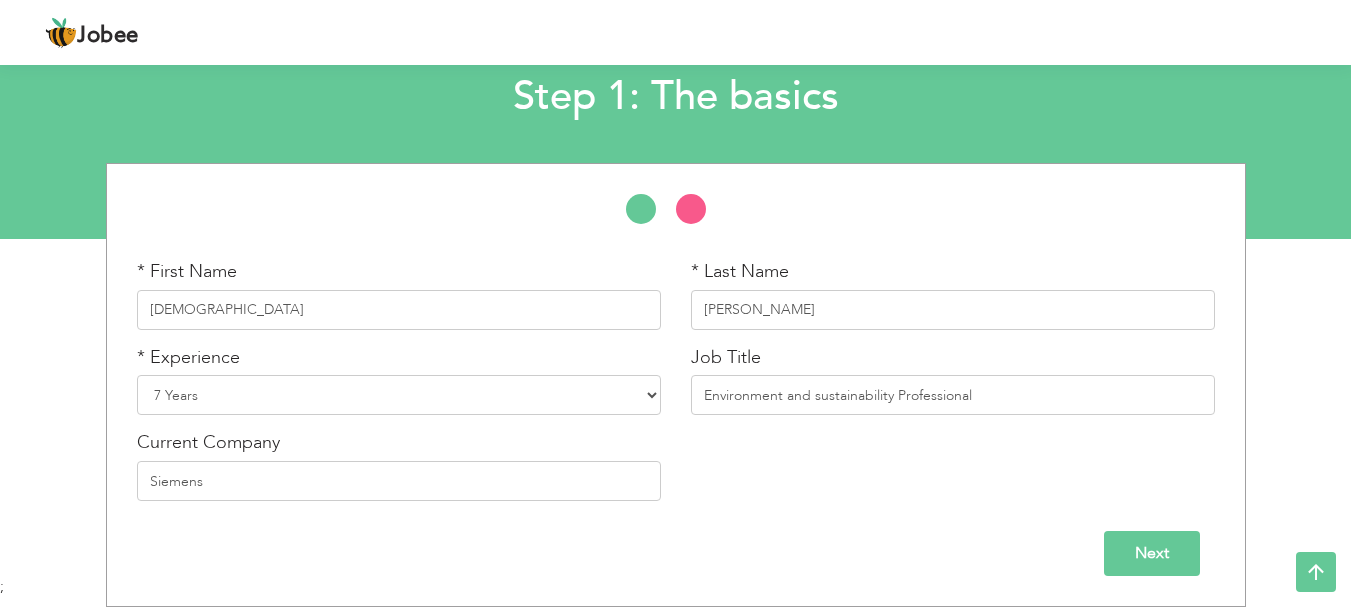click on "Next" at bounding box center (1152, 553) 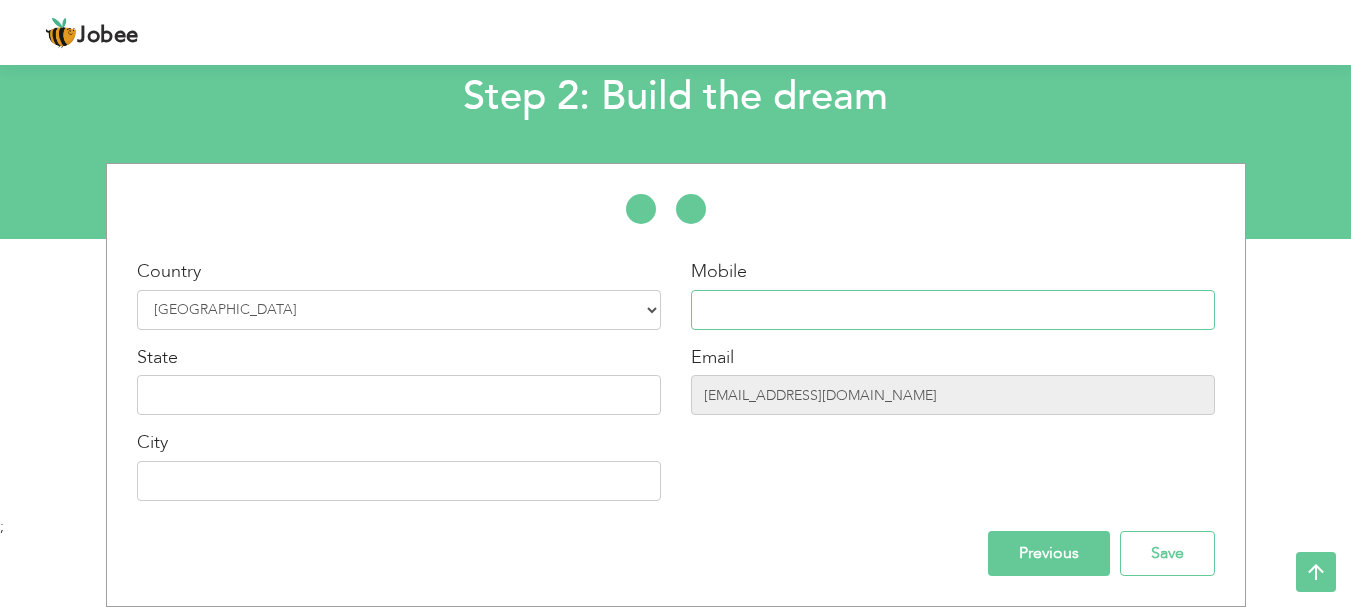 click at bounding box center [953, 310] 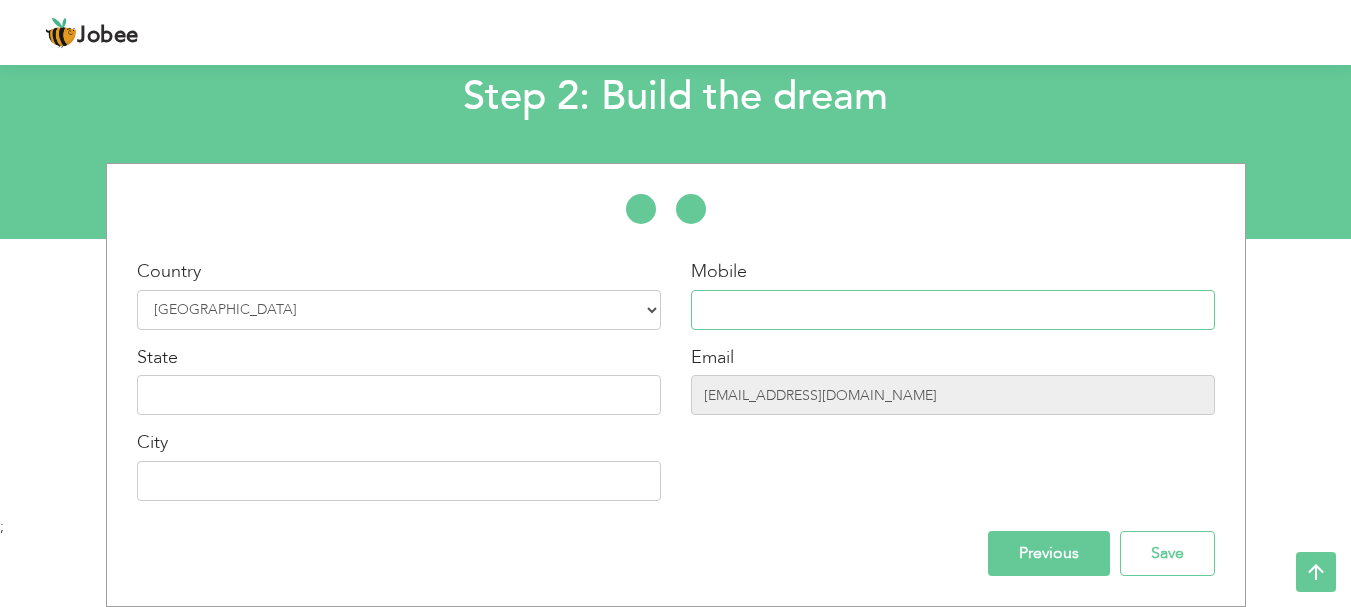 type on "03342072766" 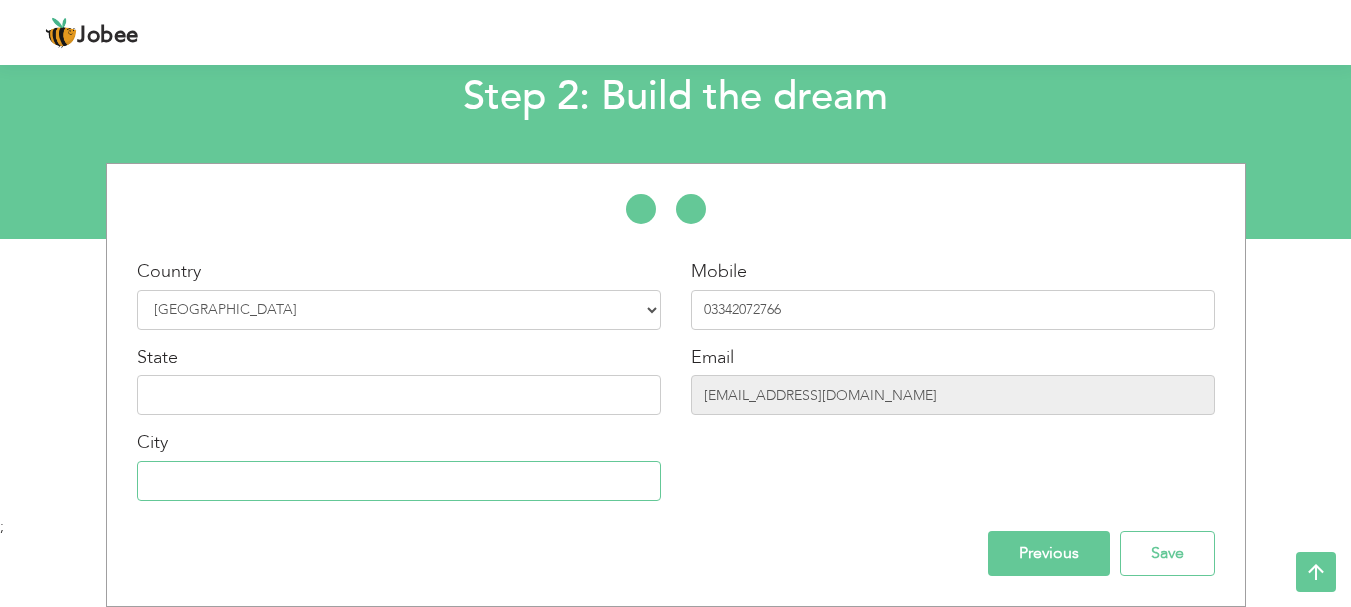 type on "[GEOGRAPHIC_DATA]" 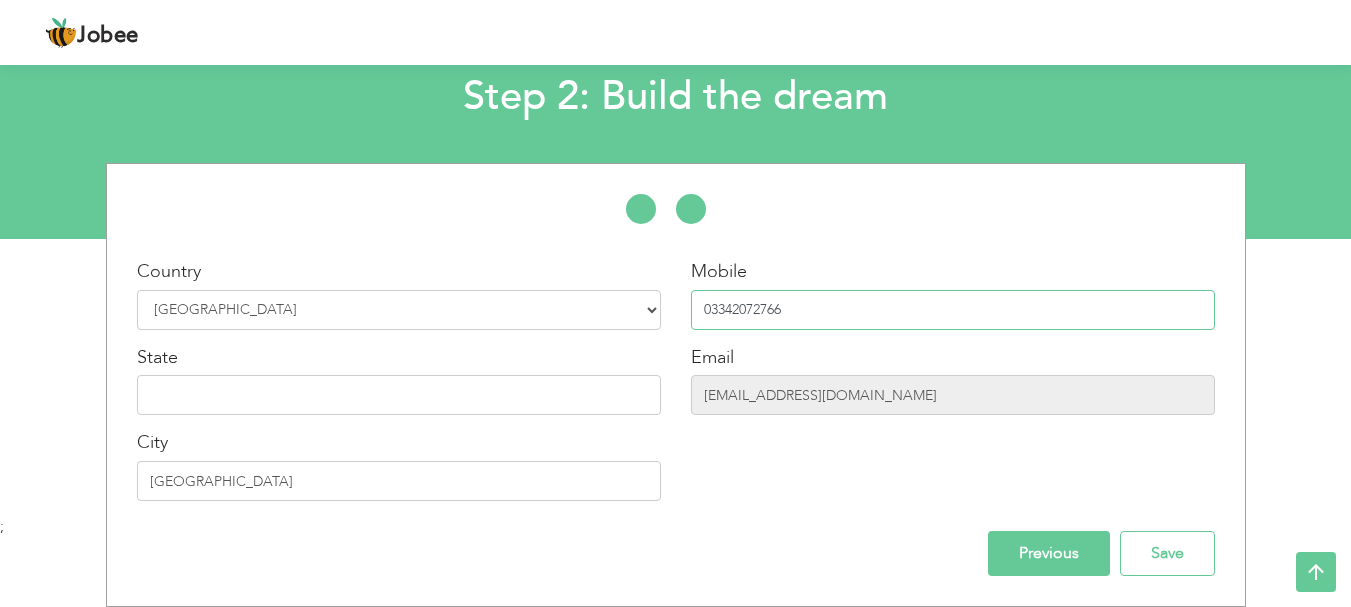 click on "03342072766" at bounding box center [953, 310] 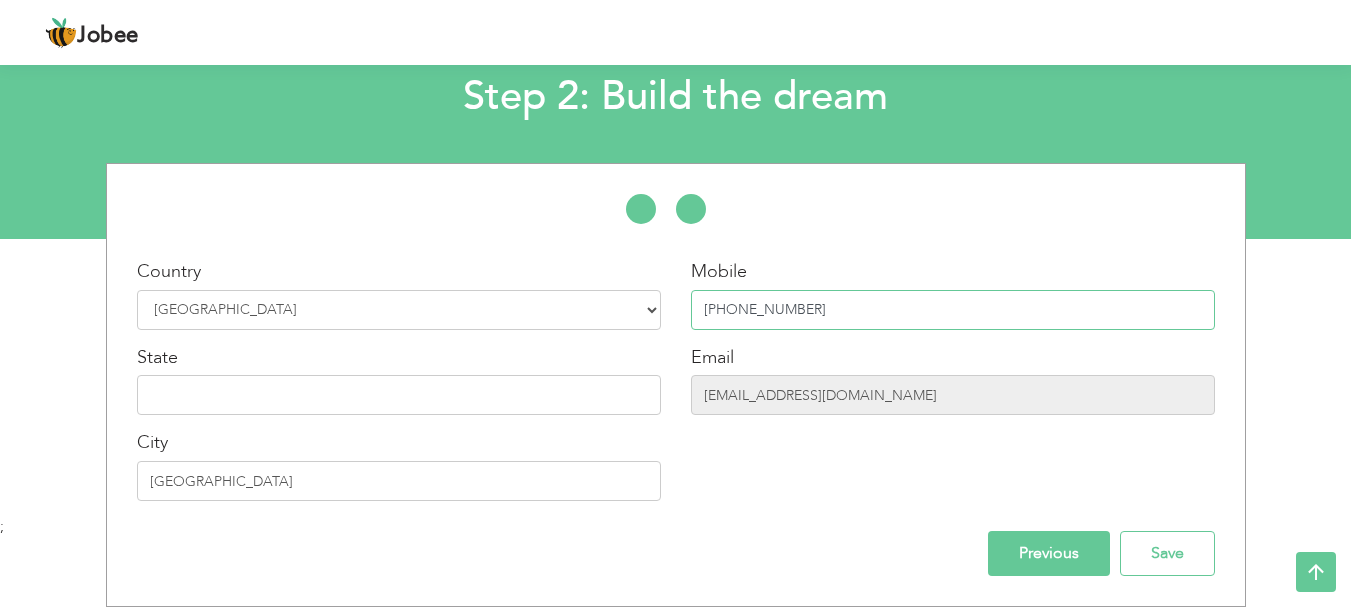 type on "[PHONE_NUMBER]" 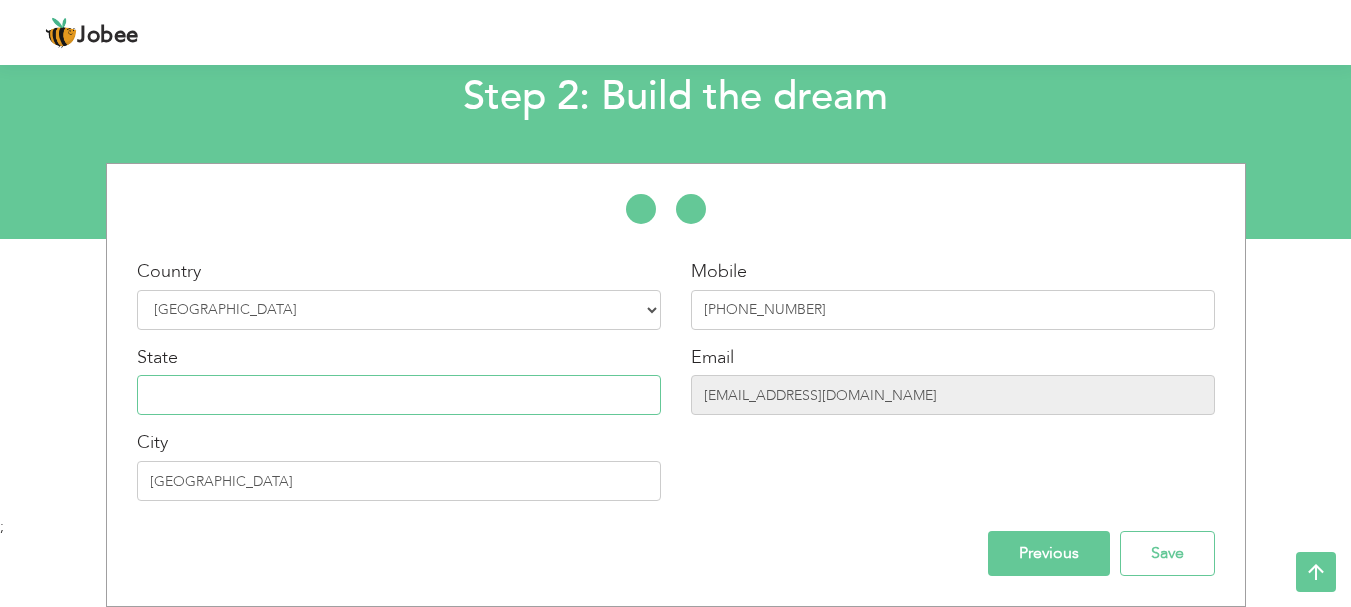 click at bounding box center [399, 395] 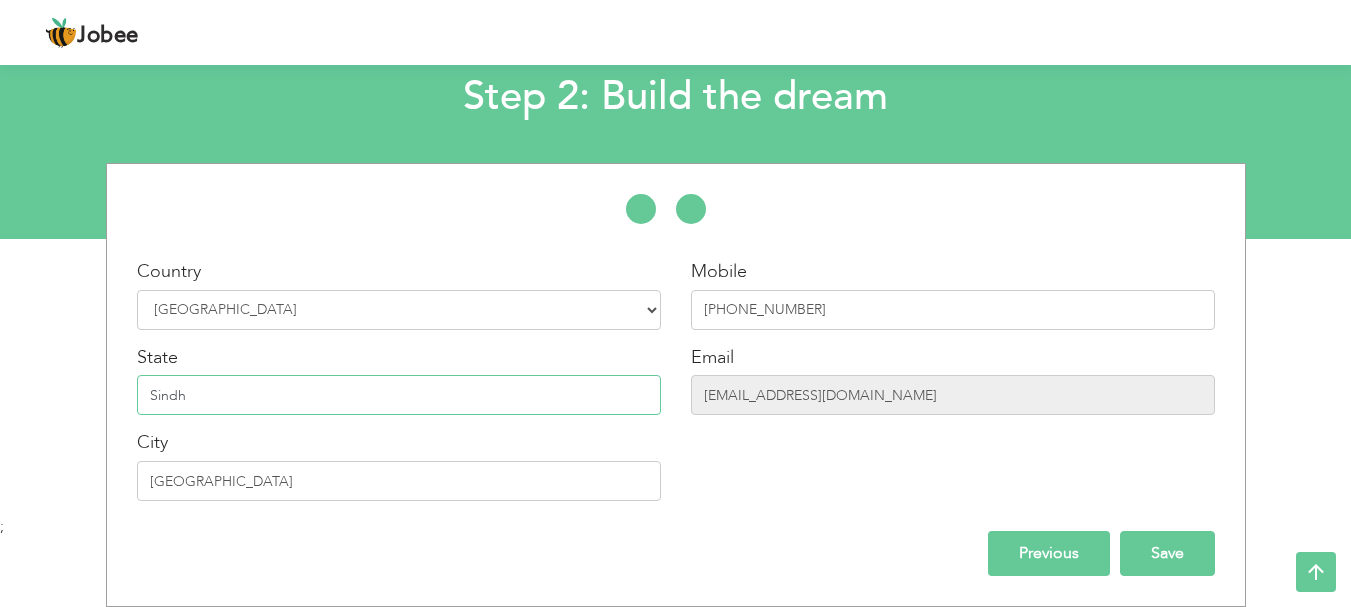 type on "Sindh" 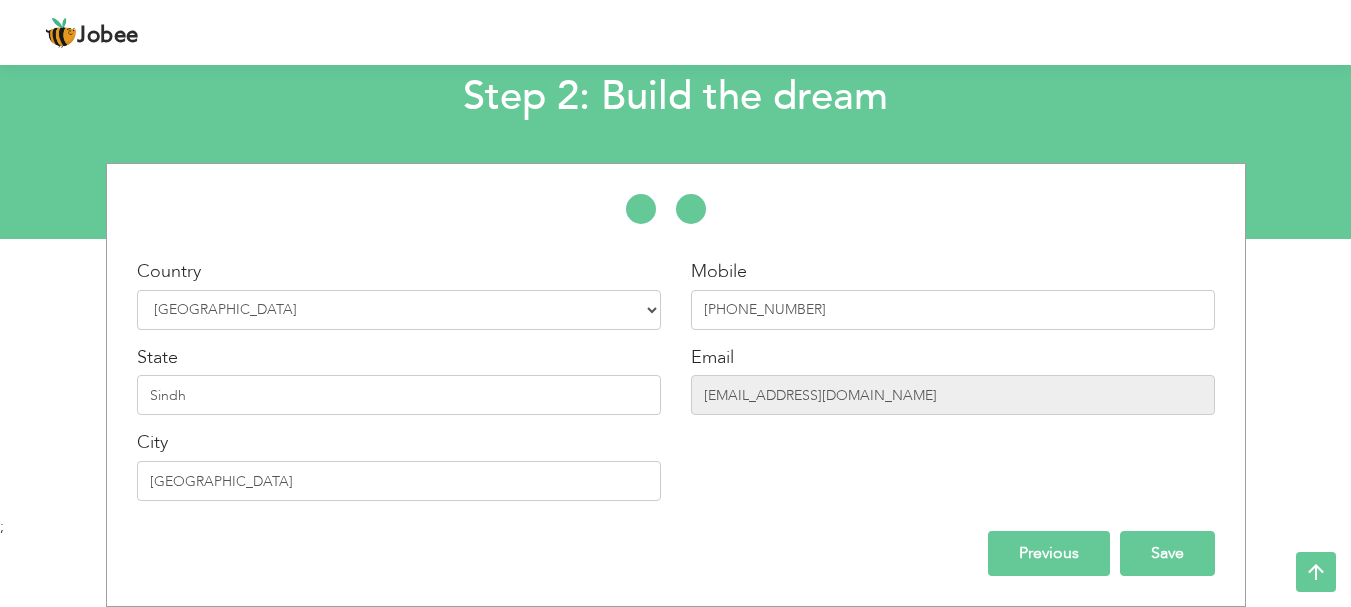 click on "Save" at bounding box center (1167, 553) 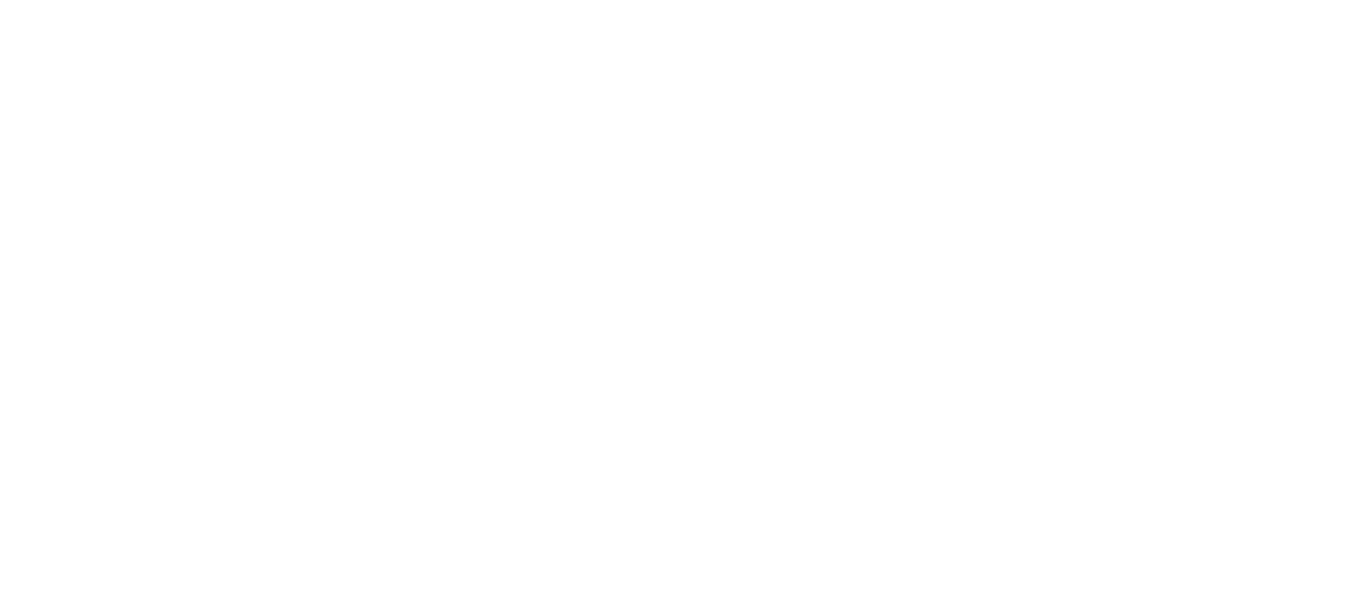 scroll, scrollTop: 0, scrollLeft: 0, axis: both 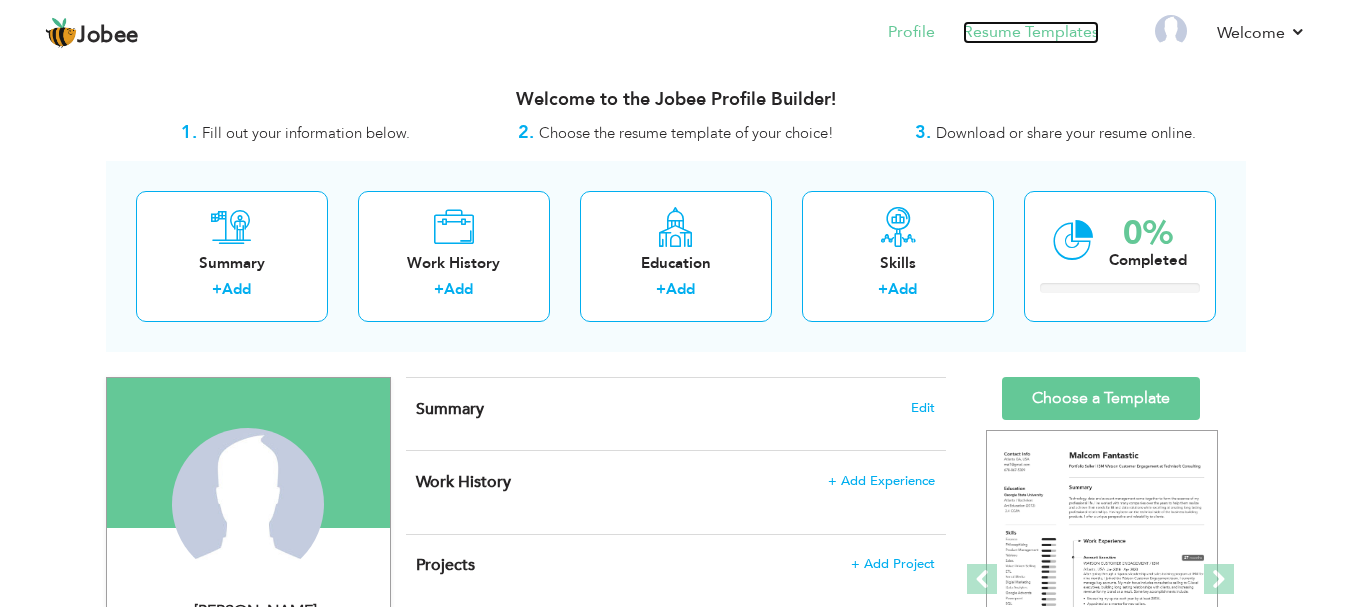 click on "Resume Templates" at bounding box center (1031, 32) 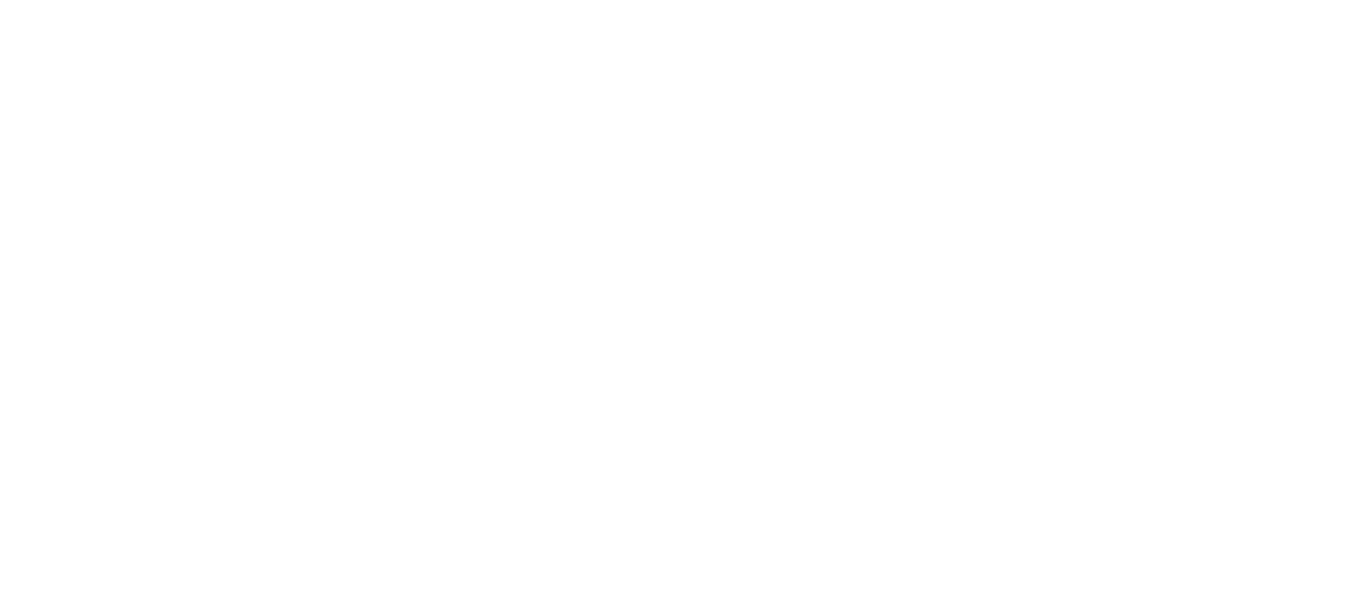 scroll, scrollTop: 0, scrollLeft: 0, axis: both 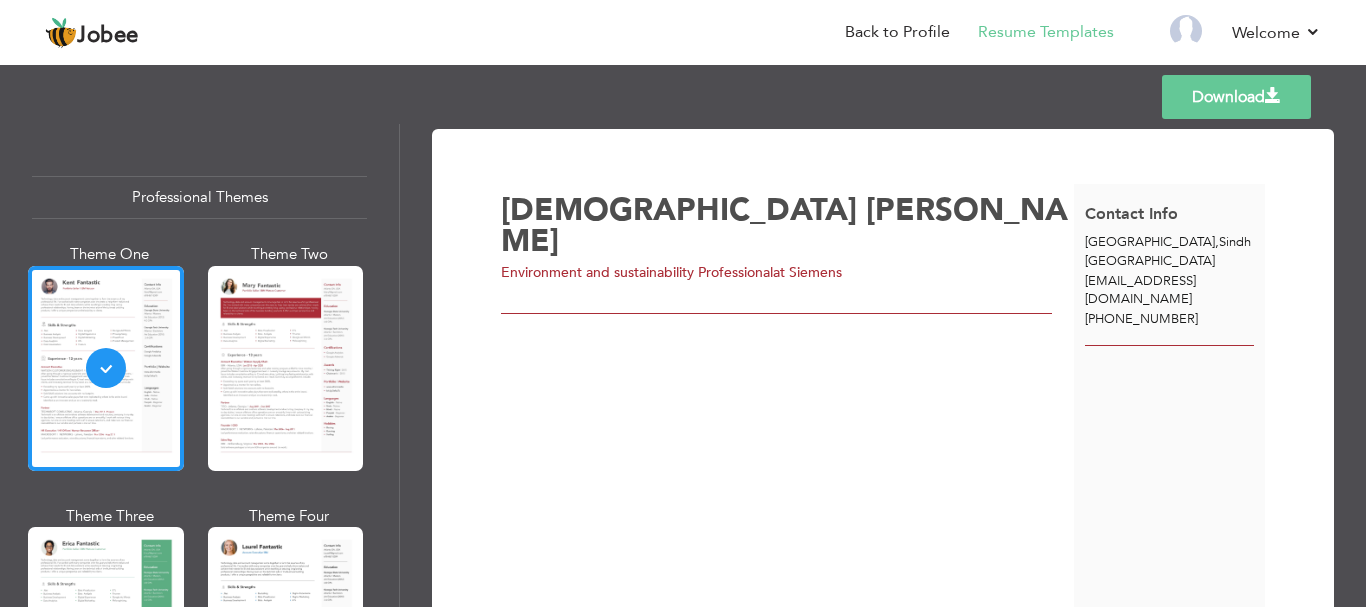 click on "[PHONE_NUMBER]" at bounding box center (1141, 319) 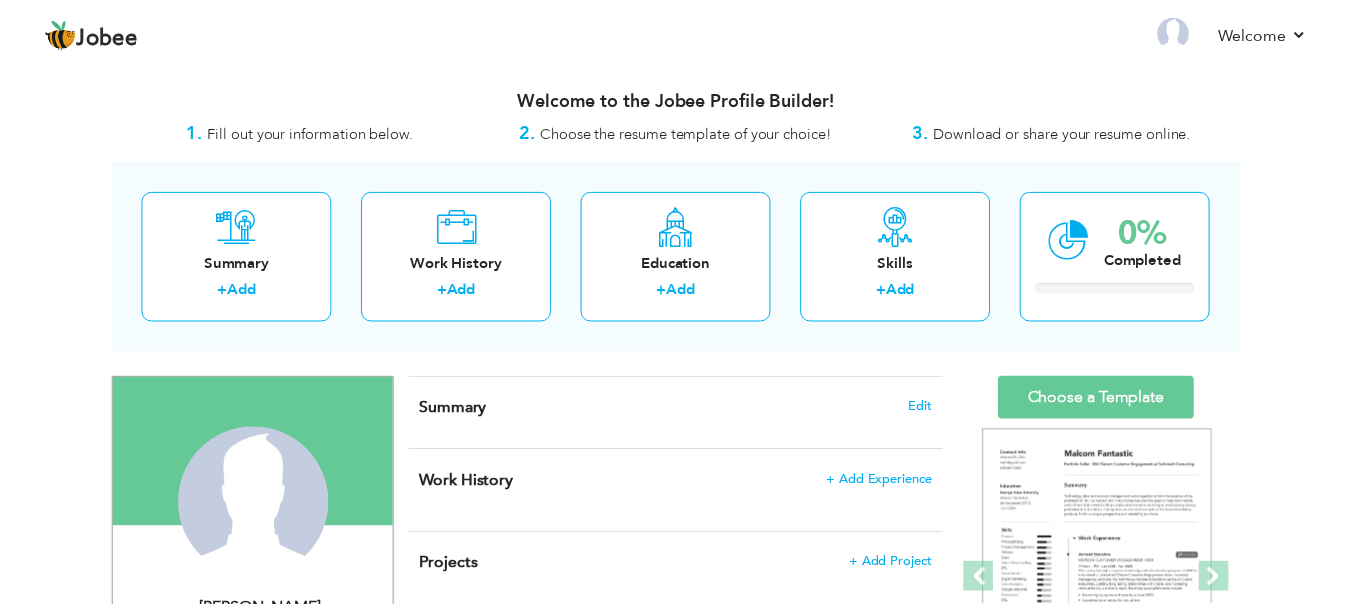 scroll, scrollTop: 0, scrollLeft: 0, axis: both 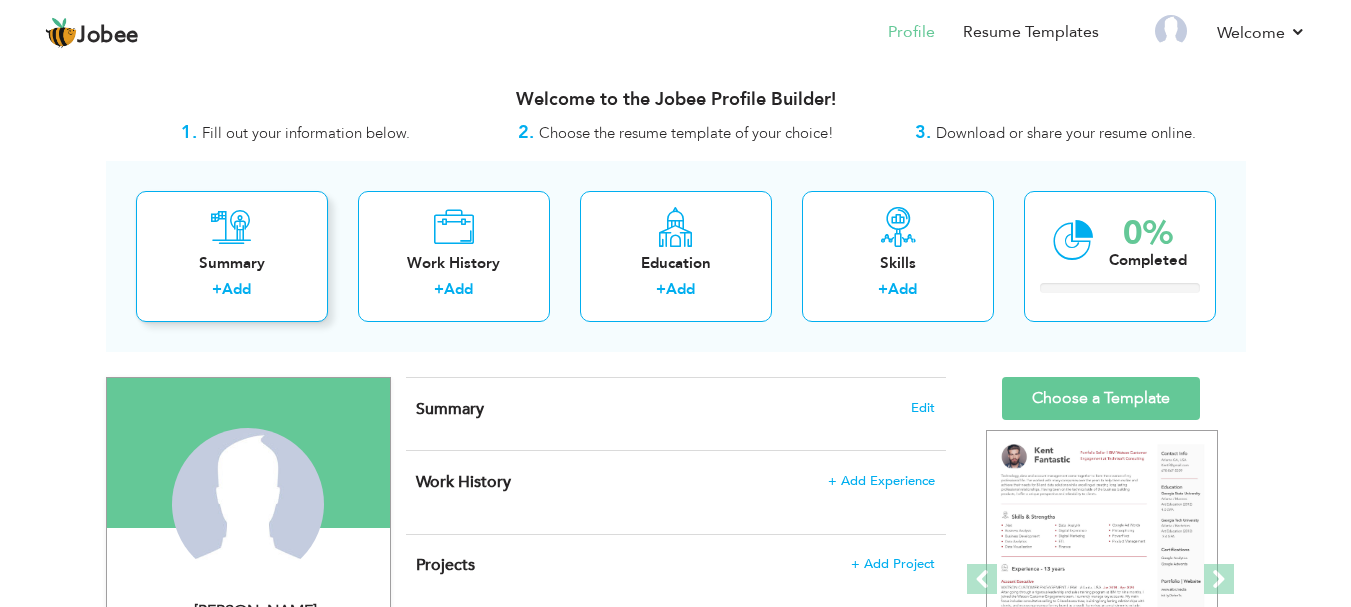 click on "Add" at bounding box center (236, 289) 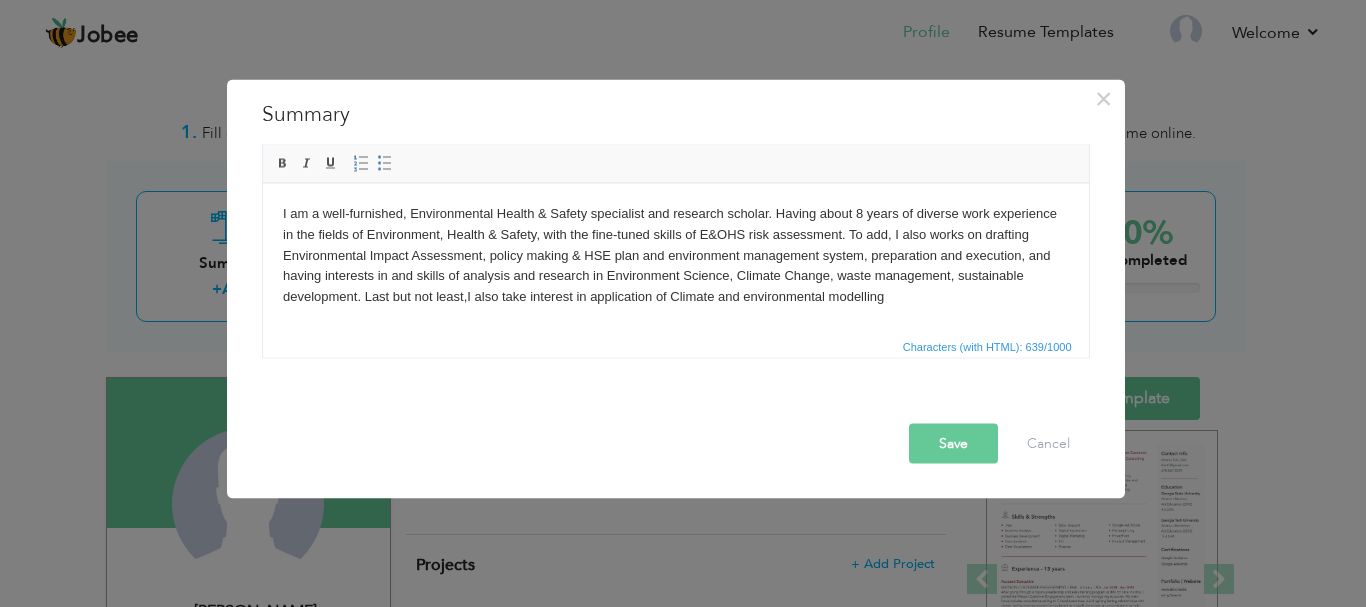 click on "I am a well-furnished, Environmental Health & Safety specialist and research scholar. Having about 8 years of diverse work experience in the fields of Environment, Health & Safety, with the fine-tuned skills of E&OHS risk assessment. To add, I also works on drafting Environmental Impact Assessment, policy making & HSE plan and environment management system, preparation and execution, and having interests in and skills of analysis and research in Environment Science, Climate Change, waste management, sustainable development. Last but not least,I also take interest in application of Climate and environmental modelling" at bounding box center (675, 255) 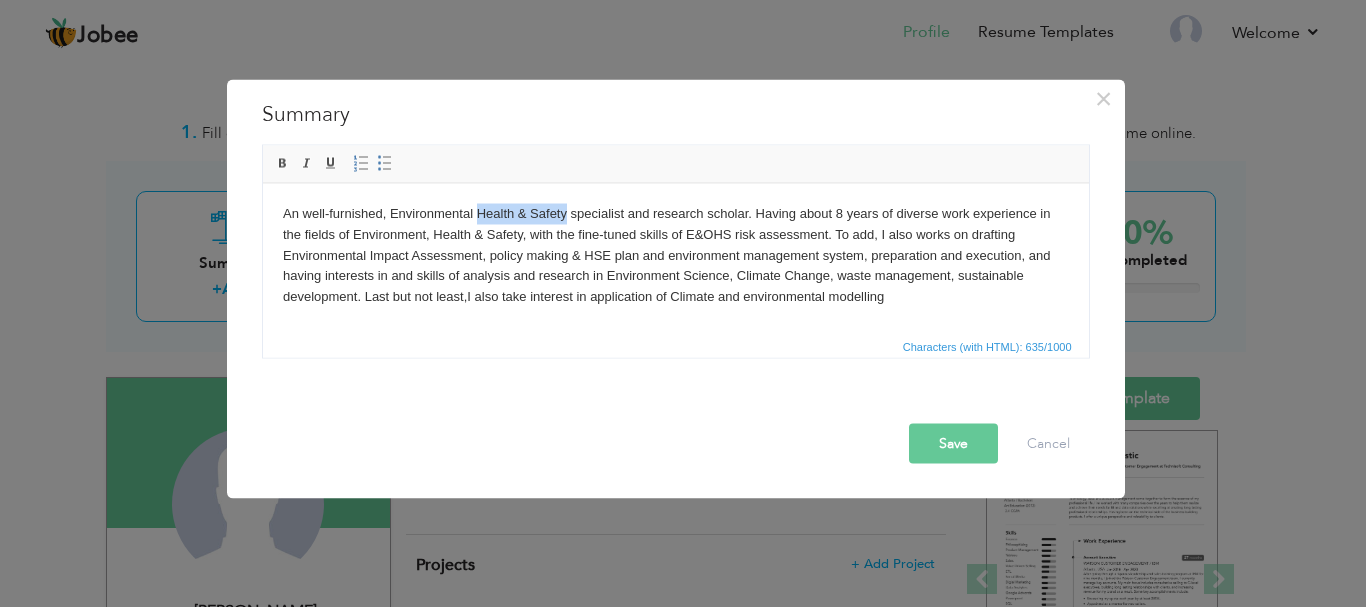drag, startPoint x: 565, startPoint y: 217, endPoint x: 479, endPoint y: 213, distance: 86.09297 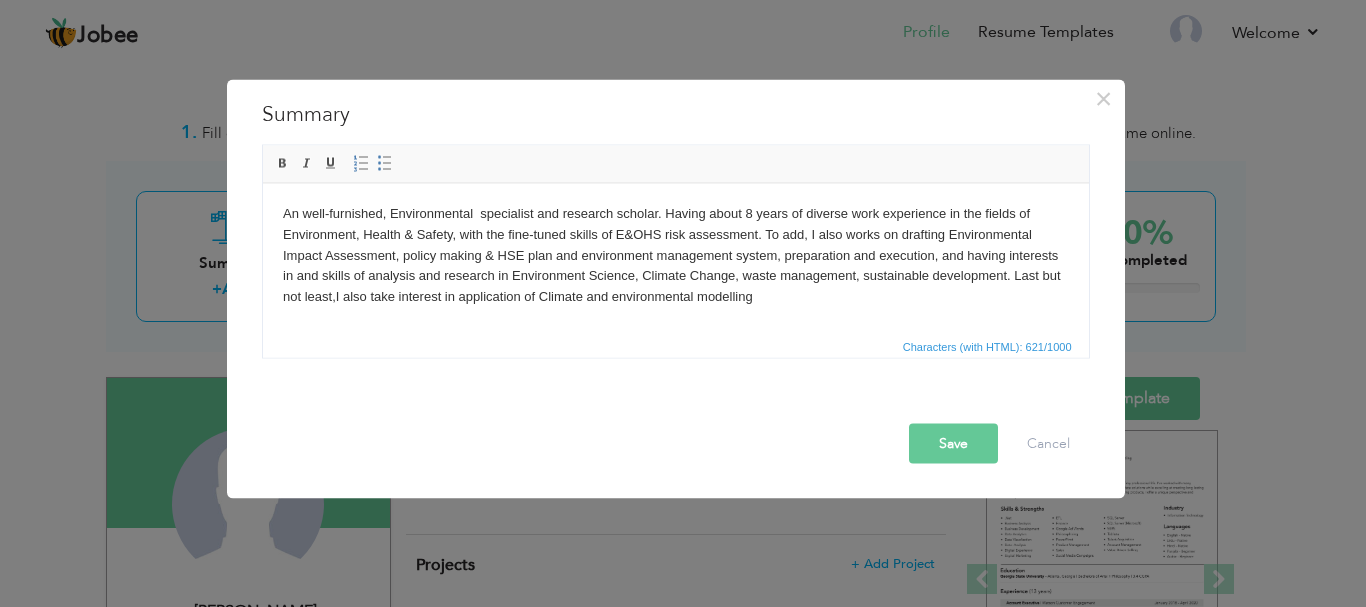 click on "An well-furnished, Environmental  specialist and research scholar. Having about 8 years of diverse work experience in the fields of Environment, Health & Safety, with the fine-tuned skills of E&OHS risk assessment. To add, I also works on drafting Environmental Impact Assessment, policy making & HSE plan and environment management system, preparation and execution, and having interests in and skills of analysis and research in Environment Science, Climate Change, waste management, sustainable development. Last but not least,I also take interest in application of Climate and environmental modelling" at bounding box center [675, 255] 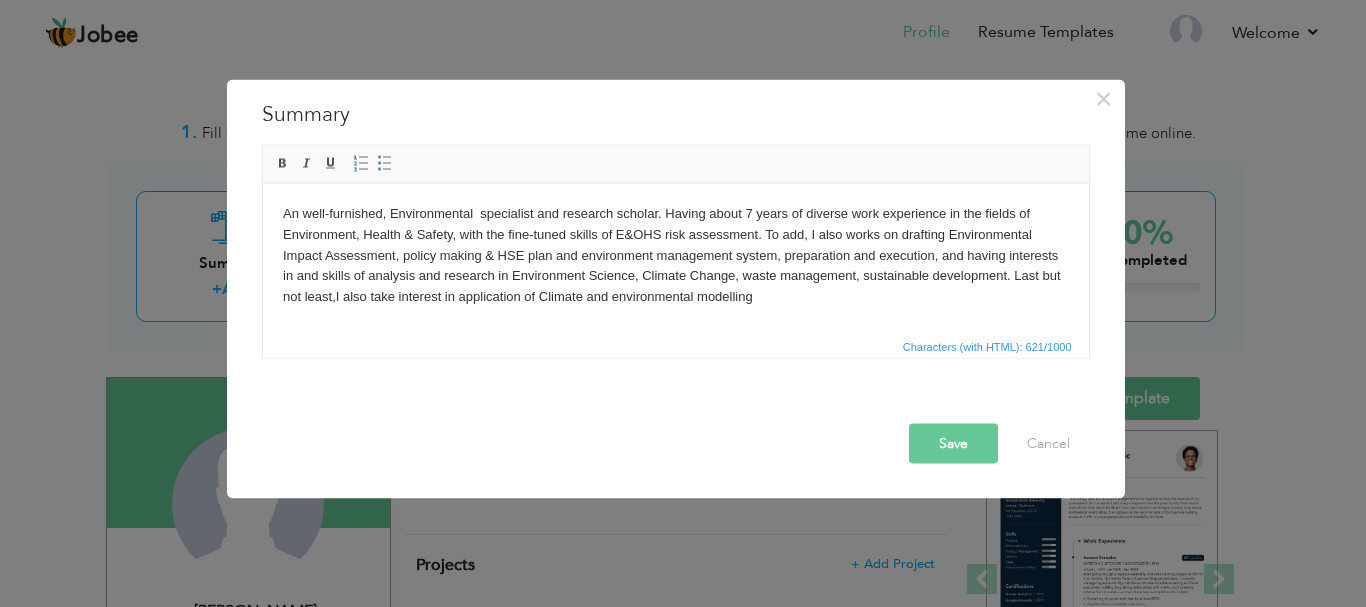 click on "An well-furnished, Environmental  specialist and research scholar. Having about 7 years of diverse work experience in the fields of Environment, Health & Safety, with the fine-tuned skills of E&OHS risk assessment. To add, I also works on drafting Environmental Impact Assessment, policy making & HSE plan and environment management system, preparation and execution, and having interests in and skills of analysis and research in Environment Science, Climate Change, waste management, sustainable development. Last but not least,I also take interest in application of Climate and environmental modelling" at bounding box center [675, 255] 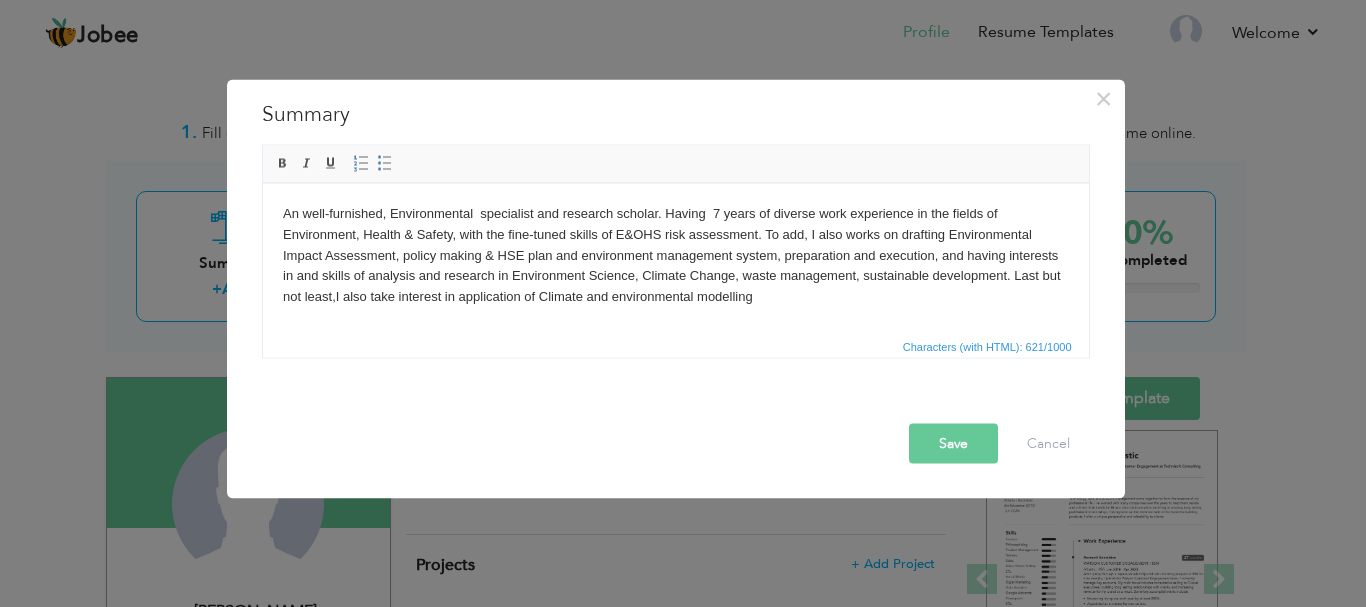 click on "An well-furnished, Environmental  specialist and research scholar. Having  7 years of diverse work experience in the fields of Environment, Health & Safety, with the fine-tuned skills of E&OHS risk assessment. To add, I also works on drafting Environmental Impact Assessment, policy making & HSE plan and environment management system, preparation and execution, and having interests in and skills of analysis and research in Environment Science, Climate Change, waste management, sustainable development. Last but not least,I also take interest in application of Climate and environmental modelling" at bounding box center [675, 255] 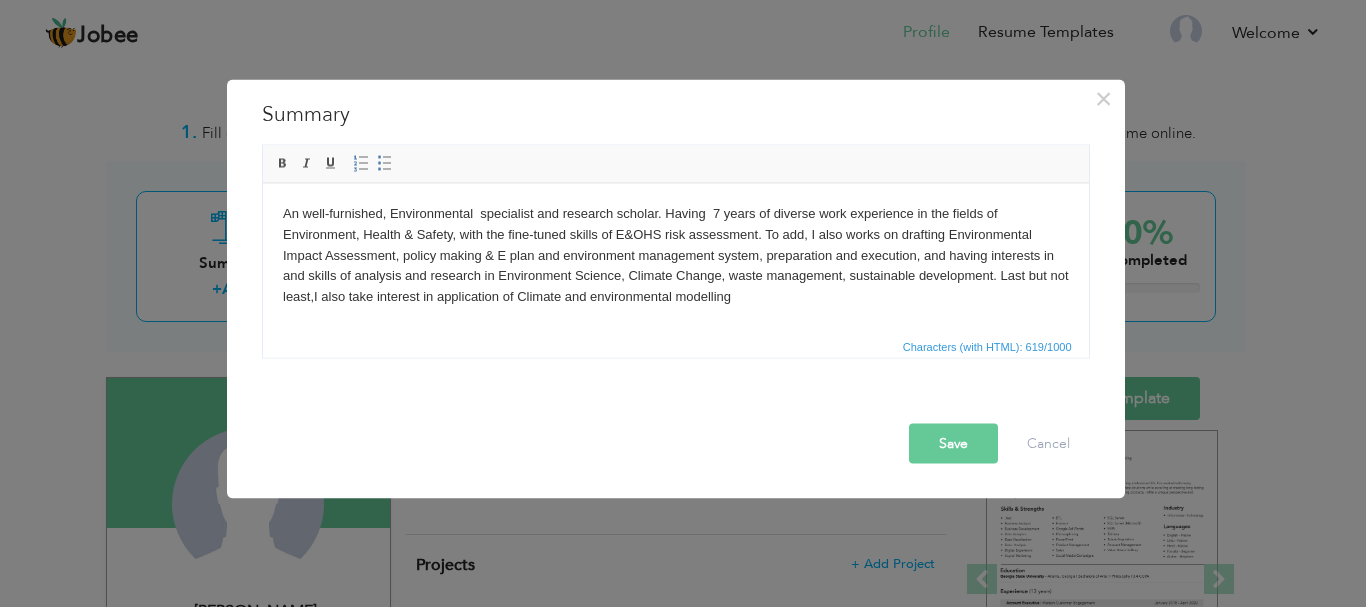 click on "An well-furnished, Environmental  specialist and research scholar. Having  7 years of diverse work experience in the fields of Environment, Health & Safety, with the fine-tuned skills of E&OHS risk assessment. To add, I also works on drafting Environmental Impact Assessment, policy making & E plan and environment management system, preparation and execution, and having interests in and skills of analysis and research in Environment Science, Climate Change, waste management, sustainable development. Last but not least,I also take interest in application of Climate and environmental modelling" at bounding box center [675, 255] 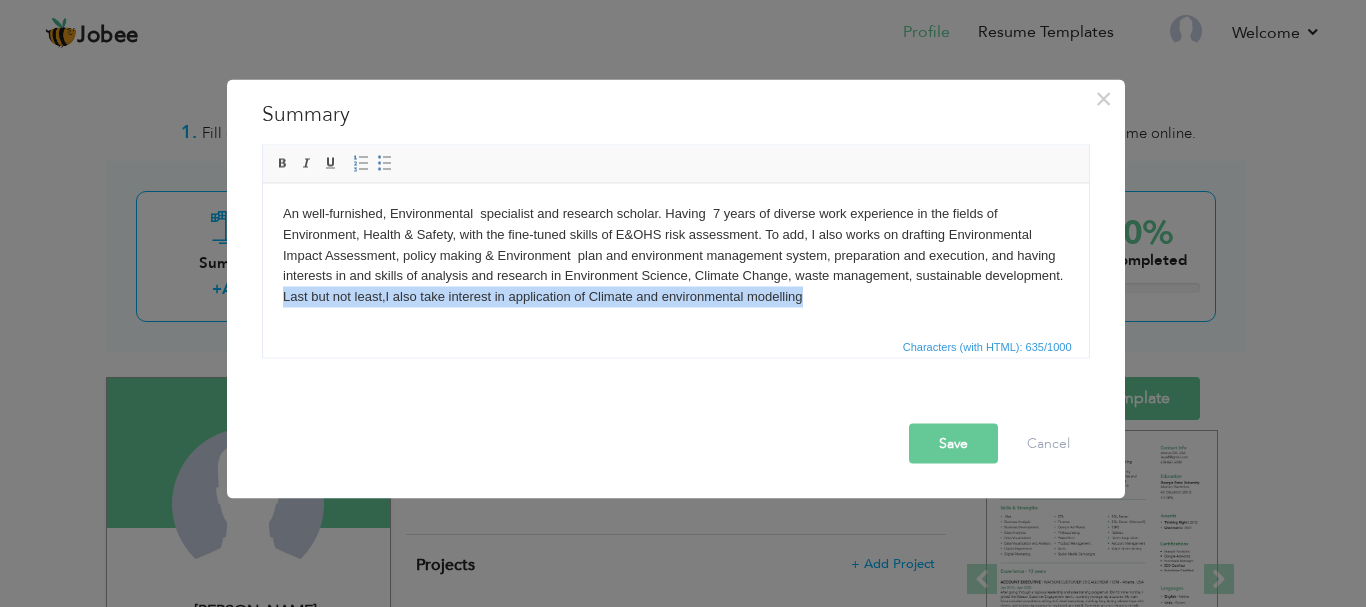 drag, startPoint x: 811, startPoint y: 296, endPoint x: 278, endPoint y: 305, distance: 533.076 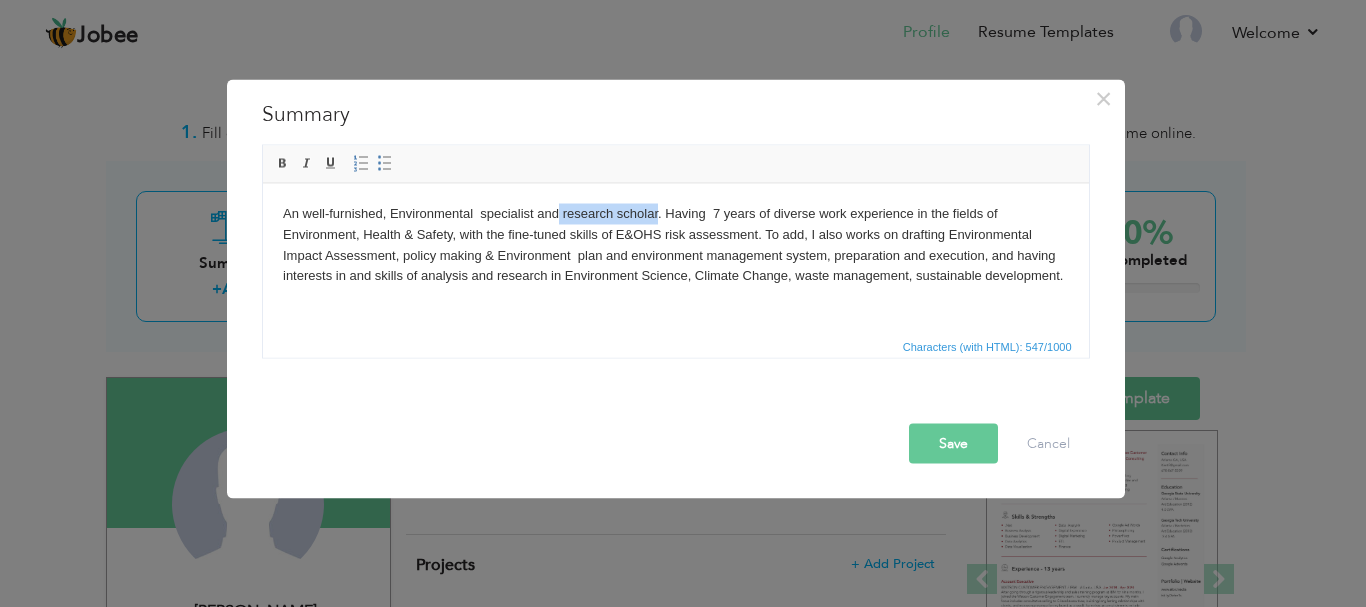 drag, startPoint x: 656, startPoint y: 216, endPoint x: 558, endPoint y: 216, distance: 98 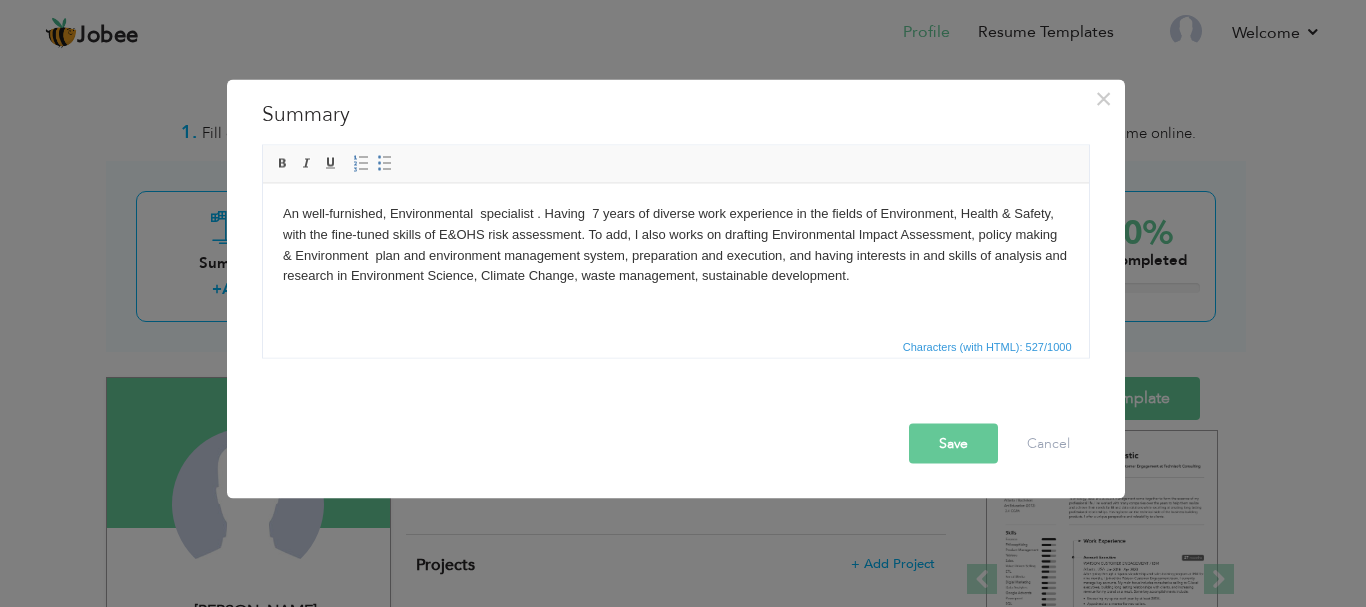 click on "An well-furnished, Environmental  specialist . Having  7 years of diverse work experience in the fields of Environment, Health & Safety, with the fine-tuned skills of E&OHS risk assessment. To add, I also works on drafting Environmental Impact Assessment, policy making & Environment  plan and environment management system, preparation and execution, and having interests in and skills of analysis and research in Environment Science, Climate Change, waste management, sustainable development." at bounding box center (675, 244) 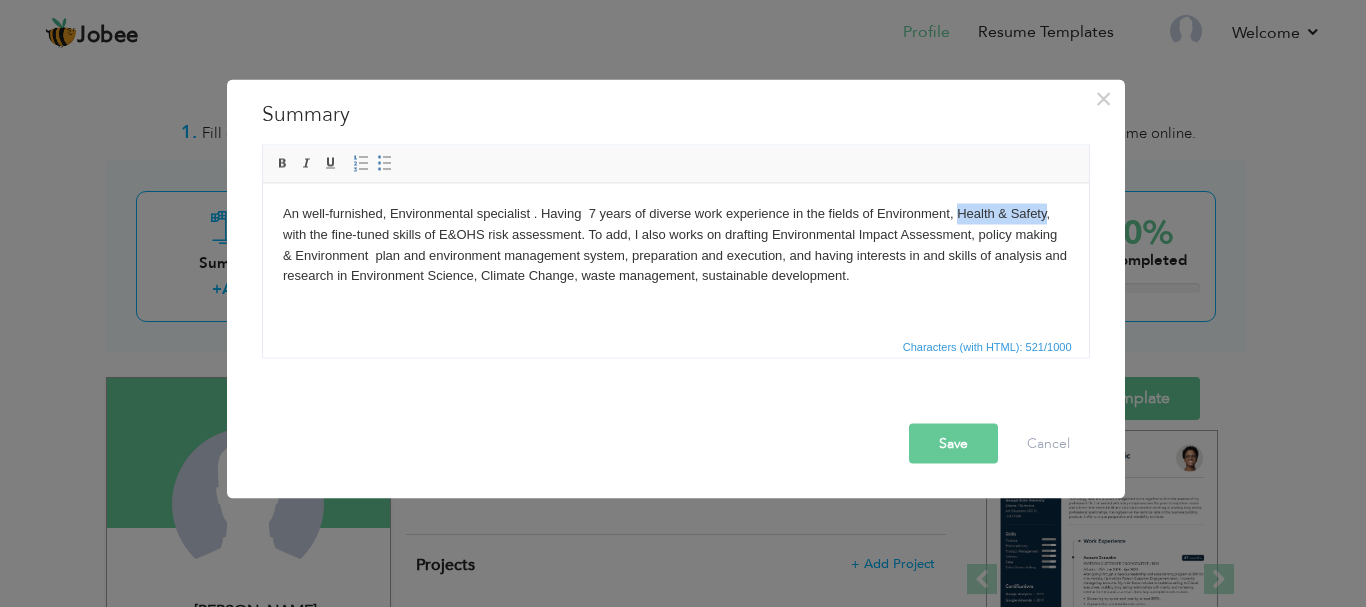 drag, startPoint x: 1046, startPoint y: 215, endPoint x: 956, endPoint y: 208, distance: 90.27181 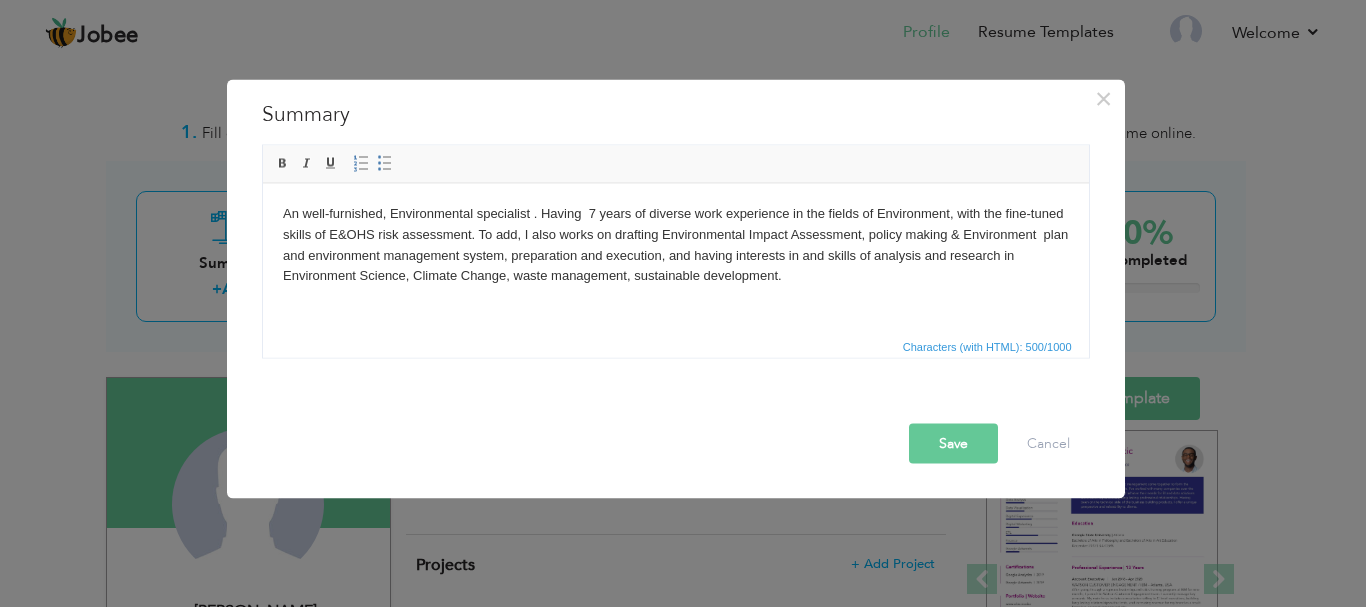 drag, startPoint x: 525, startPoint y: 235, endPoint x: 514, endPoint y: 235, distance: 11 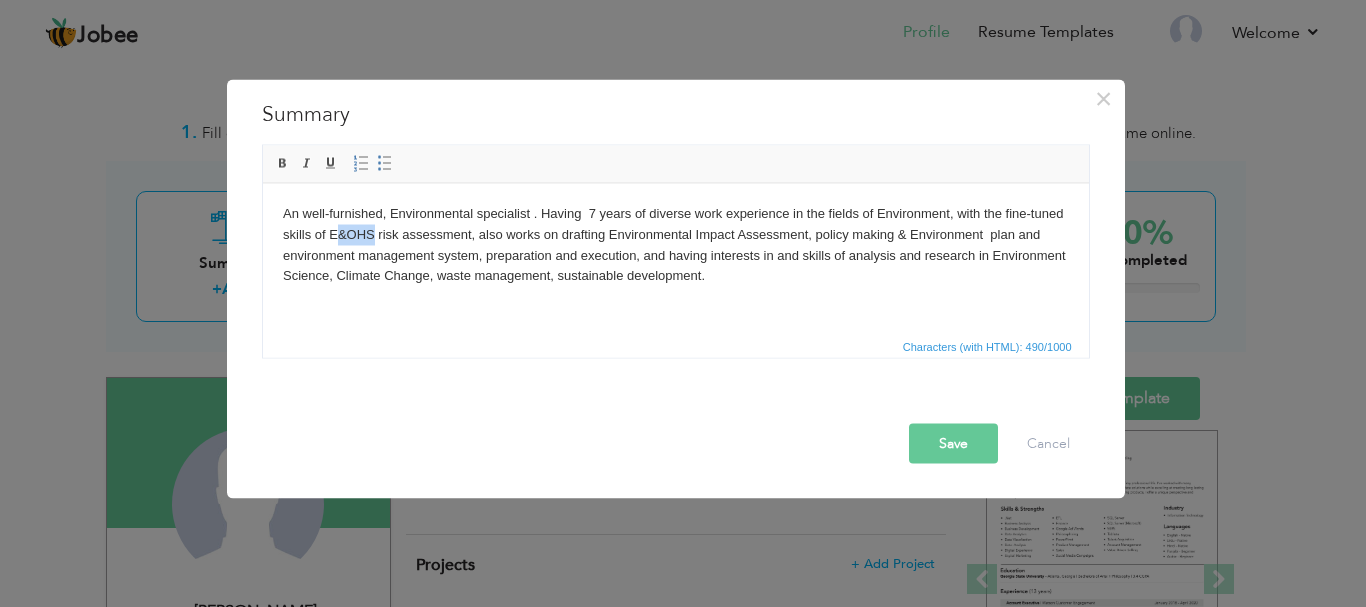 drag, startPoint x: 369, startPoint y: 233, endPoint x: 335, endPoint y: 234, distance: 34.0147 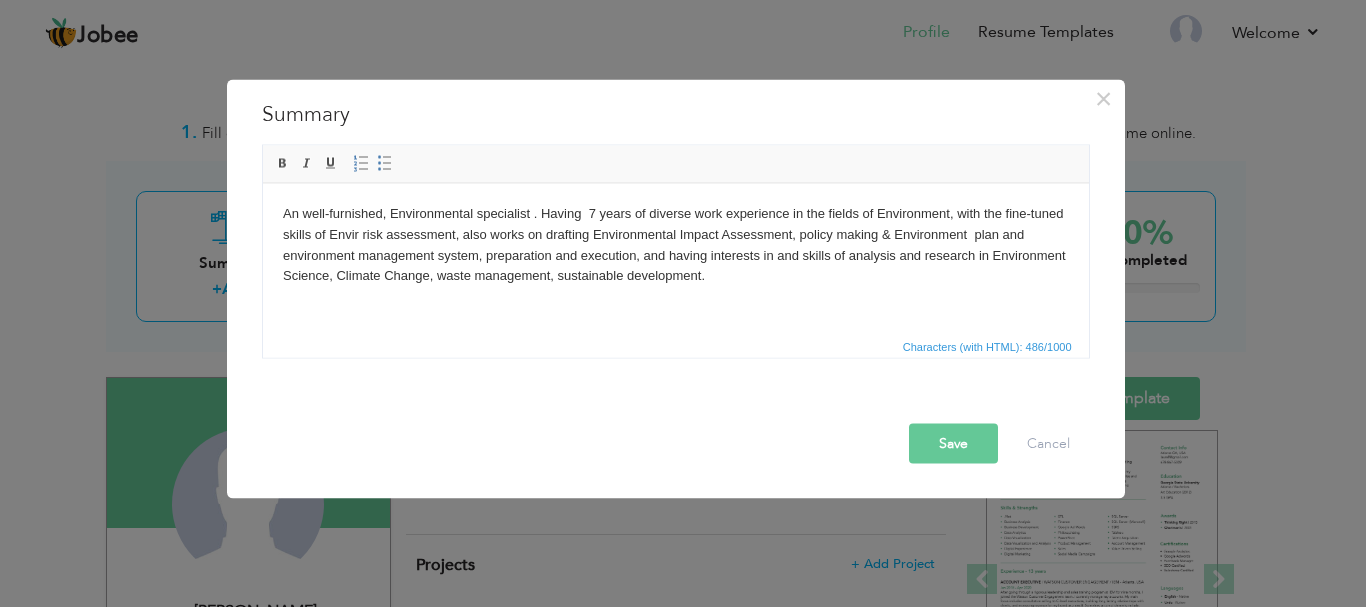 click on "An well-furnished, Environmental specialist . Having  7 years of diverse work experience in the fields of Environment, with the fine-tuned skills of Envir risk assessment, also works on drafting Environmental Impact Assessment, policy making & Environment  plan and environment management system, preparation and execution, and having interests in and skills of analysis and research in Environment Science, Climate Change, waste management, sustainable development." at bounding box center (675, 244) 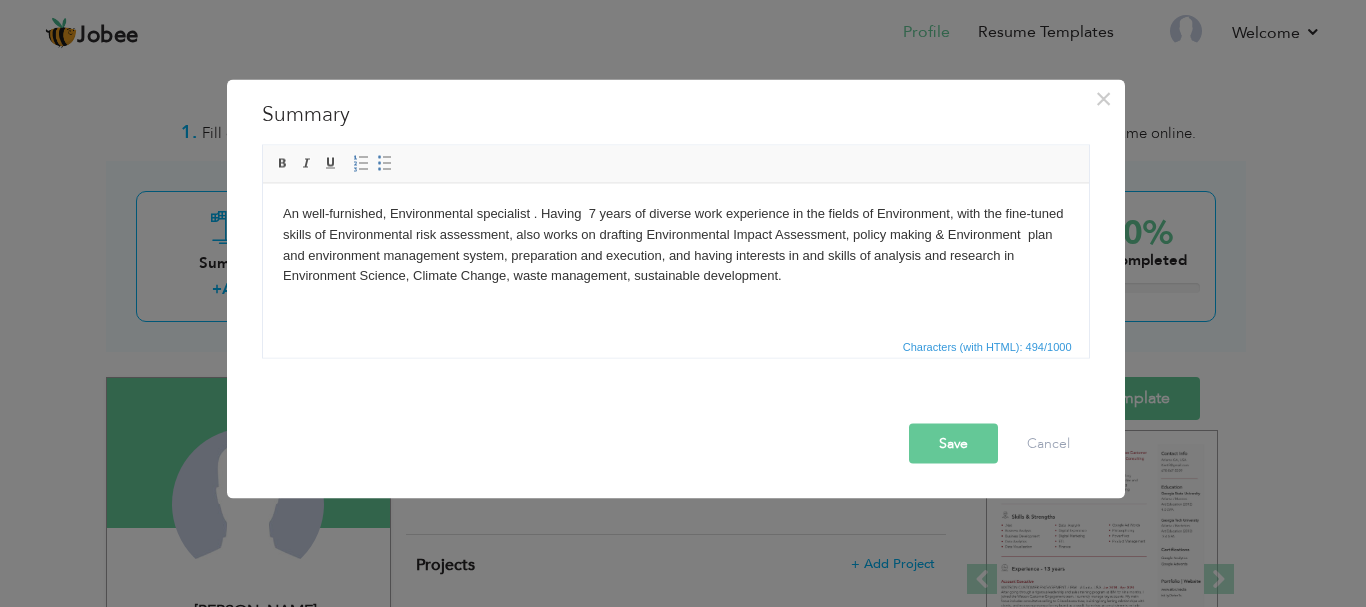 click on "An well-furnished, Environmental specialist . Having  7 years of diverse work experience in the fields of Environment, with the fine-tuned skills of Environmental risk assessment, also works on drafting Environmental Impact Assessment, policy making & Environment  plan and environment management system, preparation and execution, and having interests in and skills of analysis and research in Environment Science, Climate Change, waste management, sustainable development." at bounding box center (675, 244) 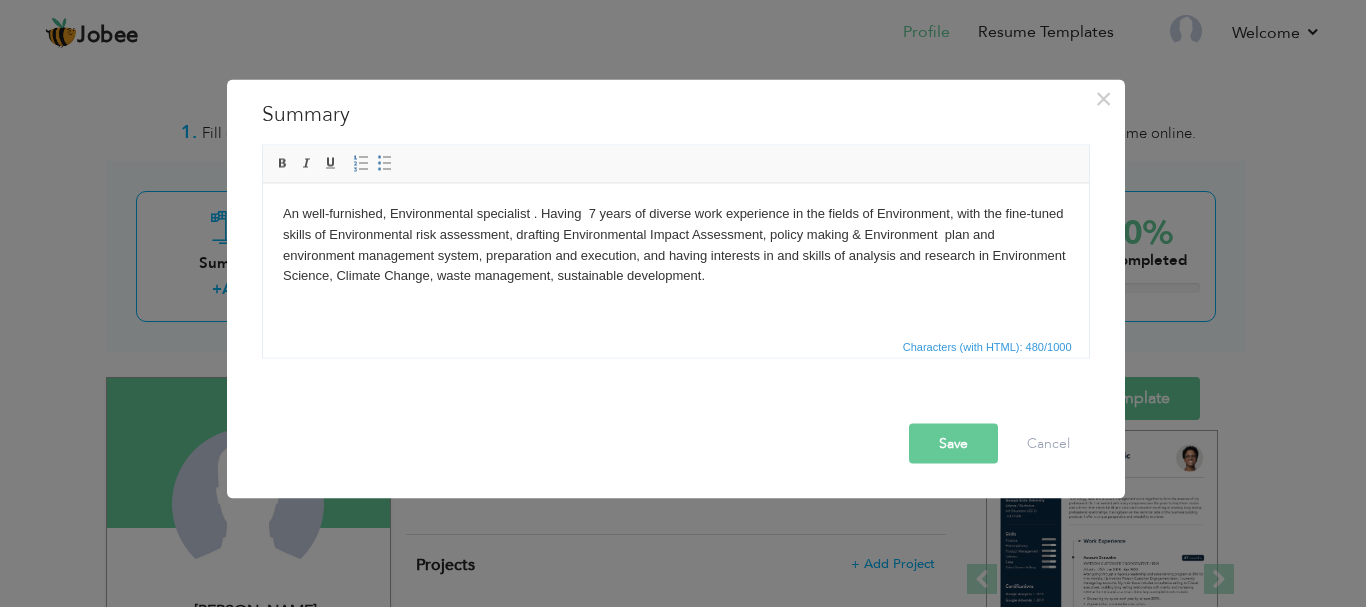 click on "An well-furnished, Environmental specialist . Having  7 years of diverse work experience in the fields of Environment, with the fine-tuned skills of Environmental risk assessment, drafting Environmental Impact Assessment, policy making & Environment  plan and environment management system, preparation and execution, and having interests in and skills of analysis and research in Environment Science, Climate Change, waste management, sustainable development." at bounding box center (675, 244) 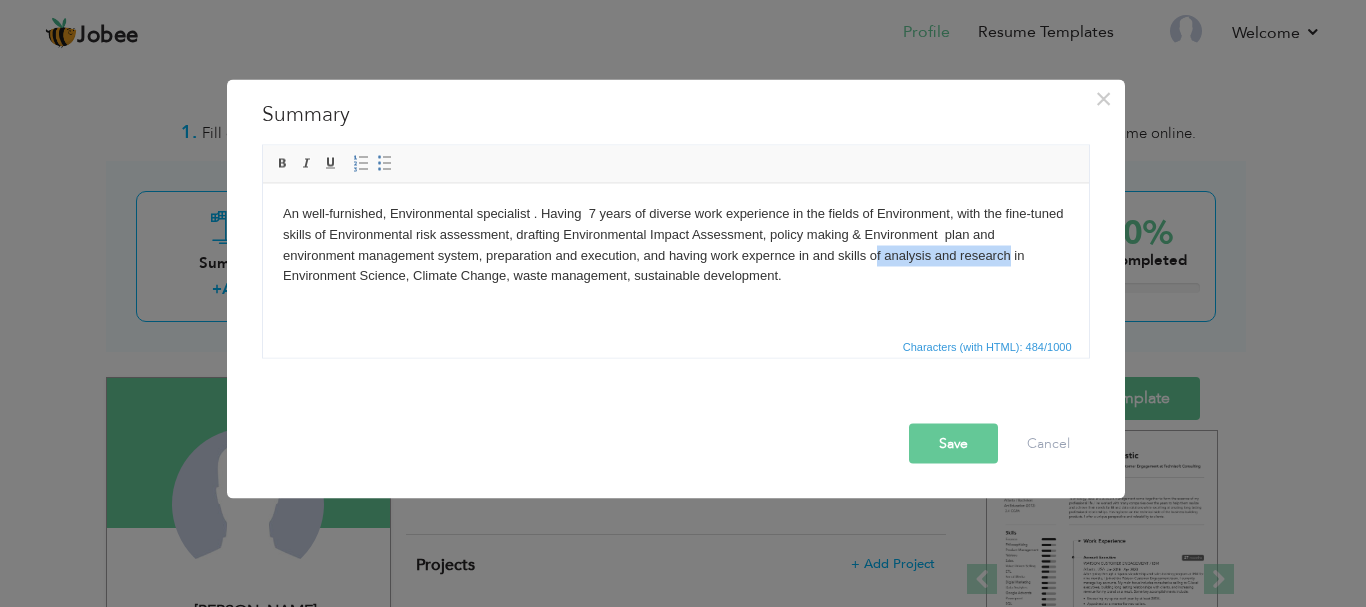 drag, startPoint x: 1008, startPoint y: 258, endPoint x: 876, endPoint y: 257, distance: 132.00378 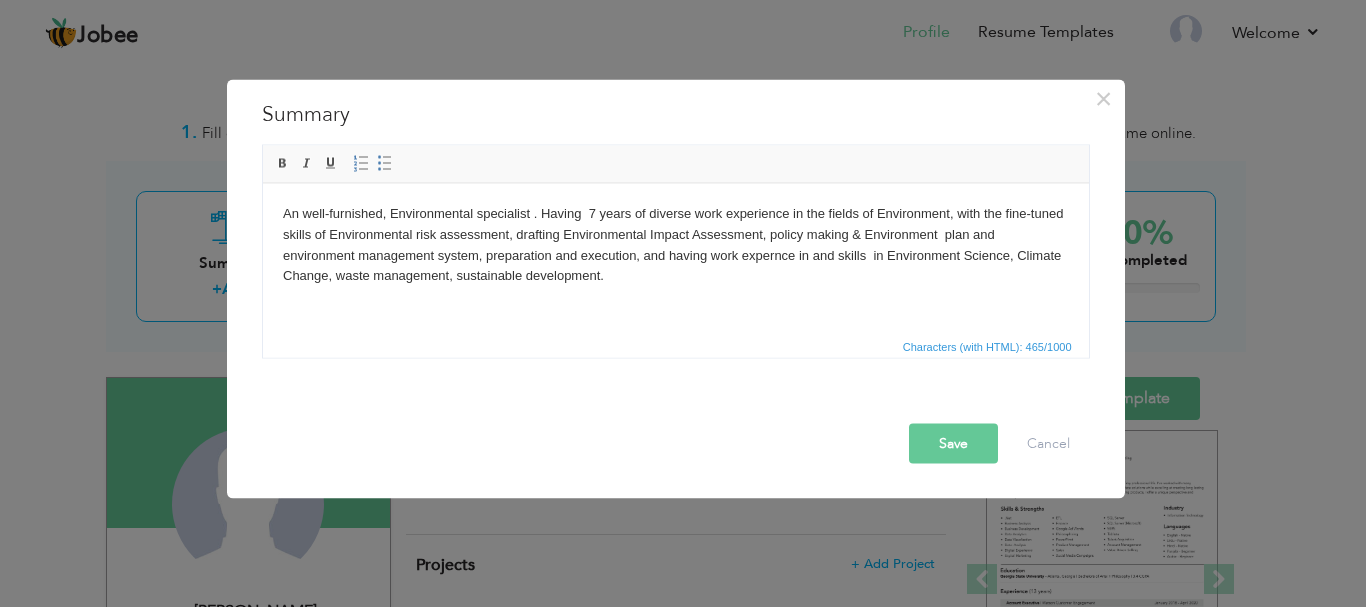 click on "An well-furnished, Environmental specialist . Having  7 years of diverse work experience in the fields of Environment, with the fine-tuned skills of Environmental risk assessment, drafting Environmental Impact Assessment, policy making & Environment  plan and environment management system, preparation and execution, and having work expernce in and skills  in Environment Science, Climate Change, waste management, sustainable development." at bounding box center [675, 244] 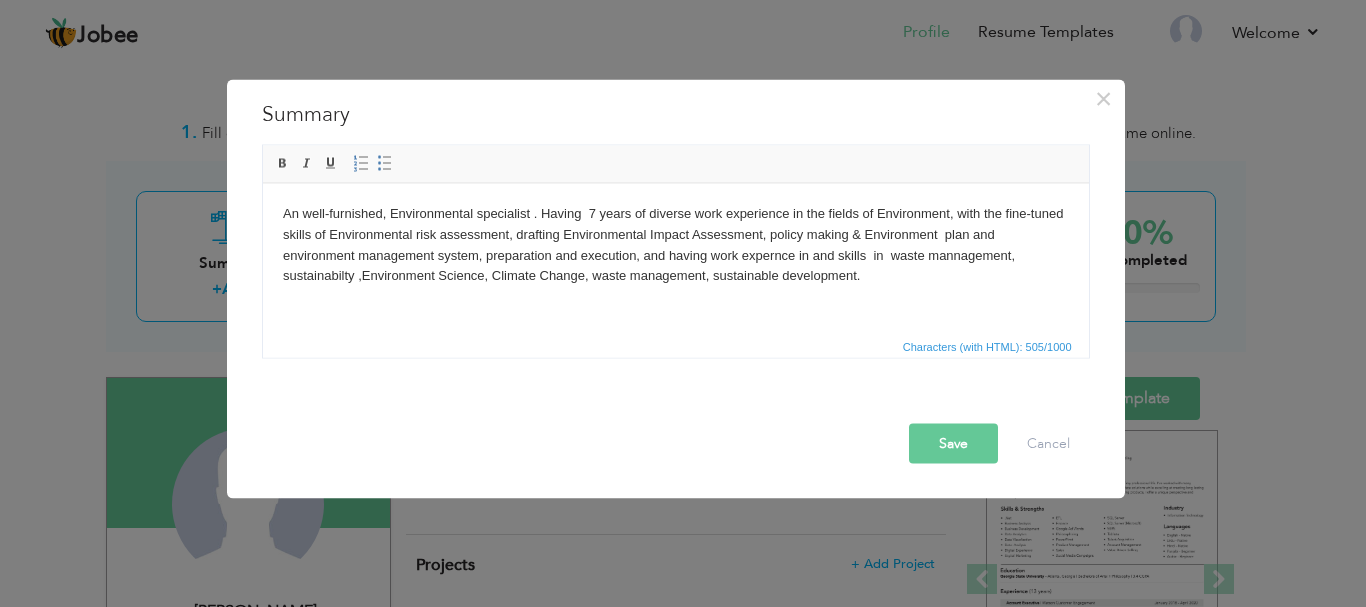 click on "An well-furnished, Environmental specialist . Having  7 years of diverse work experience in the fields of Environment, with the fine-tuned skills of Environmental risk assessment, drafting Environmental Impact Assessment, policy making & Environment  plan and environment management system, preparation and execution, and having work expernce in and skills  in  waste mannagement, sustainabilty ,Environment Science, Climate Change, waste management, sustainable development." at bounding box center (675, 244) 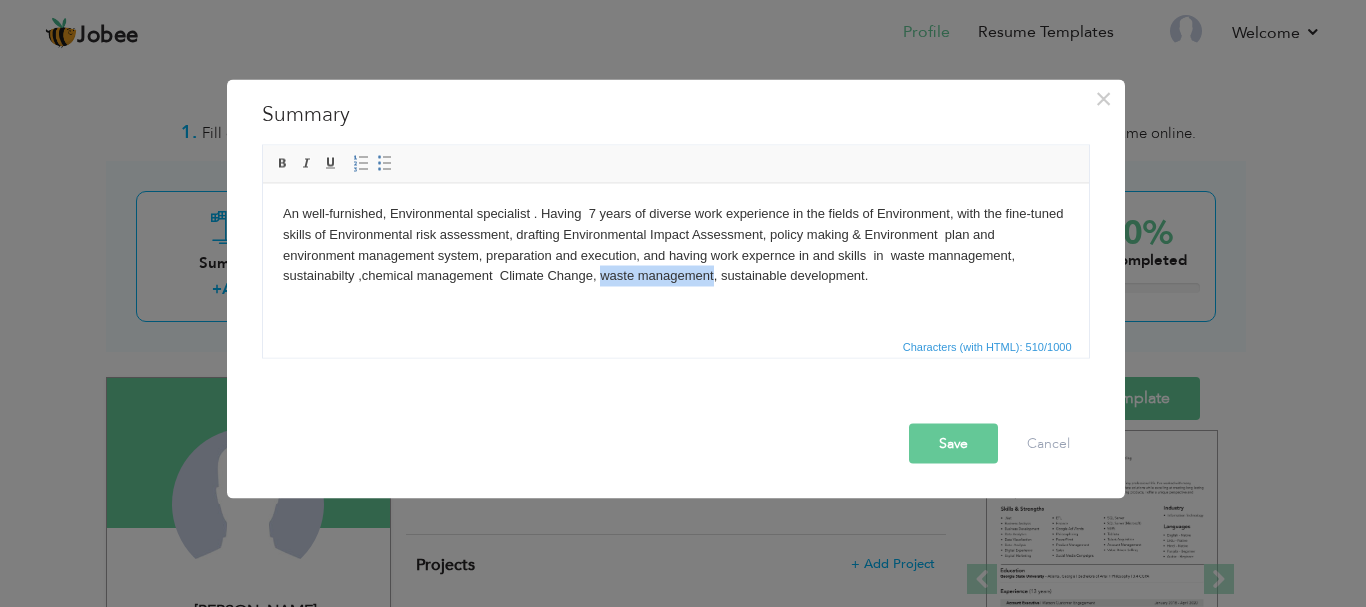 drag, startPoint x: 713, startPoint y: 277, endPoint x: 602, endPoint y: 273, distance: 111.07205 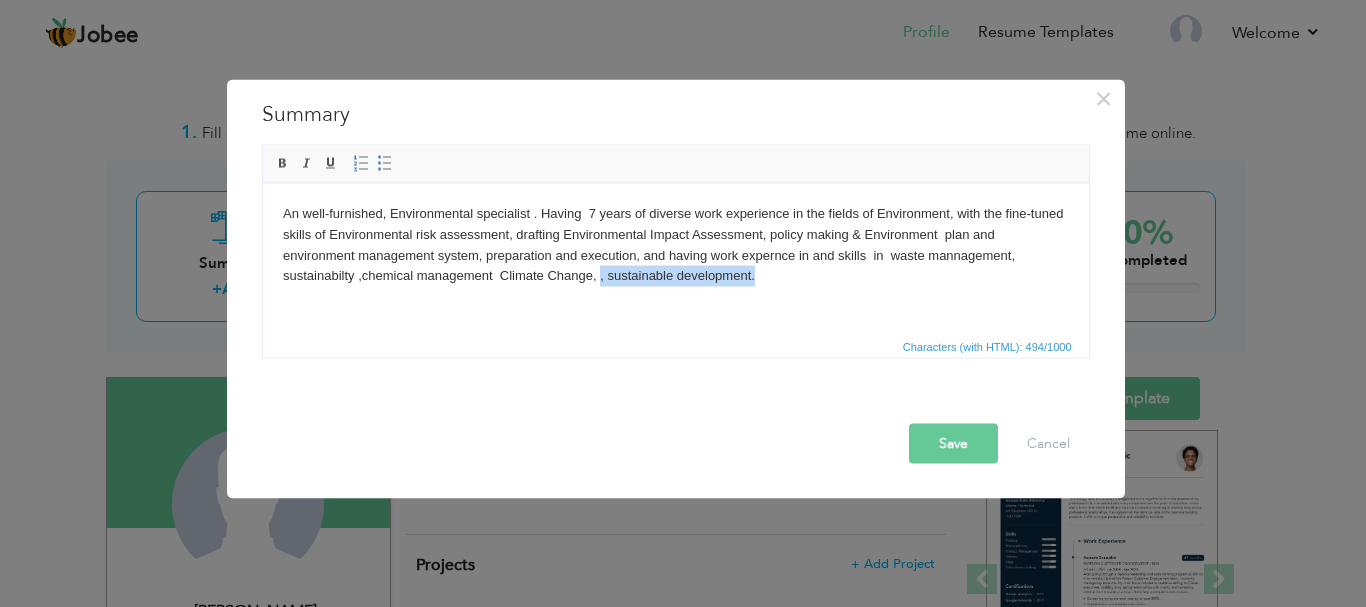 drag, startPoint x: 753, startPoint y: 278, endPoint x: 598, endPoint y: 275, distance: 155.02902 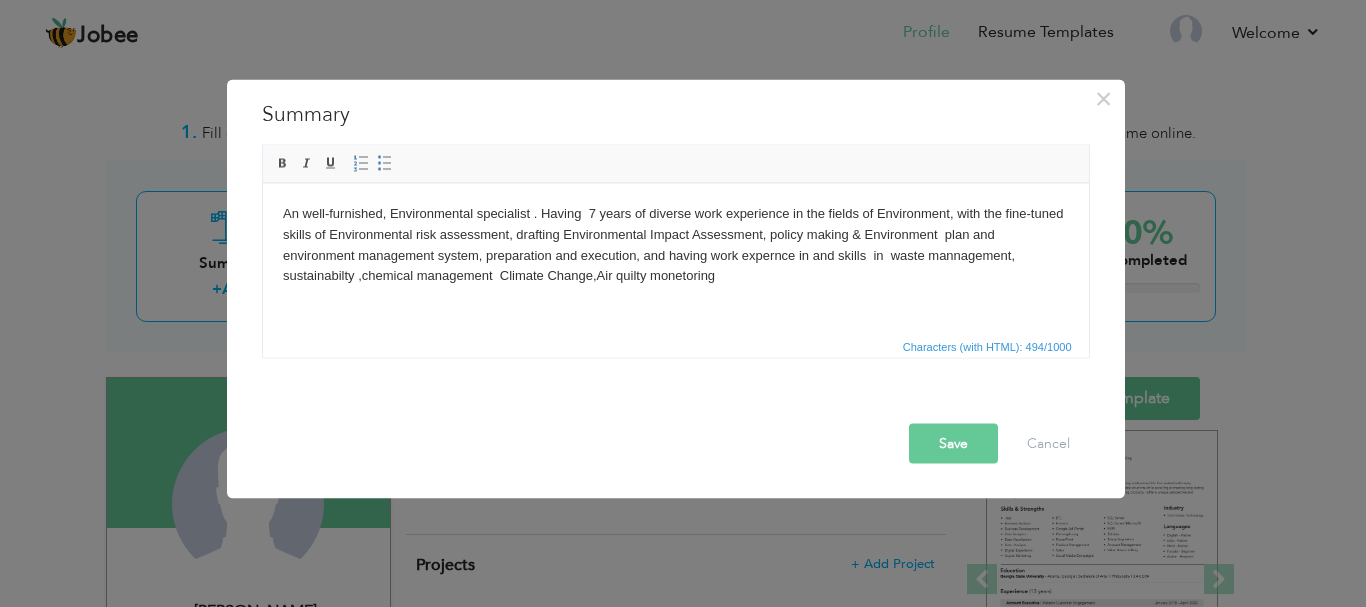 click on "An well-furnished, Environmental specialist . Having  7 years of diverse work experience in the fields of Environment, with the fine-tuned skills of Environmental risk assessment, drafting Environmental Impact Assessment, policy making & Environment  plan and environment management system, preparation and execution, and having work expernce in and skills  in  waste mannagement, sustainabilty ,chemical management  Climate Change,Air quilty monetoring" at bounding box center (675, 244) 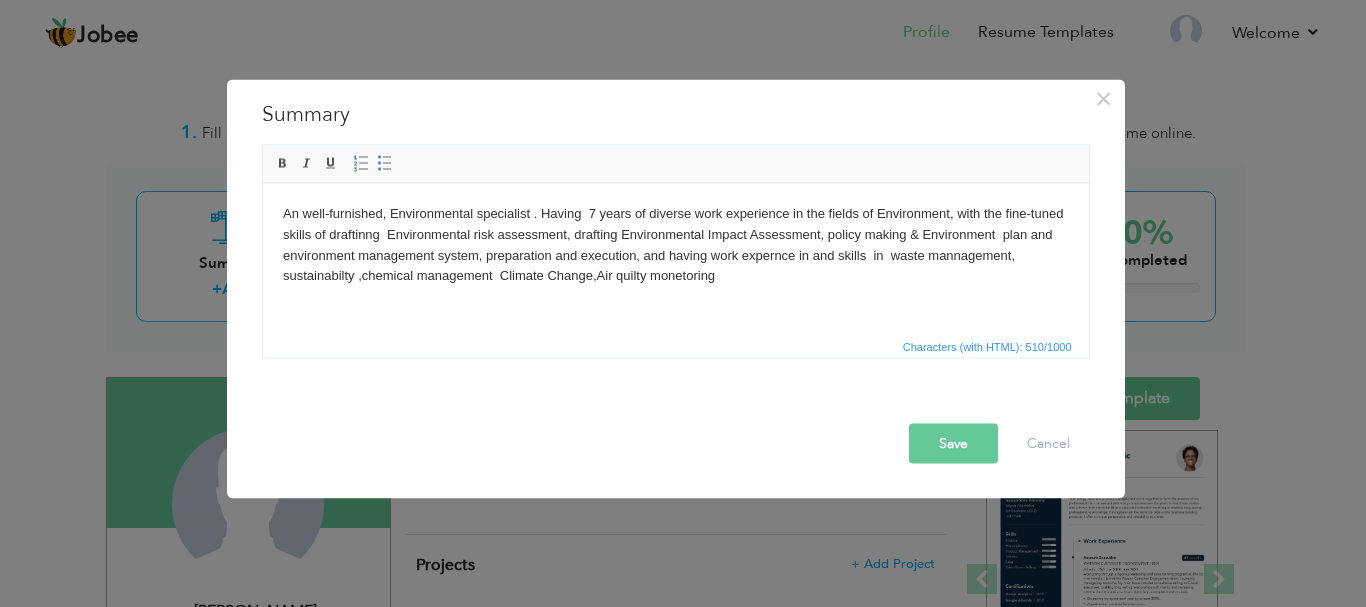 click on "An well-furnished, Environmental specialist . Having  7 years of diverse work experience in the fields of Environment, with the fine-tuned skills of draftinng  Environmental risk assessment, drafting Environmental Impact Assessment, policy making & Environment  plan and environment management system, preparation and execution, and having work expernce in and skills  in  waste mannagement, sustainabilty ,chemical management  Climate Change,Air quilty monetoring" at bounding box center (675, 244) 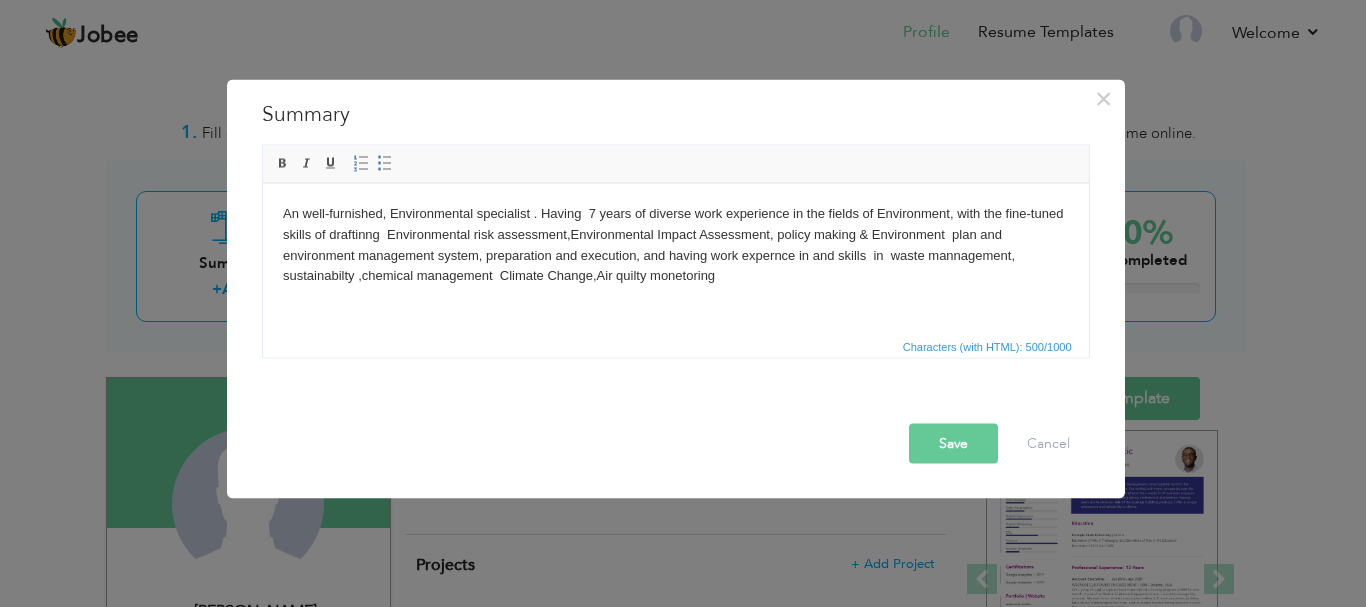 click on "An well-furnished, Environmental specialist . Having  7 years of diverse work experience in the fields of Environment, with the fine-tuned skills of draftinng  Environmental risk assessment,Environmental Impact Assessment, policy making & Environment  plan and environment management system, preparation and execution, and having work expernce in and skills  in  waste mannagement, sustainabilty ,chemical management  Climate Change,Air quilty monetoring" at bounding box center (675, 244) 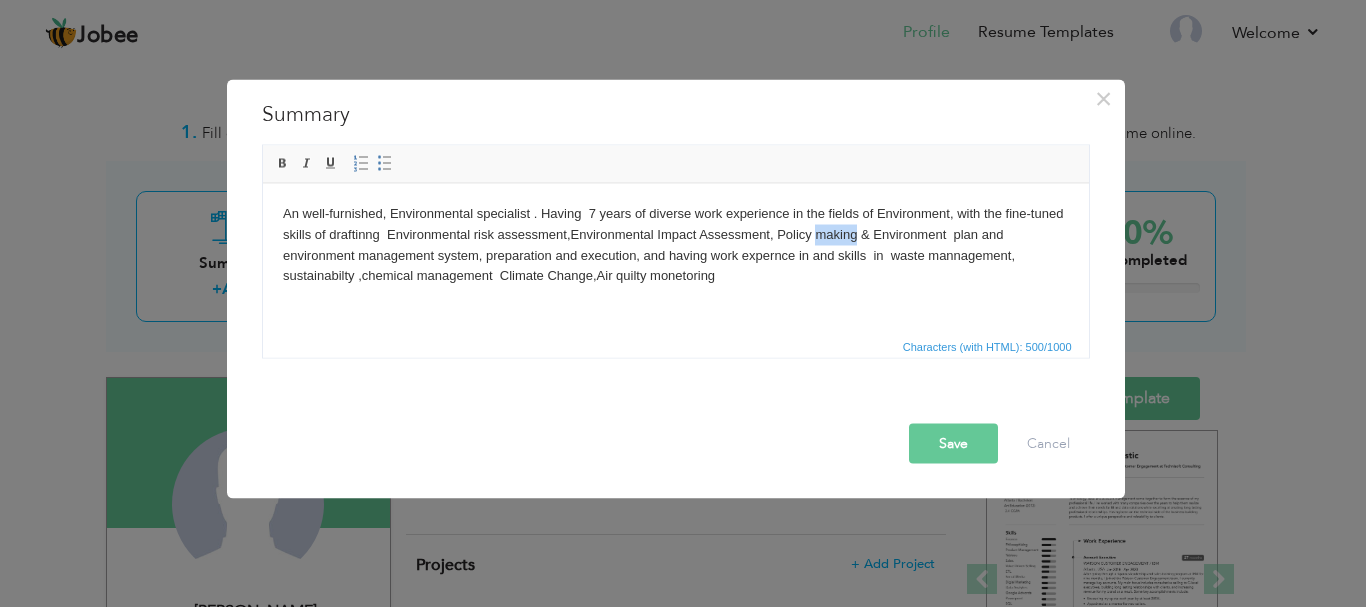 drag, startPoint x: 857, startPoint y: 235, endPoint x: 813, endPoint y: 239, distance: 44.181442 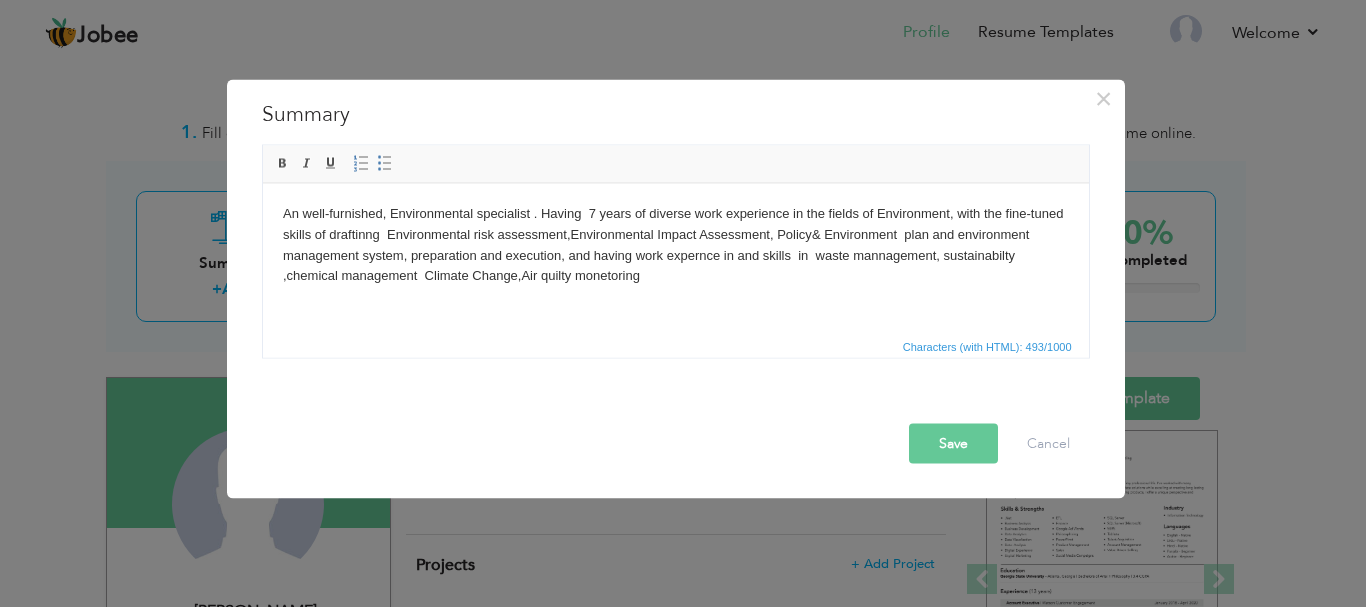 click on "An well-furnished, Environmental specialist . Having  7 years of diverse work experience in the fields of Environment, with the fine-tuned skills of draftinng  Environmental risk assessment,Environmental Impact Assessment, Policy   & Environment  plan and environment management system, preparation and execution, and having work expernce in and skills  in  waste mannagement, sustainabilty ,chemical management  Climate Change,Air quilty monetoring" at bounding box center [675, 244] 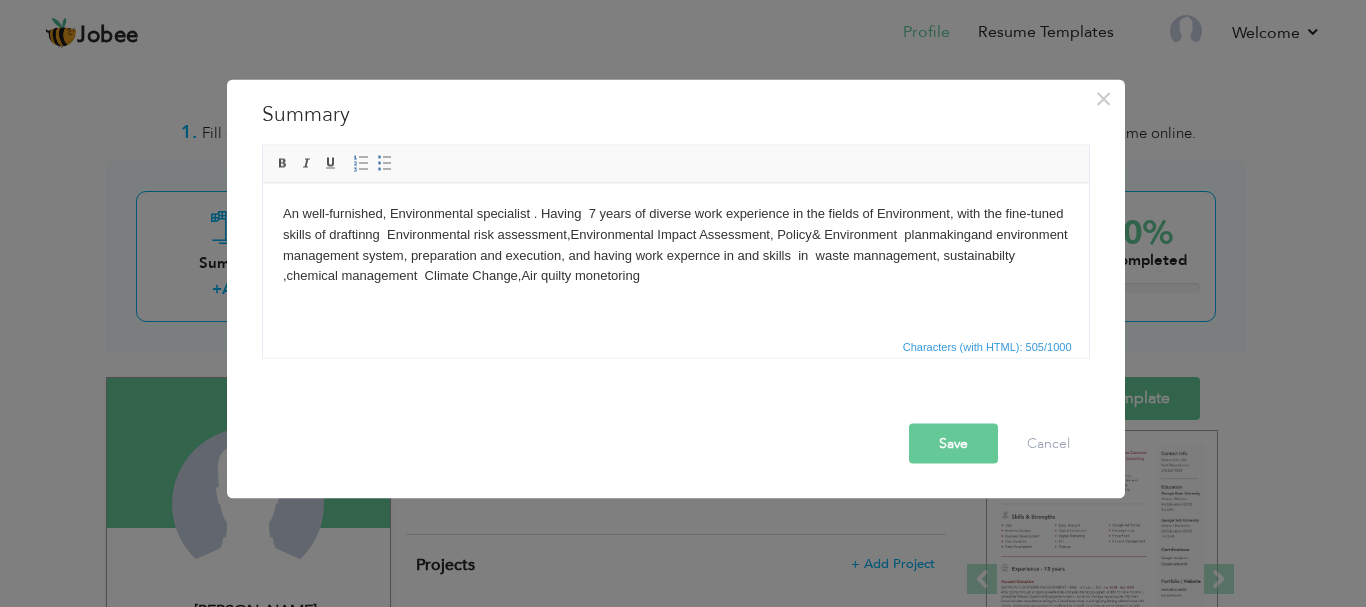 click on "An well-furnished, Environmental specialist . Having  7 years of diverse work experience in the fields of Environment, with the fine-tuned skills of draftinng  Environmental risk assessment,Environmental Impact Assessment, Policy   & Environment  plan  making  and environment management system, preparation and execution, and having work expernce in and skills  in  waste mannagement, sustainabilty ,chemical management  Climate Change,Air quilty monetoring" at bounding box center (675, 244) 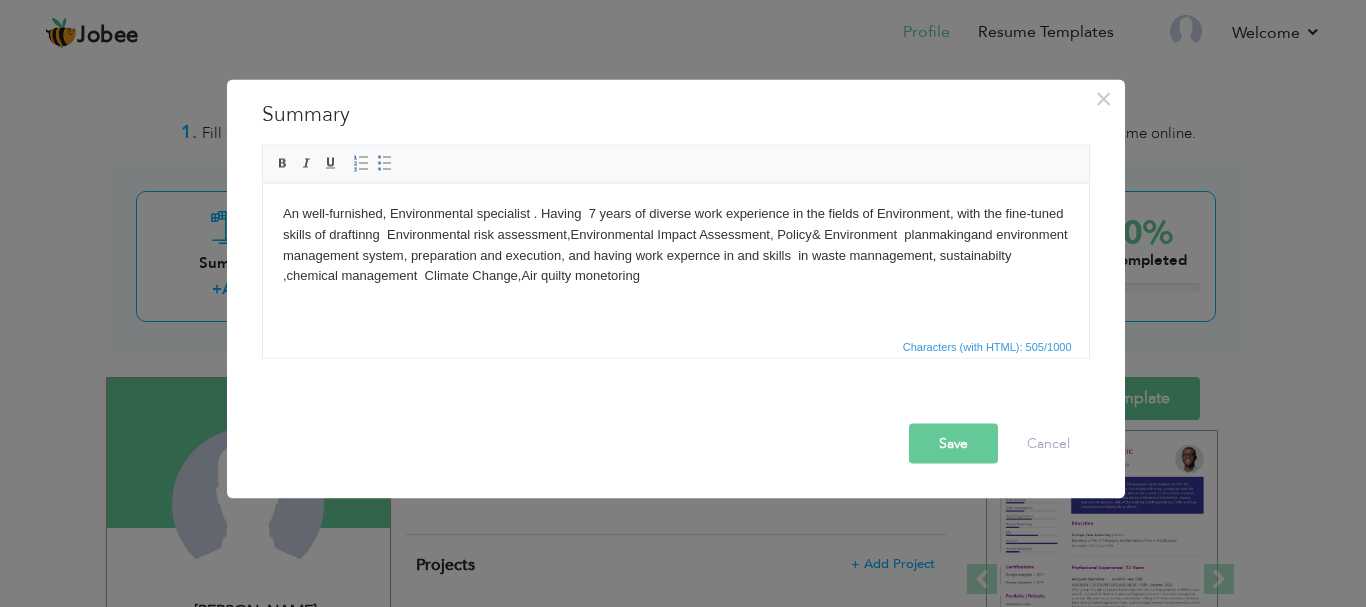 click on "An well-furnished, Environmental specialist . Having  7 years of diverse work experience in the fields of Environment, with the fine-tuned skills of draftinng  Environmental risk assessment,Environmental Impact Assessment, Policy   & Environment  plan  making  and environment management system, preparation and execution, and having work expernce in and skills  in waste mannagement, sustainabilty ,chemical management  Climate Change,Air quilty monetoring" at bounding box center (675, 244) 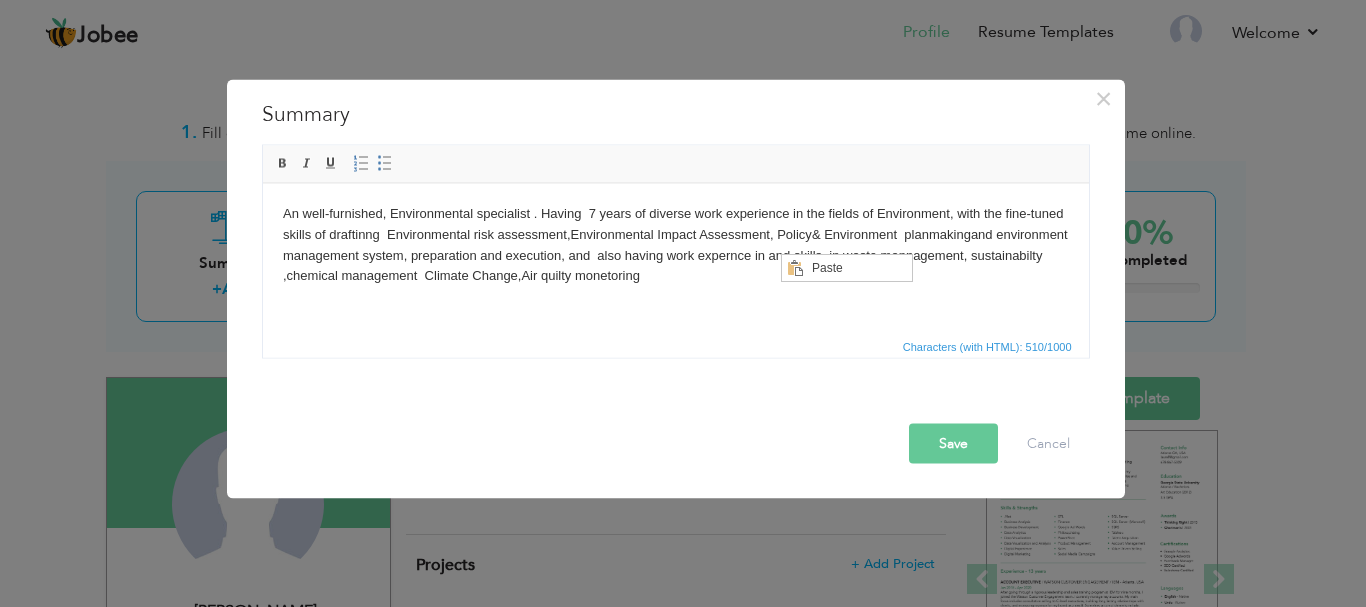 scroll, scrollTop: 0, scrollLeft: 0, axis: both 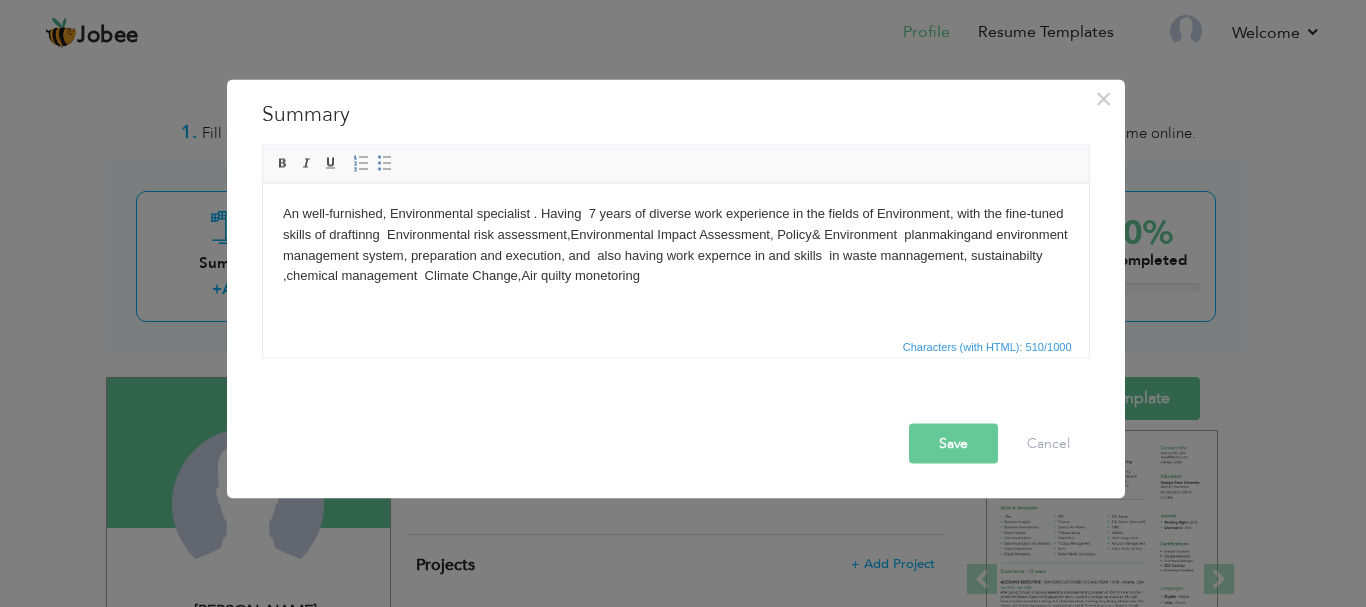click on "An well-furnished, Environmental specialist . Having  7 years of diverse work experience in the fields of Environment, with the fine-tuned skills of draftinng  Environmental risk assessment,Environmental Impact Assessment, Policy   & Environment  plan  making  and environment management system, preparation and execution, and  also having work expernce in and skills  in waste mannagement, sustainabilty ,chemical management  Climate Change,Air quilty monetoring" at bounding box center [675, 244] 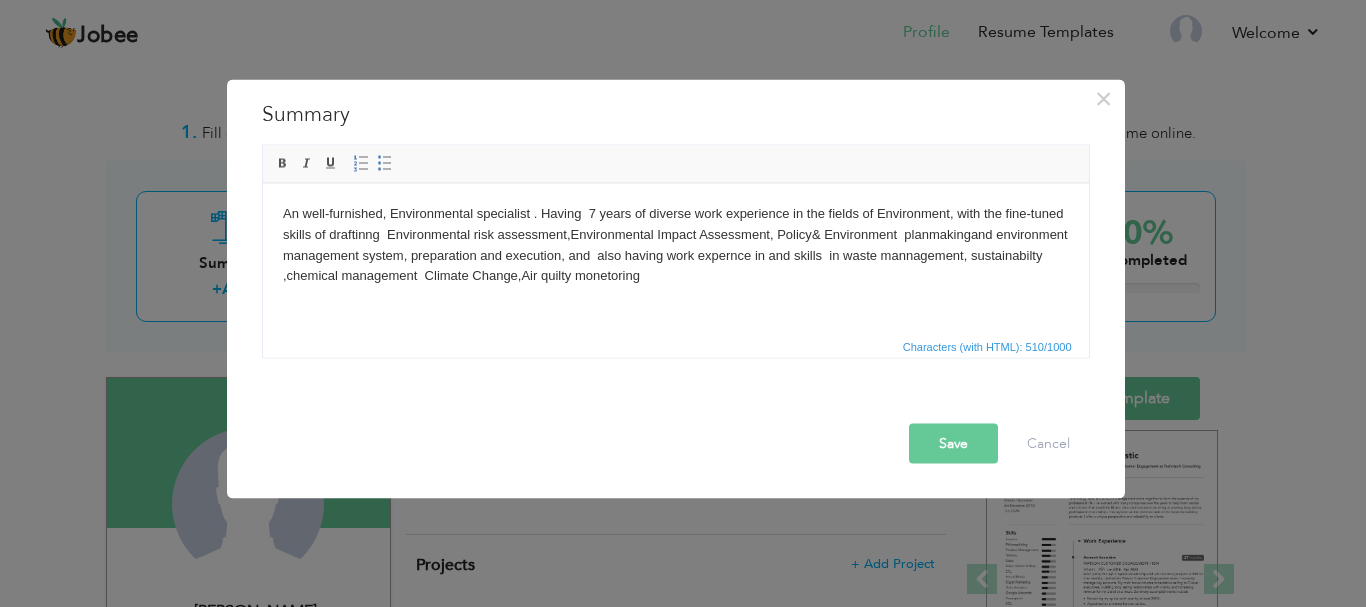 click on "An well-furnished, Environmental specialist . Having  7 years of diverse work experience in the fields of Environment, with the fine-tuned skills of draftinng  Environmental risk assessment,Environmental Impact Assessment, Policy   & Environment  plan  making  and environment management system, preparation and execution, and  also having work expernce in and skills  in waste mannagement, sustainabilty ,chemical management  Climate Change,Air quilty monetoring" at bounding box center (675, 244) 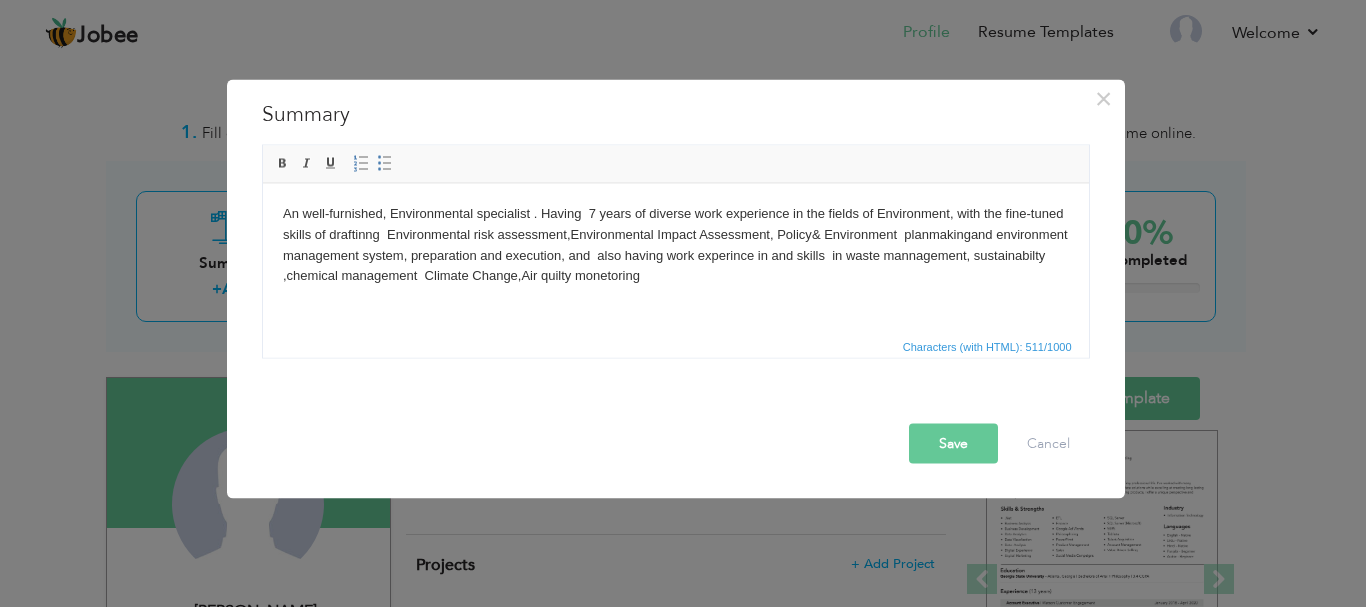 click on "An well-furnished, Environmental specialist . Having  7 years of diverse work experience in the fields of Environment, with the fine-tuned skills of draftinng  Environmental risk assessment,Environmental Impact Assessment, Policy   & Environment  plan  making  and environment management system, preparation and execution, and  also having work experince in and skills  in waste mannagement, sustainabilty ,chemical management  Climate Change,Air quilty monetoring" at bounding box center (675, 244) 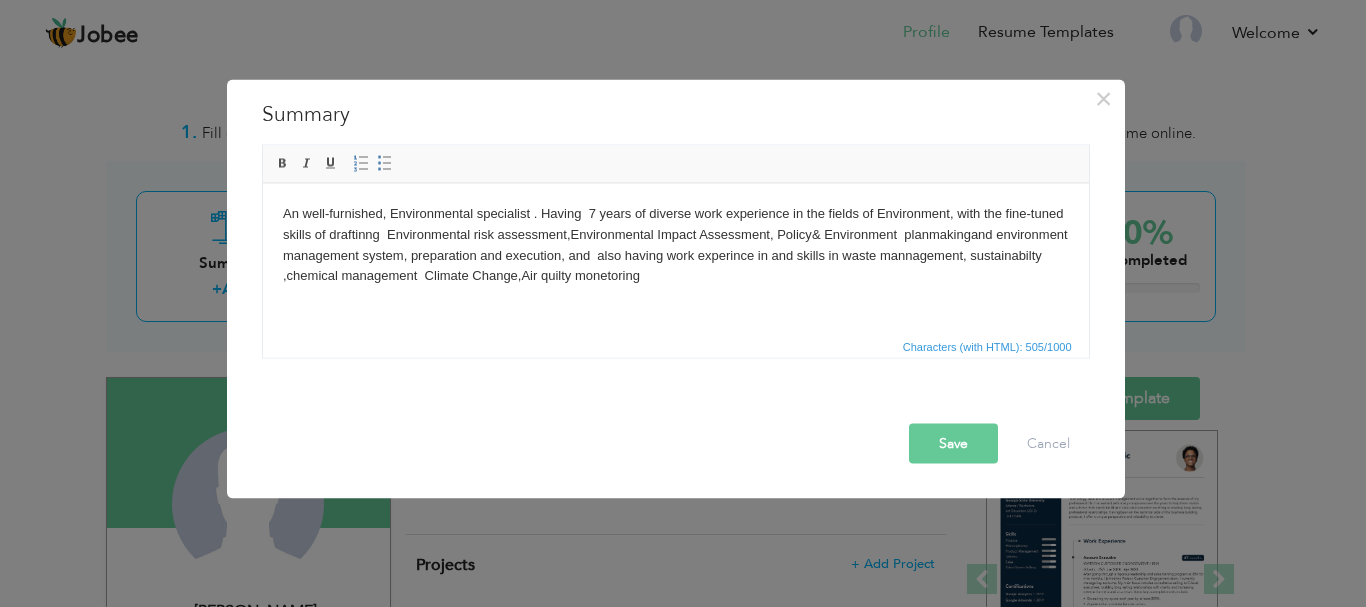 click on "An well-furnished, Environmental specialist . Having  7 years of diverse work experience in the fields of Environment, with the fine-tuned skills of draftinng  Environmental risk assessment,Environmental Impact Assessment, Policy   & Environment  plan  making  and environment management system, preparation and execution, and  also having work experince in and skills in waste mannagement, sustainabilty ,chemical management  Climate Change,Air quilty monetoring" at bounding box center [675, 244] 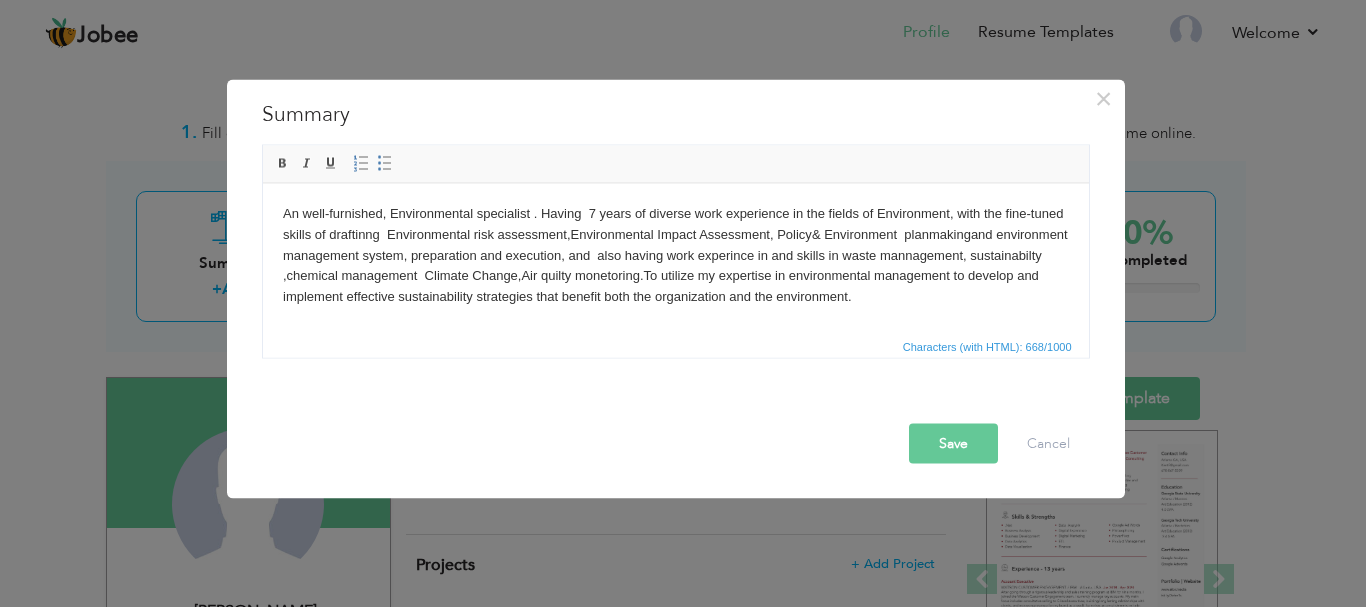 click on "An well-furnished, Environmental specialist . Having  7 years of diverse work experience in the fields of Environment, with the fine-tuned skills of draftinng  Environmental risk assessment,Environmental Impact Assessment, Policy   & Environment  plan  making  and environment management system, preparation and execution, and  also having work experince in and skills in waste mannagement, sustainabilty ,chemical management  Climate Change,Air quilty monetoring.  To utilize my expertise in environmental management to develop and implement effective sustainability strategies that benefit both the organization and the environment." at bounding box center (675, 255) 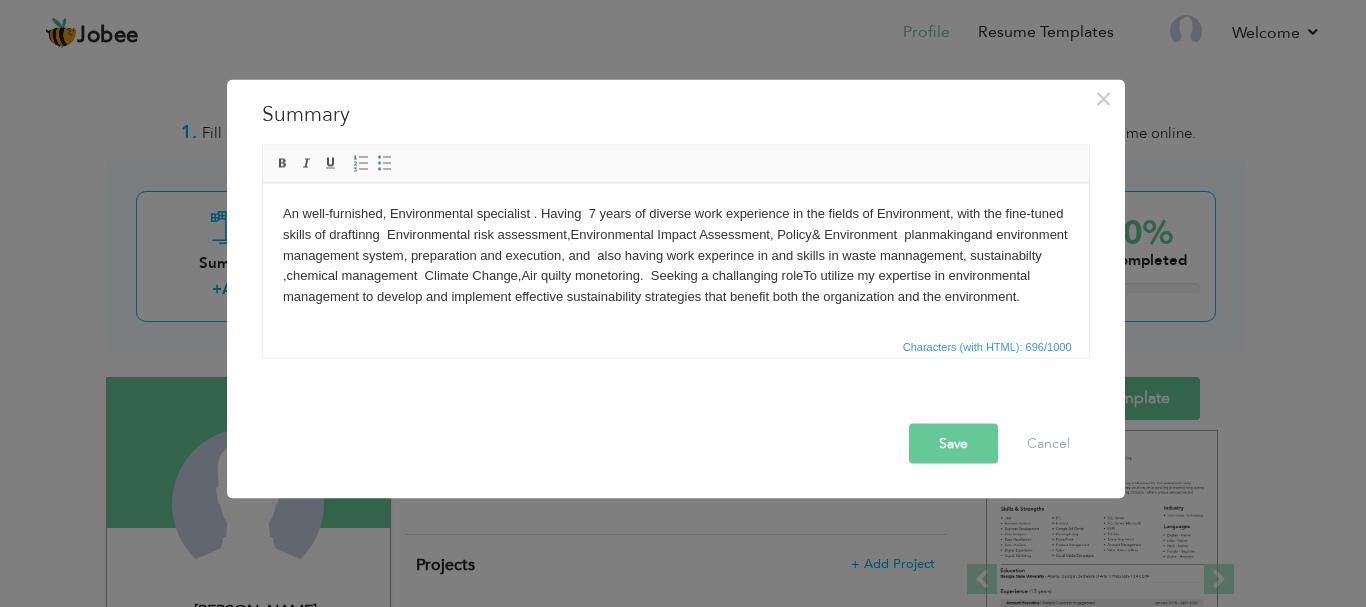click on "An well-furnished, Environmental specialist . Having  7 years of diverse work experience in the fields of Environment, with the fine-tuned skills of draftinng  Environmental risk assessment,Environmental Impact Assessment, Policy   & Environment  plan  making  and environment management system, preparation and execution, and  also having work experince in and skills in waste mannagement, sustainabilty ,chemical management  Climate Change,Air quilty monetoring.  Seeking a challanging role  To utilize my expertise in environmental management to develop and implement effective sustainability strategies that benefit both the organization and the environment." at bounding box center (675, 255) 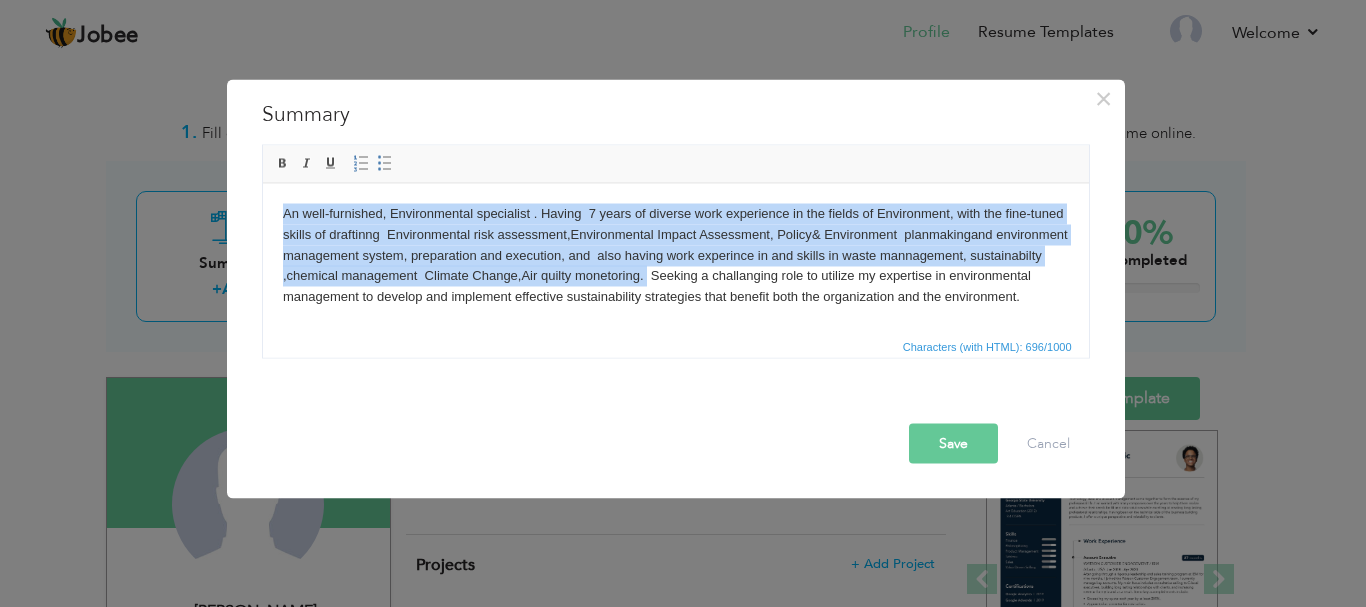 drag, startPoint x: 717, startPoint y: 275, endPoint x: 279, endPoint y: 216, distance: 441.95587 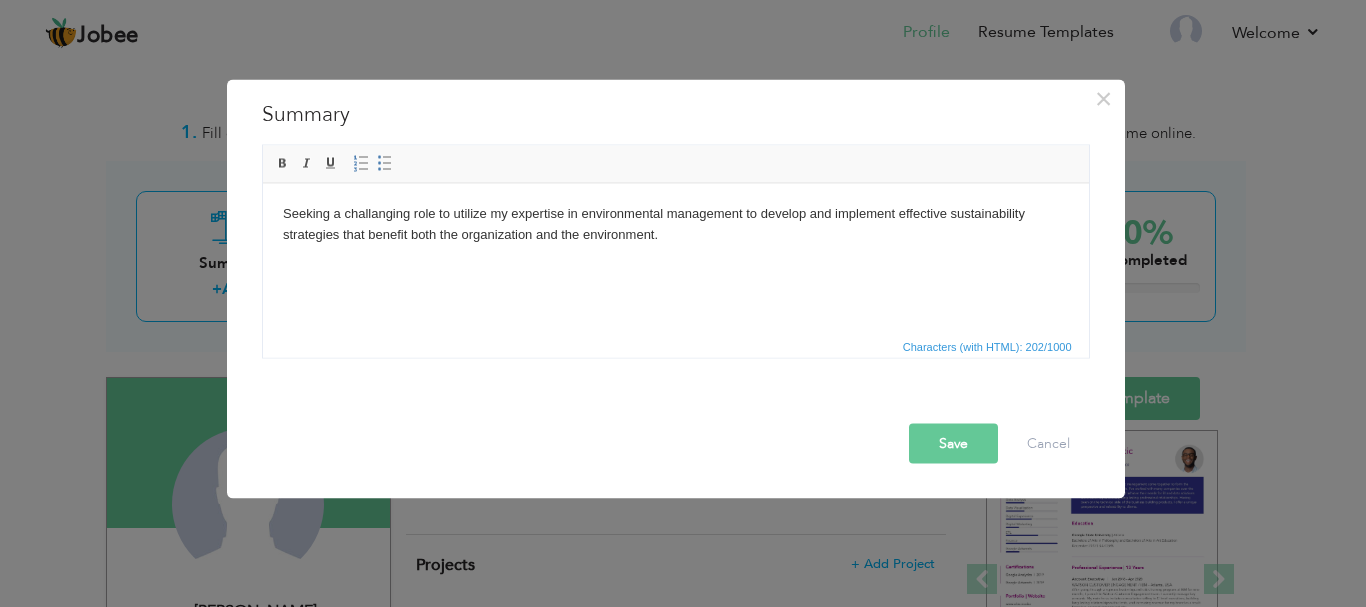 click on "Save" at bounding box center [953, 443] 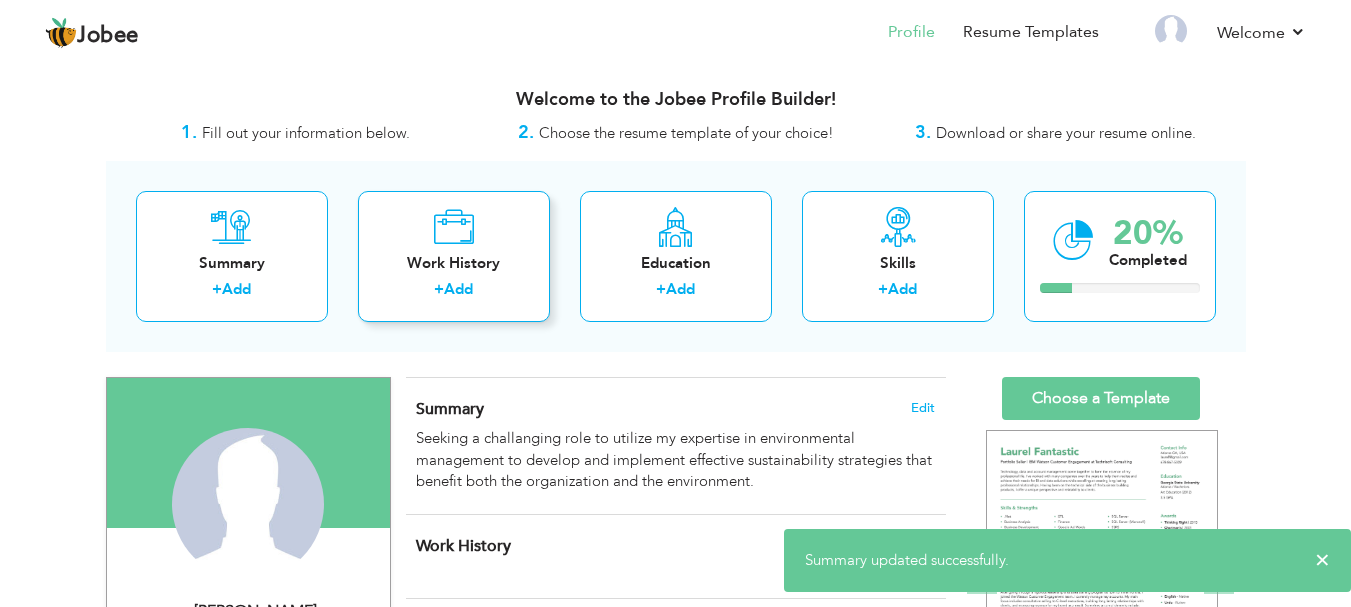 click on "+  Add" at bounding box center [454, 292] 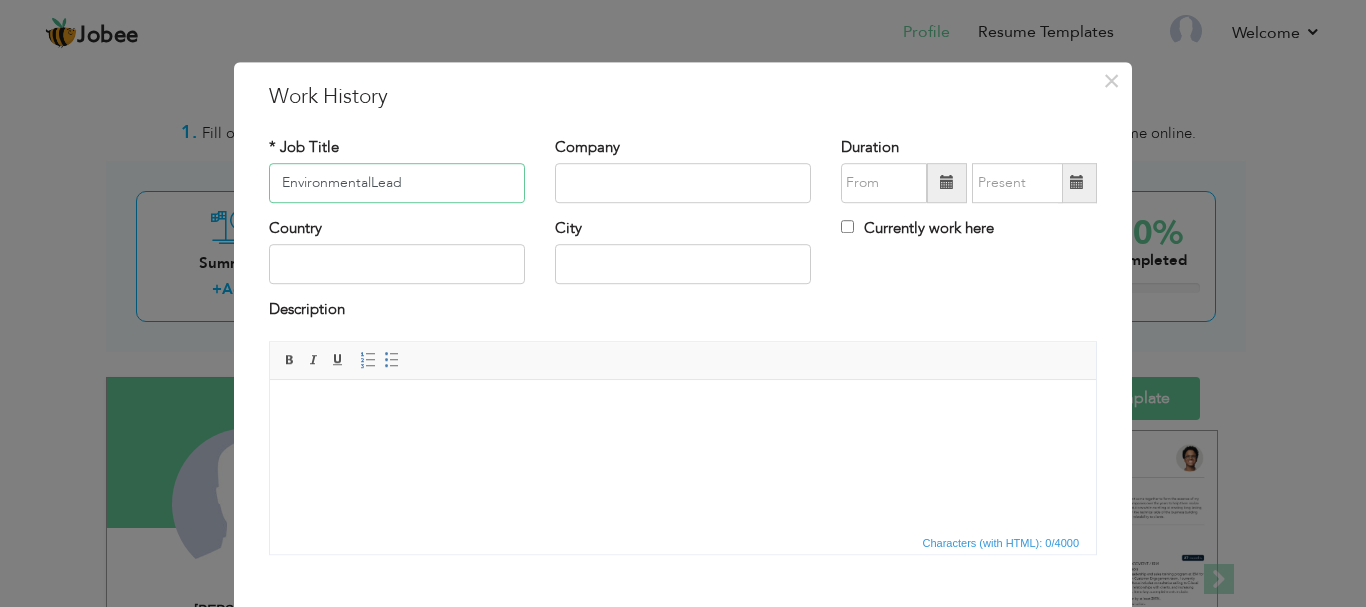 click on "EnvironmentalLead" at bounding box center [397, 183] 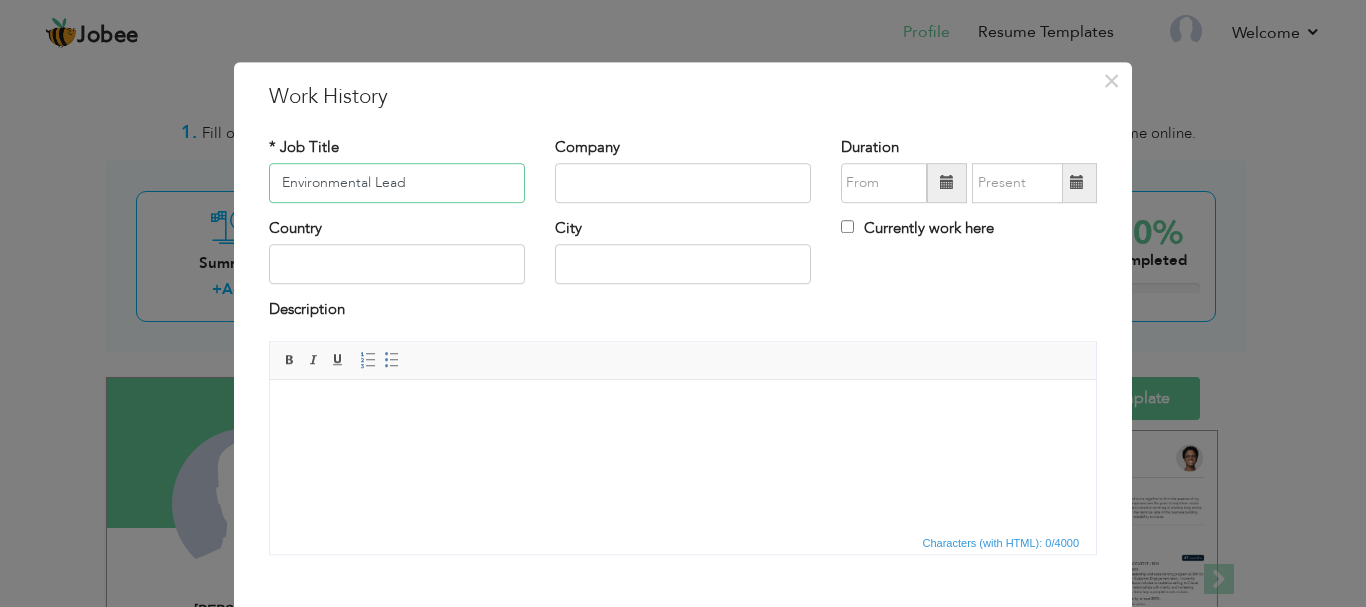 click on "Environmental Lead" at bounding box center [397, 183] 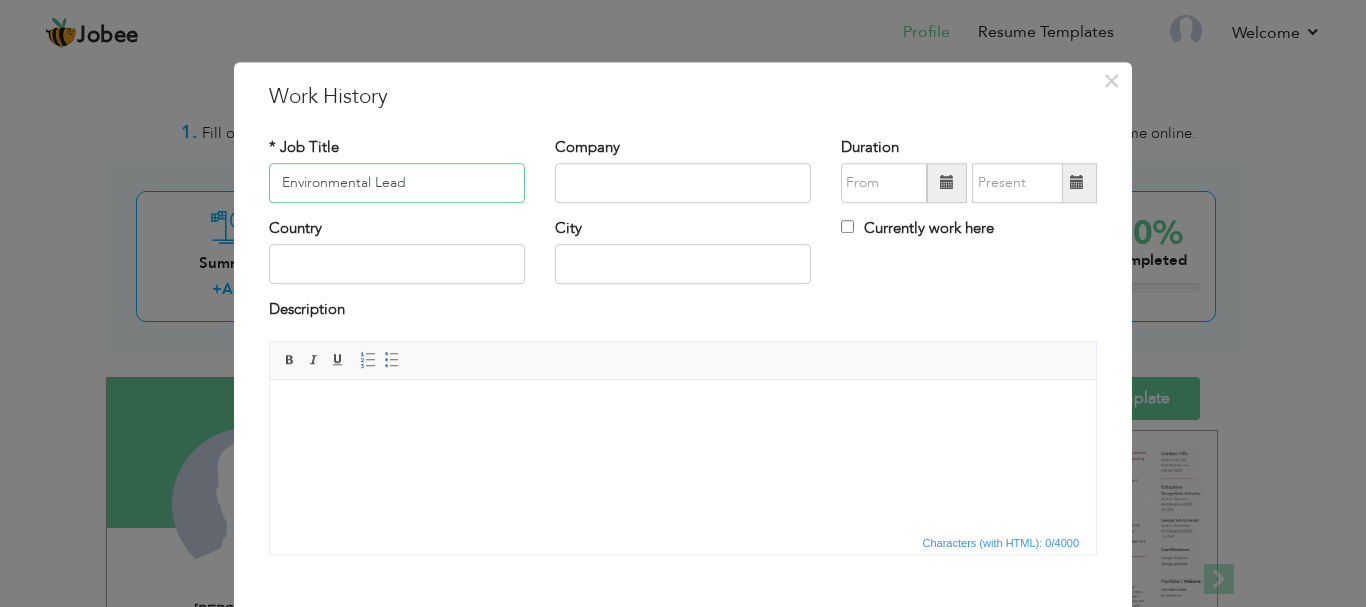 type on "Environmental Lead" 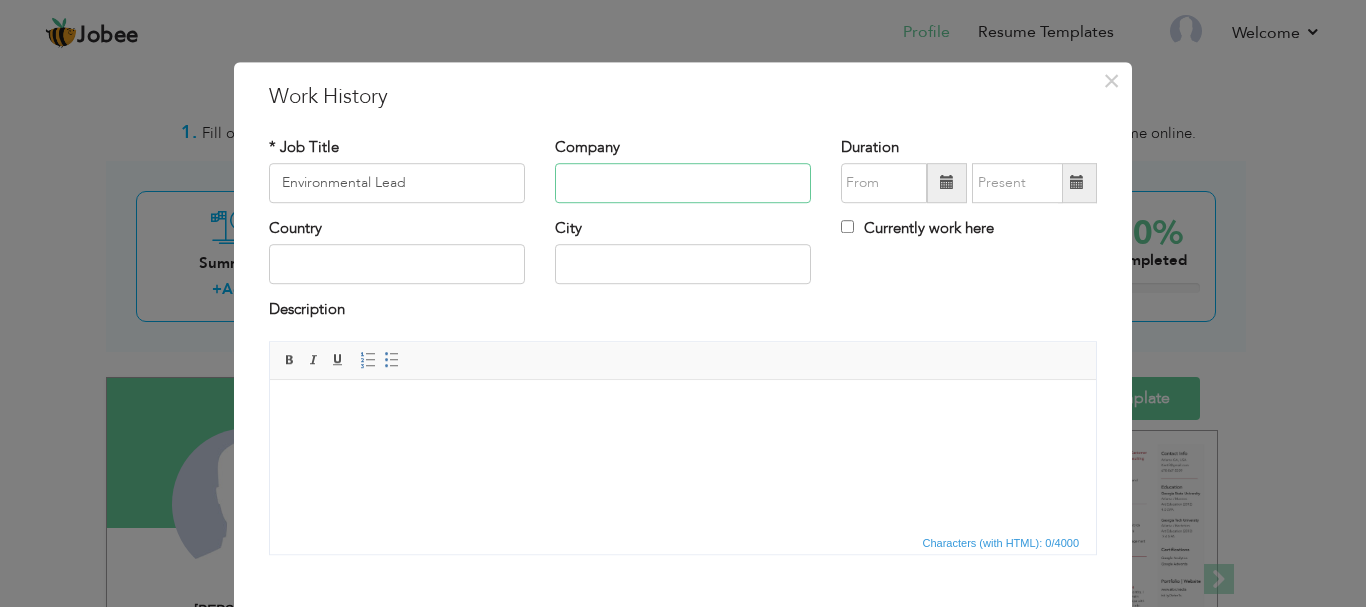 click at bounding box center (683, 183) 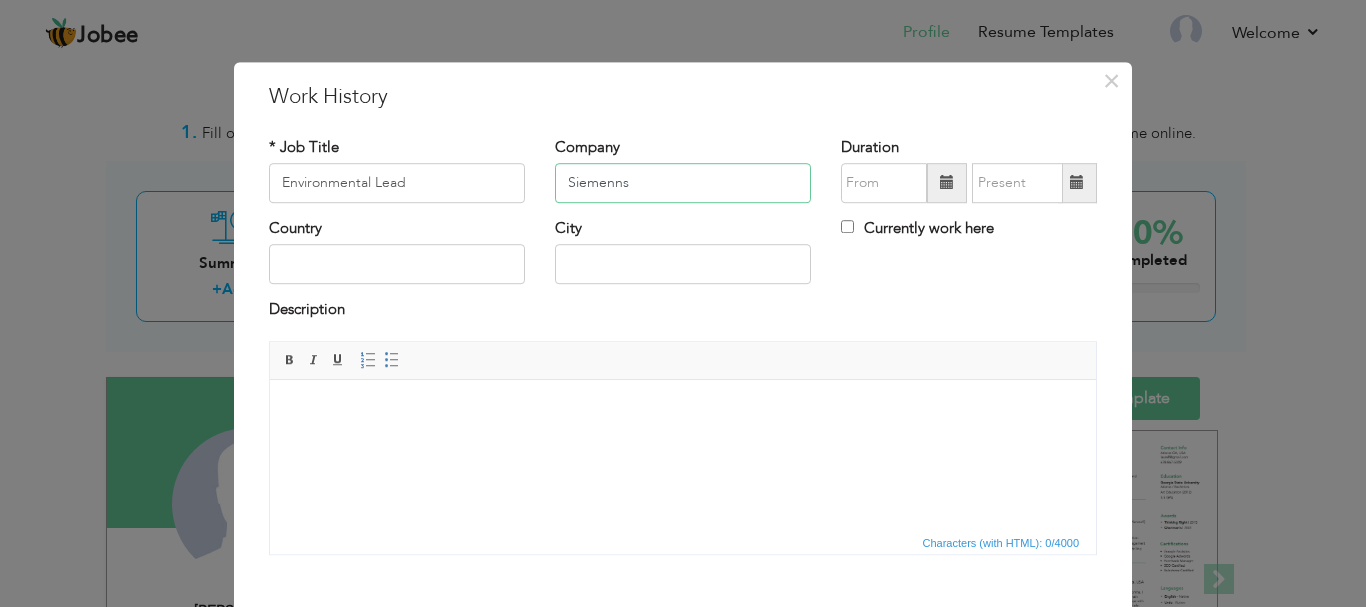 type on "Siemenns" 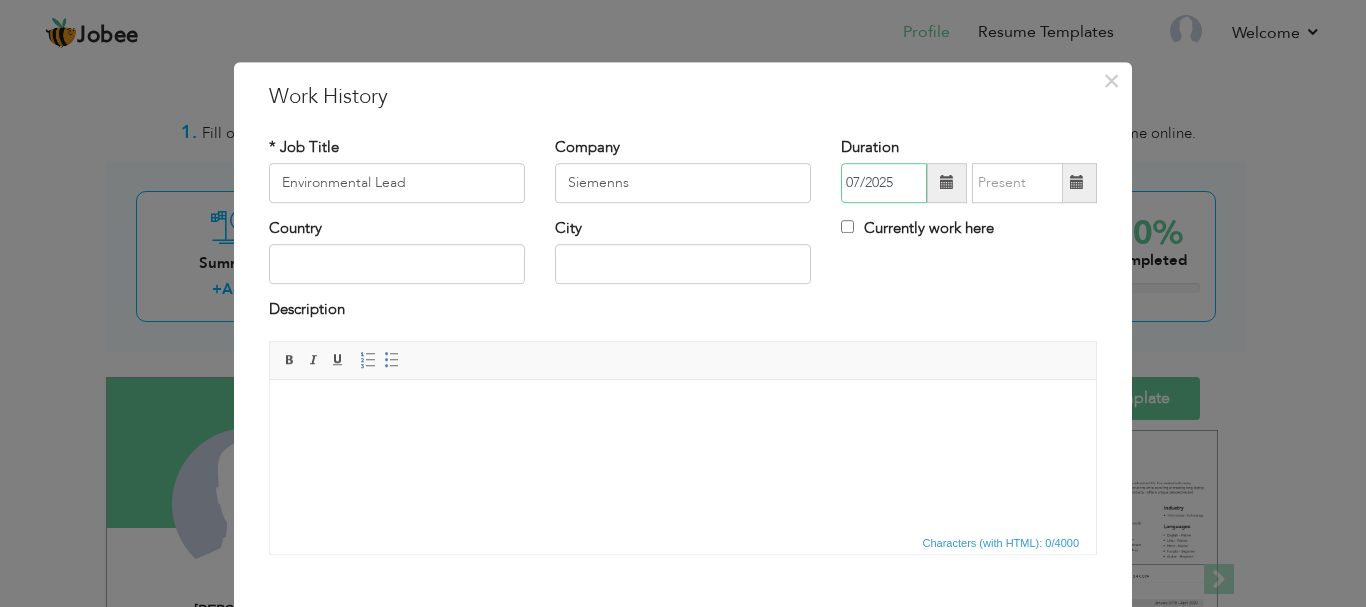 click on "07/2025" at bounding box center (884, 183) 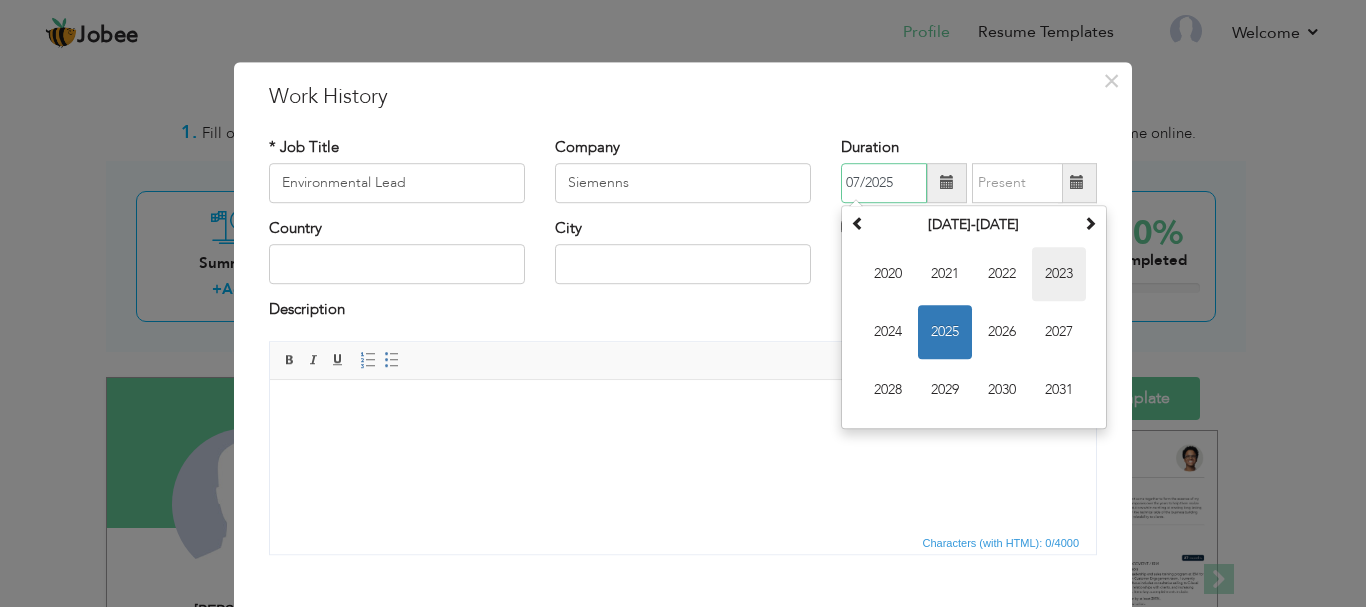 click on "2023" at bounding box center [1059, 274] 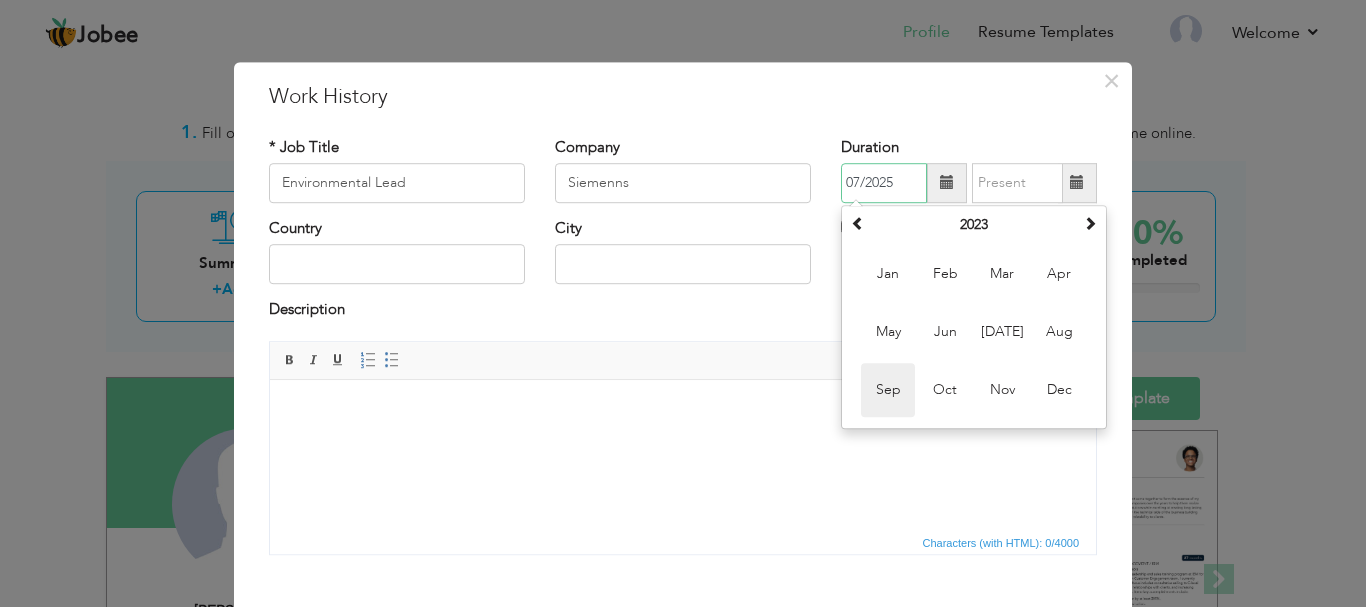 click on "Sep" at bounding box center (888, 390) 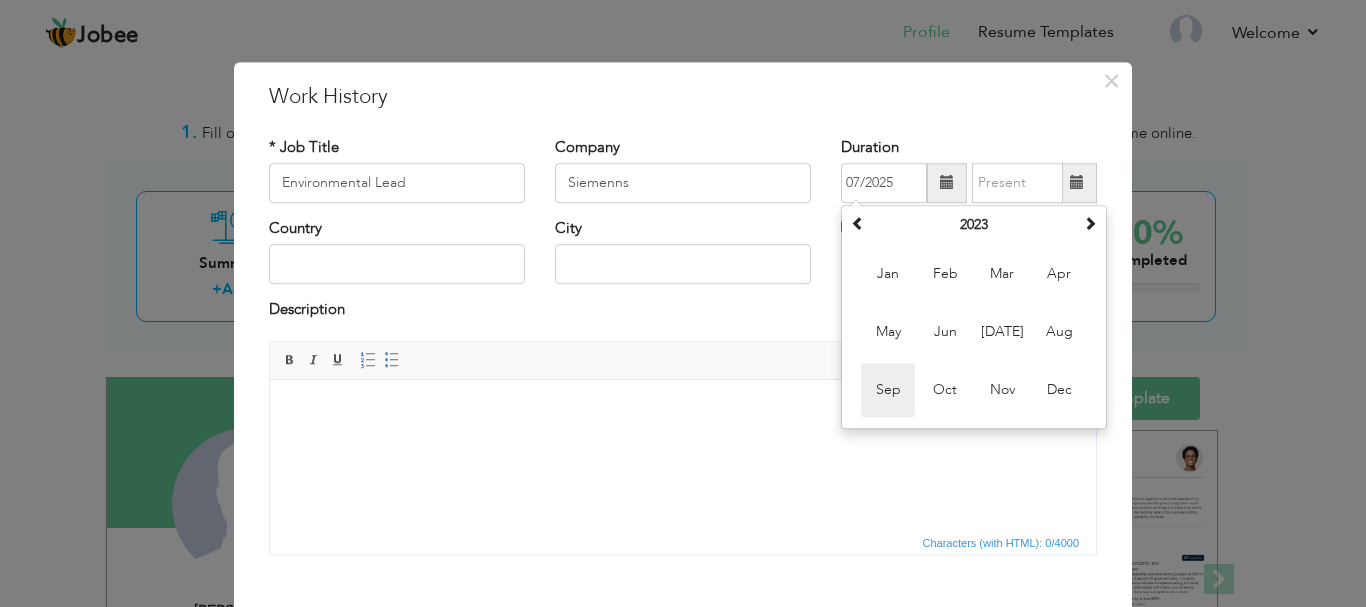type on "09/2023" 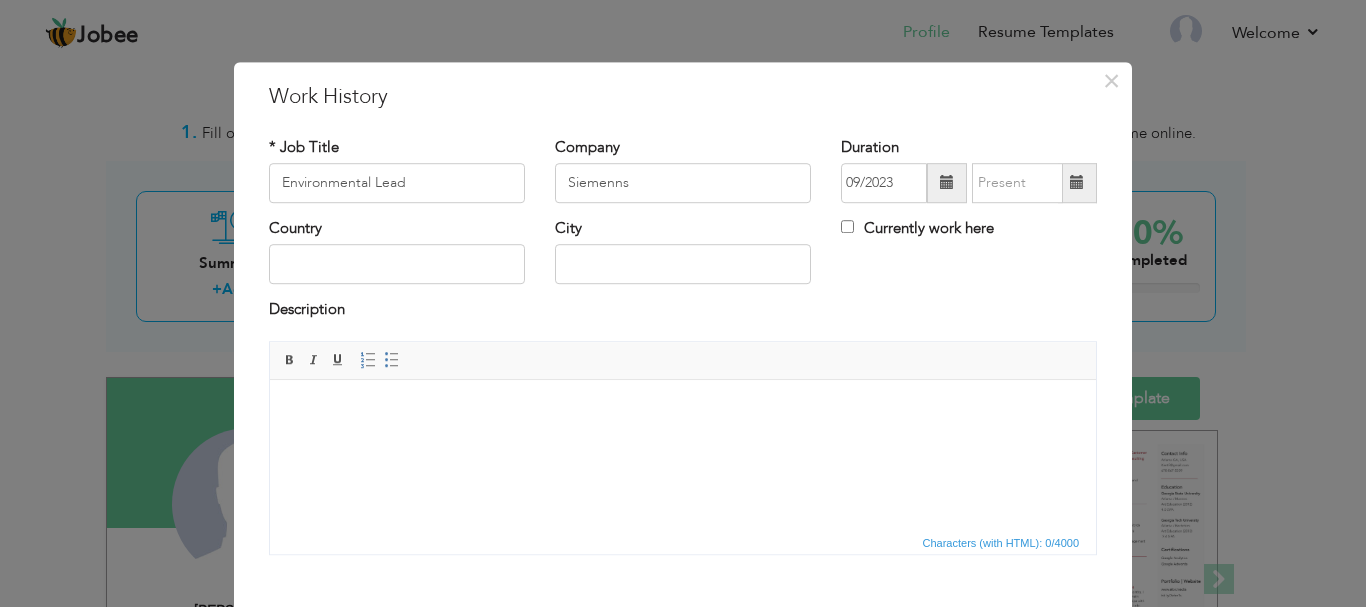 click at bounding box center (1077, 183) 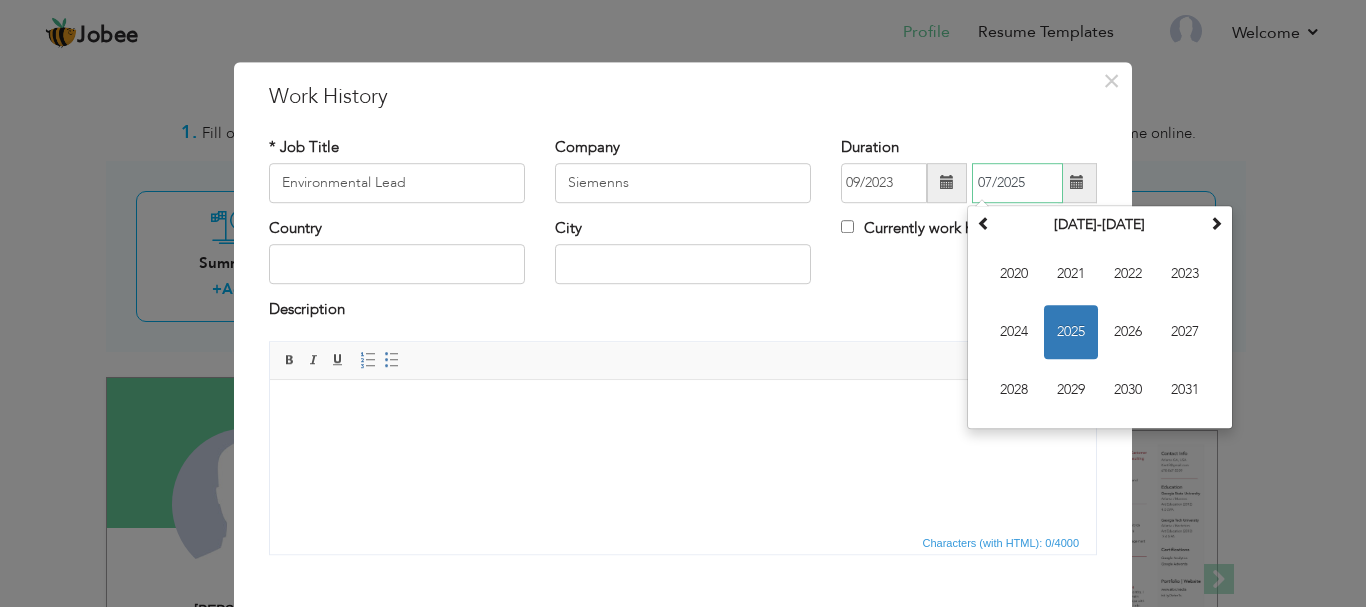 click on "2025" at bounding box center (1071, 332) 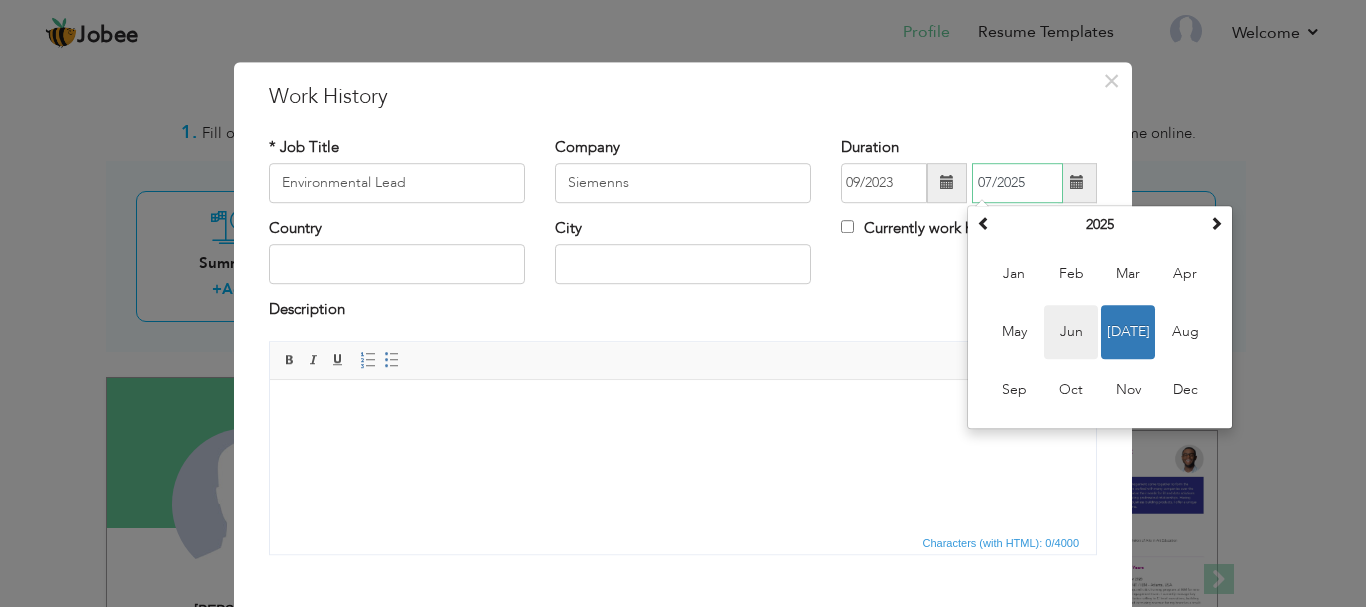 click on "Jun" at bounding box center [1071, 332] 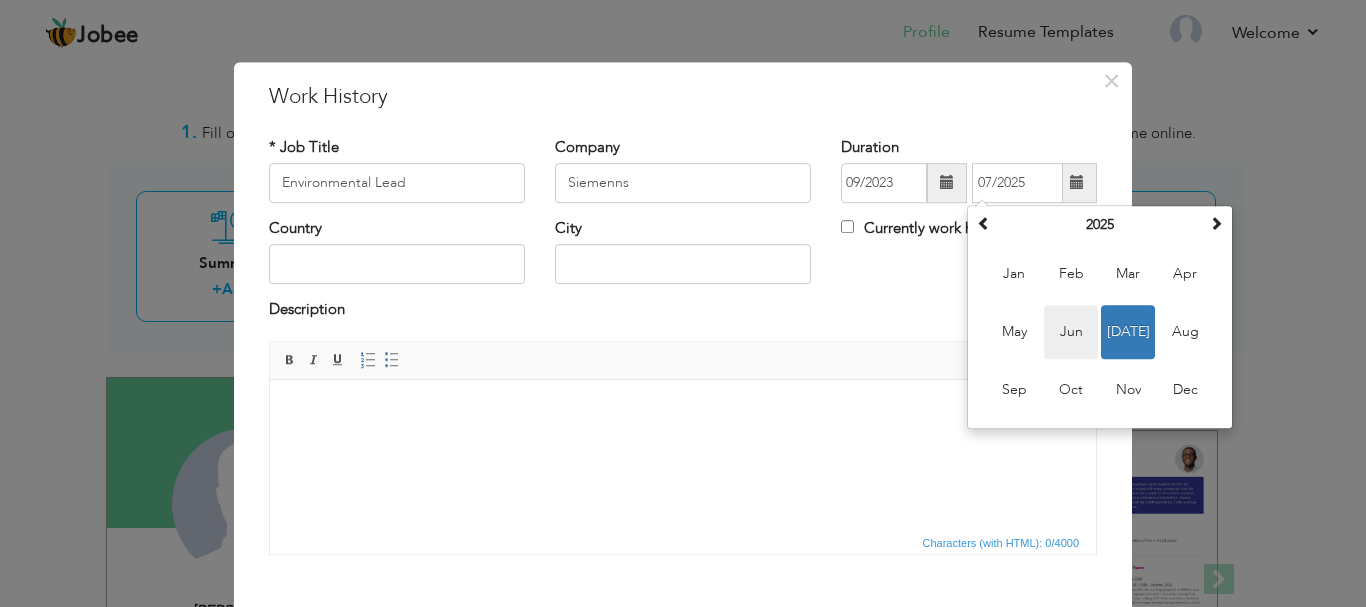 type on "06/2025" 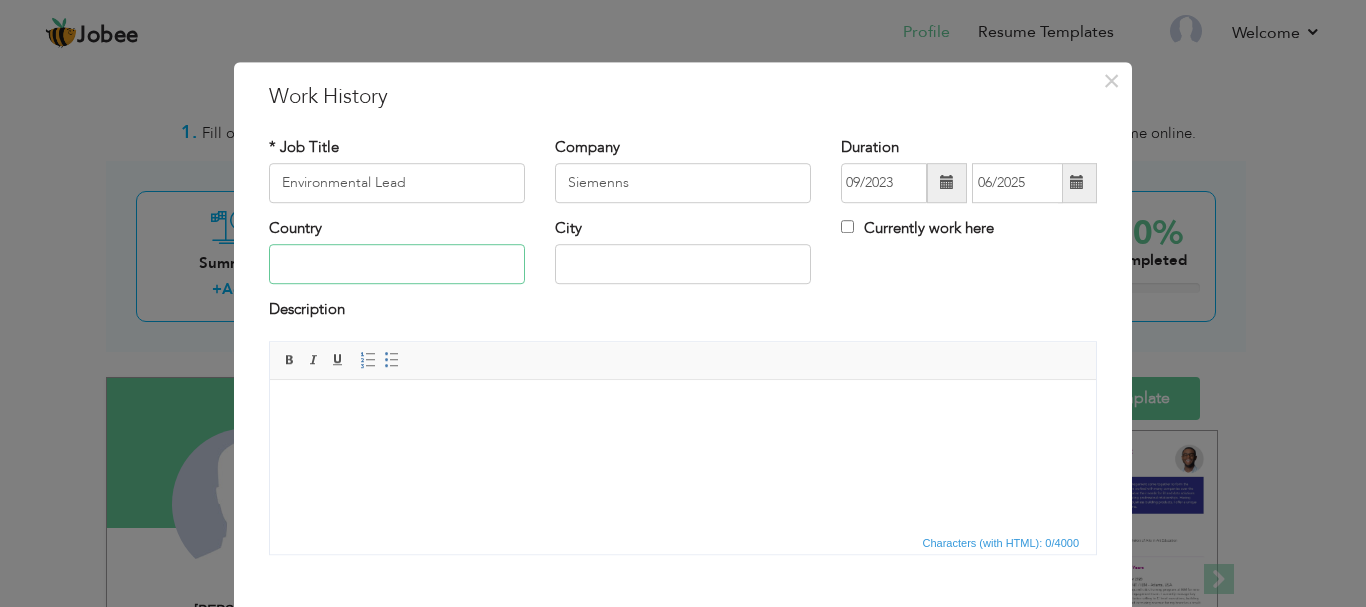 click at bounding box center (397, 265) 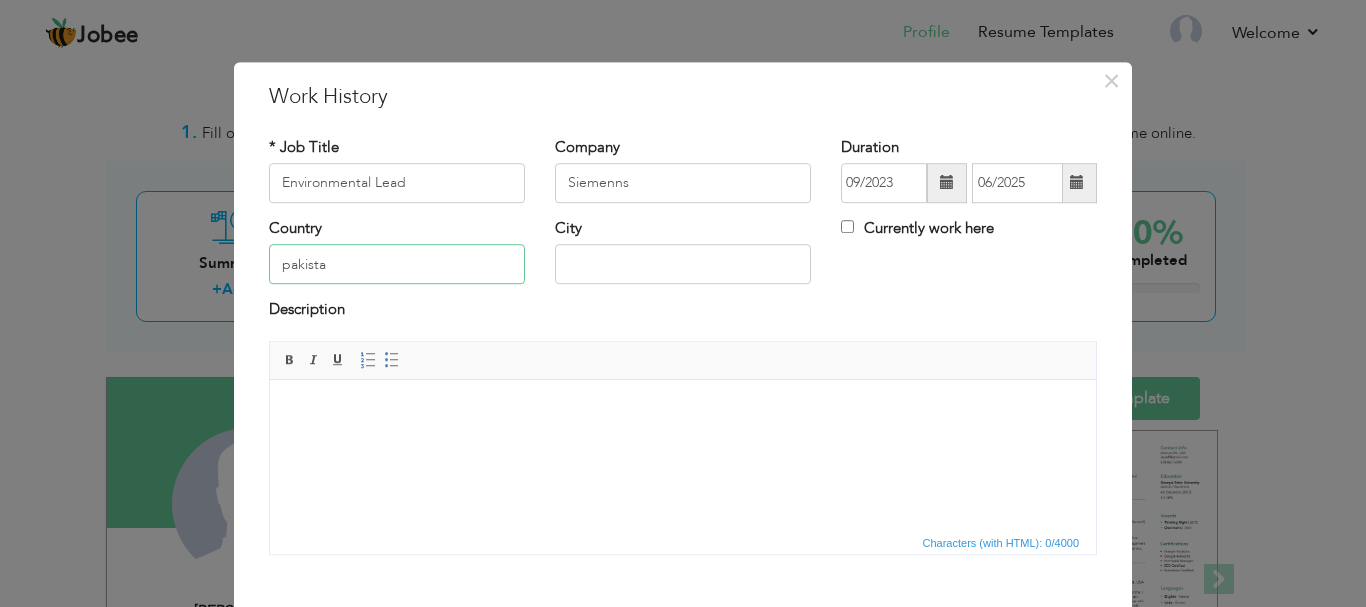 click on "pakista" at bounding box center [397, 265] 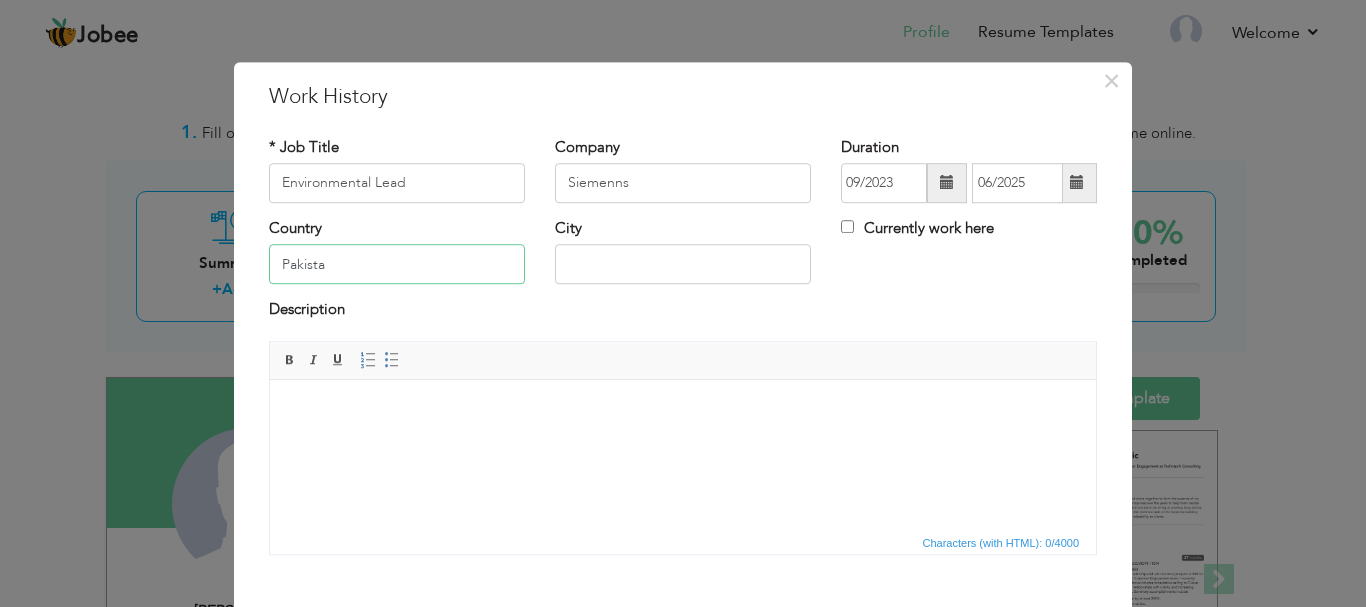 click on "Pakista" at bounding box center [397, 265] 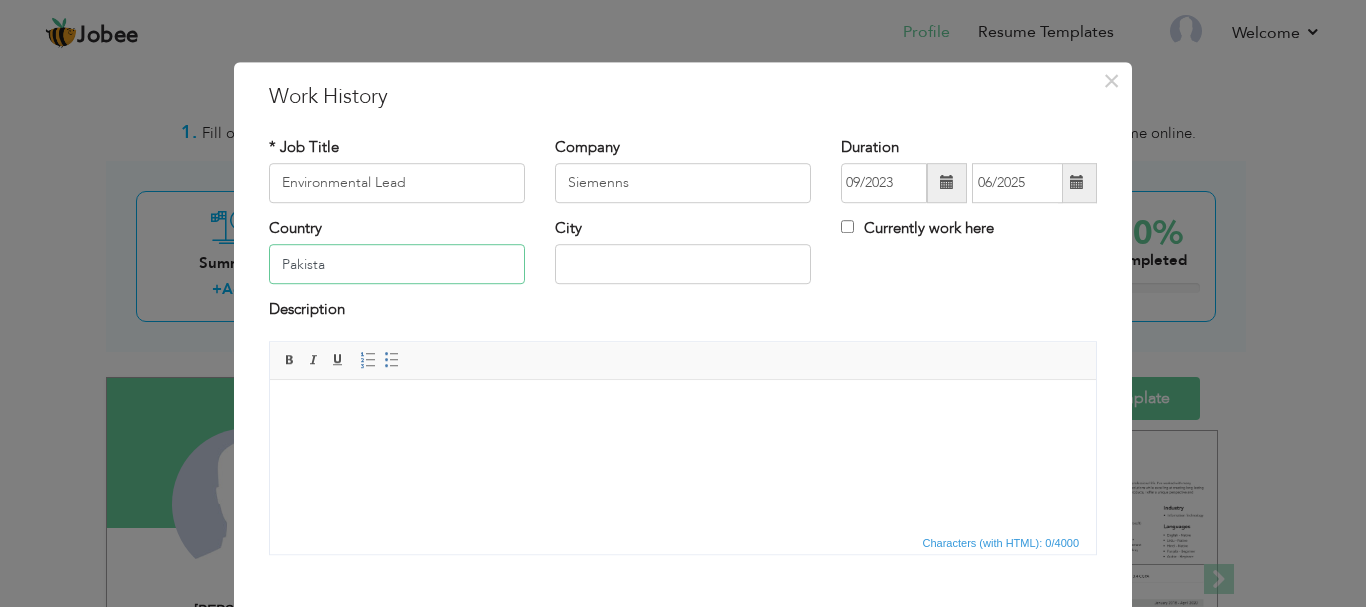 type on "[GEOGRAPHIC_DATA]" 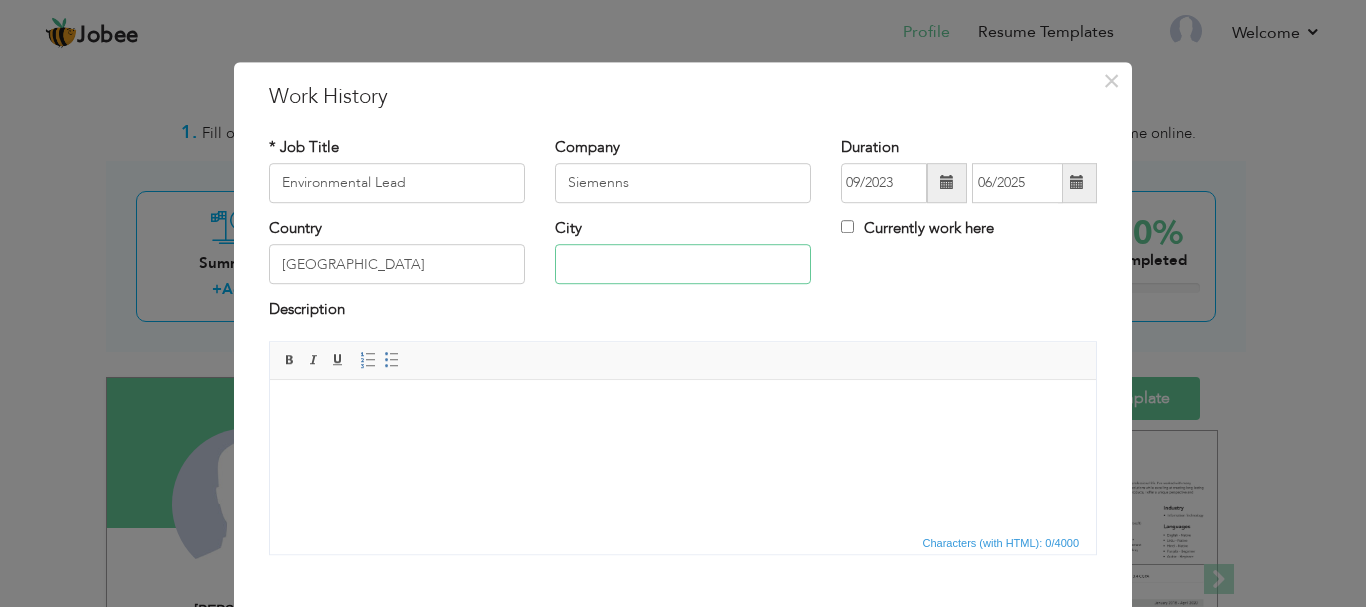 type on "[GEOGRAPHIC_DATA]" 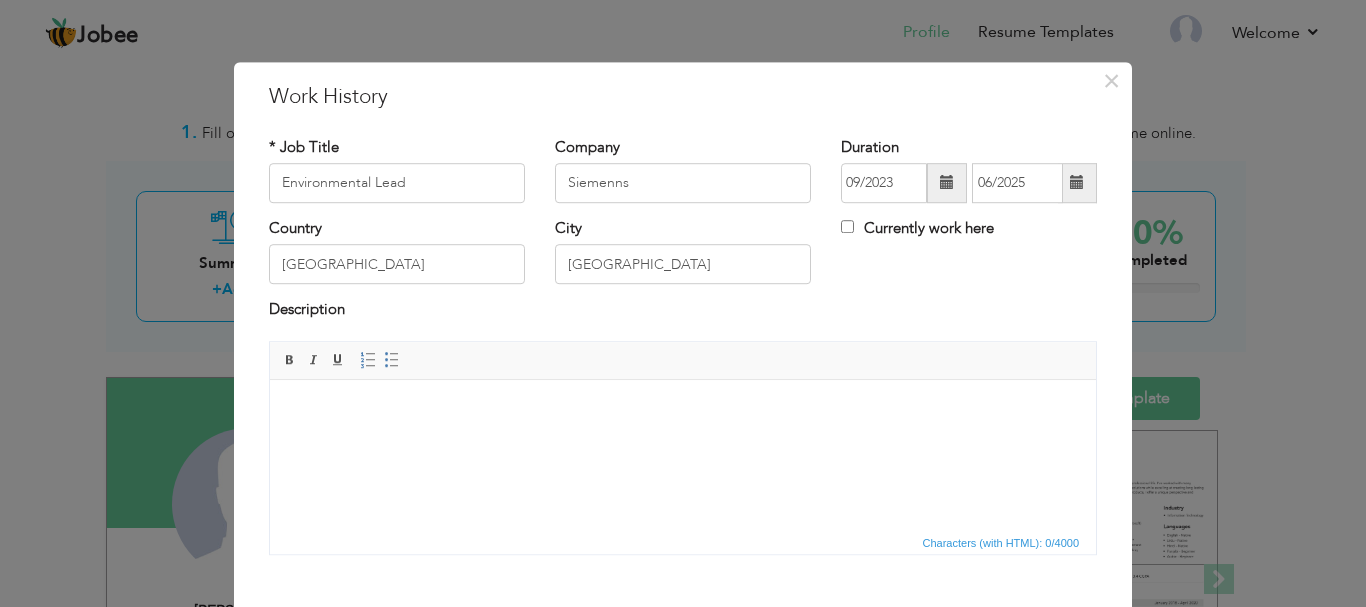 click on "Description" at bounding box center (683, 313) 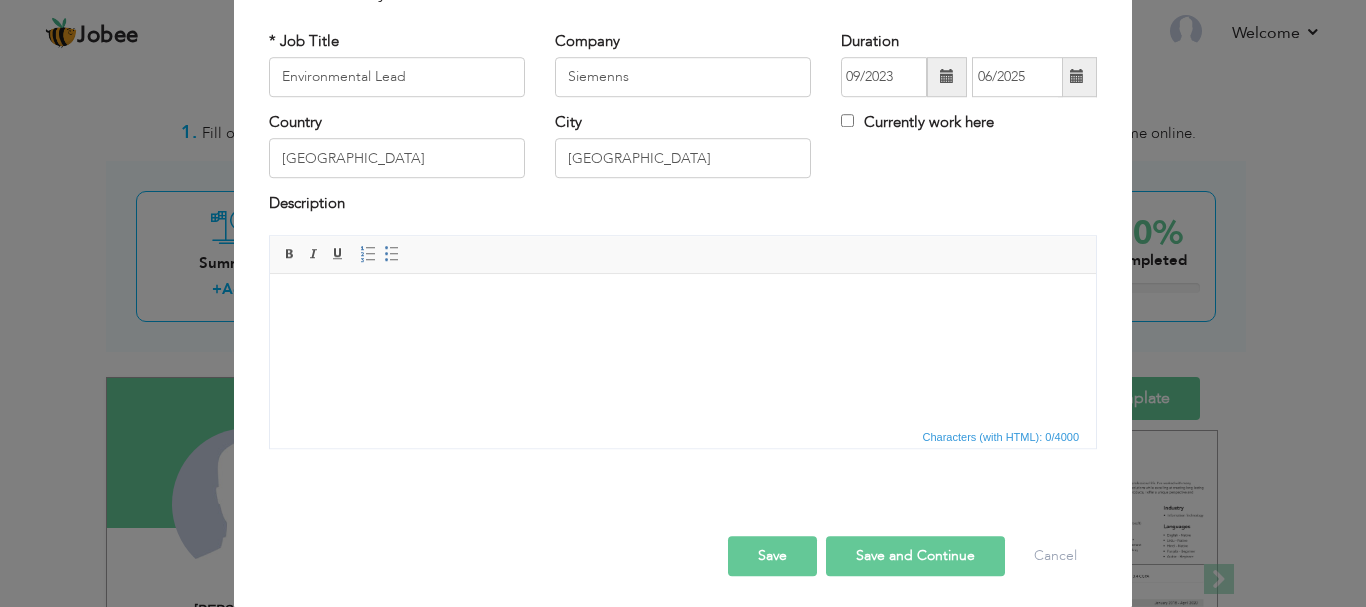 scroll, scrollTop: 110, scrollLeft: 0, axis: vertical 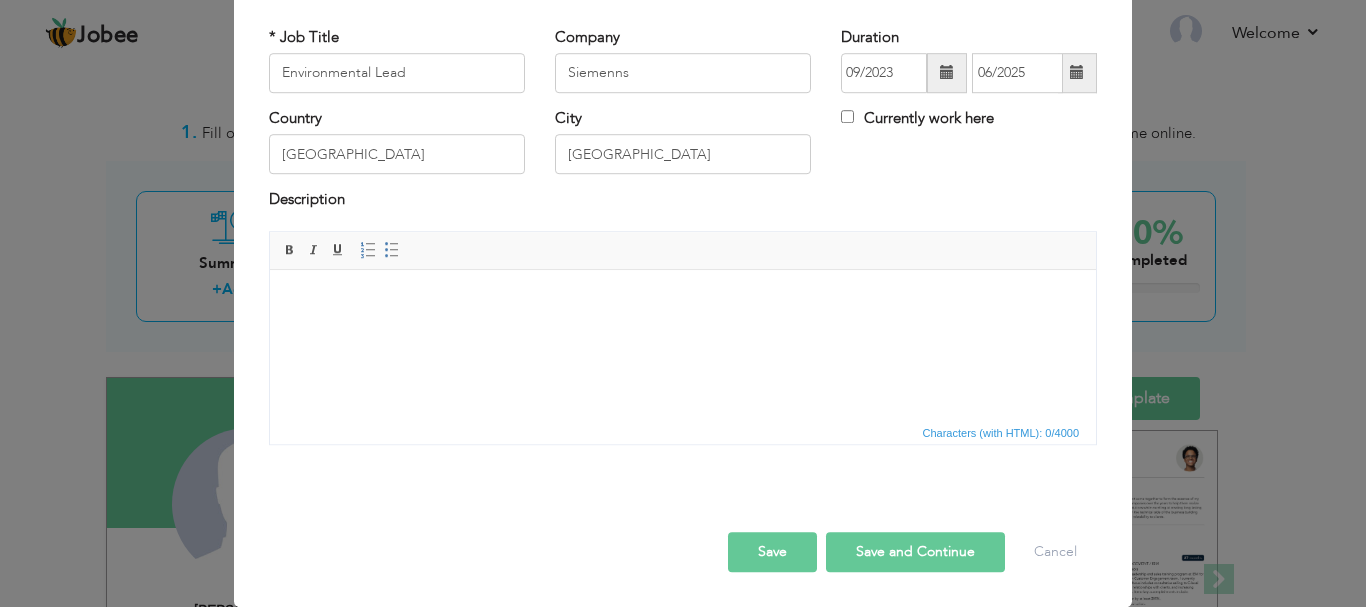 click on "Description" at bounding box center (307, 200) 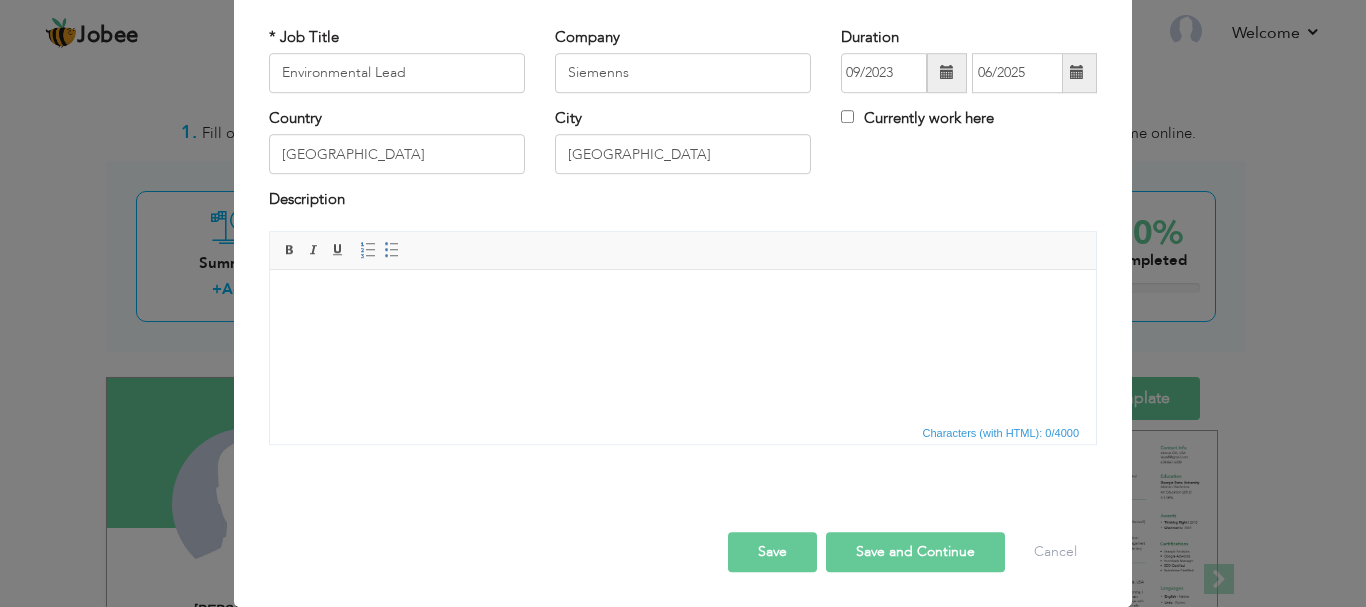 click at bounding box center (683, 299) 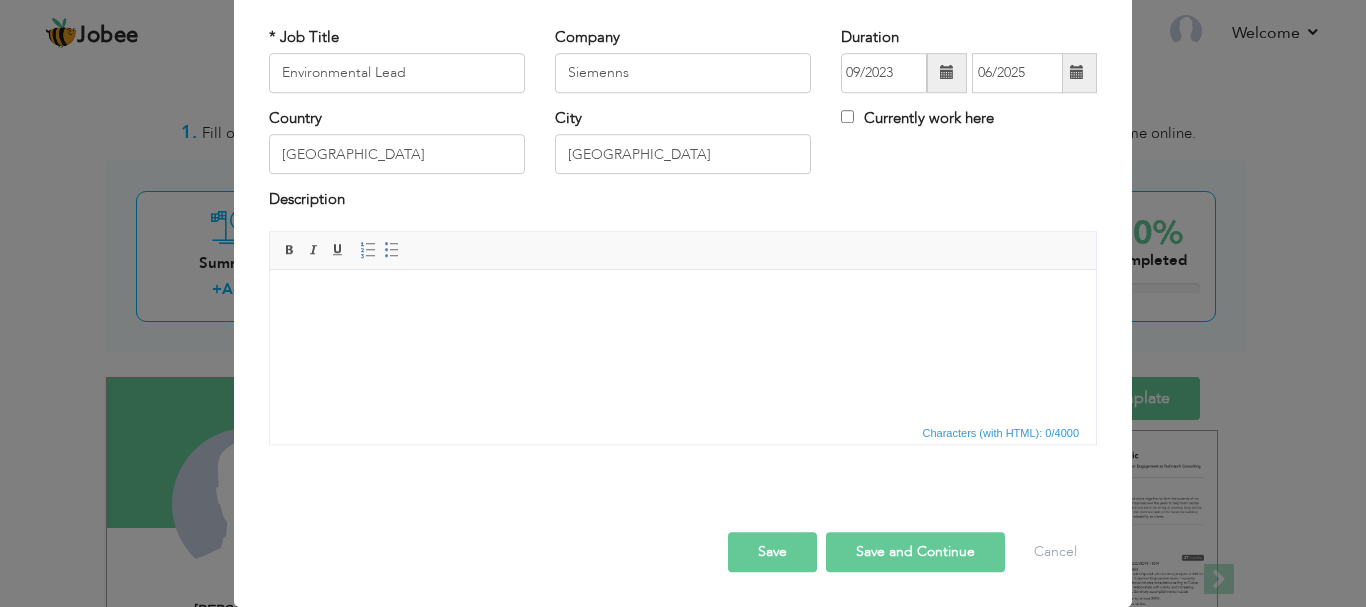 drag, startPoint x: 311, startPoint y: 318, endPoint x: 701, endPoint y: 304, distance: 390.2512 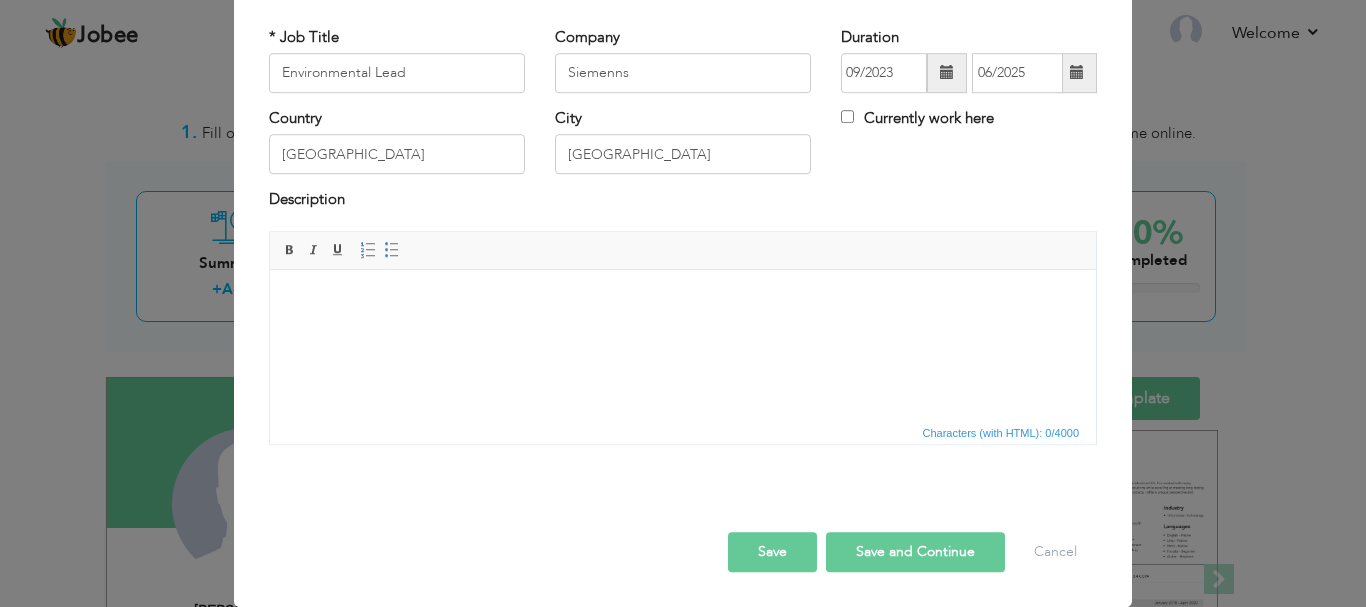 click at bounding box center [683, 299] 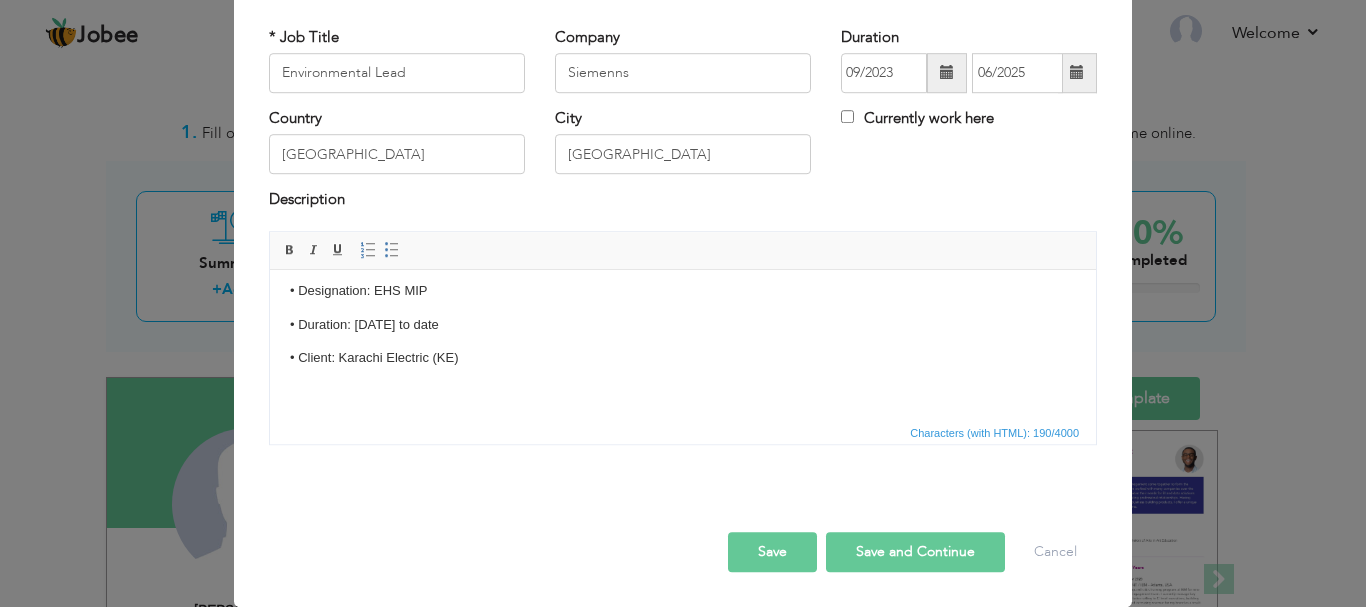 scroll, scrollTop: 0, scrollLeft: 0, axis: both 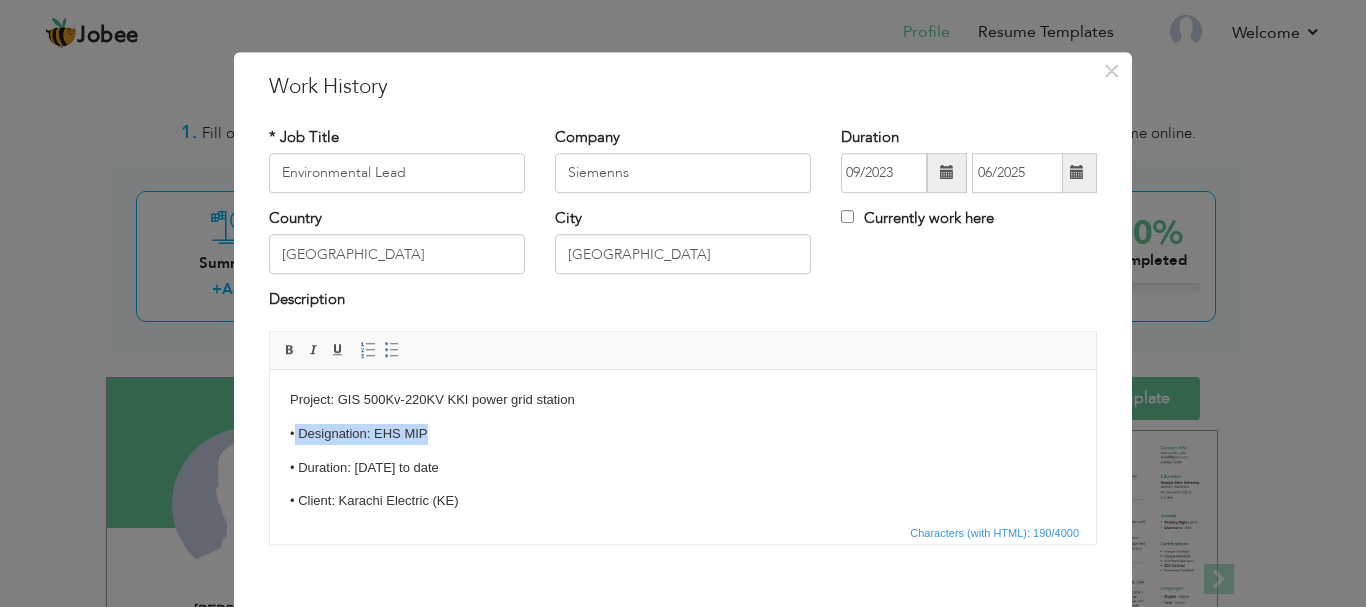 drag, startPoint x: 436, startPoint y: 435, endPoint x: 293, endPoint y: 436, distance: 143.0035 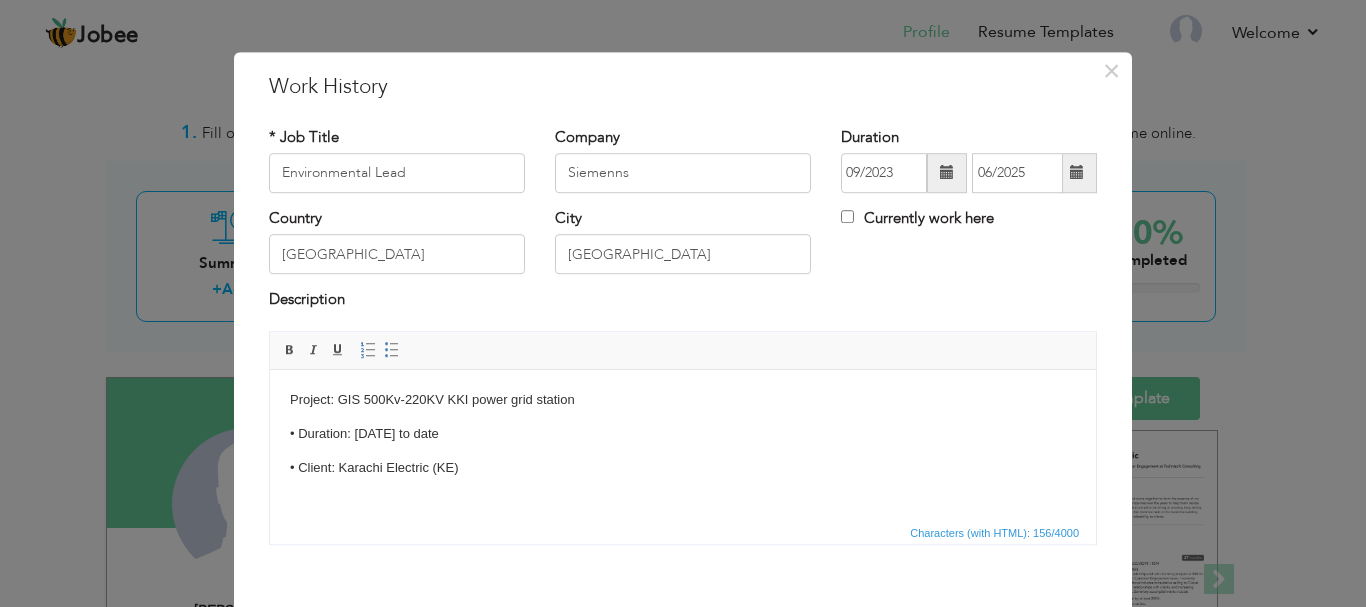drag, startPoint x: 510, startPoint y: 428, endPoint x: 298, endPoint y: 433, distance: 212.05896 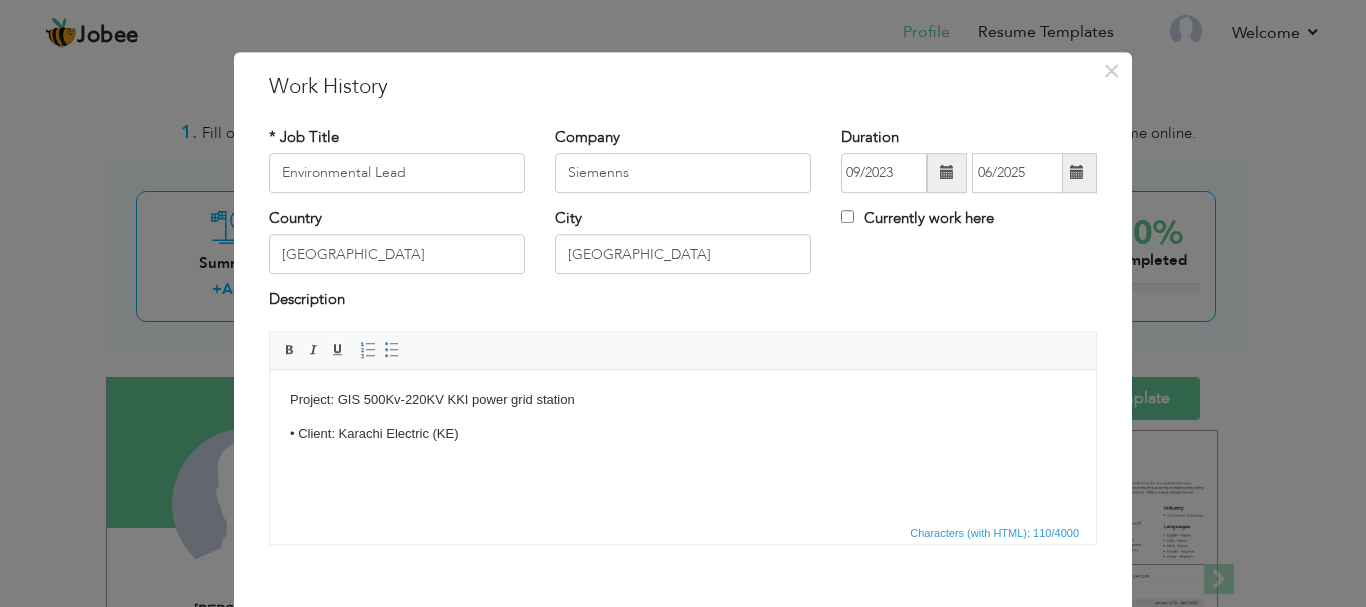 click on "Project: GIS 500Kv-220KV KKI power grid station" at bounding box center (683, 399) 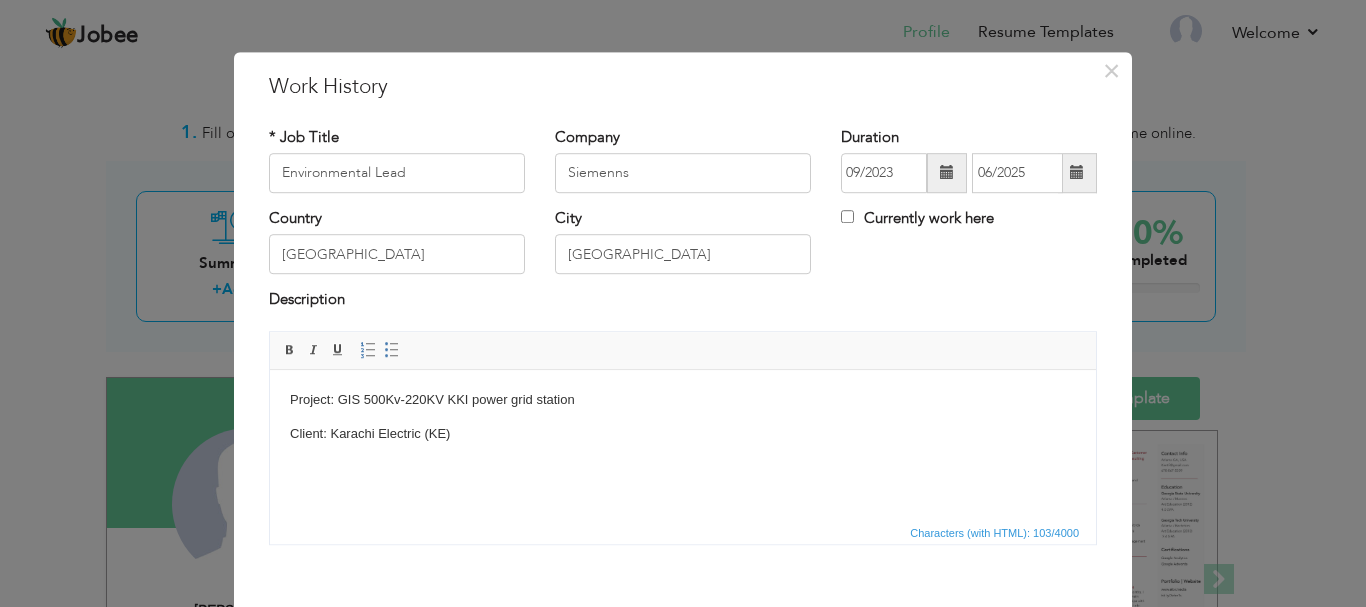 click on "Project: GIS 500Kv-220KV KKI power grid station Client: Karachi Electric (KE)" at bounding box center (683, 433) 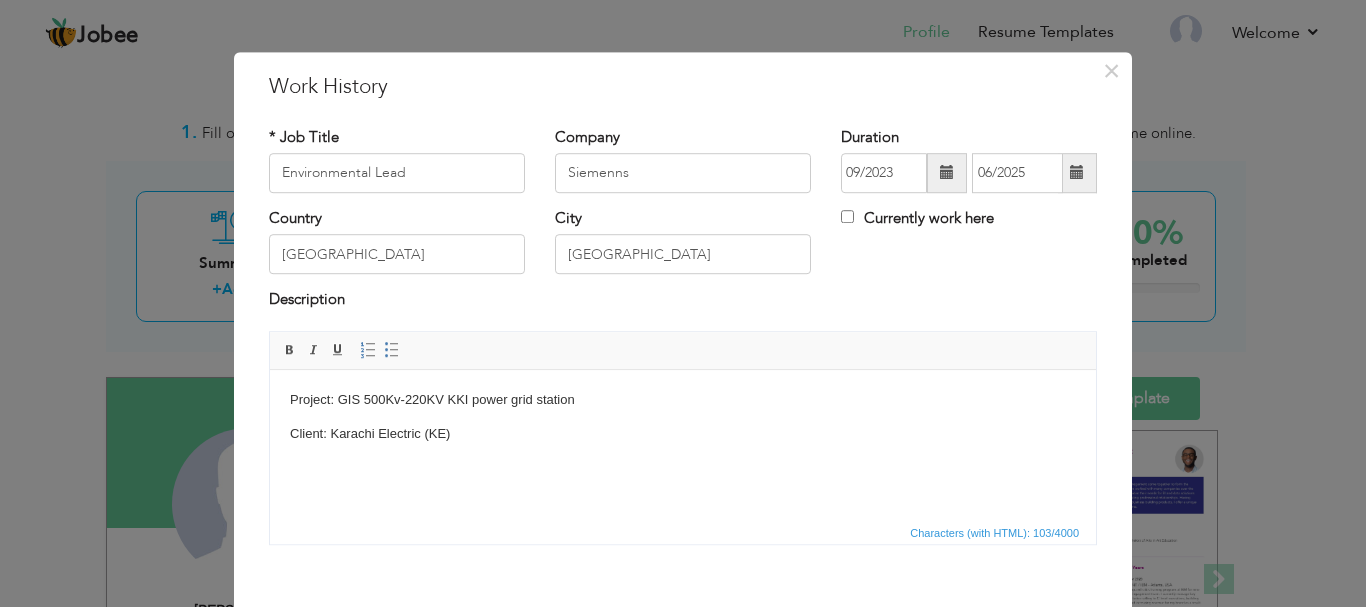 click on "Client: Karachi Electric (KE)" at bounding box center (683, 433) 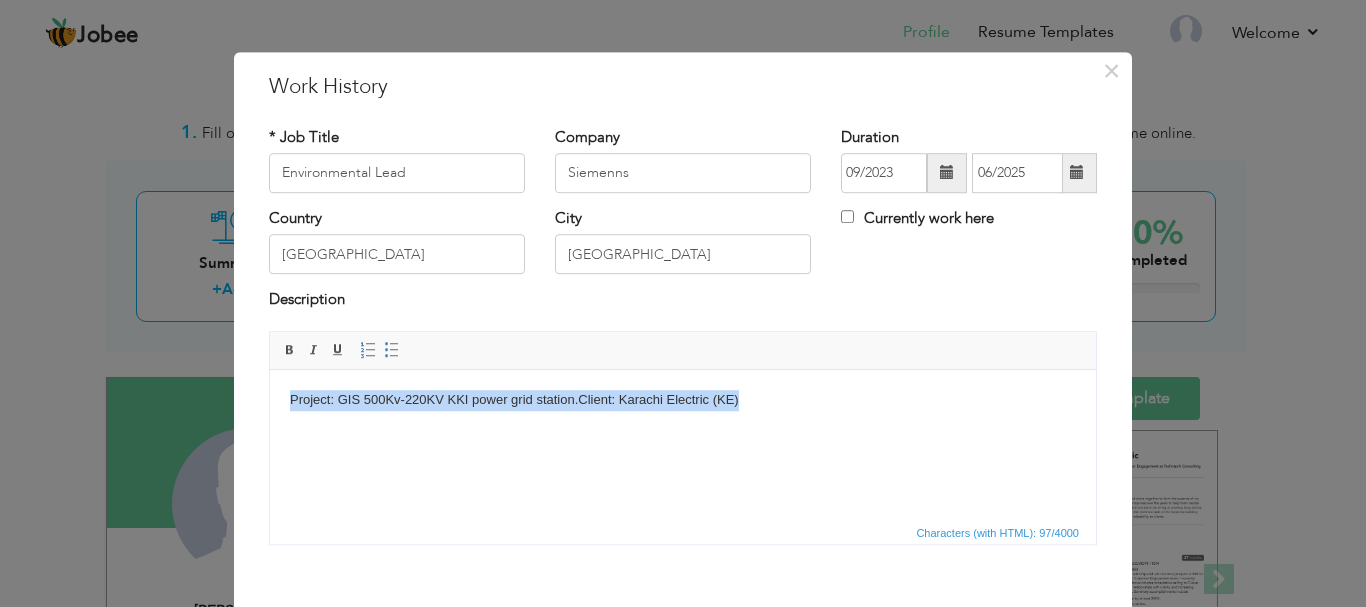 drag, startPoint x: 744, startPoint y: 408, endPoint x: 285, endPoint y: 402, distance: 459.0392 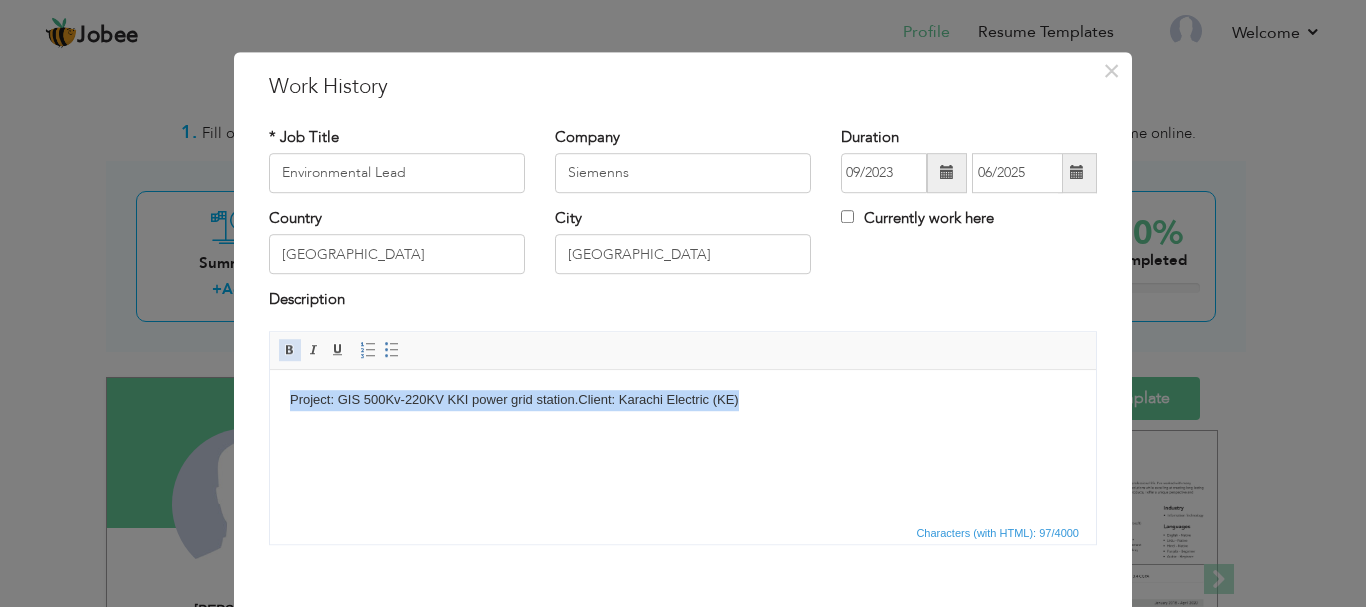 click at bounding box center (290, 350) 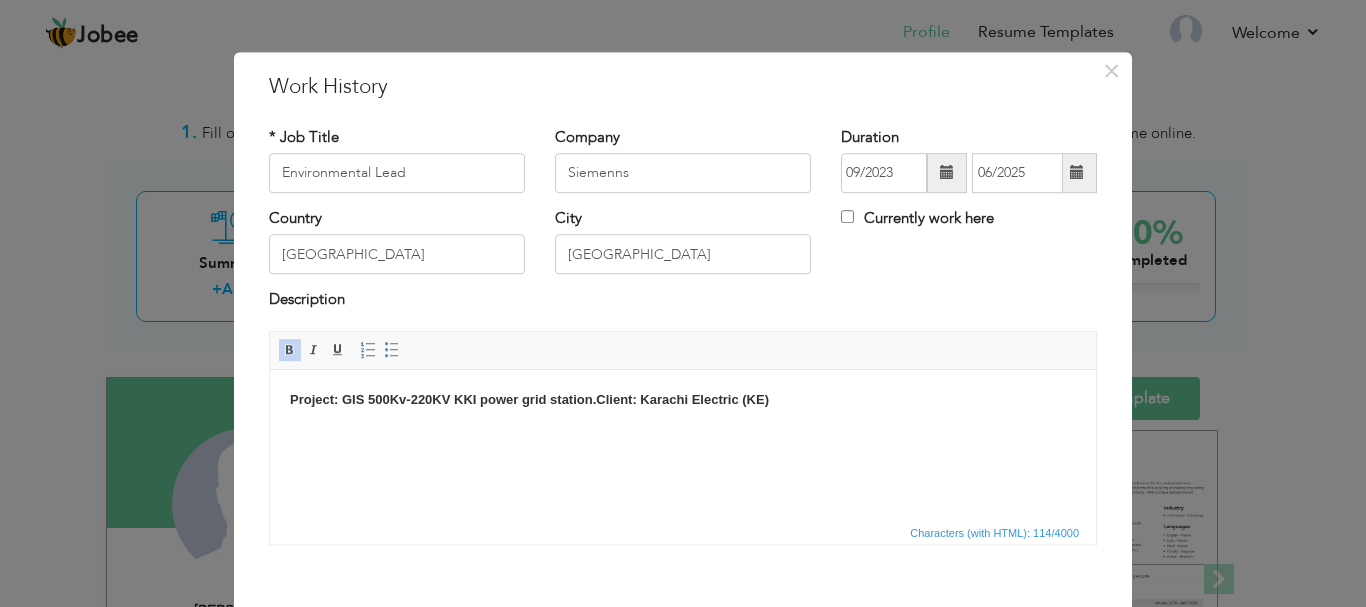 click on "Project: GIS 500Kv-220KV KKI power grid station.Client: Karachi Electric (KE)" at bounding box center (683, 416) 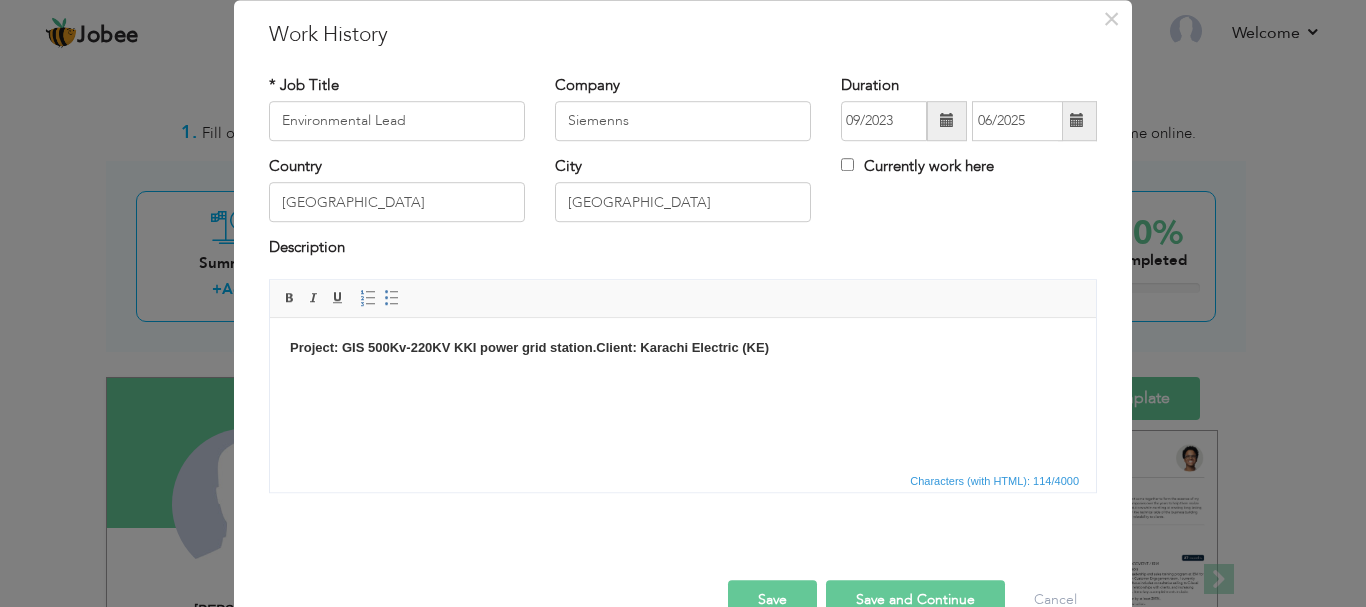 scroll, scrollTop: 110, scrollLeft: 0, axis: vertical 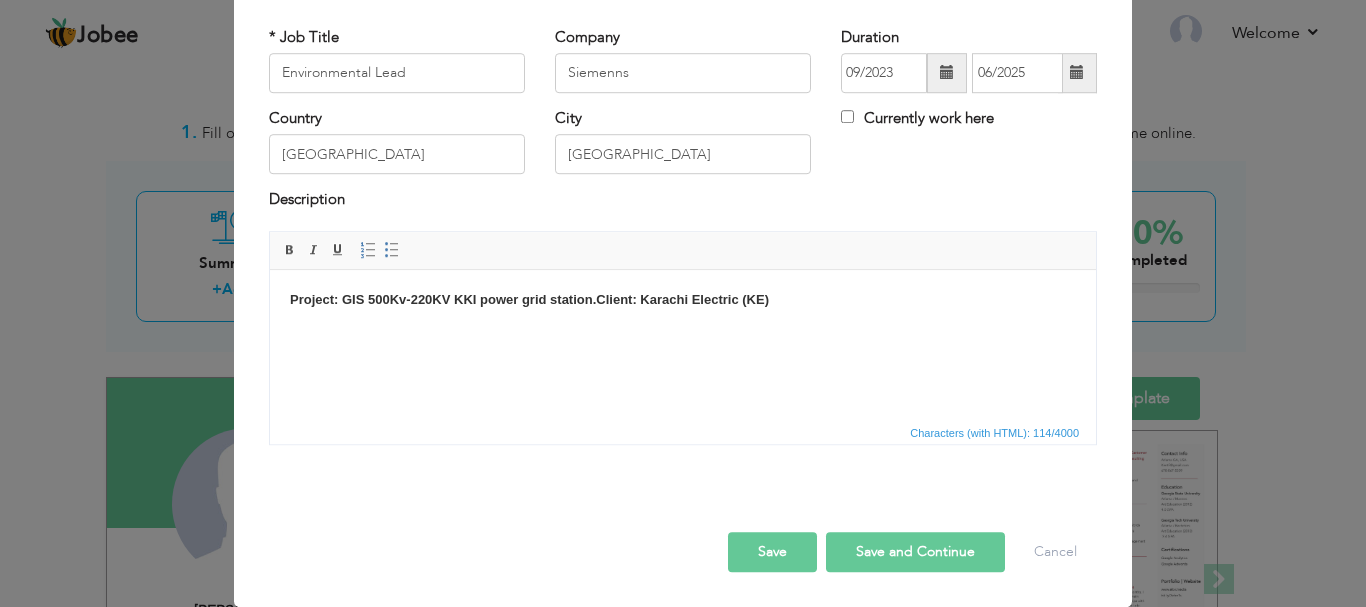 click on "Save and Continue" at bounding box center [915, 552] 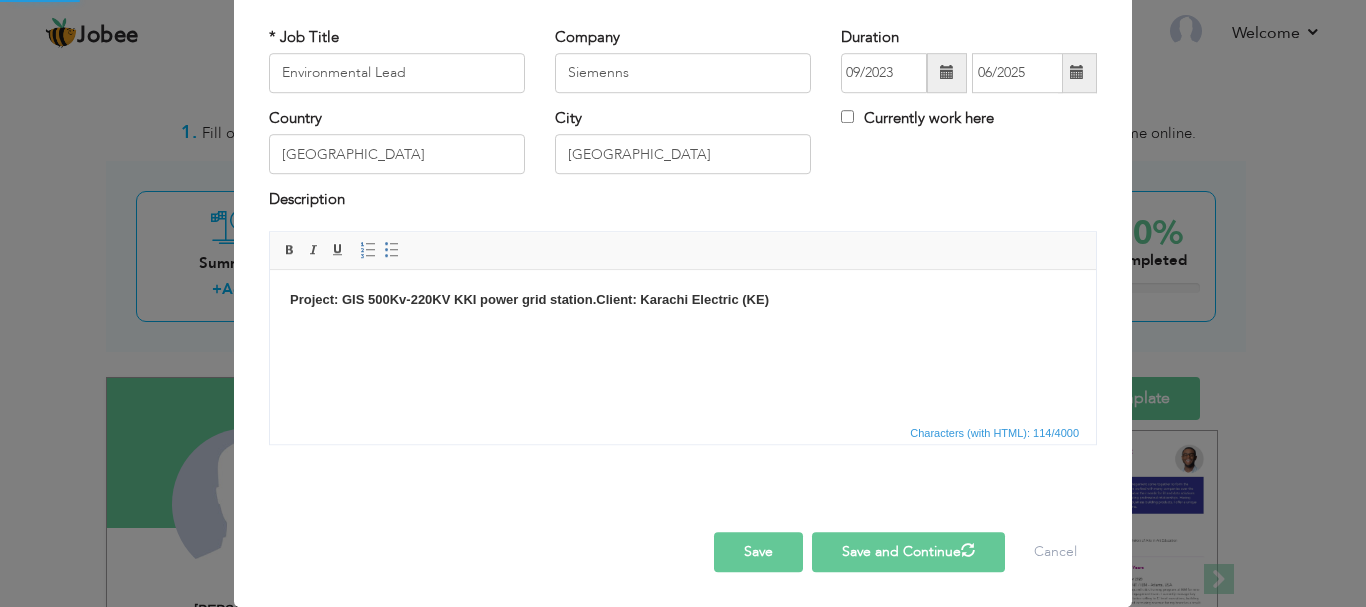 type 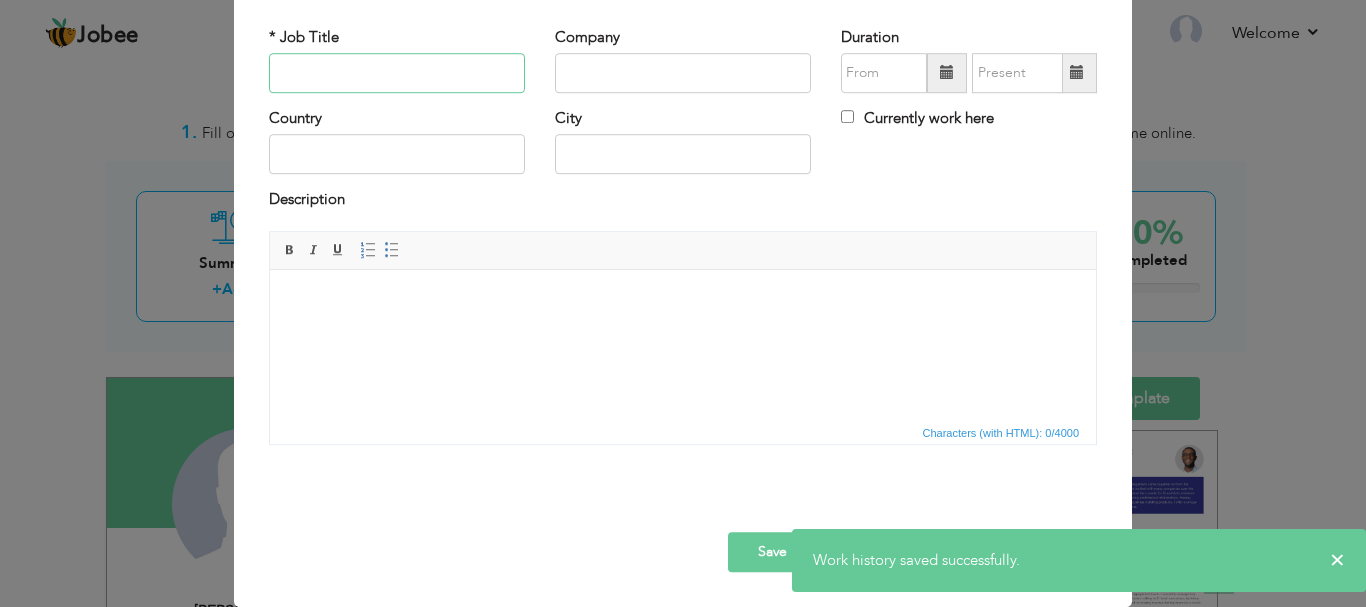 click at bounding box center [397, 73] 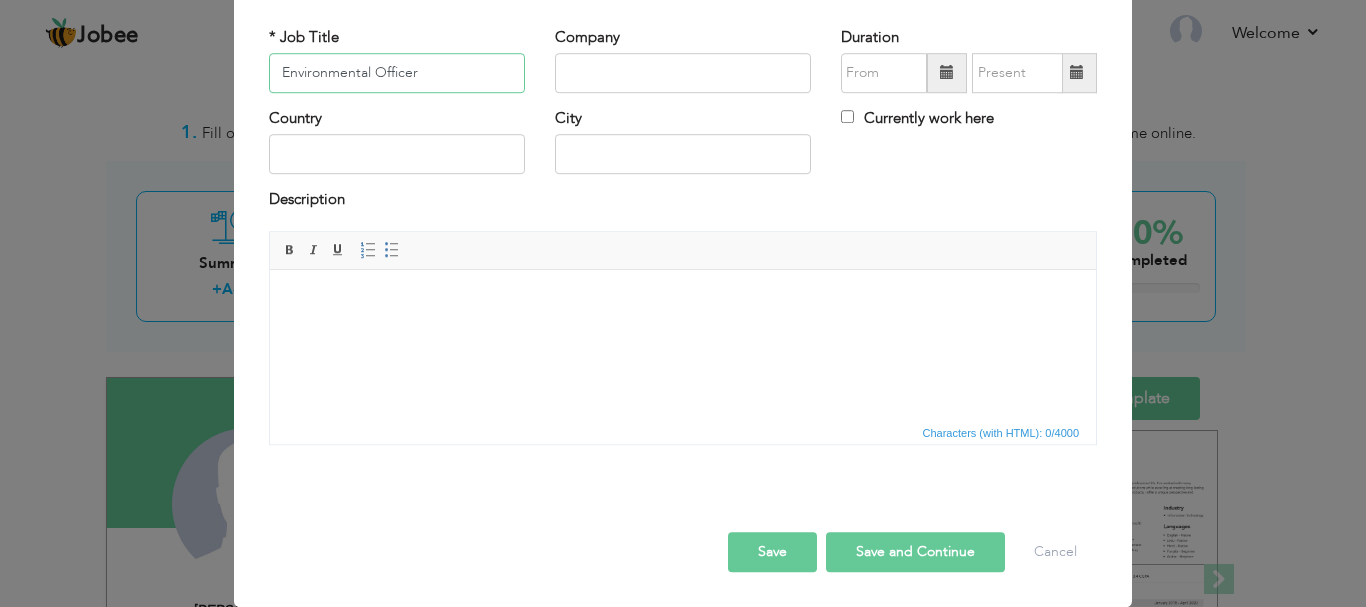 type on "Environmental Officer" 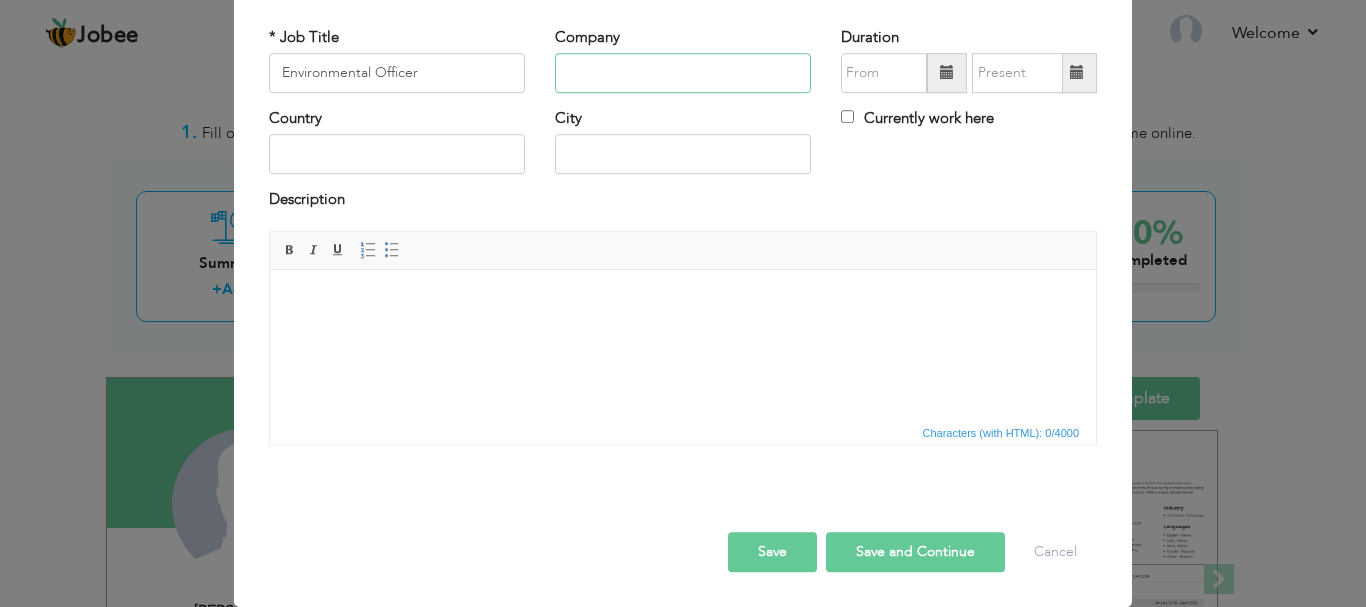 click at bounding box center [683, 73] 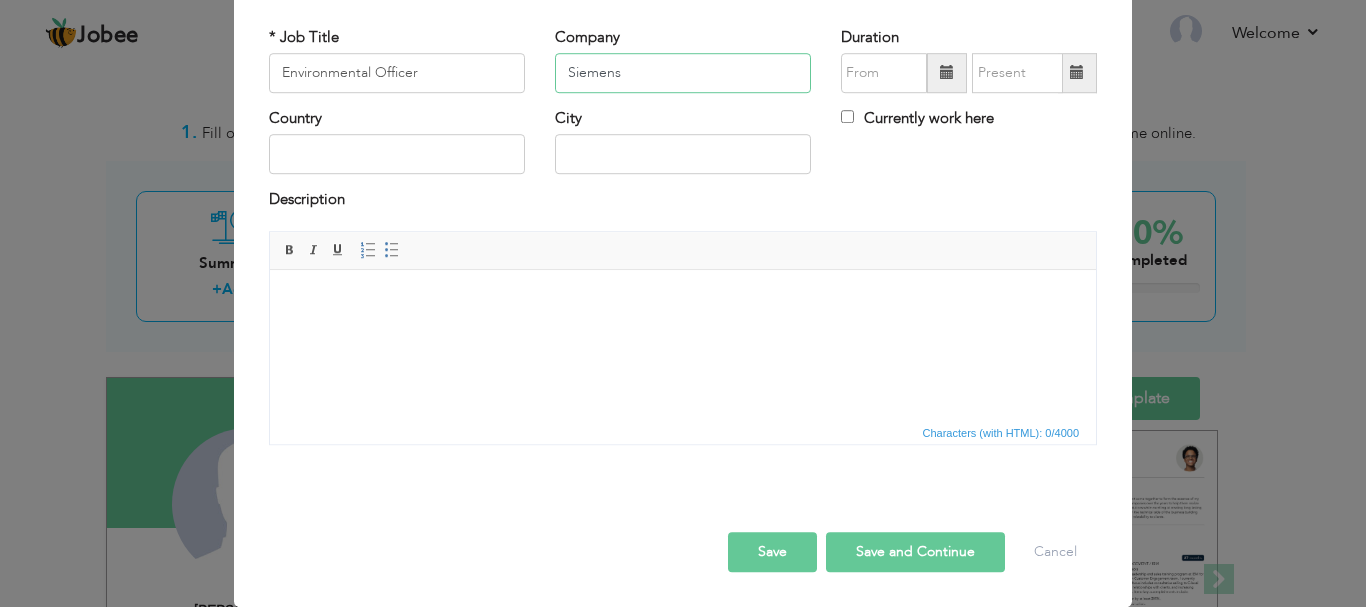 type on "Siemens" 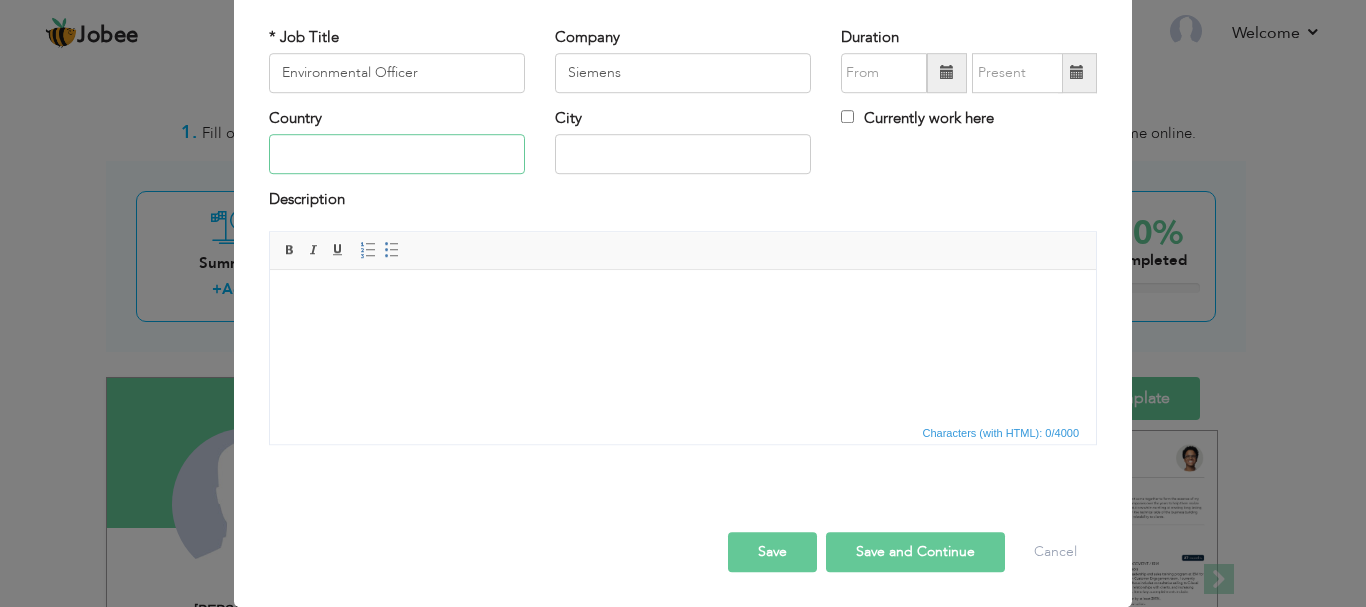 click at bounding box center (397, 155) 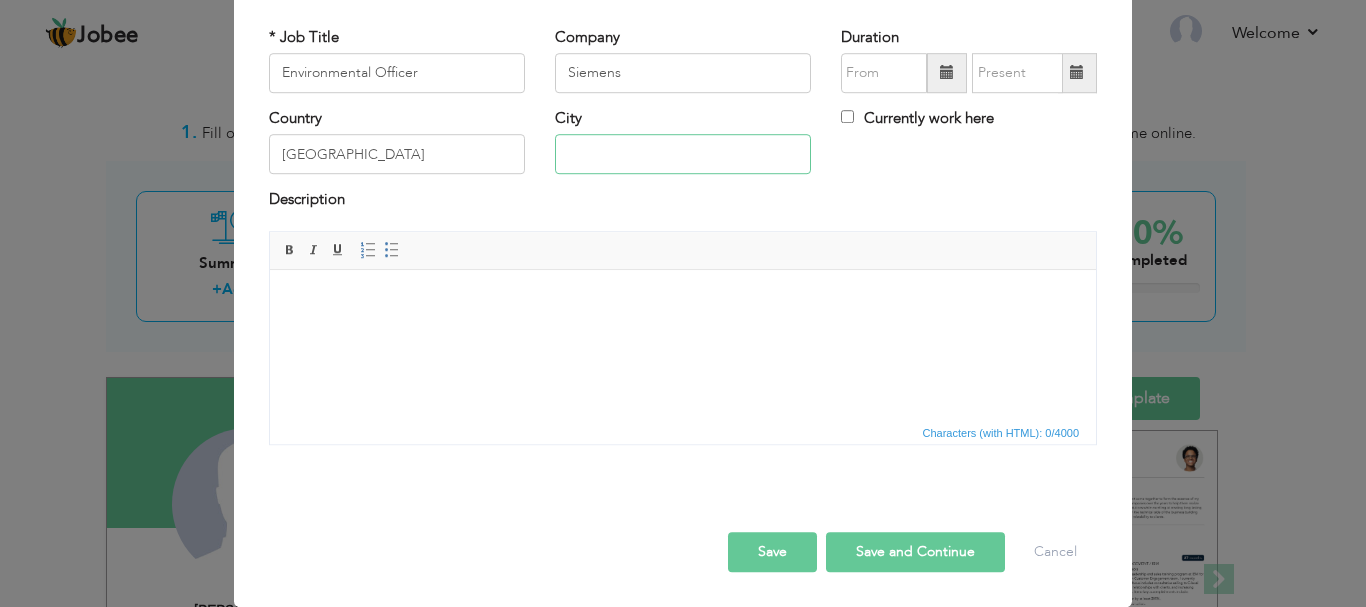 type on "[GEOGRAPHIC_DATA]" 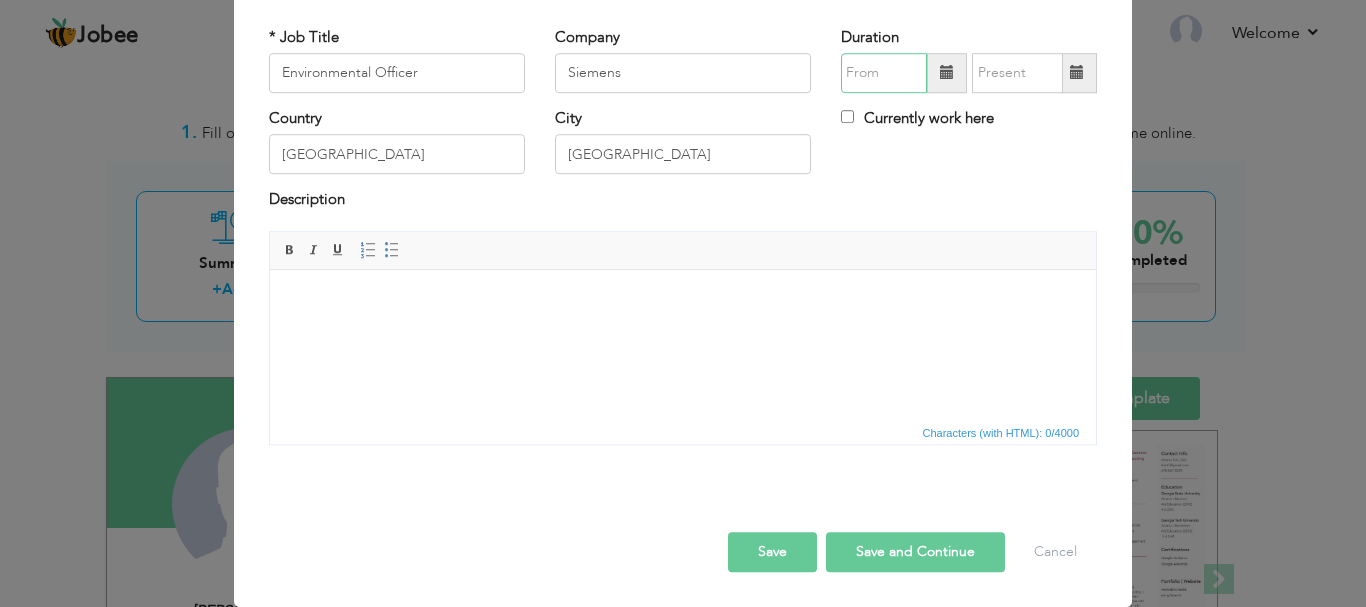 click at bounding box center [884, 73] 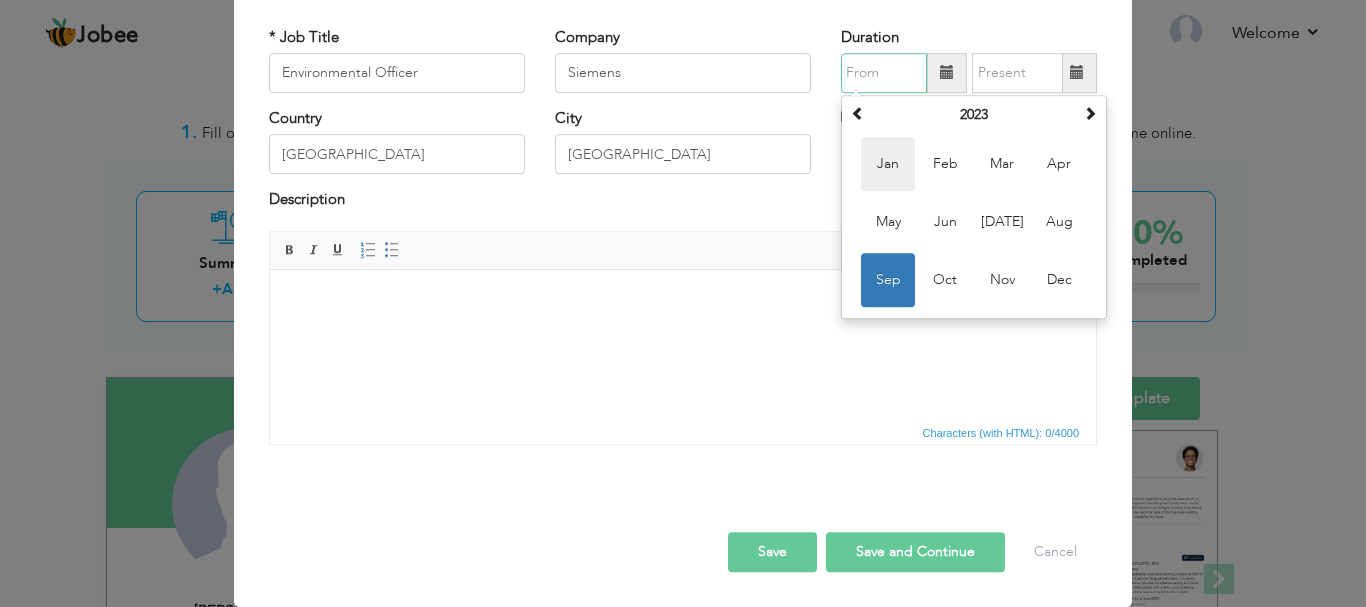 click on "Jan" at bounding box center [888, 164] 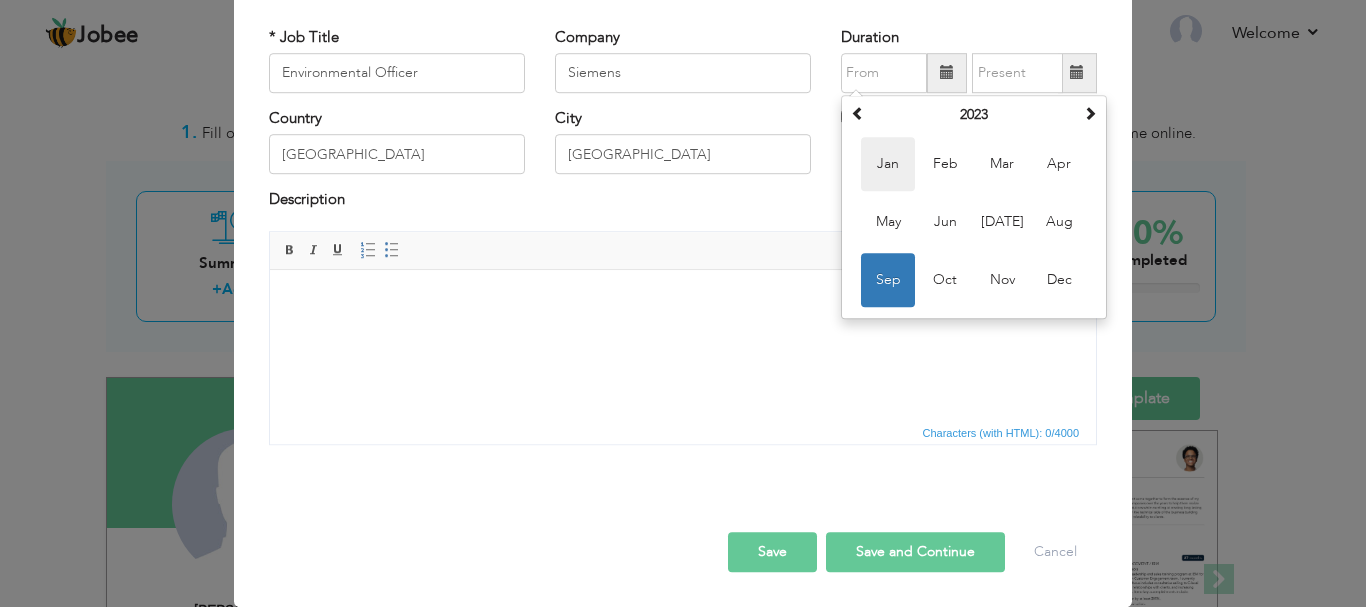 type on "01/2023" 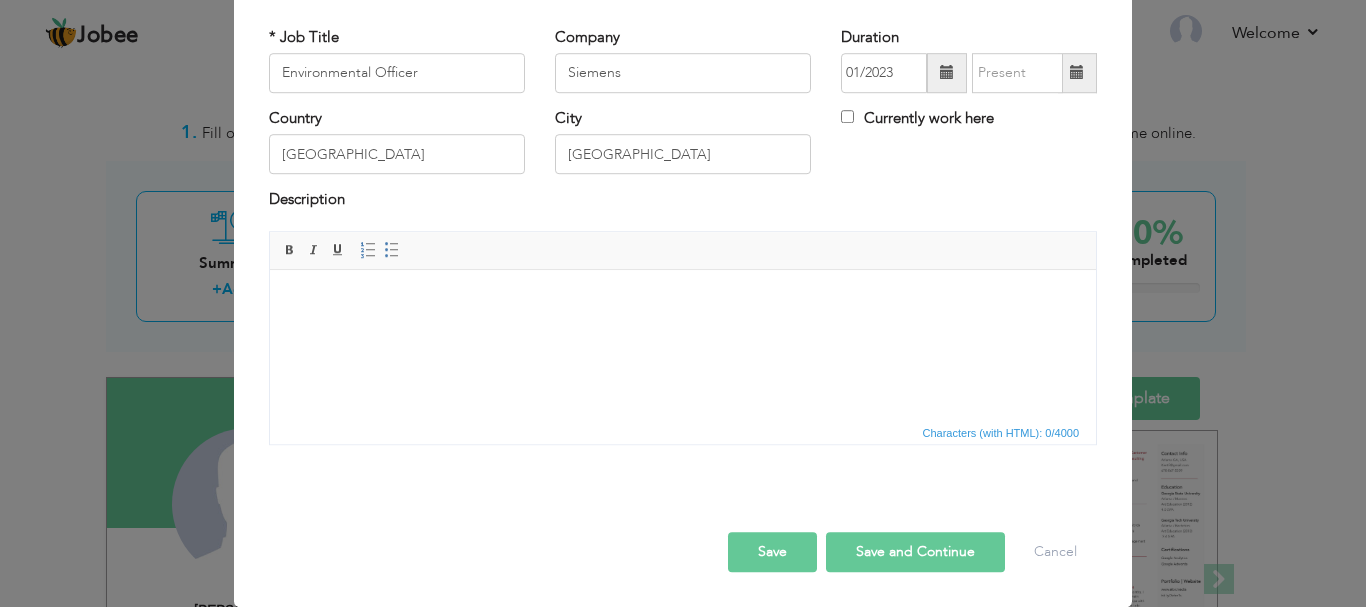 click at bounding box center (1077, 73) 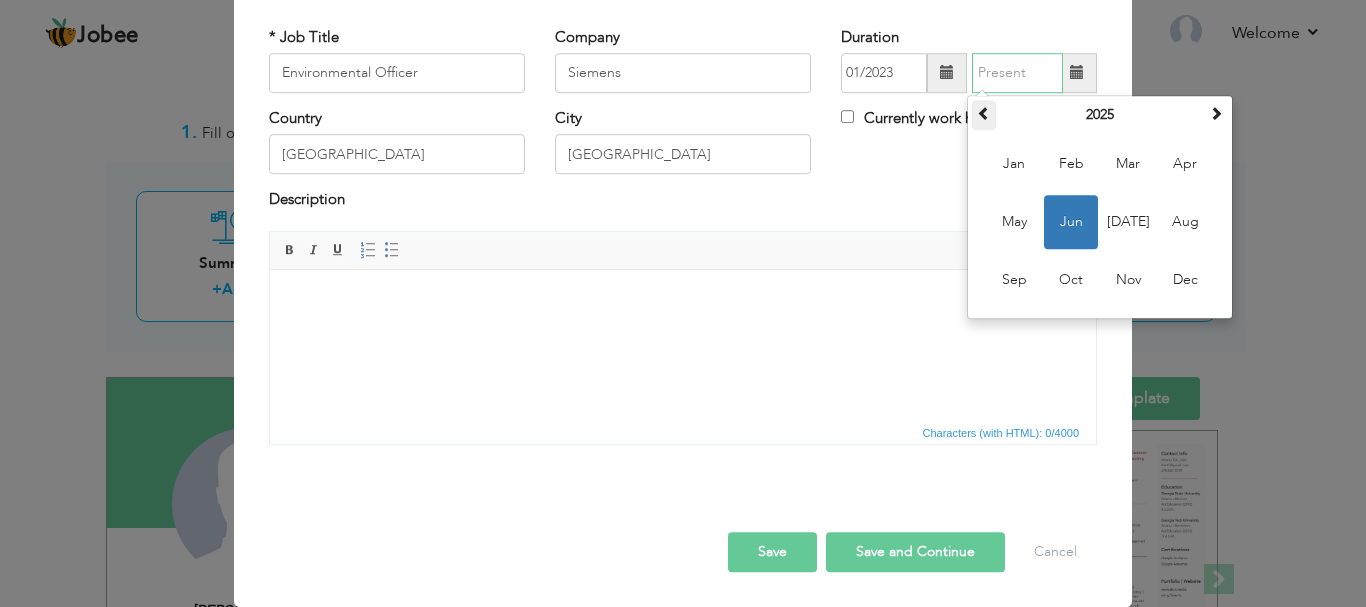 click at bounding box center [984, 115] 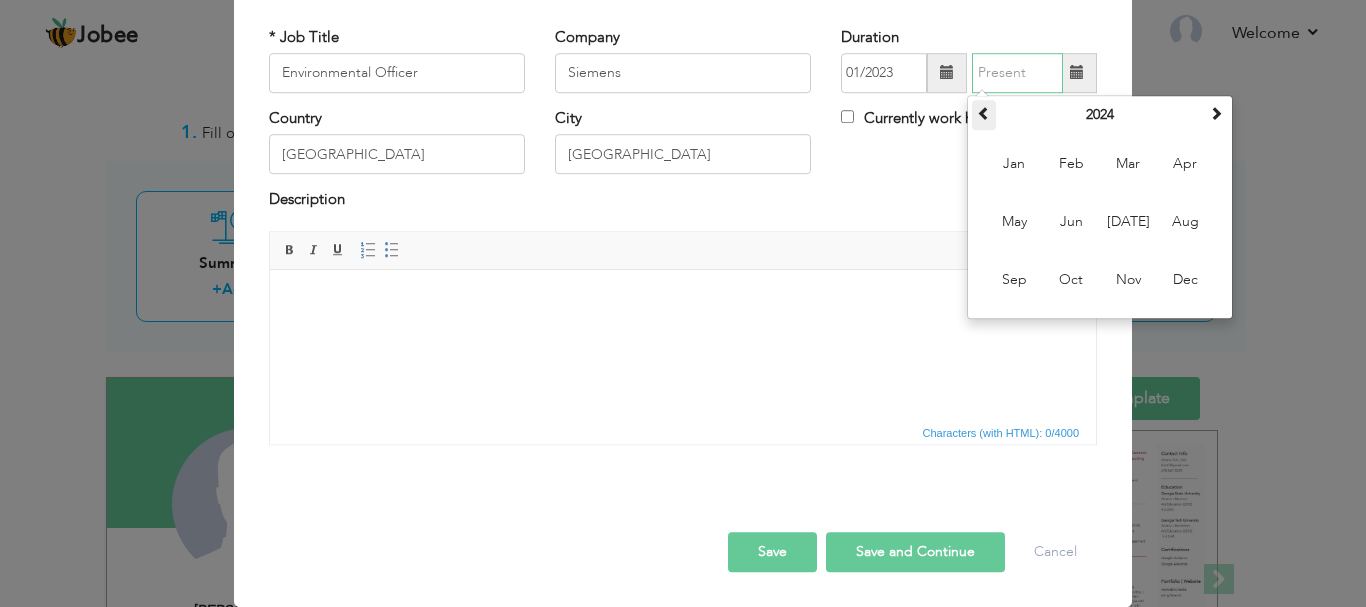 click at bounding box center [984, 115] 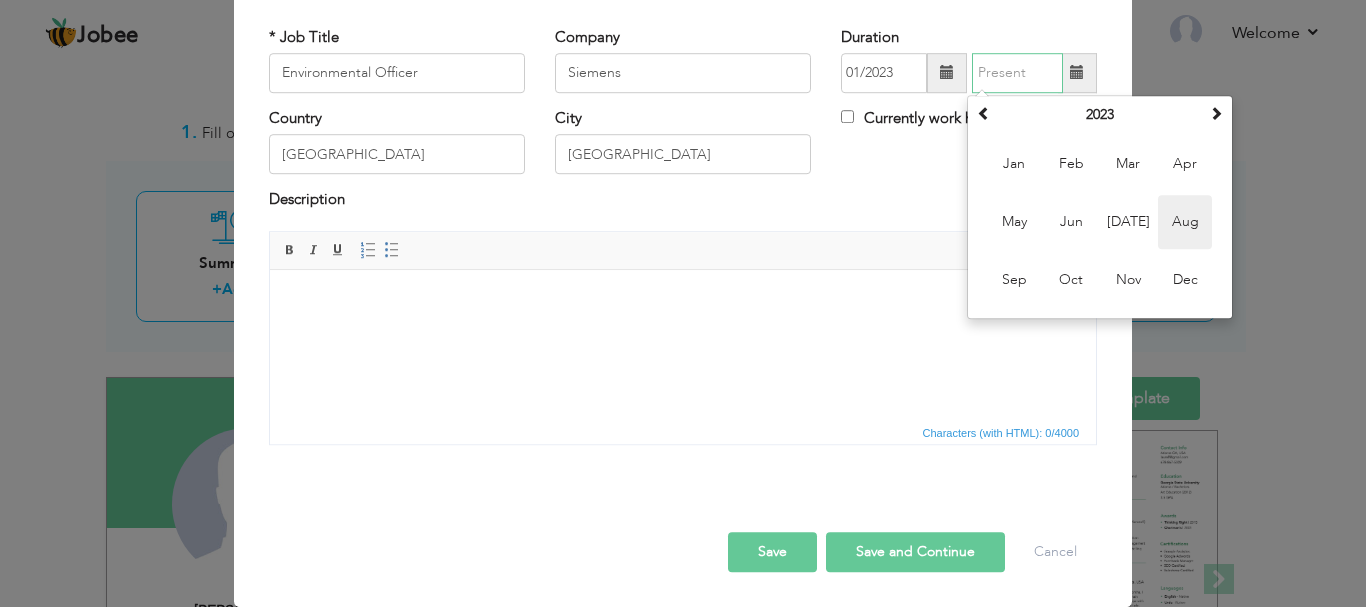 click on "Aug" at bounding box center (1185, 222) 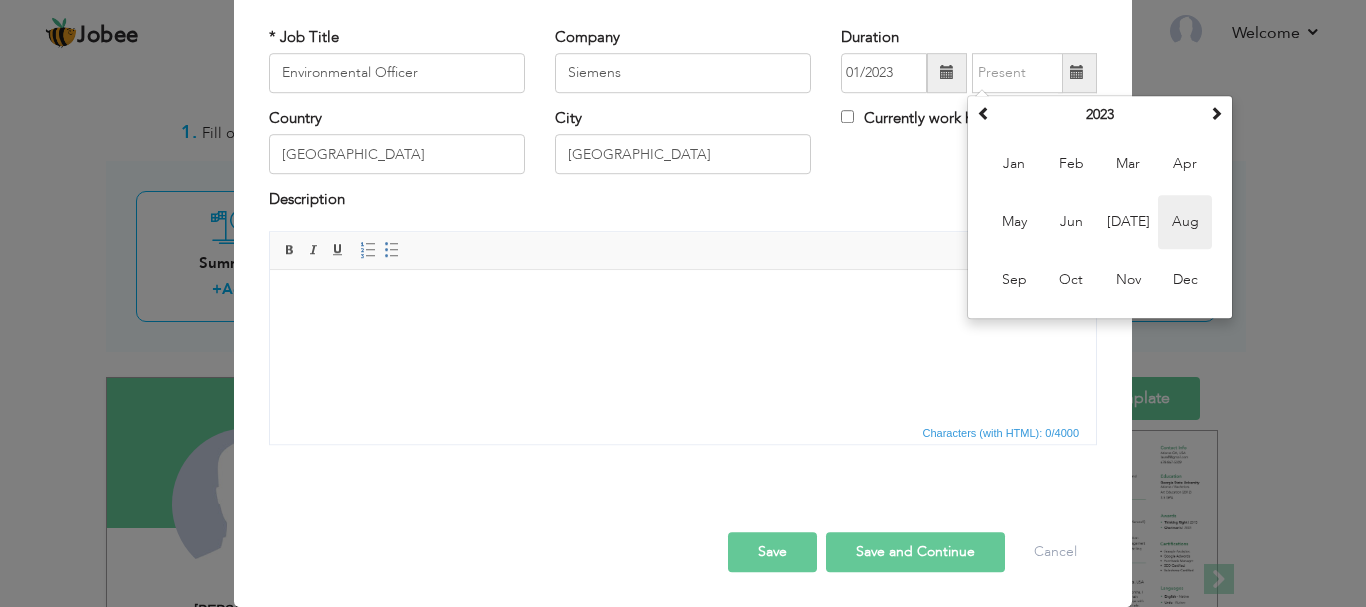 type on "08/2023" 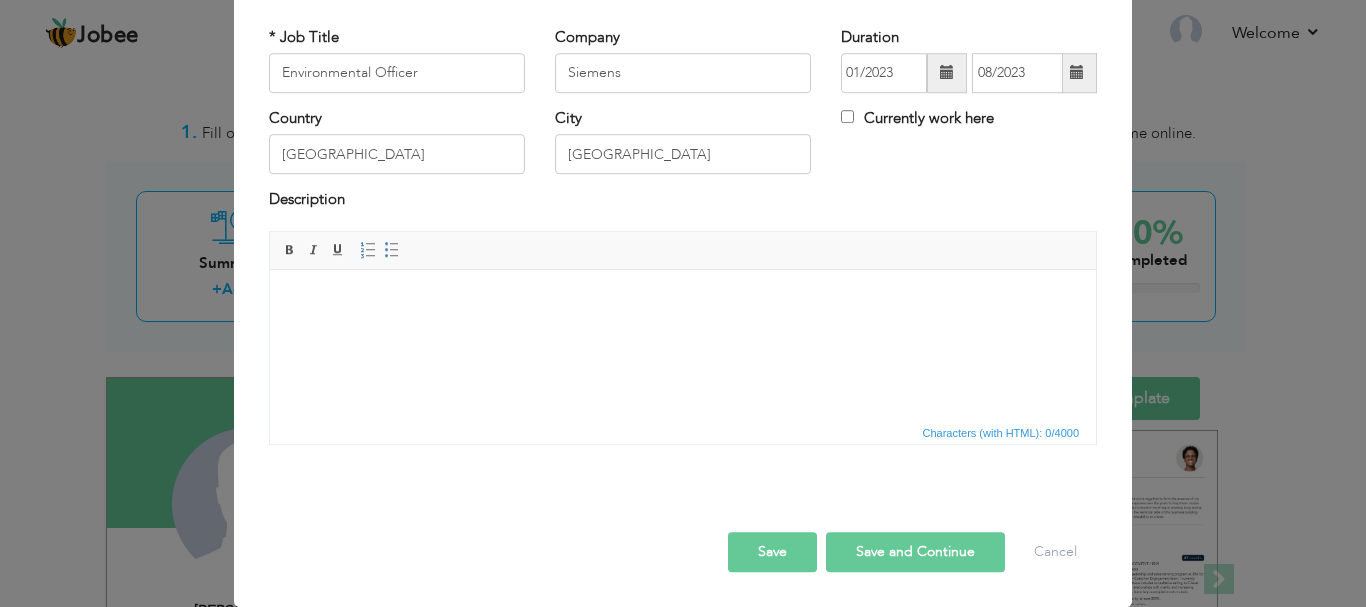 click at bounding box center [683, 299] 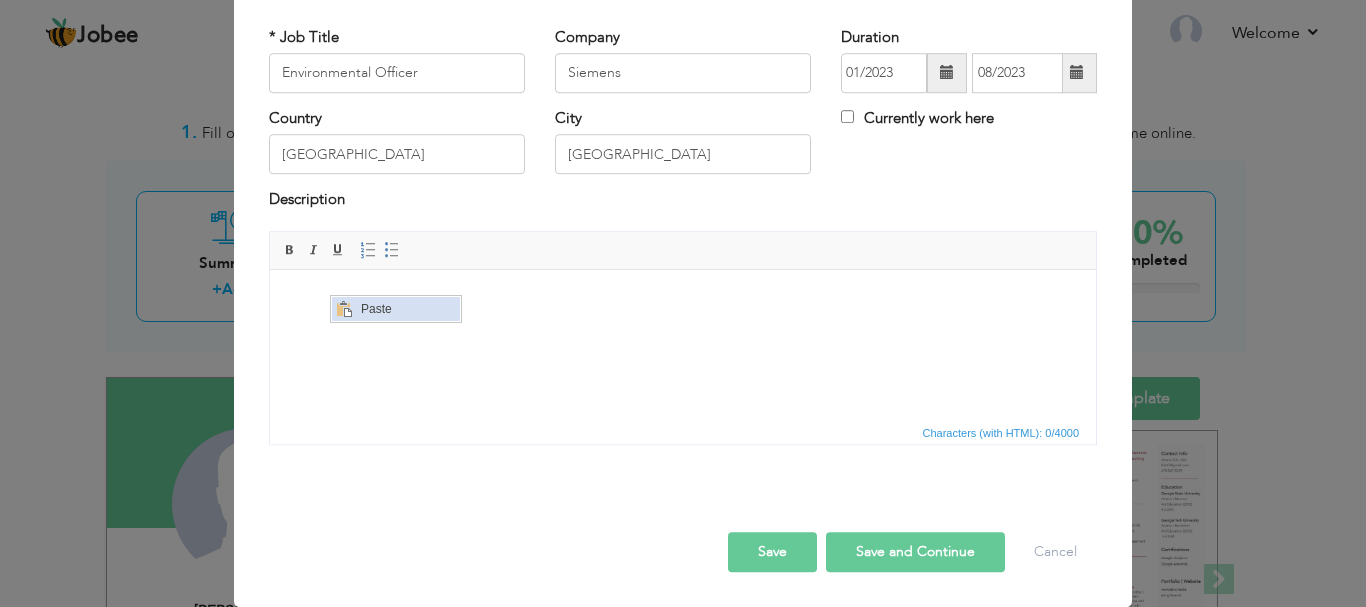 click on "Paste" at bounding box center (407, 308) 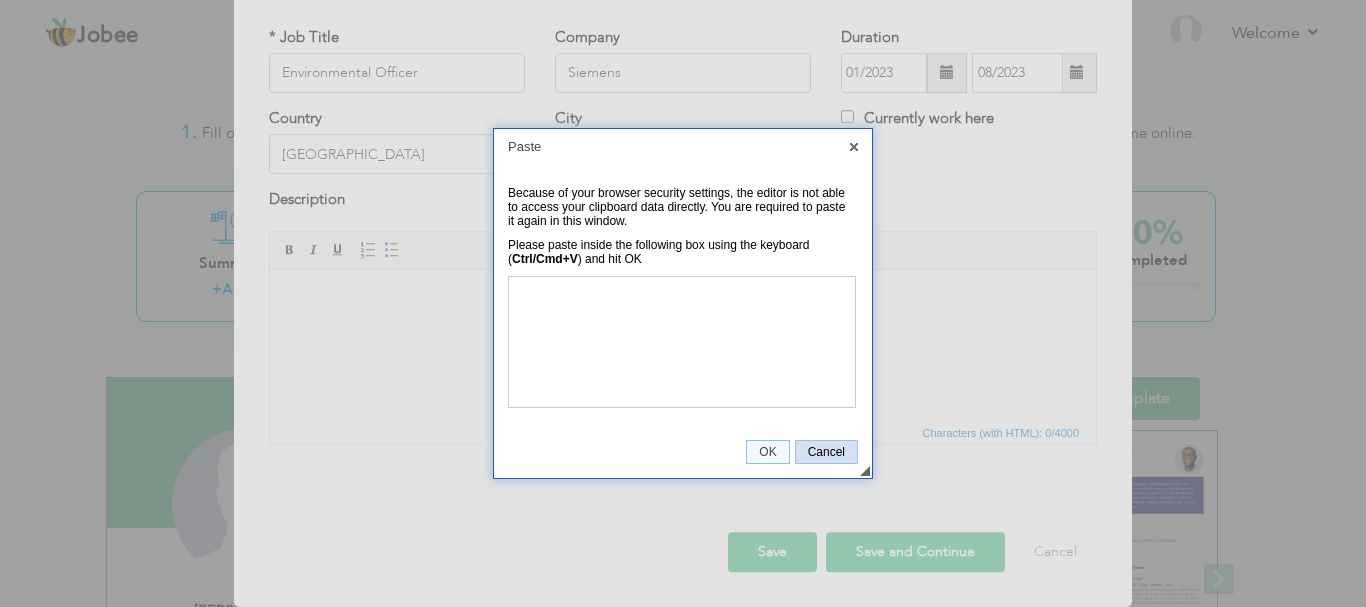 click on "Cancel" at bounding box center (826, 452) 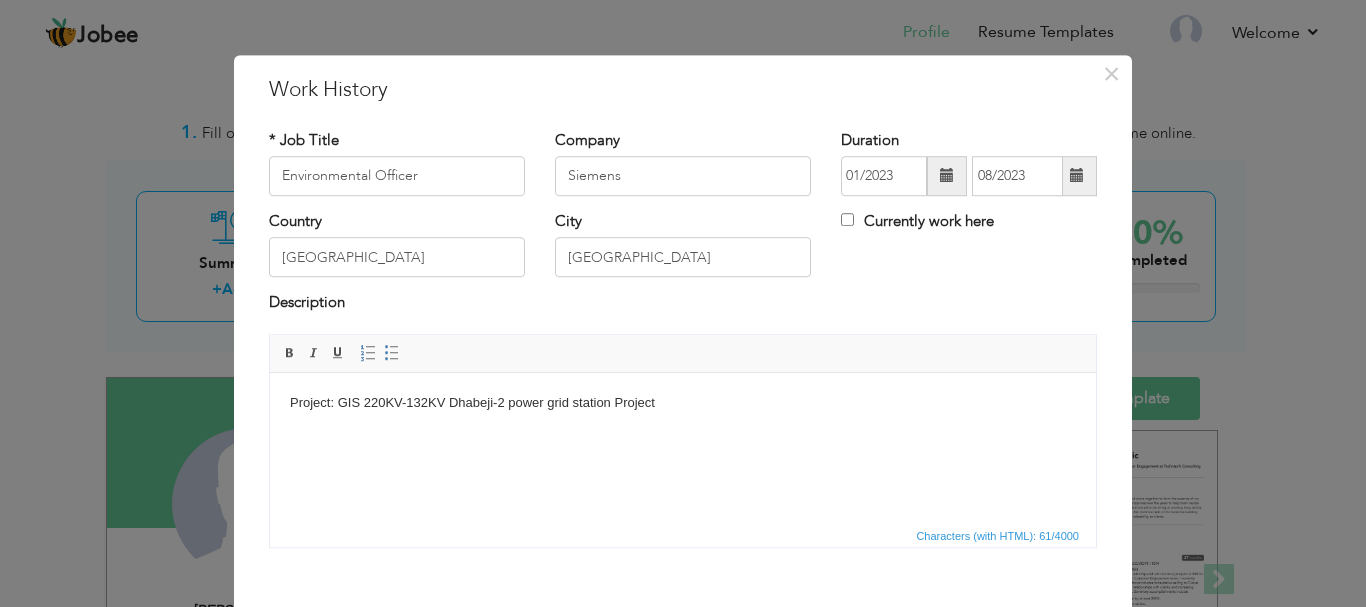 scroll, scrollTop: 0, scrollLeft: 0, axis: both 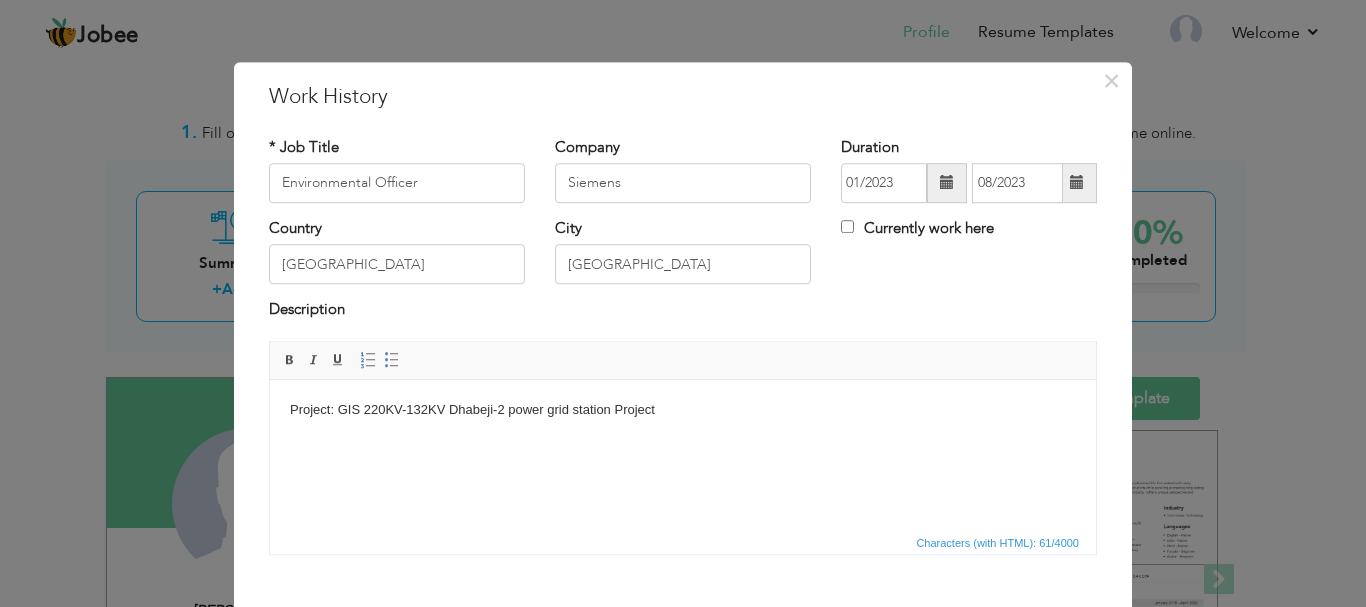 type 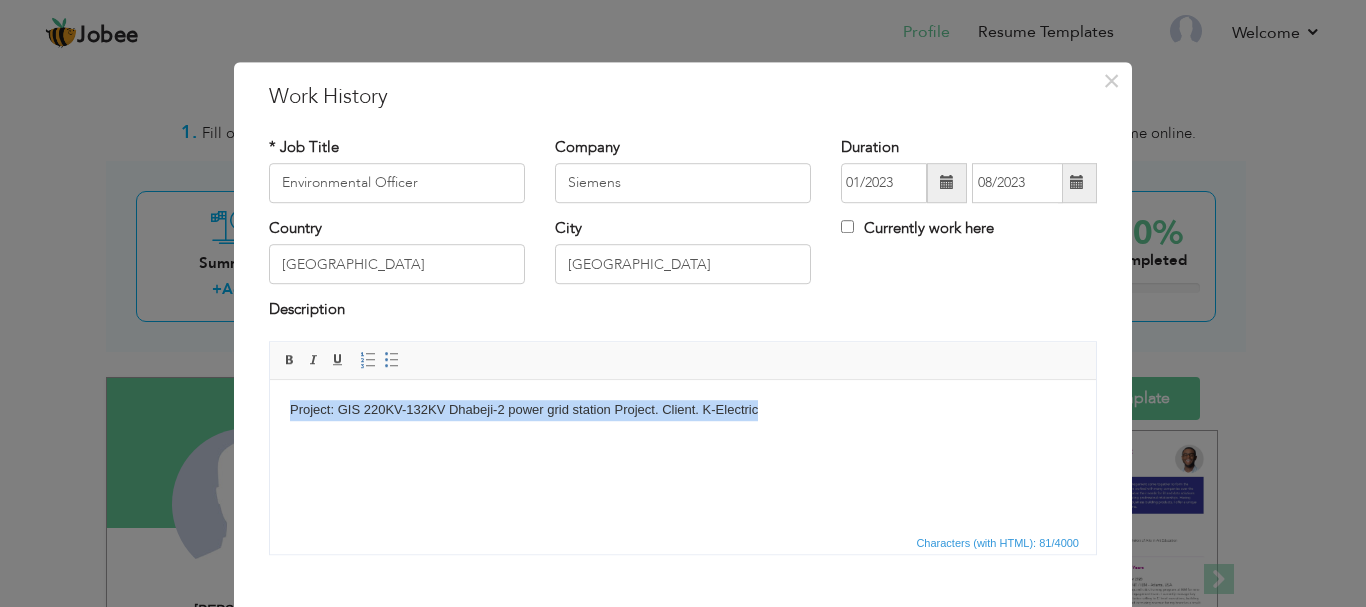 drag, startPoint x: 760, startPoint y: 409, endPoint x: 285, endPoint y: 408, distance: 475.00104 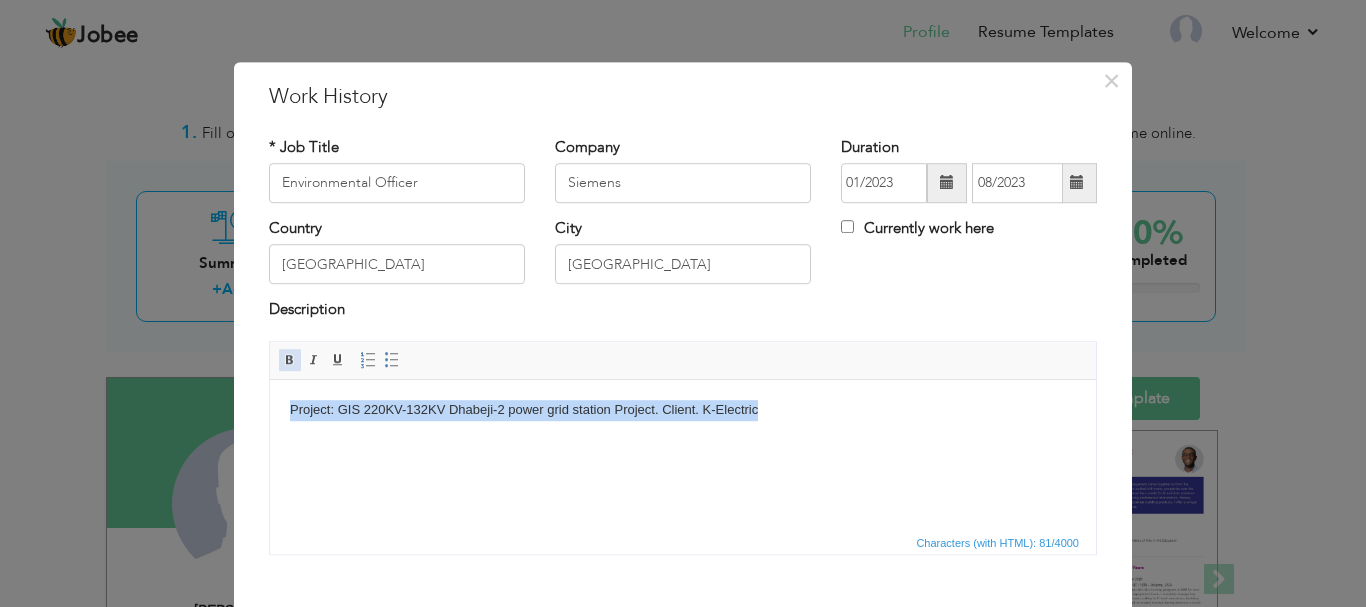 click at bounding box center (290, 360) 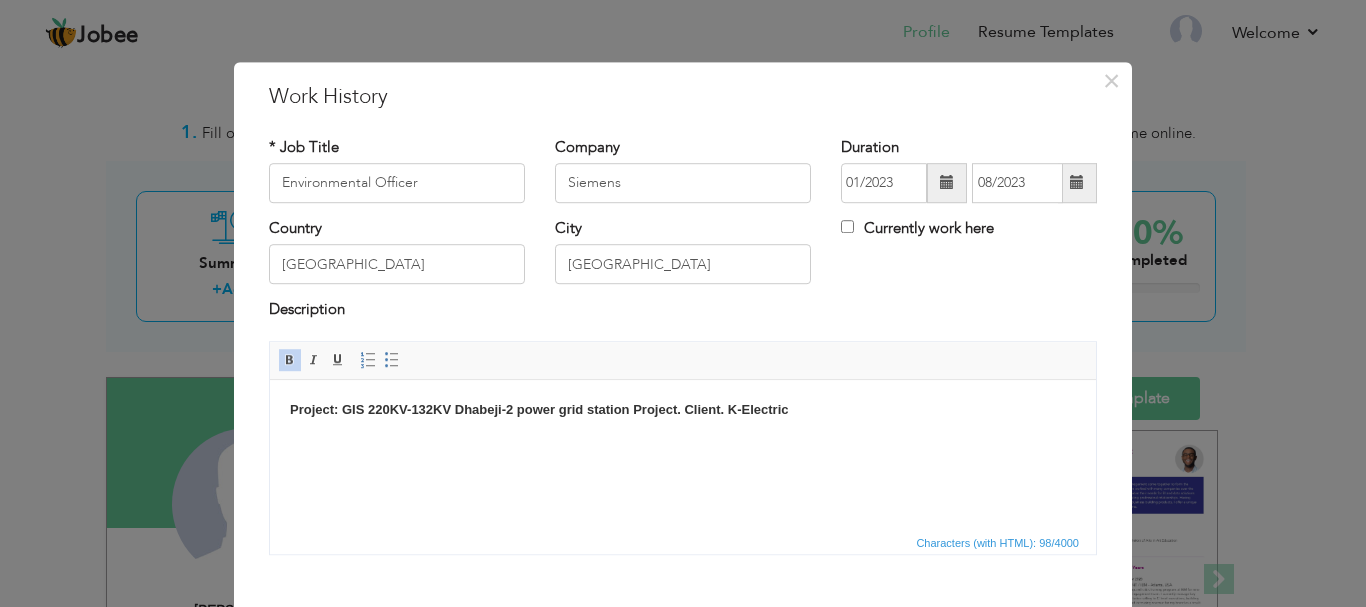 click on "Project: GIS 220KV-132KV Dhabeji-2 power grid station Project. Client. K-Electric" at bounding box center (683, 409) 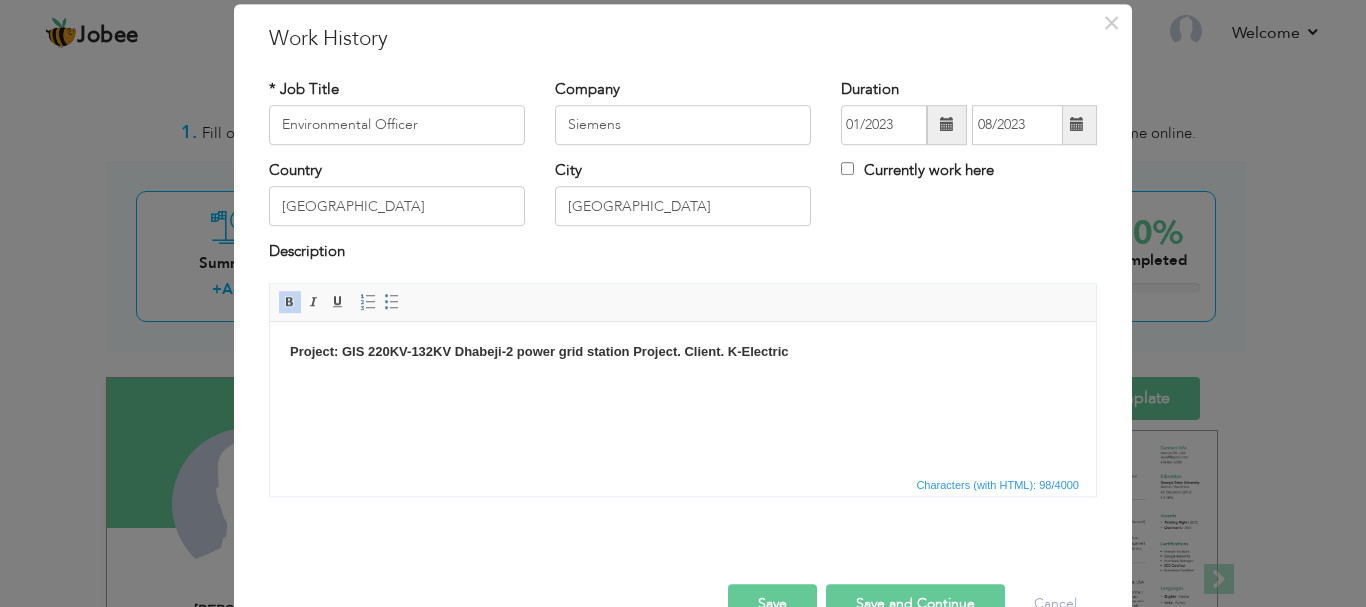 scroll, scrollTop: 110, scrollLeft: 0, axis: vertical 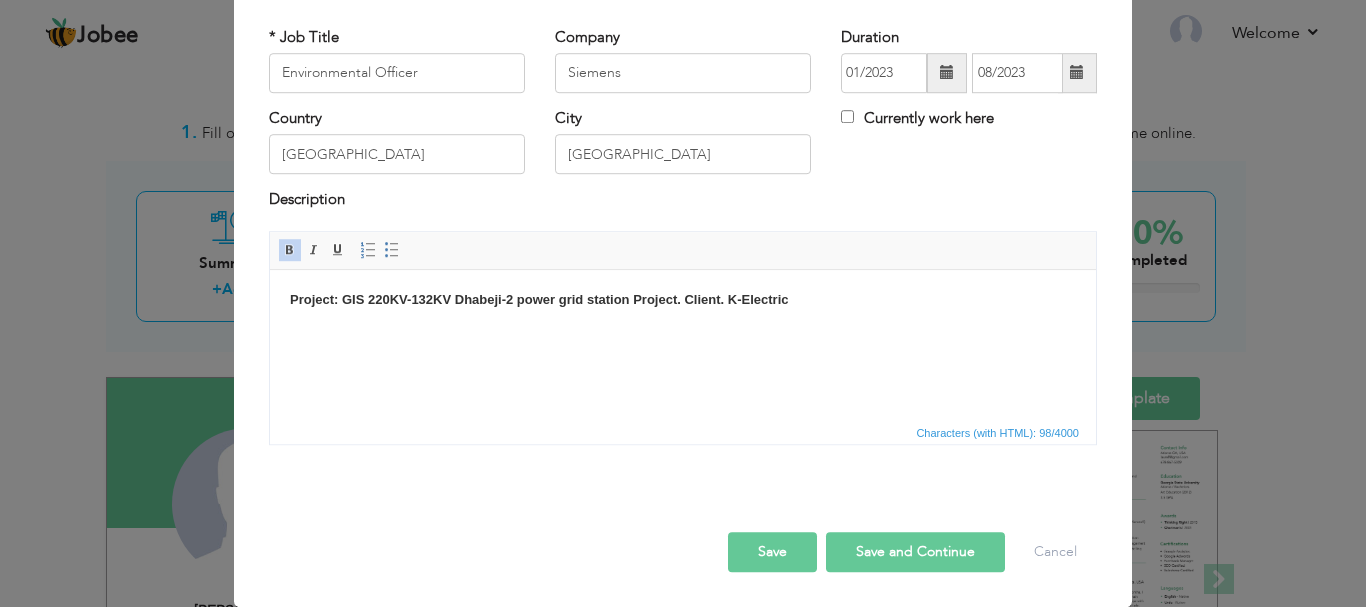 click on "Save and Continue" at bounding box center (915, 552) 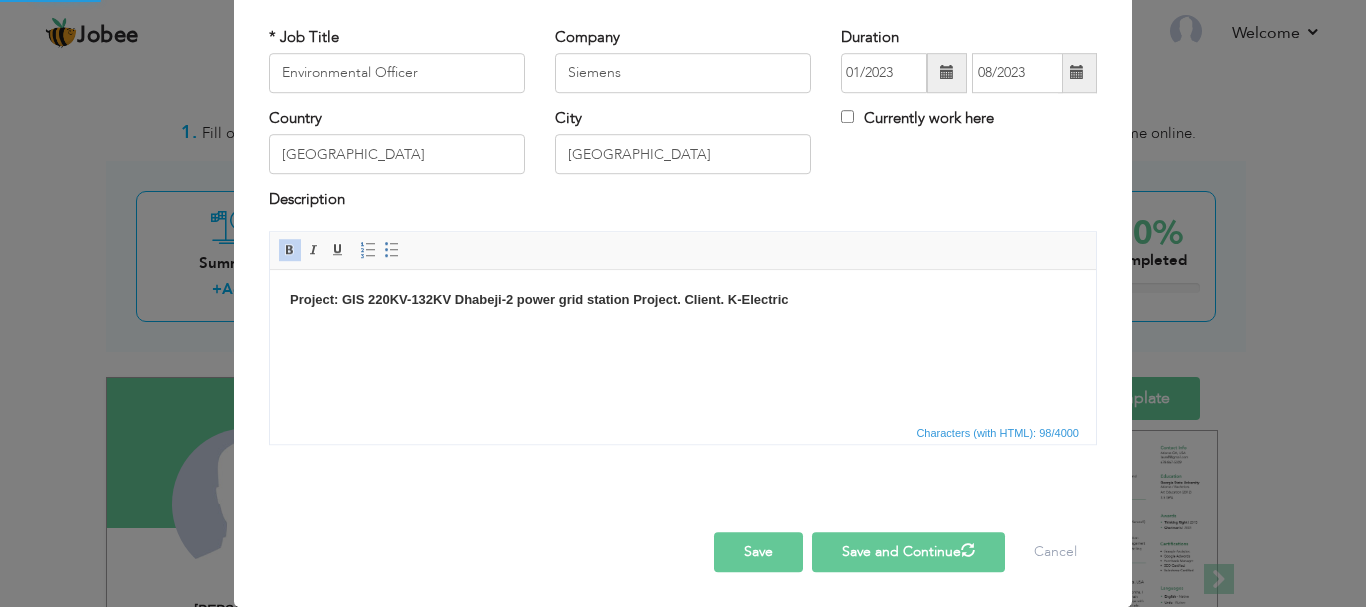 type 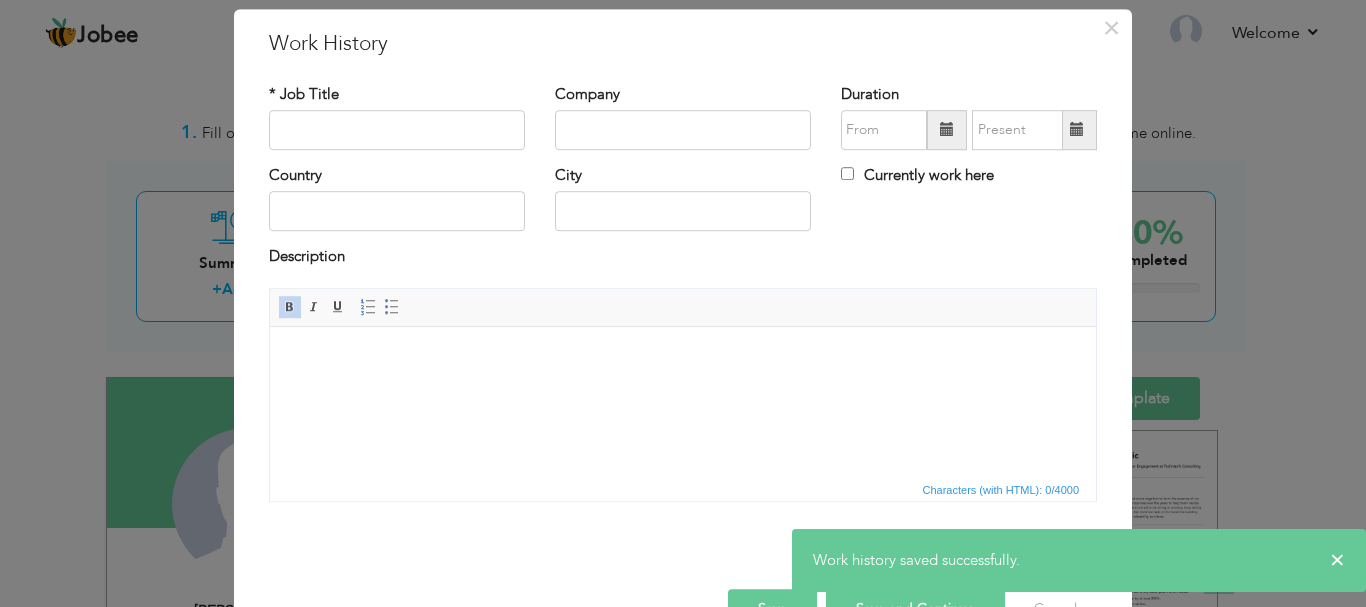 scroll, scrollTop: 0, scrollLeft: 0, axis: both 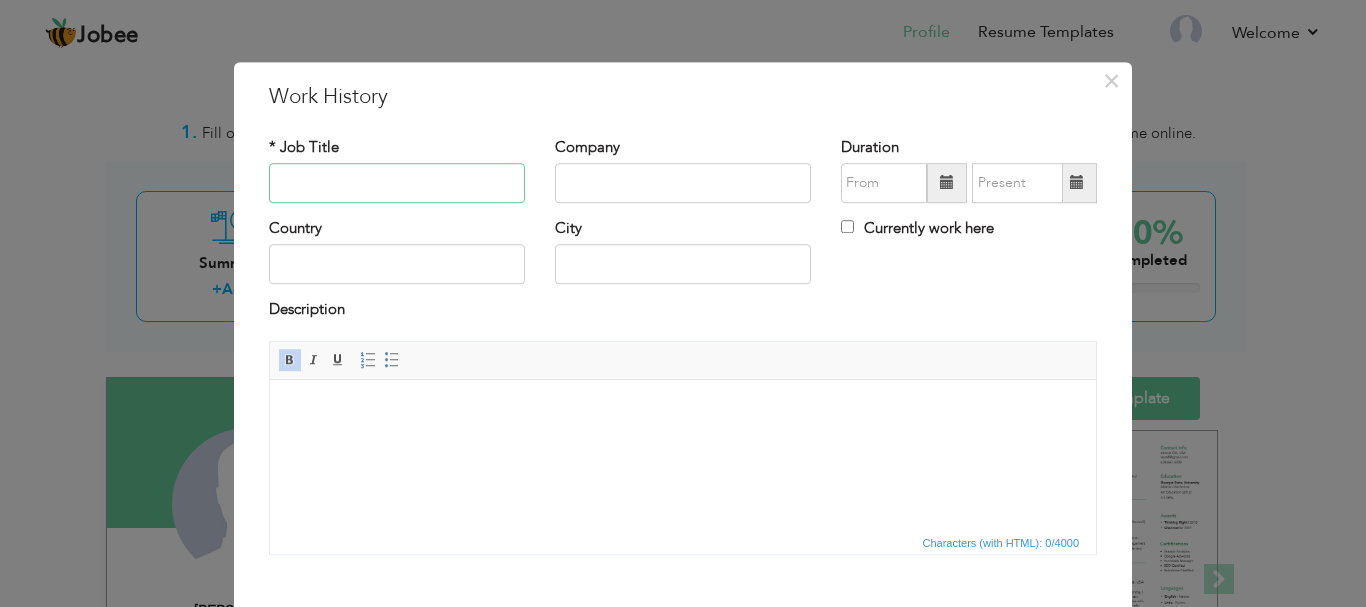 click at bounding box center [397, 183] 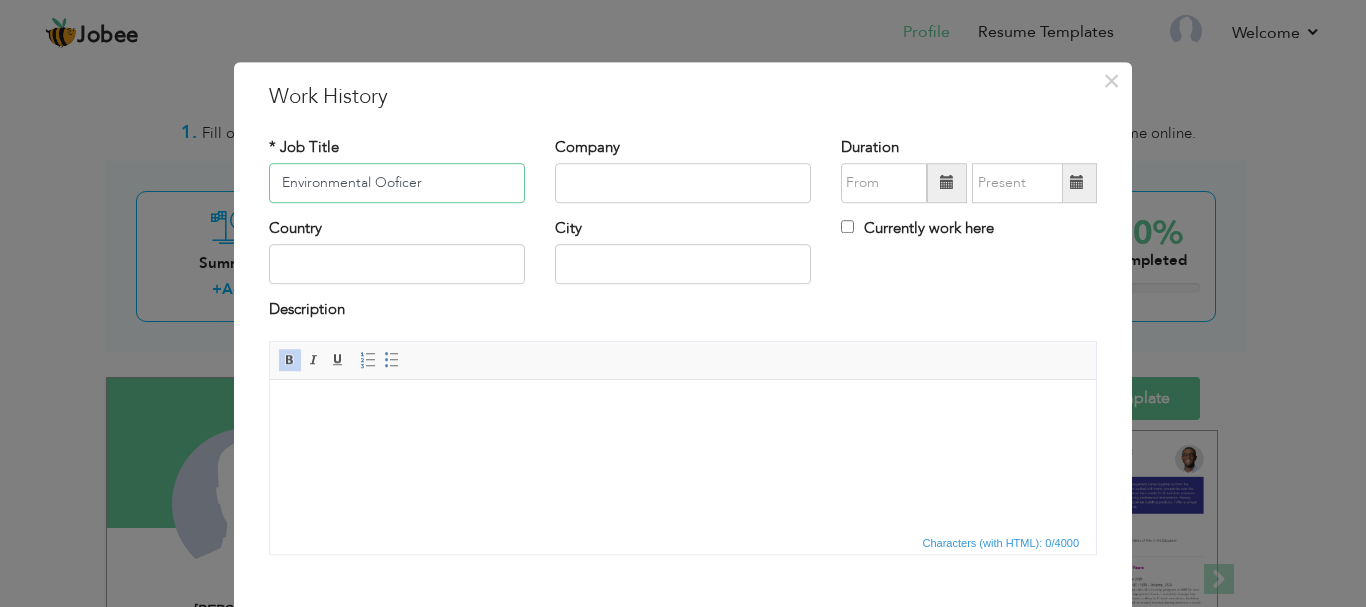 drag, startPoint x: 419, startPoint y: 185, endPoint x: 362, endPoint y: 183, distance: 57.035076 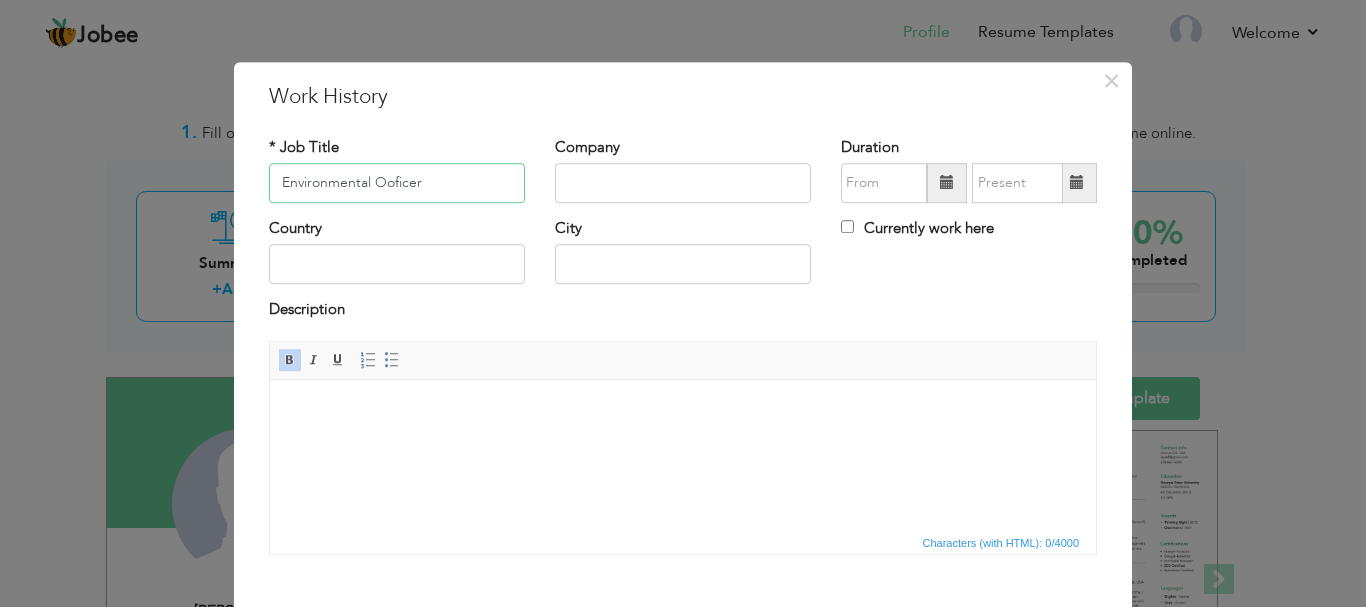 click on "Environmental Ooficer" at bounding box center [397, 183] 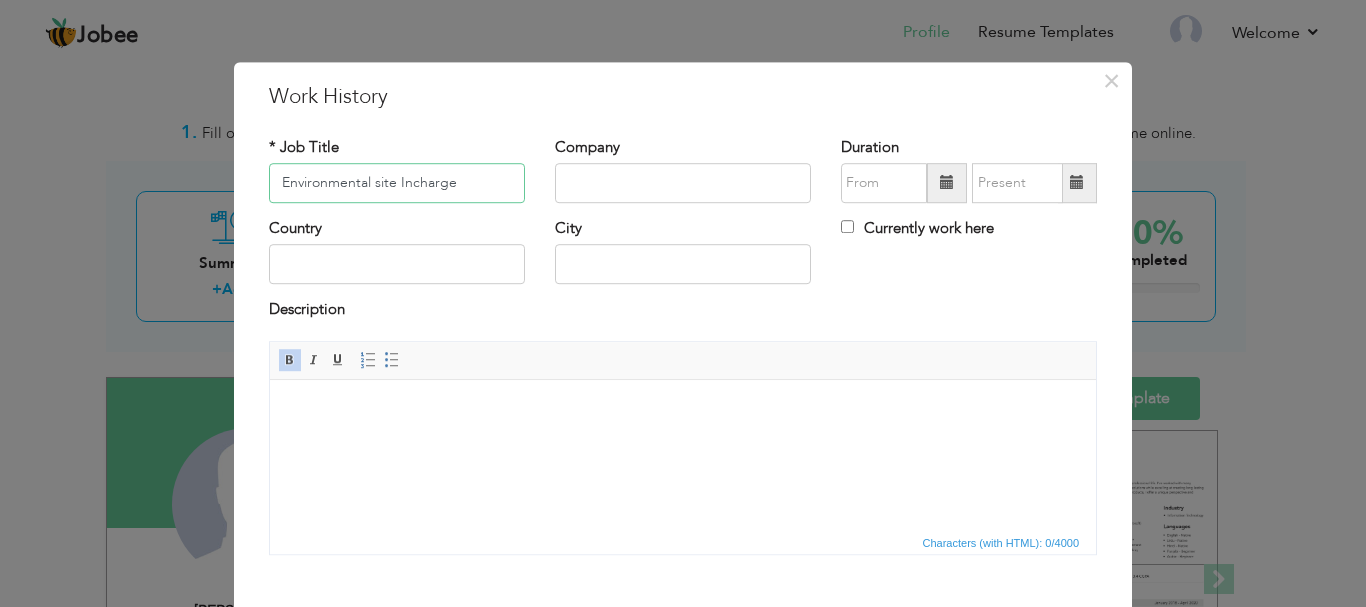 type on "Environmental site Incharge" 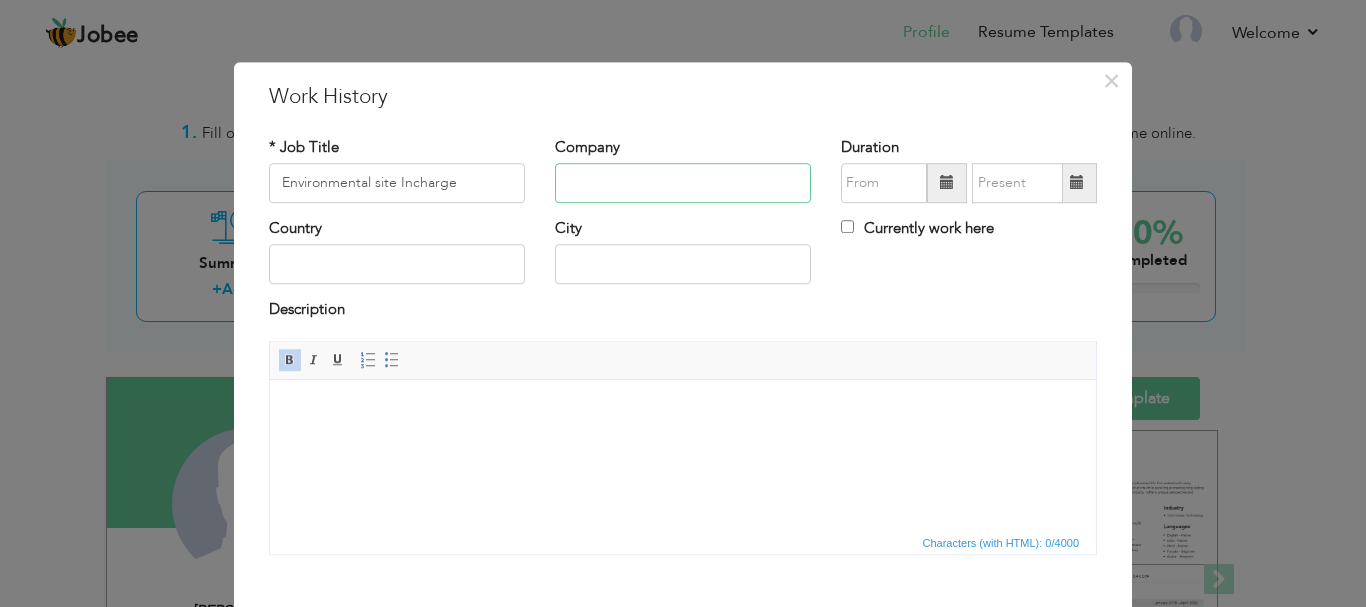 click at bounding box center [683, 183] 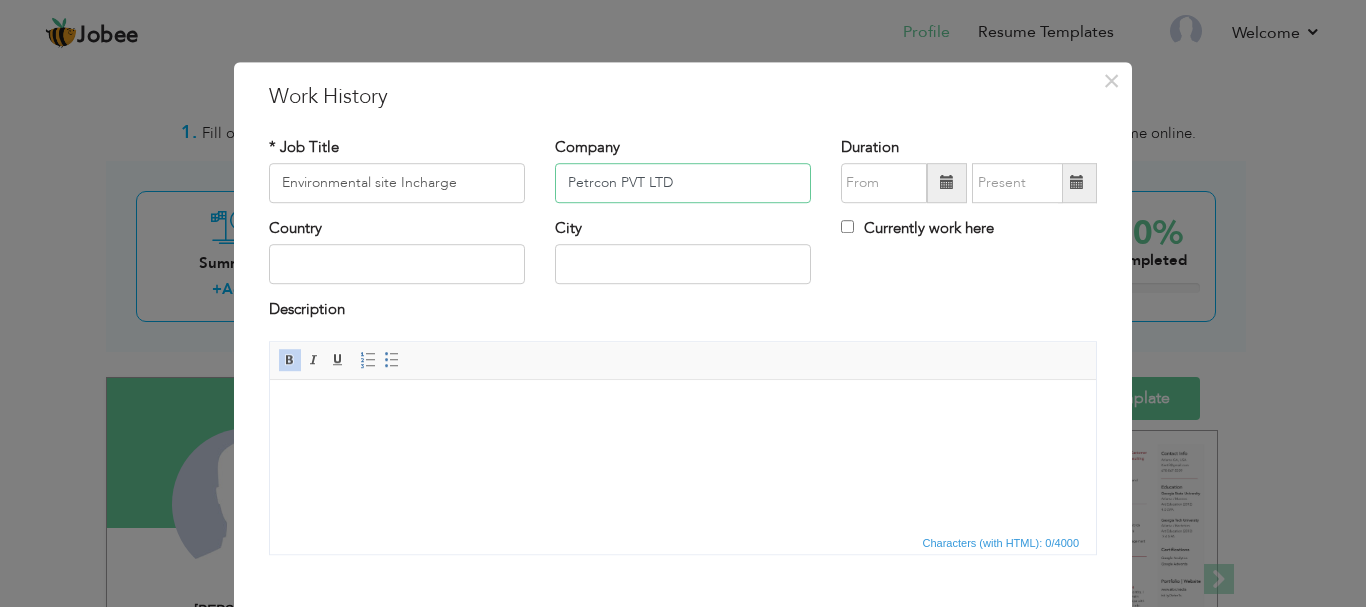 type on "Petrcon PVT LTD" 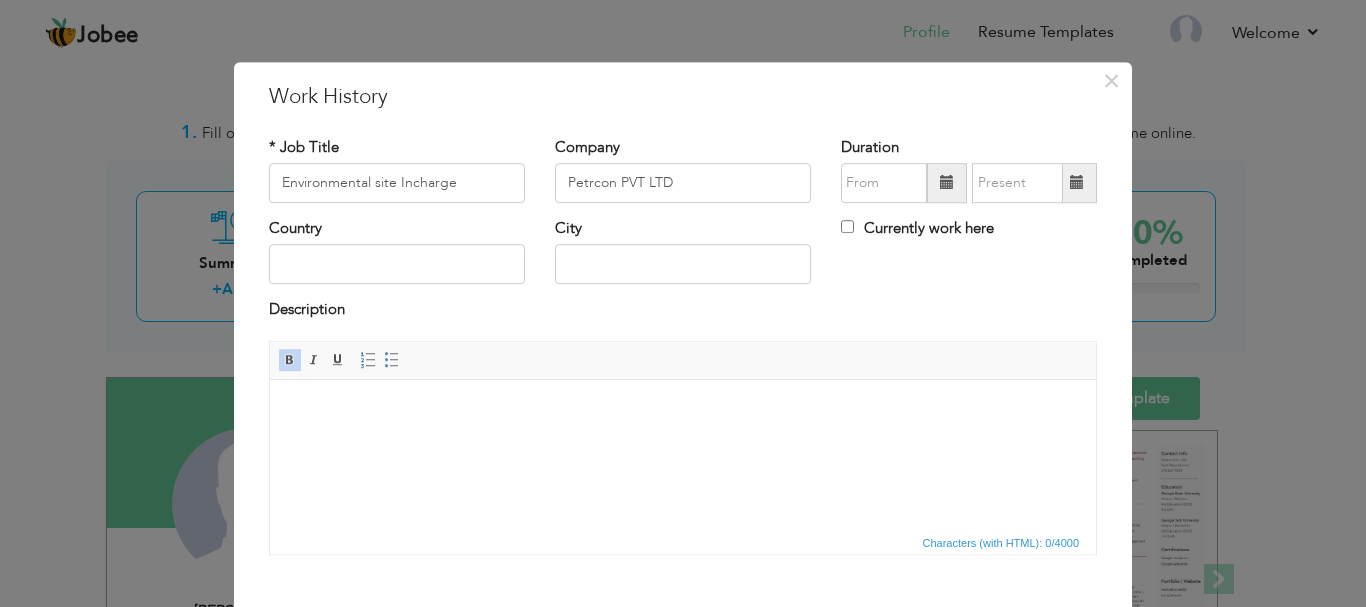click at bounding box center (947, 183) 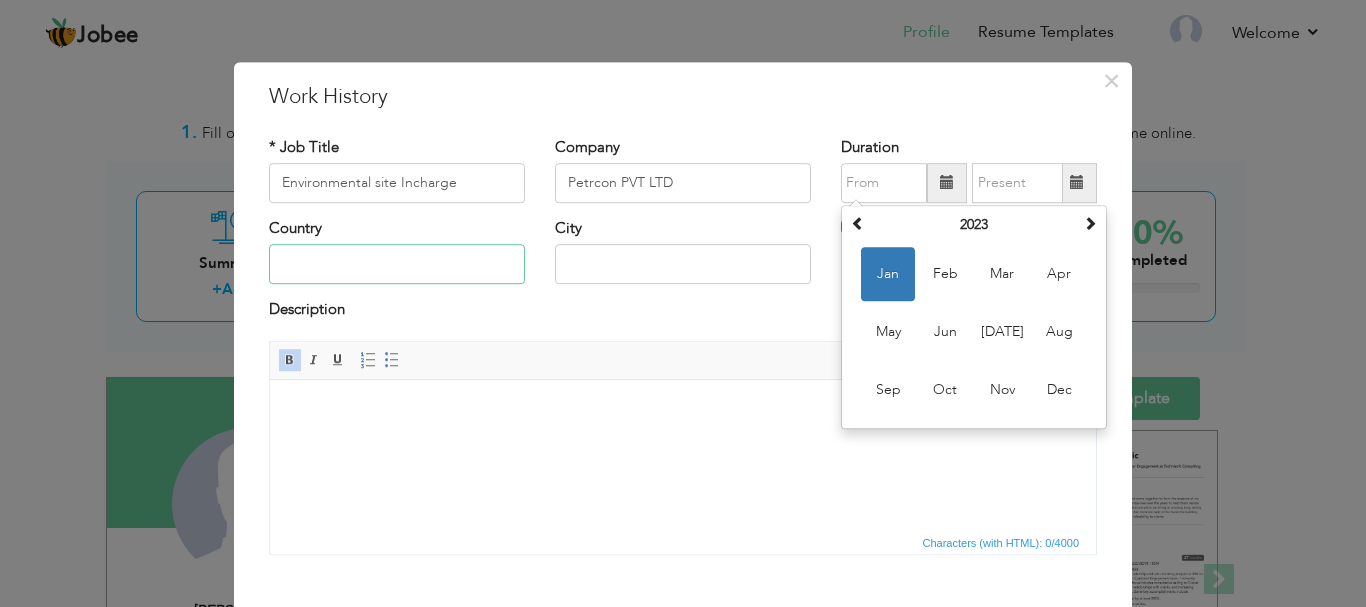 click at bounding box center [397, 265] 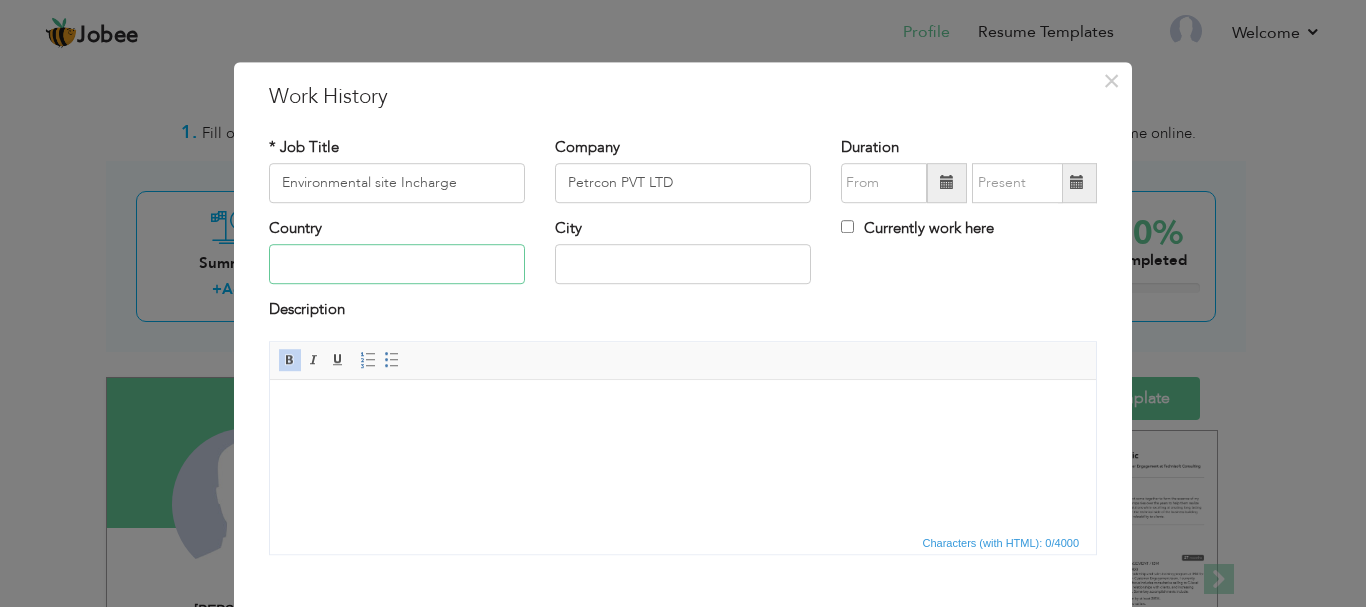 type on "[GEOGRAPHIC_DATA]" 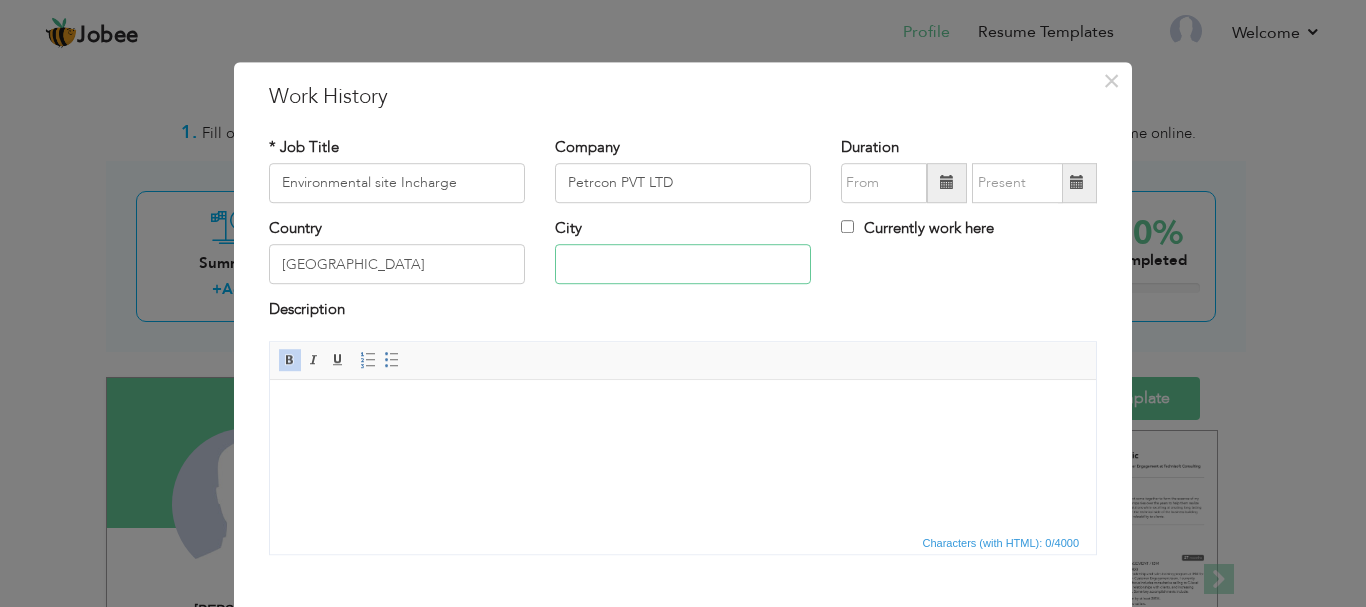 type on "[GEOGRAPHIC_DATA]" 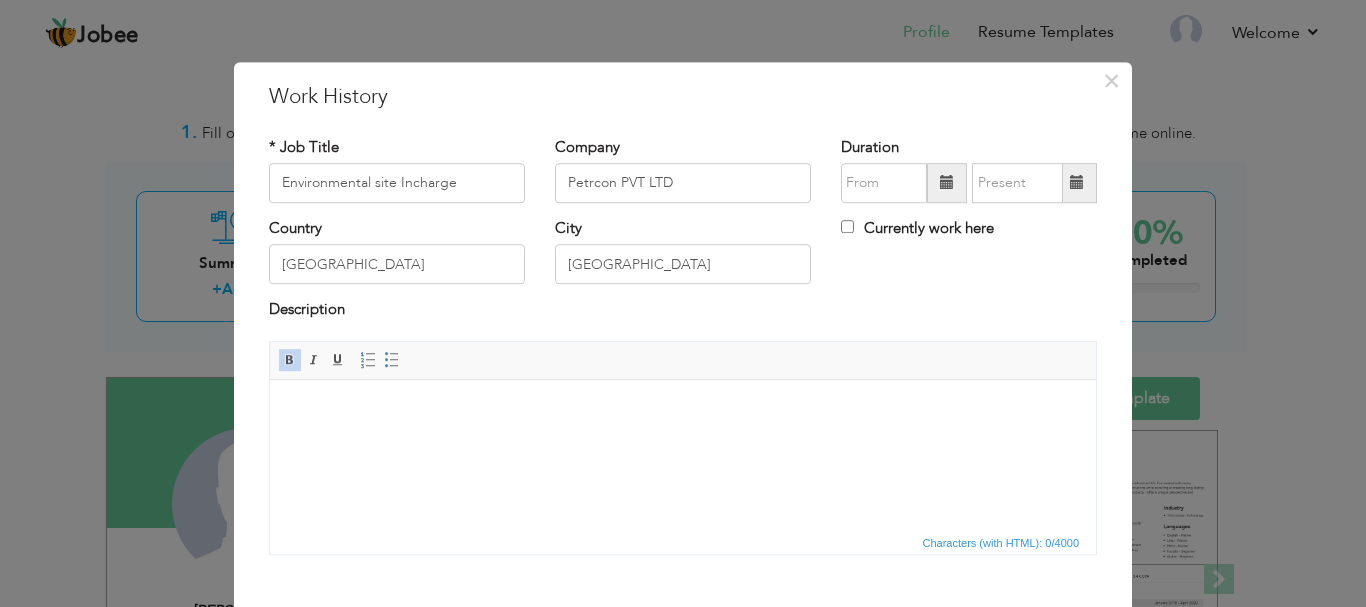 click at bounding box center [947, 183] 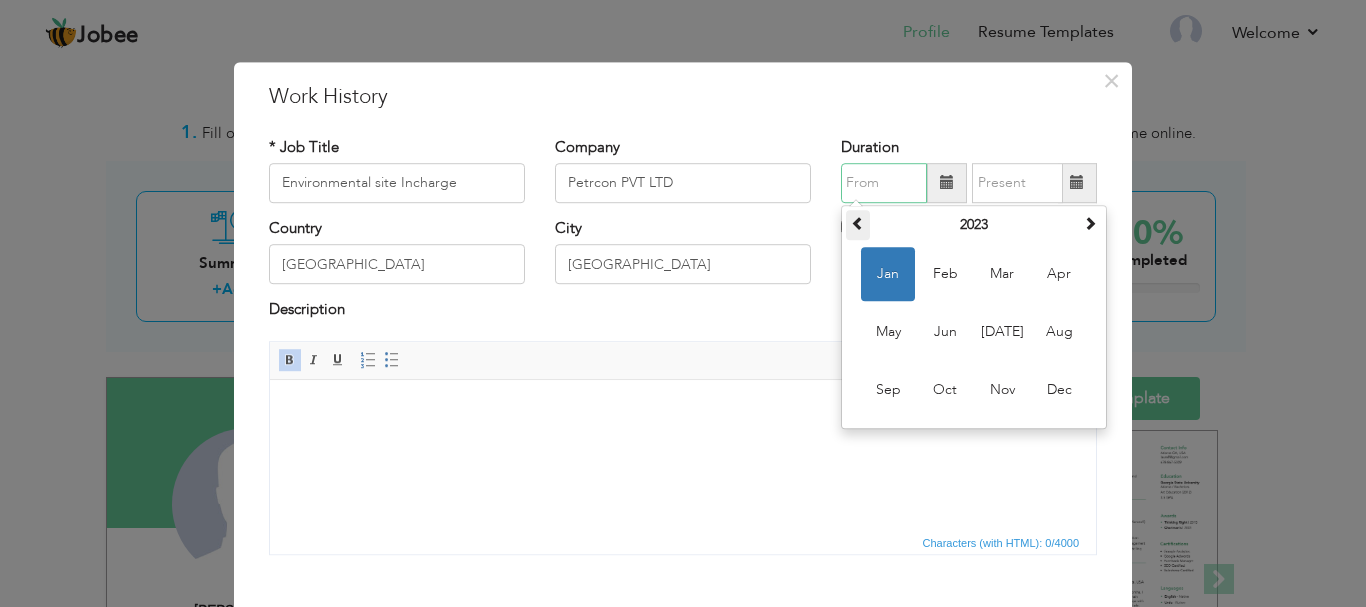 click at bounding box center [858, 223] 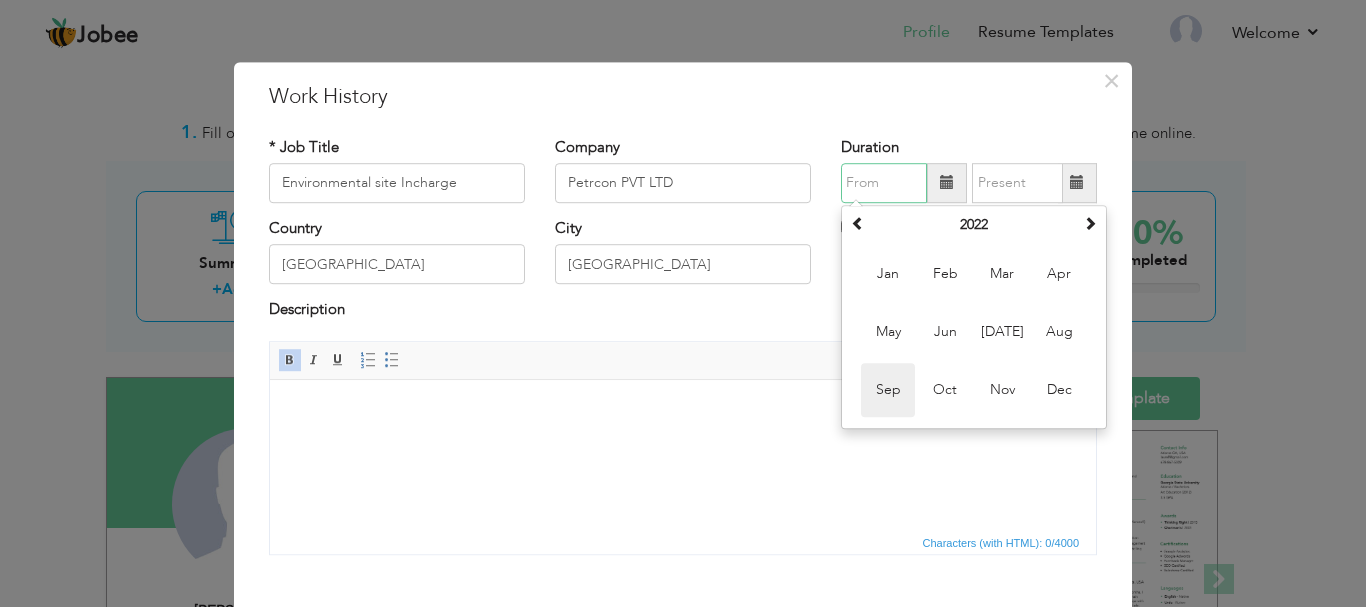 click on "Sep" at bounding box center [888, 390] 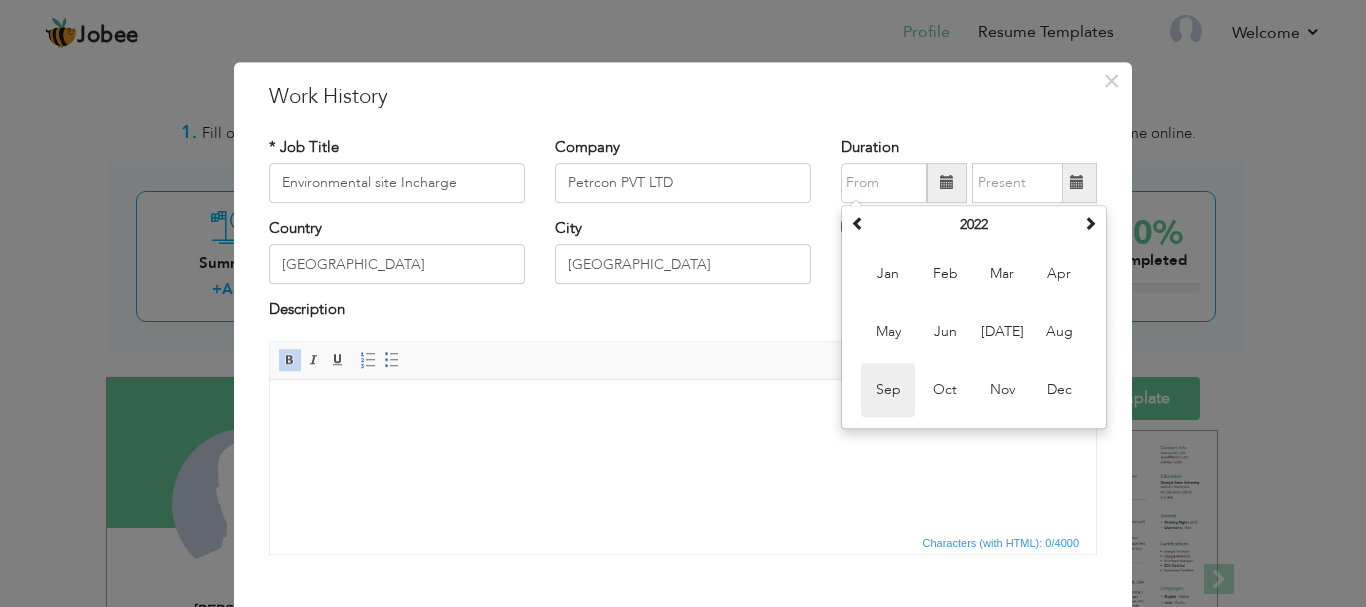type on "09/2022" 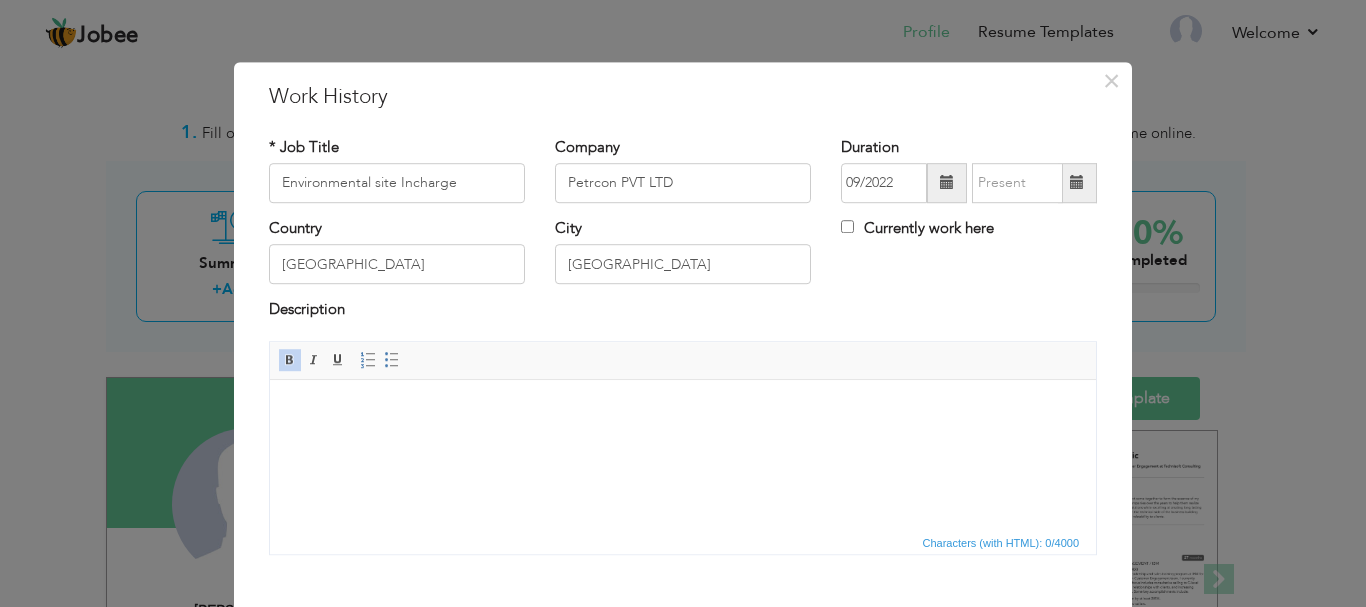 click at bounding box center [1077, 183] 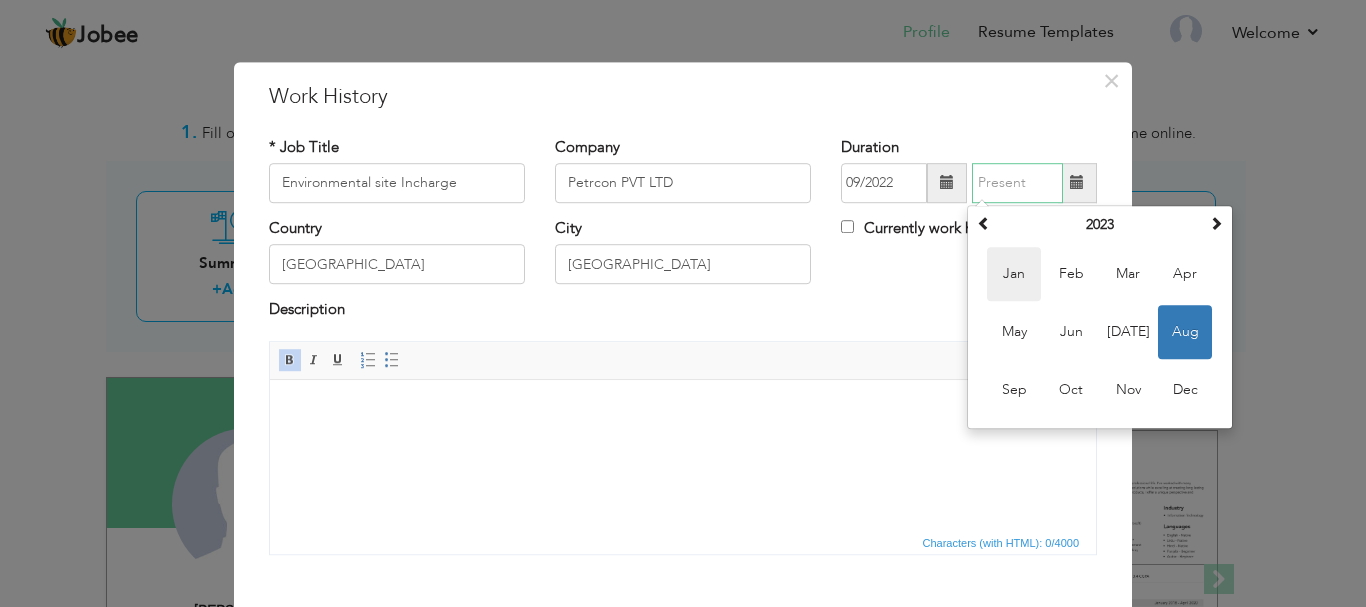click on "Jan" at bounding box center [1014, 274] 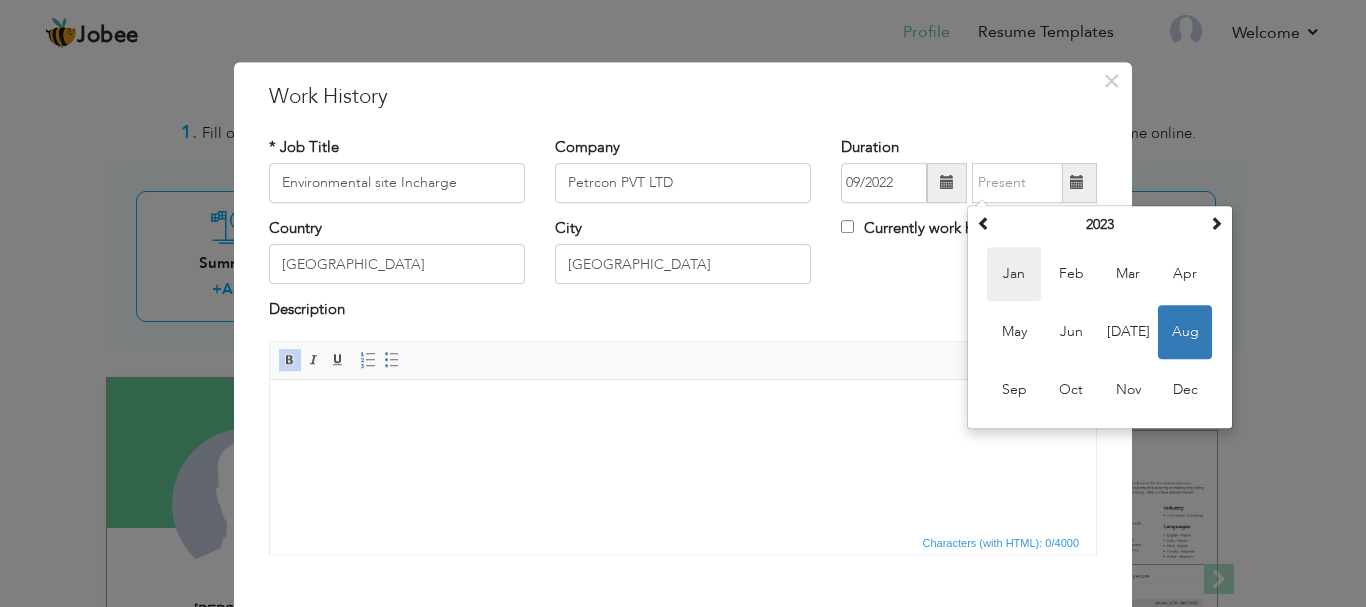 type on "01/2023" 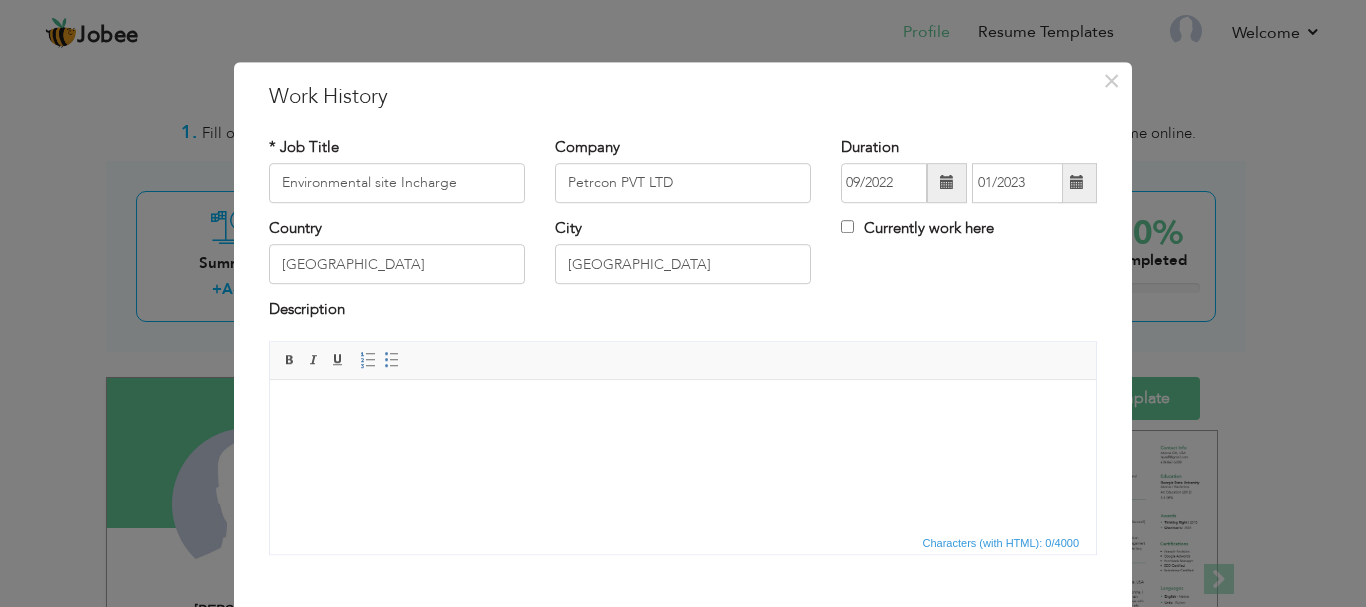 click at bounding box center [683, 409] 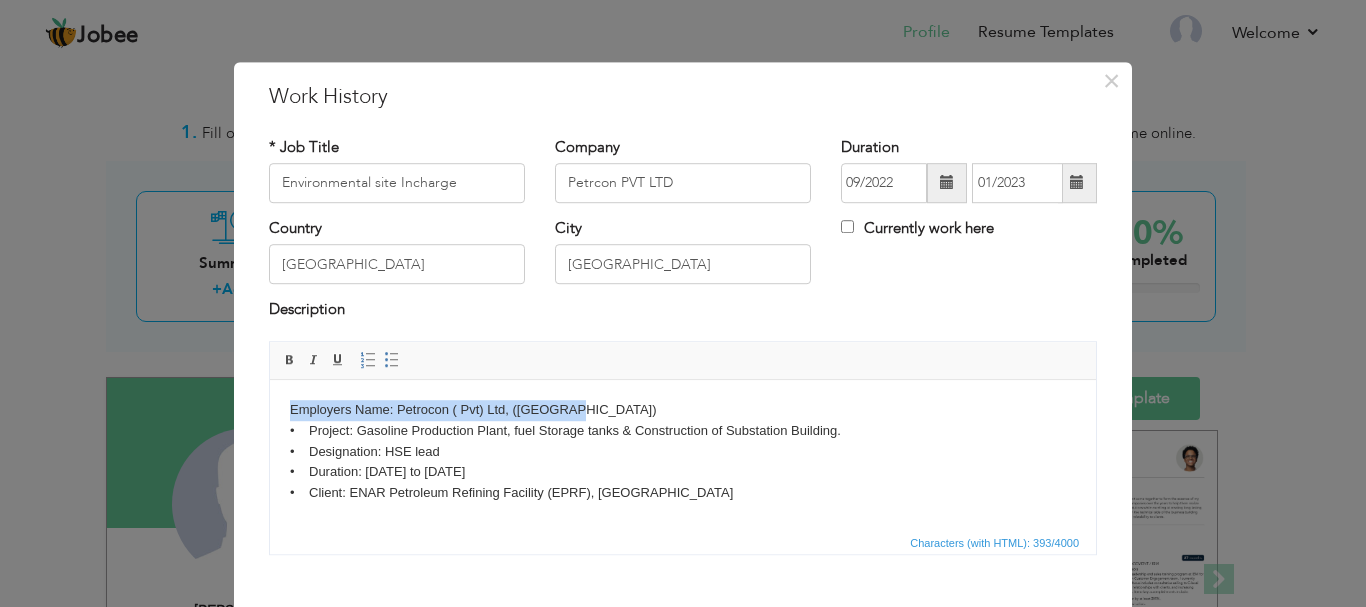 drag, startPoint x: 587, startPoint y: 414, endPoint x: 288, endPoint y: 418, distance: 299.02676 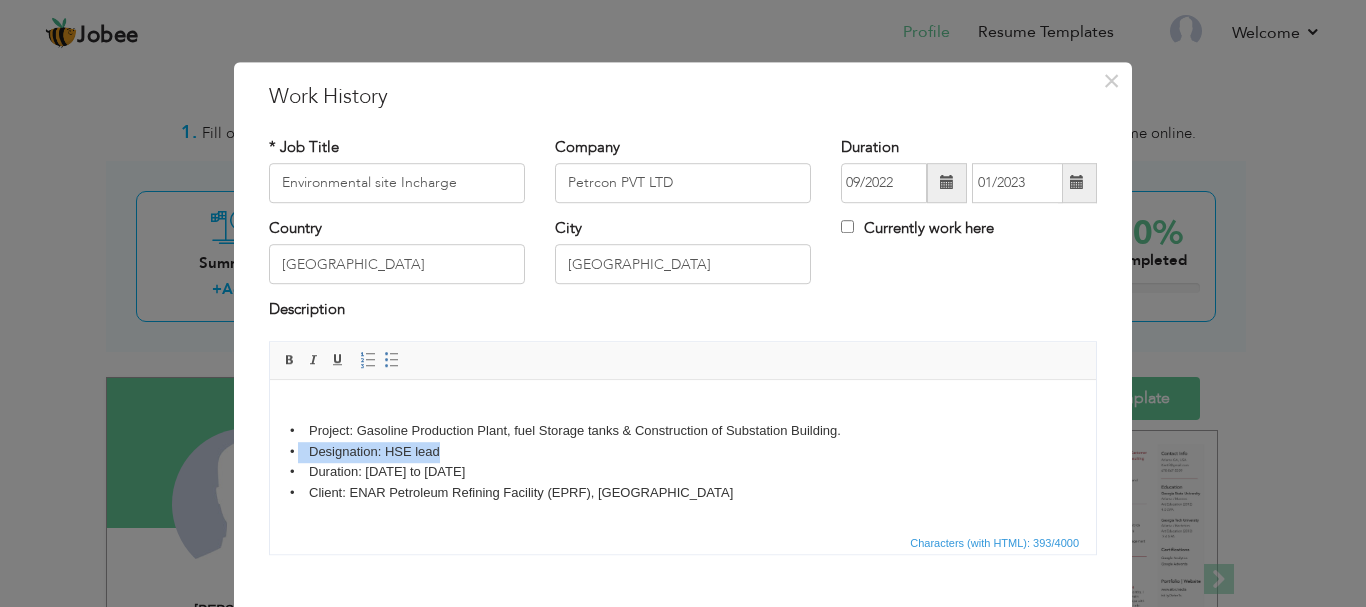 drag, startPoint x: 448, startPoint y: 455, endPoint x: 296, endPoint y: 450, distance: 152.08221 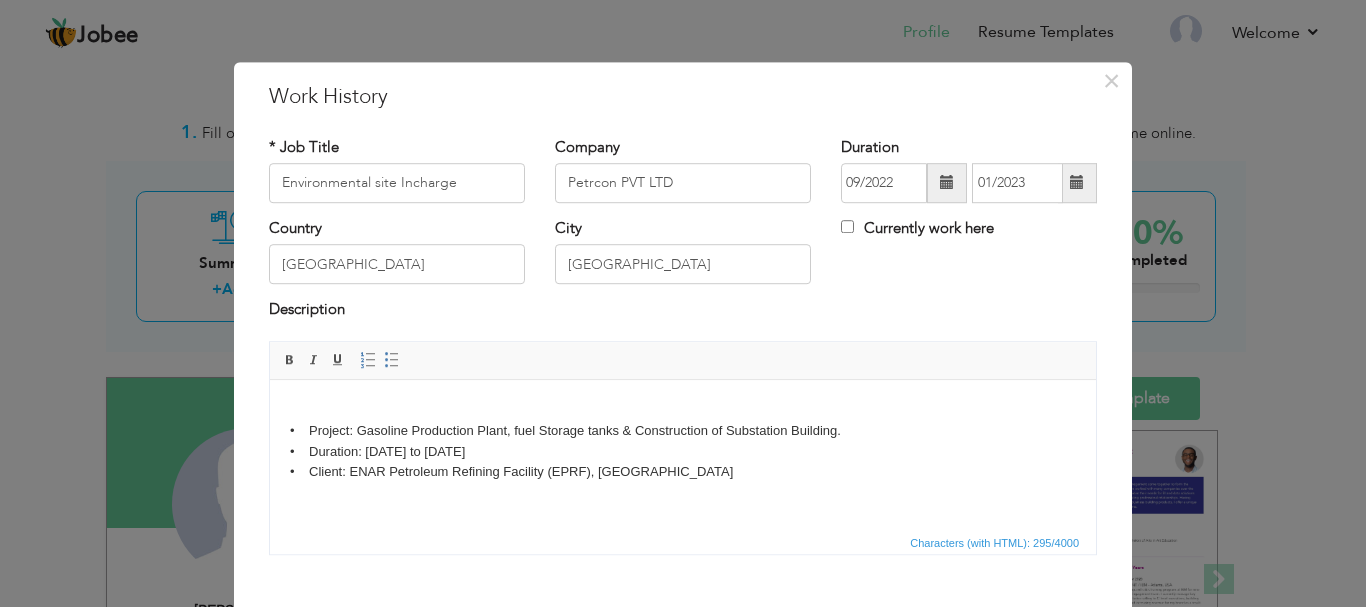 drag, startPoint x: 617, startPoint y: 453, endPoint x: 258, endPoint y: 452, distance: 359.0014 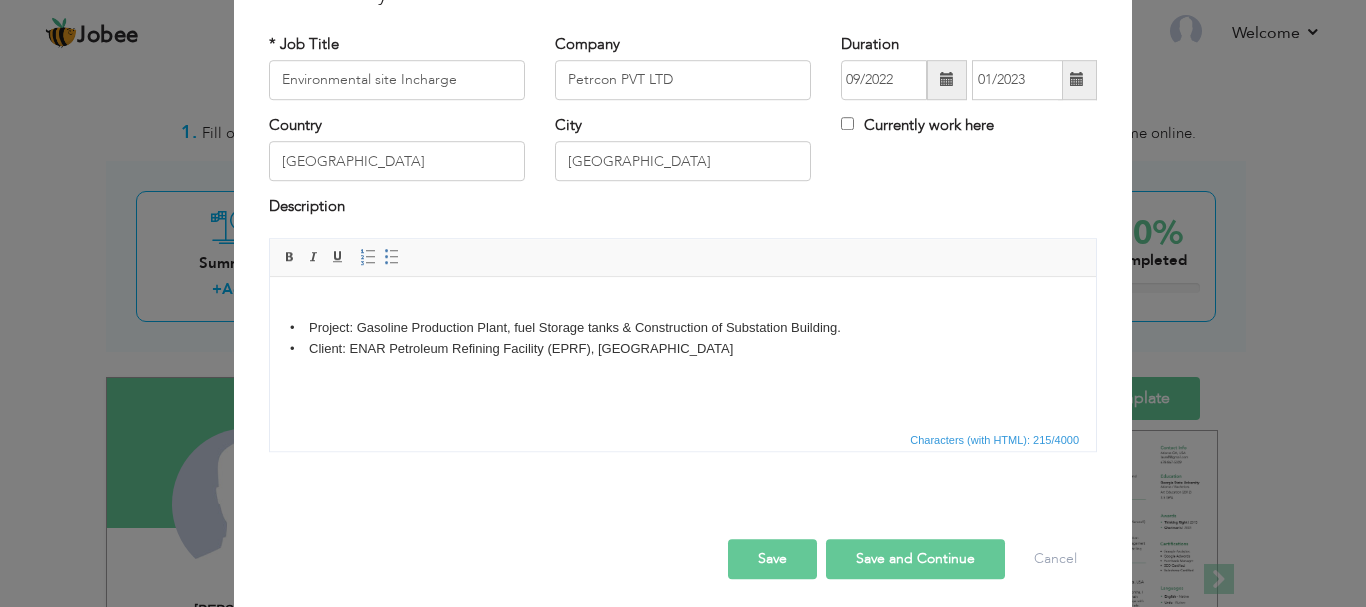 scroll, scrollTop: 110, scrollLeft: 0, axis: vertical 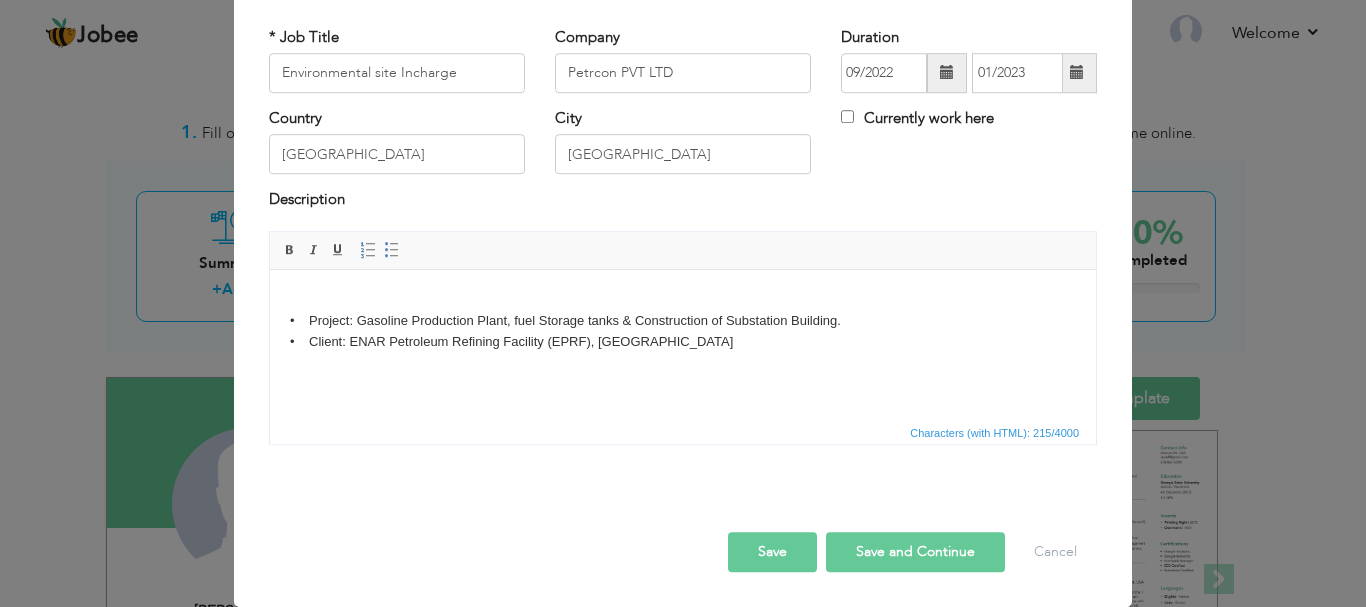 click on "Save and Continue" at bounding box center [915, 552] 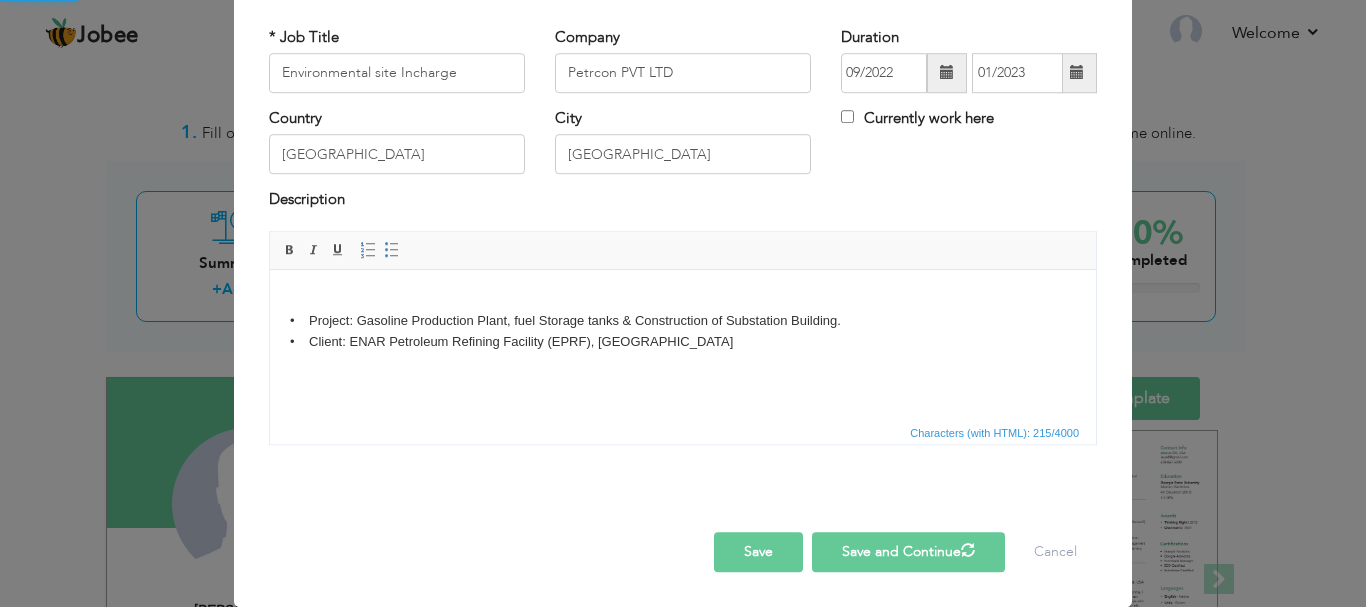 type 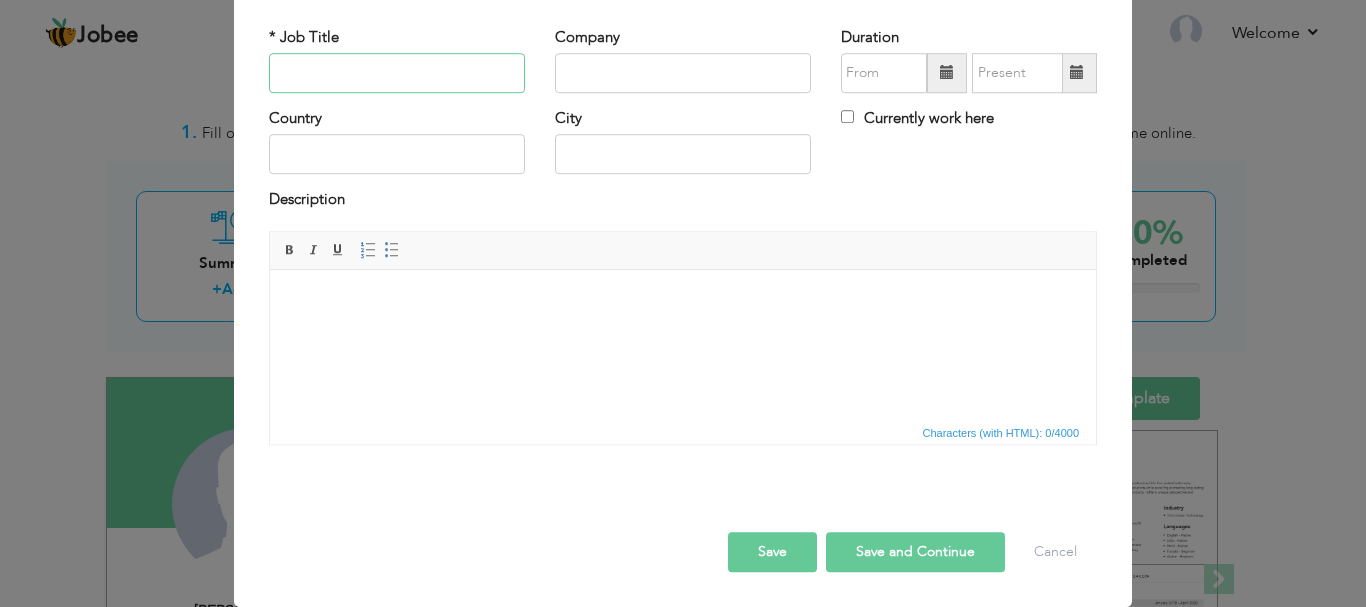 click at bounding box center [397, 73] 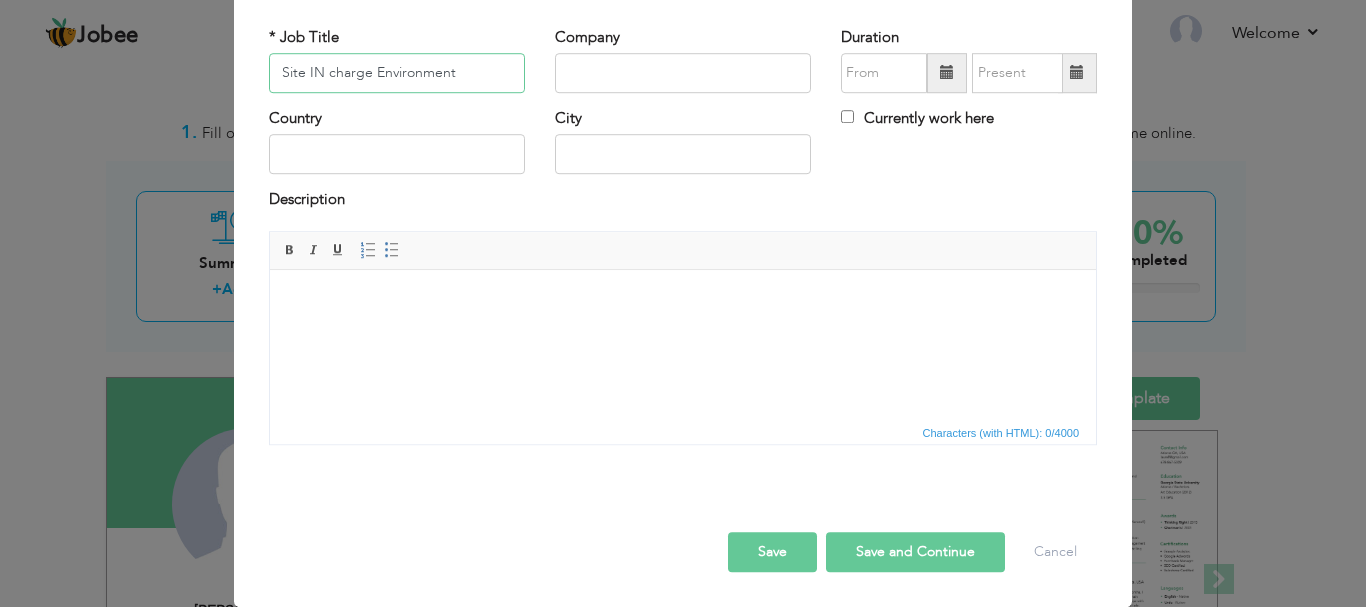 click on "Site IN charge Environment" at bounding box center [397, 73] 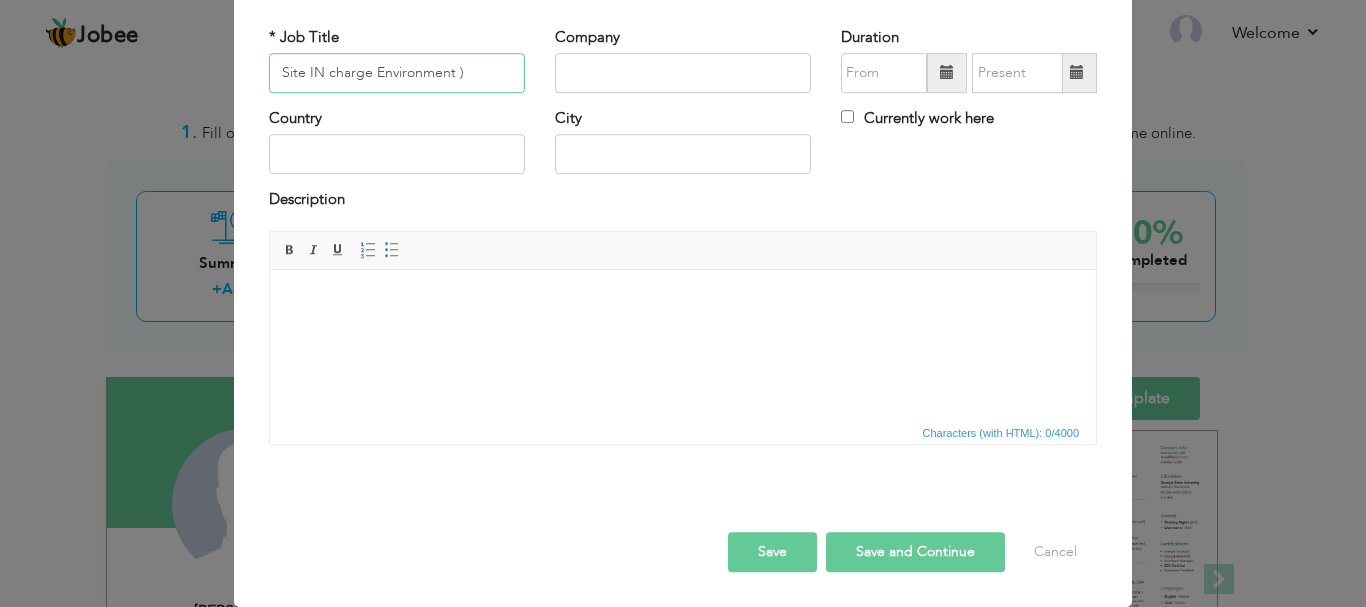 click on "Site IN charge Environment )" at bounding box center [397, 73] 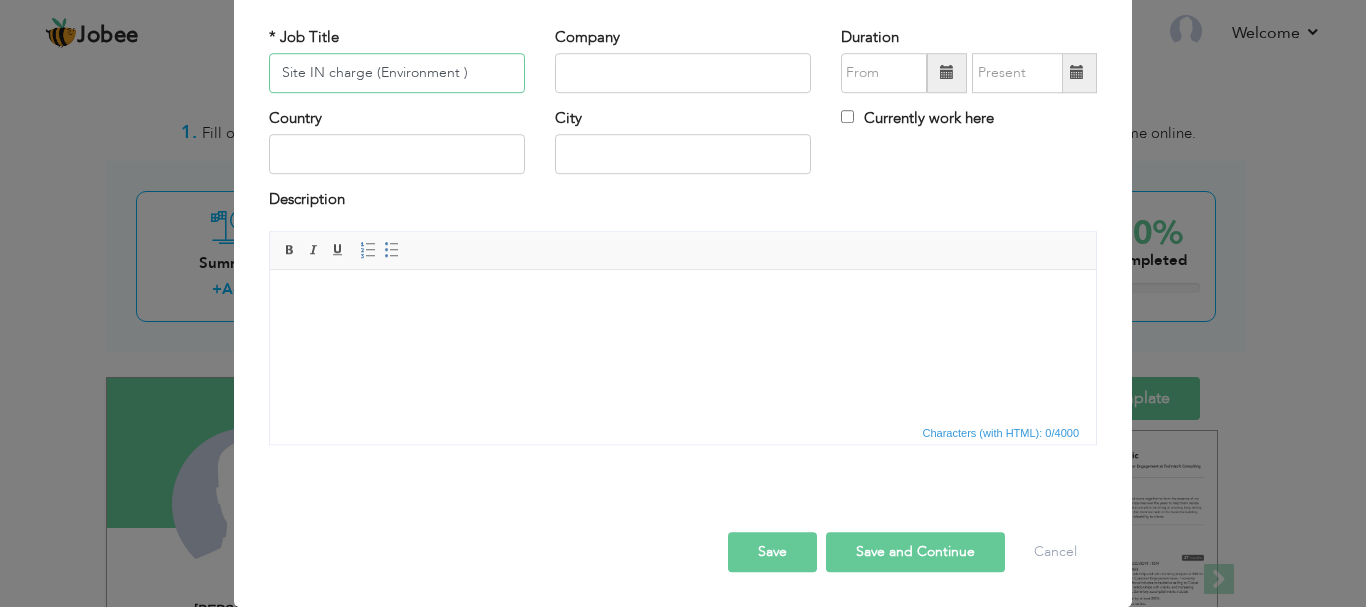 type on "Site IN charge (Environment )" 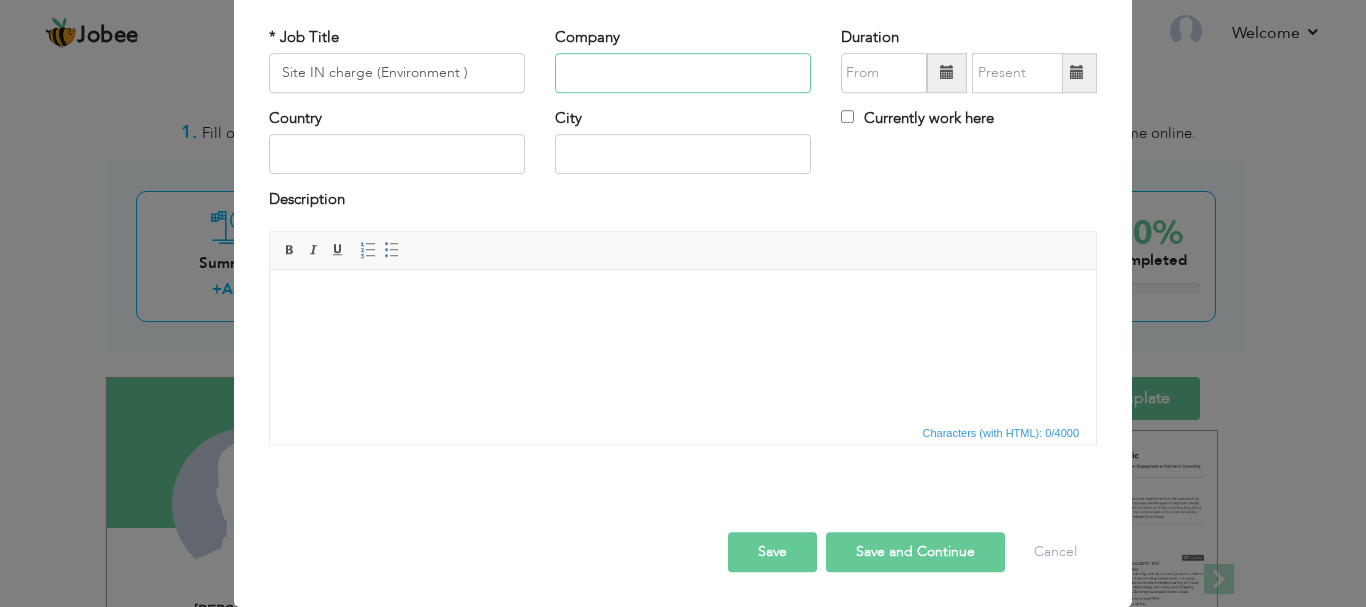 click at bounding box center [683, 73] 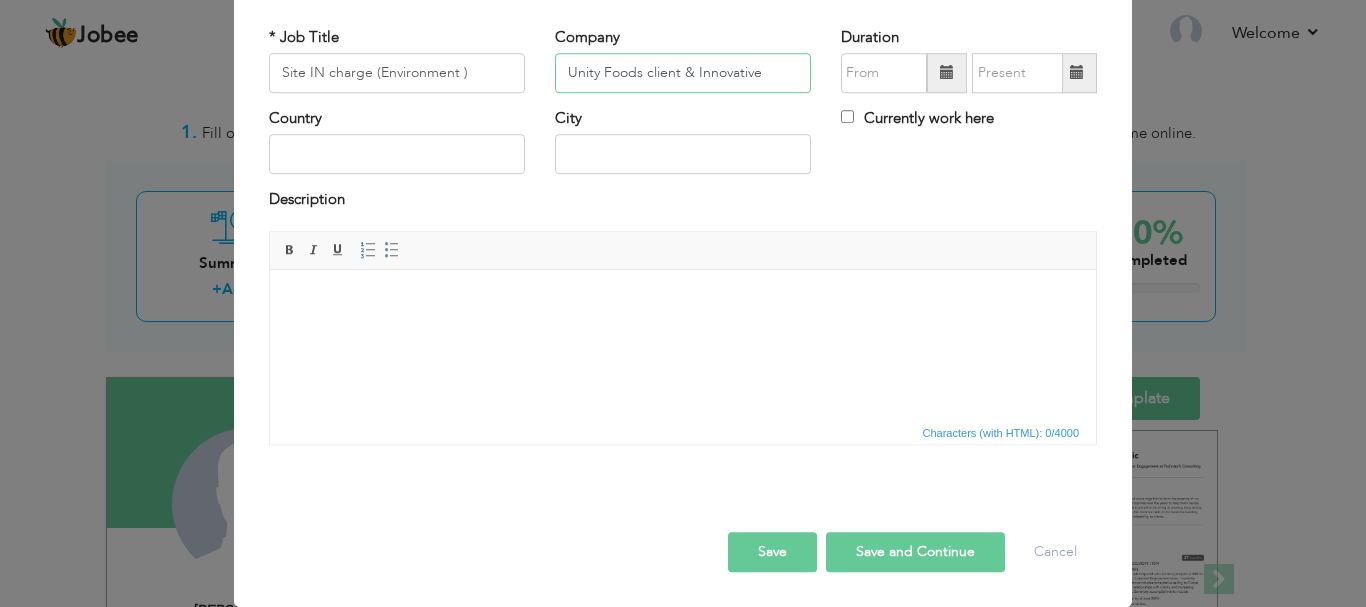 type on "Unity Foods client & Innovative" 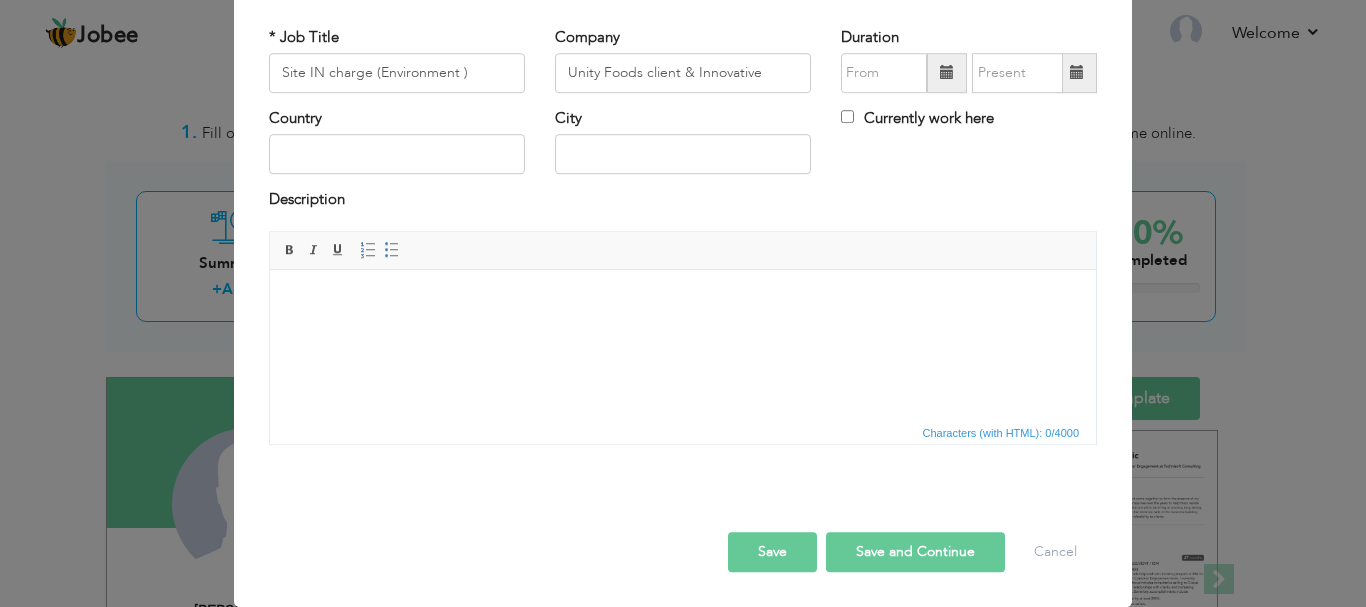 click at bounding box center [947, 73] 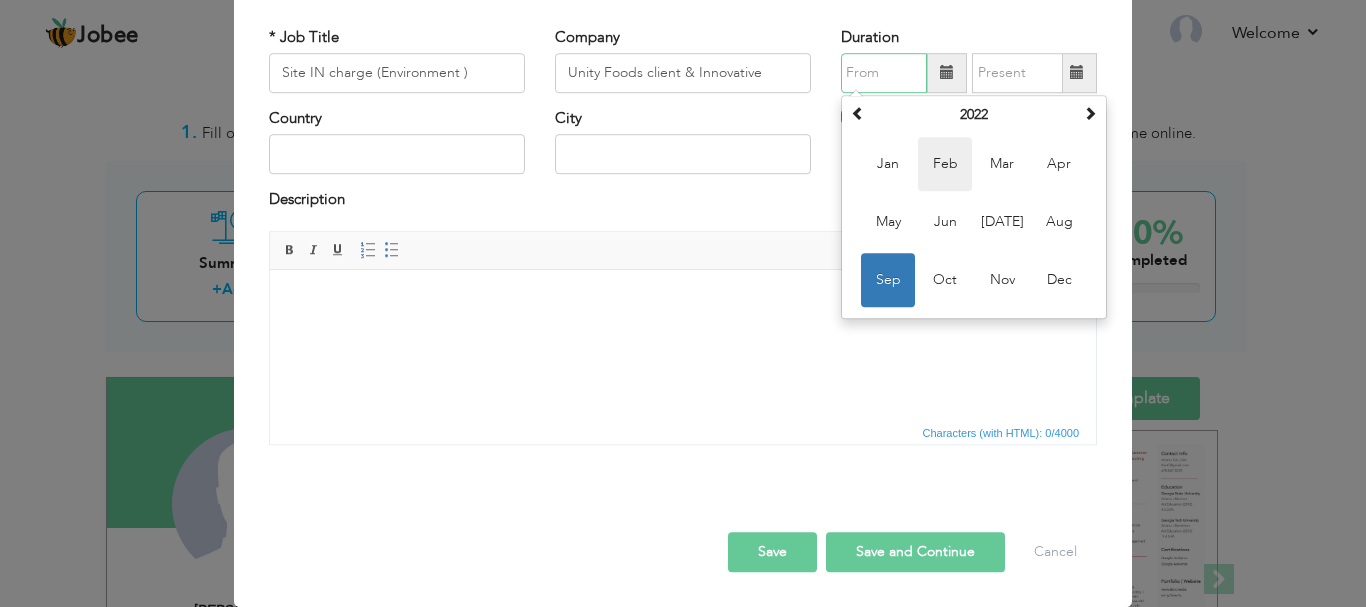 click on "Feb" at bounding box center [945, 164] 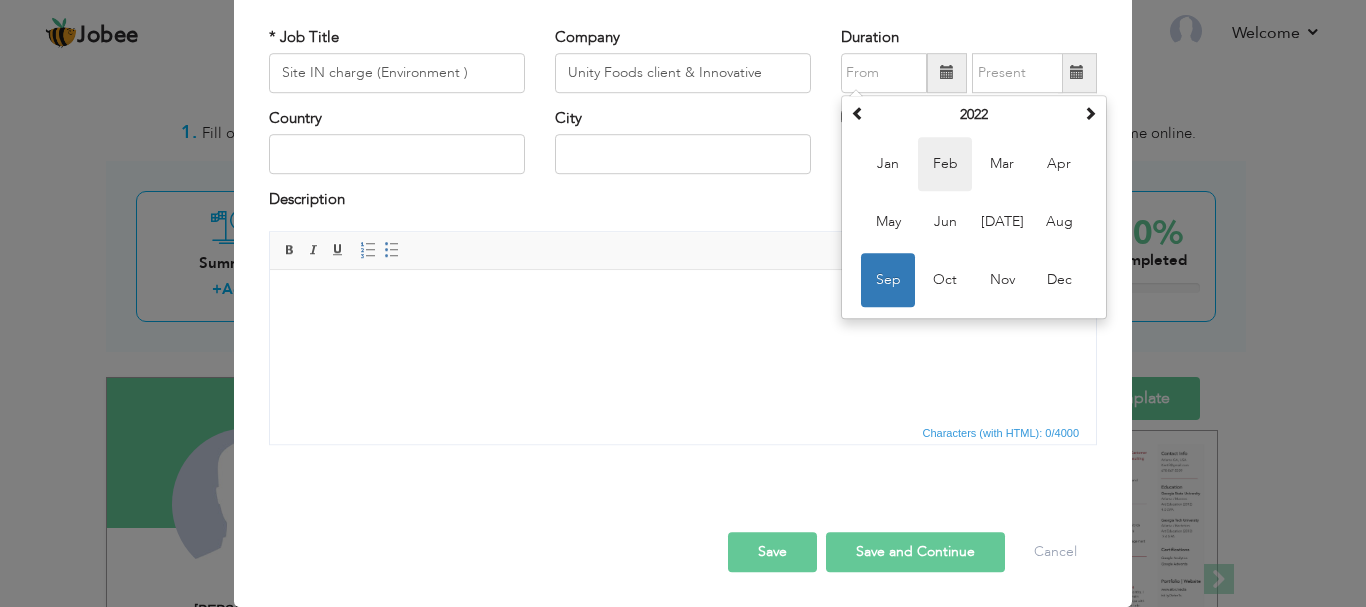 type on "02/2022" 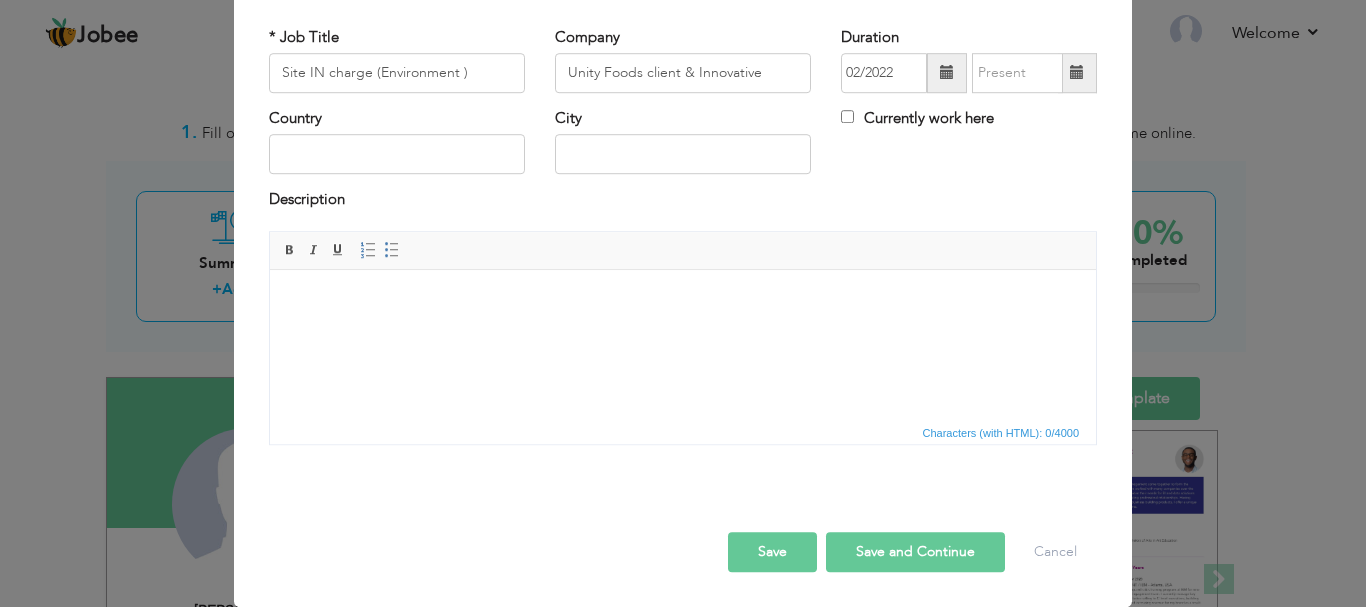 click at bounding box center [1077, 73] 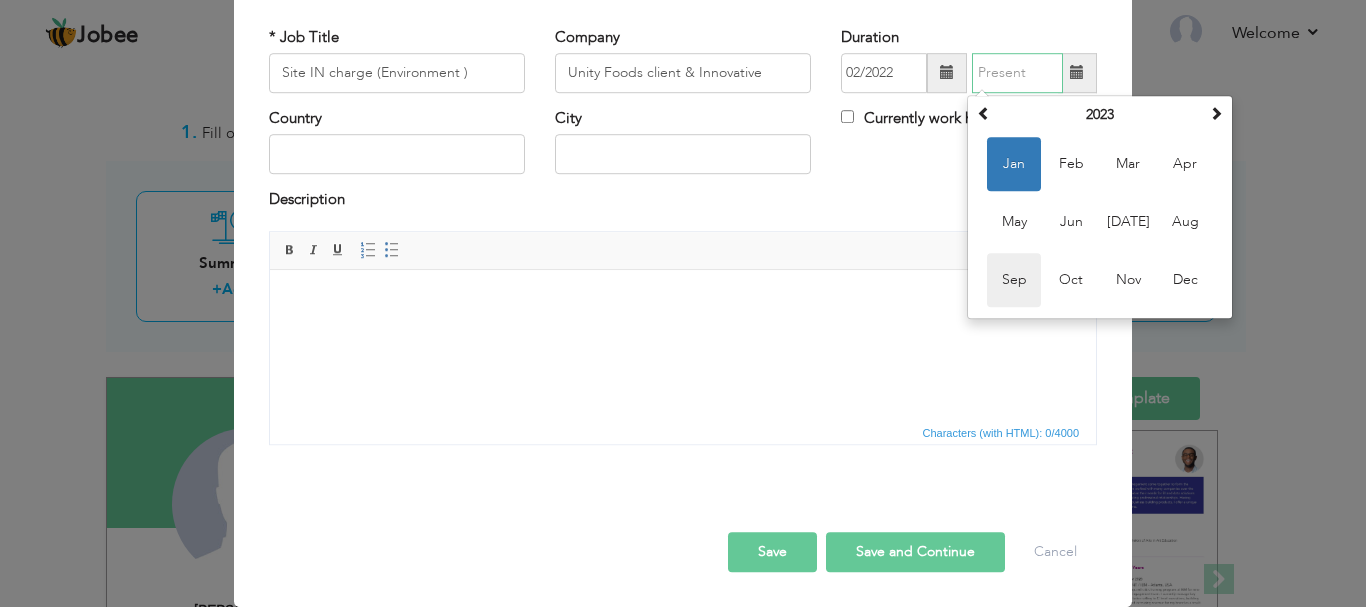 click on "Sep" at bounding box center [1014, 280] 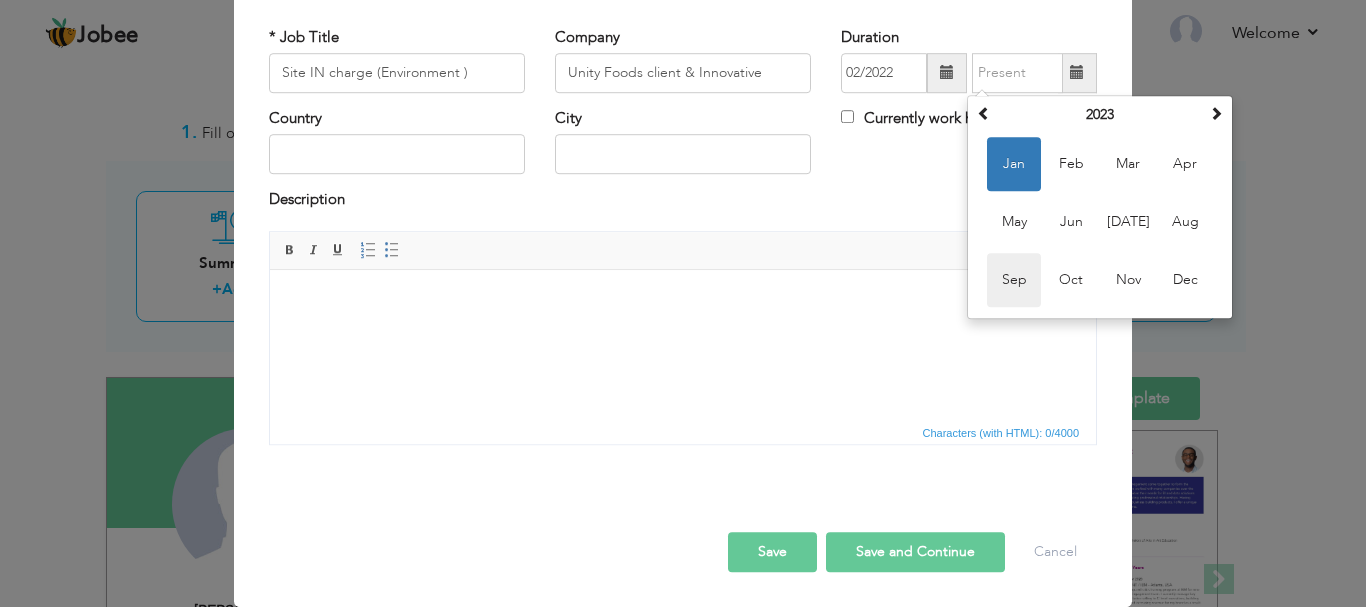 type on "09/2023" 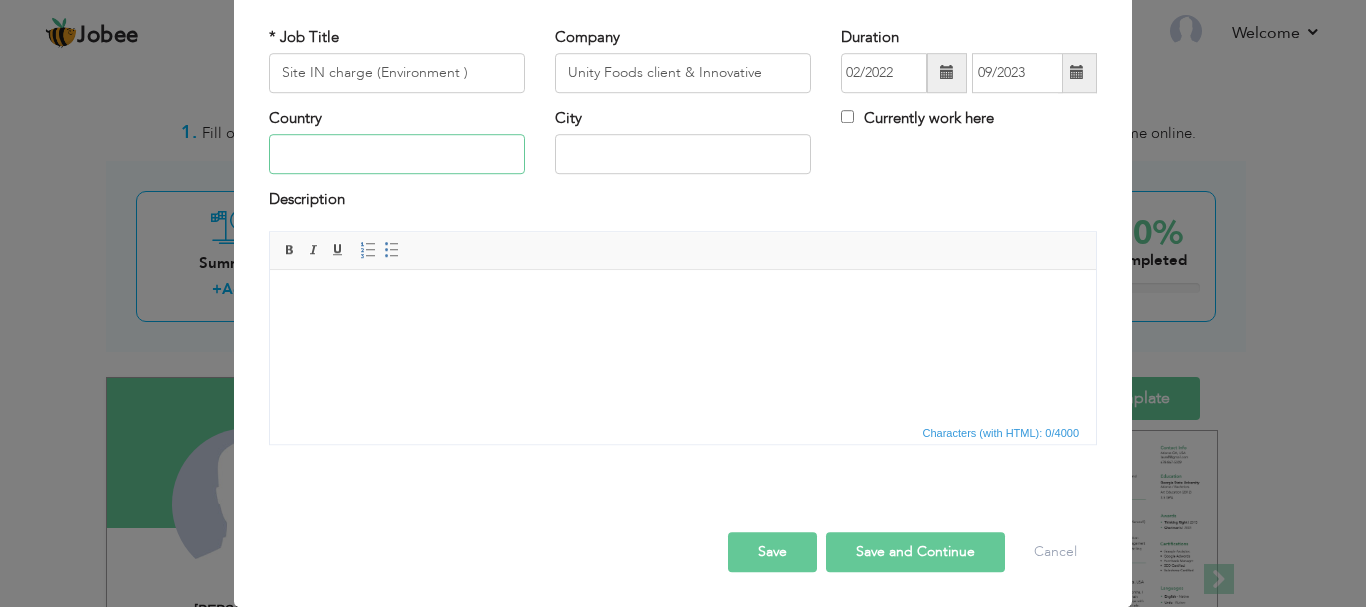 click at bounding box center (397, 155) 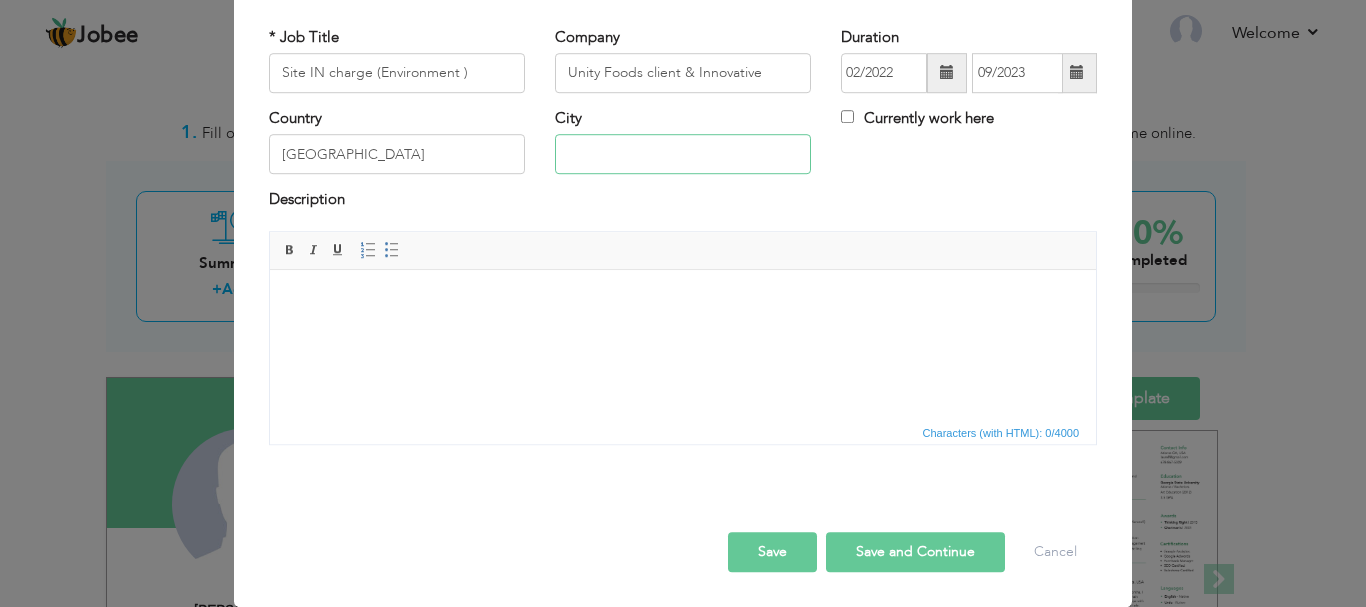 type on "[GEOGRAPHIC_DATA]" 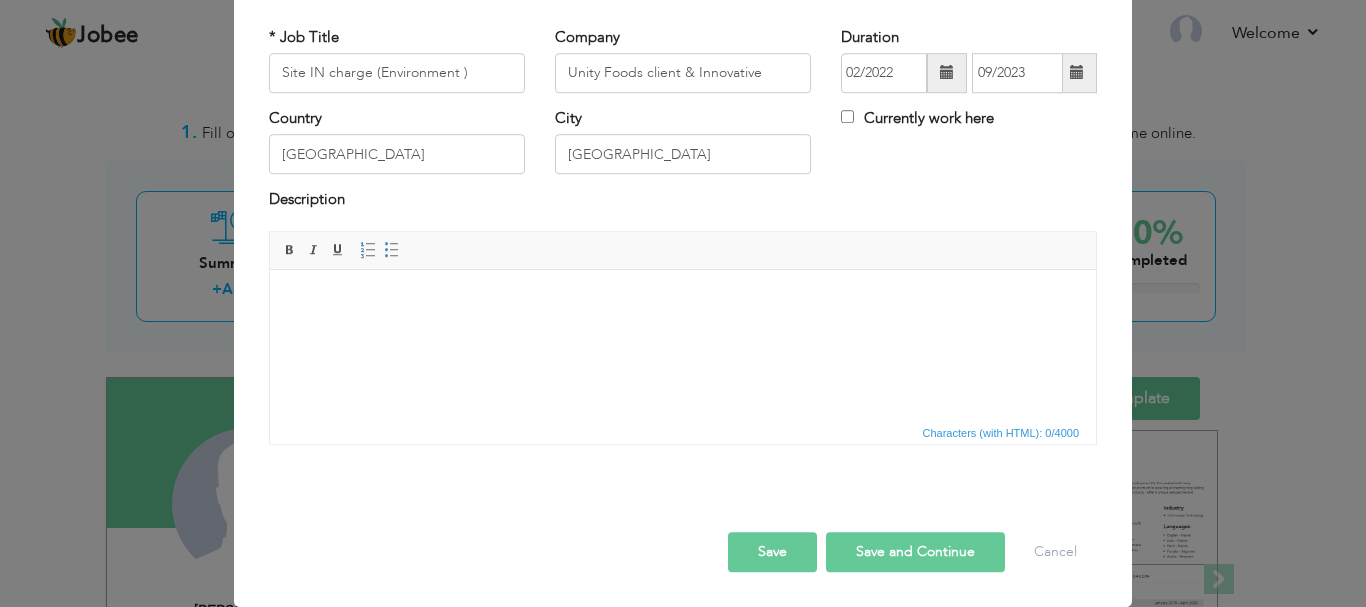 click on "Save and Continue" at bounding box center (915, 552) 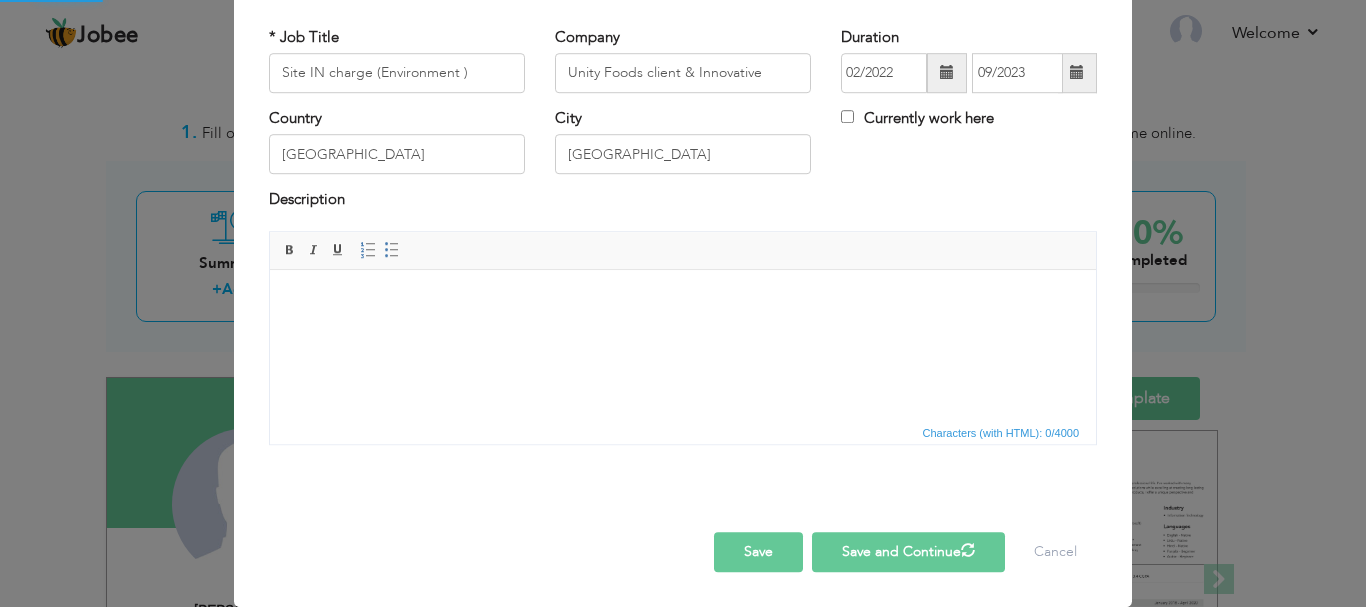 type 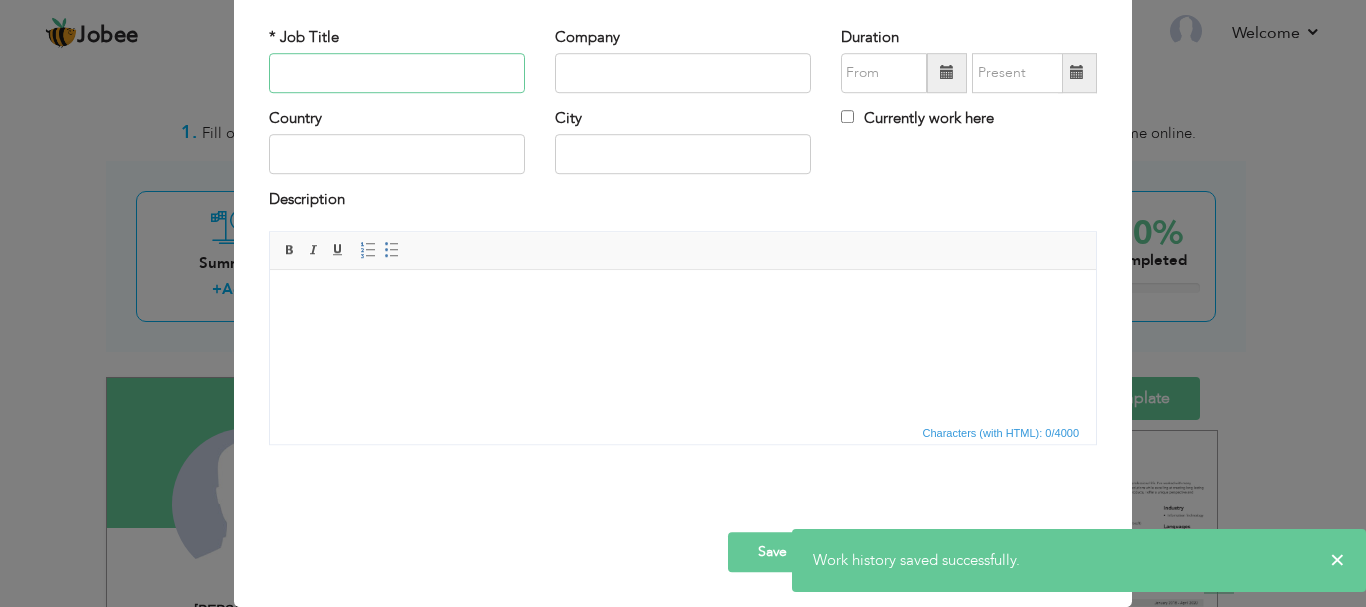 click at bounding box center (397, 73) 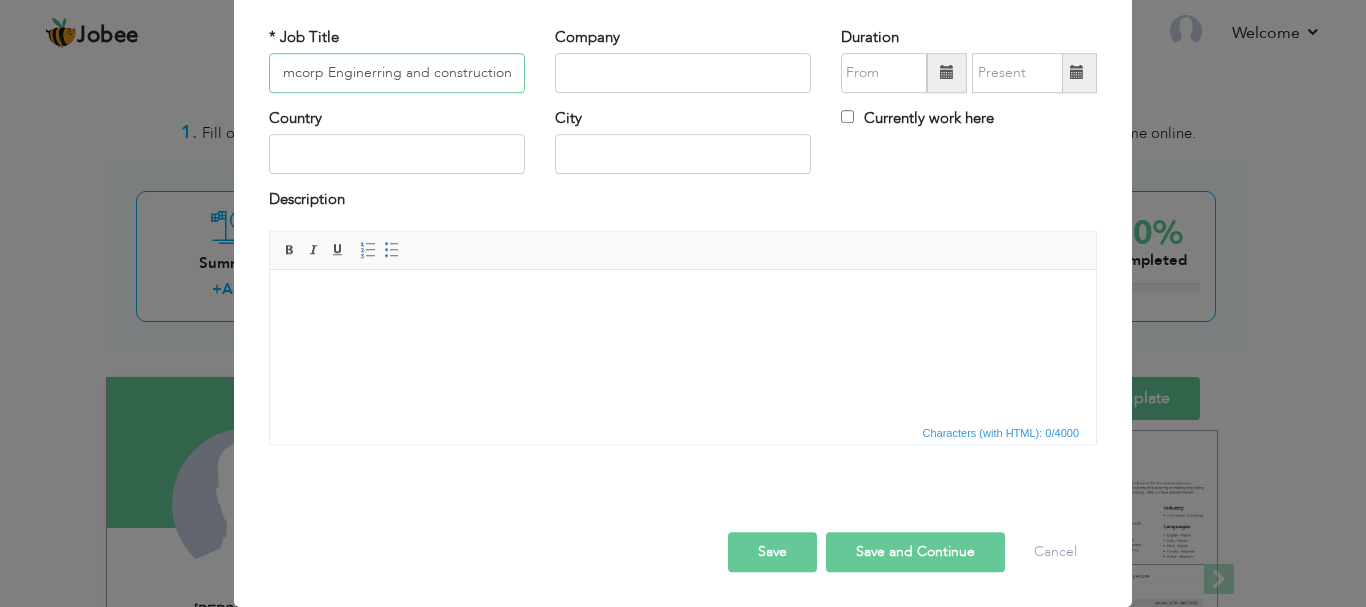 scroll, scrollTop: 0, scrollLeft: 4, axis: horizontal 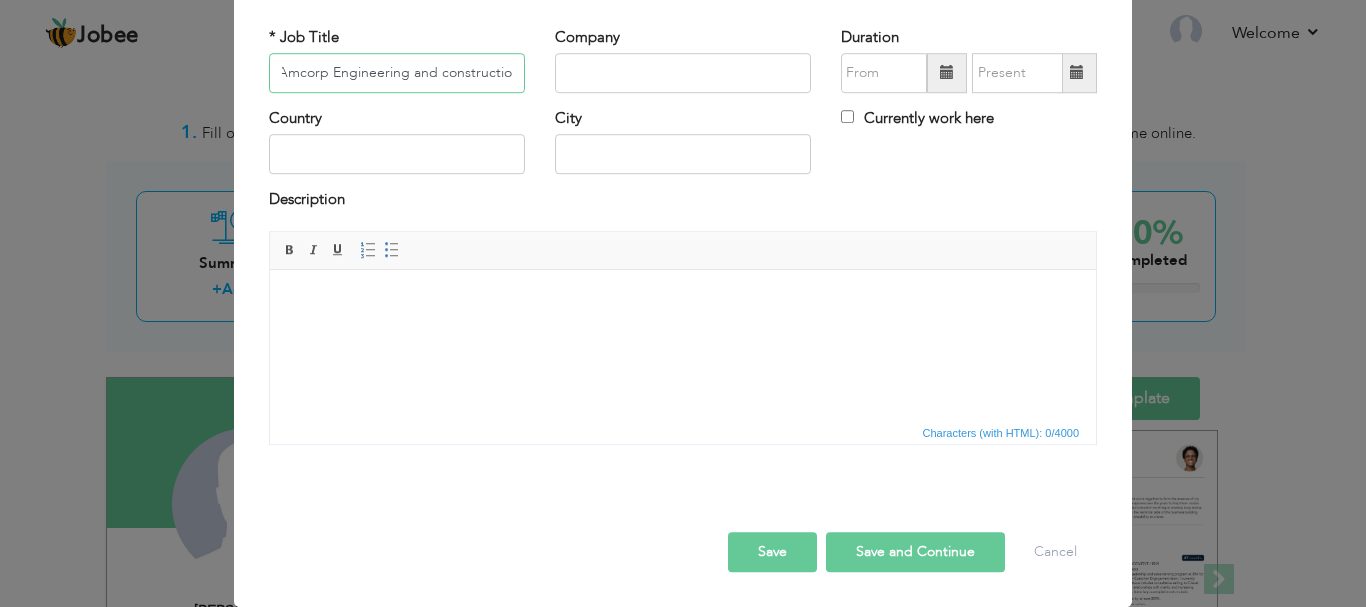 type on "Amcorp Engineering and construction" 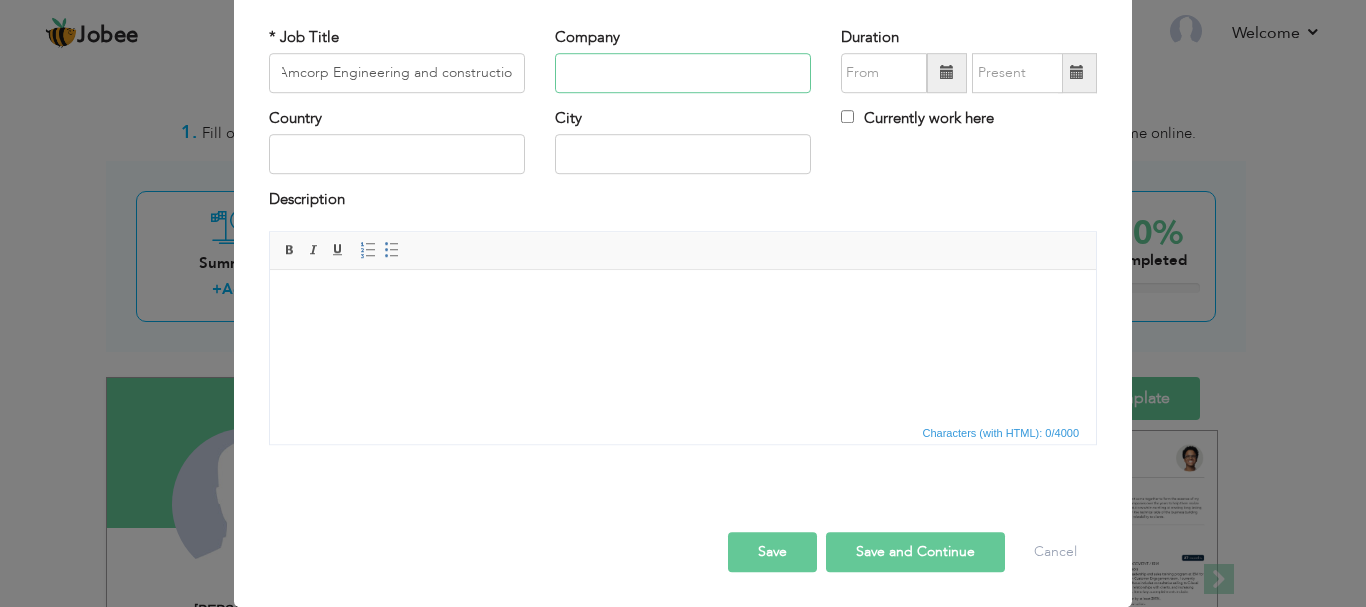scroll, scrollTop: 0, scrollLeft: 0, axis: both 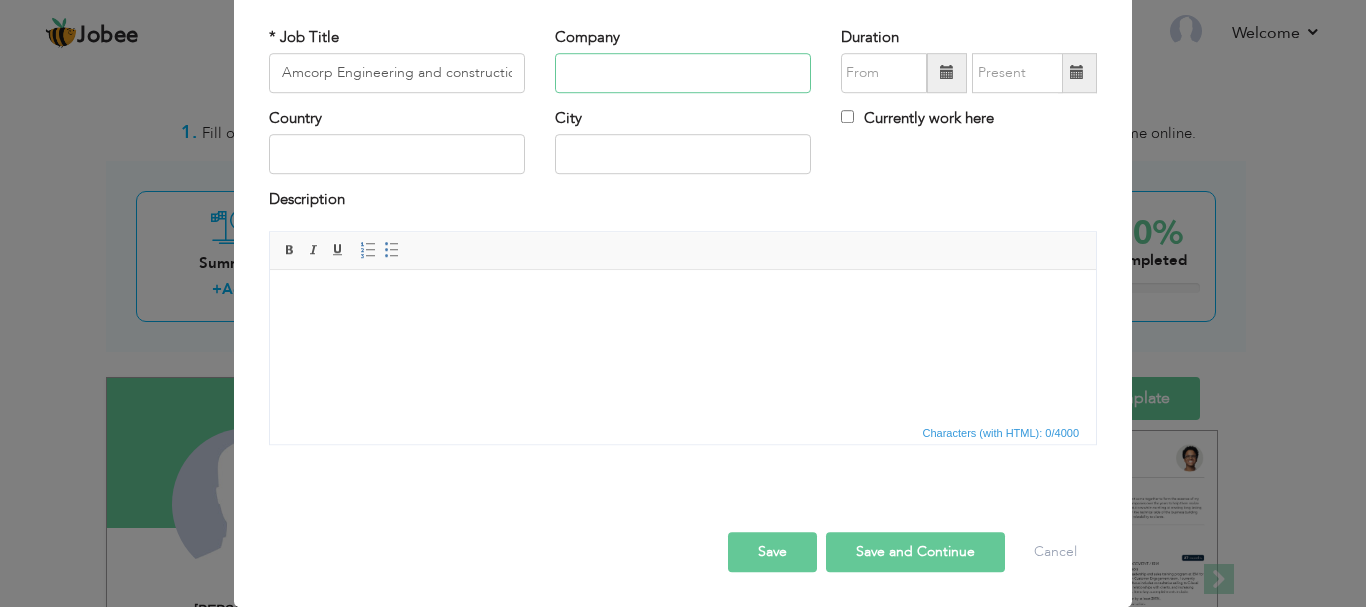 click at bounding box center [683, 73] 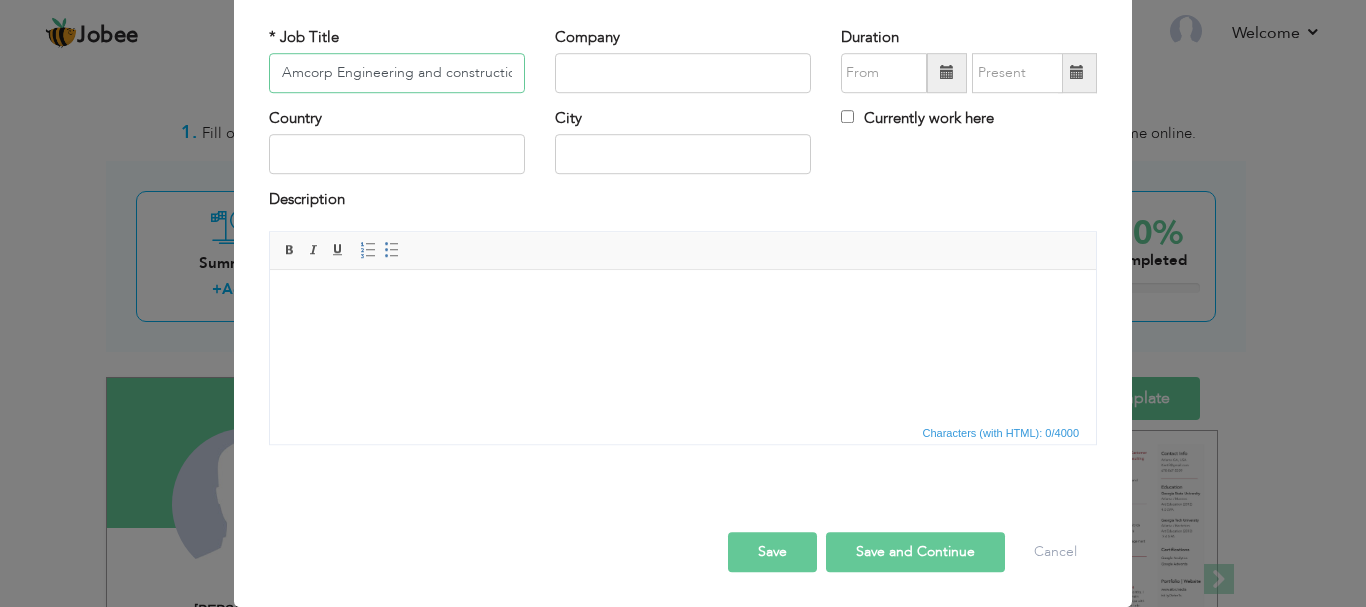 scroll, scrollTop: 0, scrollLeft: 7, axis: horizontal 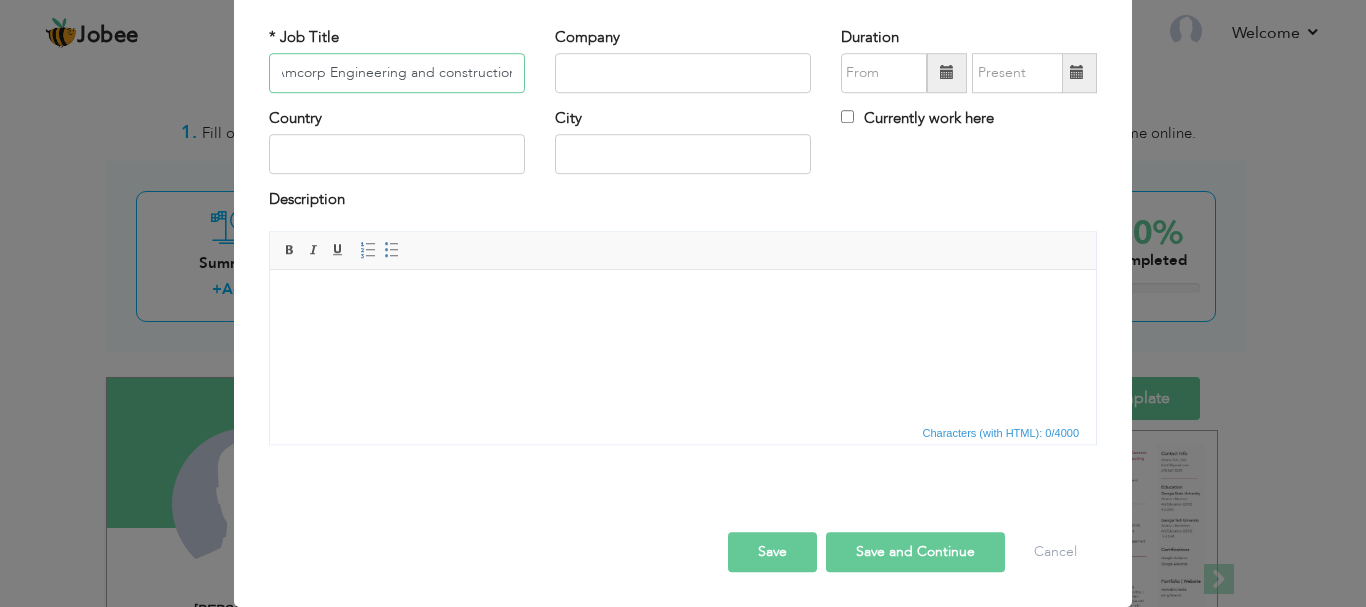 drag, startPoint x: 505, startPoint y: 74, endPoint x: 294, endPoint y: 93, distance: 211.85373 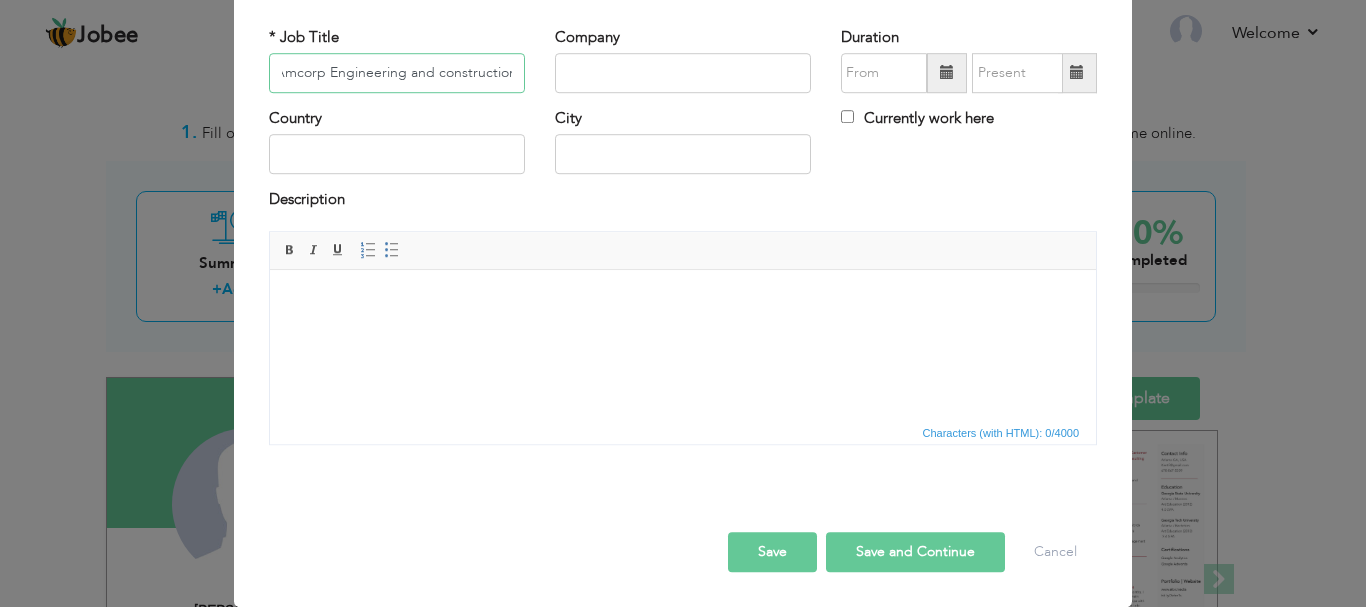 scroll, scrollTop: 0, scrollLeft: 0, axis: both 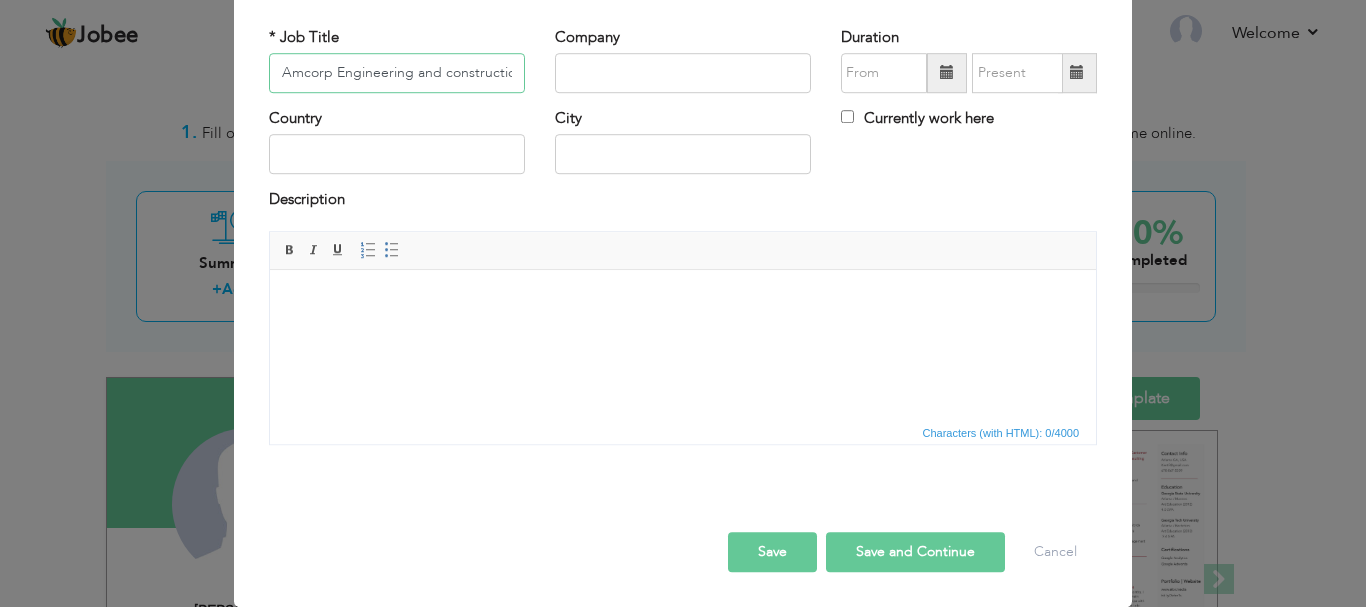 drag, startPoint x: 510, startPoint y: 72, endPoint x: 247, endPoint y: 80, distance: 263.12164 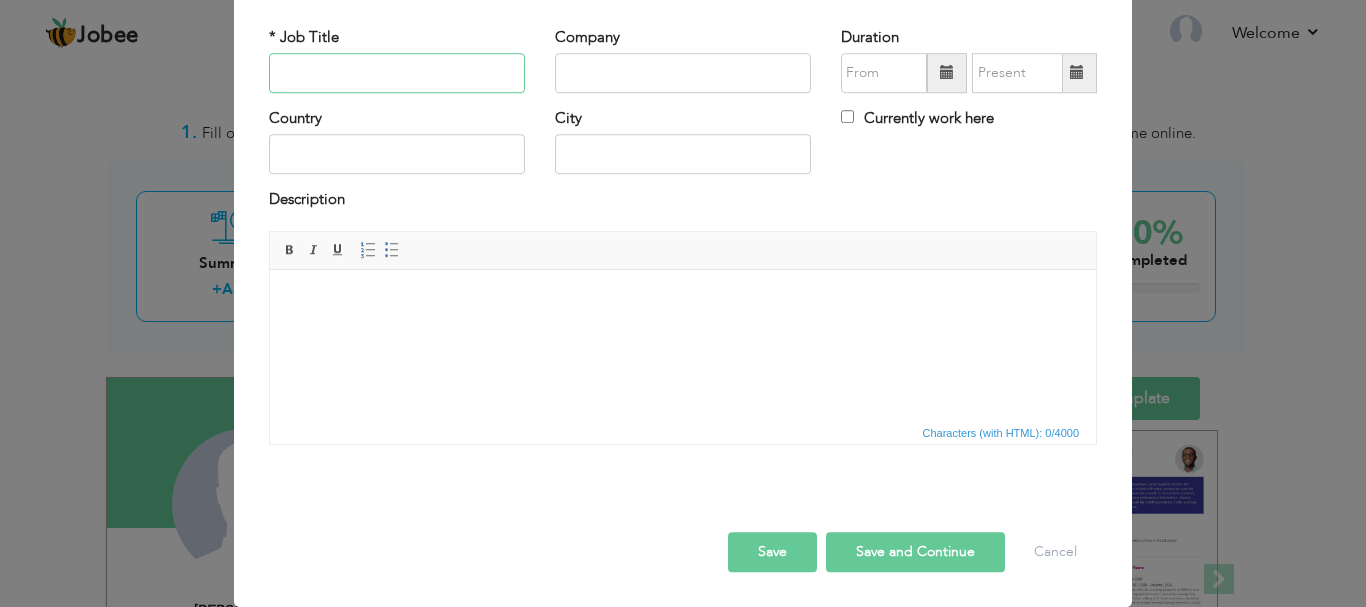 type 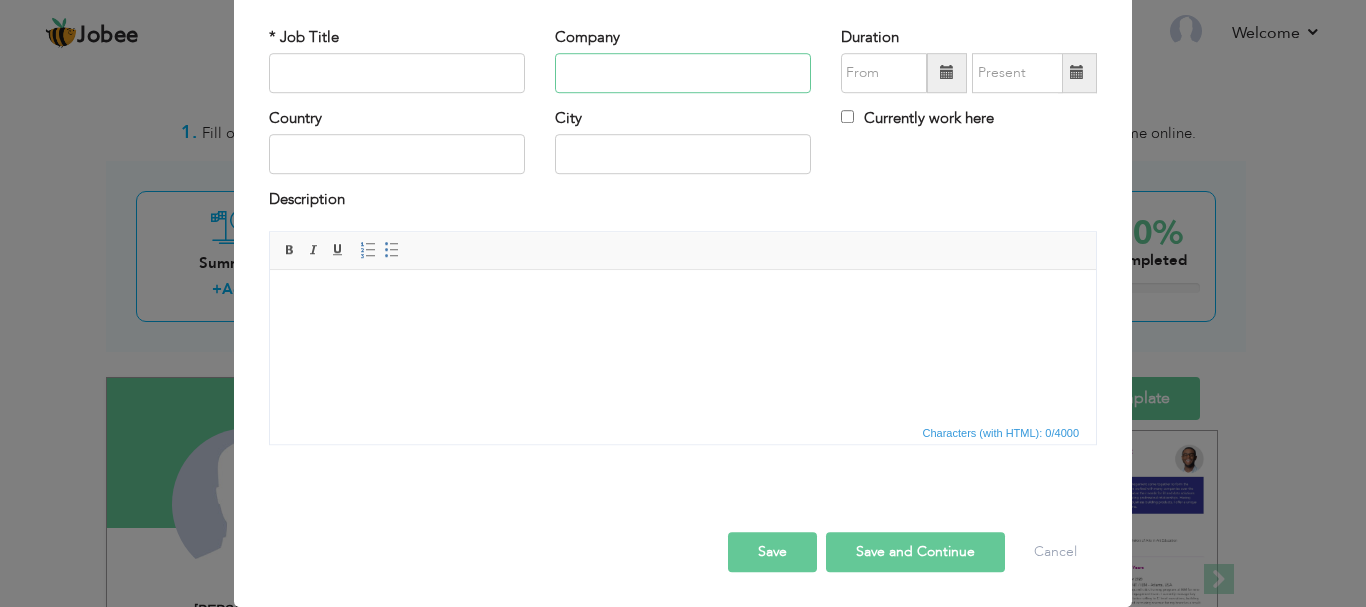 click at bounding box center [683, 73] 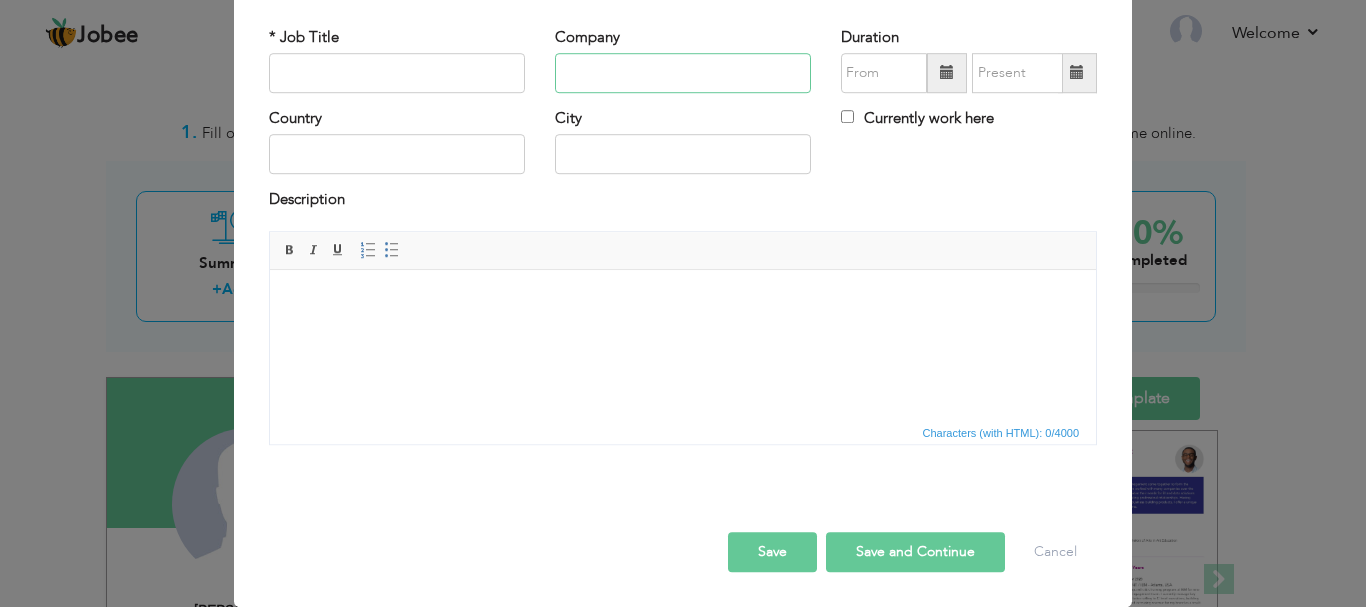 paste on "Amcorp Engineering and construction" 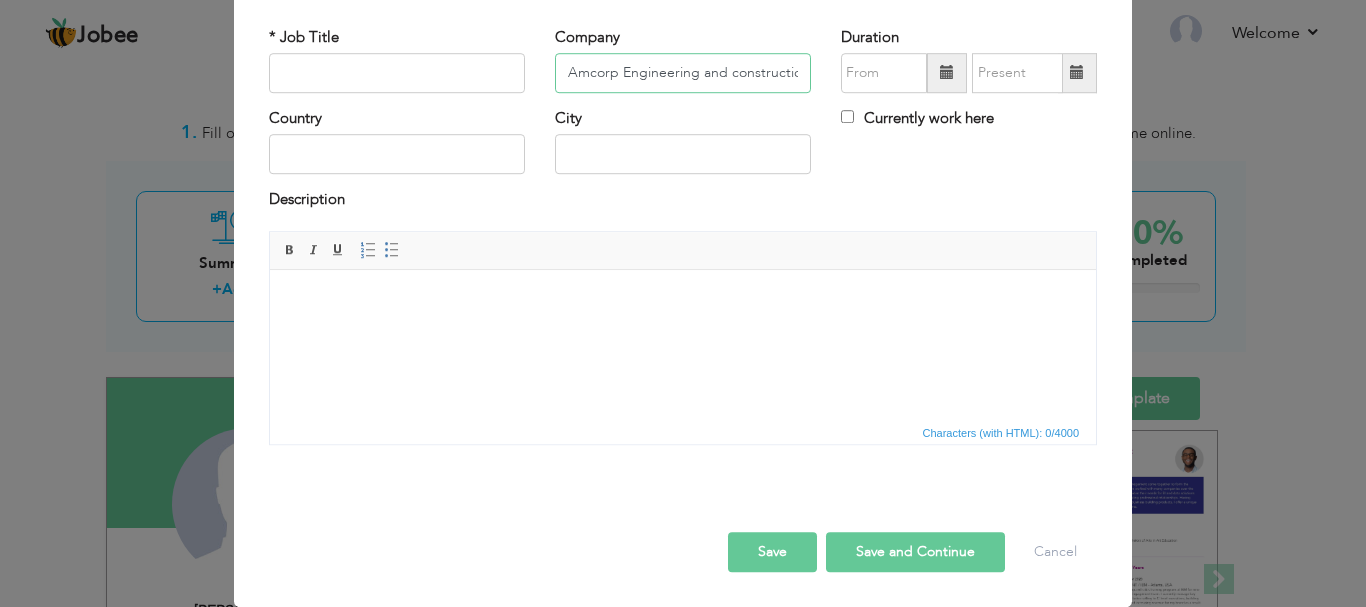scroll, scrollTop: 0, scrollLeft: 7, axis: horizontal 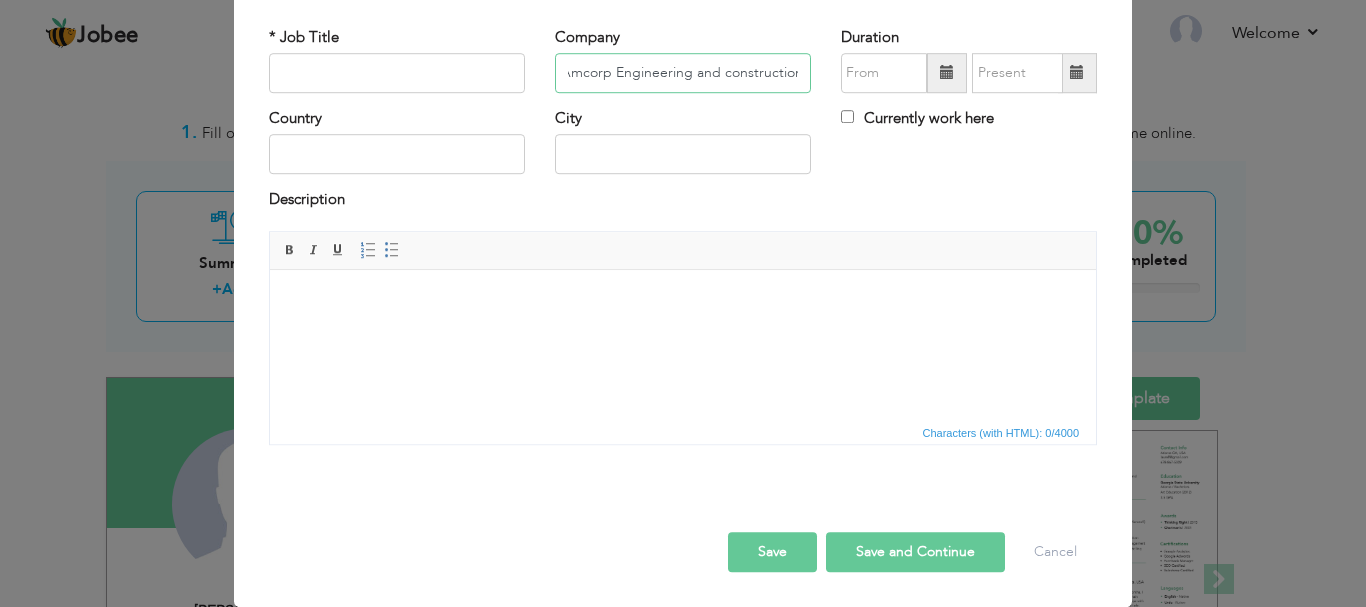 type on "Amcorp Engineering and construction" 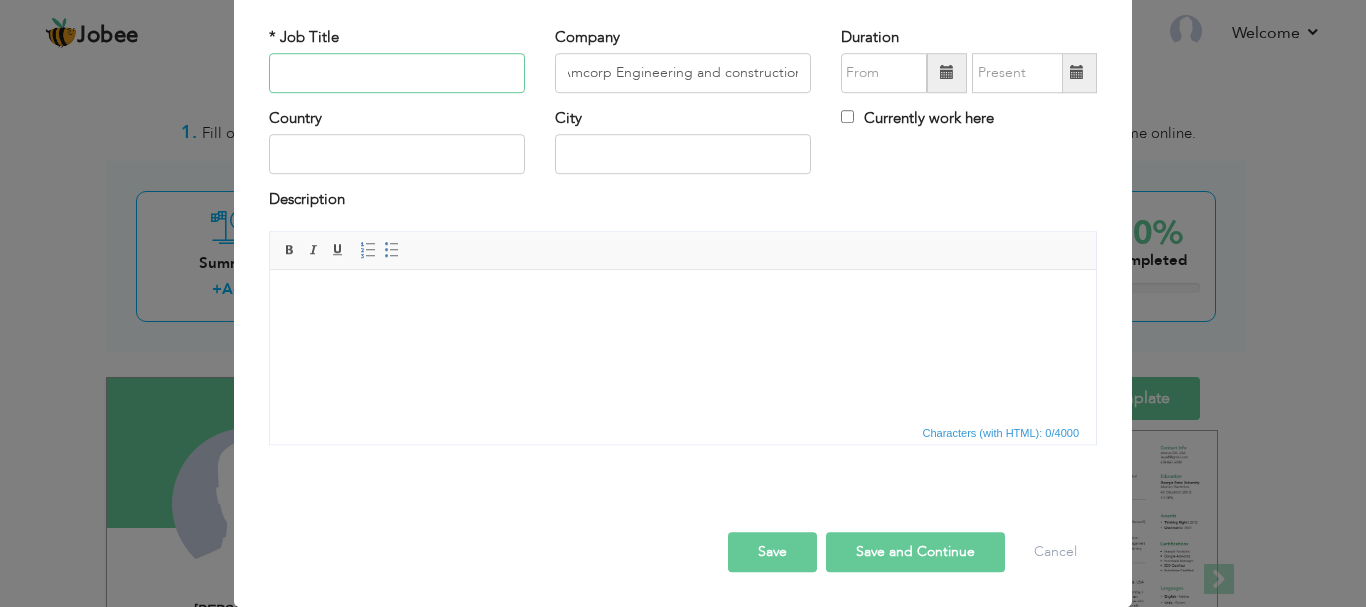scroll, scrollTop: 0, scrollLeft: 0, axis: both 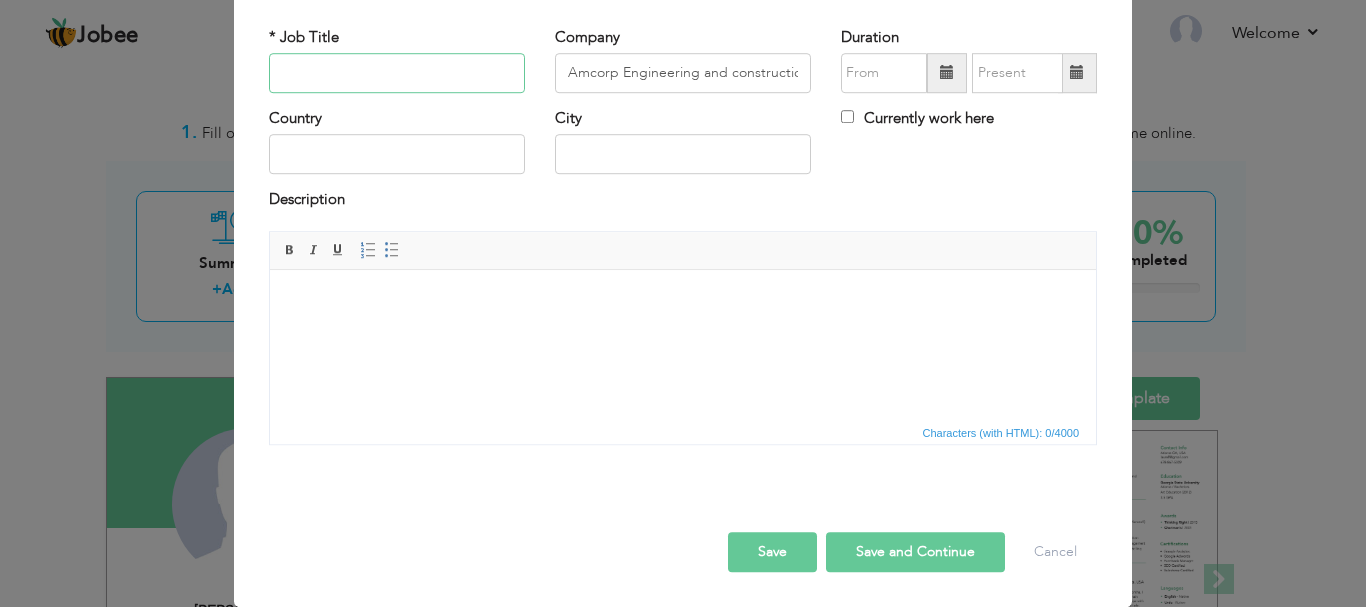 click at bounding box center [397, 73] 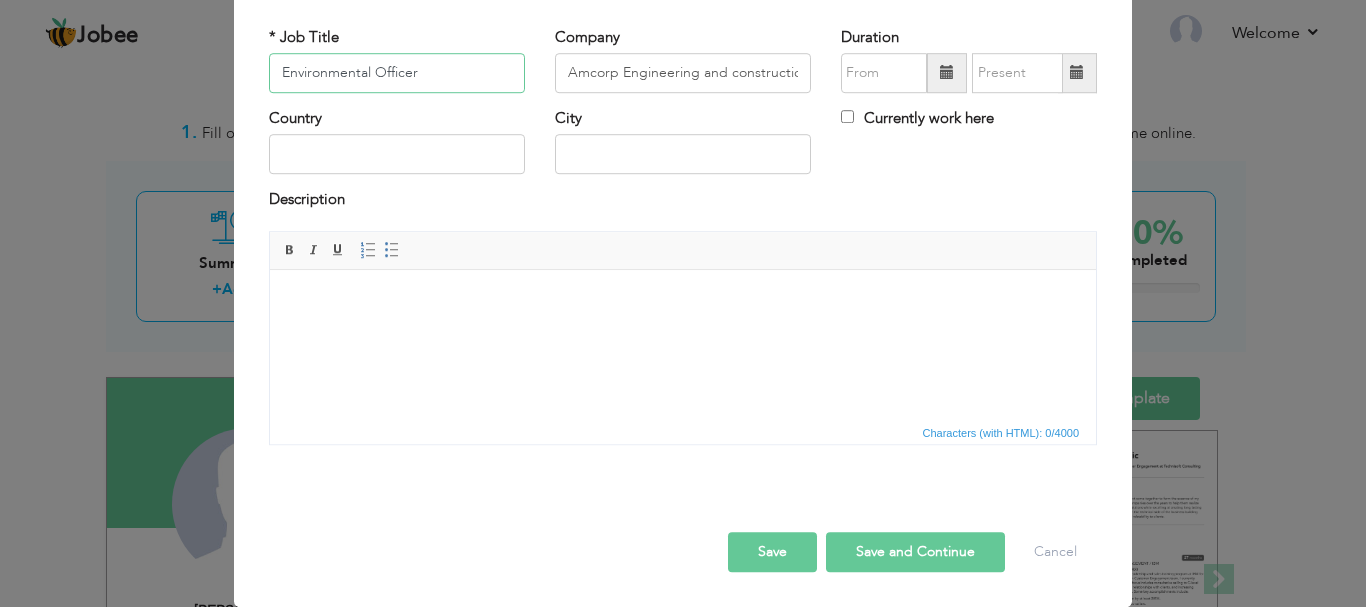type on "Environmental Officer" 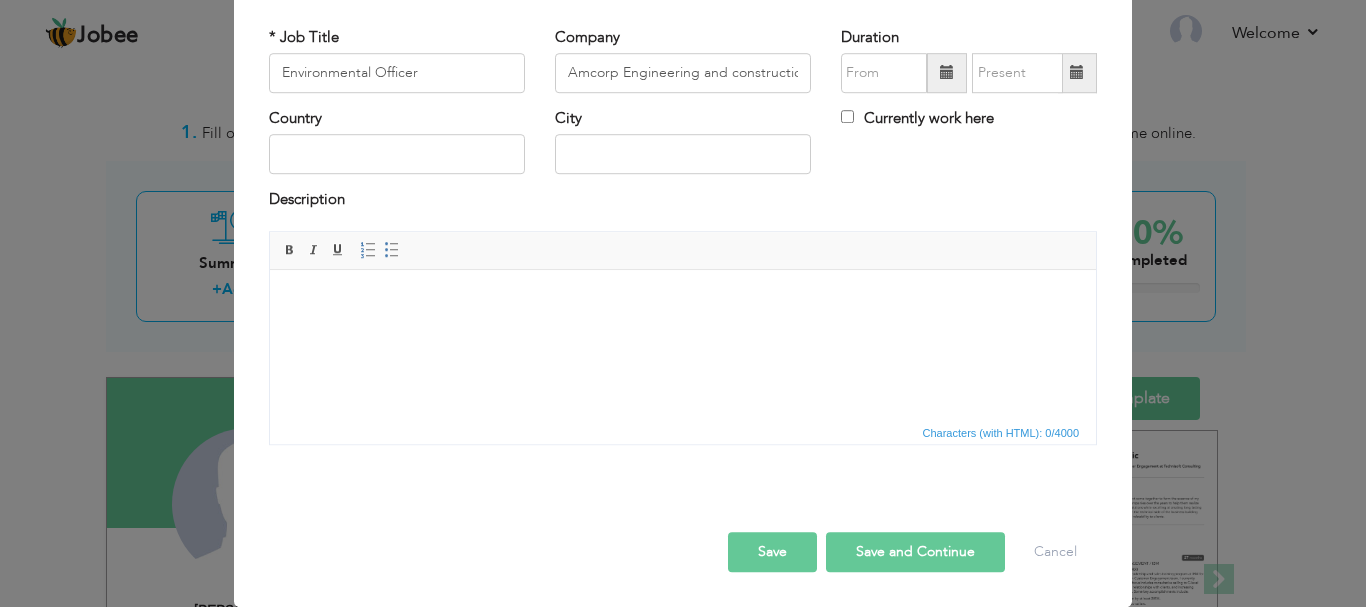 click at bounding box center [947, 73] 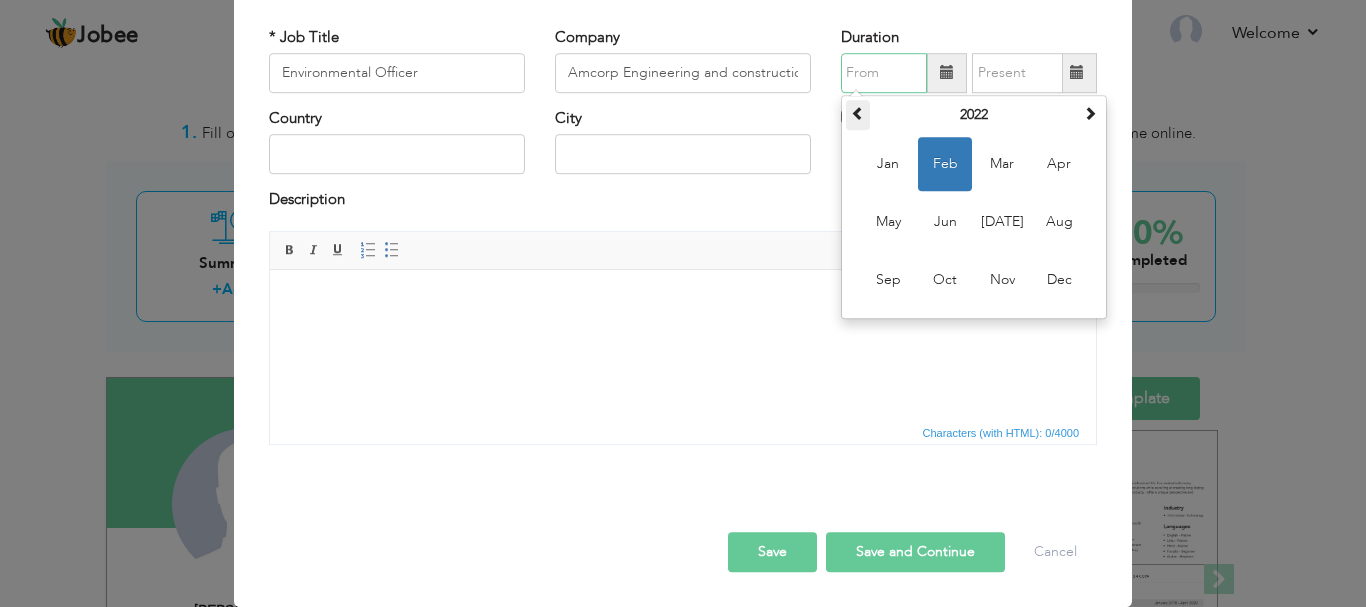 click at bounding box center [858, 113] 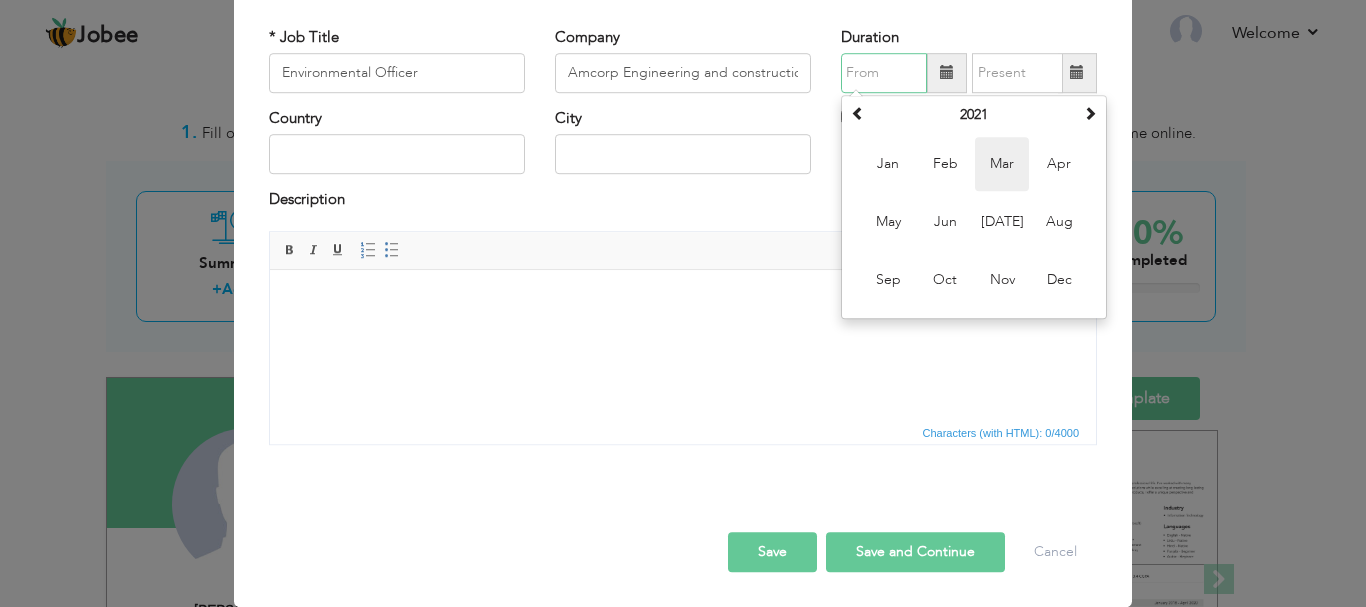 click on "Mar" at bounding box center [1002, 164] 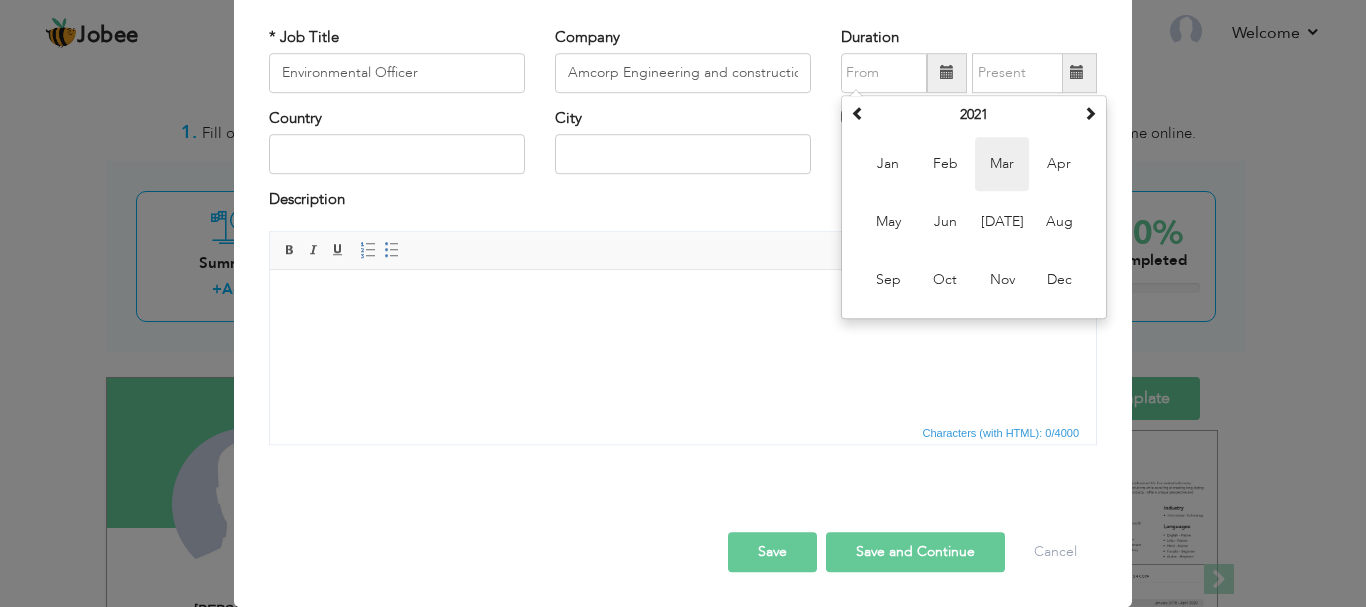 type on "03/2021" 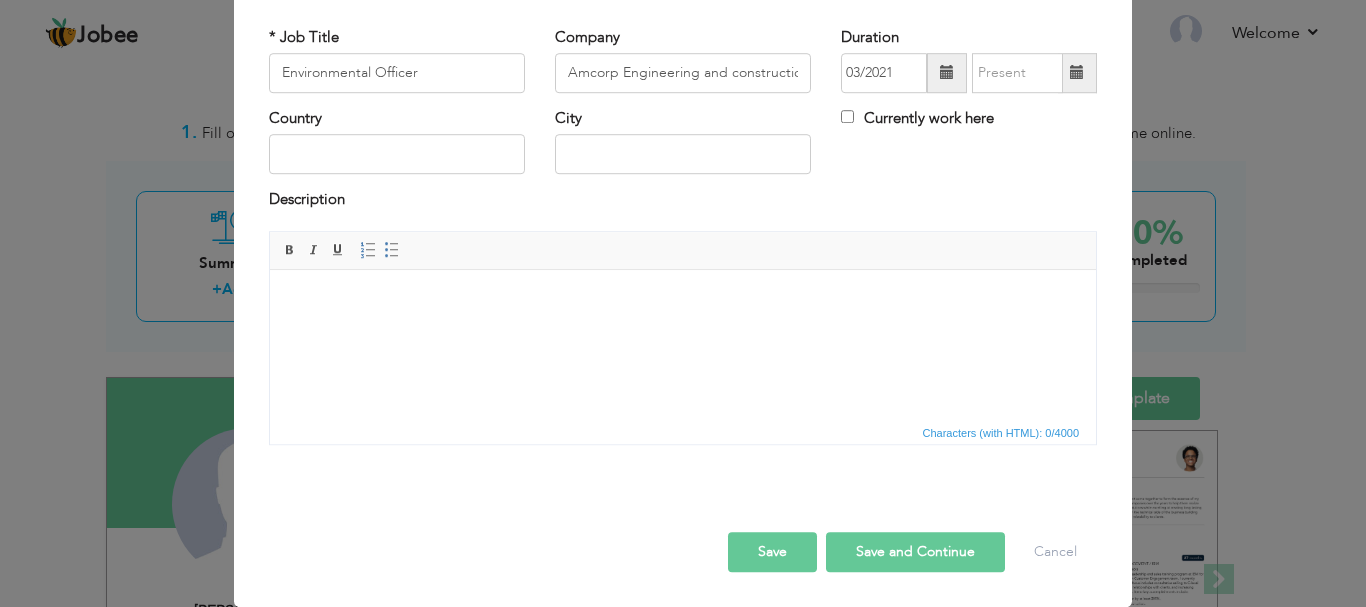 click at bounding box center [1077, 73] 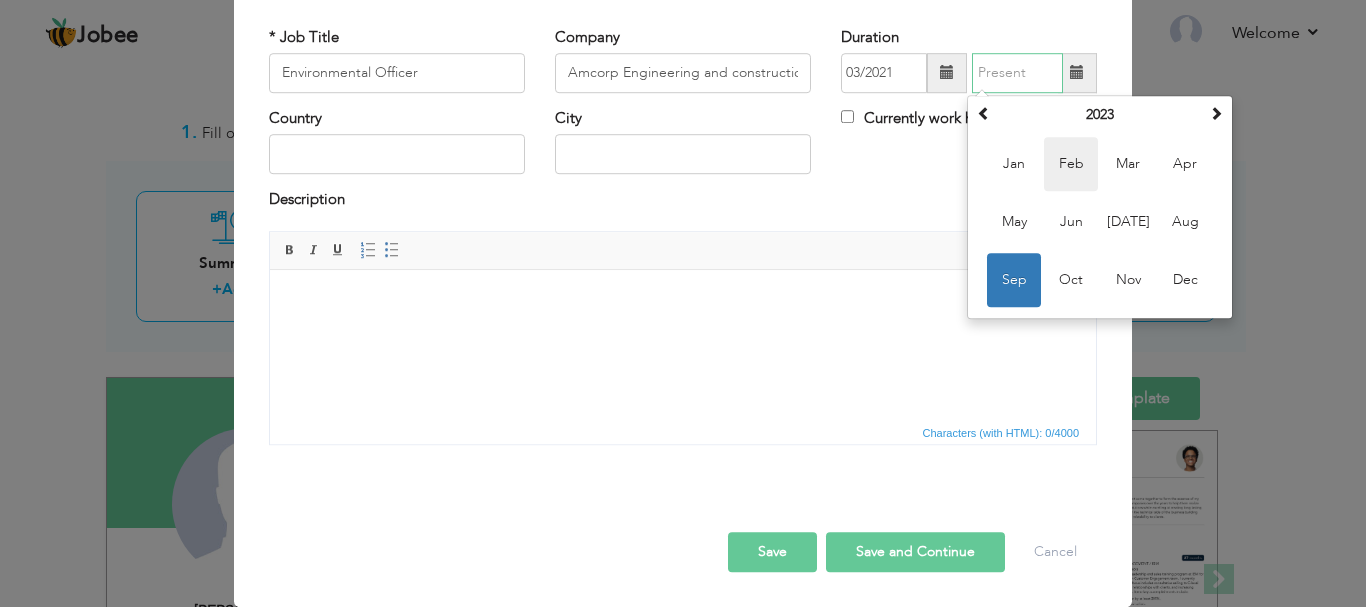 click on "Feb" at bounding box center [1071, 164] 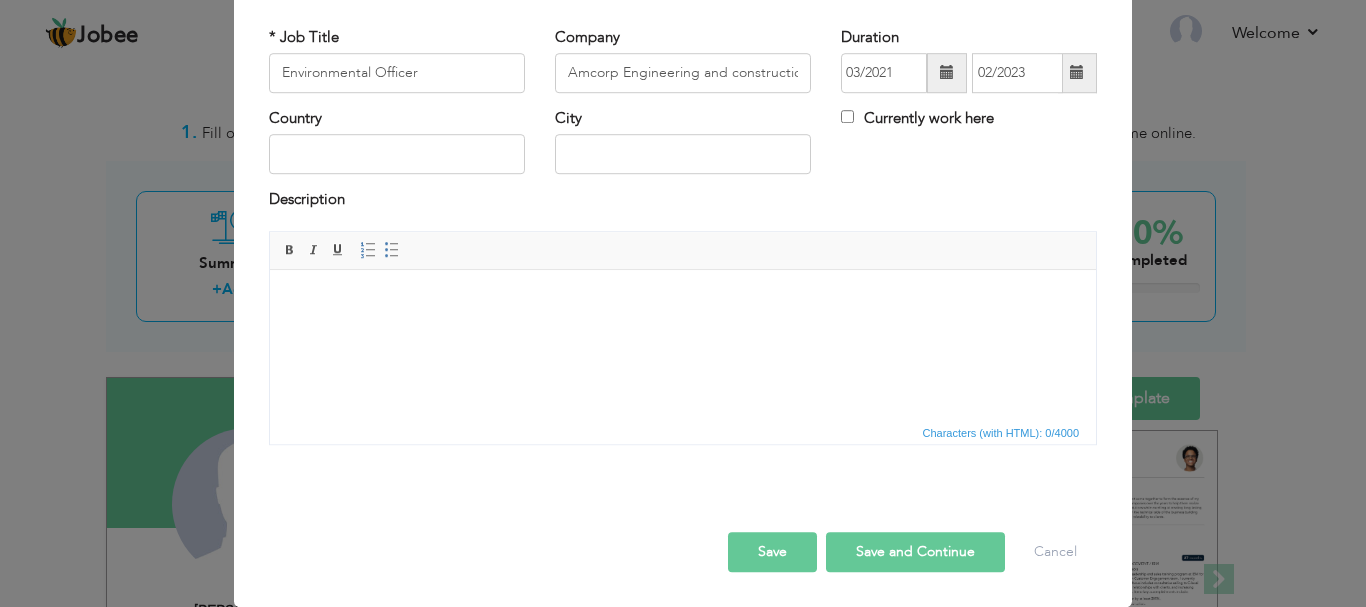click at bounding box center (1077, 73) 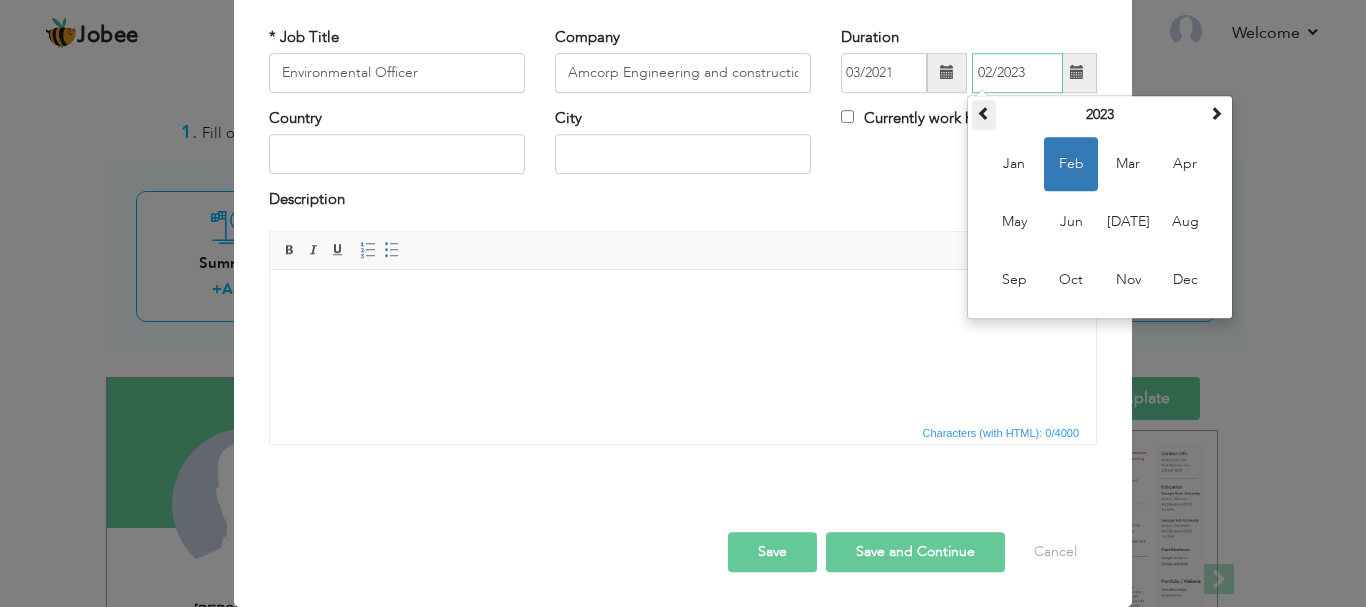 click at bounding box center (984, 113) 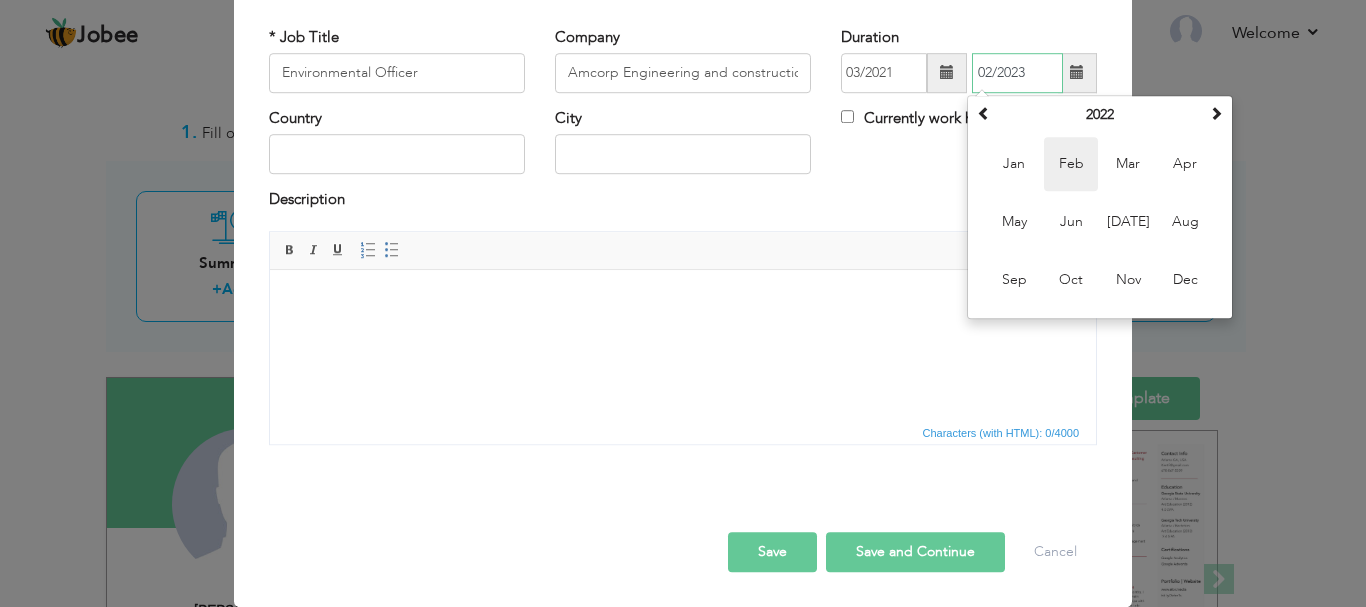 click on "Feb" at bounding box center [1071, 164] 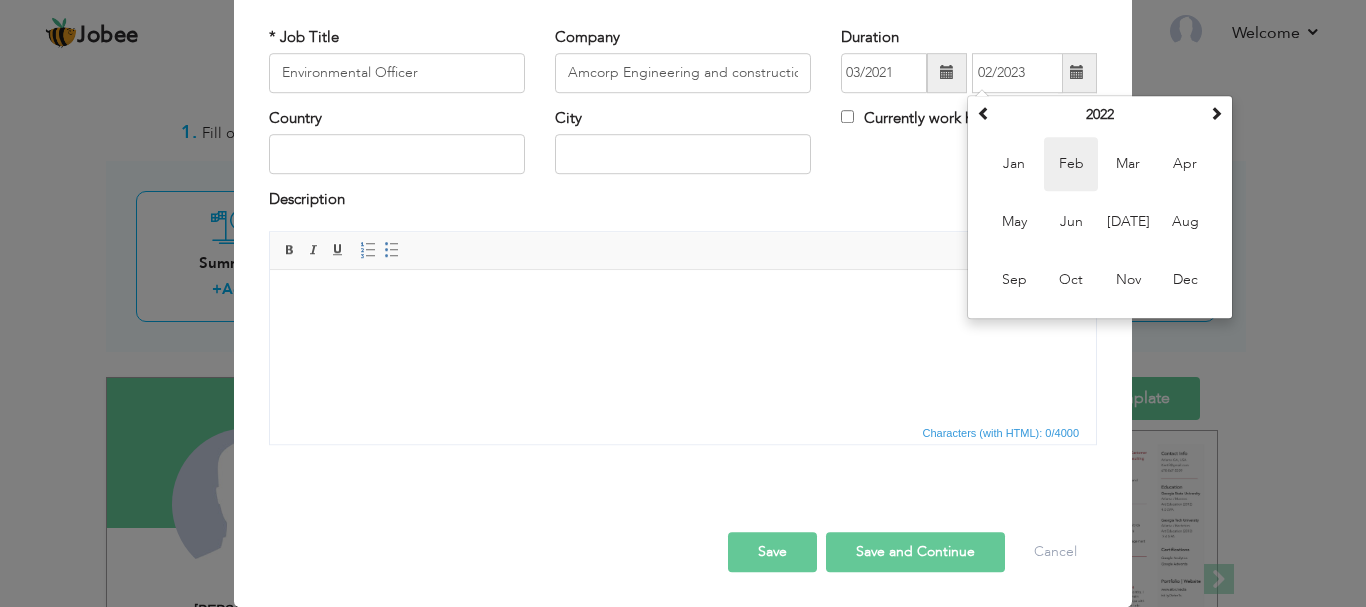 type on "02/2022" 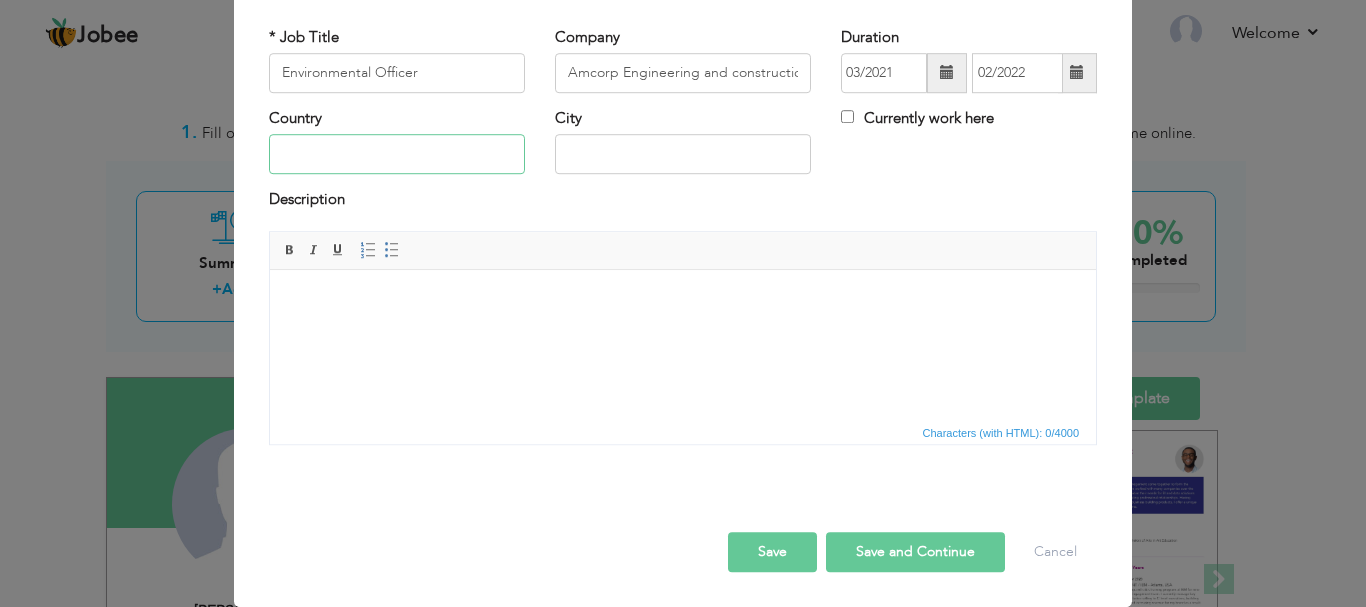 click at bounding box center (397, 155) 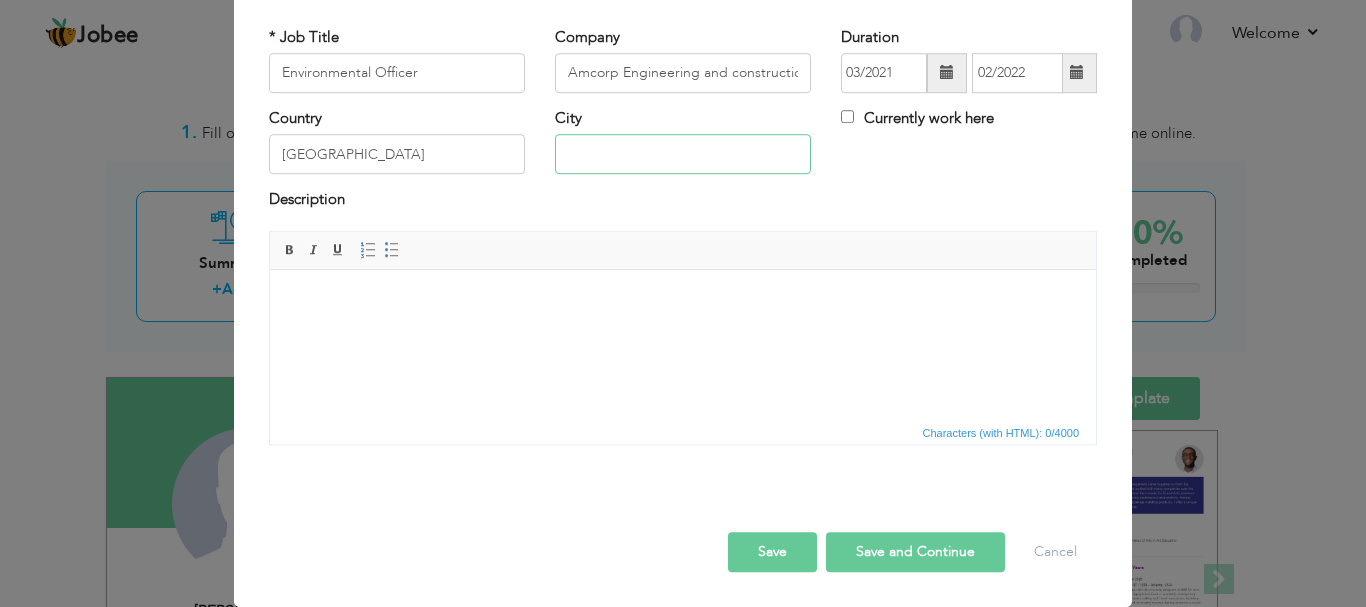 type on "[GEOGRAPHIC_DATA]" 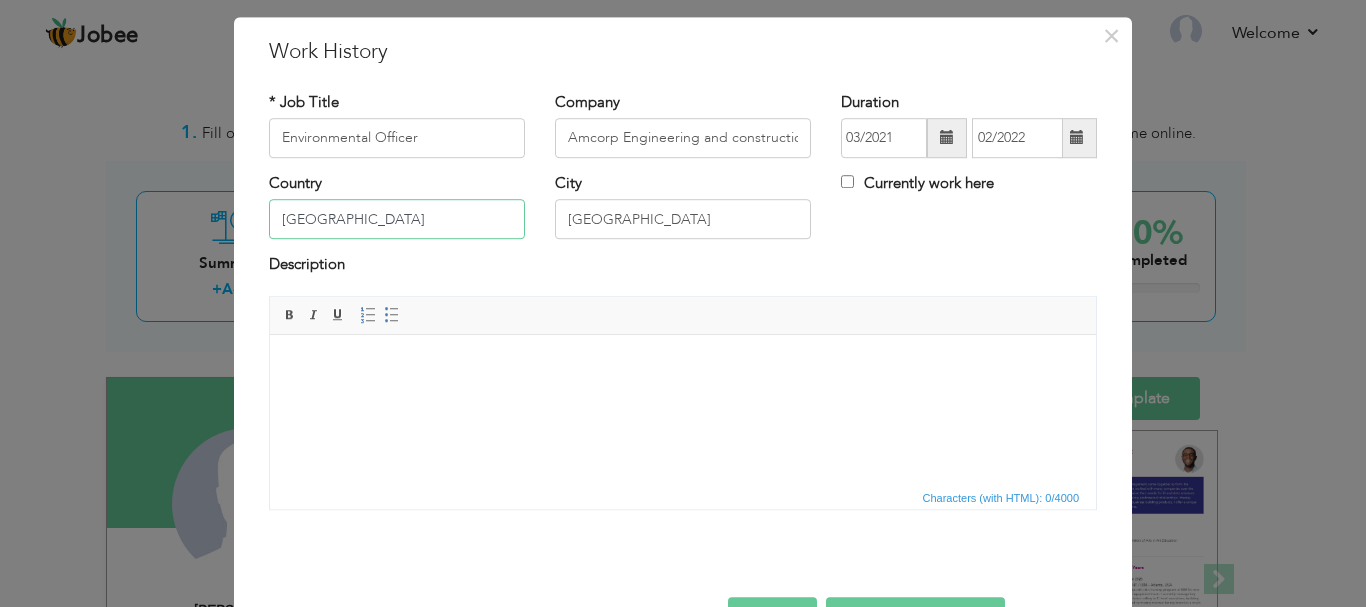 scroll, scrollTop: 10, scrollLeft: 0, axis: vertical 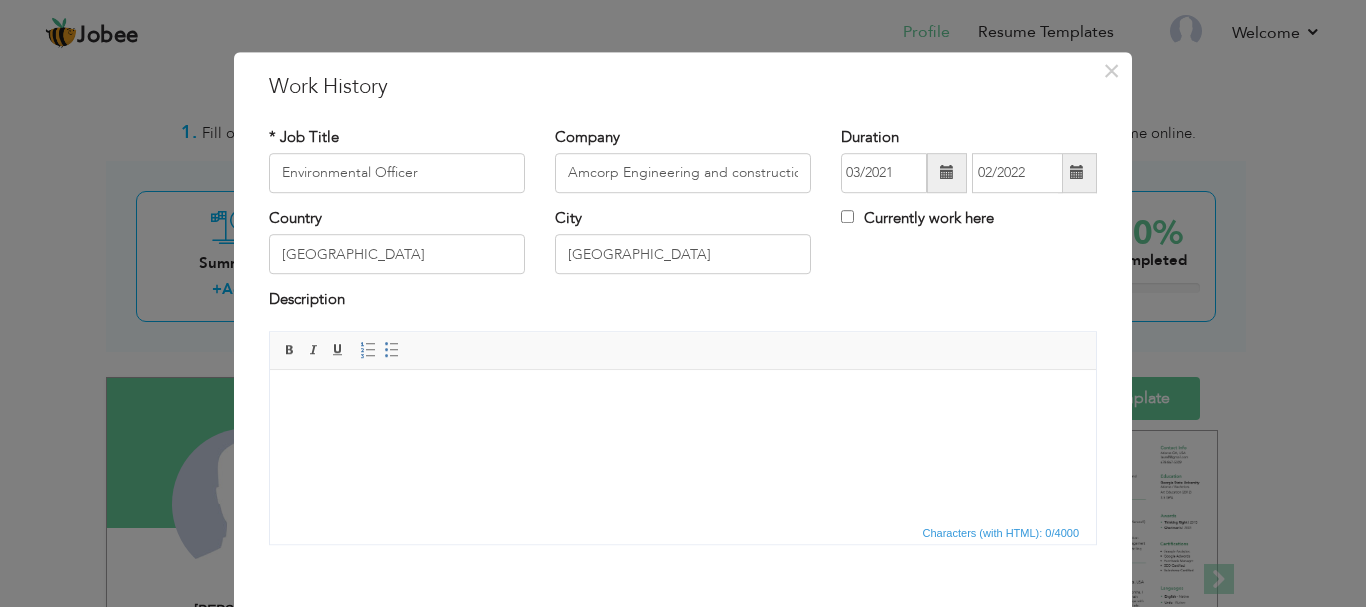 click at bounding box center [683, 399] 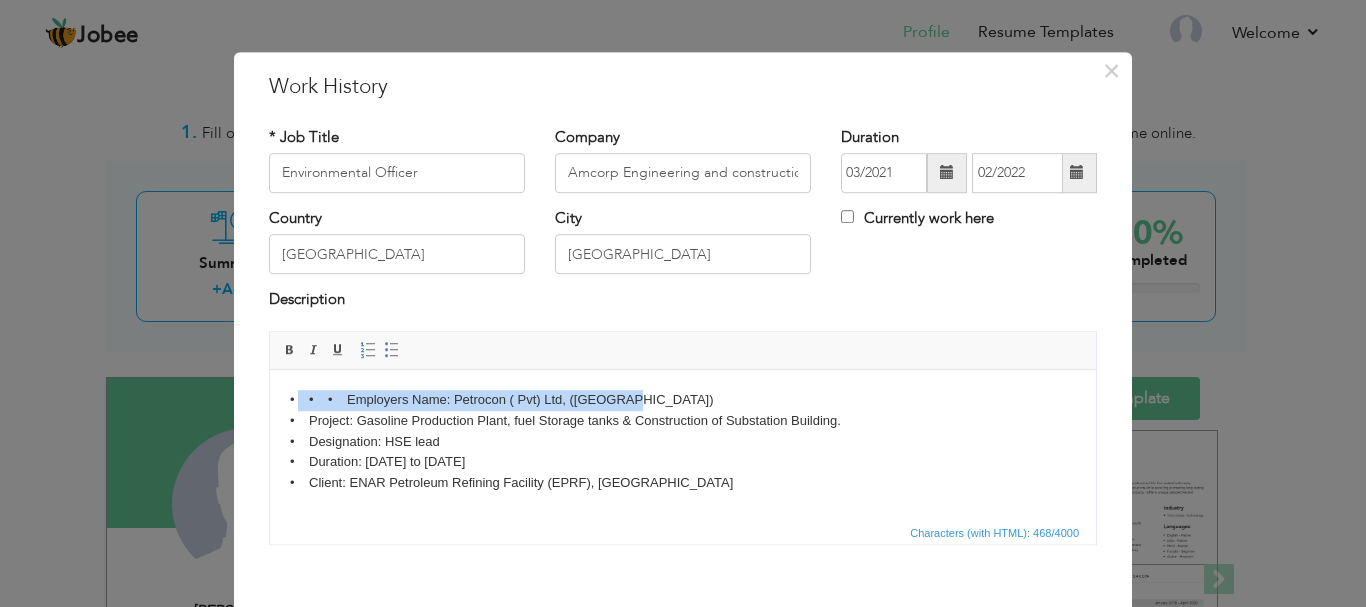 drag, startPoint x: 627, startPoint y: 397, endPoint x: 296, endPoint y: 400, distance: 331.01358 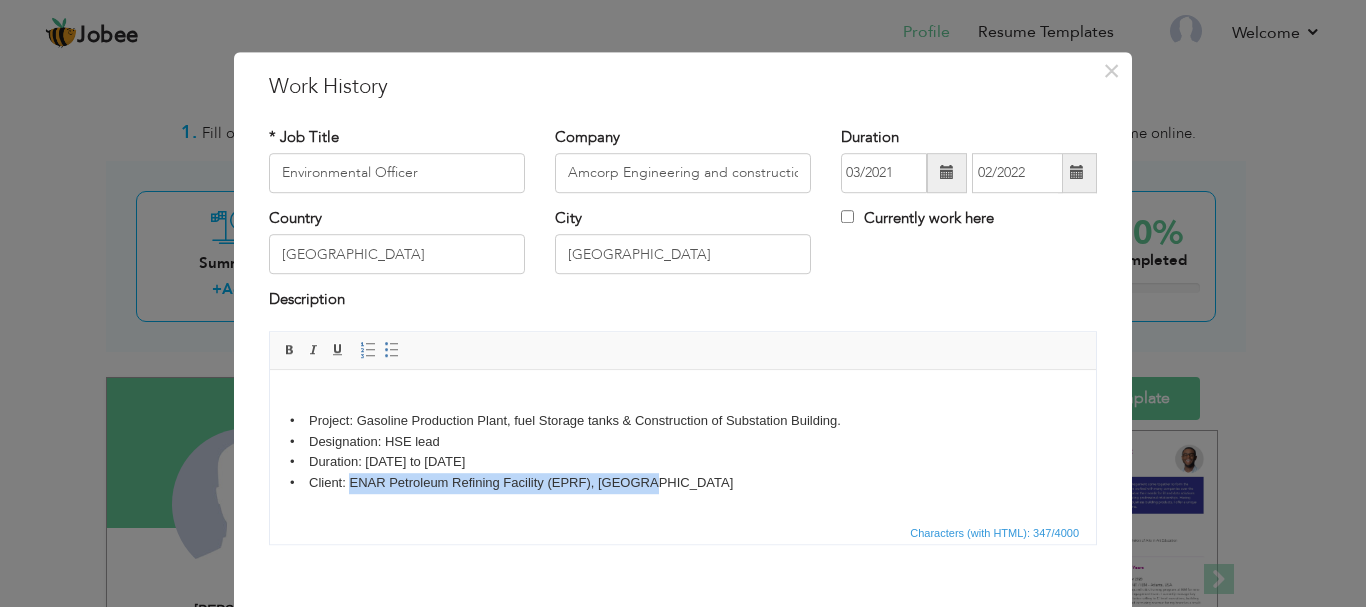 drag, startPoint x: 642, startPoint y: 483, endPoint x: 351, endPoint y: 482, distance: 291.0017 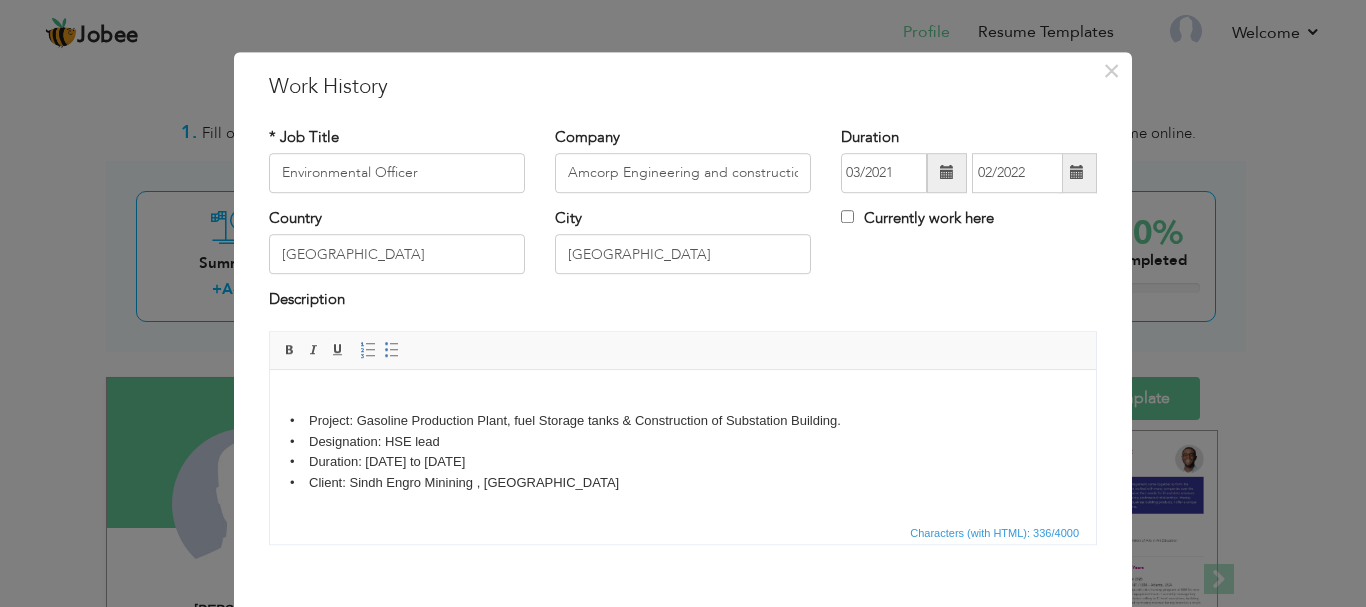 click on "•    Project: Gasoline Production Plant, fuel Storage tanks & Construction of Substation Building. •    Designation: HSE lead •    Duration: 18th September, 2022 to 18 January 2023 •    Client: Sindh Engro Minining , Parco& DHA" at bounding box center [683, 441] 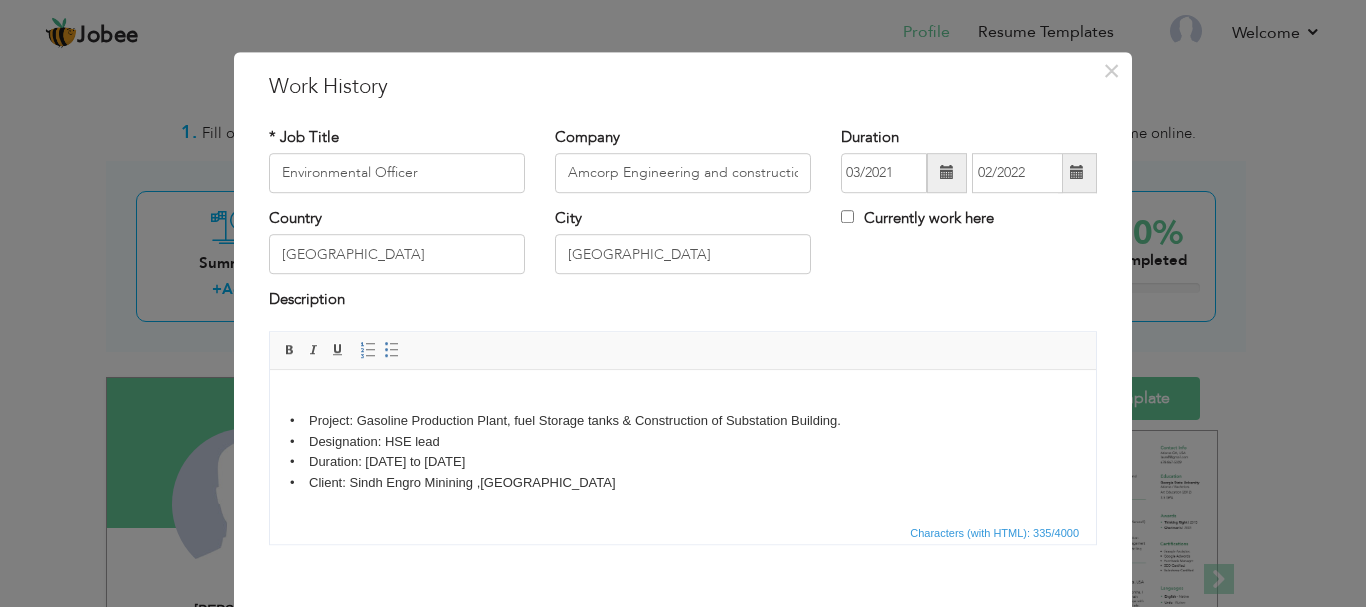 click on "•    Project: Gasoline Production Plant, fuel Storage tanks & Construction of Substation Building. •    Designation: HSE lead •    Duration: 18th September, 2022 to 18 January 2023 •    Client: Sindh Engro Minining ,Parco& DHA" at bounding box center [683, 441] 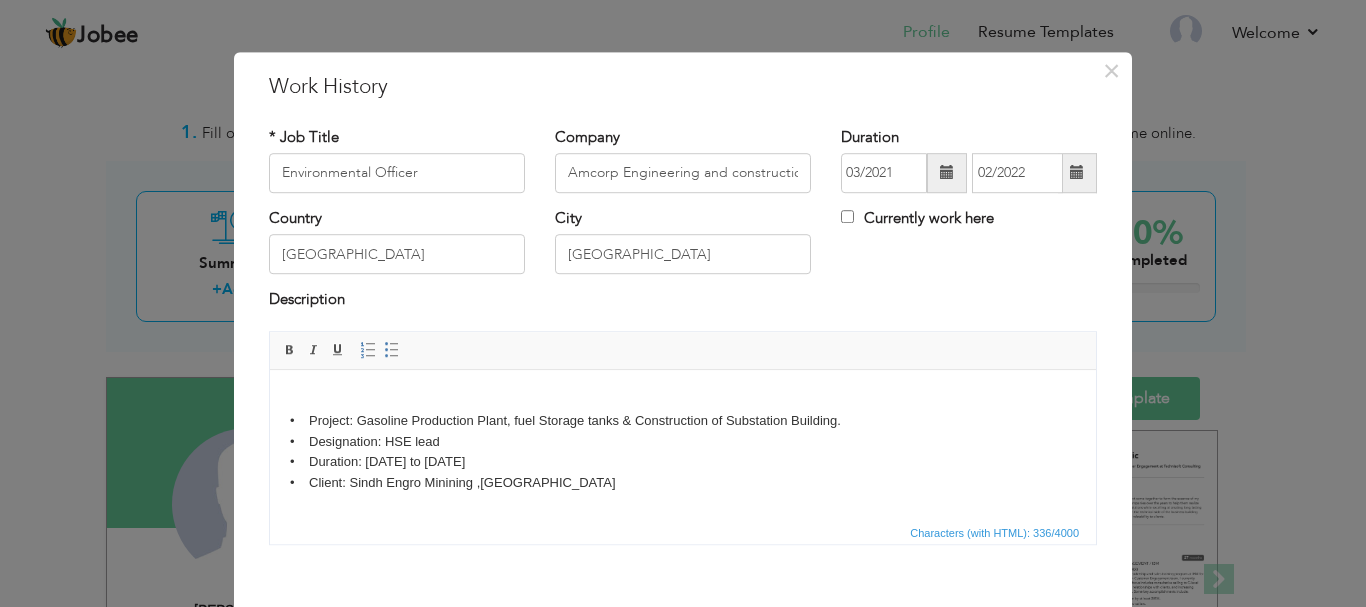 click on "•    Project: Gasoline Production Plant, fuel Storage tanks & Construction of Substation Building. •    Designation: HSE lead •    Duration: 18th September, 2022 to 18 January 2023 •    Client: Sindh Engro Minining ,Parco & DHA" at bounding box center (683, 441) 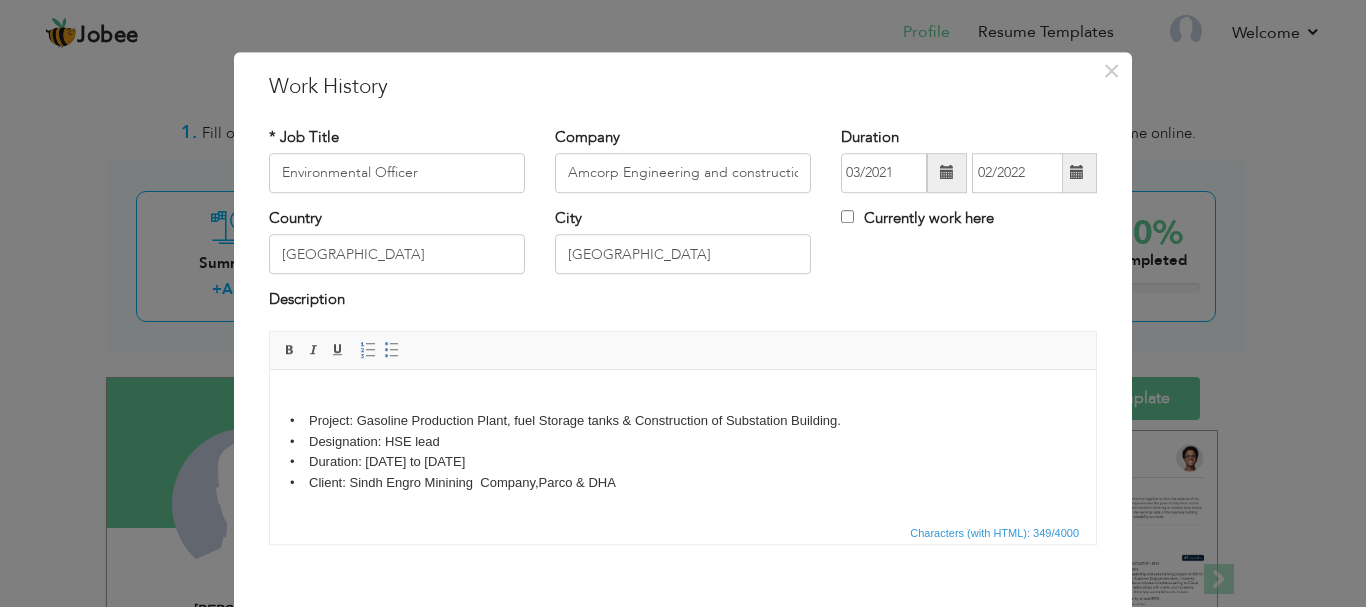 click on "•    Project: Gasoline Production Plant, fuel Storage tanks & Construction of Substation Building. •    Designation: HSE lead •    Duration: 18th September, 2022 to 18 January 2023 •    Client: Sindh Engro Minining  Company,Parco & DHA" at bounding box center [683, 441] 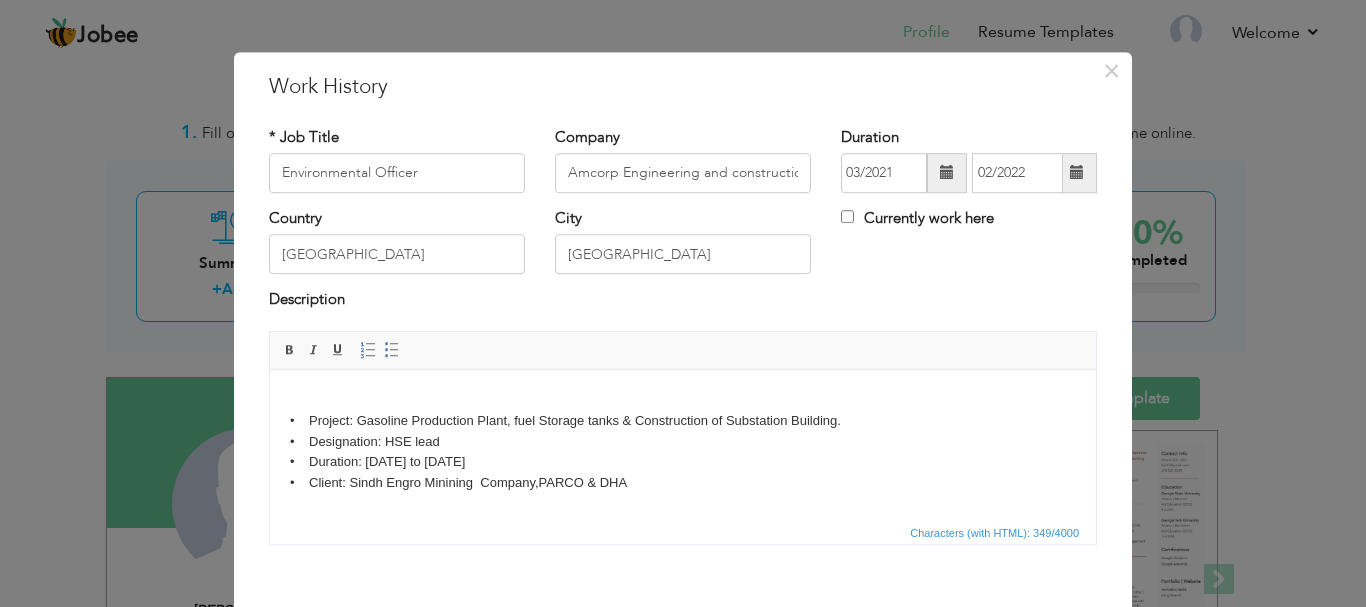 click on "•    Project: Gasoline Production Plant, fuel Storage tanks & Construction of Substation Building. •    Designation: HSE lead •    Duration: 18th September, 2022 to 18 January 2023 •    Client: Sindh Engro Minining  Company,PARCO & DHA" at bounding box center [683, 441] 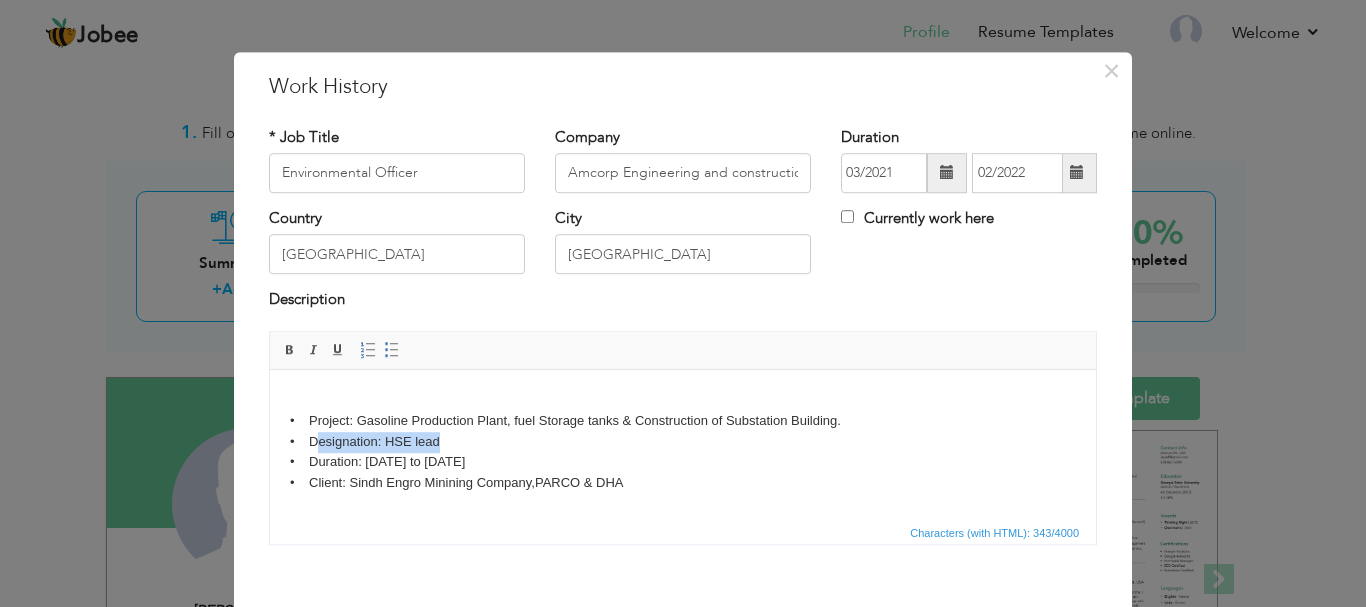 drag, startPoint x: 446, startPoint y: 442, endPoint x: 316, endPoint y: 433, distance: 130.31117 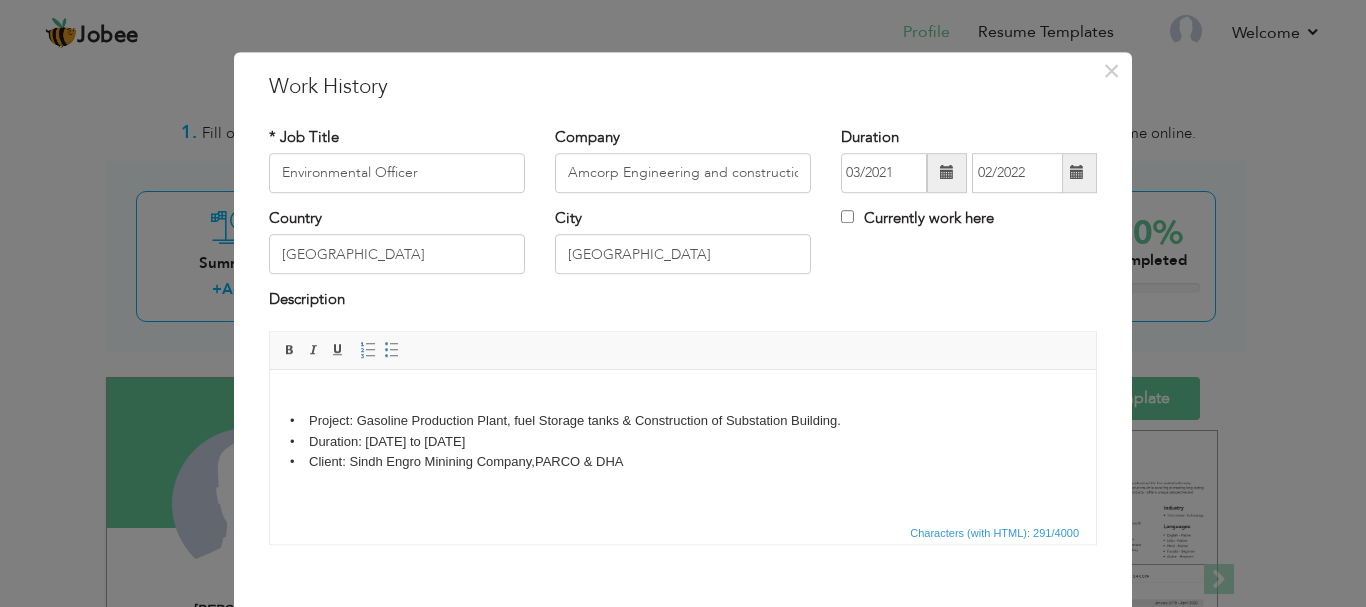drag, startPoint x: 616, startPoint y: 438, endPoint x: 282, endPoint y: 438, distance: 334 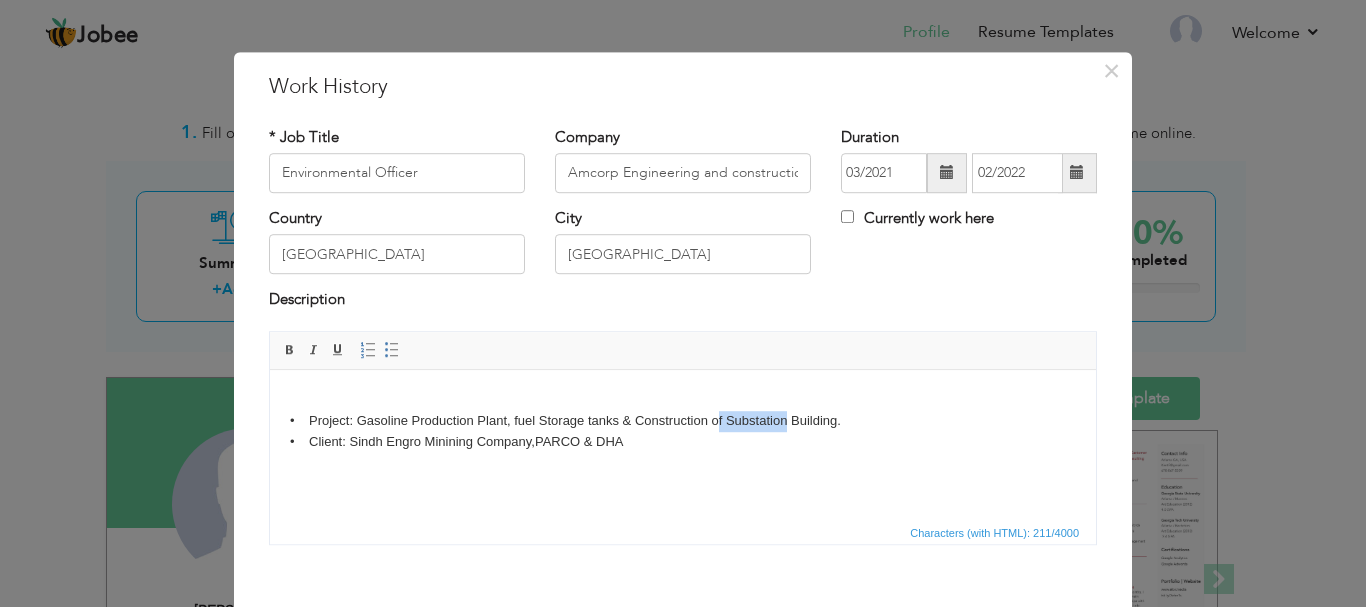 drag, startPoint x: 786, startPoint y: 422, endPoint x: 718, endPoint y: 422, distance: 68 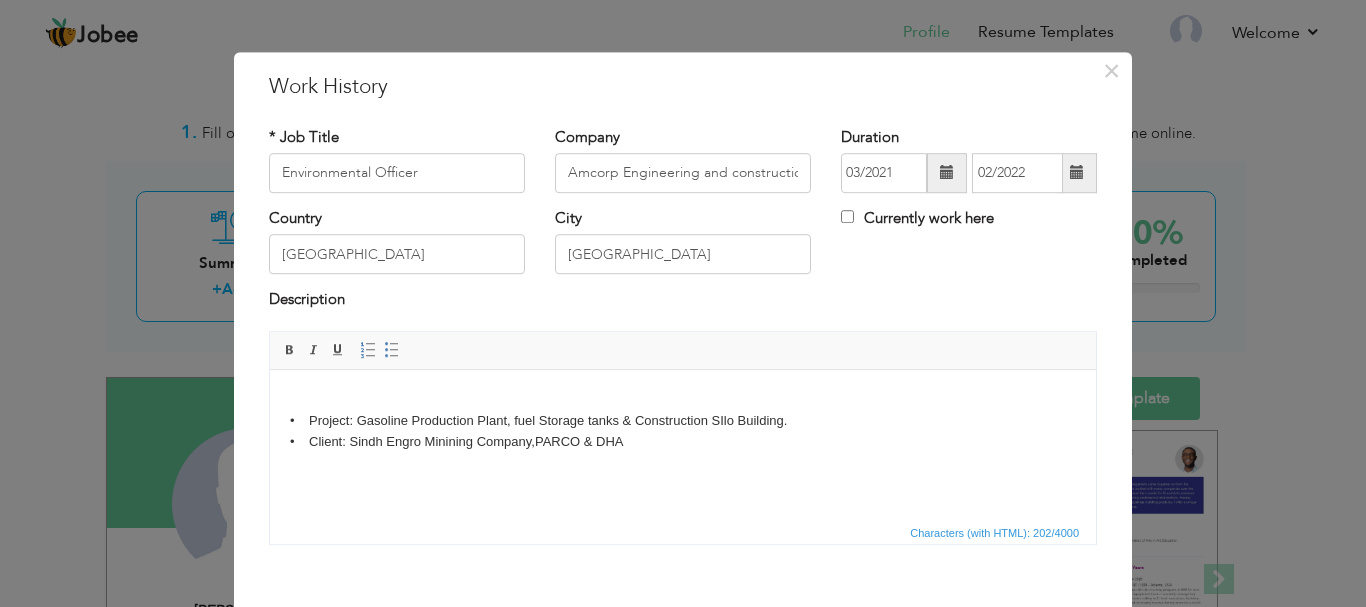 click on "•    Project: Gasoline Production Plant, fuel Storage tanks & Construction SIlo Building. •    Client: Sindh Engro Minining Company,PARCO & DHA" at bounding box center [683, 420] 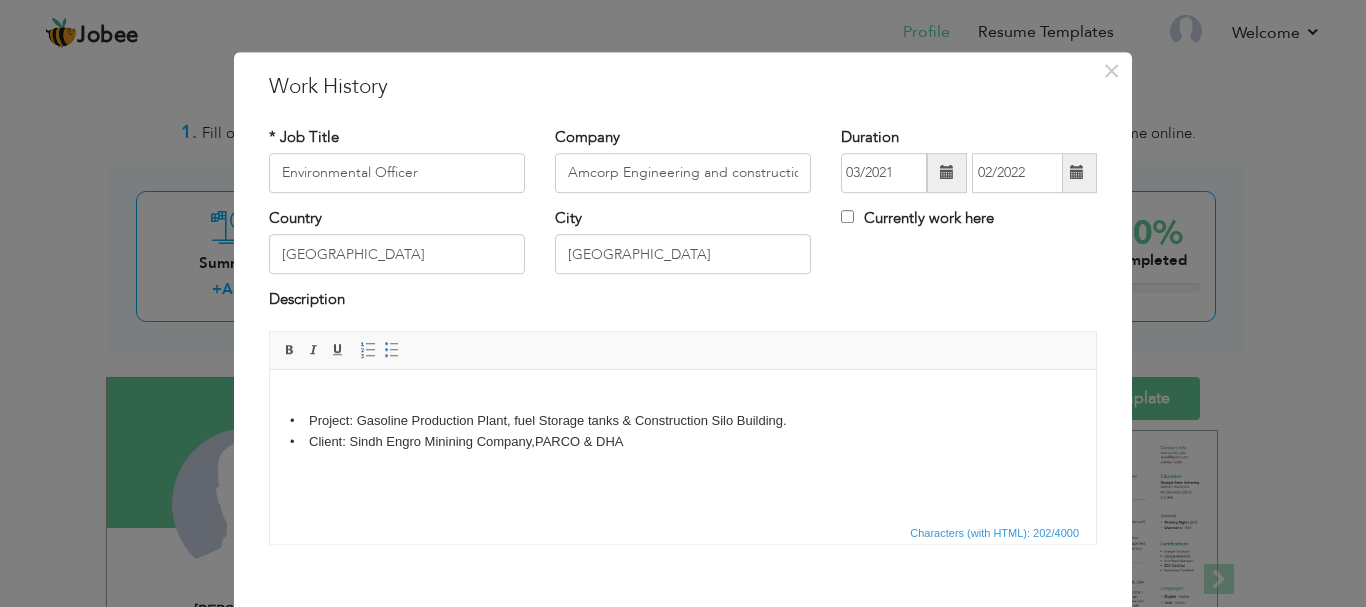 click on "•    Project: Gasoline Production Plant, fuel Storage tanks & Construction Silo Building. •    Client: Sindh Engro Minining Company,PARCO & DHA" at bounding box center (683, 420) 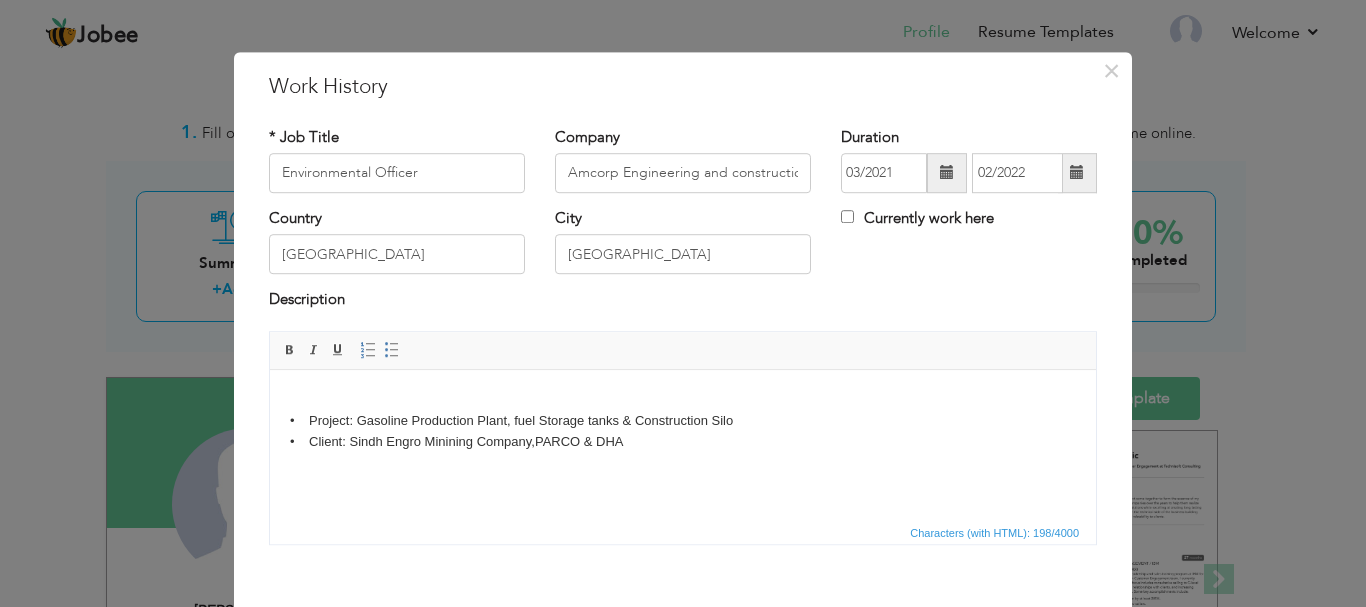 click on "•    Project: Gasoline Production Plant, fuel Storage tanks & Construction Silo  •    Client: Sindh Engro Minining Company,PARCO & DHA" at bounding box center [683, 420] 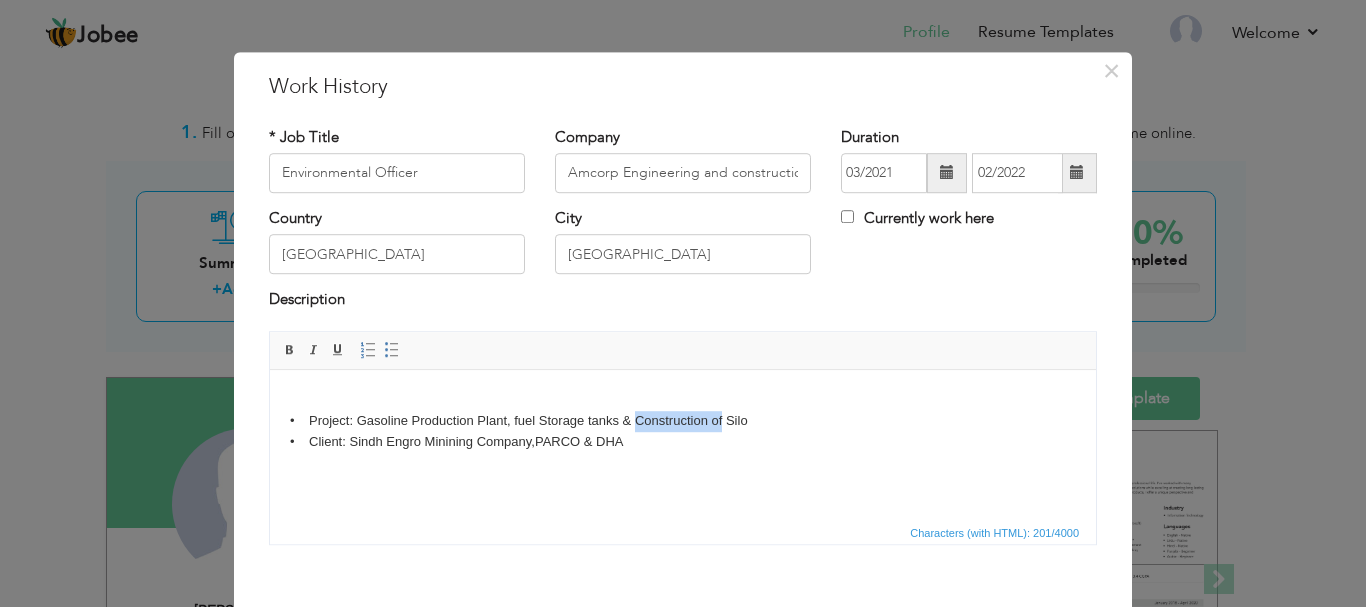 drag, startPoint x: 723, startPoint y: 422, endPoint x: 638, endPoint y: 427, distance: 85.146935 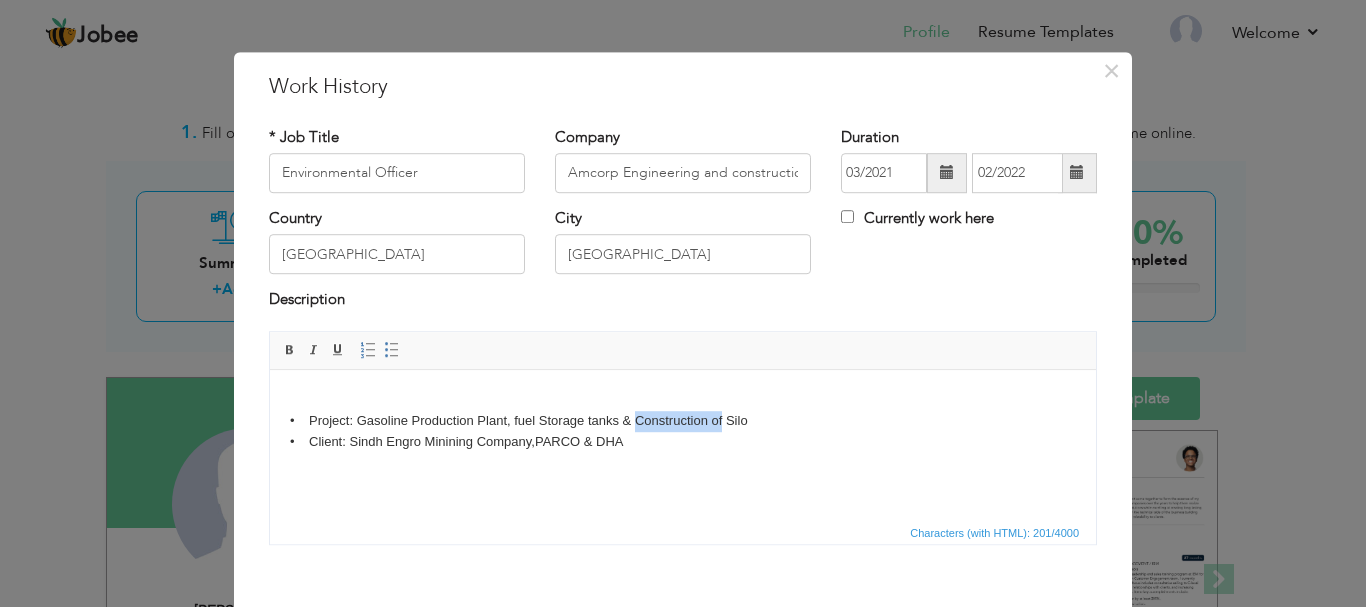 copy on "Construction of" 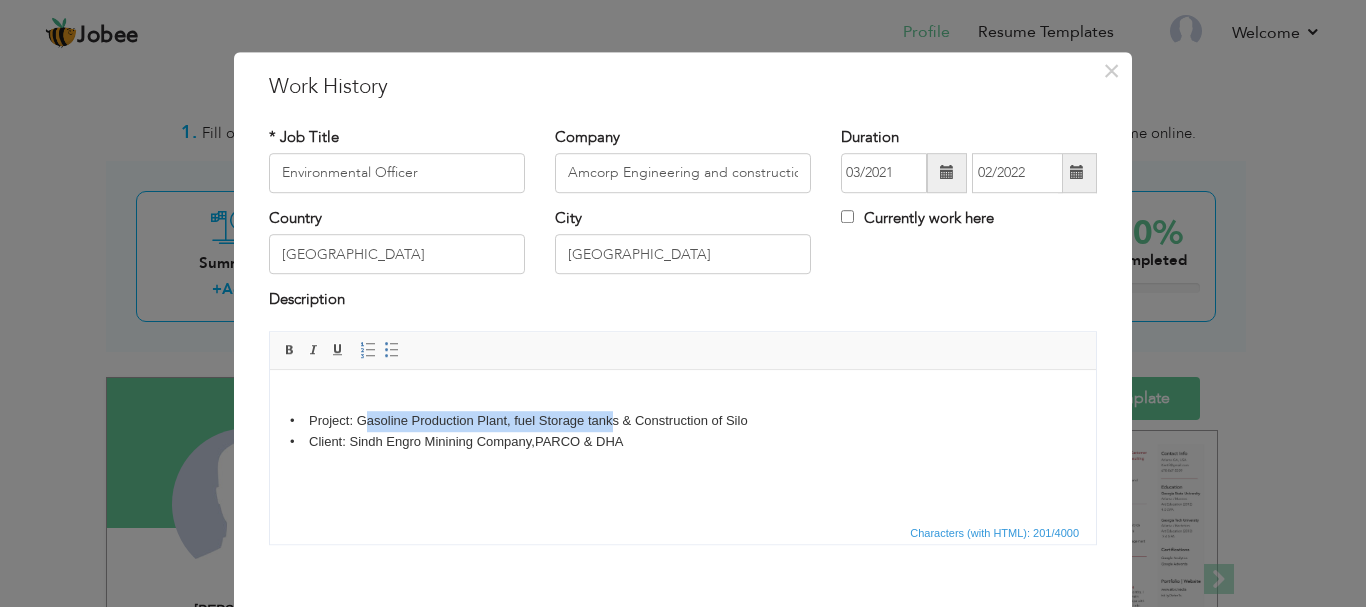 drag, startPoint x: 614, startPoint y: 422, endPoint x: 362, endPoint y: 422, distance: 252 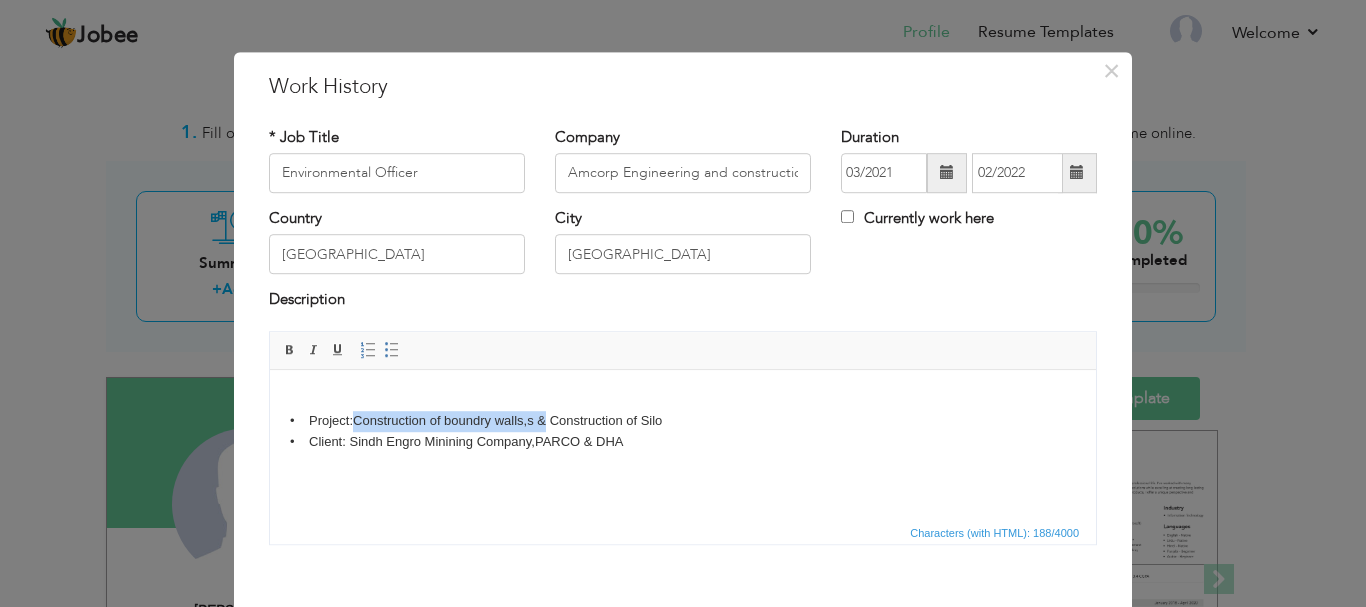 drag, startPoint x: 553, startPoint y: 417, endPoint x: 359, endPoint y: 424, distance: 194.12625 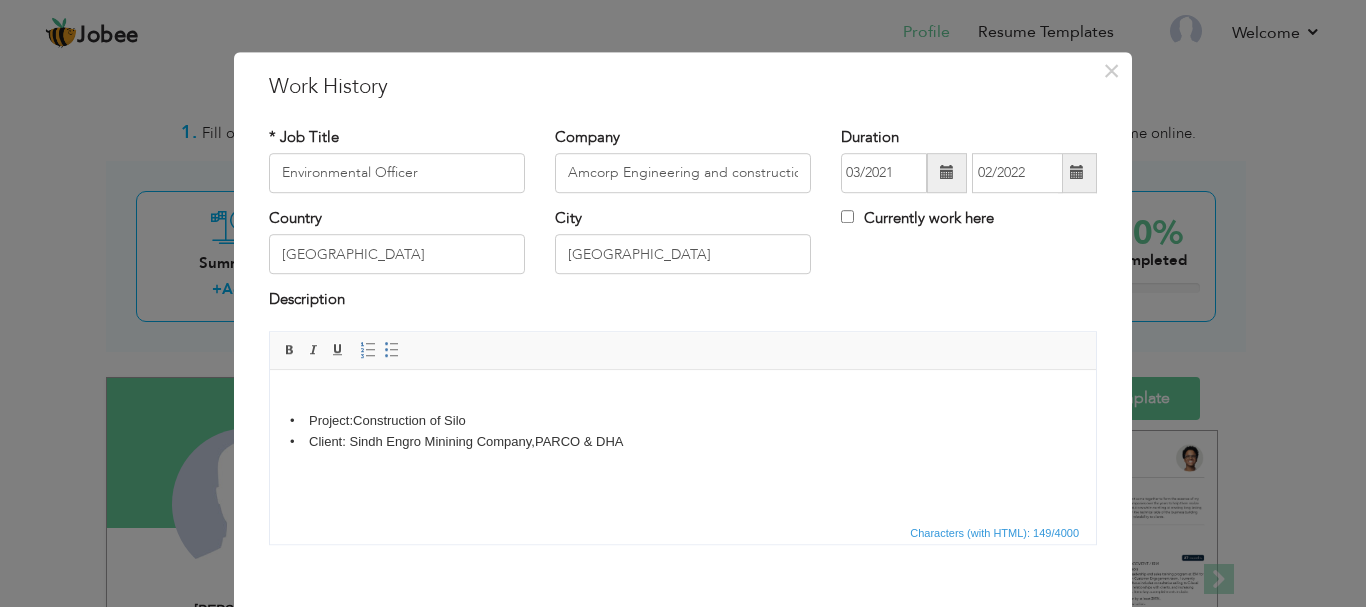 click on "•    Project:   Construction of Silo  •    Client: Sindh Engro Minining Company,PARCO & DHA" at bounding box center (683, 420) 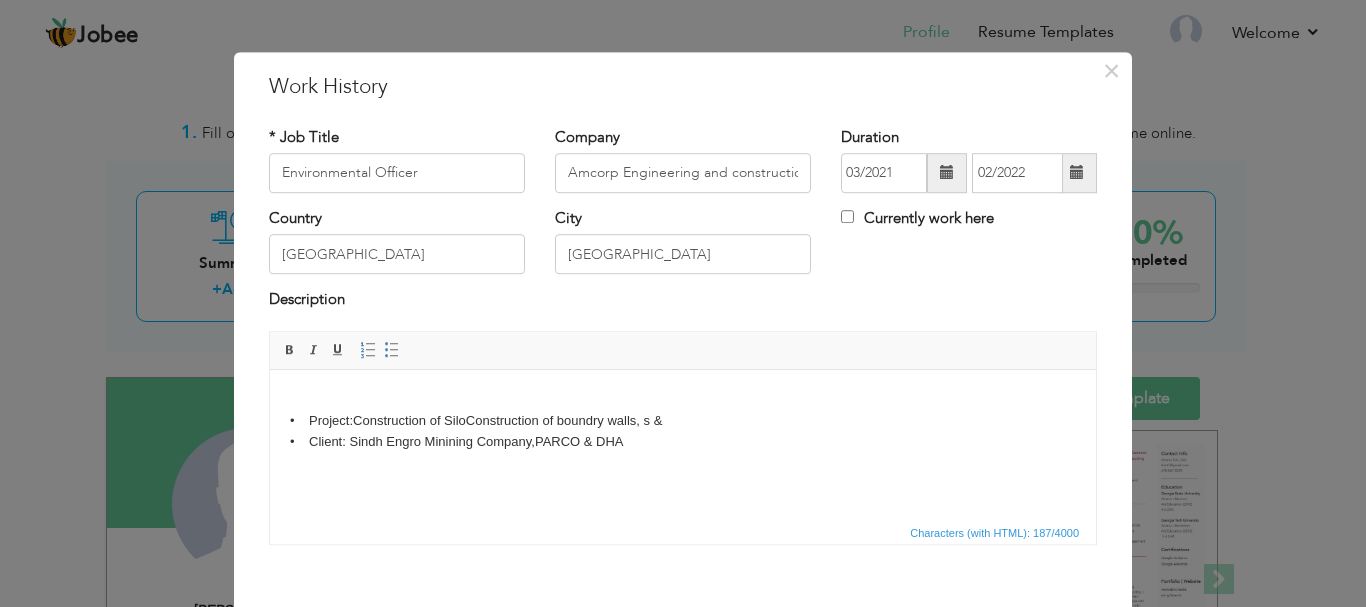 click on "•    Project:   Construction of Silo  Construction of boundry walls, s & •    Client: Sindh Engro Minining Company,PARCO & DHA" at bounding box center [683, 420] 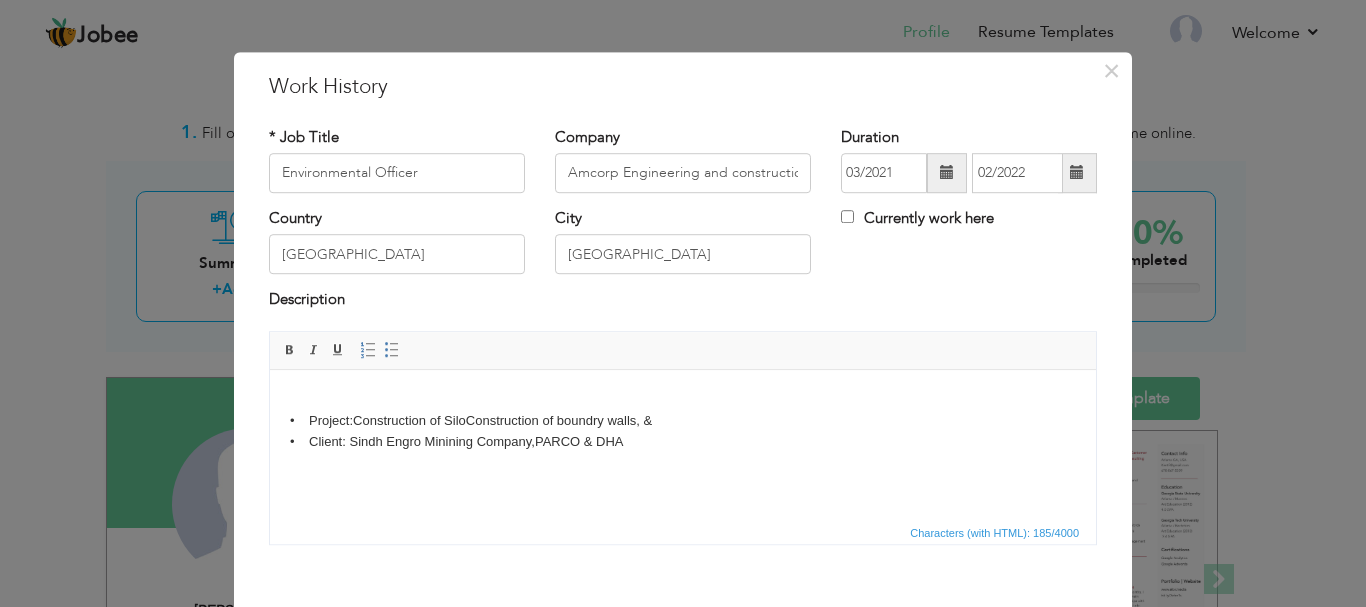 click on "•    Project:   Construction of Silo  Construction of boundry walls, & •    Client: Sindh Engro Minining Company,PARCO & DHA" at bounding box center [683, 420] 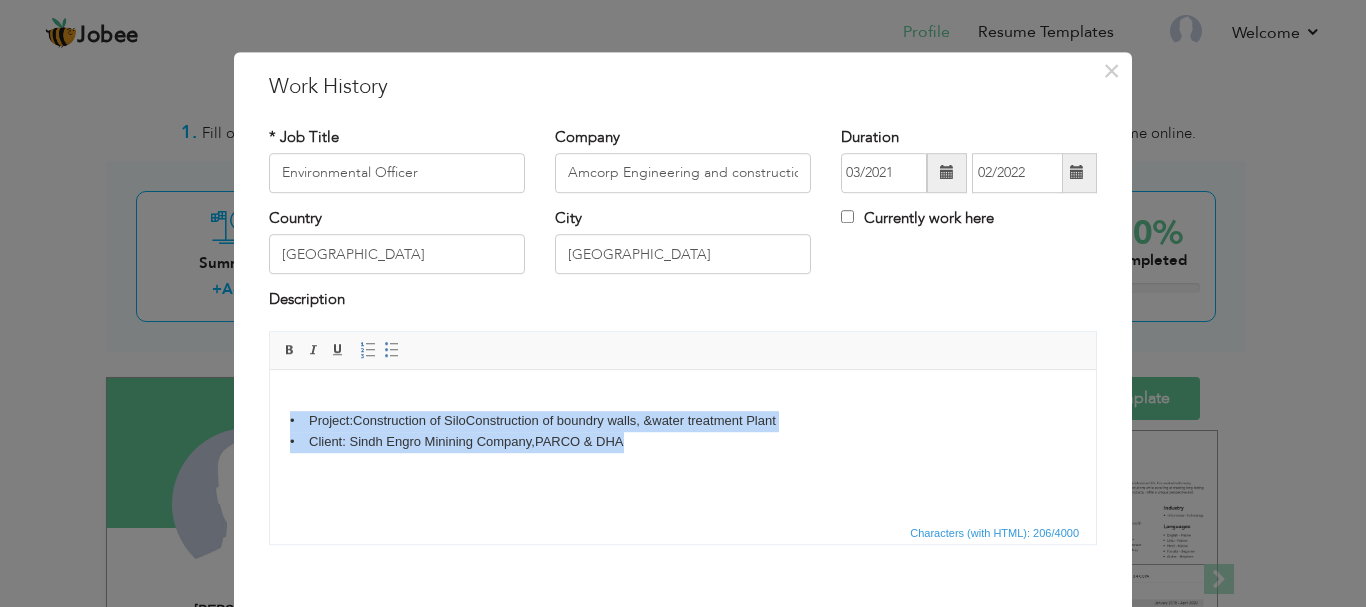 drag, startPoint x: 623, startPoint y: 439, endPoint x: 284, endPoint y: 411, distance: 340.1544 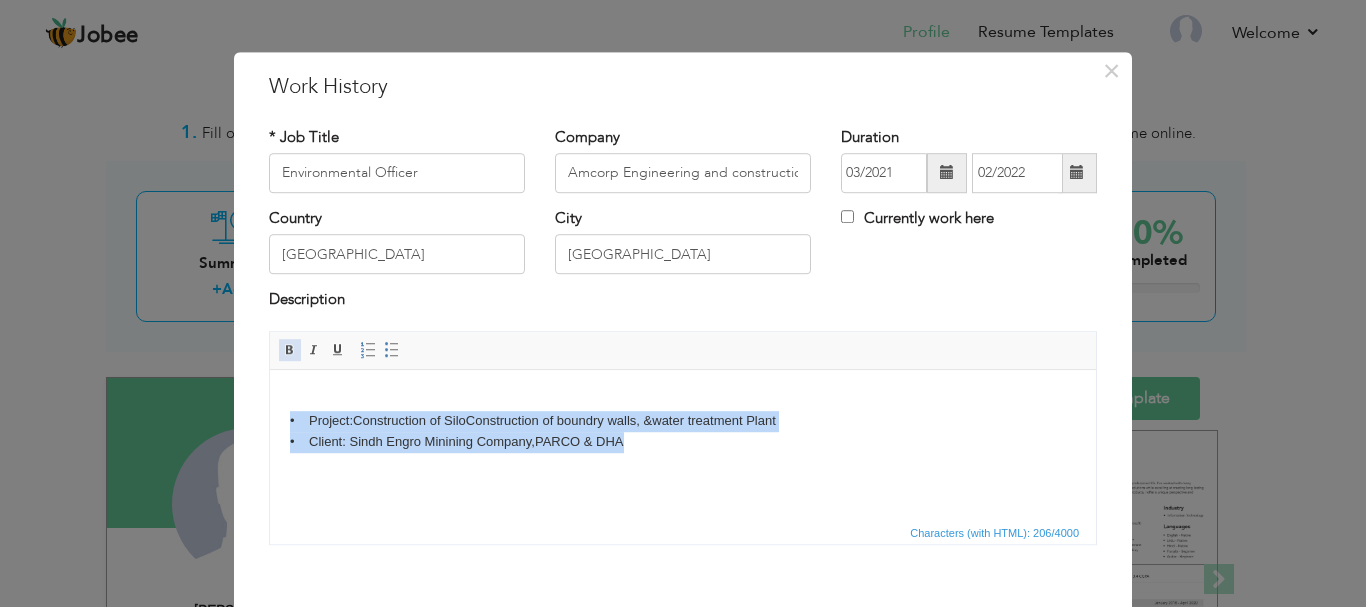 click at bounding box center (290, 350) 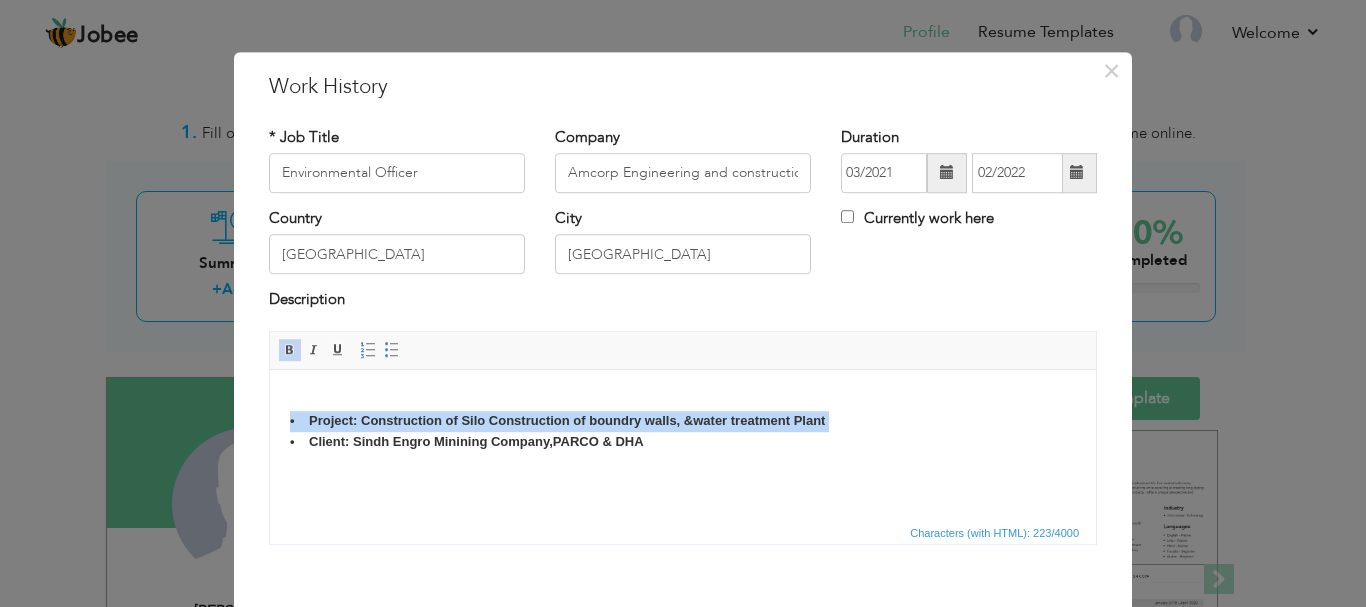 click on "•    Project:  Construction of Silo Construction of boundry walls, &water treatment Plant •    Client: Sindh Engro Minining Company,PARCO & DHA" at bounding box center (683, 420) 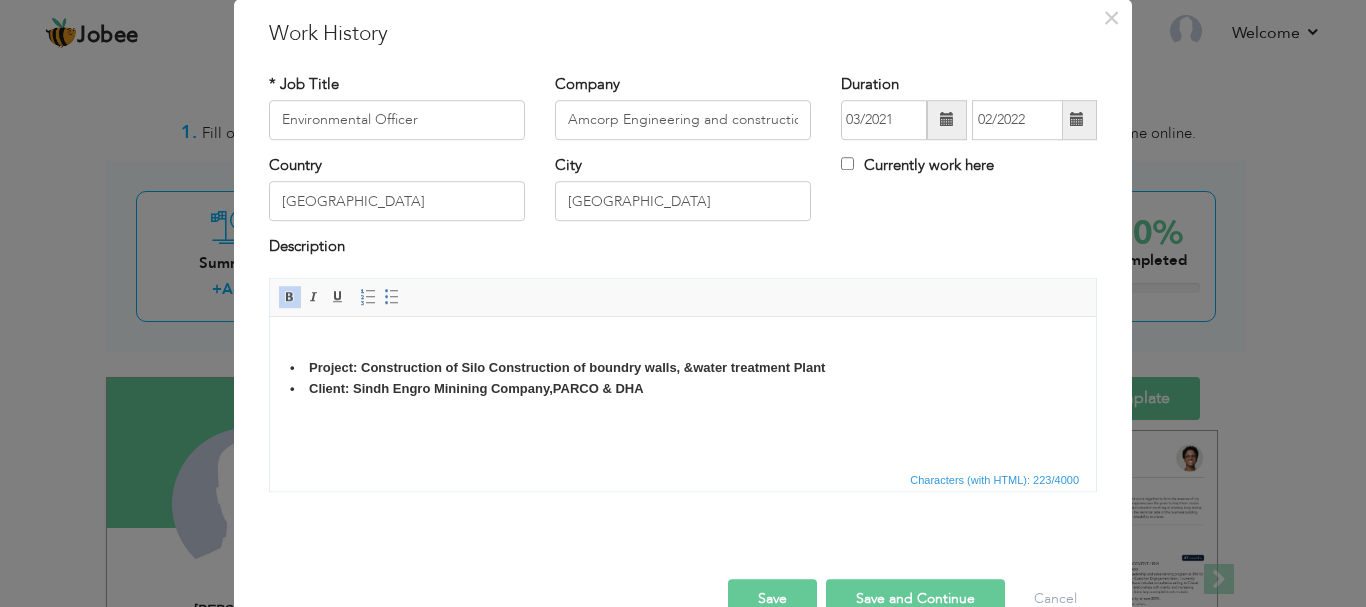 scroll, scrollTop: 110, scrollLeft: 0, axis: vertical 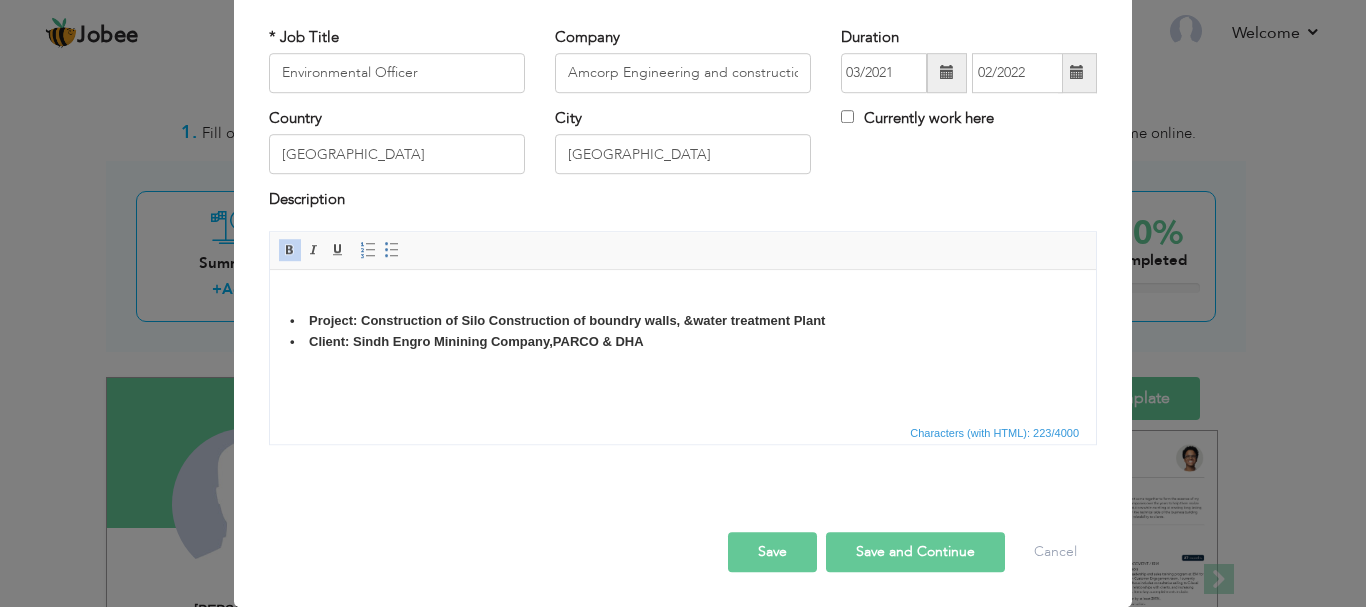 click on "Save and Continue" at bounding box center [915, 552] 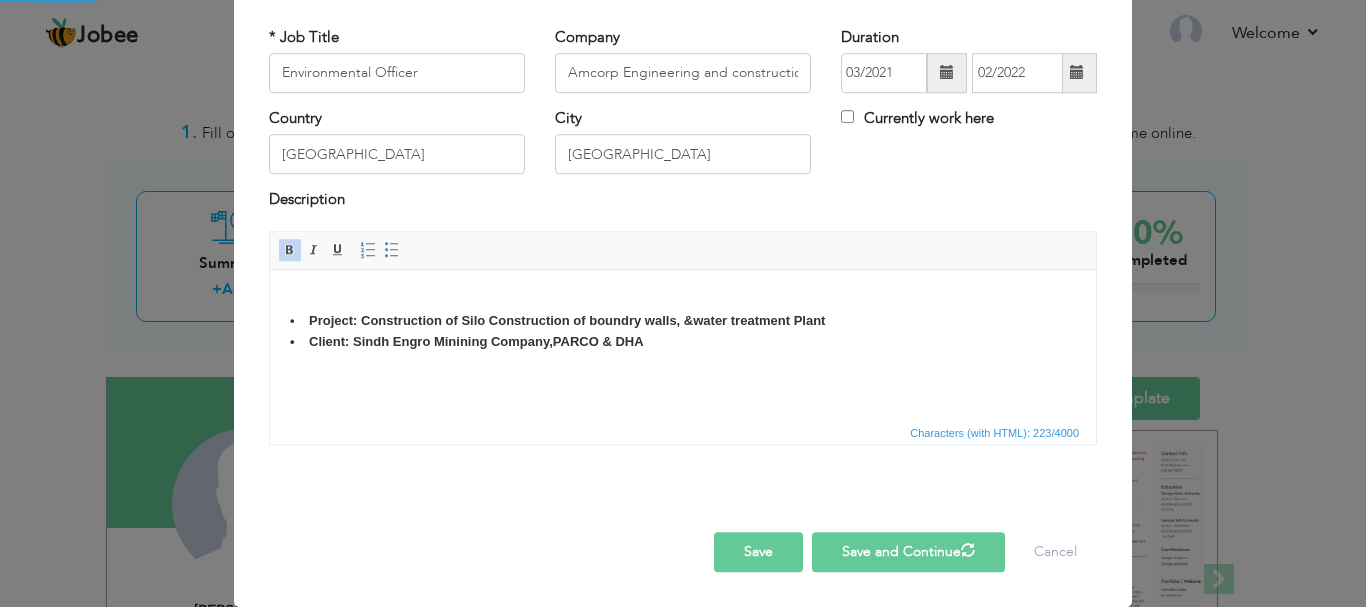 type 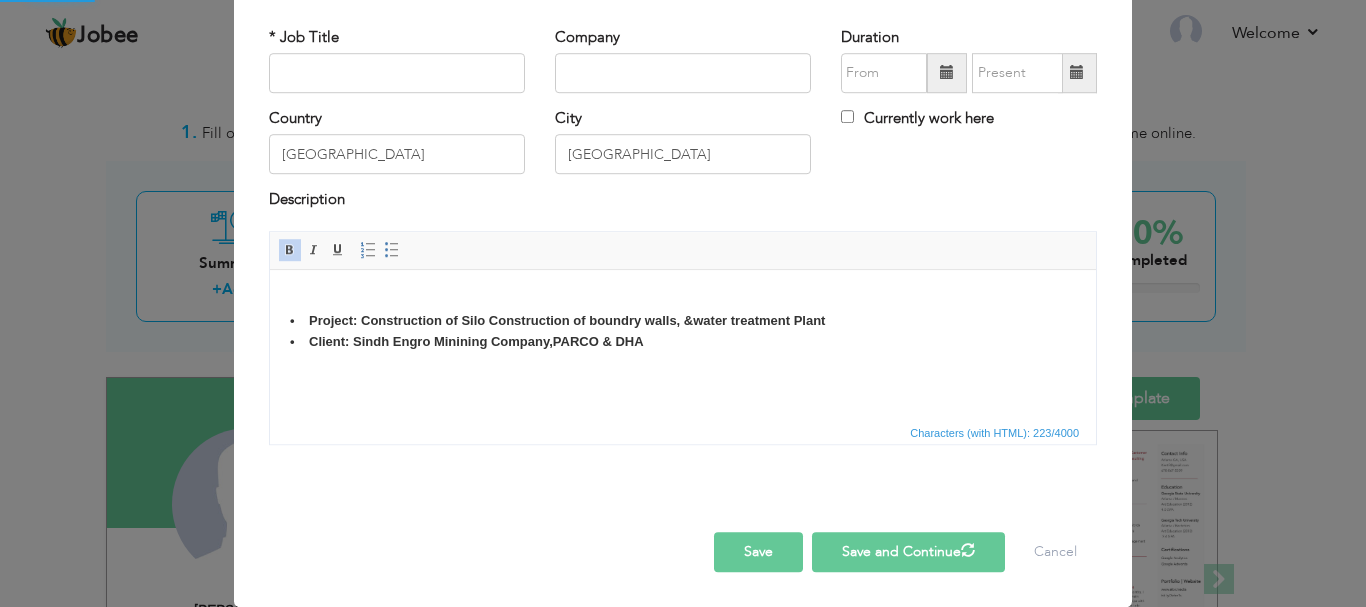 type 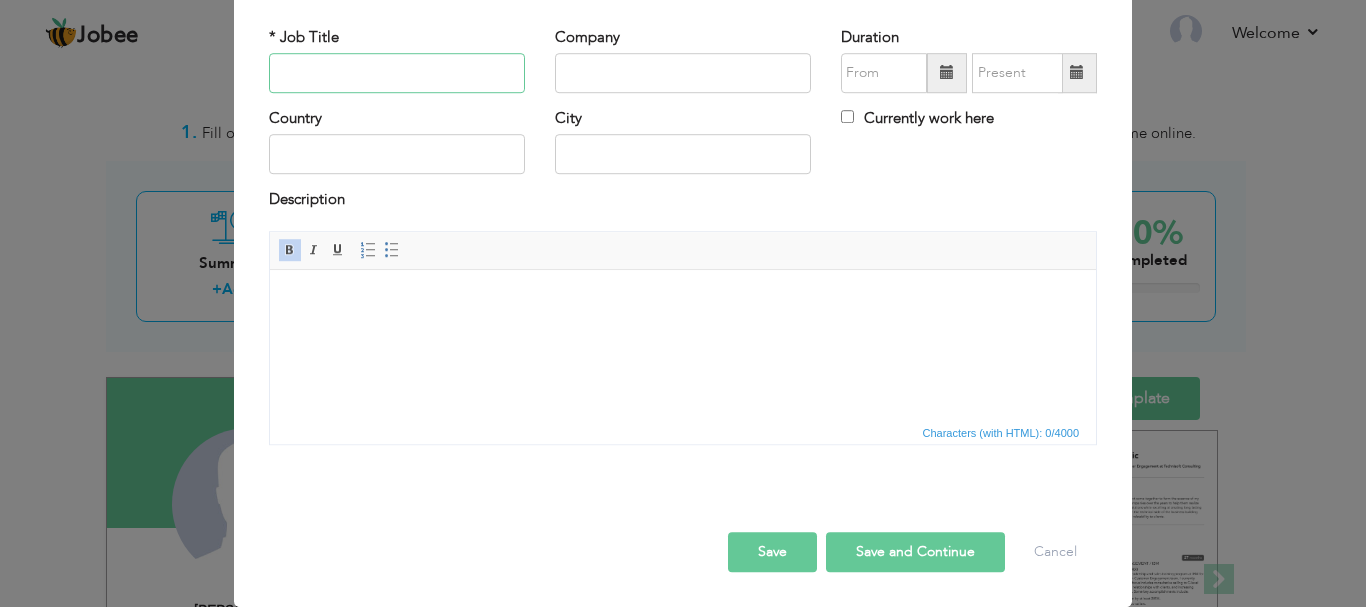 click at bounding box center (397, 73) 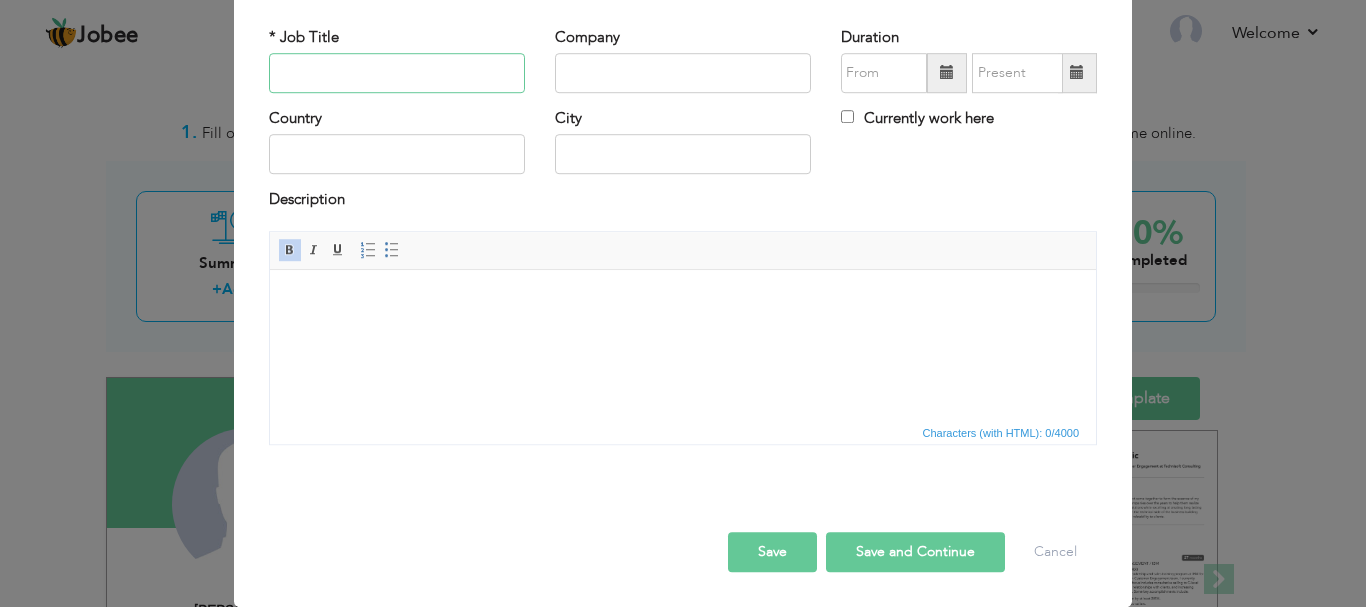type on "W" 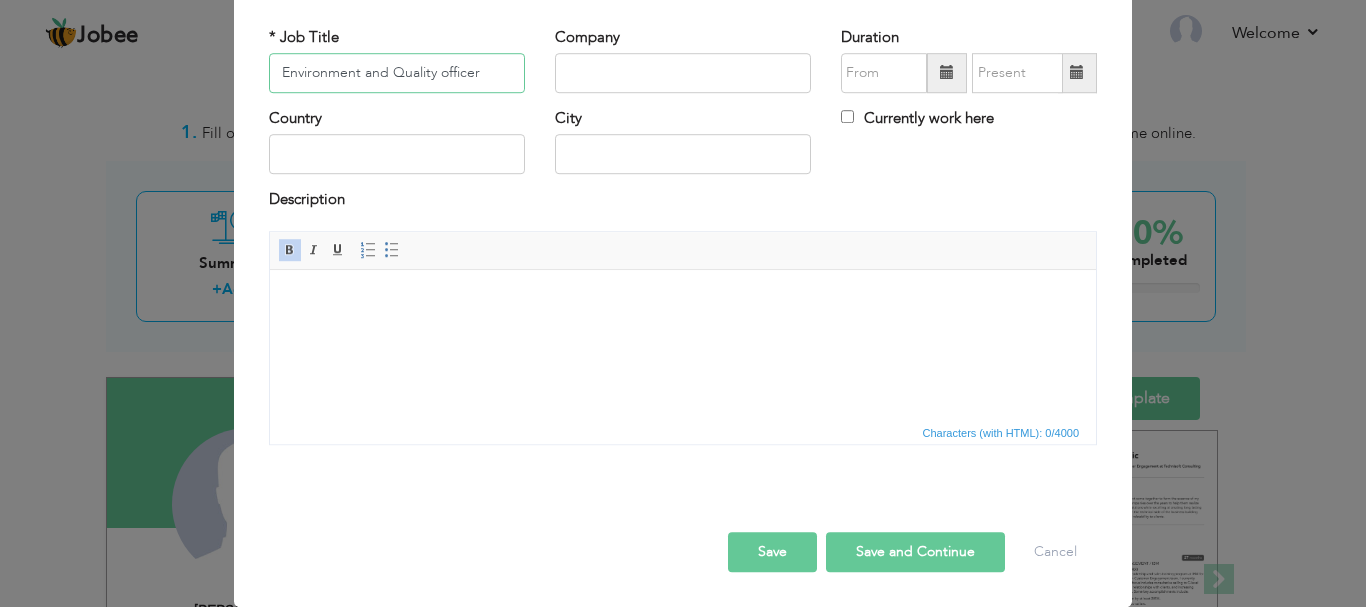type on "Environment and Quality officer" 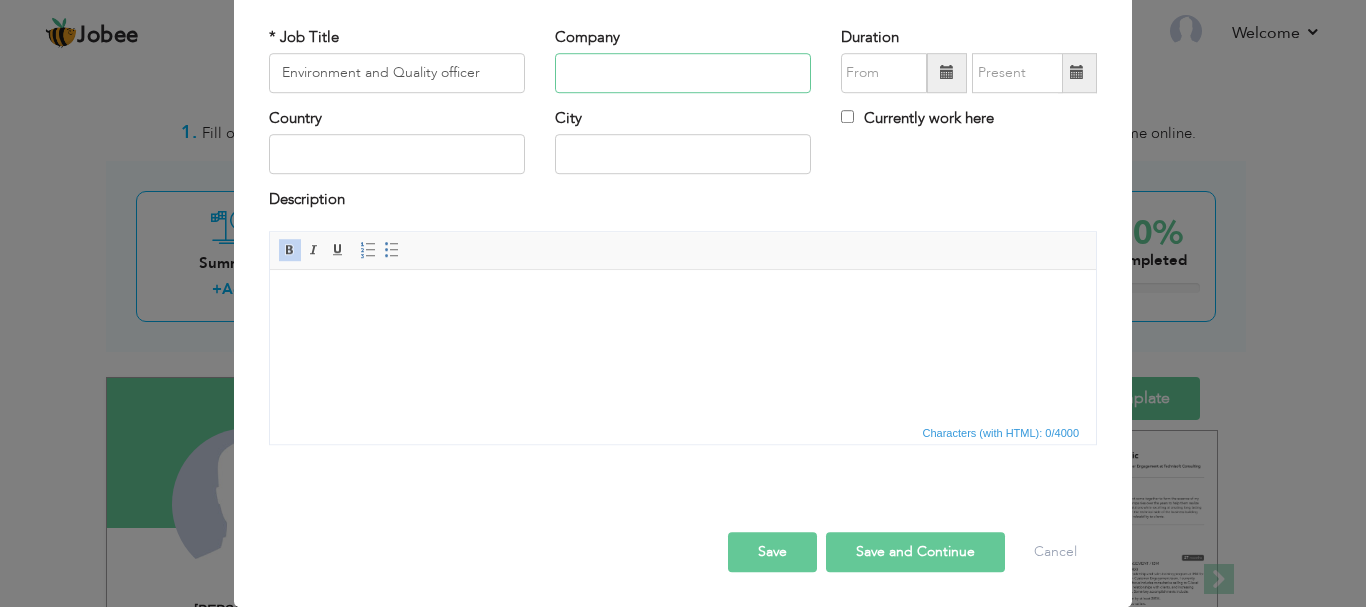 click at bounding box center (683, 73) 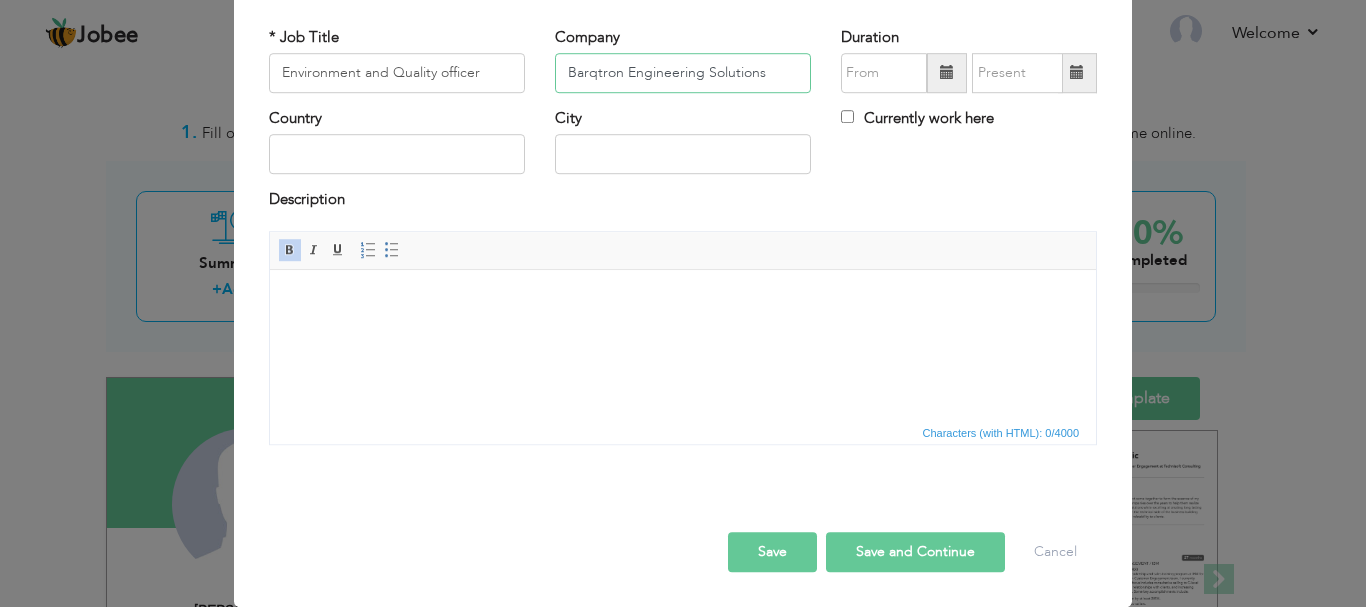 scroll, scrollTop: 10, scrollLeft: 0, axis: vertical 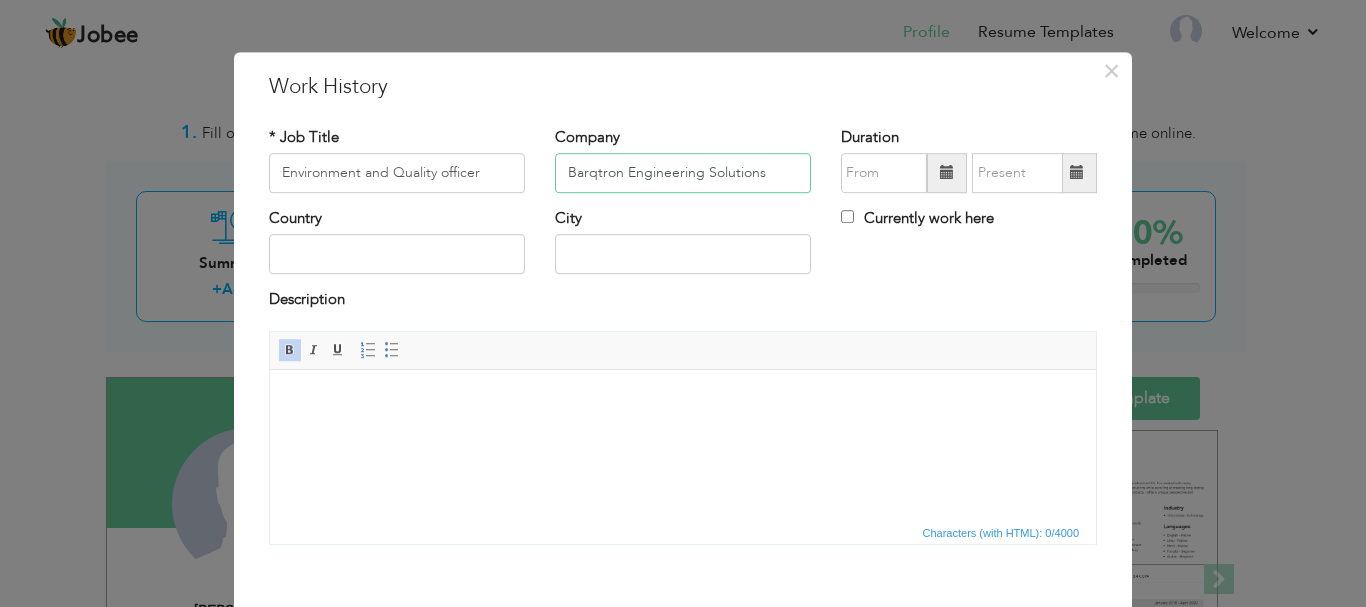type on "Barqtron Engineering Solutions" 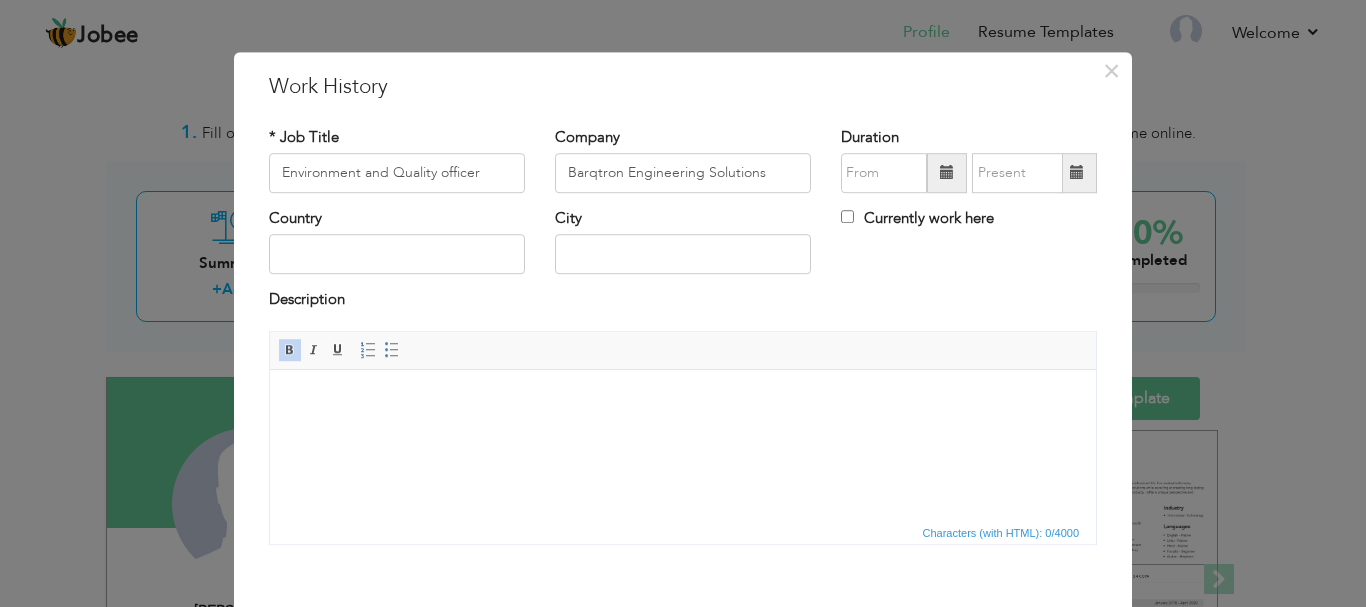 drag, startPoint x: 576, startPoint y: 169, endPoint x: 877, endPoint y: 260, distance: 314.45508 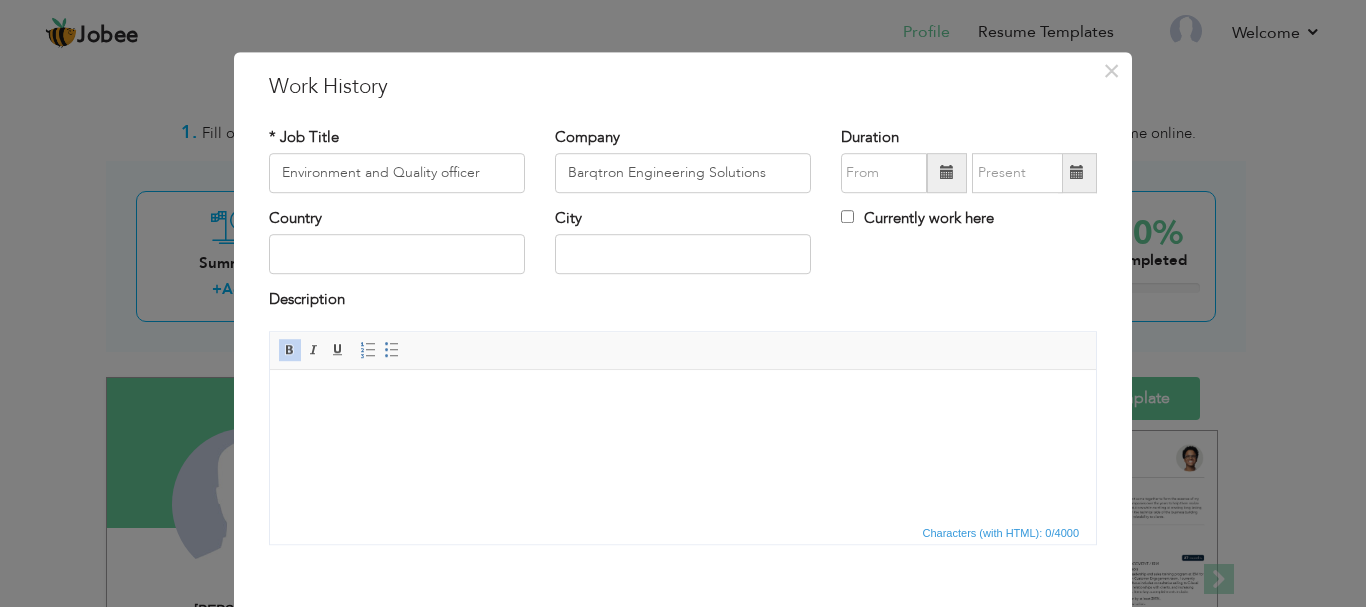 click at bounding box center (947, 173) 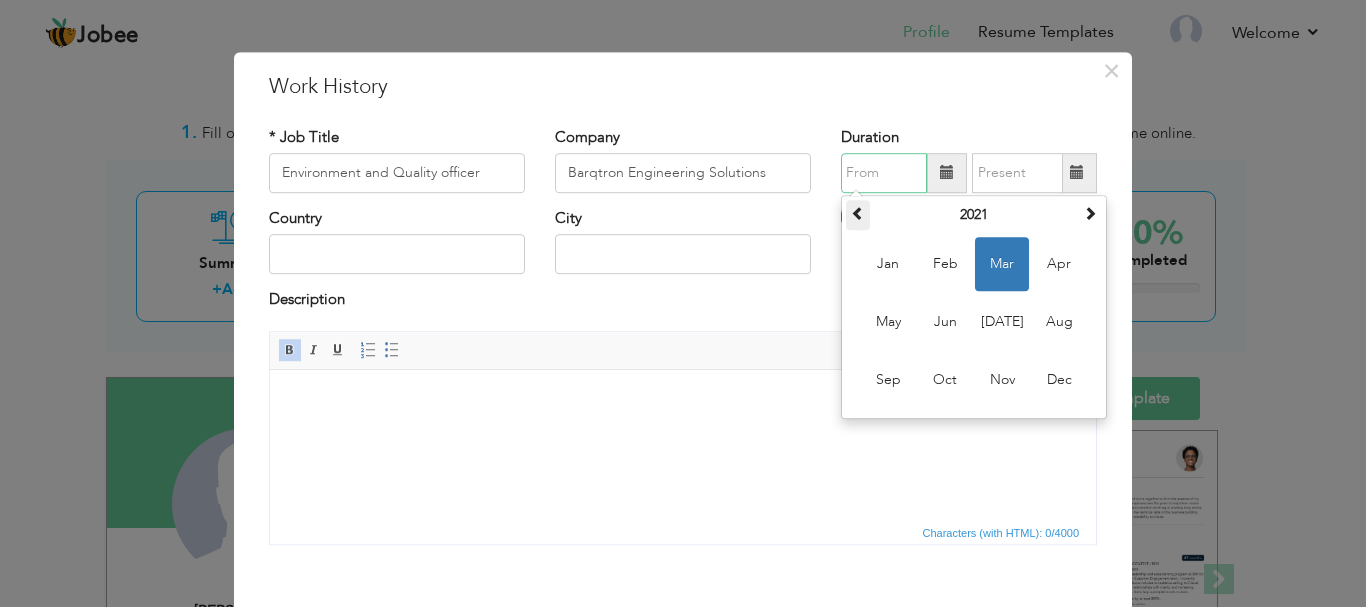 click at bounding box center (858, 213) 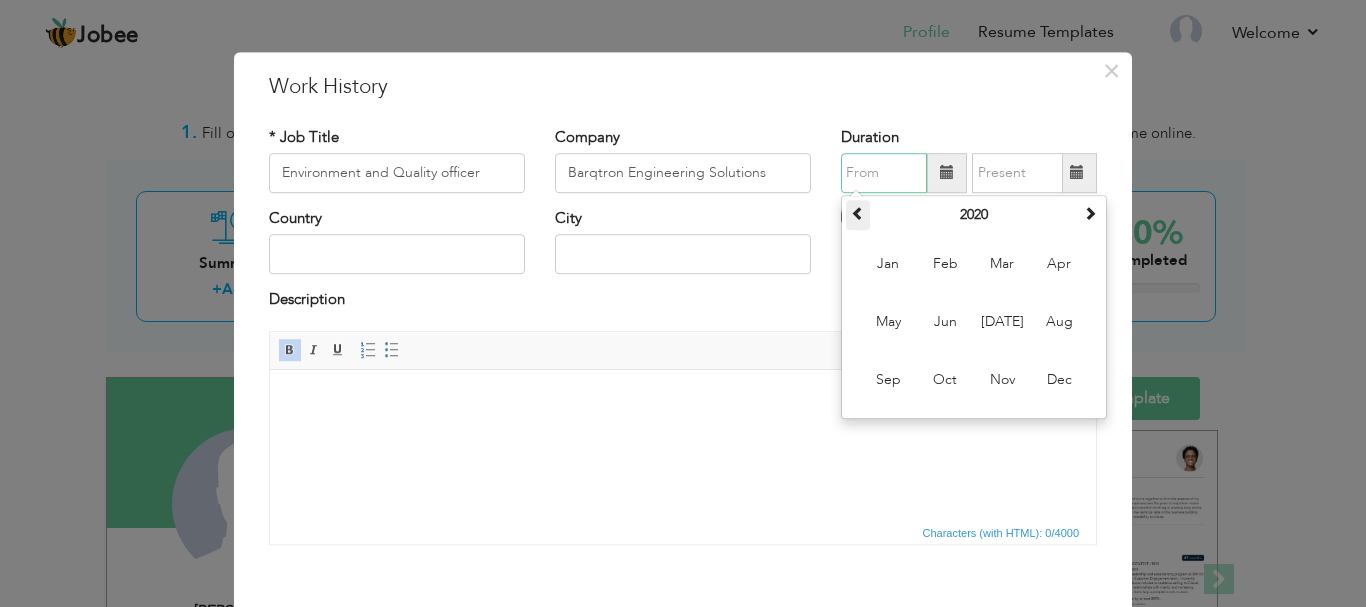 click at bounding box center (858, 213) 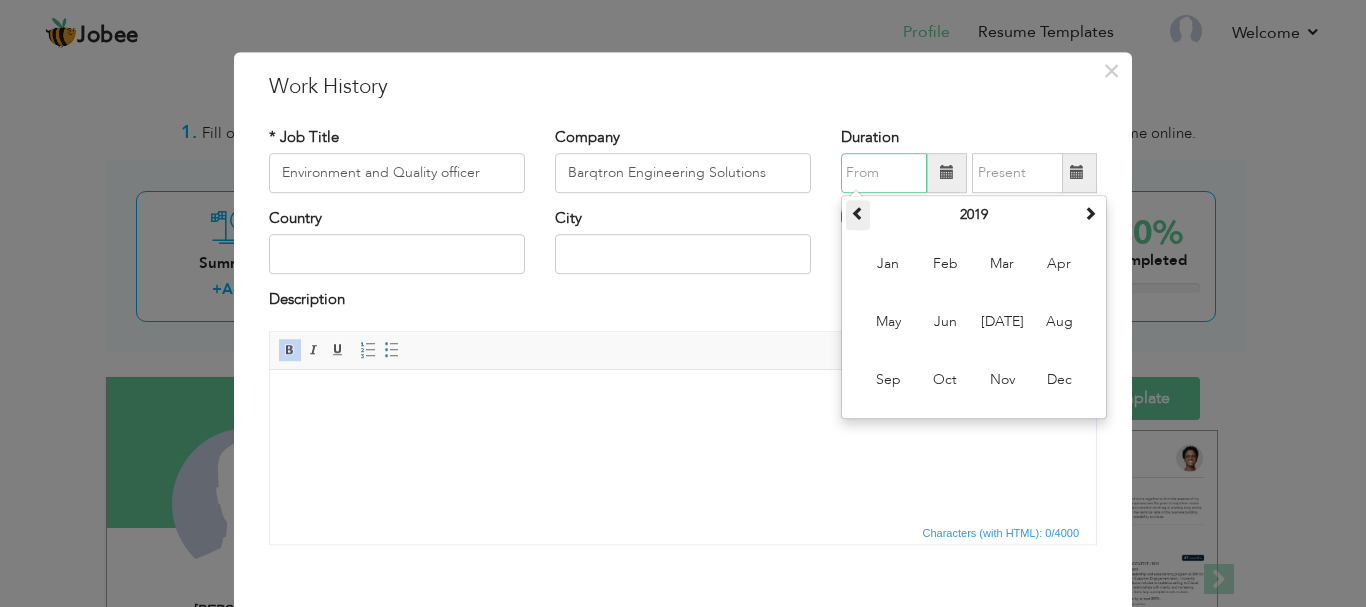 click at bounding box center [858, 213] 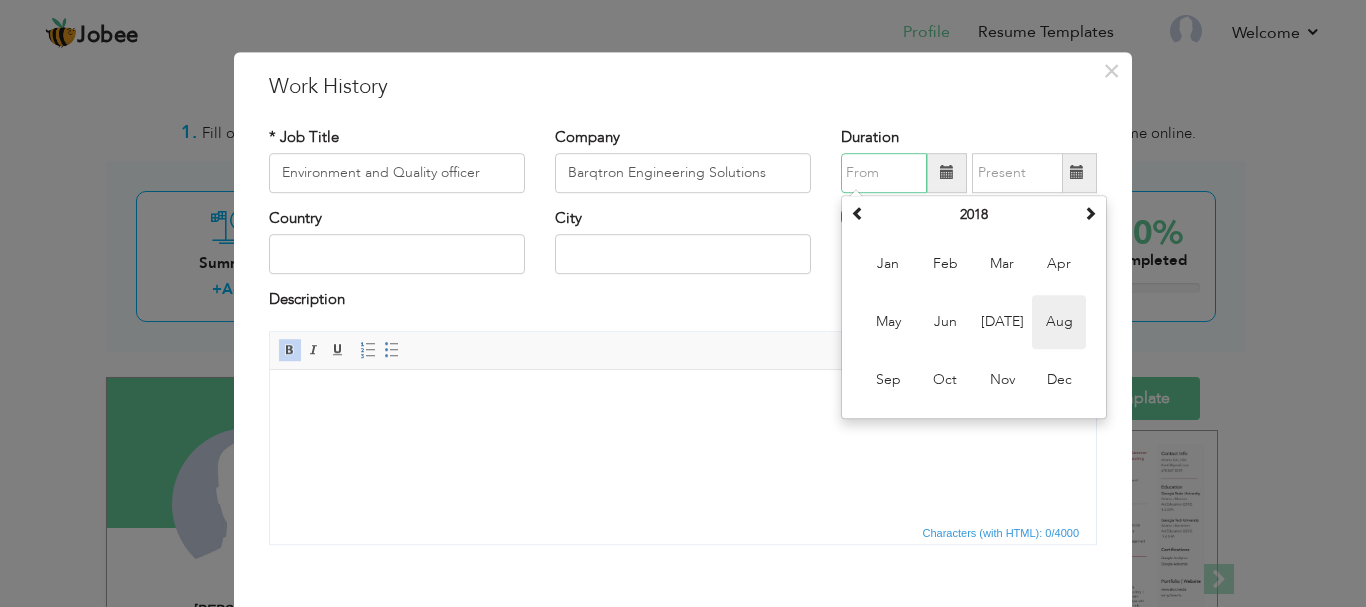 click on "Aug" at bounding box center [1059, 322] 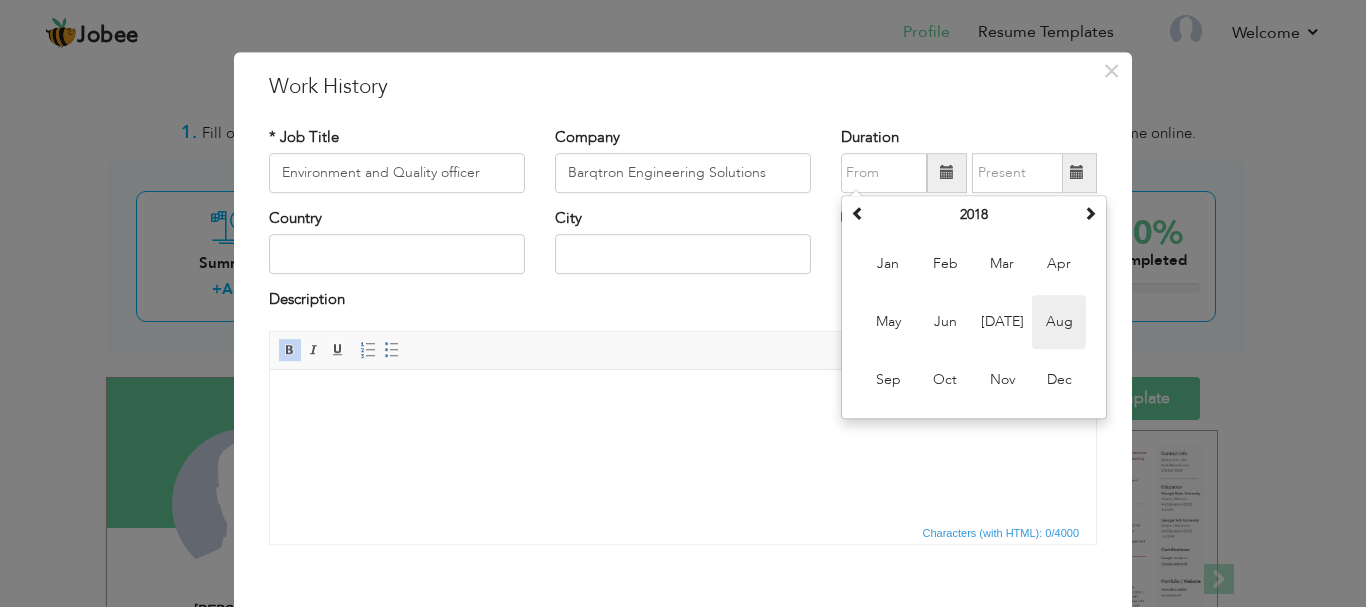 type on "08/2018" 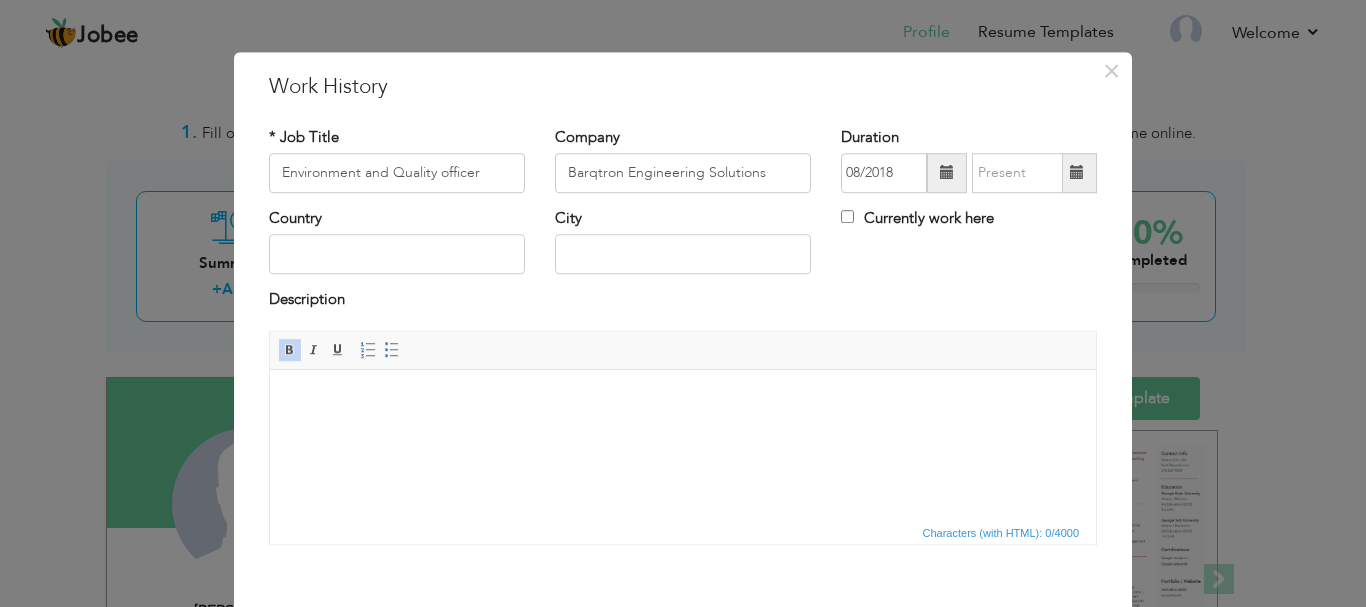 click at bounding box center (1077, 173) 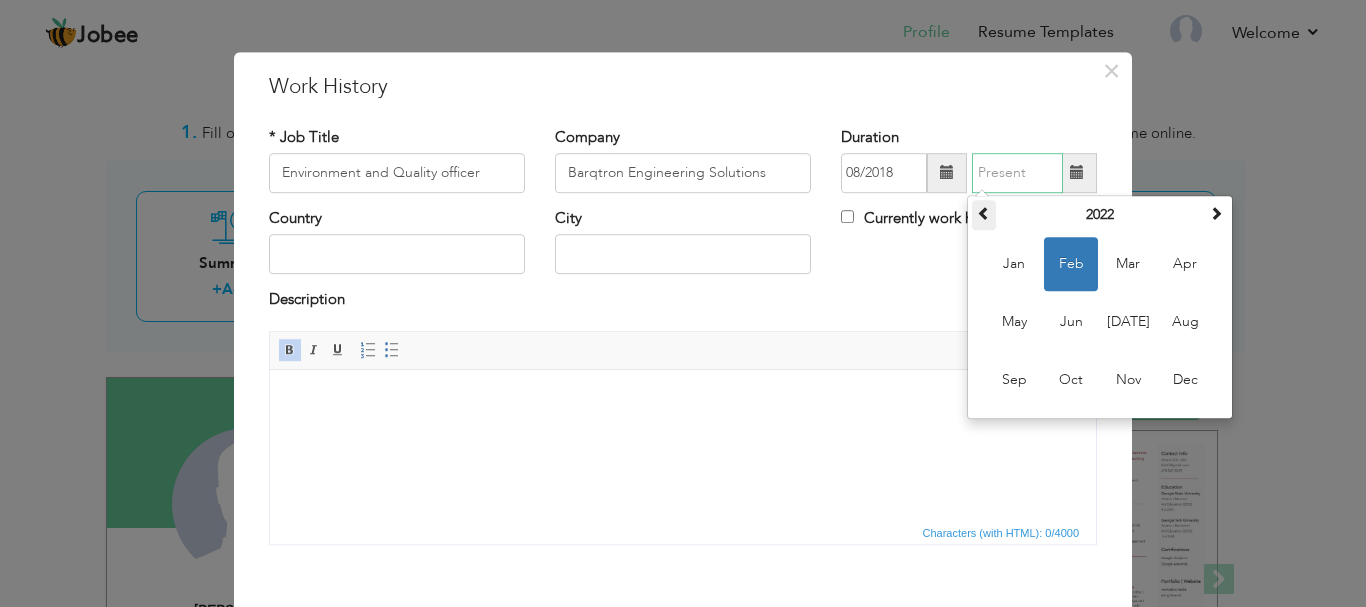 click at bounding box center [984, 213] 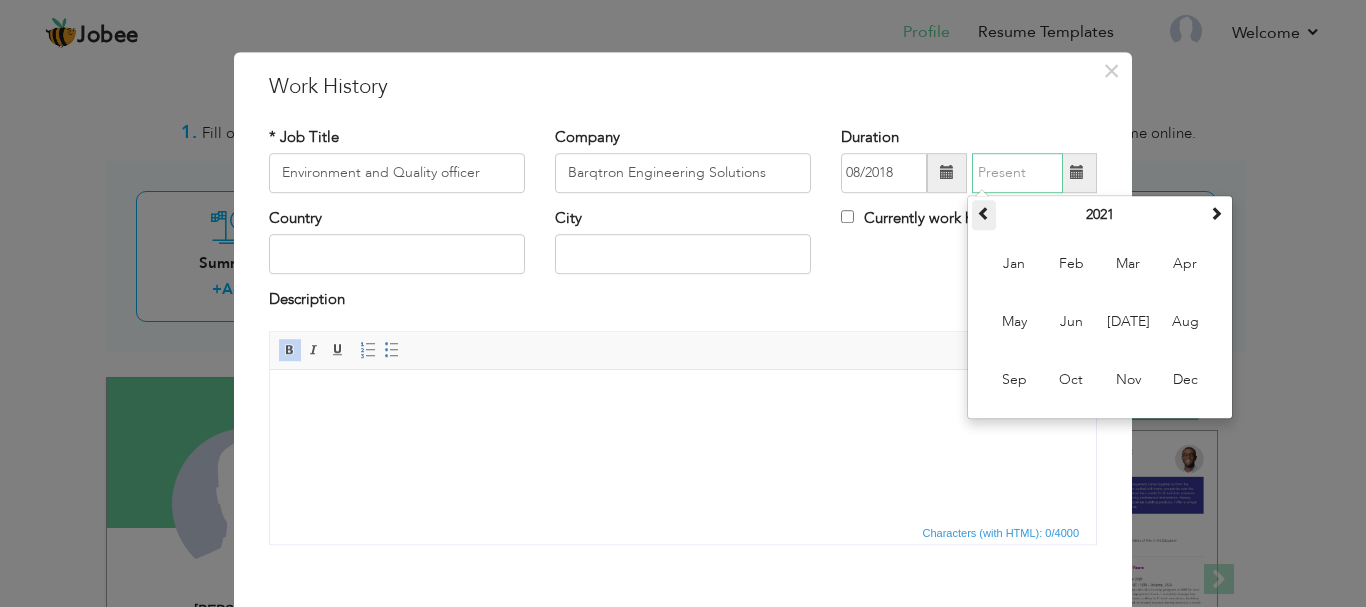 click at bounding box center [984, 213] 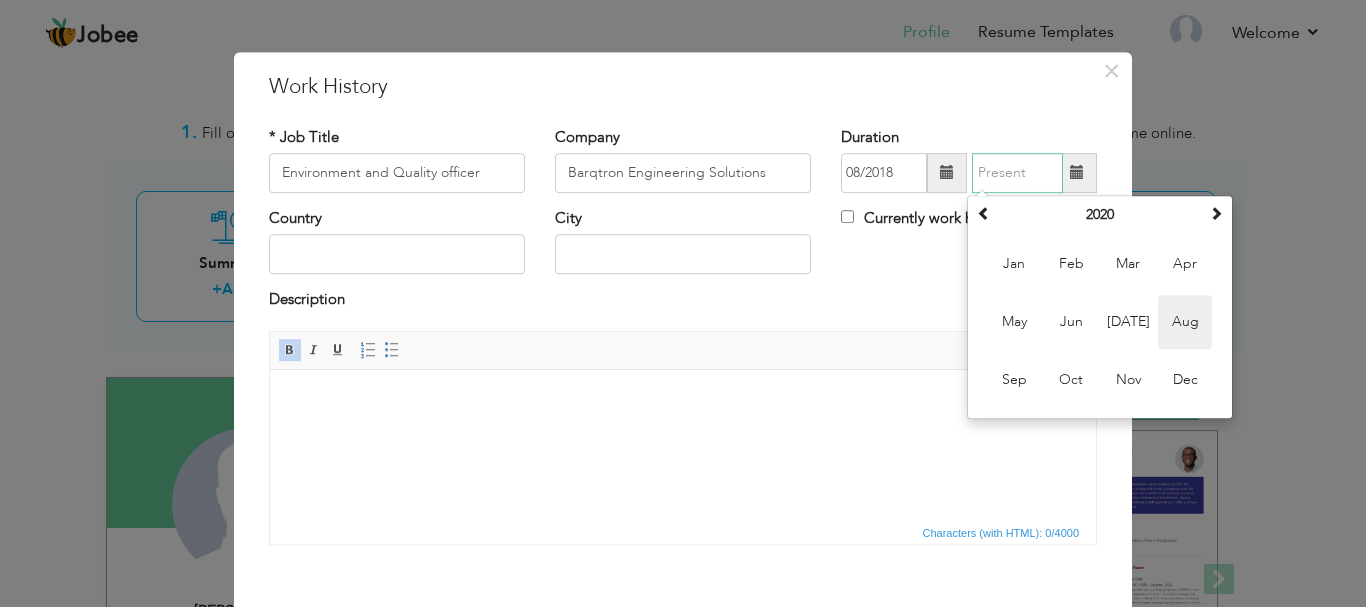 click on "Aug" at bounding box center [1185, 322] 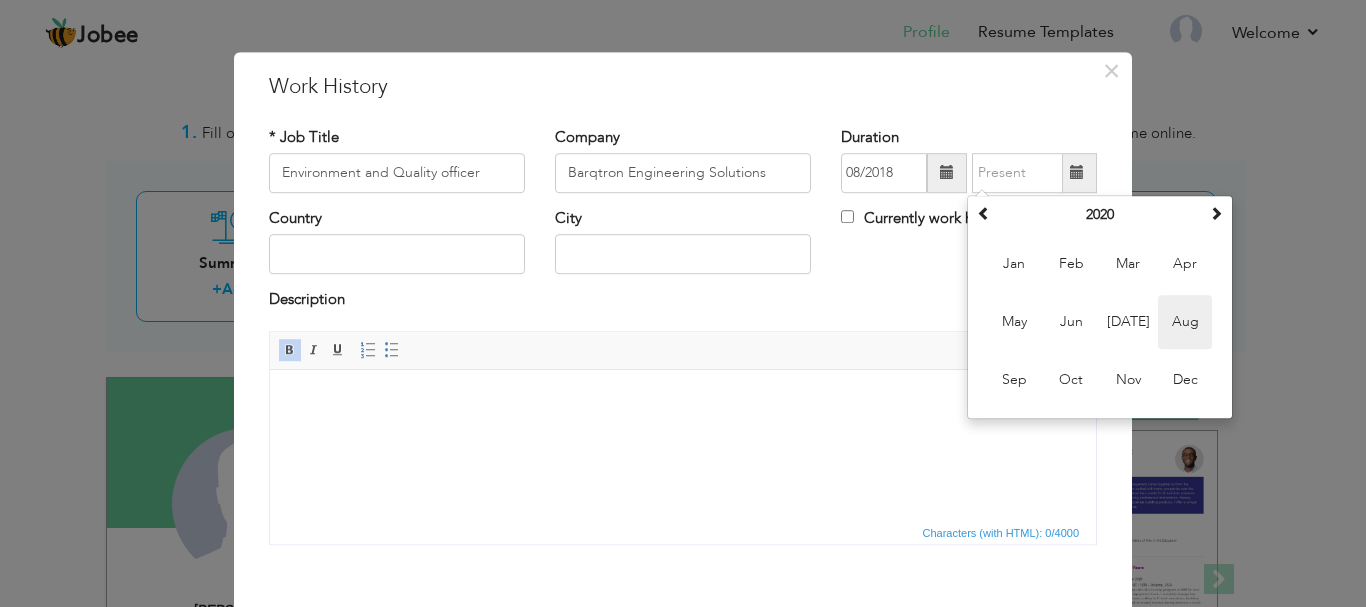 type on "08/2020" 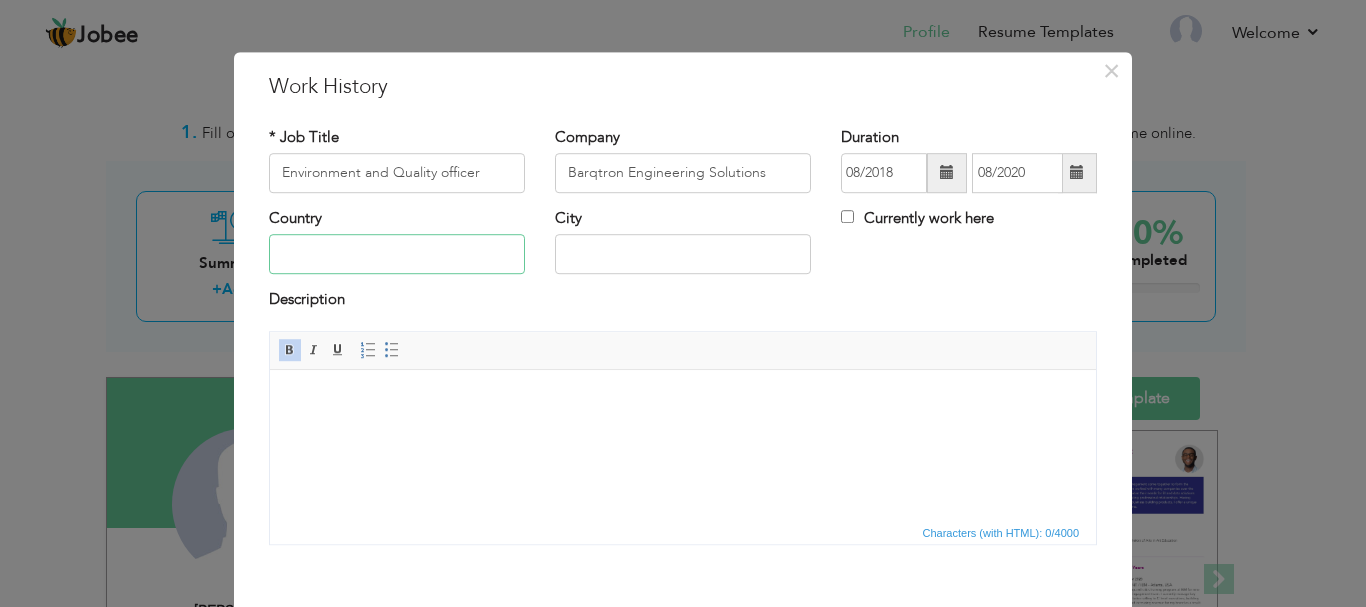click at bounding box center (397, 255) 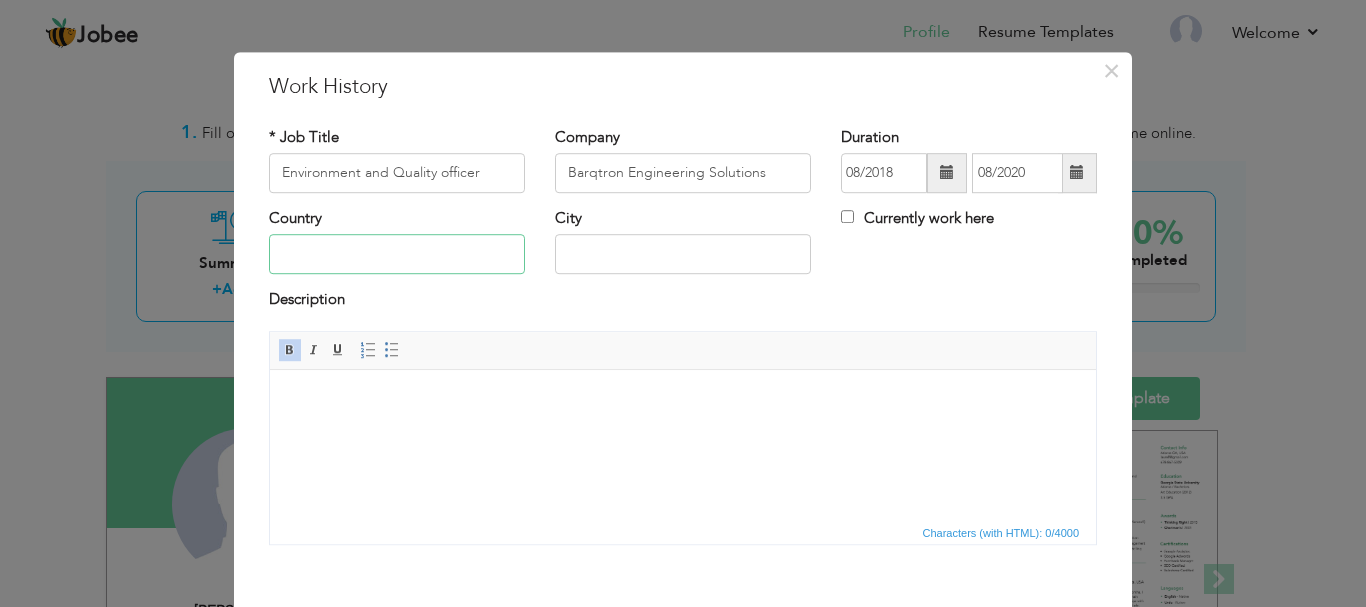 type on "[GEOGRAPHIC_DATA]" 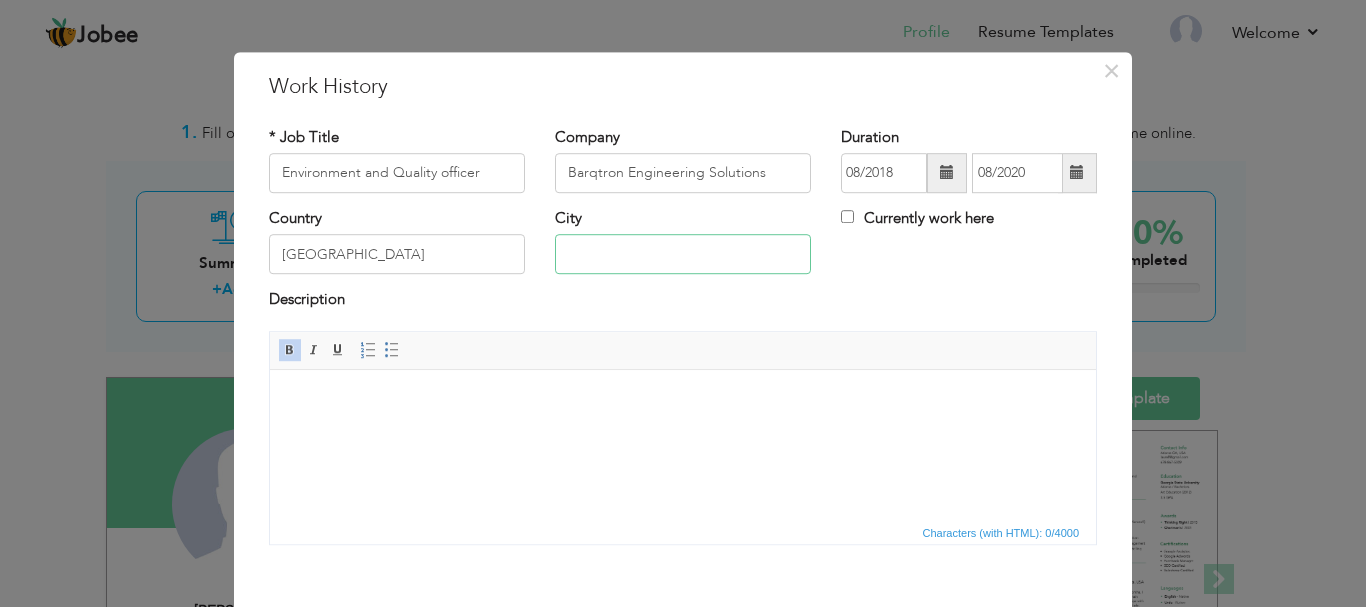 type on "[GEOGRAPHIC_DATA]" 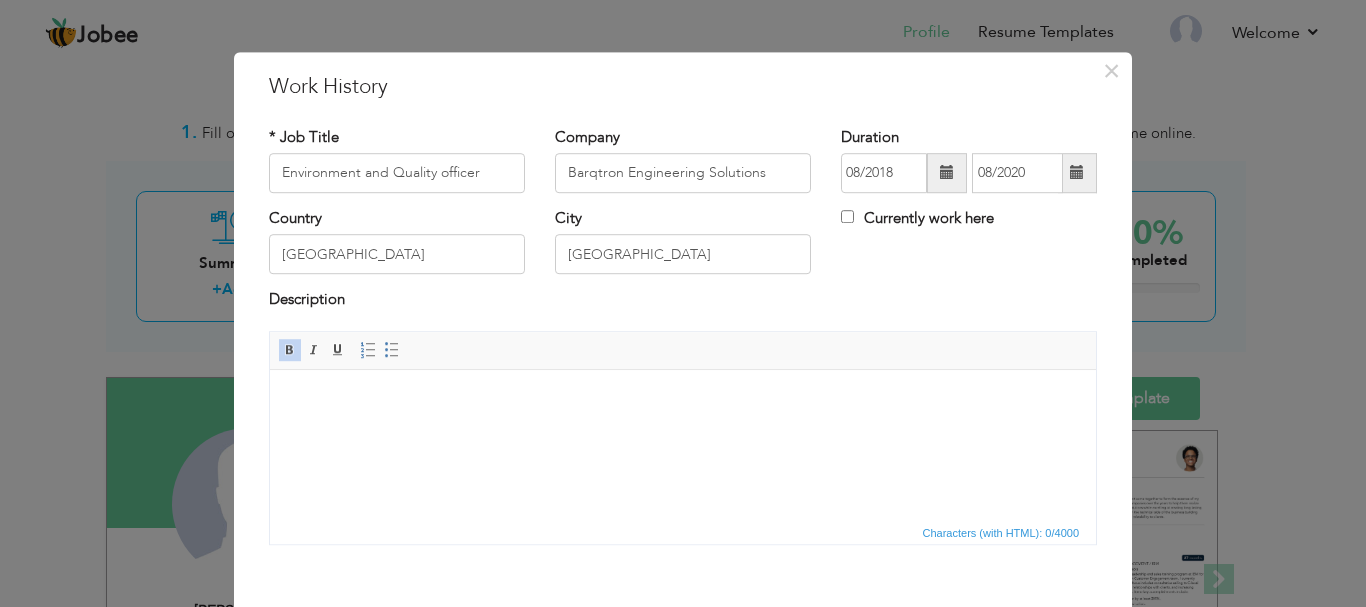click at bounding box center (683, 399) 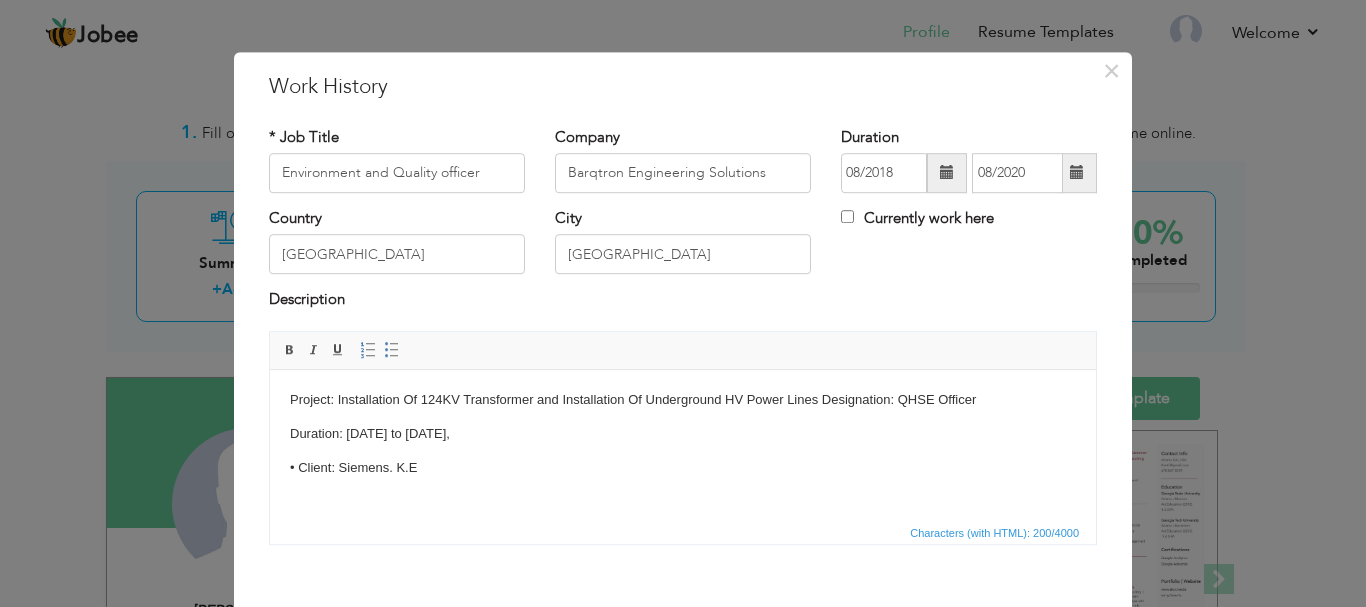 drag, startPoint x: 518, startPoint y: 435, endPoint x: 287, endPoint y: 426, distance: 231.17526 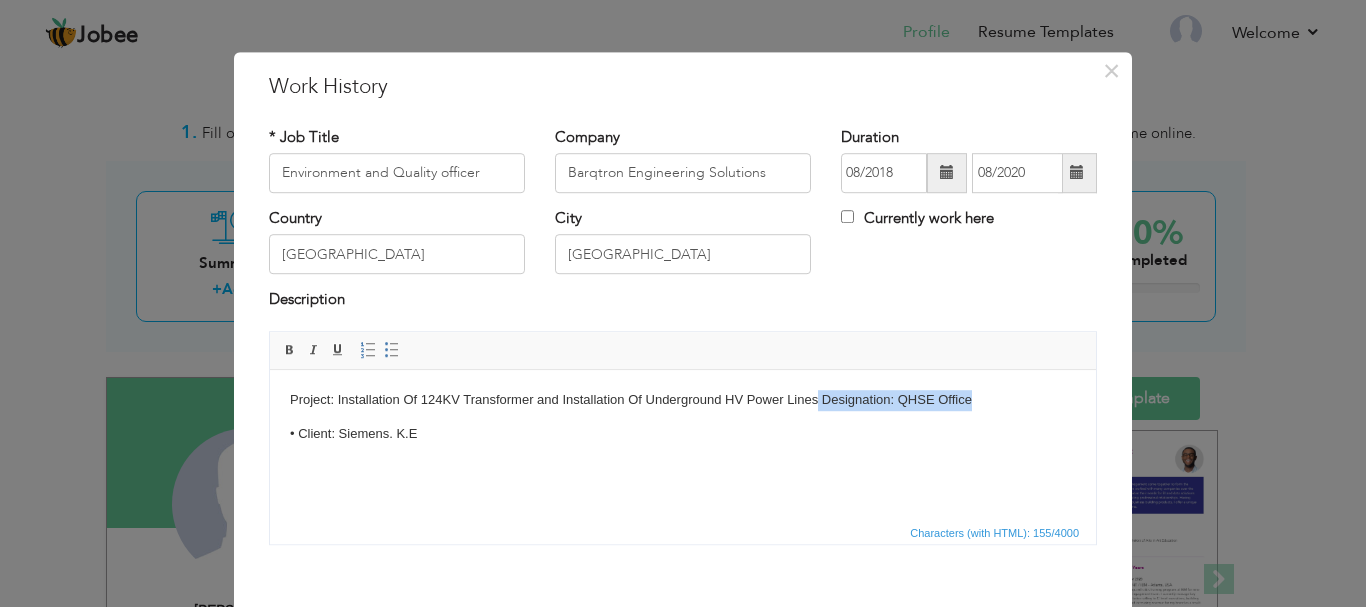 drag, startPoint x: 973, startPoint y: 404, endPoint x: 817, endPoint y: 409, distance: 156.08011 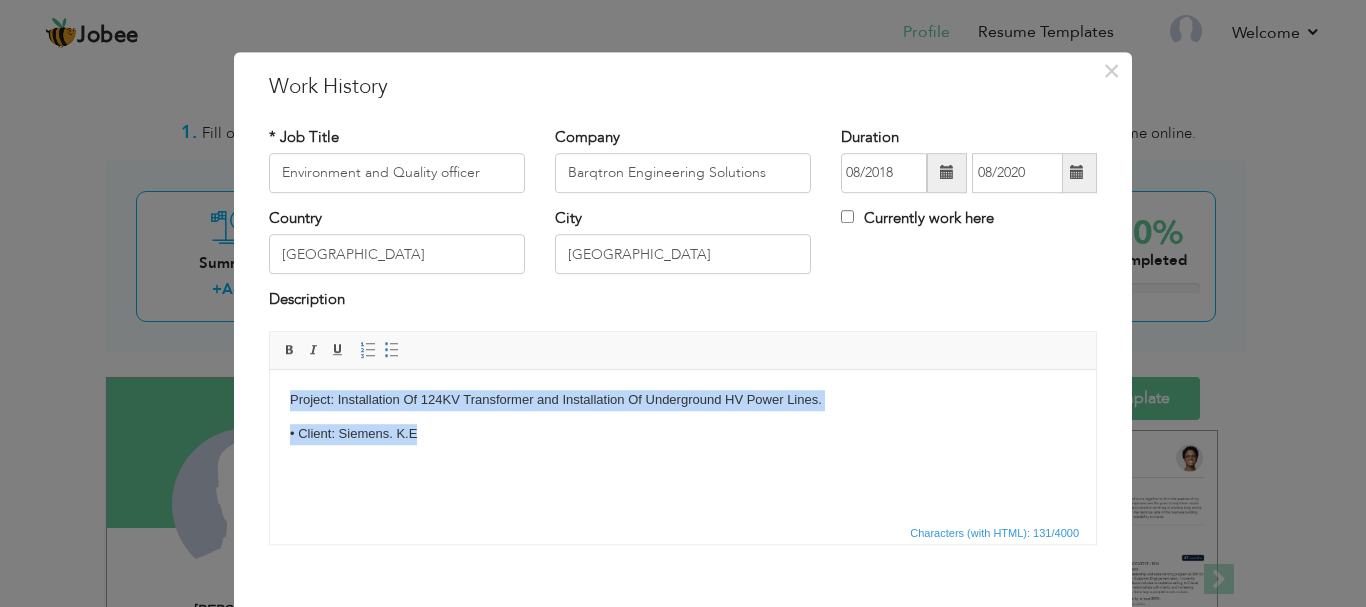 drag, startPoint x: 429, startPoint y: 432, endPoint x: 267, endPoint y: 398, distance: 165.52945 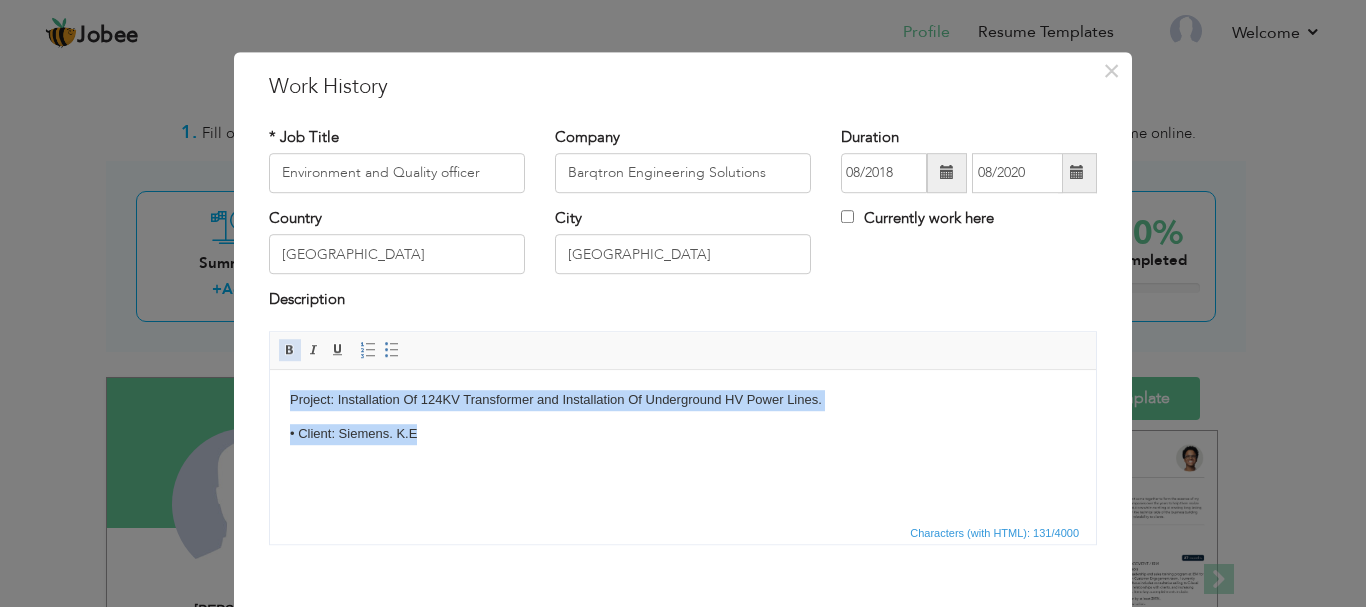 click at bounding box center (290, 350) 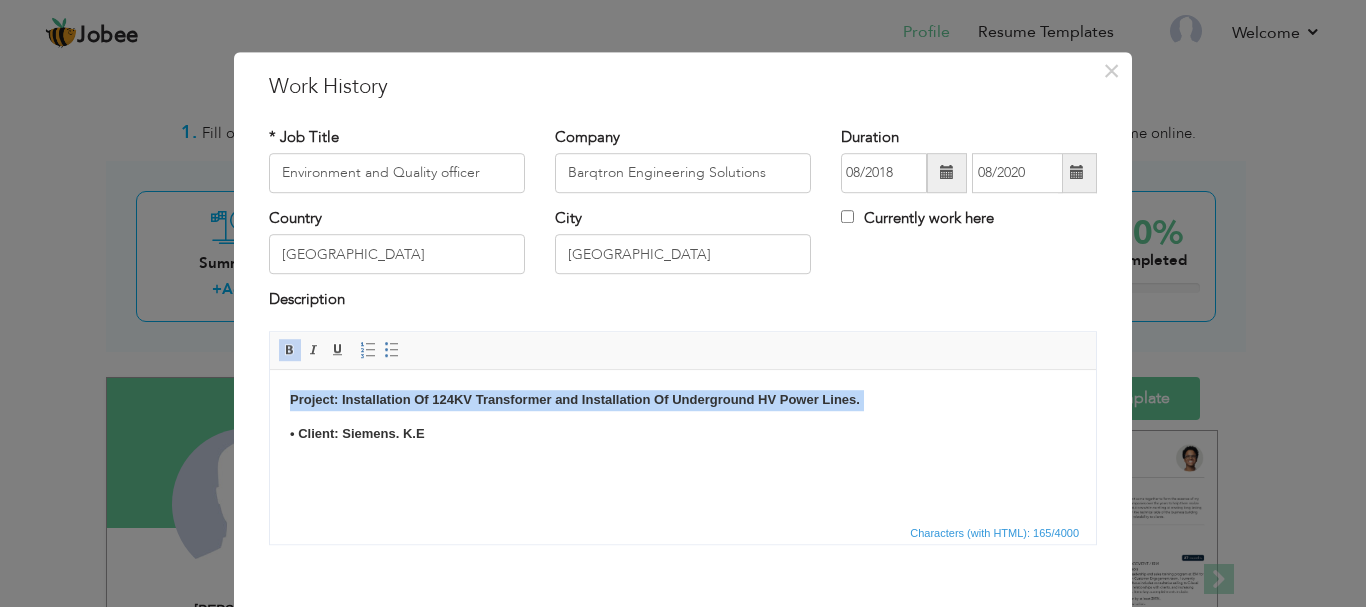 click on "Project: Installation Of 124KV Transformer and Installation Of Underground HV Power Lines. • Client: Siemens. K.E" at bounding box center [683, 416] 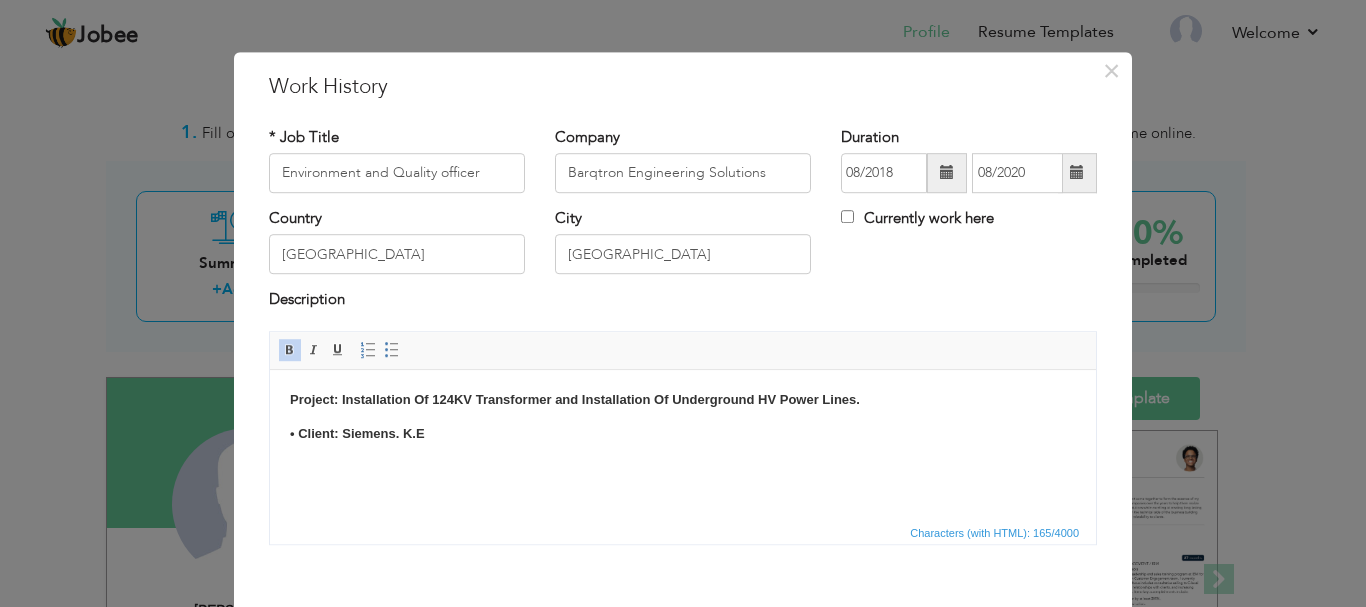 scroll, scrollTop: 110, scrollLeft: 0, axis: vertical 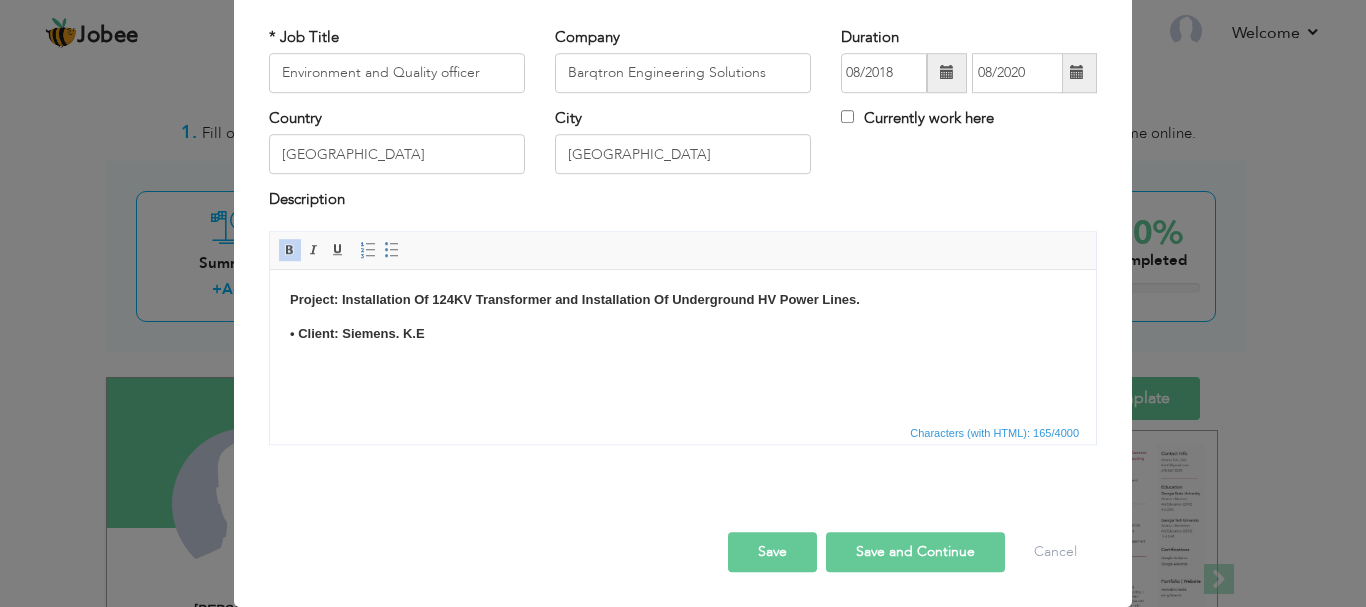 click on "Save and Continue" at bounding box center [915, 552] 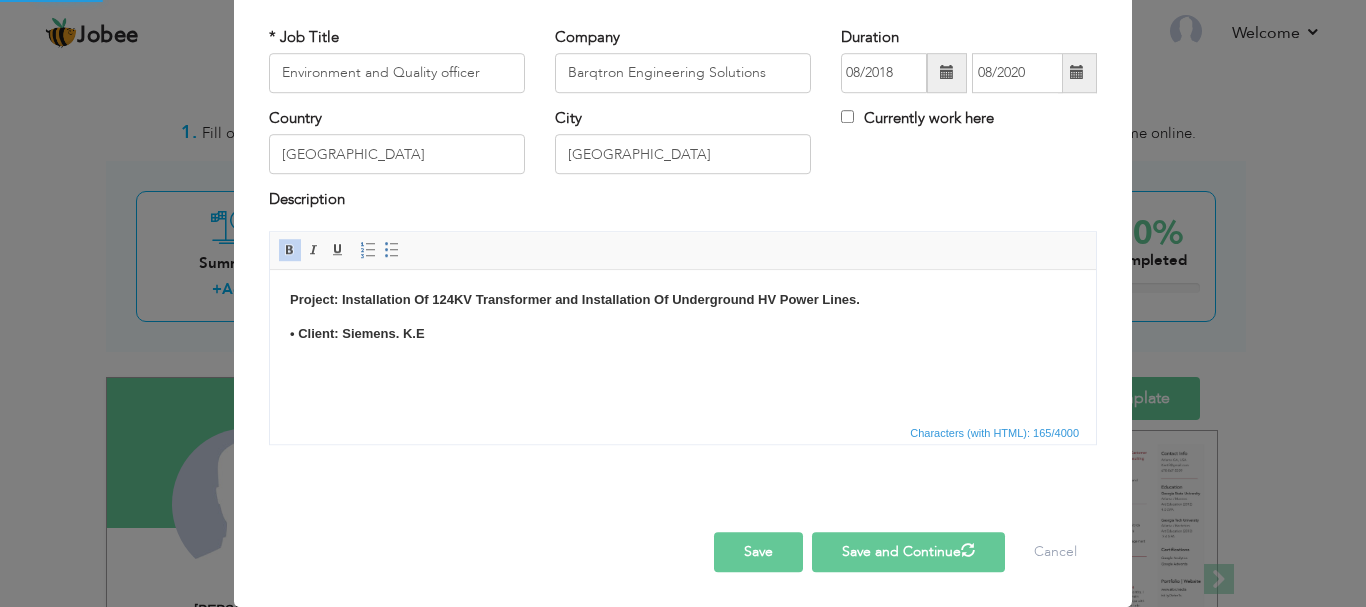 type 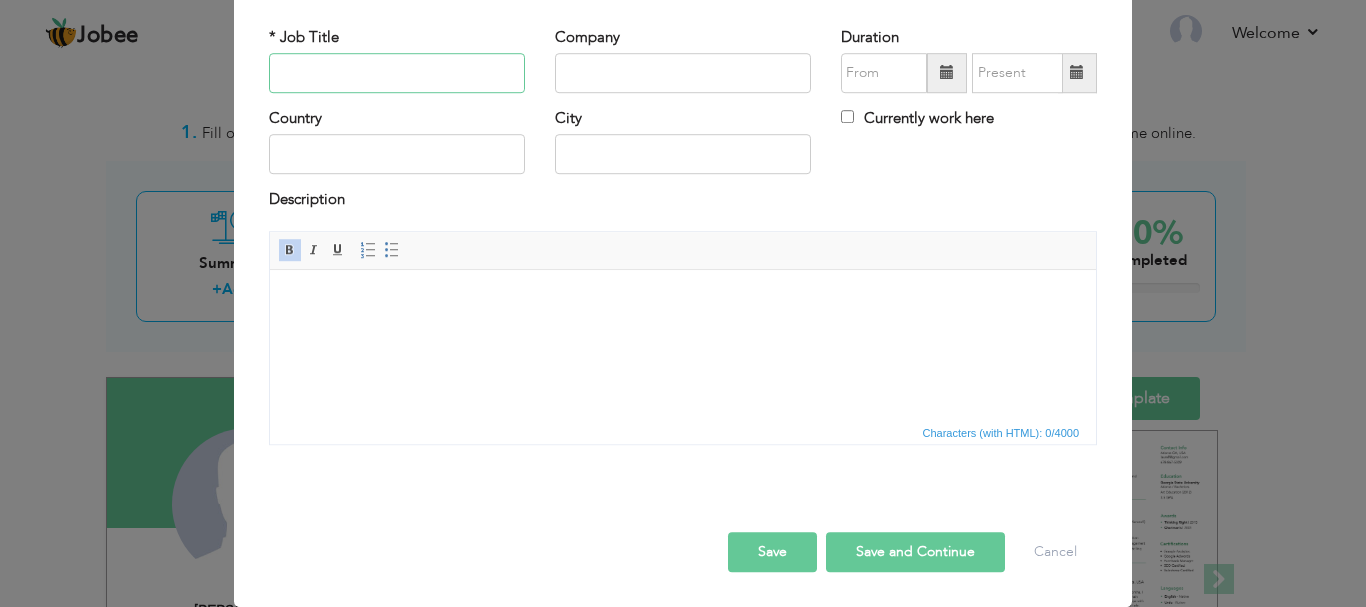 click at bounding box center (397, 73) 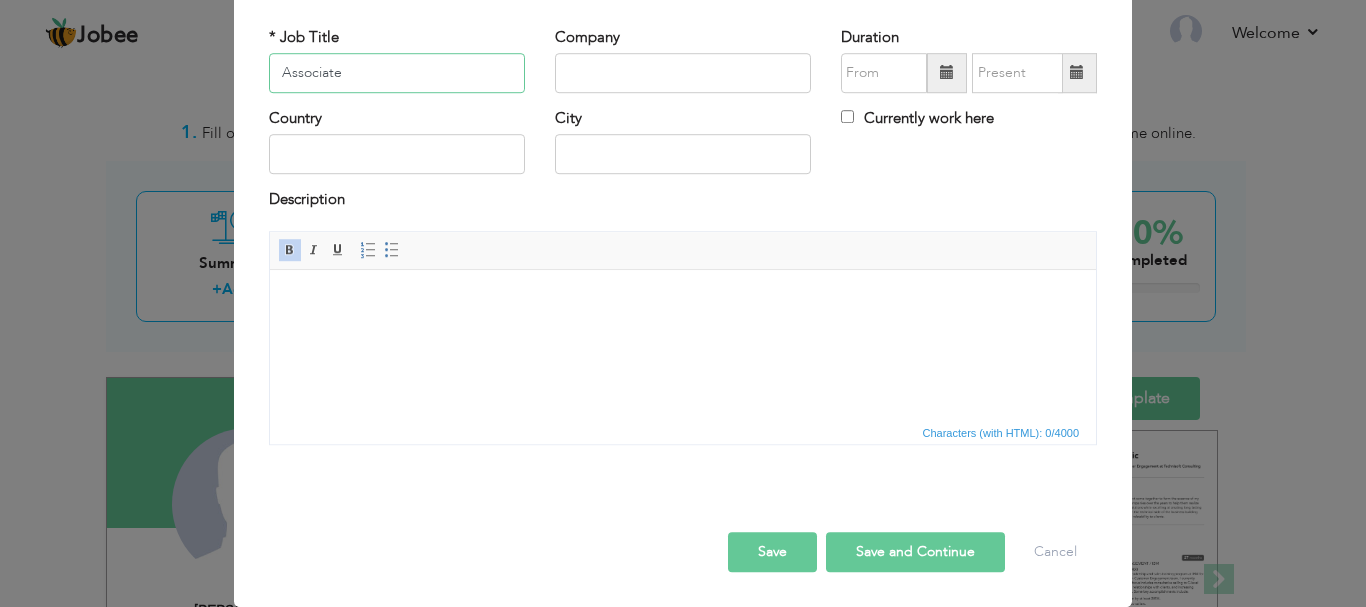 type on "Associate" 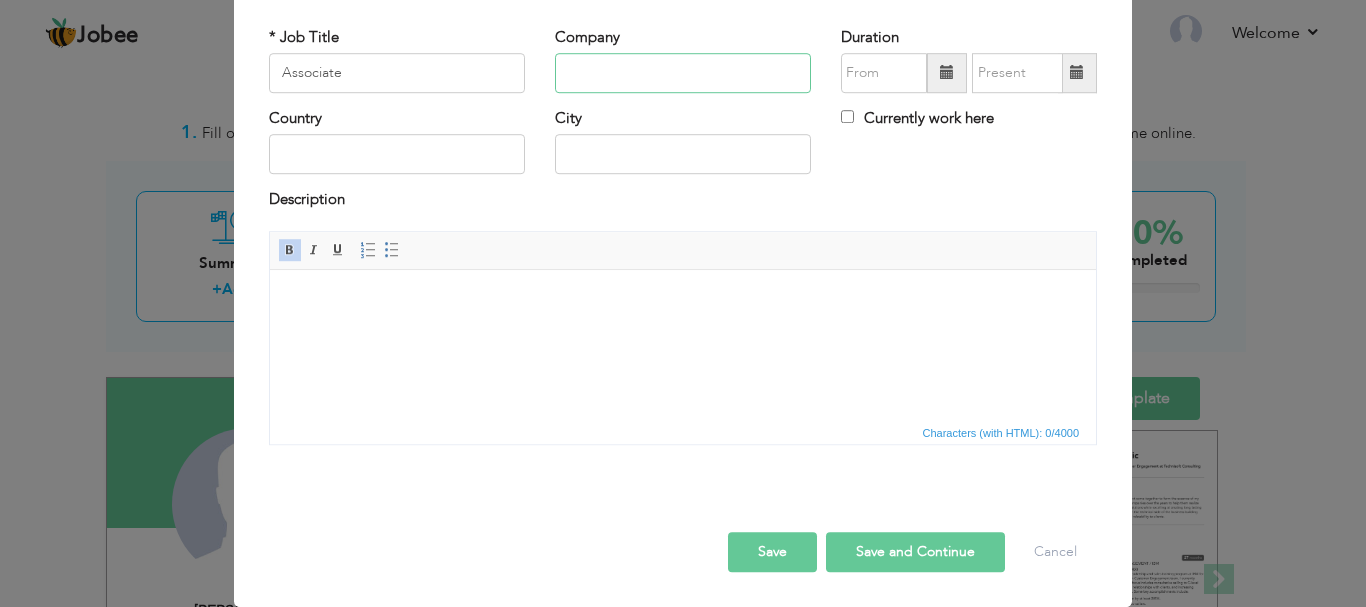 click at bounding box center [683, 73] 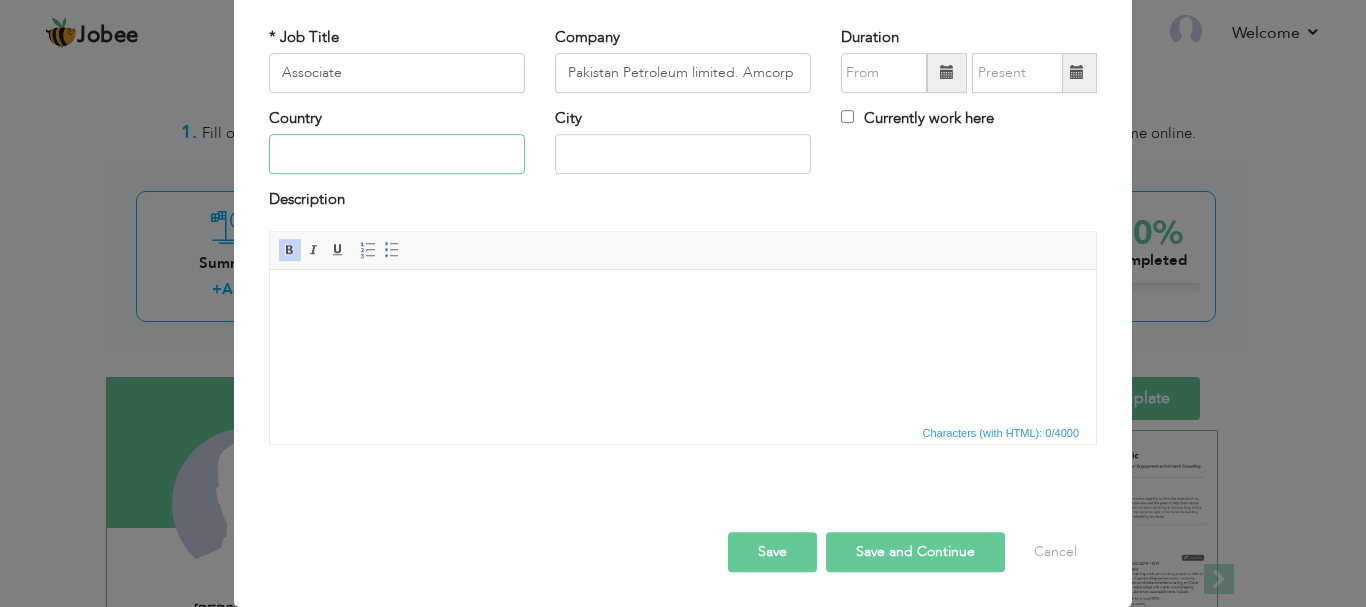 type on "[GEOGRAPHIC_DATA]" 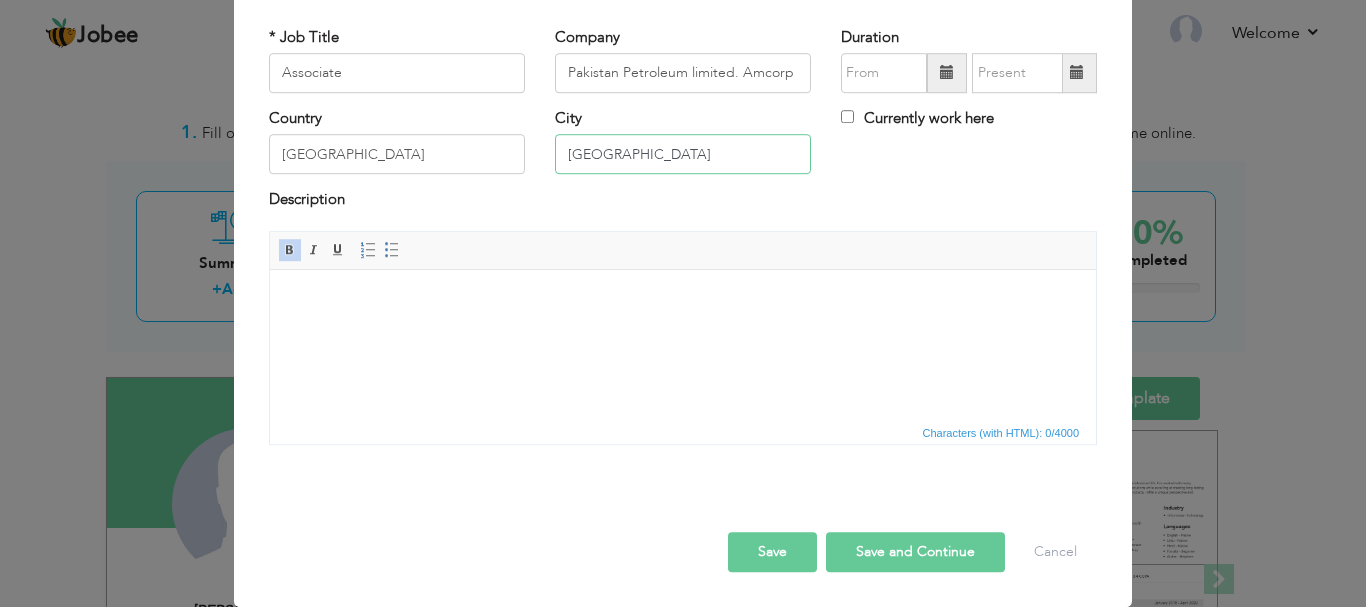 click on "[GEOGRAPHIC_DATA]" at bounding box center [683, 155] 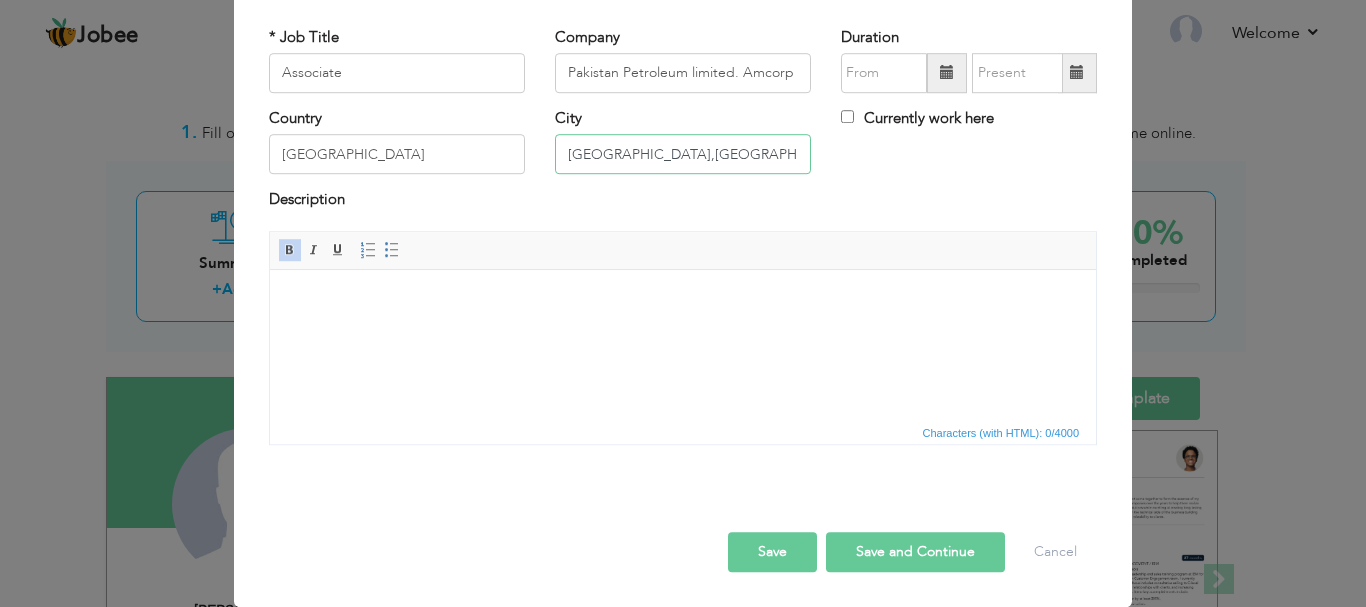 type on "Karachi,Islamabad" 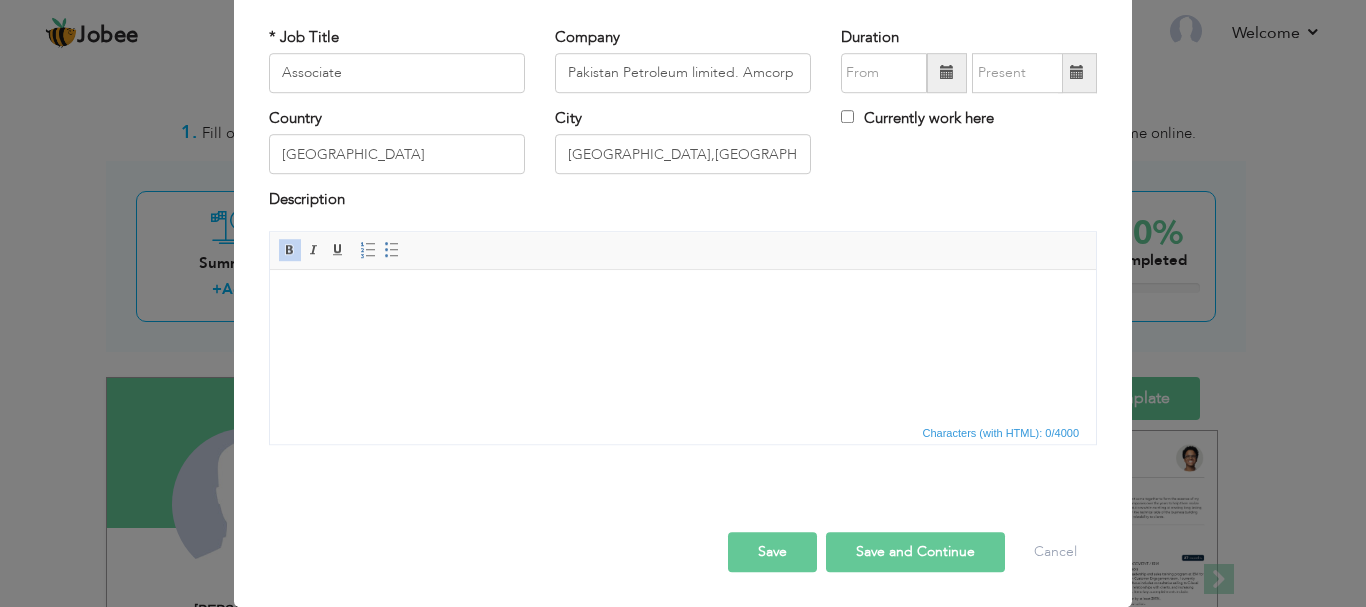 click at bounding box center (947, 73) 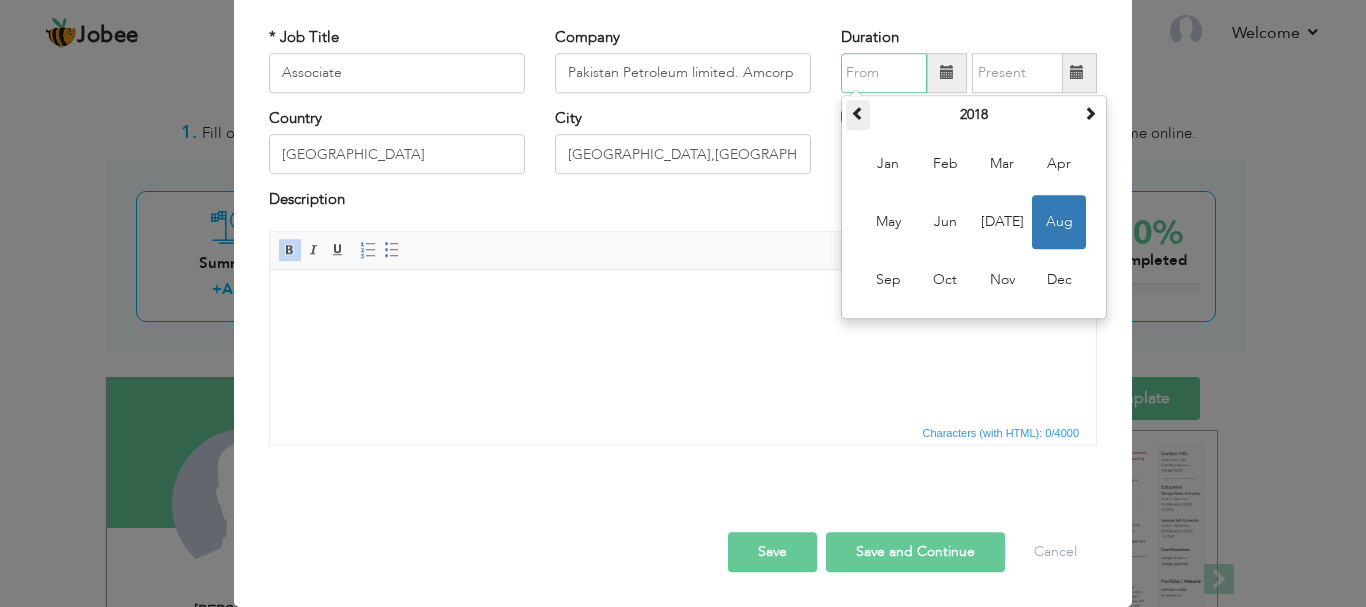 click at bounding box center (858, 113) 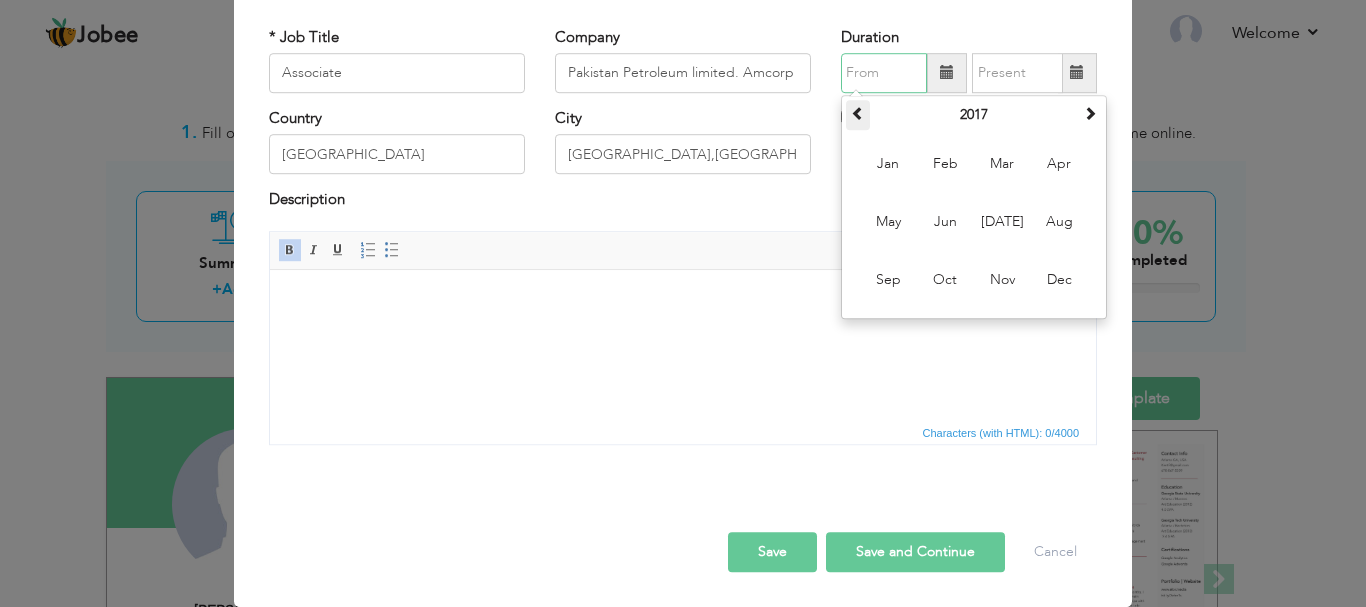 click at bounding box center (858, 113) 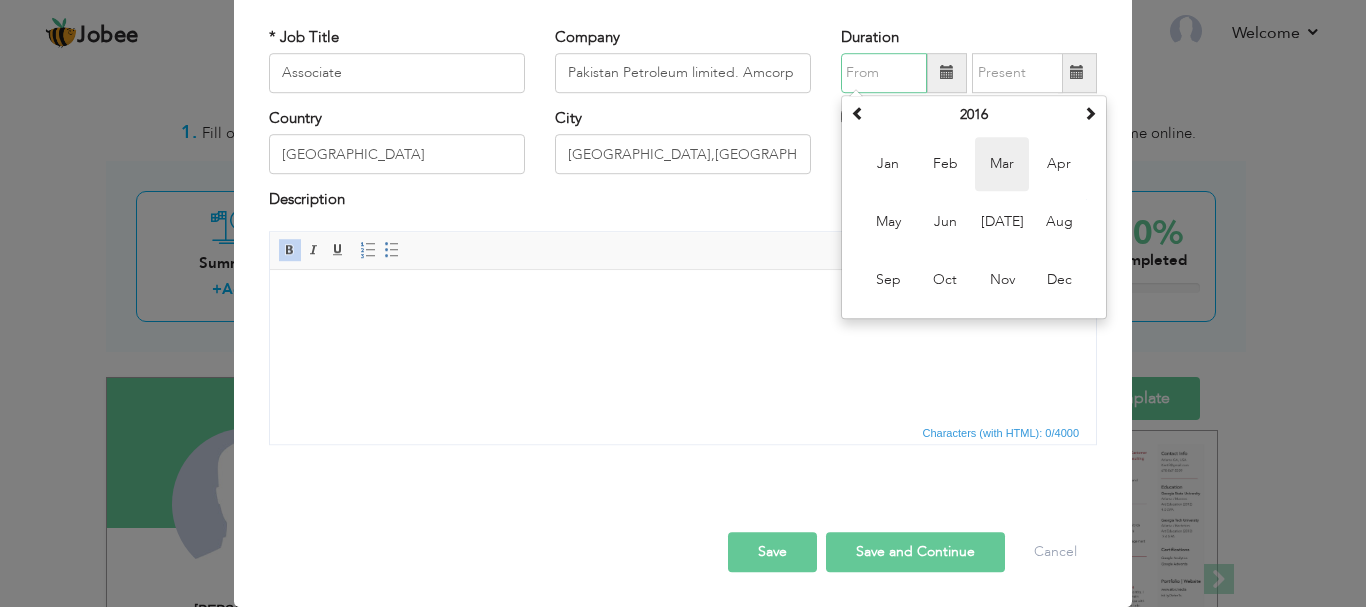 click on "Mar" at bounding box center [1002, 164] 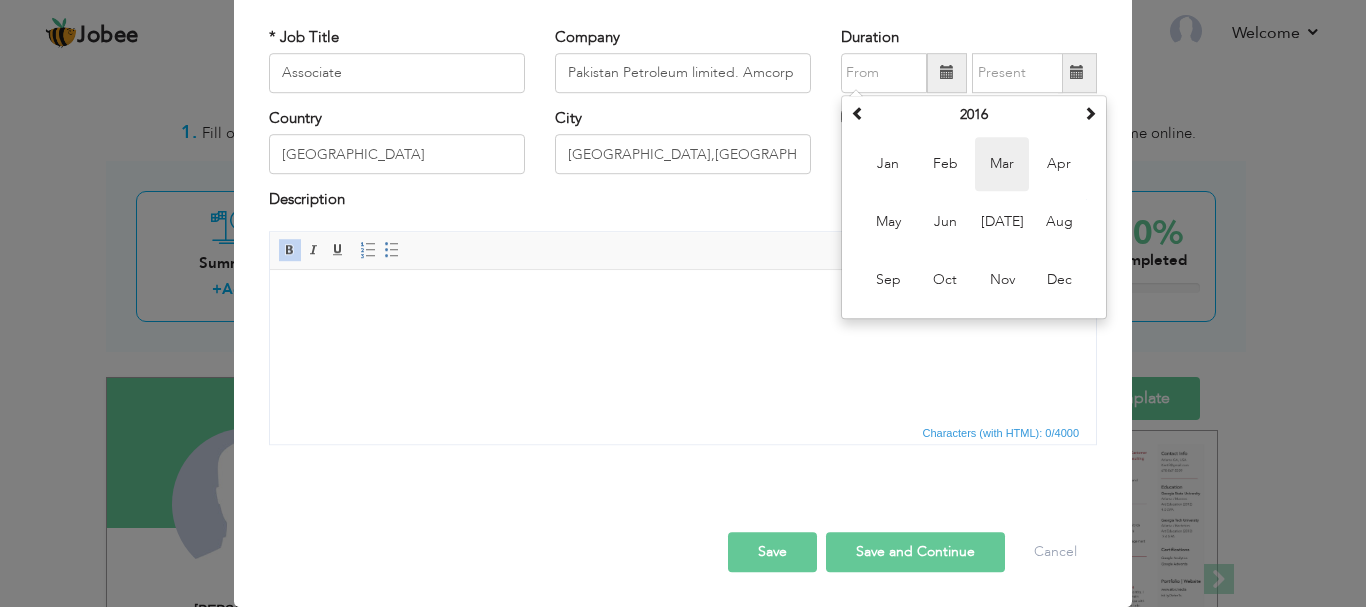 type on "03/2016" 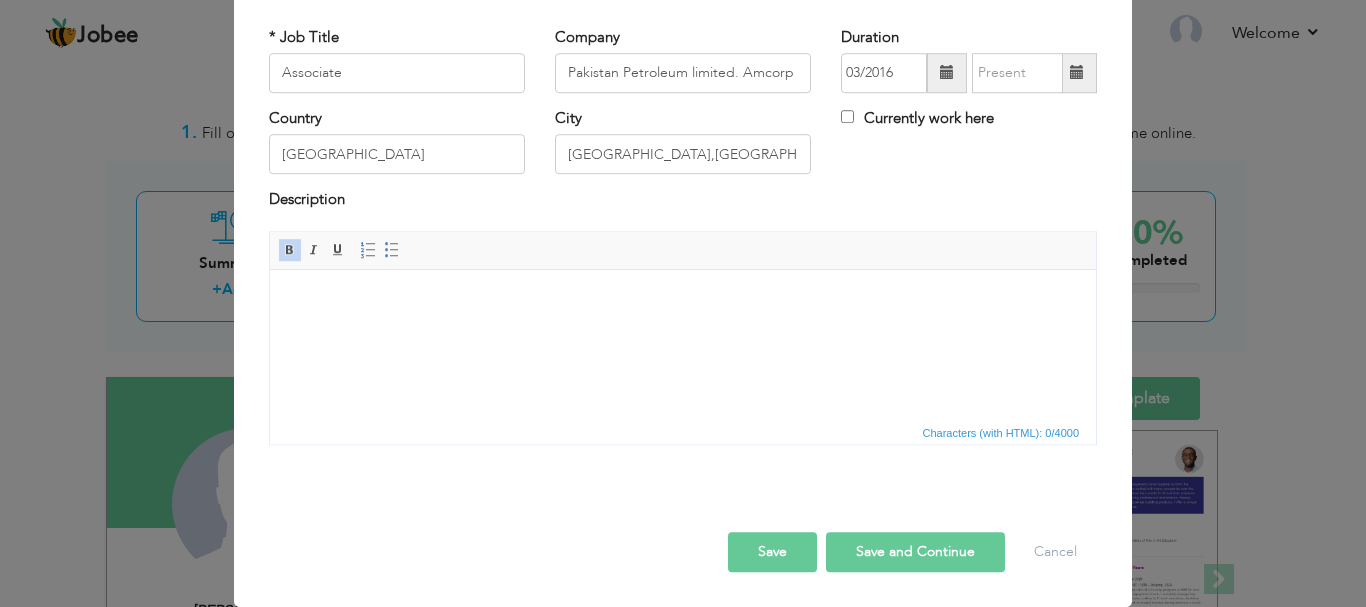 click at bounding box center [1077, 73] 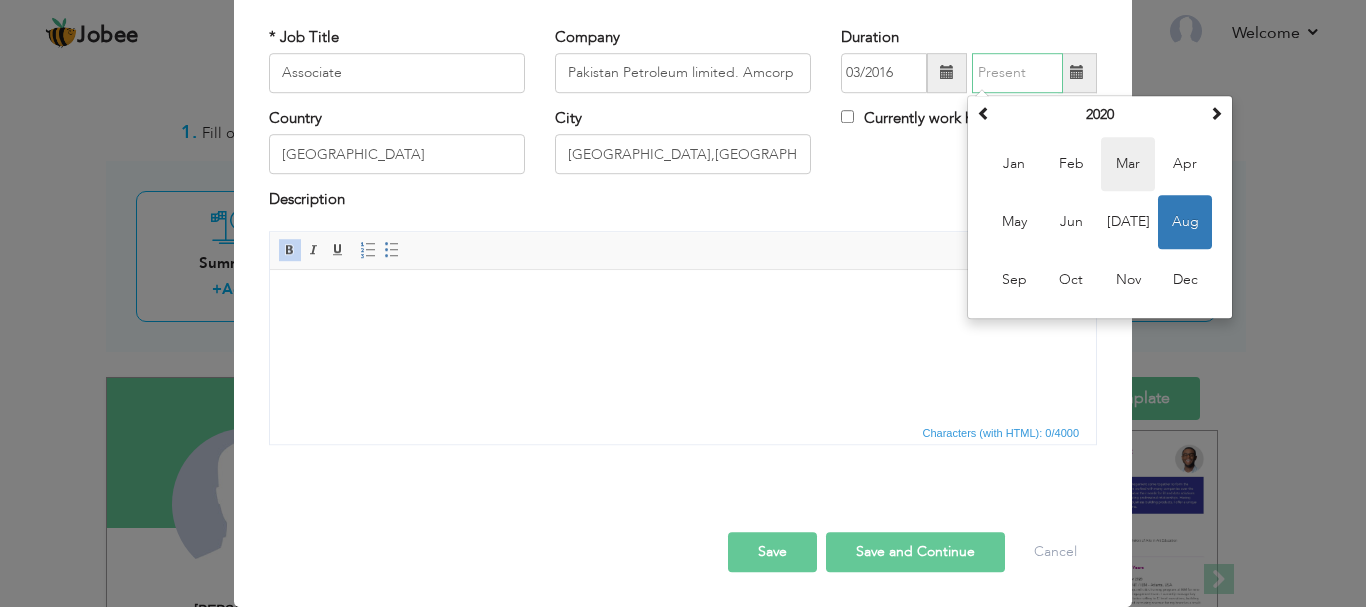 click on "Mar" at bounding box center (1128, 164) 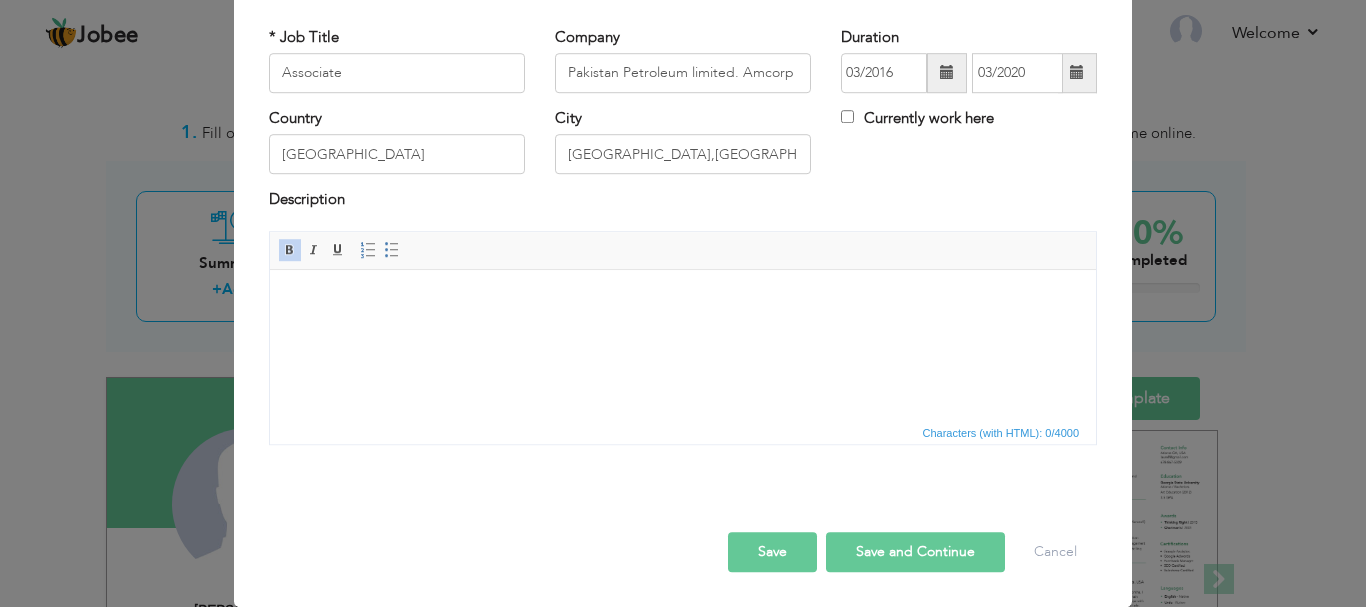 click at bounding box center (1077, 73) 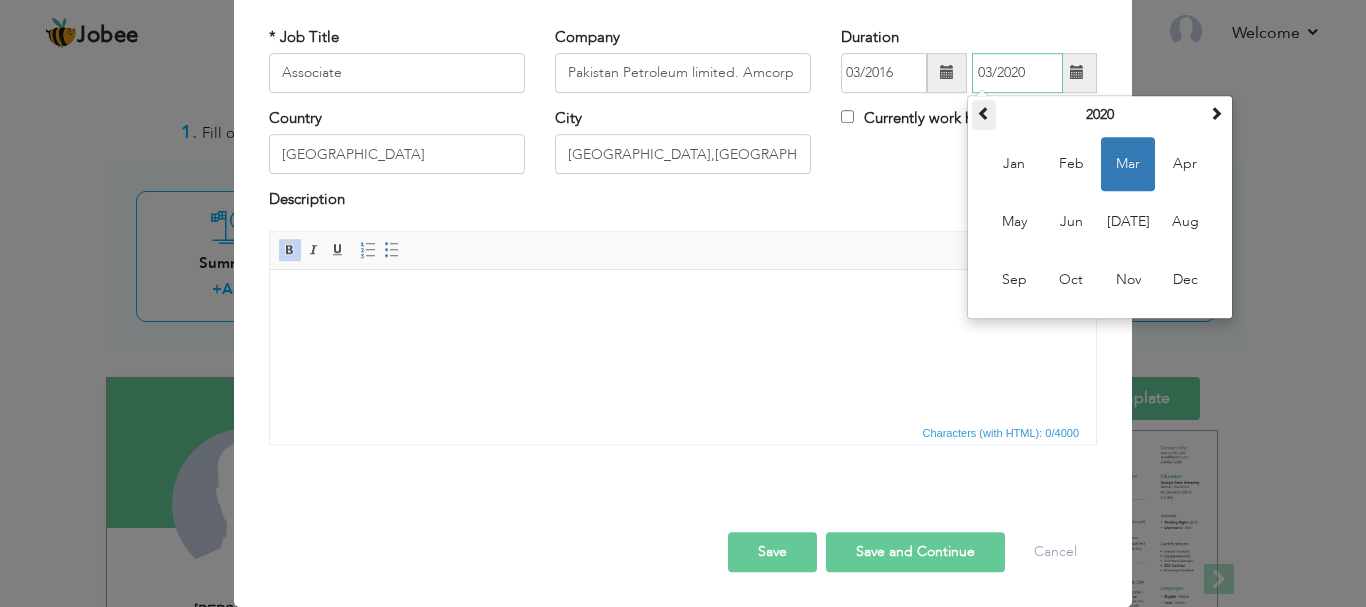 click at bounding box center (984, 113) 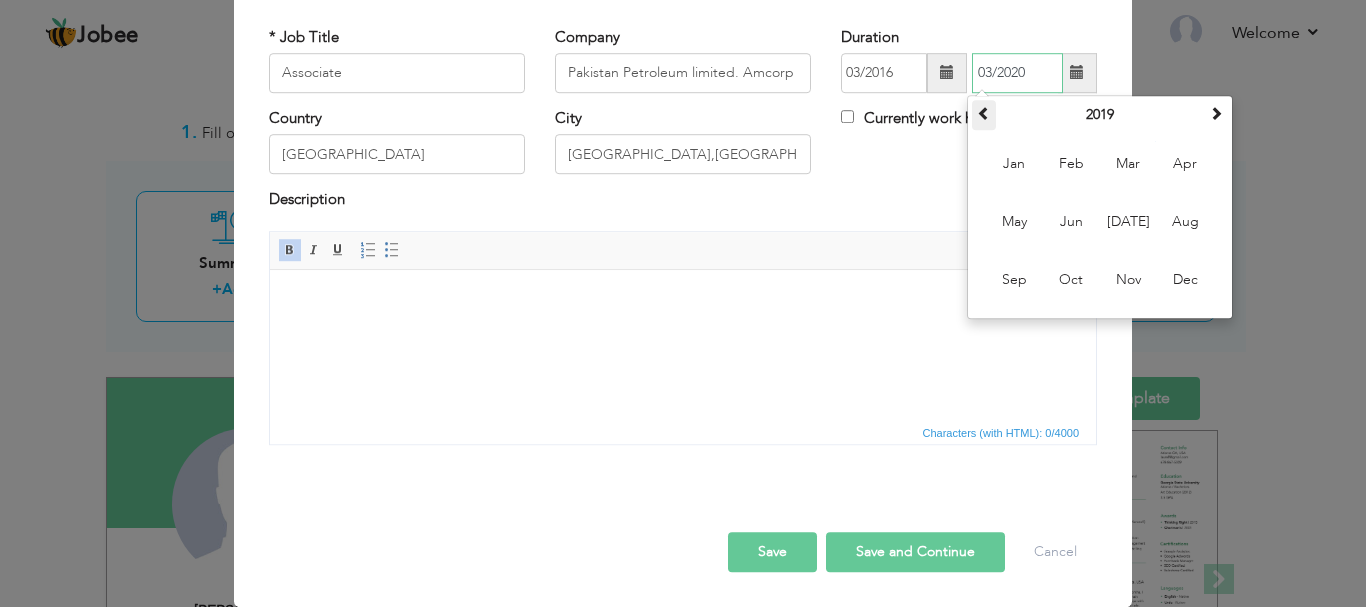 click at bounding box center [984, 113] 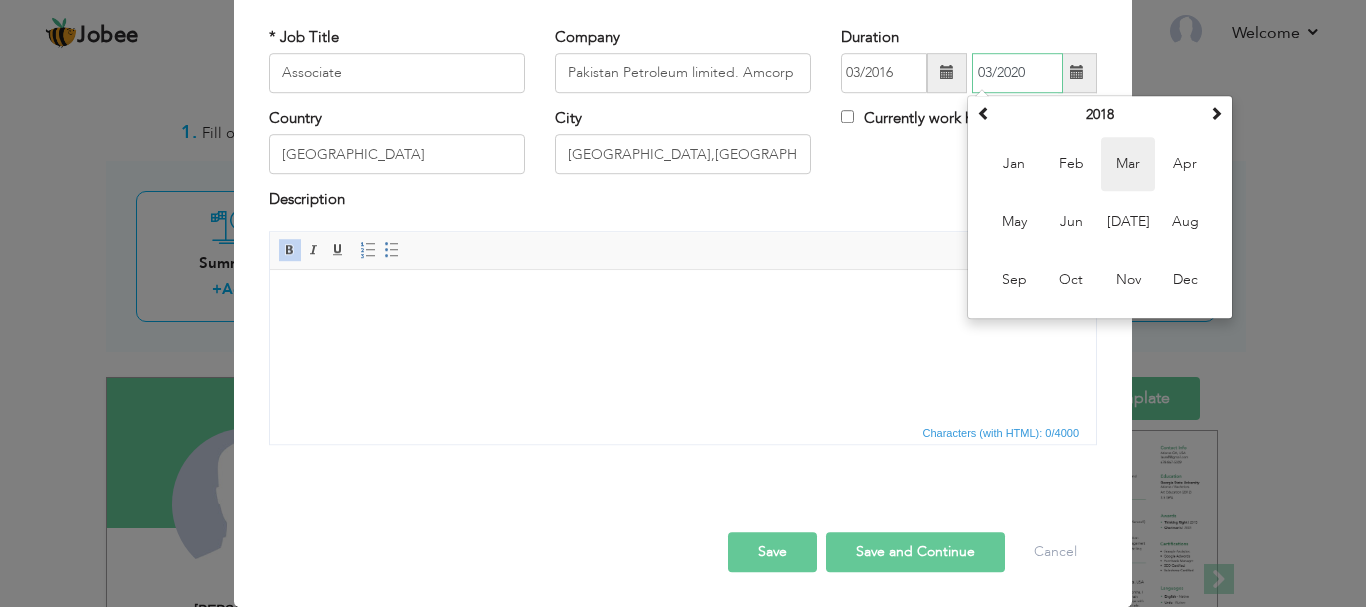 click on "Mar" at bounding box center [1128, 164] 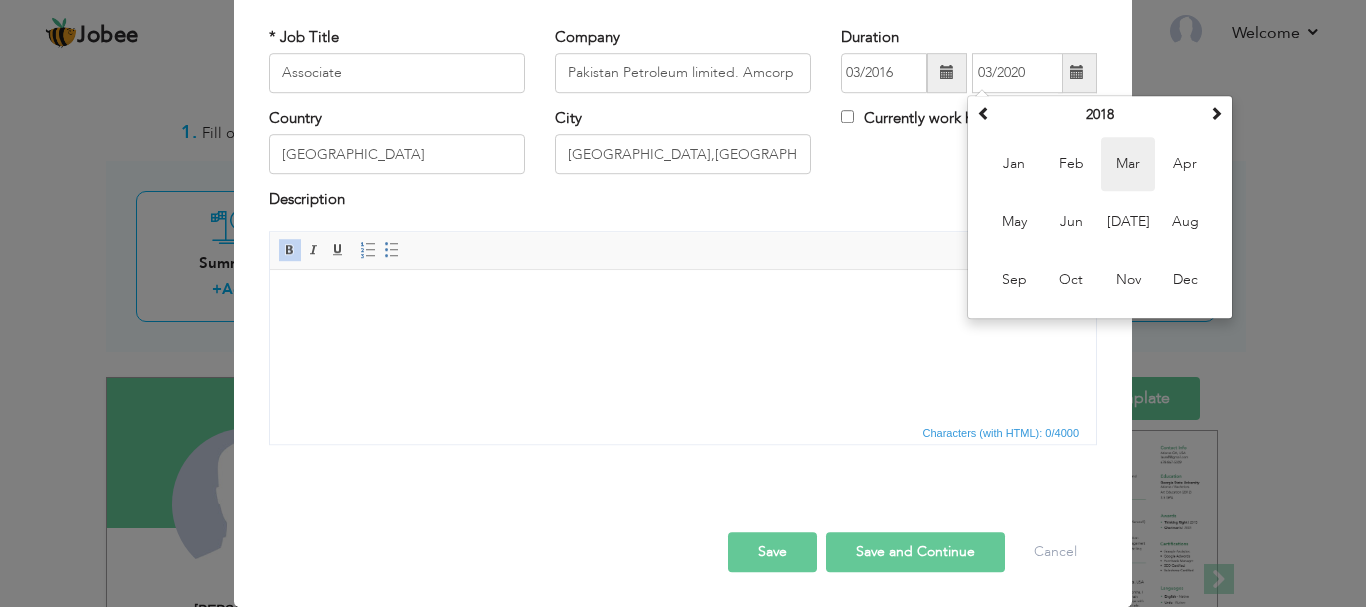 type on "03/2018" 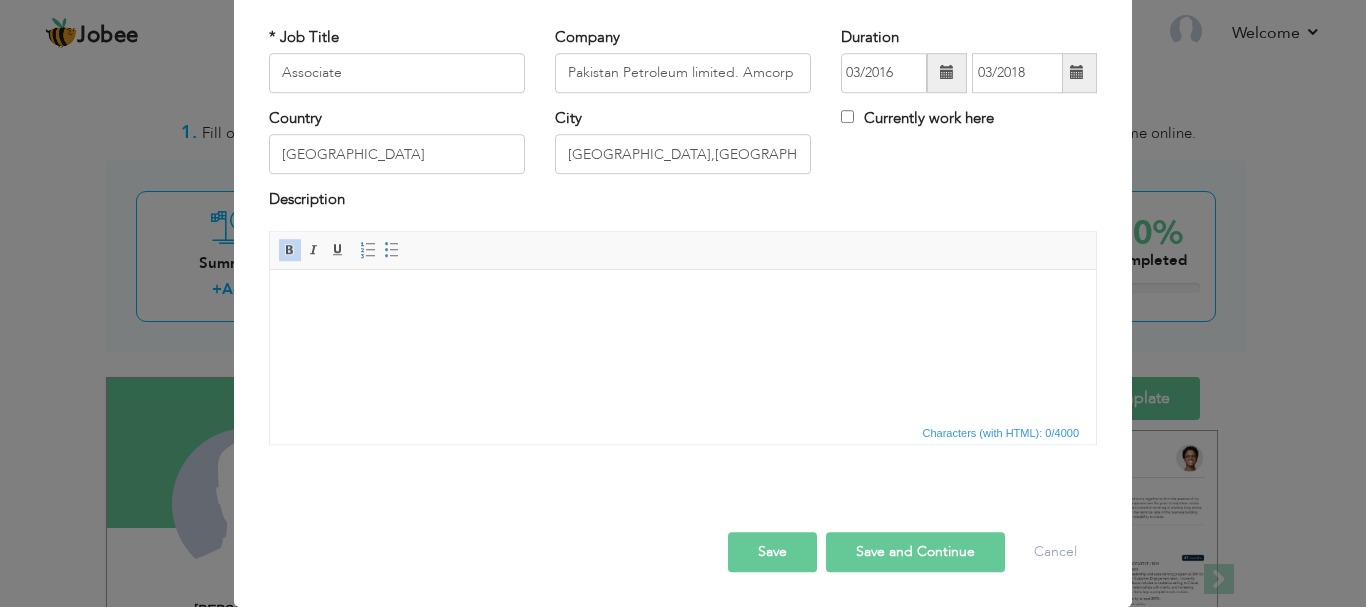 click on "Description" at bounding box center [307, 200] 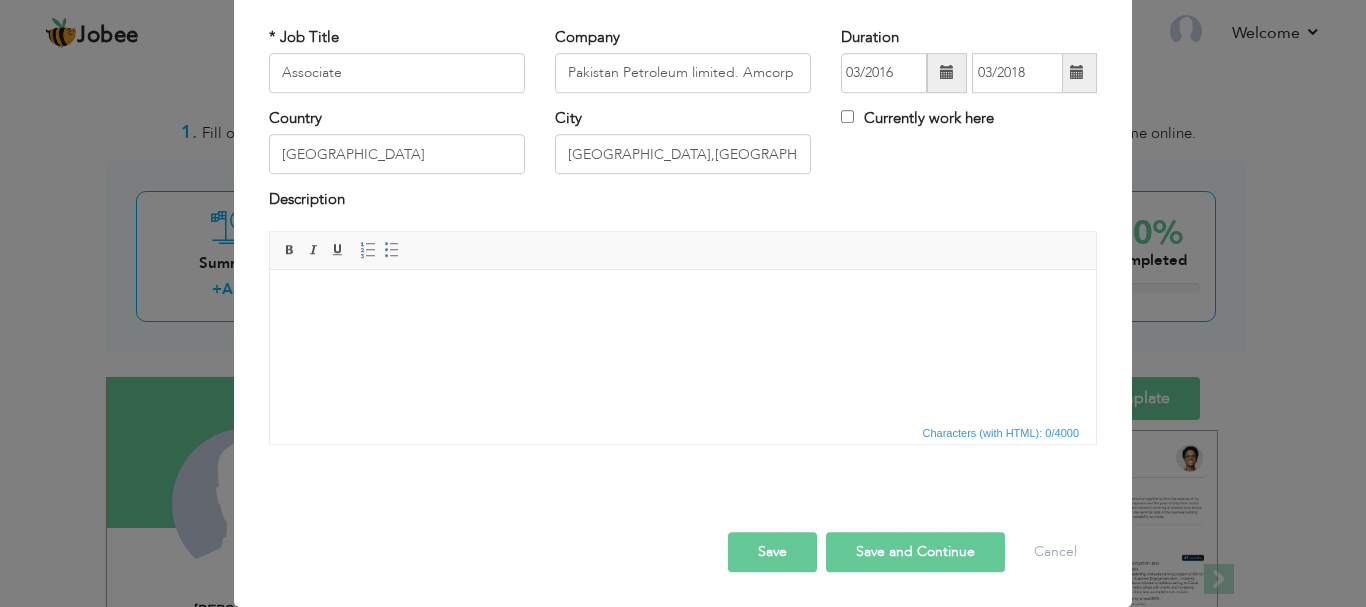 click at bounding box center [683, 299] 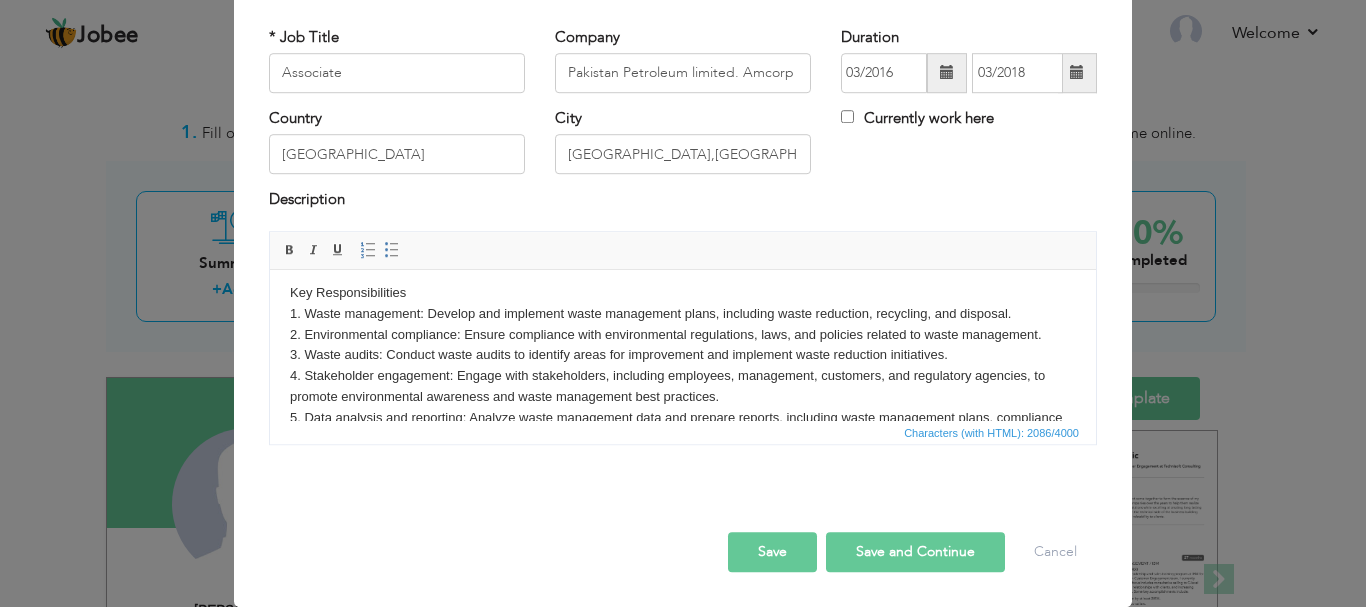 scroll, scrollTop: 0, scrollLeft: 0, axis: both 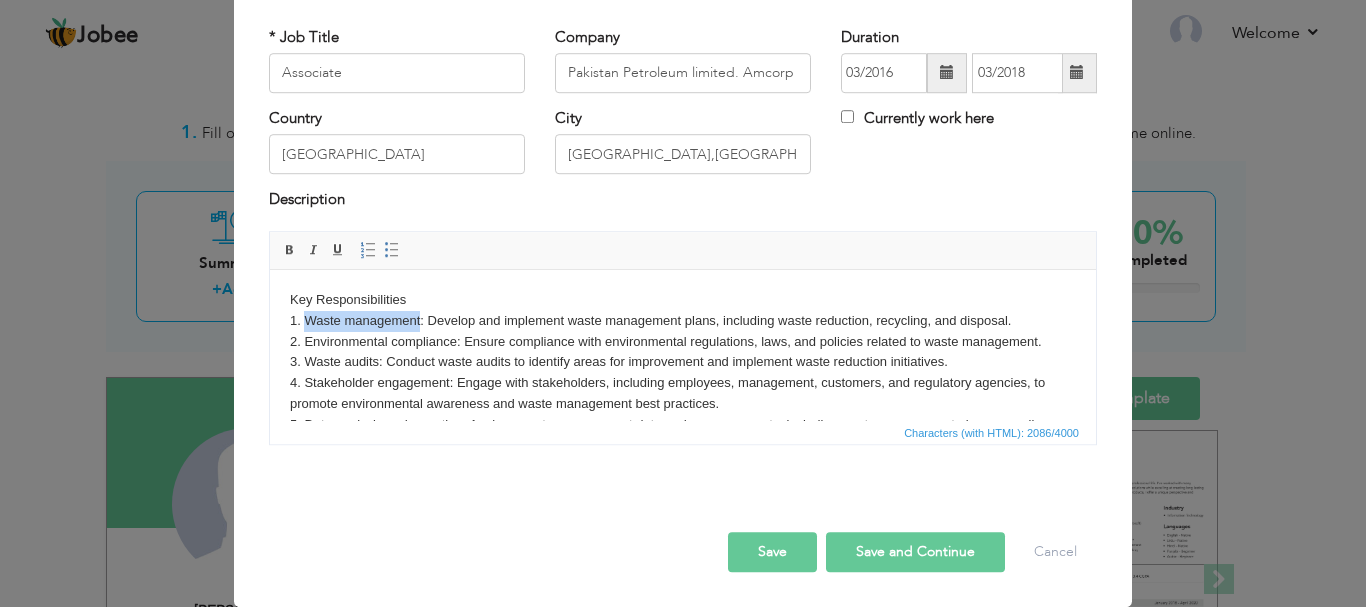 drag, startPoint x: 421, startPoint y: 323, endPoint x: 308, endPoint y: 321, distance: 113.0177 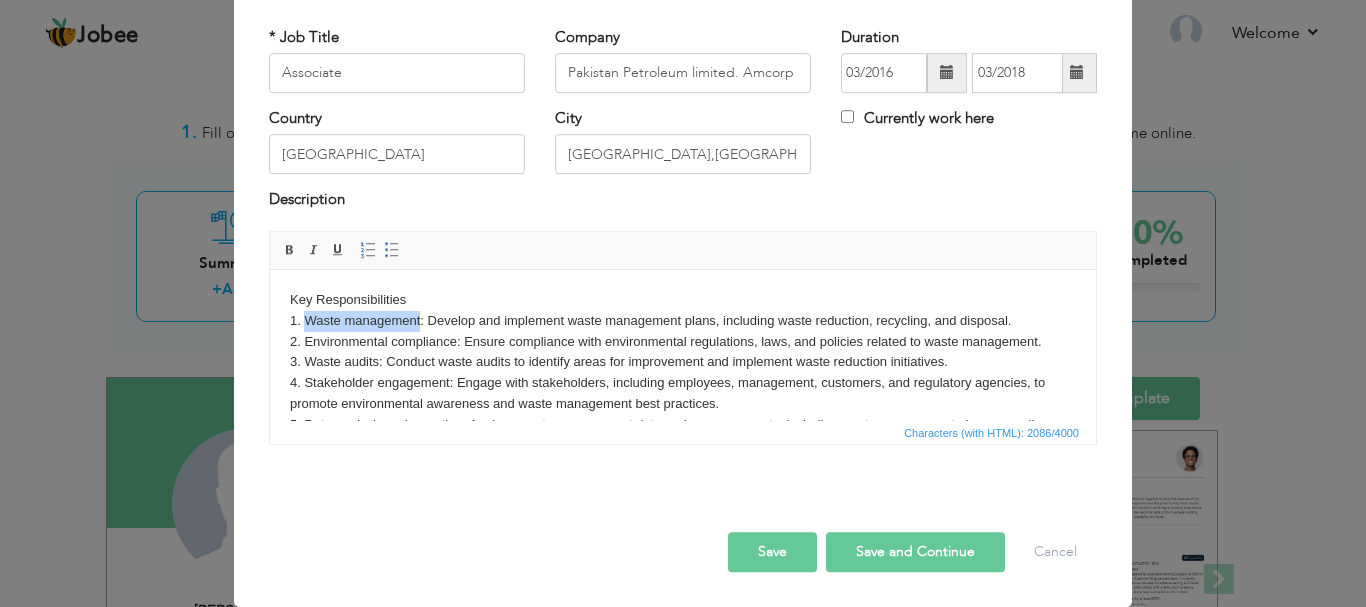 type 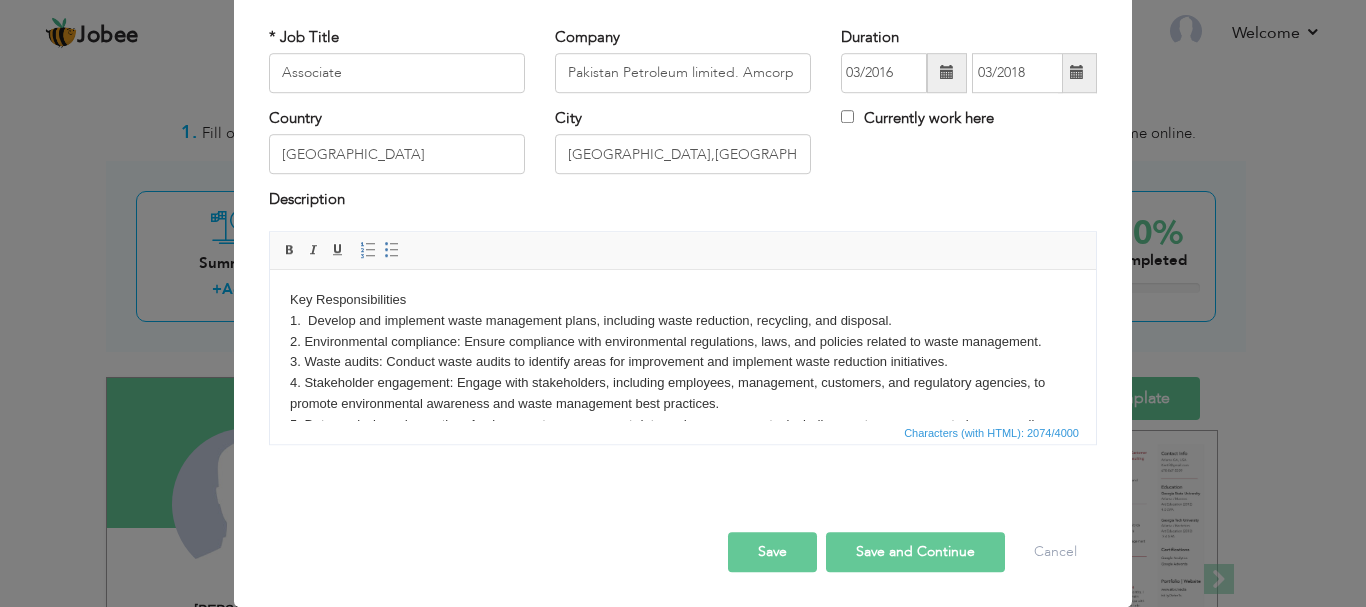 click on "Key Responsibilities 1.  Develop and implement waste management plans, including waste reduction, recycling, and disposal. 2. Environmental compliance: Ensure compliance with environmental regulations, laws, and policies related to waste management. 3. Waste audits: Conduct waste audits to identify areas for improvement and implement waste reduction initiatives. 4. Stakeholder engagement: Engage with stakeholders, including employees, management, customers, and regulatory agencies, to promote environmental awareness and waste management best practices. 5. Data analysis and reporting: Analyze waste management data and prepare reports, including waste management plans, compliance reports, and sustainability reports. Daily Tasks 1. Monitor waste management activities: Monitor waste management activities, including waste collection, disposal, and recycling. 2. Conduct site inspections: Conduct regular site inspections to monitor waste management practices and identify areas for improvement. Skills and Qualities" at bounding box center (683, 549) 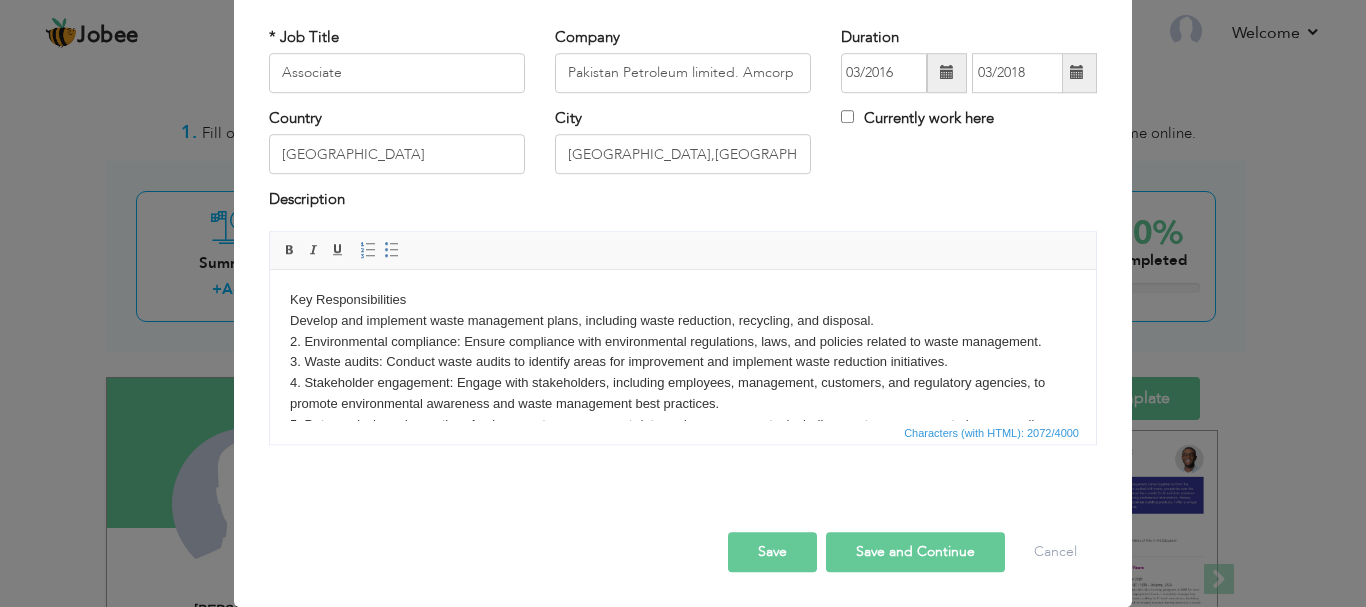 click on "Key Responsibilities   Develop and implement waste management plans, including waste reduction, recycling, and disposal. 2. Environmental compliance: Ensure compliance with environmental regulations, laws, and policies related to waste management. 3. Waste audits: Conduct waste audits to identify areas for improvement and implement waste reduction initiatives. 4. Stakeholder engagement: Engage with stakeholders, including employees, management, customers, and regulatory agencies, to promote environmental awareness and waste management best practices. 5. Data analysis and reporting: Analyze waste management data and prepare reports, including waste management plans, compliance reports, and sustainability reports. Daily Tasks 1. Monitor waste management activities: Monitor waste management activities, including waste collection, disposal, and recycling. 2. Conduct site inspections: Conduct regular site inspections to monitor waste management practices and identify areas for improvement. Skills and Qualities" at bounding box center [683, 549] 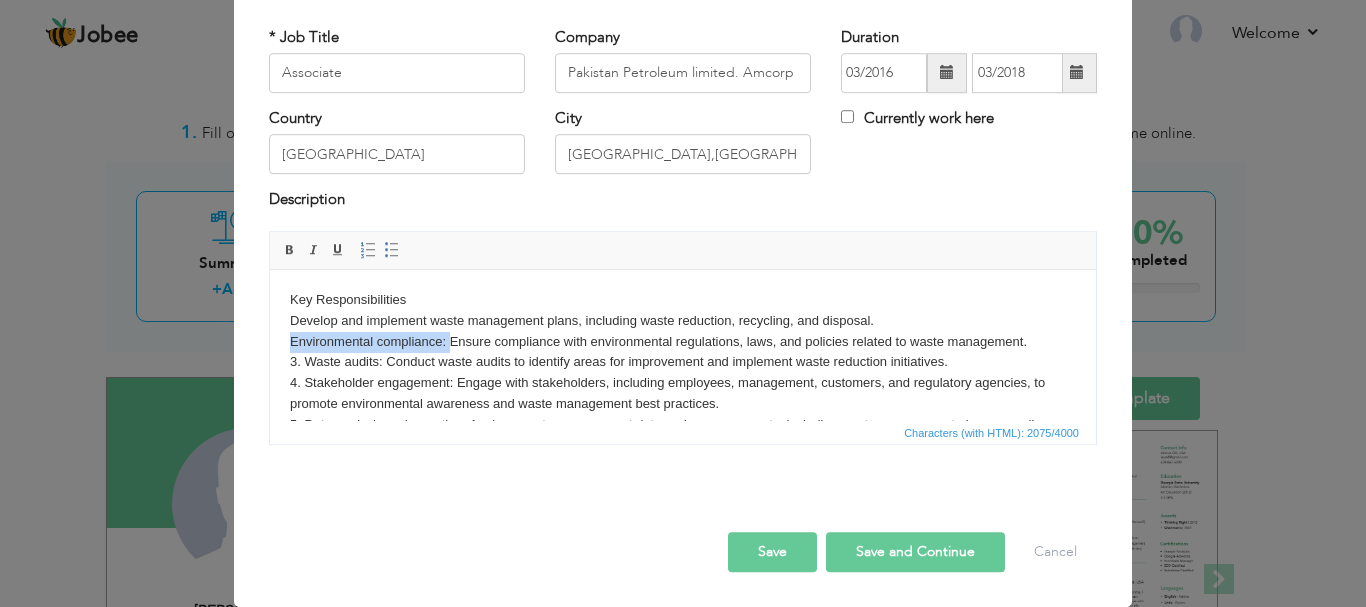 drag, startPoint x: 450, startPoint y: 341, endPoint x: 282, endPoint y: 351, distance: 168.29736 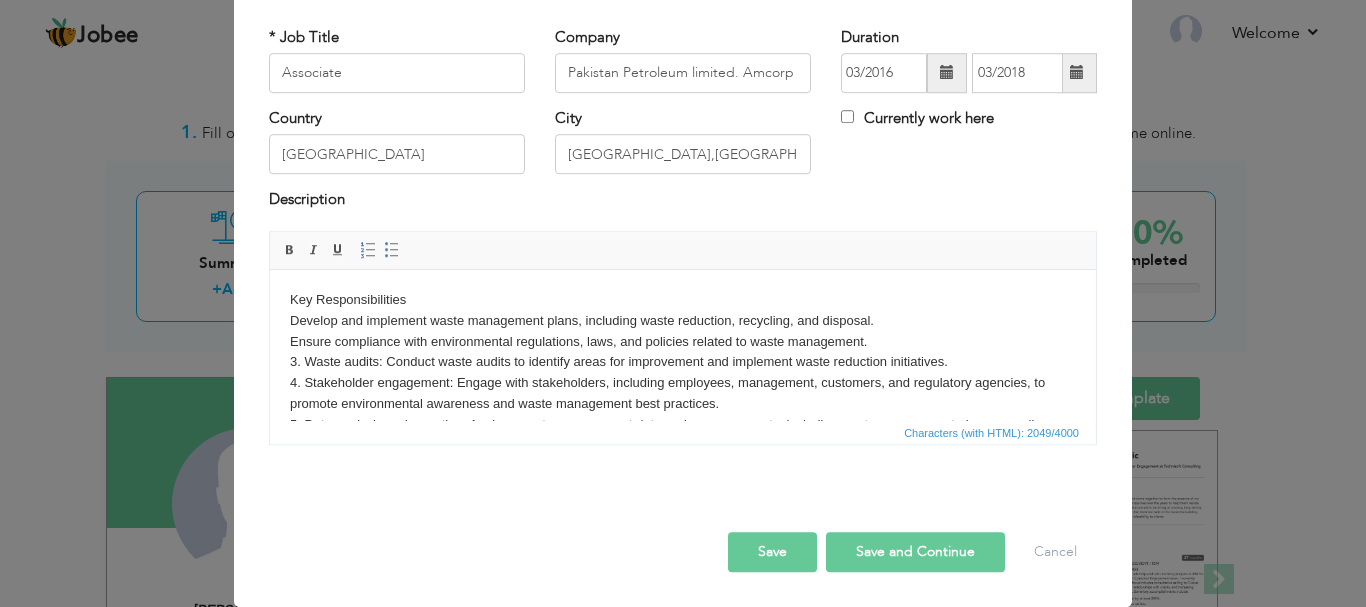 click on "Key Responsibilities   Develop and implement waste management plans, including waste reduction, recycling, and disposal.  Ensure compliance with environmental regulations, laws, and policies related to waste management. 3. Waste audits: Conduct waste audits to identify areas for improvement and implement waste reduction initiatives. 4. Stakeholder engagement: Engage with stakeholders, including employees, management, customers, and regulatory agencies, to promote environmental awareness and waste management best practices. 5. Data analysis and reporting: Analyze waste management data and prepare reports, including waste management plans, compliance reports, and sustainability reports. Daily Tasks 1. Monitor waste management activities: Monitor waste management activities, including waste collection, disposal, and recycling. 2. Conduct site inspections: Conduct regular site inspections to monitor waste management practices and identify areas for improvement. Skills and Qualities" at bounding box center [683, 549] 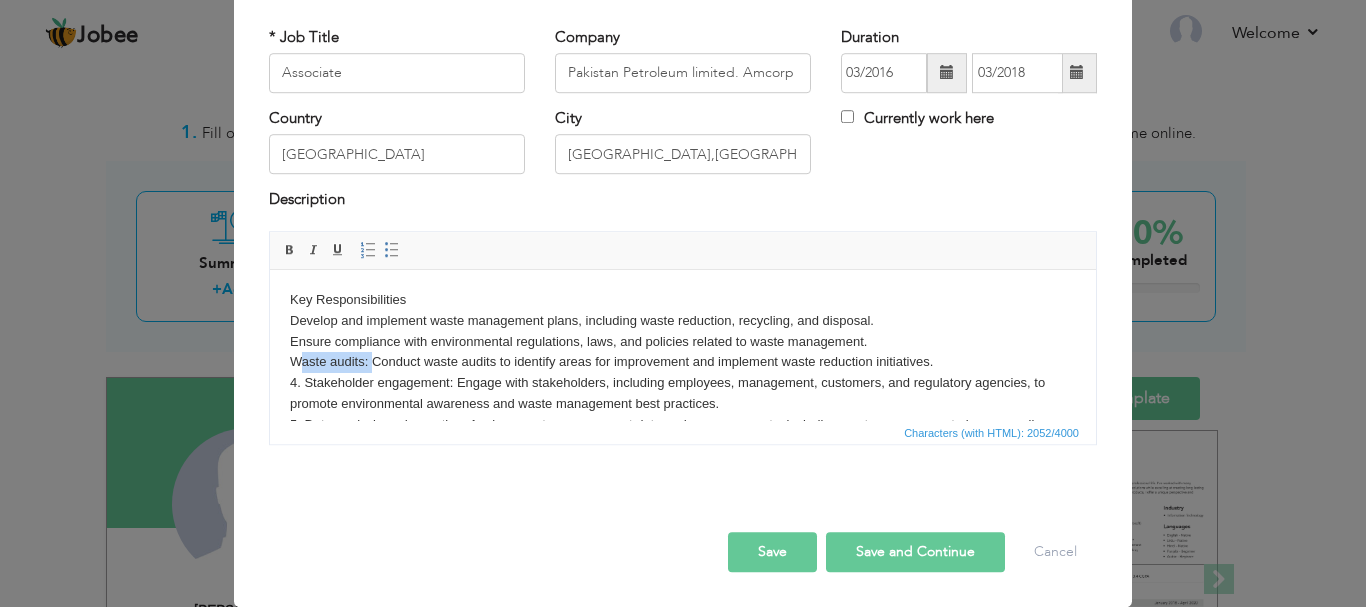 drag, startPoint x: 372, startPoint y: 361, endPoint x: 298, endPoint y: 363, distance: 74.02702 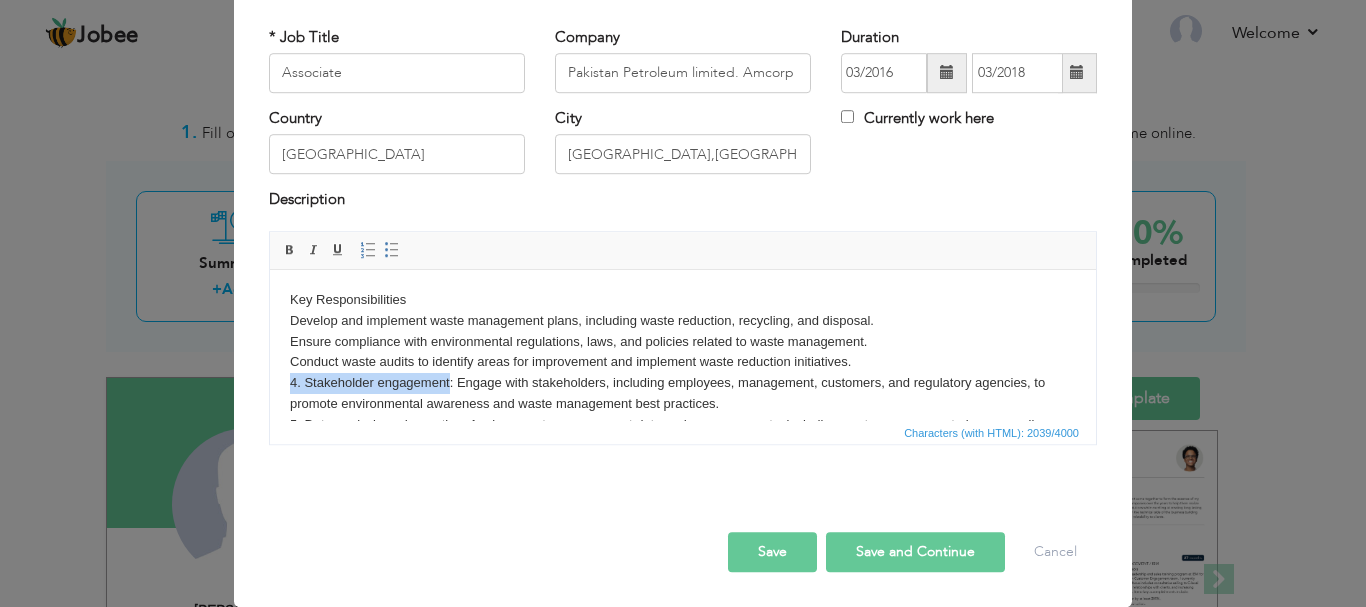 drag, startPoint x: 449, startPoint y: 382, endPoint x: 288, endPoint y: 380, distance: 161.01242 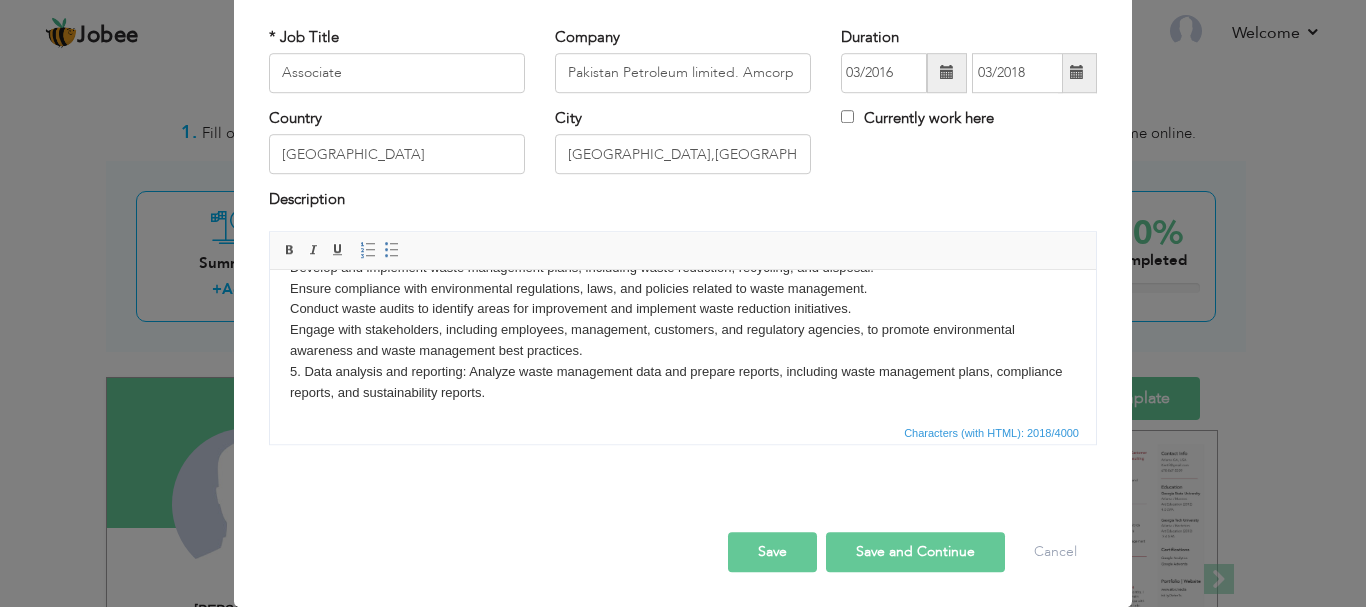 scroll, scrollTop: 100, scrollLeft: 0, axis: vertical 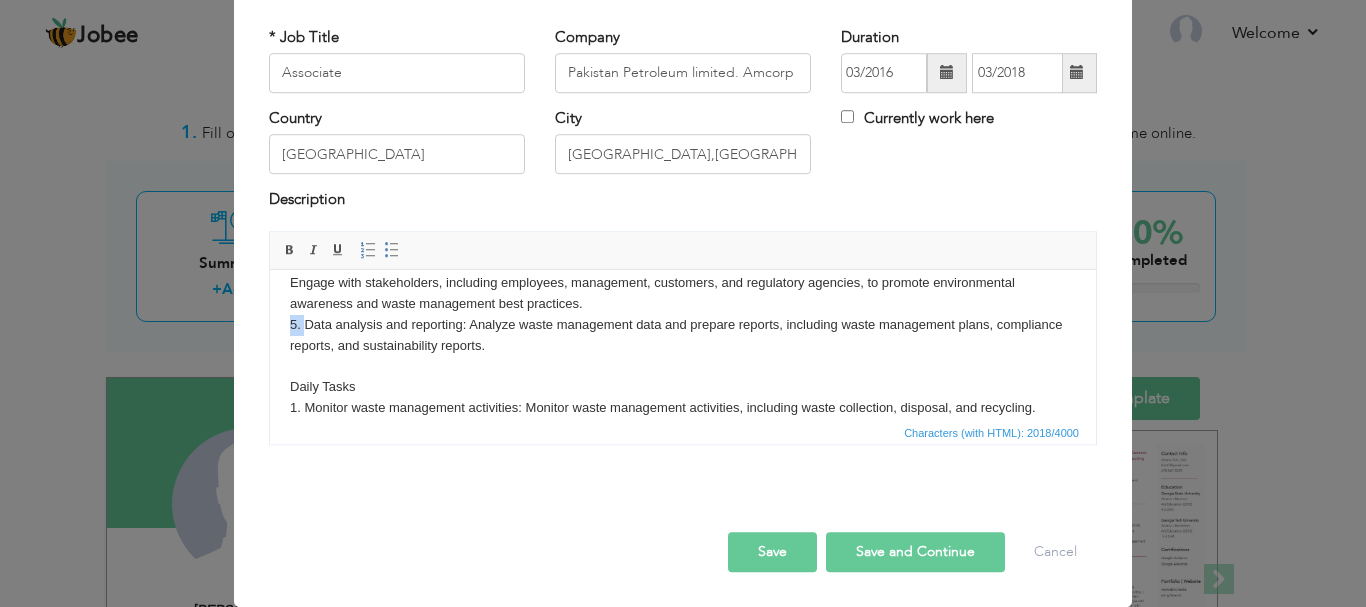 drag, startPoint x: 303, startPoint y: 330, endPoint x: 287, endPoint y: 325, distance: 16.763054 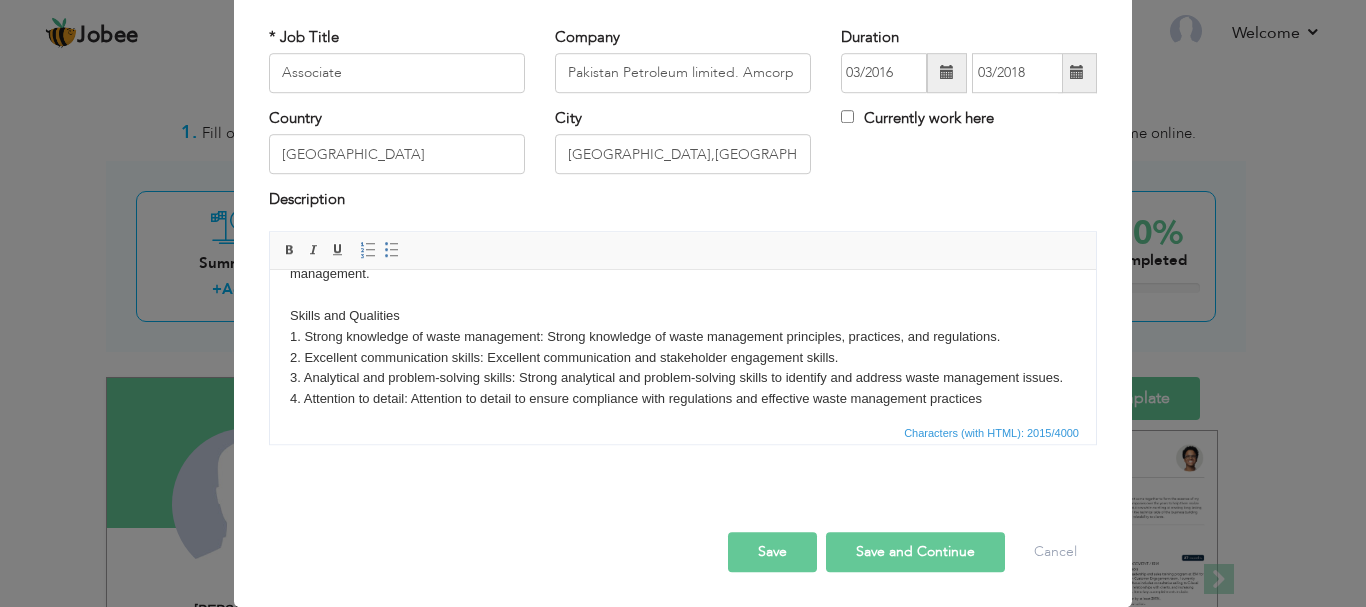 scroll, scrollTop: 431, scrollLeft: 0, axis: vertical 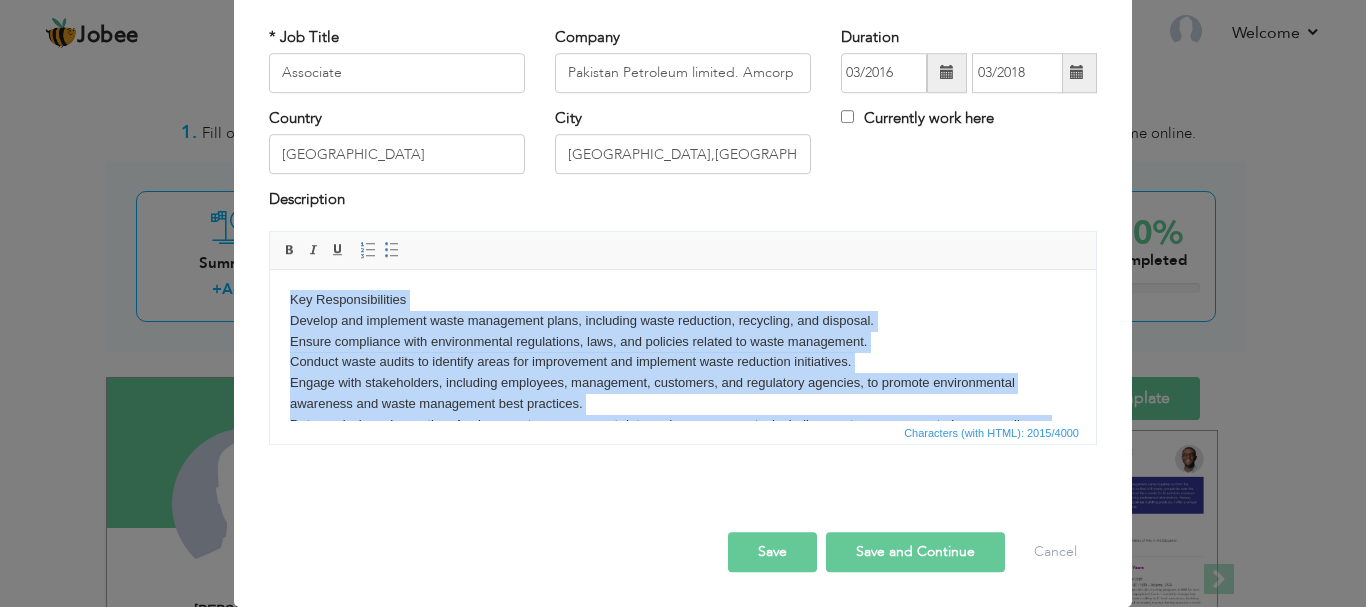 drag, startPoint x: 1004, startPoint y: 388, endPoint x: 281, endPoint y: 302, distance: 728.09686 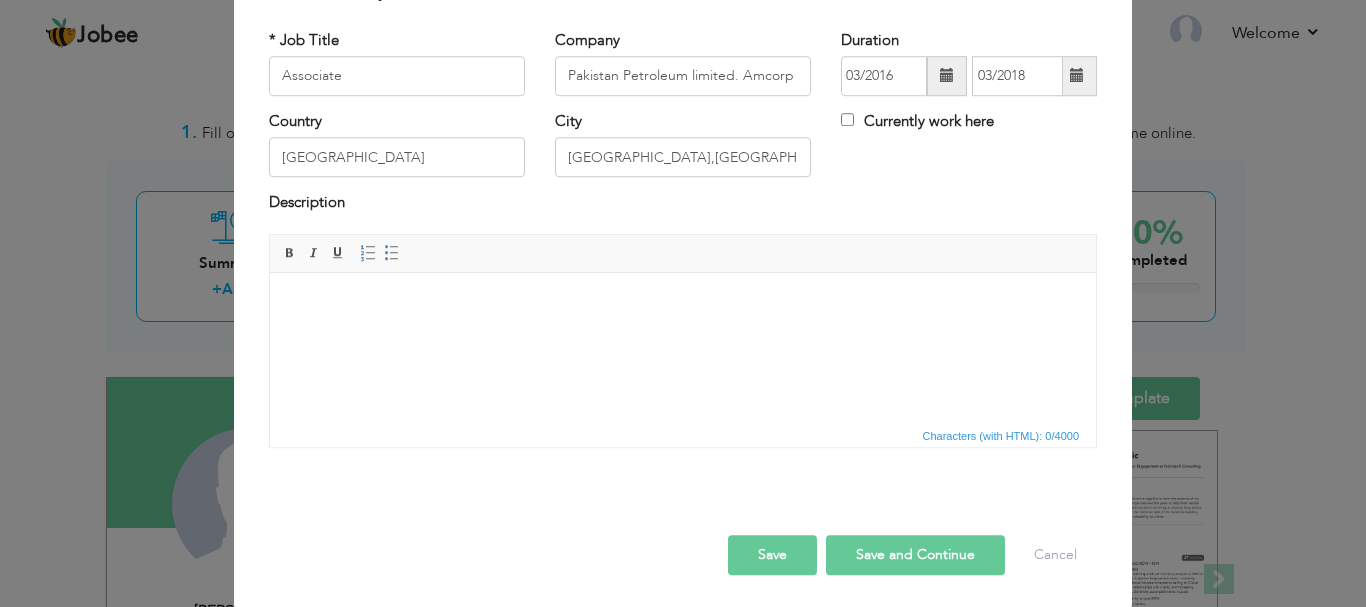 scroll, scrollTop: 110, scrollLeft: 0, axis: vertical 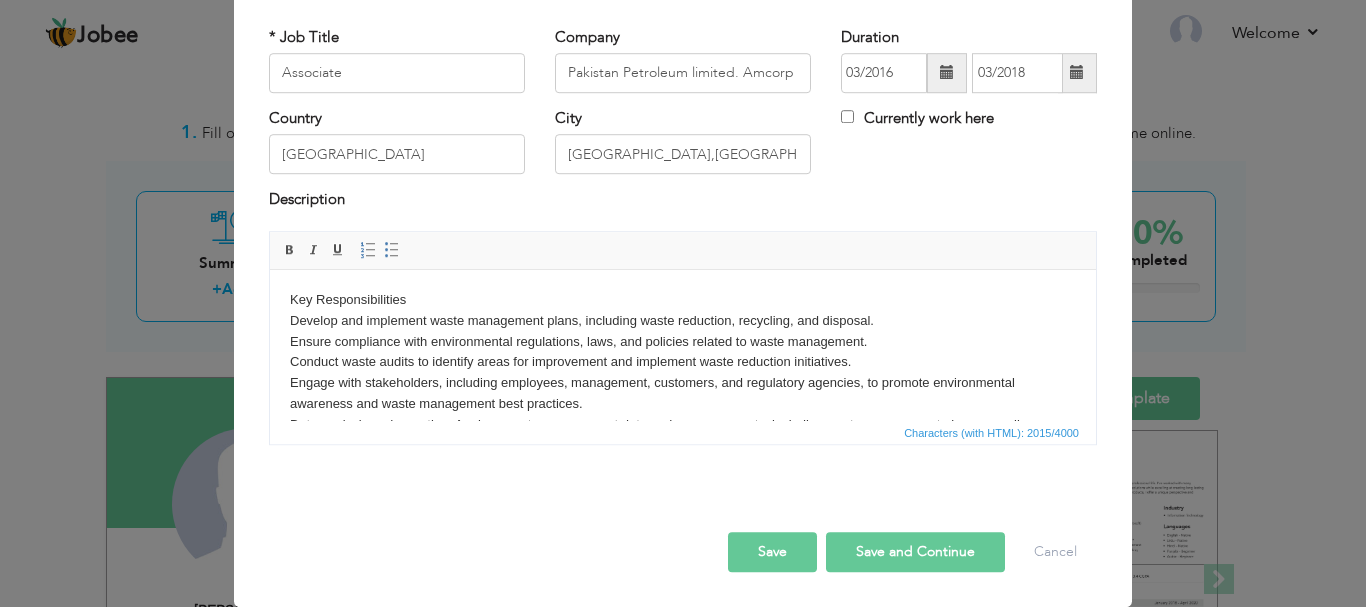 click on "Key Responsibilities   Develop and implement waste management plans, including waste reduction, recycling, and disposal.  Ensure compliance with environmental regulations, laws, and policies related to waste management.   Conduct waste audits to identify areas for improvement and implement waste reduction initiatives.  Engage with stakeholders, including employees, management, customers, and regulatory agencies, to promote environmental awareness and waste management best practices. Data analysis and reporting: Analyze waste management data and prepare reports, including waste management plans, compliance reports, and sustainability reports. Daily Tasks 1. Monitor waste management activities: Monitor waste management activities, including waste collection, disposal, and recycling. 2. Conduct site inspections: Conduct regular site inspections to monitor waste management practices and identify areas for improvement. Skills and Qualities" at bounding box center [683, 549] 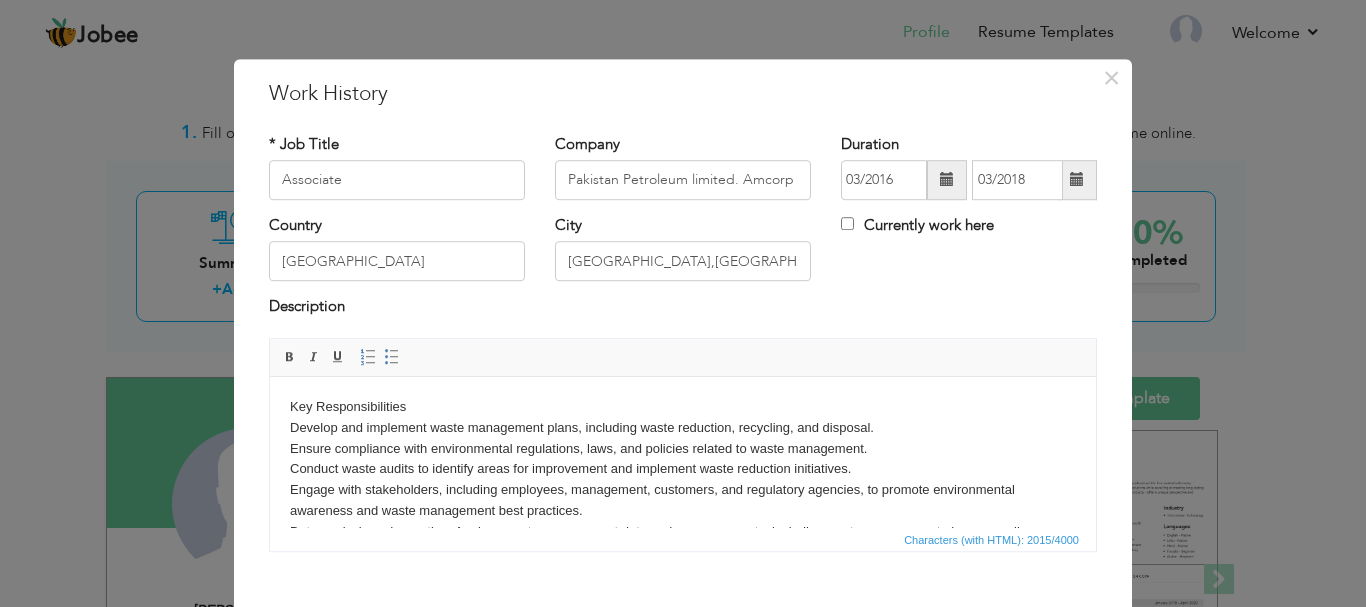 scroll, scrollTop: 0, scrollLeft: 0, axis: both 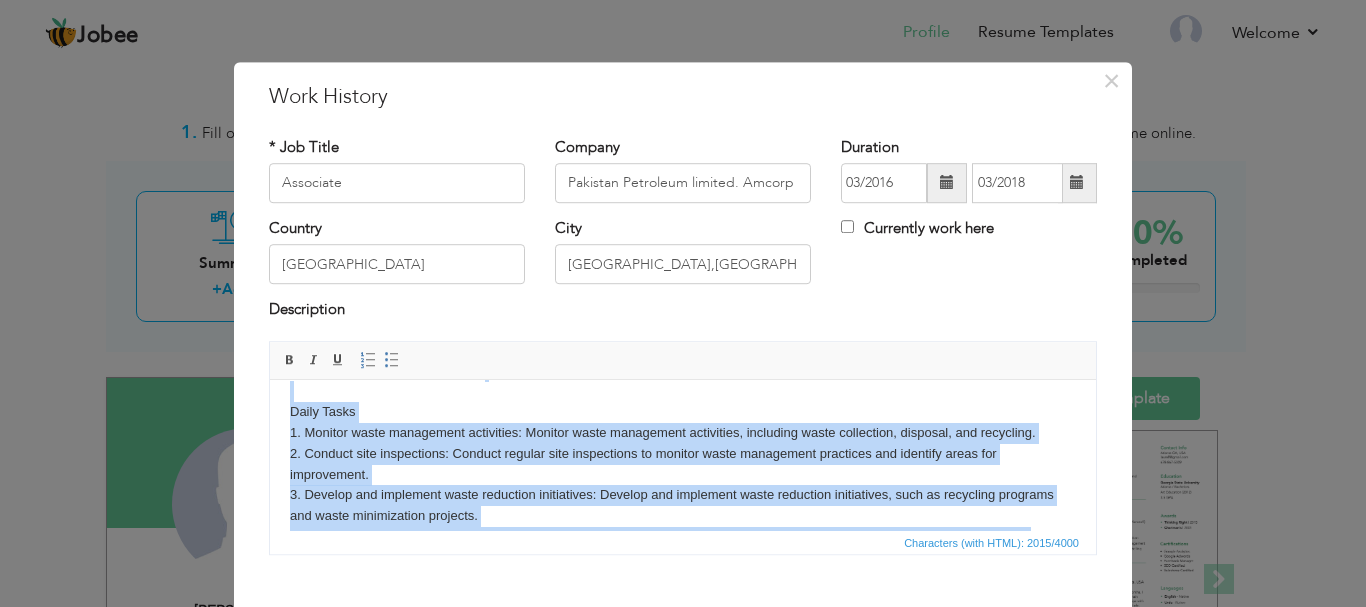 drag, startPoint x: 988, startPoint y: 500, endPoint x: 286, endPoint y: 398, distance: 709.3716 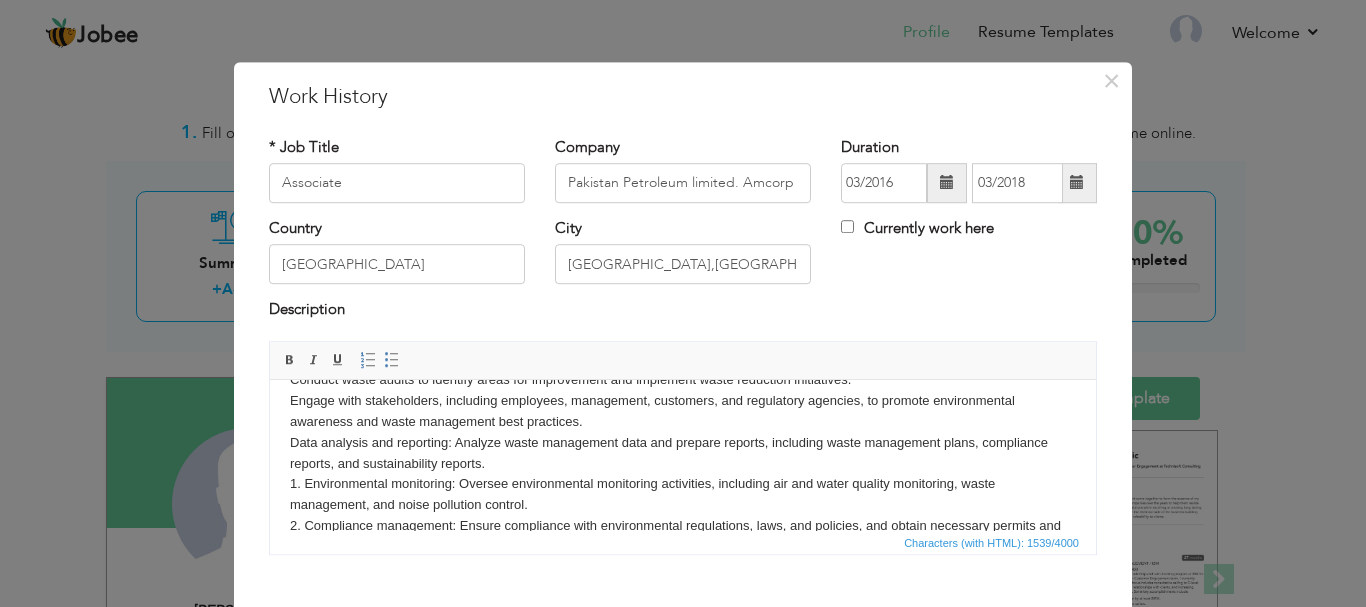 scroll, scrollTop: 141, scrollLeft: 0, axis: vertical 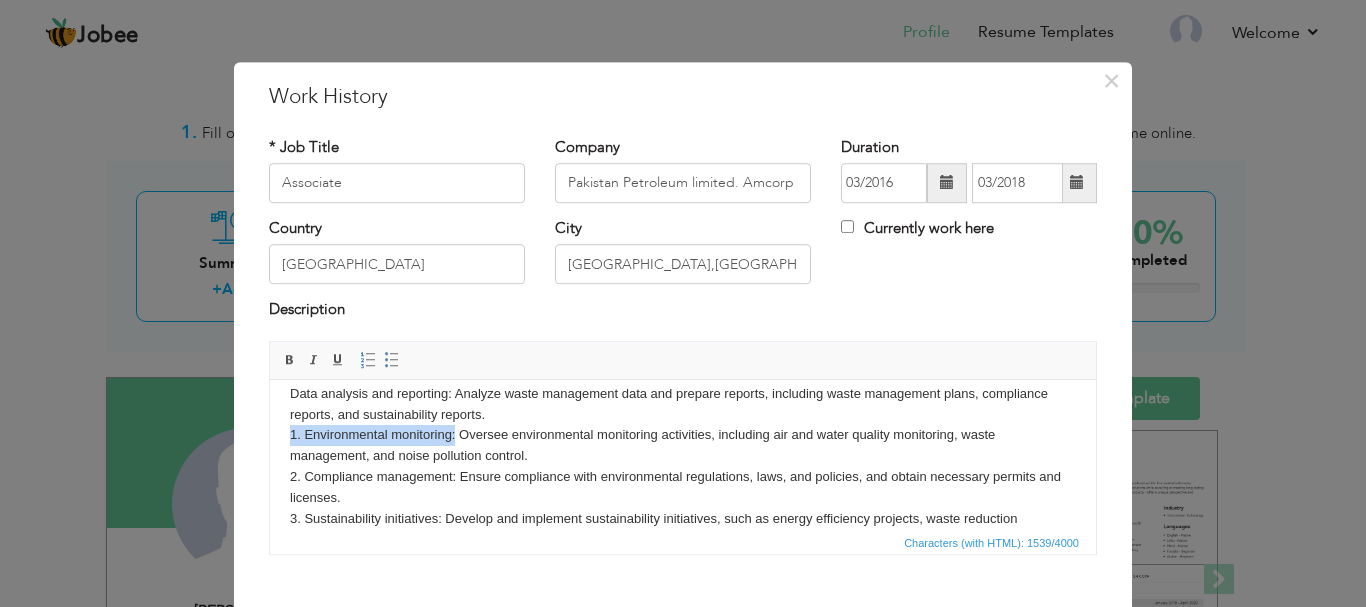 drag, startPoint x: 456, startPoint y: 438, endPoint x: 287, endPoint y: 437, distance: 169.00296 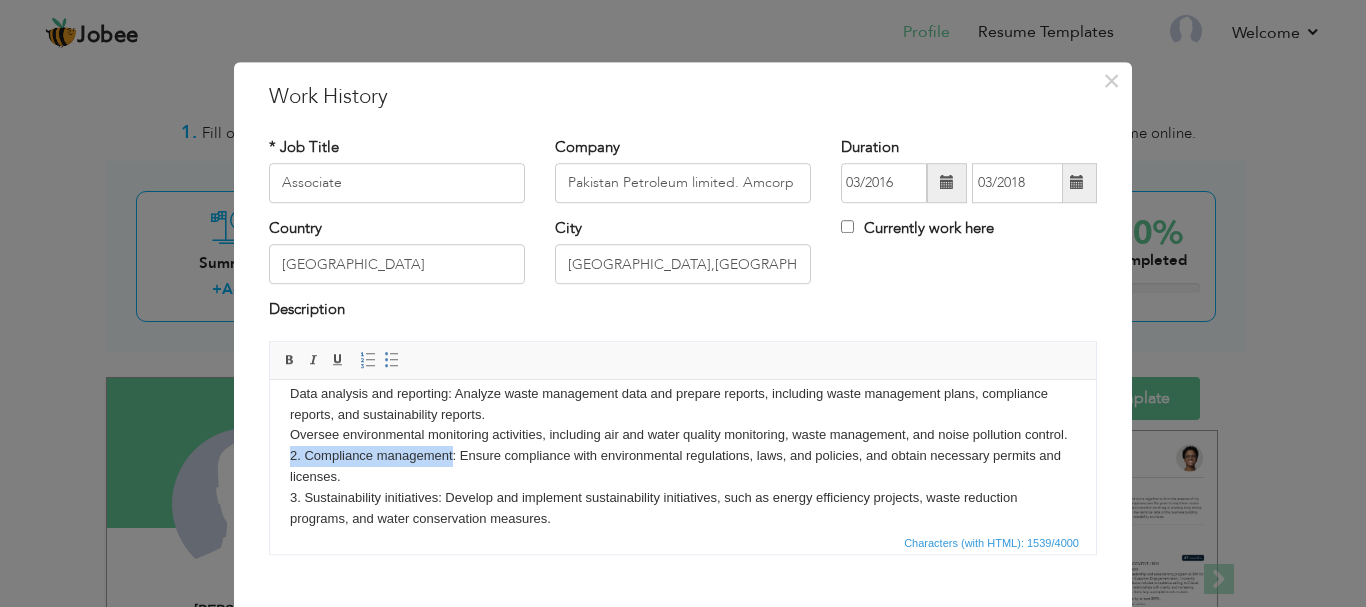 drag, startPoint x: 452, startPoint y: 480, endPoint x: 278, endPoint y: 469, distance: 174.34735 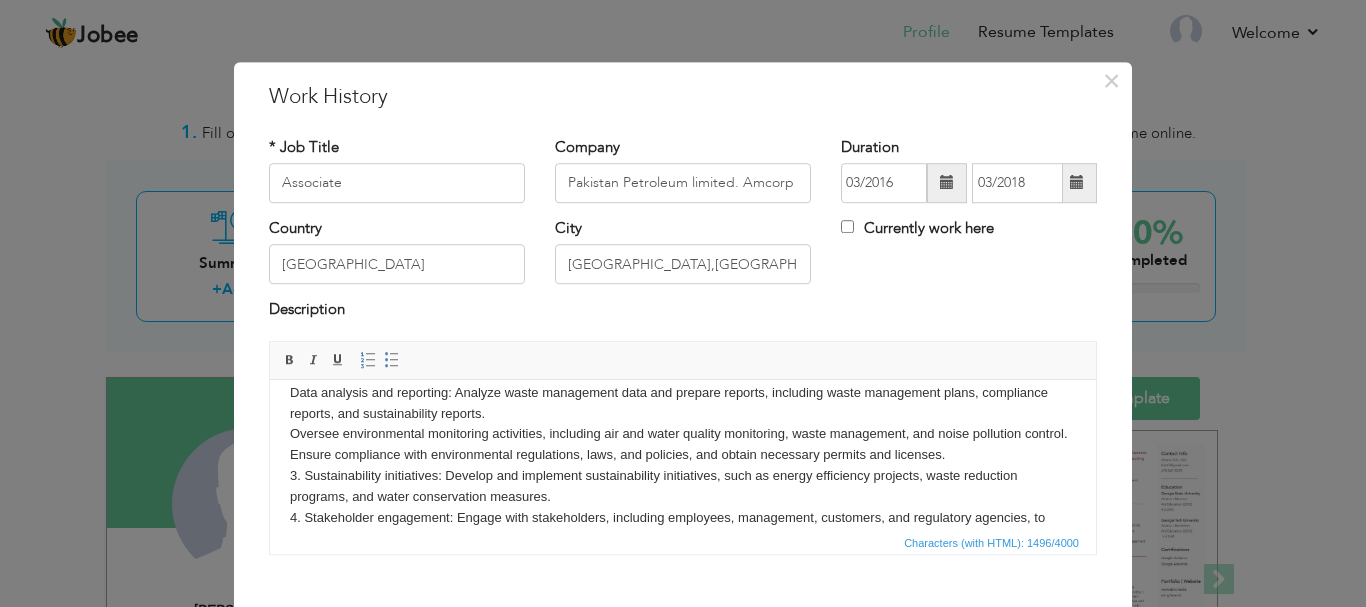 scroll, scrollTop: 241, scrollLeft: 0, axis: vertical 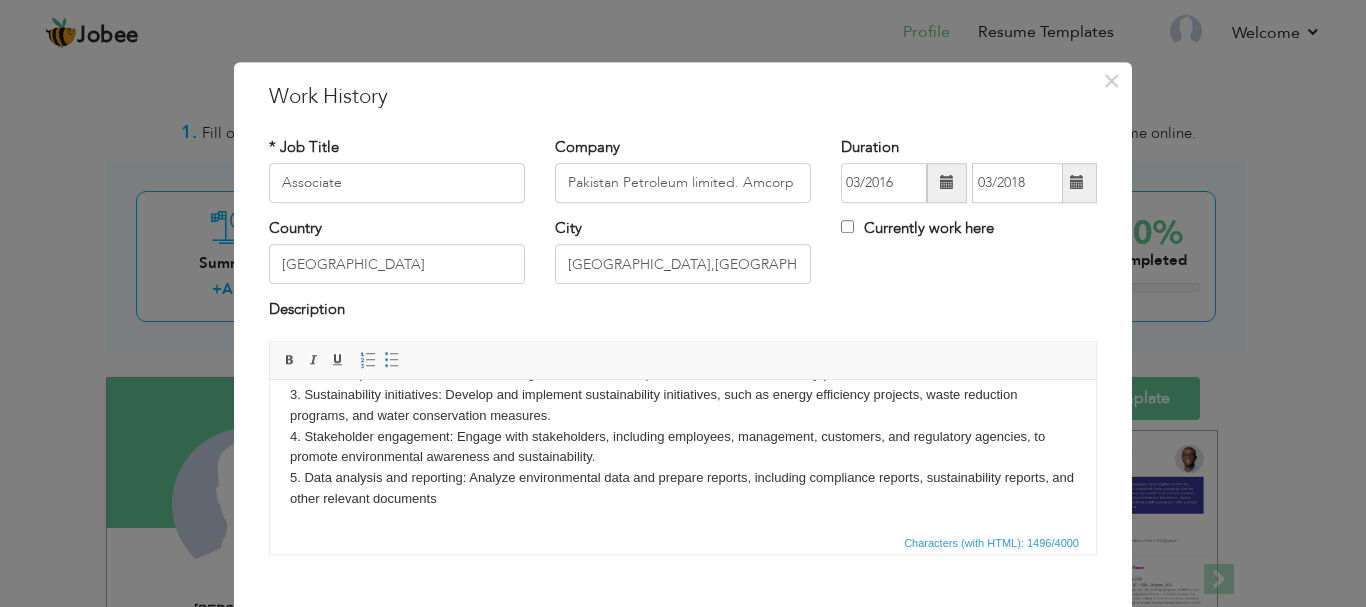 click on "Key Responsibilities   Develop and implement waste management plans, including waste reduction, recycling, and disposal.  Ensure compliance with environmental regulations, laws, and policies related to waste management.   Conduct waste audits to identify areas for improvement and implement waste reduction initiatives.  Engage with stakeholders, including employees, management, customers, and regulatory agencies, to promote environmental awareness and waste management best practices. Data analysis and reporting: Analyze waste management data and prepare reports, including waste management plans, compliance reports, and sustainability reports.  Oversee environmental monitoring activities, including air and water quality monitoring, waste management, and noise pollution control.  Ensure compliance with environmental regulations, laws, and policies, and obtain necessary permits and licenses." at bounding box center [683, 342] 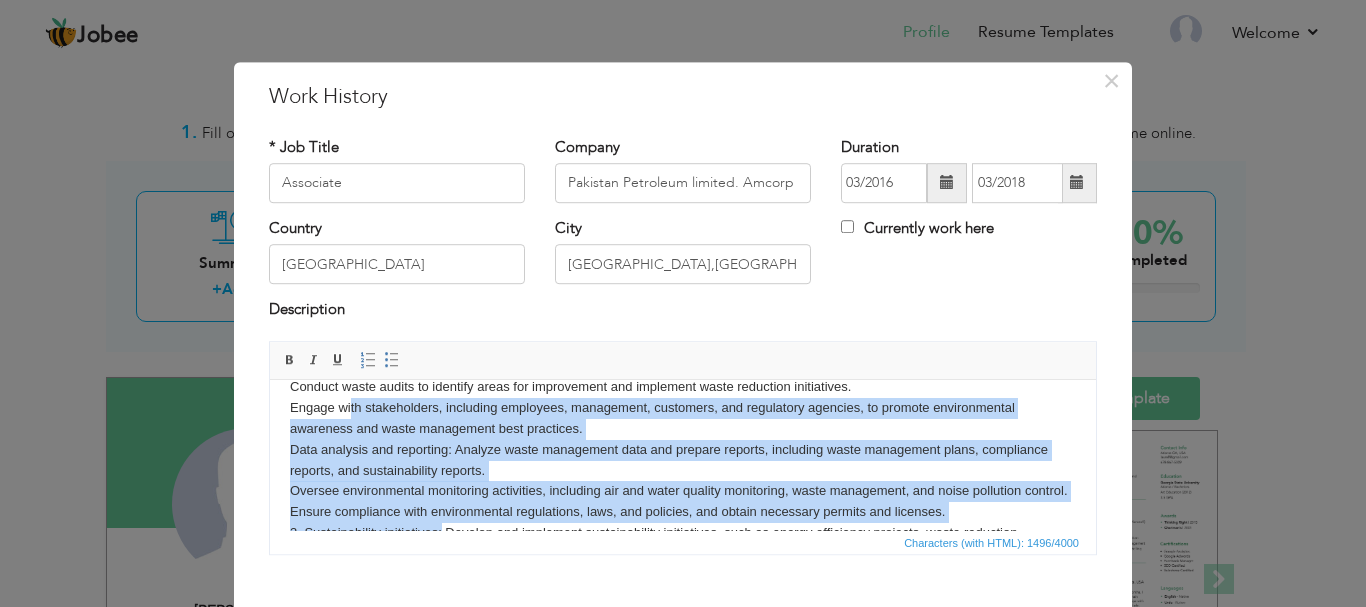 drag, startPoint x: 441, startPoint y: 397, endPoint x: 389, endPoint y: 438, distance: 66.21933 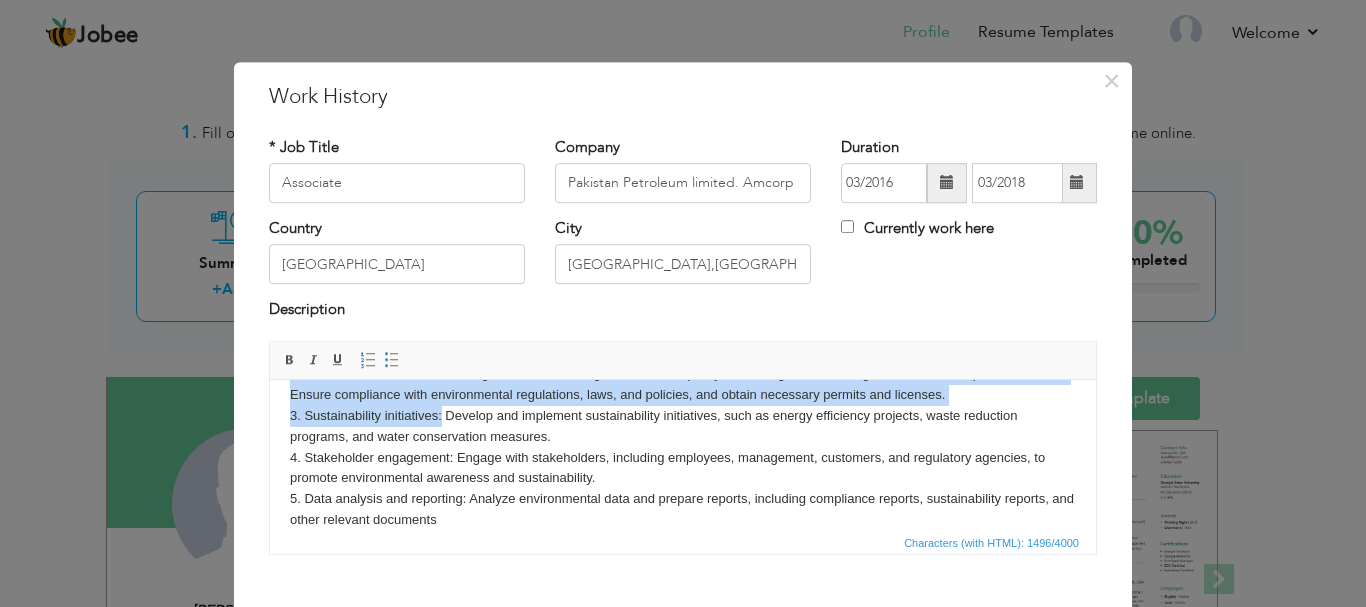 scroll, scrollTop: 244, scrollLeft: 0, axis: vertical 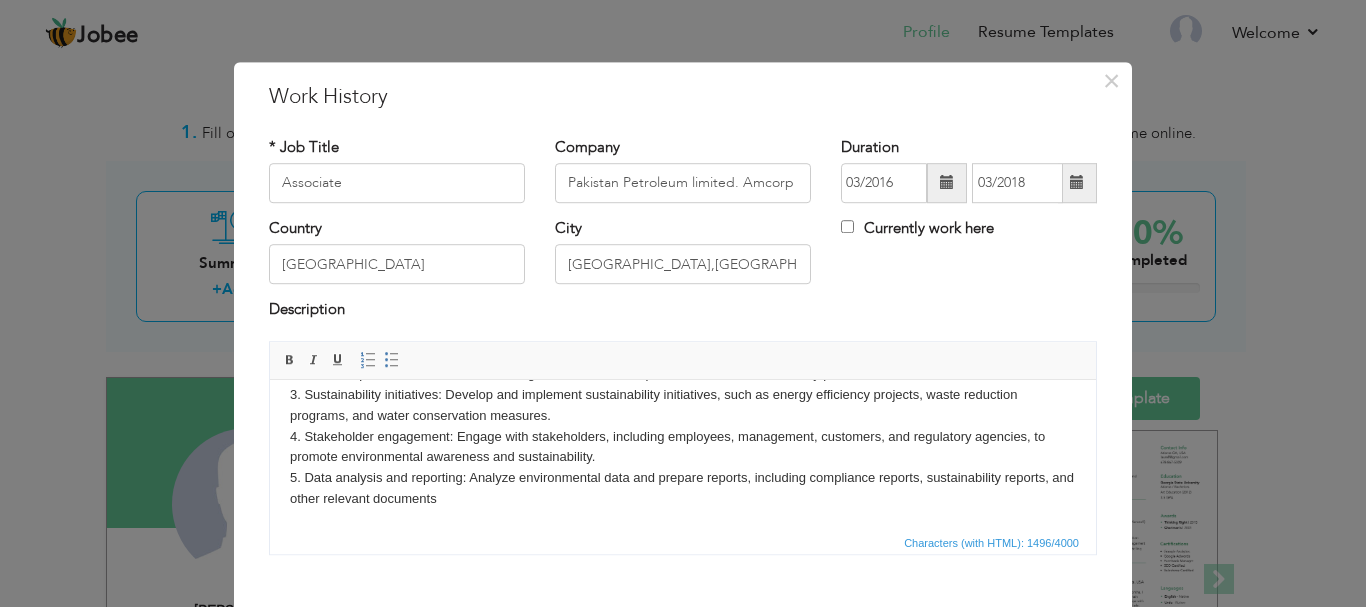 click on "Key Responsibilities   Develop and implement waste management plans, including waste reduction, recycling, and disposal.  Ensure compliance with environmental regulations, laws, and policies related to waste management.   Conduct waste audits to identify areas for improvement and implement waste reduction initiatives.  Engage with stakeholders, including employees, management, customers, and regulatory agencies, to promote environmental awareness and waste management best practices. Data analysis and reporting: Analyze waste management data and prepare reports, including waste management plans, compliance reports, and sustainability reports.  Oversee environmental monitoring activities, including air and water quality monitoring, waste management, and noise pollution control.  Ensure compliance with environmental regulations, laws, and policies, and obtain necessary permits and licenses." at bounding box center (683, 342) 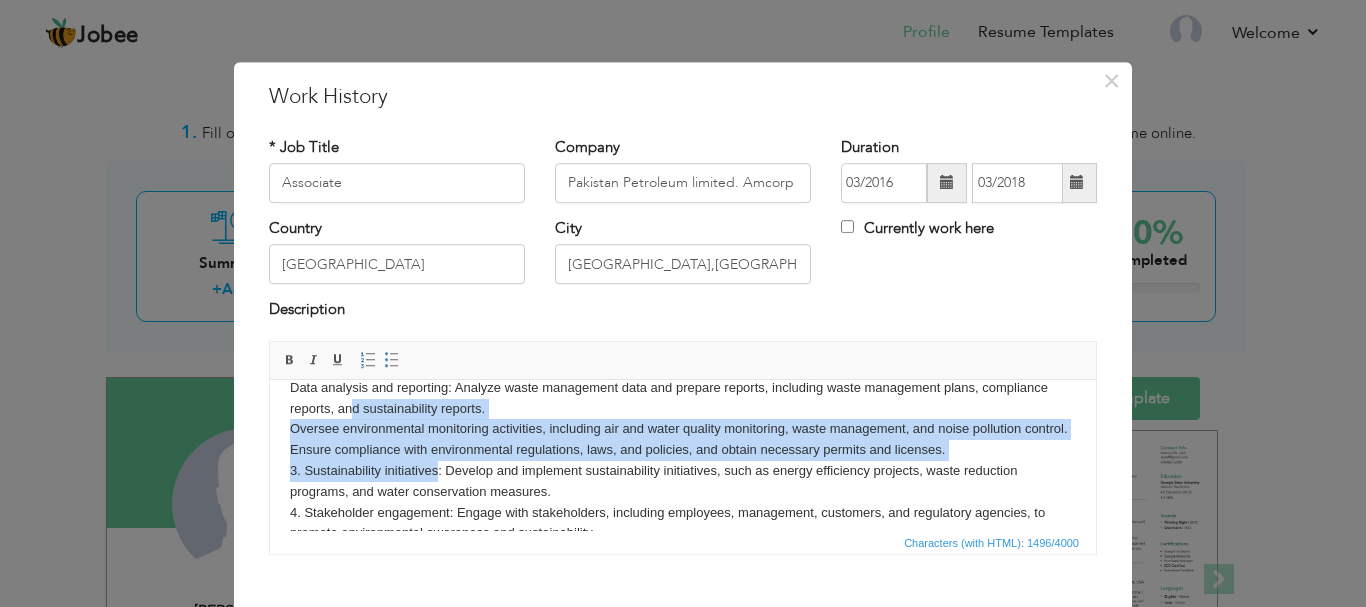 drag, startPoint x: 438, startPoint y: 395, endPoint x: 383, endPoint y: 404, distance: 55.7315 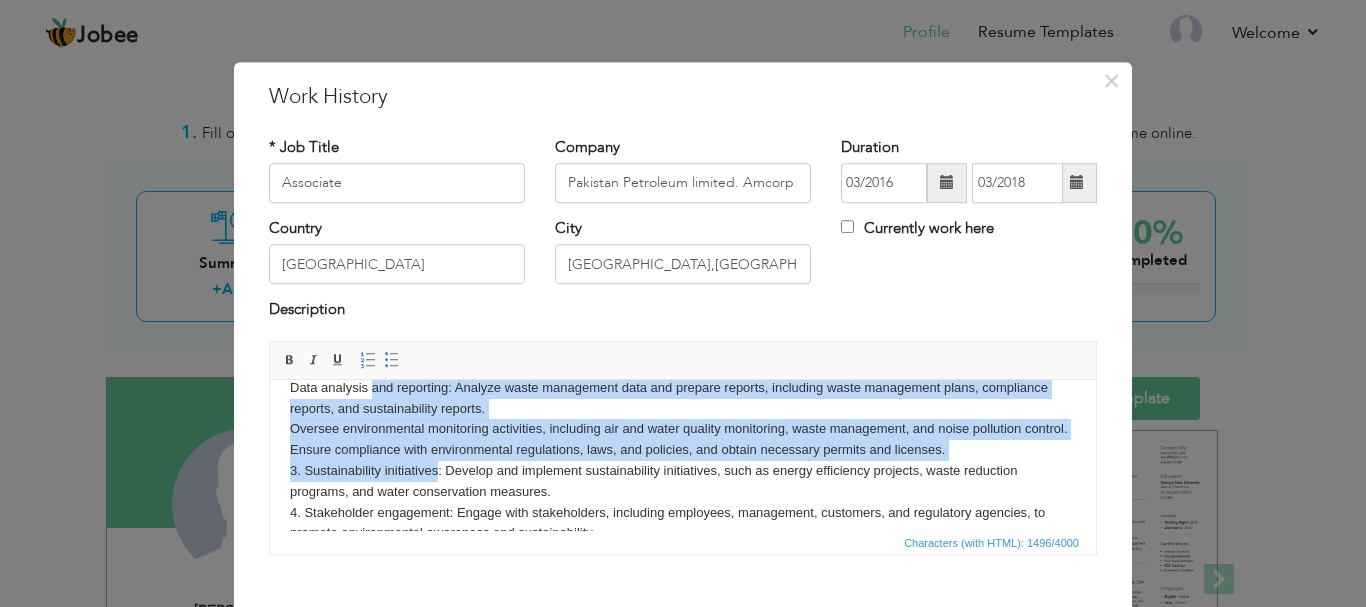 scroll, scrollTop: 138, scrollLeft: 0, axis: vertical 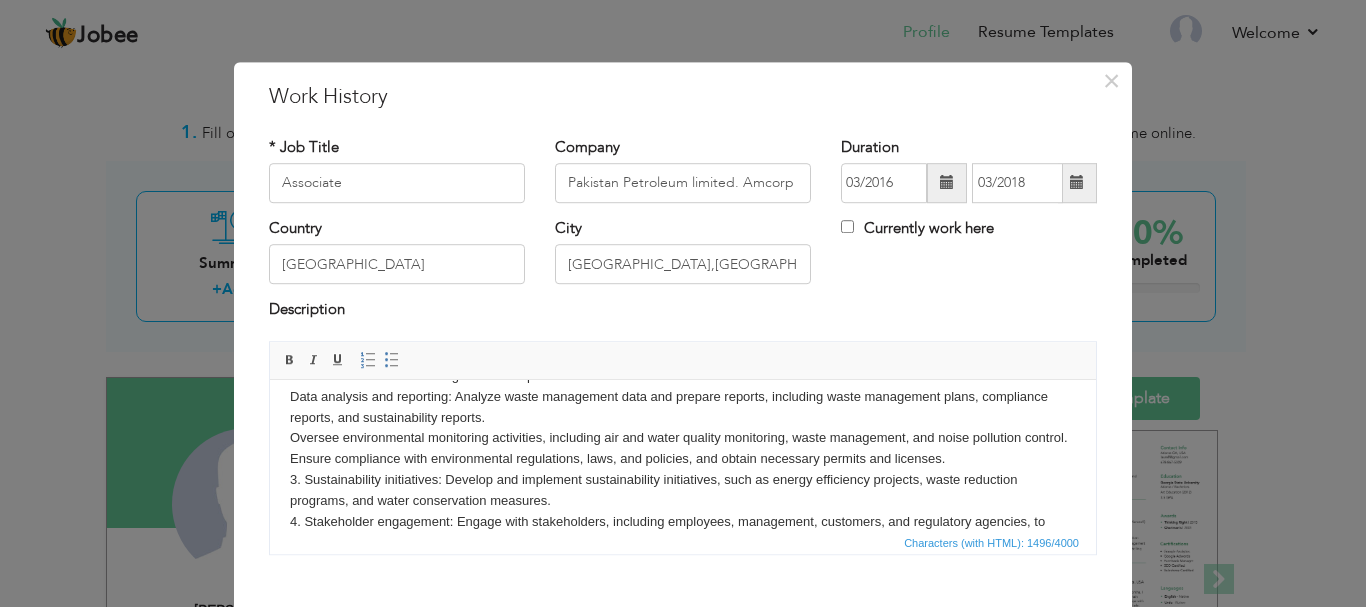 click on "Key Responsibilities   Develop and implement waste management plans, including waste reduction, recycling, and disposal.  Ensure compliance with environmental regulations, laws, and policies related to waste management.   Conduct waste audits to identify areas for improvement and implement waste reduction initiatives.  Engage with stakeholders, including employees, management, customers, and regulatory agencies, to promote environmental awareness and waste management best practices. Data analysis and reporting: Analyze waste management data and prepare reports, including waste management plans, compliance reports, and sustainability reports.  Oversee environmental monitoring activities, including air and water quality monitoring, waste management, and noise pollution control.  Ensure compliance with environmental regulations, laws, and policies, and obtain necessary permits and licenses." at bounding box center (683, 427) 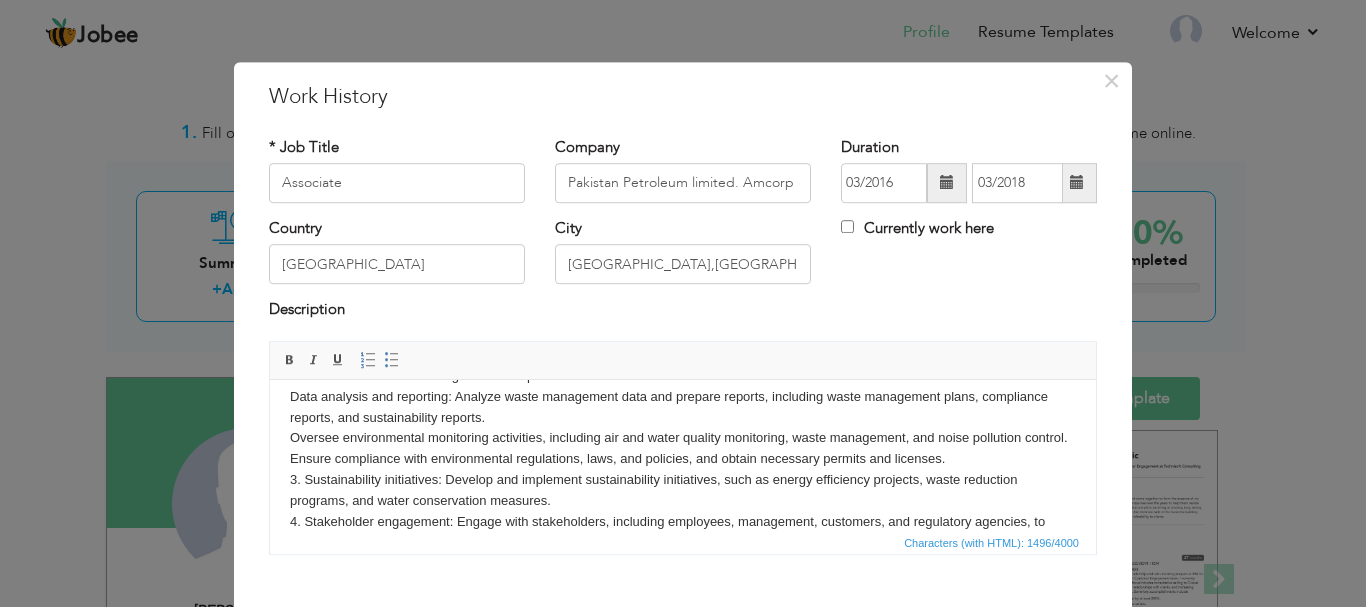 click on "Key Responsibilities   Develop and implement waste management plans, including waste reduction, recycling, and disposal.  Ensure compliance with environmental regulations, laws, and policies related to waste management.   Conduct waste audits to identify areas for improvement and implement waste reduction initiatives.  Engage with stakeholders, including employees, management, customers, and regulatory agencies, to promote environmental awareness and waste management best practices. Data analysis and reporting: Analyze waste management data and prepare reports, including waste management plans, compliance reports, and sustainability reports.  Oversee environmental monitoring activities, including air and water quality monitoring, waste management, and noise pollution control.  Ensure compliance with environmental regulations, laws, and policies, and obtain necessary permits and licenses." at bounding box center (683, 427) 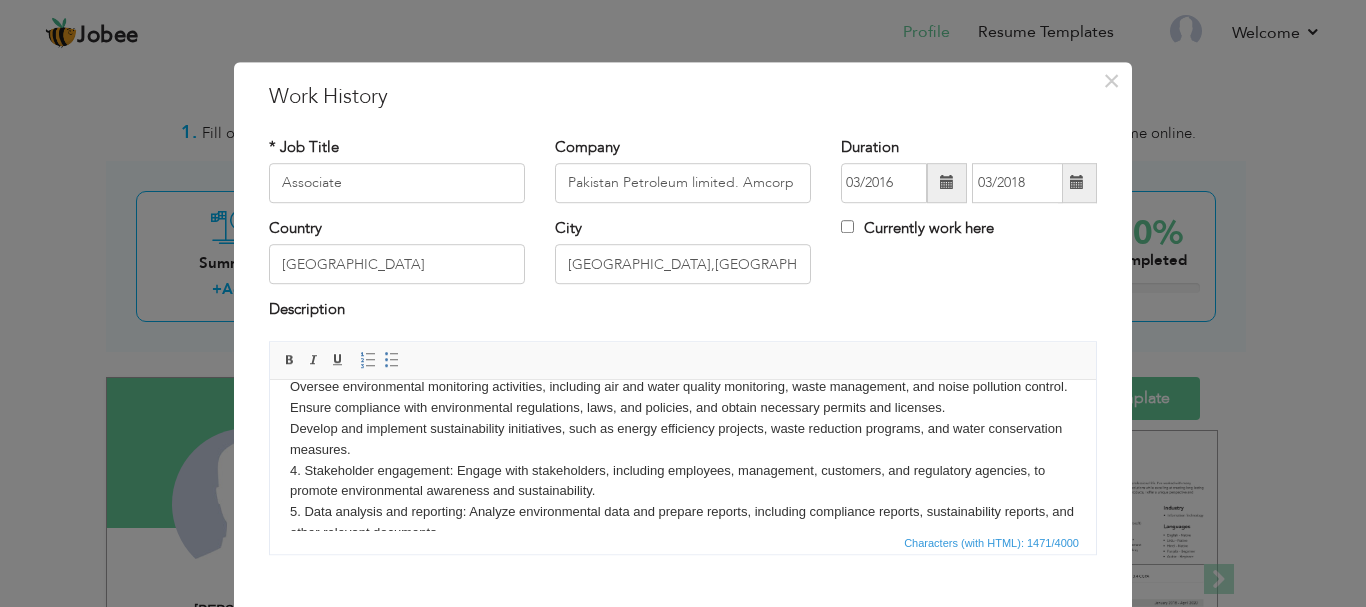 scroll, scrollTop: 238, scrollLeft: 0, axis: vertical 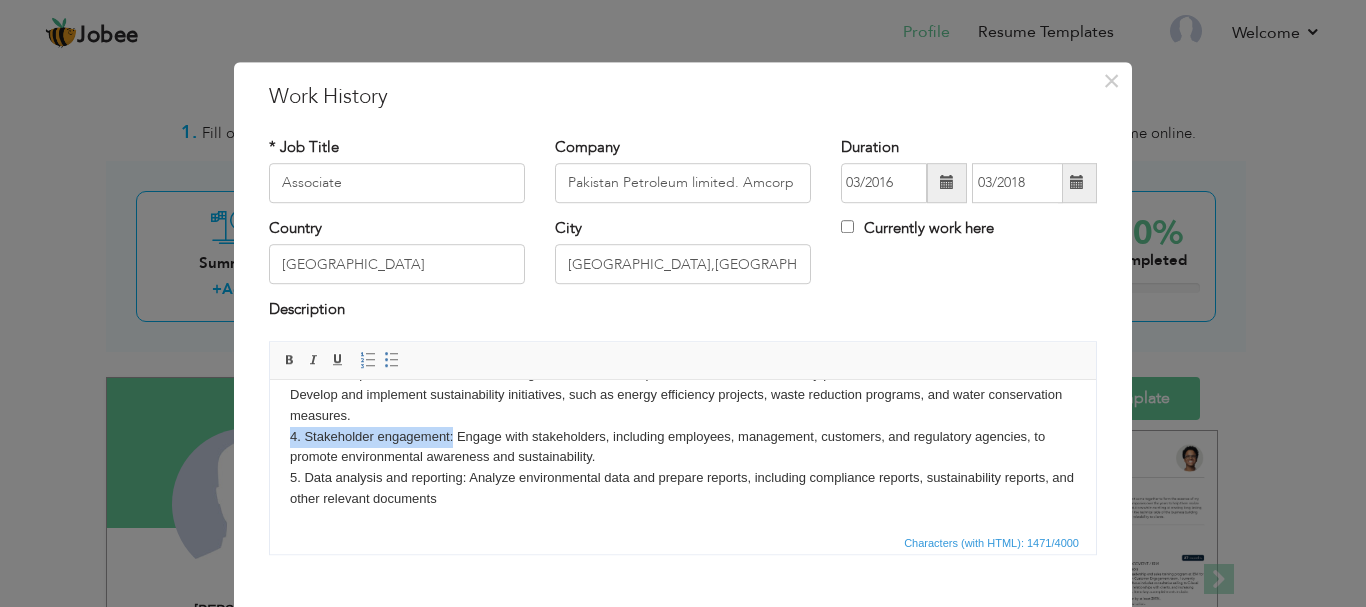 drag, startPoint x: 453, startPoint y: 443, endPoint x: 292, endPoint y: 445, distance: 161.01242 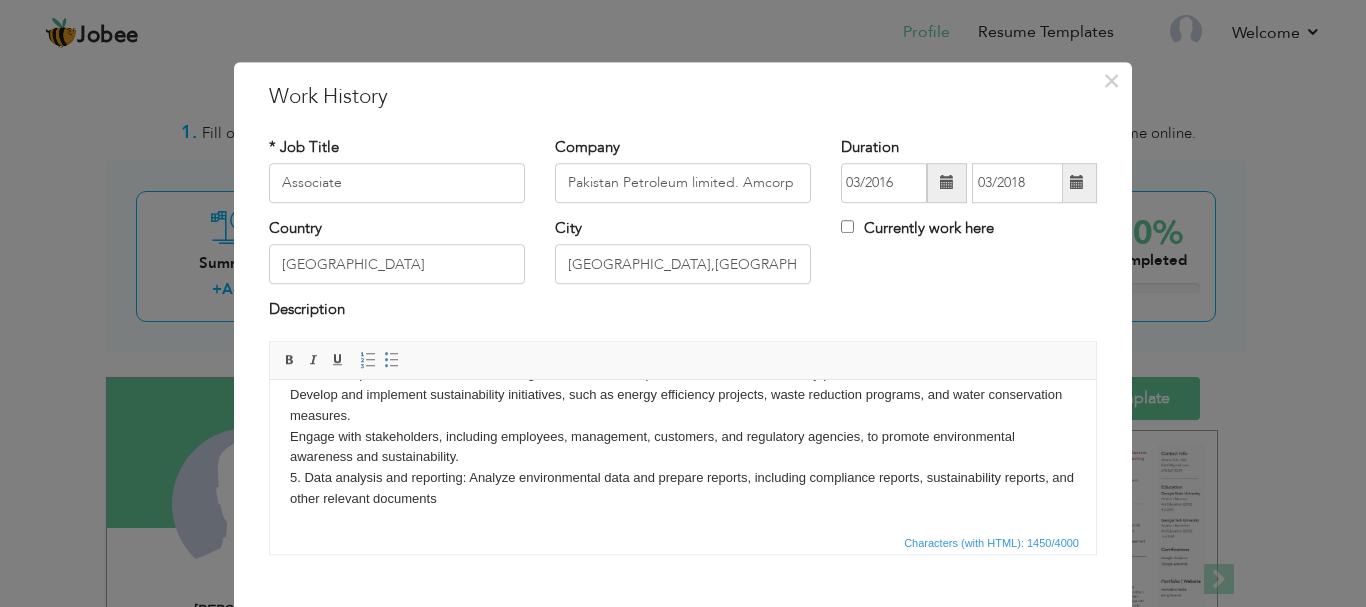 drag, startPoint x: 502, startPoint y: 441, endPoint x: 436, endPoint y: 443, distance: 66.0303 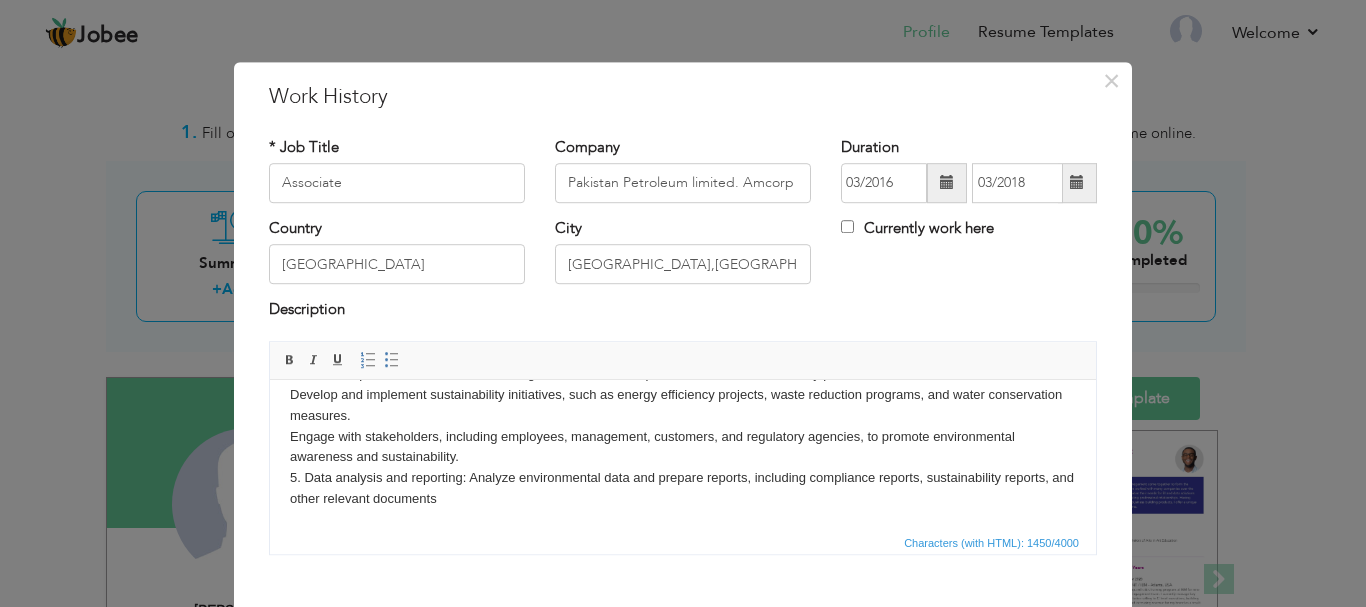 click on "Key Responsibilities   Develop and implement waste management plans, including waste reduction, recycling, and disposal.  Ensure compliance with environmental regulations, laws, and policies related to waste management.   Conduct waste audits to identify areas for improvement and implement waste reduction initiatives.  Engage with stakeholders, including employees, management, customers, and regulatory agencies, to promote environmental awareness and waste management best practices. Data analysis and reporting: Analyze waste management data and prepare reports, including waste management plans, compliance reports, and sustainability reports.  Oversee environmental monitoring activities, including air and water quality monitoring, waste management, and noise pollution control.  Ensure compliance with environmental regulations, laws, and policies, and obtain necessary permits and licenses." at bounding box center (683, 342) 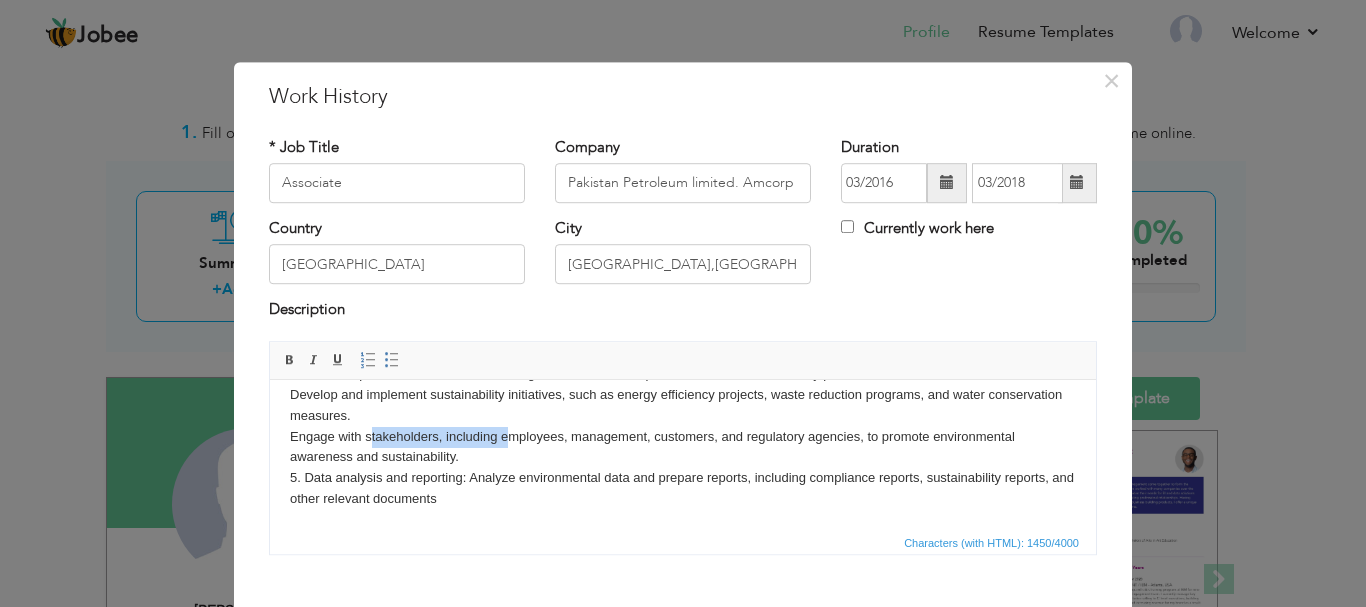 drag, startPoint x: 501, startPoint y: 444, endPoint x: 385, endPoint y: 443, distance: 116.00431 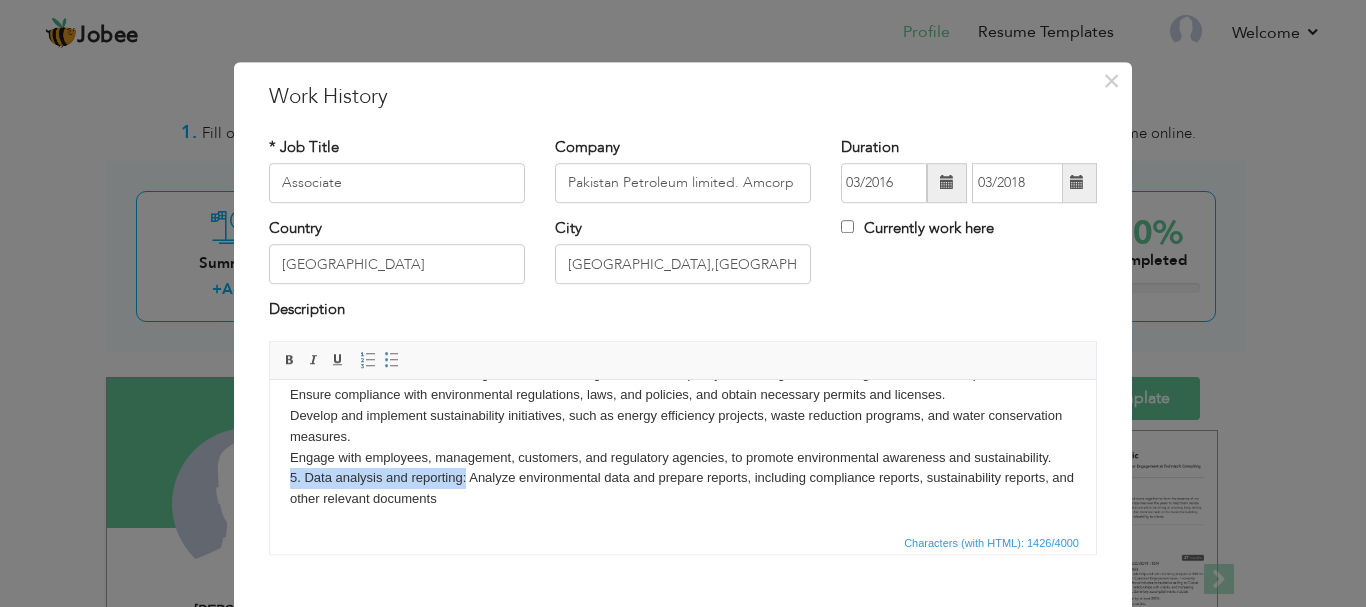 drag, startPoint x: 466, startPoint y: 473, endPoint x: 291, endPoint y: 475, distance: 175.01143 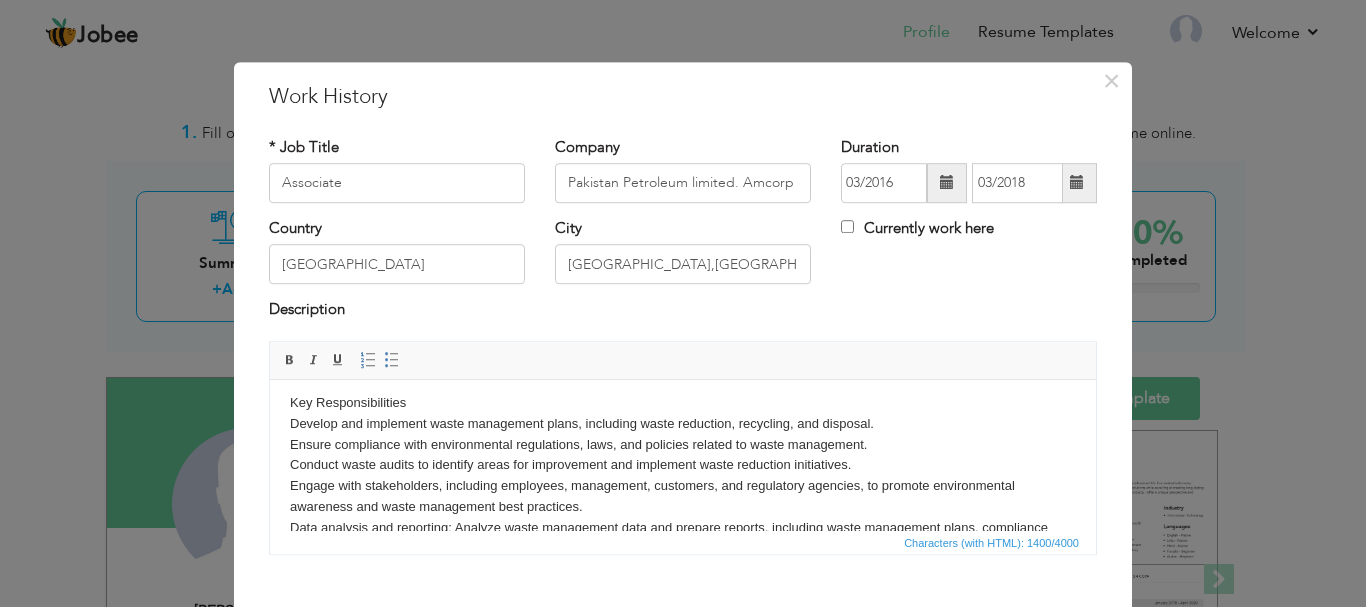 scroll, scrollTop: 0, scrollLeft: 0, axis: both 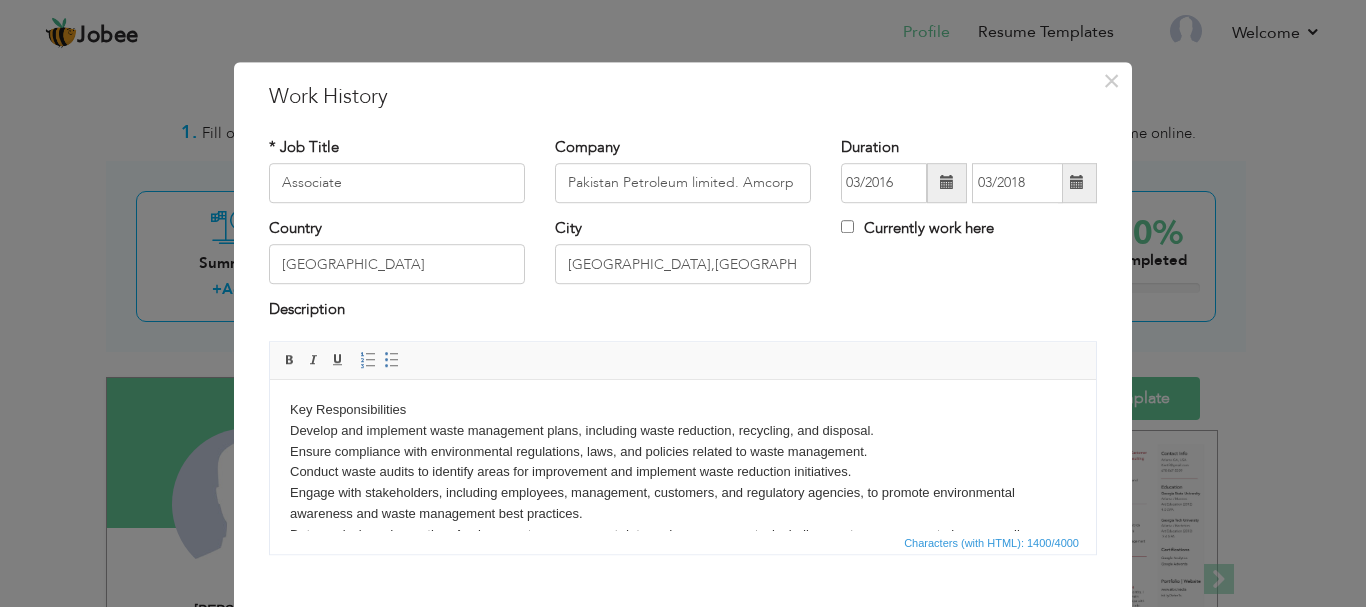 click on "Key Responsibilities   Develop and implement waste management plans, including waste reduction, recycling, and disposal.  Ensure compliance with environmental regulations, laws, and policies related to waste management.   Conduct waste audits to identify areas for improvement and implement waste reduction initiatives.  Engage with stakeholders, including employees, management, customers, and regulatory agencies, to promote environmental awareness and waste management best practices. Data analysis and reporting: Analyze waste management data and prepare reports, including waste management plans, compliance reports, and sustainability reports.  Oversee environmental monitoring activities, including air and water quality monitoring, waste management, and noise pollution control.  Ensure compliance with environmental regulations, laws, and policies, and obtain necessary permits and licenses." at bounding box center (683, 544) 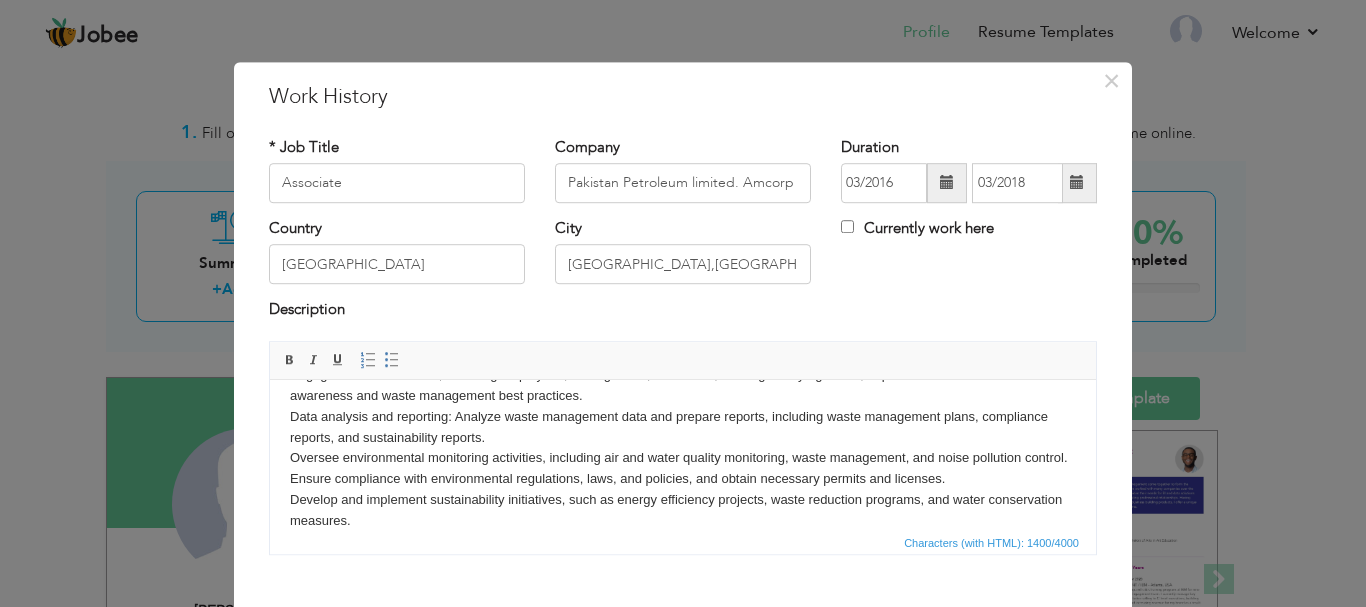 scroll, scrollTop: 112, scrollLeft: 0, axis: vertical 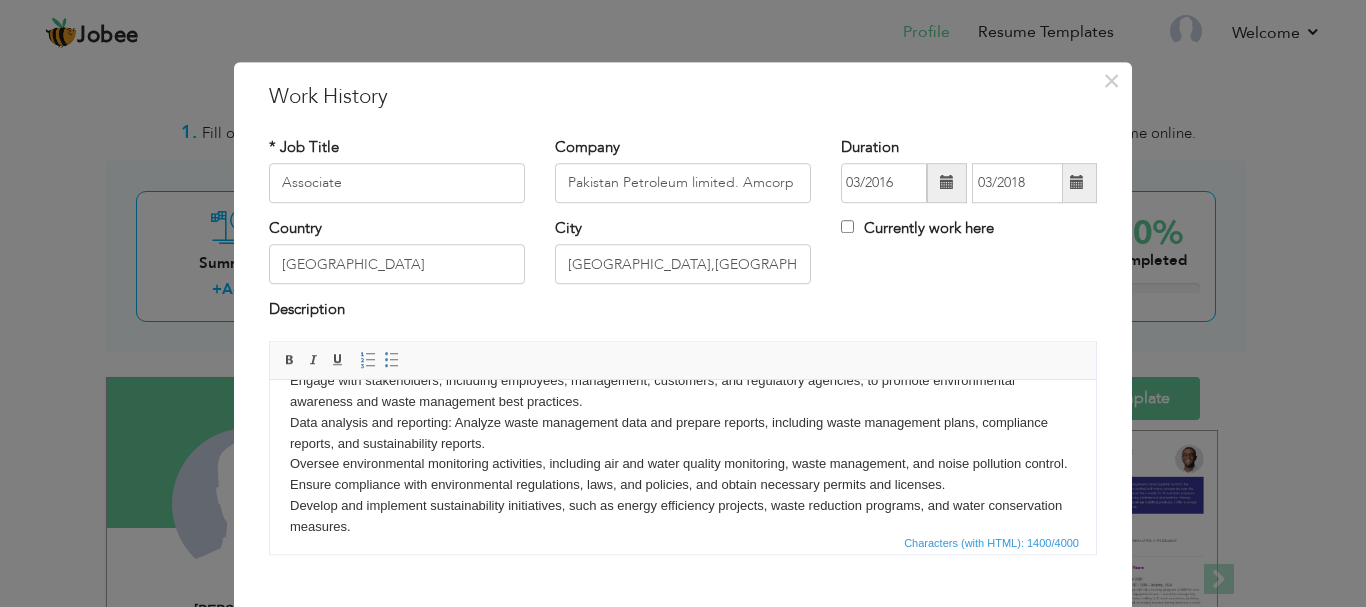 click on "Key Responsibilities   Develop and implement waste management plans, including waste reduction, recycling, and disposal.  Ensure compliance with environmental regulations, laws, and policies related to waste management.   Conduct waste audits to identify areas for improvement and implement waste reduction initiatives.  Engage with stakeholders, including employees, management, customers, and regulatory agencies, to promote environmental awareness and waste management best practices. Data analysis and reporting: Analyze waste management data and prepare reports, including waste management plans, compliance reports, and sustainability reports.  Oversee environmental monitoring activities, including air and water quality monitoring, waste management, and noise pollution control.  Ensure compliance with environmental regulations, laws, and policies, and obtain necessary permits and licenses." at bounding box center (683, 432) 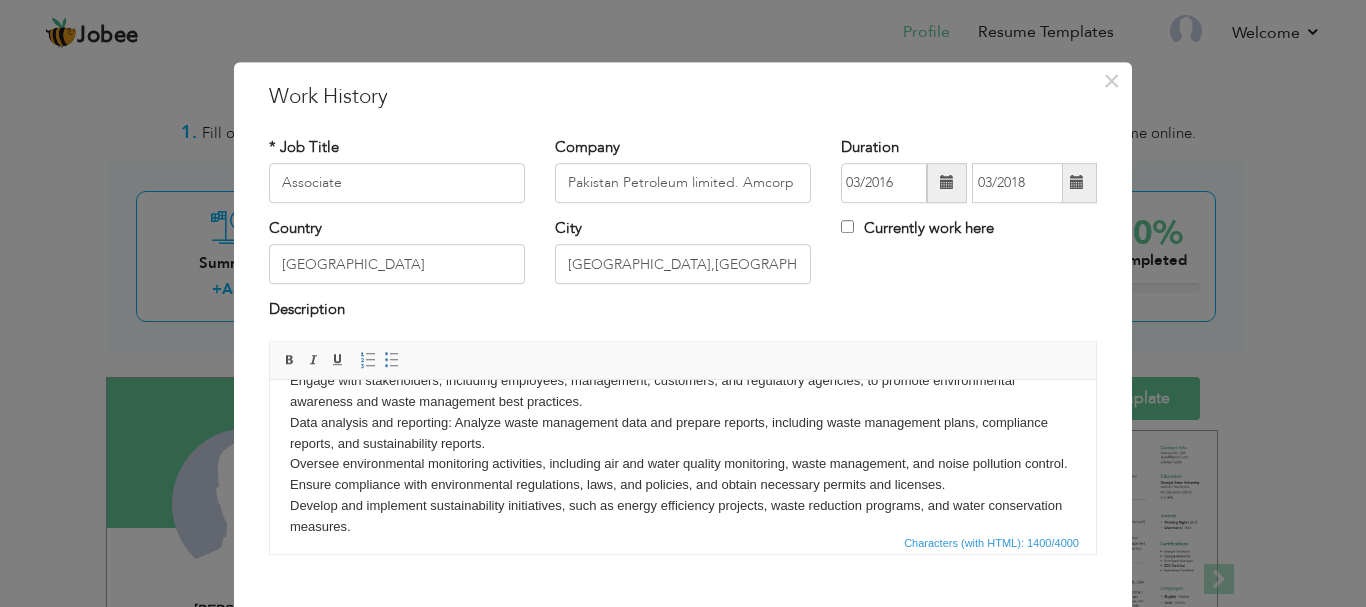 scroll, scrollTop: 0, scrollLeft: 0, axis: both 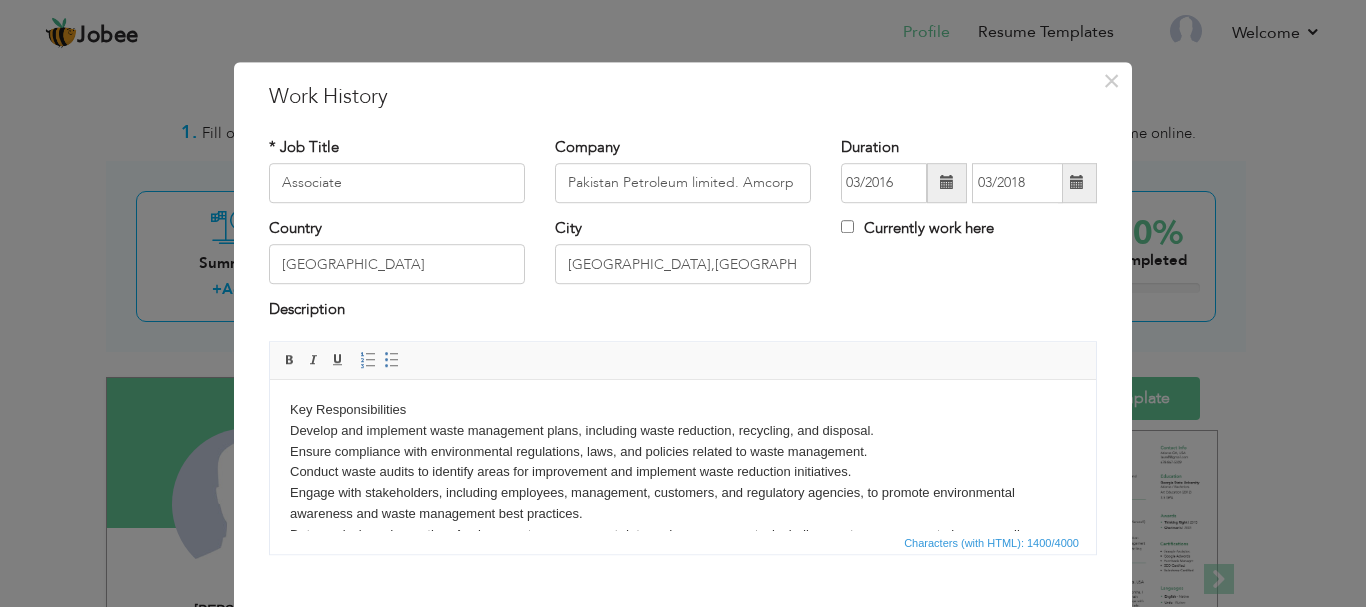 drag, startPoint x: 1087, startPoint y: 443, endPoint x: 1359, endPoint y: 767, distance: 423.03665 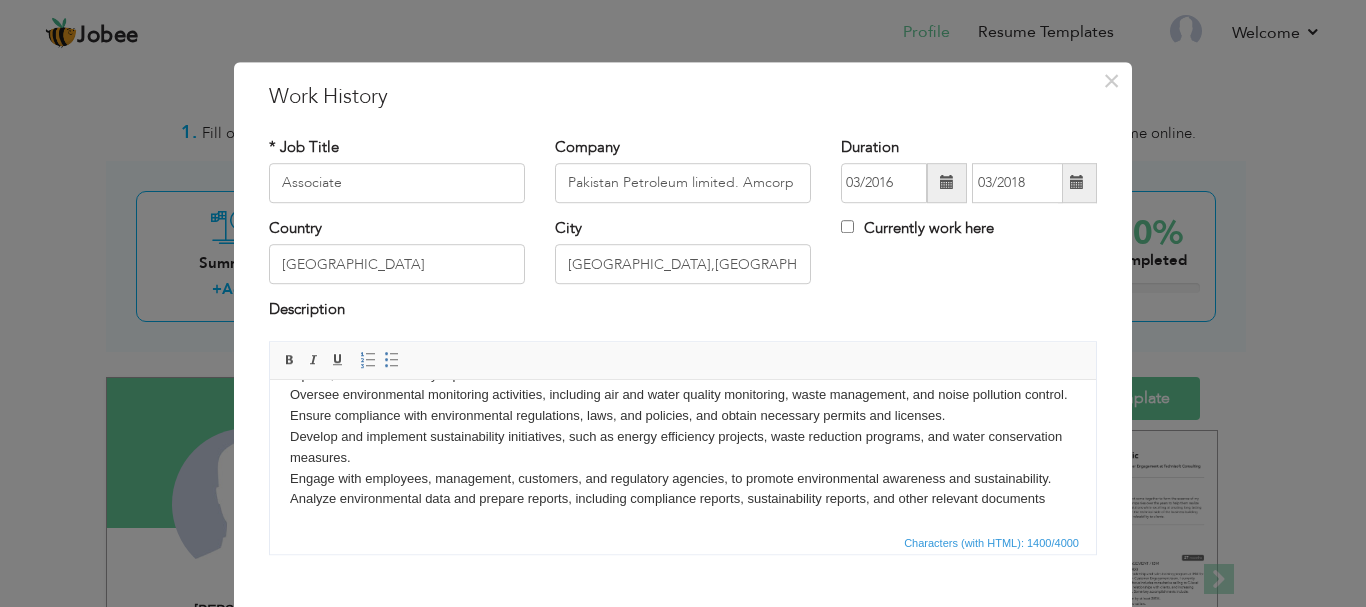 scroll, scrollTop: 202, scrollLeft: 0, axis: vertical 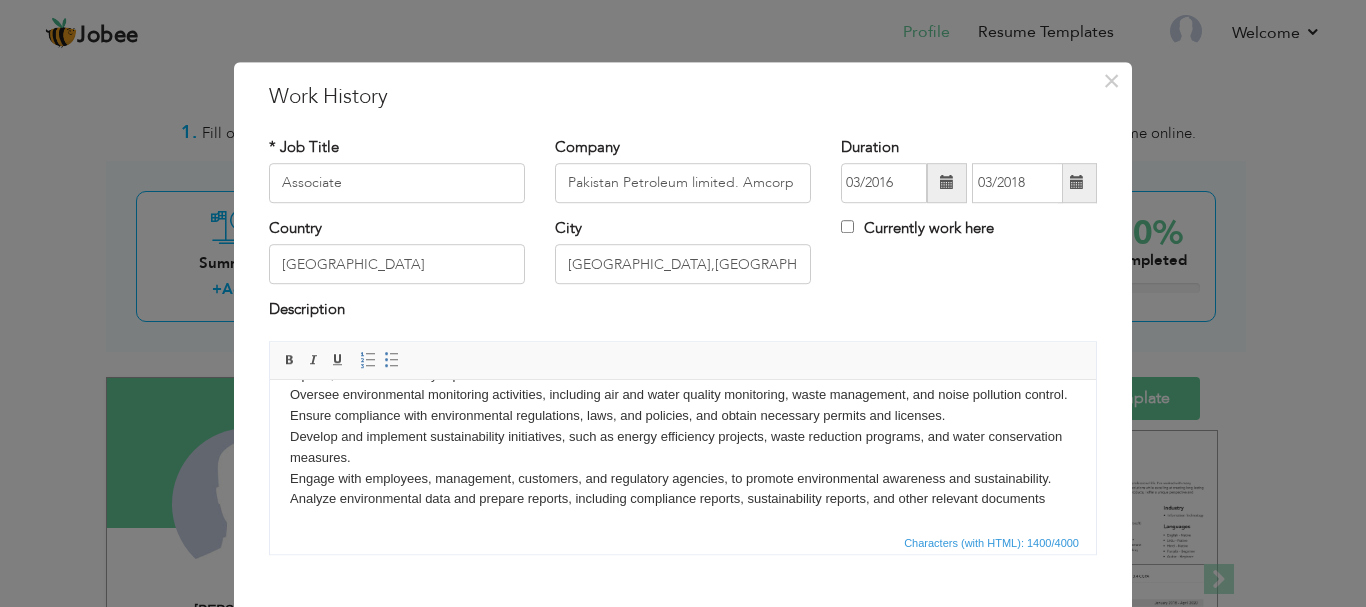 click on "Key Responsibilities   Develop and implement waste management plans, including waste reduction, recycling, and disposal.  Ensure compliance with environmental regulations, laws, and policies related to waste management.   Conduct waste audits to identify areas for improvement and implement waste reduction initiatives.  Engage with stakeholders, including employees, management, customers, and regulatory agencies, to promote environmental awareness and waste management best practices. Data analysis and reporting: Analyze waste management data and prepare reports, including waste management plans, compliance reports, and sustainability reports.  Oversee environmental monitoring activities, including air and water quality monitoring, waste management, and noise pollution control.  Ensure compliance with environmental regulations, laws, and policies, and obtain necessary permits and licenses." at bounding box center [683, 363] 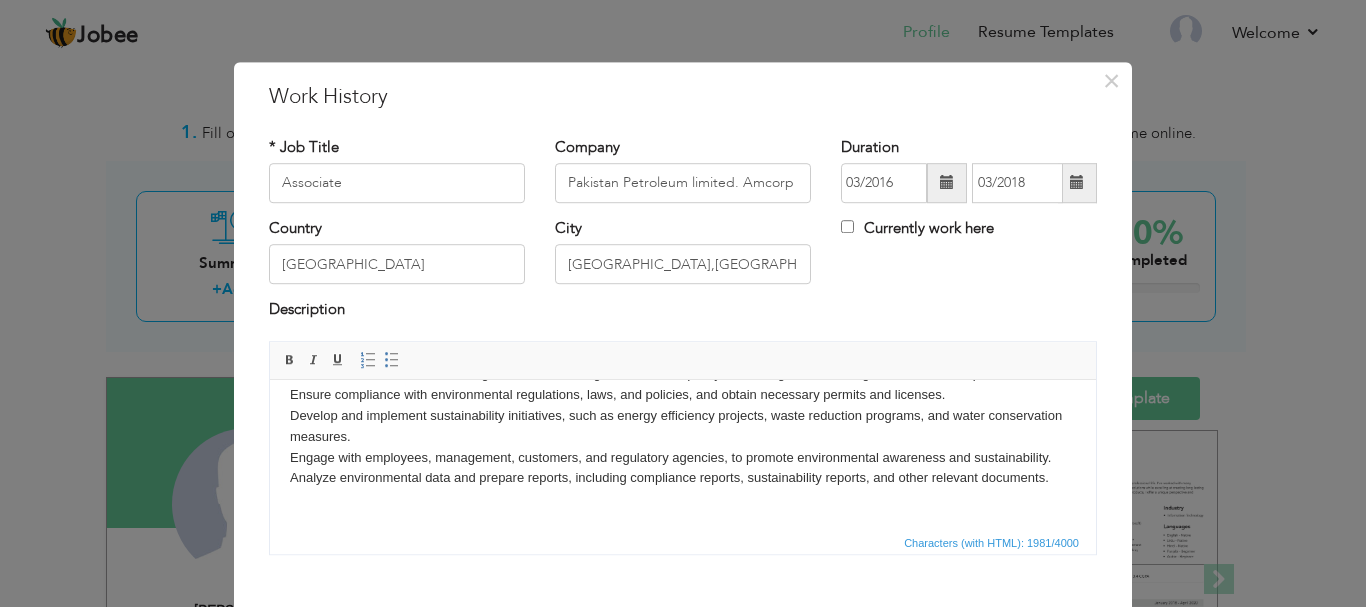 scroll, scrollTop: 282, scrollLeft: 0, axis: vertical 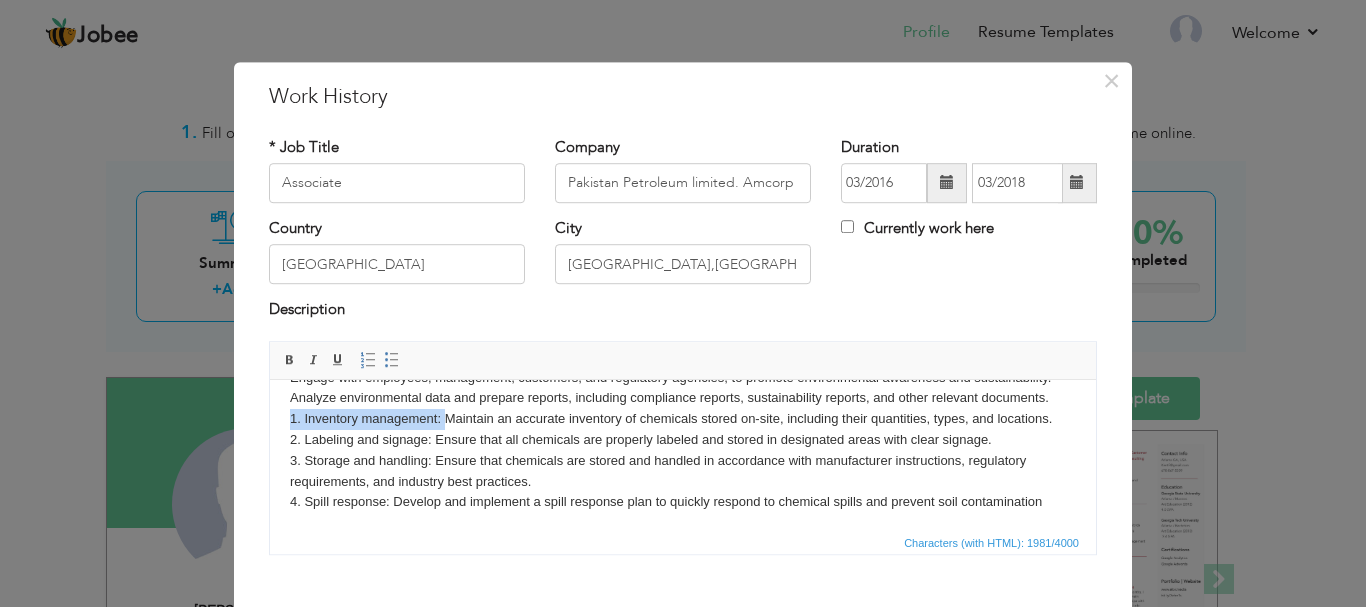 drag, startPoint x: 444, startPoint y: 441, endPoint x: 289, endPoint y: 440, distance: 155.00322 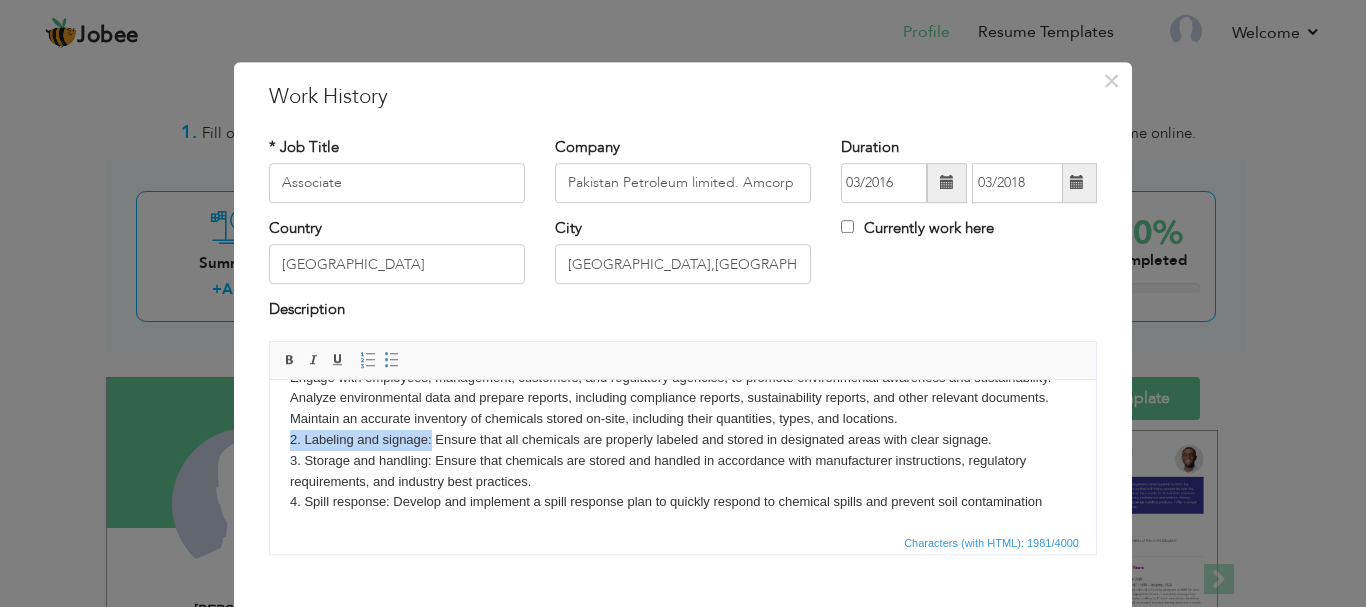 drag, startPoint x: 431, startPoint y: 460, endPoint x: 286, endPoint y: 457, distance: 145.03104 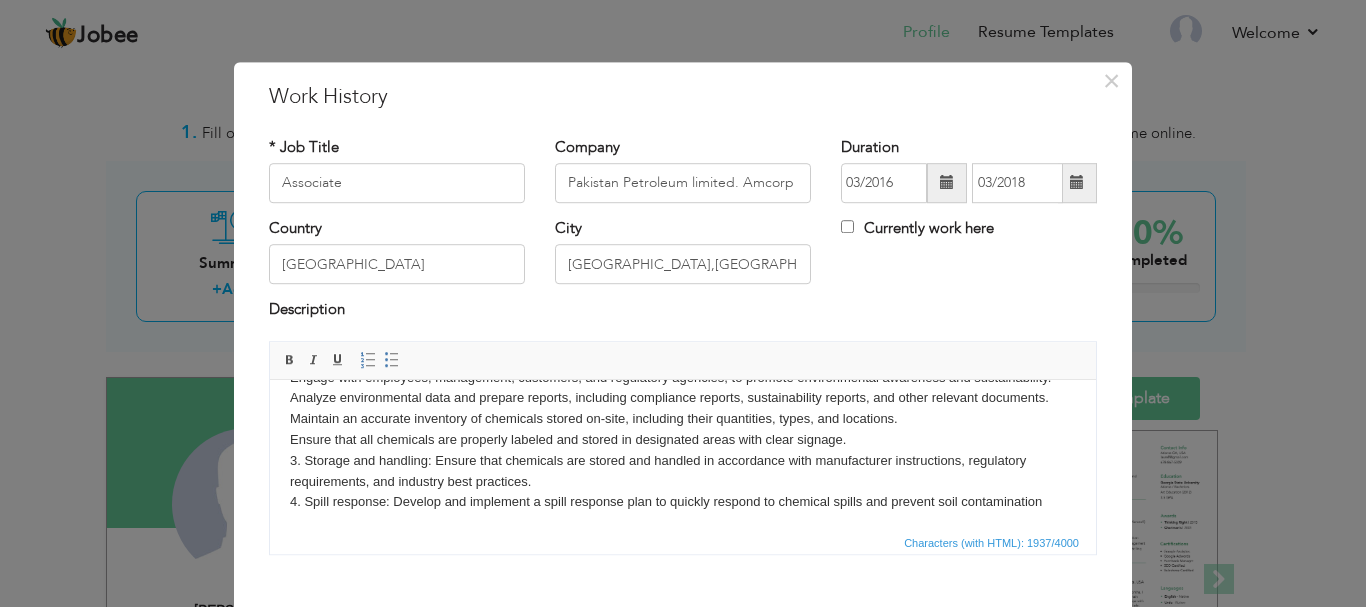 drag, startPoint x: 302, startPoint y: 484, endPoint x: 289, endPoint y: 483, distance: 13.038404 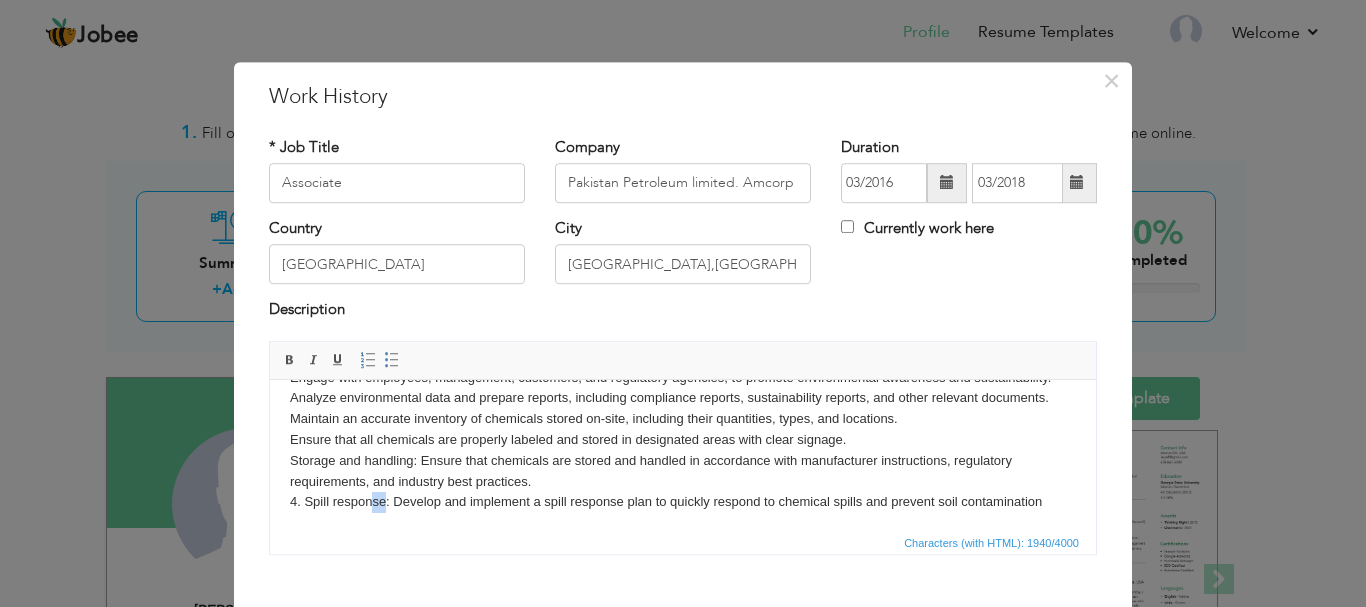 scroll, scrollTop: 306, scrollLeft: 0, axis: vertical 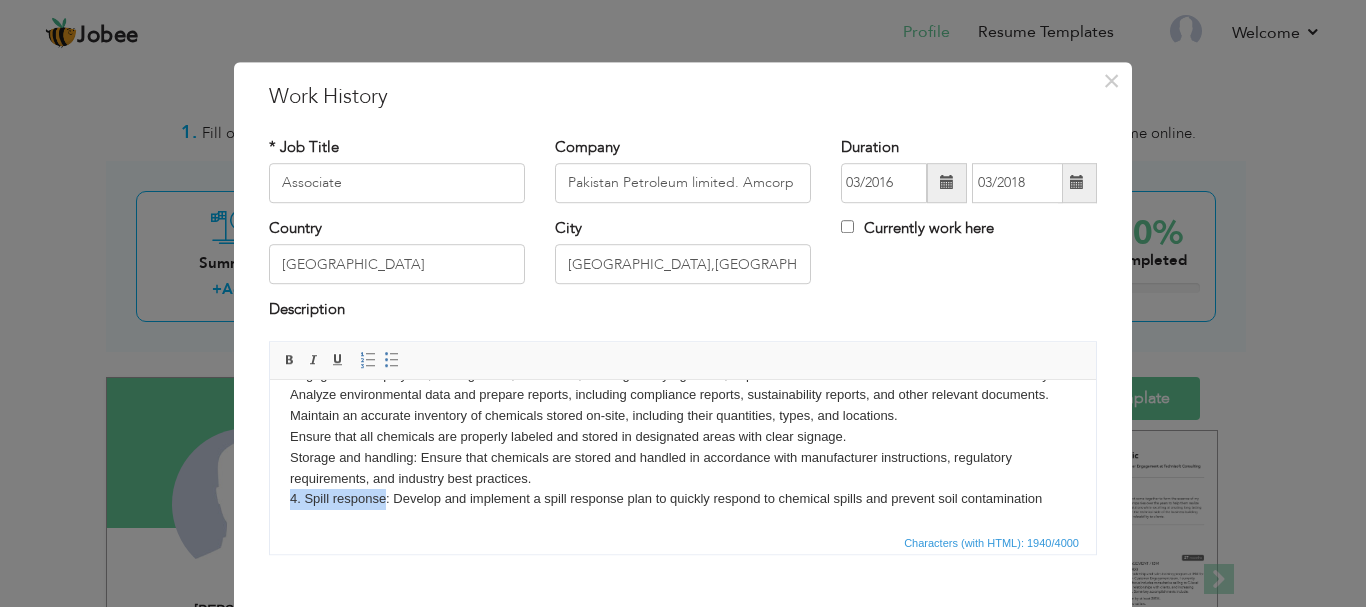 drag, startPoint x: 384, startPoint y: 523, endPoint x: 282, endPoint y: 516, distance: 102.239914 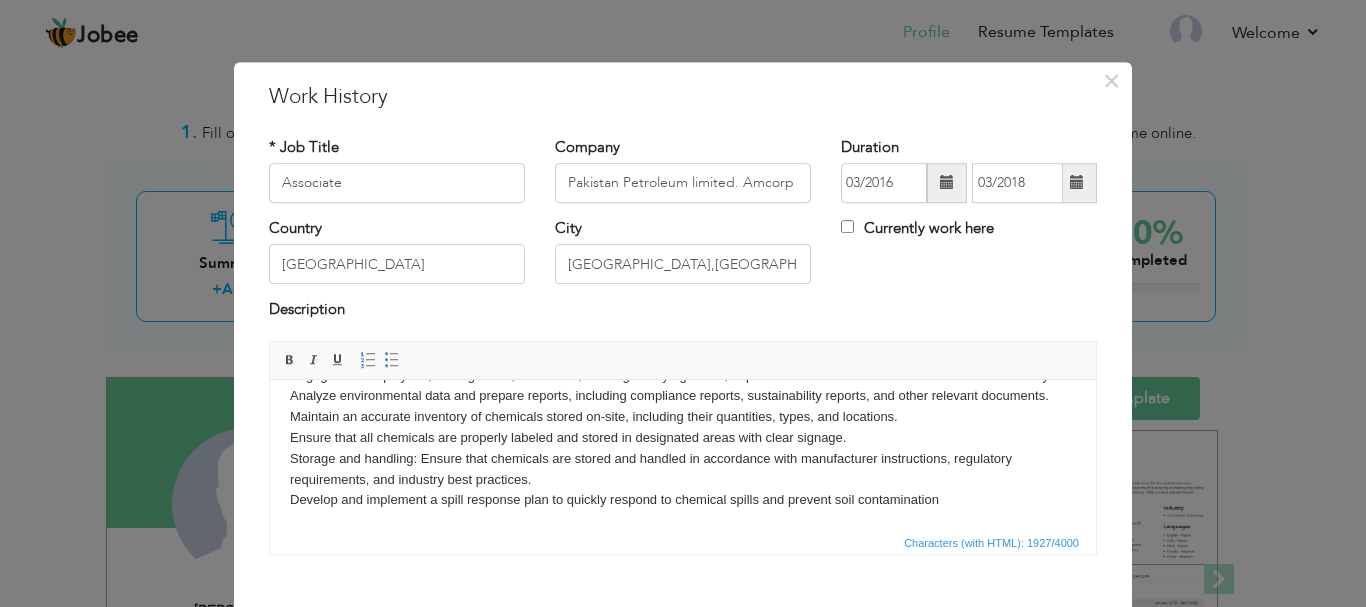 scroll, scrollTop: 306, scrollLeft: 0, axis: vertical 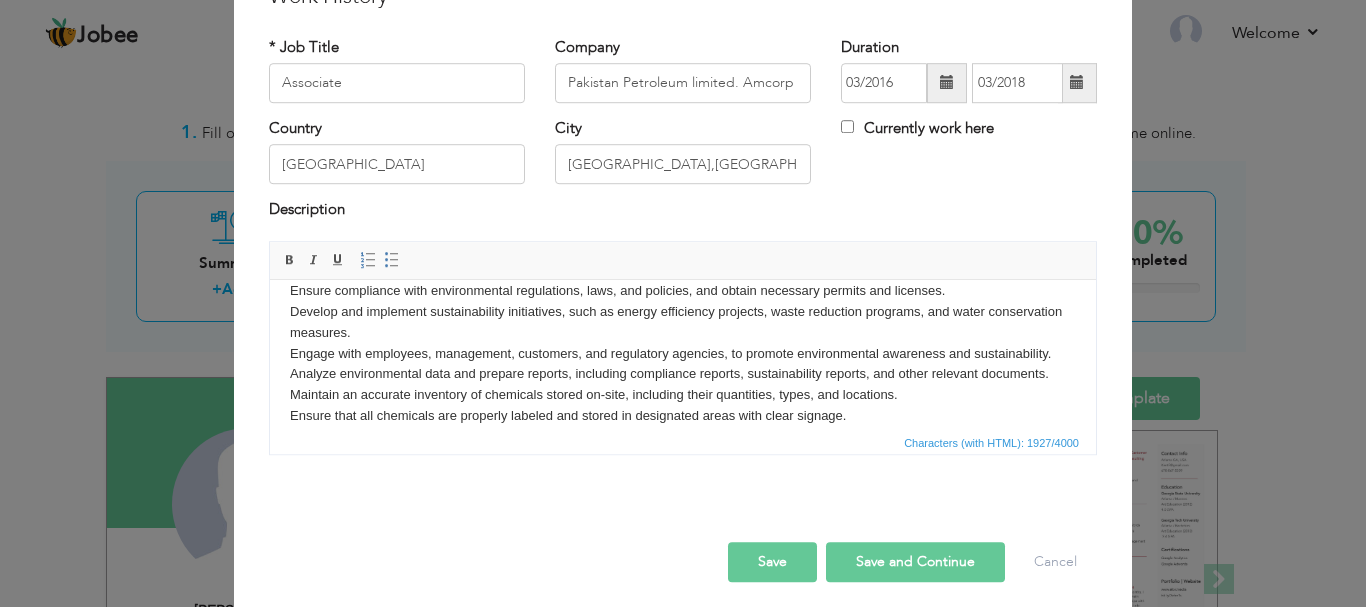 click on "Key Responsibilities   Develop and implement waste management plans, including waste reduction, recycling, and disposal.  Ensure compliance with environmental regulations, laws, and policies related to waste management.   Conduct waste audits to identify areas for improvement and implement waste reduction initiatives.  Engage with stakeholders, including employees, management, customers, and regulatory agencies, to promote environmental awareness and waste management best practices. Data analysis and reporting: Analyze waste management data and prepare reports, including waste management plans, compliance reports, and sustainability reports.  Oversee environmental monitoring activities, including air and water quality monitoring, waste management, and noise pollution control.  Ensure compliance with environmental regulations, laws, and policies, and obtain necessary permits and licenses. Maintain an accurate inventory of chemicals stored on-site, including their quantities, types, and locations." at bounding box center (683, 290) 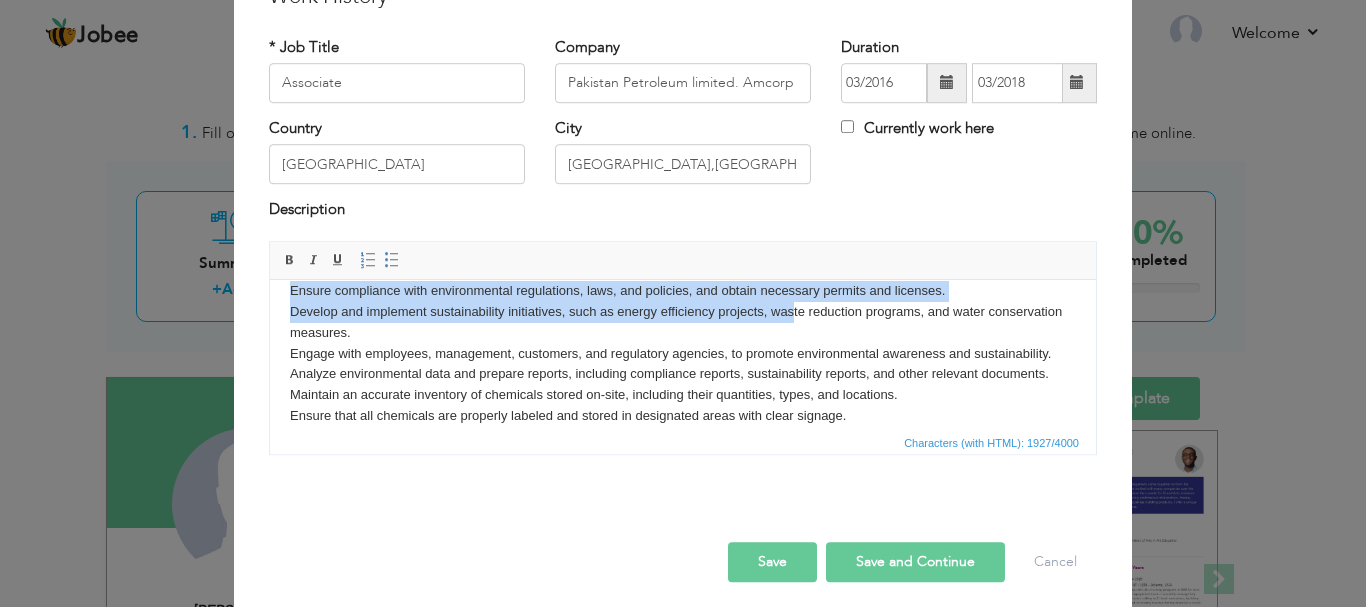 drag, startPoint x: 974, startPoint y: 321, endPoint x: 790, endPoint y: 328, distance: 184.1331 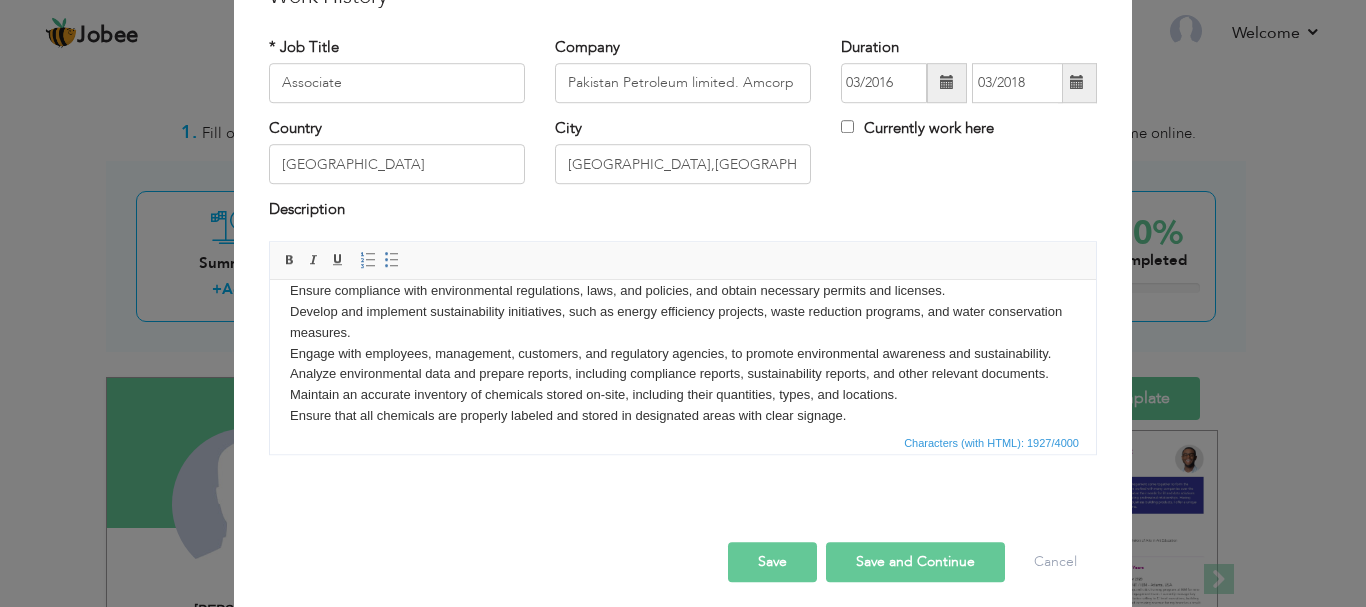 click on "Key Responsibilities   Develop and implement waste management plans, including waste reduction, recycling, and disposal.  Ensure compliance with environmental regulations, laws, and policies related to waste management.   Conduct waste audits to identify areas for improvement and implement waste reduction initiatives.  Engage with stakeholders, including employees, management, customers, and regulatory agencies, to promote environmental awareness and waste management best practices. Data analysis and reporting: Analyze waste management data and prepare reports, including waste management plans, compliance reports, and sustainability reports.  Oversee environmental monitoring activities, including air and water quality monitoring, waste management, and noise pollution control.  Ensure compliance with environmental regulations, laws, and policies, and obtain necessary permits and licenses. Maintain an accurate inventory of chemicals stored on-site, including their quantities, types, and locations." at bounding box center (683, 290) 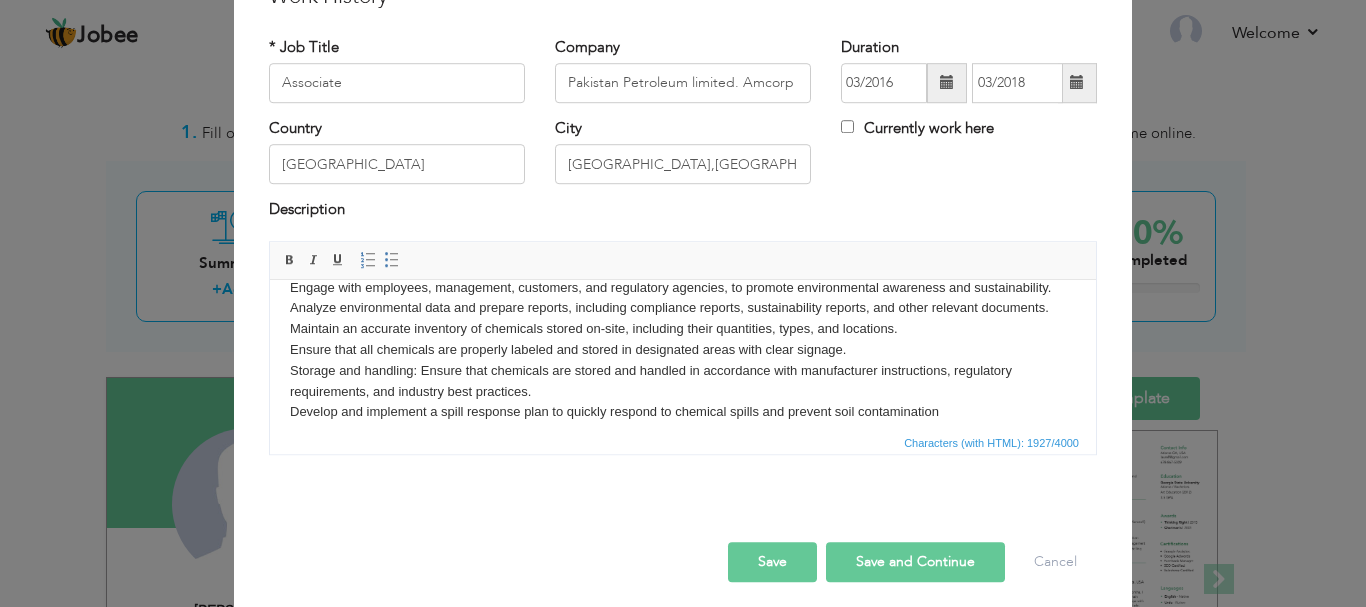 scroll, scrollTop: 306, scrollLeft: 0, axis: vertical 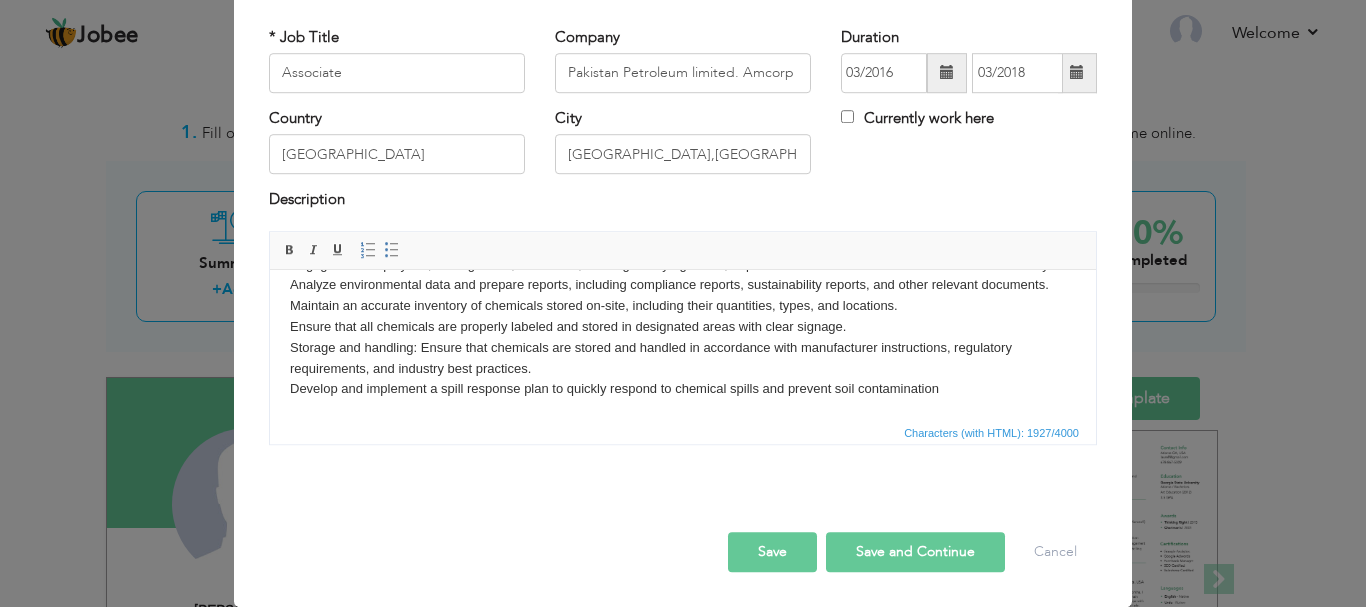 click on "Key Responsibilities   Develop and implement waste management plans, including waste reduction, recycling, and disposal.  Ensure compliance with environmental regulations, laws, and policies related to waste management.   Conduct waste audits to identify areas for improvement and implement waste reduction initiatives.  Engage with stakeholders, including employees, management, customers, and regulatory agencies, to promote environmental awareness and waste management best practices. Data analysis and reporting: Analyze waste management data and prepare reports, including waste management plans, compliance reports, and sustainability reports.  Oversee environmental monitoring activities, including air and water quality monitoring, waste management, and noise pollution control.  Ensure compliance with environmental regulations, laws, and policies, and obtain necessary permits and licenses. Maintain an accurate inventory of chemicals stored on-site, including their quantities, types, and locations." at bounding box center (683, 201) 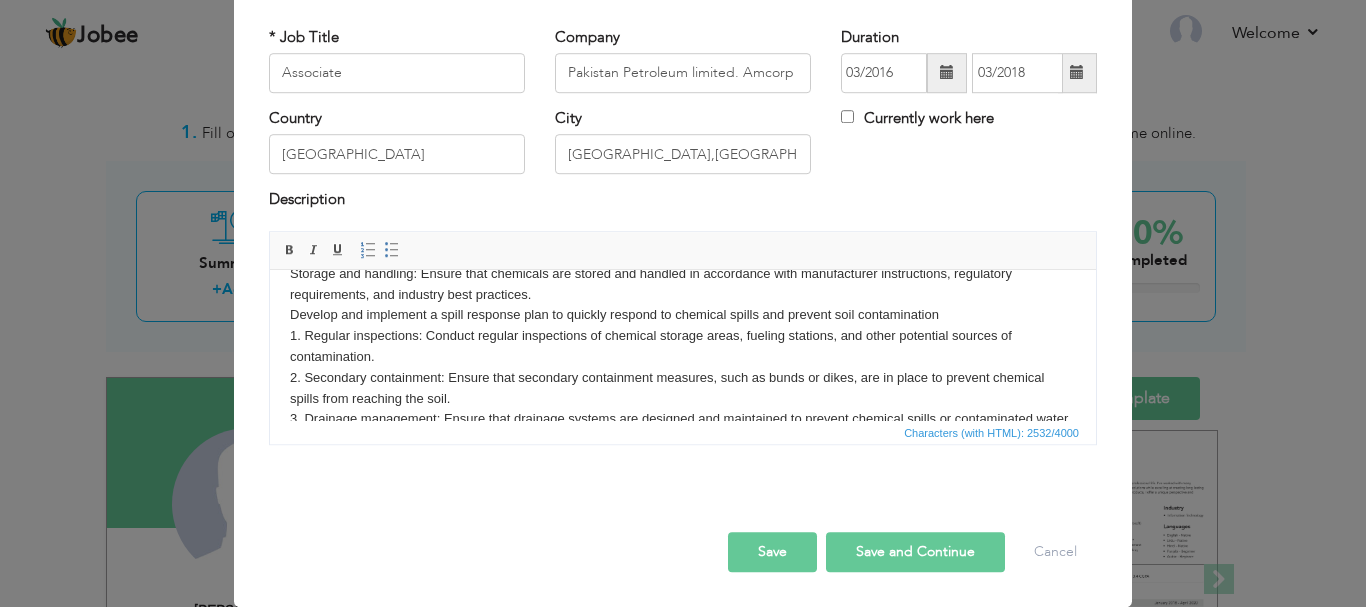 scroll, scrollTop: 228, scrollLeft: 0, axis: vertical 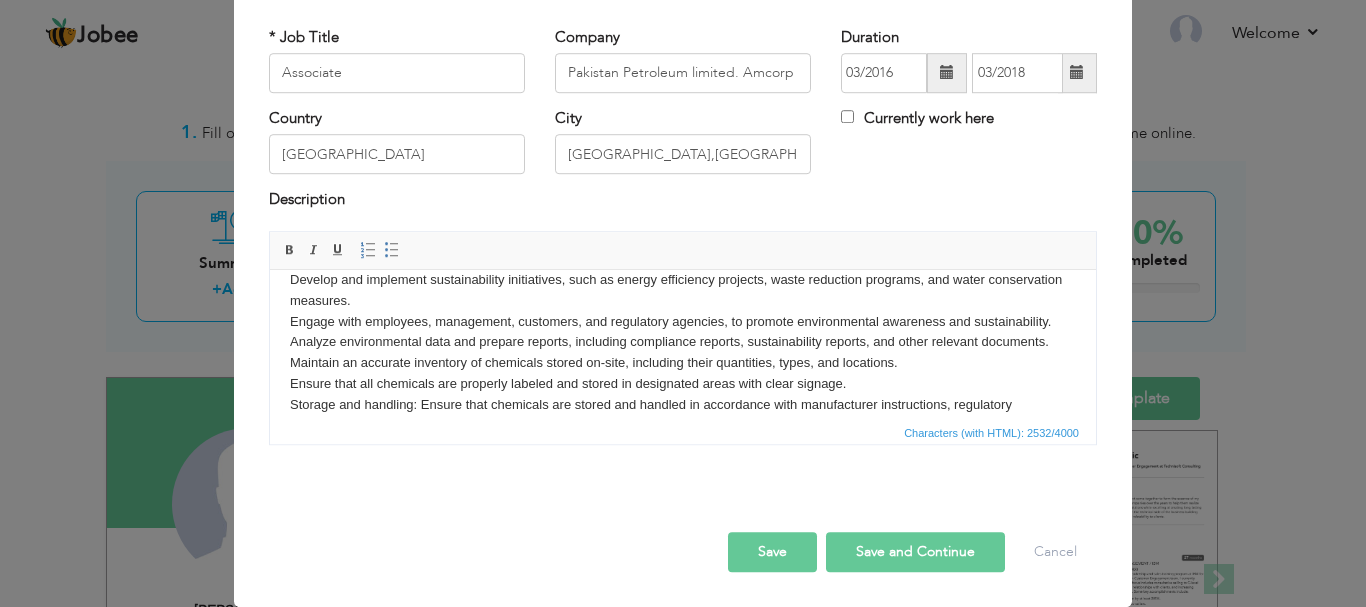 click on "Key Responsibilities   Develop and implement waste management plans, including waste reduction, recycling, and disposal.  Ensure compliance with environmental regulations, laws, and policies related to waste management.   Conduct waste audits to identify areas for improvement and implement waste reduction initiatives.  Engage with stakeholders, including employees, management, customers, and regulatory agencies, to promote environmental awareness and waste management best practices. Data analysis and reporting: Analyze waste management data and prepare reports, including waste management plans, compliance reports, and sustainability reports.  Oversee environmental monitoring activities, including air and water quality monitoring, waste management, and noise pollution control.  Ensure compliance with environmental regulations, laws, and policies, and obtain necessary permits and licenses. Maintain an accurate inventory of chemicals stored on-site, including their quantities, types, and locations." at bounding box center [683, 331] 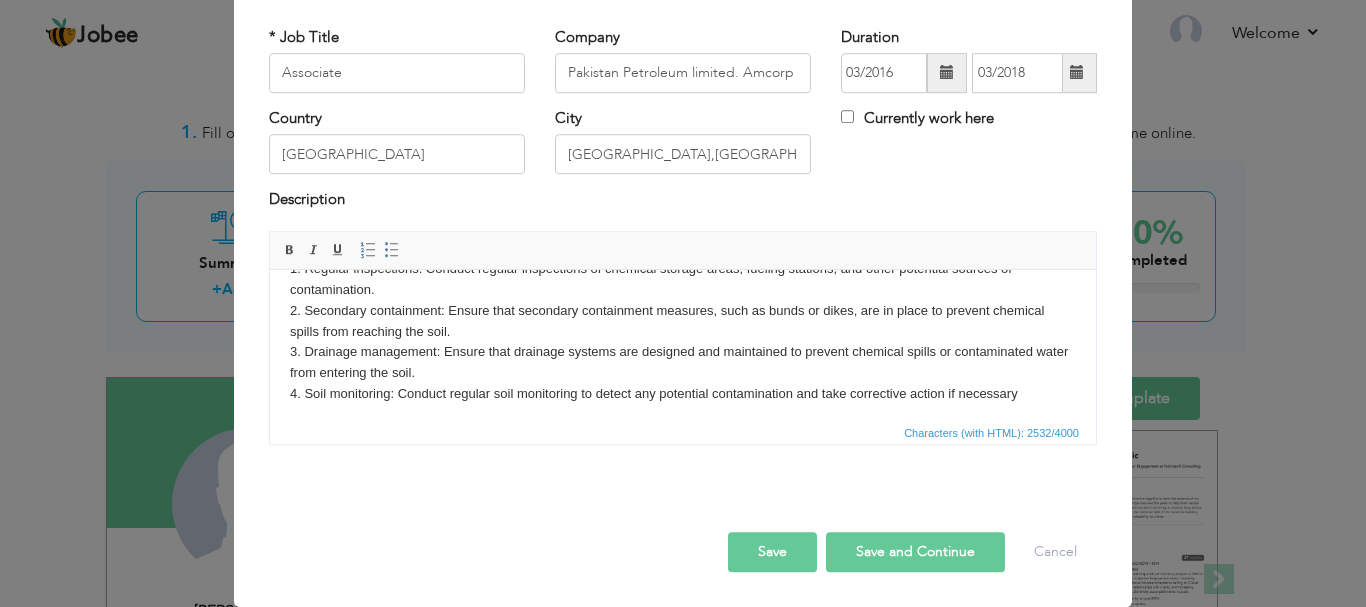 scroll, scrollTop: 428, scrollLeft: 0, axis: vertical 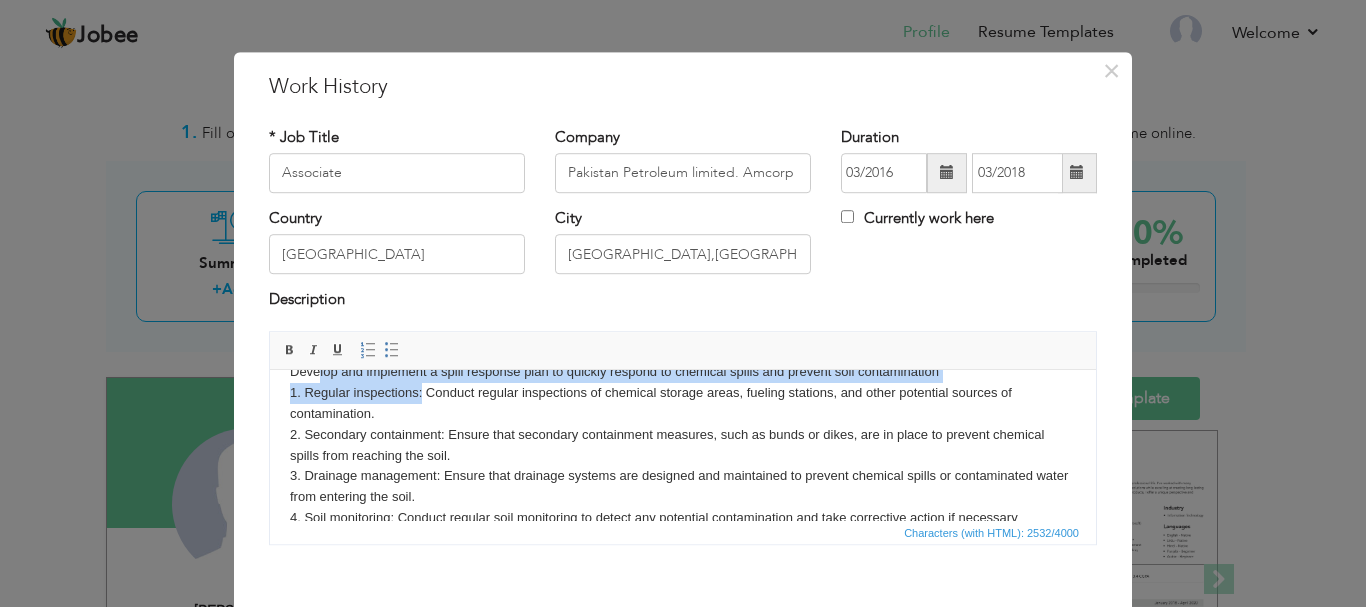 drag, startPoint x: 422, startPoint y: 387, endPoint x: 395, endPoint y: 417, distance: 40.36087 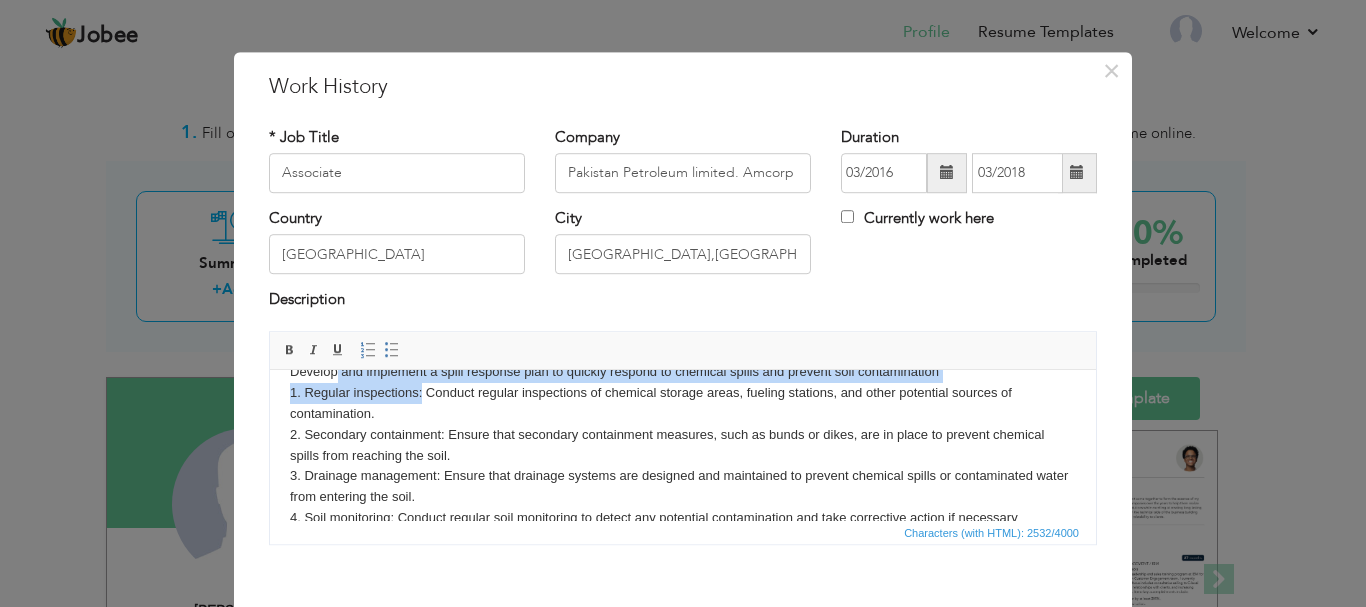 click on "Key Responsibilities   Develop and implement waste management plans, including waste reduction, recycling, and disposal.  Ensure compliance with environmental regulations, laws, and policies related to waste management.   Conduct waste audits to identify areas for improvement and implement waste reduction initiatives.  Engage with stakeholders, including employees, management, customers, and regulatory agencies, to promote environmental awareness and waste management best practices. Data analysis and reporting: Analyze waste management data and prepare reports, including waste management plans, compliance reports, and sustainability reports.  Oversee environmental monitoring activities, including air and water quality monitoring, waste management, and noise pollution control.  Ensure compliance with environmental regulations, laws, and policies, and obtain necessary permits and licenses. Maintain an accurate inventory of chemicals stored on-site, including their quantities, types, and locations." at bounding box center (683, 257) 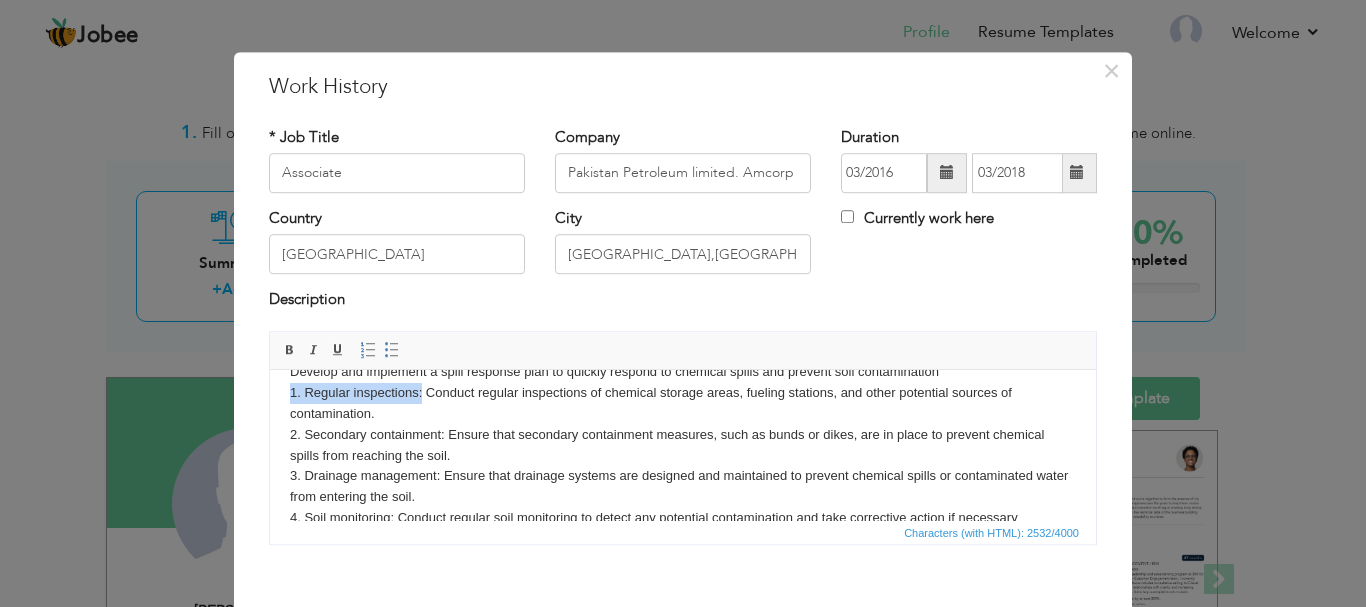 drag, startPoint x: 423, startPoint y: 414, endPoint x: 281, endPoint y: 418, distance: 142.05632 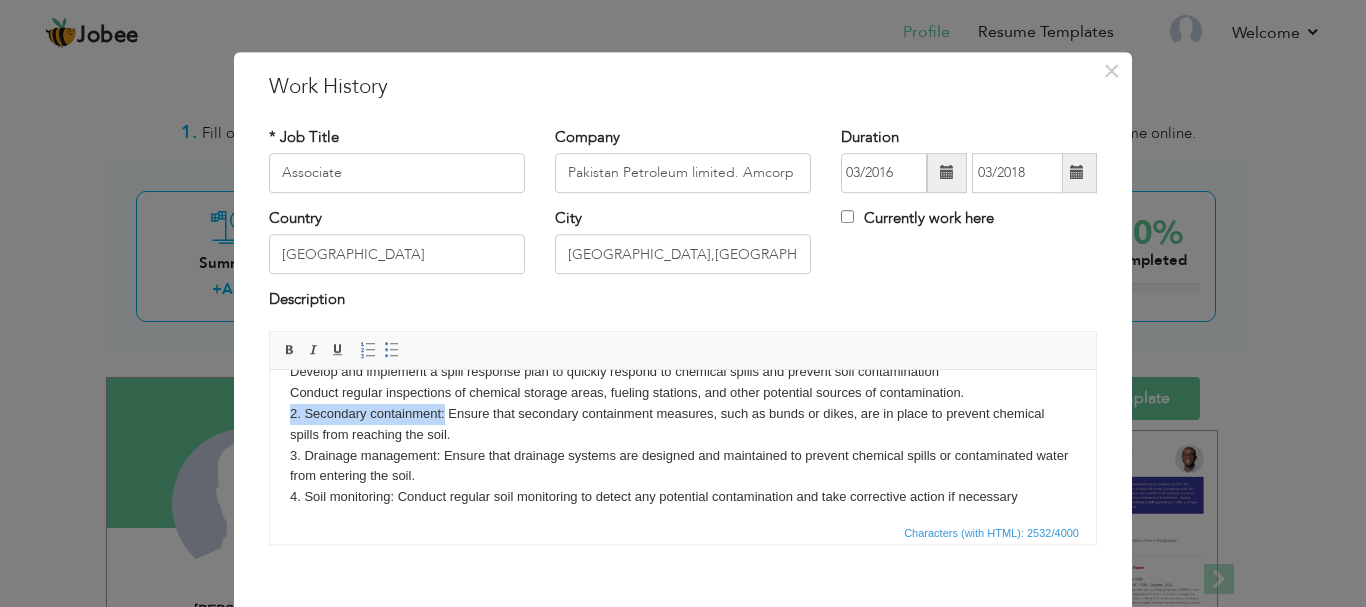 drag, startPoint x: 443, startPoint y: 432, endPoint x: 290, endPoint y: 436, distance: 153.05228 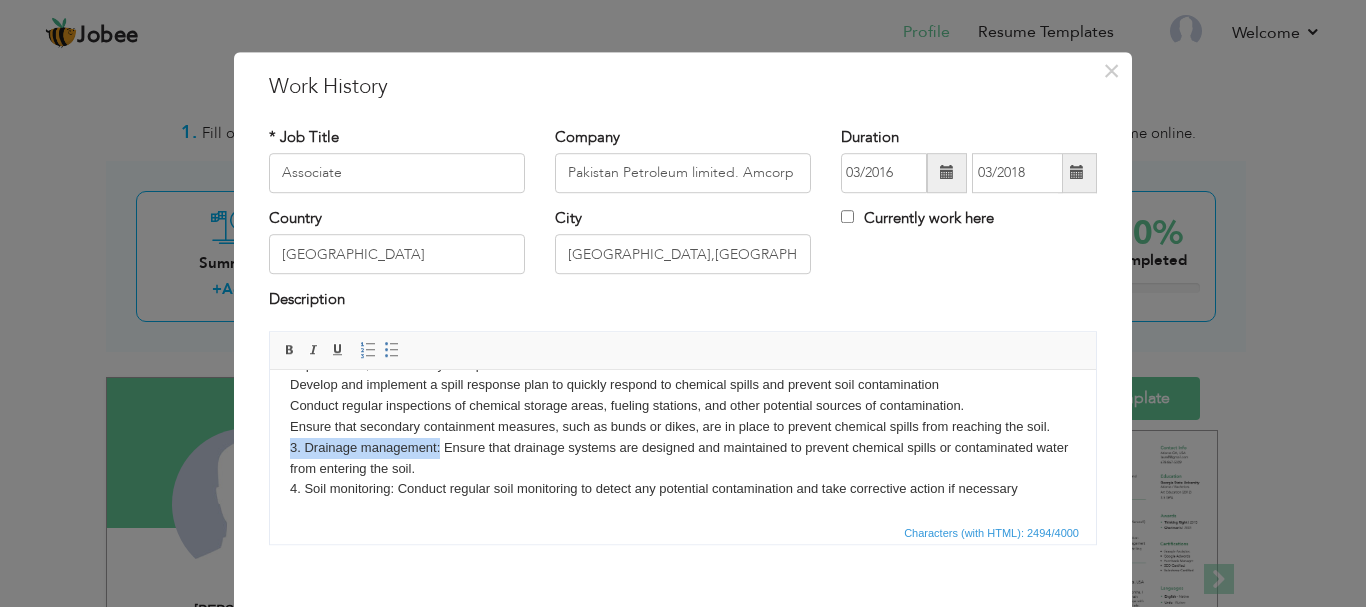 drag, startPoint x: 439, startPoint y: 455, endPoint x: 272, endPoint y: 456, distance: 167.00299 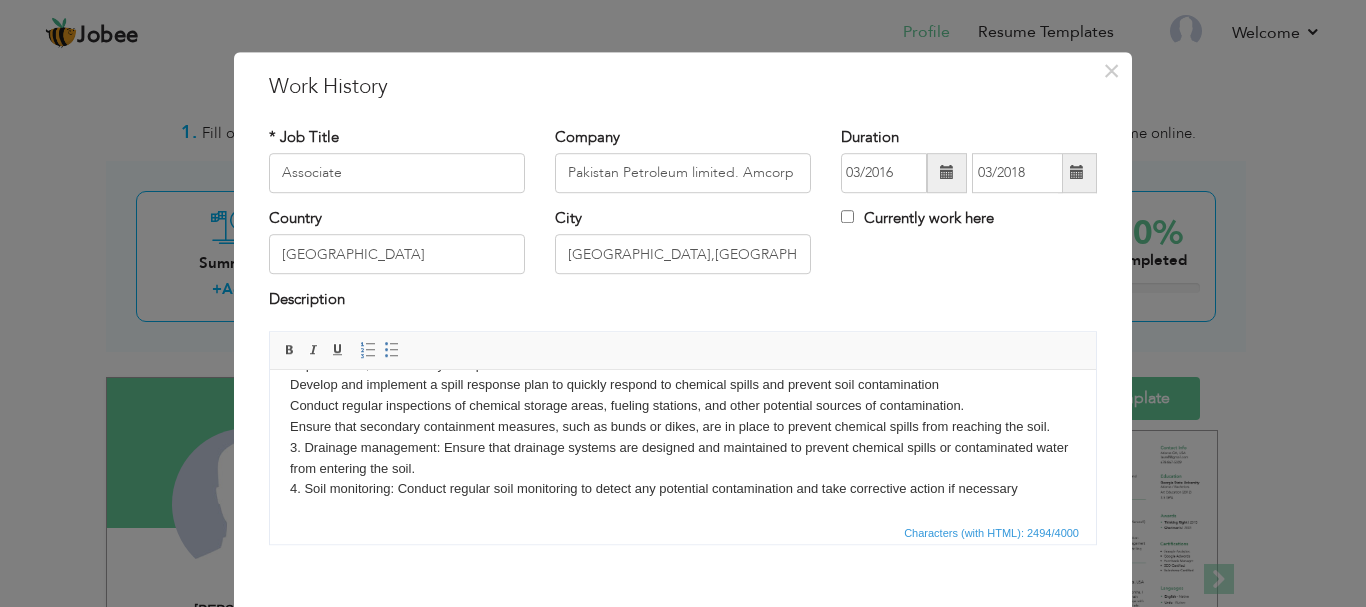 scroll, scrollTop: 389, scrollLeft: 0, axis: vertical 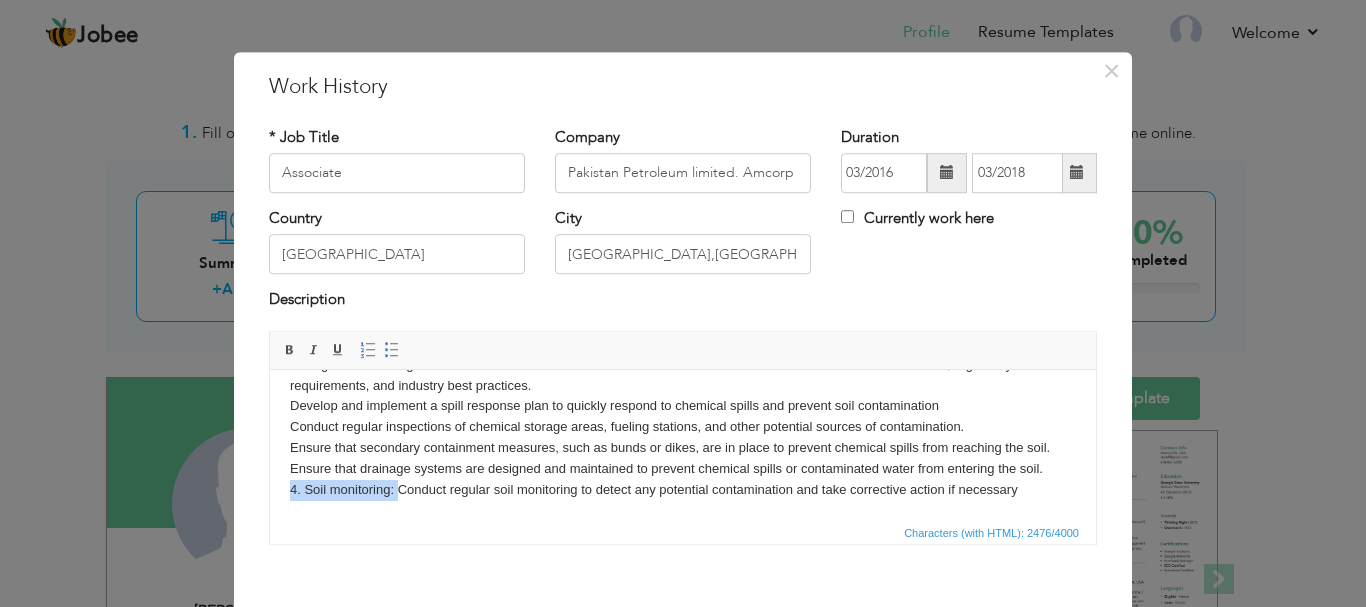 drag, startPoint x: 399, startPoint y: 487, endPoint x: 276, endPoint y: 484, distance: 123.03658 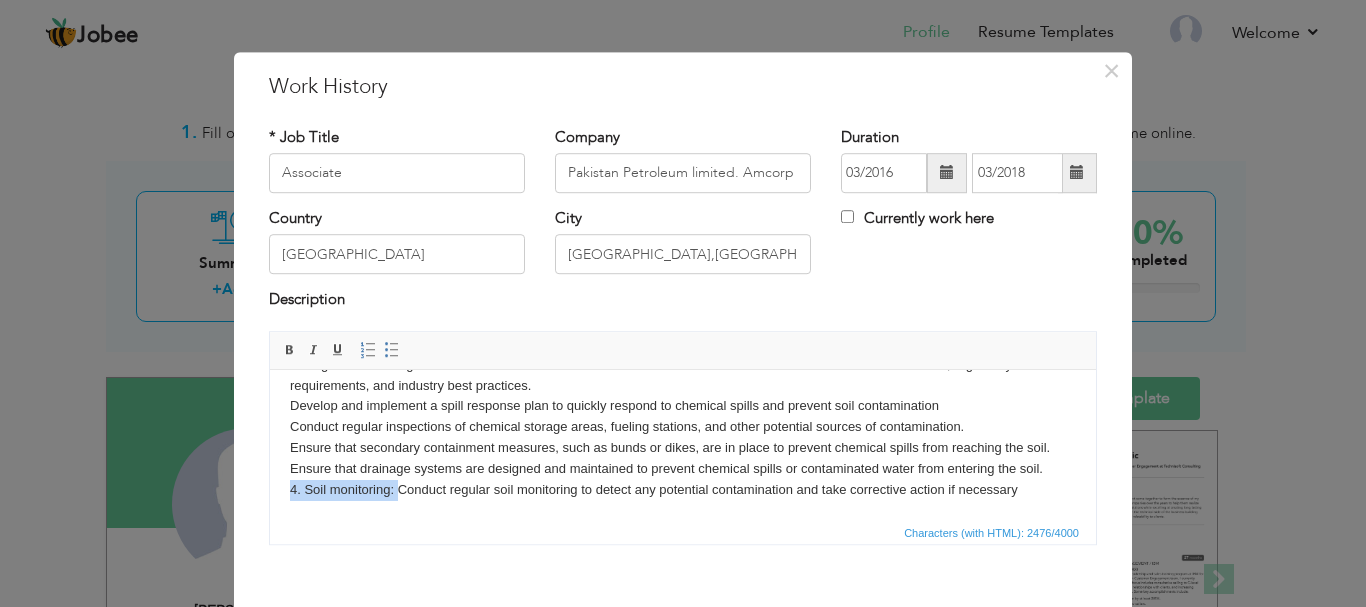 click on "Key Responsibilities   Develop and implement waste management plans, including waste reduction, recycling, and disposal.  Ensure compliance with environmental regulations, laws, and policies related to waste management.   Conduct waste audits to identify areas for improvement and implement waste reduction initiatives.  Engage with stakeholders, including employees, management, customers, and regulatory agencies, to promote environmental awareness and waste management best practices. Data analysis and reporting: Analyze waste management data and prepare reports, including waste management plans, compliance reports, and sustainability reports.  Oversee environmental monitoring activities, including air and water quality monitoring, waste management, and noise pollution control.  Ensure compliance with environmental regulations, laws, and policies, and obtain necessary permits and licenses. Maintain an accurate inventory of chemicals stored on-site, including their quantities, types, and locations." at bounding box center [683, 260] 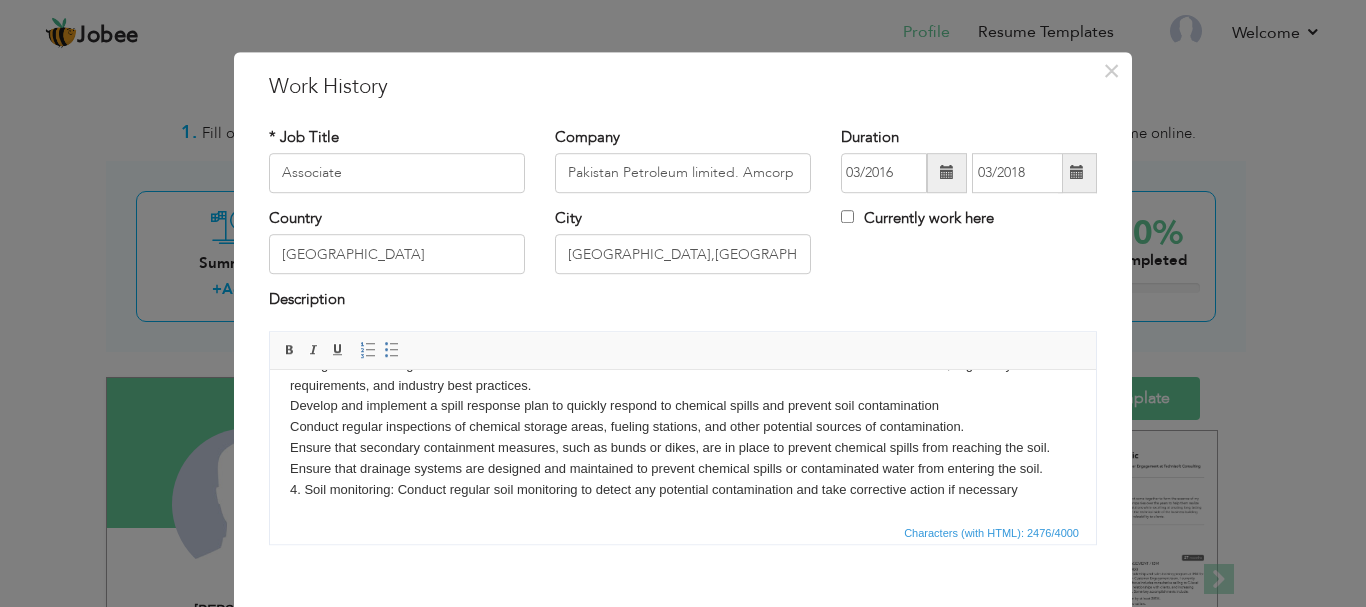 drag, startPoint x: 395, startPoint y: 491, endPoint x: 313, endPoint y: 487, distance: 82.0975 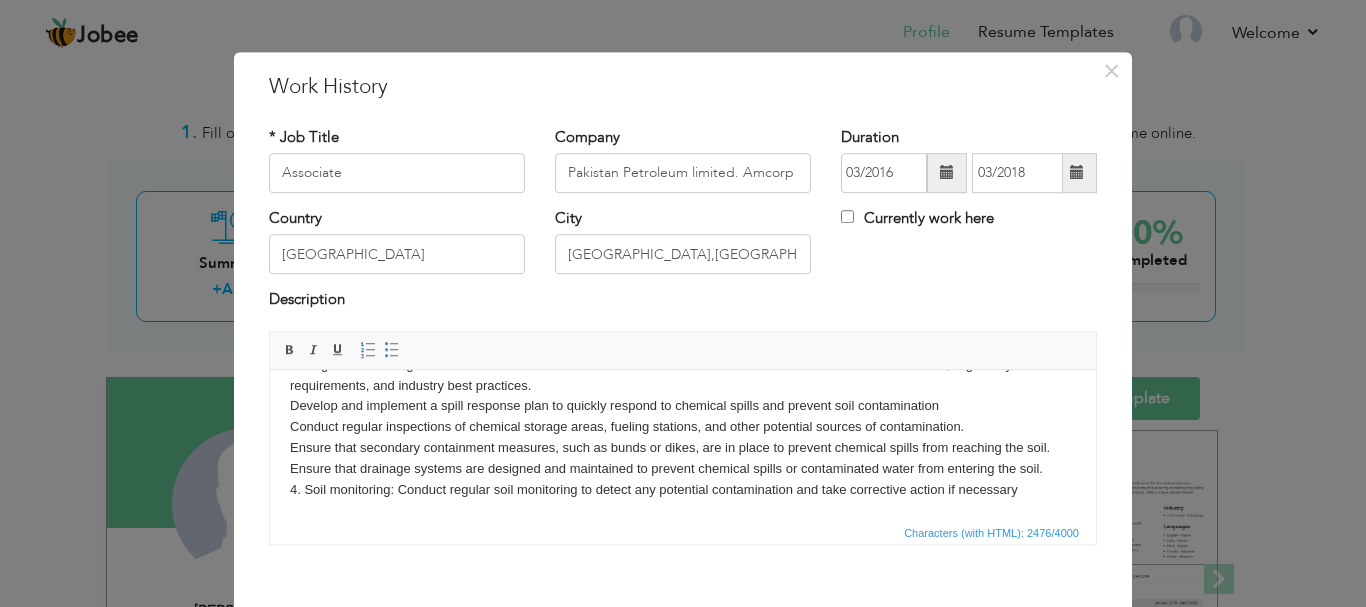 click on "Key Responsibilities   Develop and implement waste management plans, including waste reduction, recycling, and disposal.  Ensure compliance with environmental regulations, laws, and policies related to waste management.   Conduct waste audits to identify areas for improvement and implement waste reduction initiatives.  Engage with stakeholders, including employees, management, customers, and regulatory agencies, to promote environmental awareness and waste management best practices. Data analysis and reporting: Analyze waste management data and prepare reports, including waste management plans, compliance reports, and sustainability reports.  Oversee environmental monitoring activities, including air and water quality monitoring, waste management, and noise pollution control.  Ensure compliance with environmental regulations, laws, and policies, and obtain necessary permits and licenses. Maintain an accurate inventory of chemicals stored on-site, including their quantities, types, and locations." at bounding box center (683, 260) 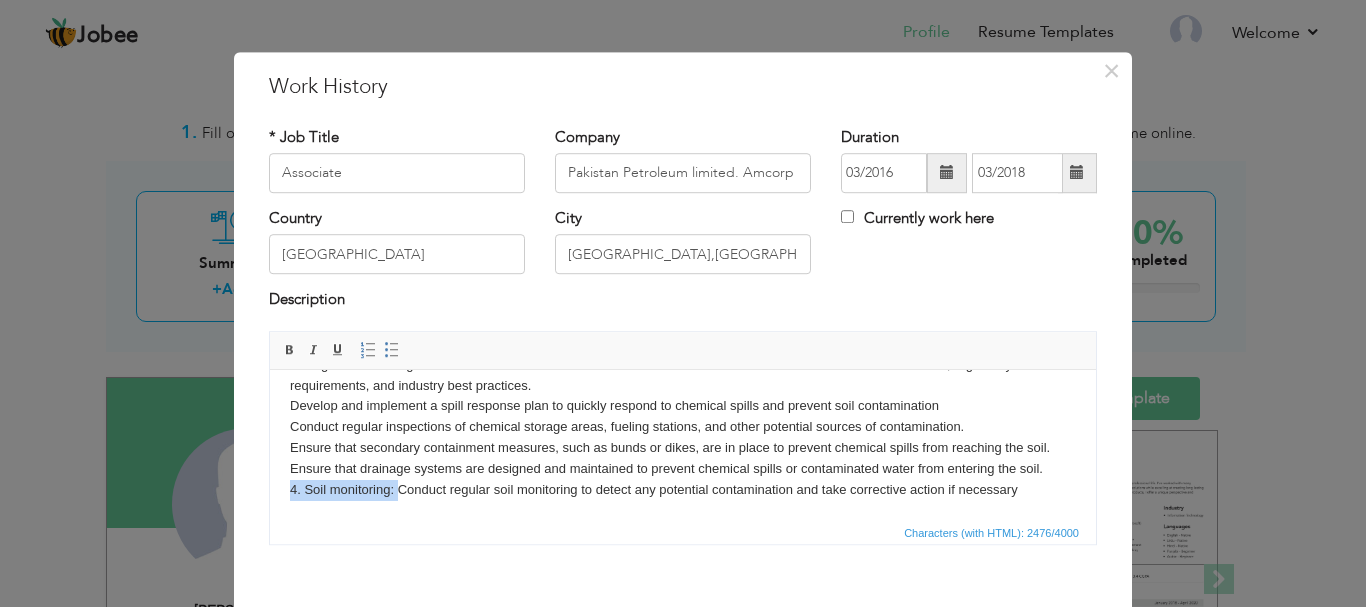 drag, startPoint x: 394, startPoint y: 489, endPoint x: 283, endPoint y: 489, distance: 111 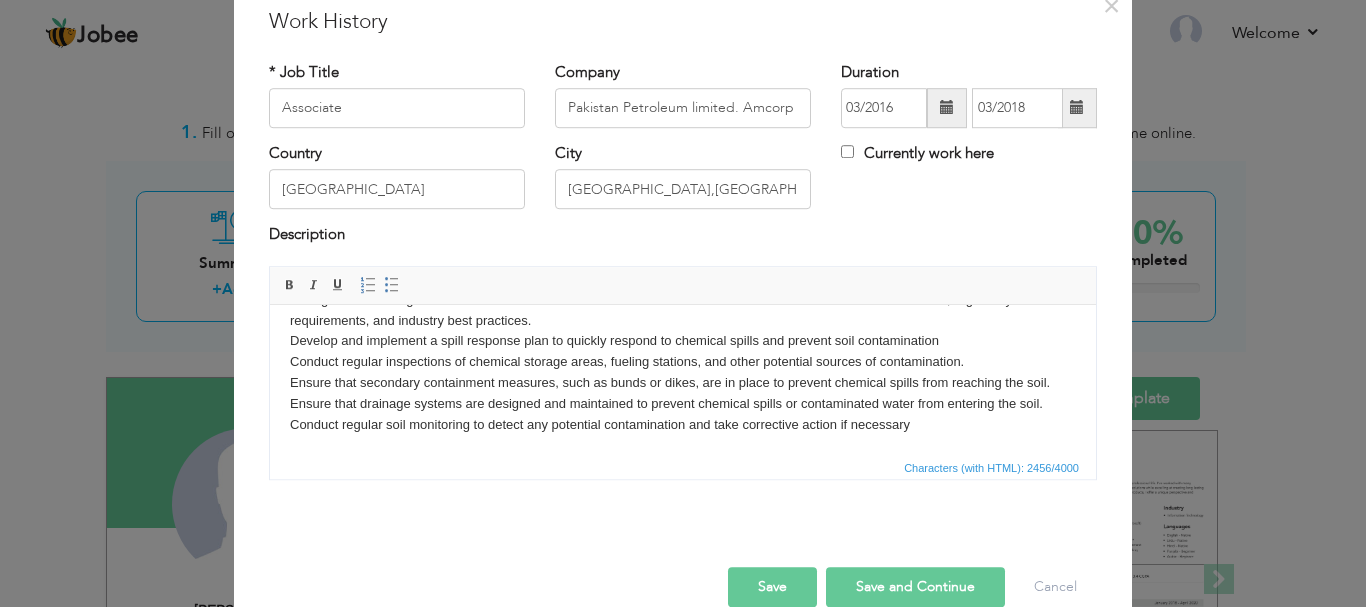 scroll, scrollTop: 110, scrollLeft: 0, axis: vertical 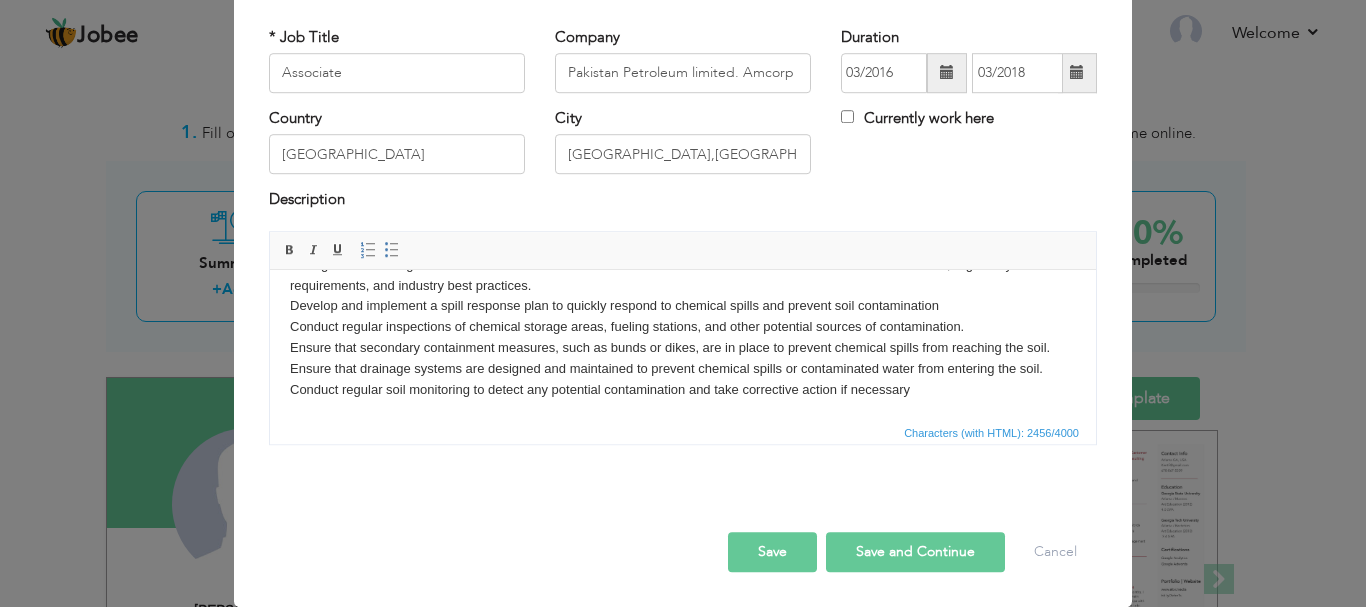 click on "Key Responsibilities   Develop and implement waste management plans, including waste reduction, recycling, and disposal.  Ensure compliance with environmental regulations, laws, and policies related to waste management.   Conduct waste audits to identify areas for improvement and implement waste reduction initiatives.  Engage with stakeholders, including employees, management, customers, and regulatory agencies, to promote environmental awareness and waste management best practices. Data analysis and reporting: Analyze waste management data and prepare reports, including waste management plans, compliance reports, and sustainability reports.  Oversee environmental monitoring activities, including air and water quality monitoring, waste management, and noise pollution control.  Ensure compliance with environmental regulations, laws, and policies, and obtain necessary permits and licenses. Maintain an accurate inventory of chemicals stored on-site, including their quantities, types, and locations." at bounding box center (683, 160) 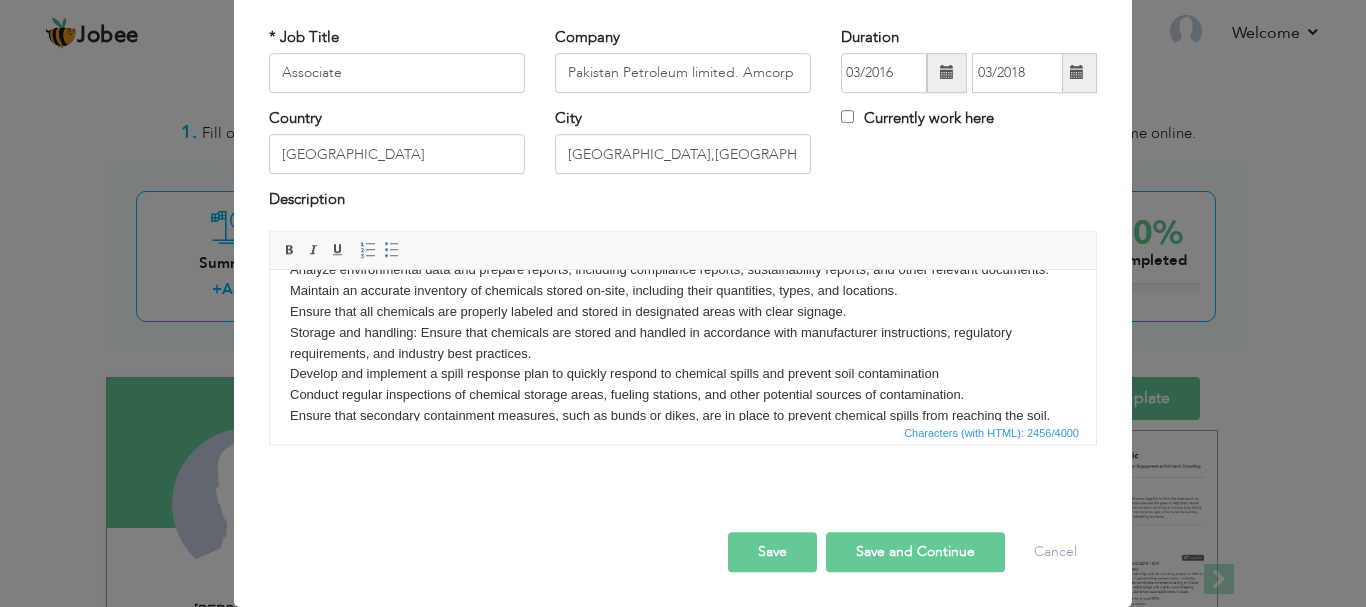 scroll, scrollTop: 389, scrollLeft: 0, axis: vertical 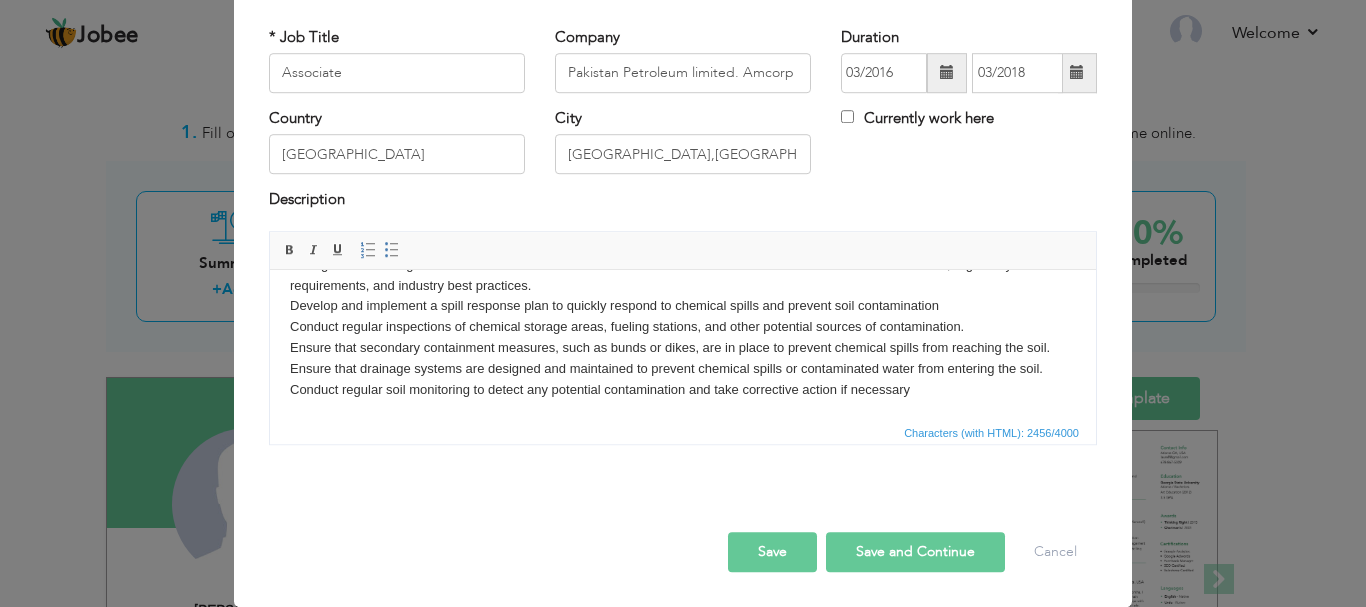 click on "Save and Continue" at bounding box center (915, 552) 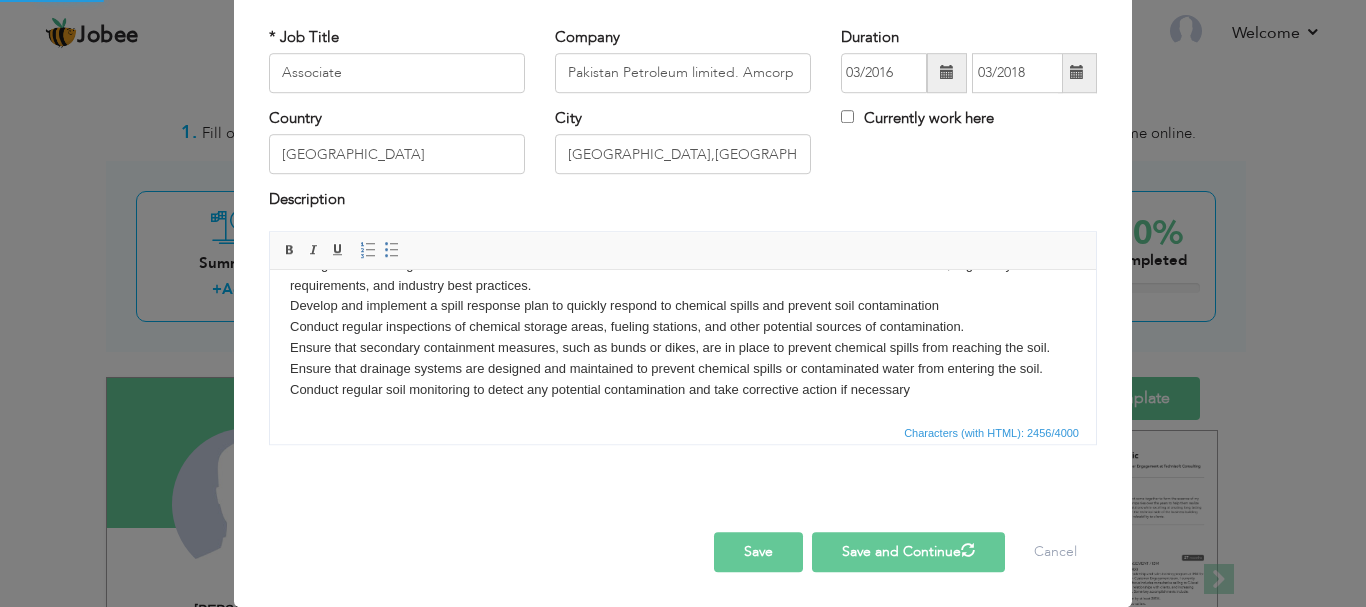 type 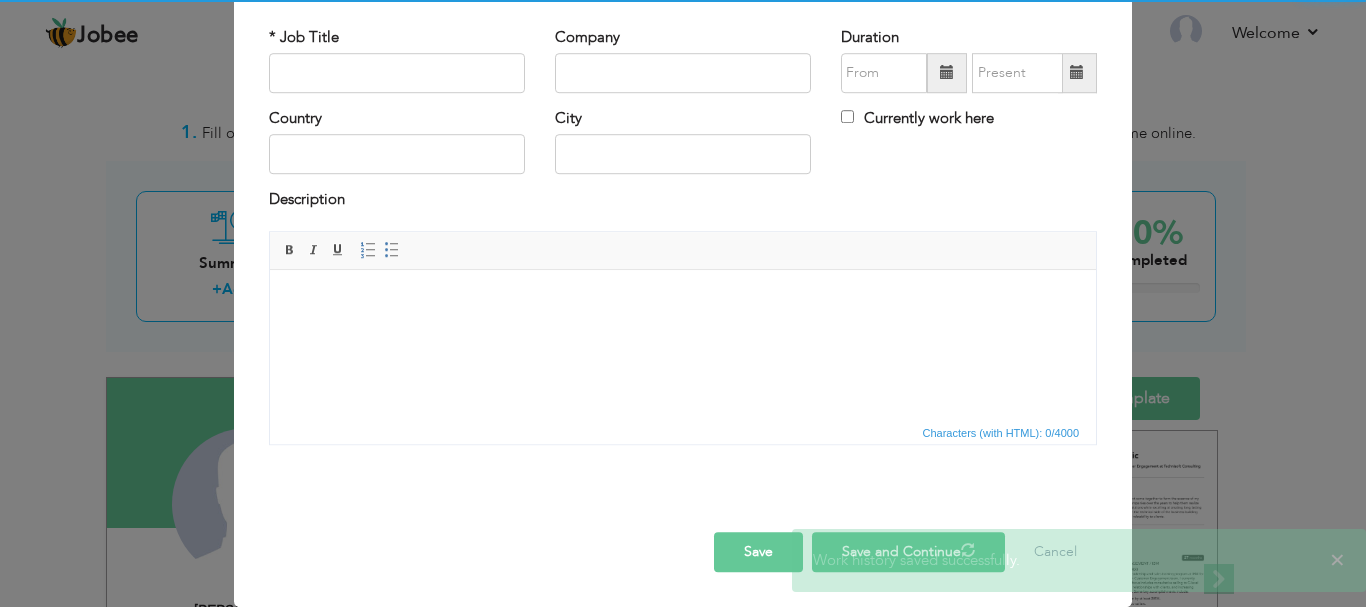 scroll, scrollTop: 0, scrollLeft: 0, axis: both 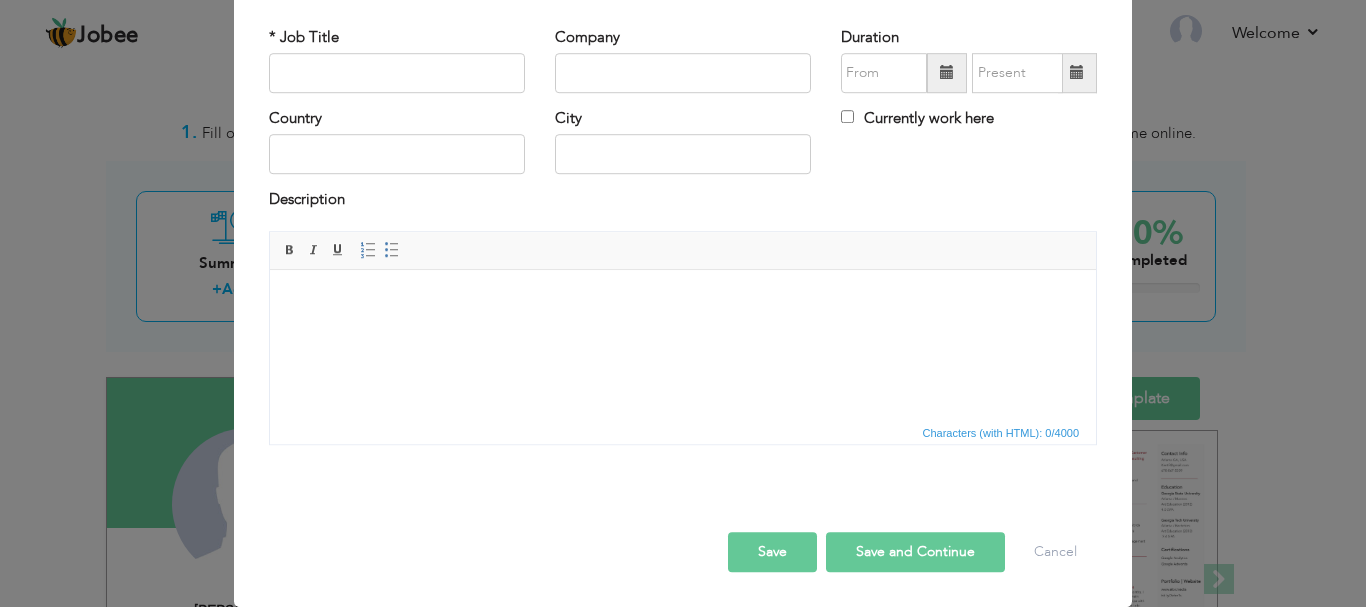 click on "Save and Continue" at bounding box center (915, 552) 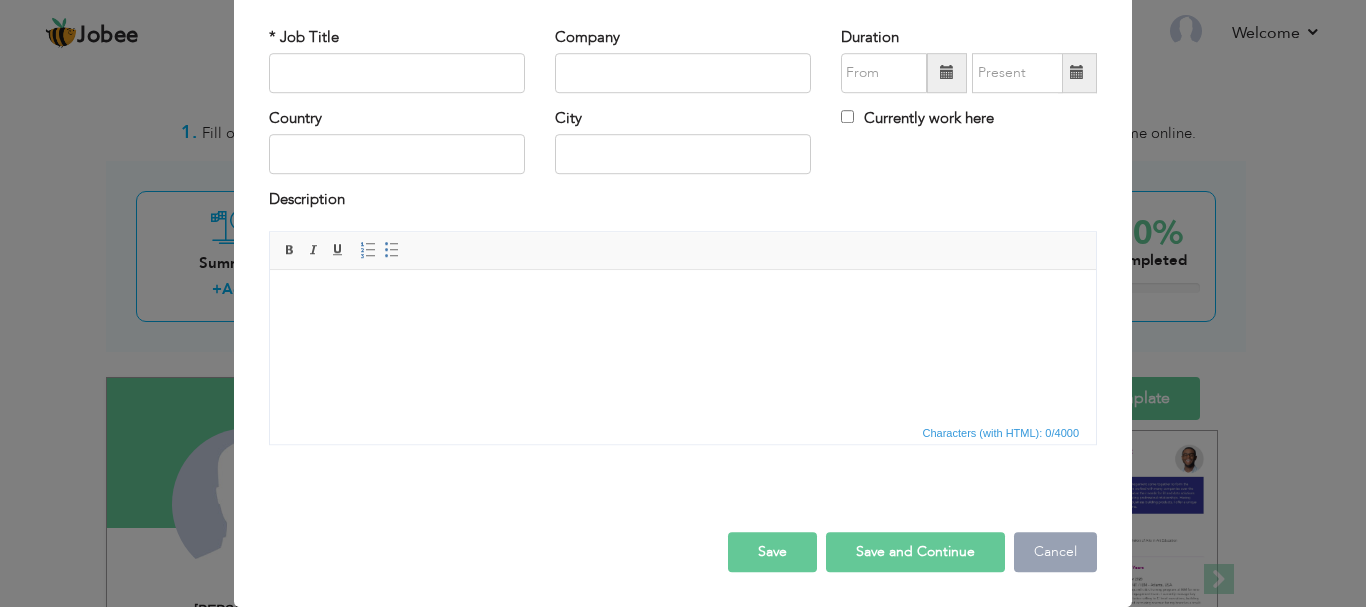 click on "Cancel" at bounding box center (1055, 552) 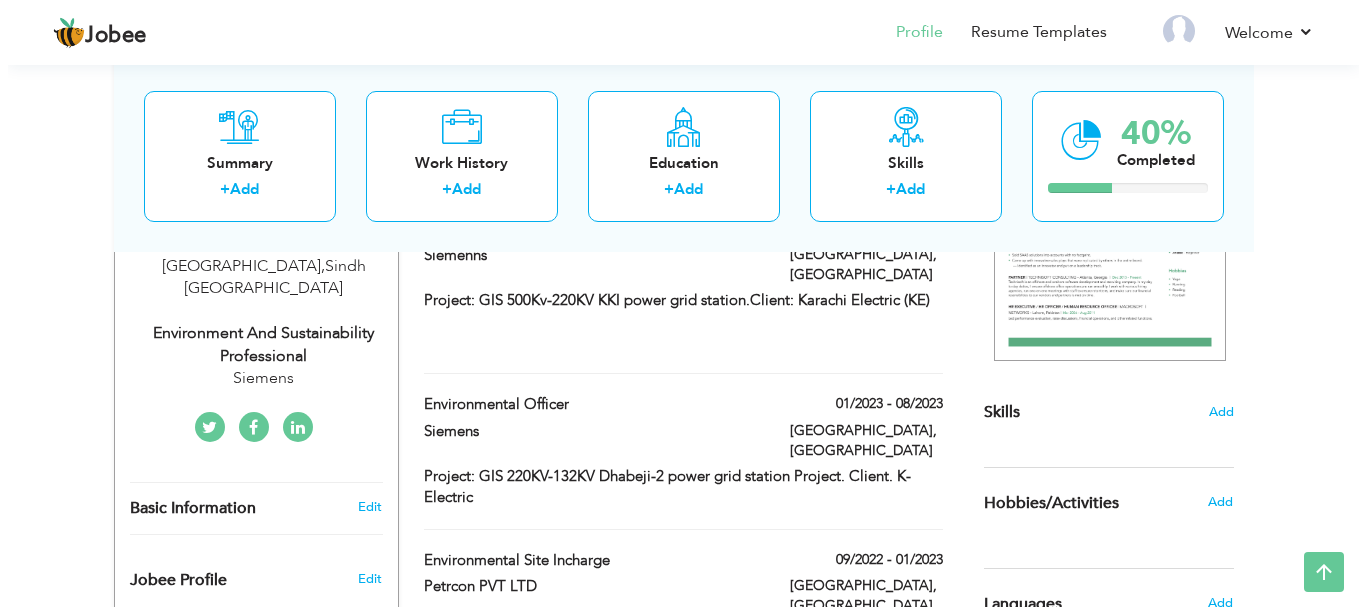 scroll, scrollTop: 200, scrollLeft: 0, axis: vertical 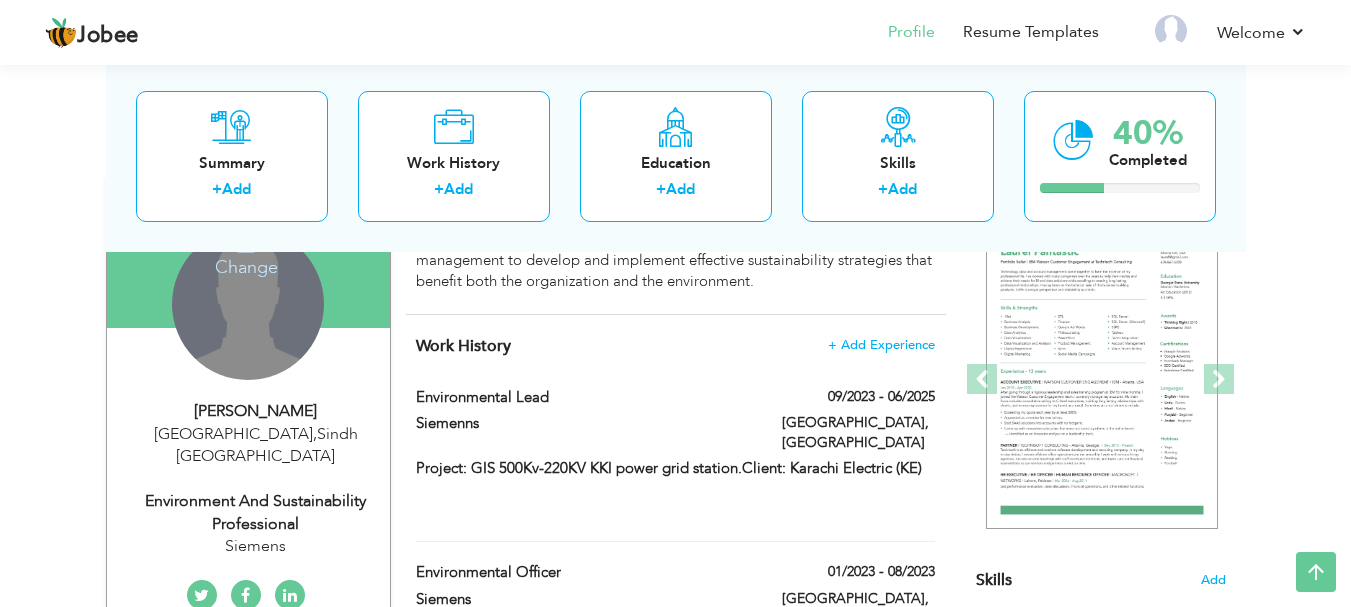click on "Change
Remove" at bounding box center [248, 304] 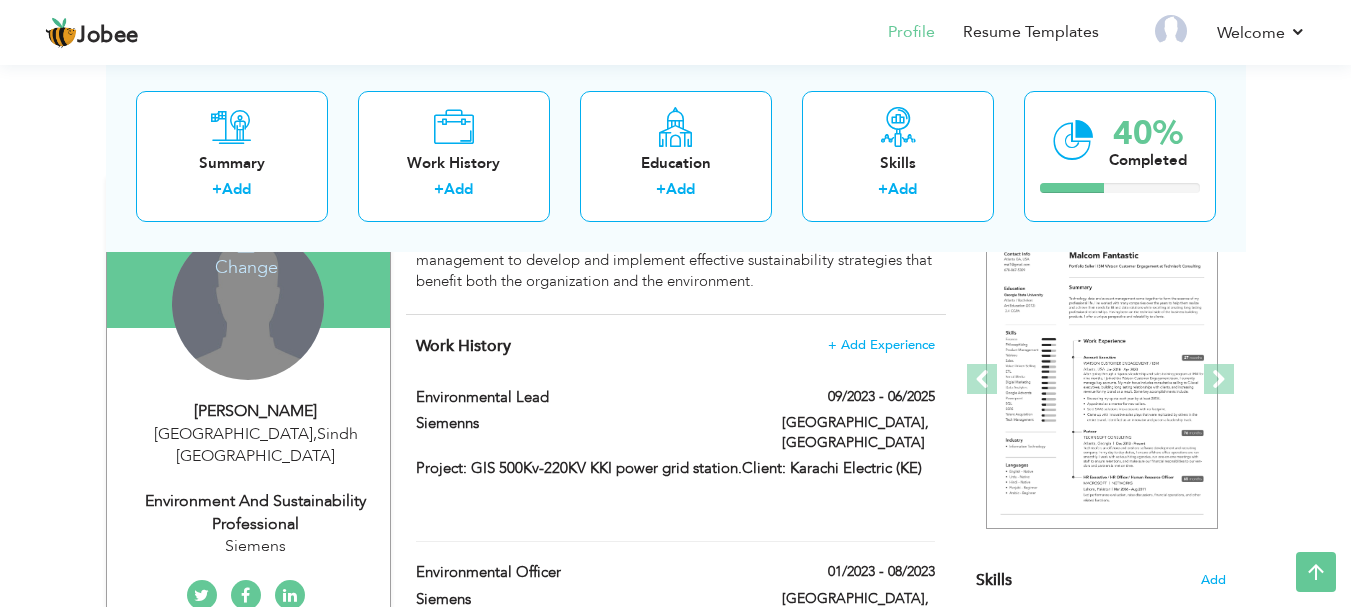 click on "Change" at bounding box center (246, 254) 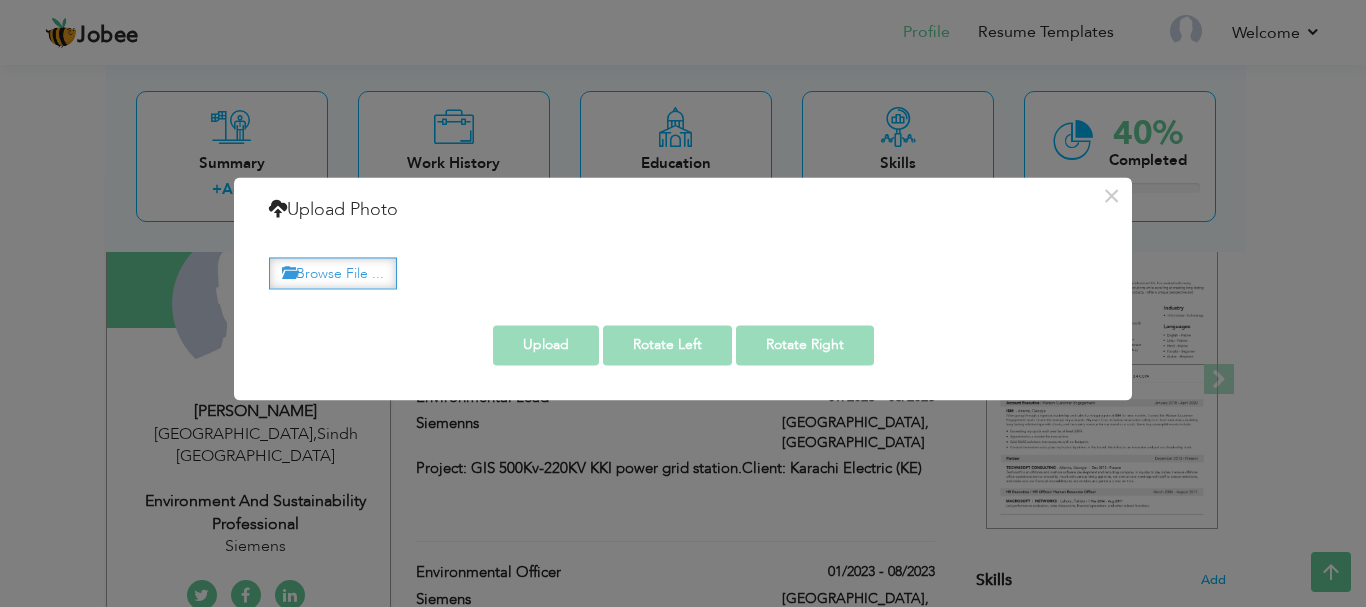 click on "Browse File ..." at bounding box center [333, 273] 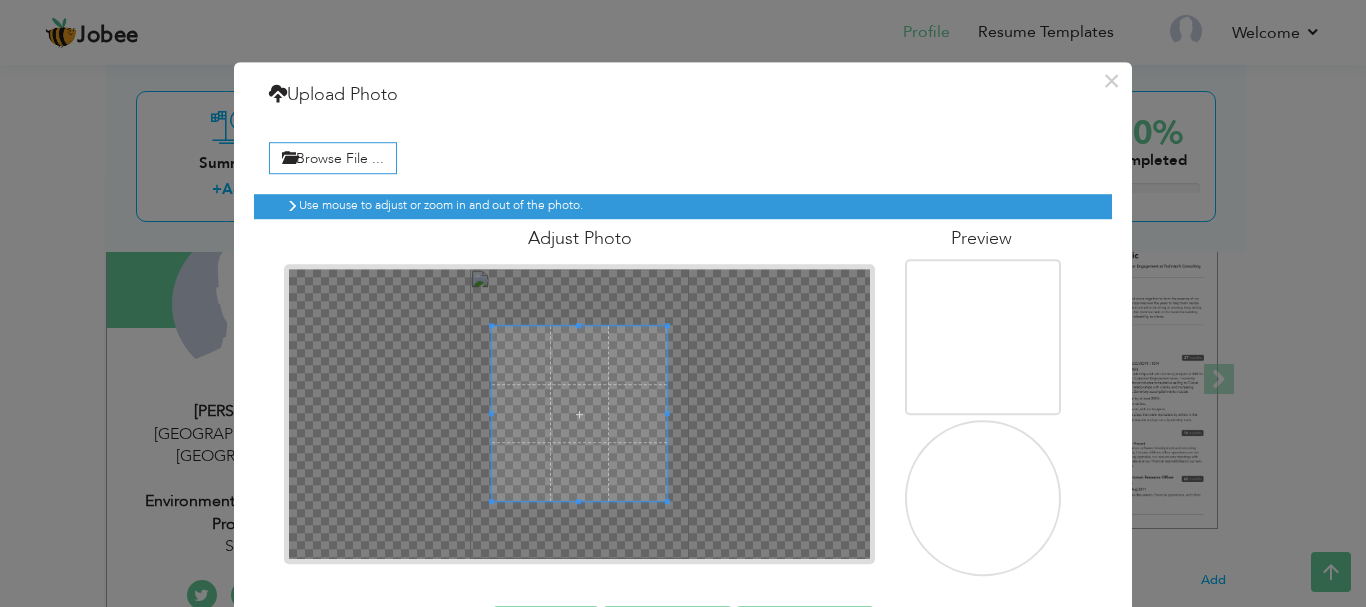 click at bounding box center (985, 339) 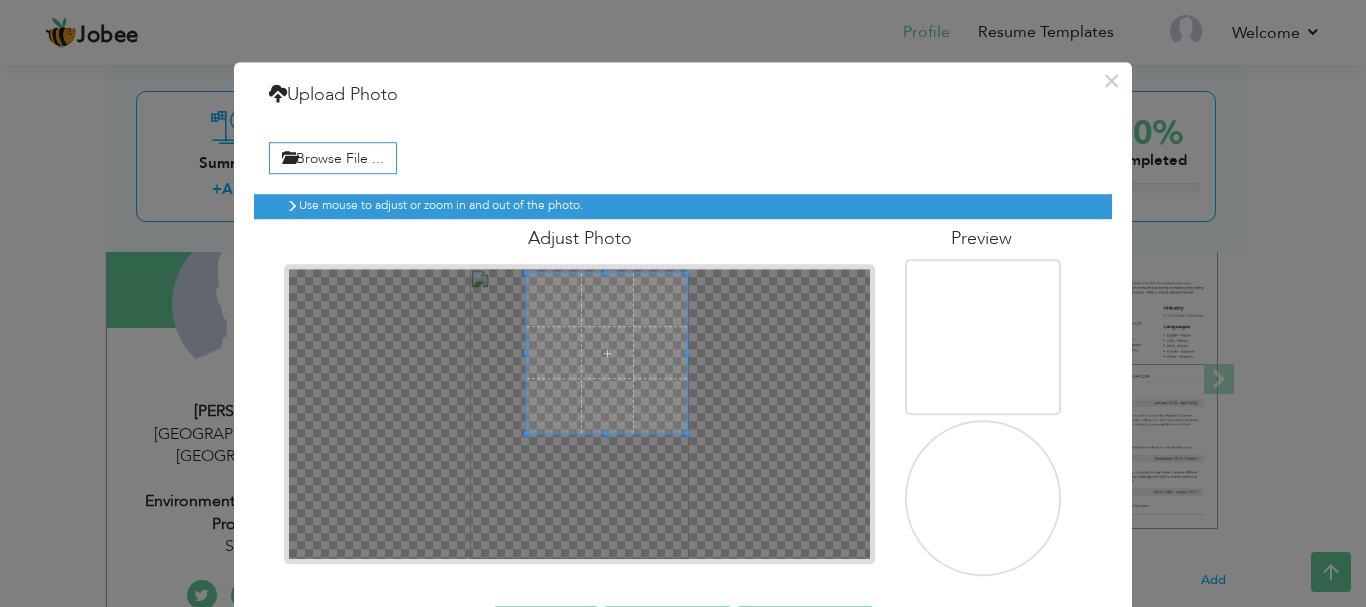 click at bounding box center (579, 414) 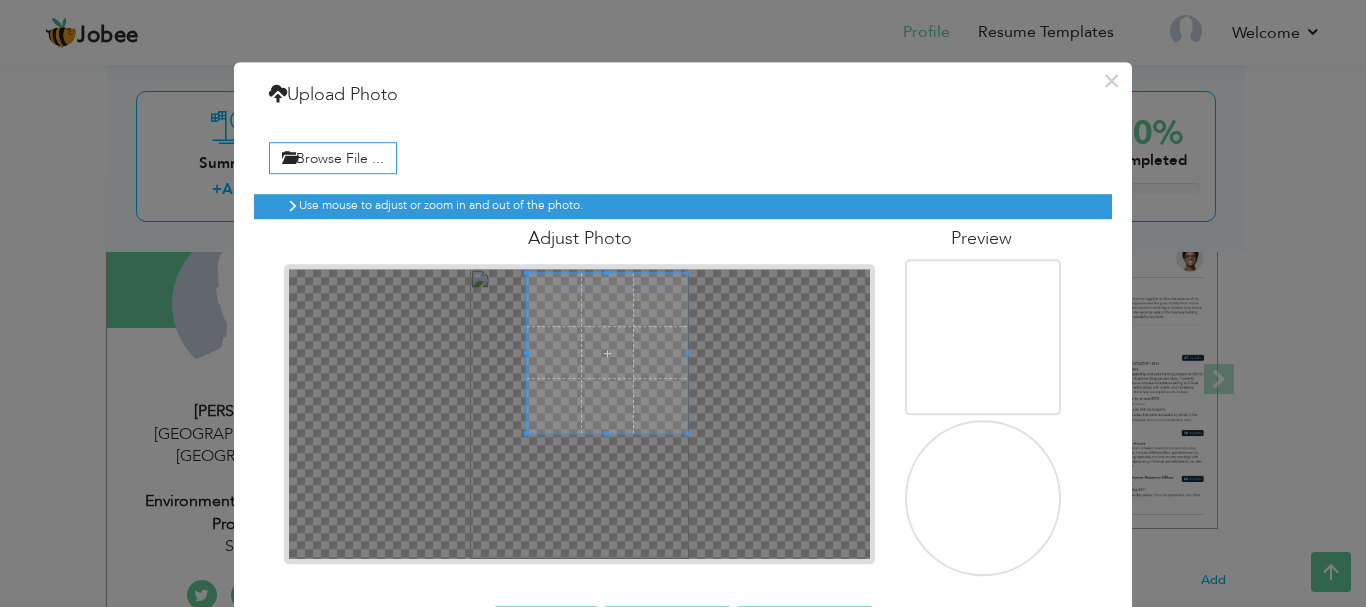 click at bounding box center [958, 398] 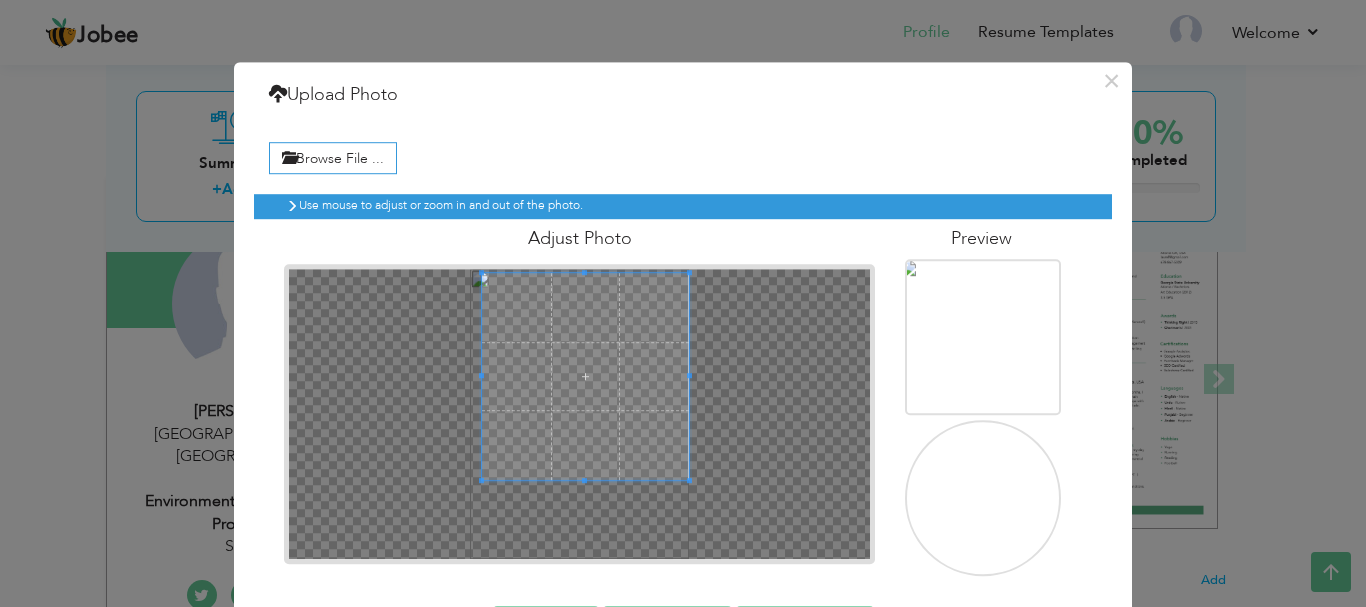 click on "Jobee
Profile
Resume Templates
Resume Templates
Cover Letters
About
My Resume
Welcome
Settings
Log off" at bounding box center (683, 103) 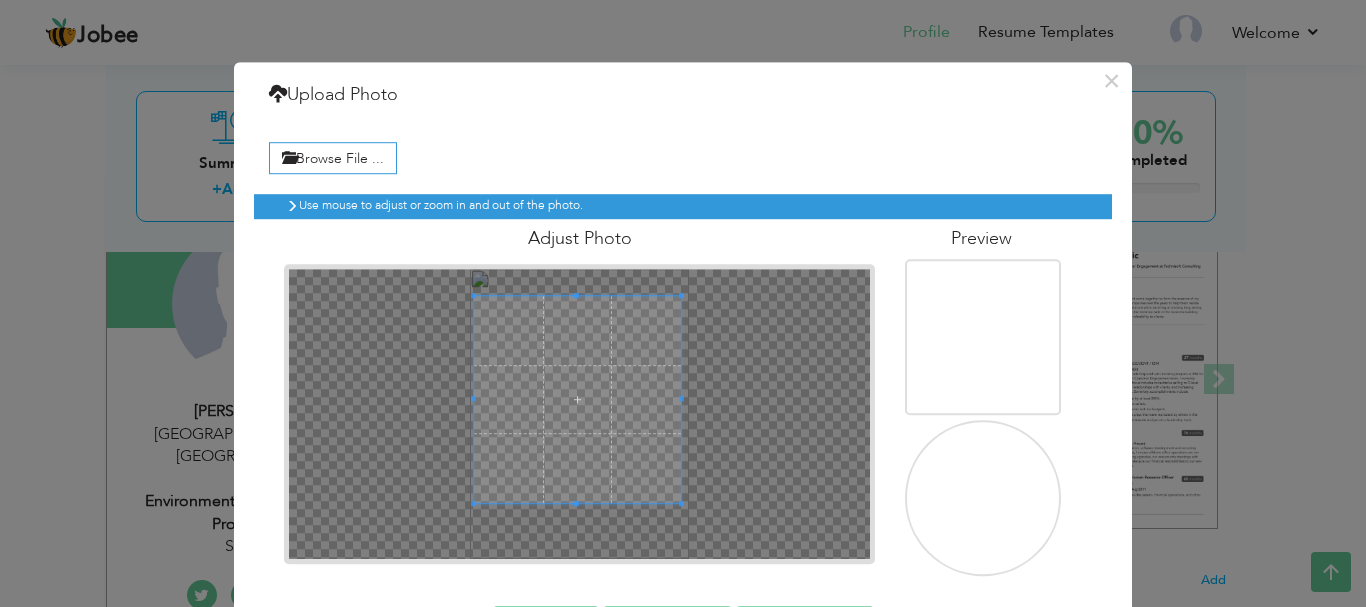 click at bounding box center [577, 399] 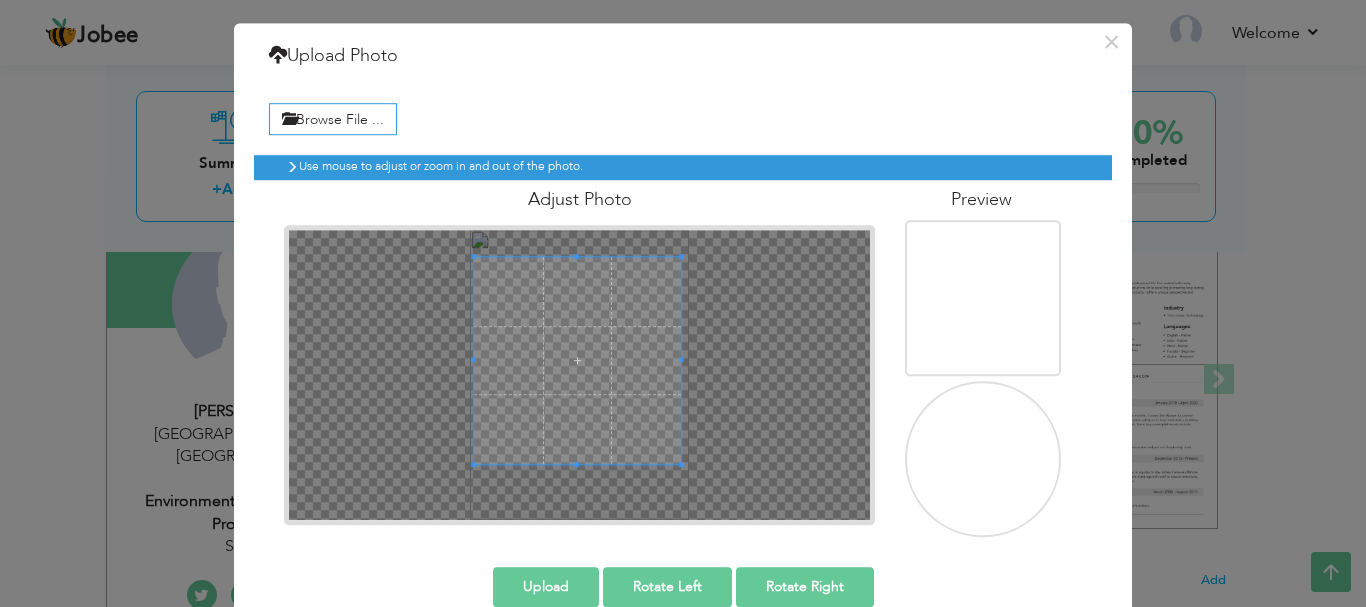 scroll, scrollTop: 74, scrollLeft: 0, axis: vertical 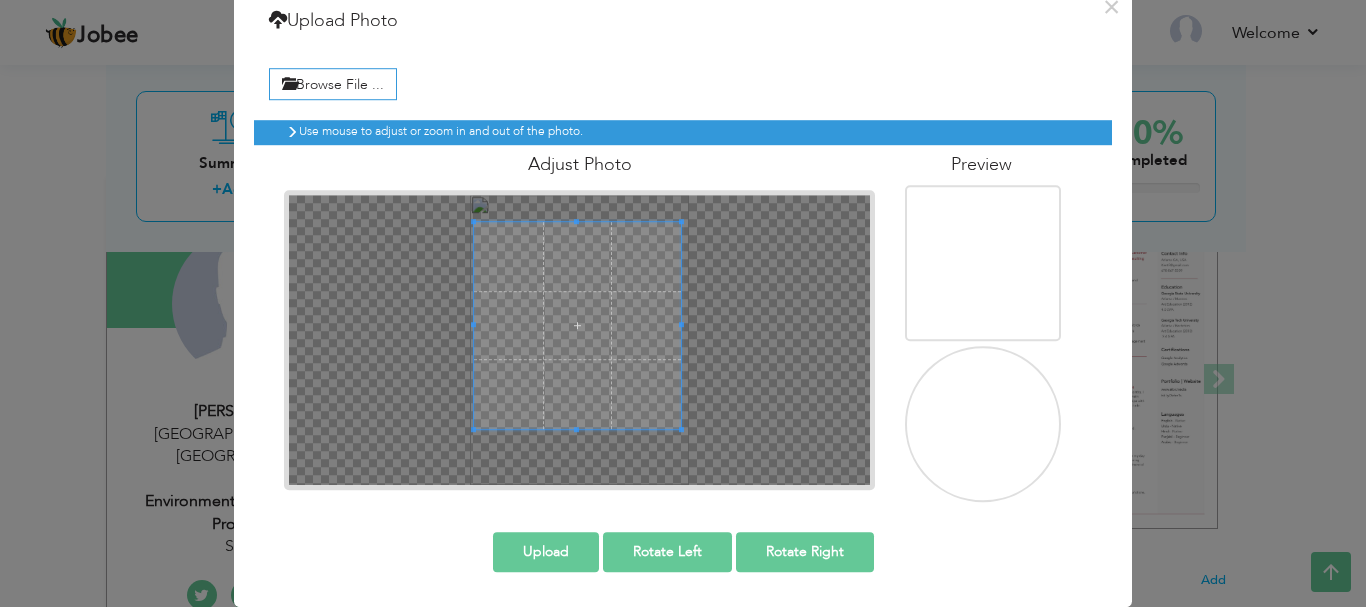 click on "Upload" at bounding box center [546, 552] 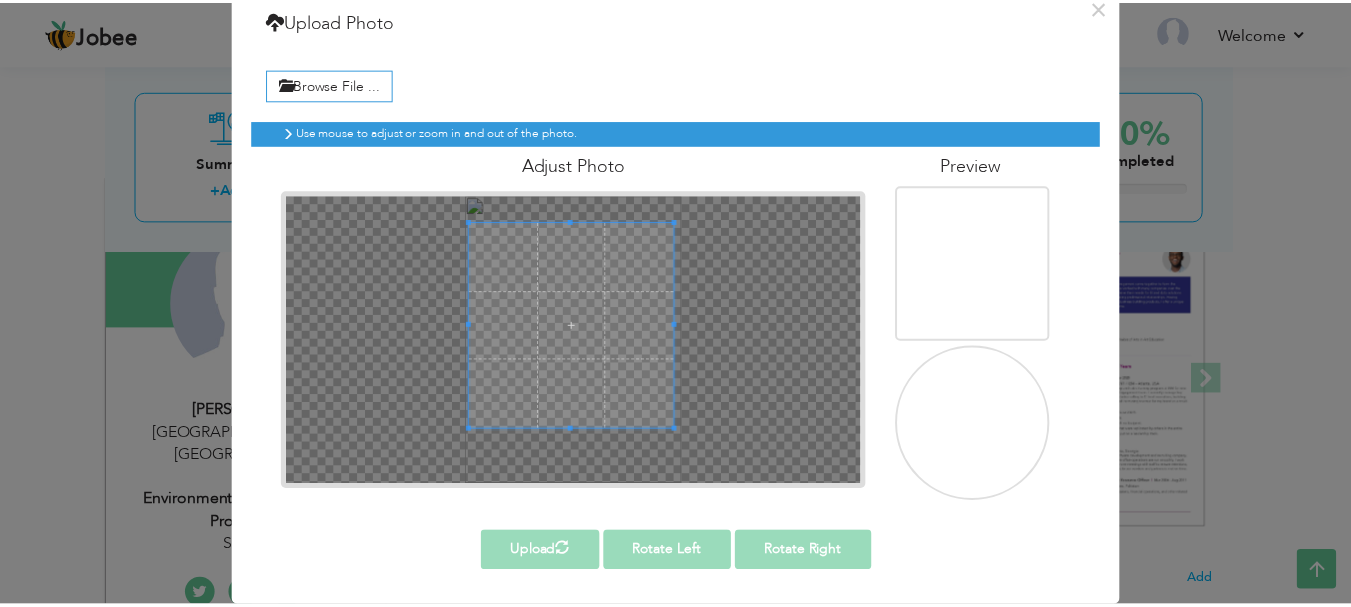 scroll, scrollTop: 0, scrollLeft: 0, axis: both 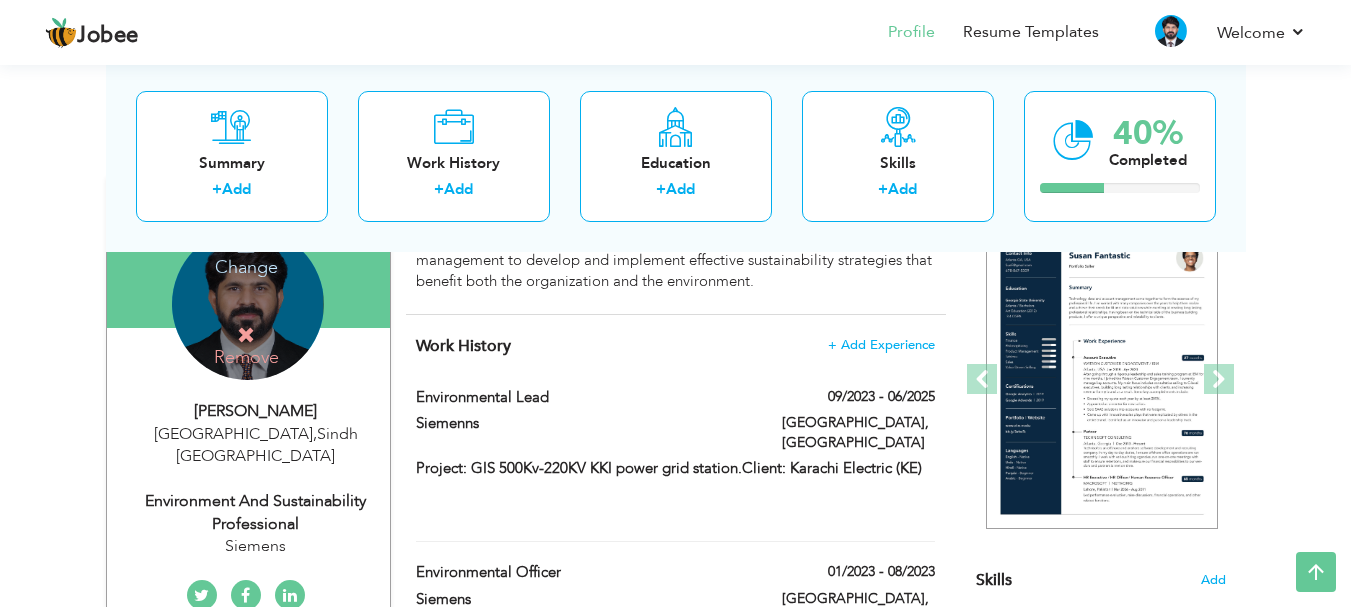 drag, startPoint x: 268, startPoint y: 288, endPoint x: 236, endPoint y: 265, distance: 39.40812 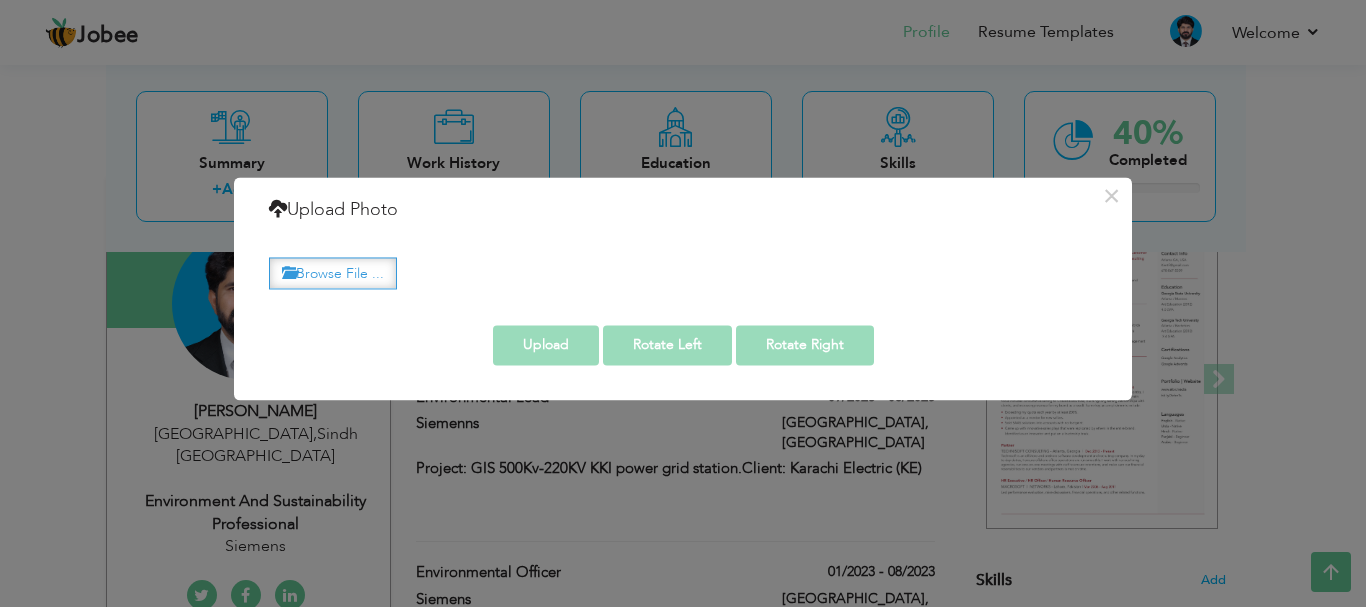 click on "Browse File ..." at bounding box center [333, 273] 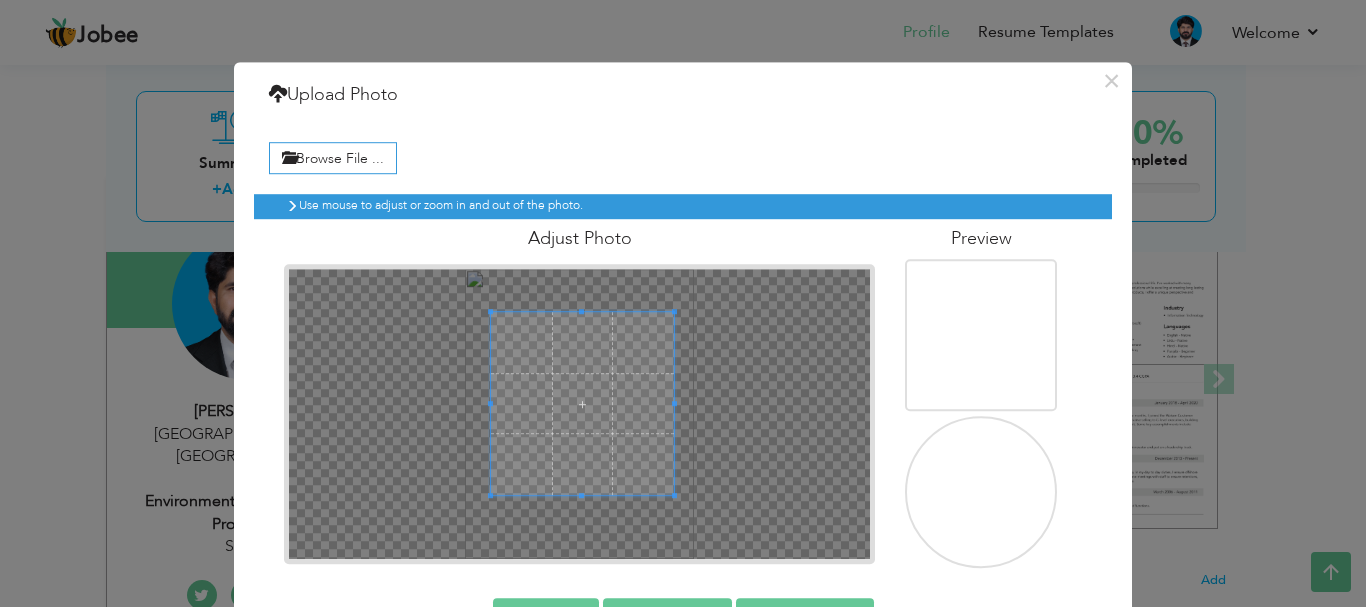 click at bounding box center [582, 403] 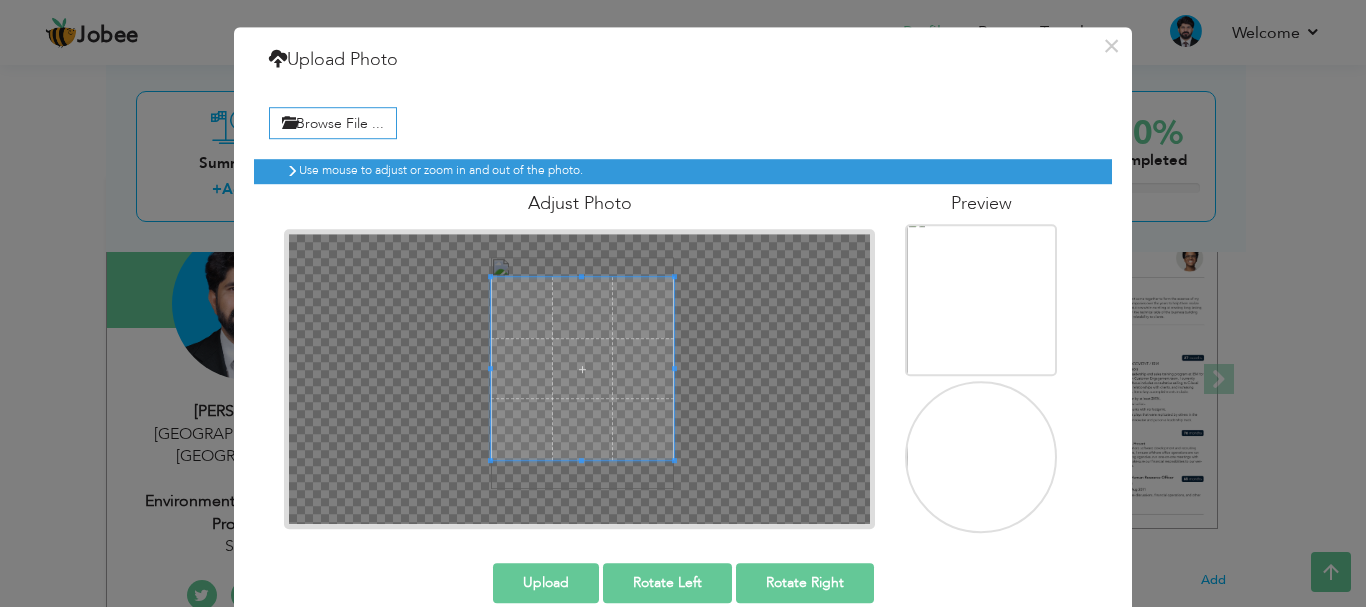 scroll, scrollTop: 66, scrollLeft: 0, axis: vertical 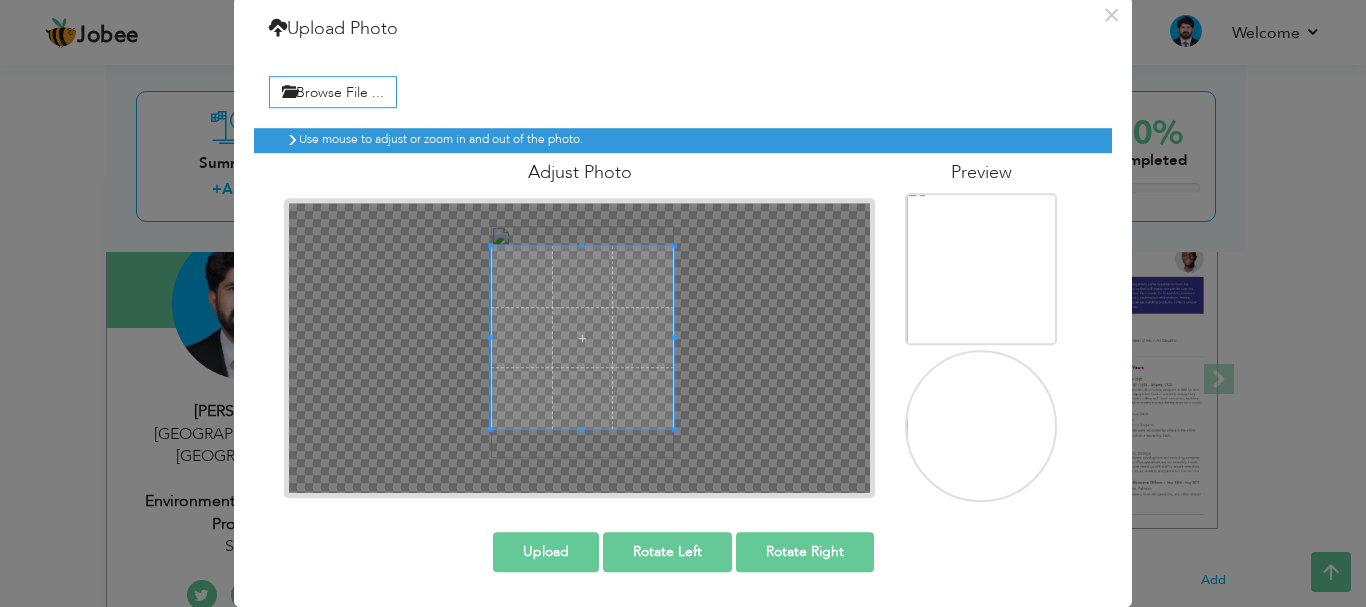 click on "Upload" at bounding box center (546, 552) 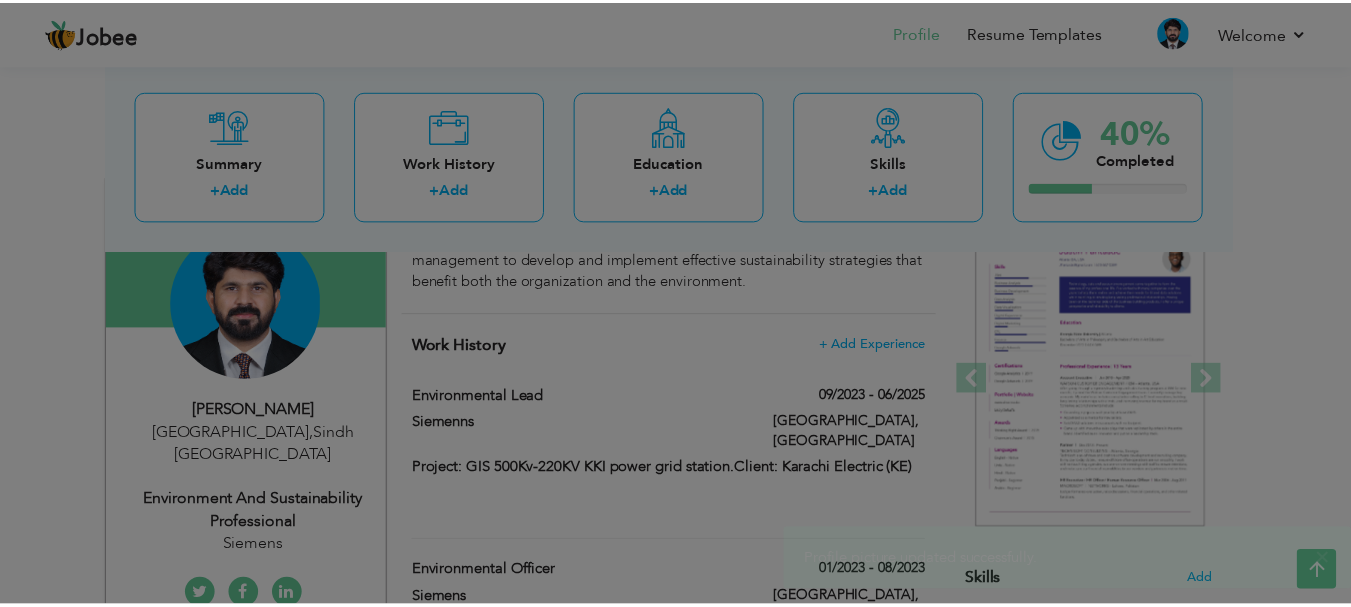 scroll, scrollTop: 0, scrollLeft: 0, axis: both 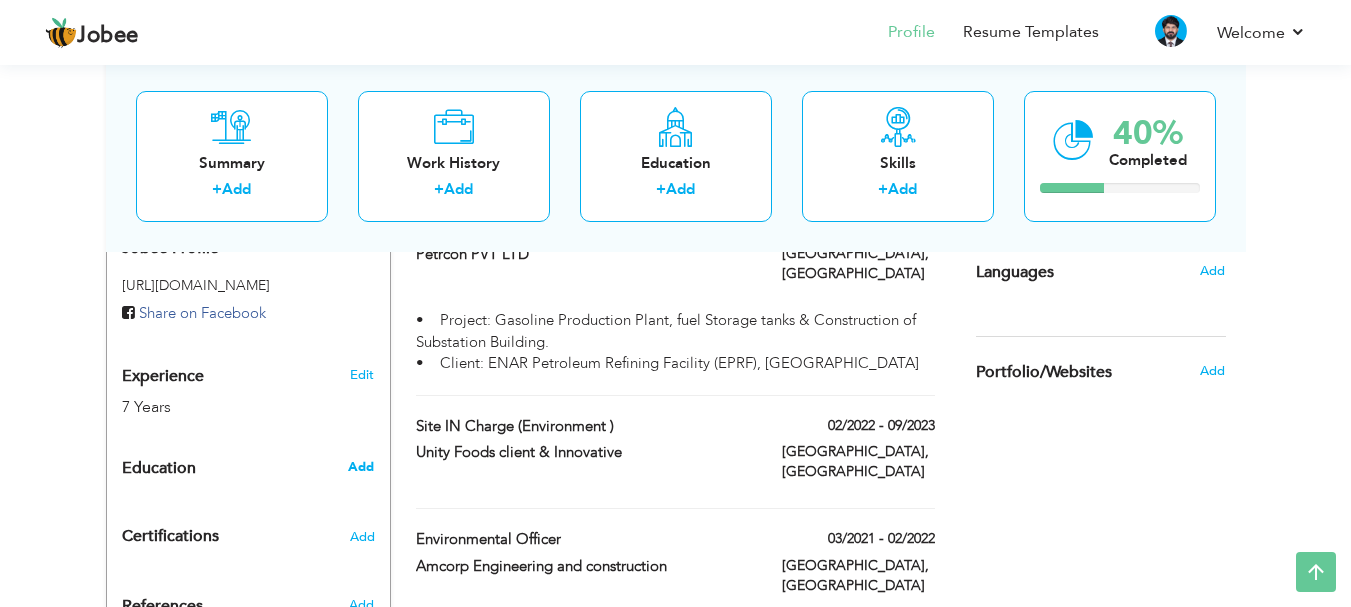 click on "Add" at bounding box center [361, 467] 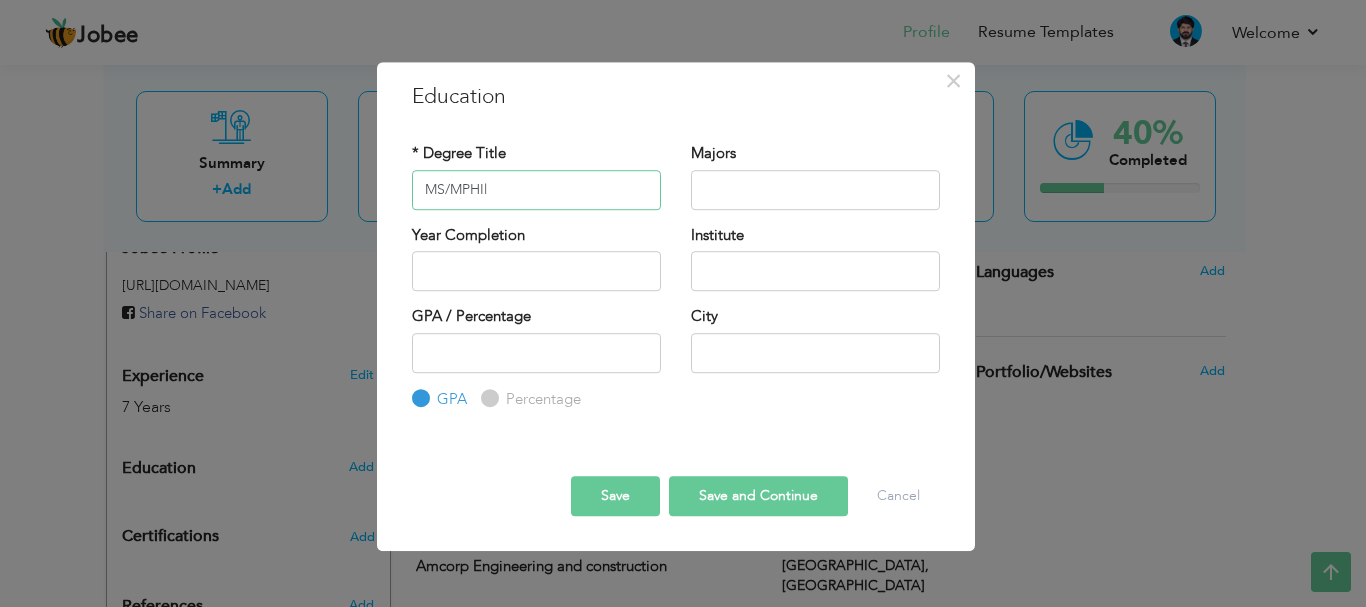 type on "MS/MPHIl" 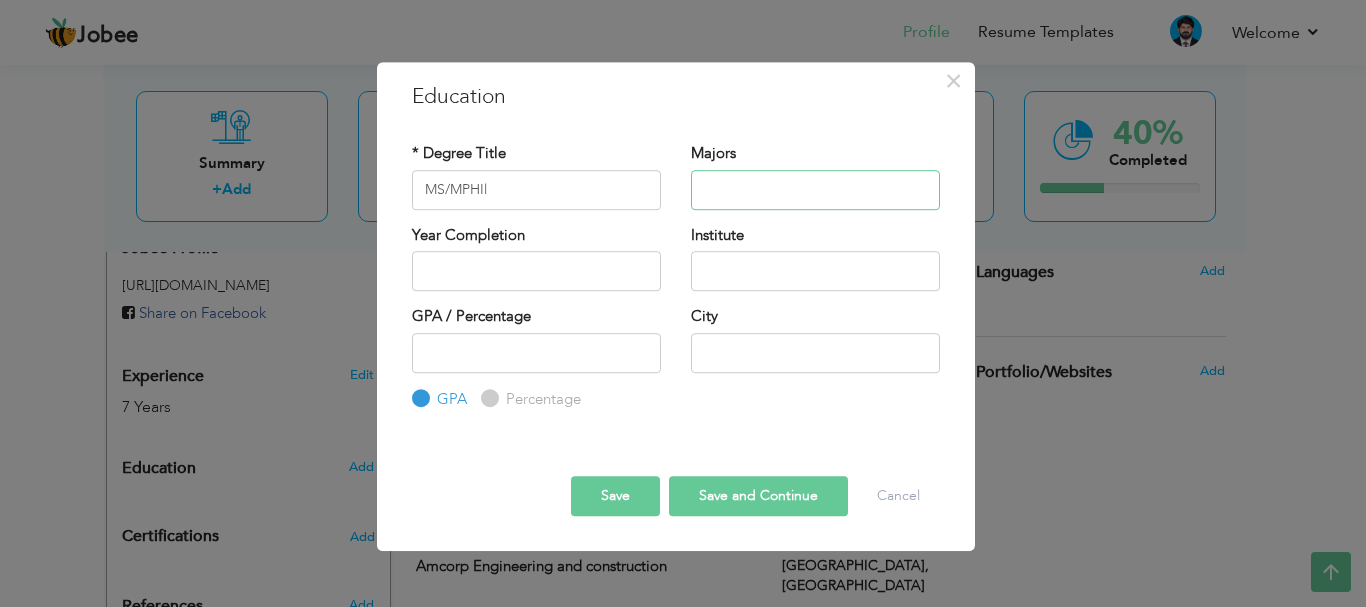 click at bounding box center [815, 190] 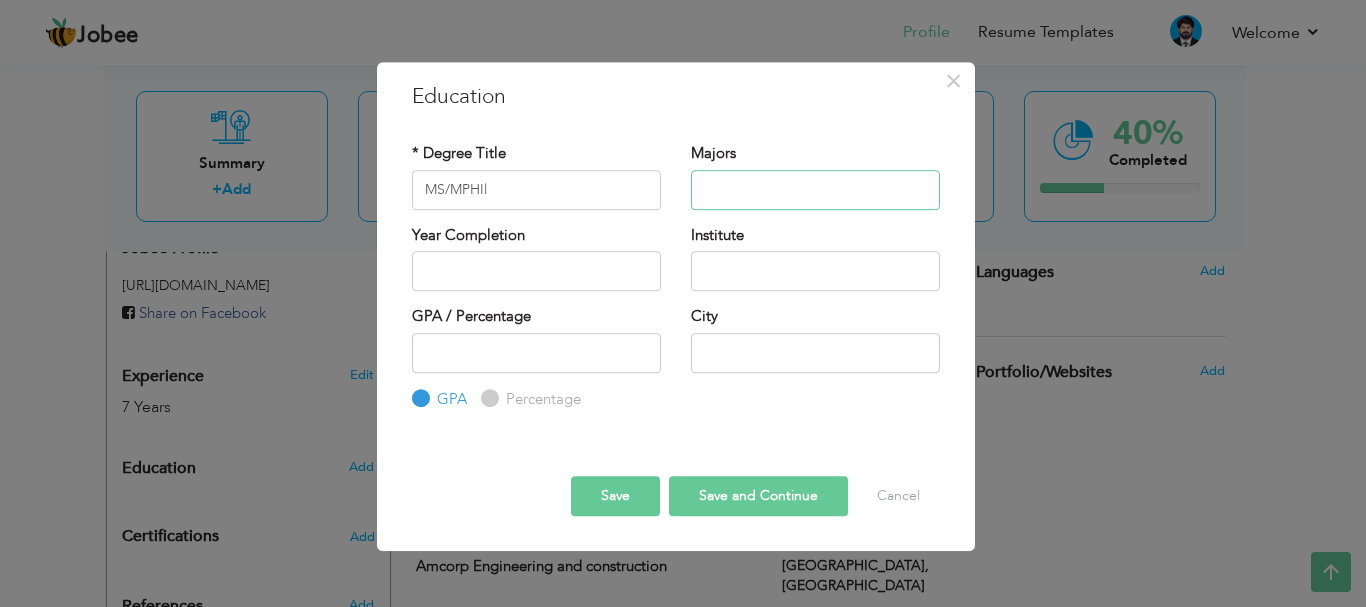 paste on "	Subjects; Energy Systems Auditing .Heath safety & Environment. Renewable energies technologies. Environment and sustainability. GIS & Remote sensing. Environment Impact Assessment. Energy management" 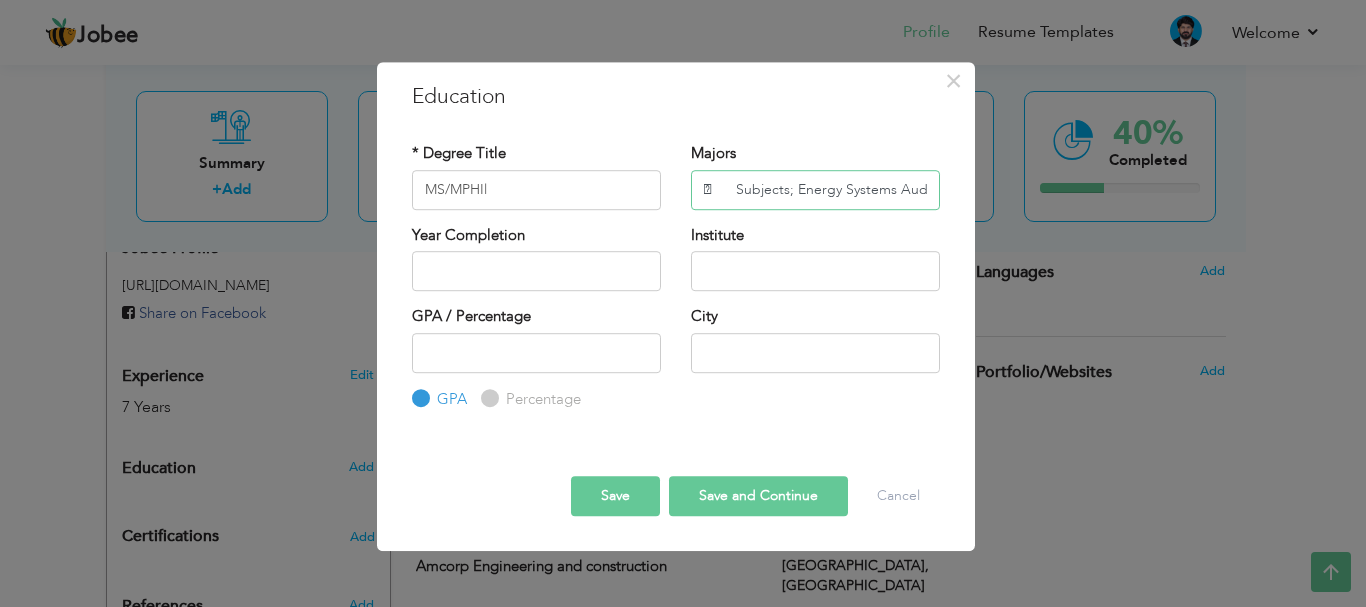 scroll, scrollTop: 0, scrollLeft: 1106, axis: horizontal 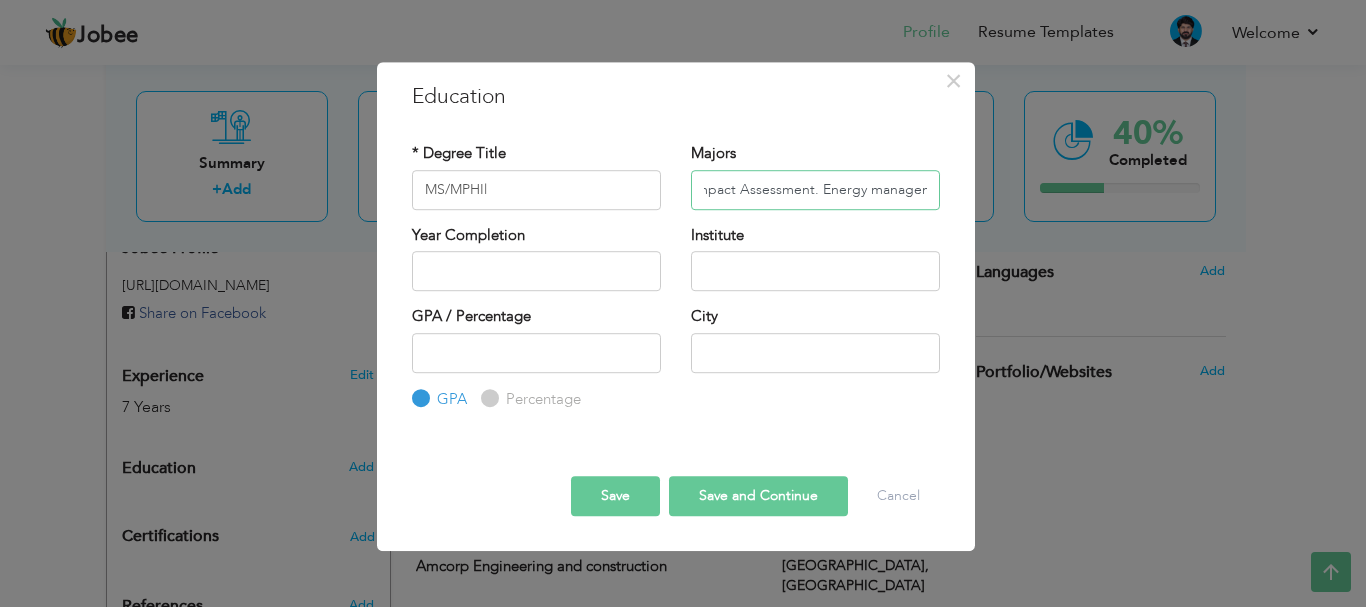 type on "	Subjects; Energy Systems Auditing .Heath safety & Environment. Renewable energies technologies. Environment and sustainability. GIS & Remote sensing. Environment Impact Assessment. Energy management" 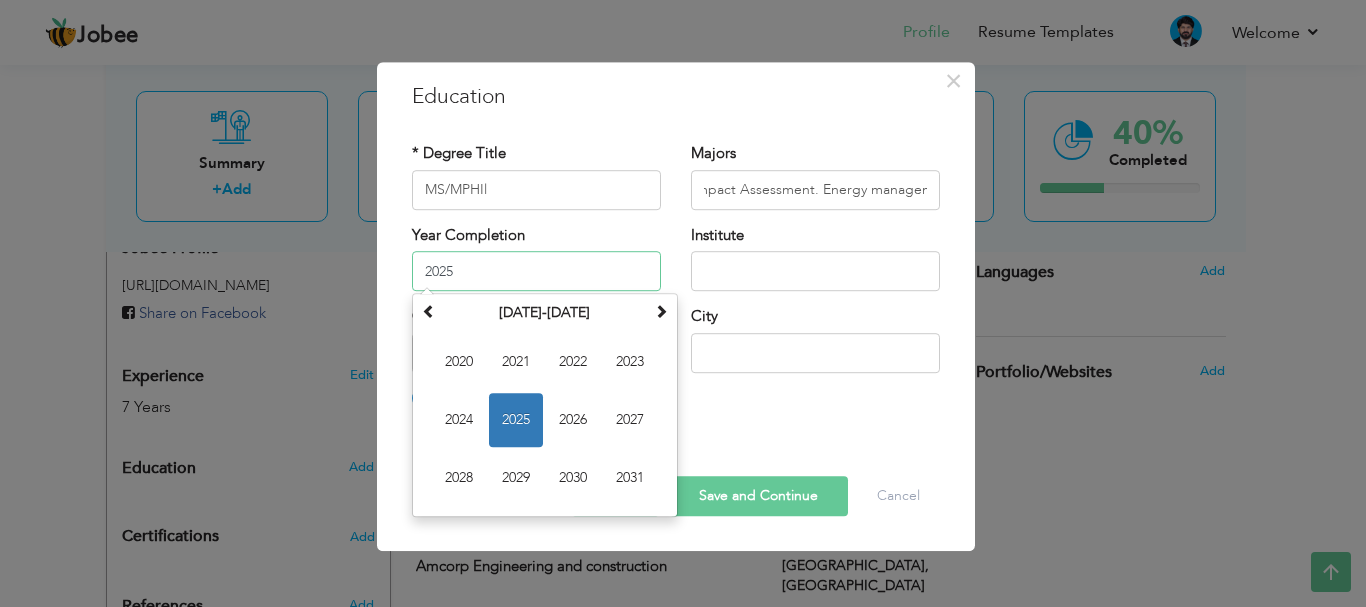 click on "2025" at bounding box center [536, 271] 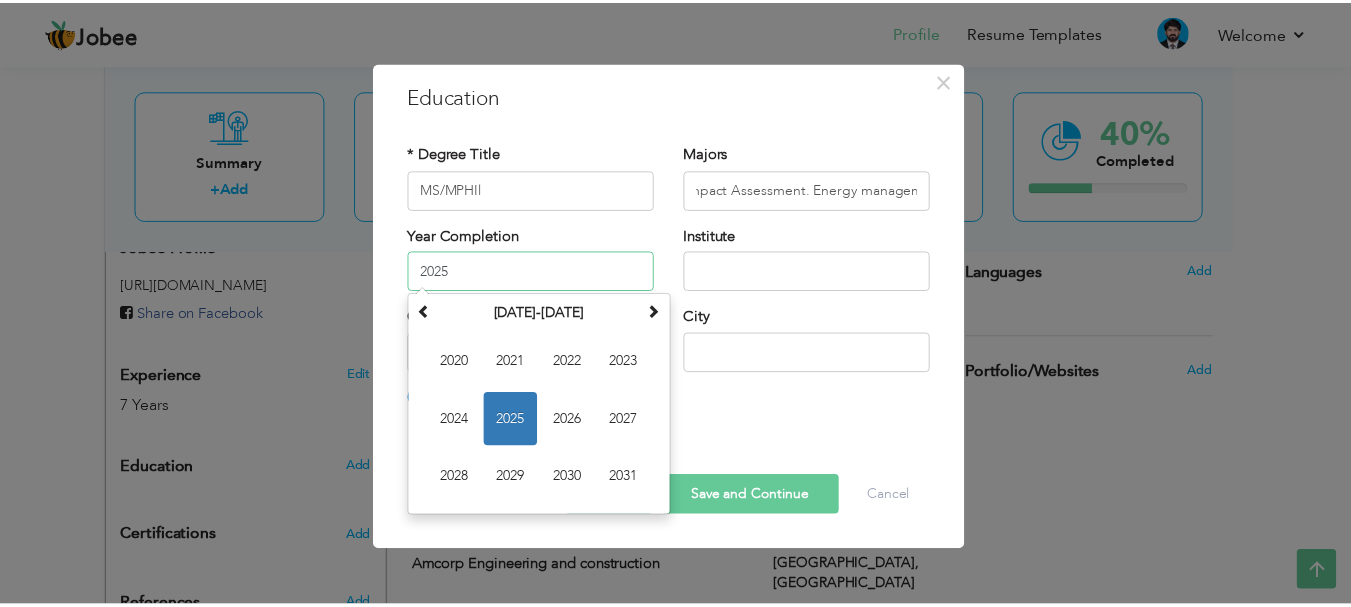 scroll, scrollTop: 0, scrollLeft: 0, axis: both 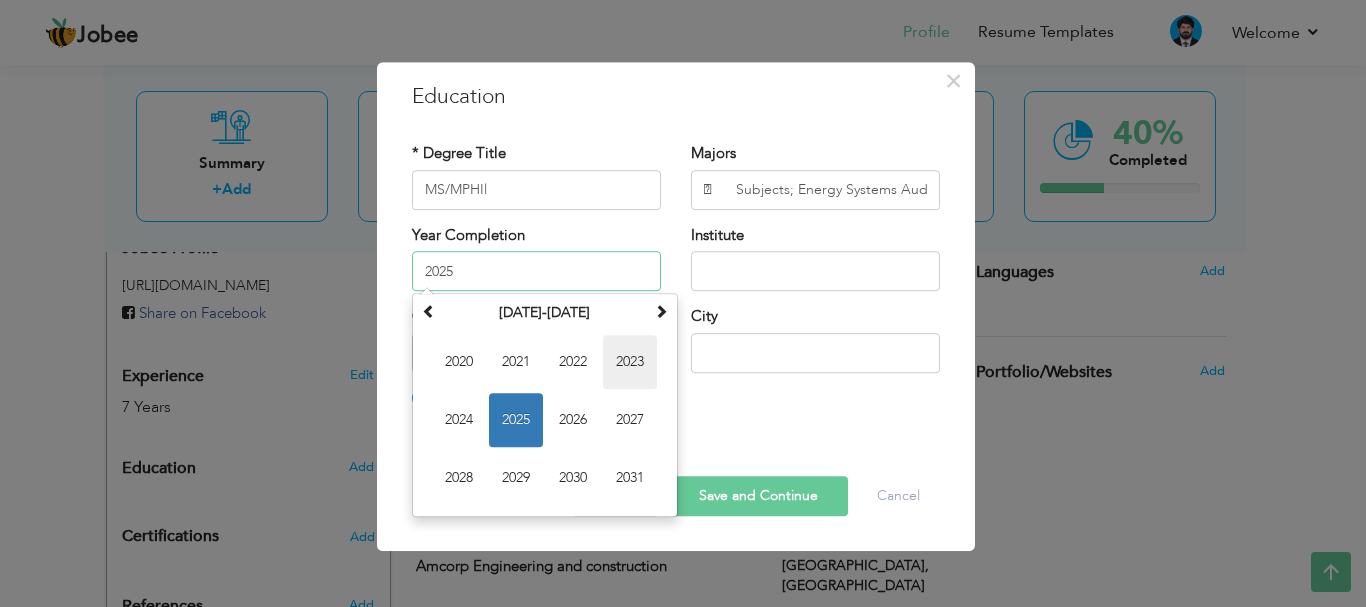 click on "2023" at bounding box center [630, 362] 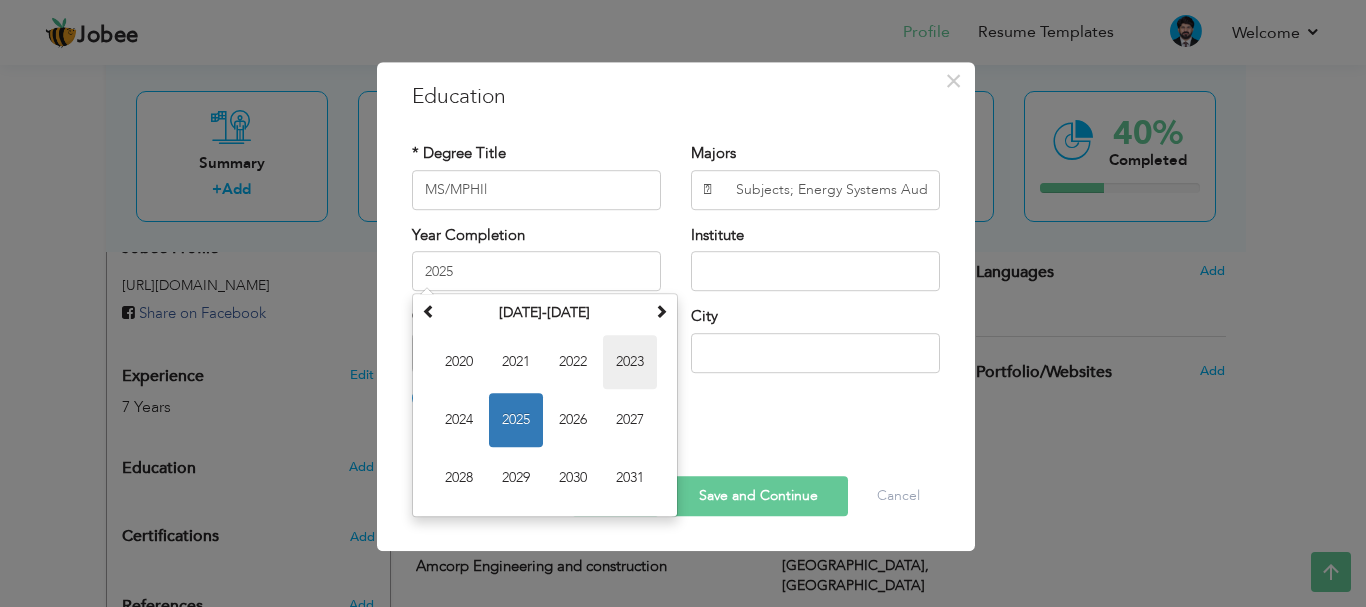 type on "2023" 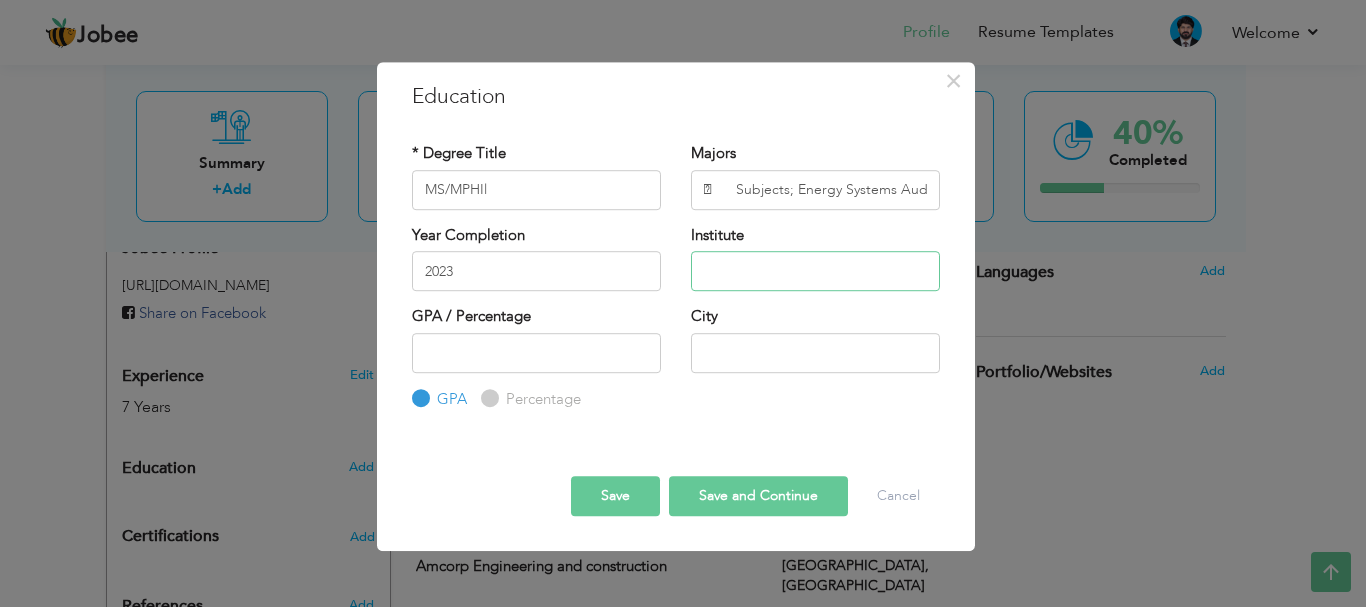 click at bounding box center (815, 271) 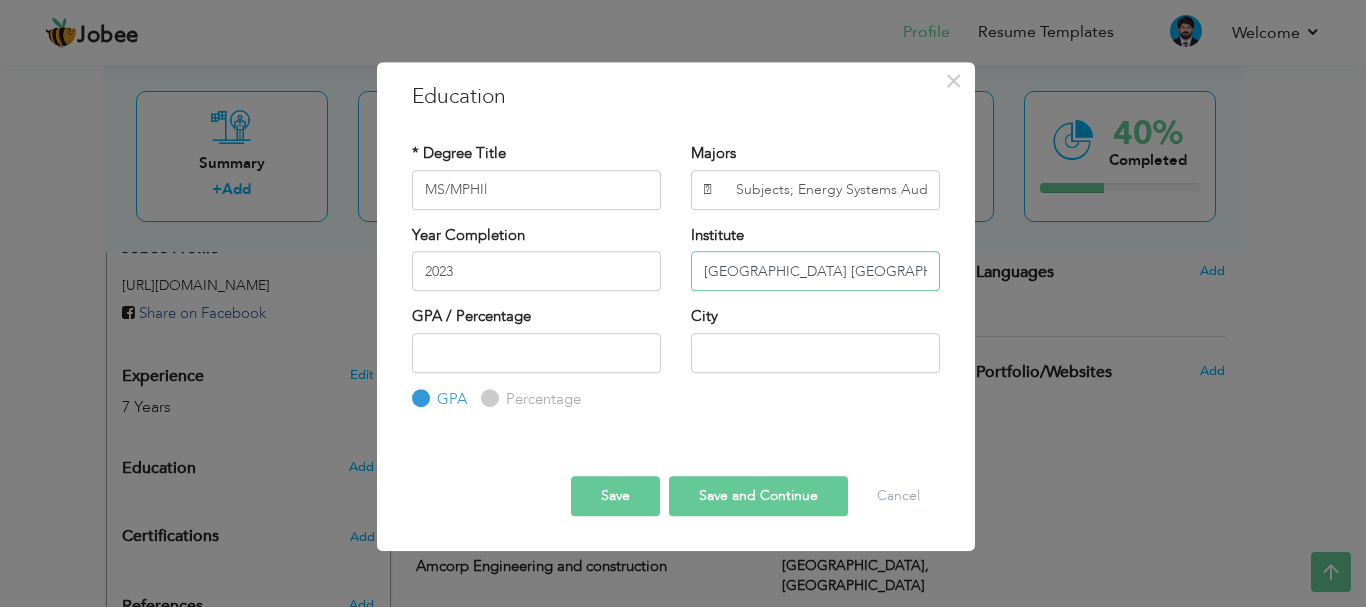 type on "Hamdard University Karachi" 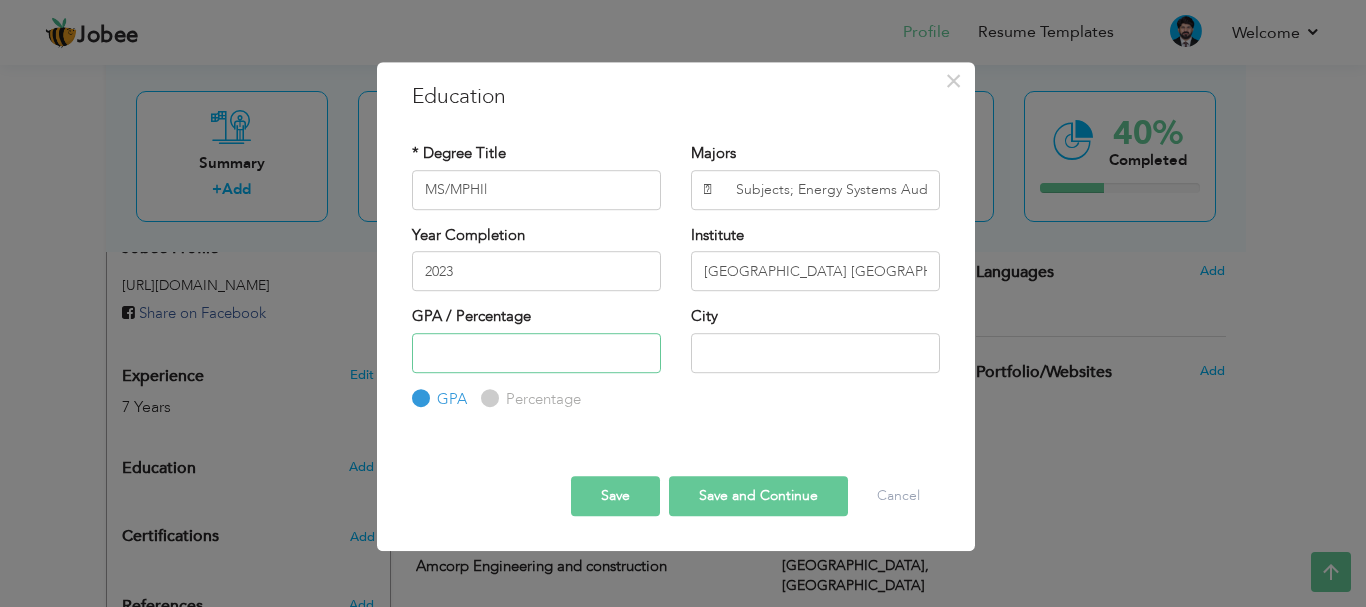 click at bounding box center [536, 353] 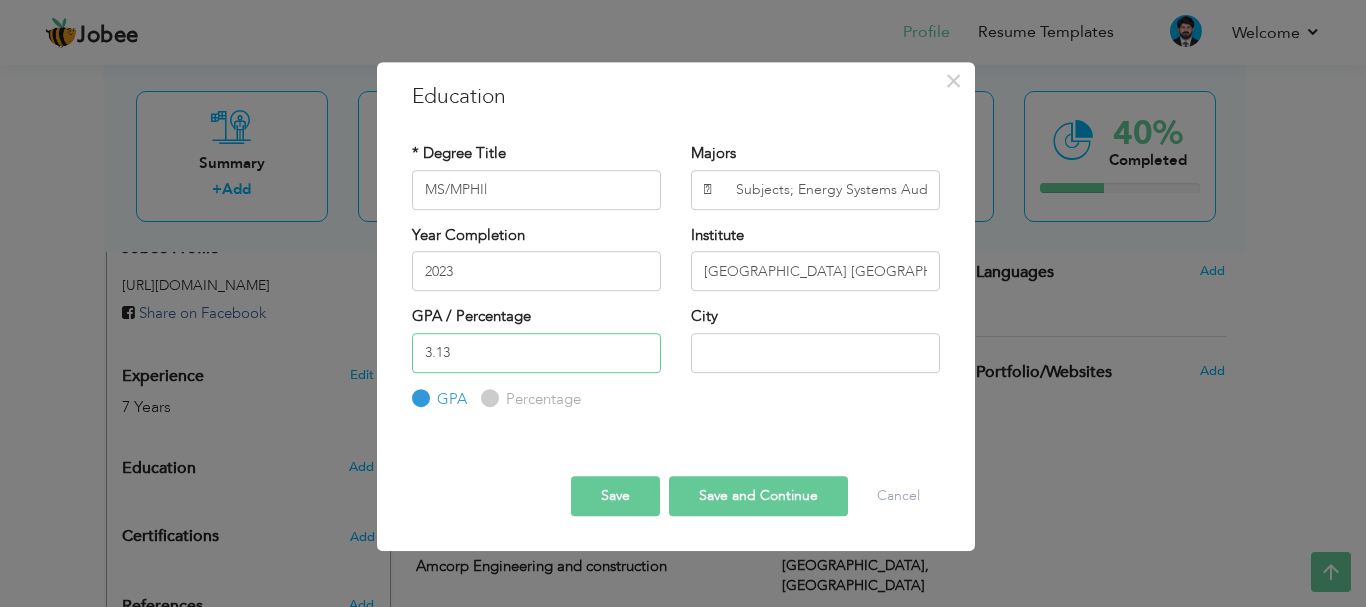 type on "3.13" 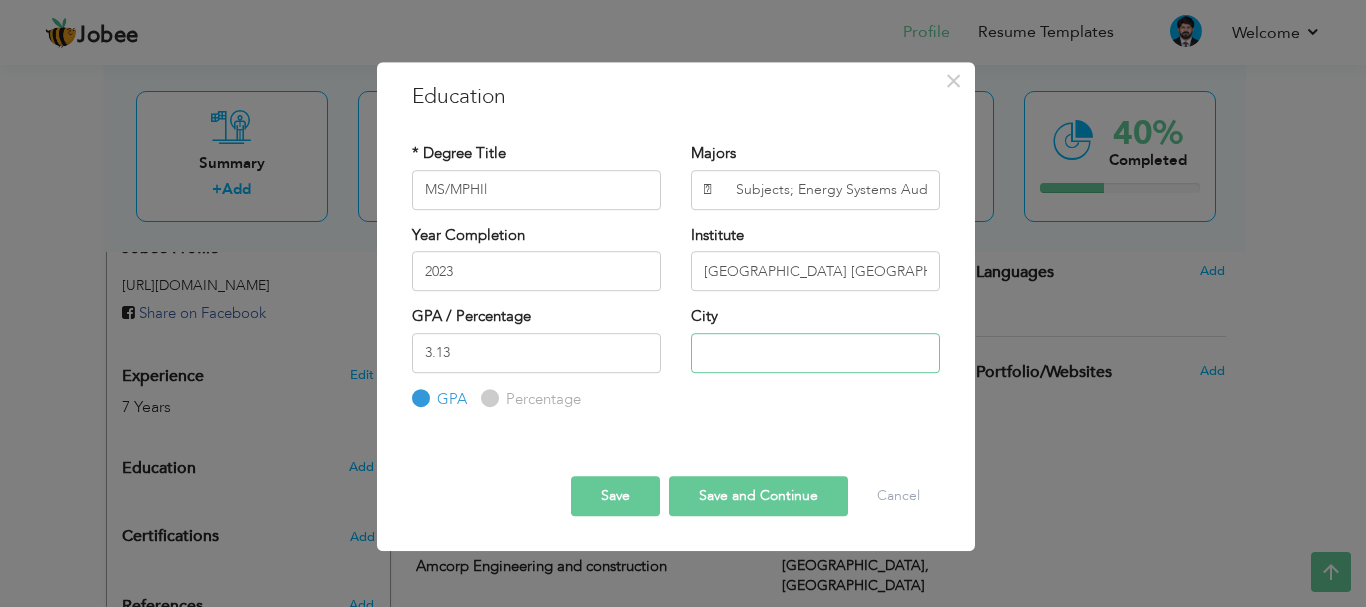 click at bounding box center [815, 353] 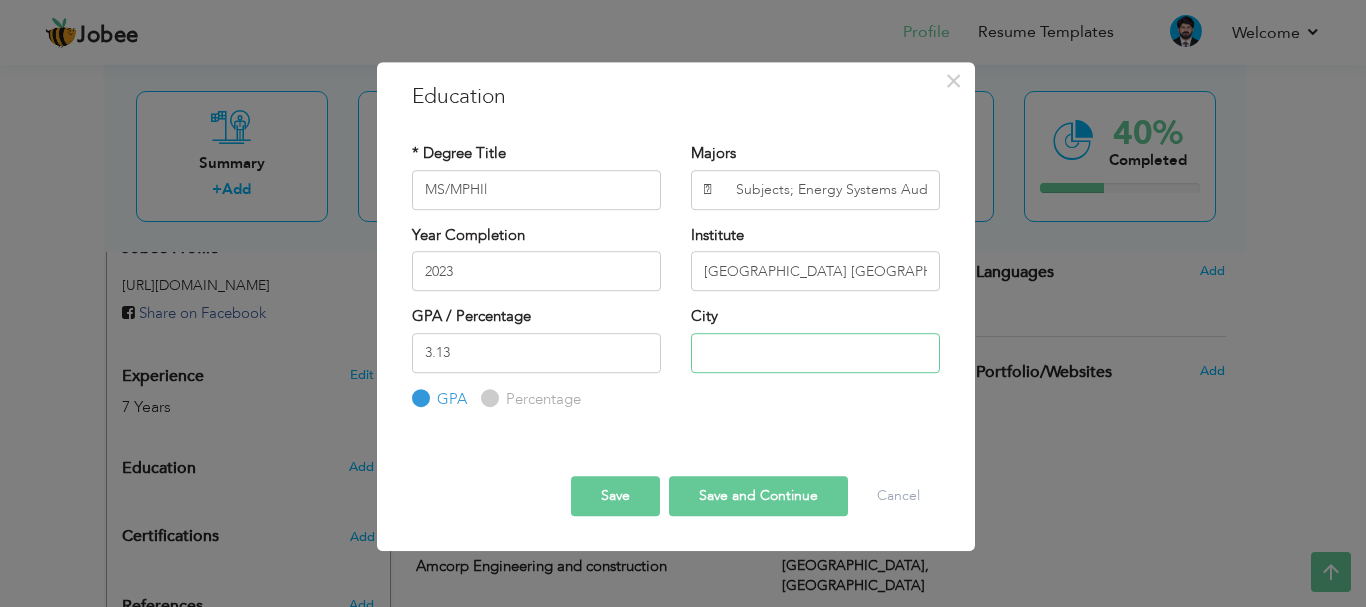 type on "[GEOGRAPHIC_DATA]" 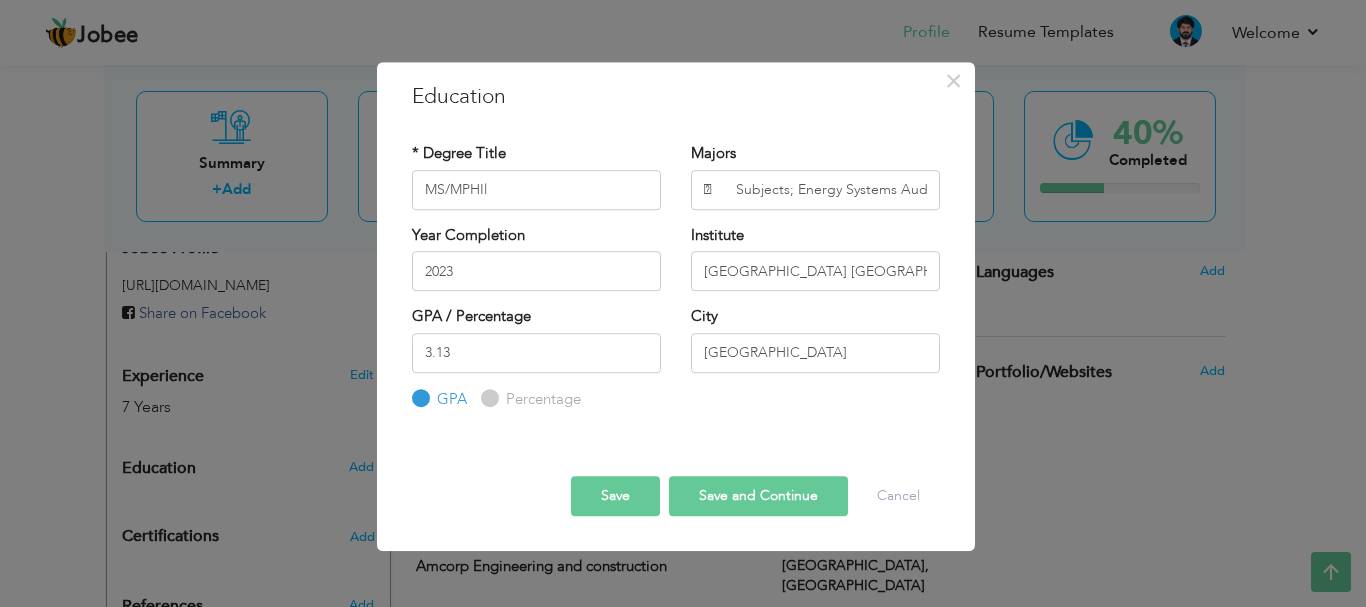 click on "Save" at bounding box center (615, 496) 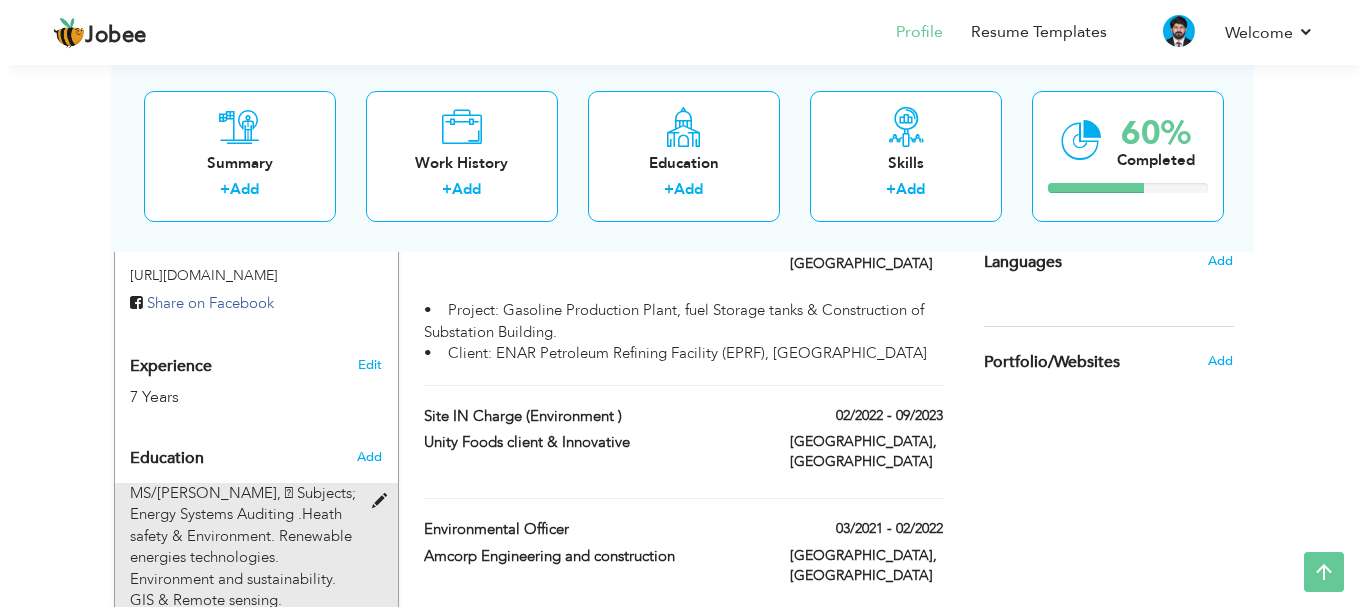 scroll, scrollTop: 700, scrollLeft: 0, axis: vertical 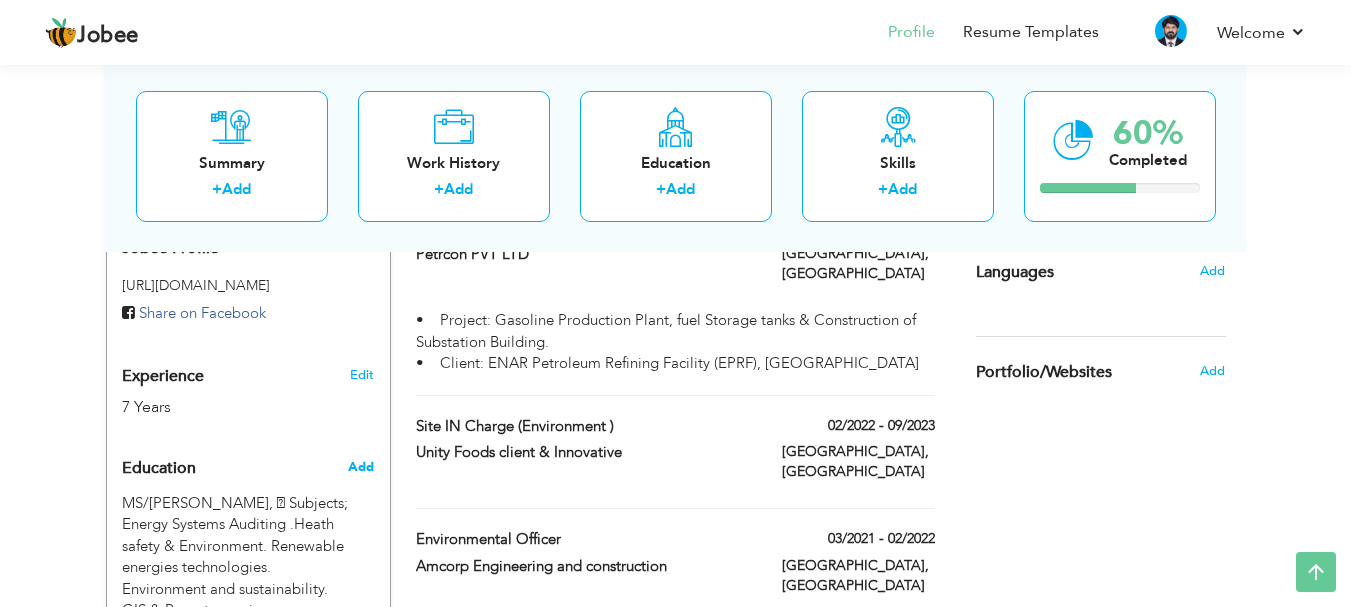 click on "Add" at bounding box center (361, 467) 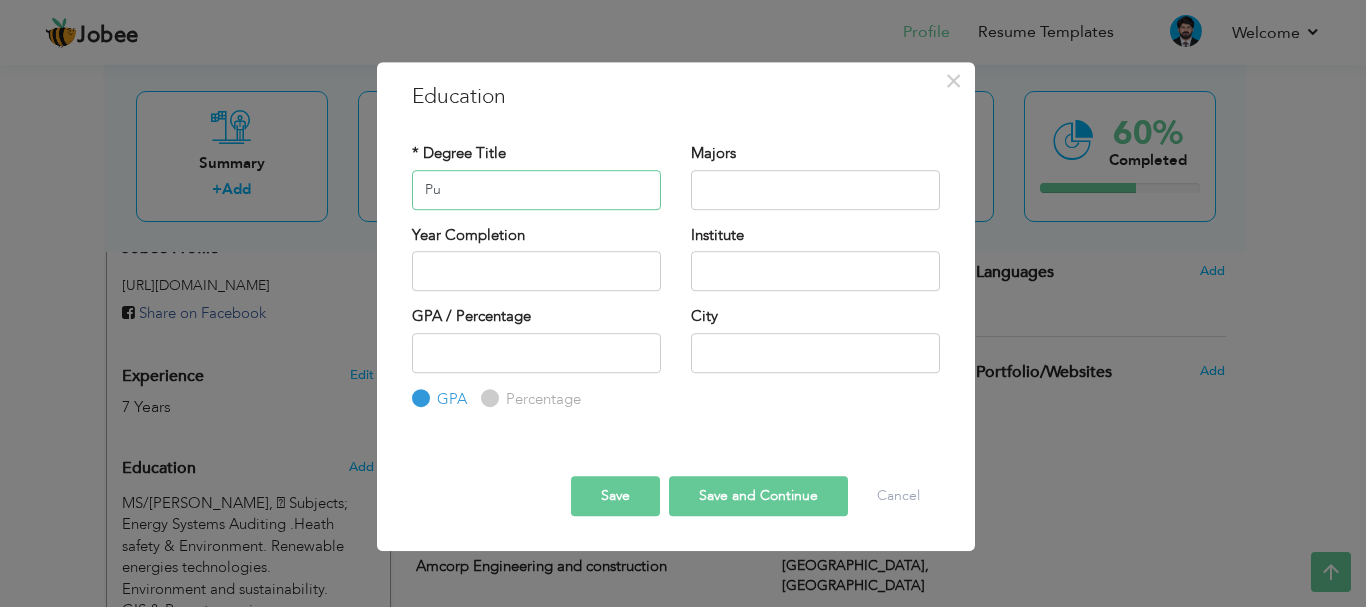 type on "P" 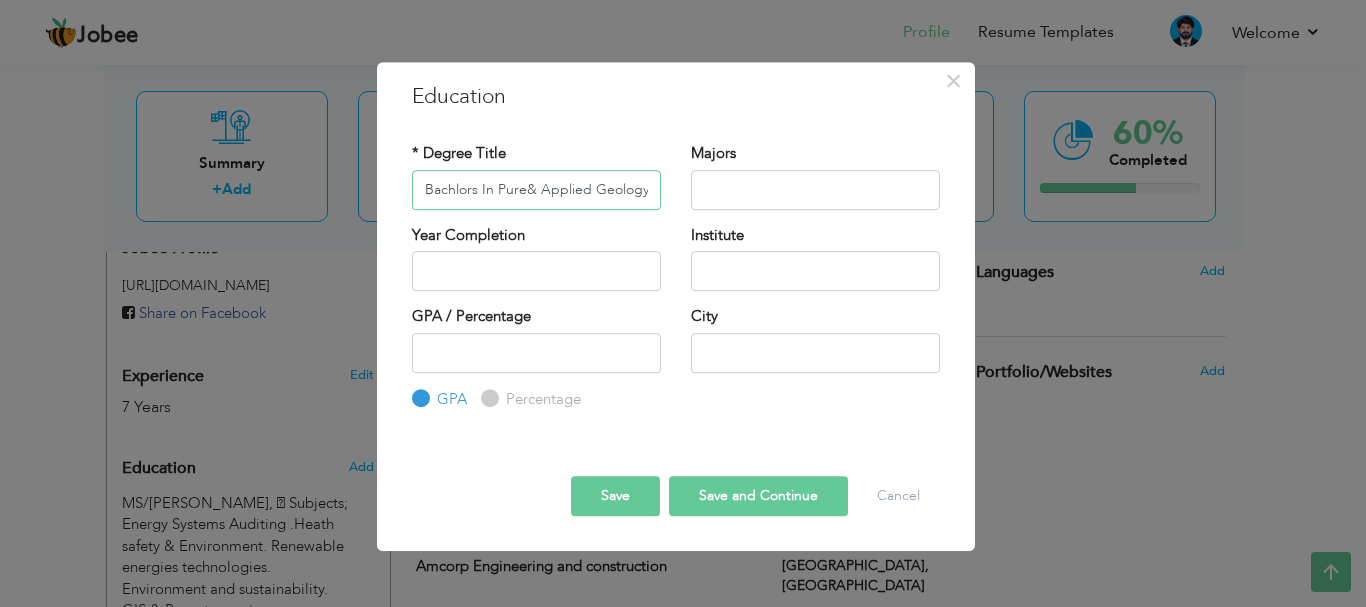 scroll, scrollTop: 0, scrollLeft: 1, axis: horizontal 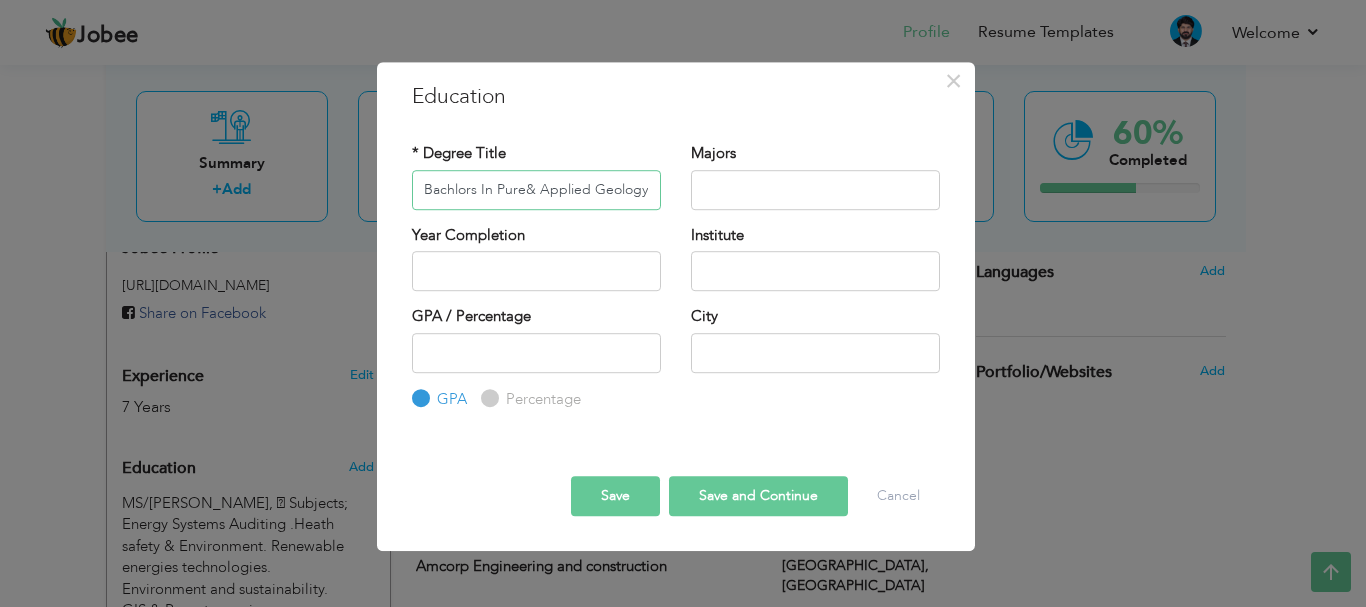 type on "Bachlors In Pure& Applied Geology" 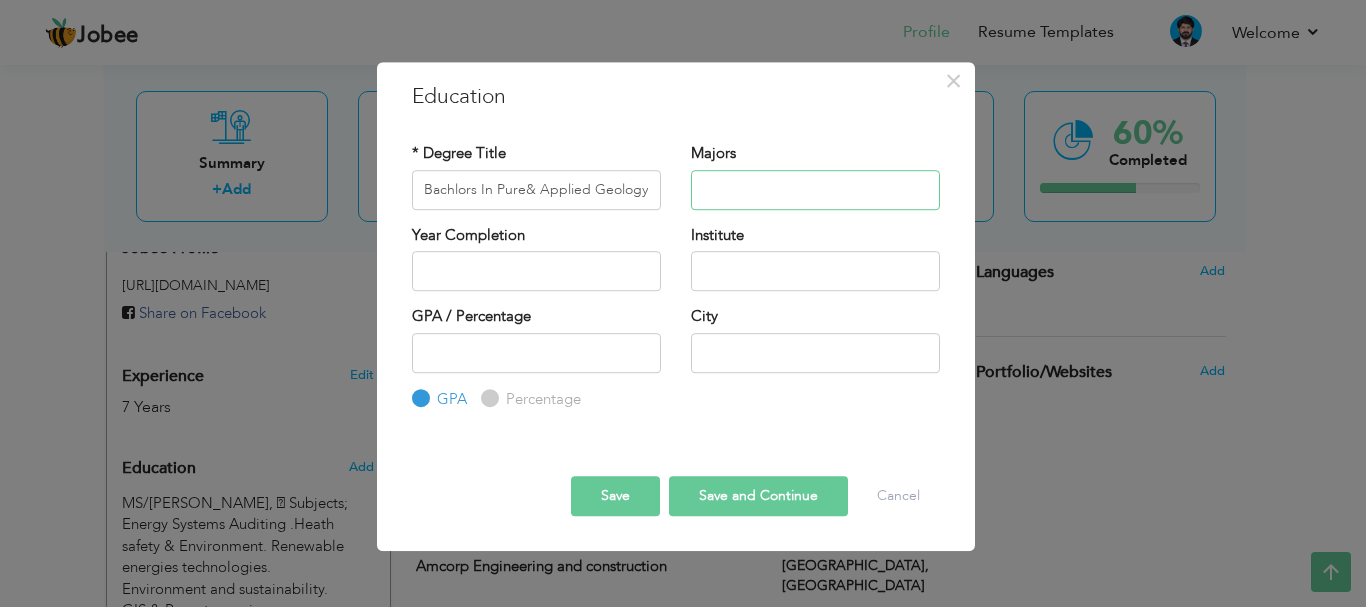 scroll, scrollTop: 0, scrollLeft: 0, axis: both 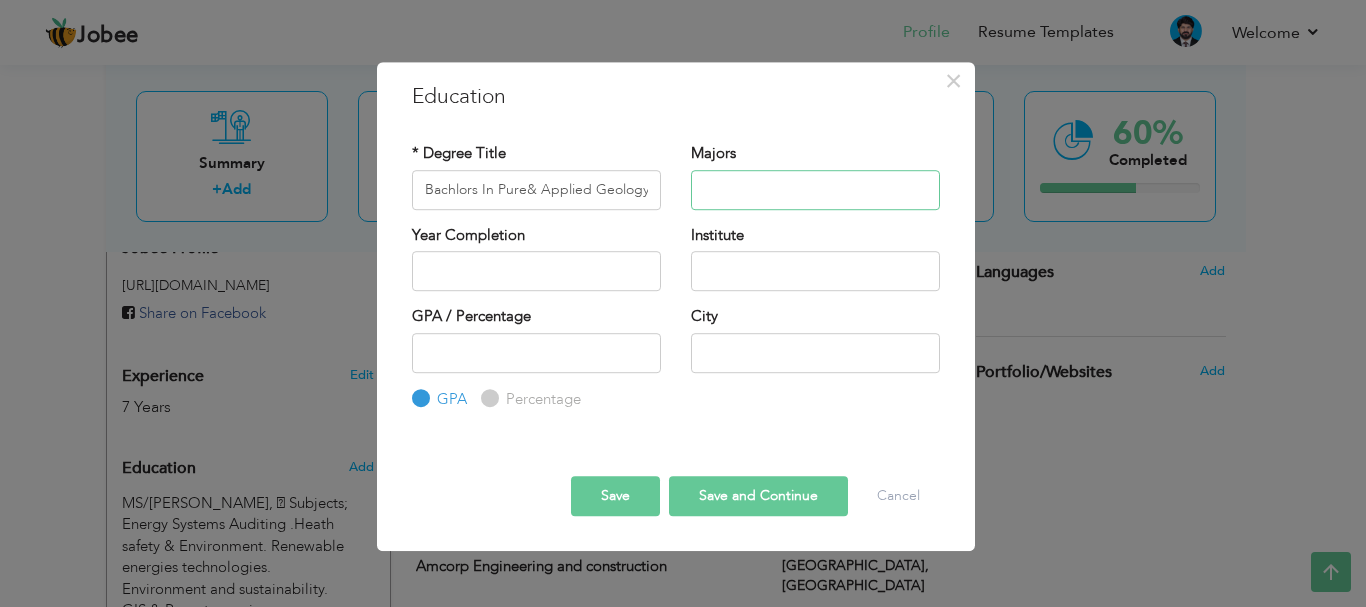 click at bounding box center (815, 190) 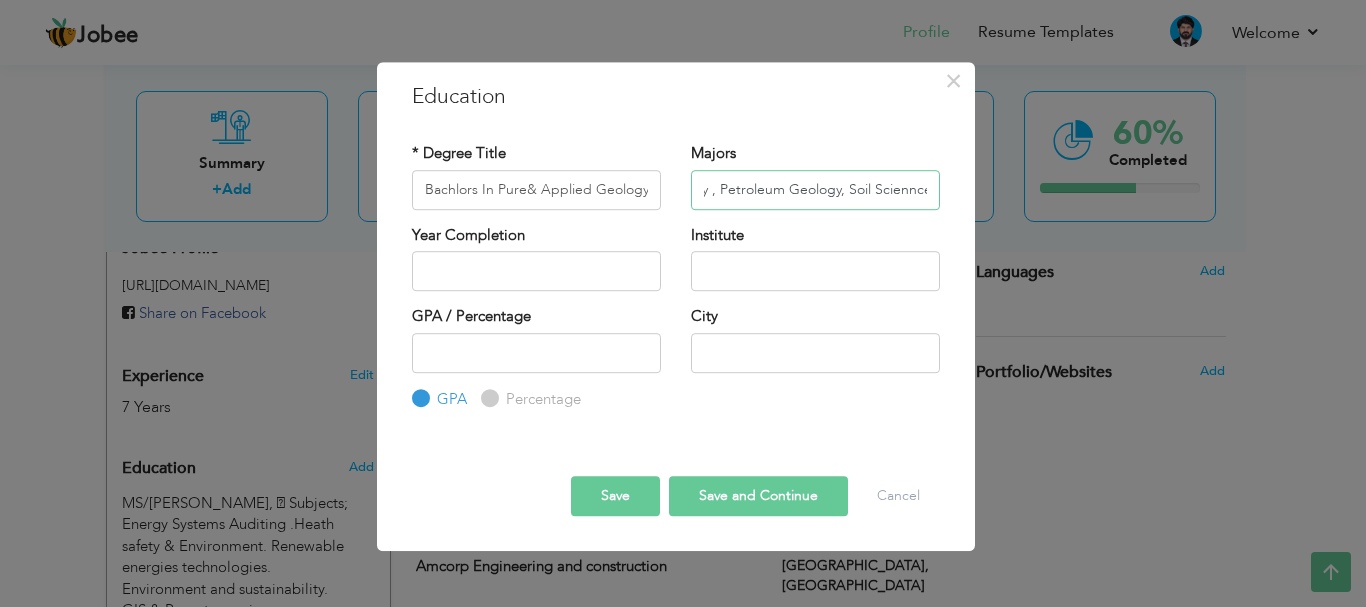 scroll, scrollTop: 0, scrollLeft: 120, axis: horizontal 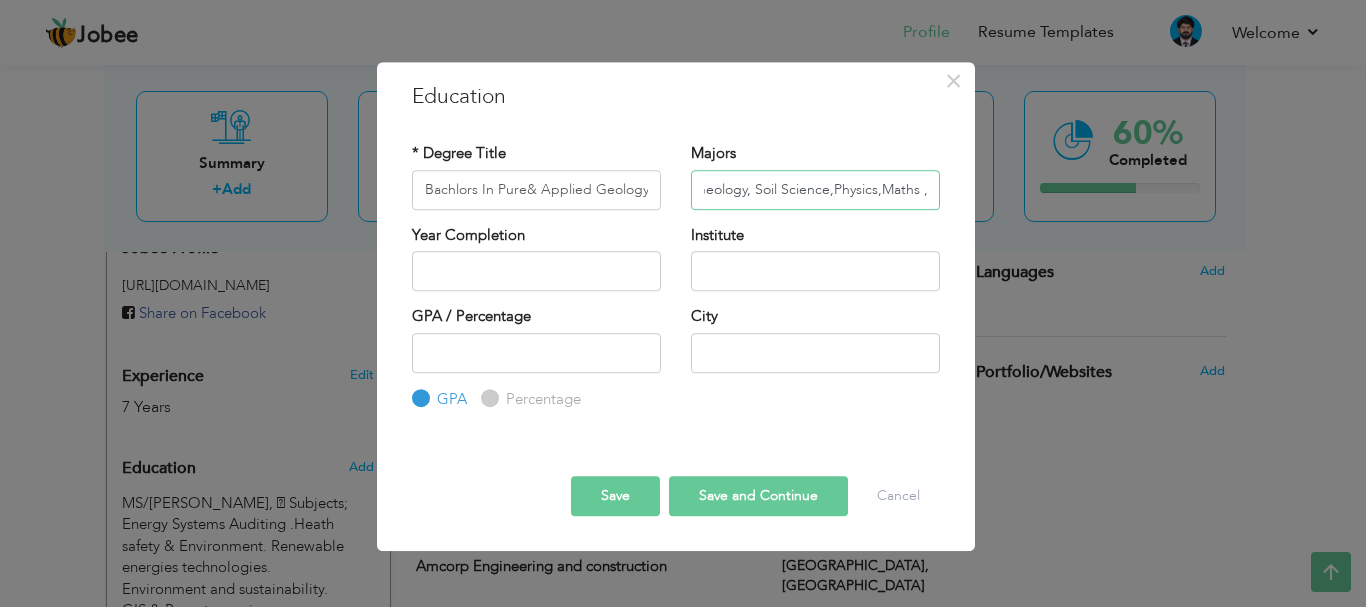 drag, startPoint x: 797, startPoint y: 192, endPoint x: 850, endPoint y: 174, distance: 55.97321 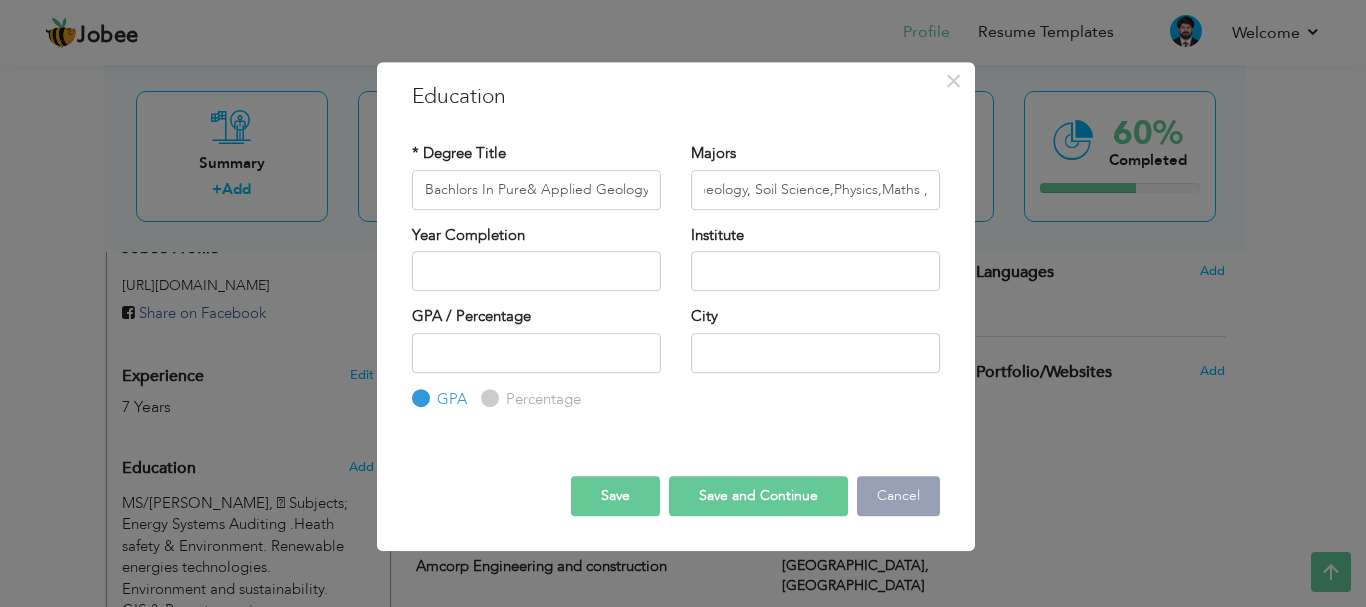 scroll, scrollTop: 0, scrollLeft: 0, axis: both 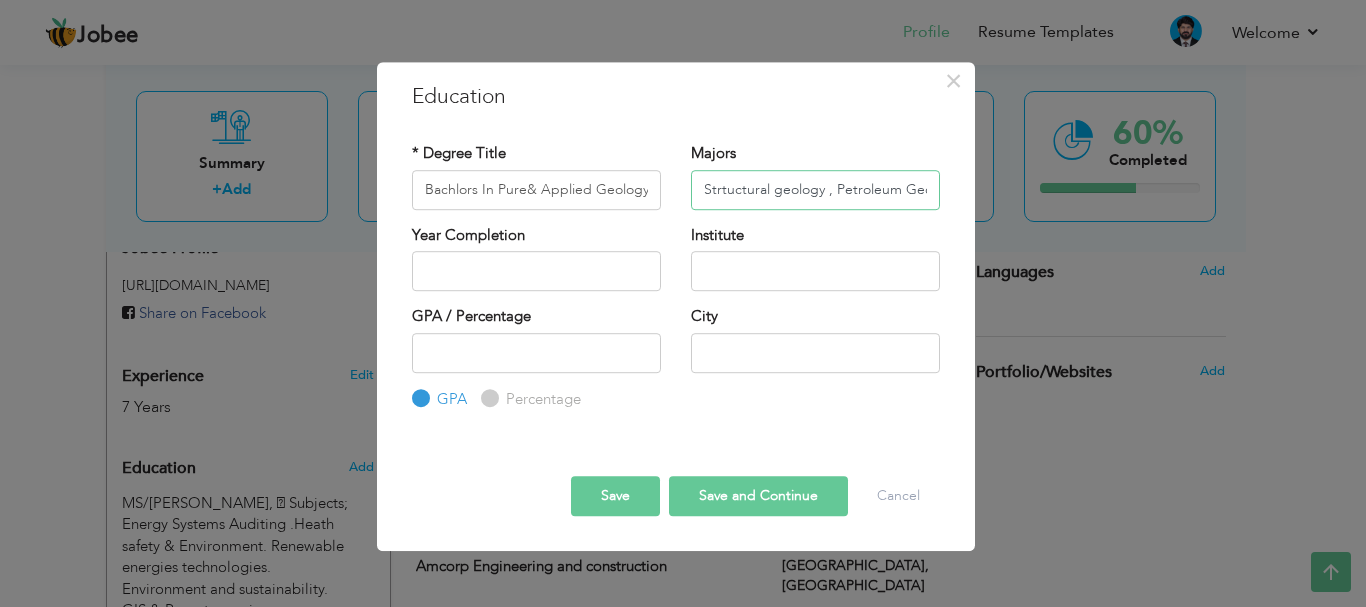 click on "Strtuctural geology , Petroleum Geology, Soil Science,Physics,Maths ," at bounding box center [815, 190] 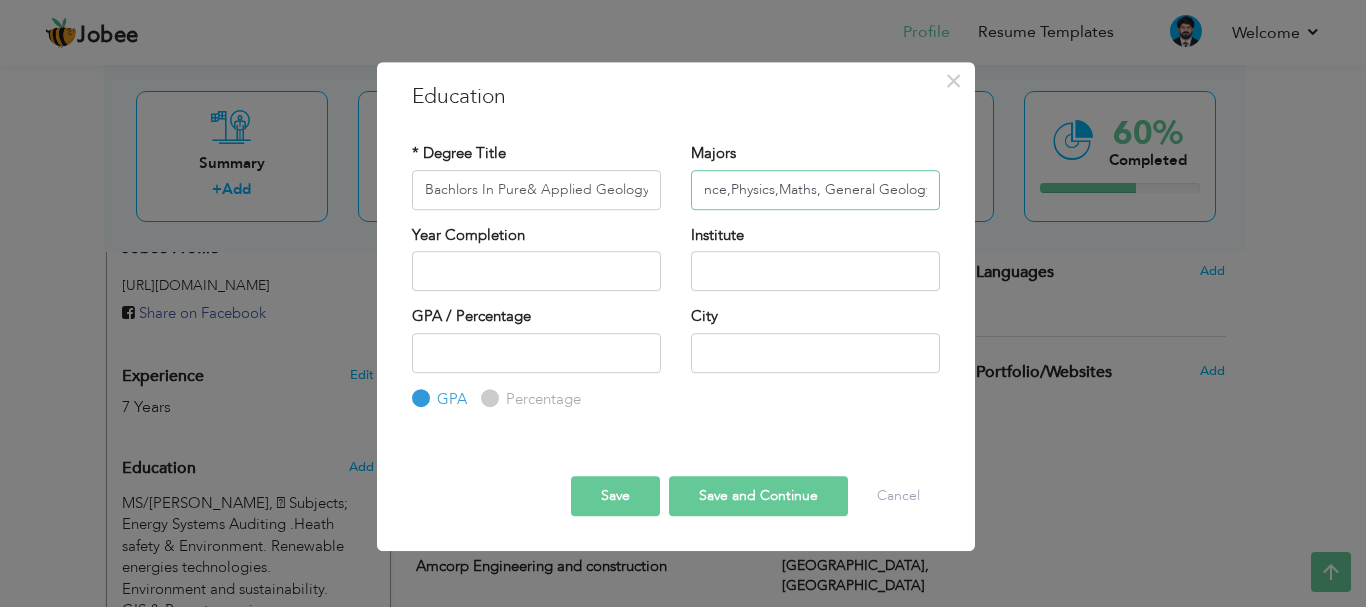 scroll, scrollTop: 0, scrollLeft: 318, axis: horizontal 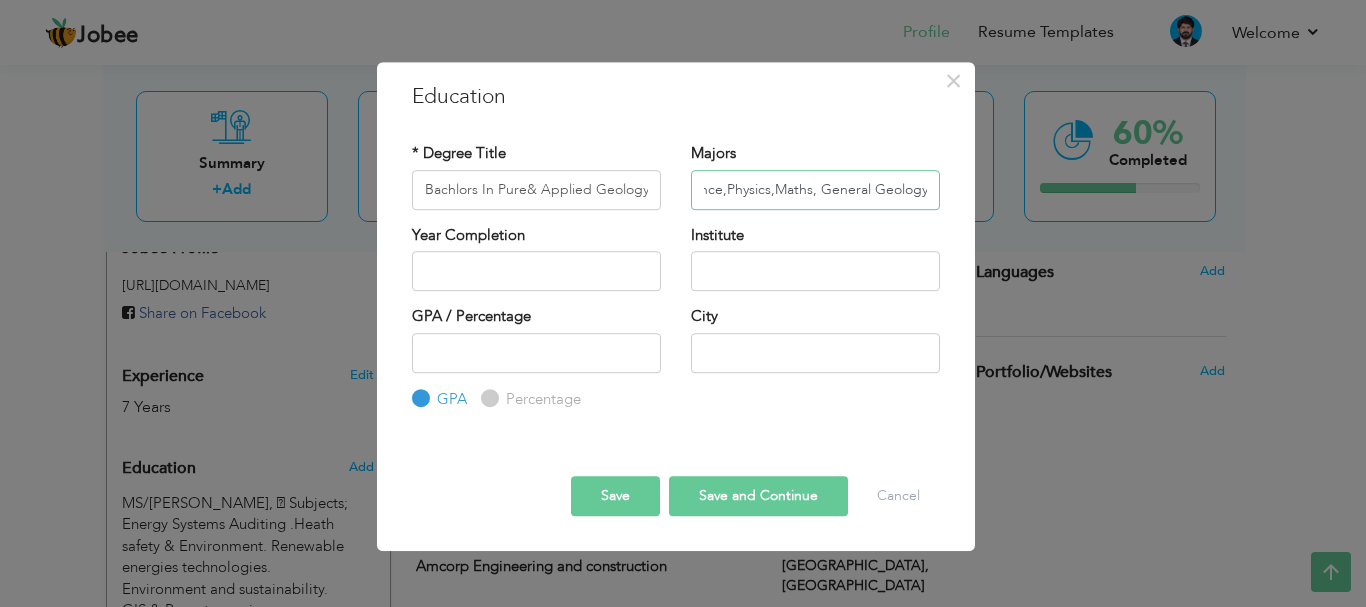type on "Strtuctural geology , Petroleum Geology, Soil Science,Physics,Maths, General Geology" 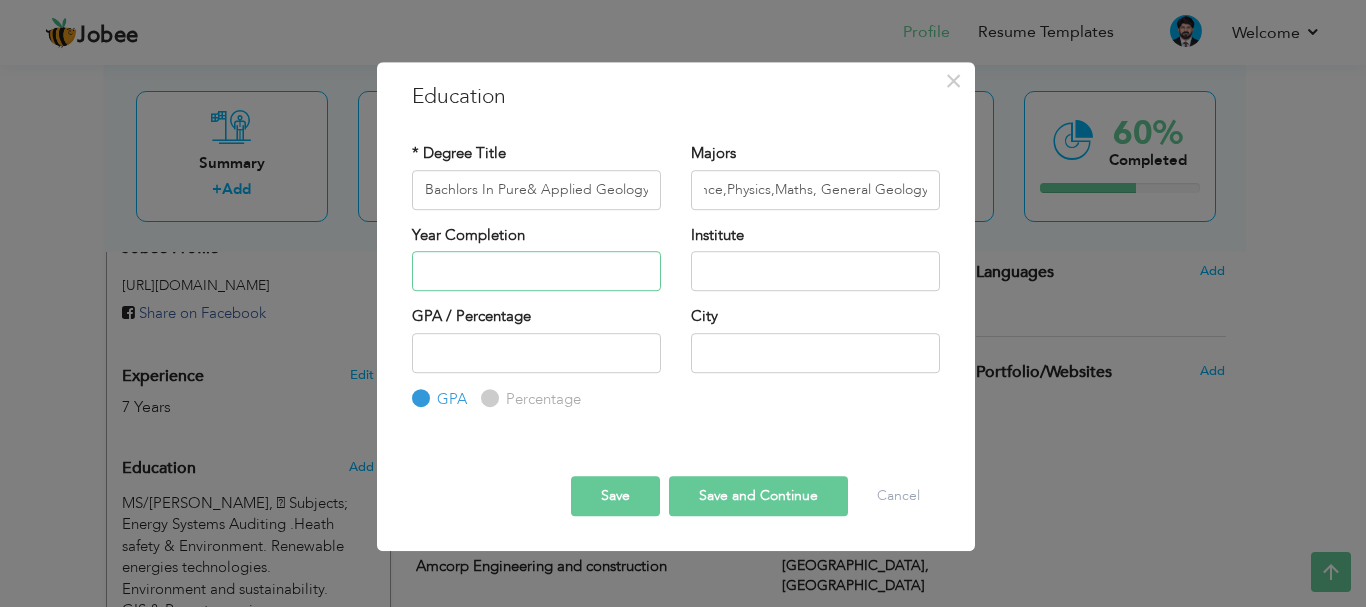 click at bounding box center [536, 271] 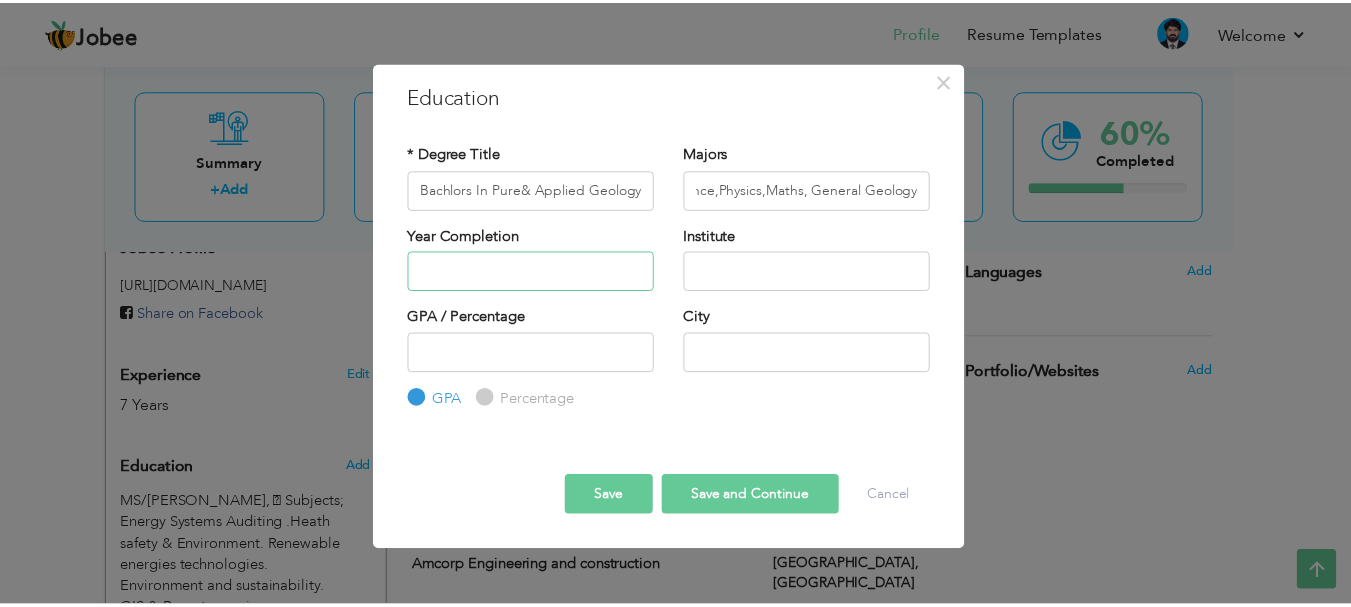 scroll, scrollTop: 0, scrollLeft: 0, axis: both 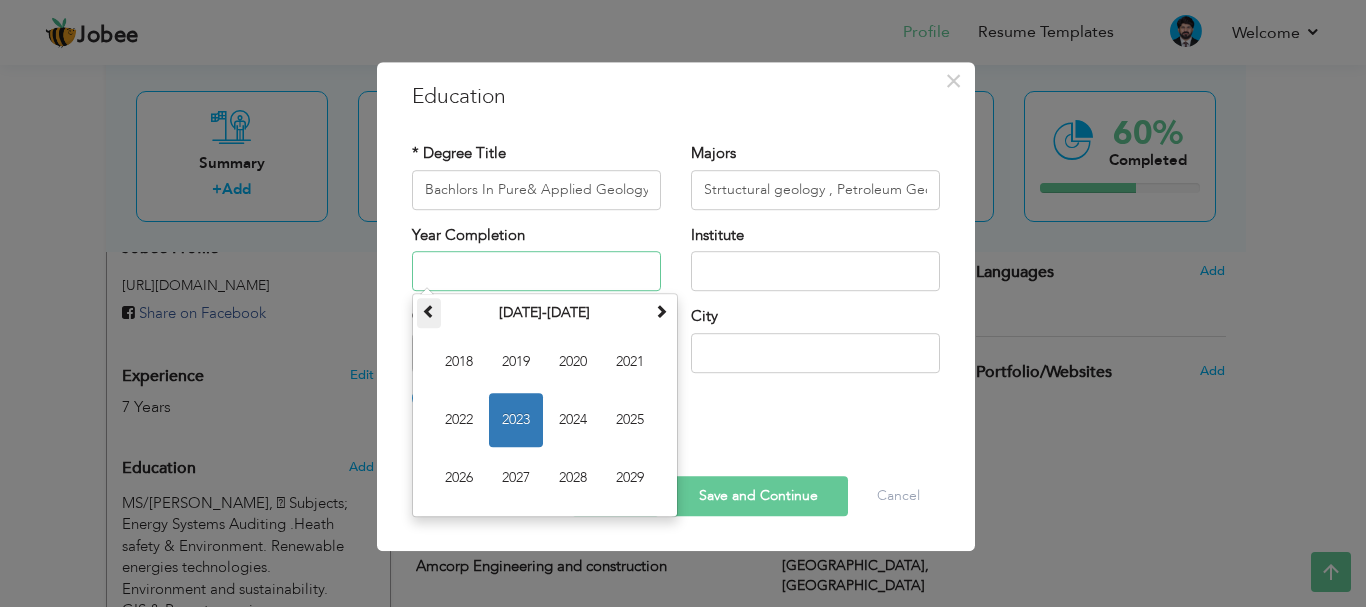 click at bounding box center (429, 313) 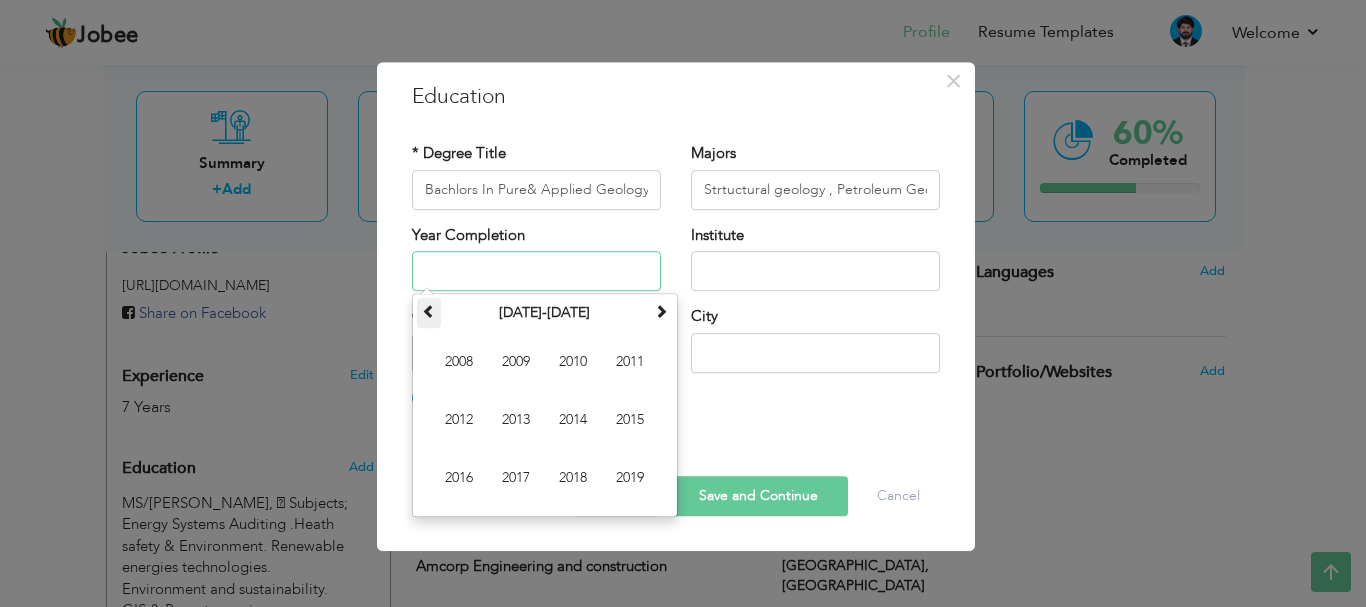 click at bounding box center (429, 313) 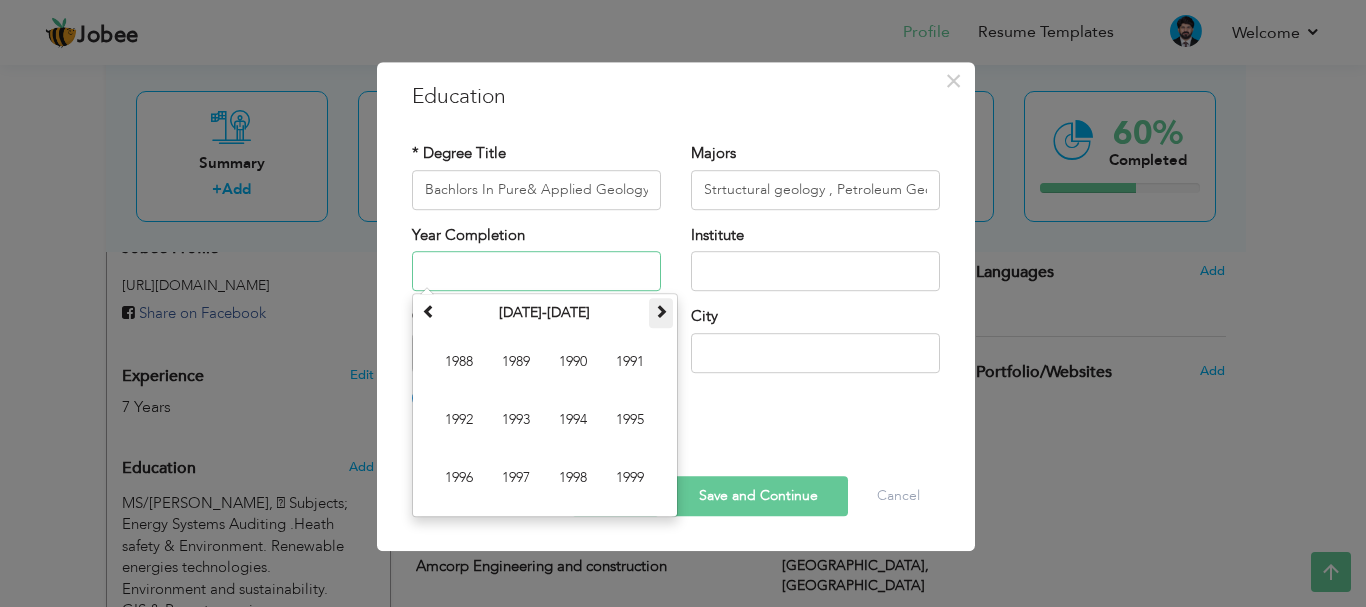 click at bounding box center [661, 311] 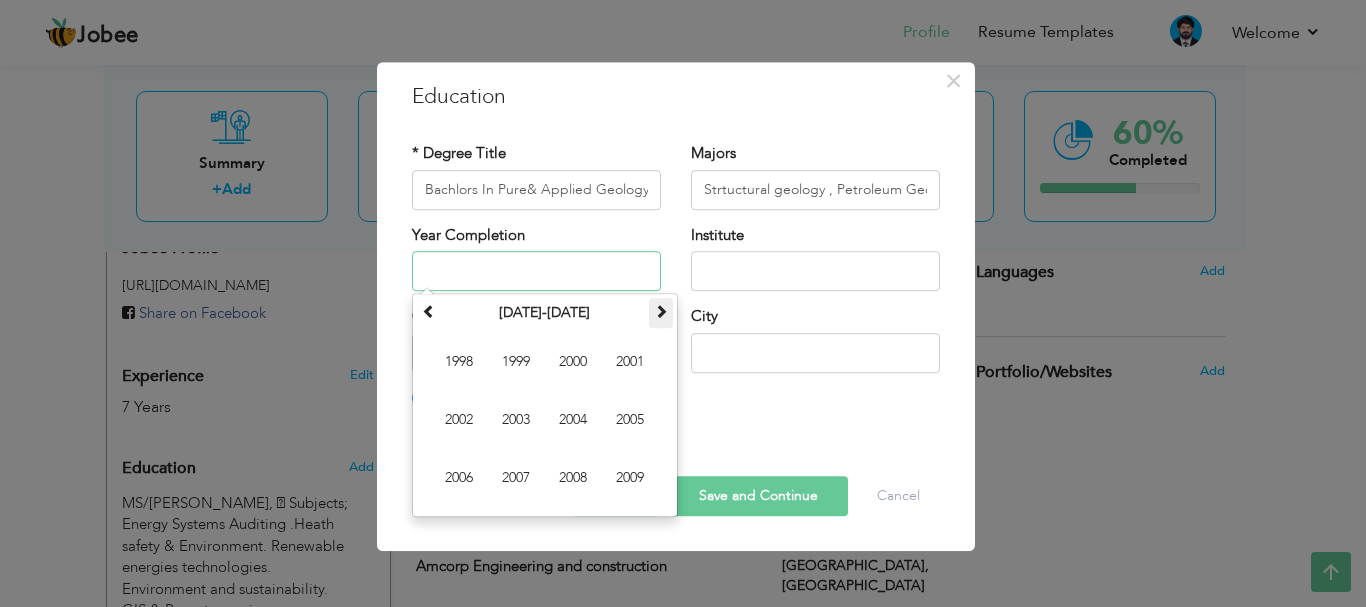 click at bounding box center [661, 311] 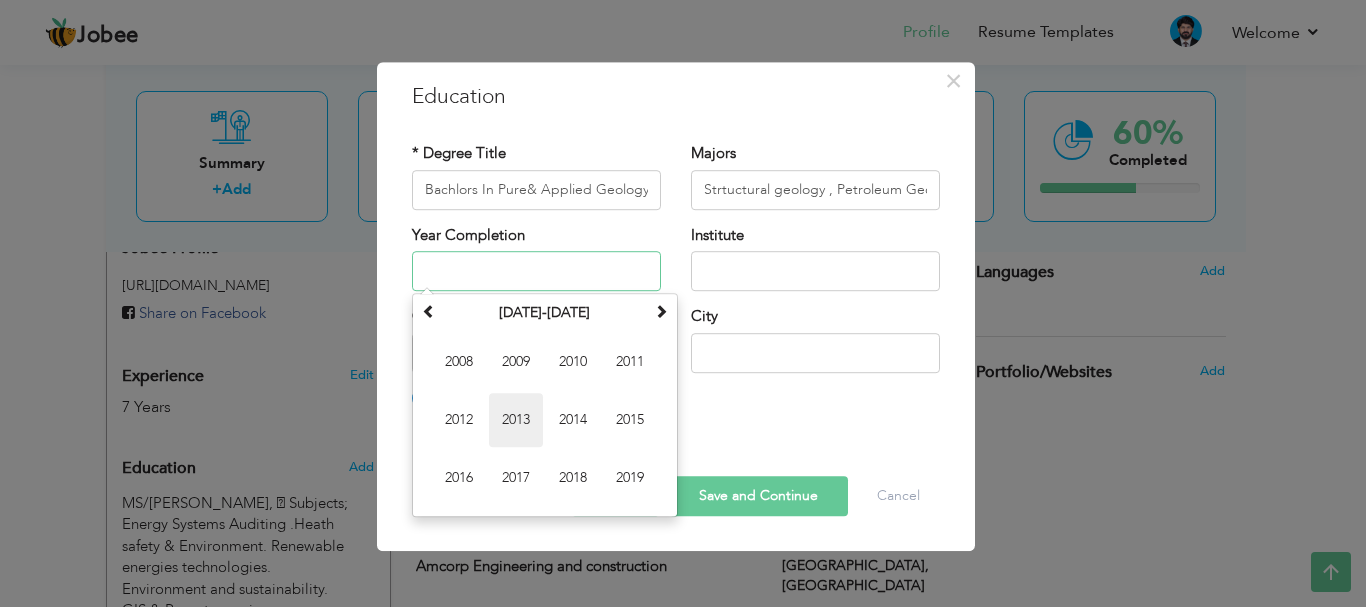 click on "2013" at bounding box center (516, 420) 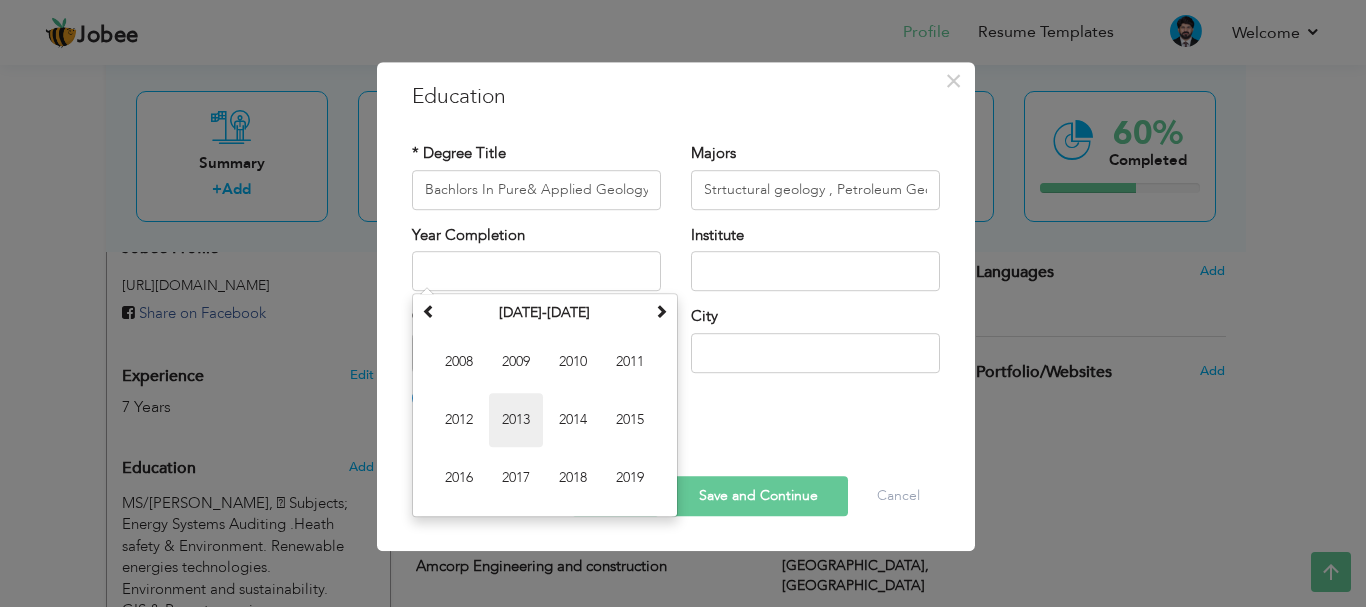 type on "2013" 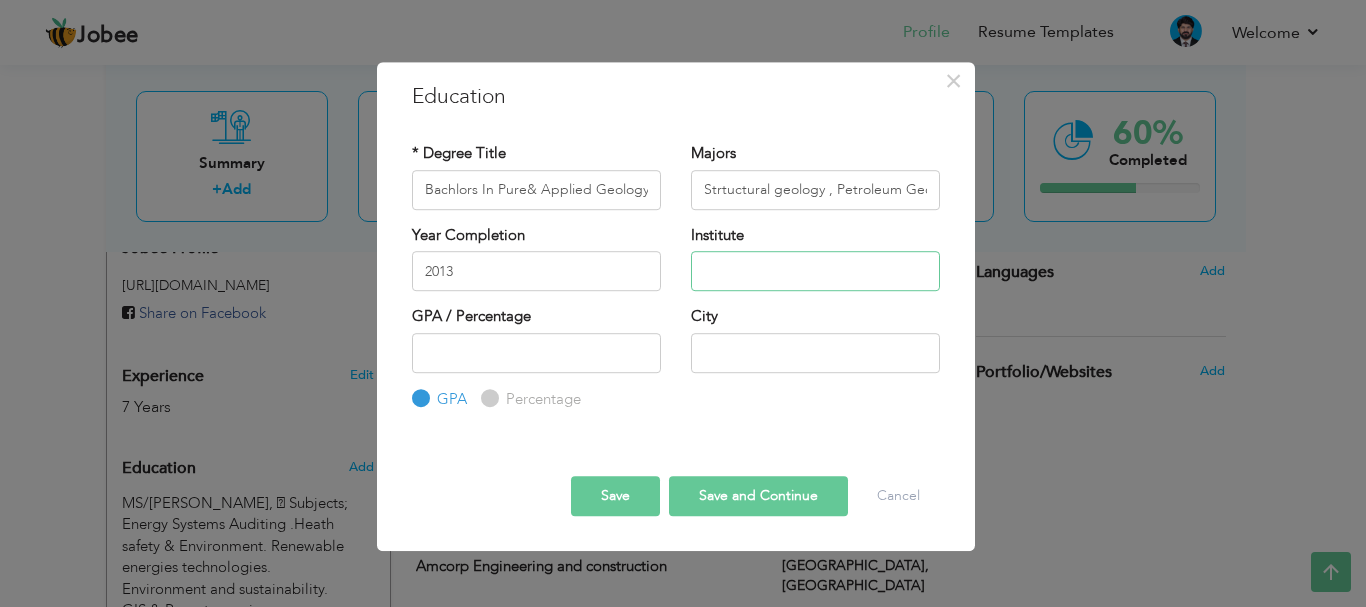 click at bounding box center [815, 271] 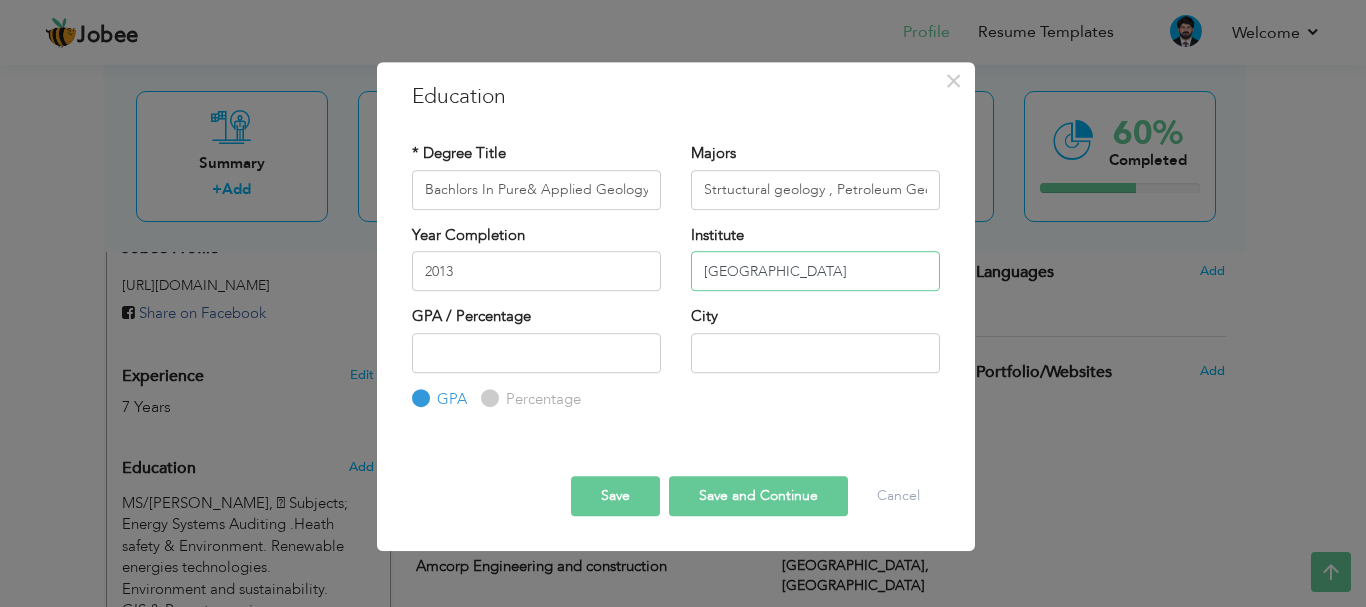 type on "University Of Sindh" 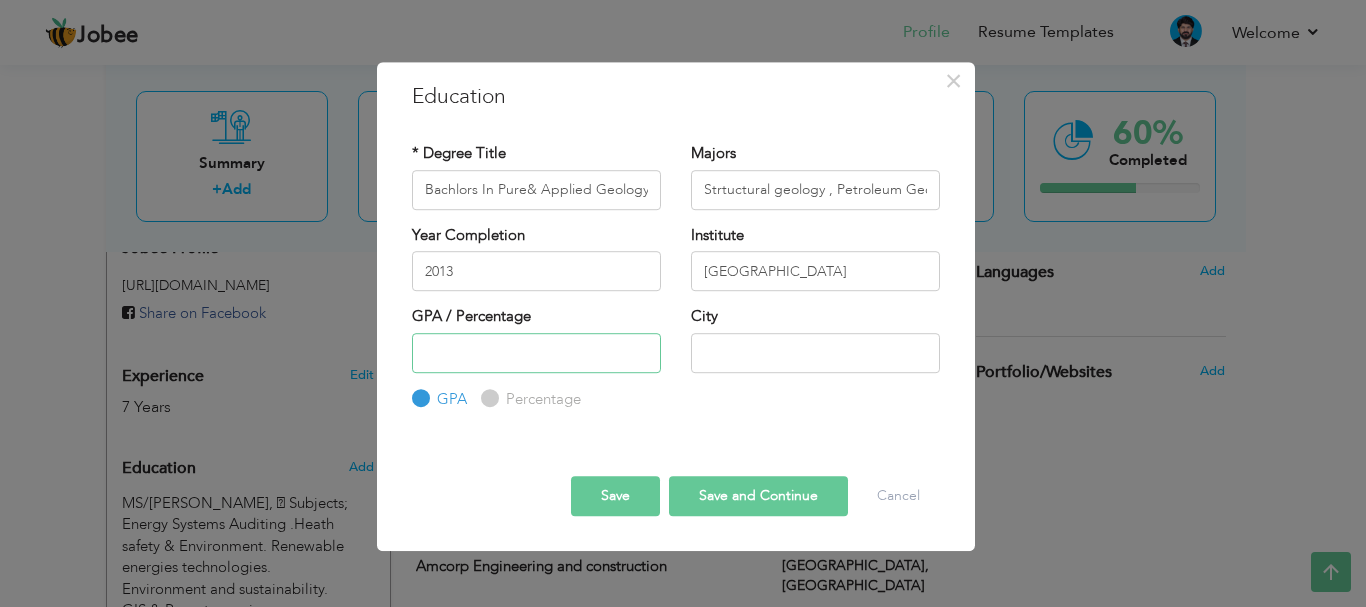 click at bounding box center (536, 353) 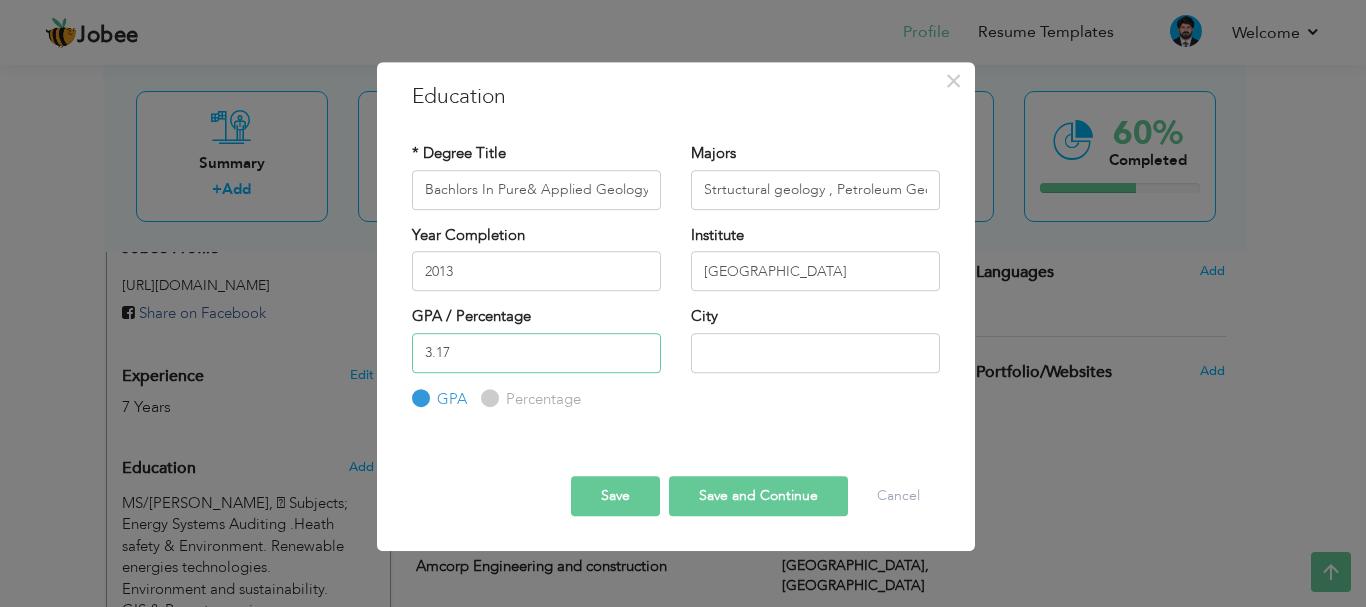 type on "3.17" 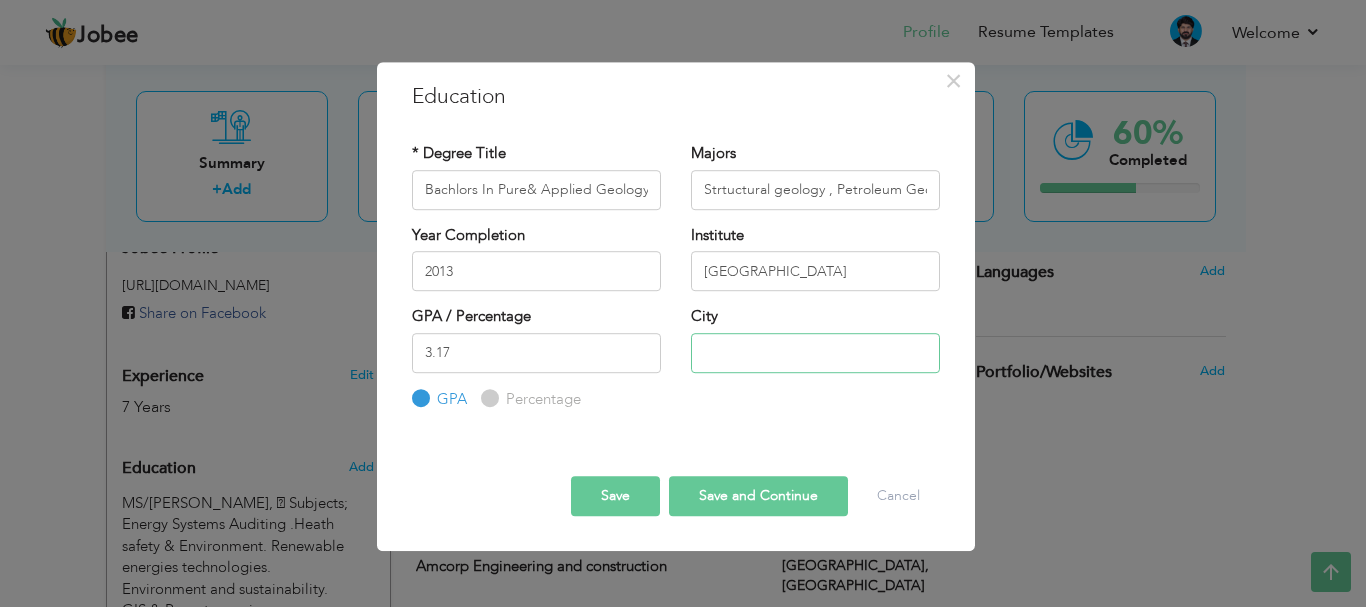 click at bounding box center (815, 353) 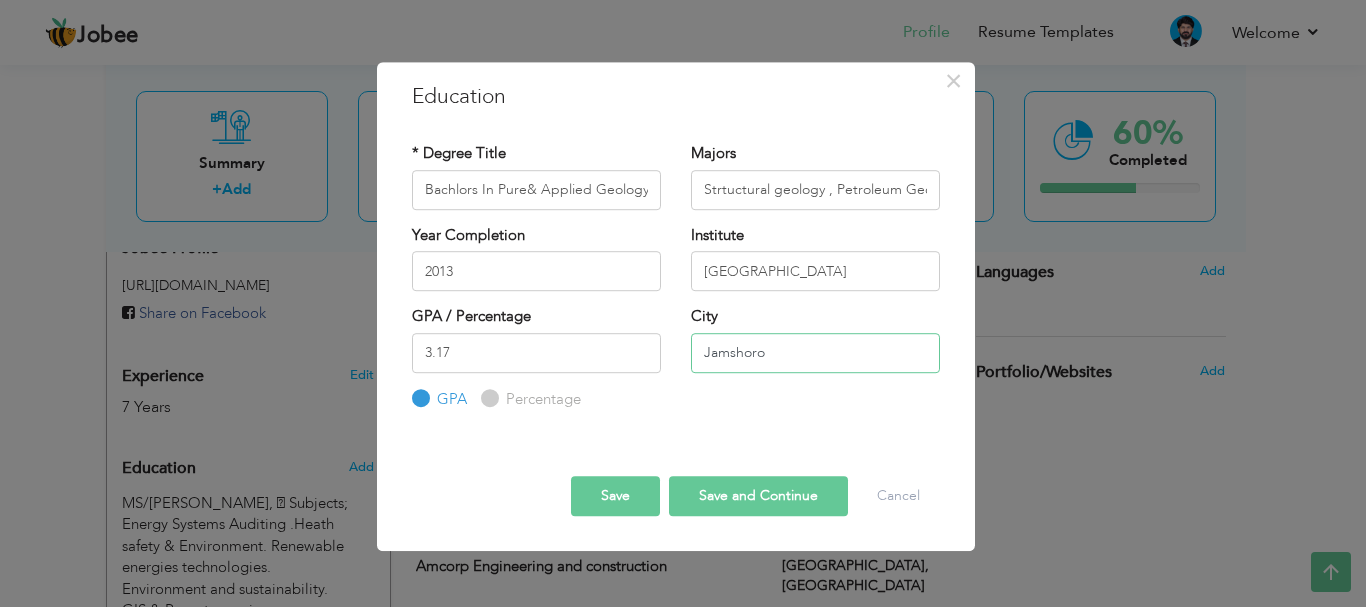 type on "Jamshoro" 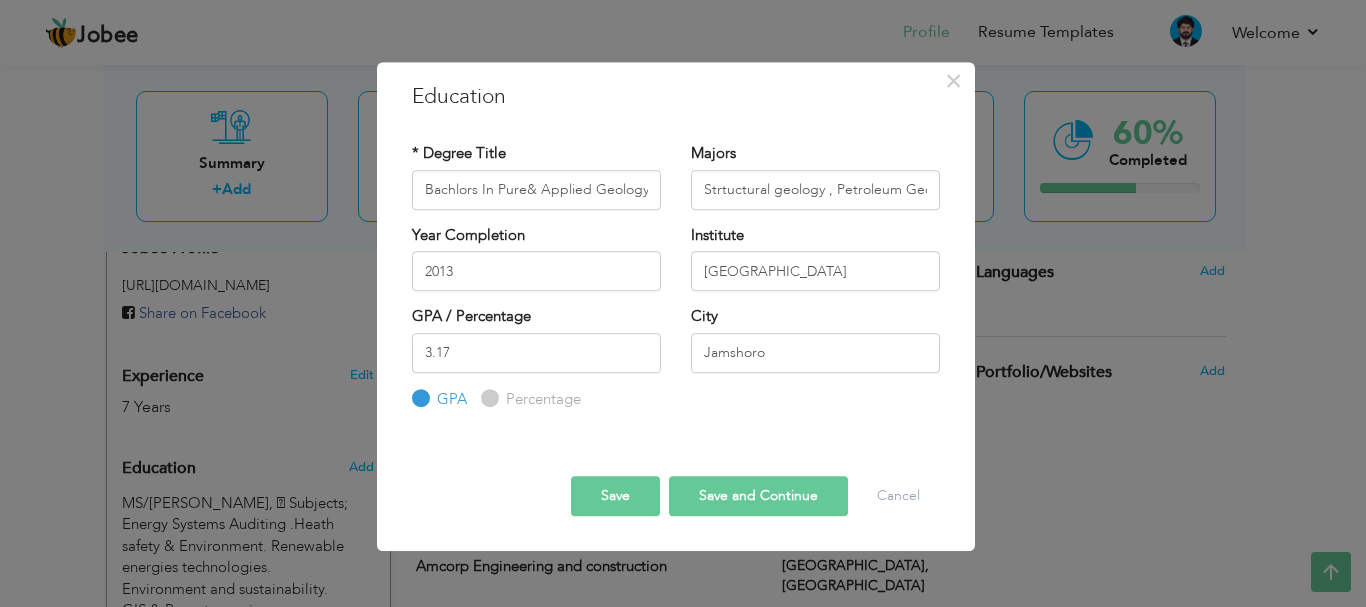 drag, startPoint x: 721, startPoint y: 94, endPoint x: 717, endPoint y: 29, distance: 65.12296 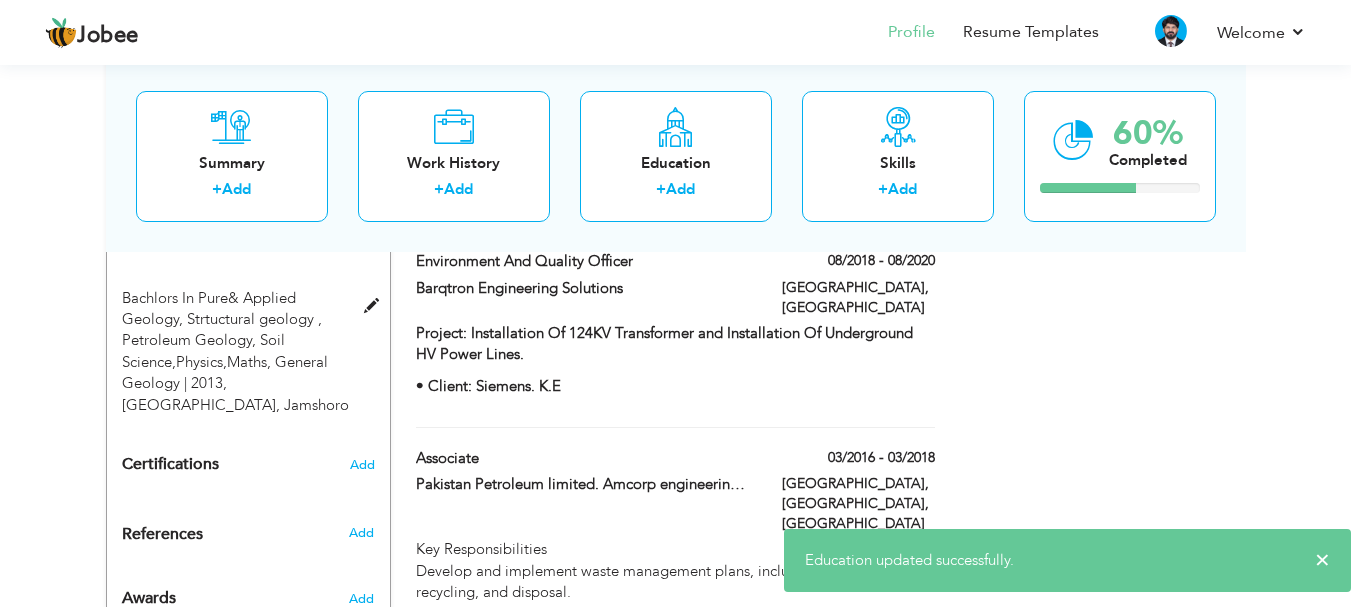 scroll, scrollTop: 1200, scrollLeft: 0, axis: vertical 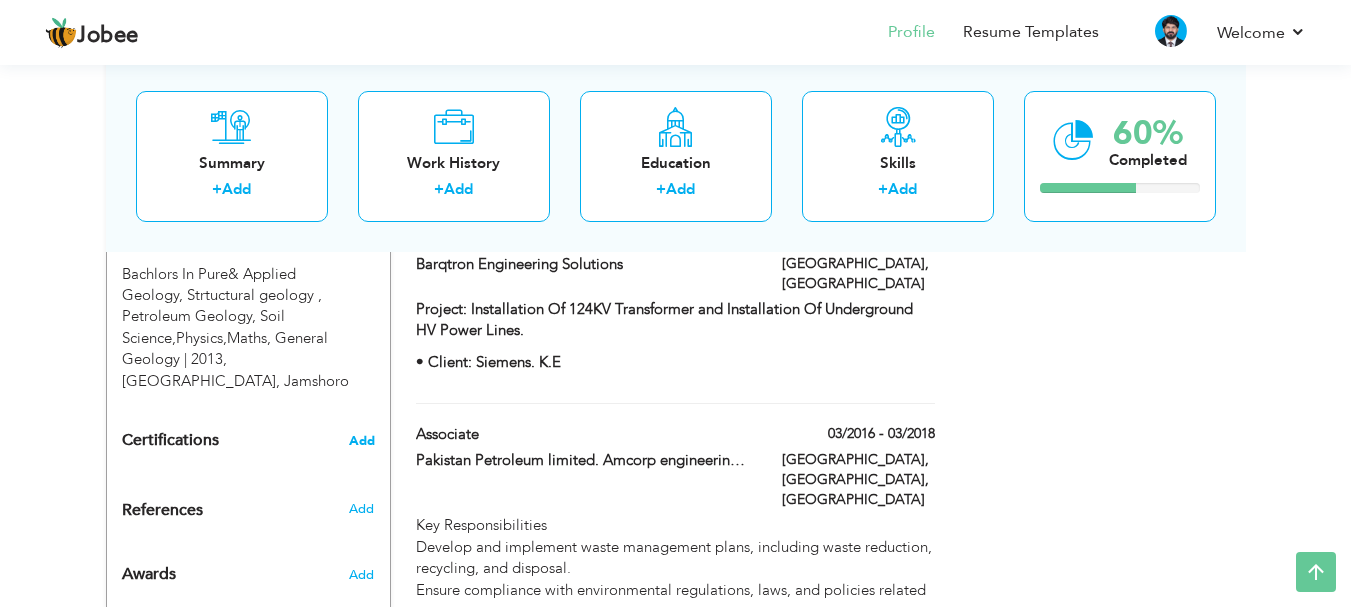 click on "Add" at bounding box center (362, 441) 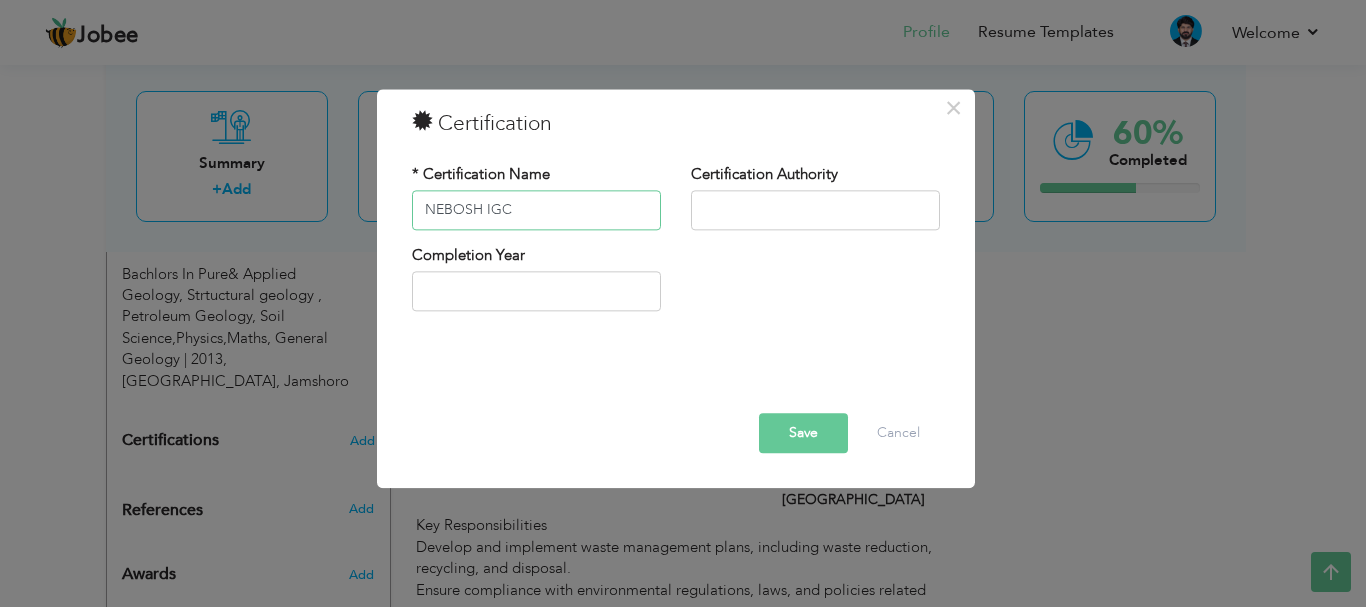type on "NEBOSH IGC" 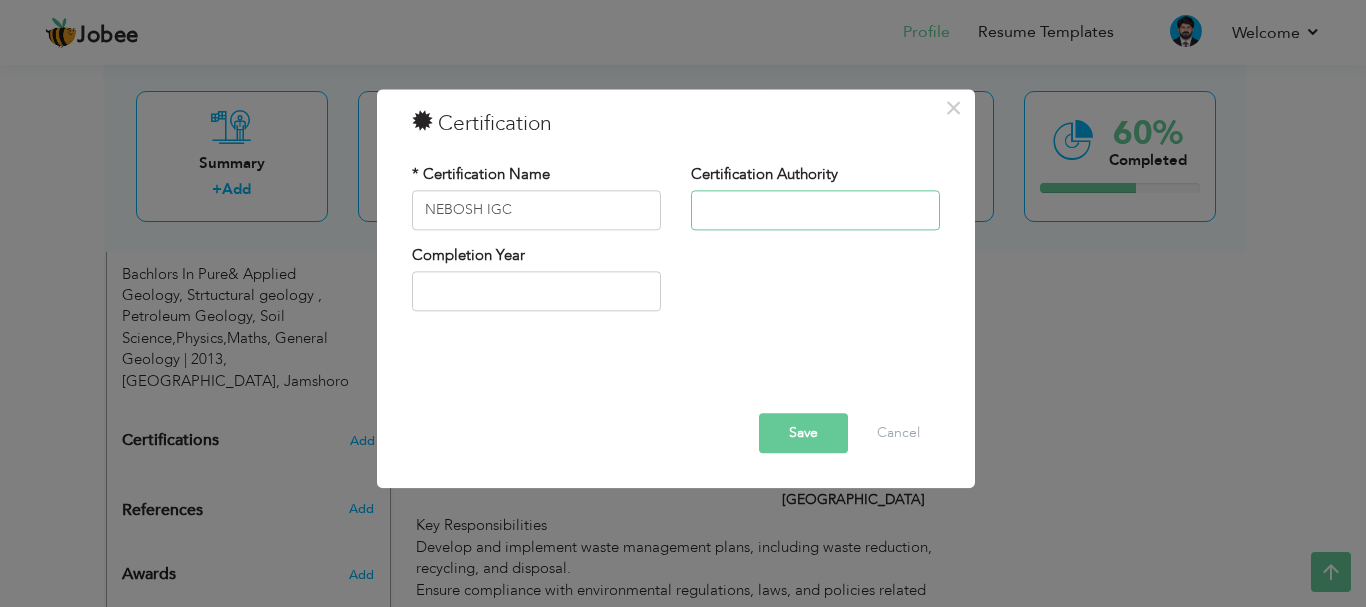 click at bounding box center [815, 210] 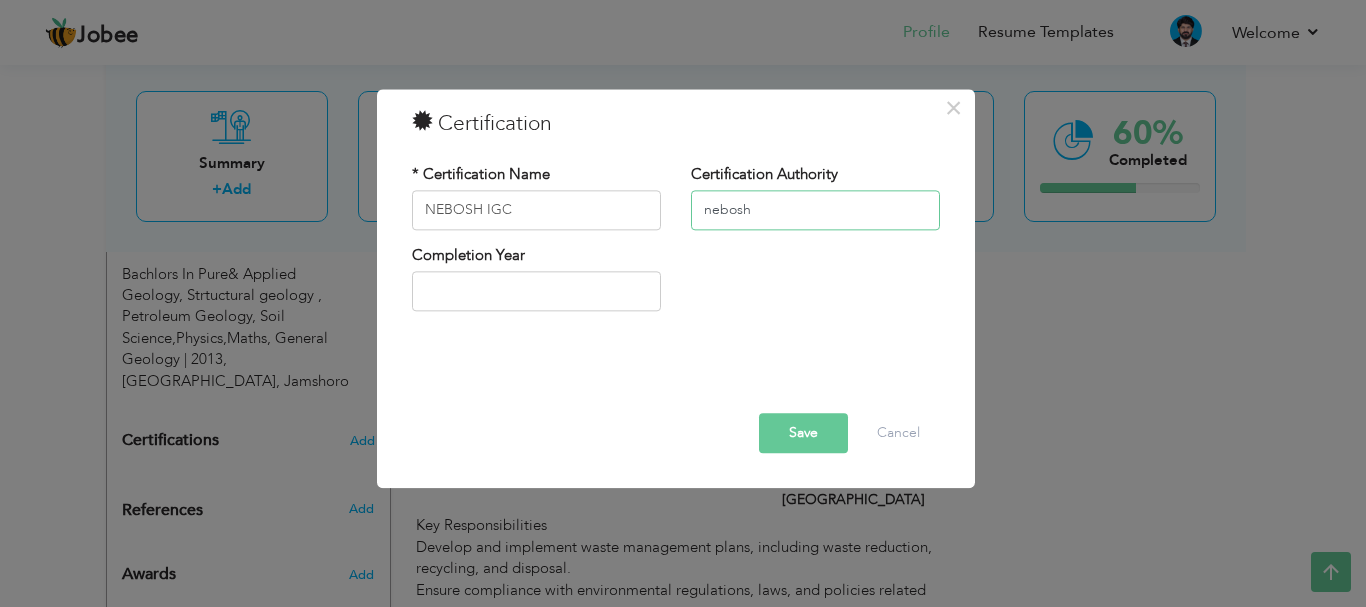 type on "nebosh" 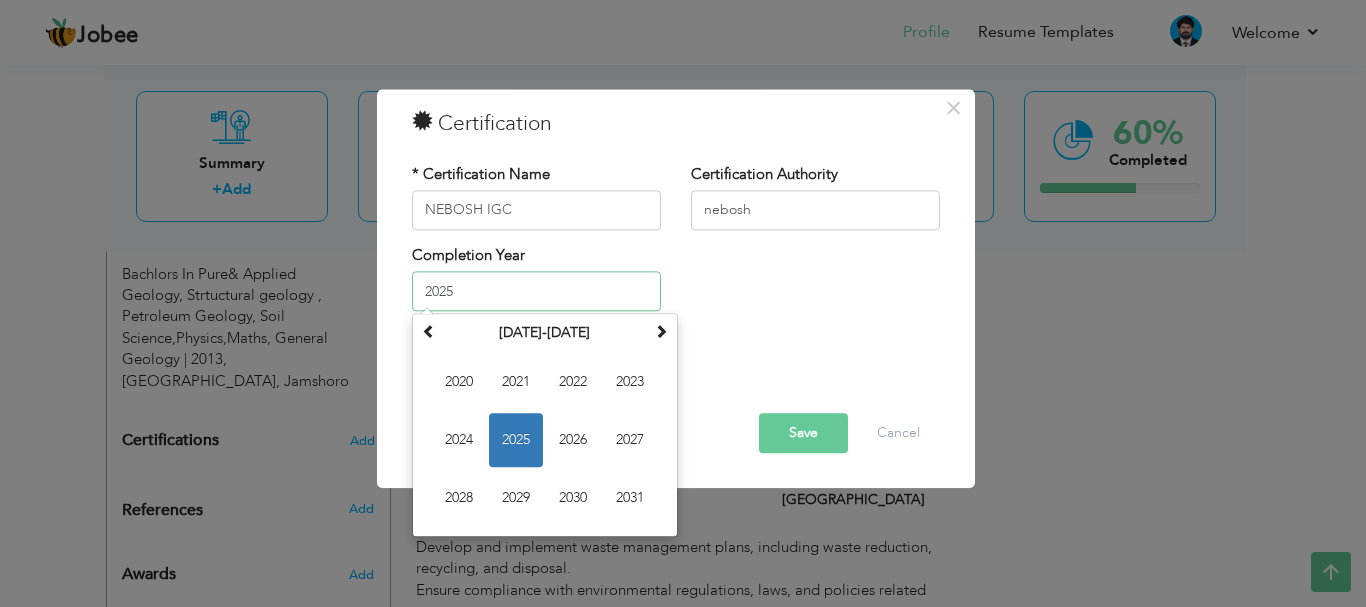 click on "2025" at bounding box center (536, 292) 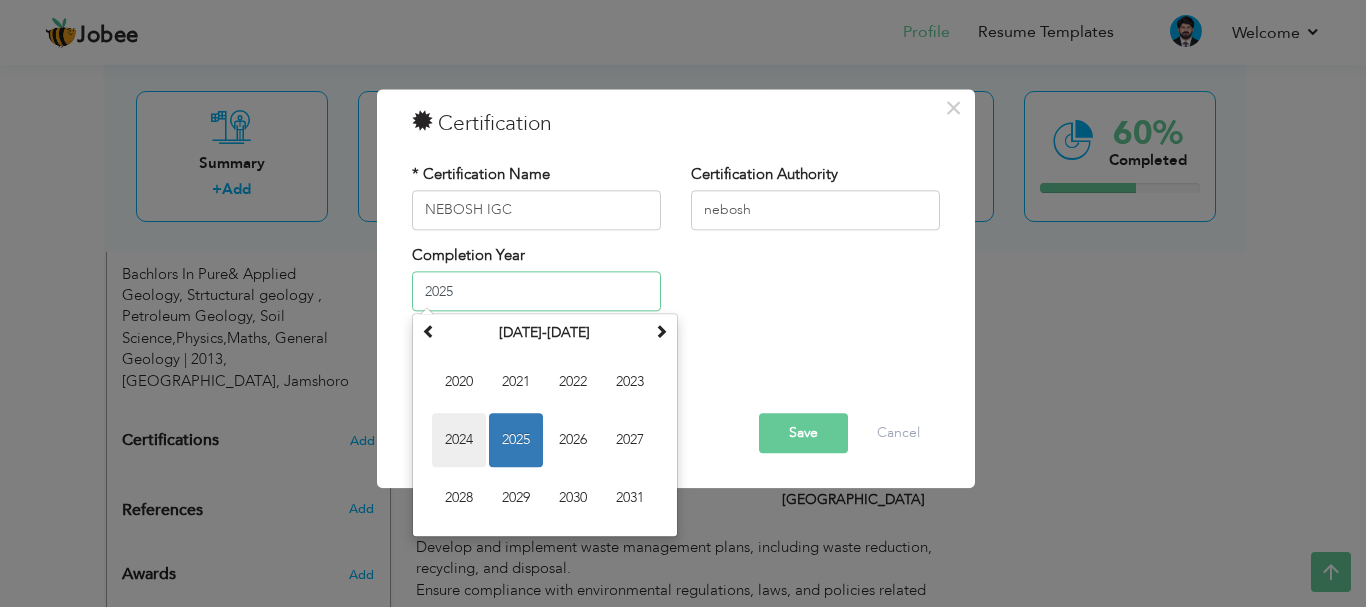click on "2024" at bounding box center [459, 441] 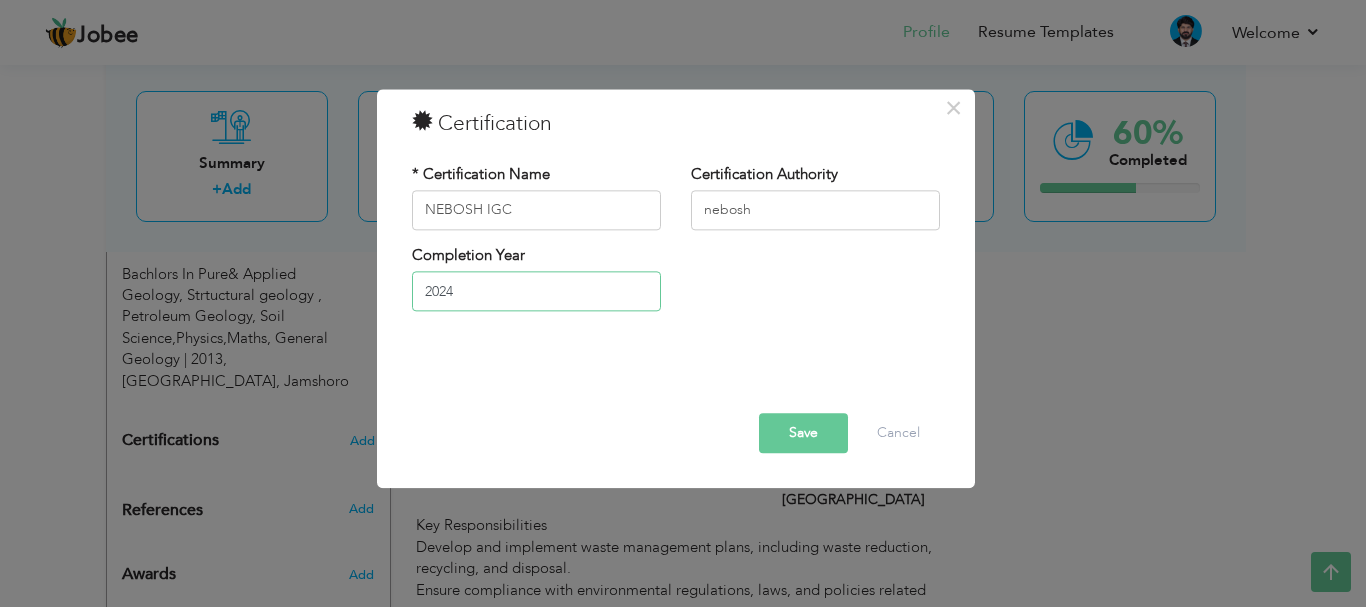 click on "2024" at bounding box center (536, 292) 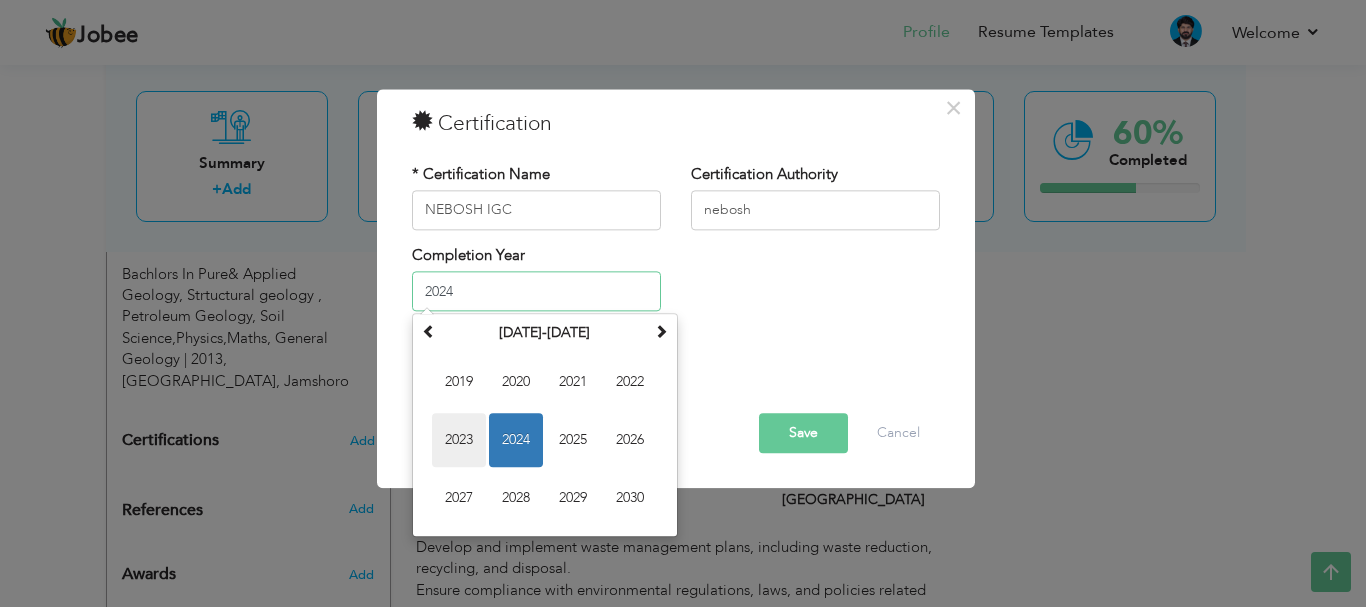 click on "2023" at bounding box center (459, 441) 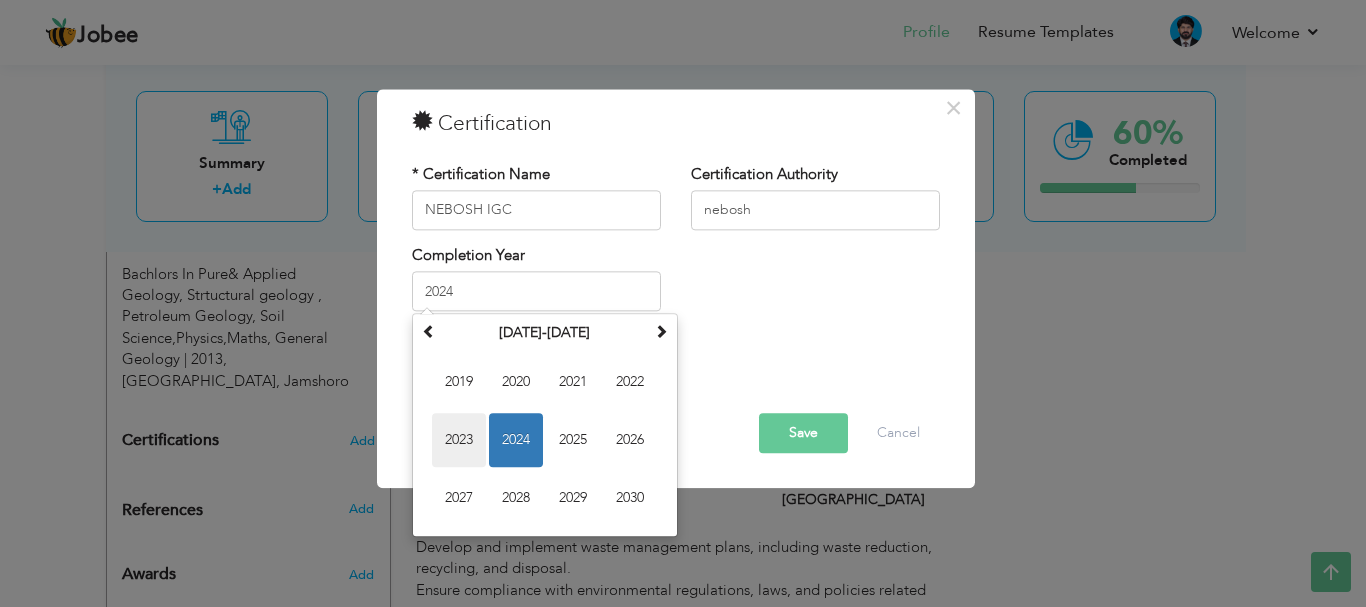 type on "2023" 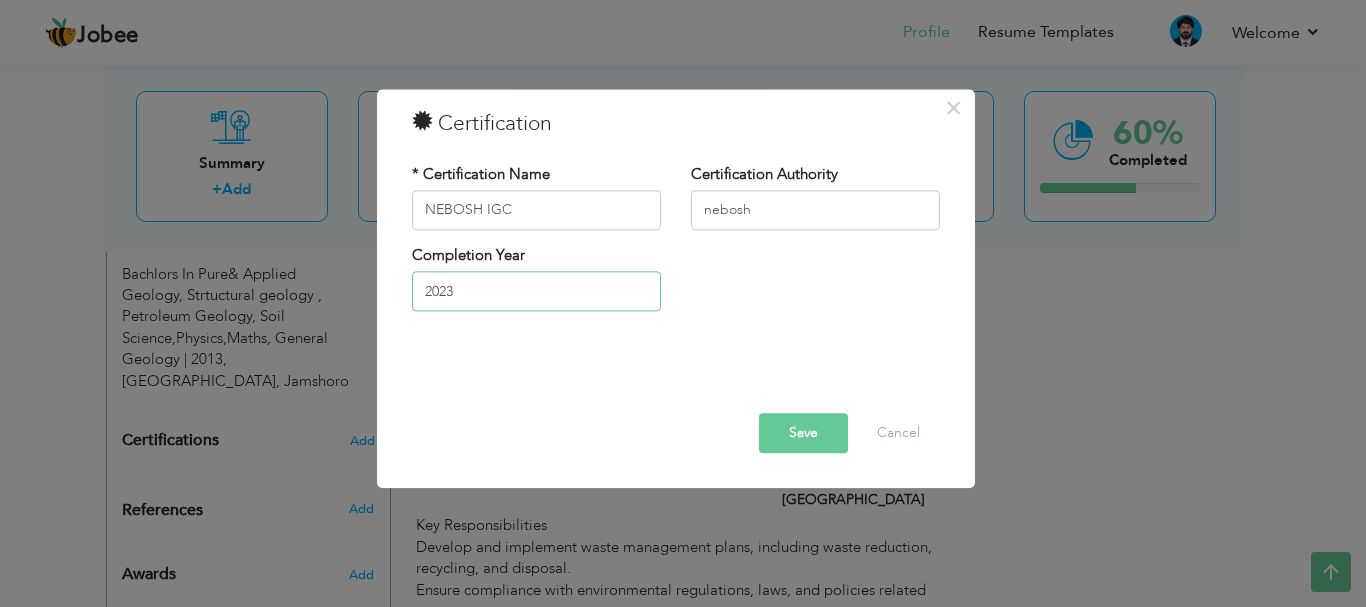 click on "2023" at bounding box center [536, 292] 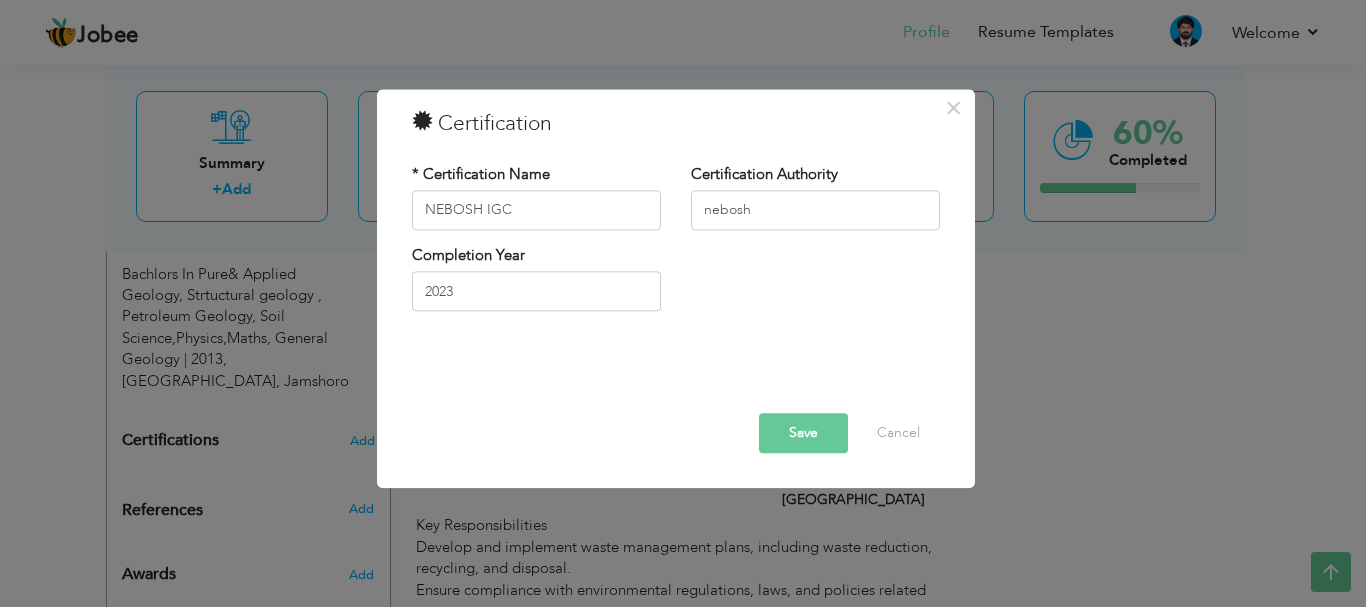 click on "Save" at bounding box center (803, 433) 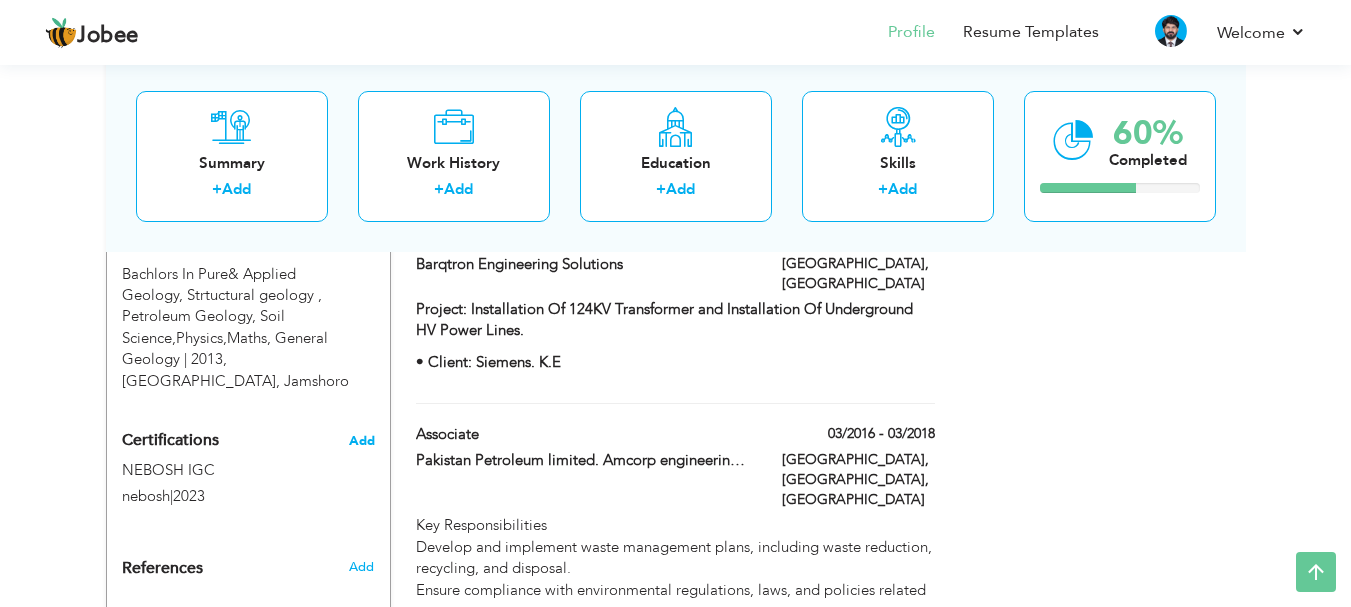 click on "Add" at bounding box center (362, 441) 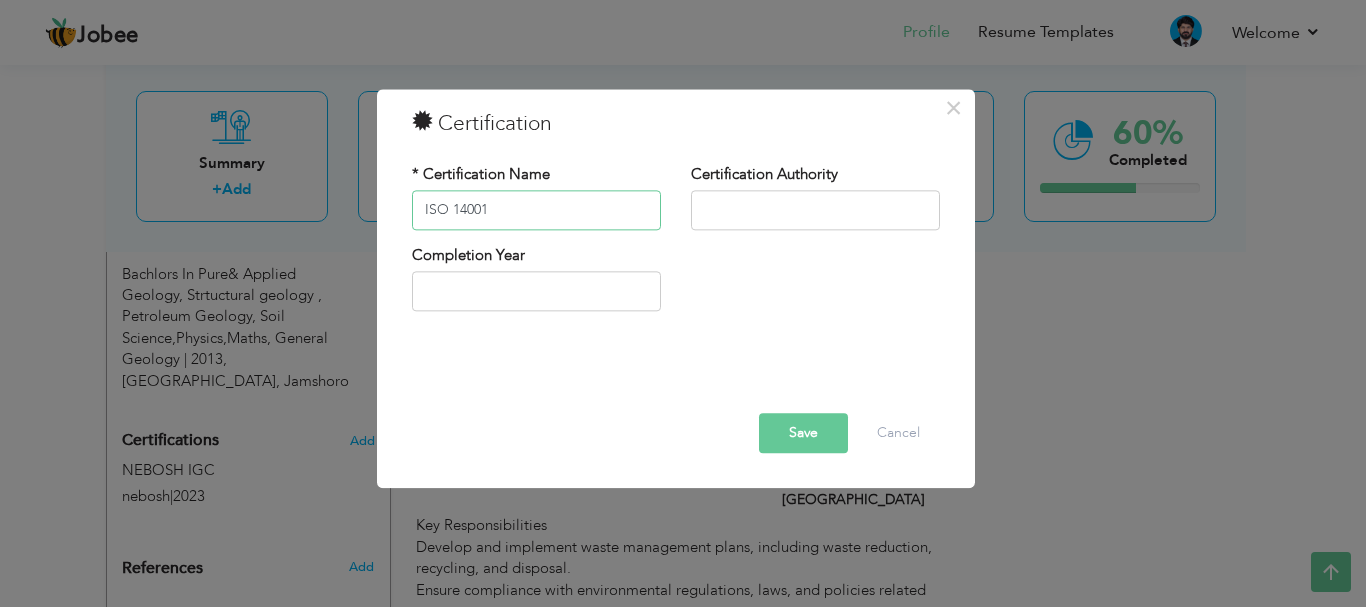 type on "ISO 14001" 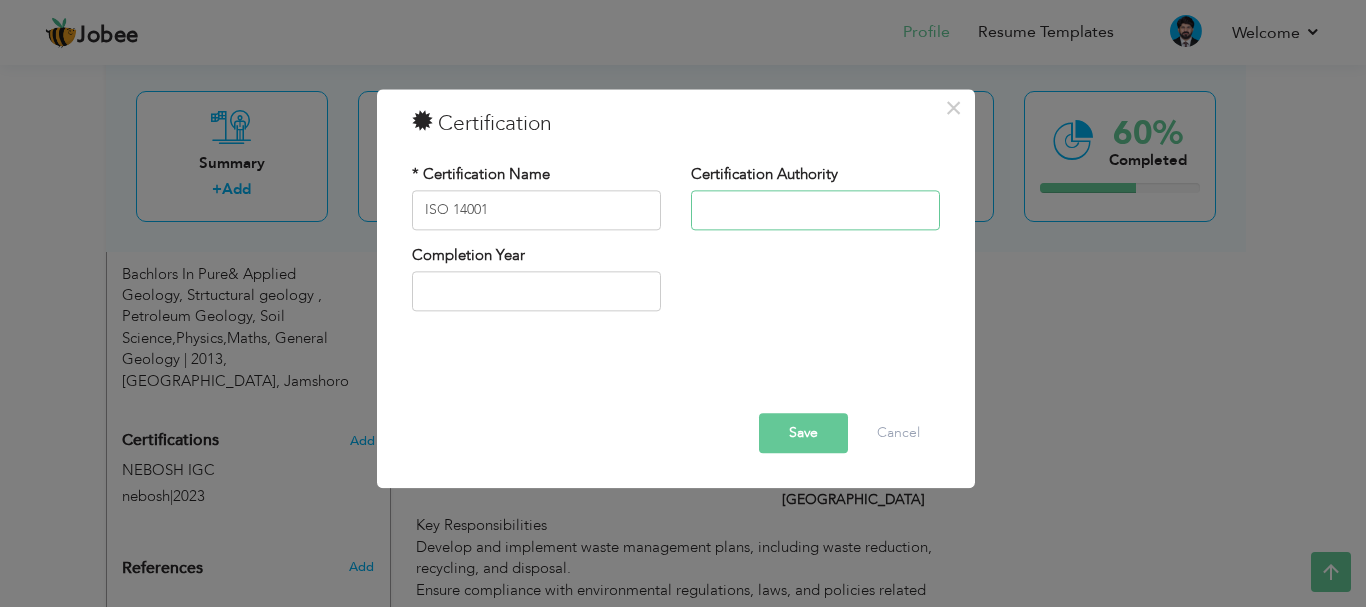 click at bounding box center (815, 210) 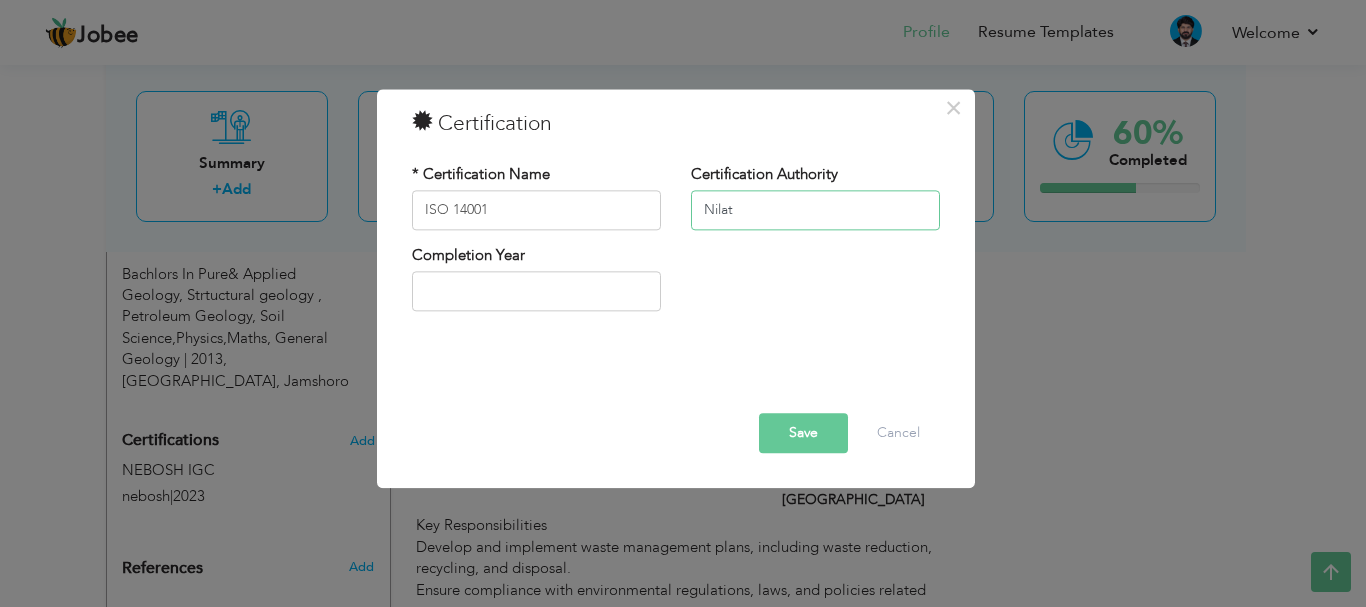 type on "Nilat" 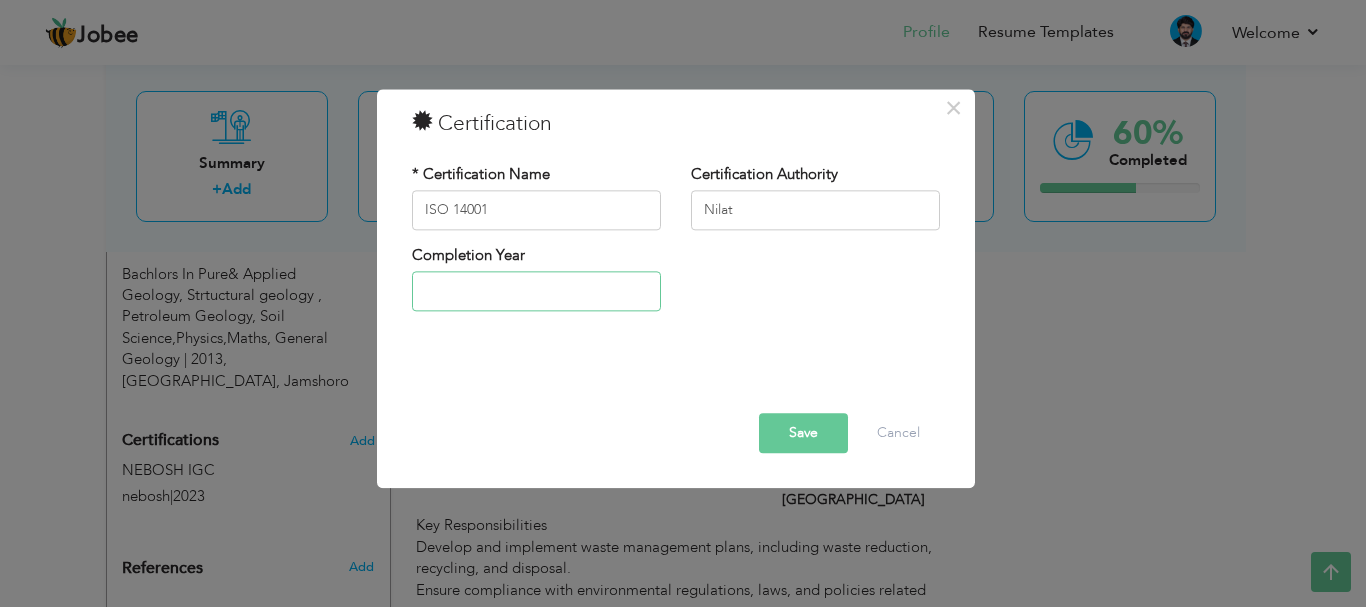 click at bounding box center [536, 292] 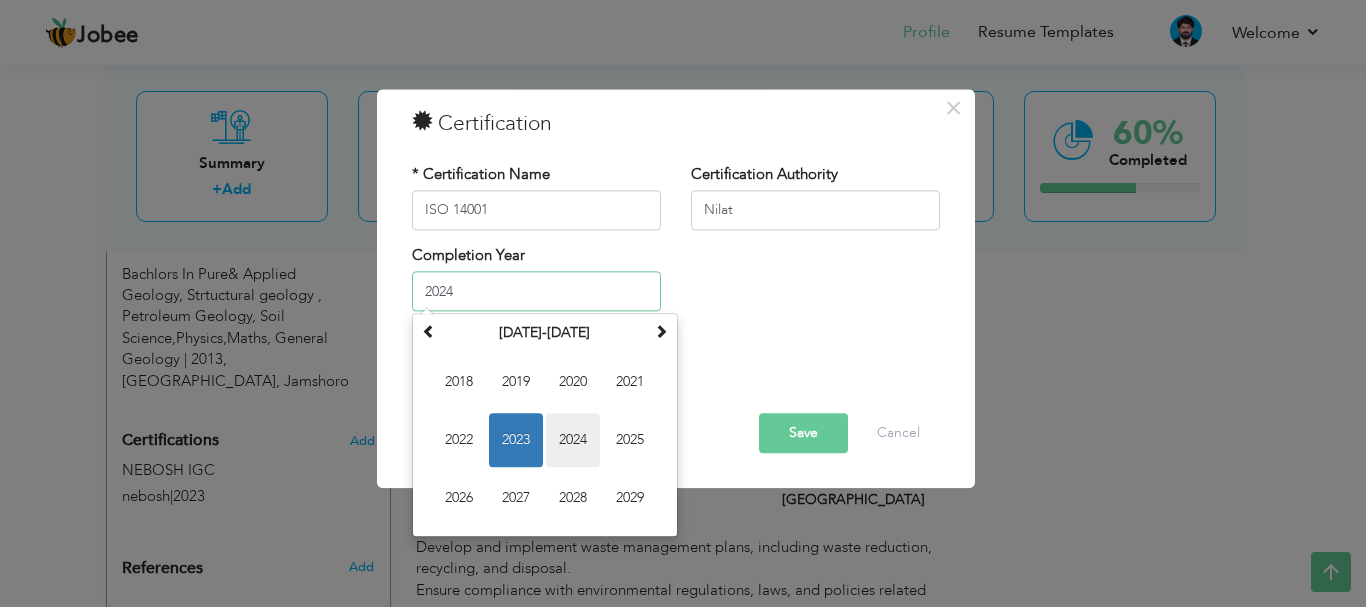 click on "2024" at bounding box center [573, 441] 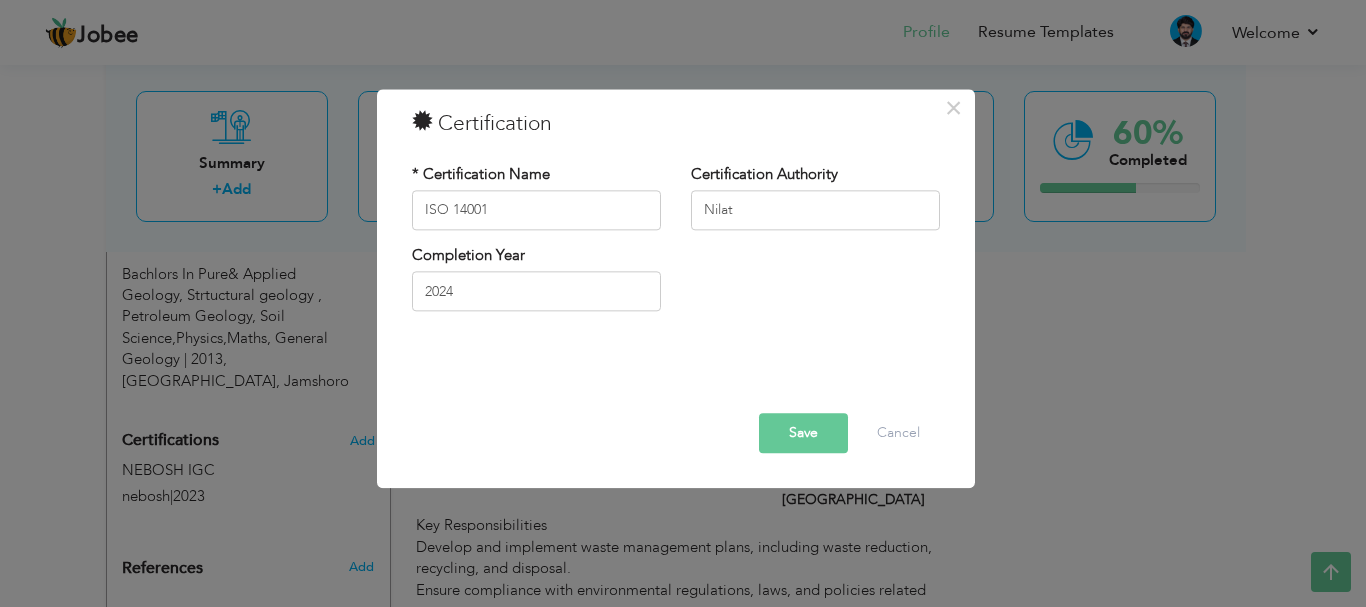 click on "Save" at bounding box center [803, 433] 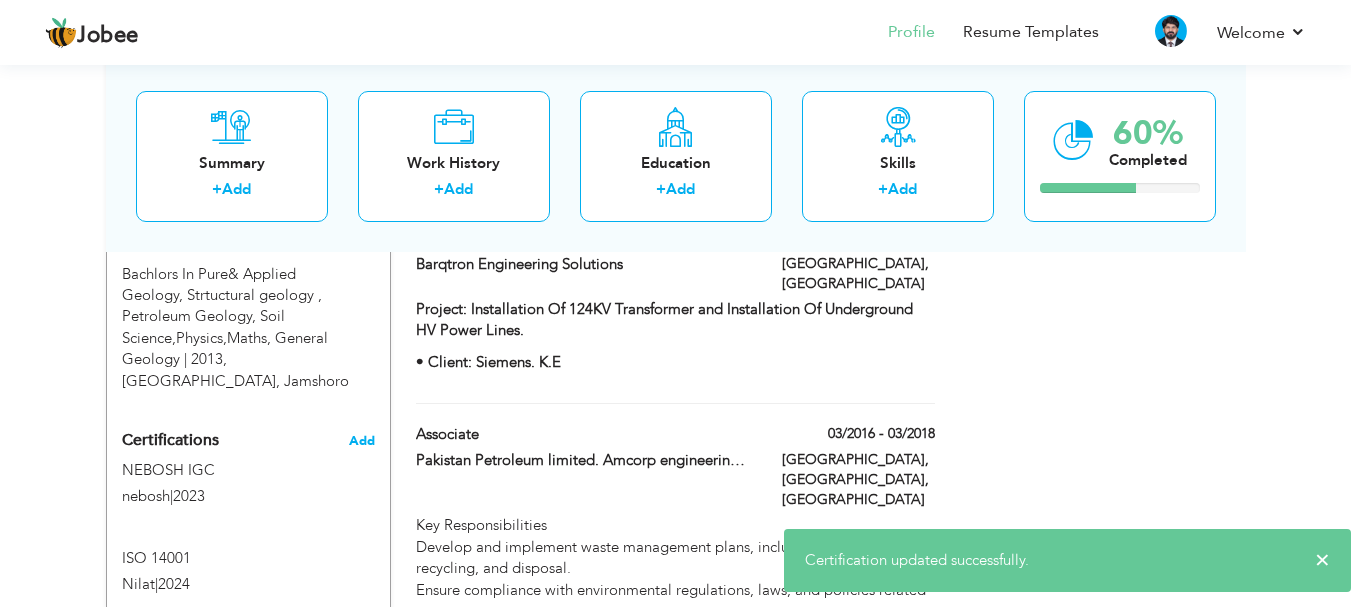 click on "Add" at bounding box center [362, 441] 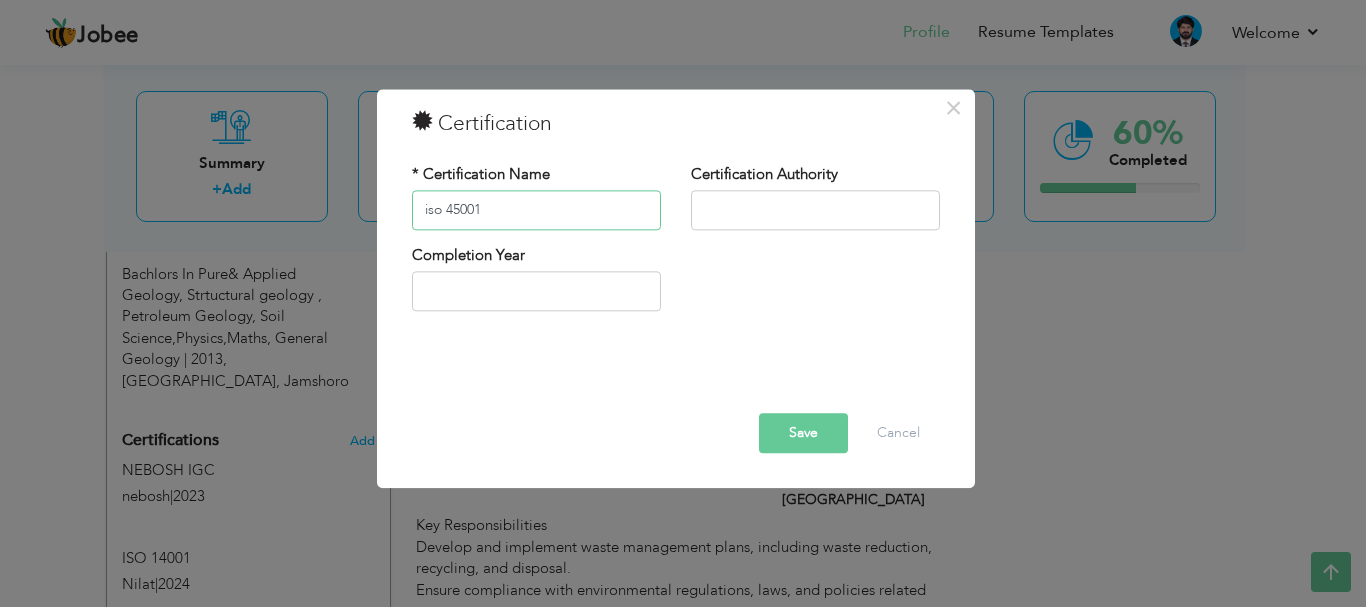 click on "iso 45001" at bounding box center (536, 210) 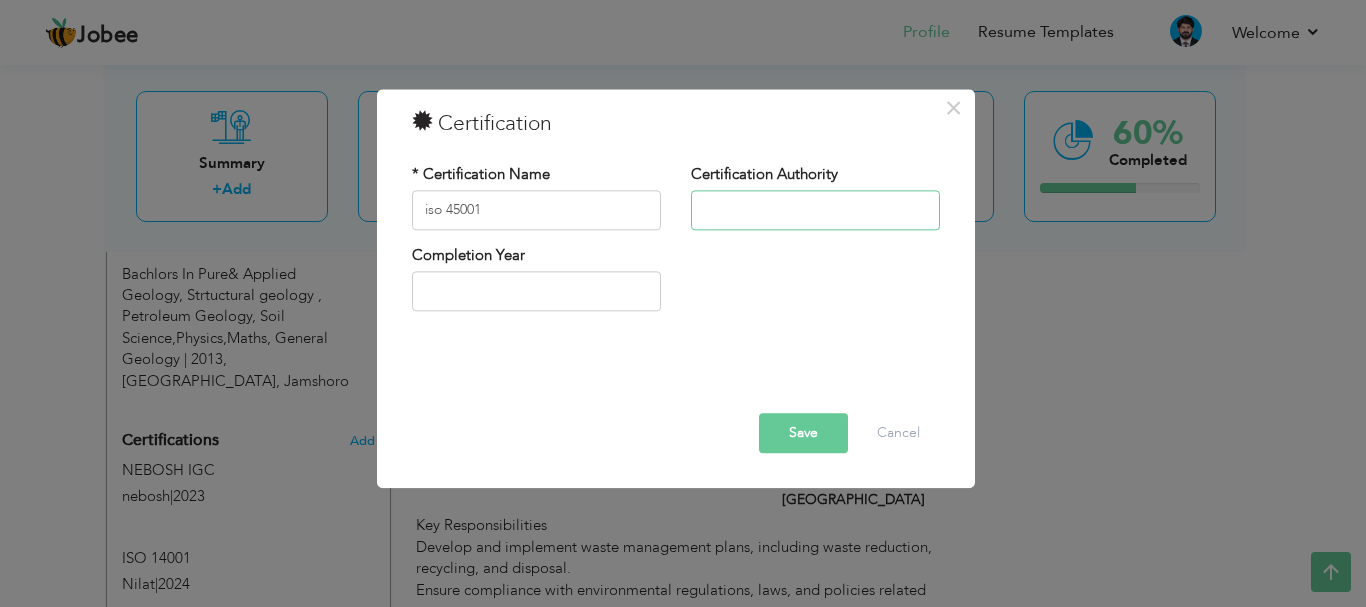 click at bounding box center (815, 210) 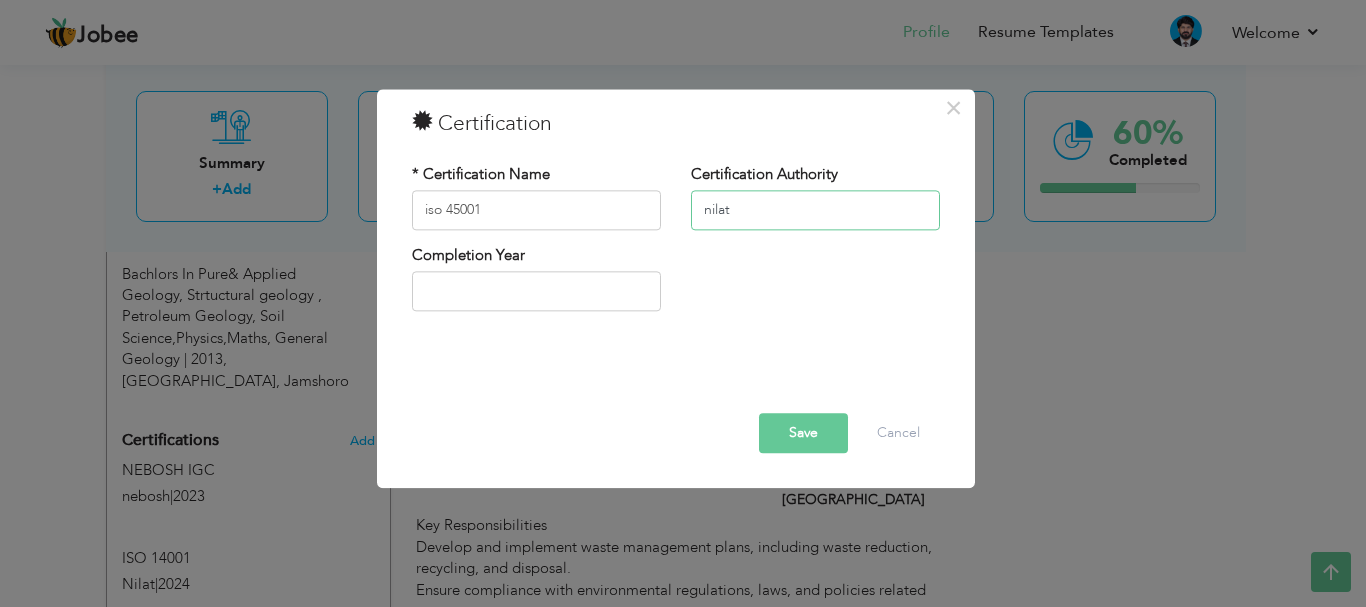 type on "nilat" 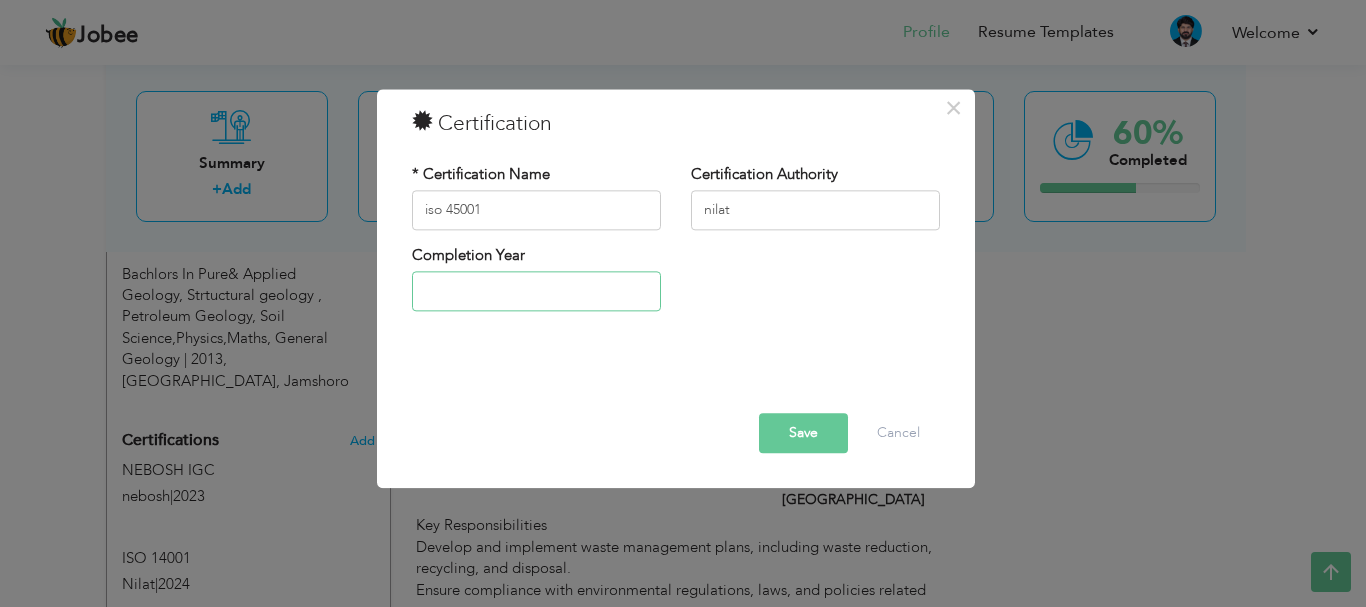 click at bounding box center [536, 292] 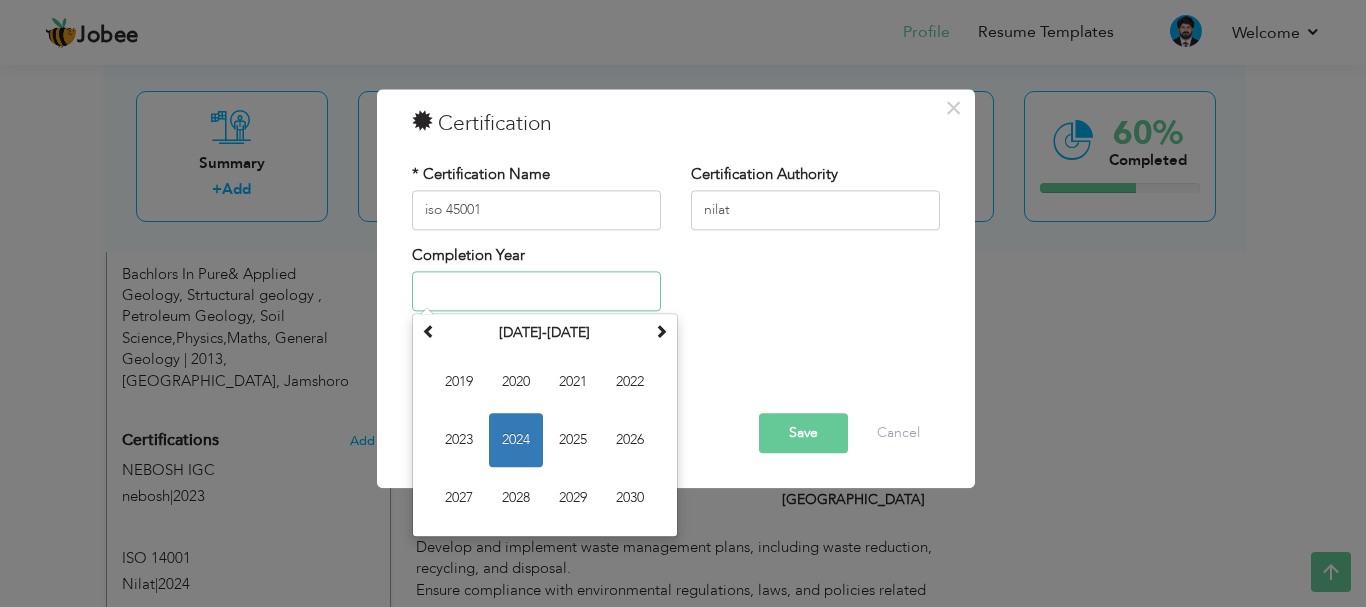 click on "2024" at bounding box center [516, 441] 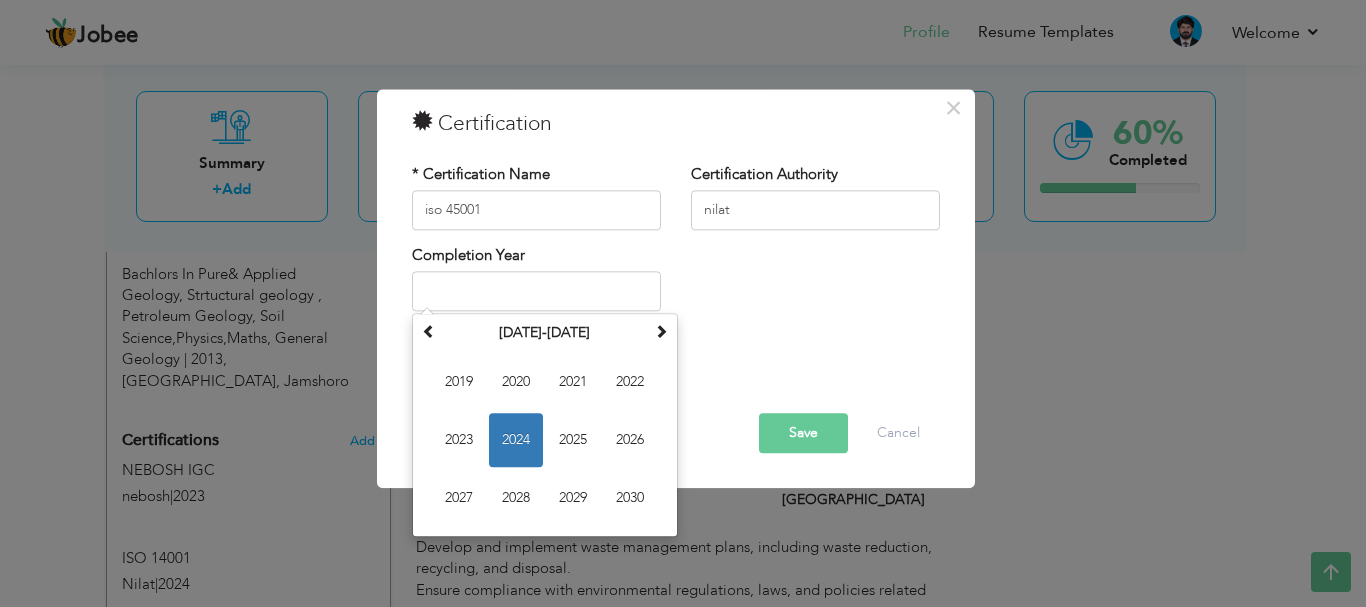 type on "2024" 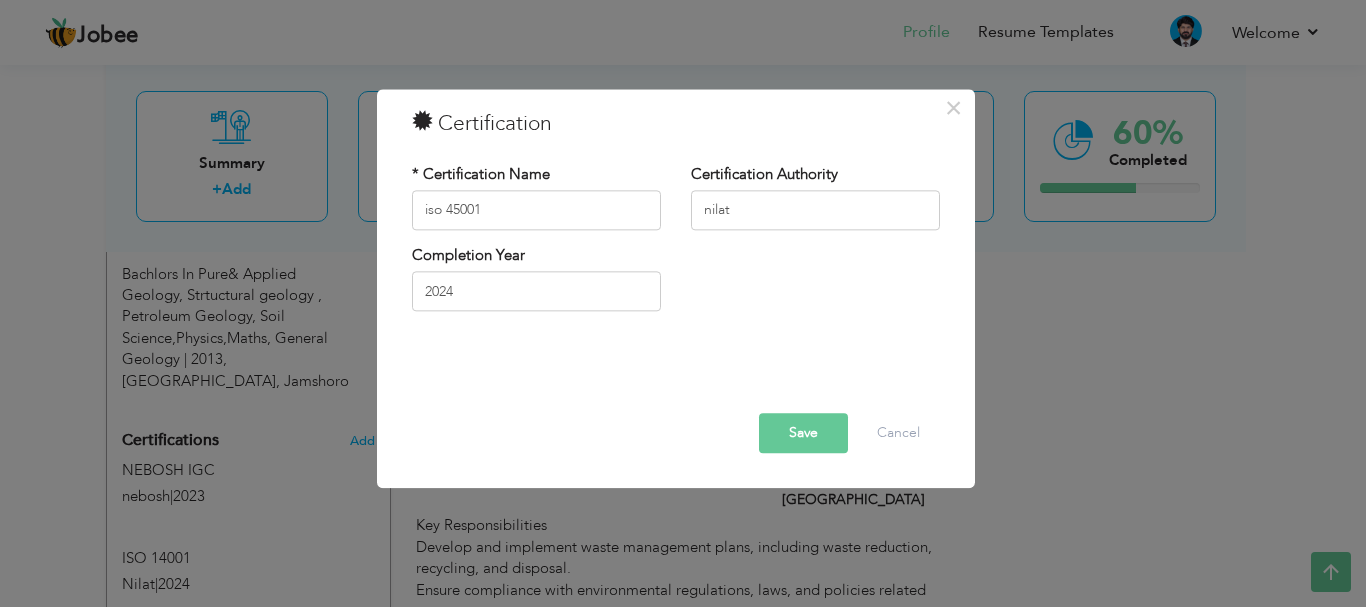 click on "Save" at bounding box center (803, 433) 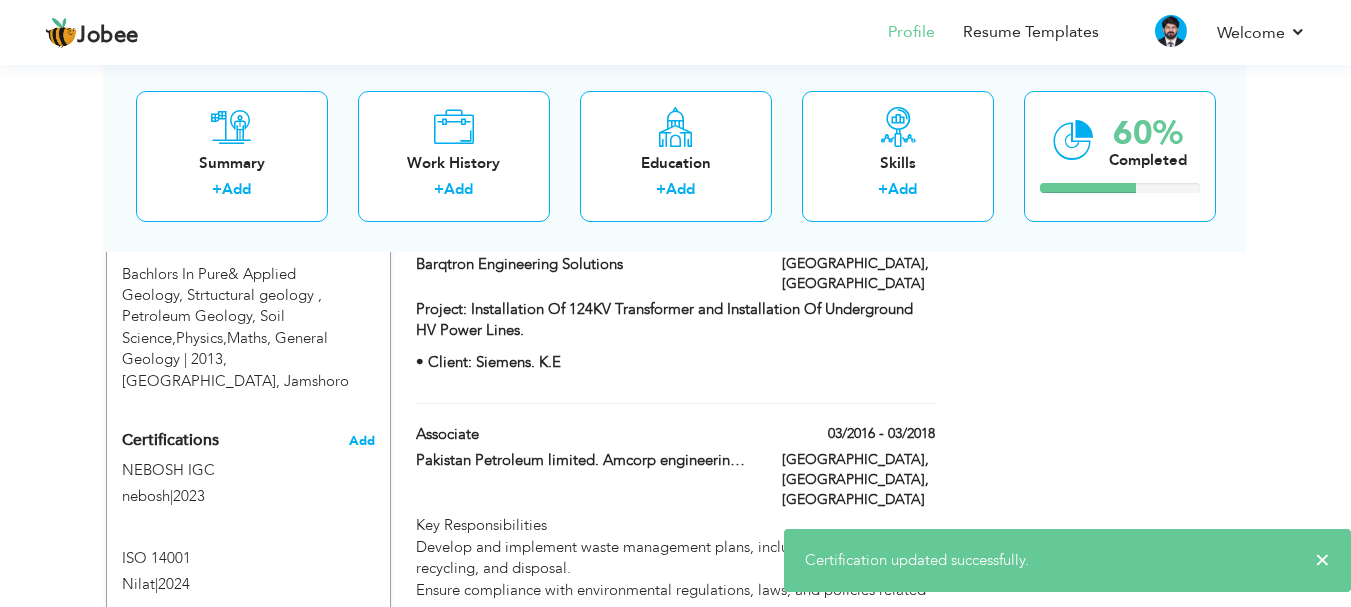click on "Add" at bounding box center [362, 441] 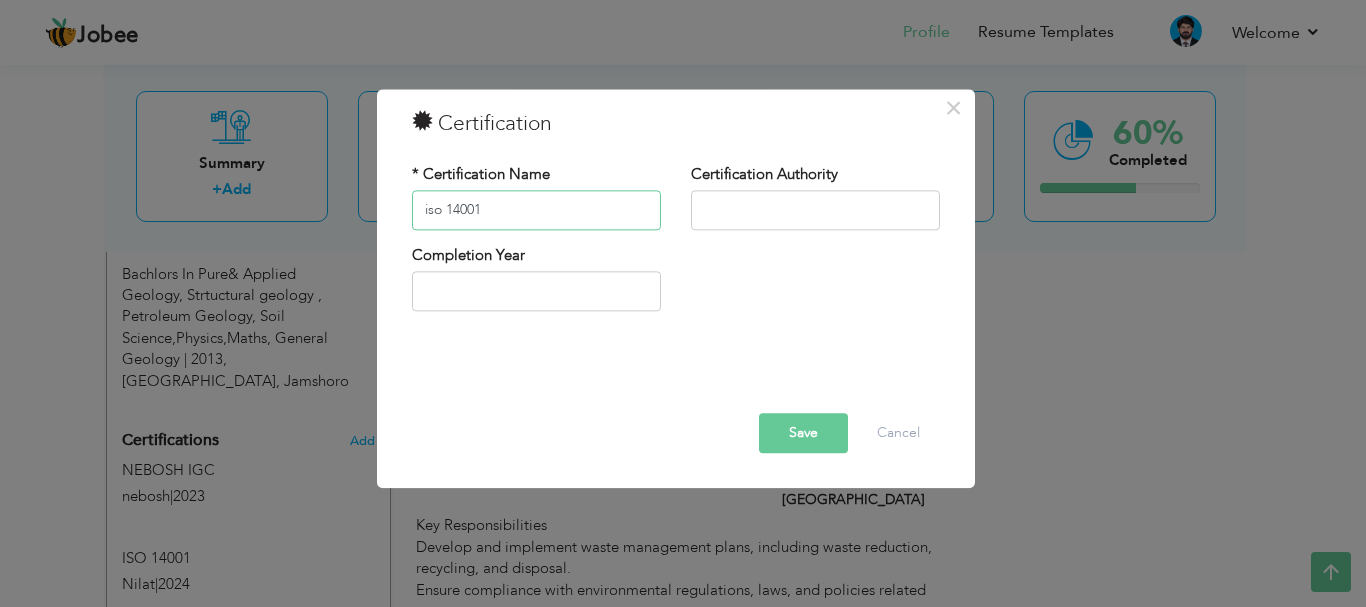 type on "iso 14001" 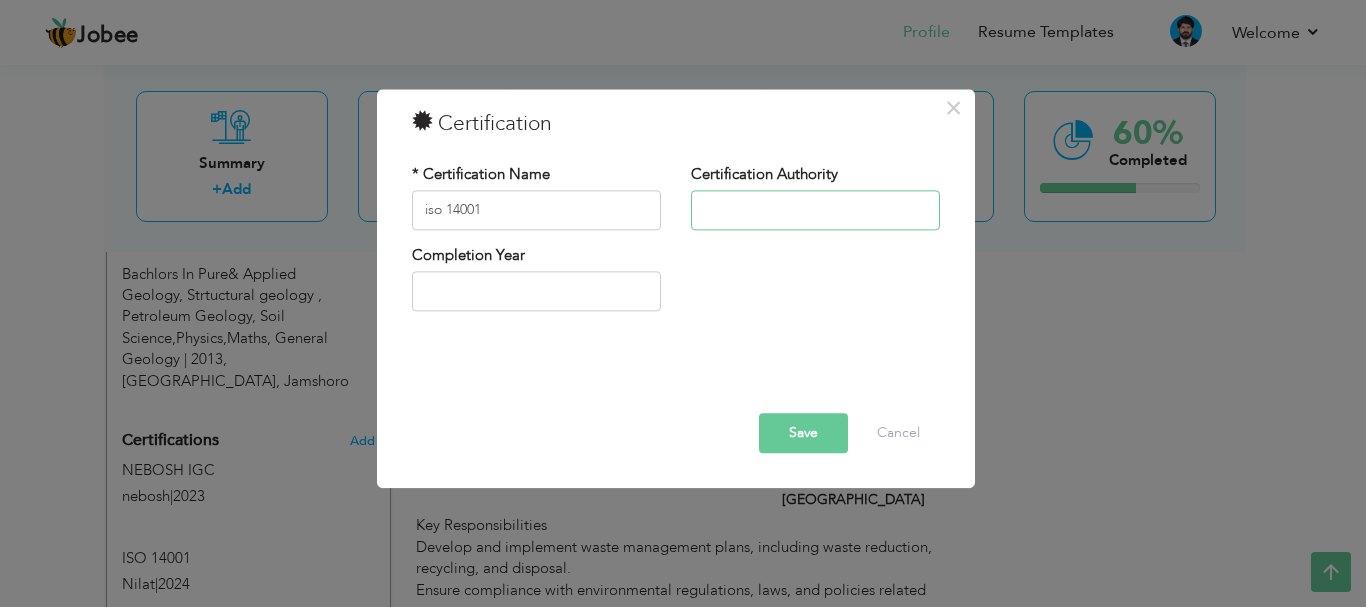 click at bounding box center (815, 210) 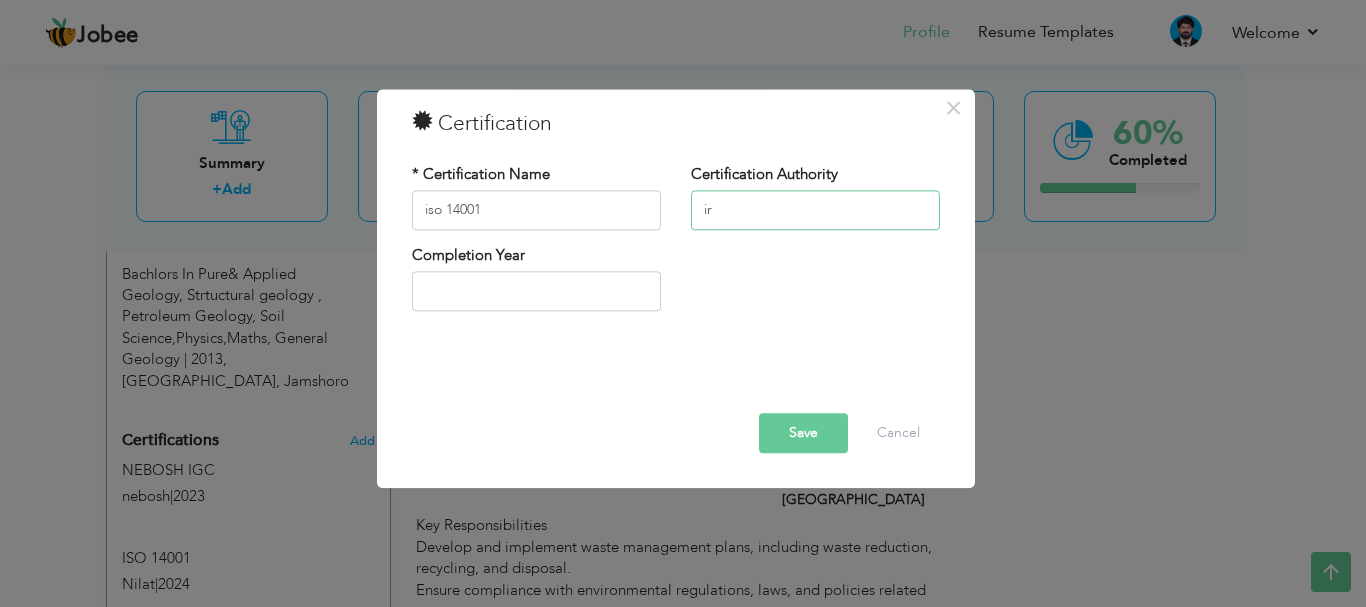 type on "i" 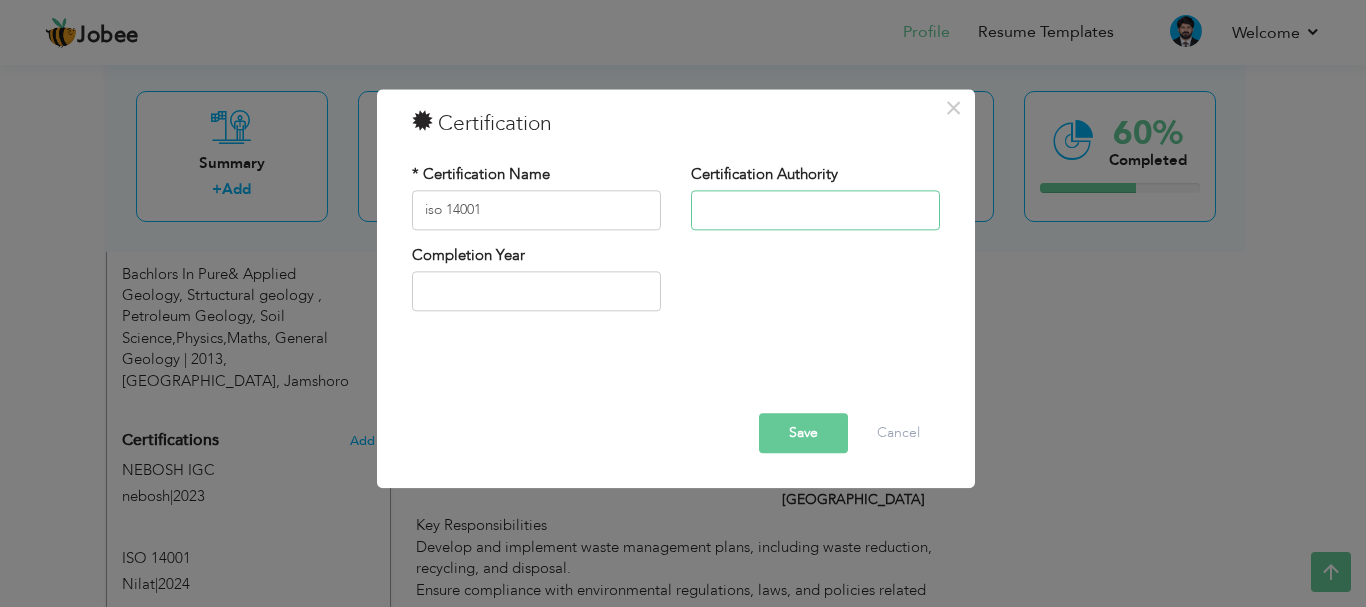 click at bounding box center [815, 210] 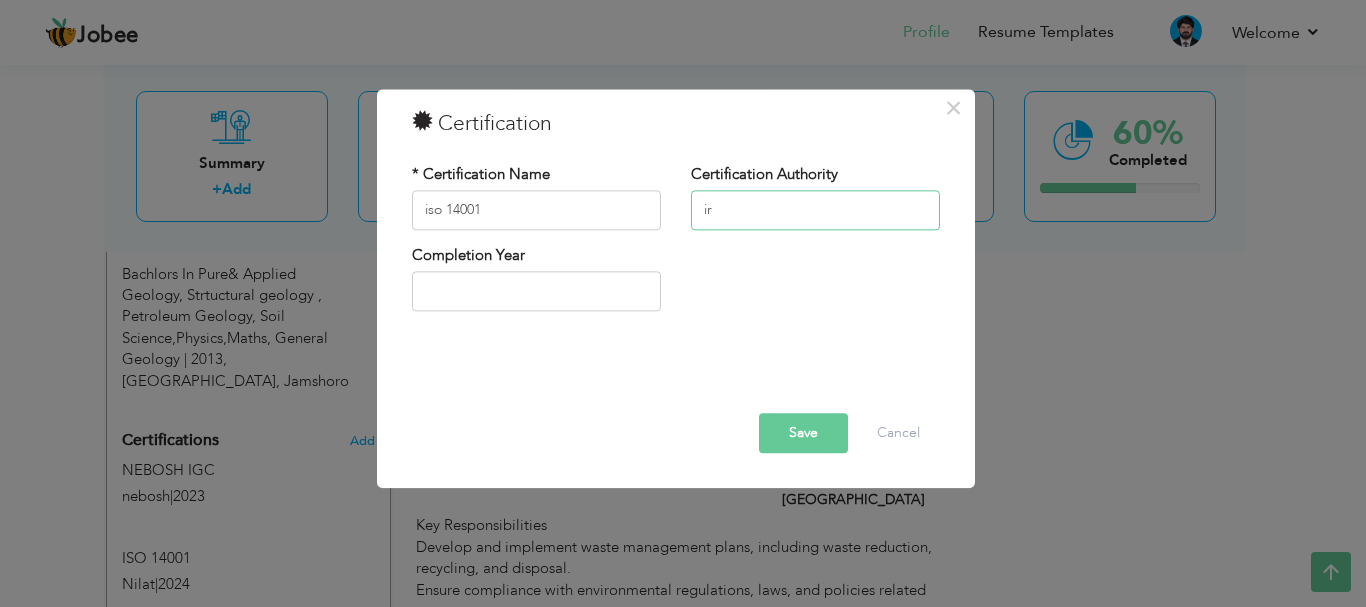 type on "i" 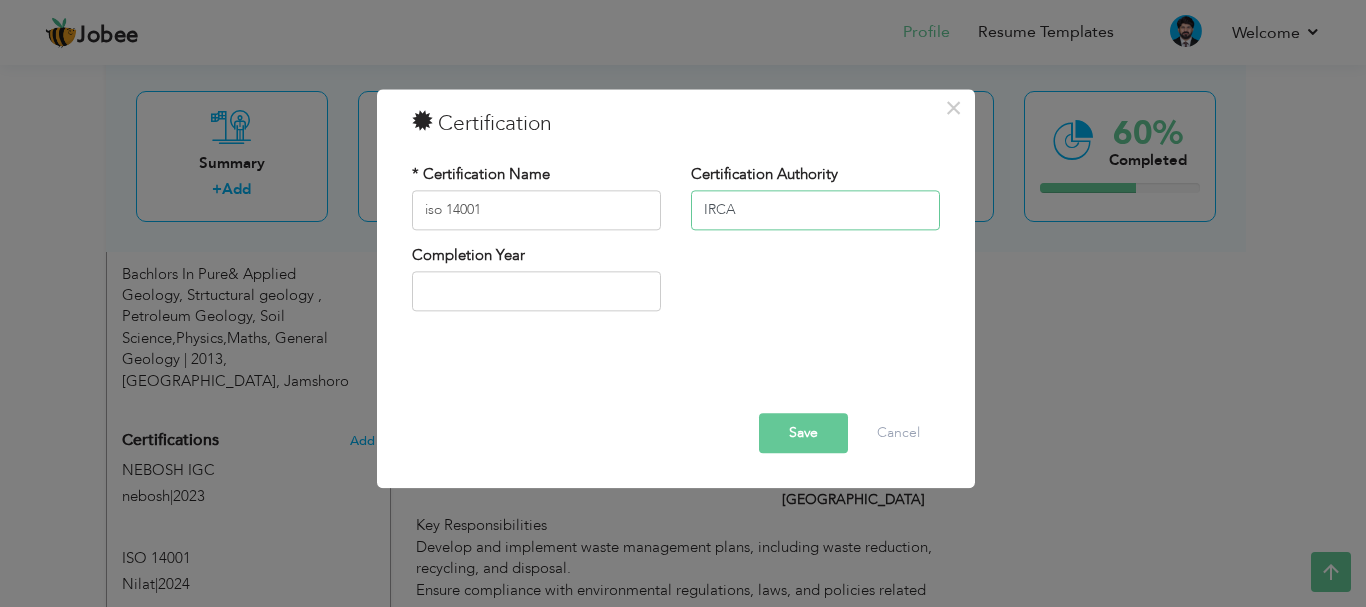 type on "IRCA" 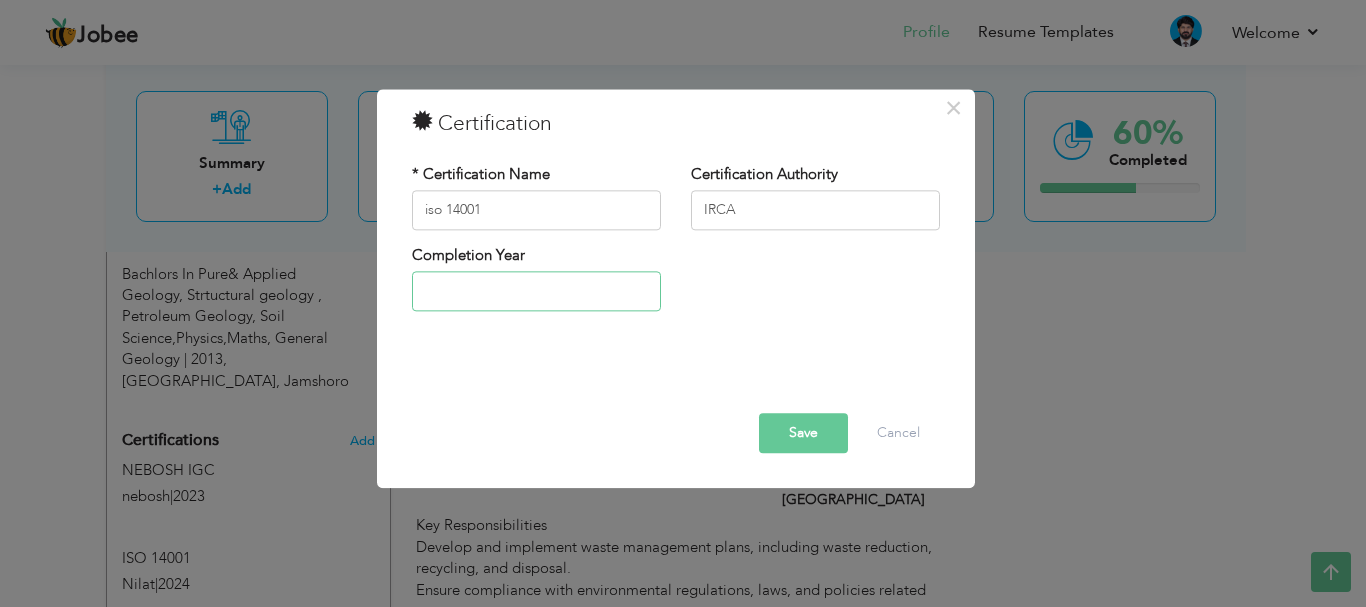 click at bounding box center [536, 292] 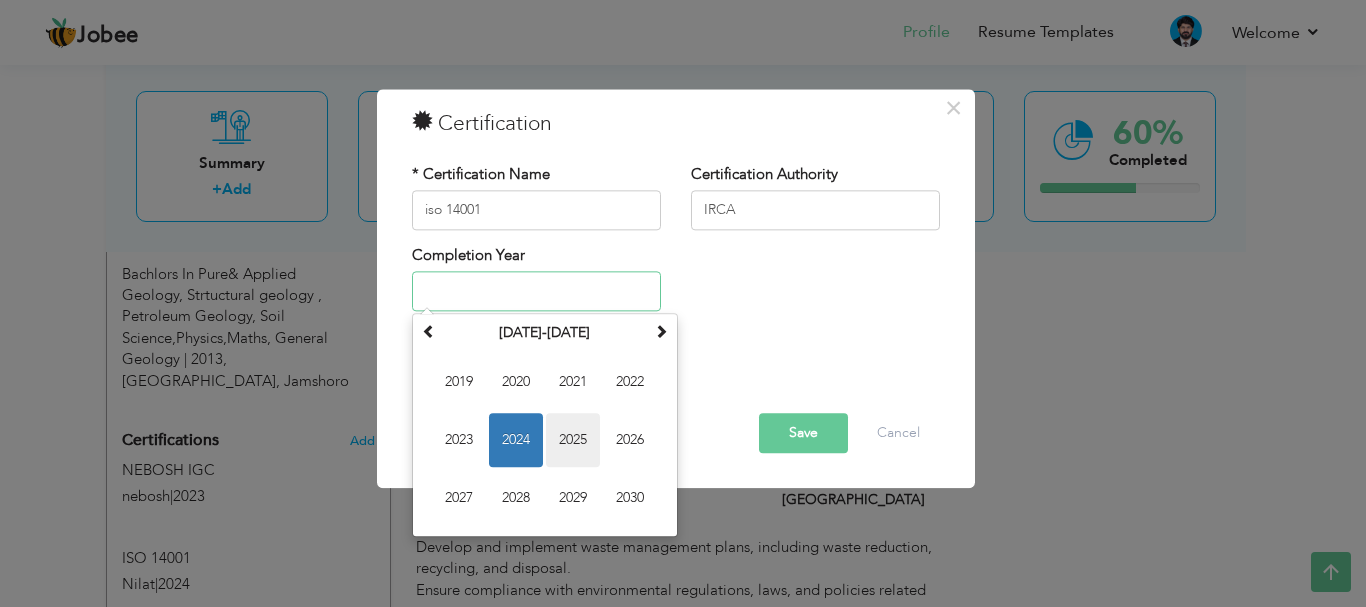 click on "2025" at bounding box center (573, 441) 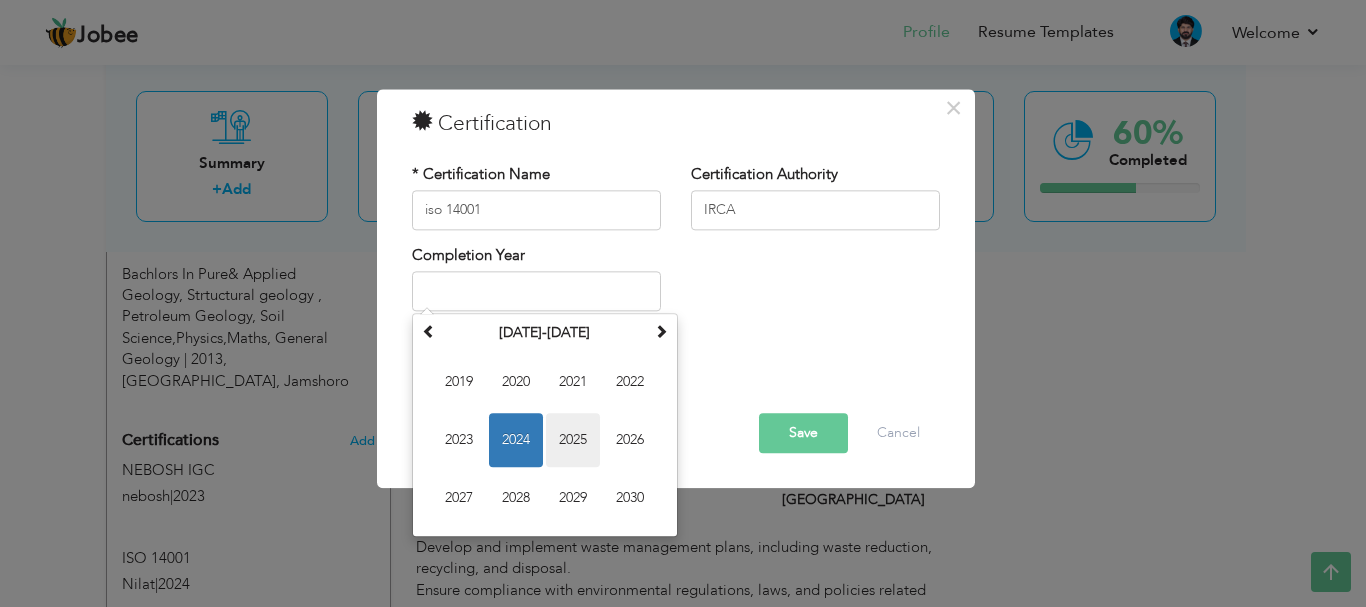 type on "2025" 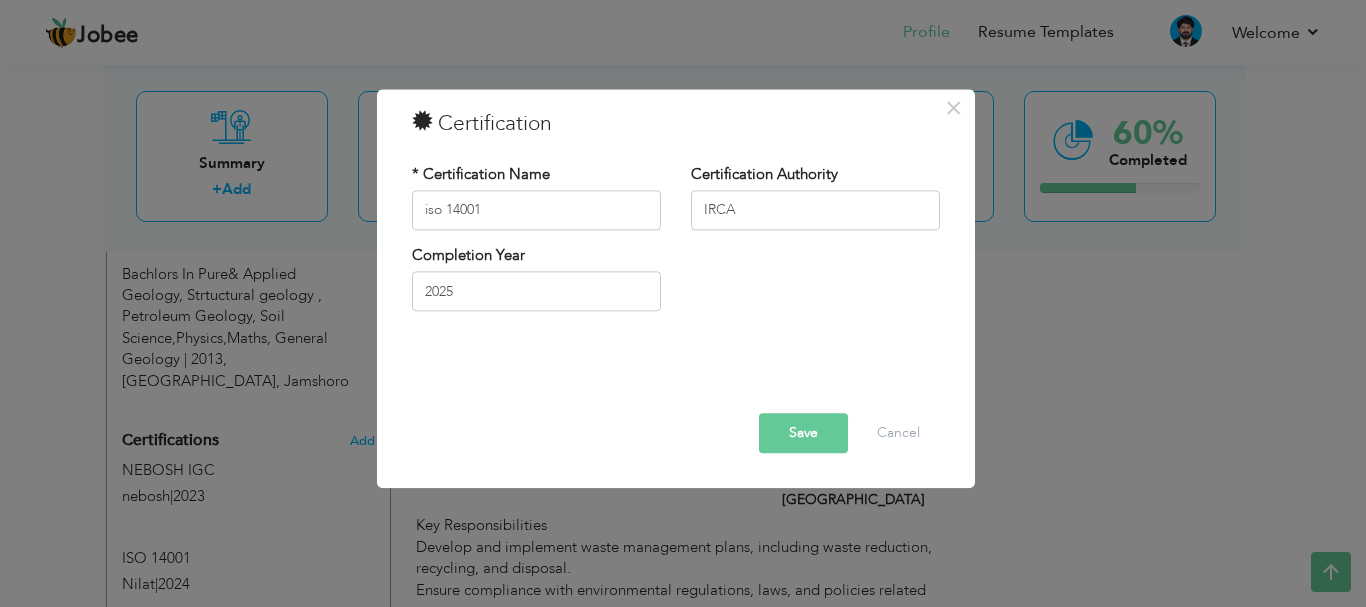 click on "Save" at bounding box center (803, 433) 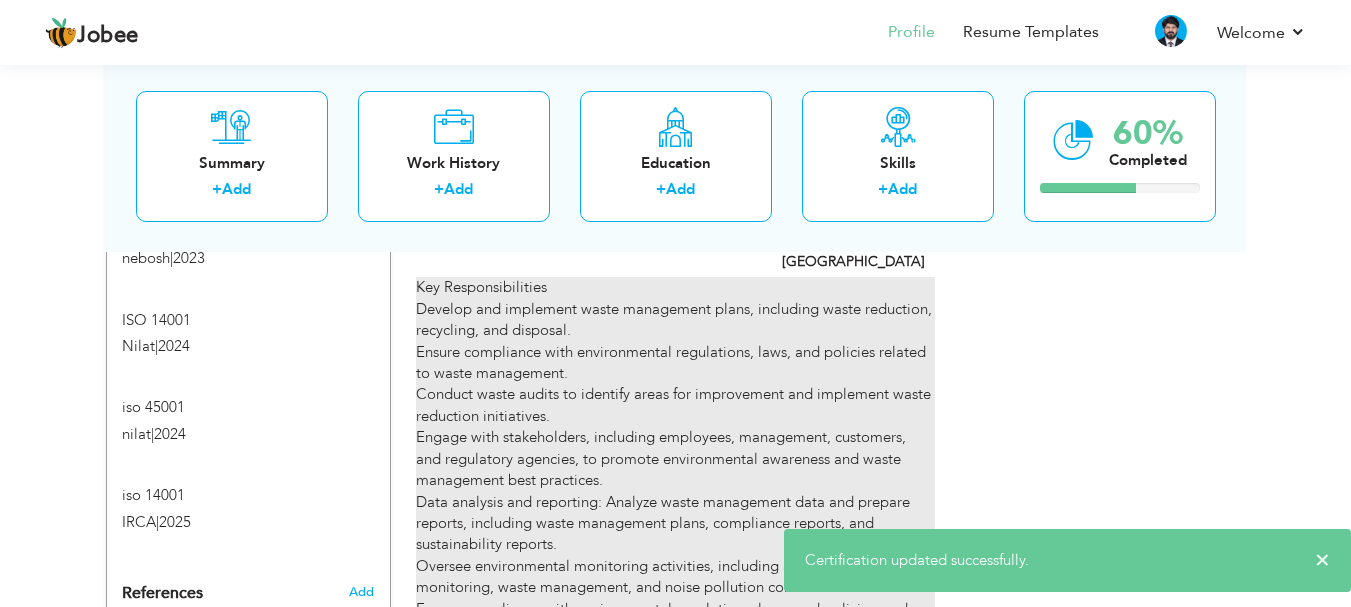 scroll, scrollTop: 1500, scrollLeft: 0, axis: vertical 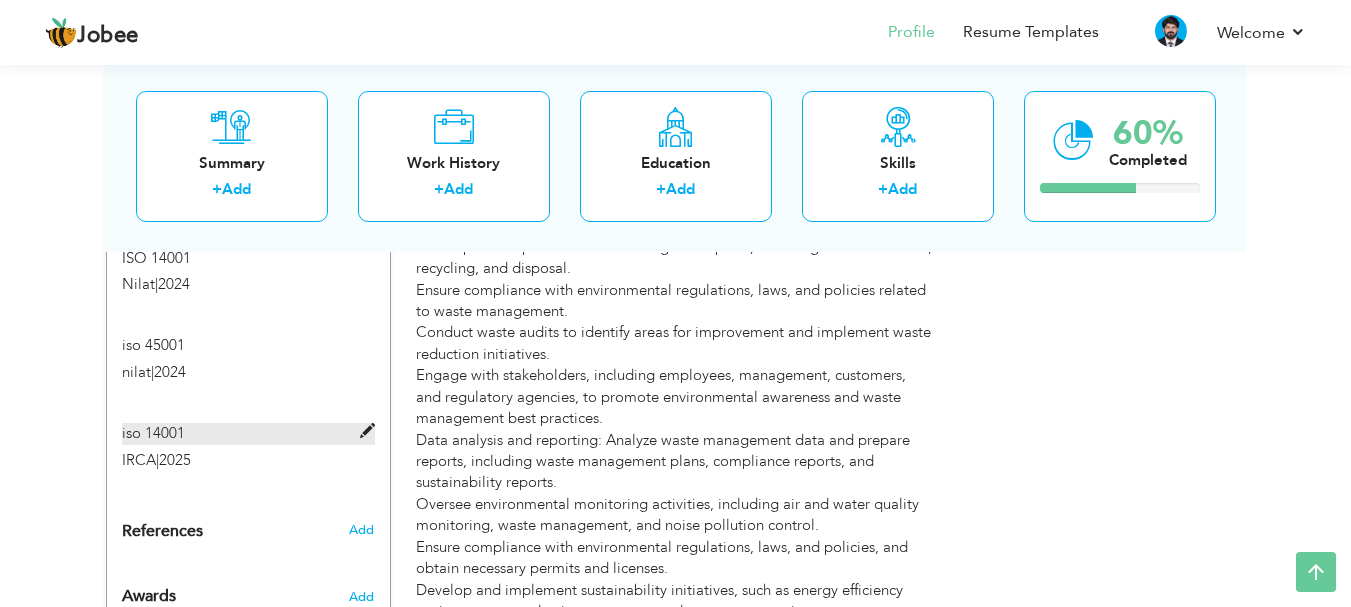 click at bounding box center [367, 431] 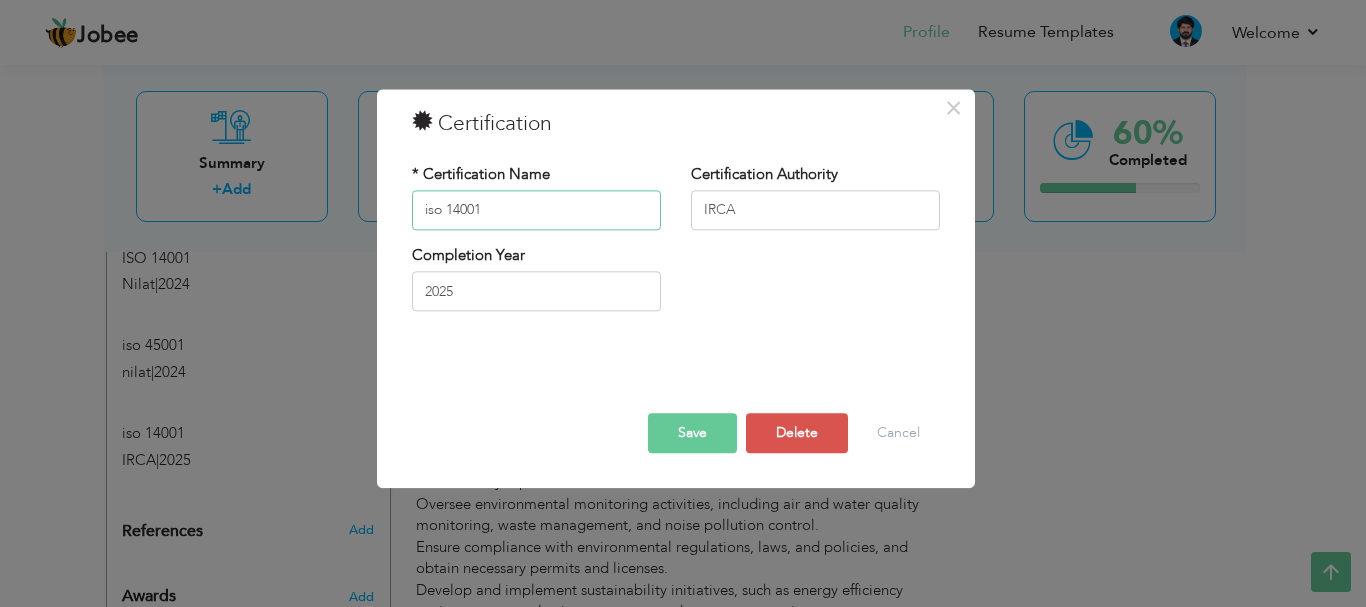 click on "iso 14001" at bounding box center (536, 210) 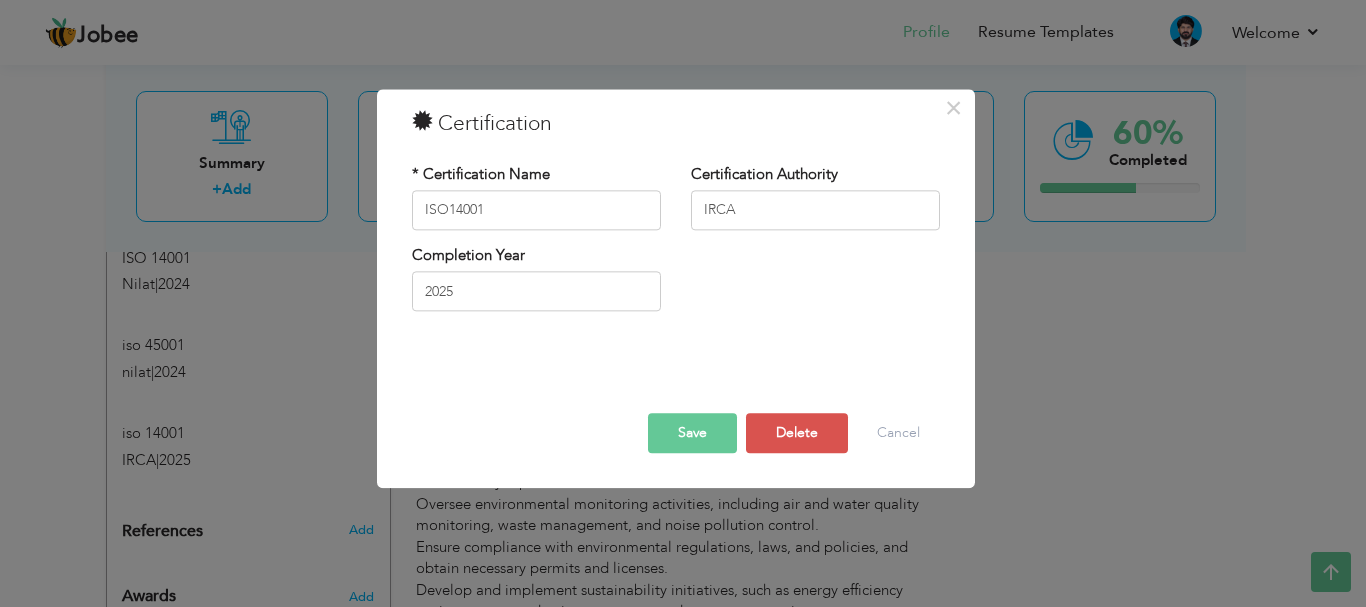 click on "Save" at bounding box center (692, 433) 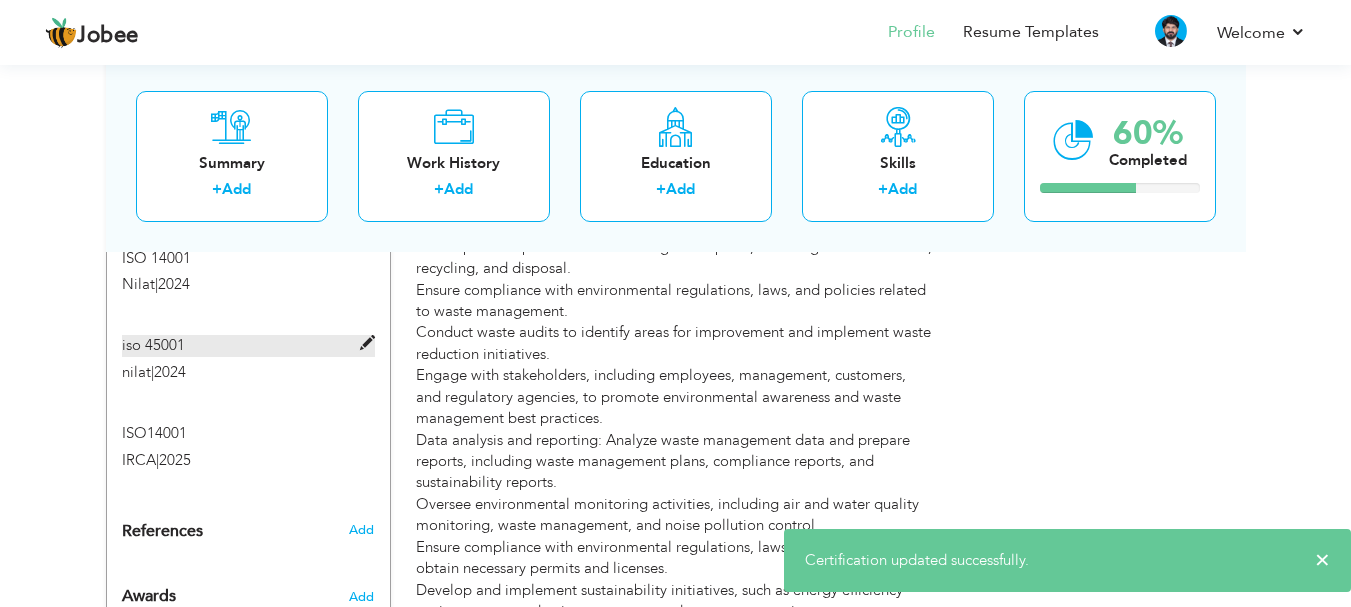 click at bounding box center (367, 343) 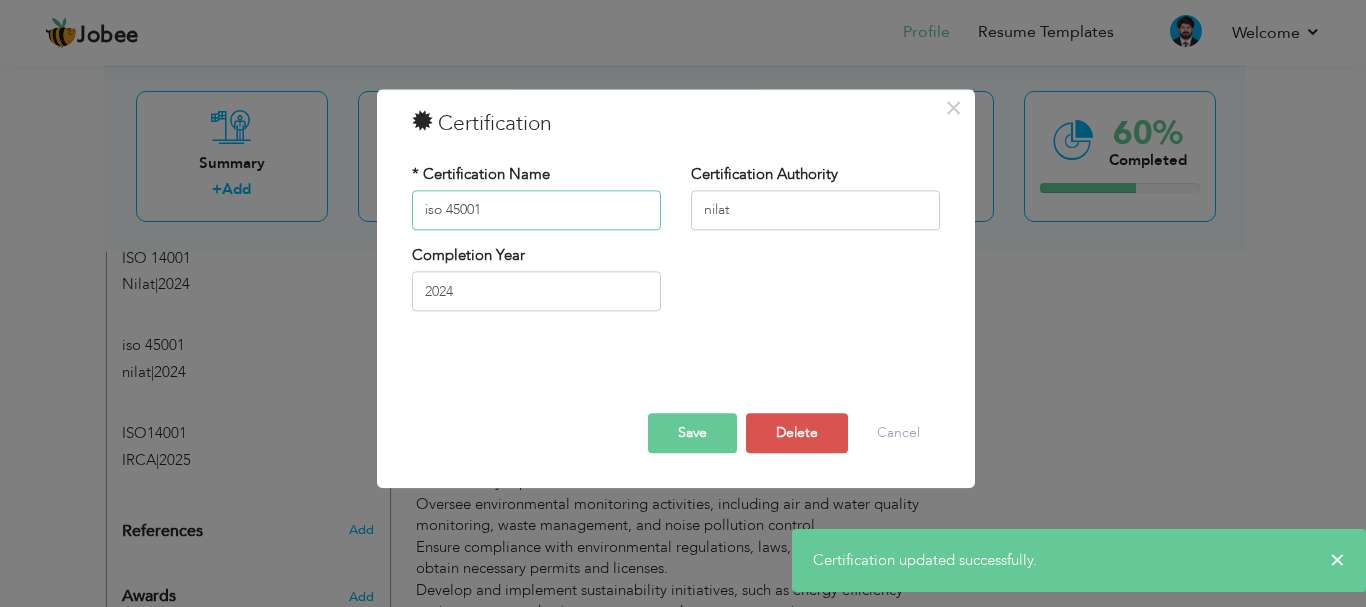click on "iso 45001" at bounding box center [536, 210] 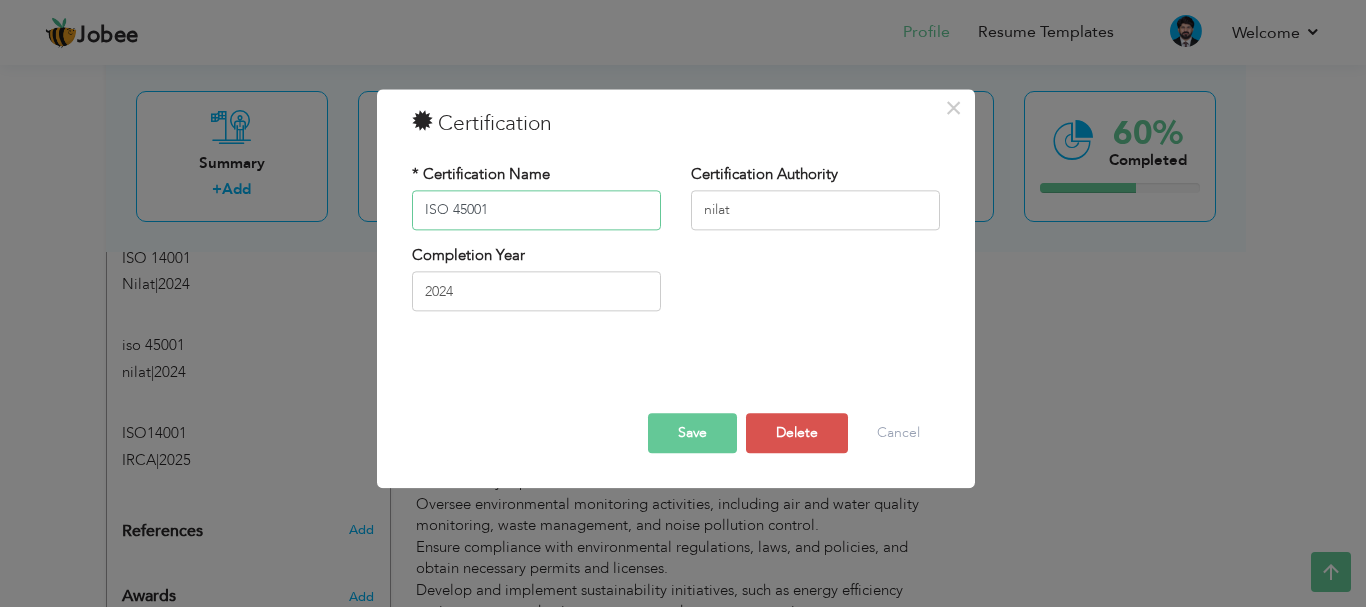 type on "ISO 45001" 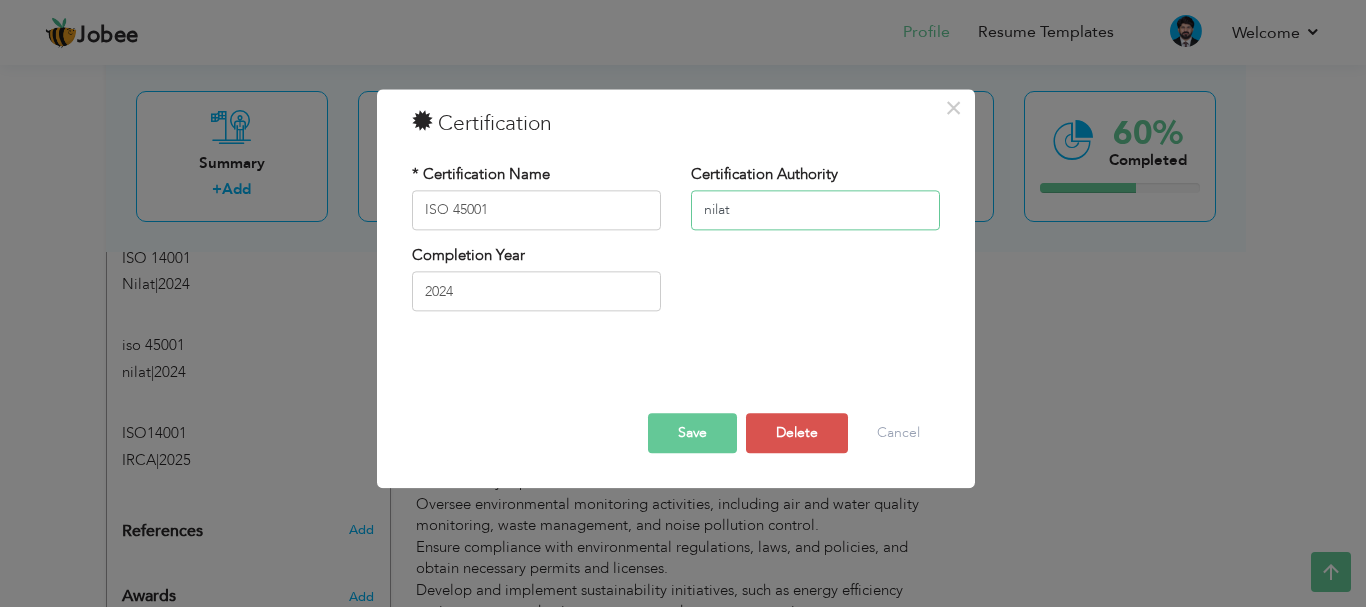 click on "nilat" at bounding box center [815, 210] 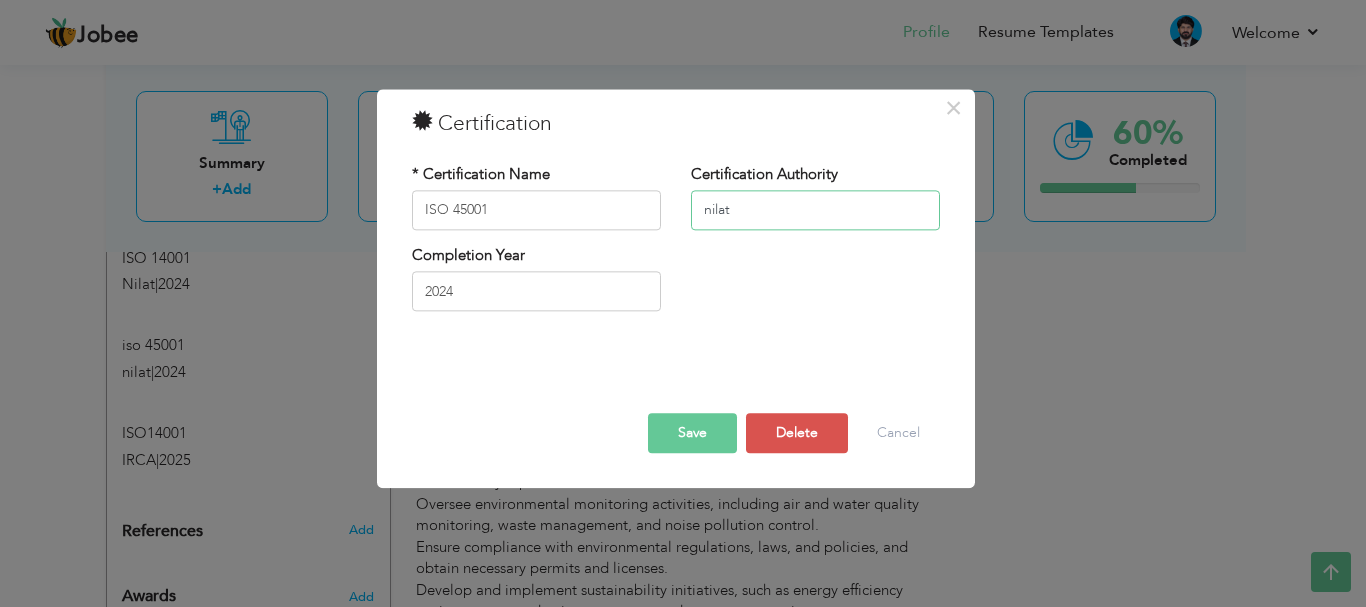 type on "Nilat" 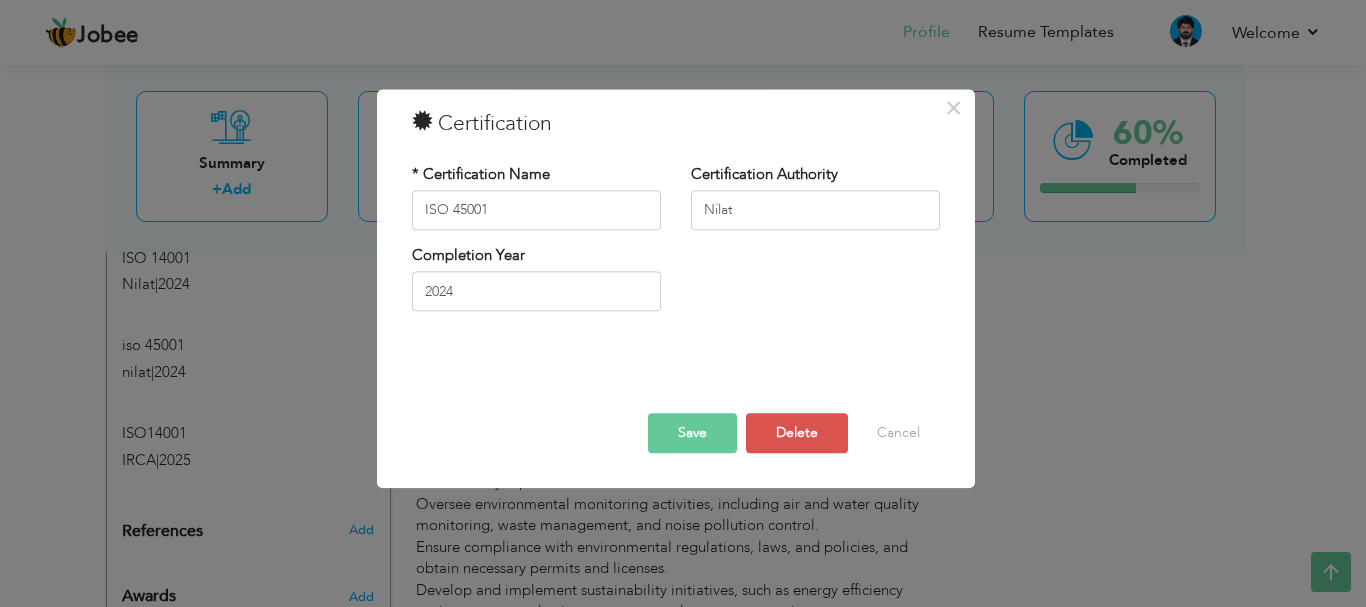 click on "Save" at bounding box center (692, 433) 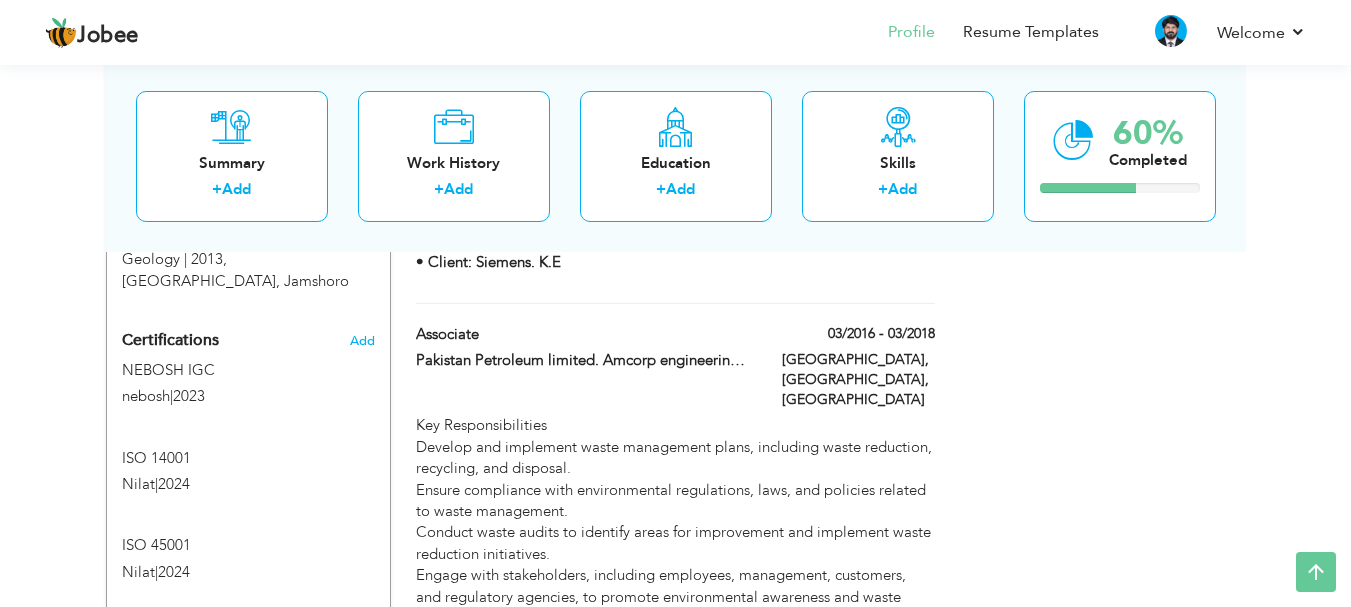 scroll, scrollTop: 1400, scrollLeft: 0, axis: vertical 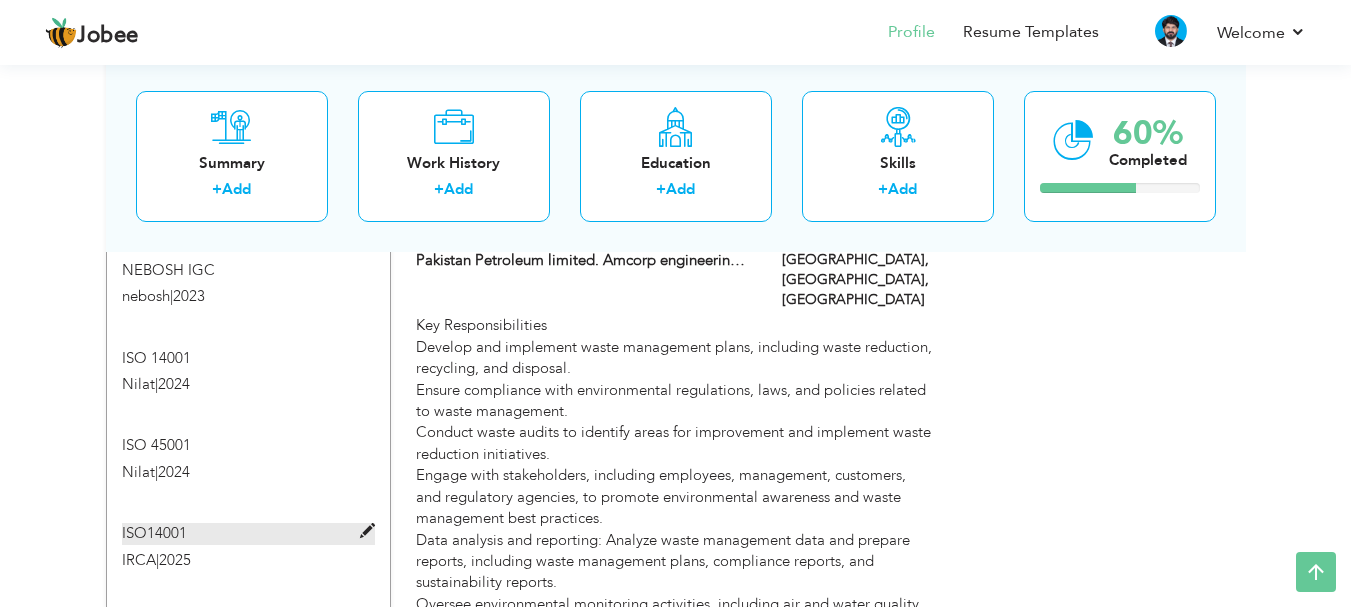 click at bounding box center [367, 531] 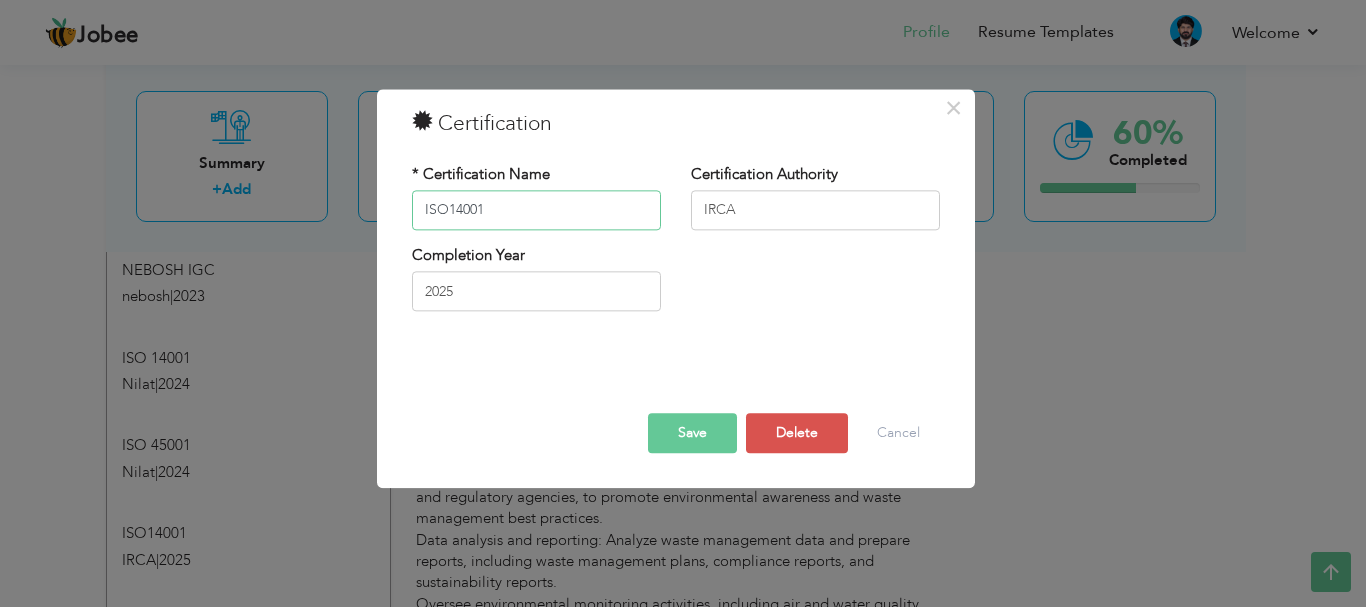 click on "ISO14001" at bounding box center (536, 210) 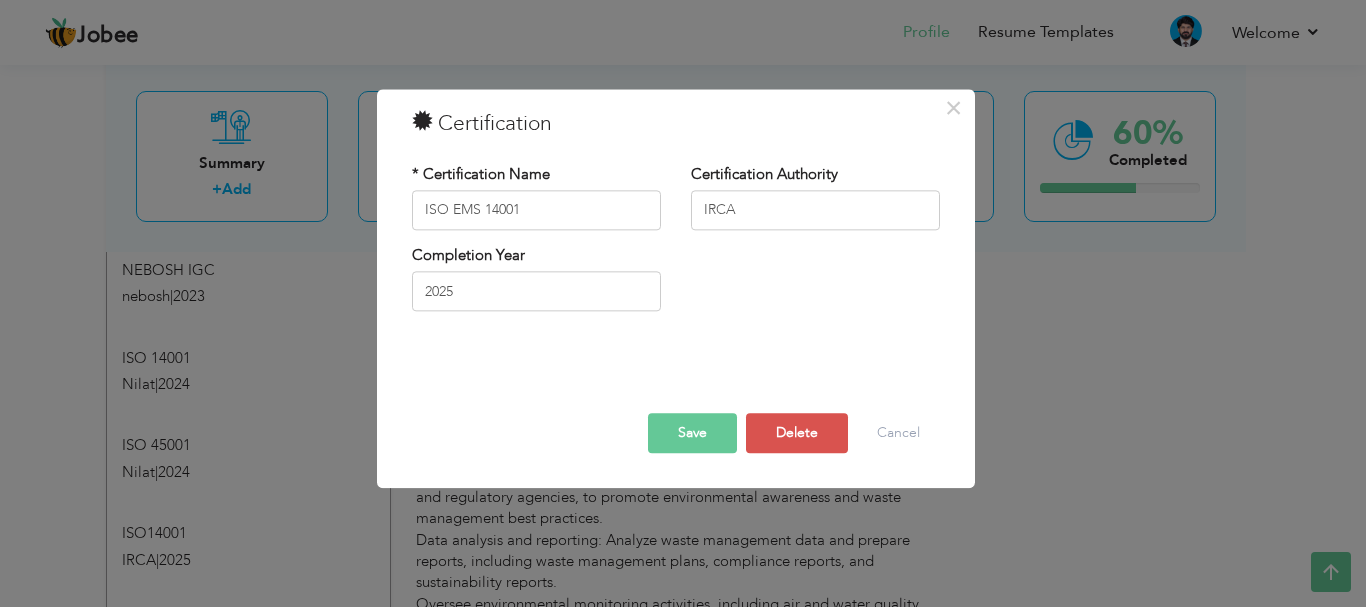 click on "Save" at bounding box center (692, 433) 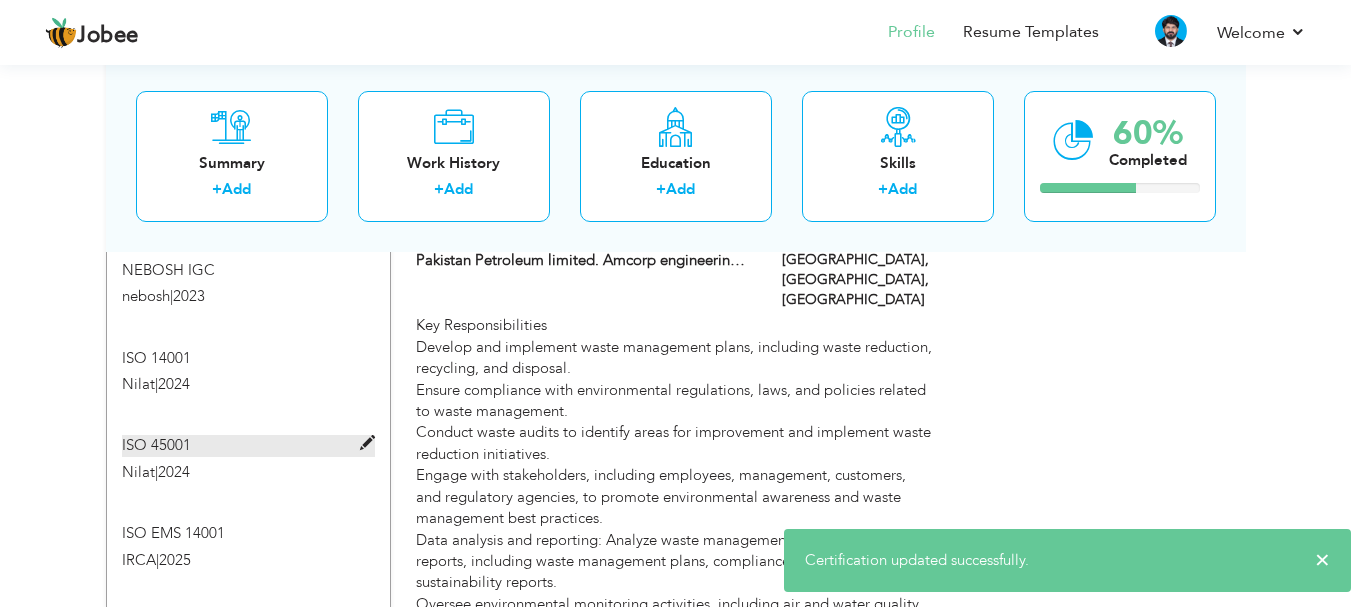 click at bounding box center [367, 443] 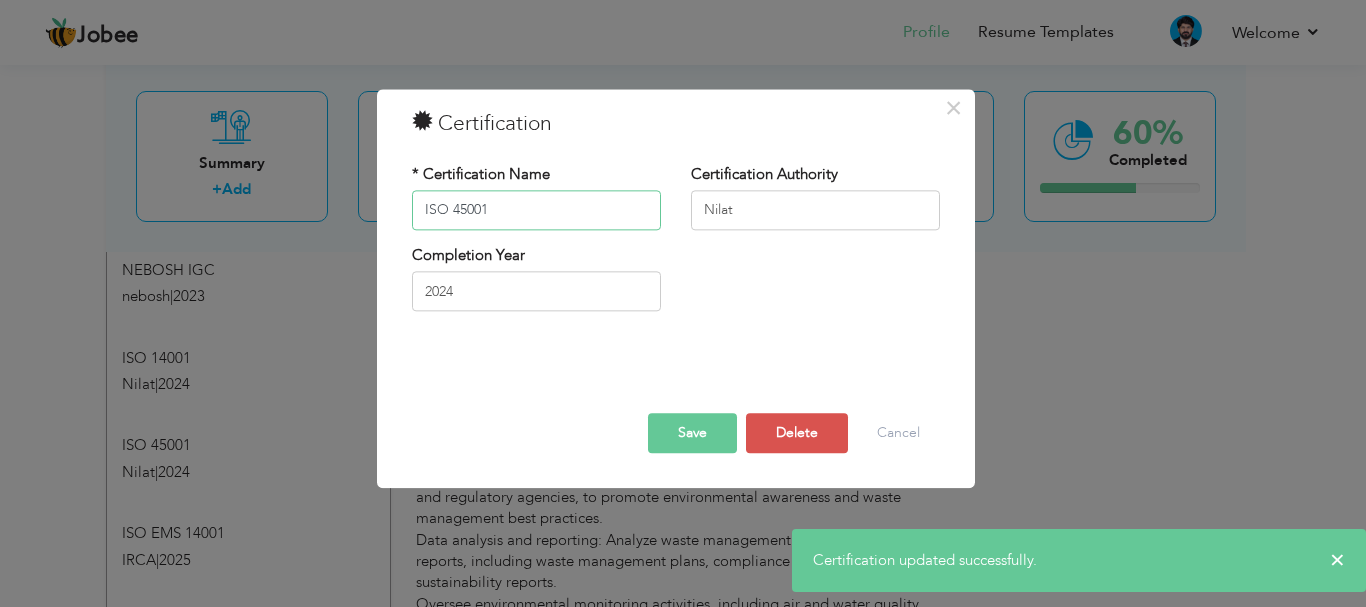click on "ISO 45001" at bounding box center (536, 210) 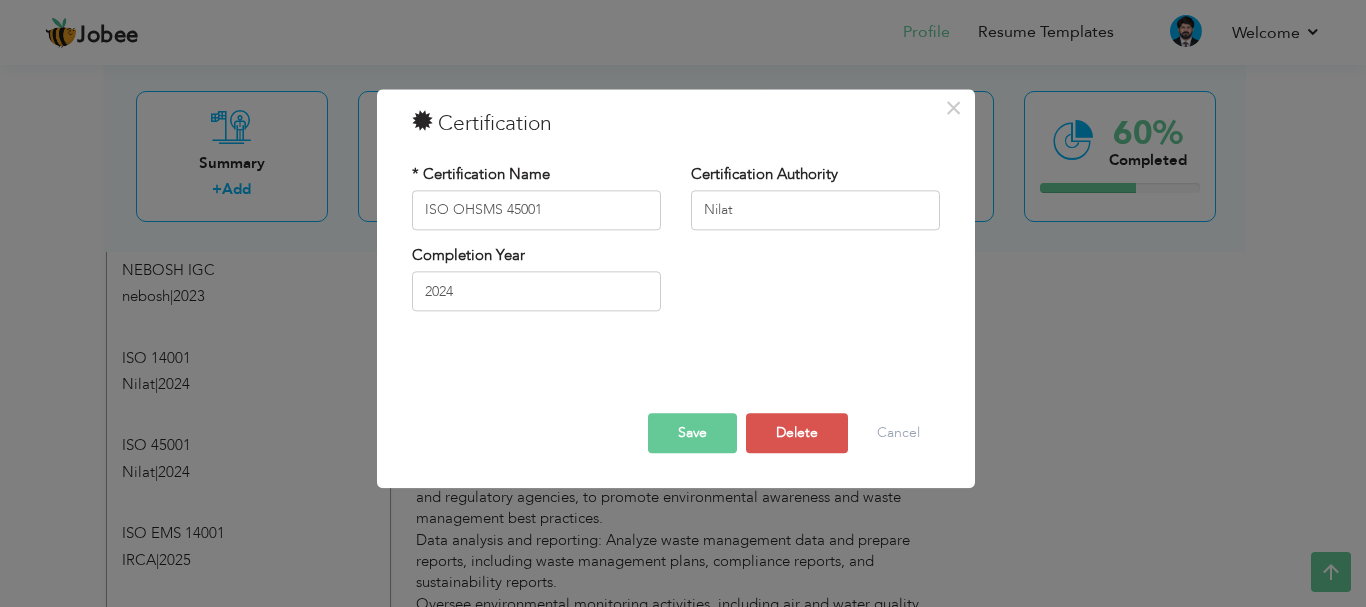 click on "Save" at bounding box center [692, 433] 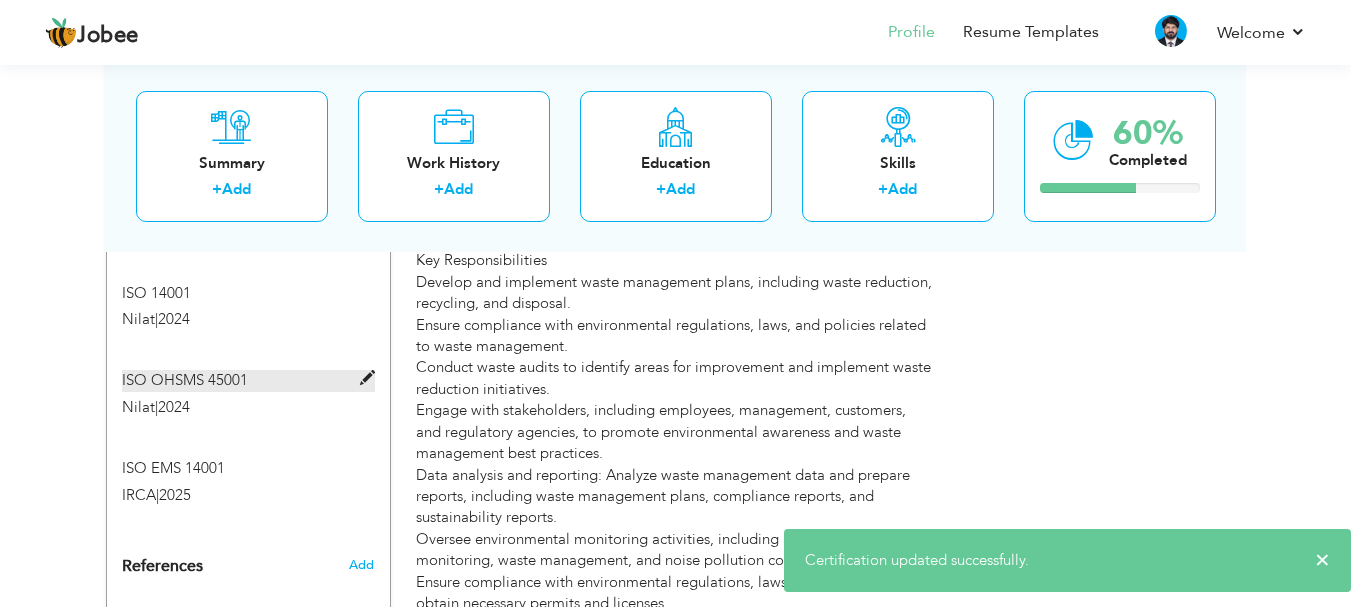 scroll, scrollTop: 1500, scrollLeft: 0, axis: vertical 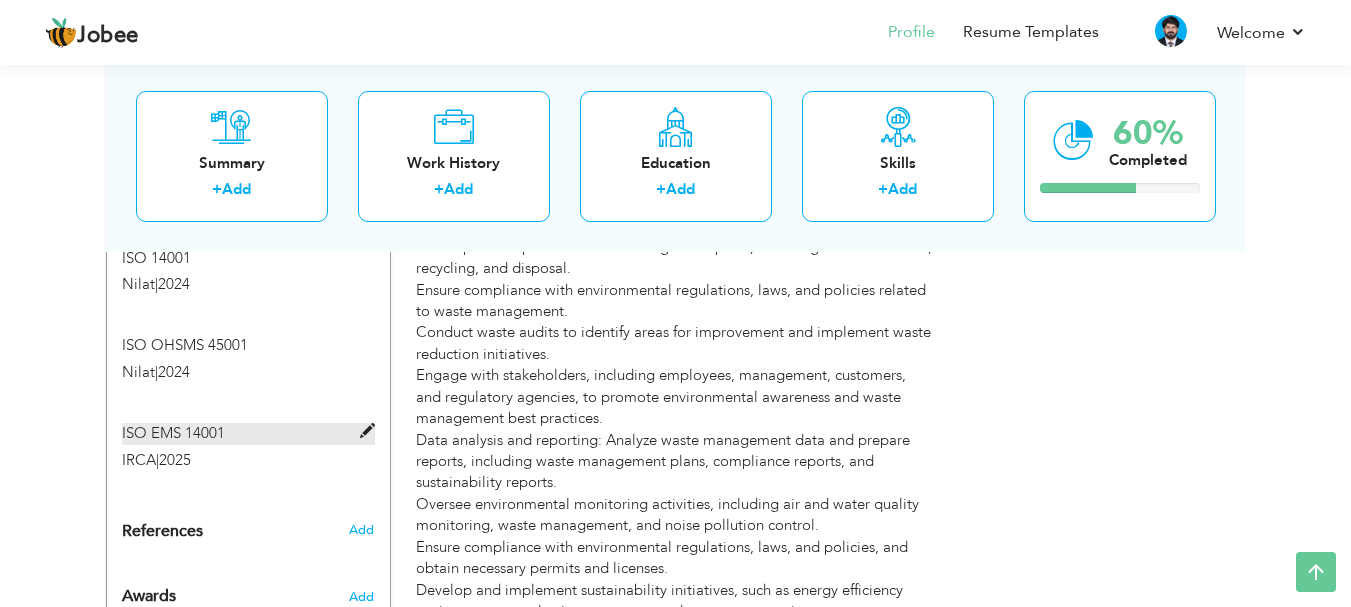 click at bounding box center (367, 431) 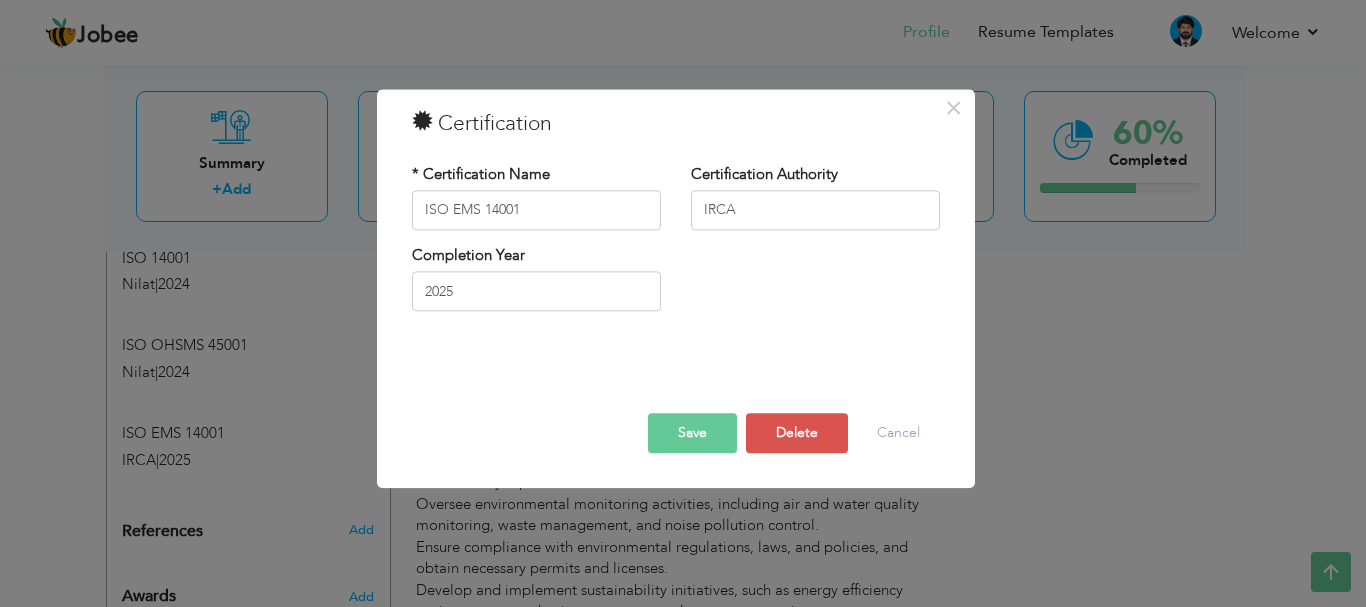 click on "Save" at bounding box center [692, 433] 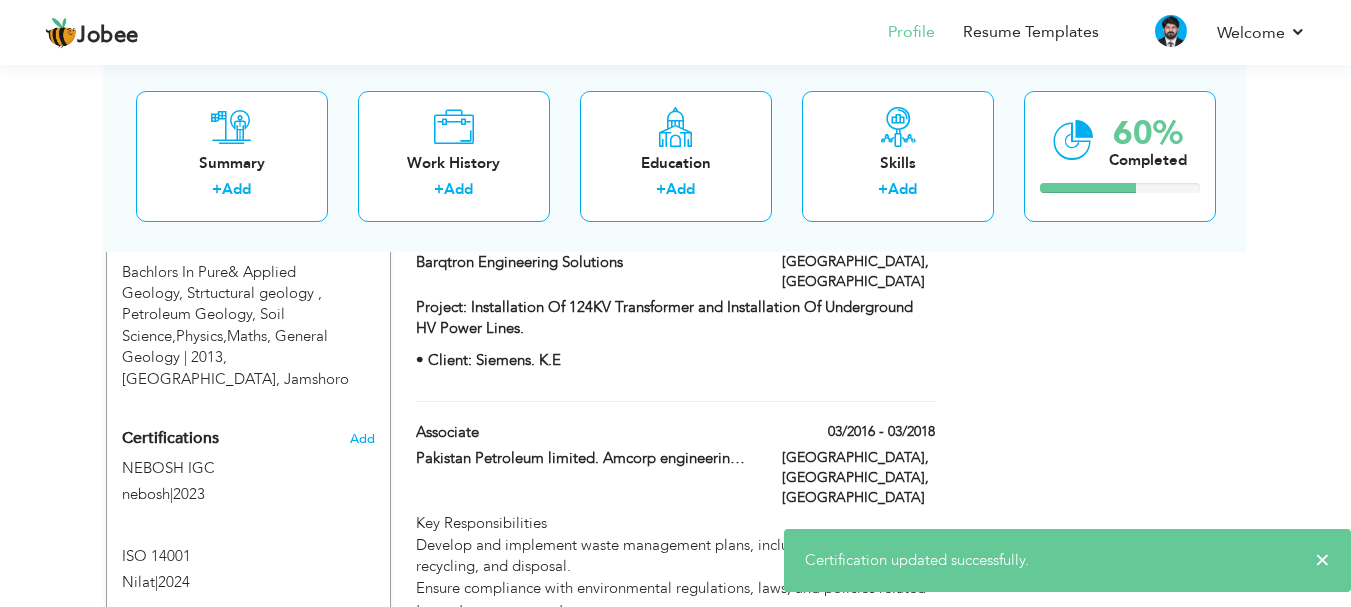 scroll, scrollTop: 1200, scrollLeft: 0, axis: vertical 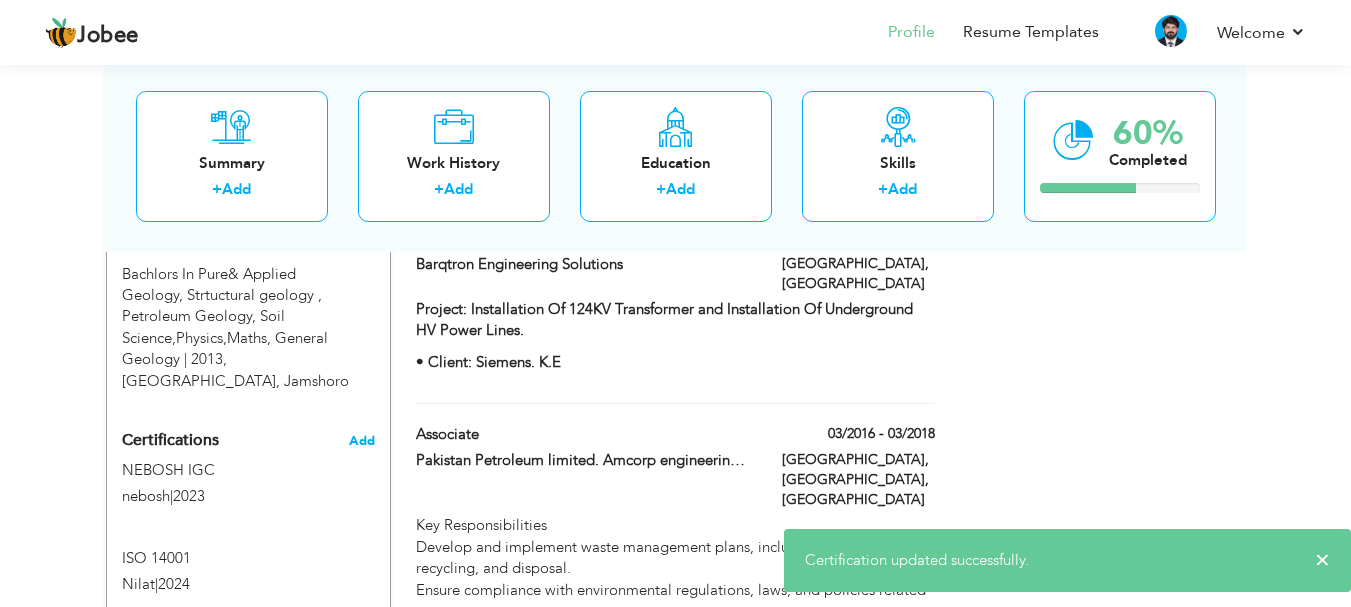 click on "Add" at bounding box center (362, 441) 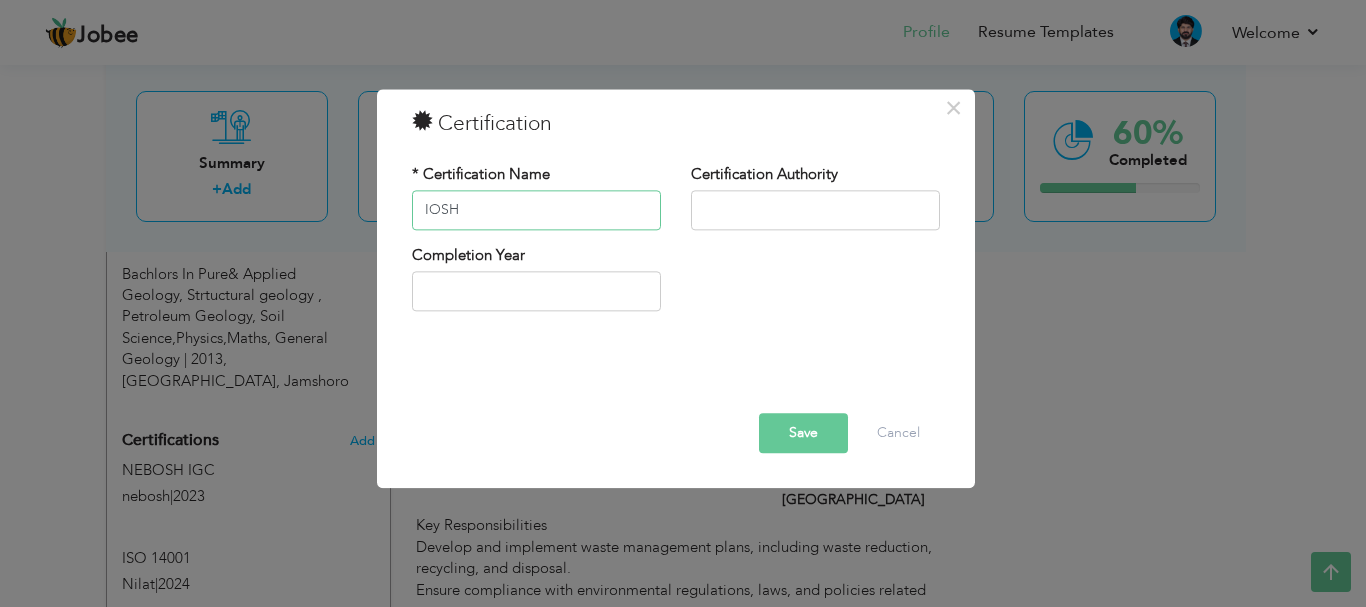type on "IOSH" 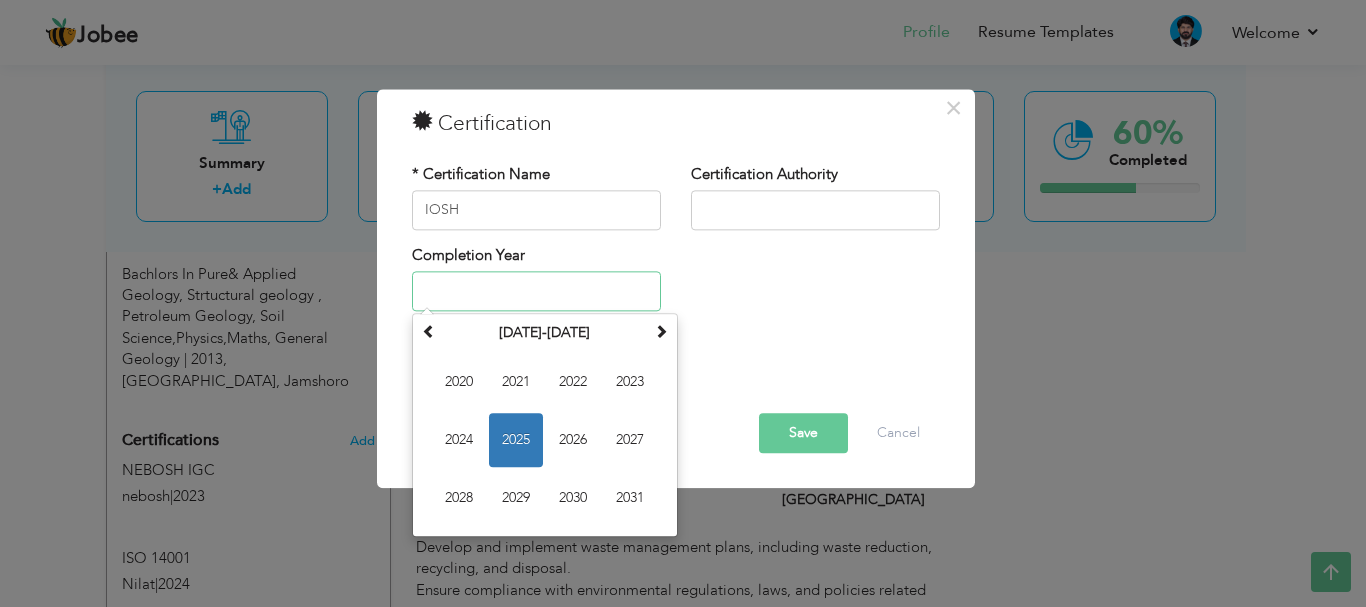 click at bounding box center [536, 292] 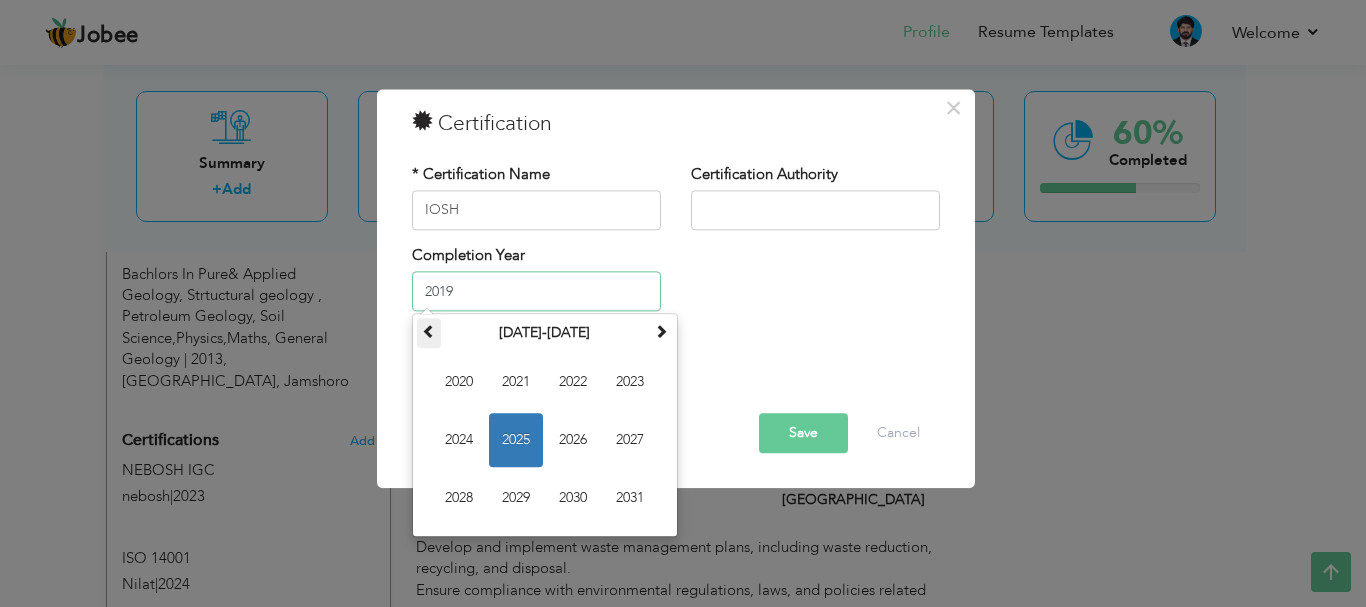 click at bounding box center (429, 332) 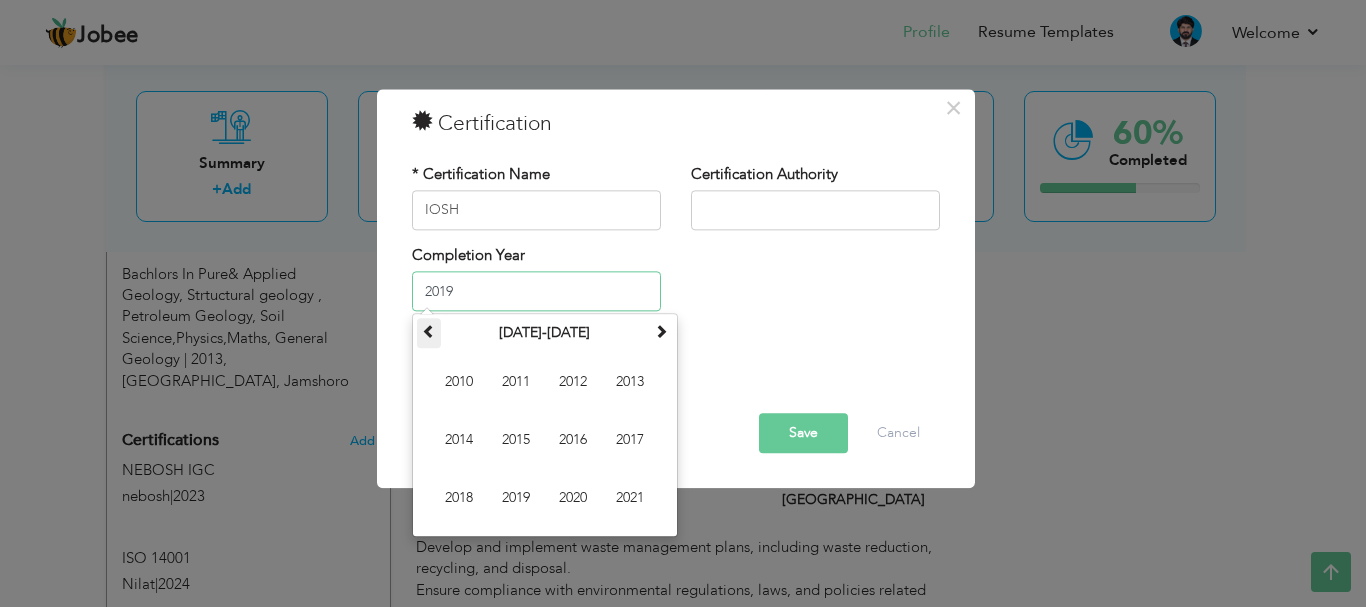 click at bounding box center (429, 334) 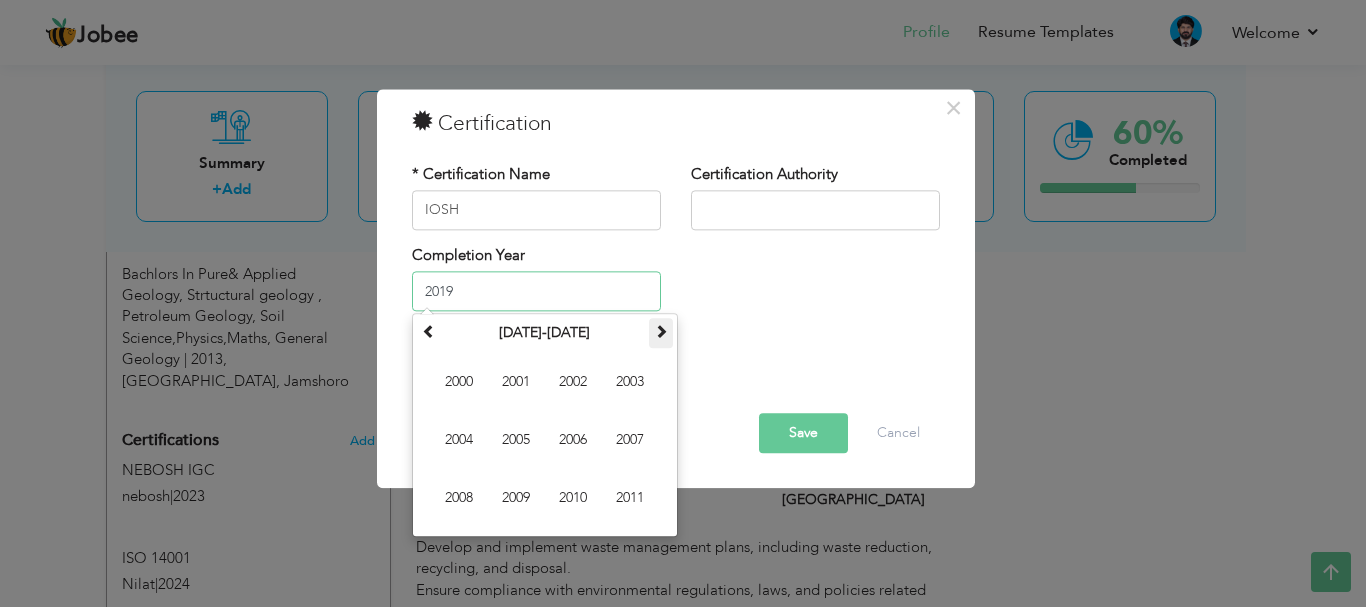 click at bounding box center (661, 332) 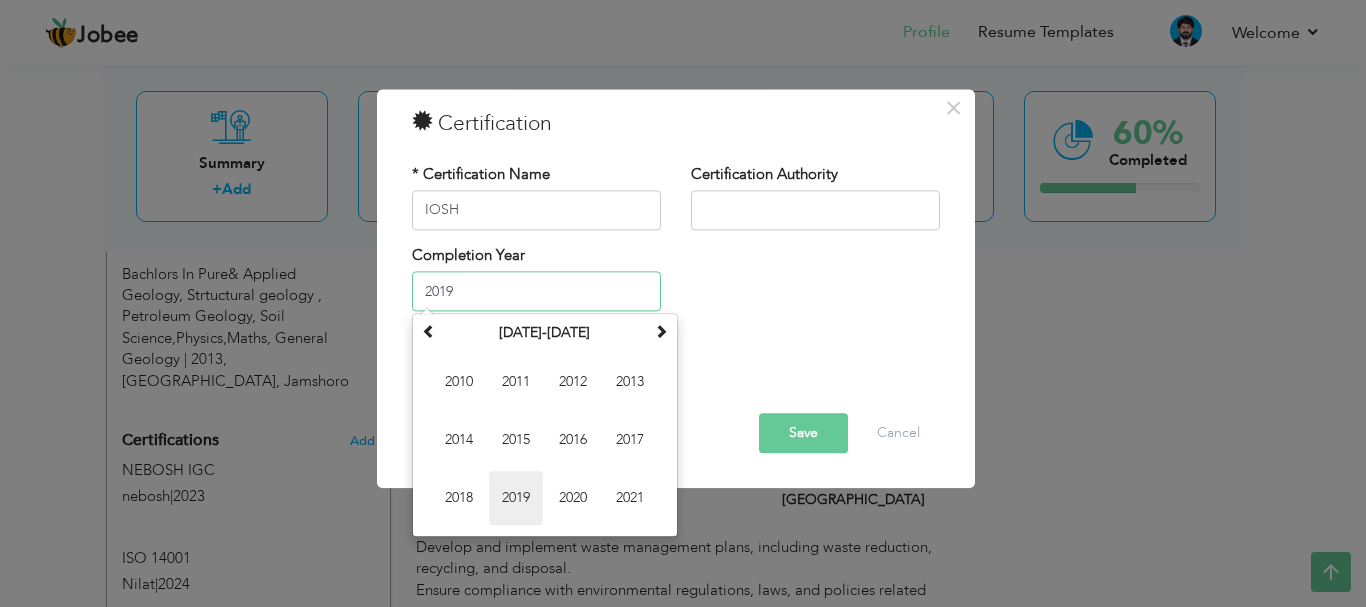 click on "2019" at bounding box center (516, 499) 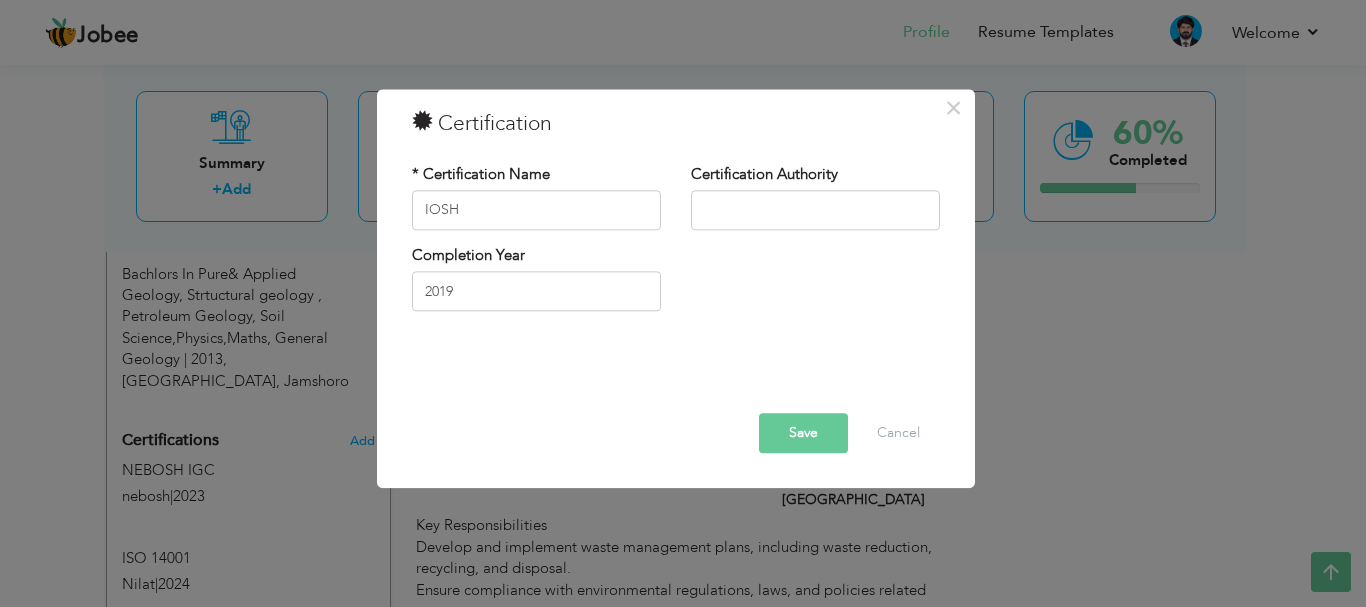 click on "Save" at bounding box center [803, 433] 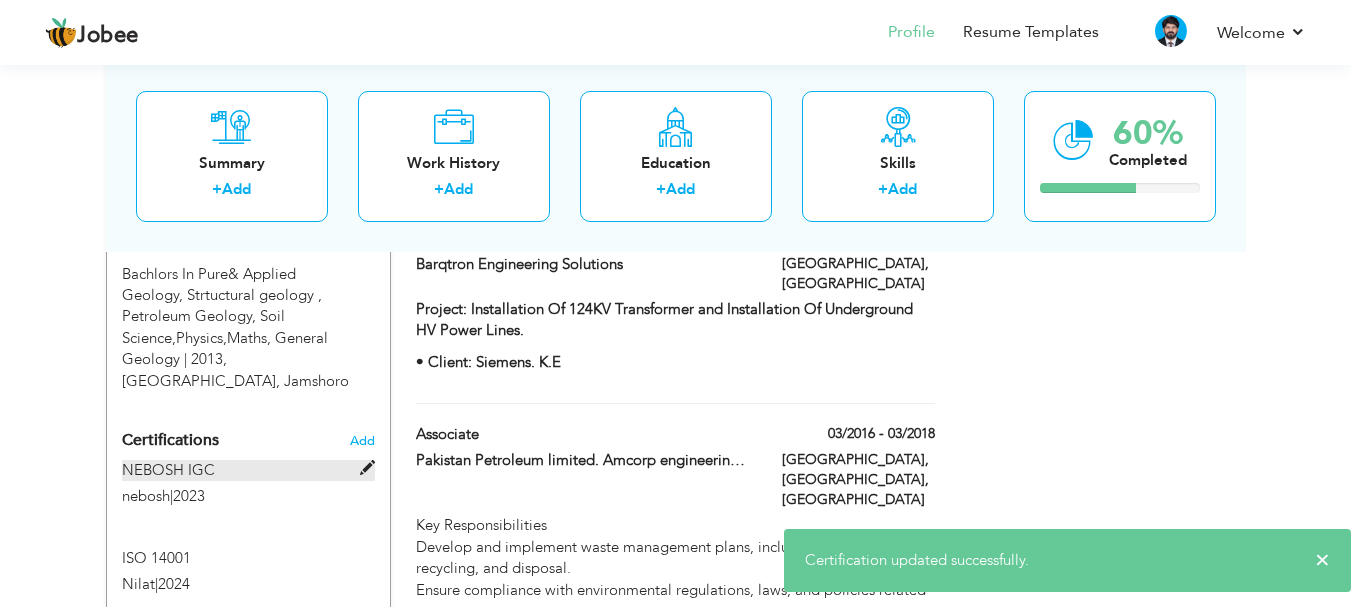 click at bounding box center (367, 468) 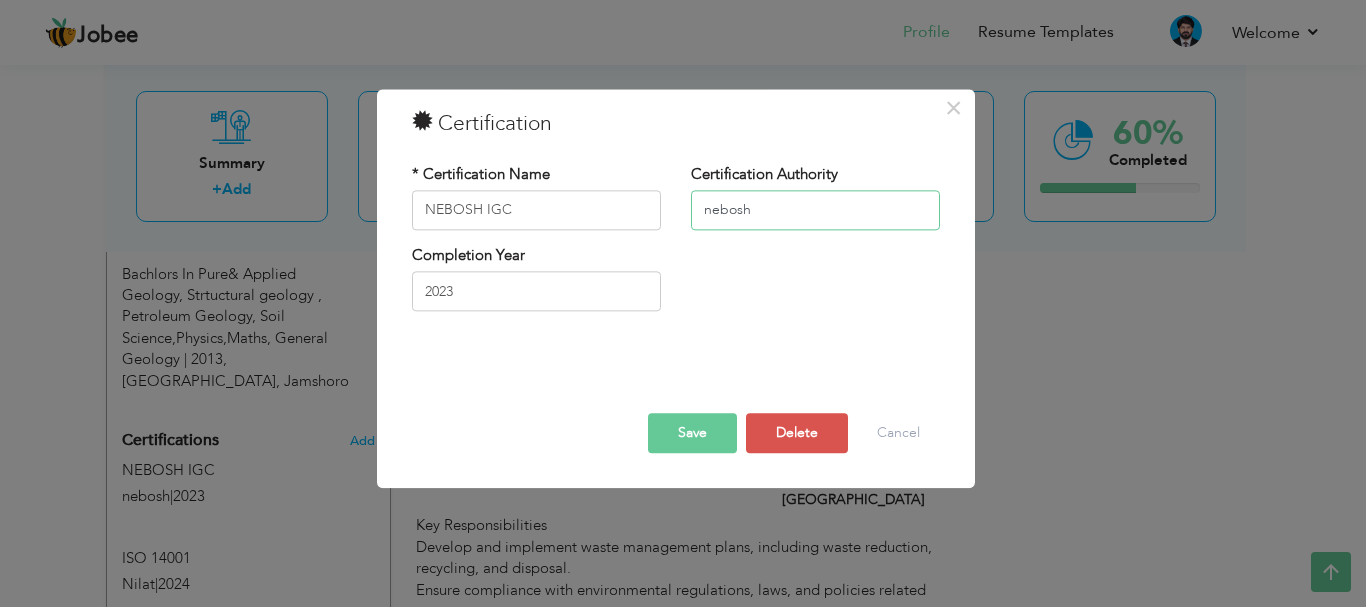 drag, startPoint x: 759, startPoint y: 212, endPoint x: 691, endPoint y: 225, distance: 69.2315 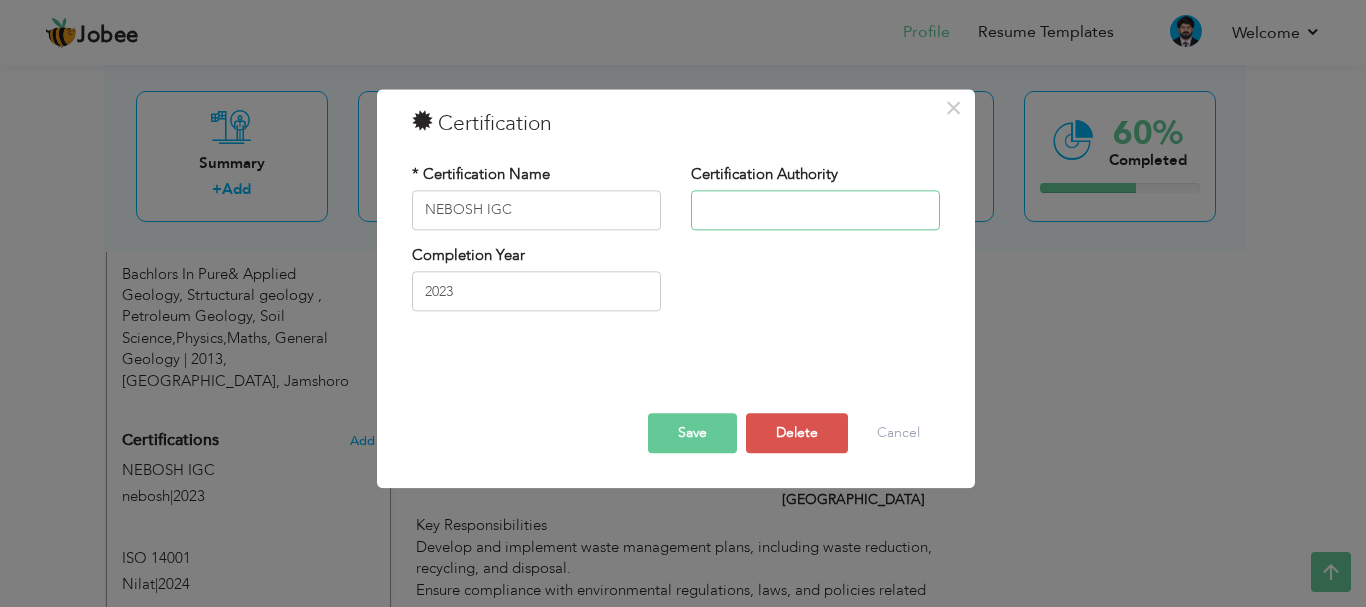 type 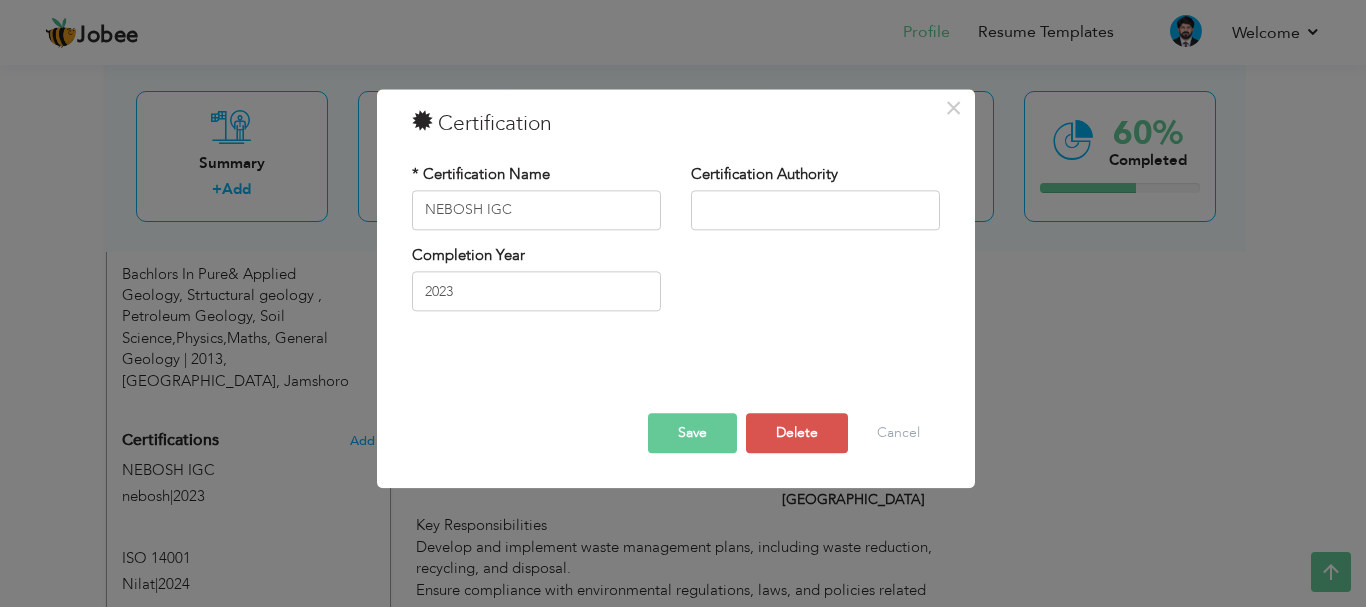 click on "Save" at bounding box center (692, 433) 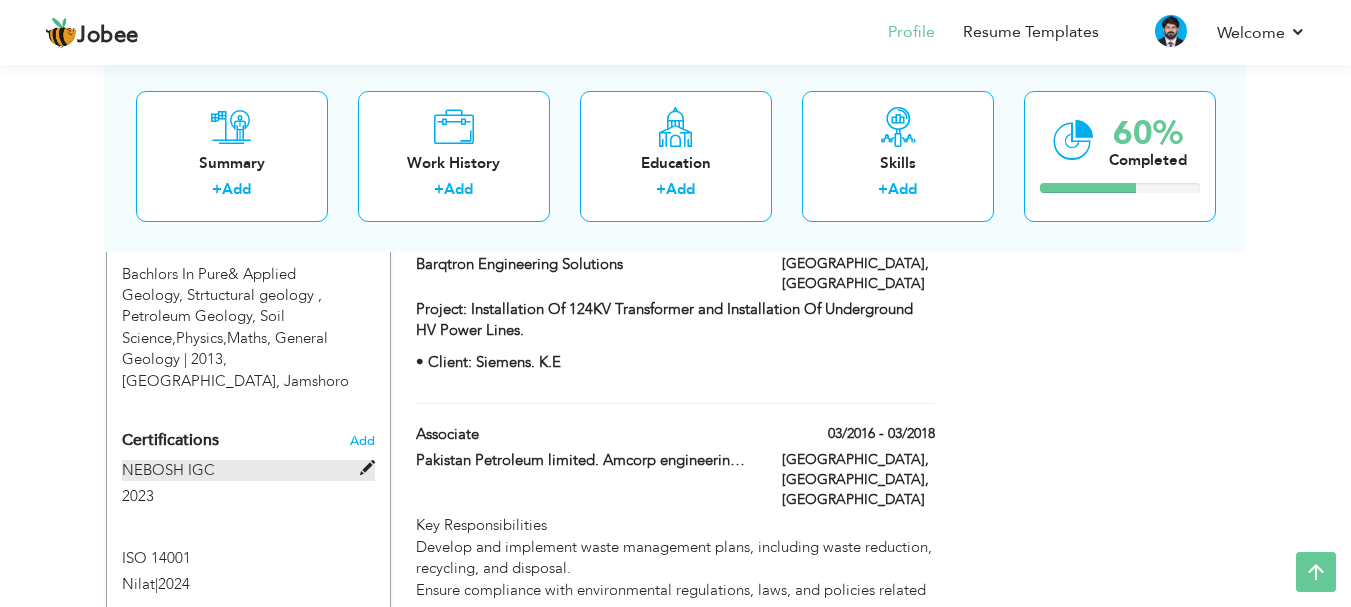 click at bounding box center (367, 468) 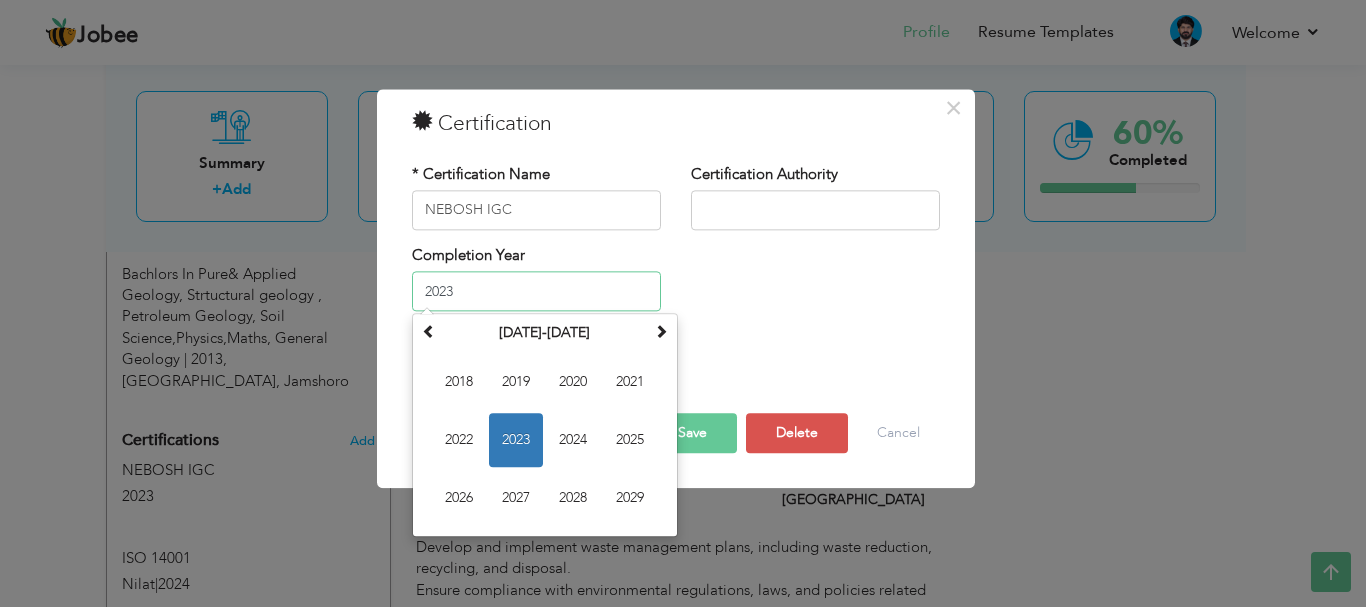 drag, startPoint x: 477, startPoint y: 290, endPoint x: 411, endPoint y: 292, distance: 66.0303 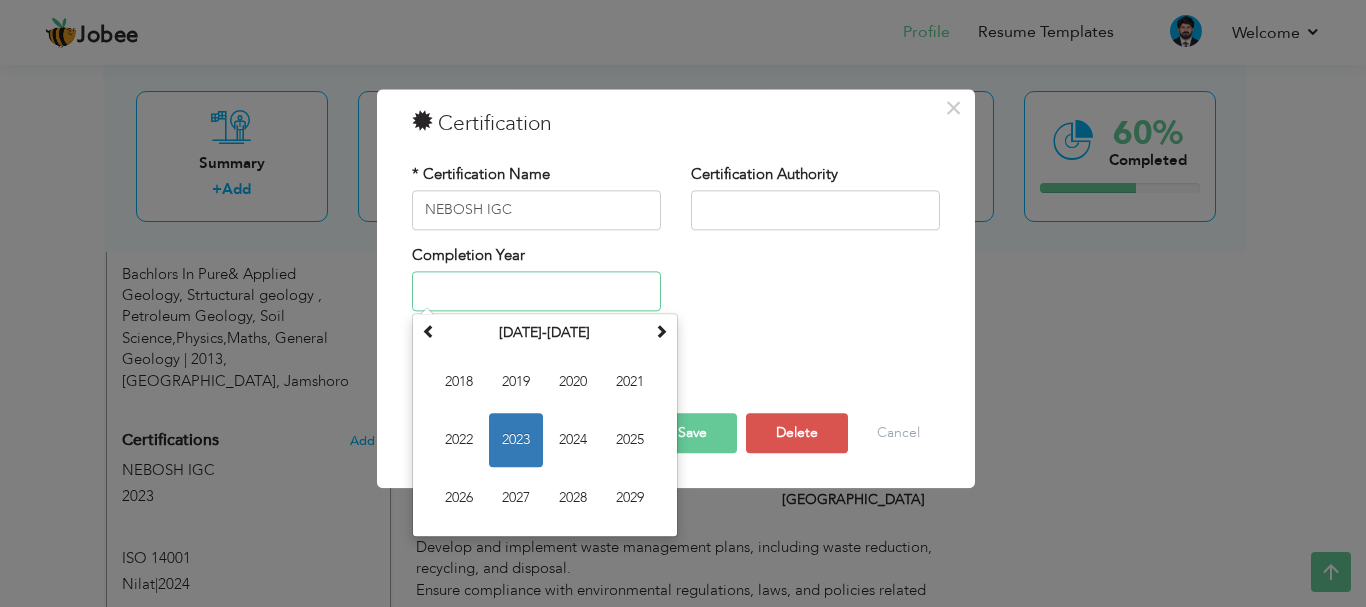 type 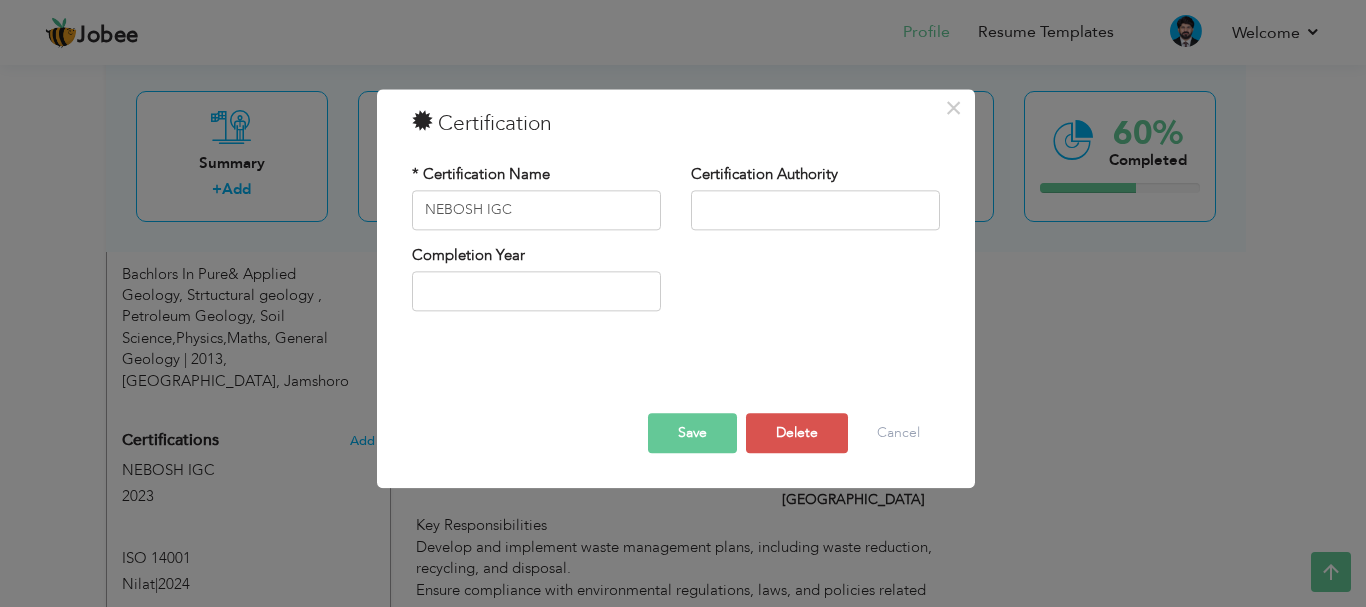 click on "Completion Year" at bounding box center (676, 285) 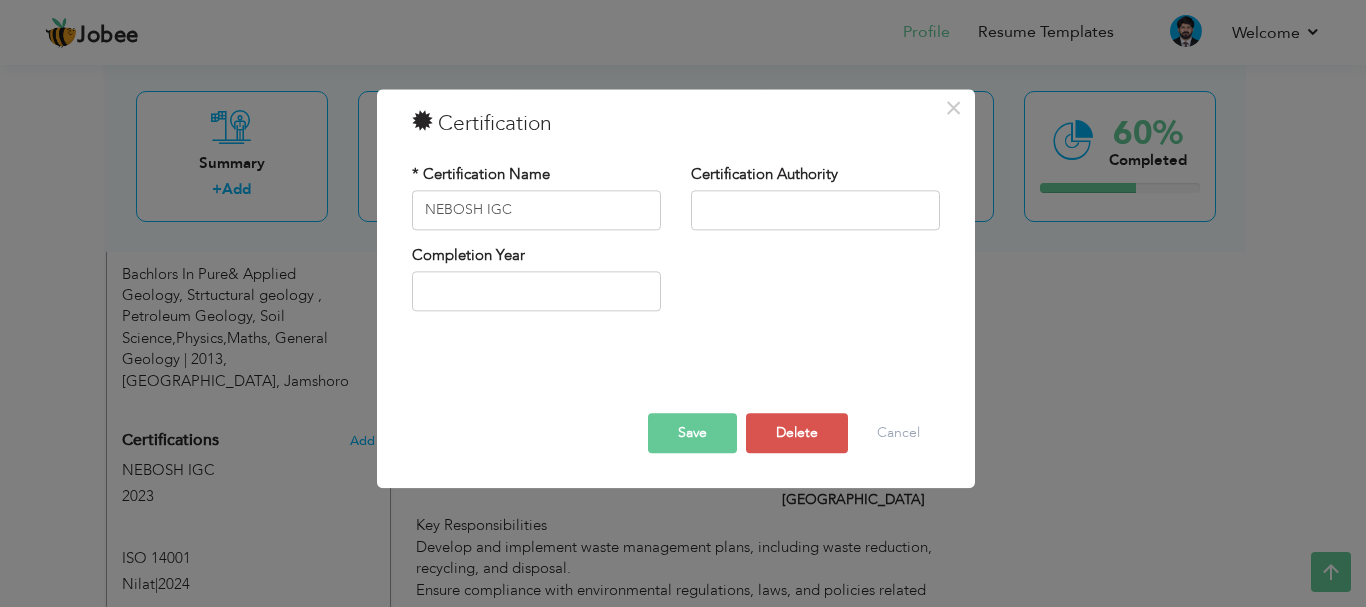 click on "Save" at bounding box center [692, 433] 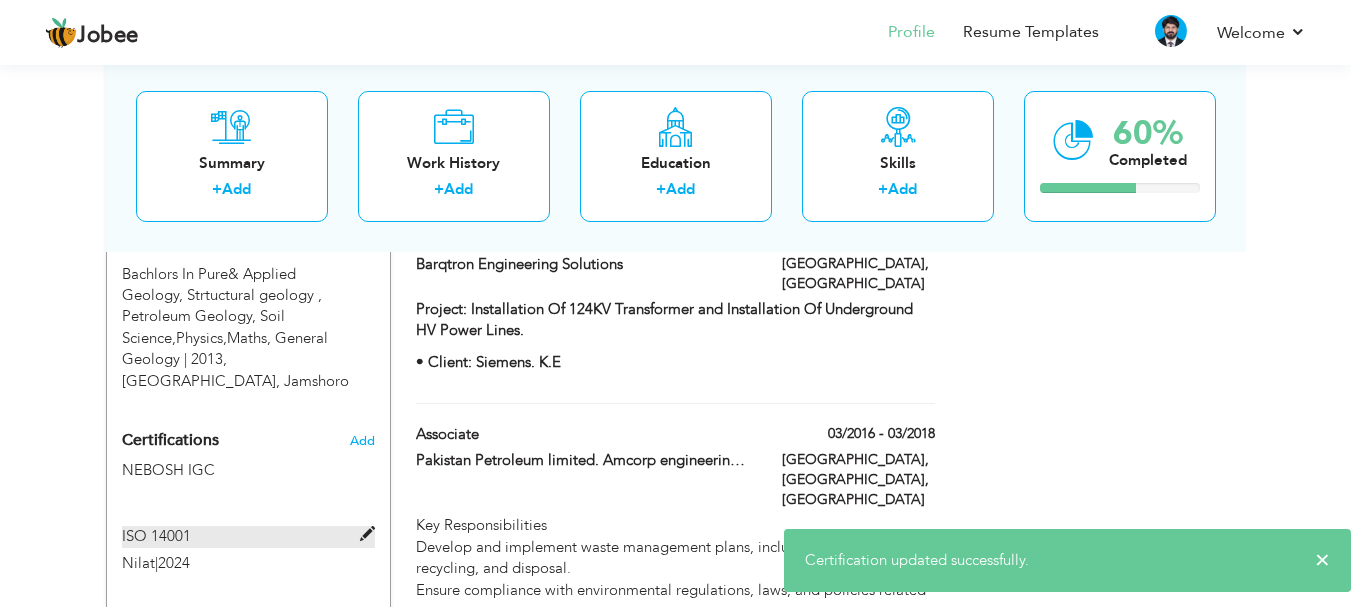 click at bounding box center [367, 534] 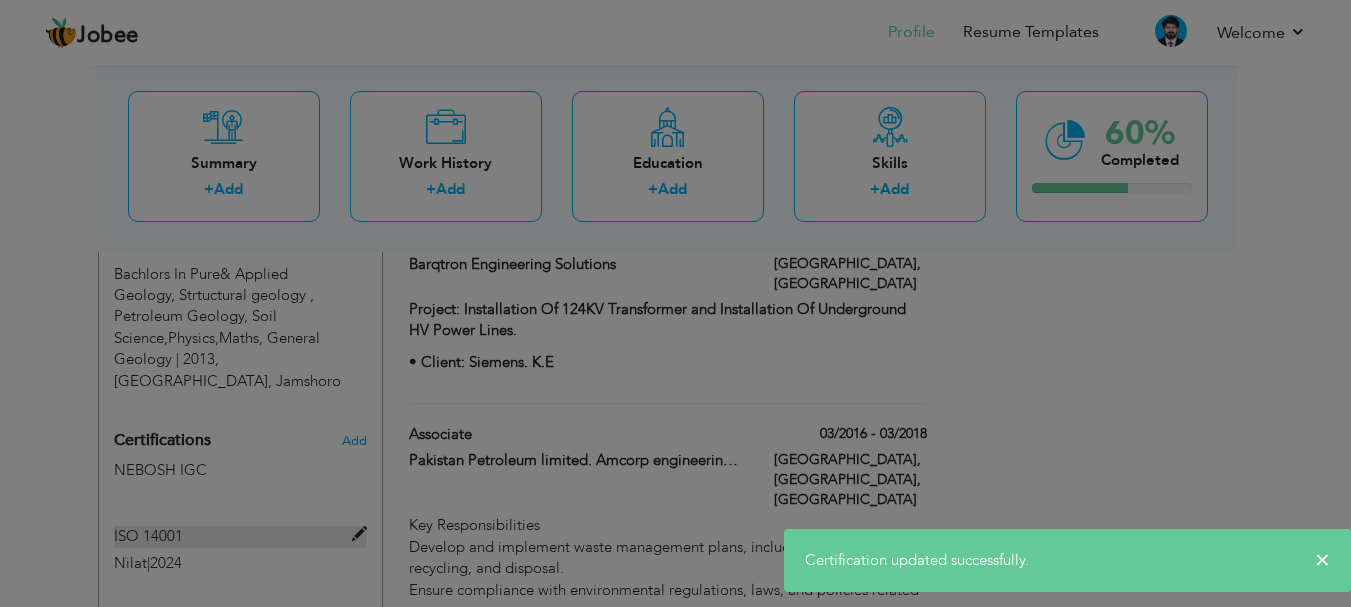 type on "ISO 14001" 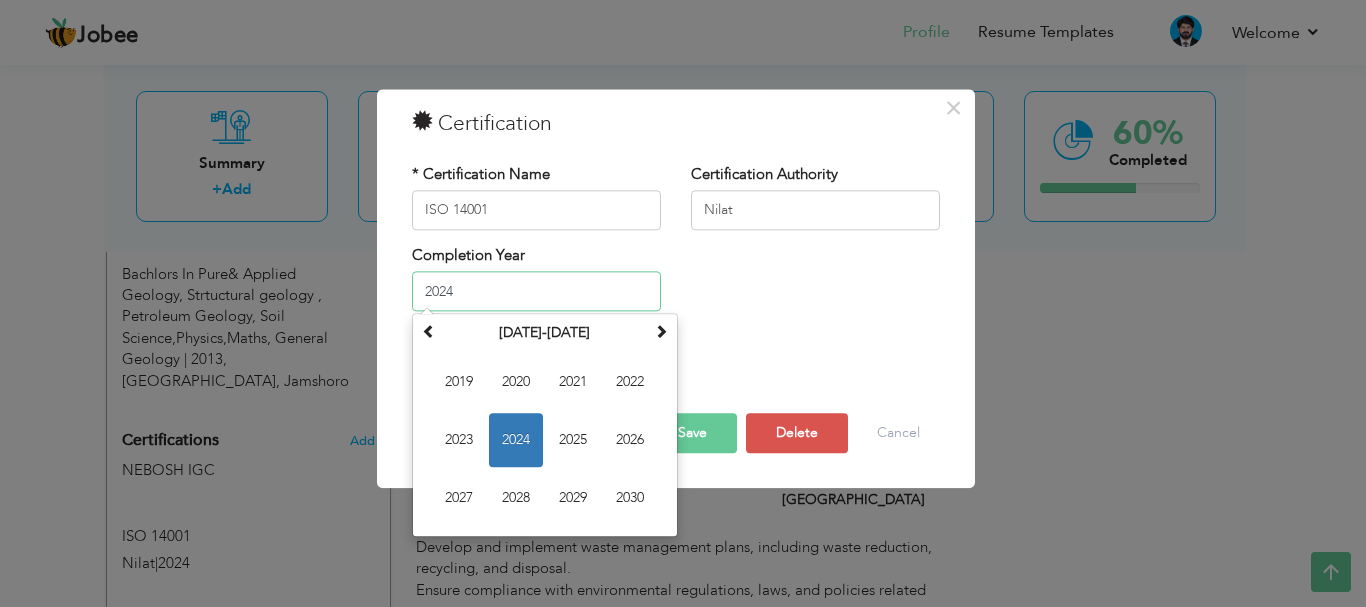 drag, startPoint x: 462, startPoint y: 297, endPoint x: 420, endPoint y: 289, distance: 42.755116 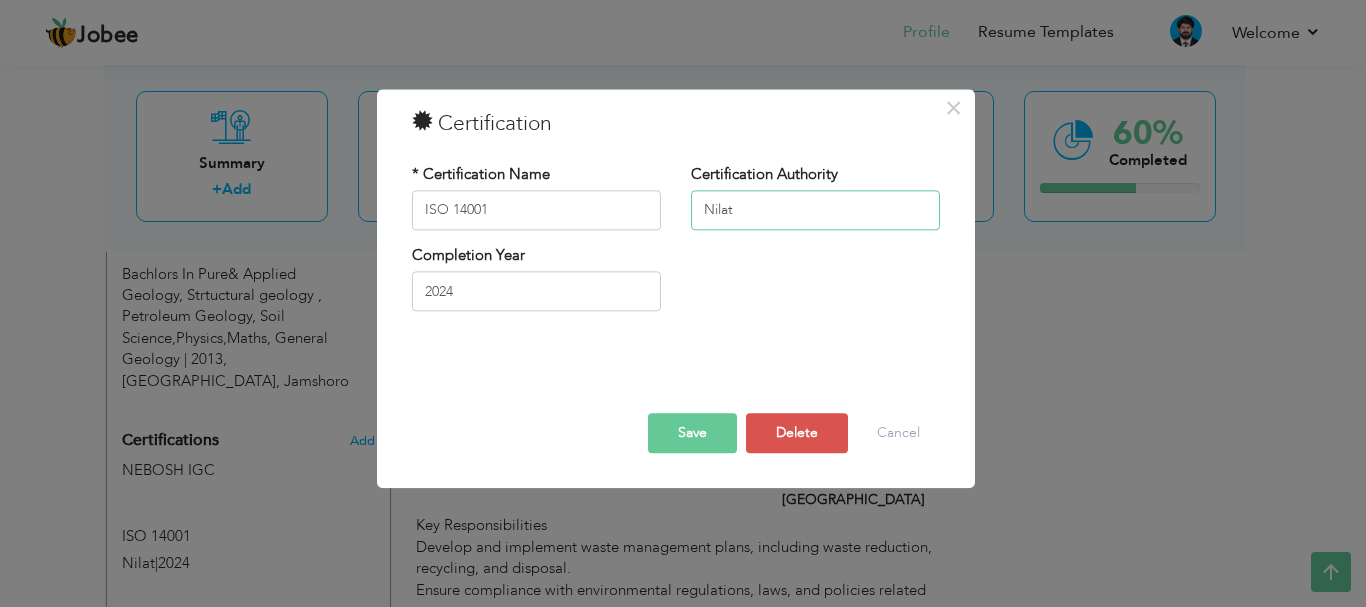 drag, startPoint x: 753, startPoint y: 212, endPoint x: 707, endPoint y: 211, distance: 46.010868 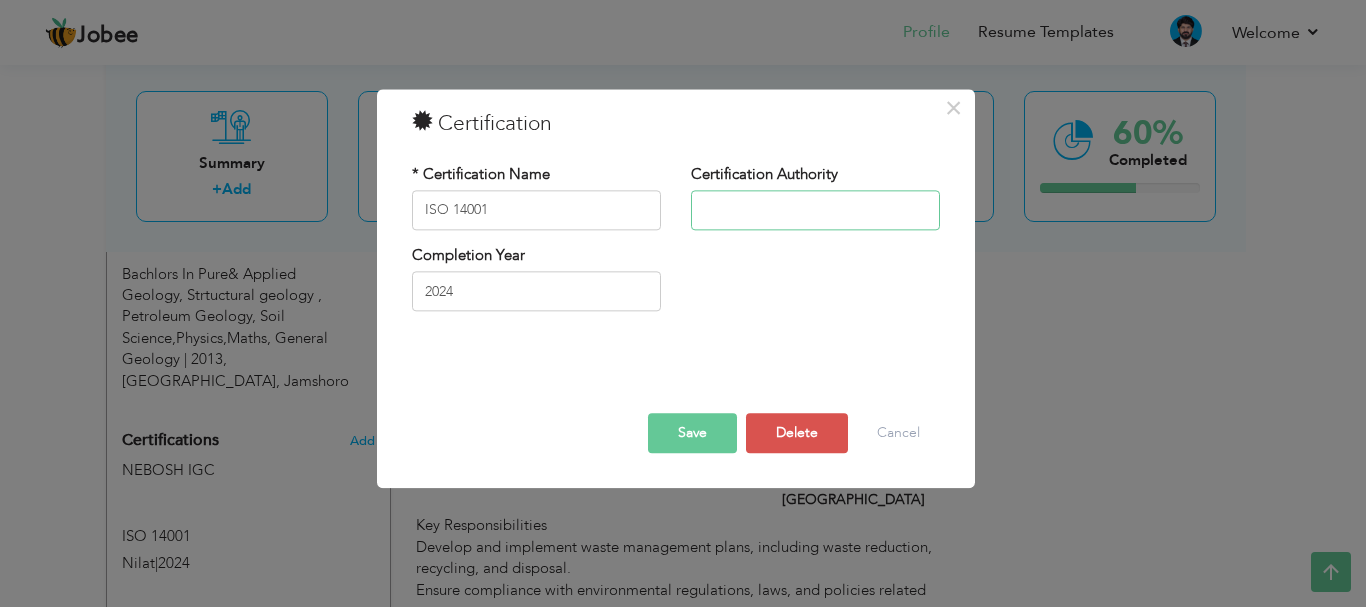 type 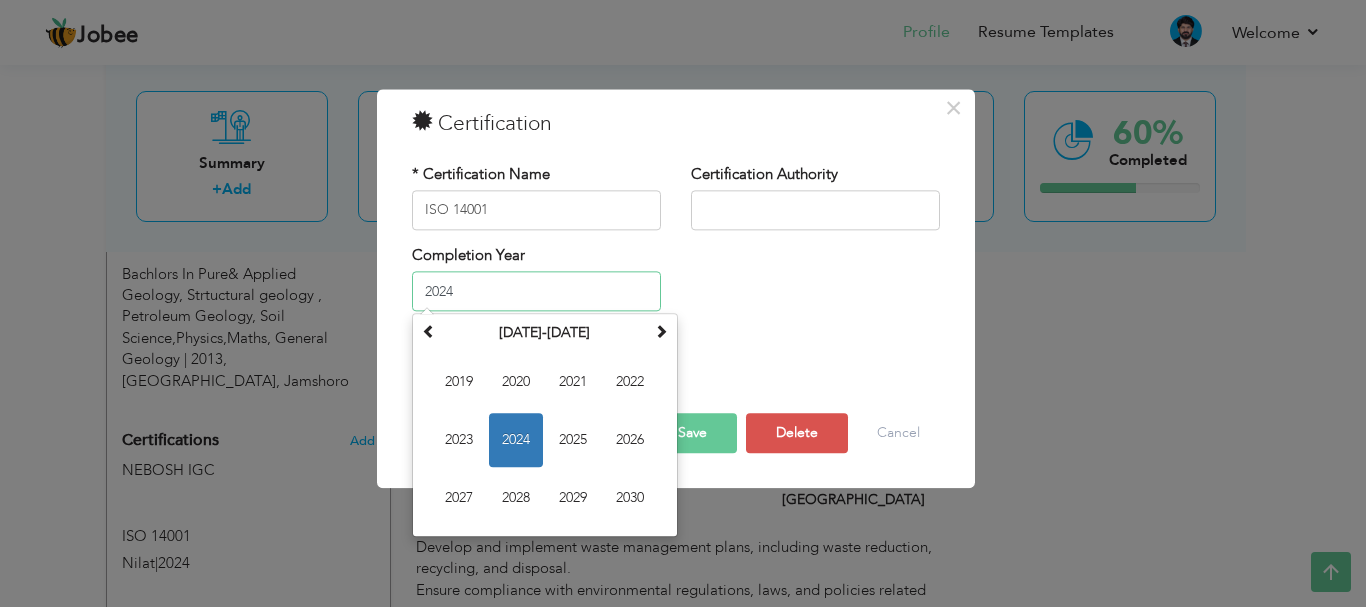 drag, startPoint x: 460, startPoint y: 294, endPoint x: 412, endPoint y: 289, distance: 48.259712 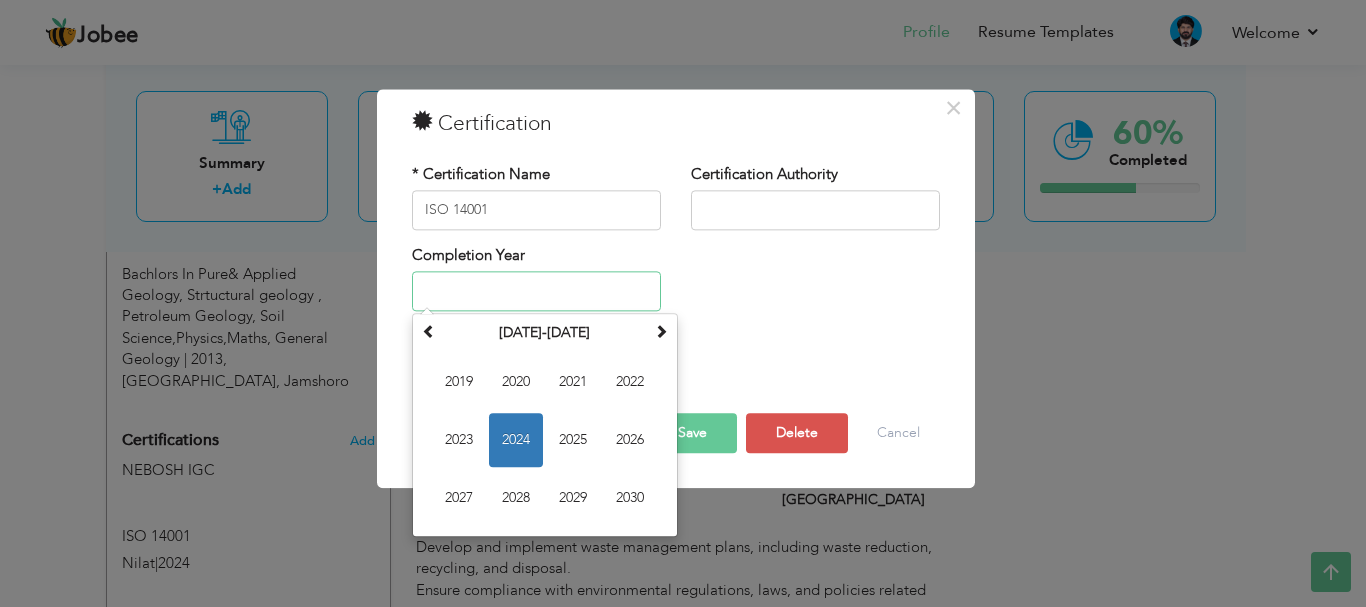 type 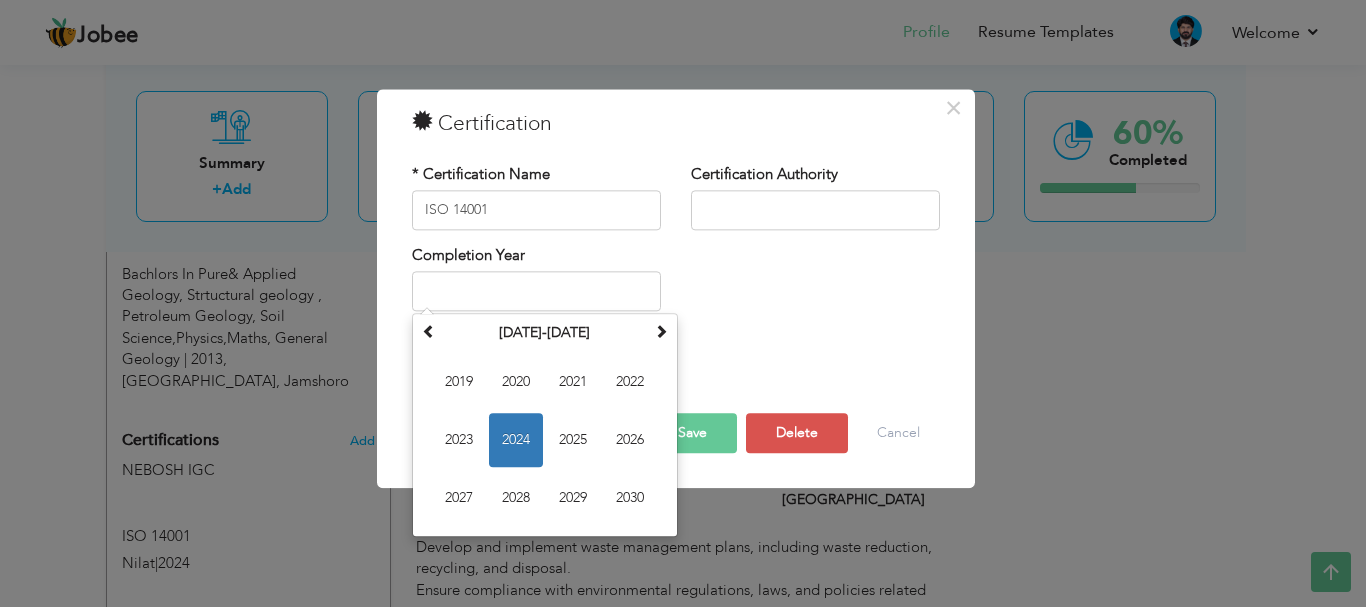 click on "Save" at bounding box center [692, 433] 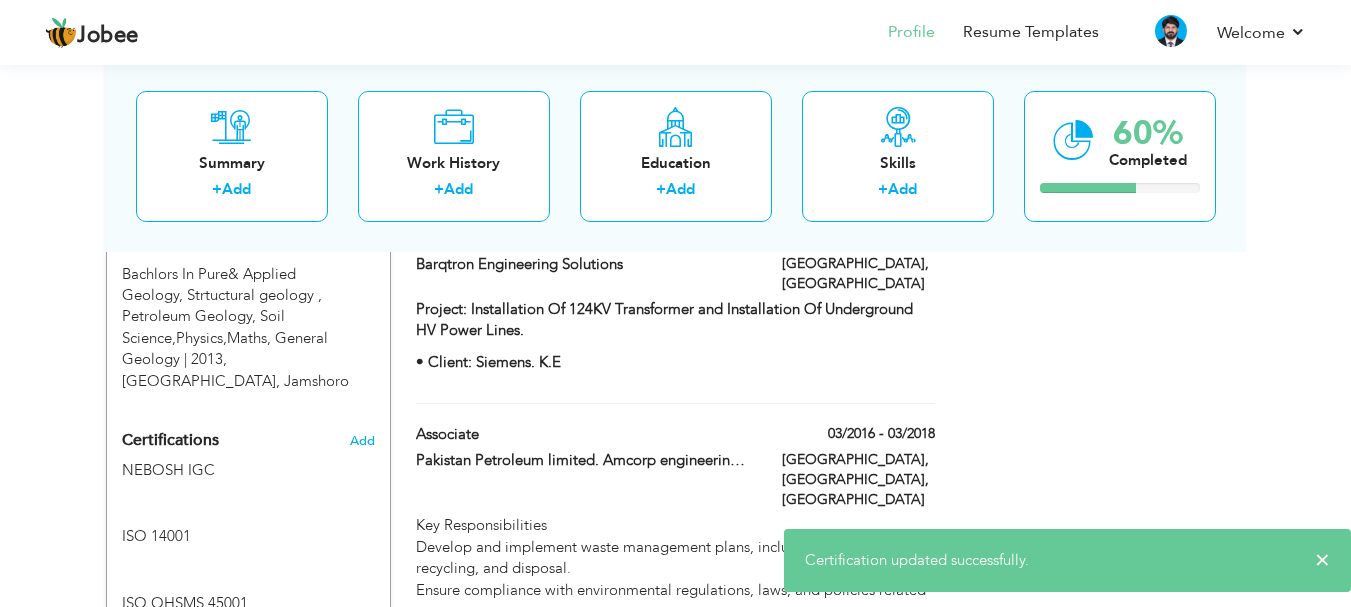 scroll, scrollTop: 1300, scrollLeft: 0, axis: vertical 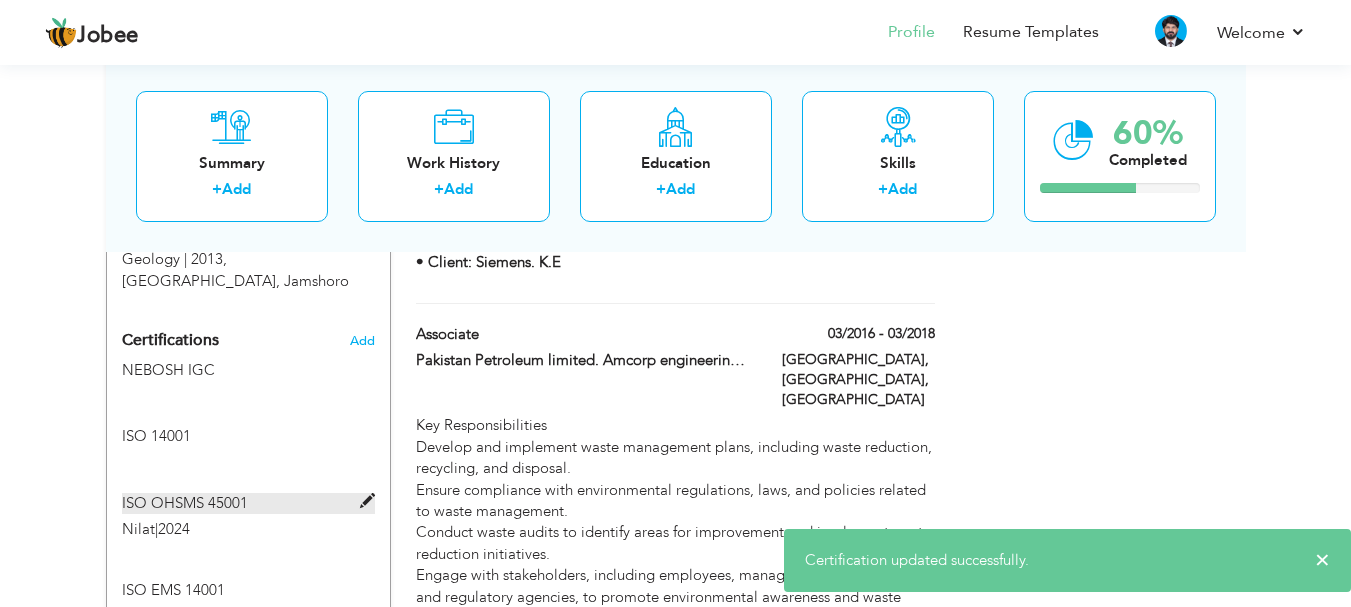click at bounding box center [367, 501] 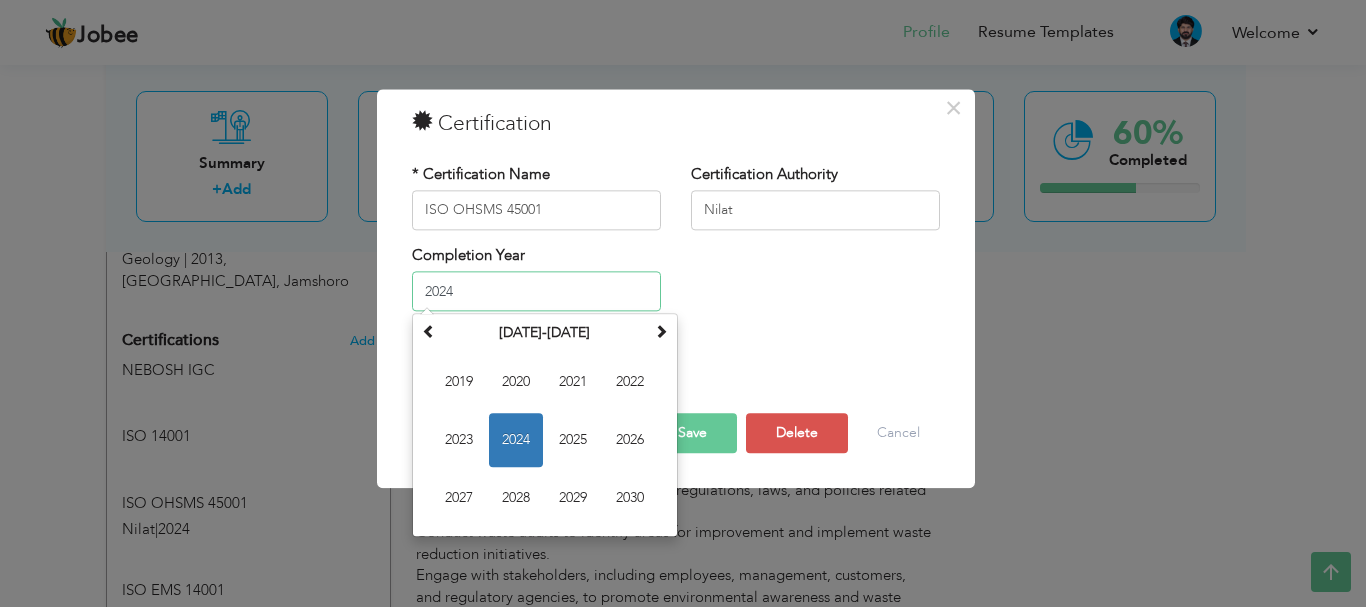 drag, startPoint x: 464, startPoint y: 289, endPoint x: 425, endPoint y: 287, distance: 39.051247 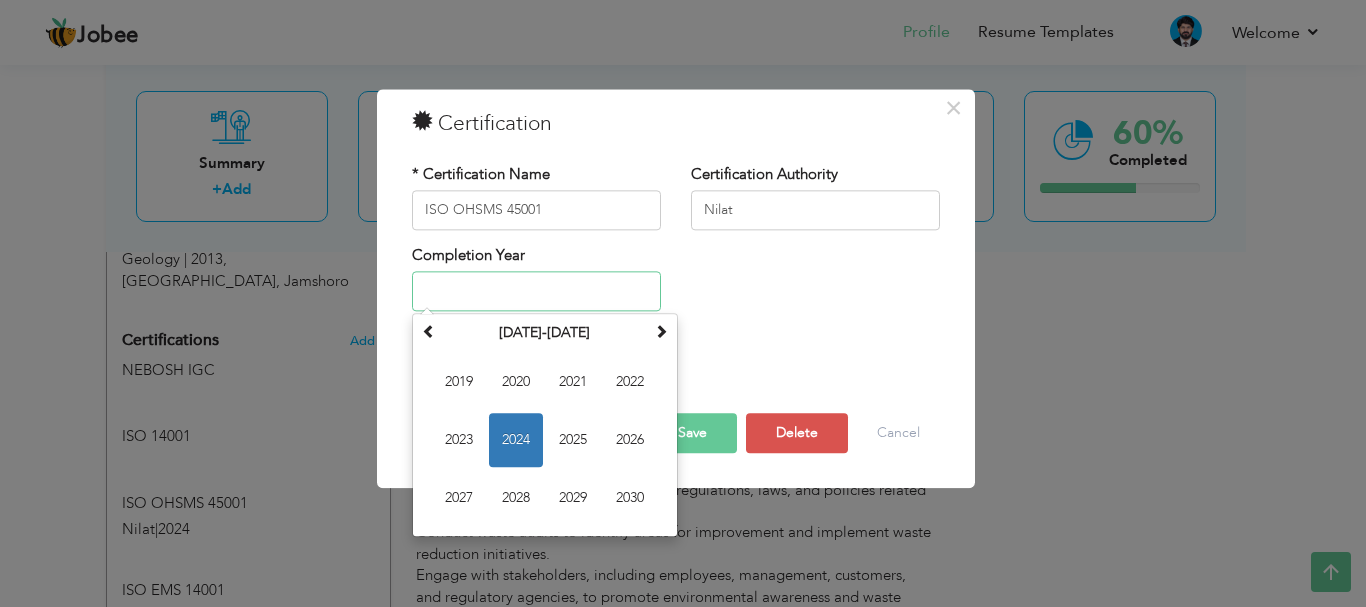 type 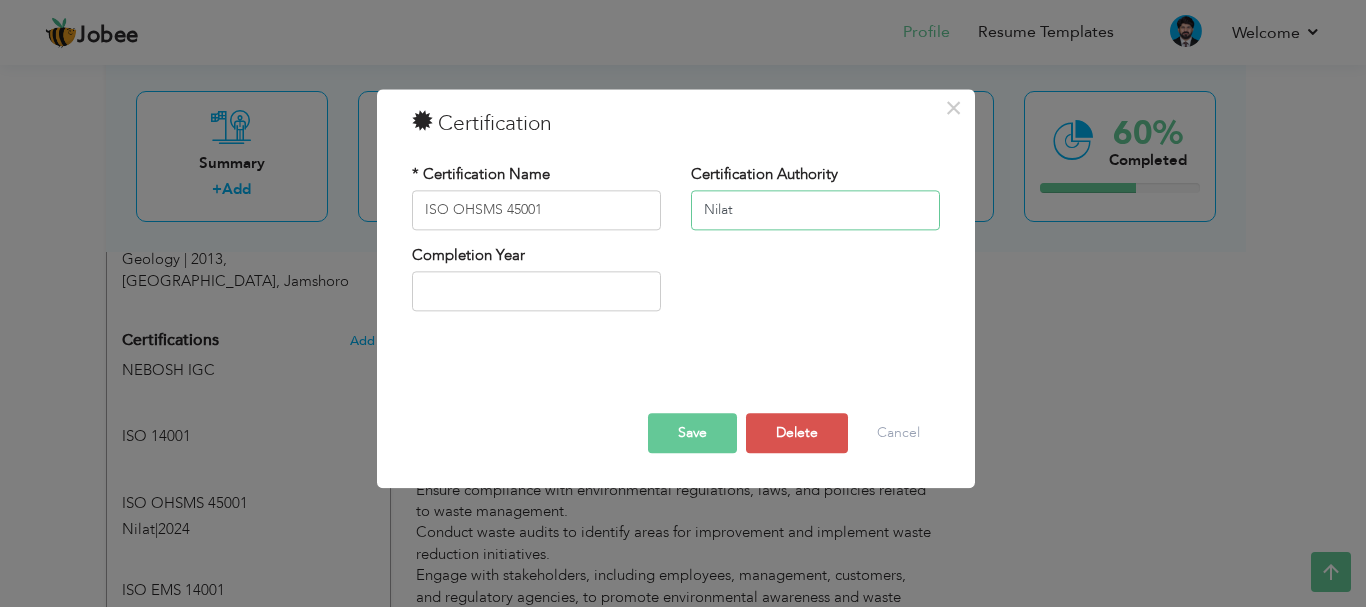 drag, startPoint x: 748, startPoint y: 206, endPoint x: 702, endPoint y: 212, distance: 46.389652 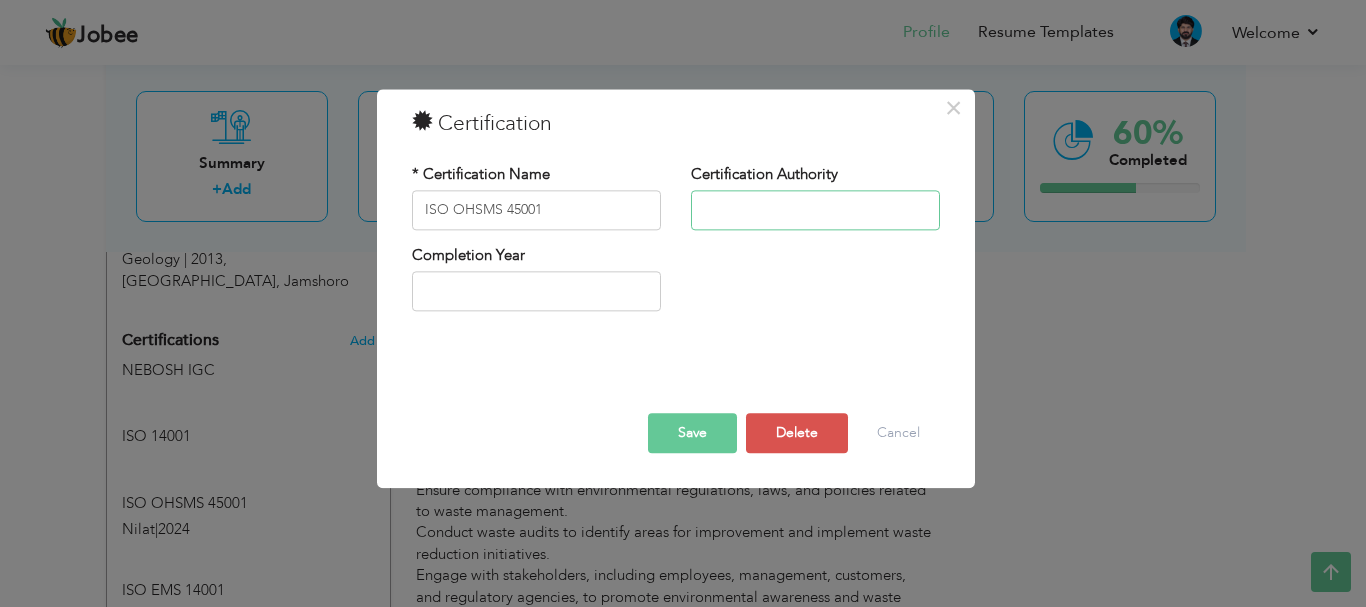 type 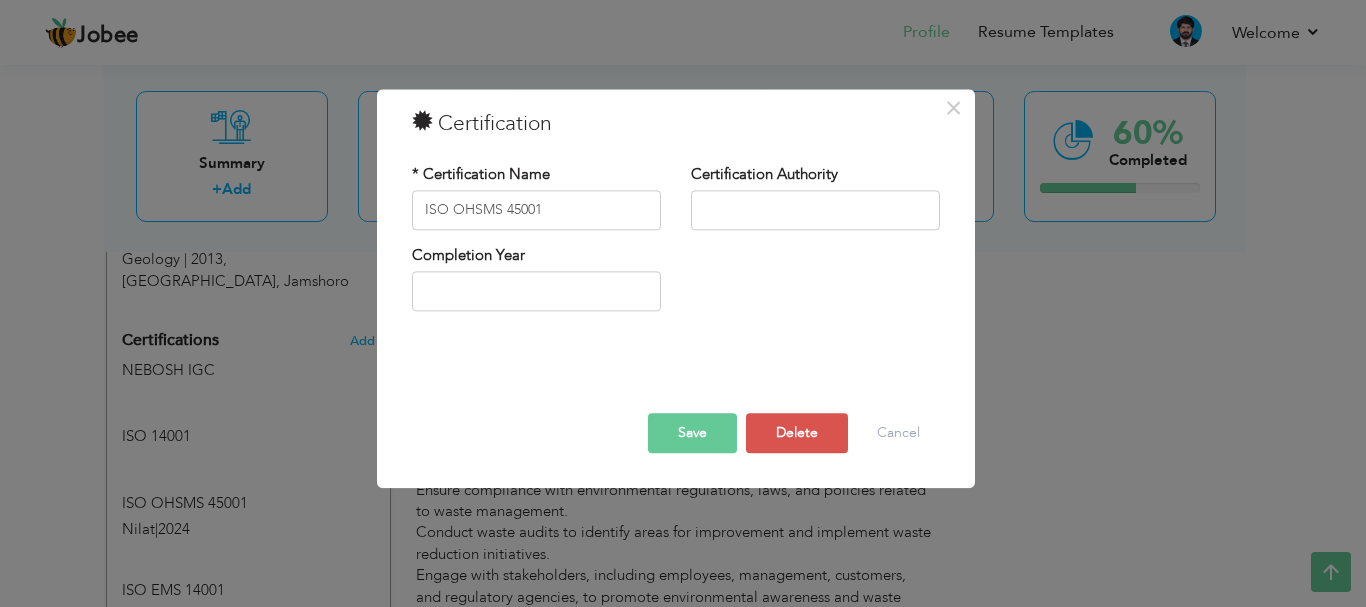 click on "Save" at bounding box center (692, 433) 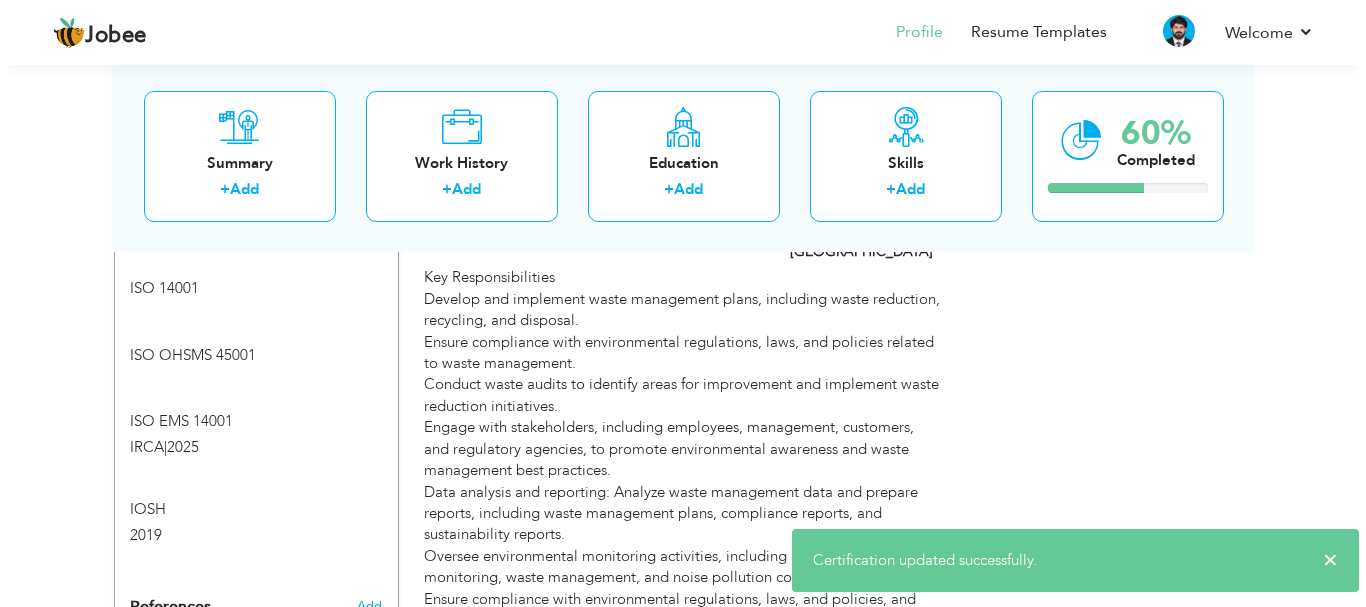 scroll, scrollTop: 1400, scrollLeft: 0, axis: vertical 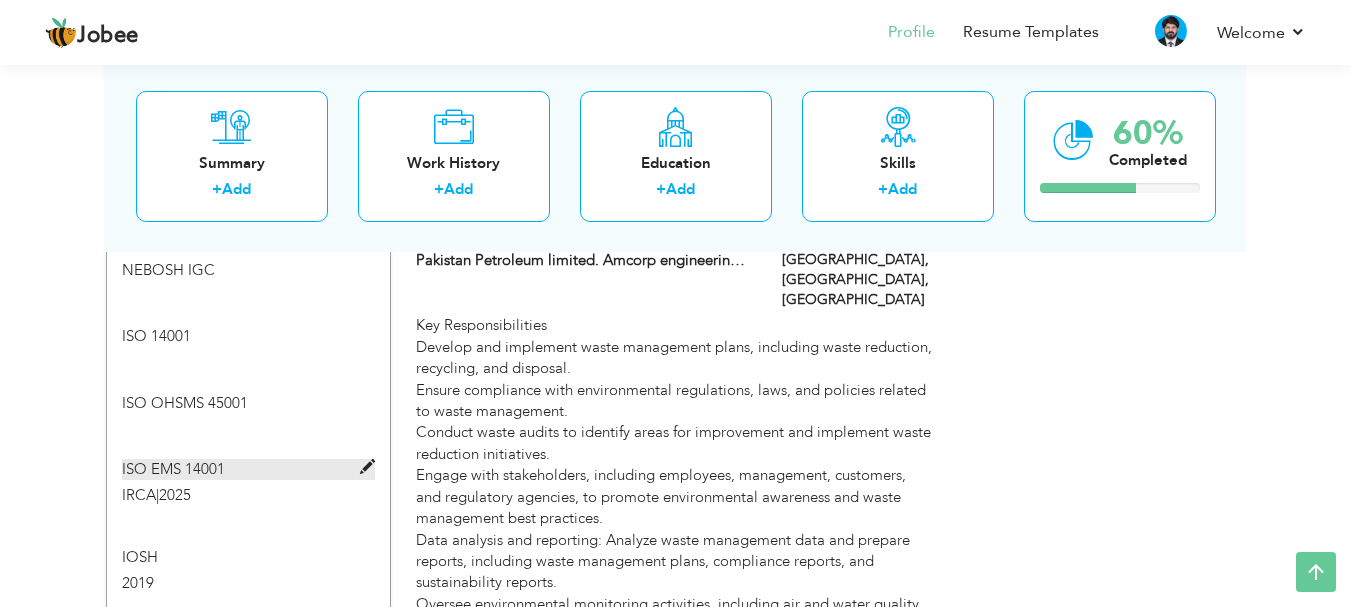 click at bounding box center (367, 467) 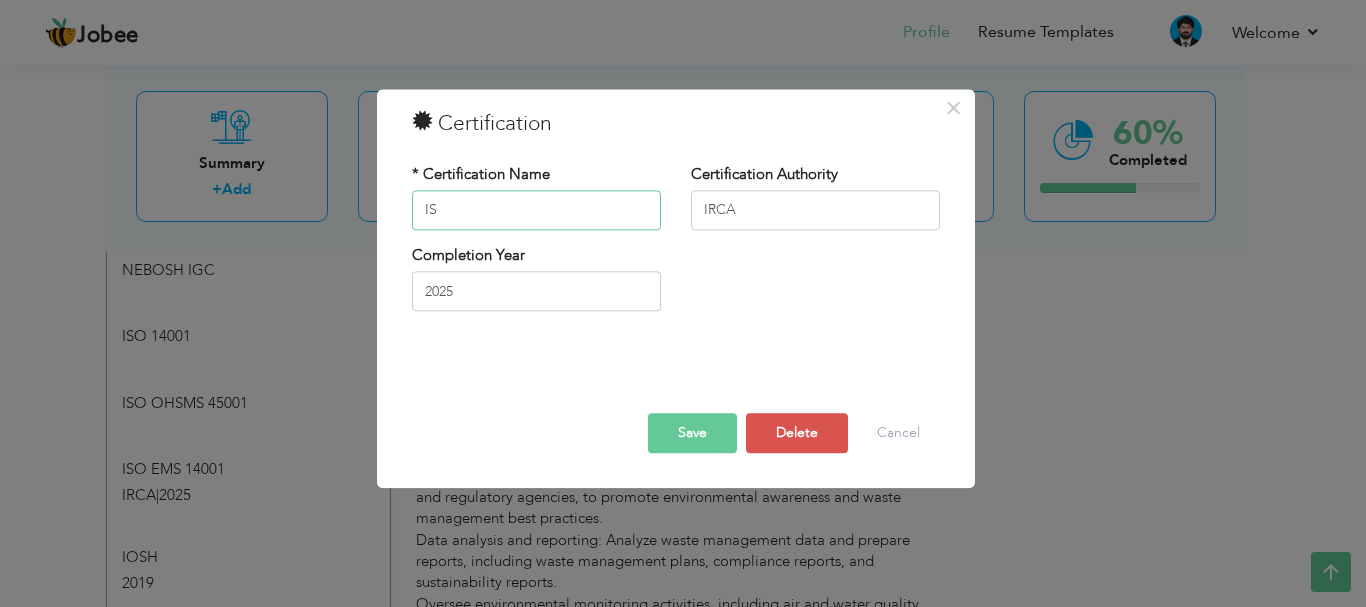 type on "I" 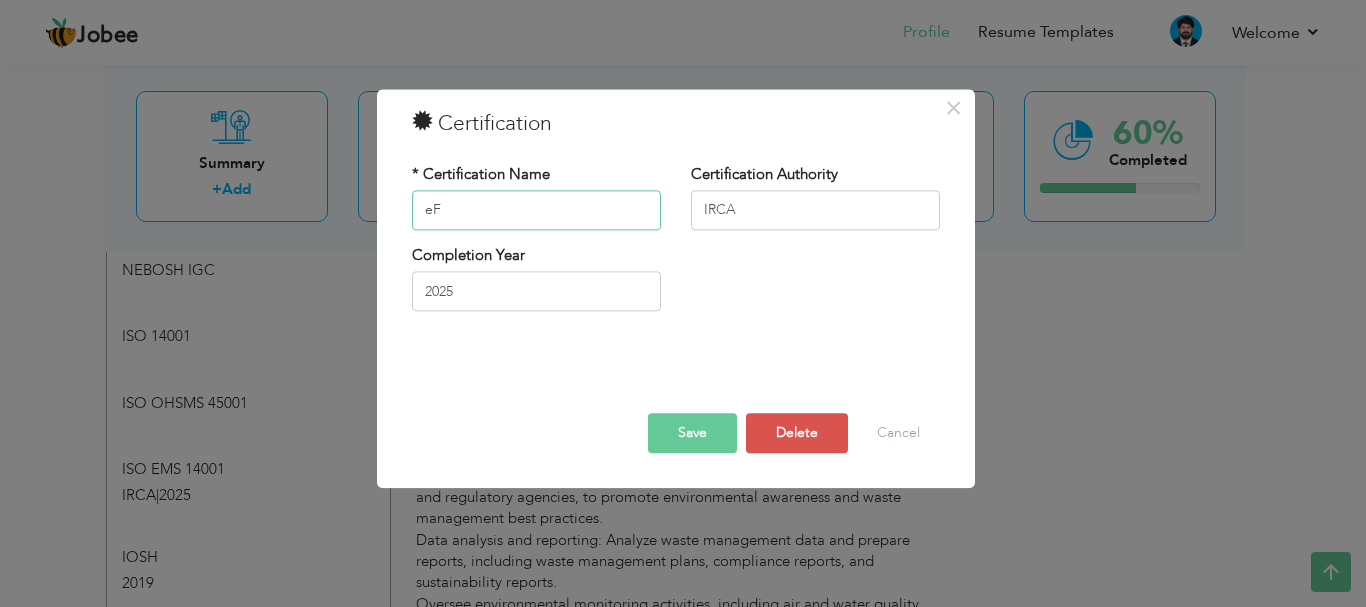 type on "e" 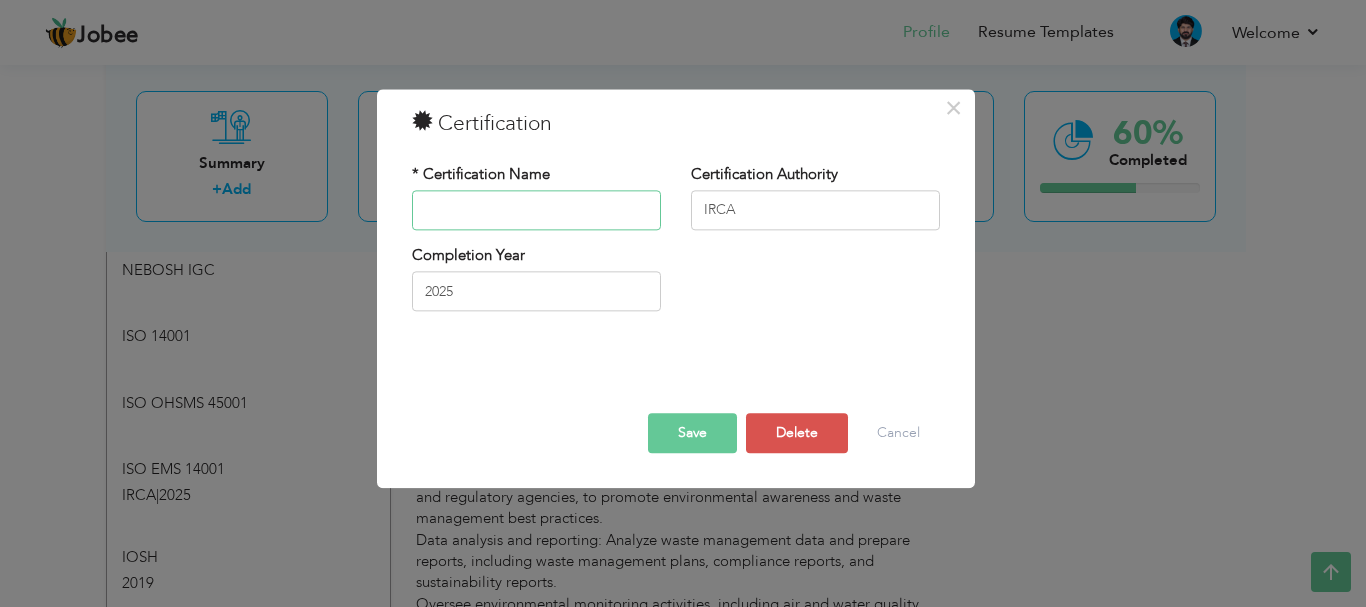 type on "e" 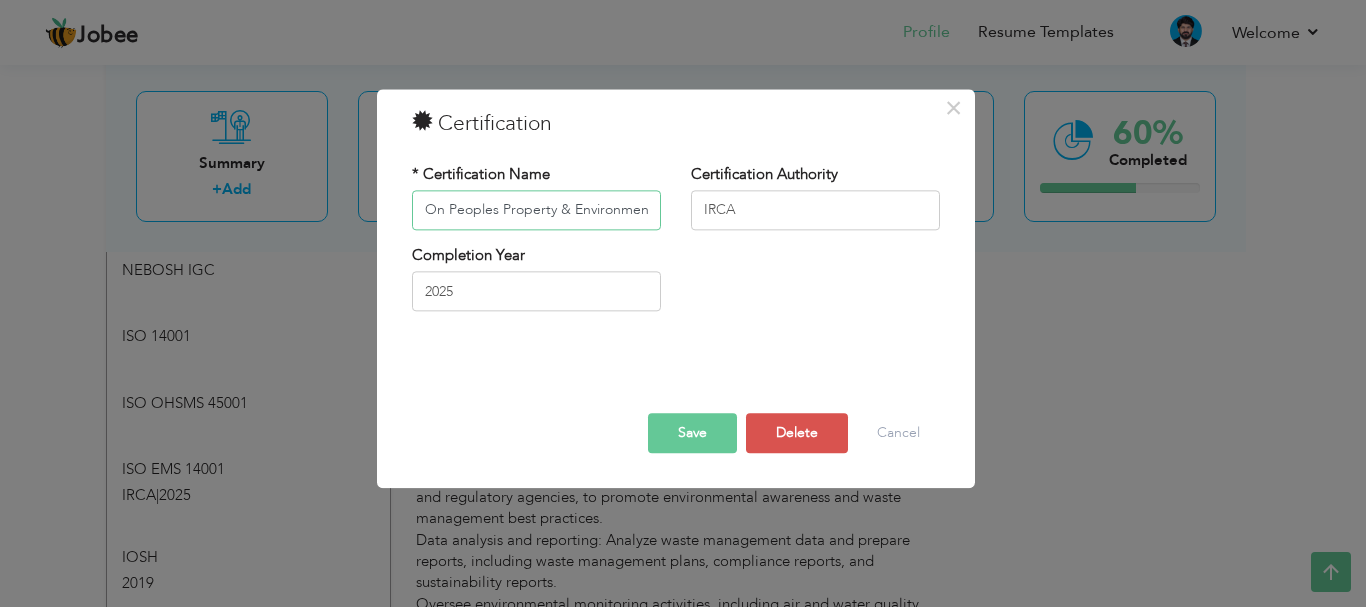 scroll, scrollTop: 0, scrollLeft: 97, axis: horizontal 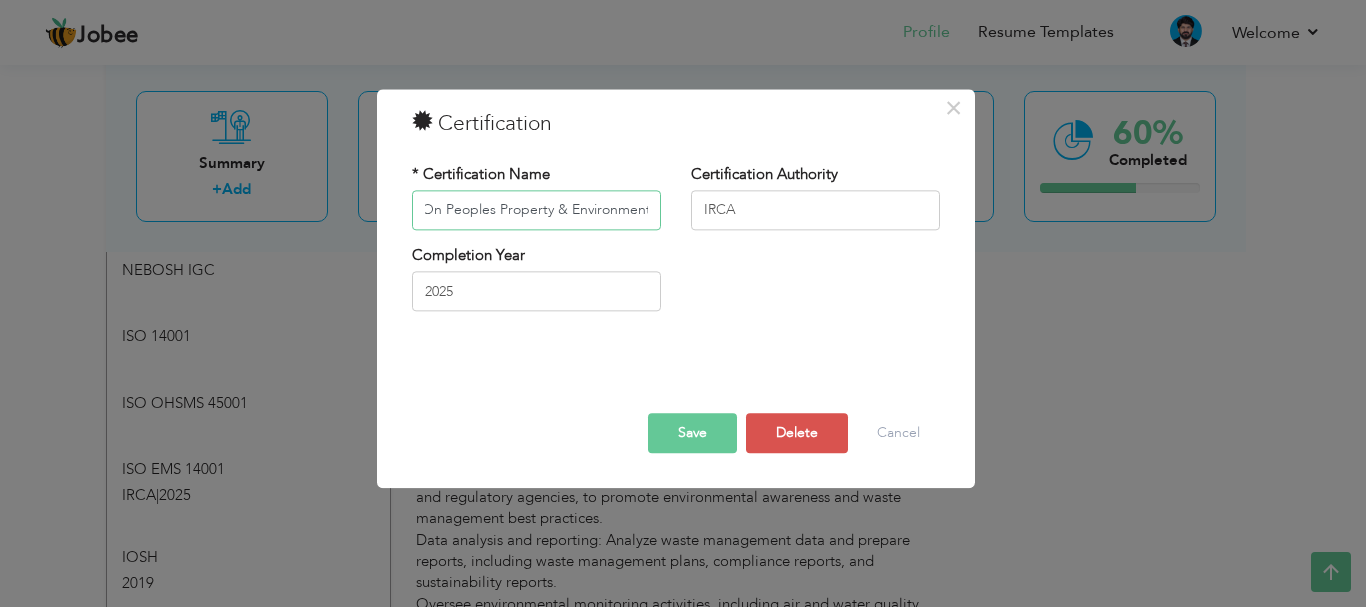 type on "EffectsOF Fire On Peoples Property & Environment" 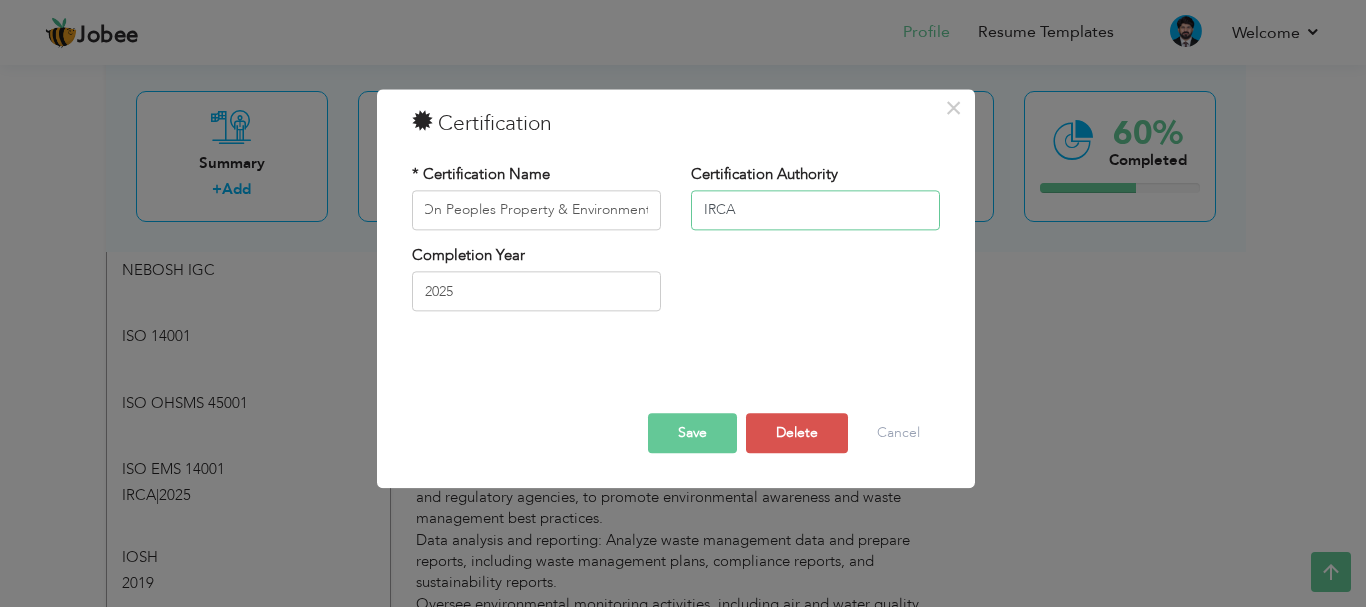 scroll, scrollTop: 0, scrollLeft: 0, axis: both 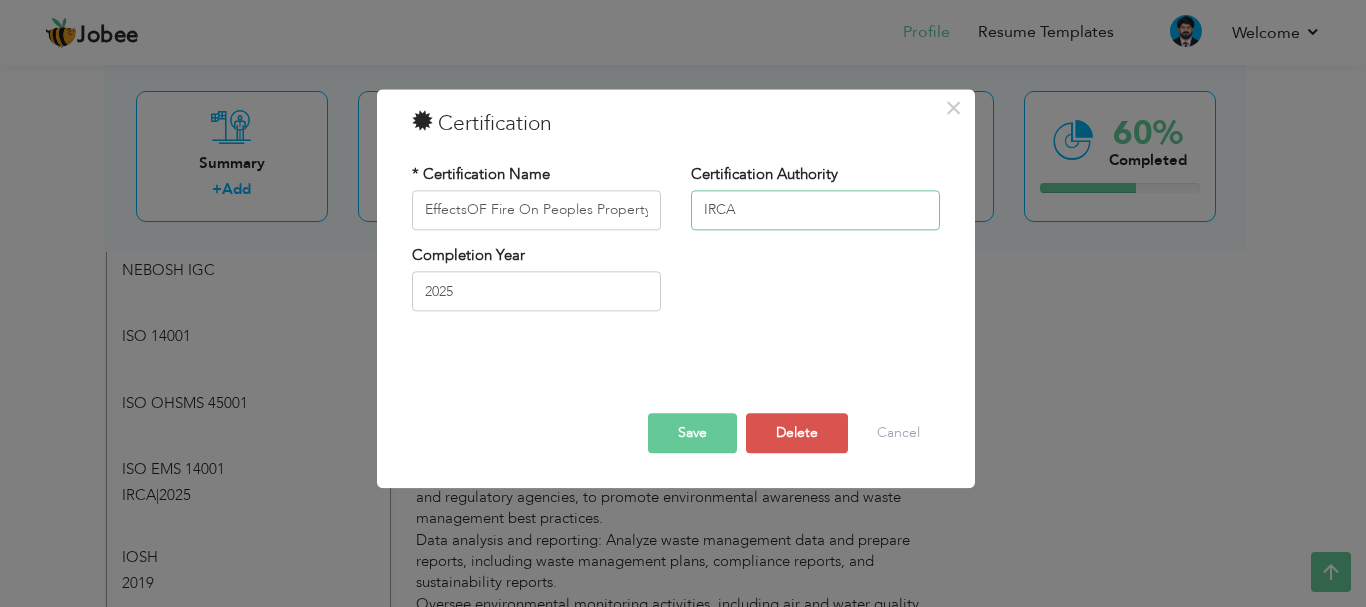 drag, startPoint x: 784, startPoint y: 218, endPoint x: 711, endPoint y: 216, distance: 73.02739 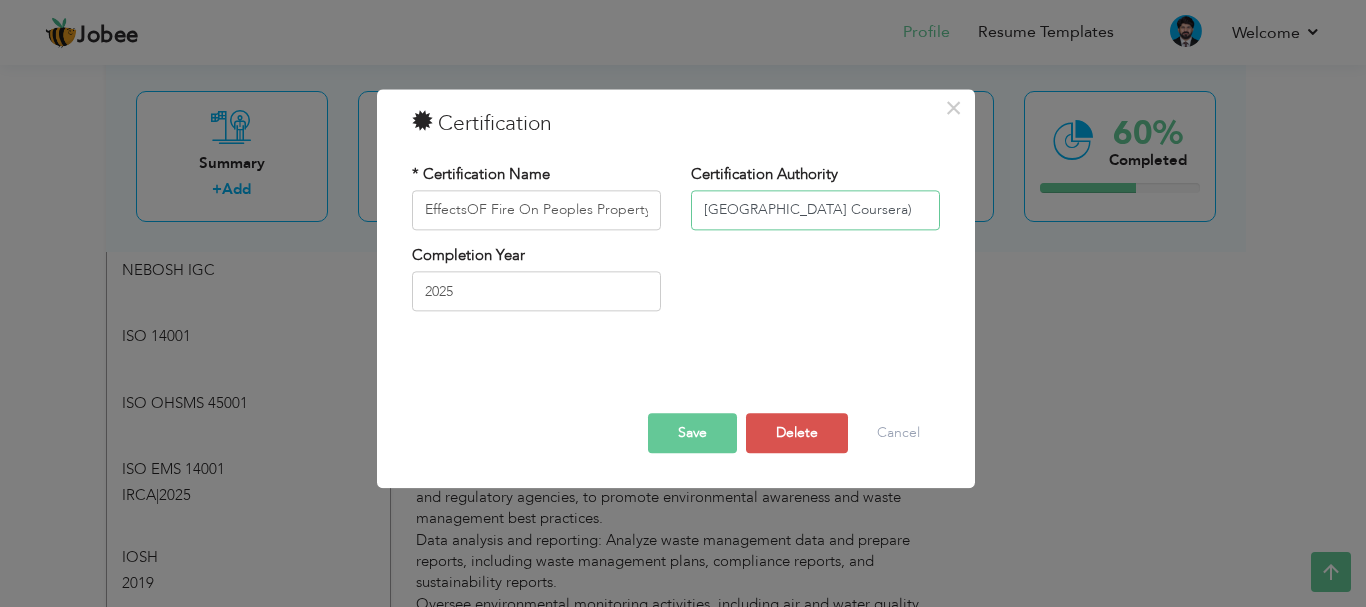 scroll, scrollTop: 0, scrollLeft: 9, axis: horizontal 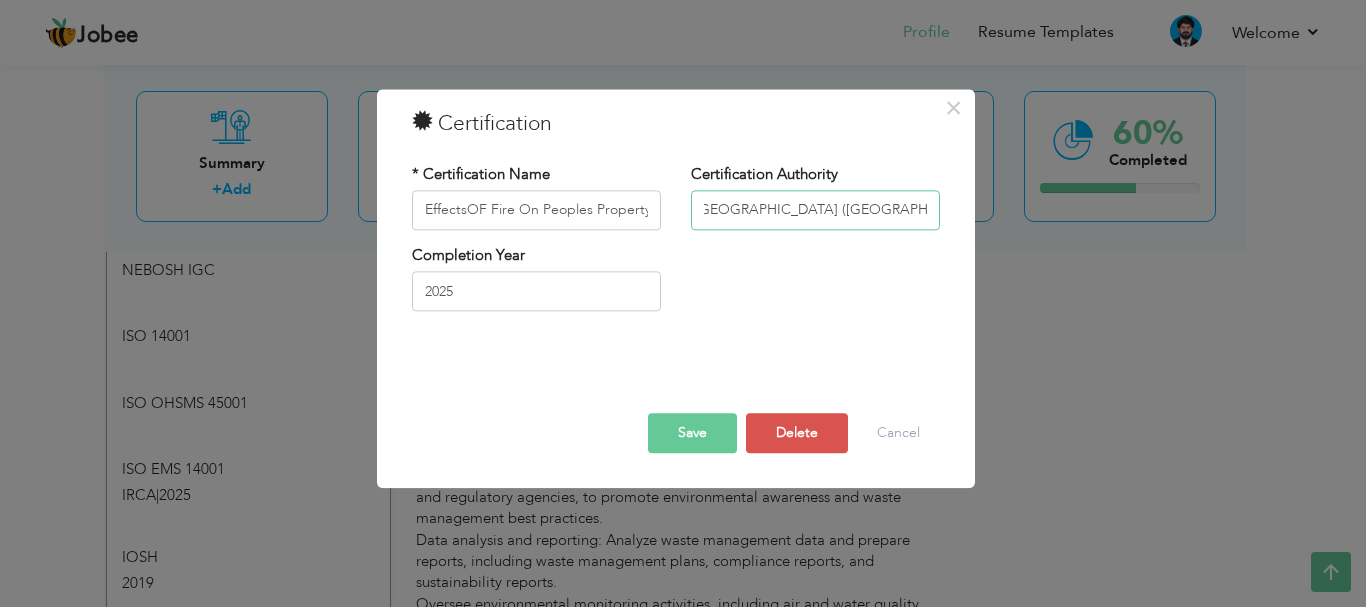 type on "[GEOGRAPHIC_DATA] ([GEOGRAPHIC_DATA])" 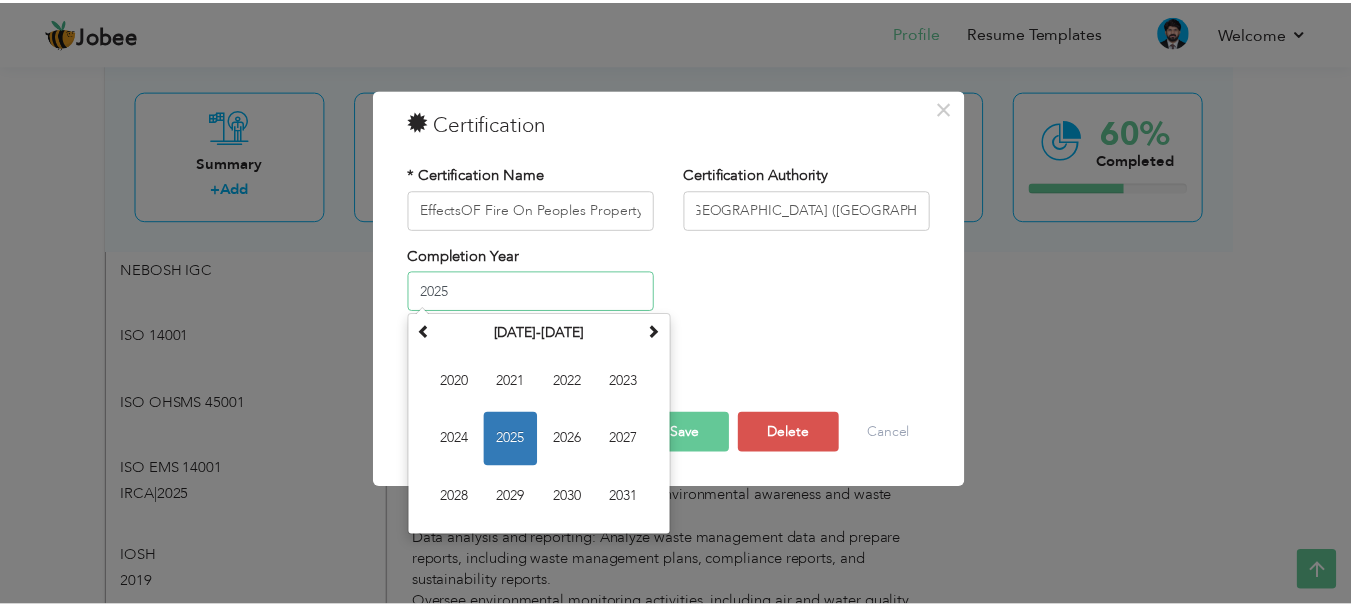 scroll, scrollTop: 0, scrollLeft: 0, axis: both 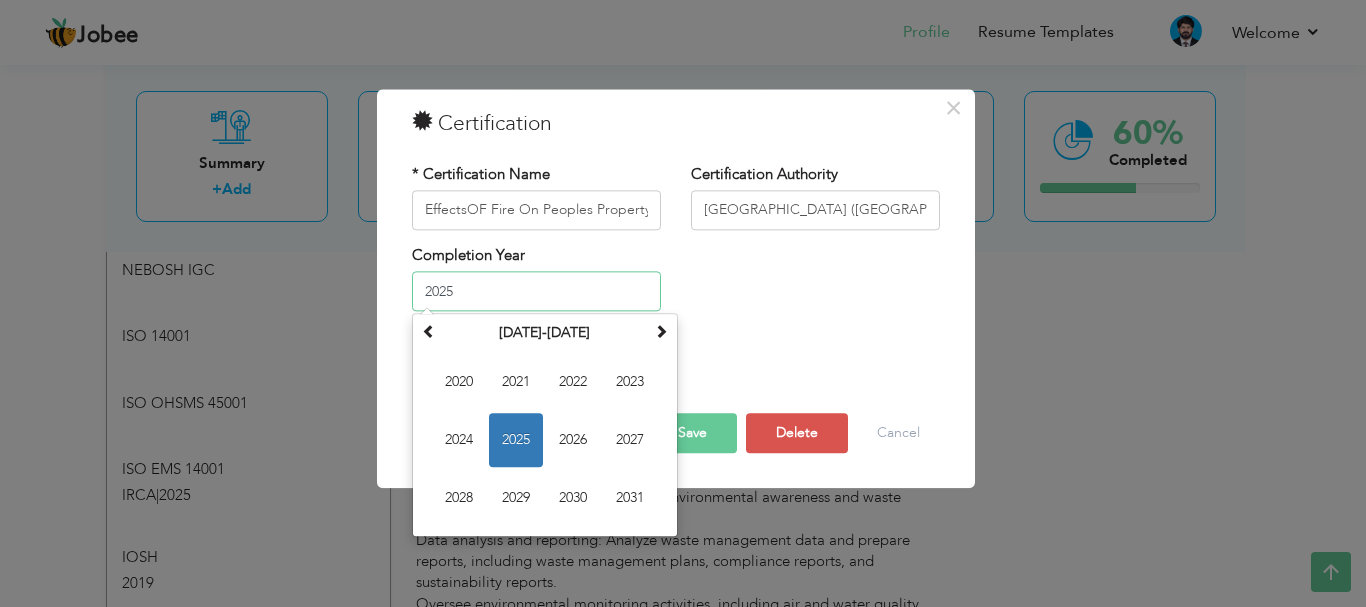 drag, startPoint x: 485, startPoint y: 292, endPoint x: 426, endPoint y: 285, distance: 59.413803 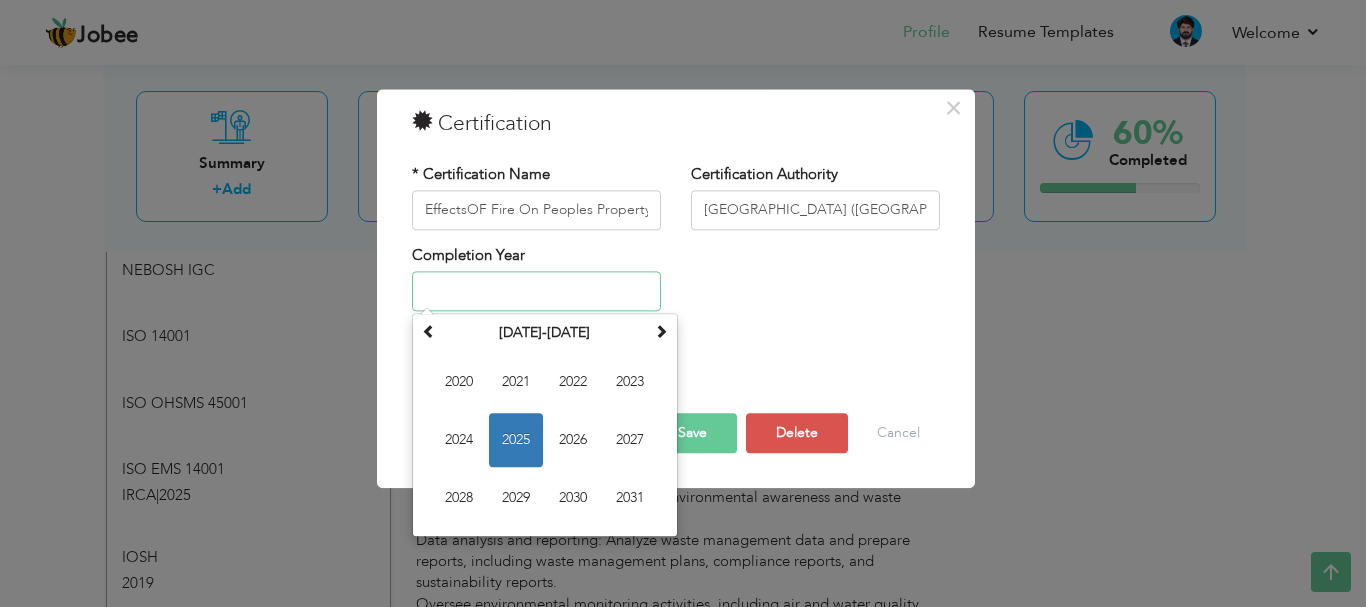 type 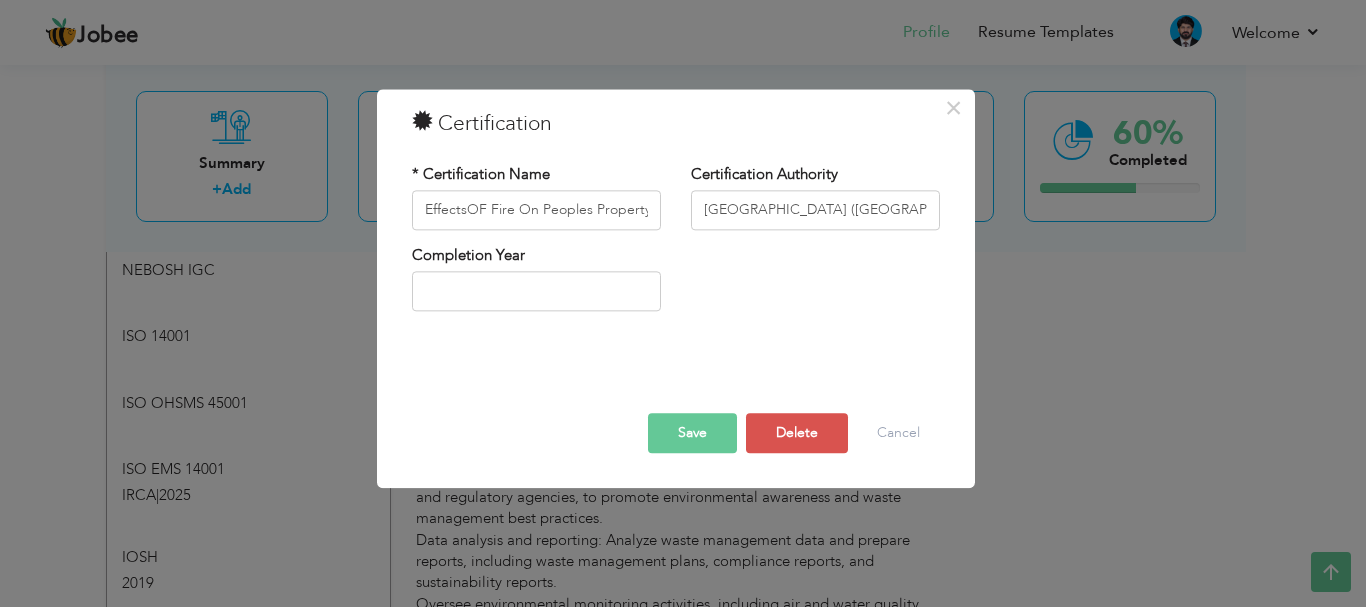 click on "Completion Year" at bounding box center [676, 285] 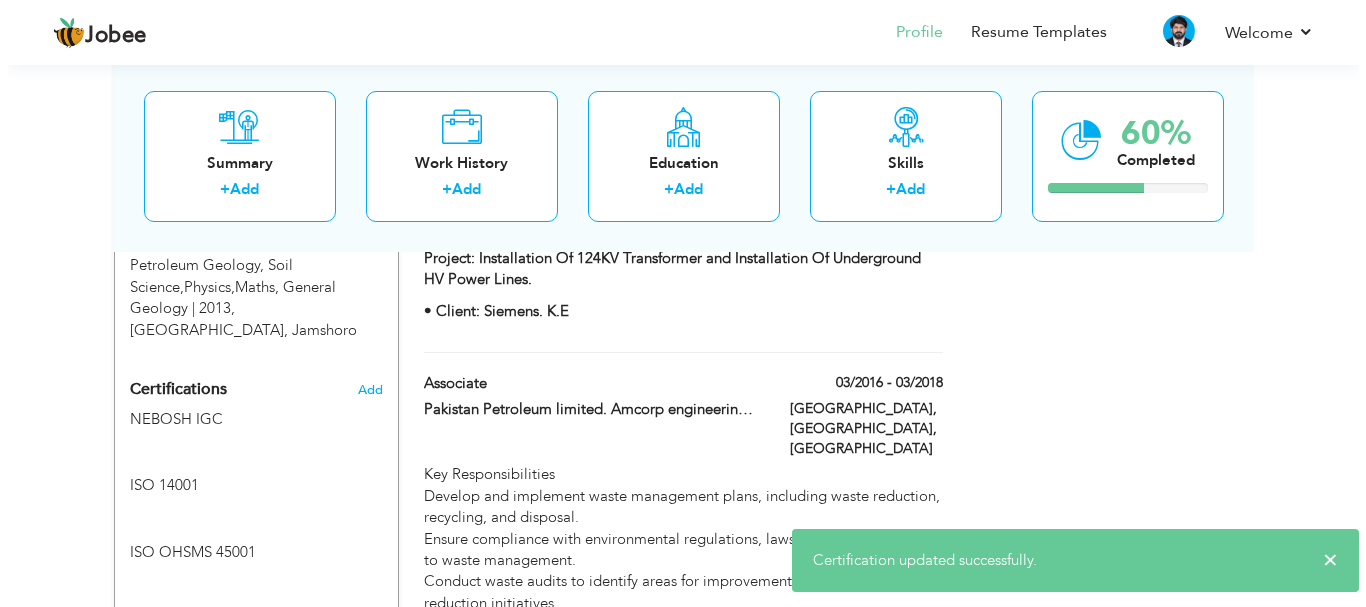 scroll, scrollTop: 1300, scrollLeft: 0, axis: vertical 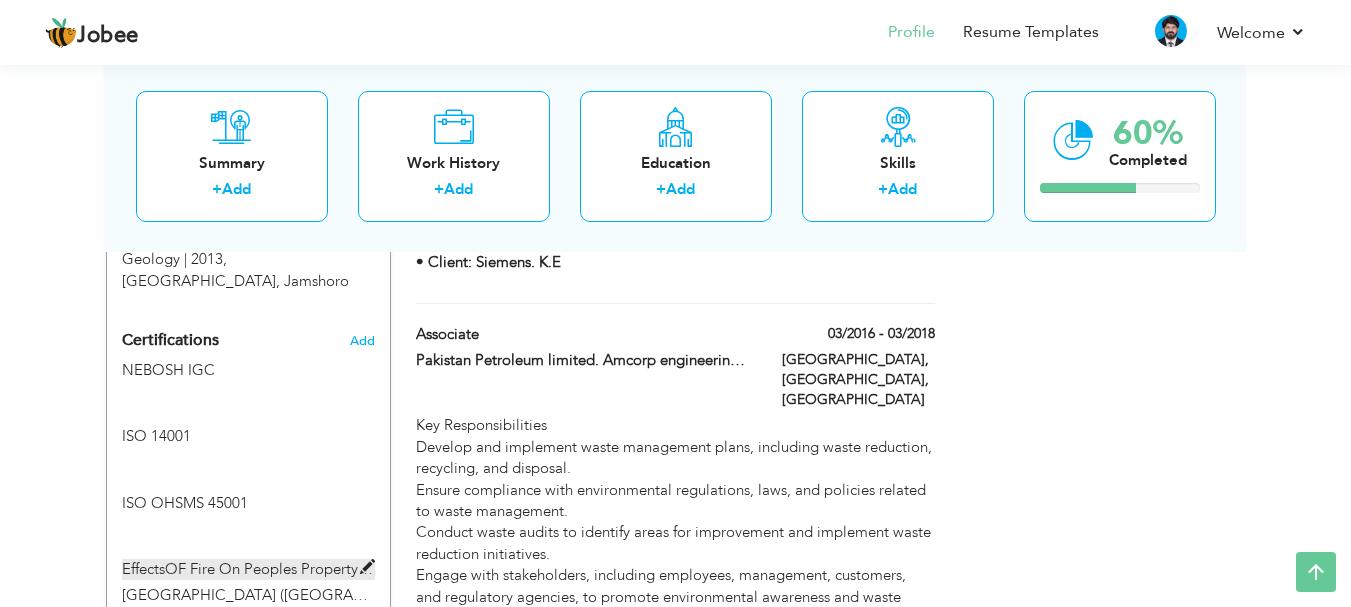 click at bounding box center (367, 567) 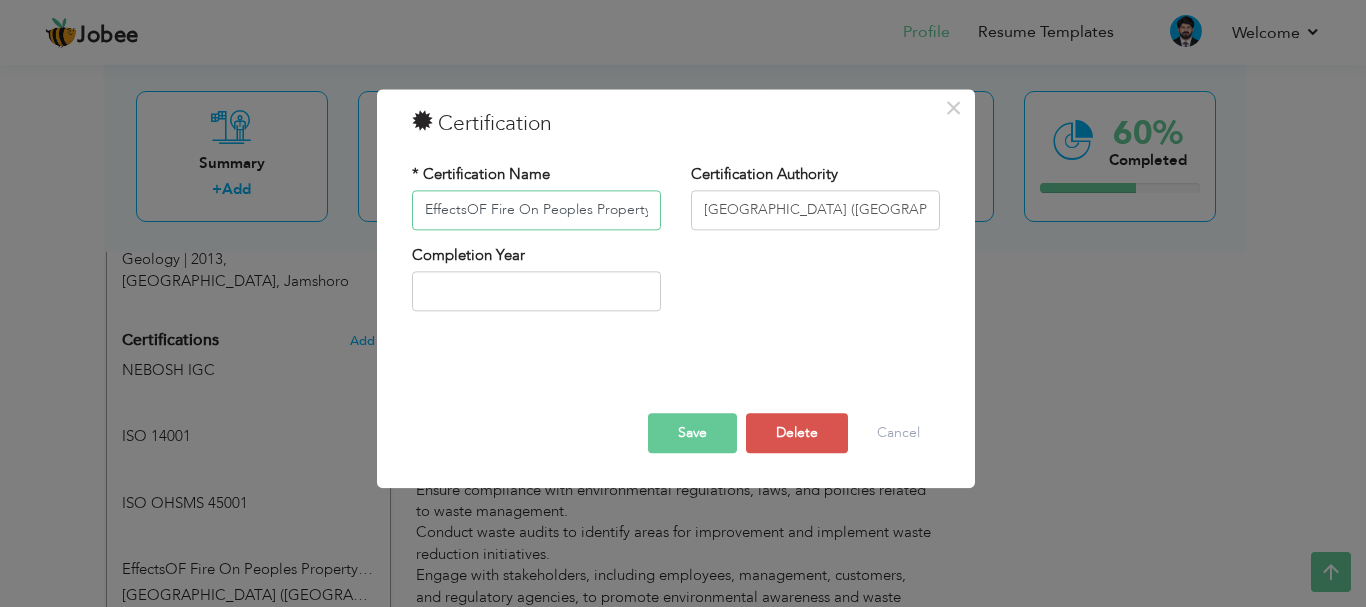 scroll, scrollTop: 0, scrollLeft: 97, axis: horizontal 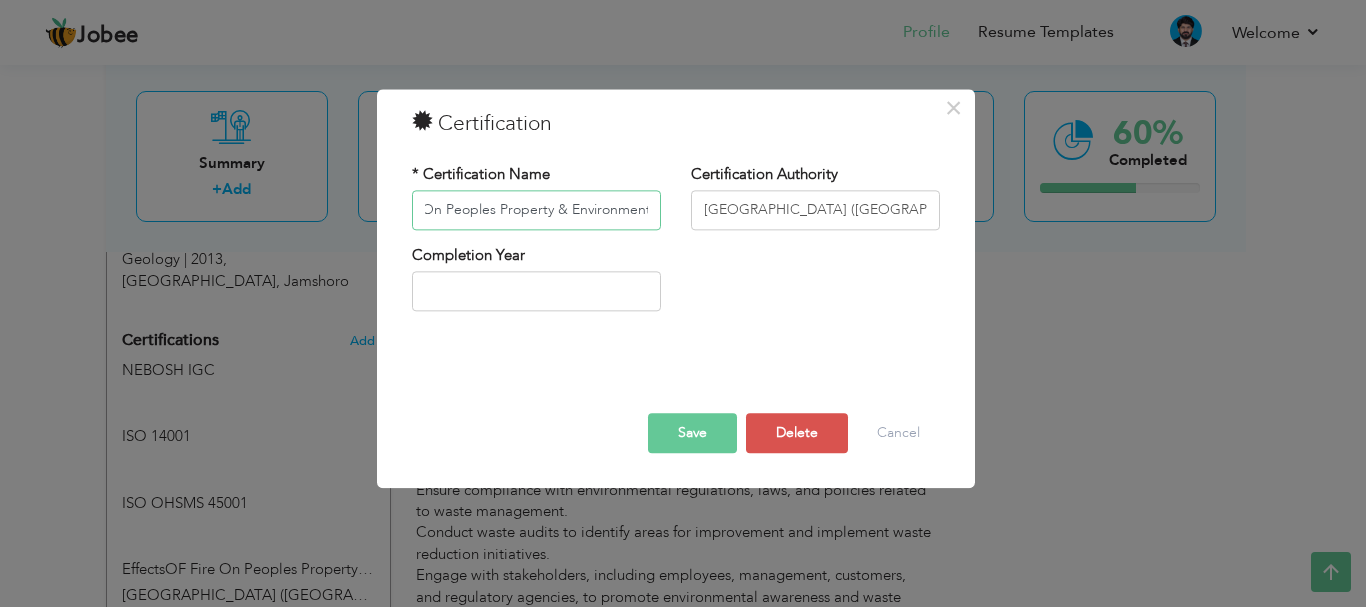 click on "EffectsOF Fire On Peoples Property & Environment" at bounding box center [536, 210] 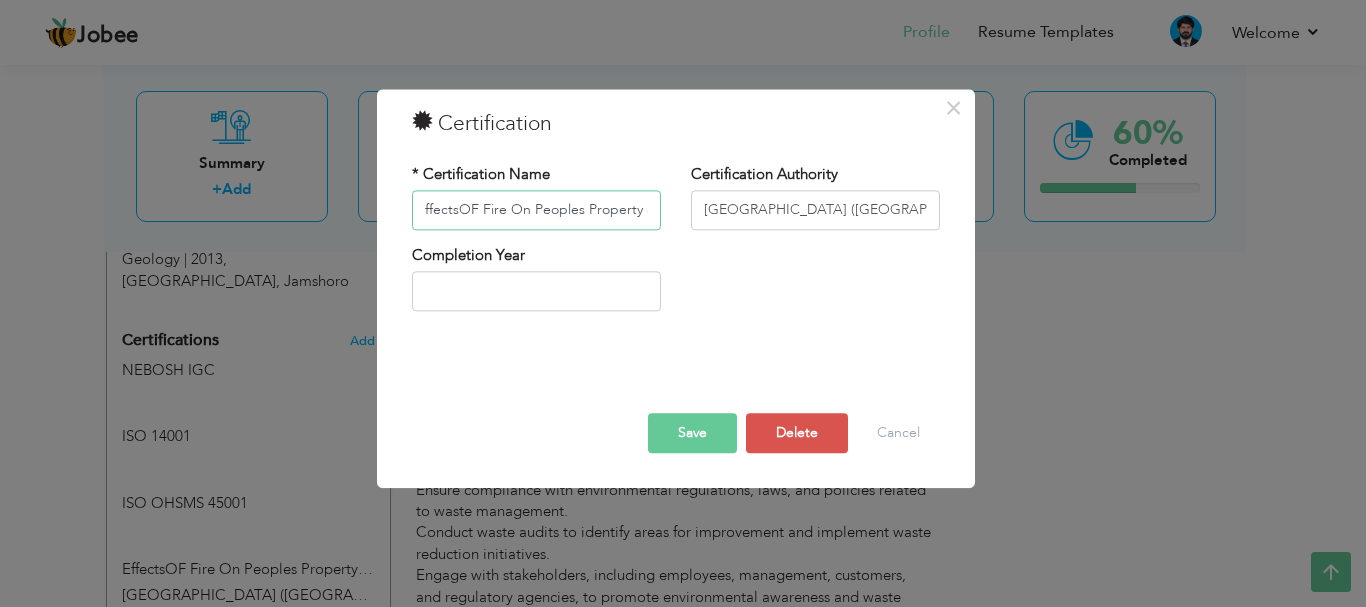 scroll, scrollTop: 0, scrollLeft: 0, axis: both 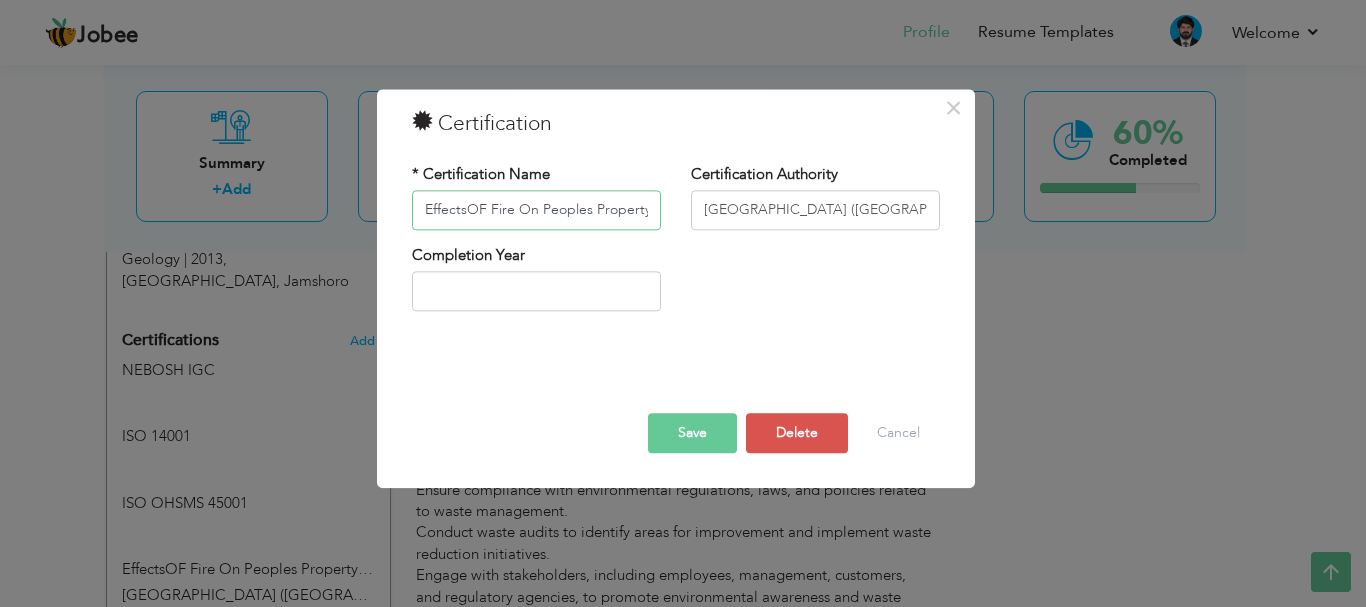 click on "EffectsOF Fire On Peoples Property & Environment" at bounding box center [536, 210] 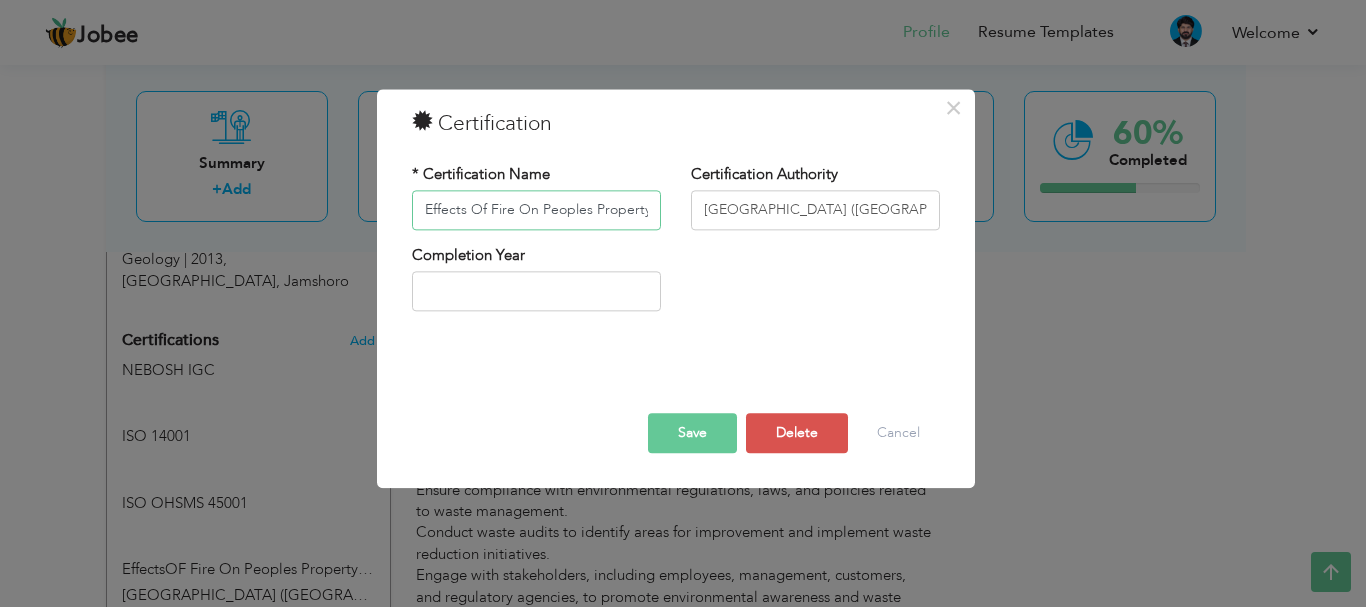 click on "Effects Of Fire On Peoples Property & Environment" at bounding box center (536, 210) 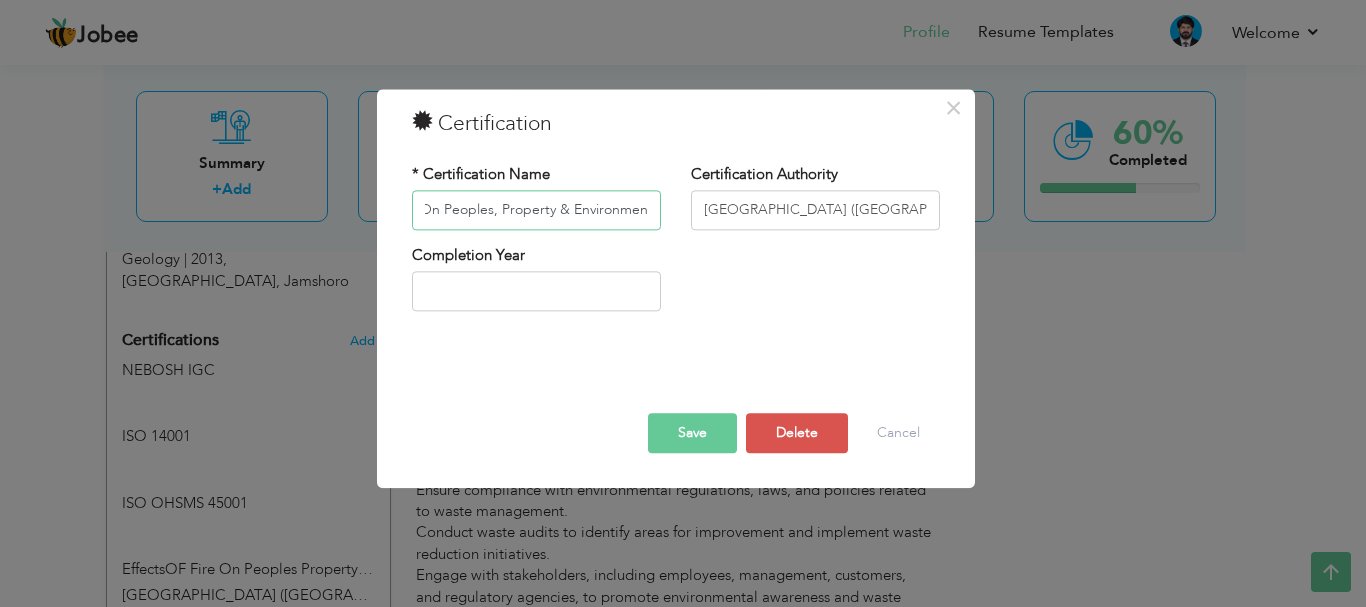 scroll, scrollTop: 0, scrollLeft: 101, axis: horizontal 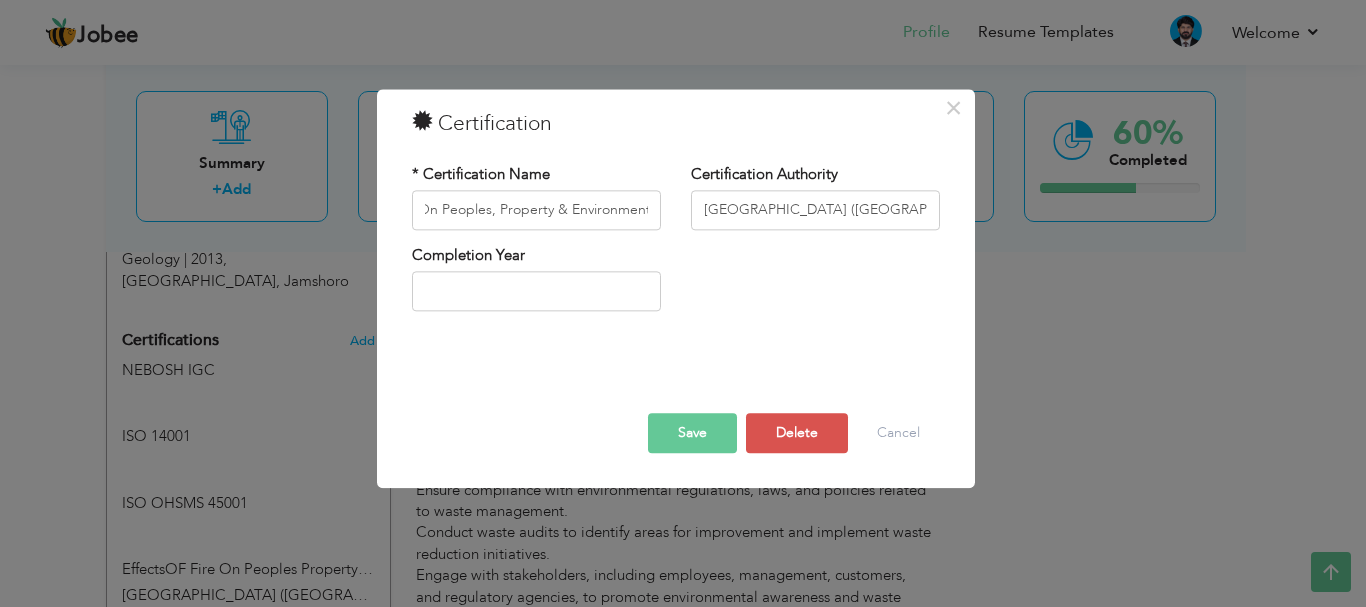 click on "Save" at bounding box center [692, 433] 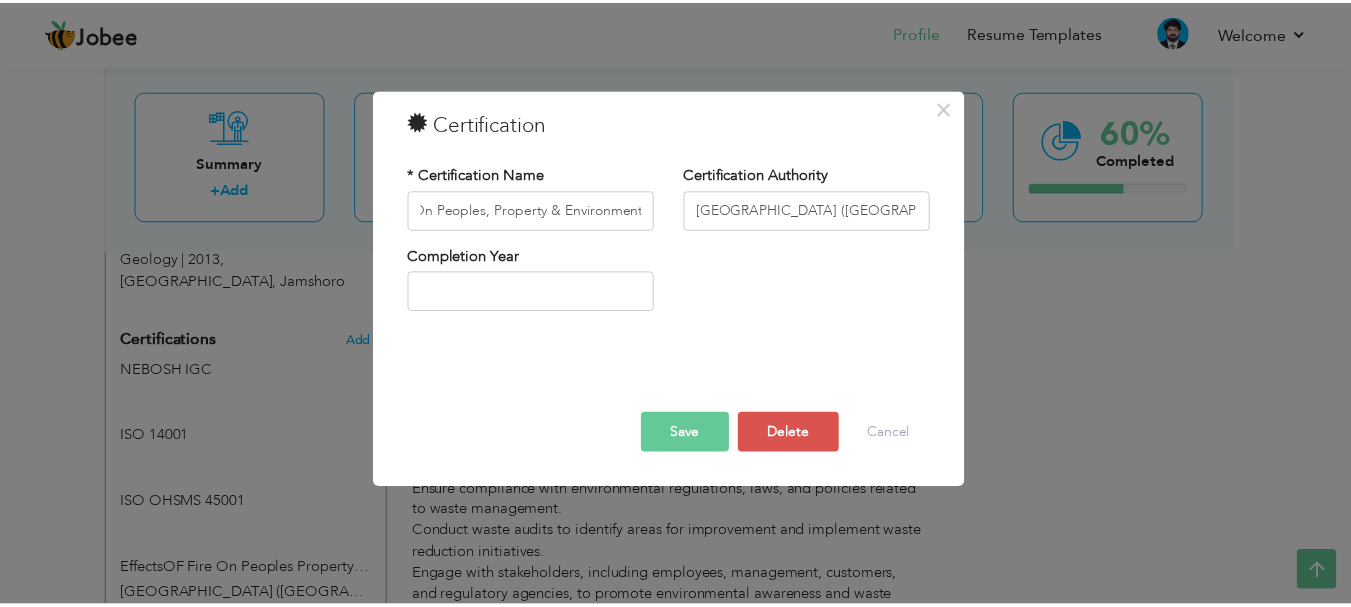 scroll, scrollTop: 0, scrollLeft: 0, axis: both 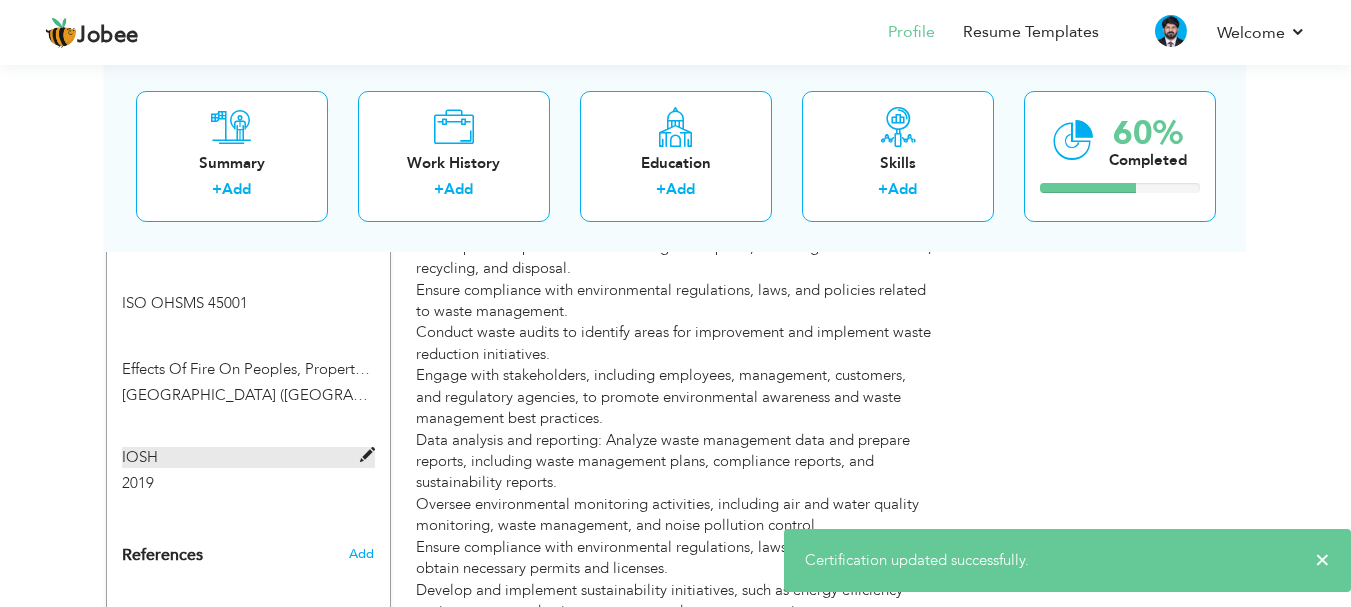 click at bounding box center [367, 455] 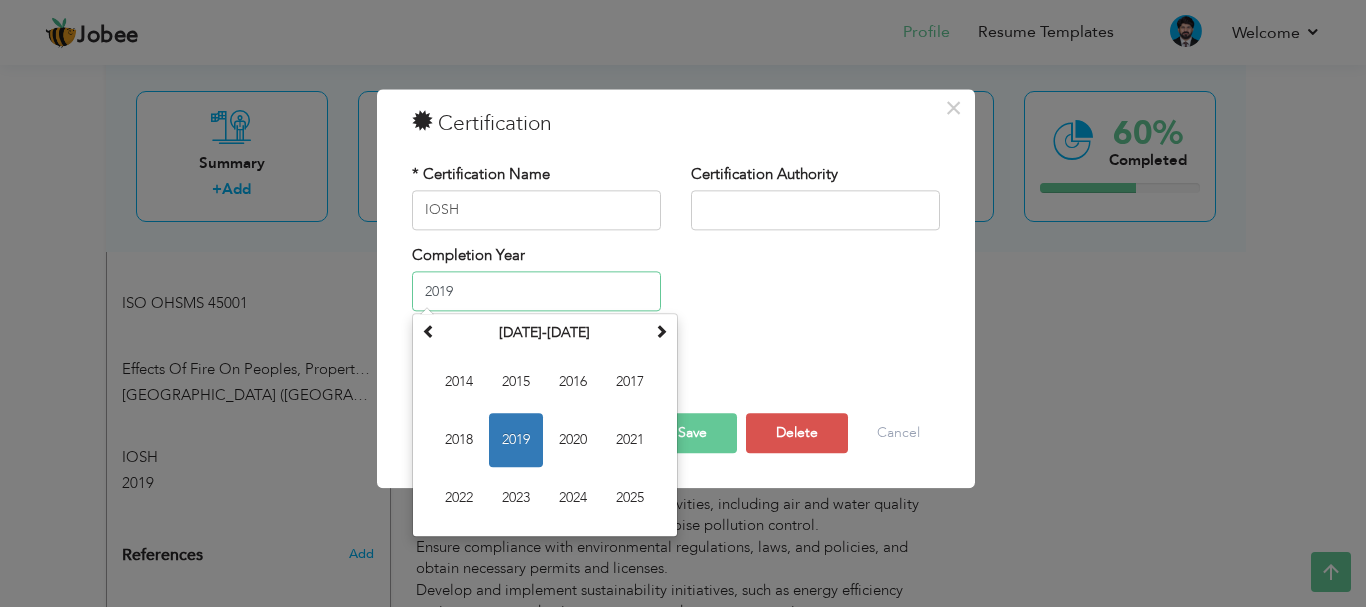 drag, startPoint x: 462, startPoint y: 298, endPoint x: 420, endPoint y: 296, distance: 42.047592 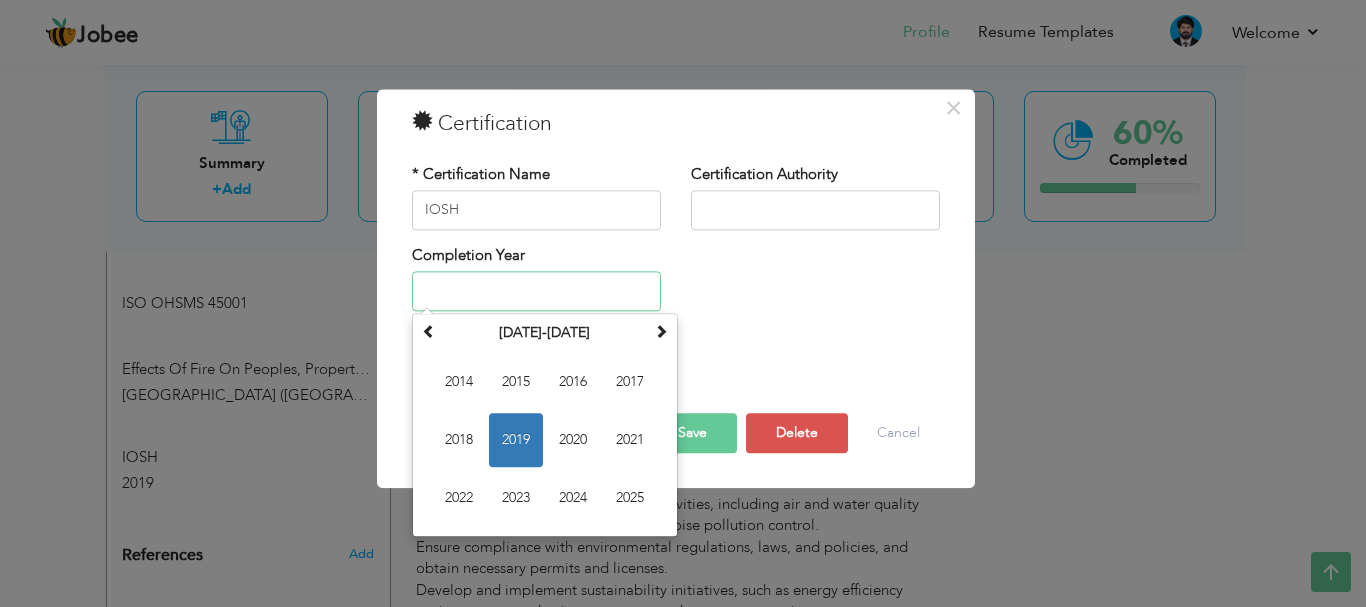 type 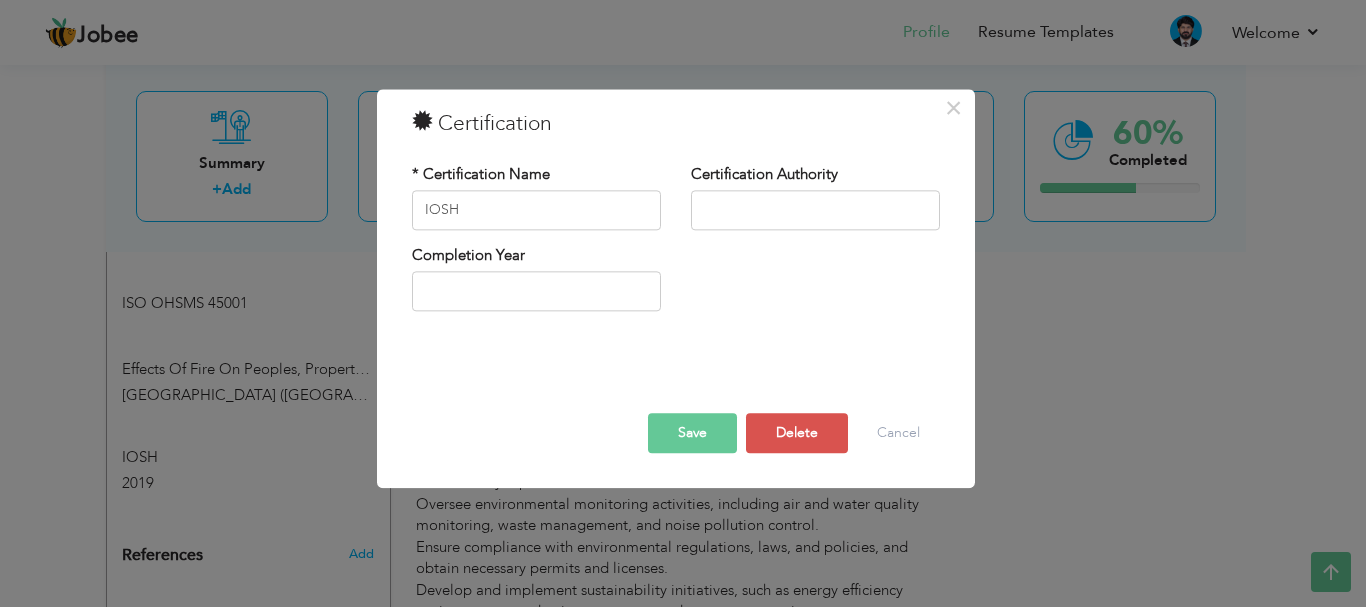 click on "Completion Year" at bounding box center (676, 285) 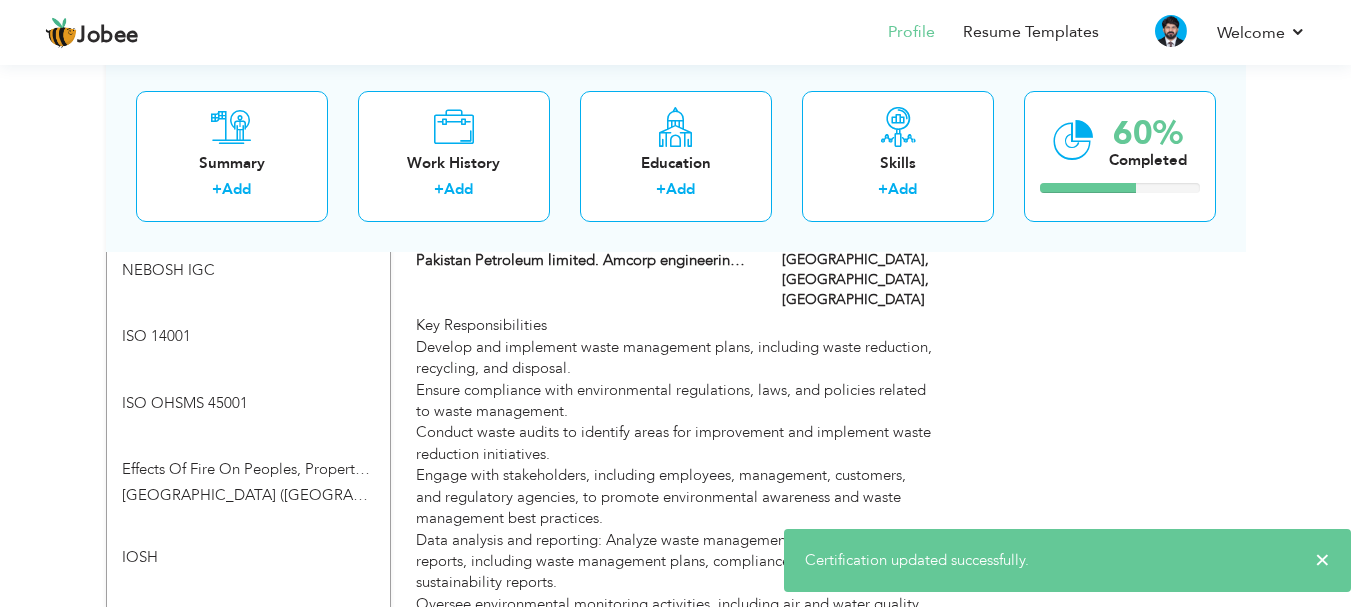 scroll, scrollTop: 1300, scrollLeft: 0, axis: vertical 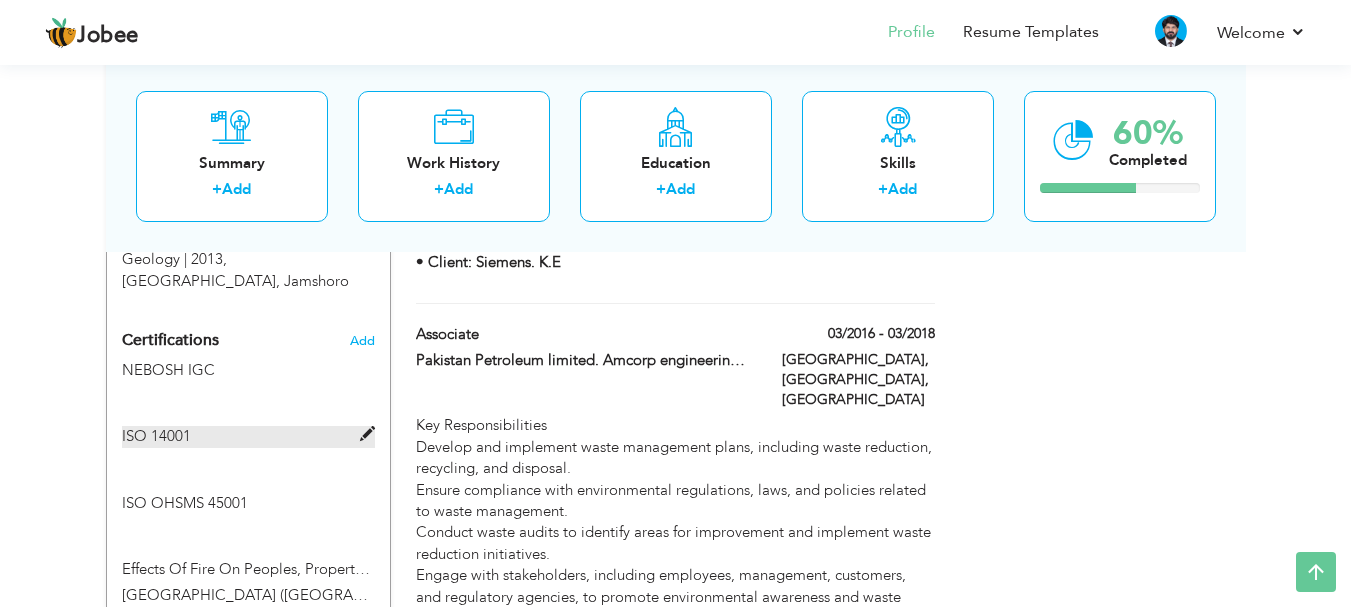 click at bounding box center (367, 434) 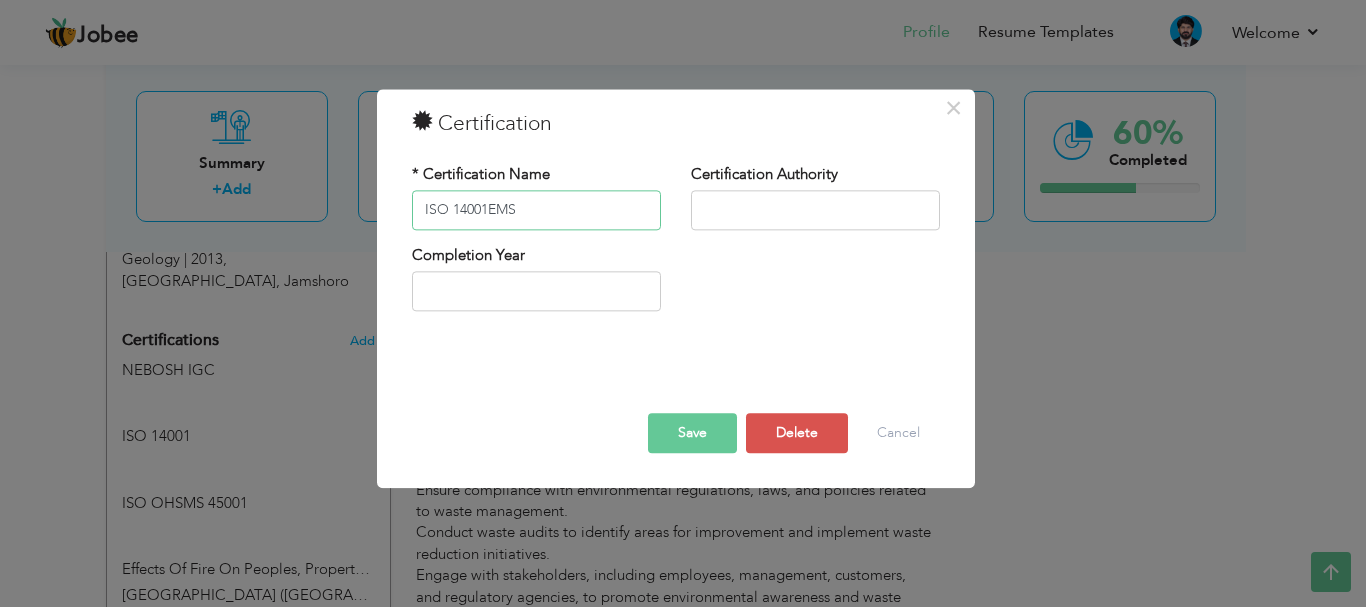 click on "ISO 14001EMS" at bounding box center (536, 210) 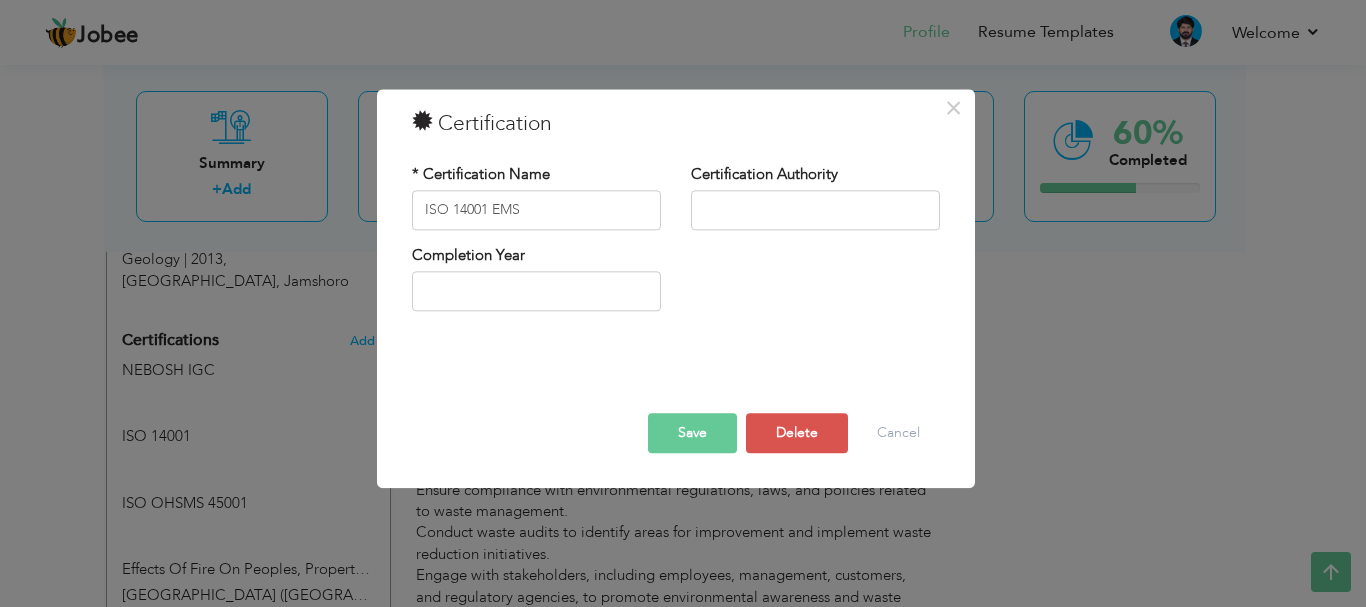 click on "Save" at bounding box center (692, 433) 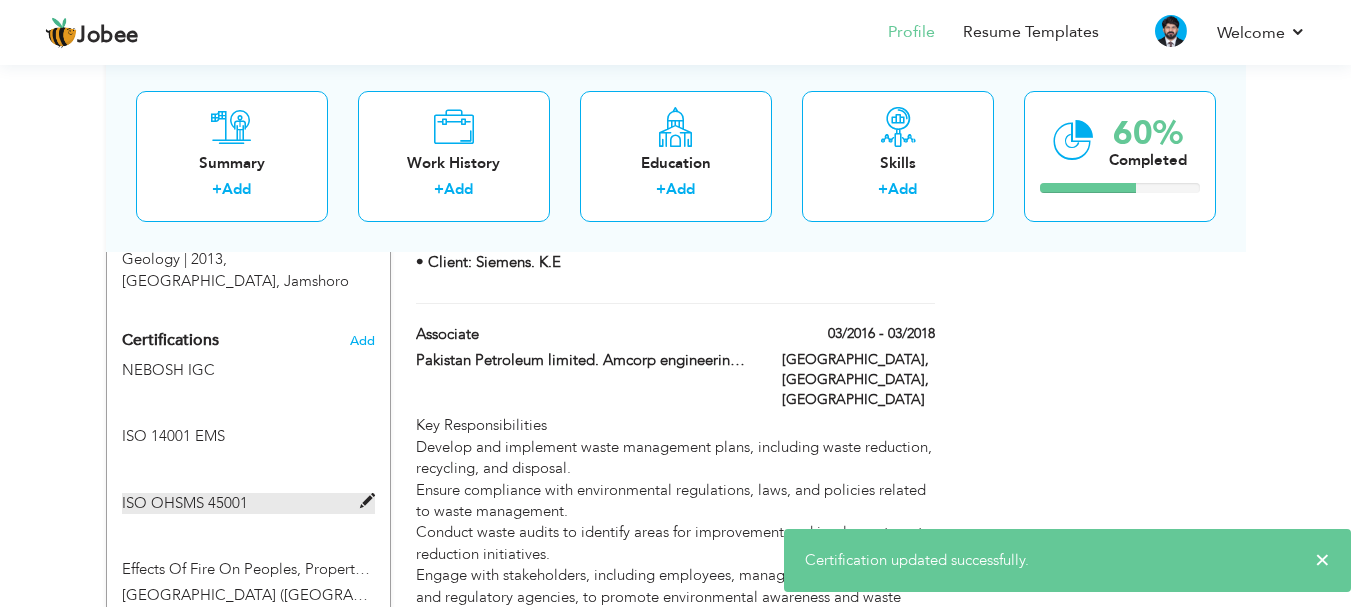click on "ISO OHSMS 45001" at bounding box center (248, 503) 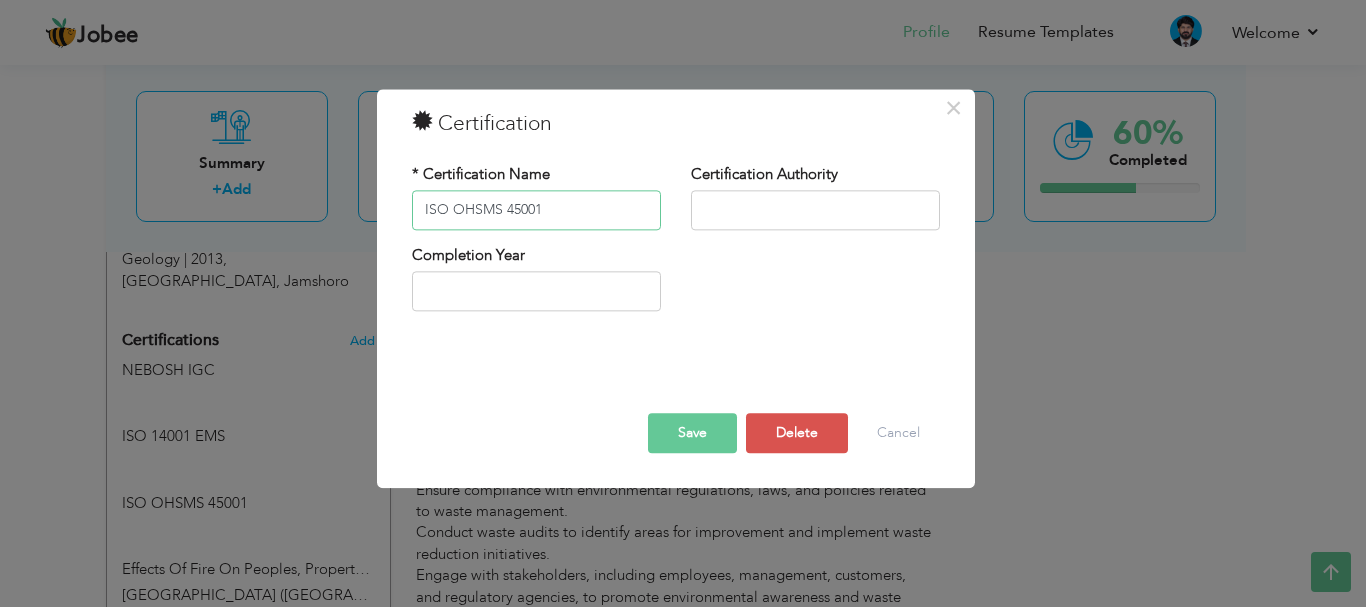 drag, startPoint x: 500, startPoint y: 212, endPoint x: 451, endPoint y: 217, distance: 49.25444 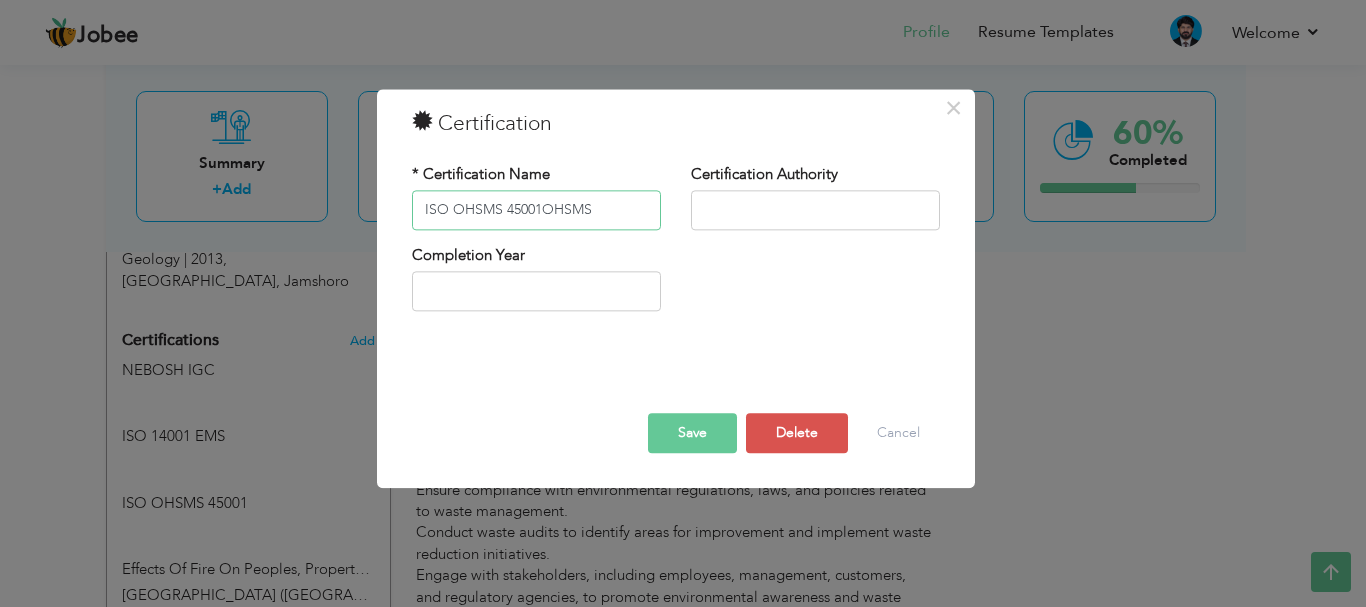 click on "ISO OHSMS 45001OHSMS" at bounding box center [536, 210] 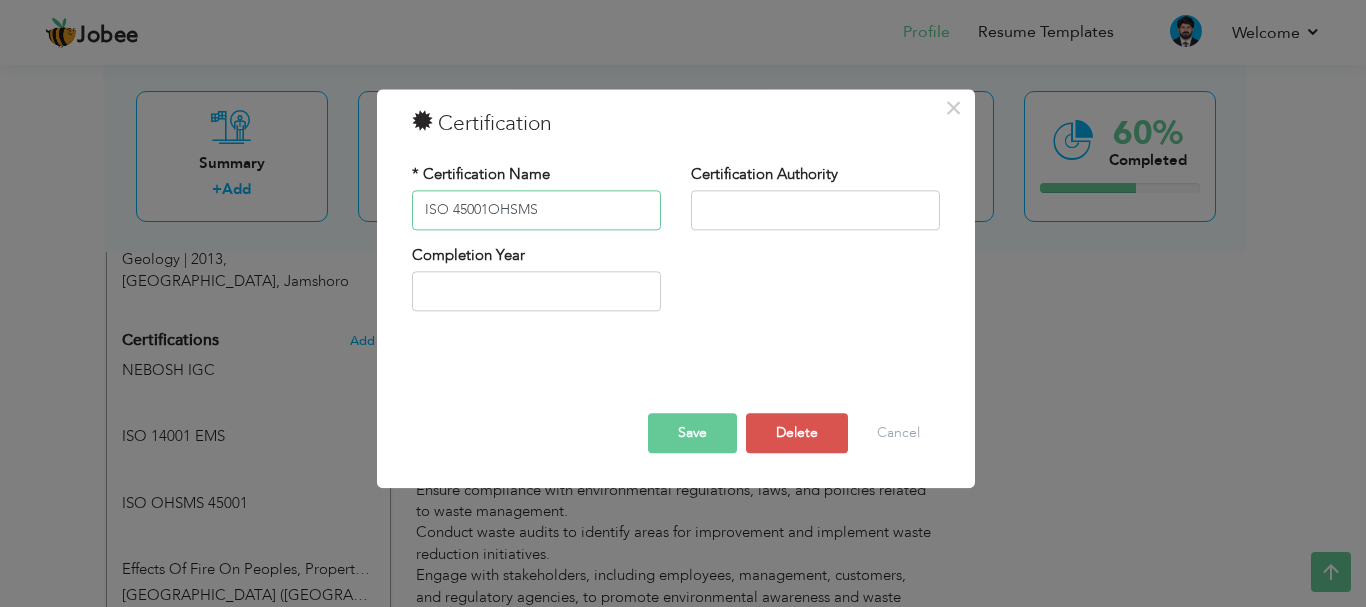type on "ISO 45001OHSMS" 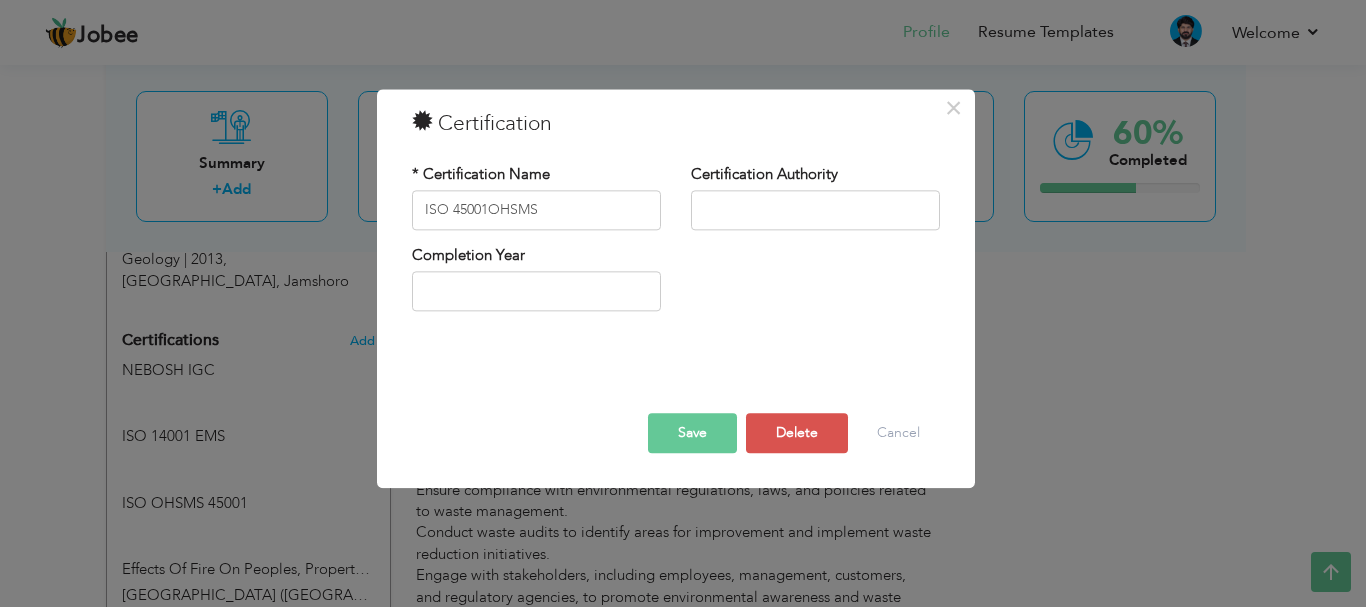 click on "Save" at bounding box center (692, 433) 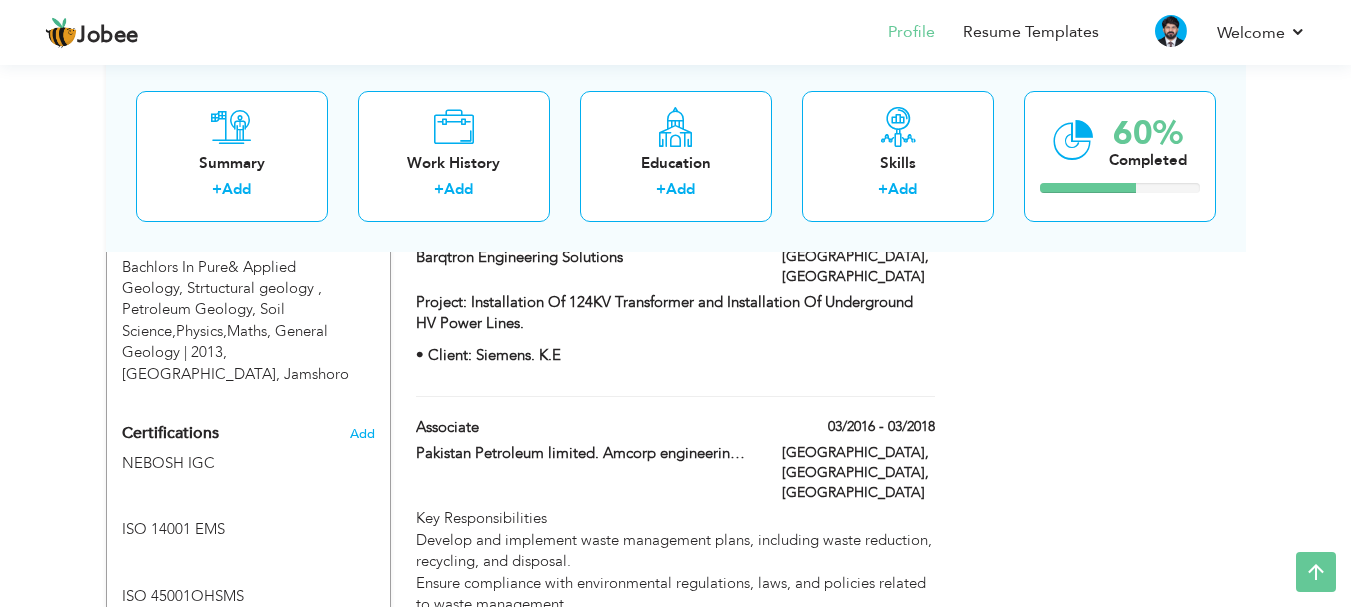 scroll, scrollTop: 1200, scrollLeft: 0, axis: vertical 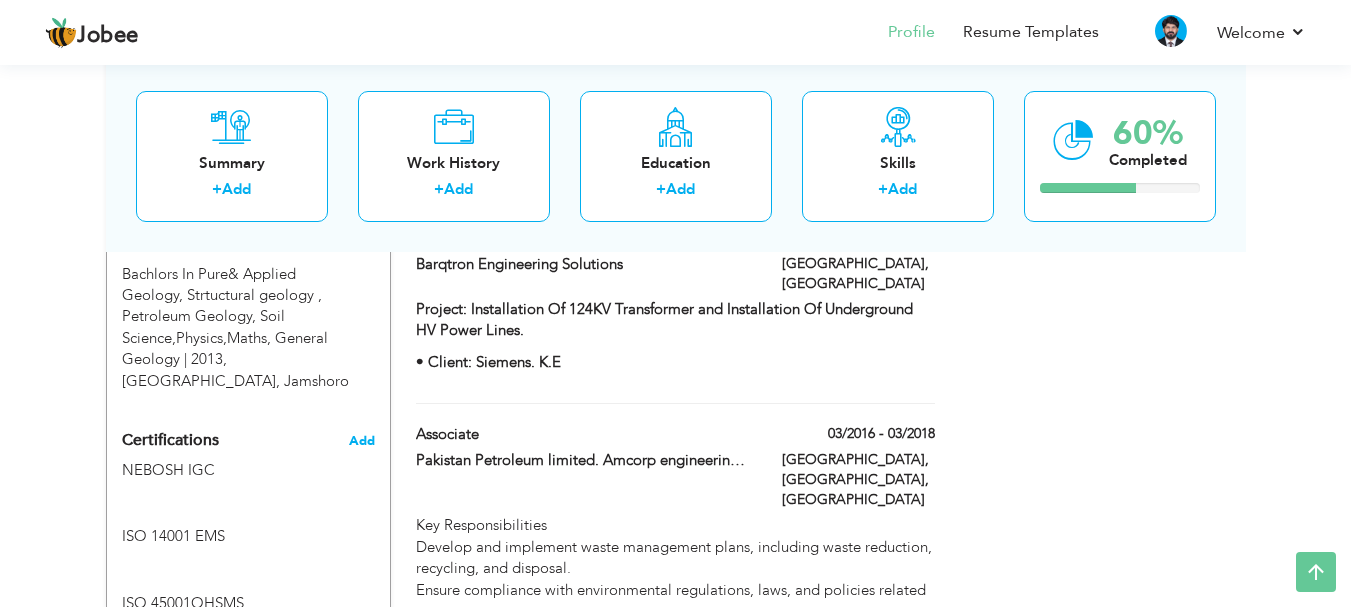 click on "Add" at bounding box center [362, 441] 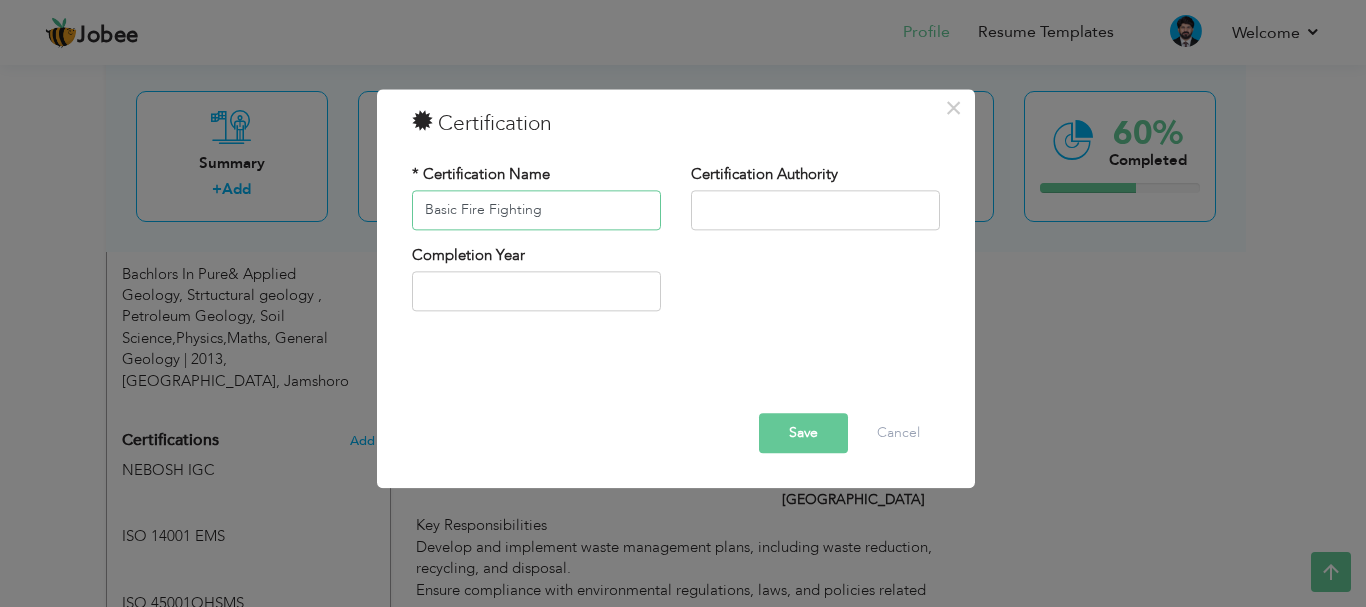 type on "Basic Fire Fighting" 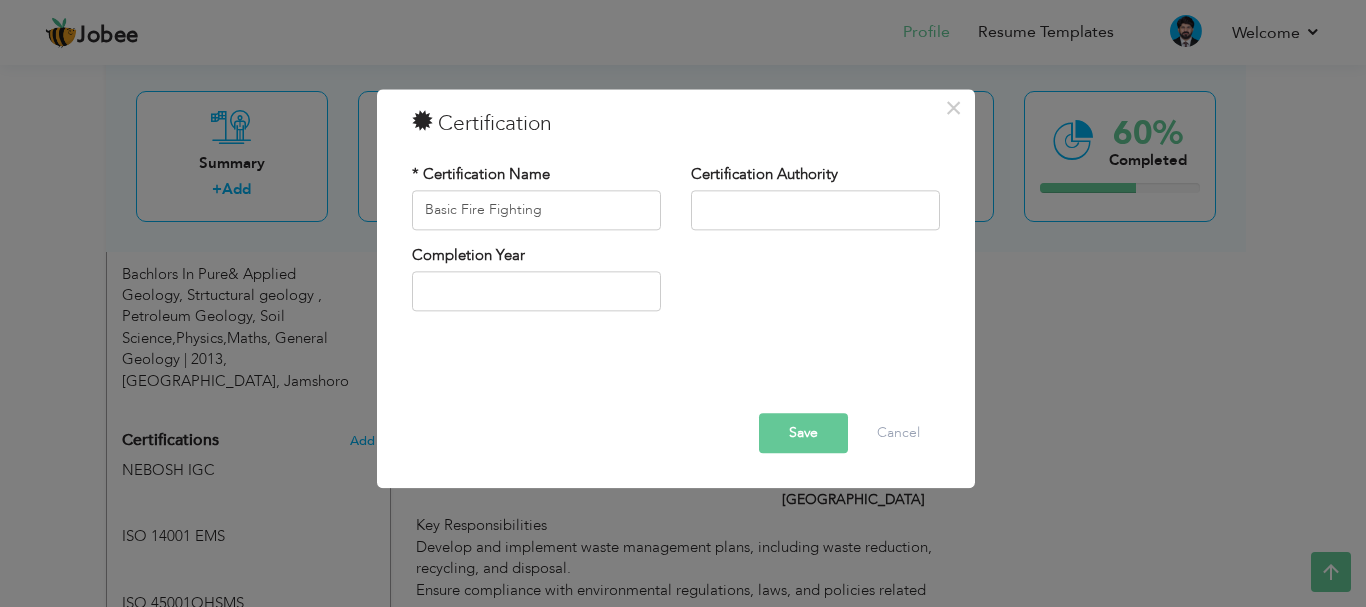click on "Save" at bounding box center [803, 433] 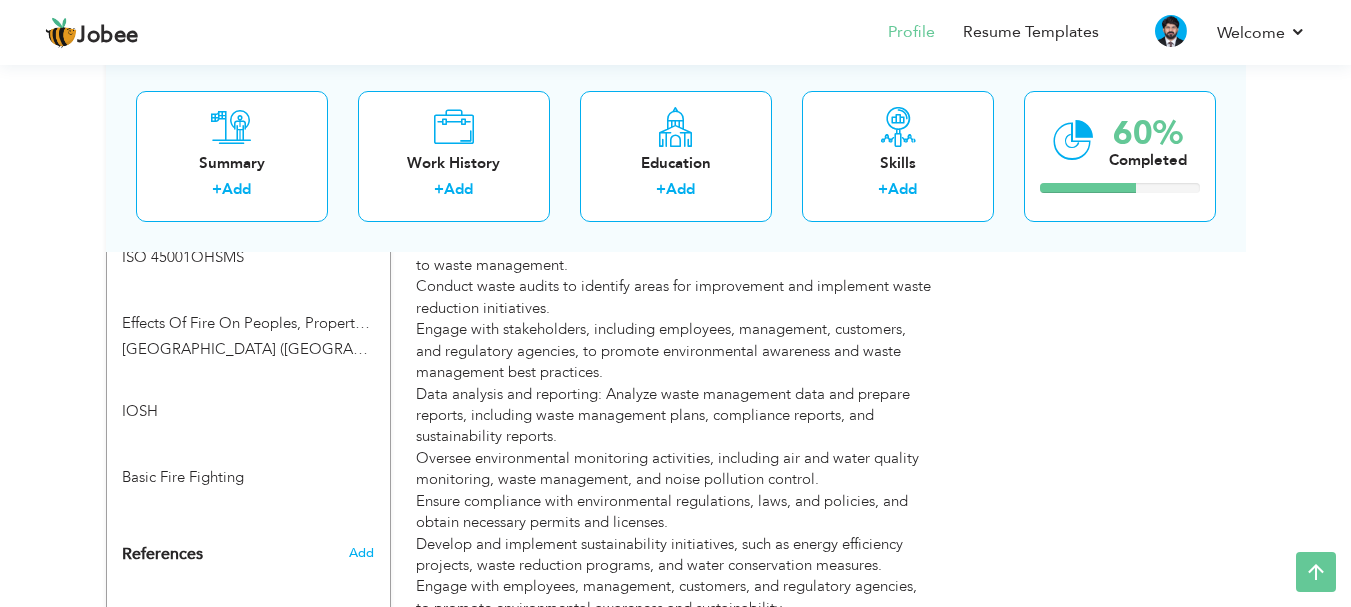 scroll, scrollTop: 1605, scrollLeft: 0, axis: vertical 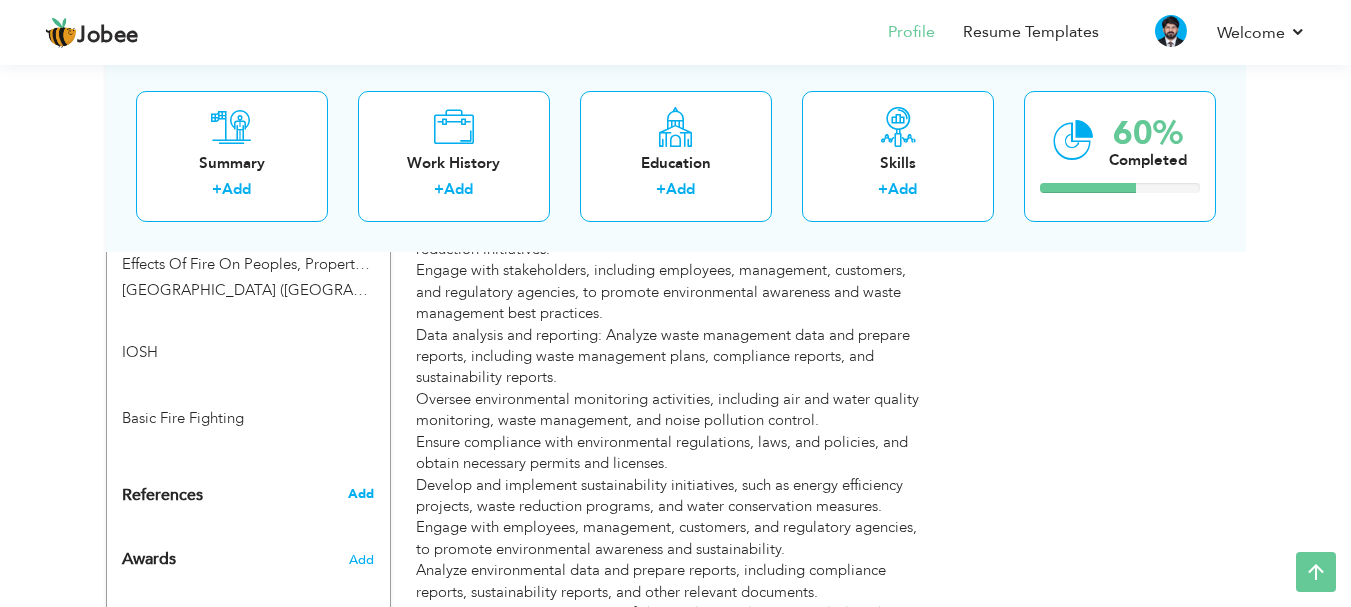 click on "Add" at bounding box center (361, 494) 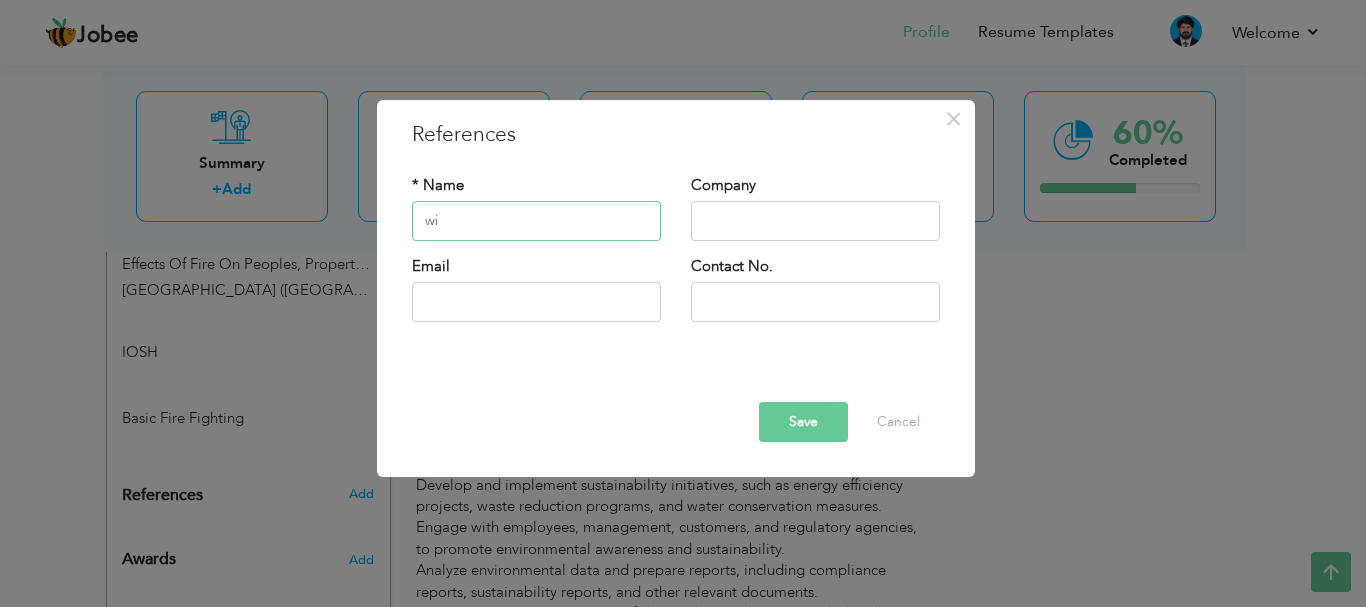 type on "w" 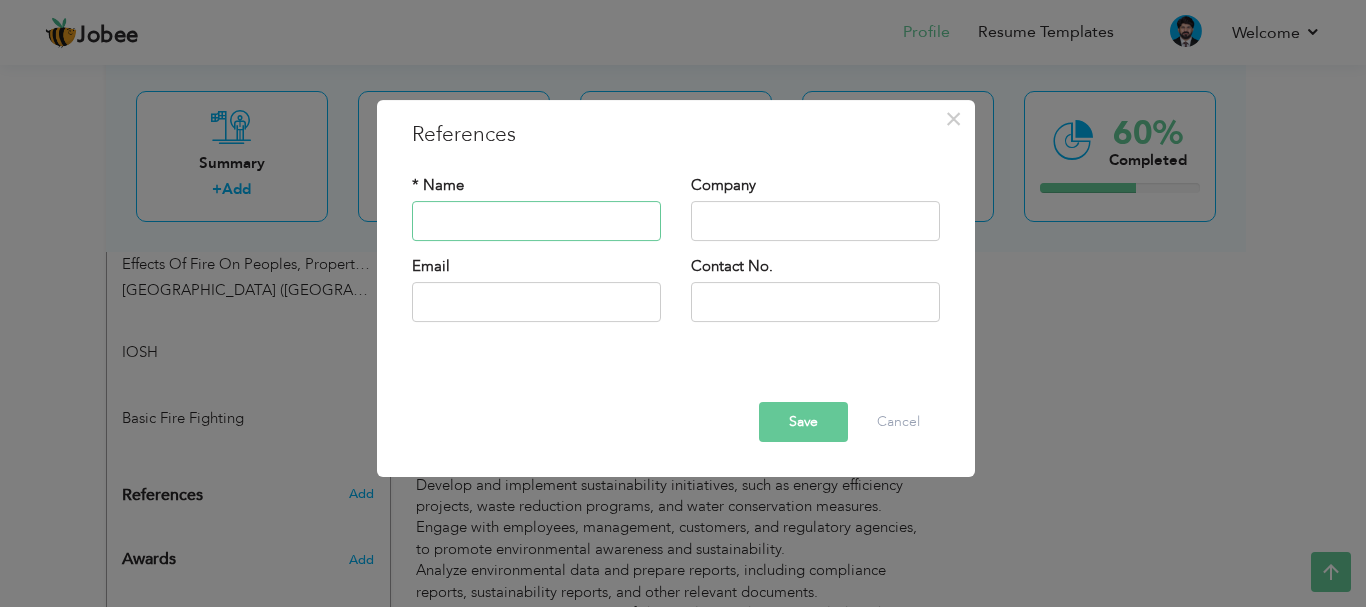 type on "E" 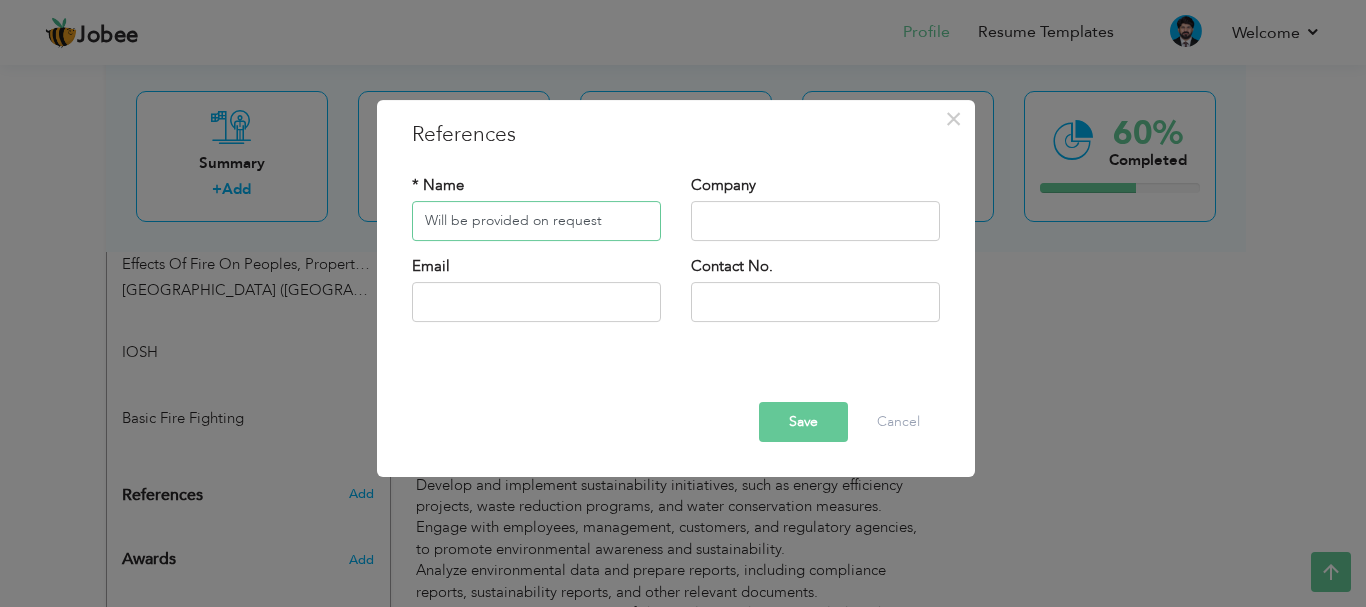 click on "Will be provided on request" at bounding box center (536, 221) 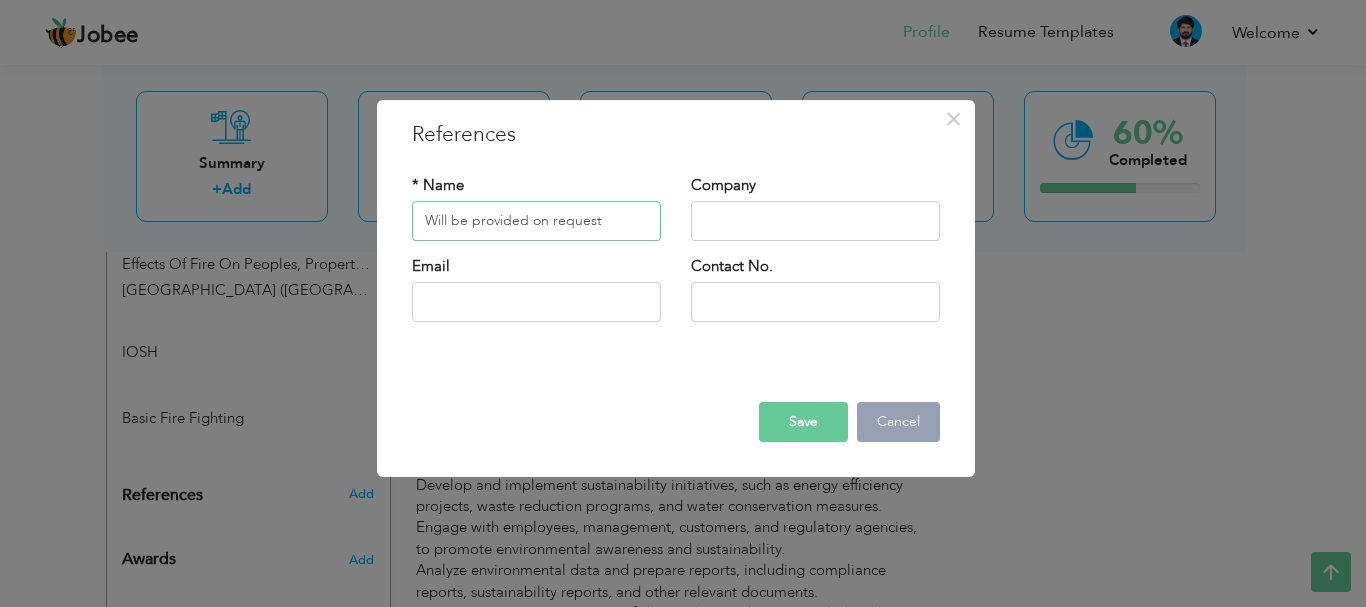 type on "Will be provided on request" 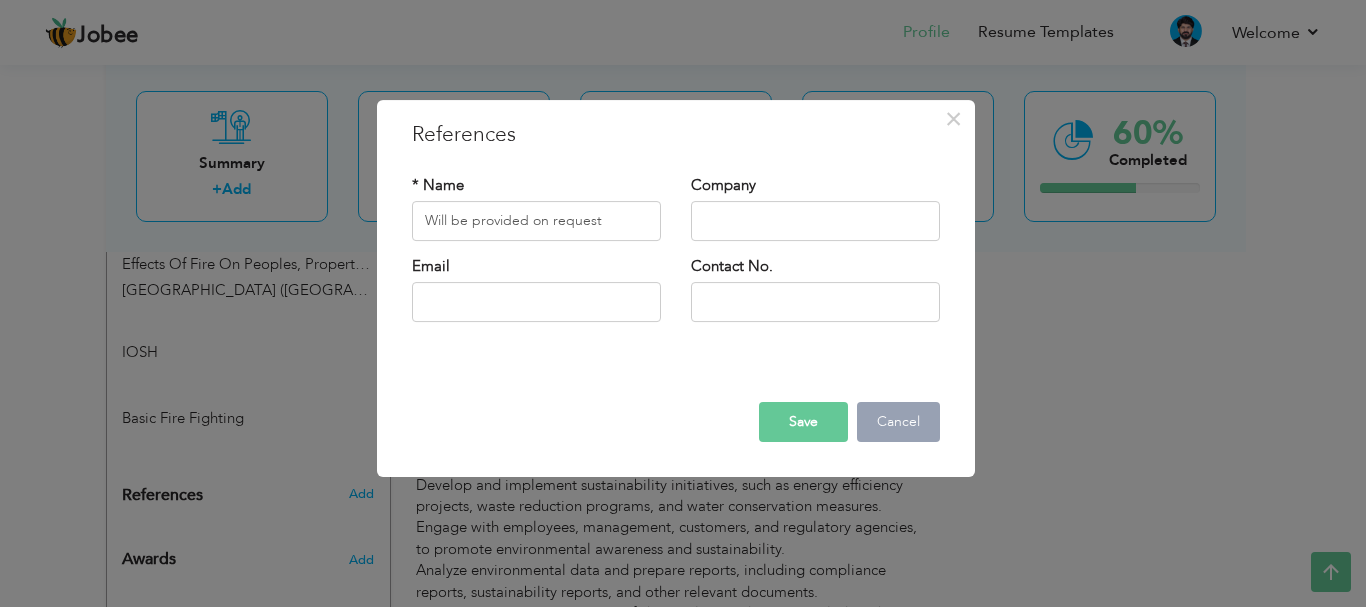 click on "Cancel" at bounding box center (898, 422) 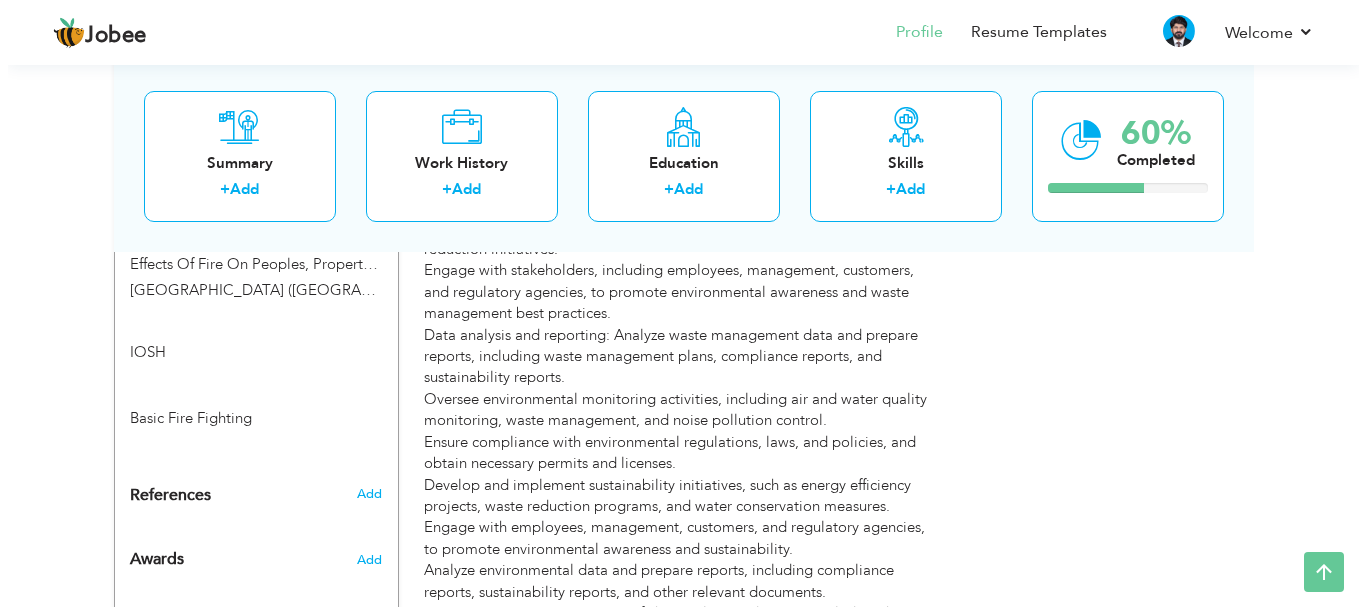 scroll, scrollTop: 1705, scrollLeft: 0, axis: vertical 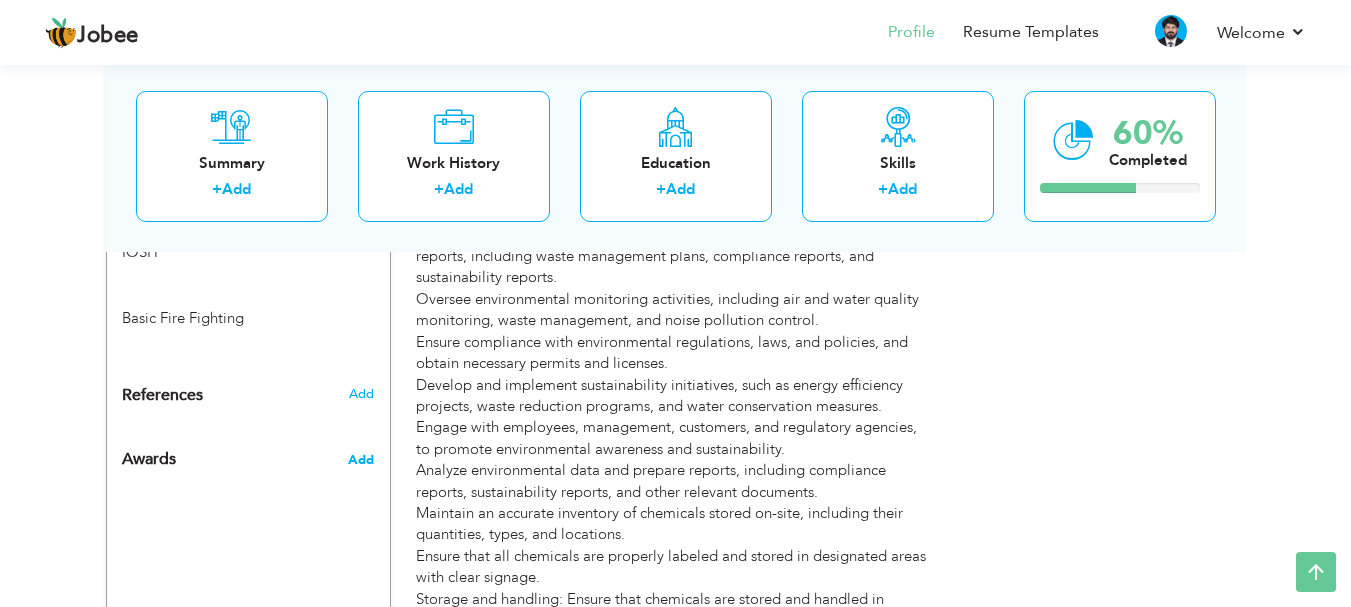 click on "Add" at bounding box center (361, 460) 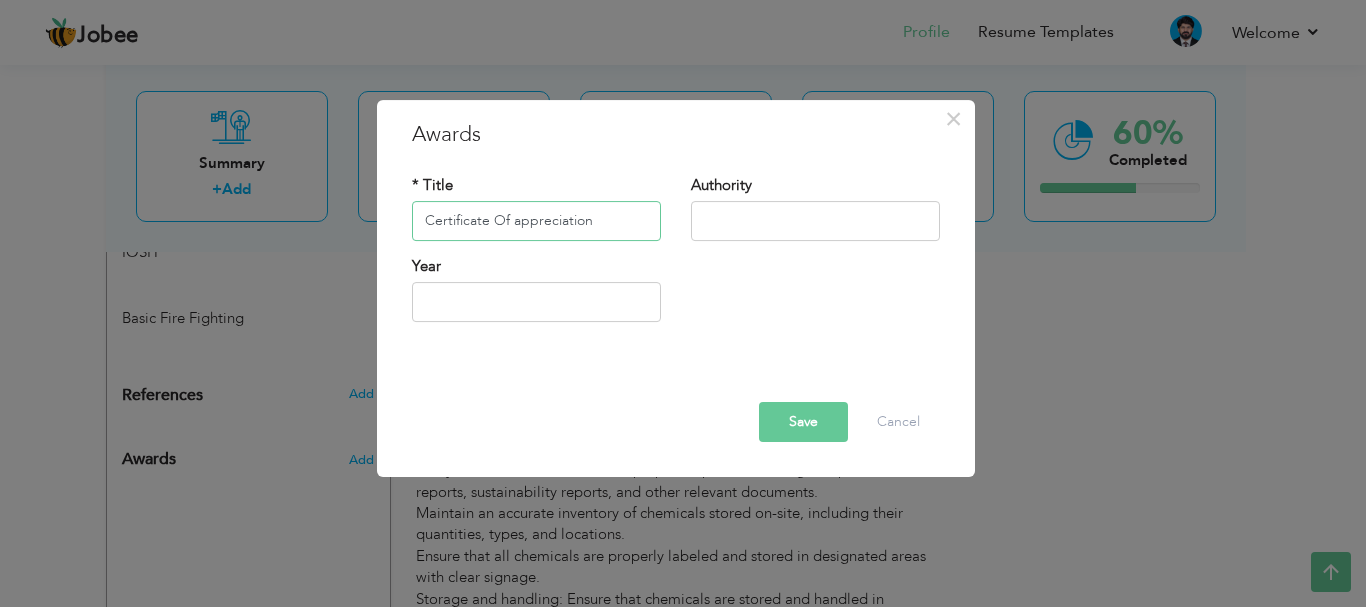 type on "Certificate Of appreciation" 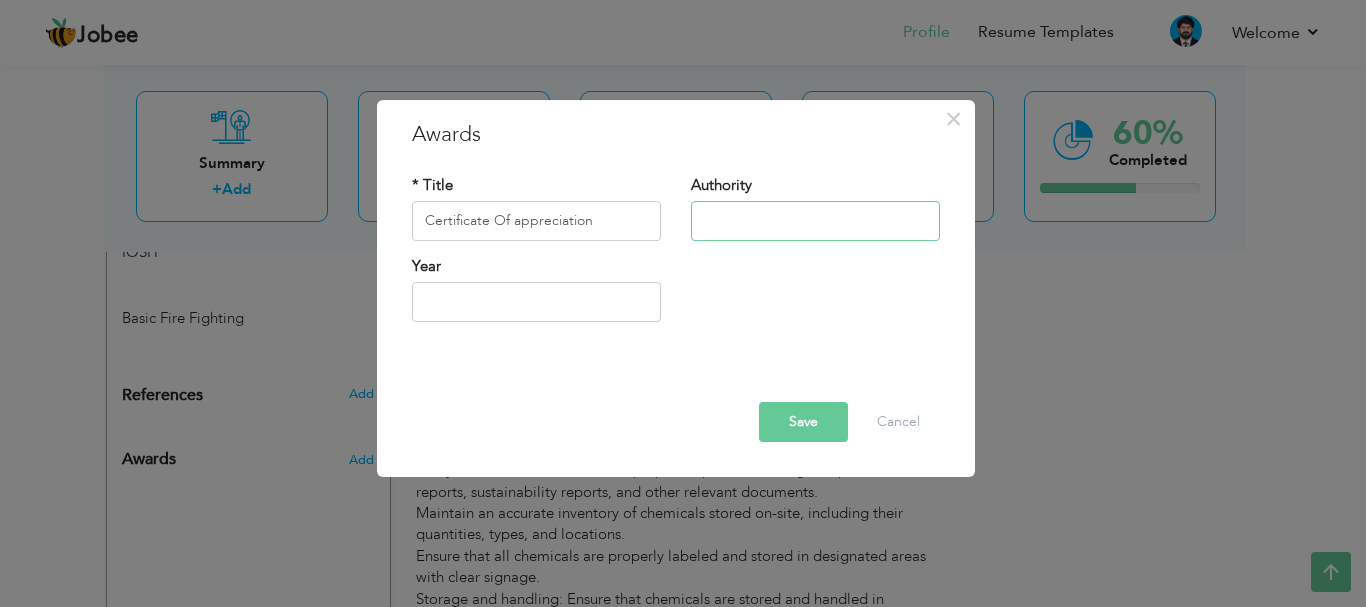 click at bounding box center (815, 221) 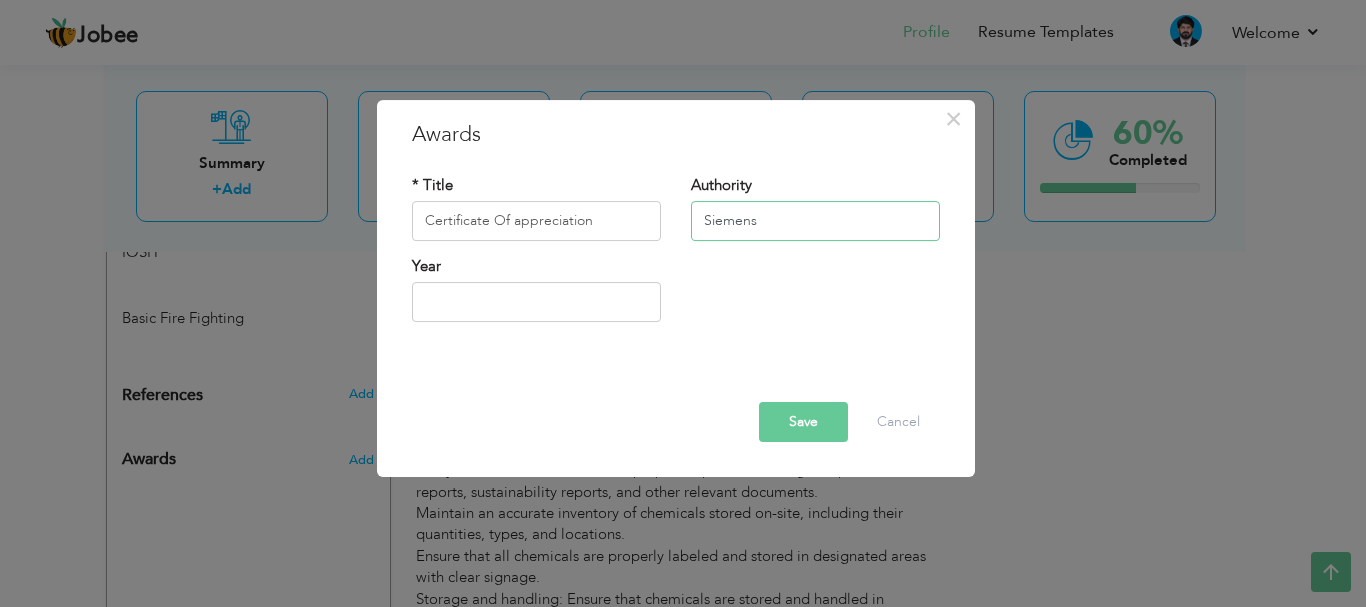 type on "Siemens" 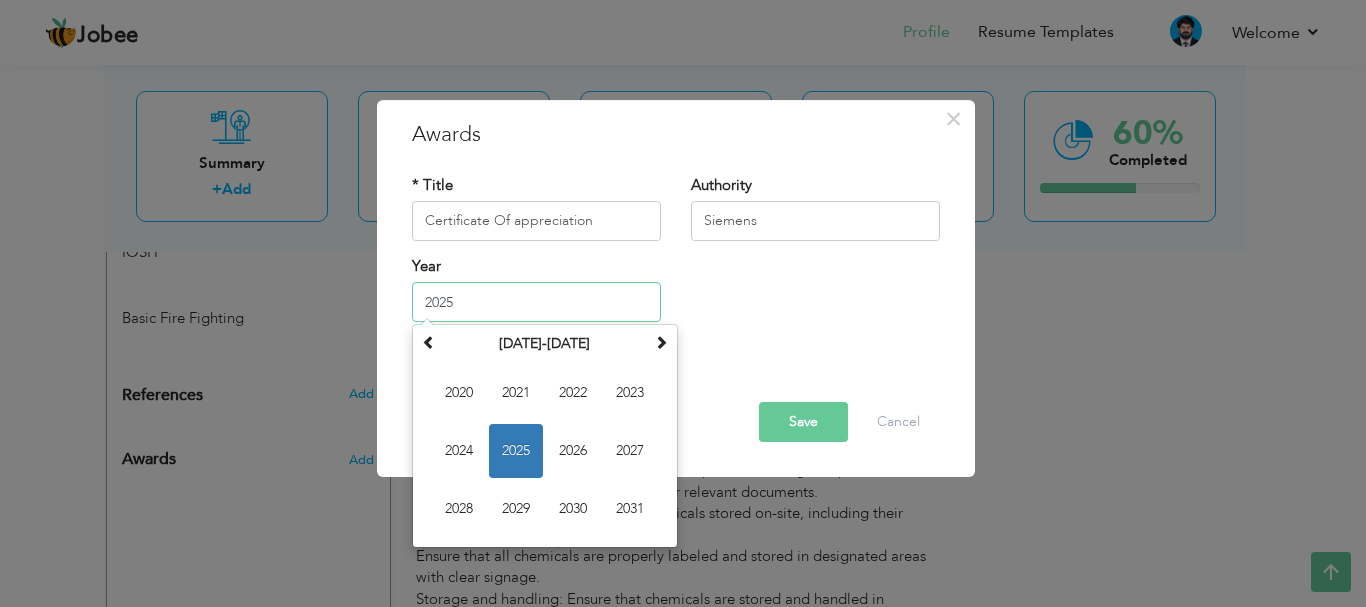 click on "2025" at bounding box center (536, 302) 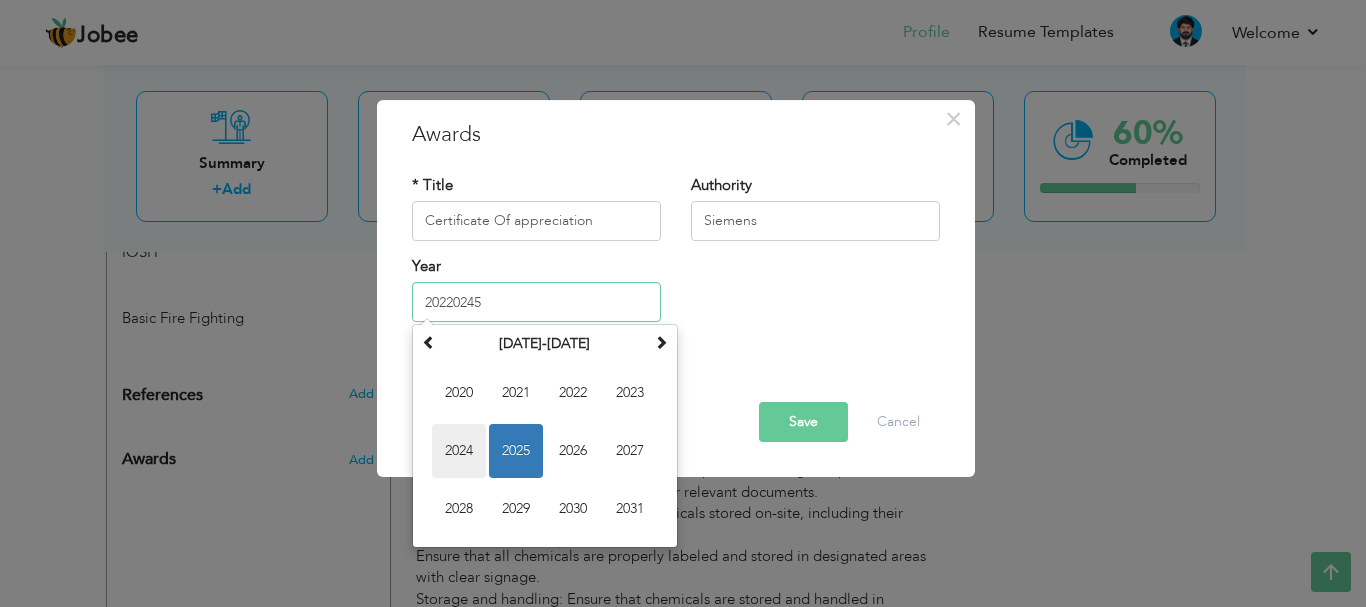 click on "2024" at bounding box center (459, 451) 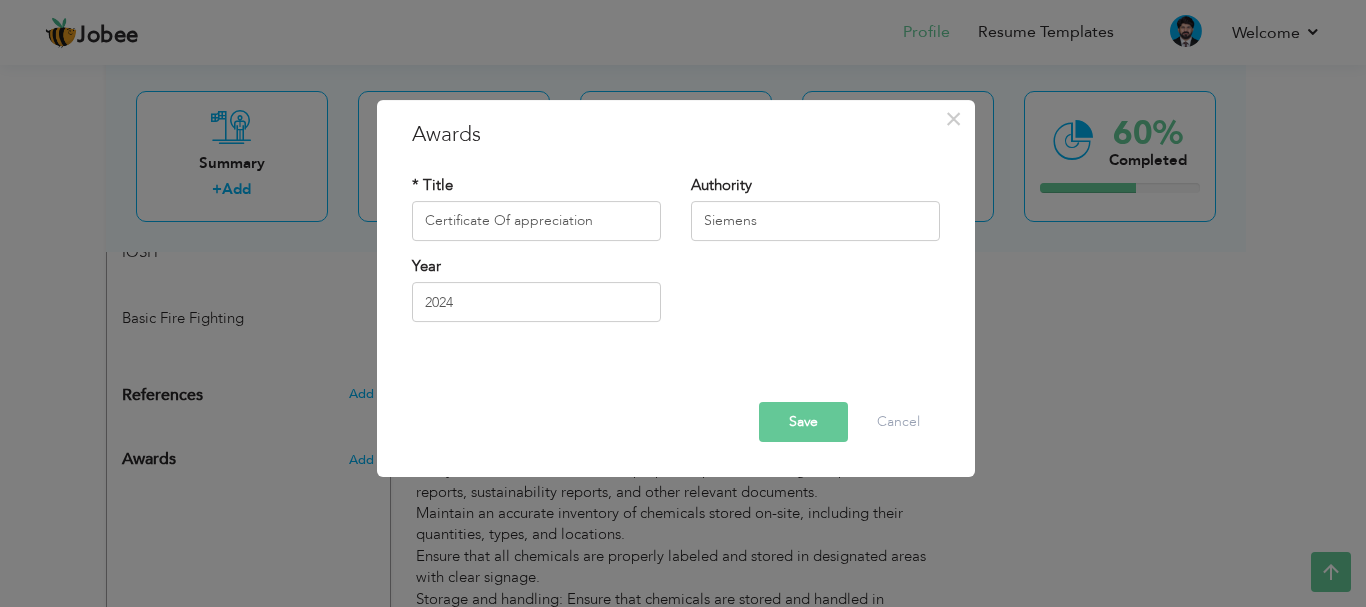 click on "Save" at bounding box center [803, 422] 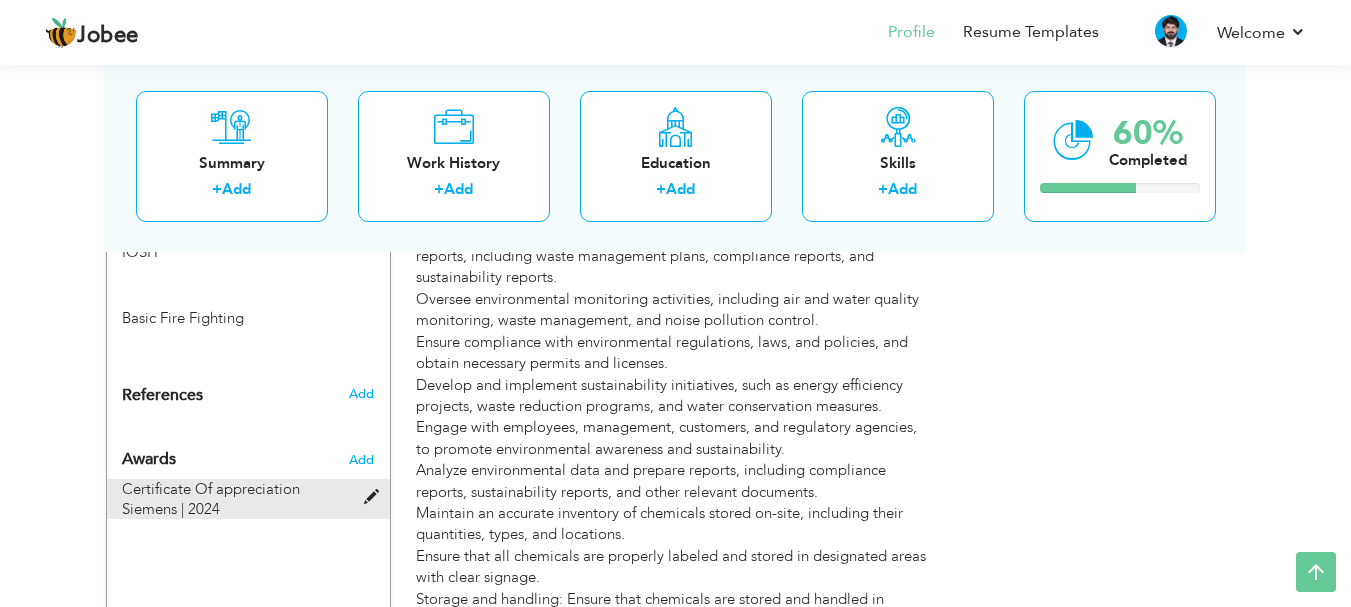 click at bounding box center (376, 497) 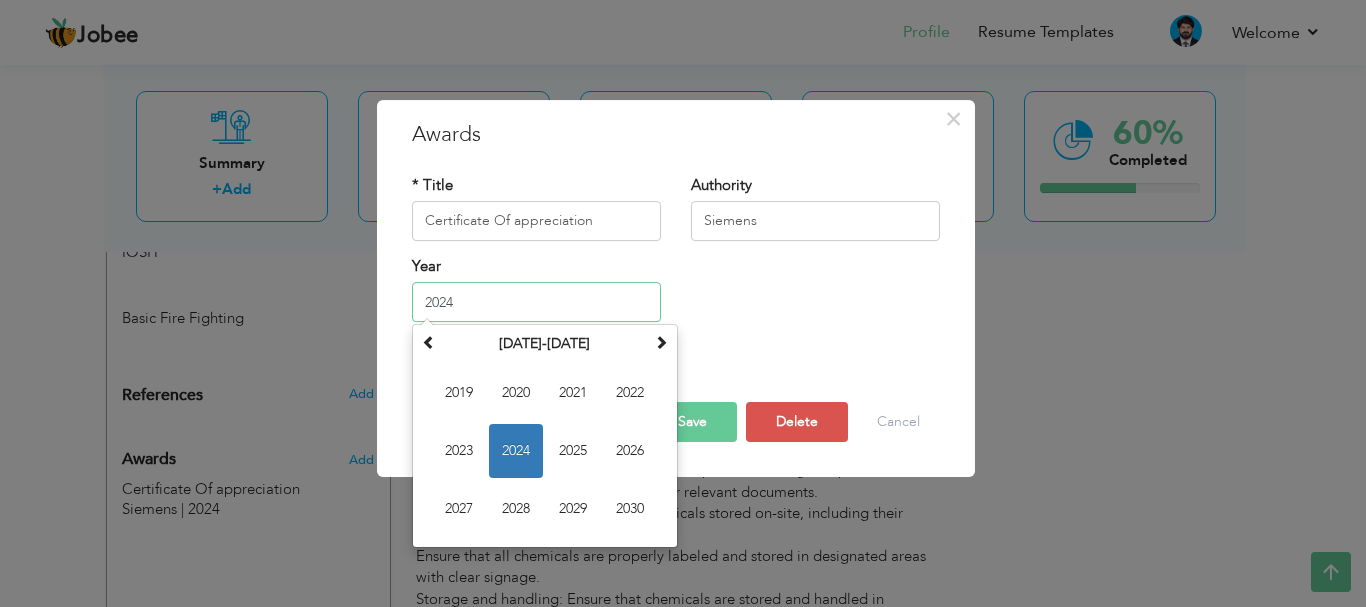 click on "2024" at bounding box center [536, 302] 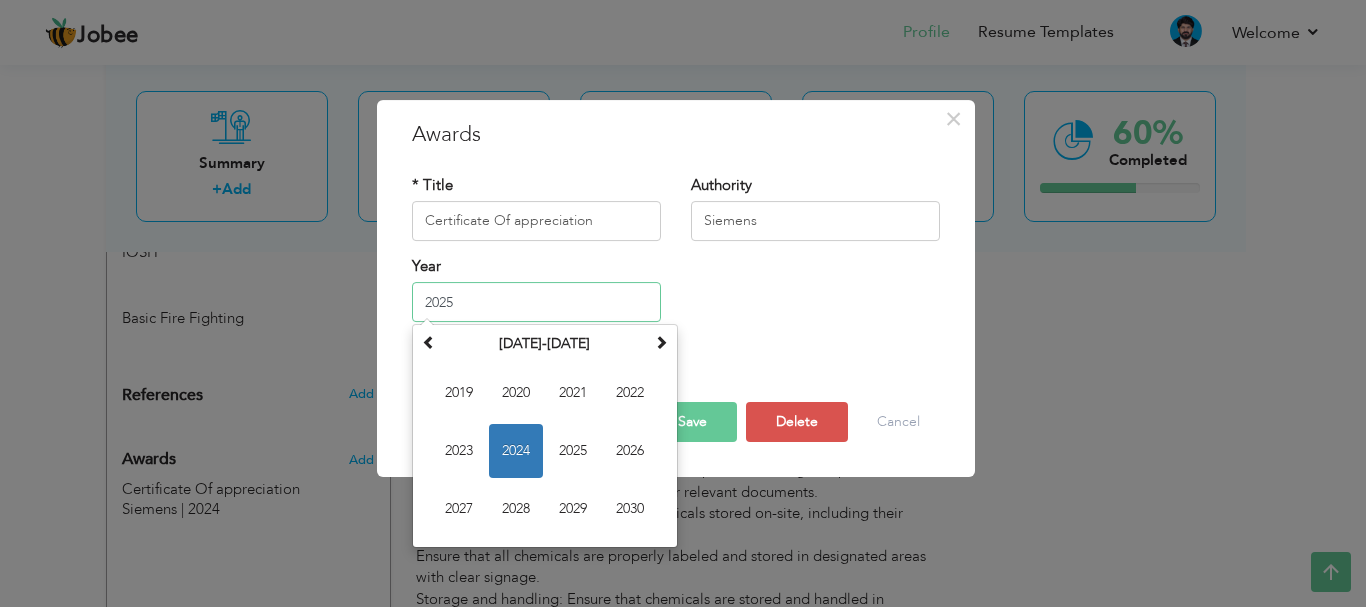 type on "2025" 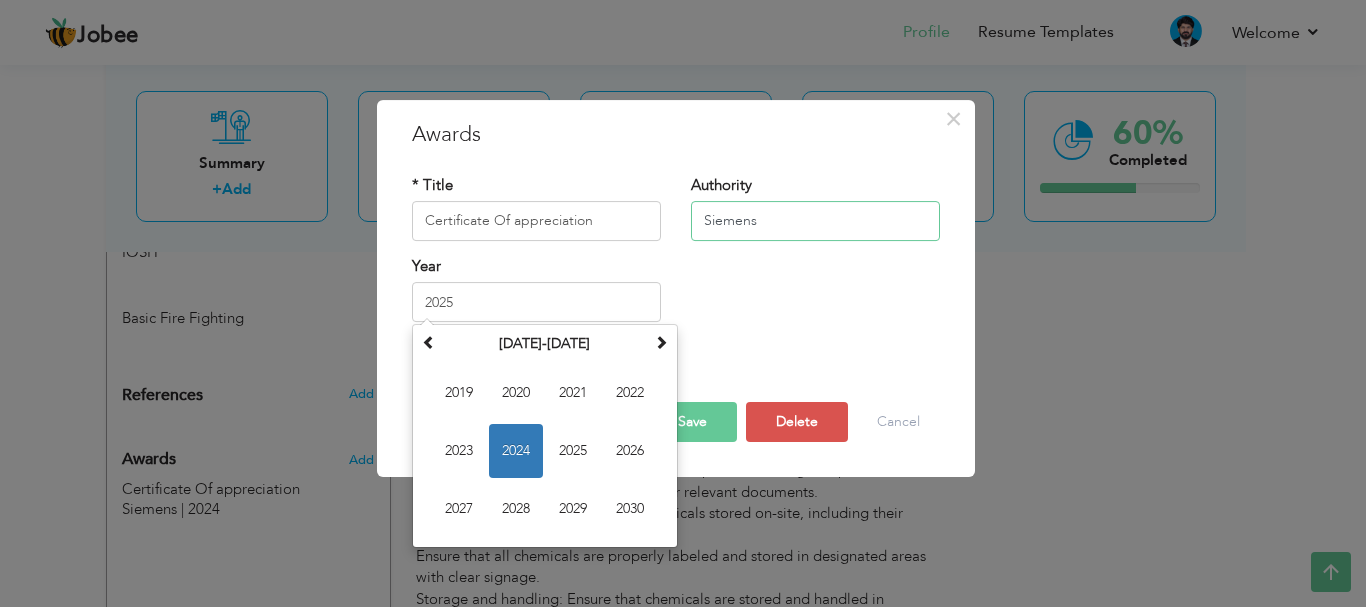 click on "Siemens" at bounding box center [815, 221] 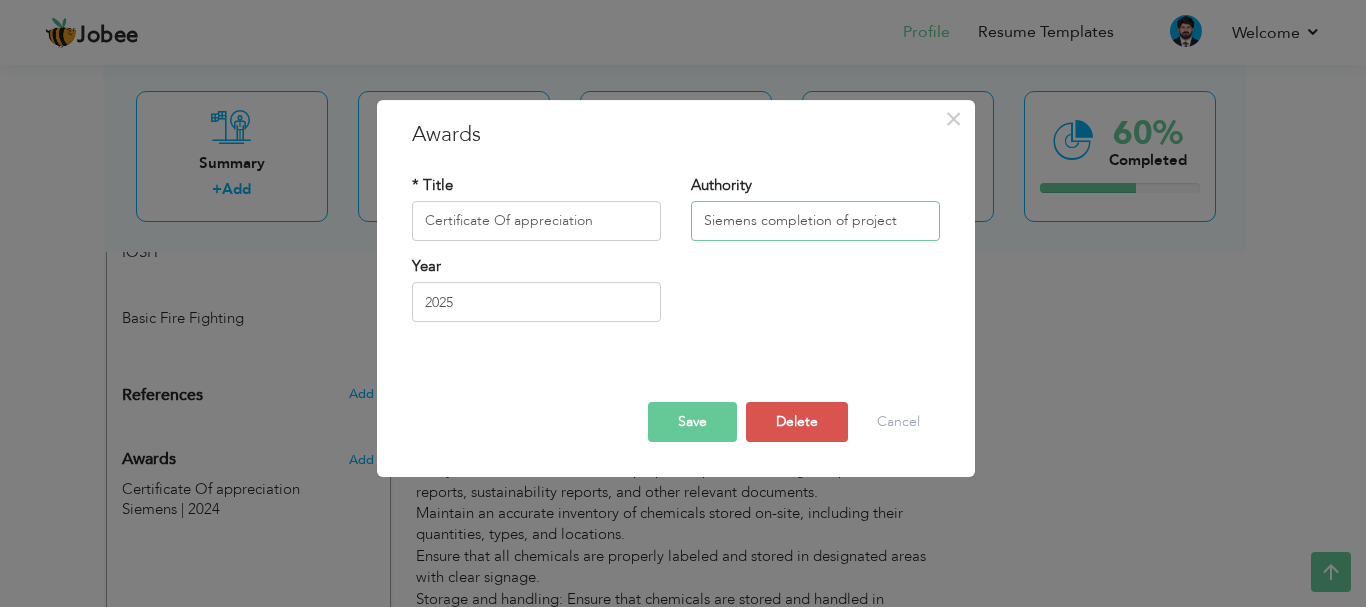click on "Siemens completion of project" at bounding box center (815, 221) 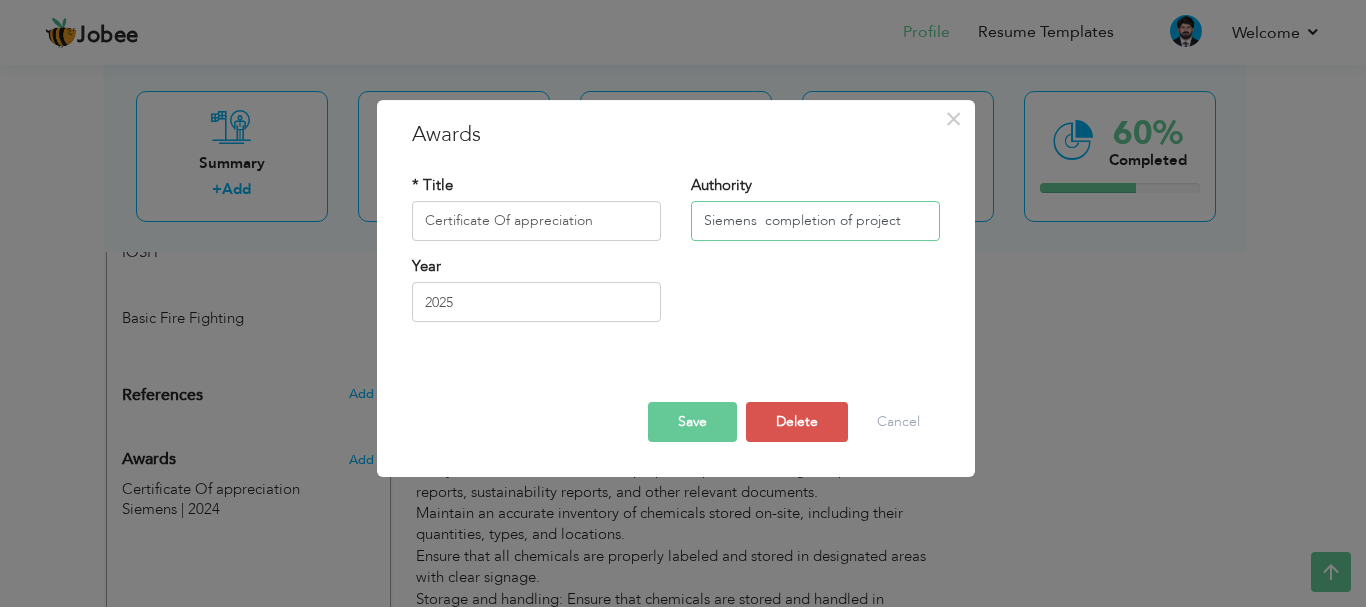click on "Siemens  completion of project" at bounding box center (815, 221) 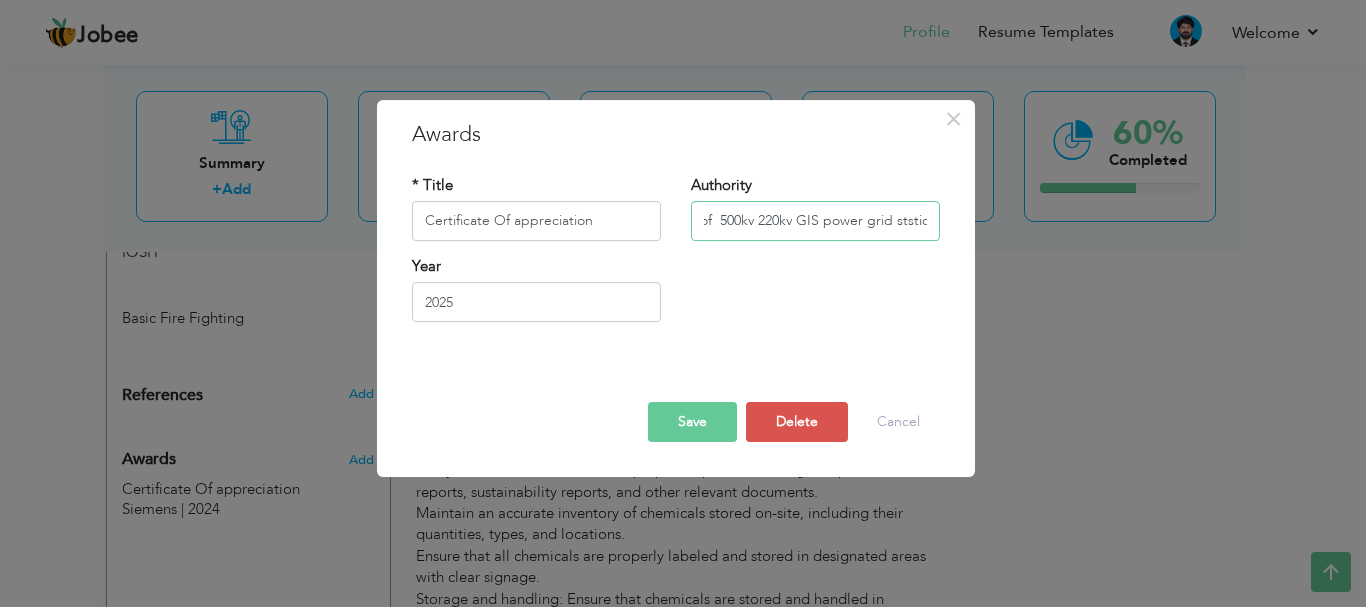 scroll, scrollTop: 0, scrollLeft: 156, axis: horizontal 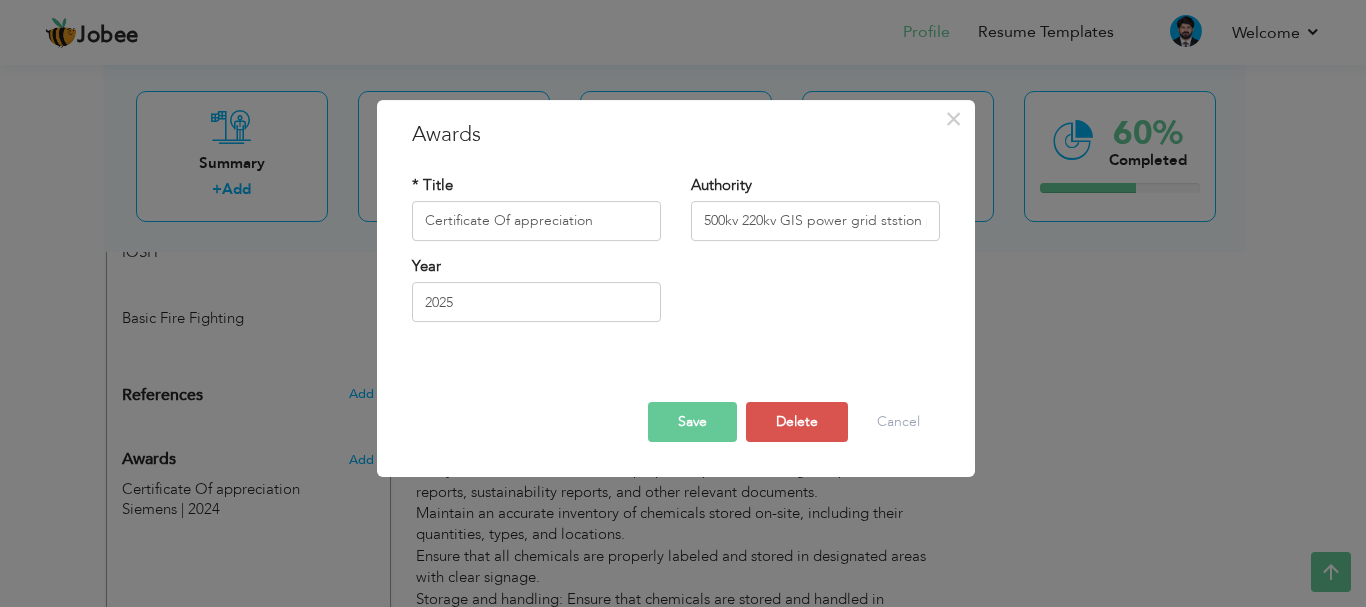 click on "Save" at bounding box center (692, 422) 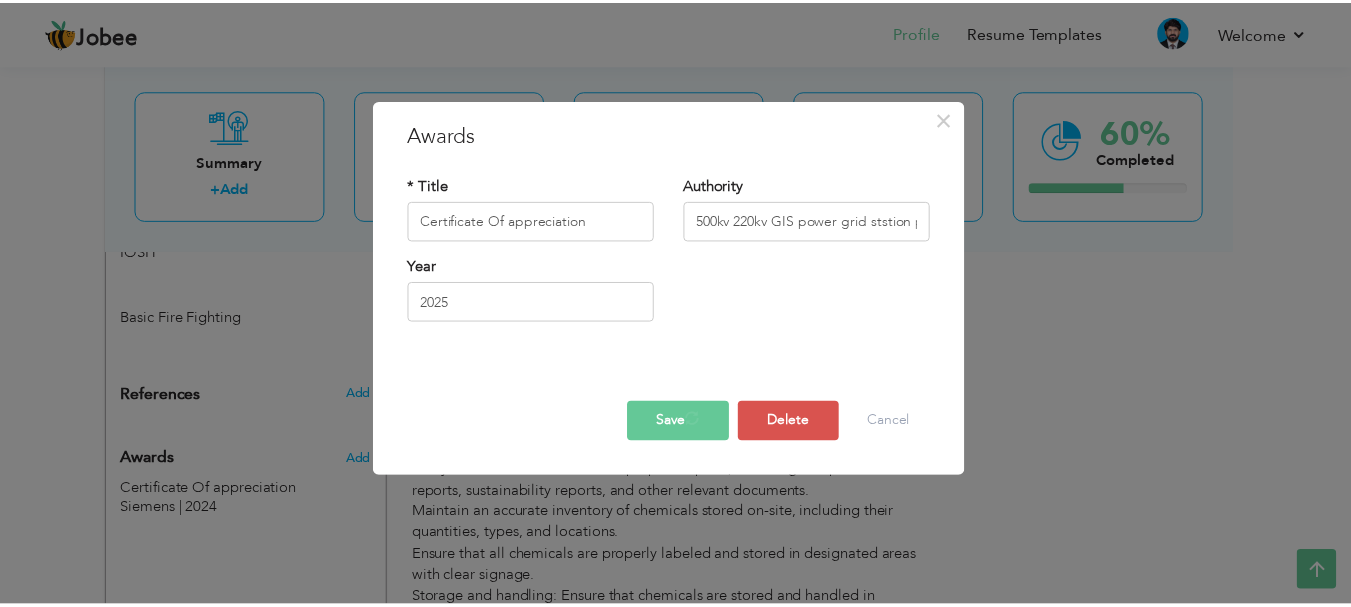 scroll, scrollTop: 0, scrollLeft: 0, axis: both 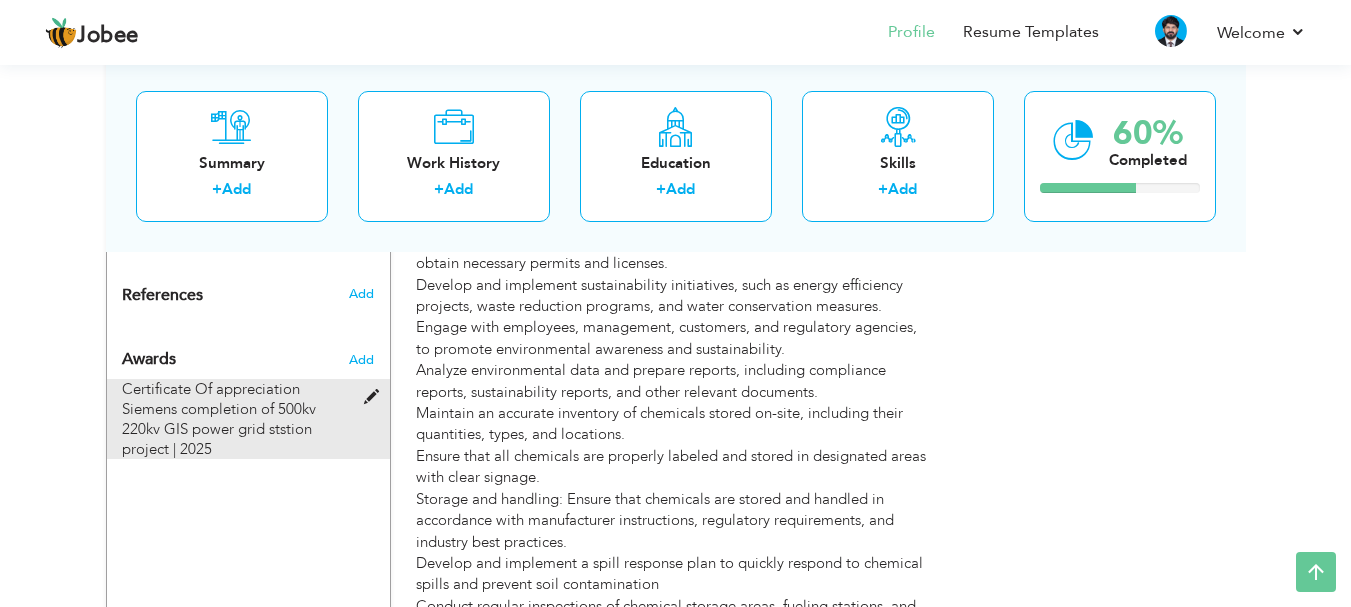 click at bounding box center [376, 397] 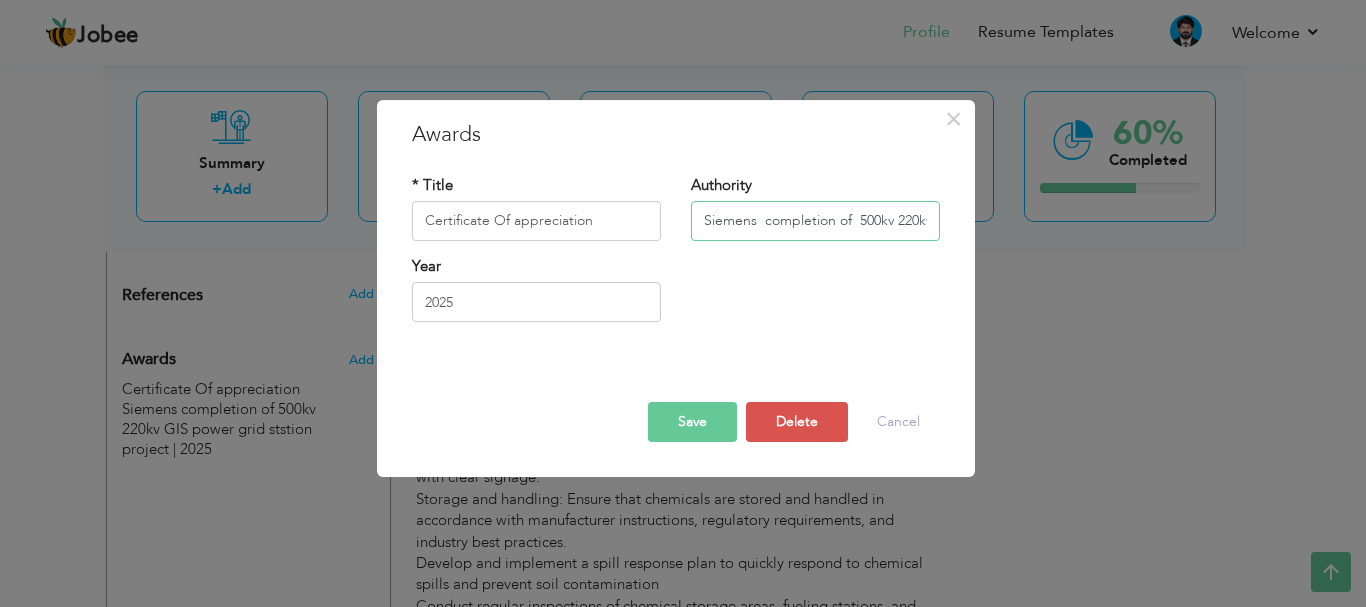 click on "Siemens  completion of  500kv 220kv GIS power grid ststion project" at bounding box center [815, 221] 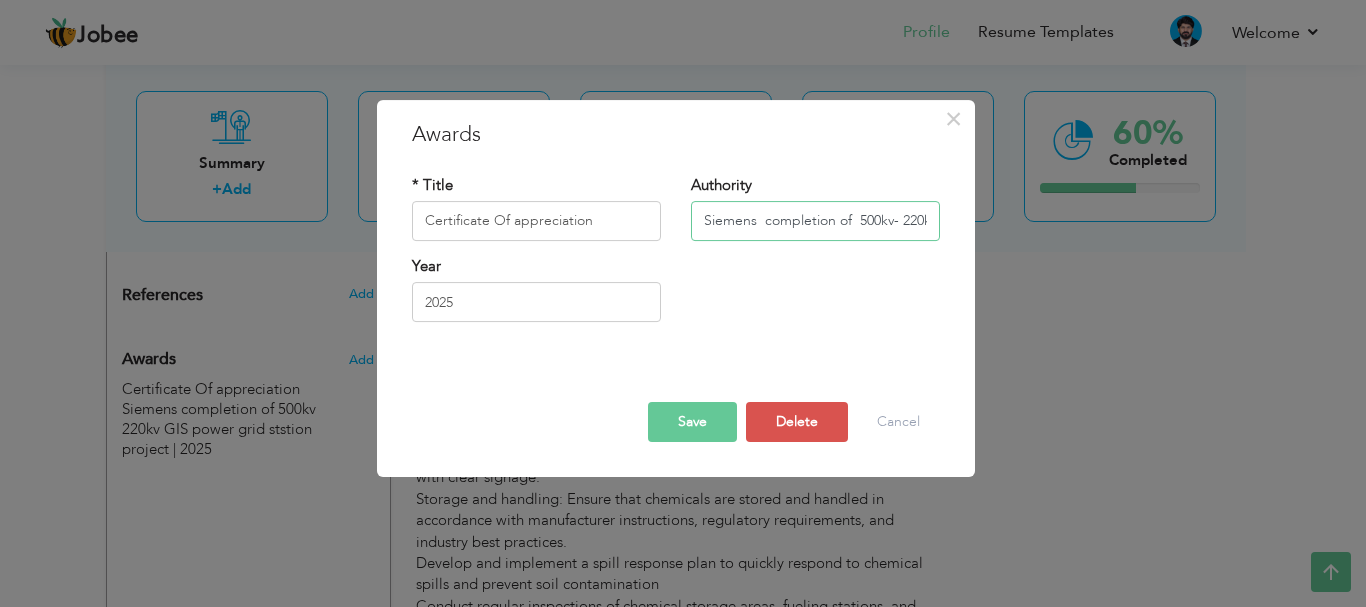 click on "Siemens  completion of  500kv- 220kv GIS power grid ststion project" at bounding box center (815, 221) 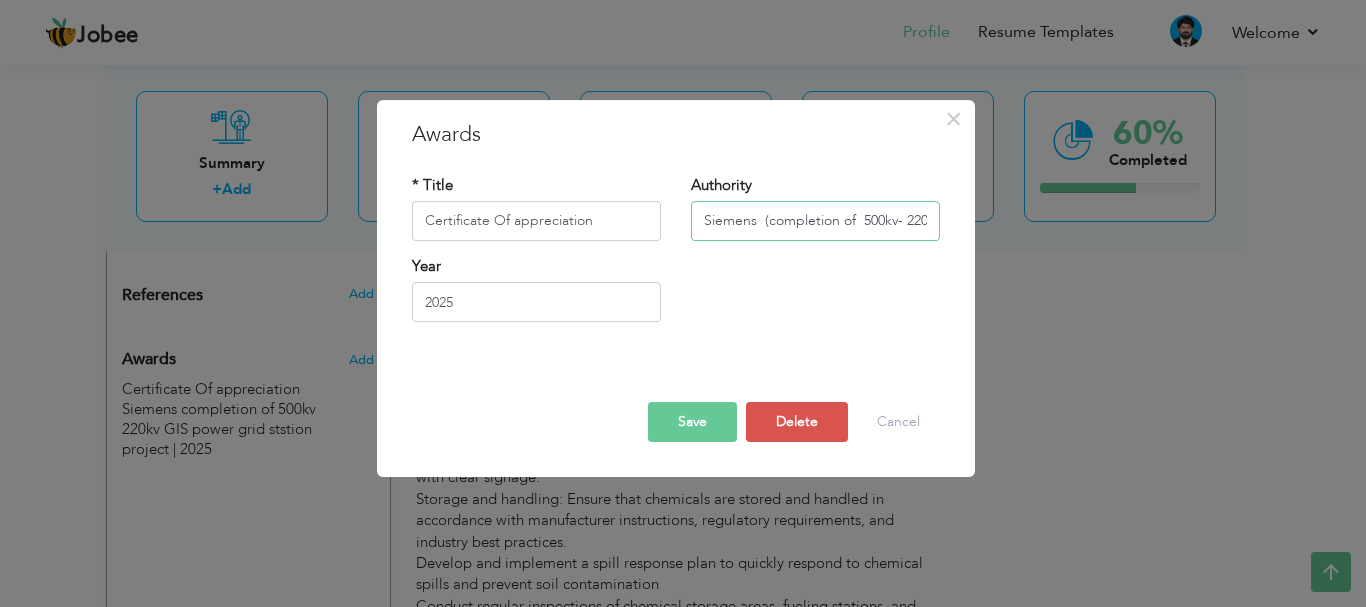 scroll, scrollTop: 0, scrollLeft: 39, axis: horizontal 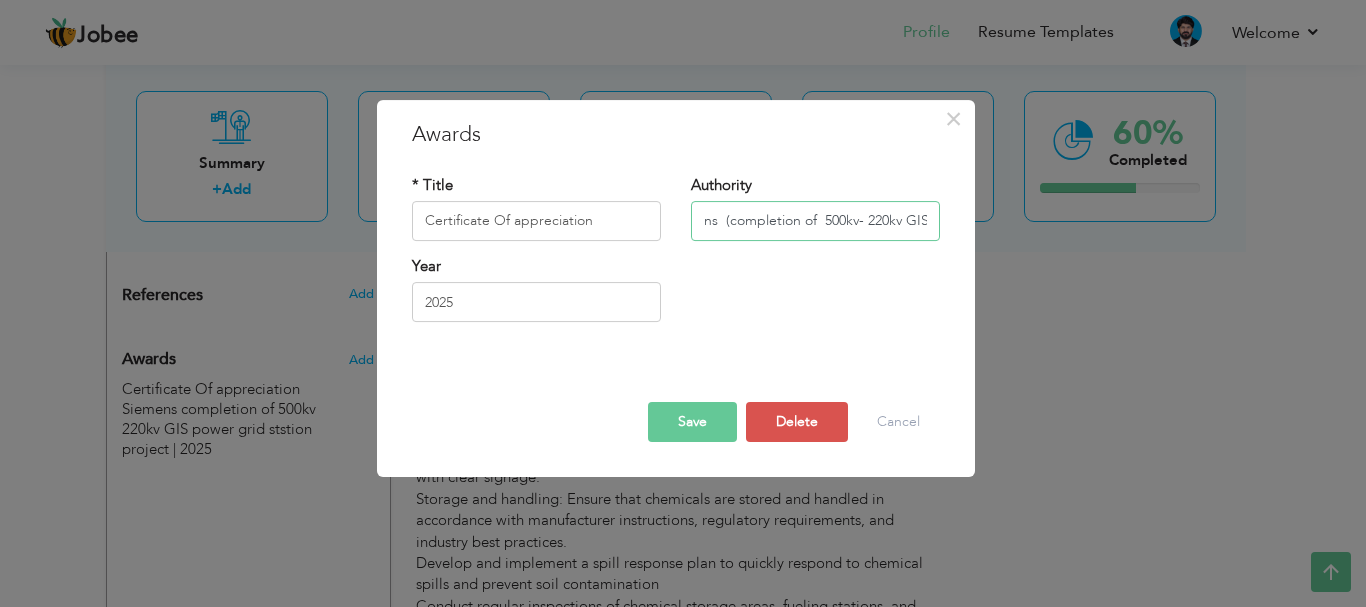 drag, startPoint x: 929, startPoint y: 217, endPoint x: 758, endPoint y: 215, distance: 171.01169 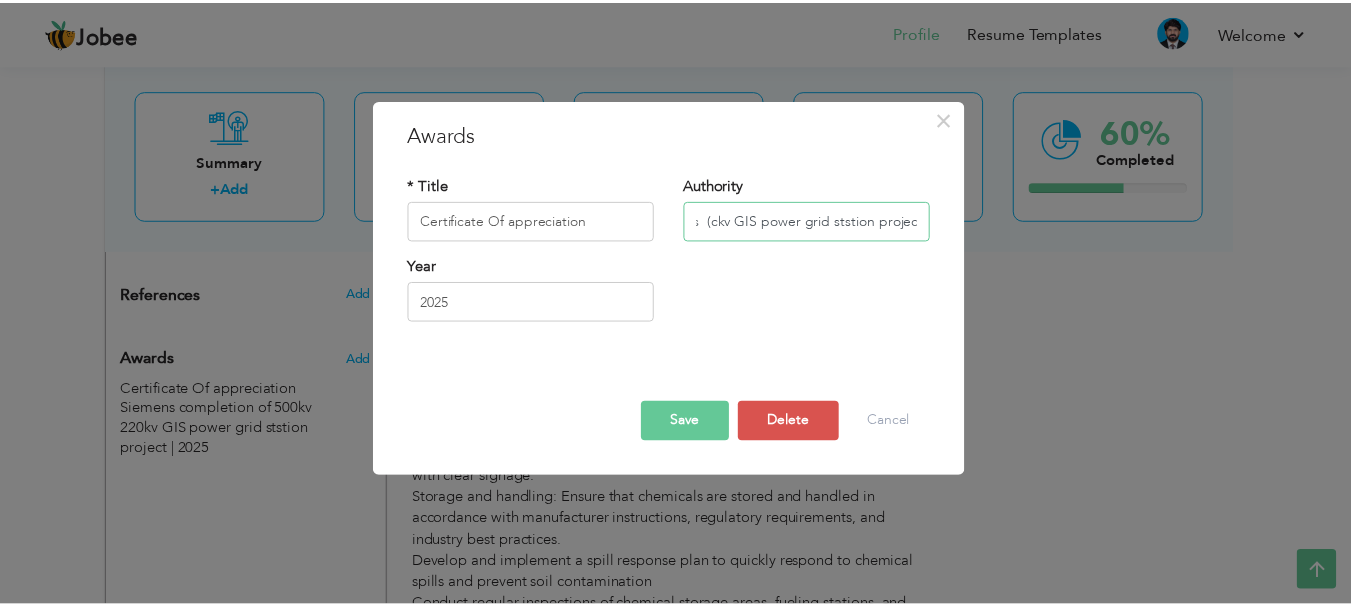 scroll, scrollTop: 0, scrollLeft: 0, axis: both 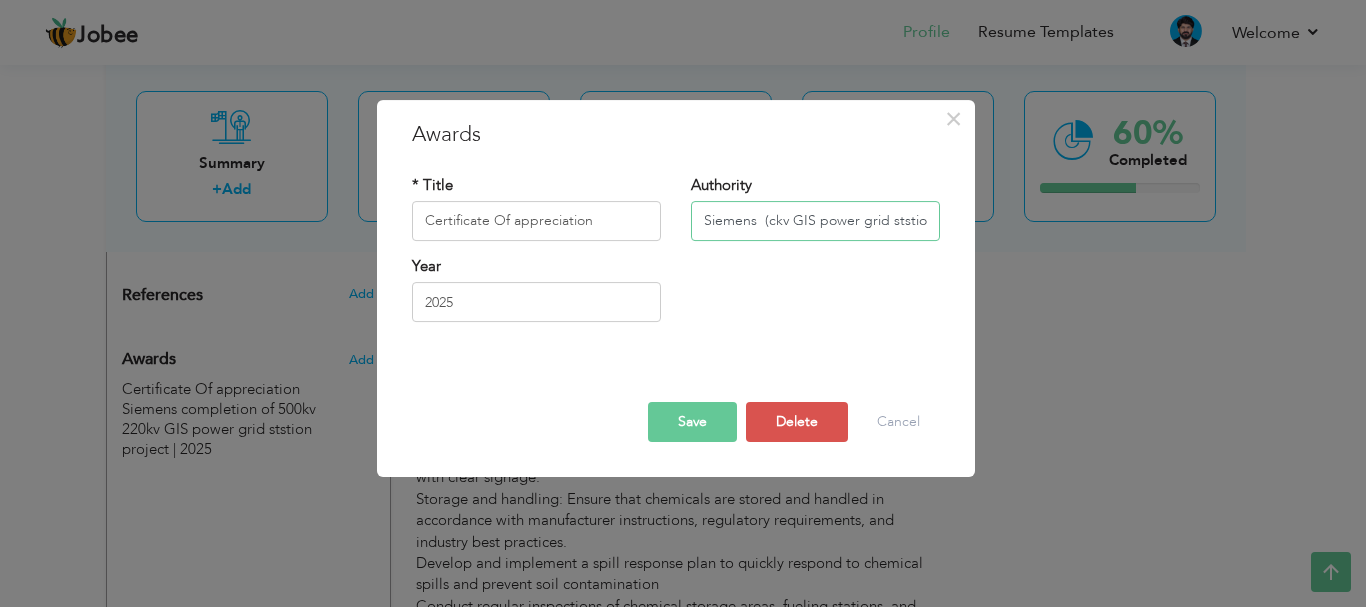 drag, startPoint x: 931, startPoint y: 223, endPoint x: 766, endPoint y: 219, distance: 165.04848 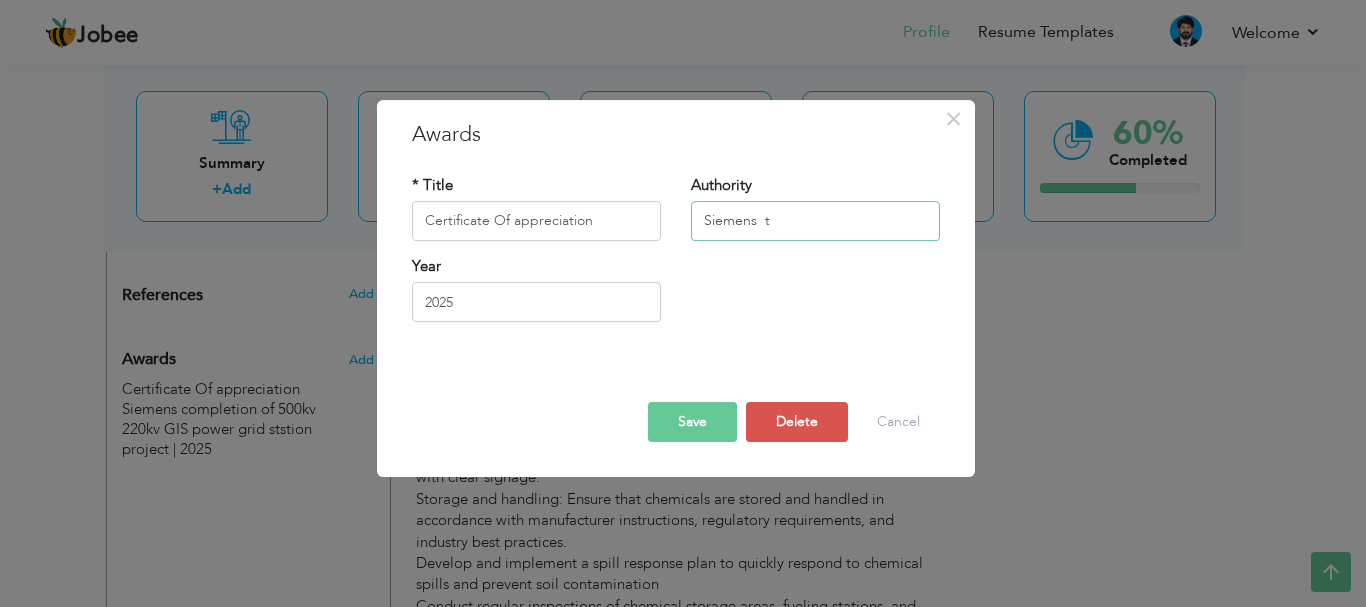 click on "Siemens  t" at bounding box center [815, 221] 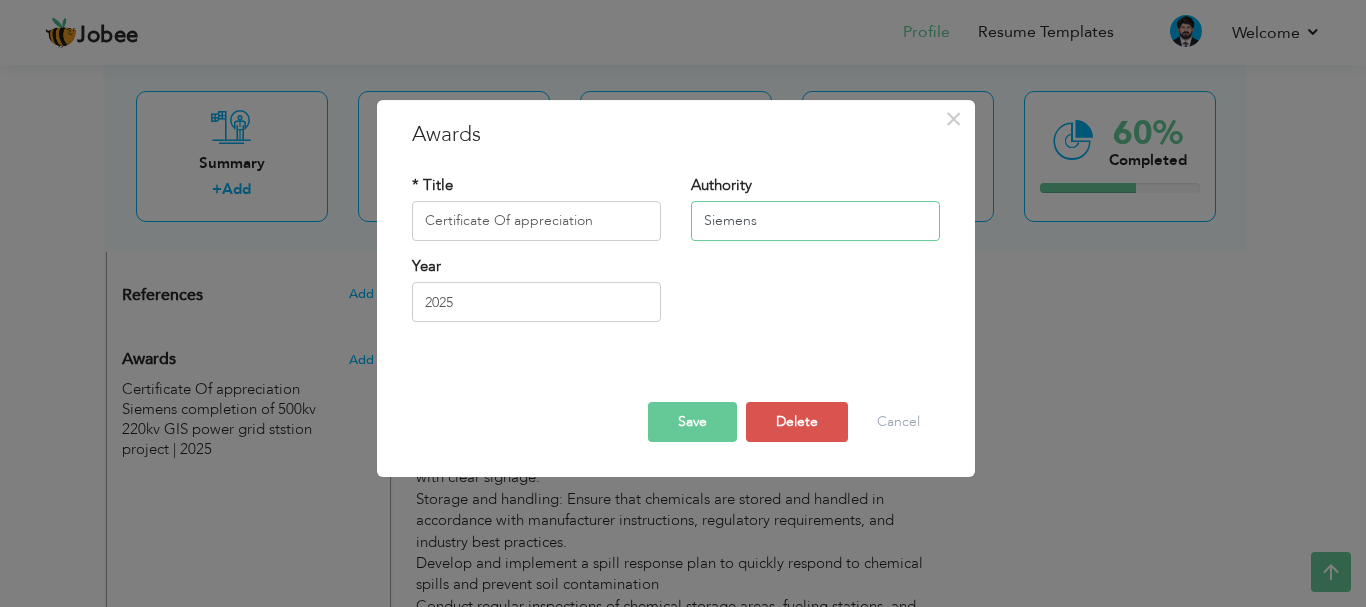 type on "Siemens" 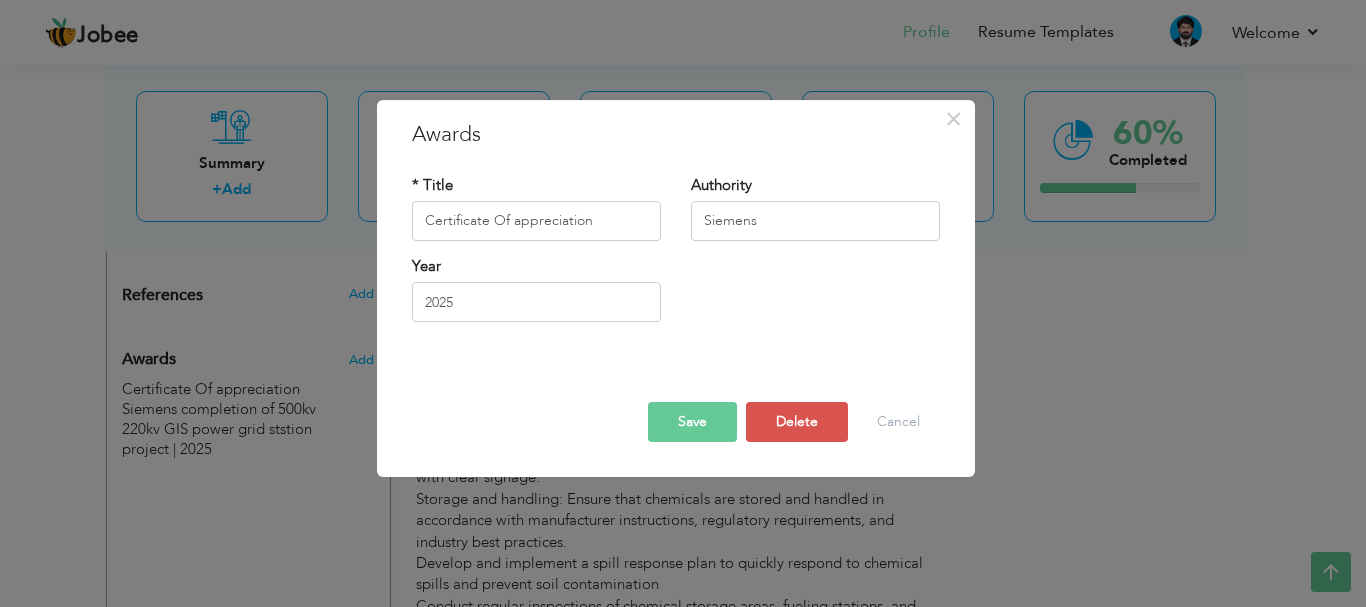 click on "Year
2025" at bounding box center [676, 296] 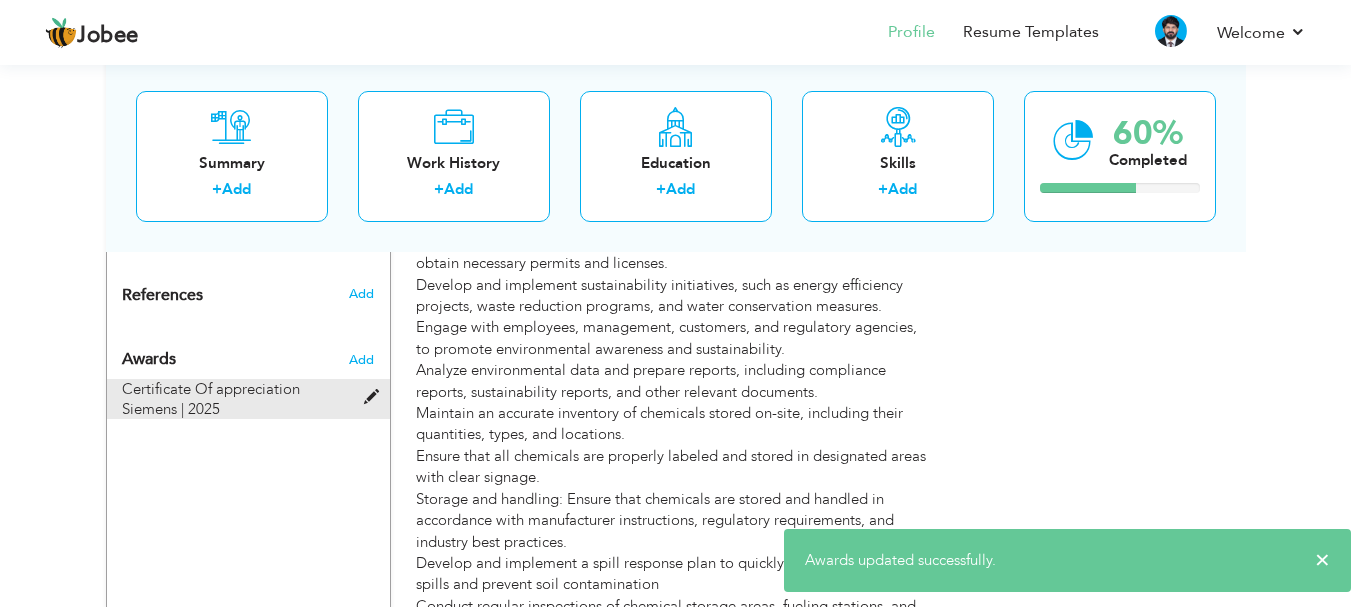 click at bounding box center [376, 397] 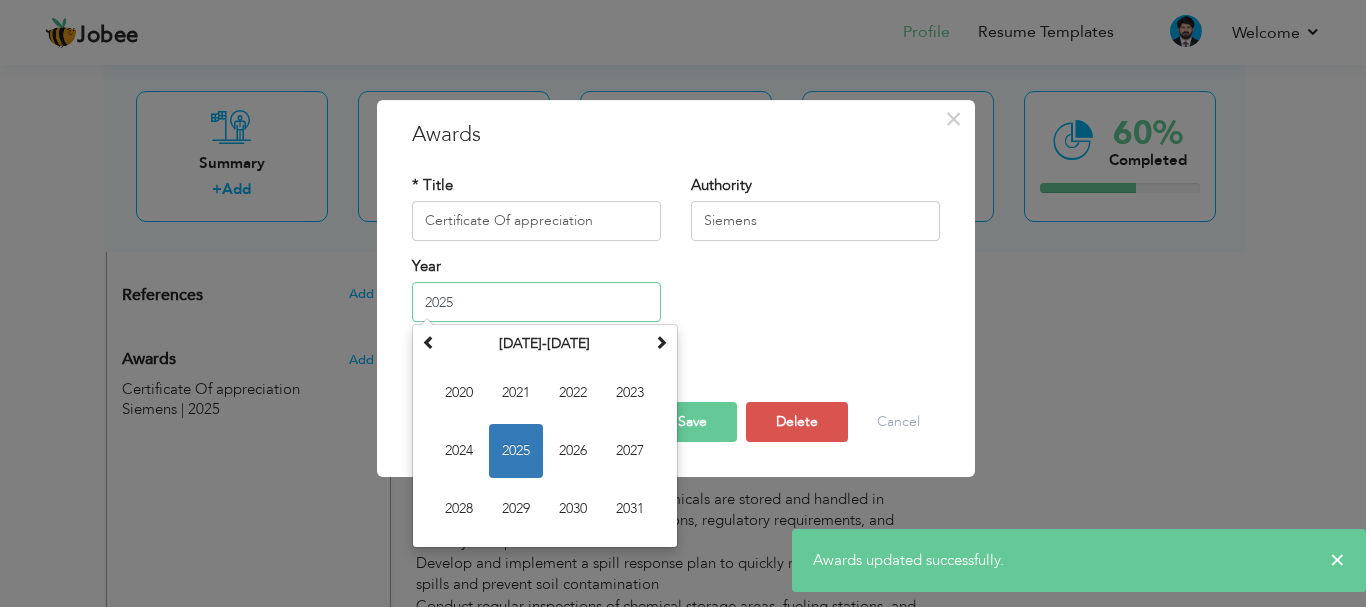 click on "2025" at bounding box center (536, 302) 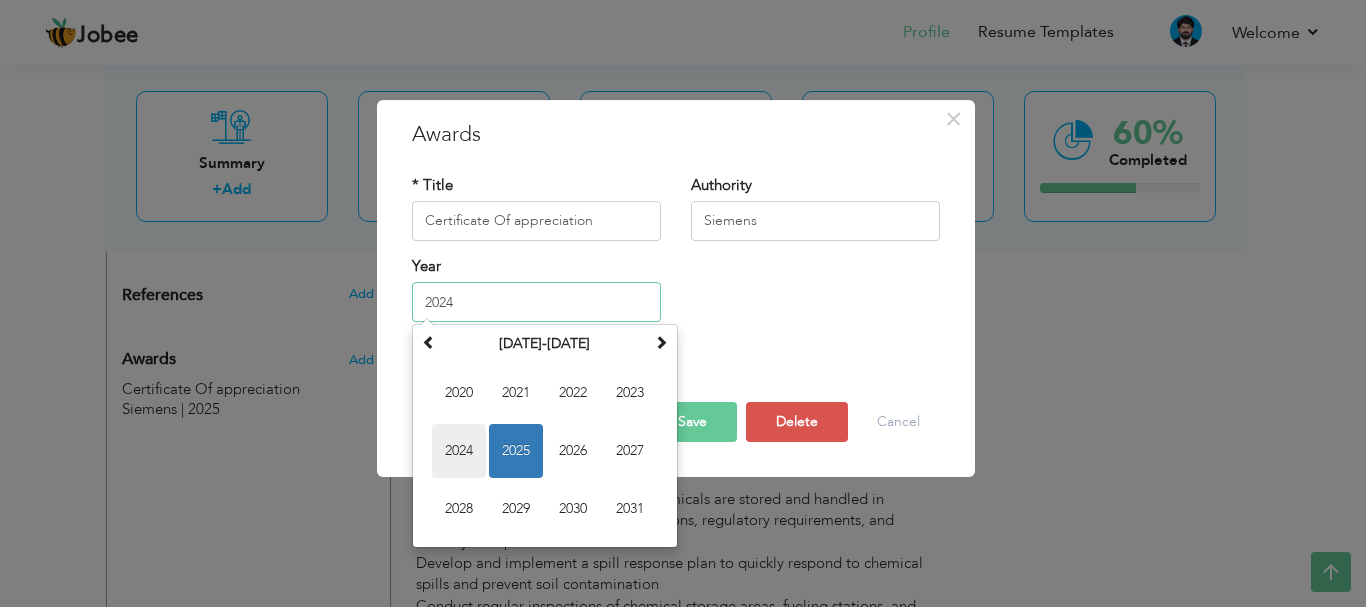 click on "2024" at bounding box center [459, 451] 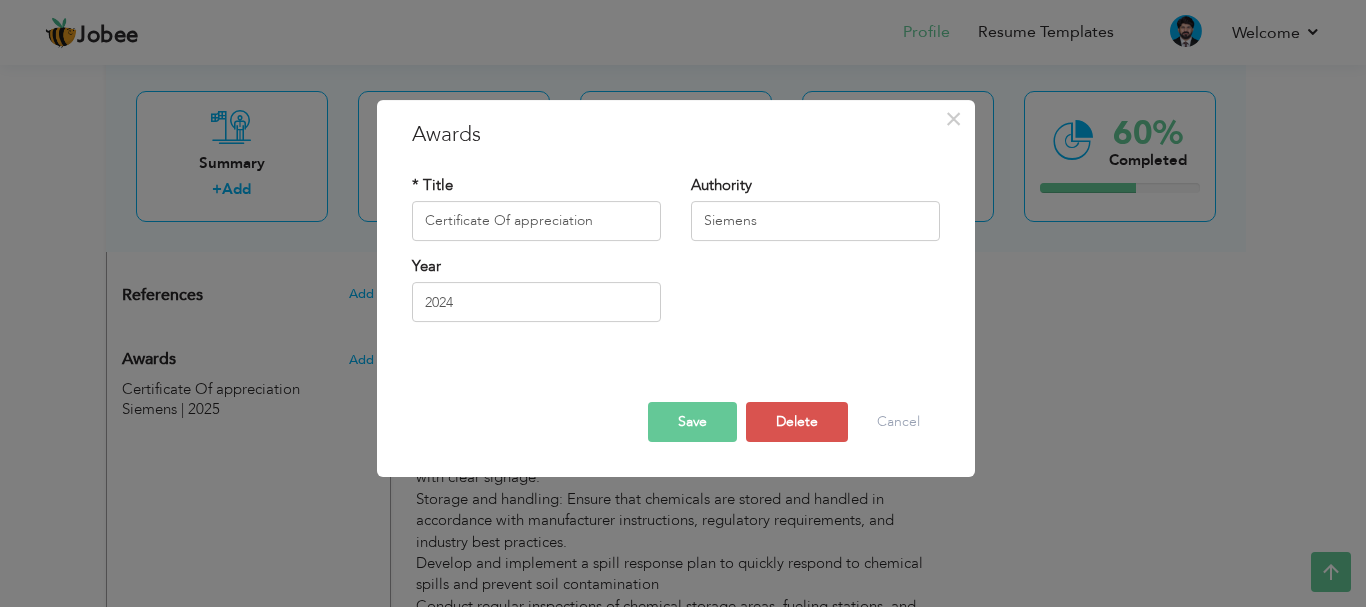click on "Save" at bounding box center (692, 422) 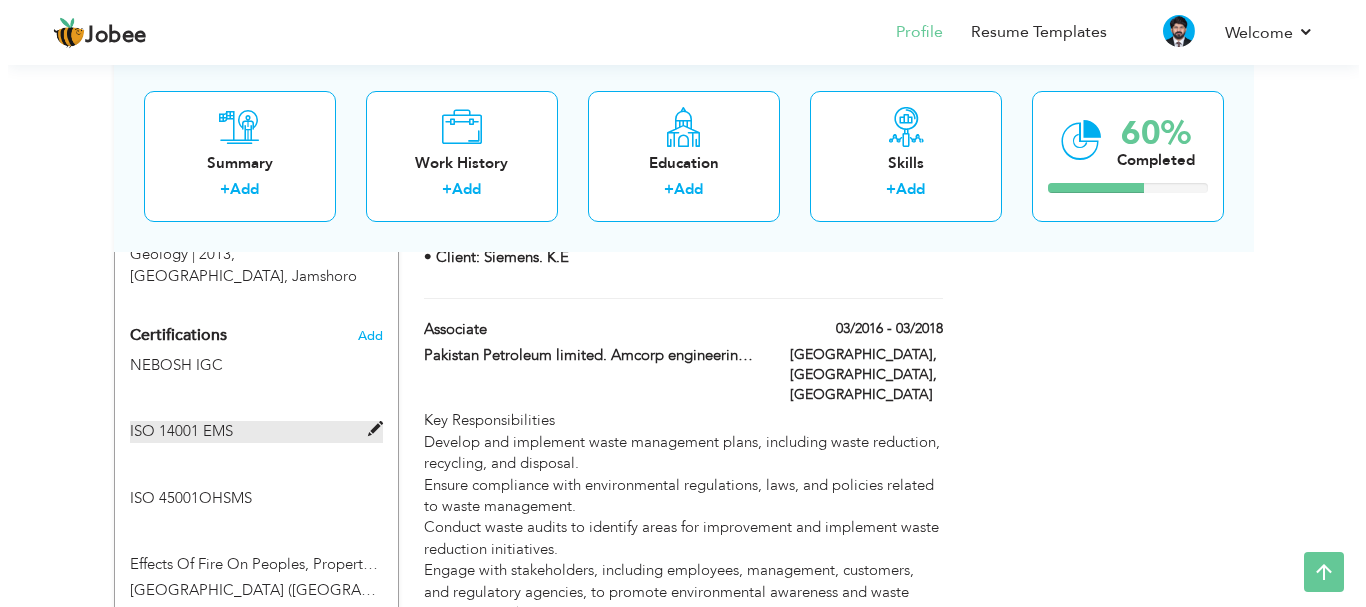 scroll, scrollTop: 1205, scrollLeft: 0, axis: vertical 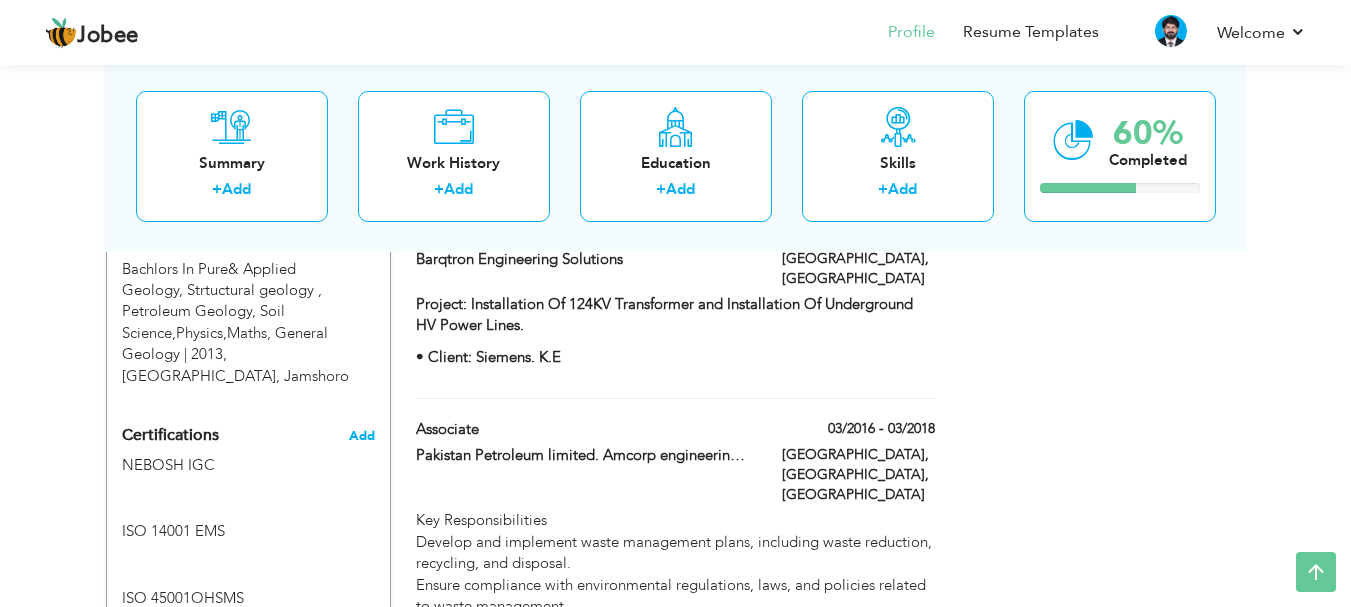 click on "Add" at bounding box center (362, 436) 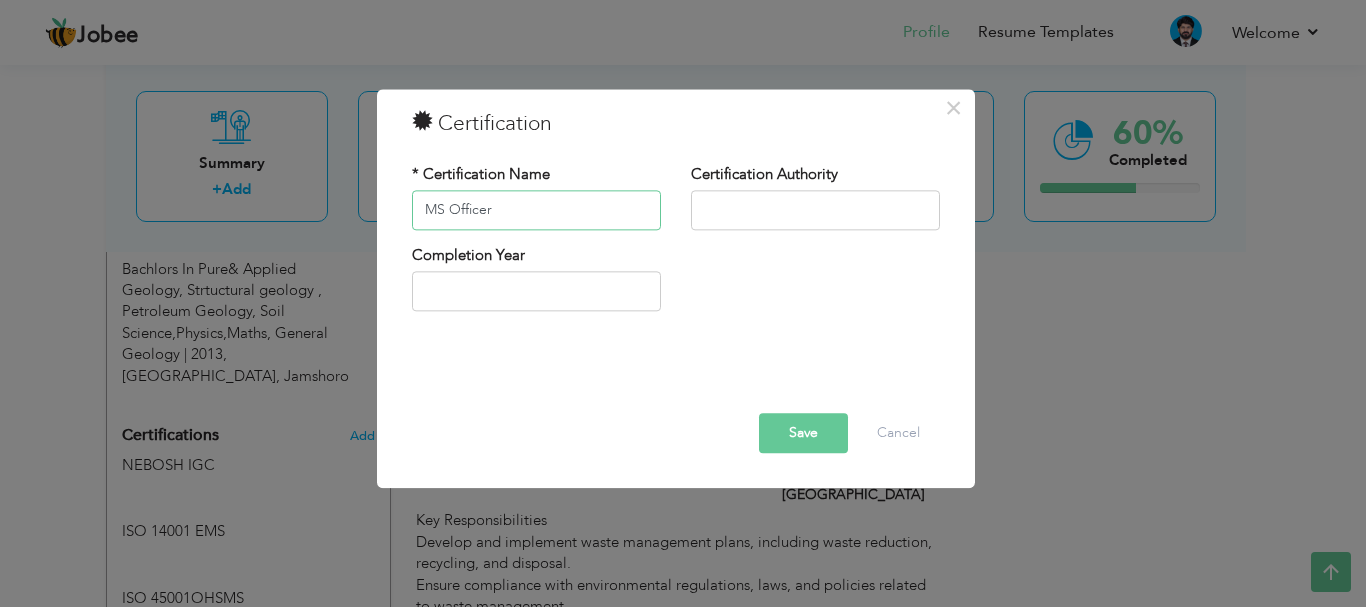 type on "MS Officer" 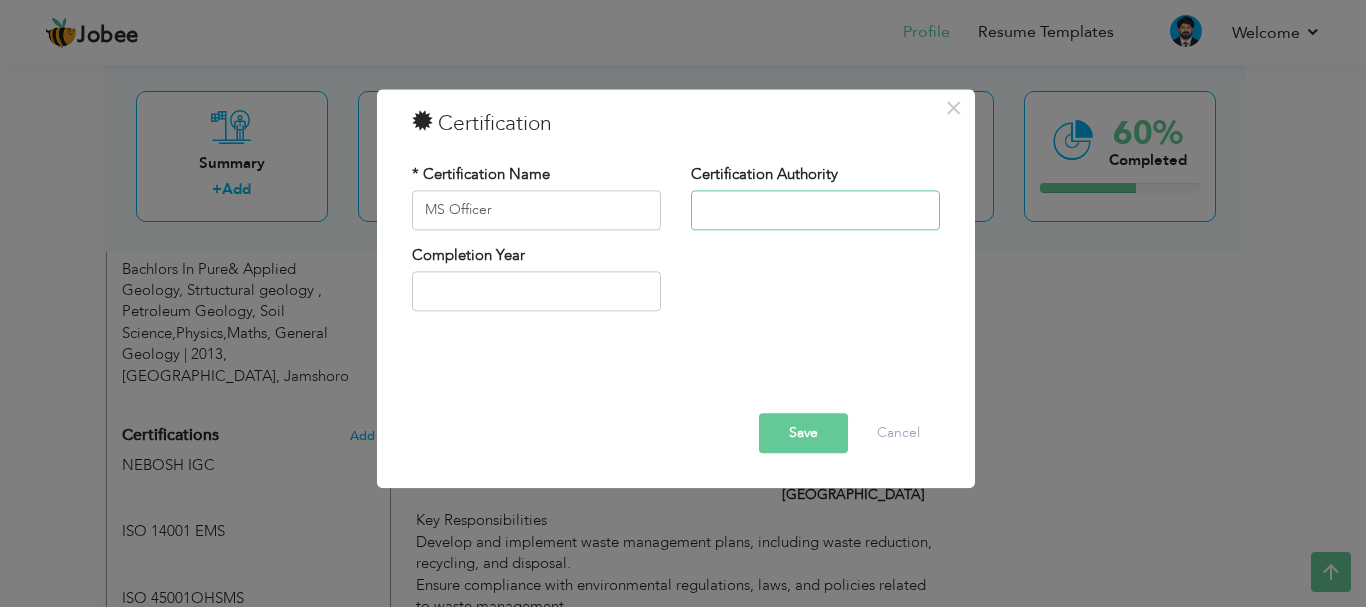 click at bounding box center [815, 210] 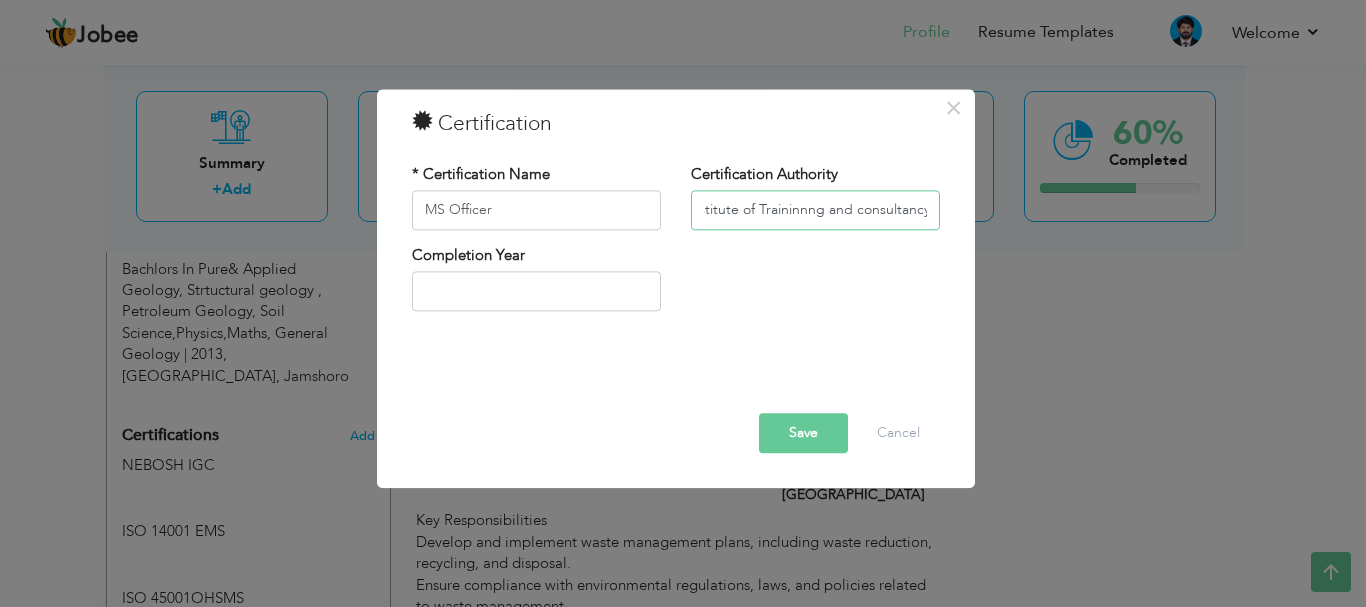 scroll, scrollTop: 0, scrollLeft: 19, axis: horizontal 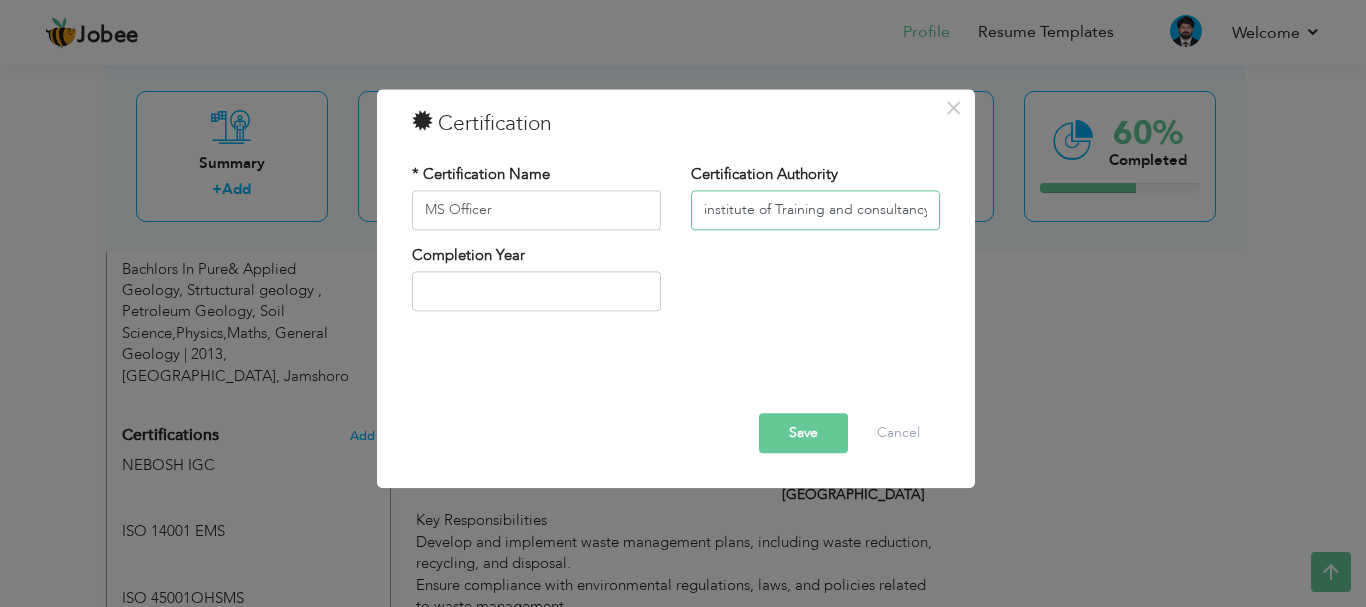 drag, startPoint x: 926, startPoint y: 212, endPoint x: 640, endPoint y: 218, distance: 286.06293 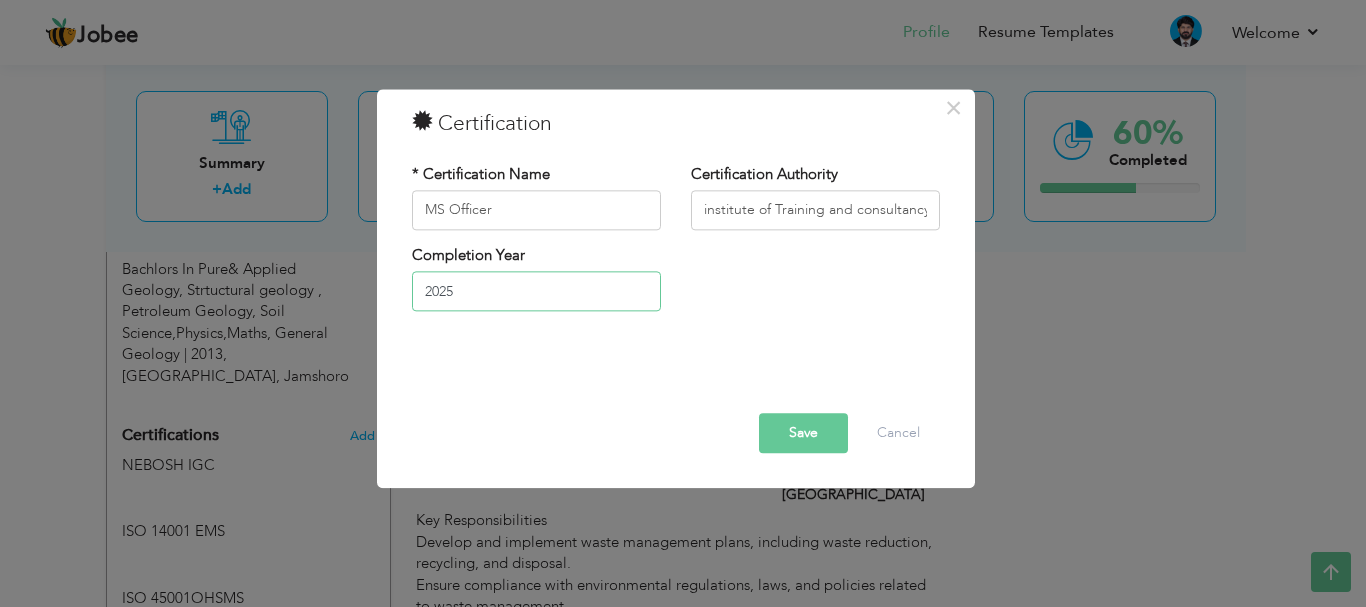 click on "2025" at bounding box center [536, 292] 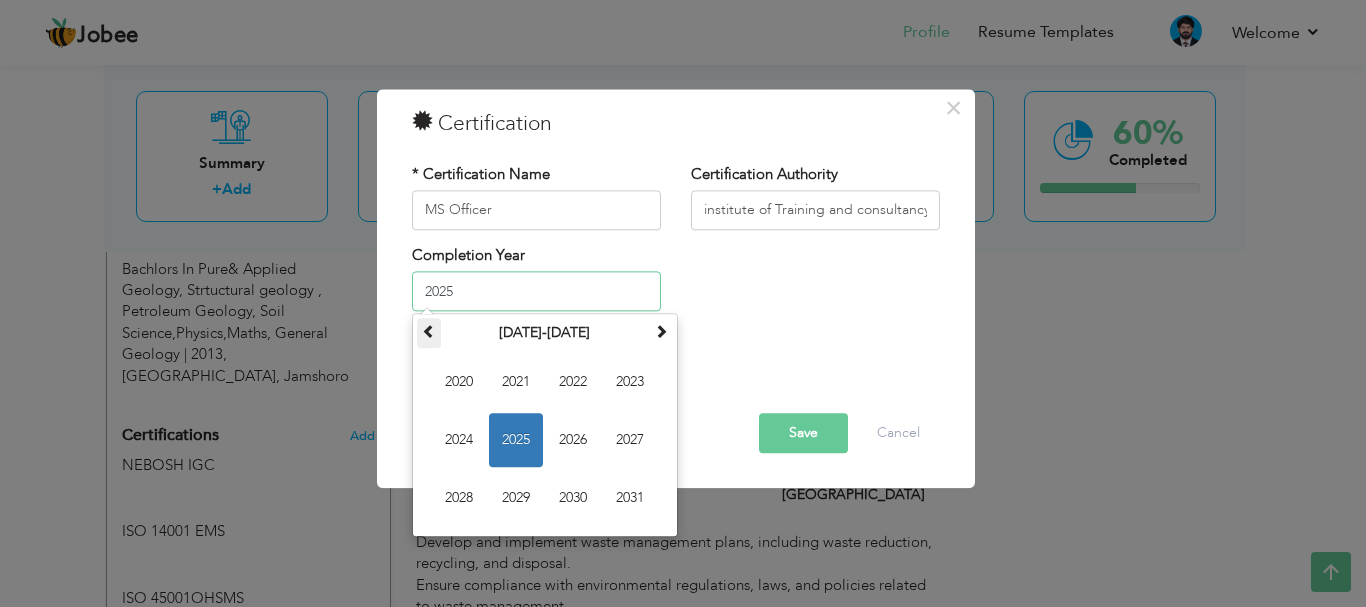click at bounding box center (429, 332) 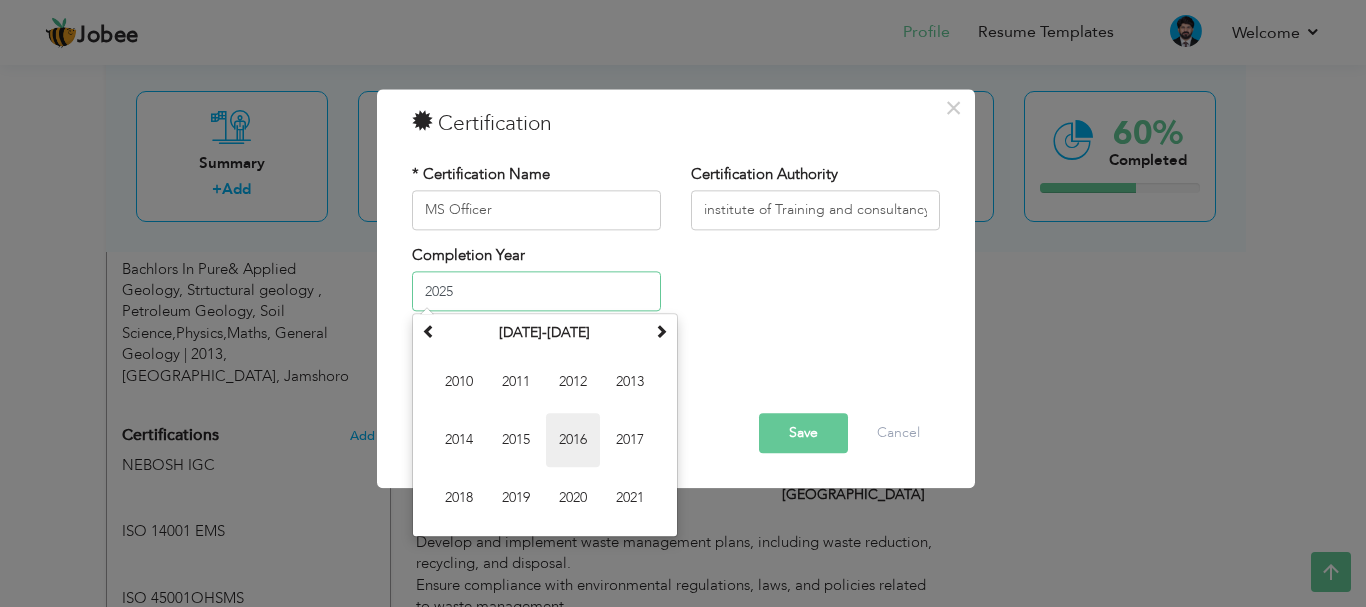 click on "2016" at bounding box center (573, 441) 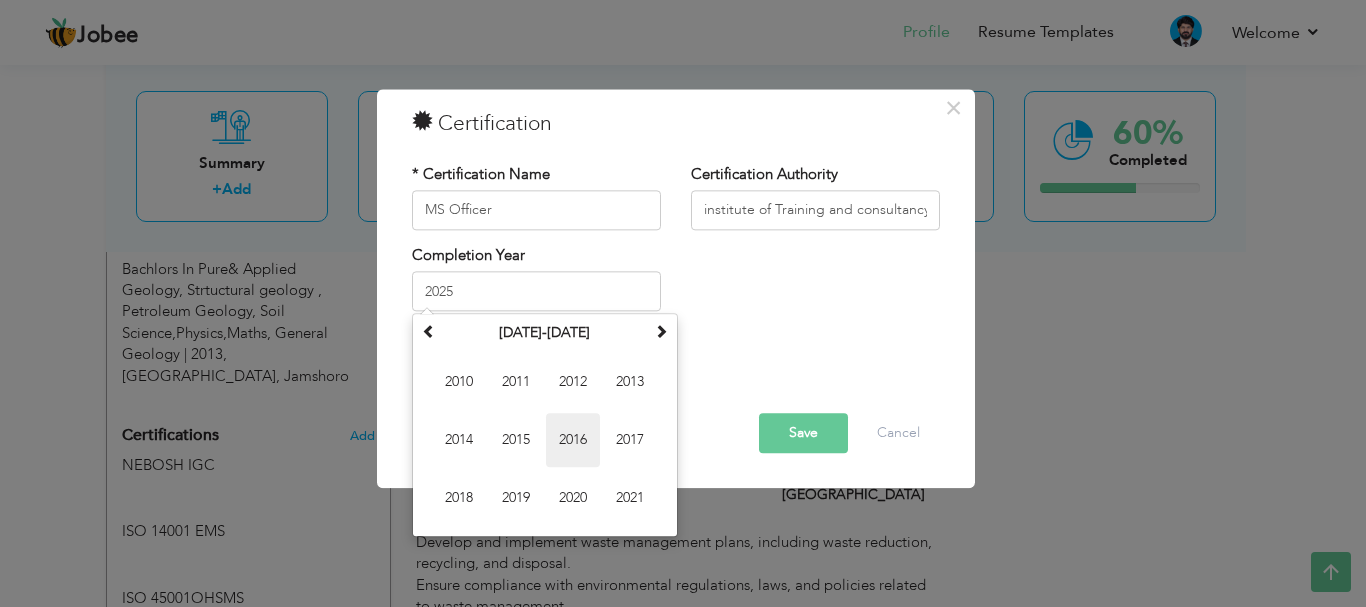 type on "2016" 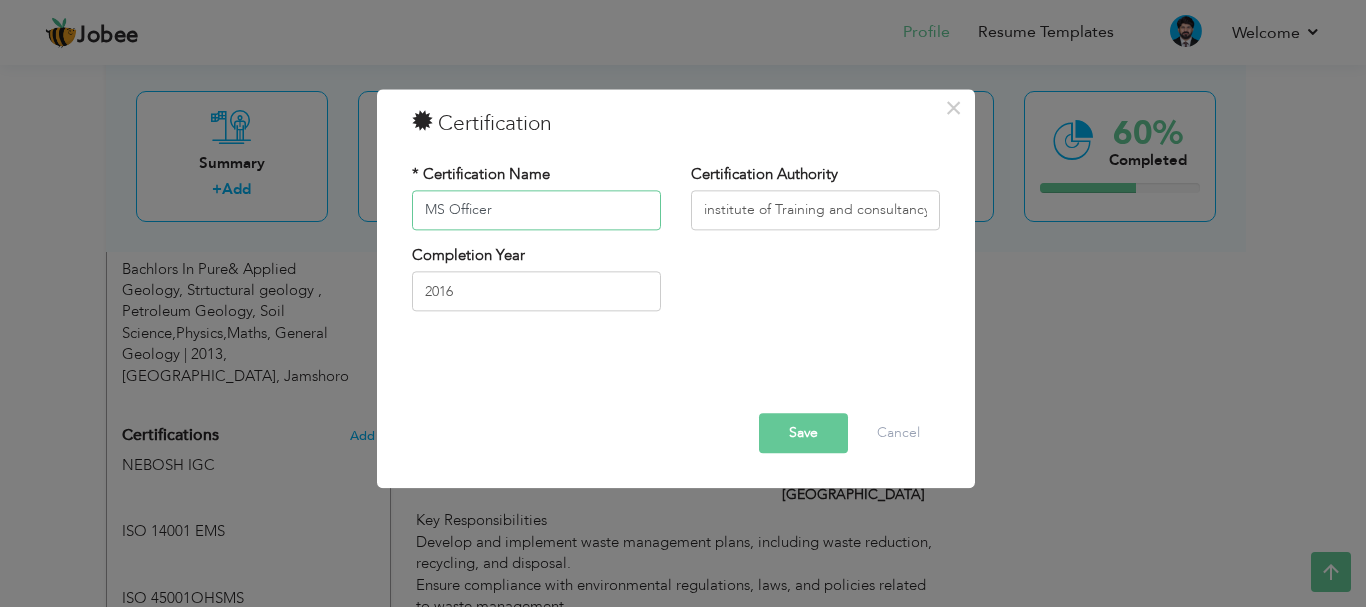 click on "MS Officer" at bounding box center (536, 210) 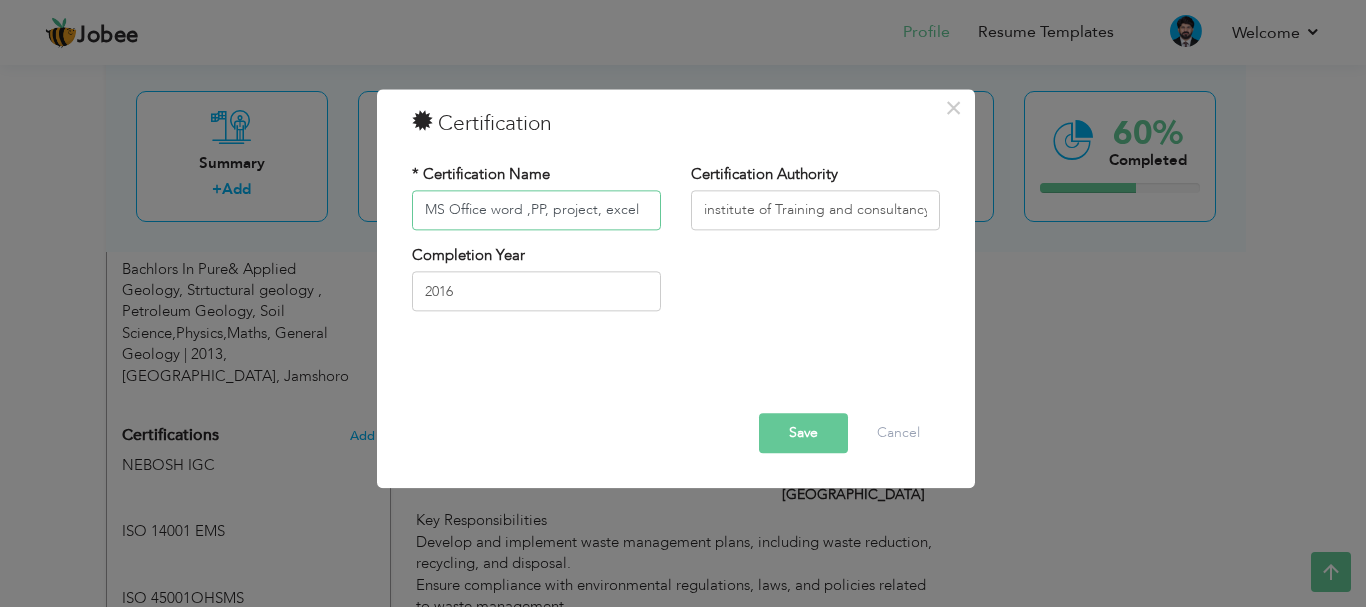 type on "MS Office word ,PP, project, excel" 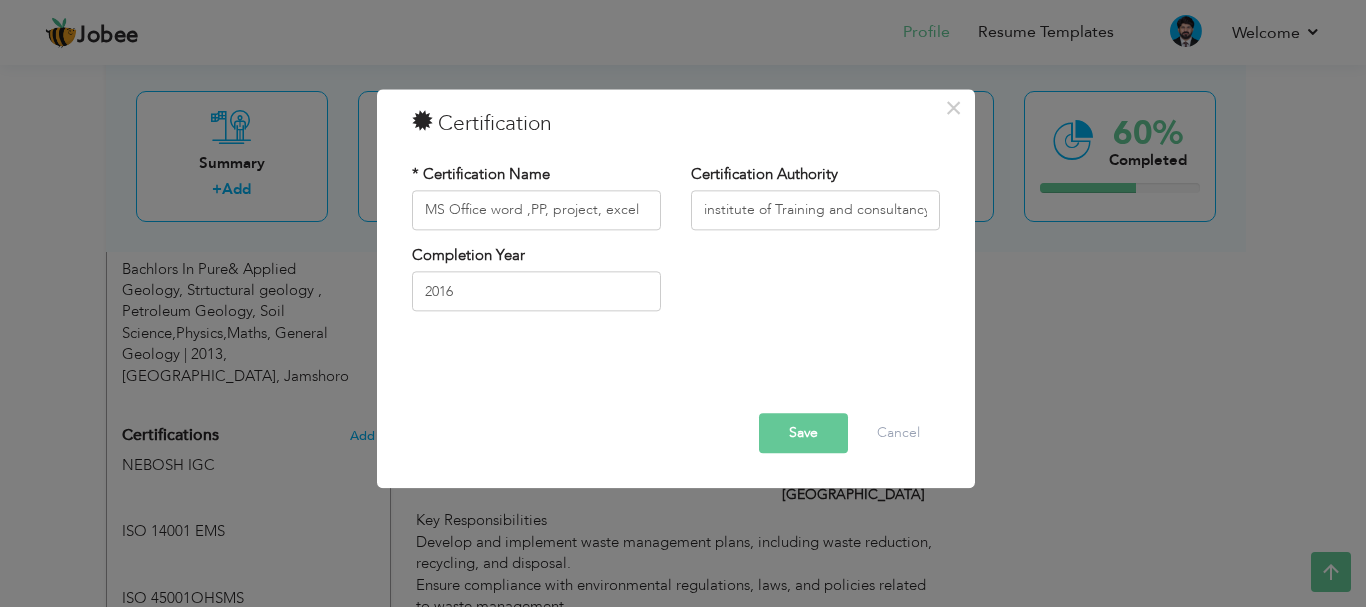 click on "Save" at bounding box center (803, 433) 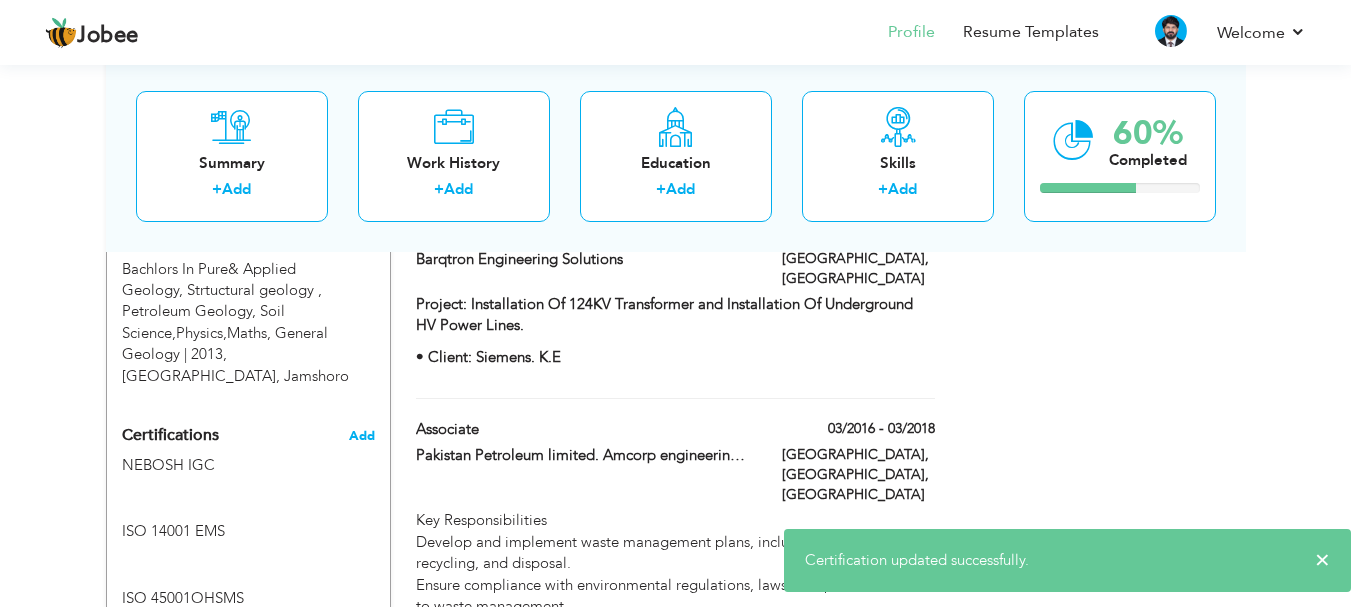 click on "Add" at bounding box center [362, 436] 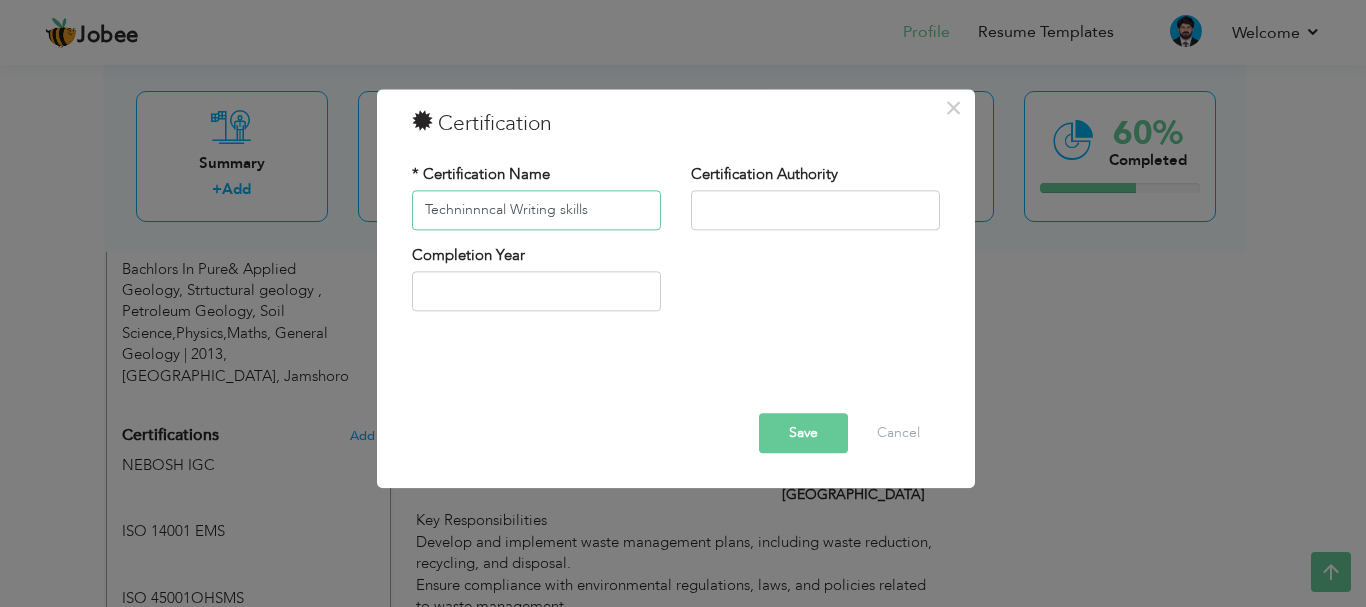 drag, startPoint x: 470, startPoint y: 206, endPoint x: 429, endPoint y: 212, distance: 41.4367 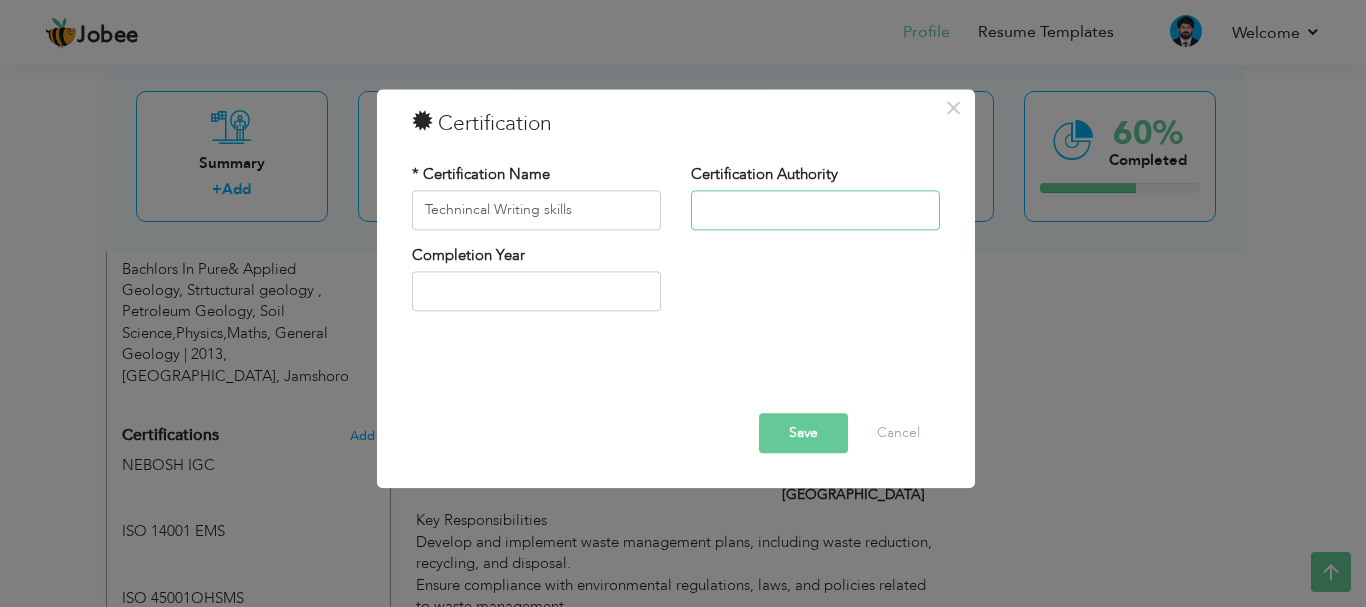 click at bounding box center (815, 210) 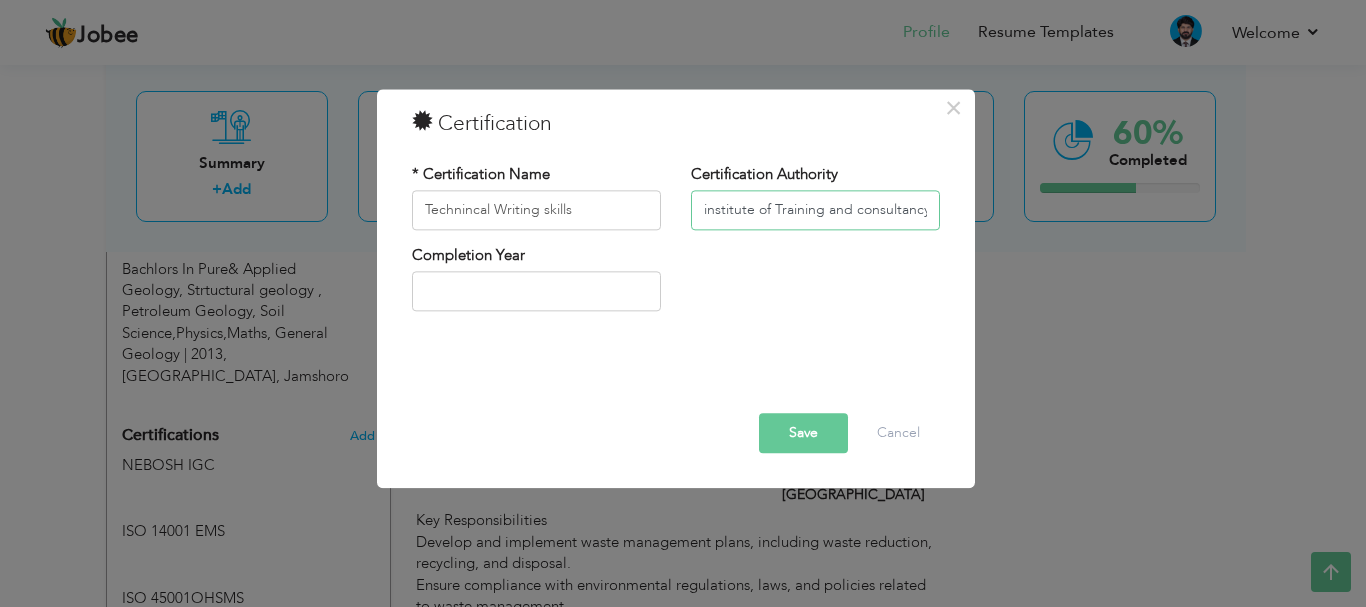 scroll, scrollTop: 0, scrollLeft: 4, axis: horizontal 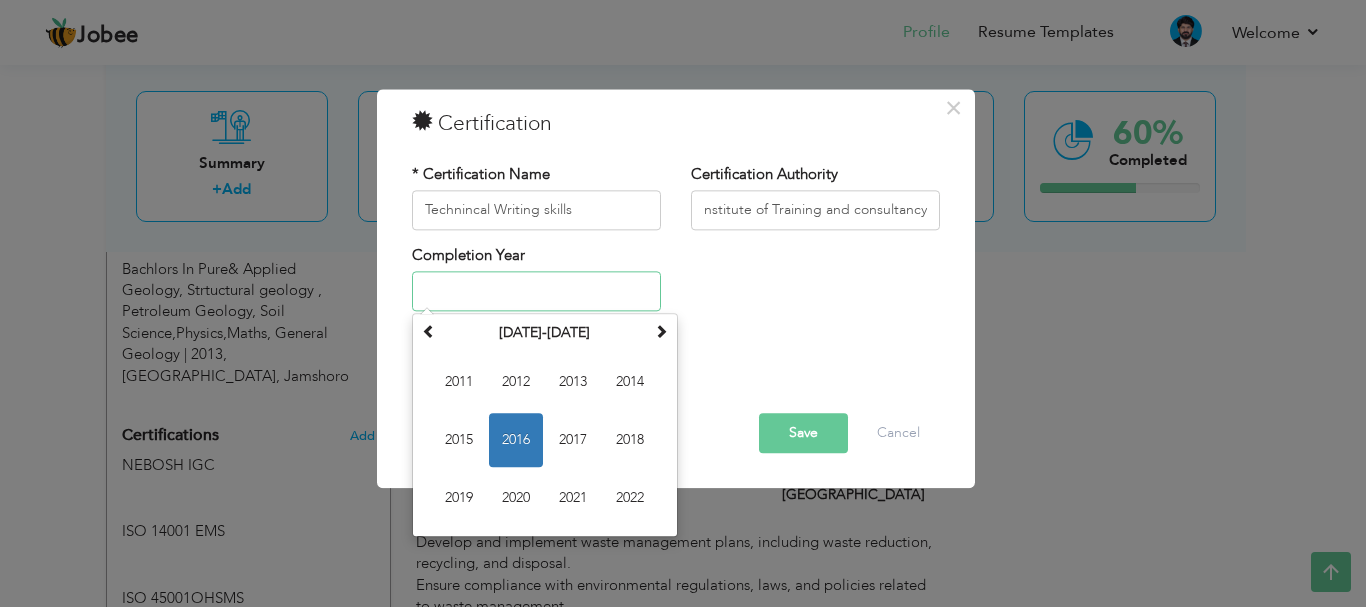 click at bounding box center (536, 292) 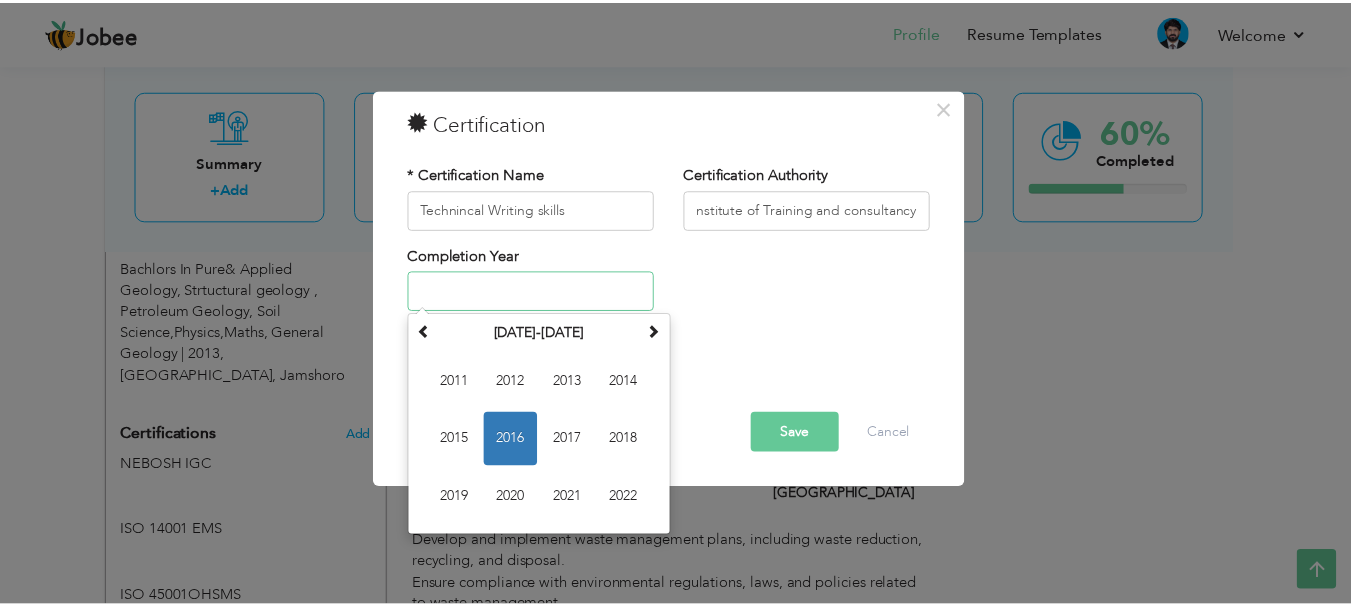 scroll, scrollTop: 0, scrollLeft: 0, axis: both 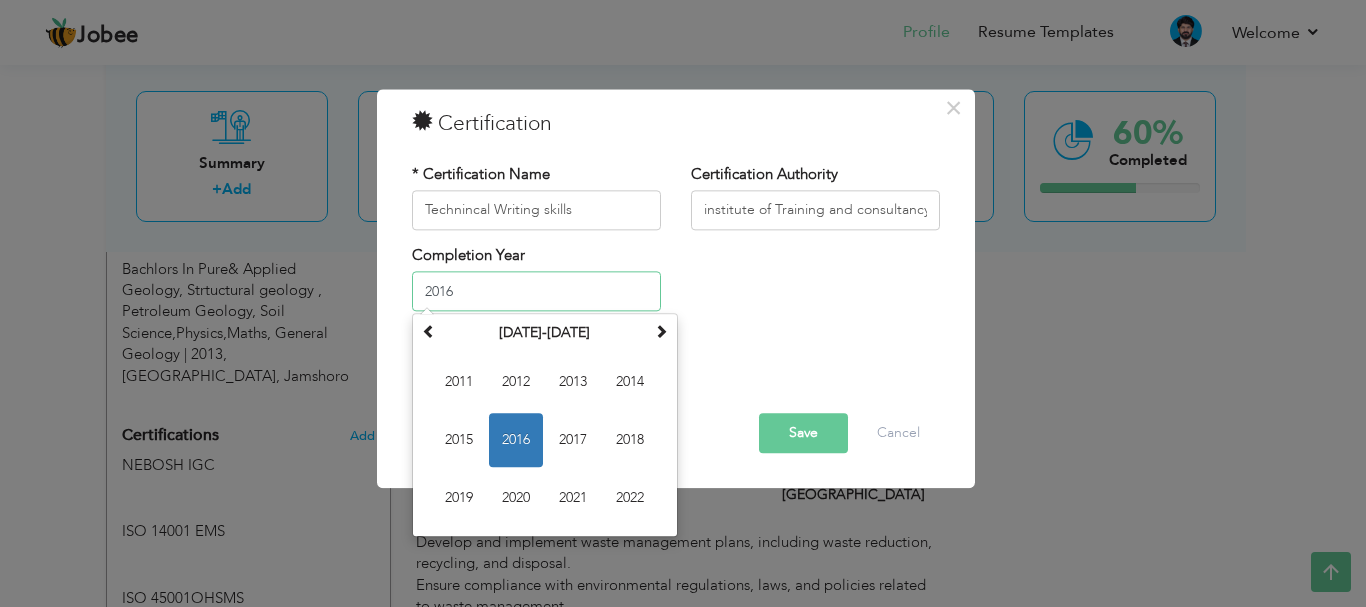click on "2016" at bounding box center (516, 441) 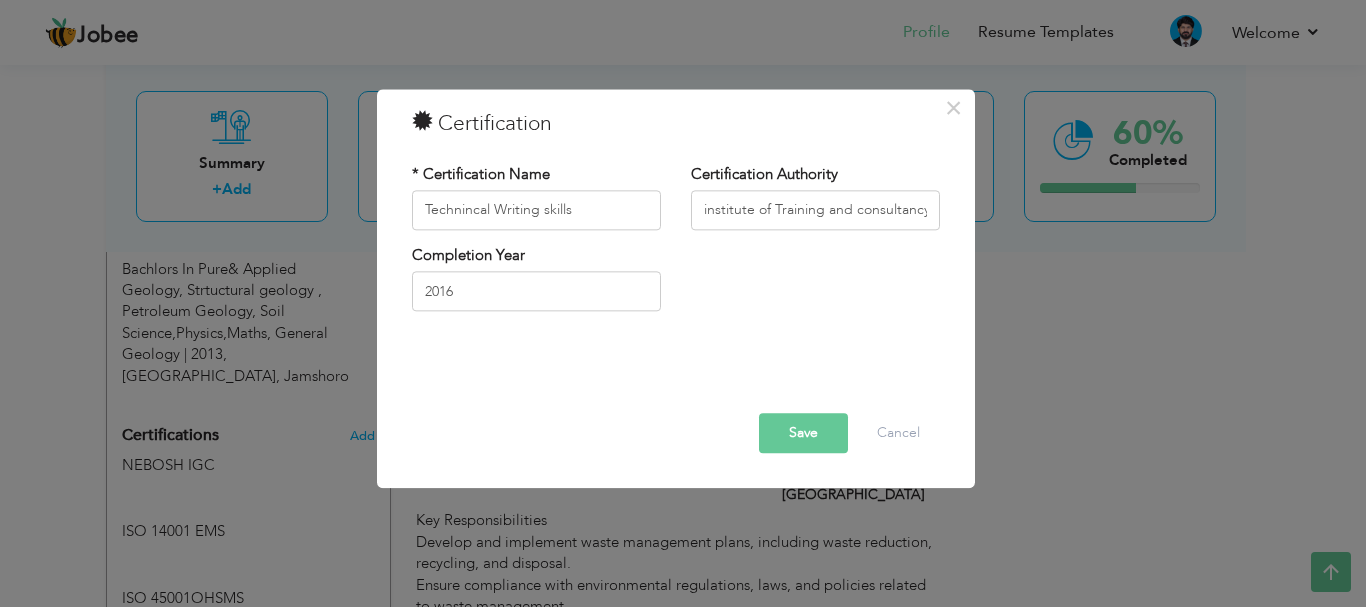 click on "Save" at bounding box center [803, 433] 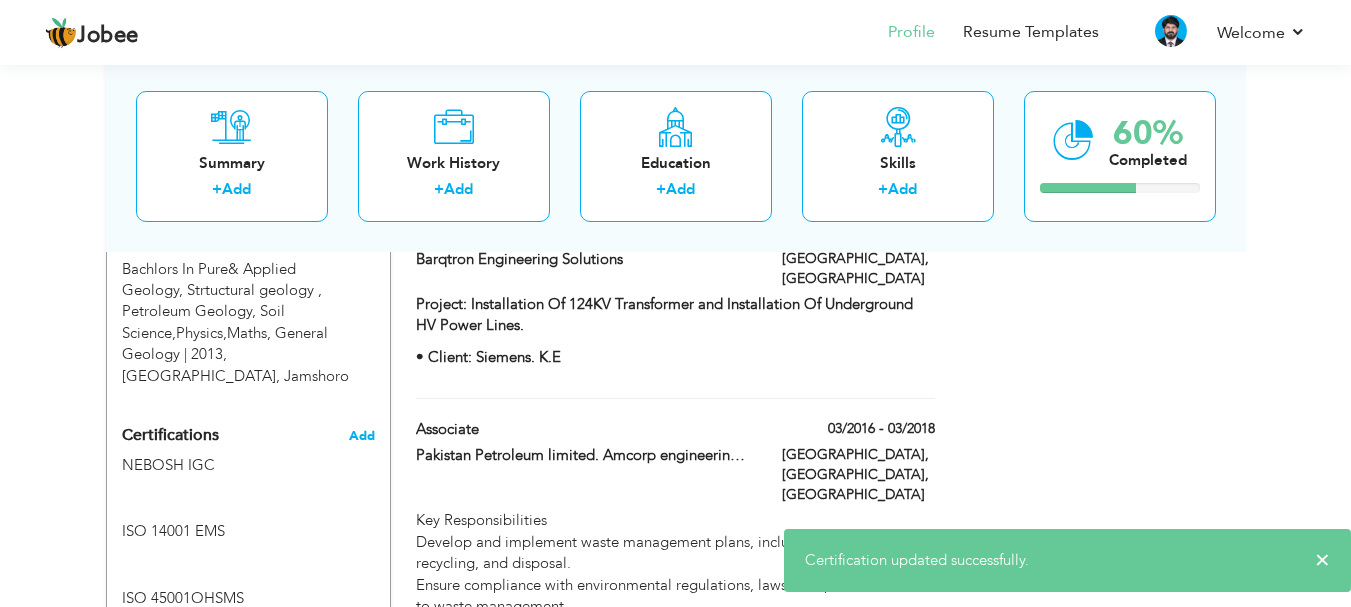 click on "Add" at bounding box center [362, 436] 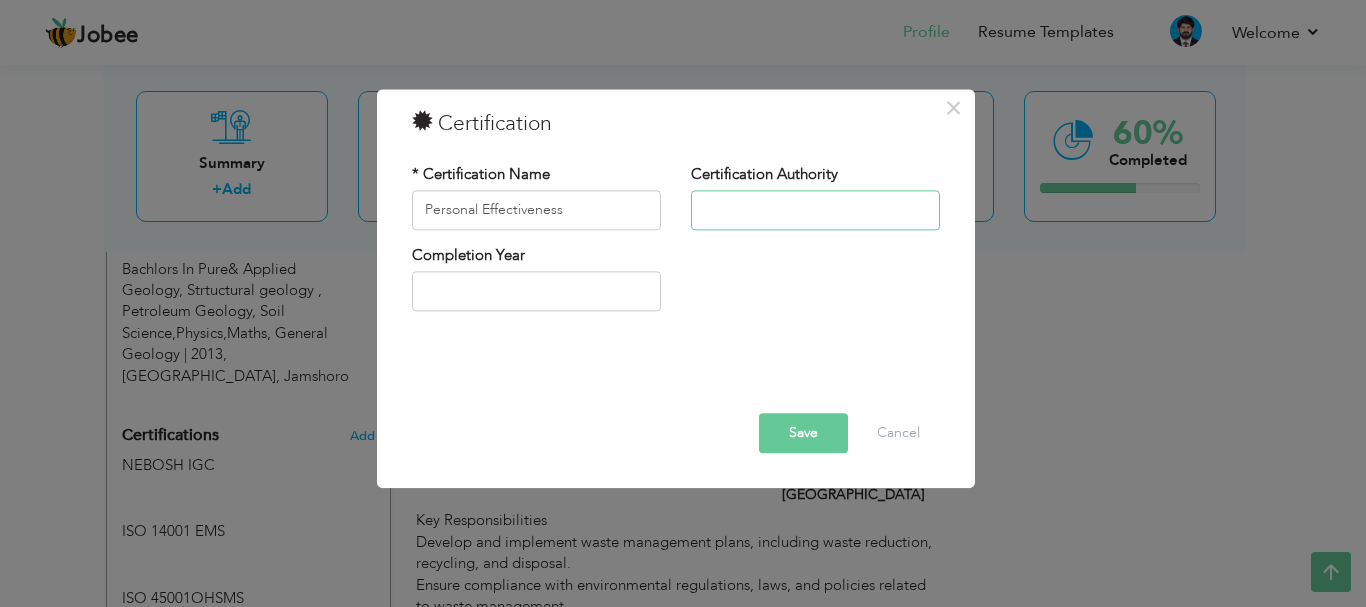click at bounding box center [815, 210] 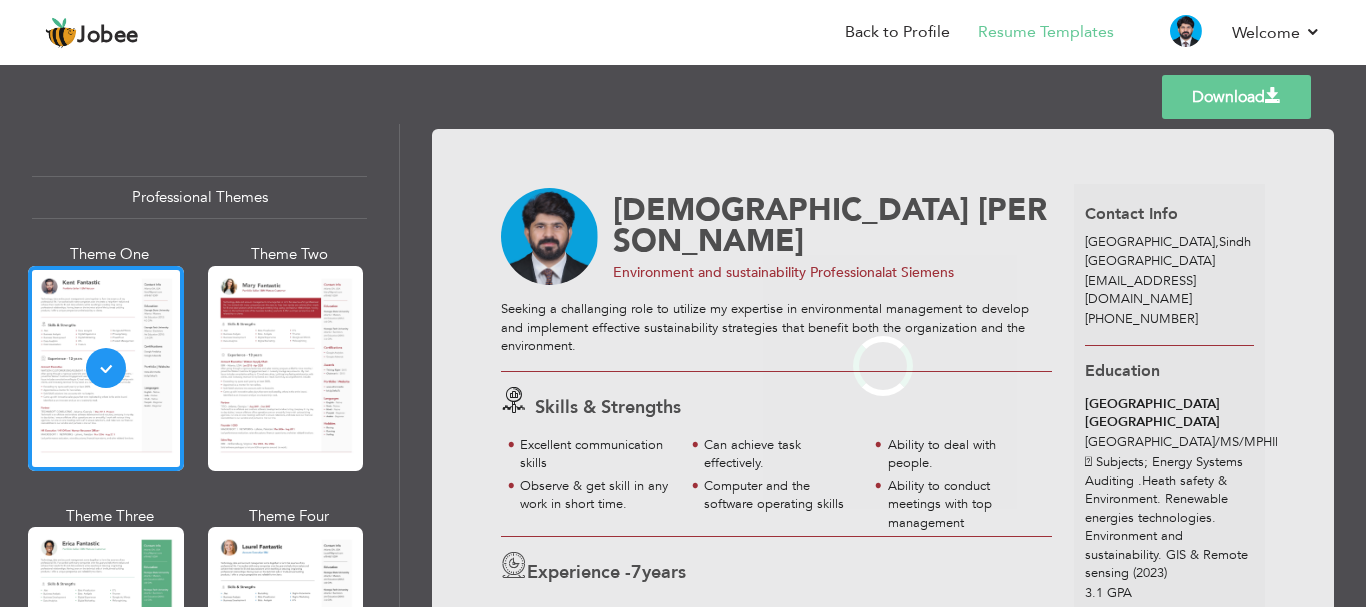 scroll, scrollTop: 0, scrollLeft: 0, axis: both 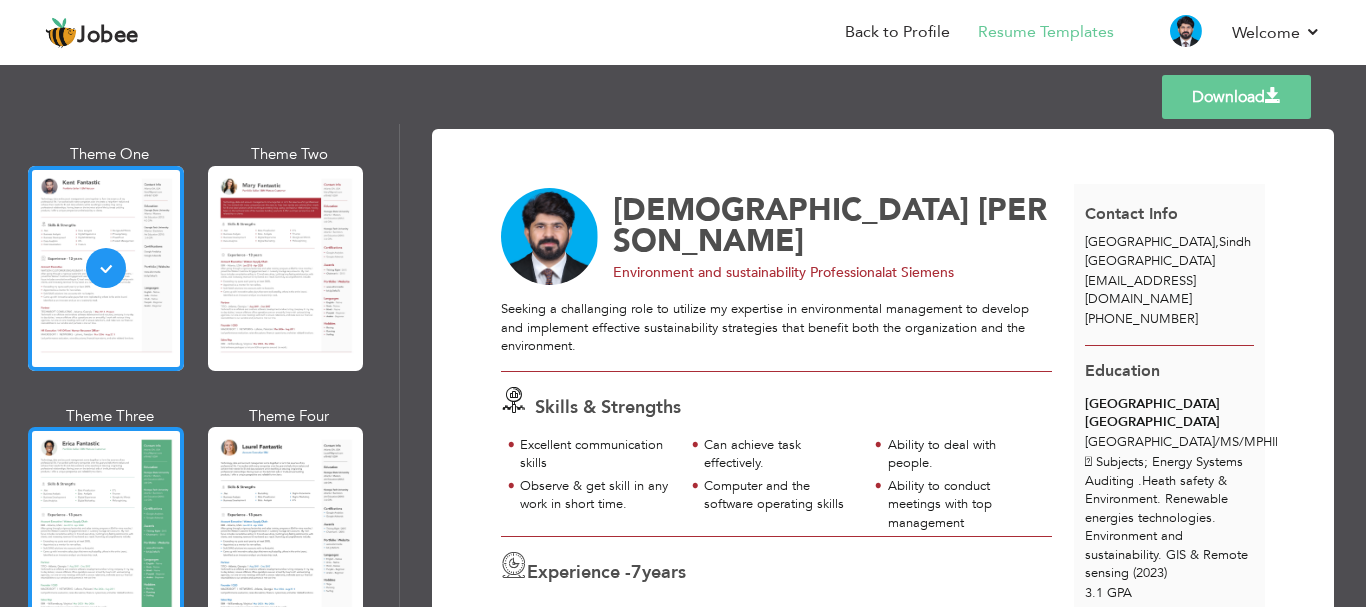 click at bounding box center [106, 529] 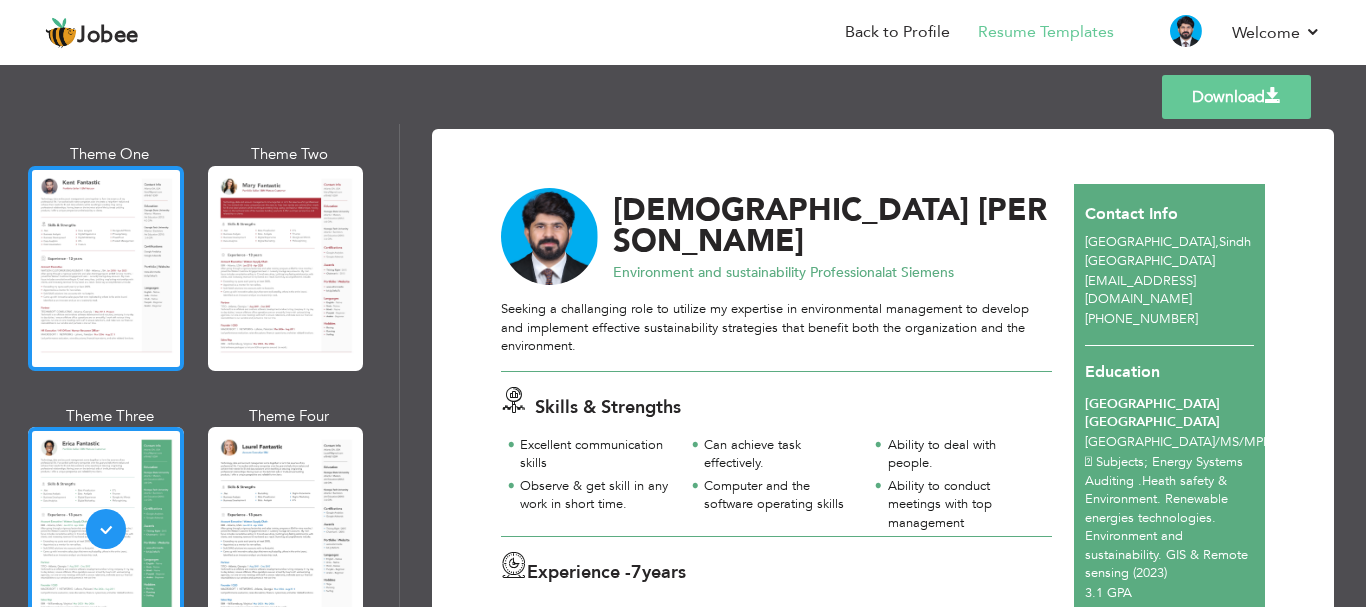 click at bounding box center (106, 268) 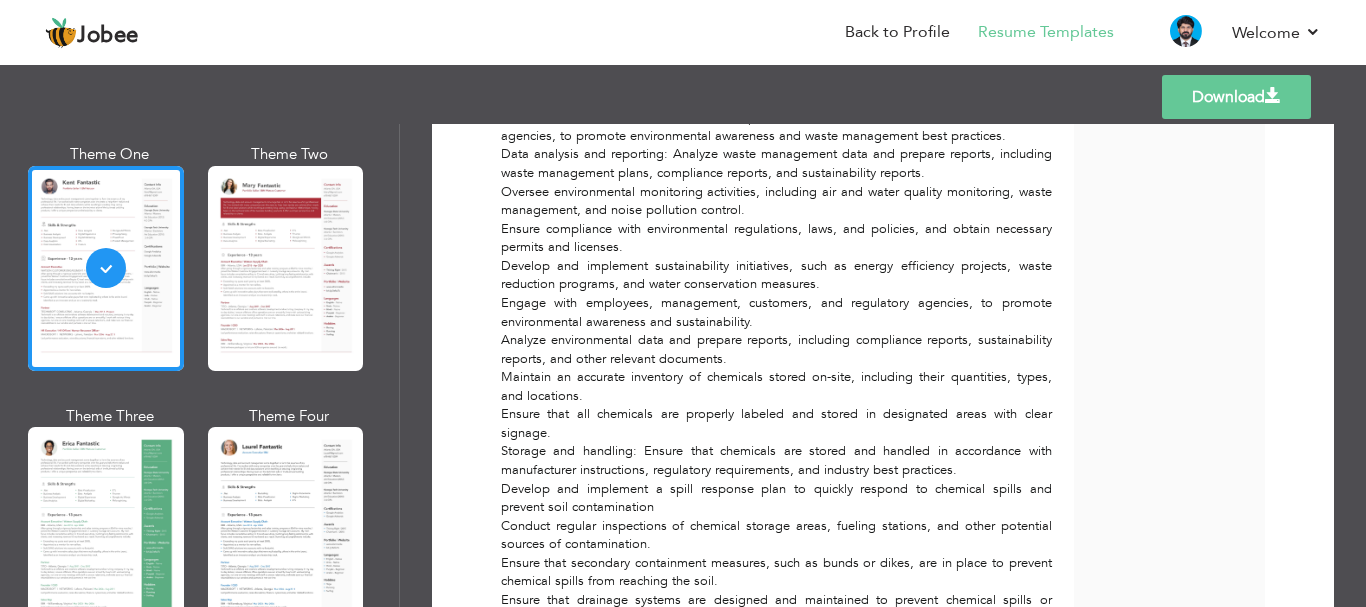 scroll, scrollTop: 1432, scrollLeft: 0, axis: vertical 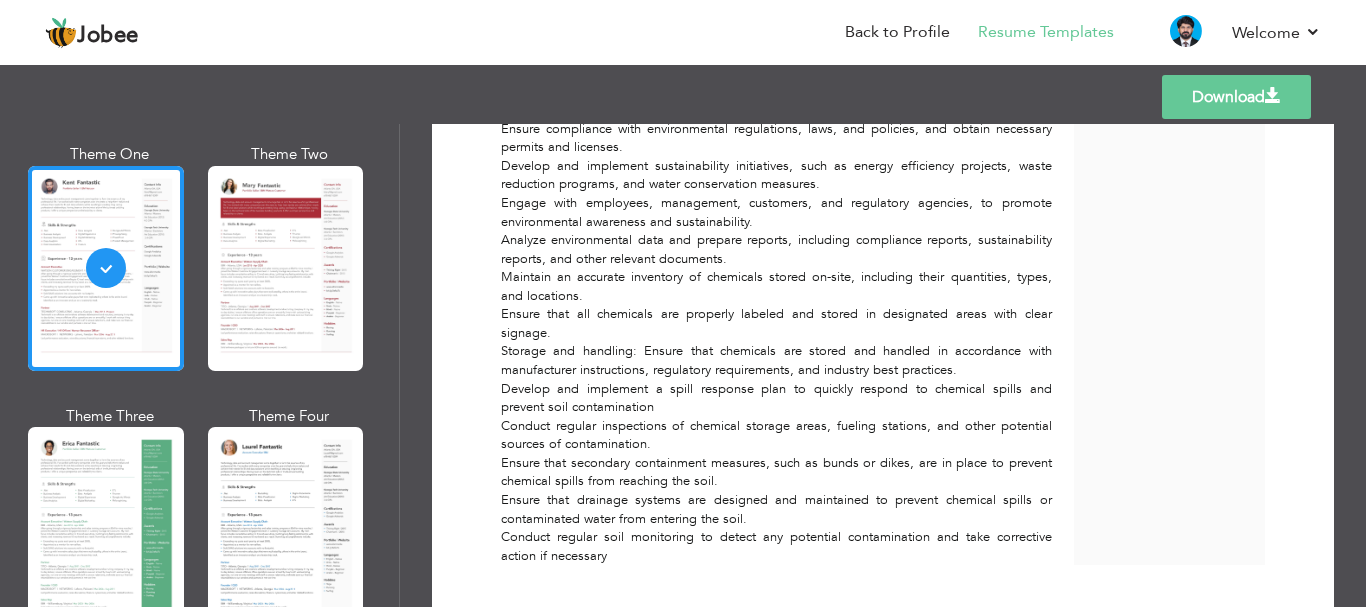 click on "Download" at bounding box center (1236, 97) 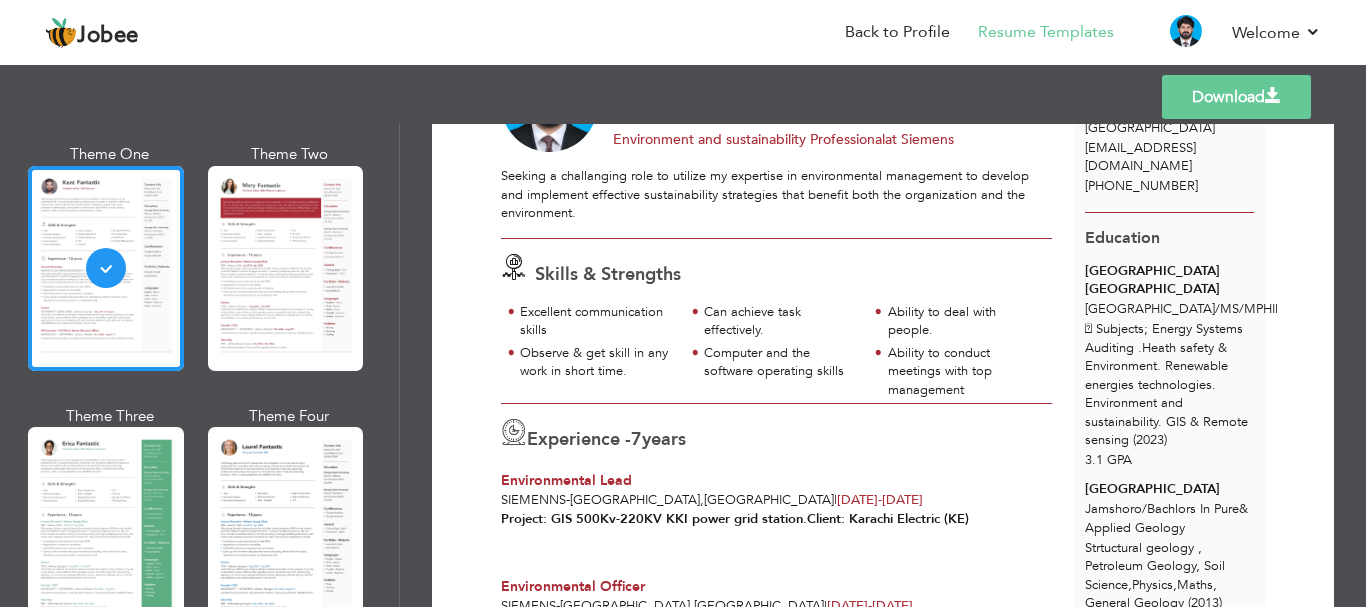 scroll, scrollTop: 0, scrollLeft: 0, axis: both 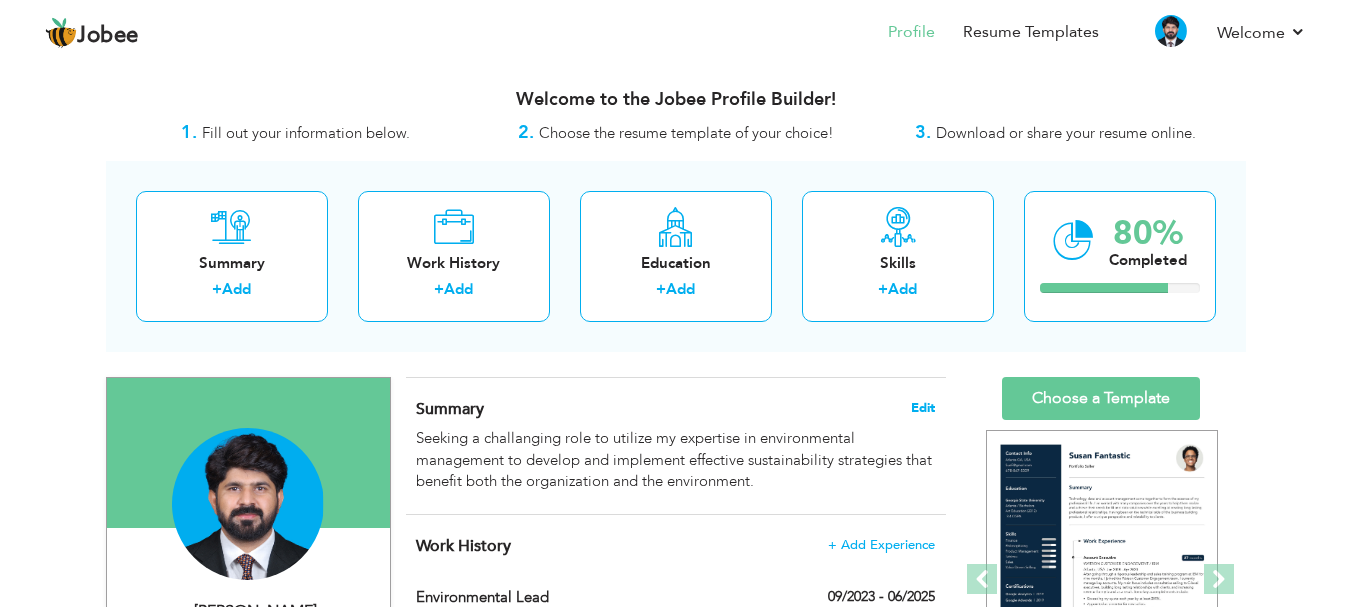 click on "Edit" at bounding box center [923, 408] 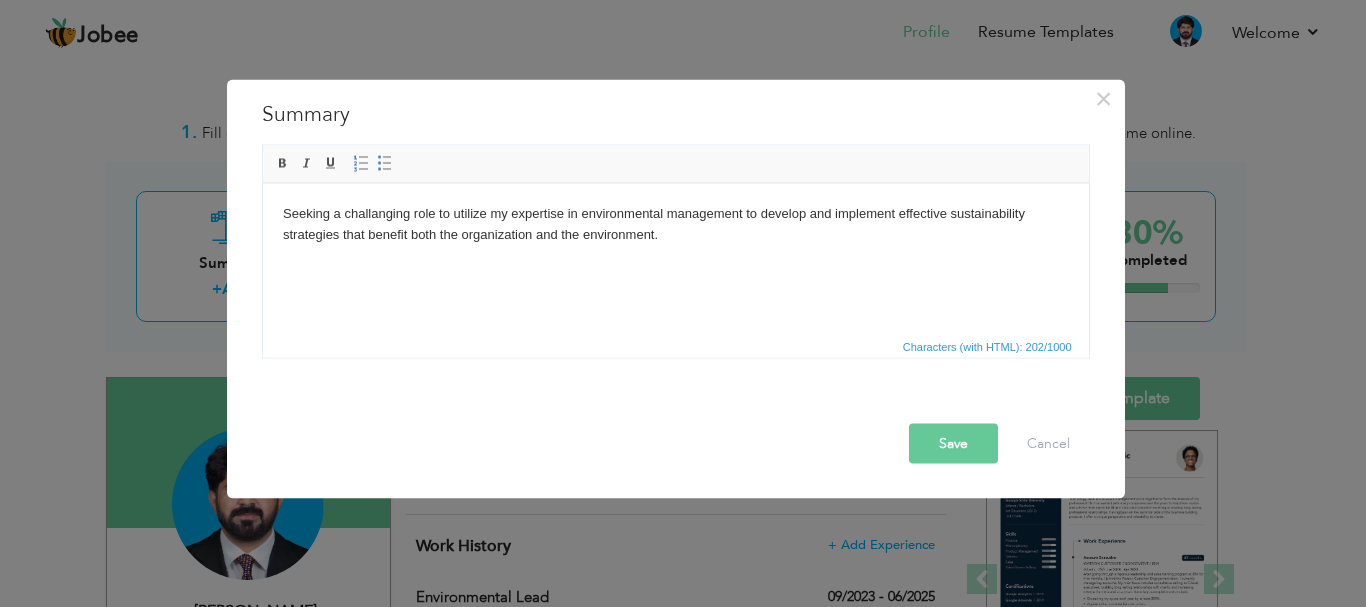 type 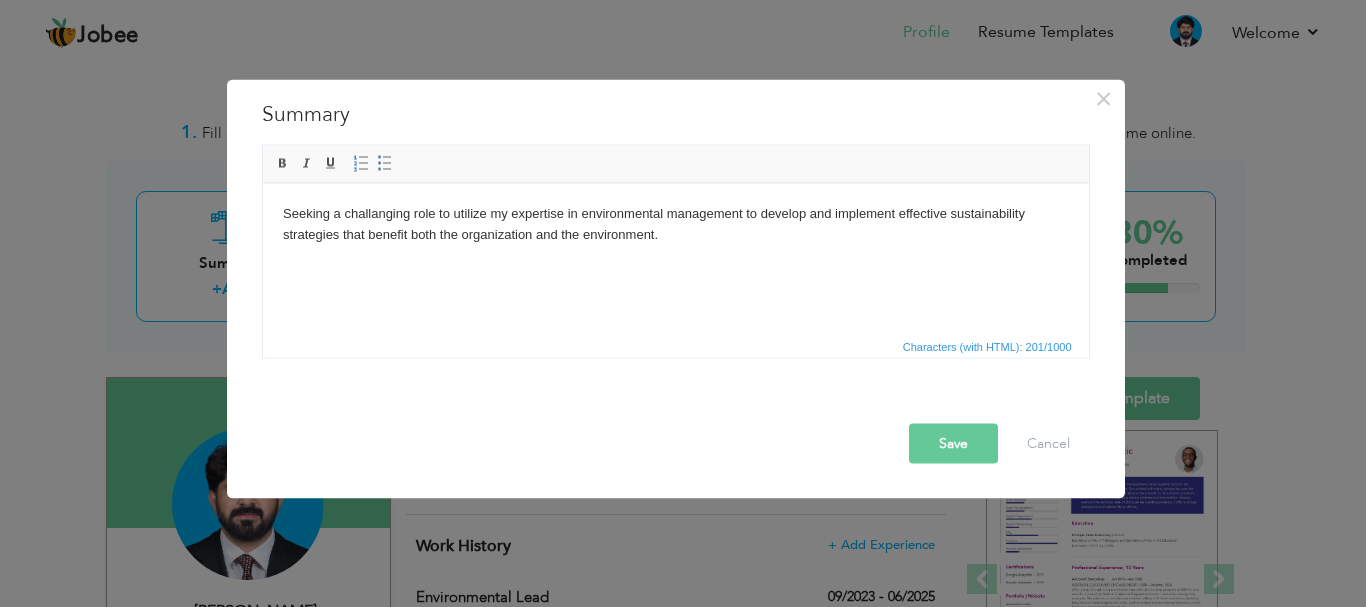 click on "Seeking a challanging role to utilize my expertise in environmental management to develop and implement effective sustainability strategies that benefit both the organization and the environment." at bounding box center (675, 224) 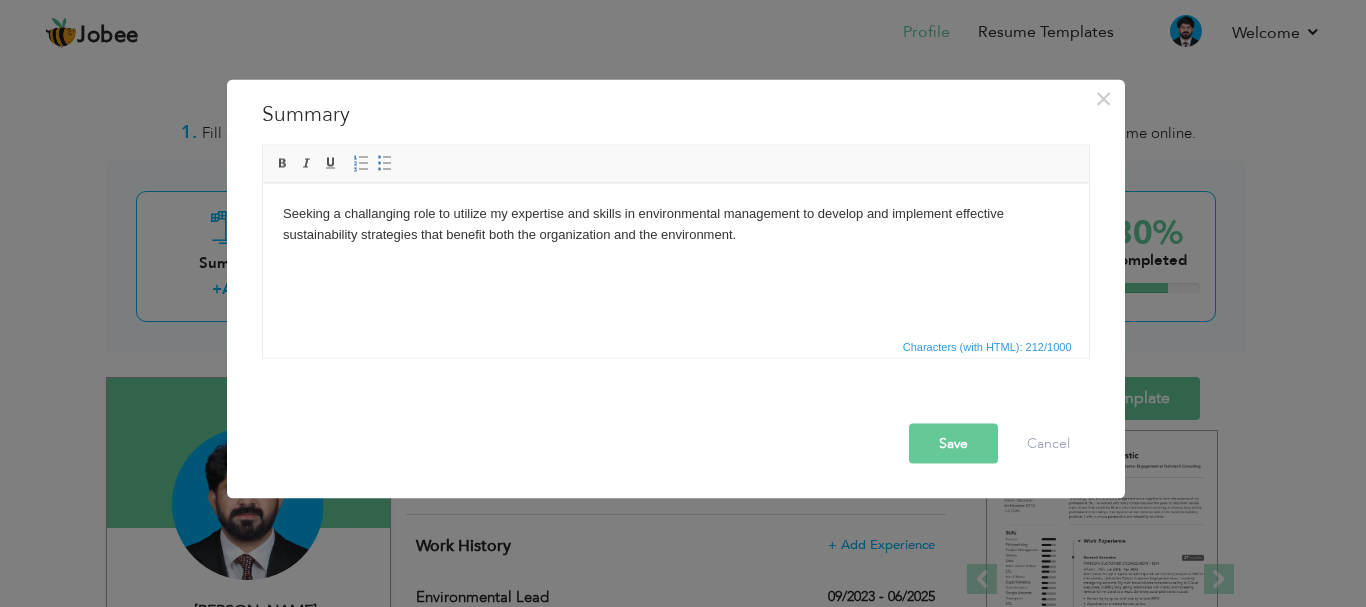 click on "Save" at bounding box center [953, 443] 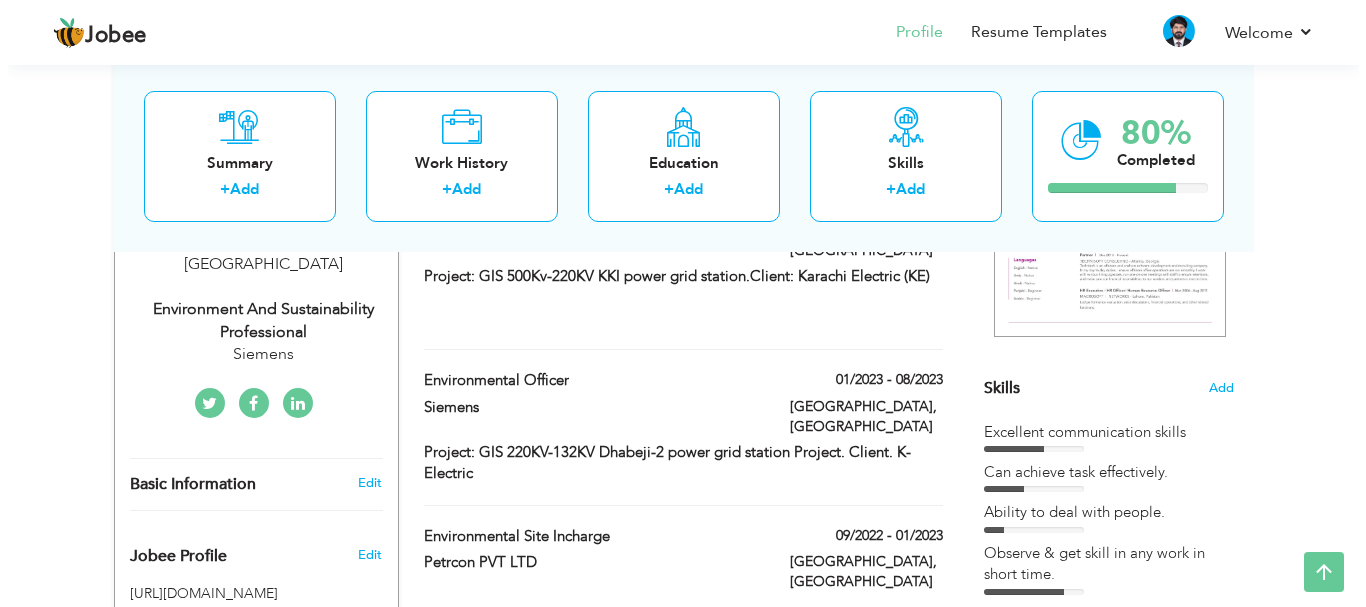 scroll, scrollTop: 400, scrollLeft: 0, axis: vertical 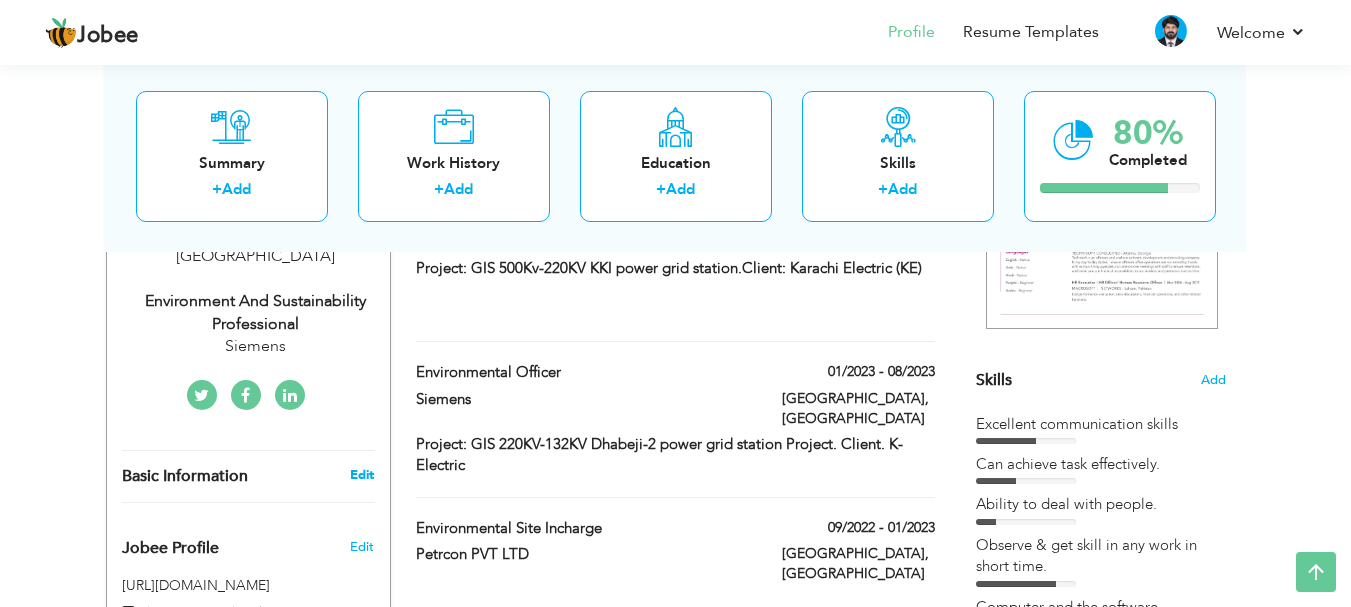 click on "Edit" at bounding box center [362, 475] 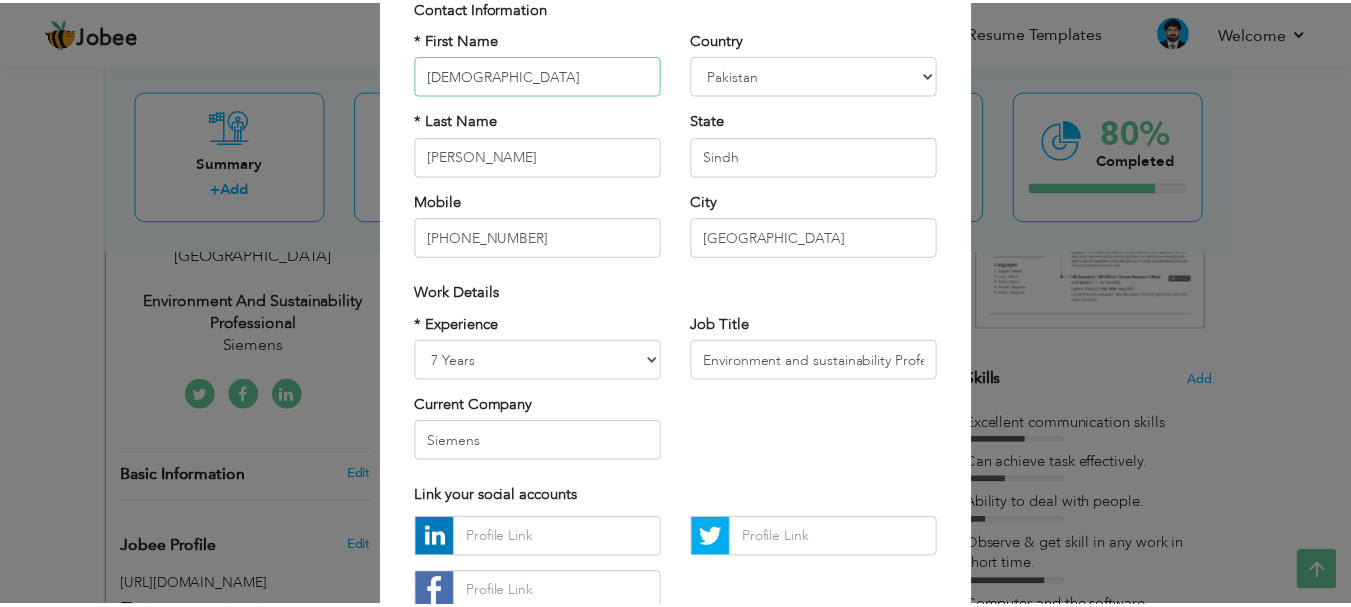 scroll, scrollTop: 0, scrollLeft: 0, axis: both 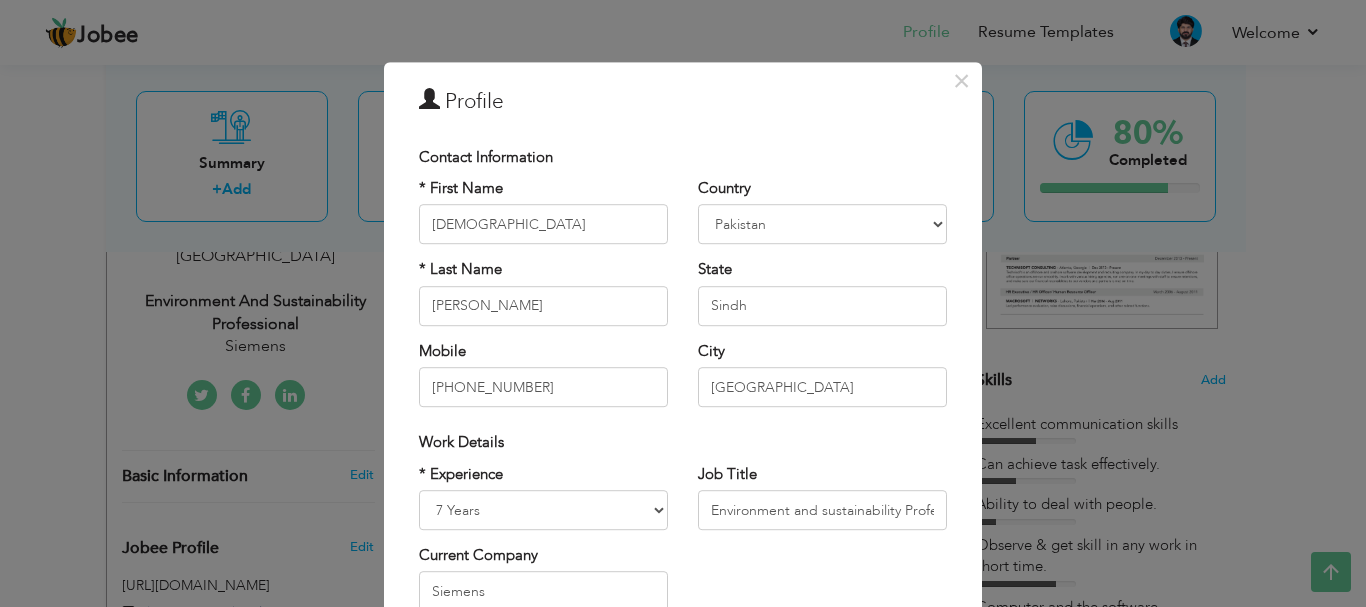click on "×
Profile
Contact Information
* First Name
Muhammad
* Last Name
Ayoub" at bounding box center (683, 303) 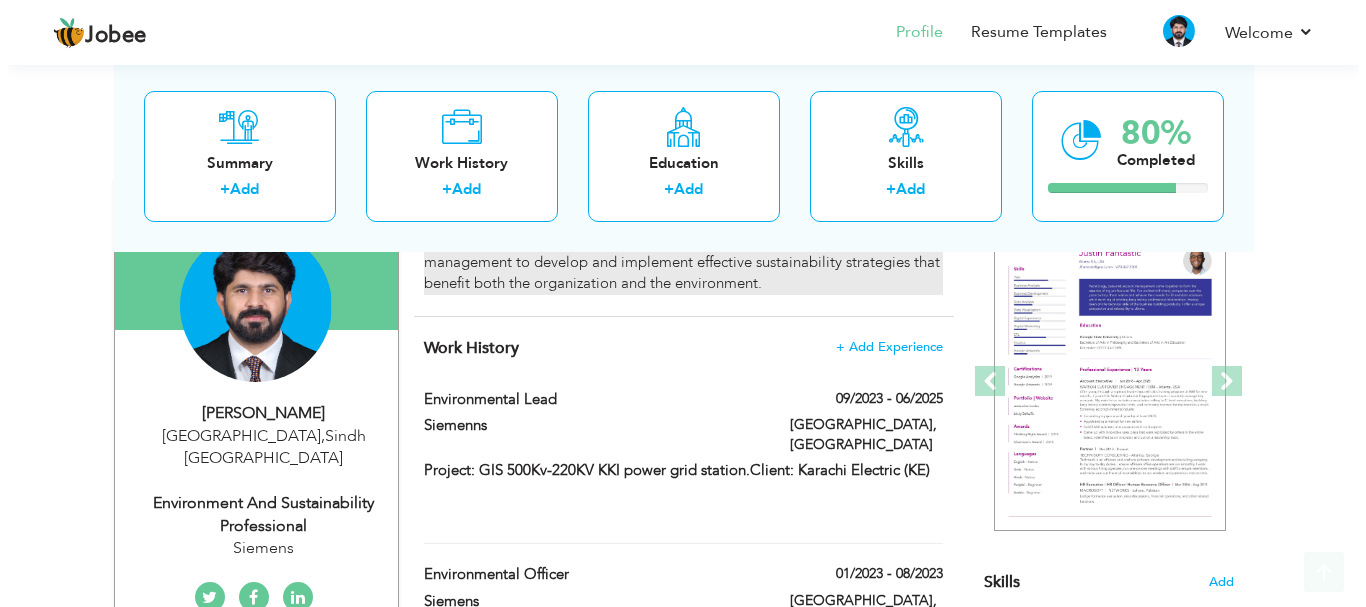 scroll, scrollTop: 200, scrollLeft: 0, axis: vertical 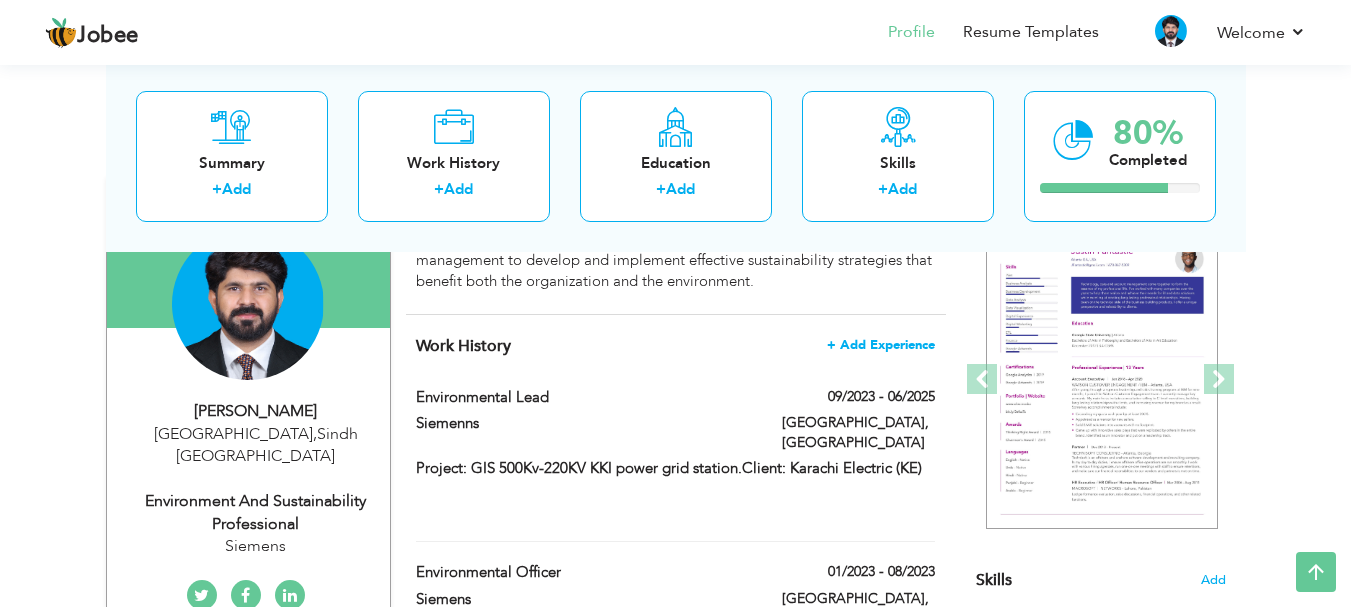 click on "+ Add Experience" at bounding box center (881, 345) 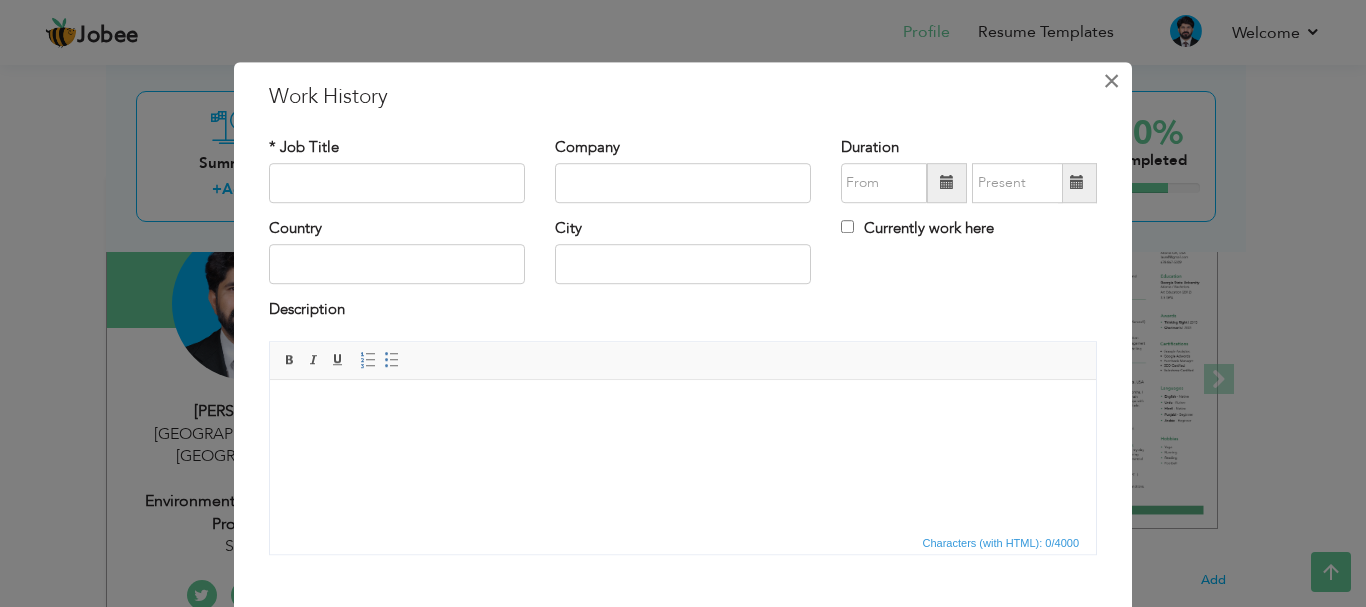 click on "×" at bounding box center (1111, 81) 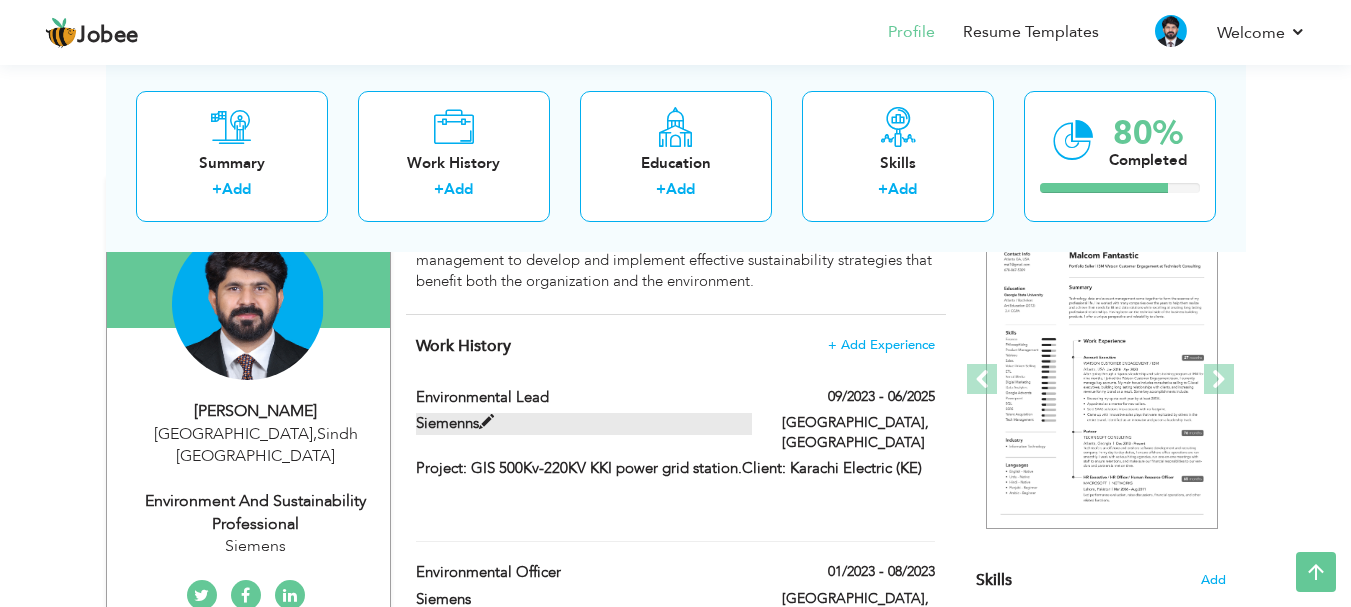 click at bounding box center [486, 422] 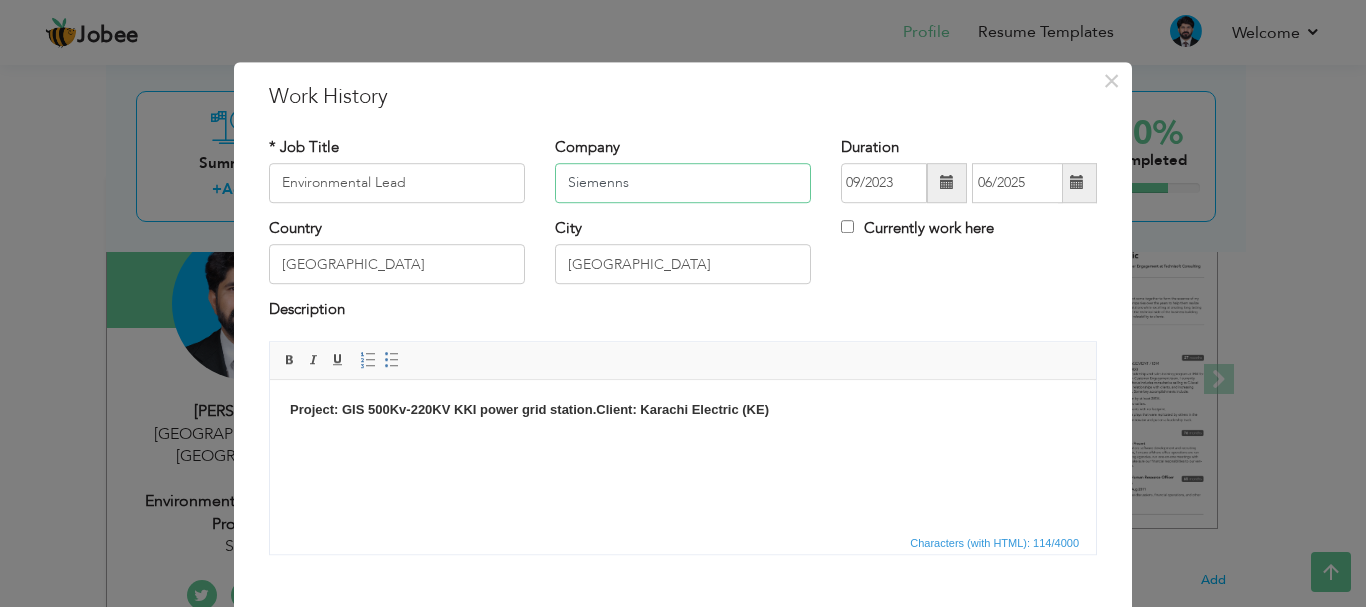 click on "Siemenns" at bounding box center [683, 183] 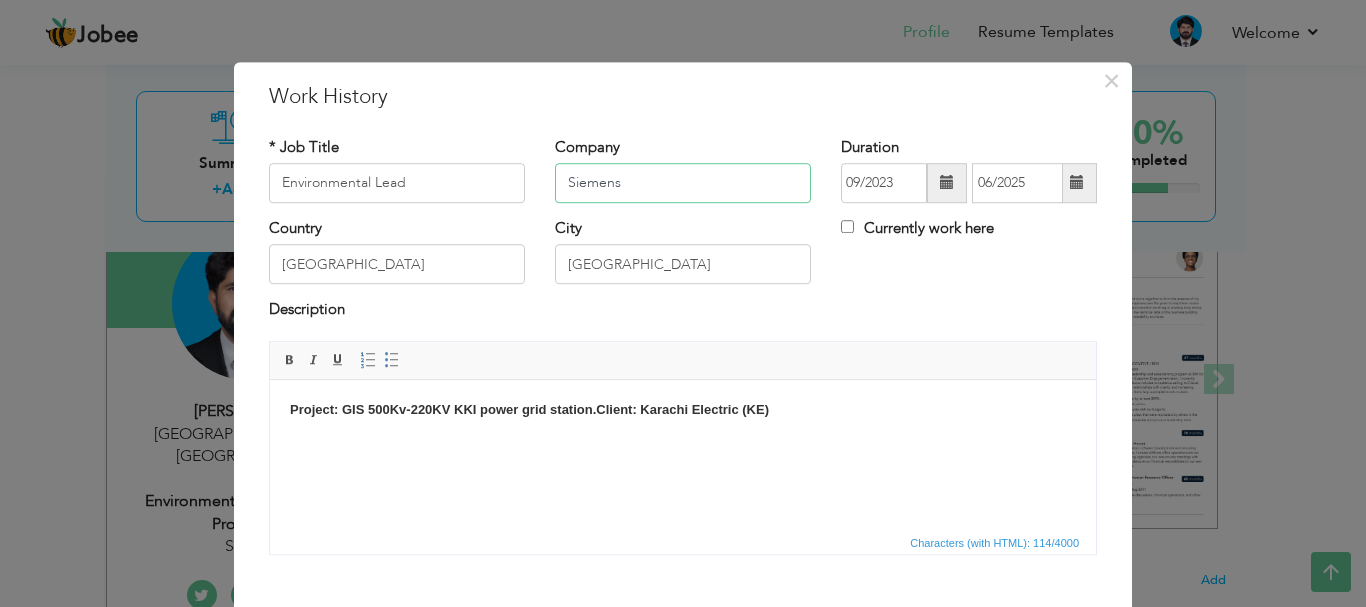 type on "Siemens" 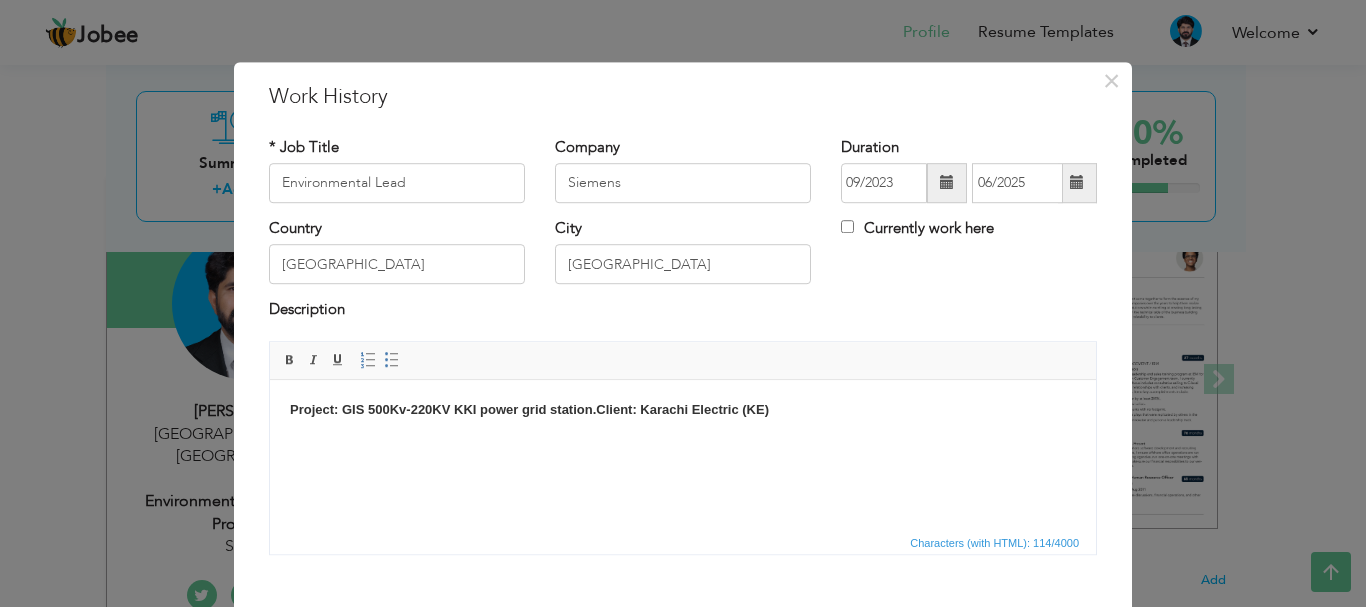 click on "Project: GIS 500Kv-220KV KKI power grid station.Client: Karachi Electric (KE)" at bounding box center [529, 408] 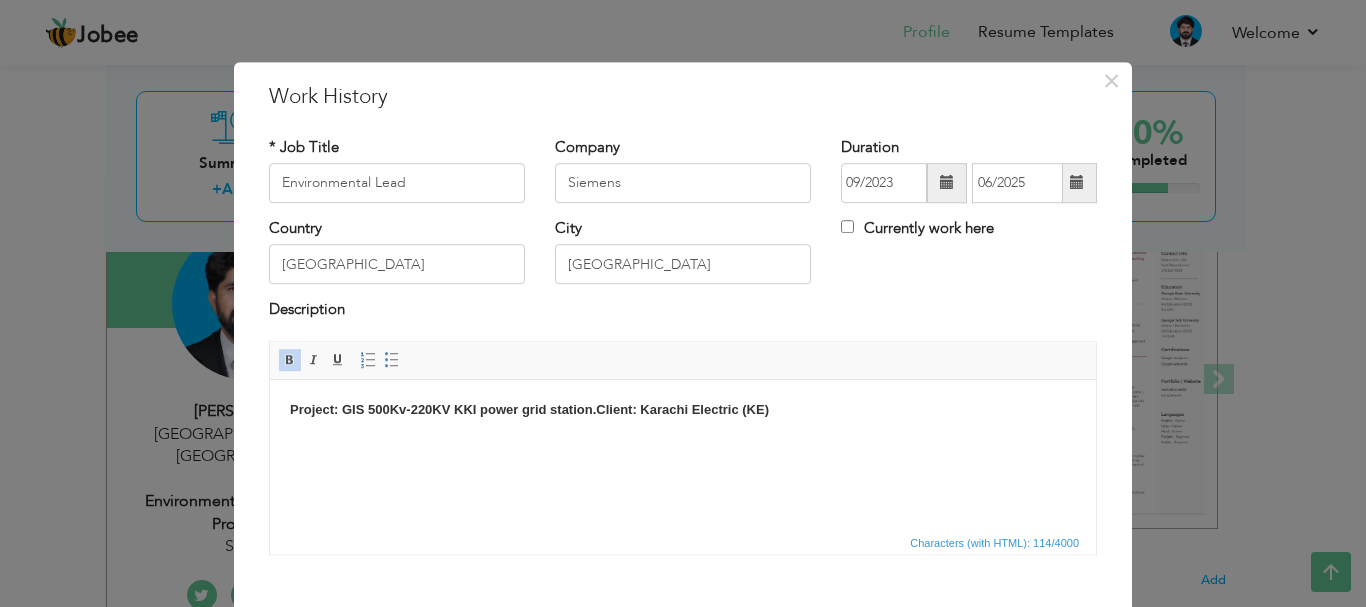 type 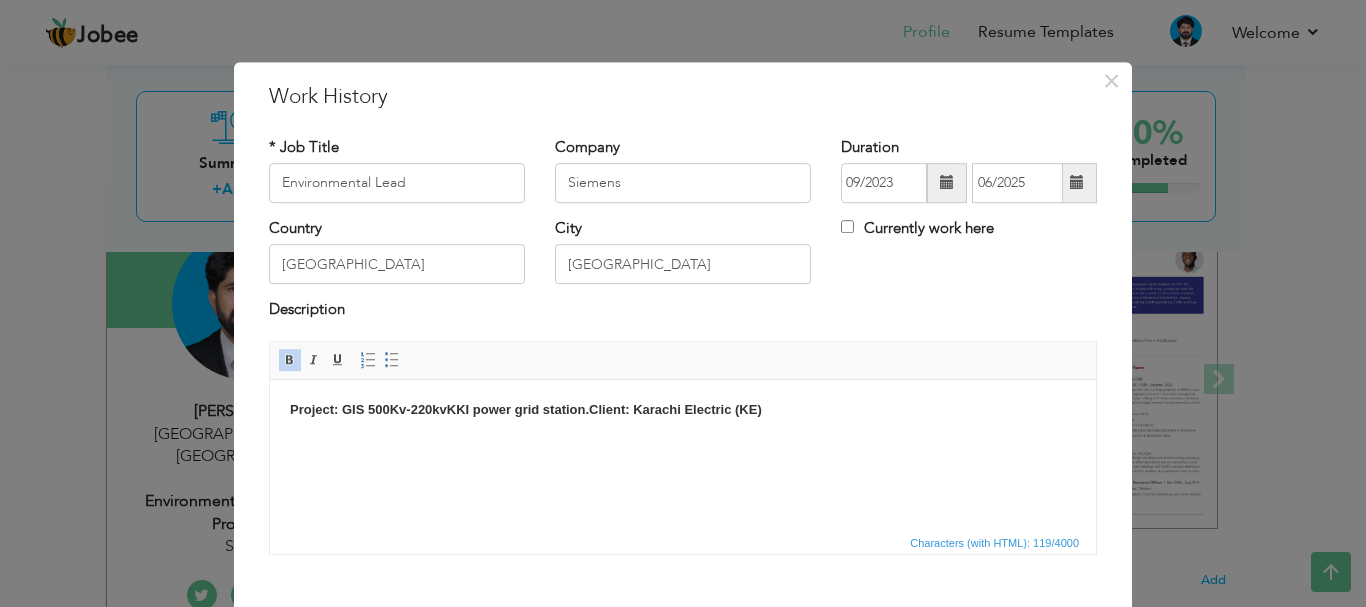 click on "Project: GIS 500Kv-220kv  KKI power grid station.Client: Karachi Electric (KE)" at bounding box center [526, 408] 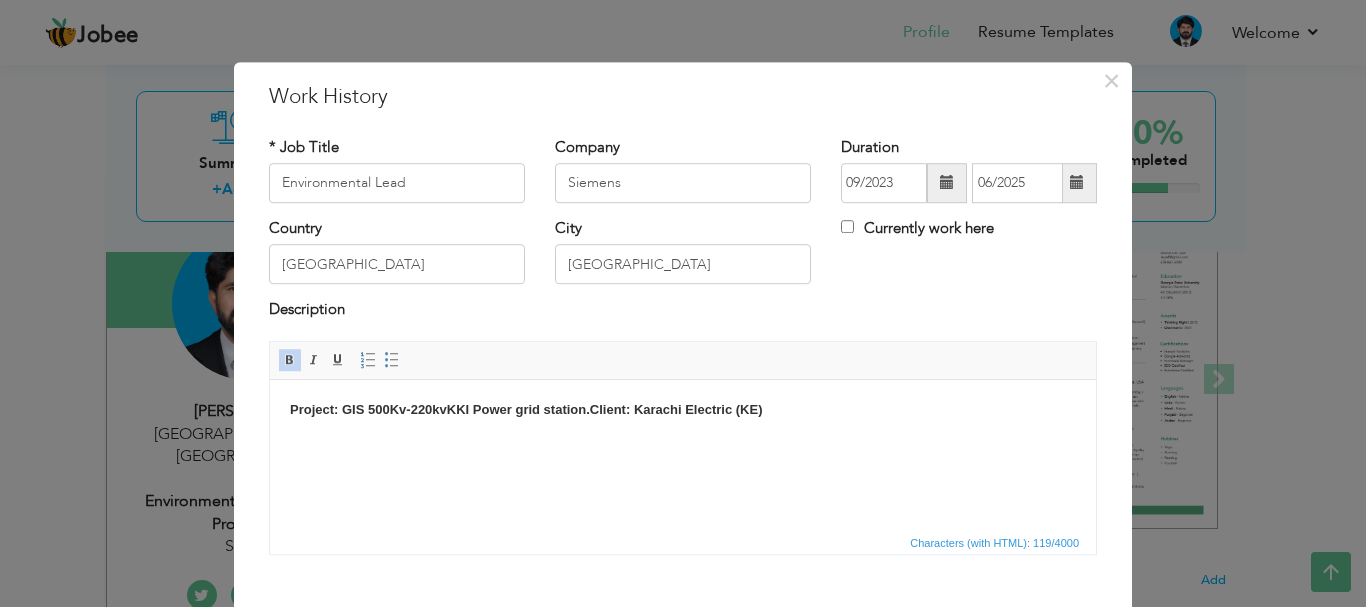 click on "Project: GIS 500Kv-220kv  KKI P ower grid station.Client: Karachi Electric (KE)" at bounding box center (526, 408) 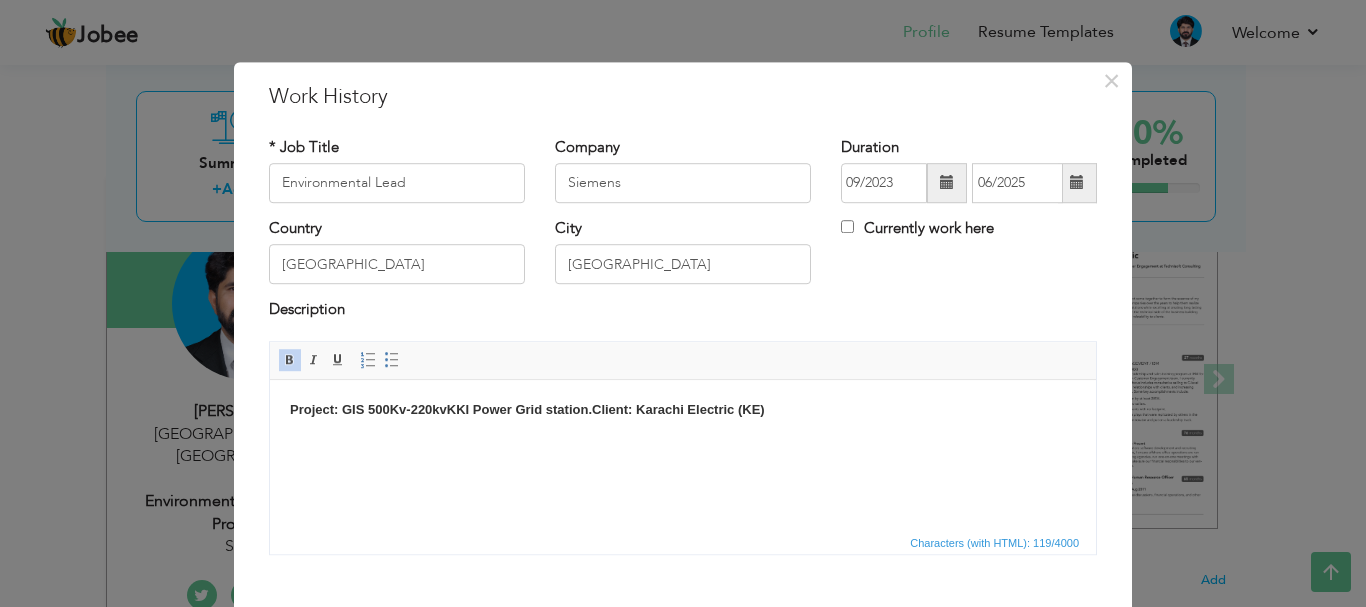click on "Project: GIS 500Kv-220kv  KKI P ower G rid station.Client: Karachi Electric (KE)" at bounding box center [527, 408] 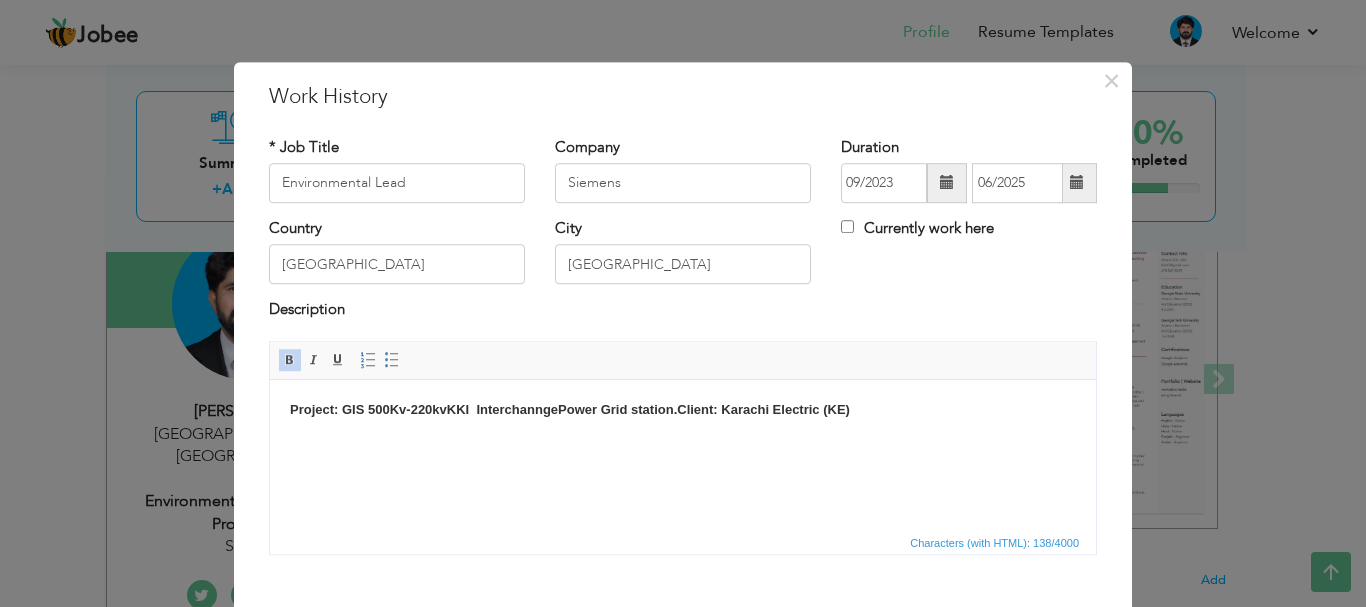 click on "Project: GIS 500Kv-220kv  KKI  Interchannge  P ower G rid station.Client: Karachi Electric (KE)" at bounding box center (570, 408) 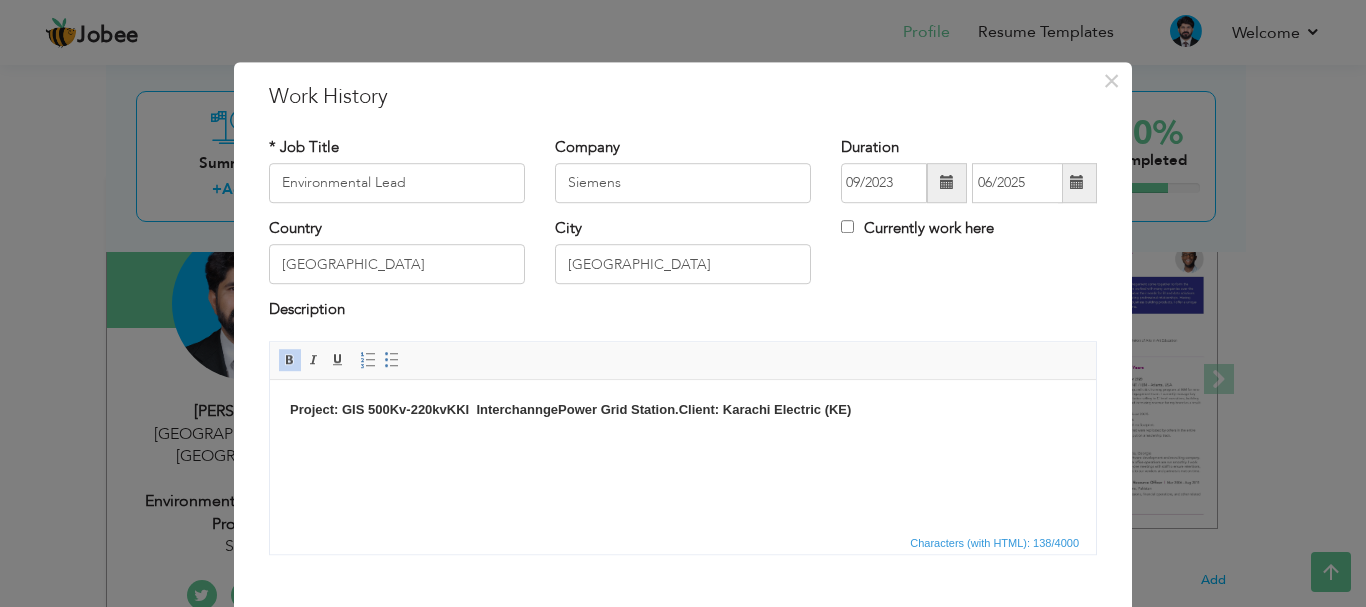 click on "Project: GIS 500Kv-220kv  KKI  Interchannge  P ower G rid S tation.Client: Karachi Electric (KE)" at bounding box center [570, 408] 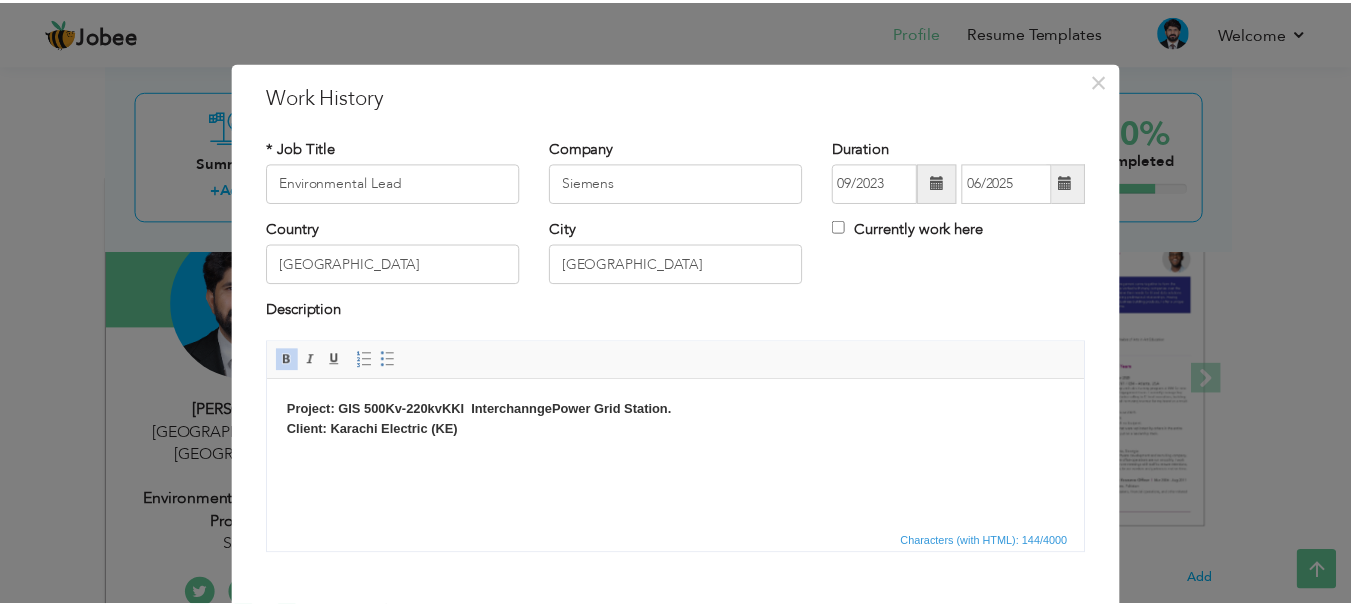 scroll, scrollTop: 110, scrollLeft: 0, axis: vertical 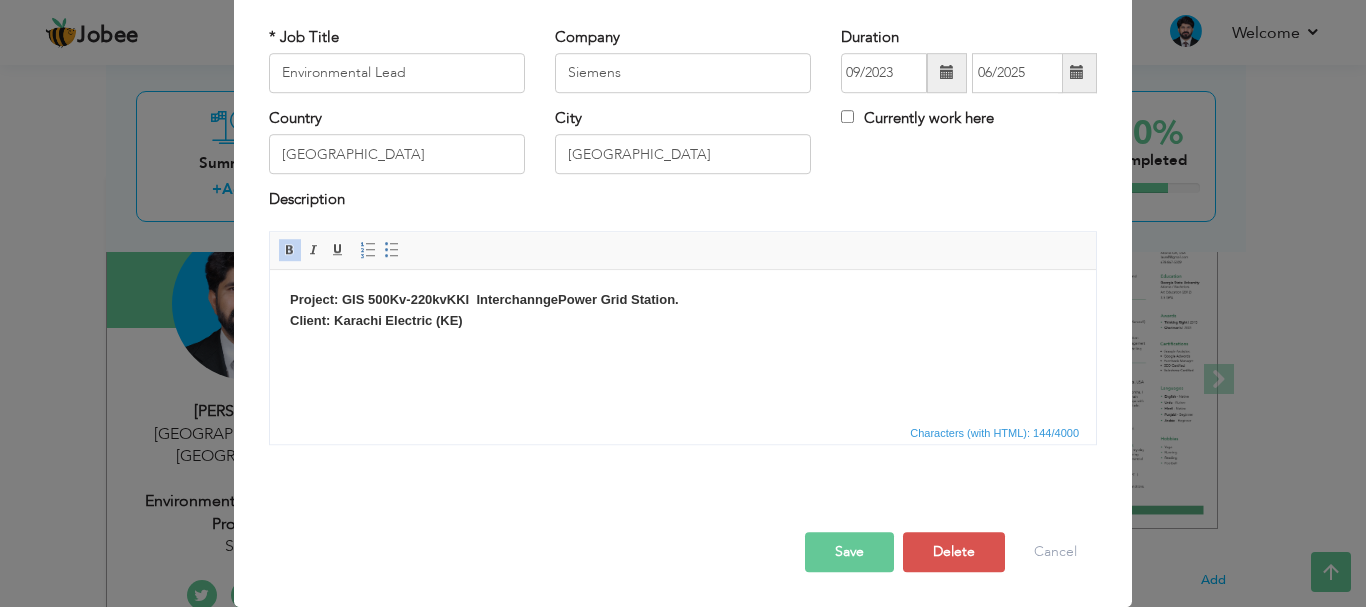 click on "Project: GIS 500Kv-220kv  KKI  Interchannge  P ower G rid S tation. ​​​​​​​ Client: Karachi Electric (KE)" at bounding box center (484, 309) 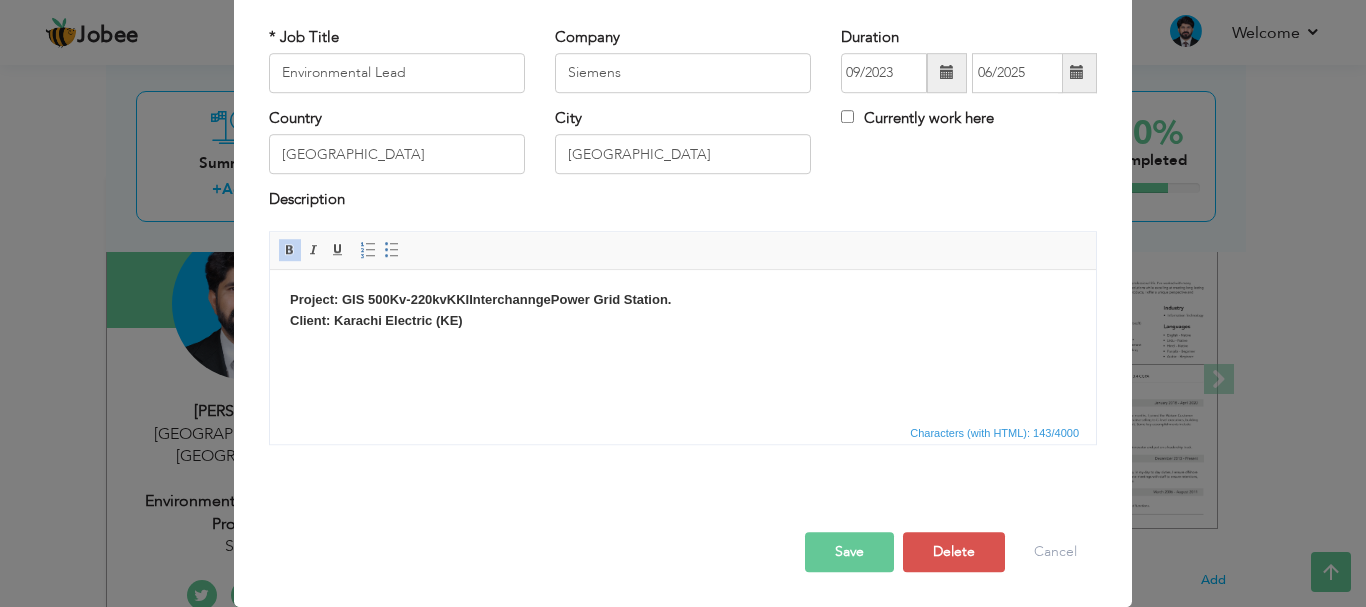 click on "Save" at bounding box center [849, 552] 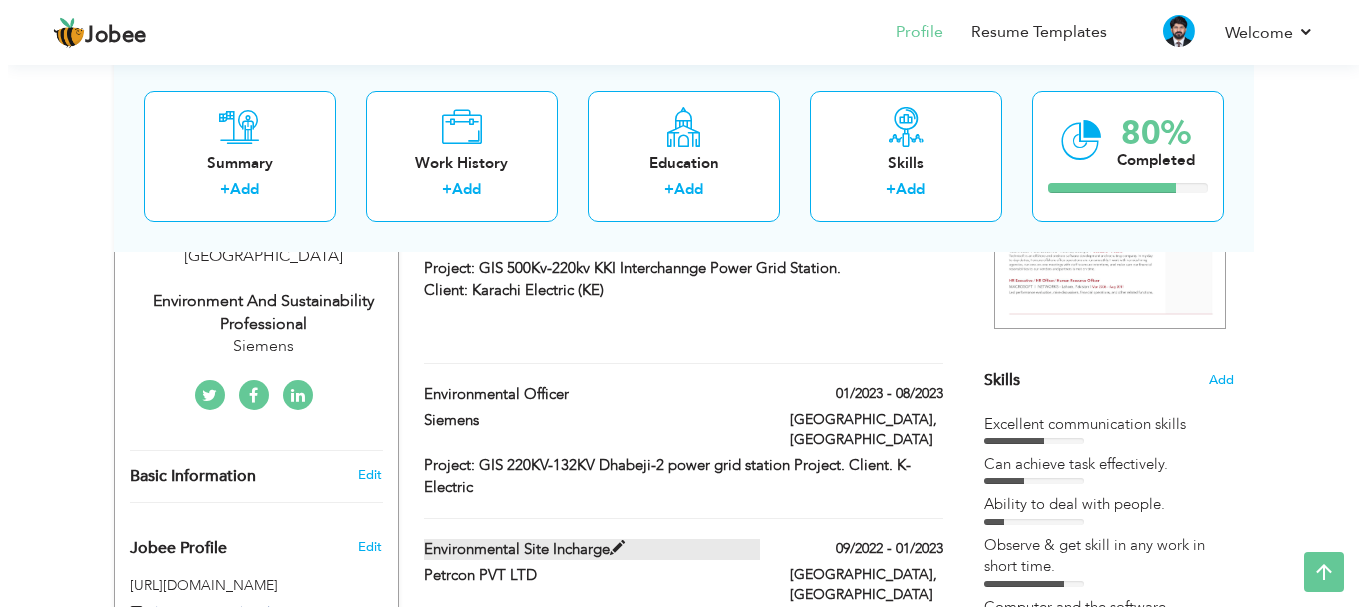 scroll, scrollTop: 300, scrollLeft: 0, axis: vertical 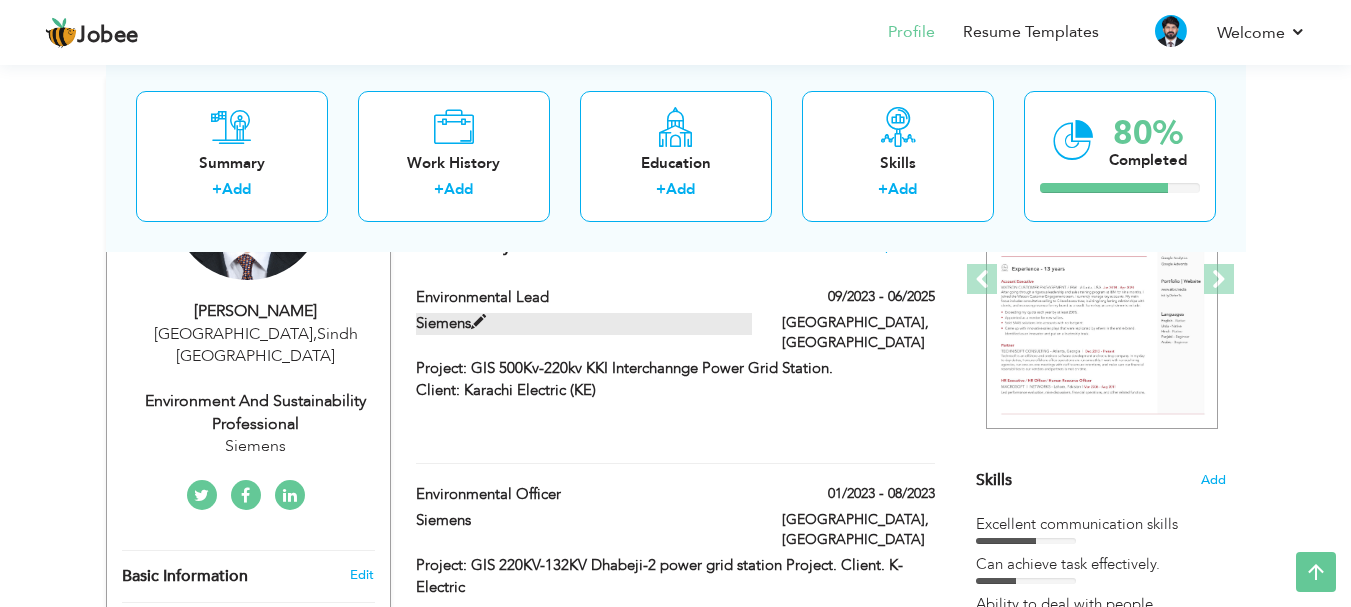 click on "Siemens" at bounding box center [584, 323] 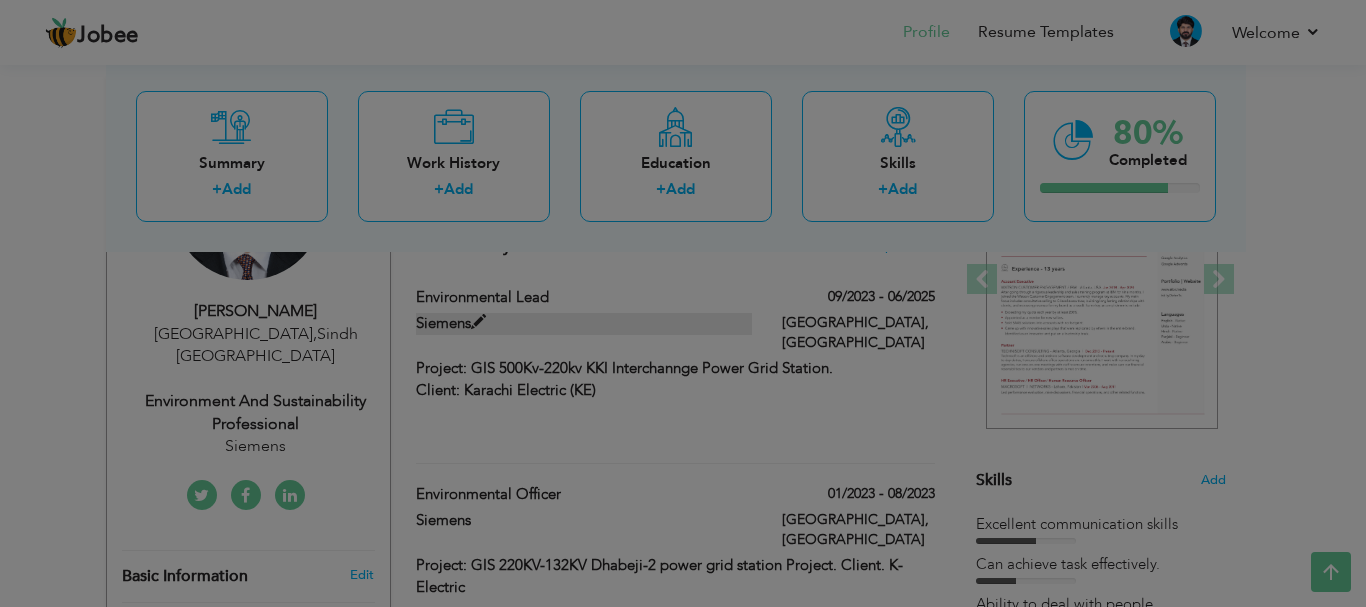 scroll, scrollTop: 0, scrollLeft: 0, axis: both 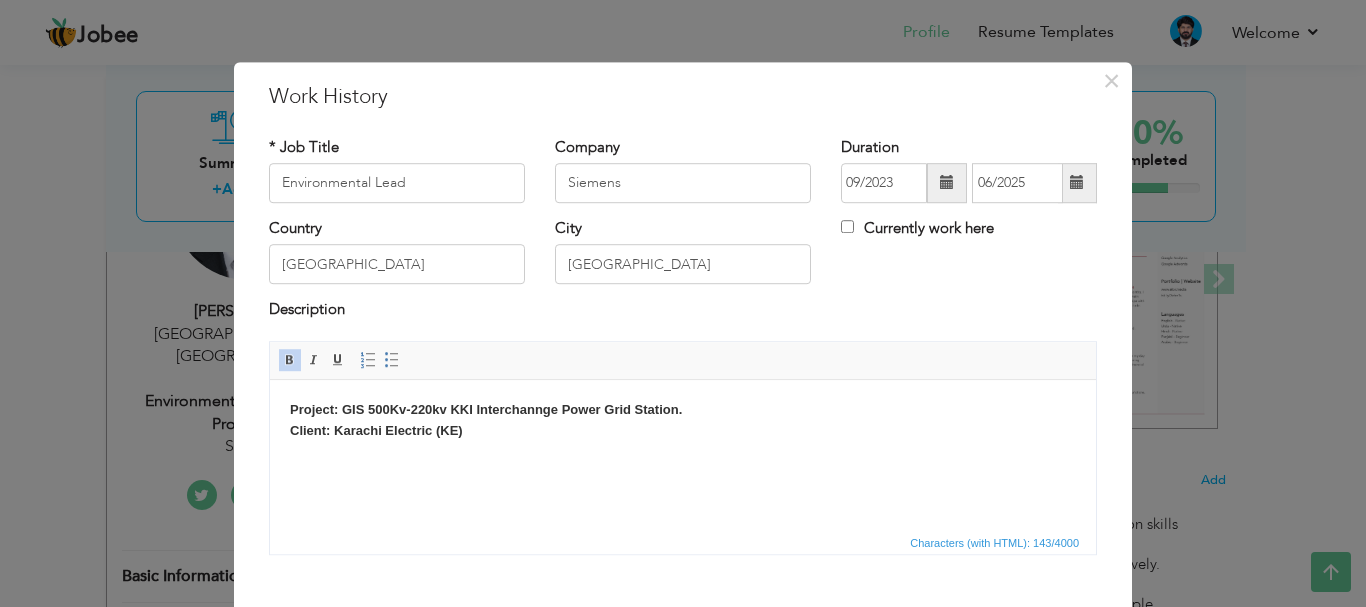 click on "Project: GIS 500Kv-220kv KKI Interchannge Power Grid Station. Client: Karachi Electric (KE)" at bounding box center [486, 419] 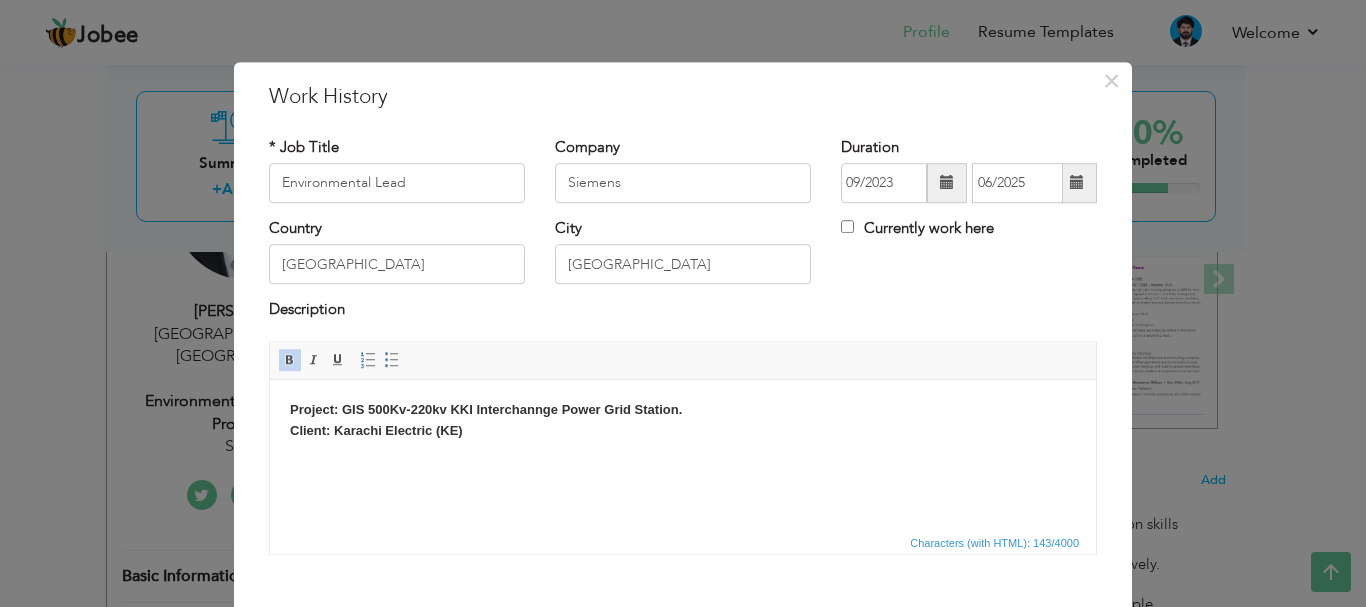 type 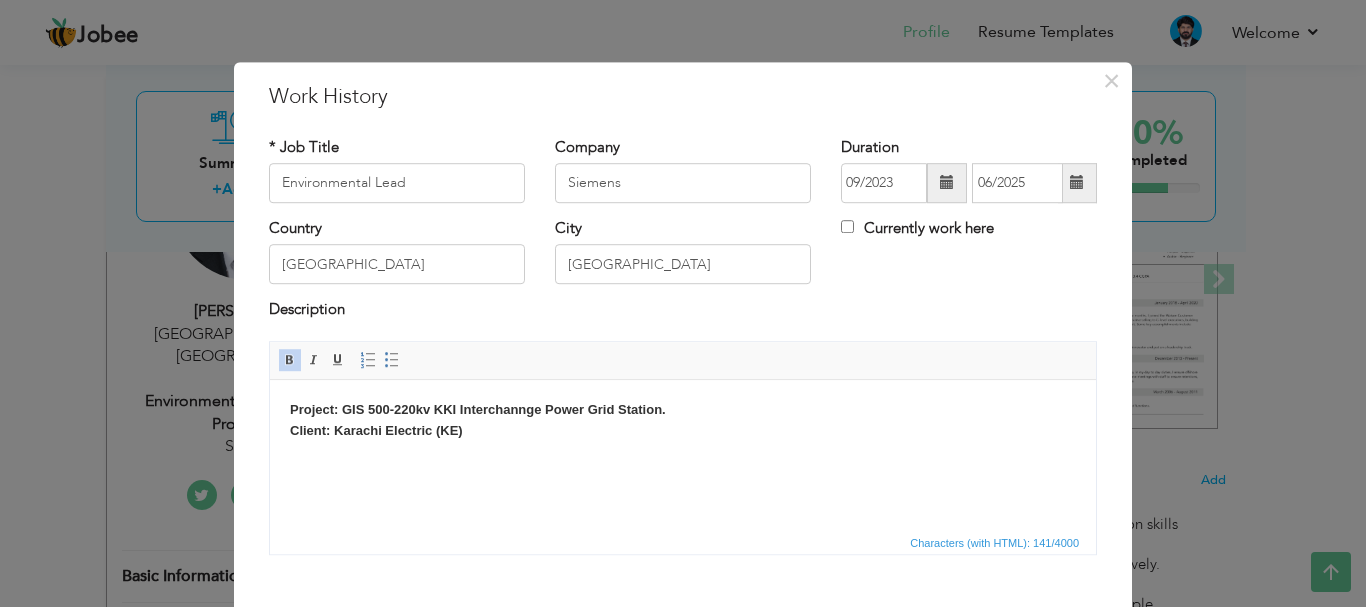 click on "Project: GIS 500 - 220kv KKI Interchannge Power Grid Station. Client: Karachi Electric (KE)" at bounding box center (478, 419) 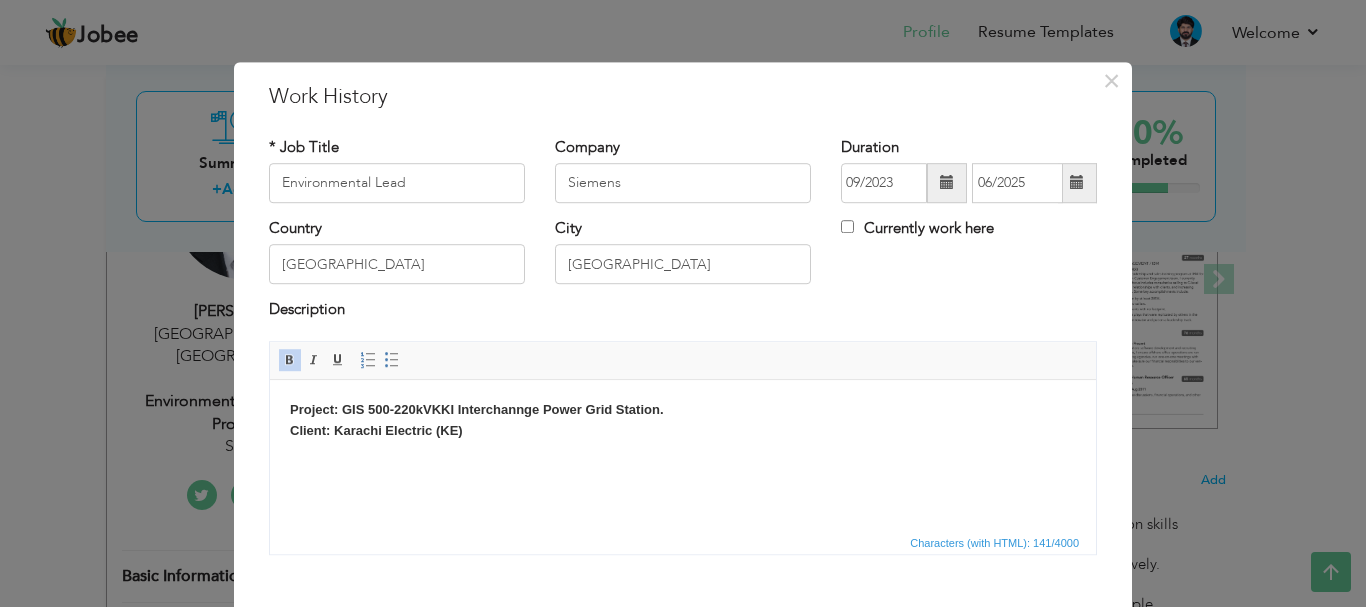 click on "Project: GIS 500 - 220kV  KKI Interchannge Power Grid Station. Client: Karachi Electric (KE)" at bounding box center [477, 419] 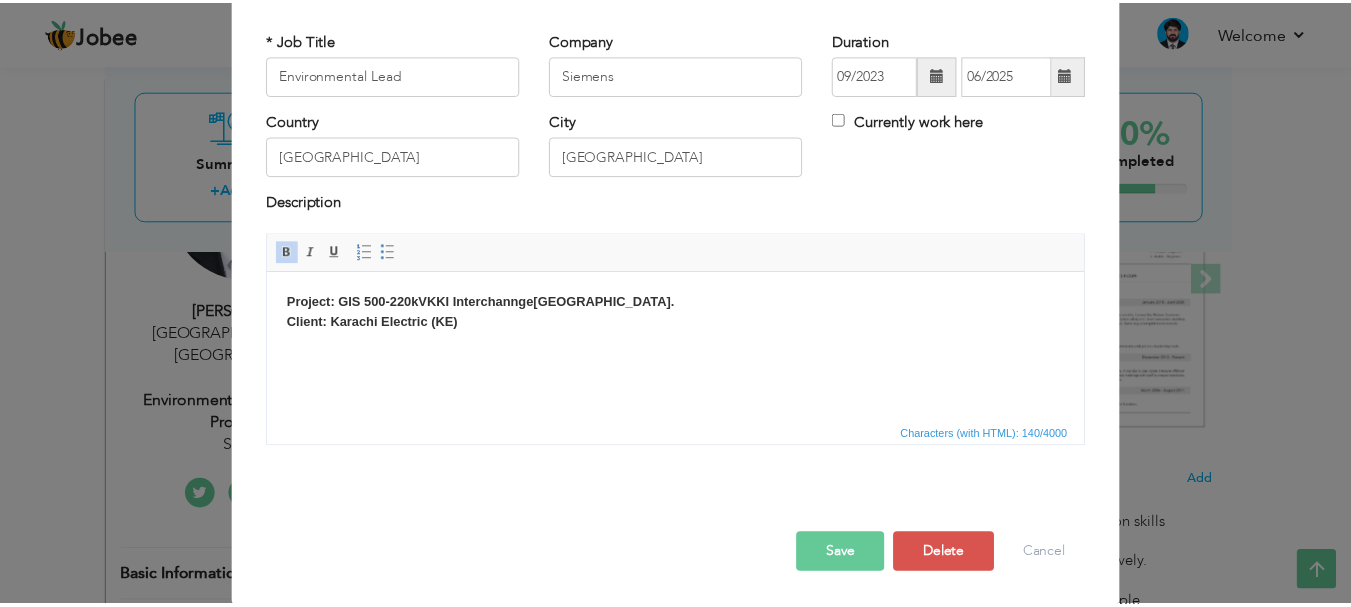 scroll, scrollTop: 110, scrollLeft: 0, axis: vertical 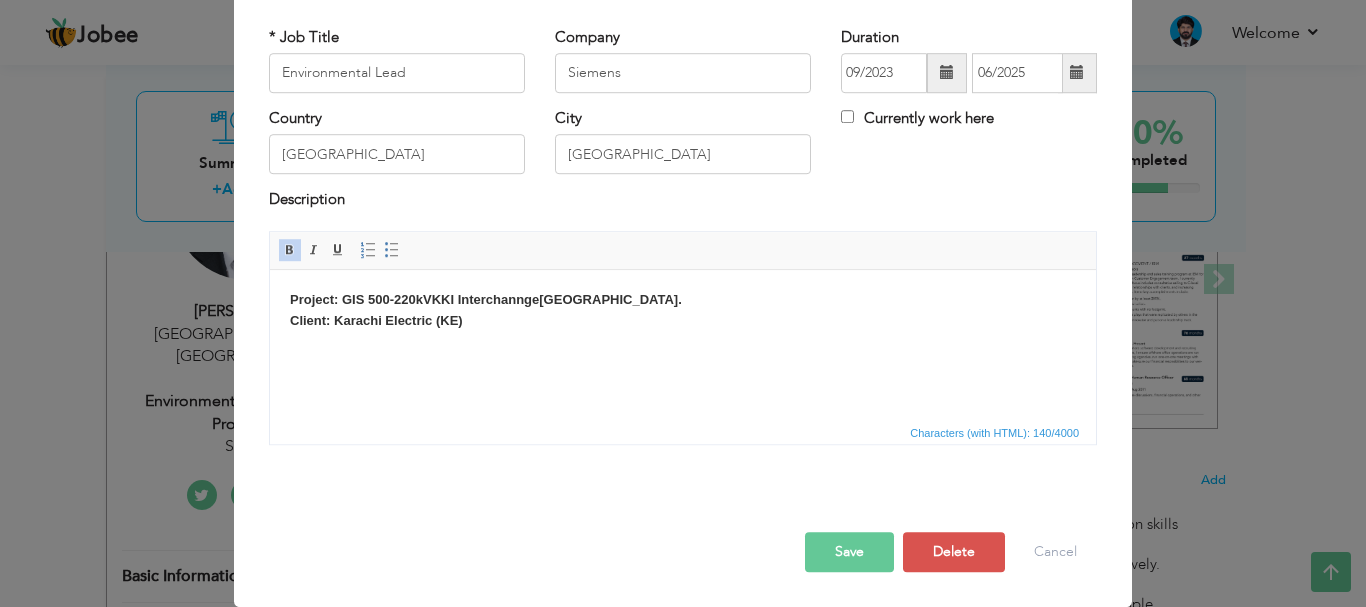 click on "Save" at bounding box center [849, 552] 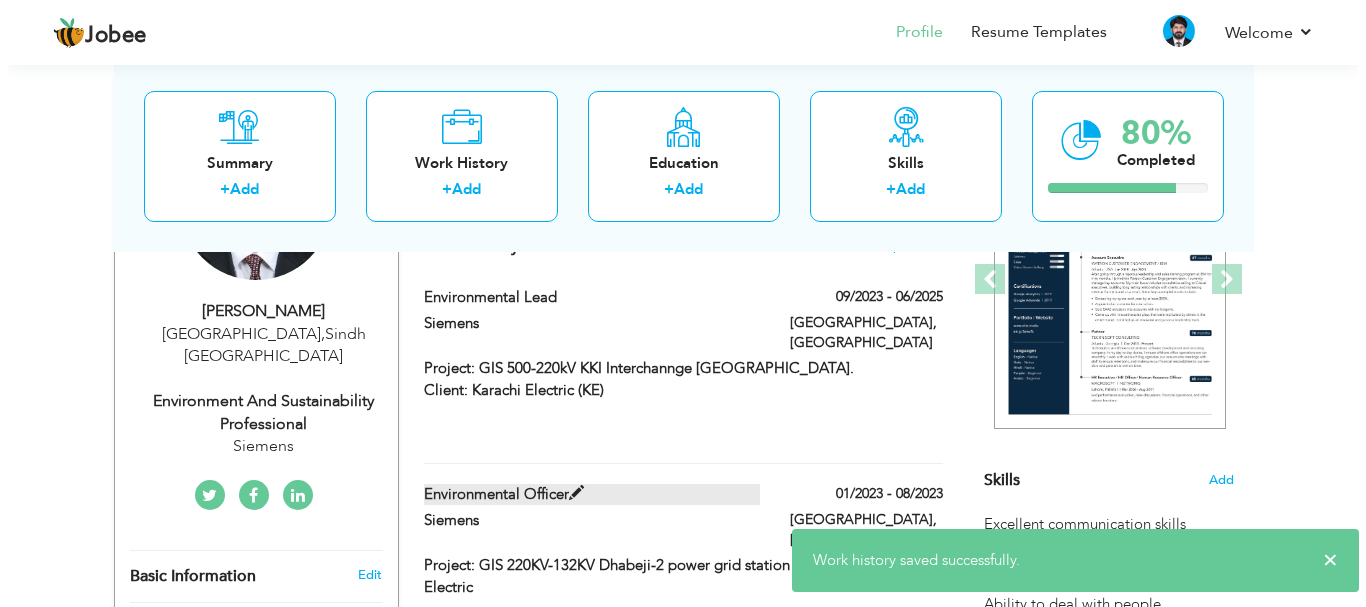 scroll, scrollTop: 400, scrollLeft: 0, axis: vertical 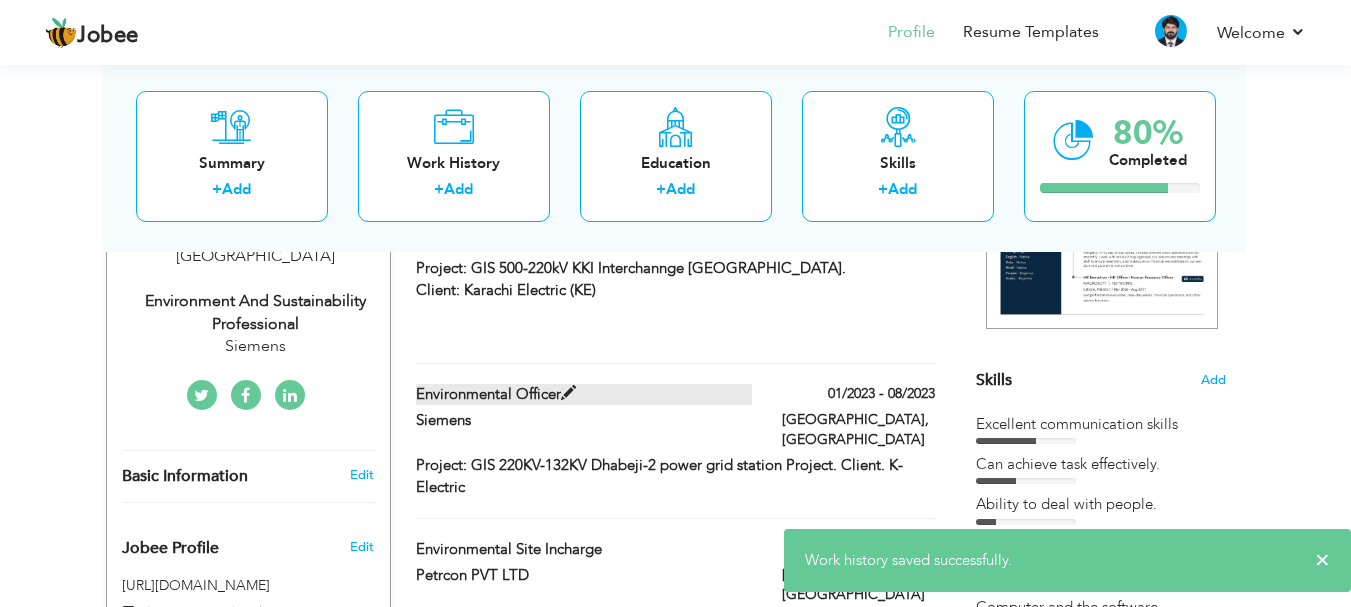click at bounding box center [568, 393] 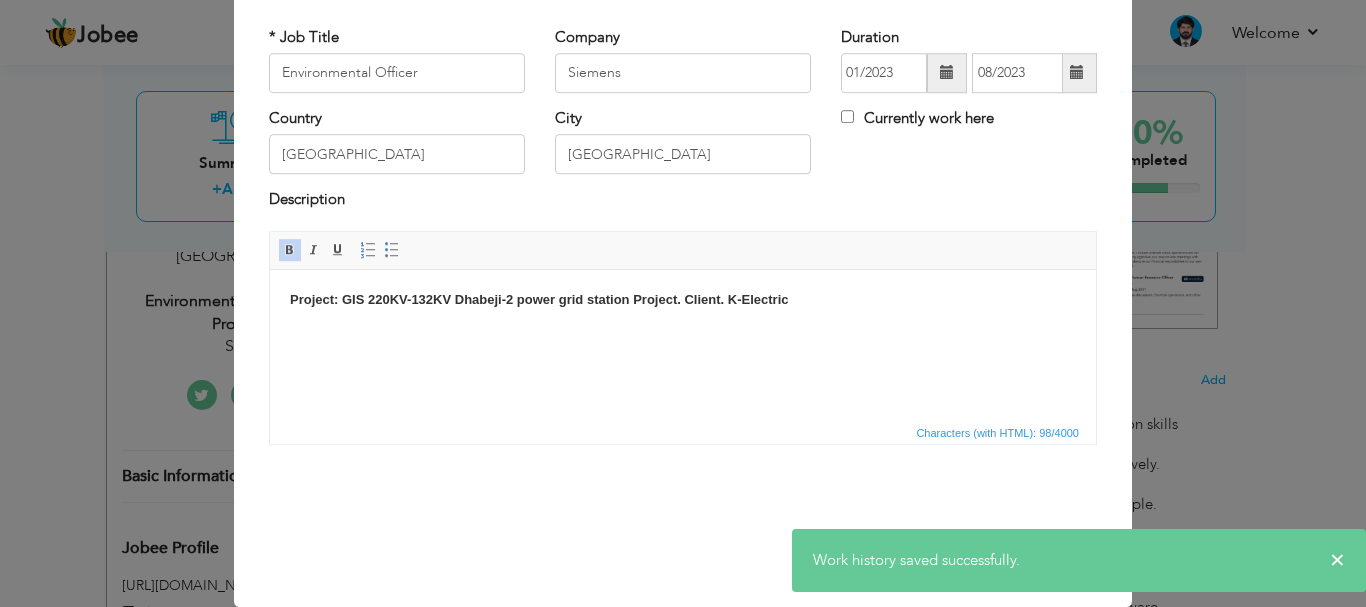 scroll, scrollTop: 0, scrollLeft: 0, axis: both 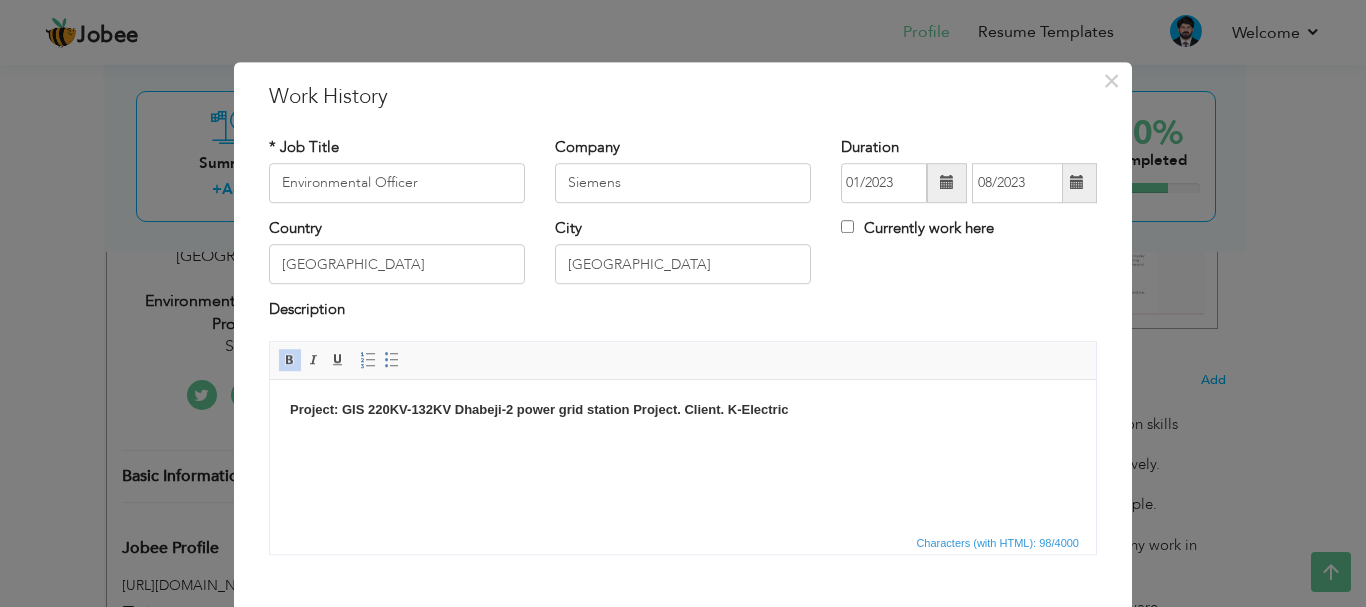 click on "Project: GIS 220KV-132KV Dhabeji-2 power grid station Project. Client. K-Electric" at bounding box center [539, 408] 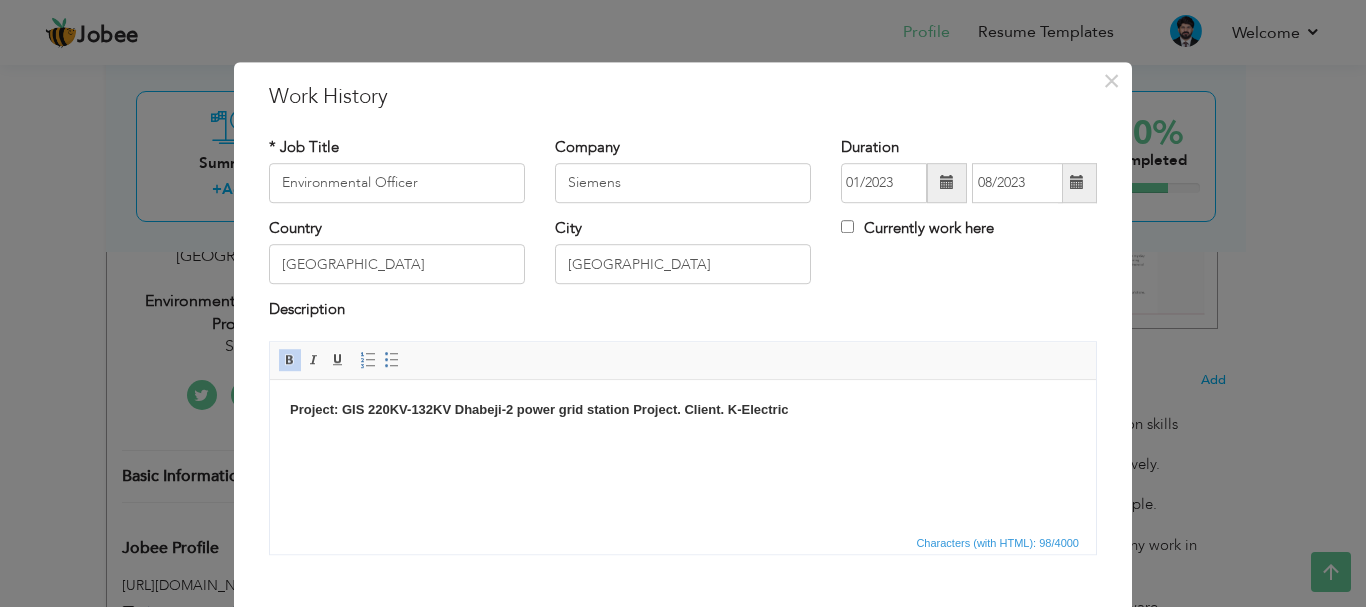 type 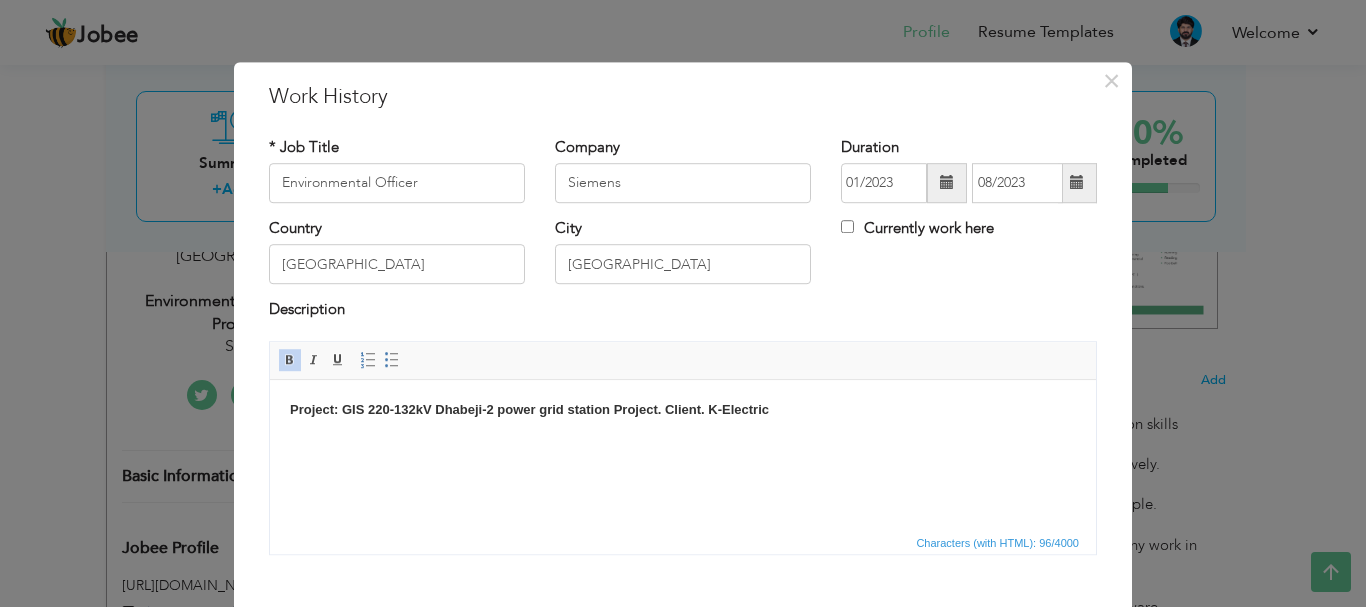 click on "Project: GIS 220-132kV Dhabeji-2 power grid station Project. Client. K-Electric" at bounding box center [529, 408] 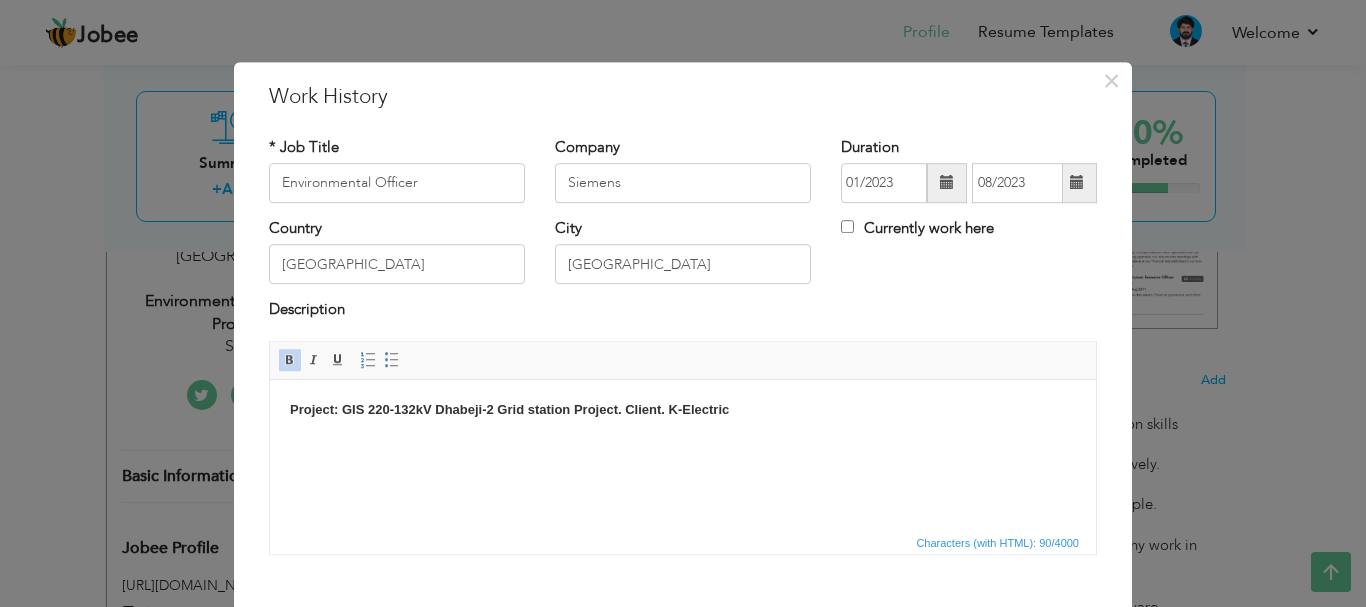 click on "Project: GIS 220-132kV Dhabeji-2 Grid station Project. Client. K-Electric" at bounding box center (509, 408) 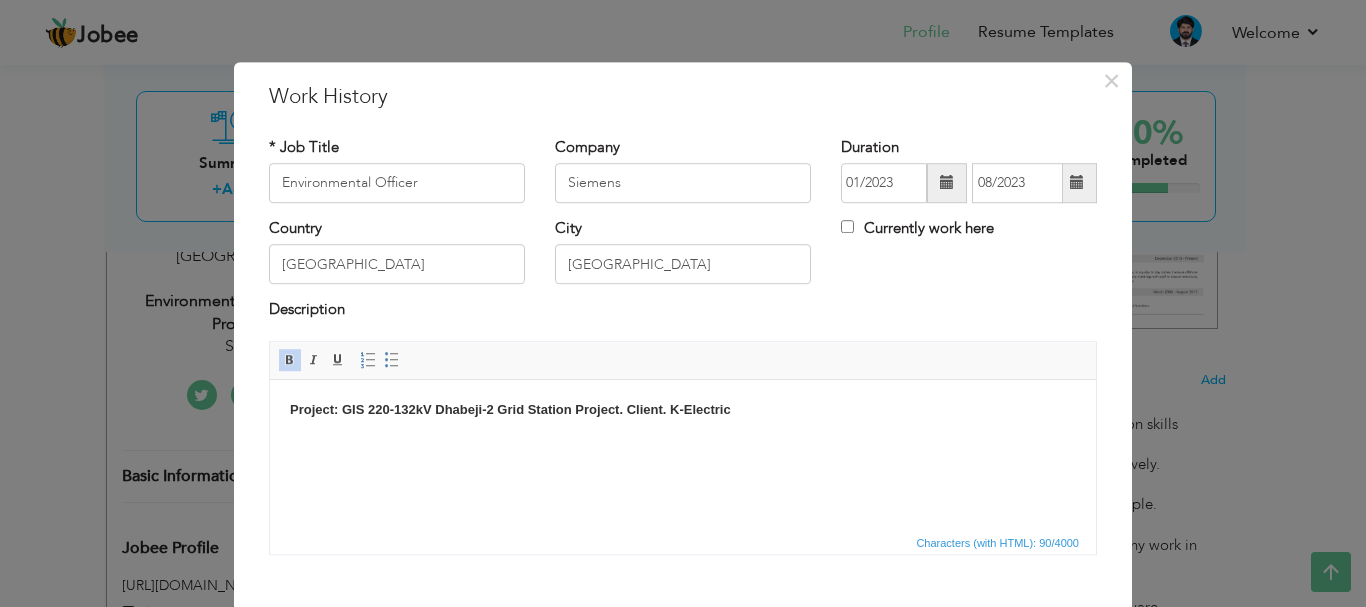 click on "Project: GIS 220-132kV Dhabeji-2 Grid Station Project. Client. K-Electric" at bounding box center (510, 408) 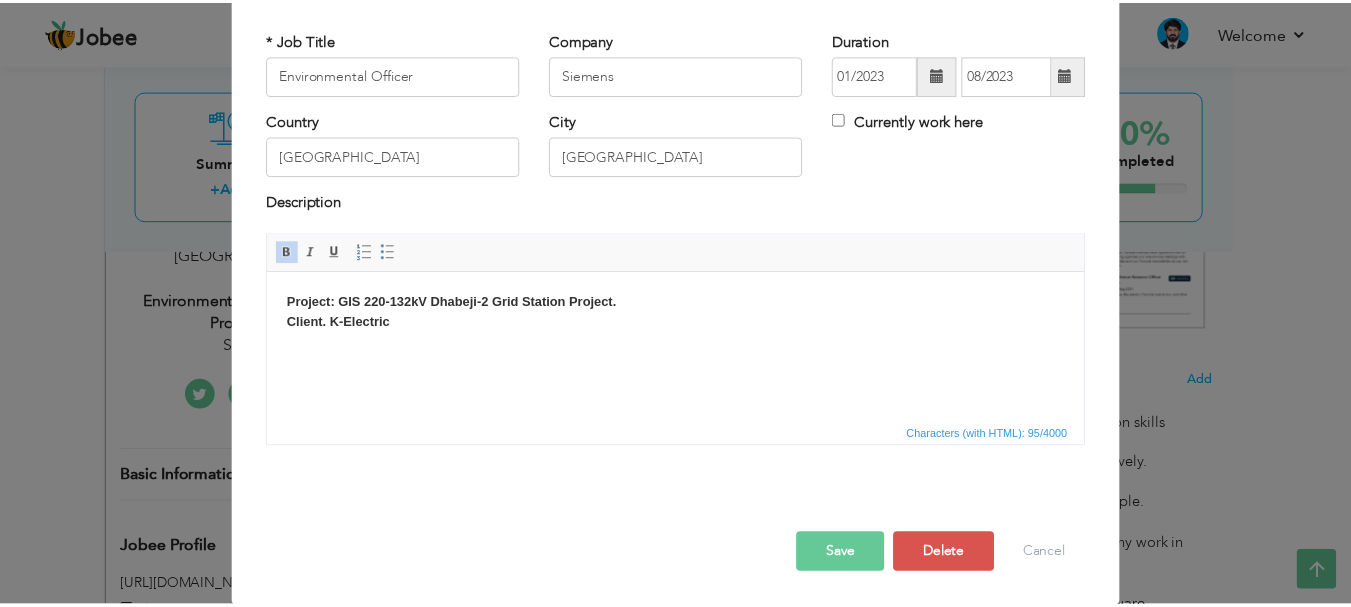 scroll, scrollTop: 110, scrollLeft: 0, axis: vertical 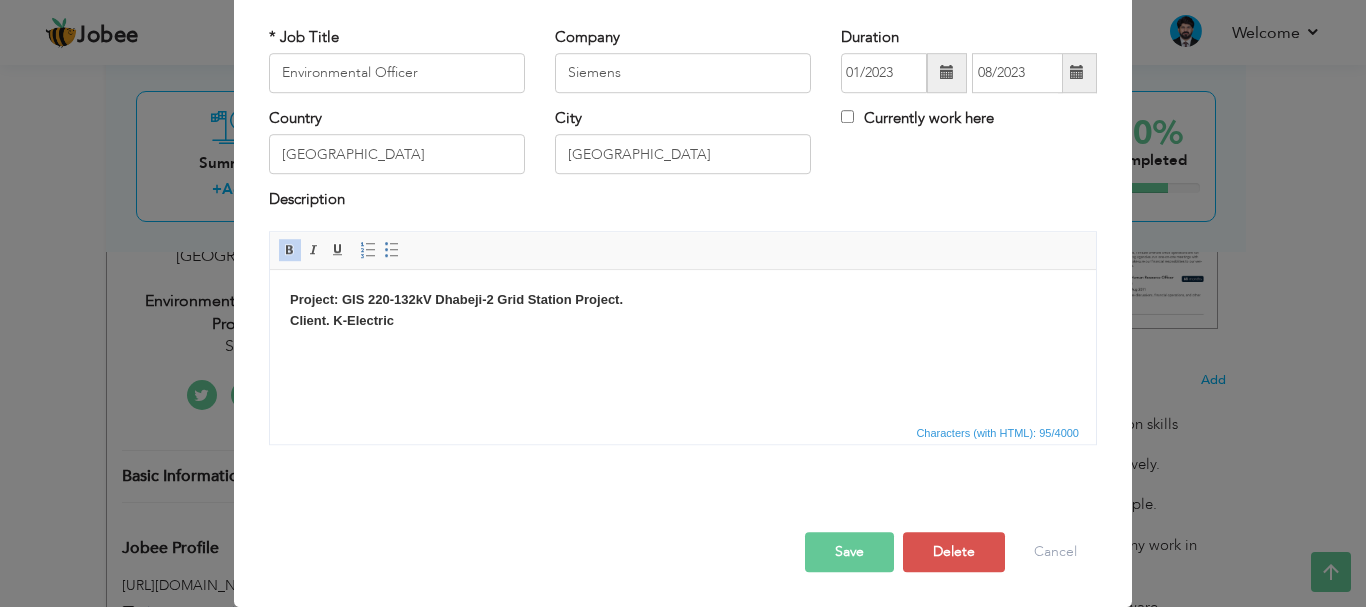 click on "Save" at bounding box center [849, 552] 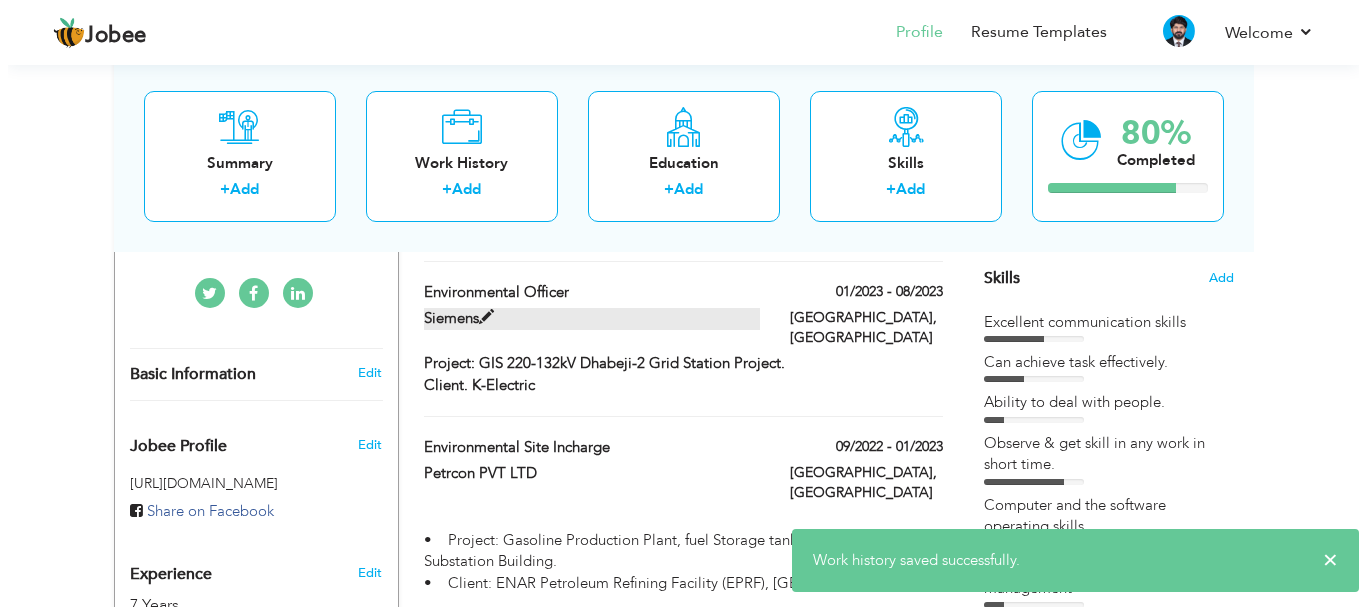 scroll, scrollTop: 600, scrollLeft: 0, axis: vertical 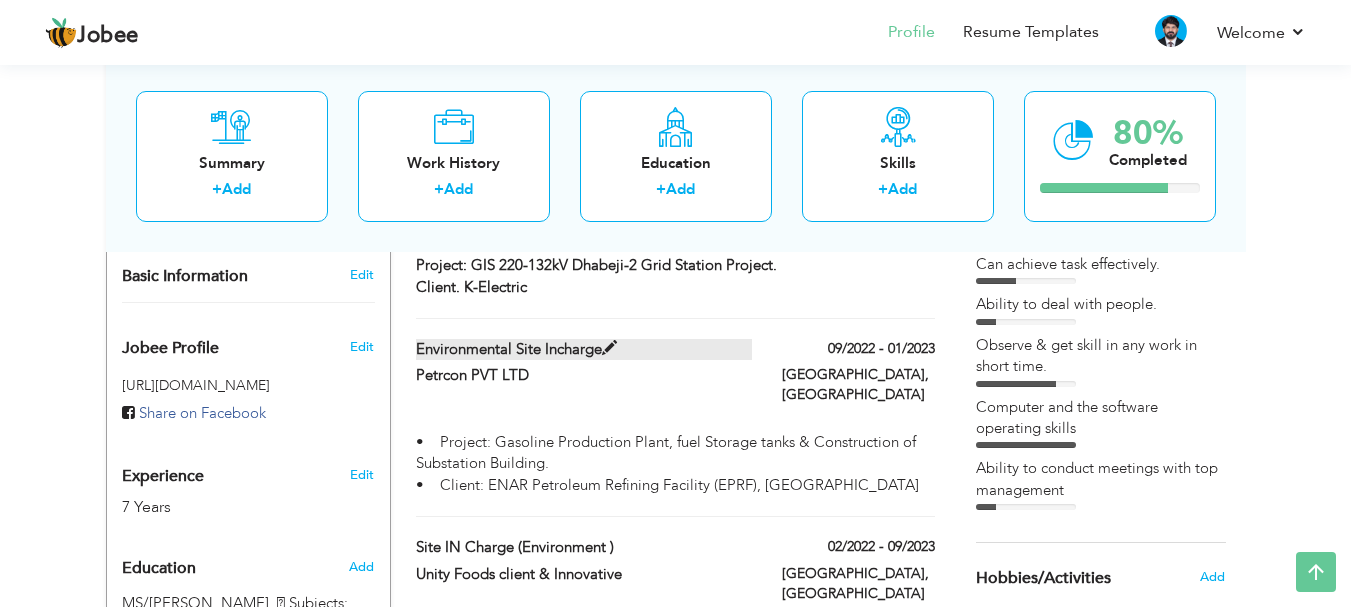 click at bounding box center (609, 348) 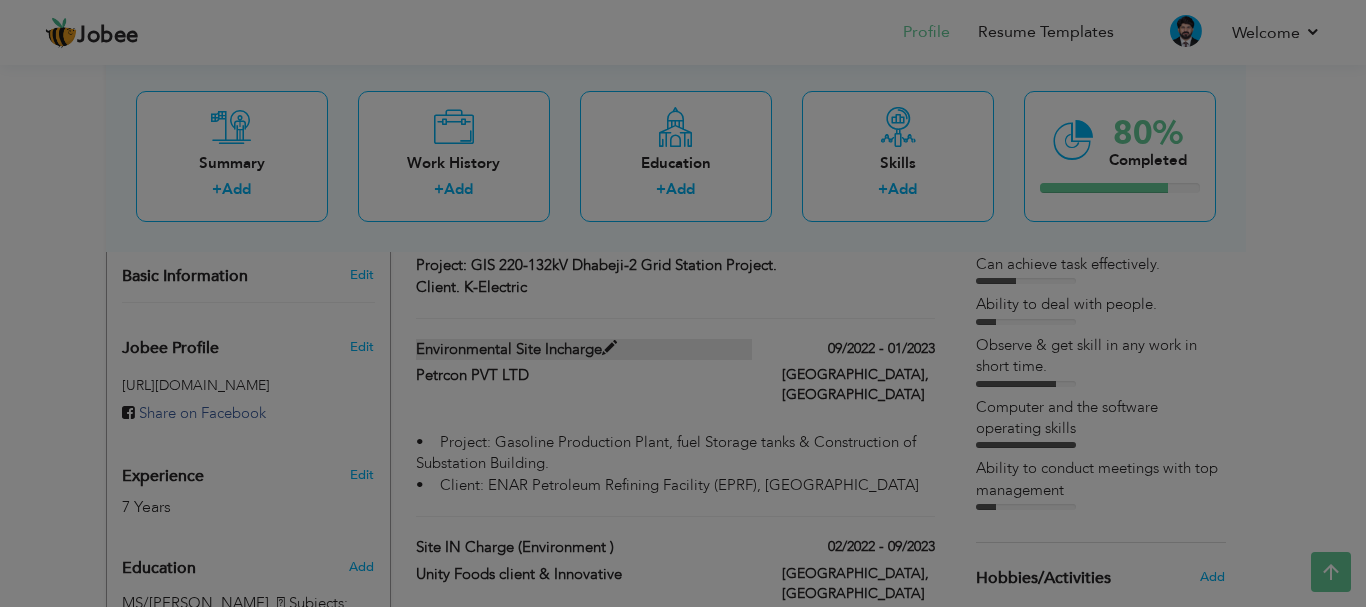 scroll, scrollTop: 0, scrollLeft: 0, axis: both 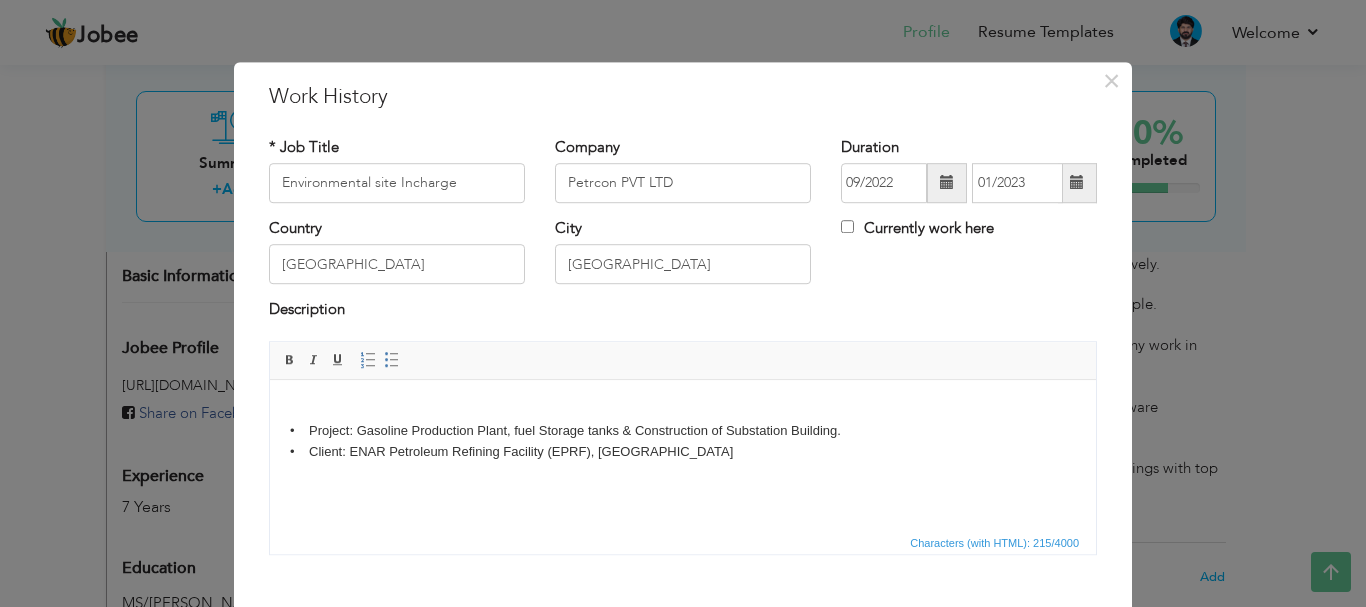 click on "•    Project: Gasoline Production Plant, fuel Storage tanks & Construction of Substation Building. •    Client: ENAR Petroleum Refining Facility (EPRF), Karachi" at bounding box center [683, 430] 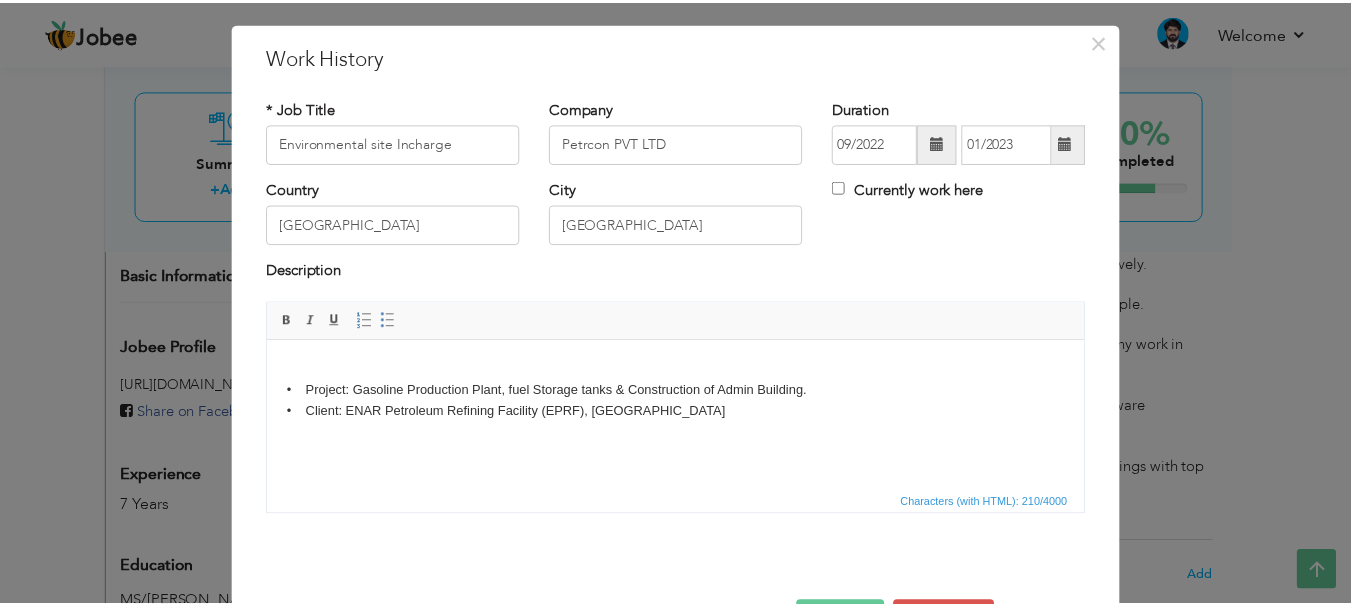 scroll, scrollTop: 100, scrollLeft: 0, axis: vertical 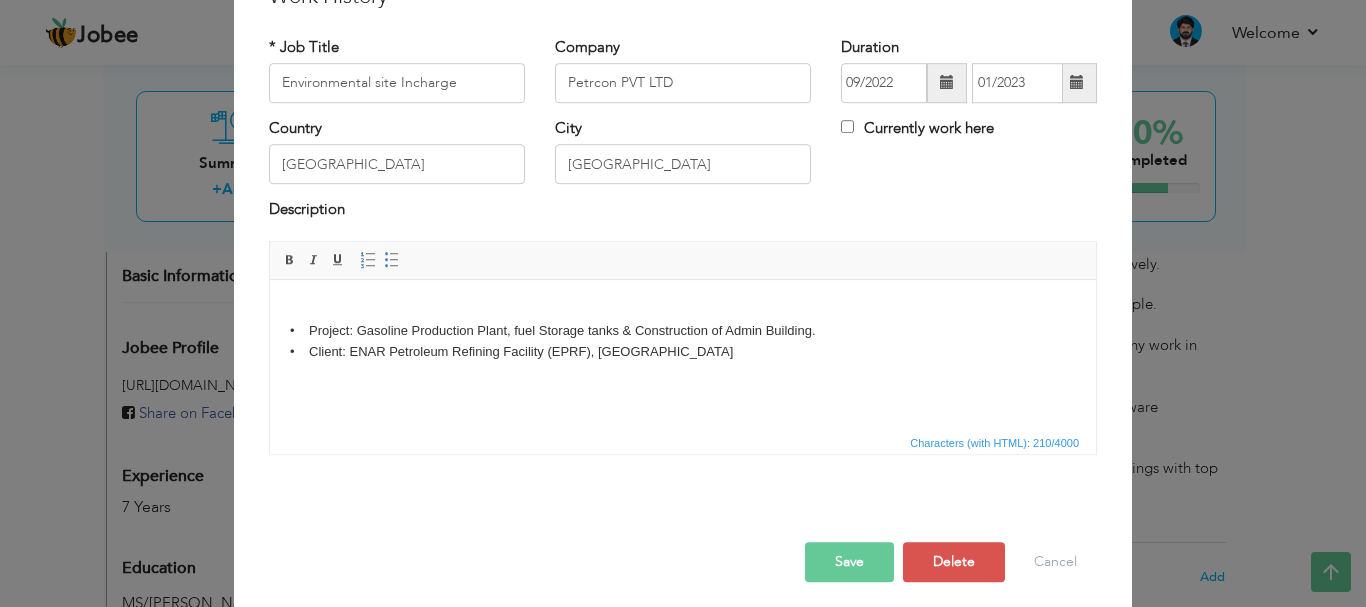 click at bounding box center (1077, 83) 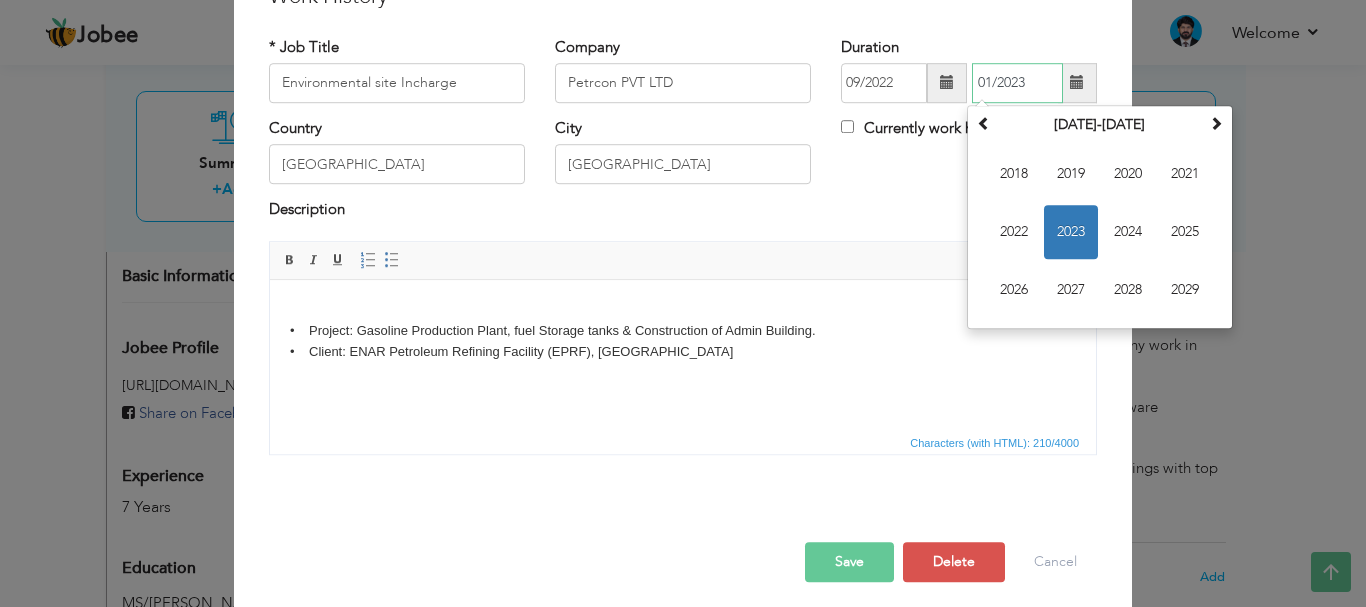 click on "2023" at bounding box center [1071, 232] 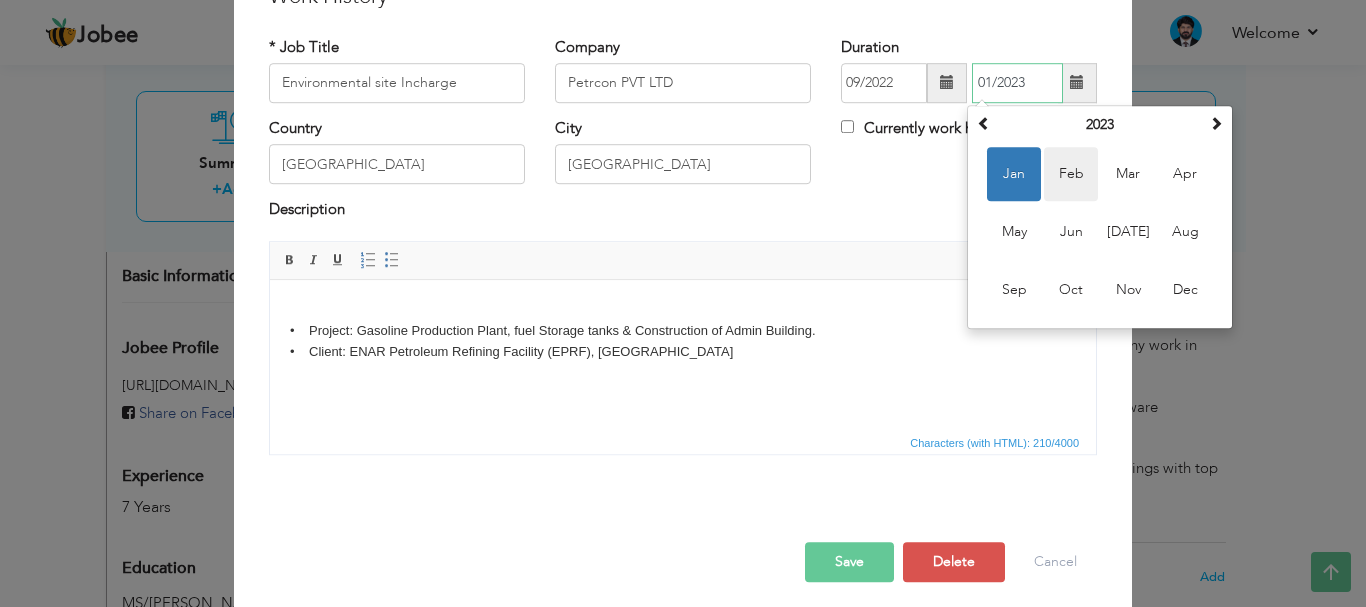 click on "Feb" at bounding box center (1071, 174) 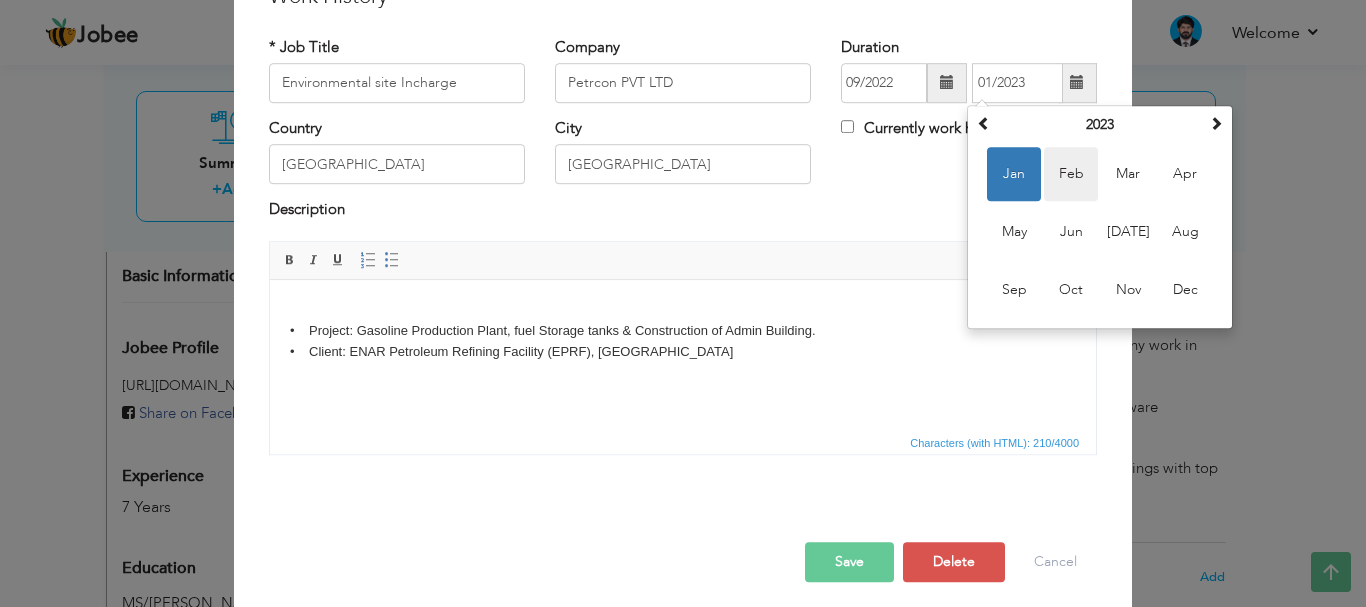 type on "02/2023" 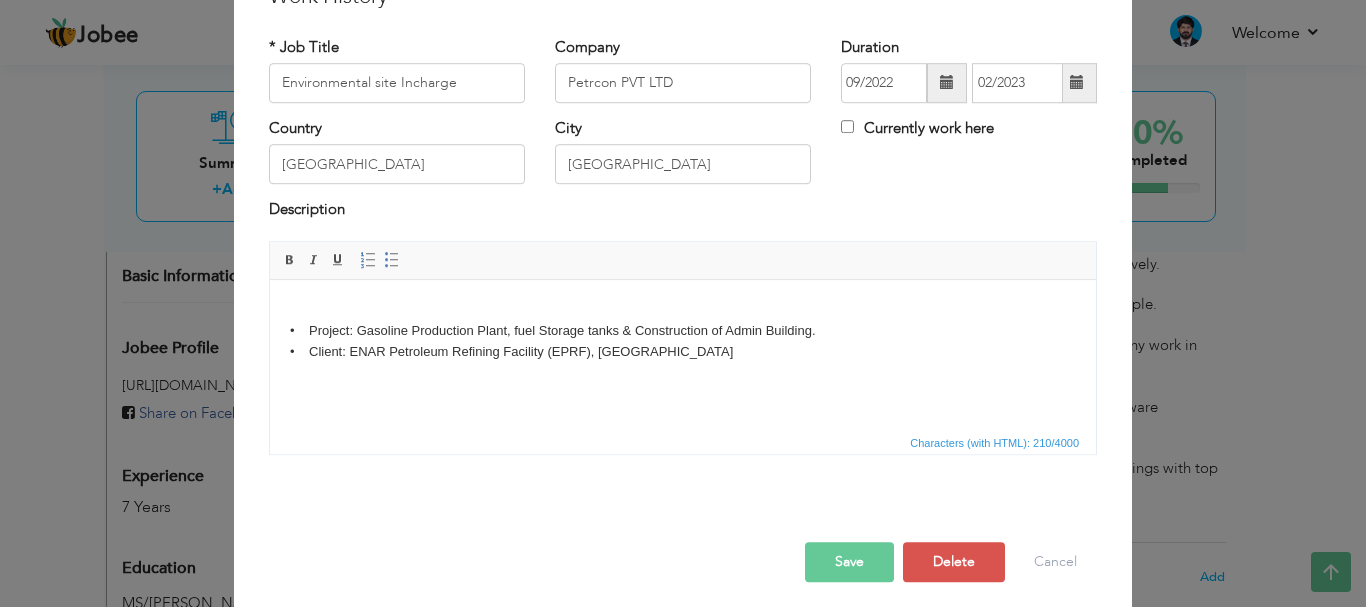 click on "•    Project: Gasoline Production Plant, fuel Storage tanks & Construction of Admin Building. •    Client: ENAR Petroleum Refining Facility (EPRF), Karachi" at bounding box center [683, 330] 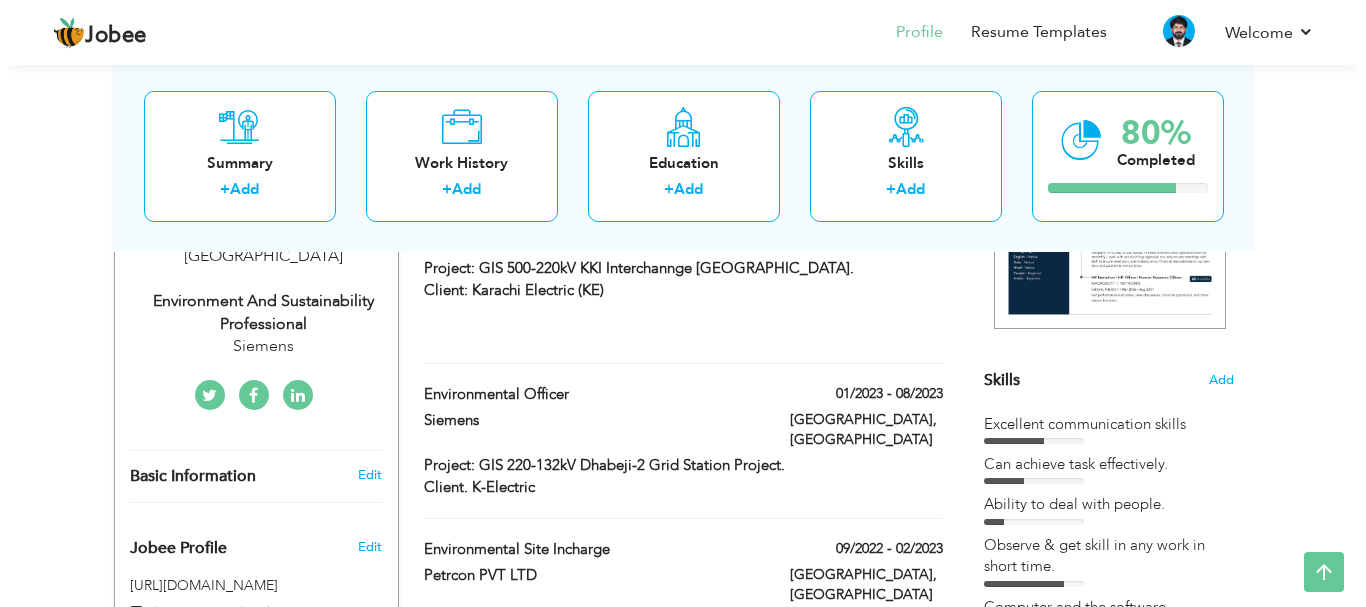scroll, scrollTop: 500, scrollLeft: 0, axis: vertical 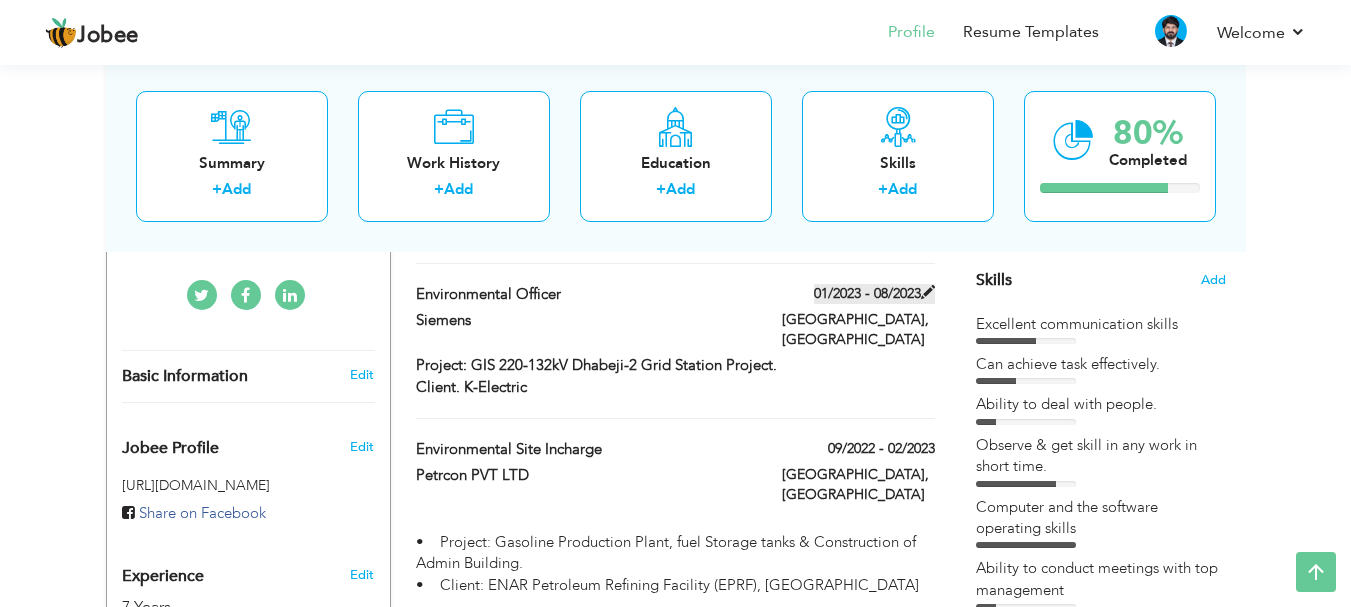 click at bounding box center (928, 292) 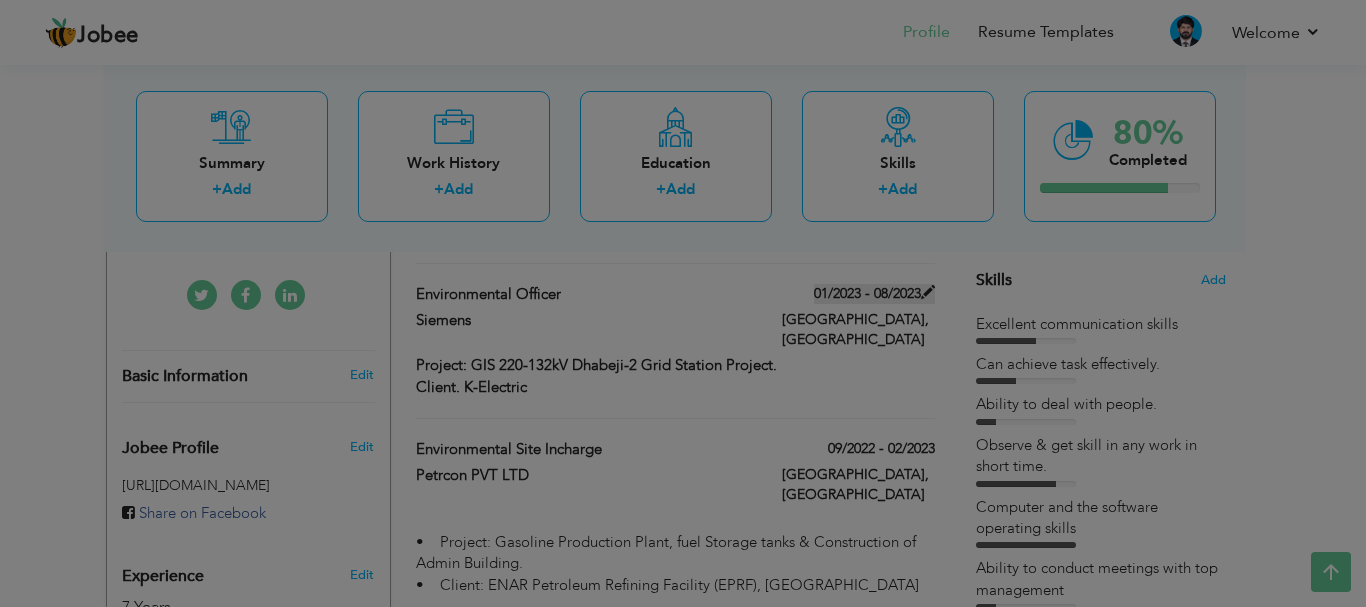 scroll, scrollTop: 0, scrollLeft: 0, axis: both 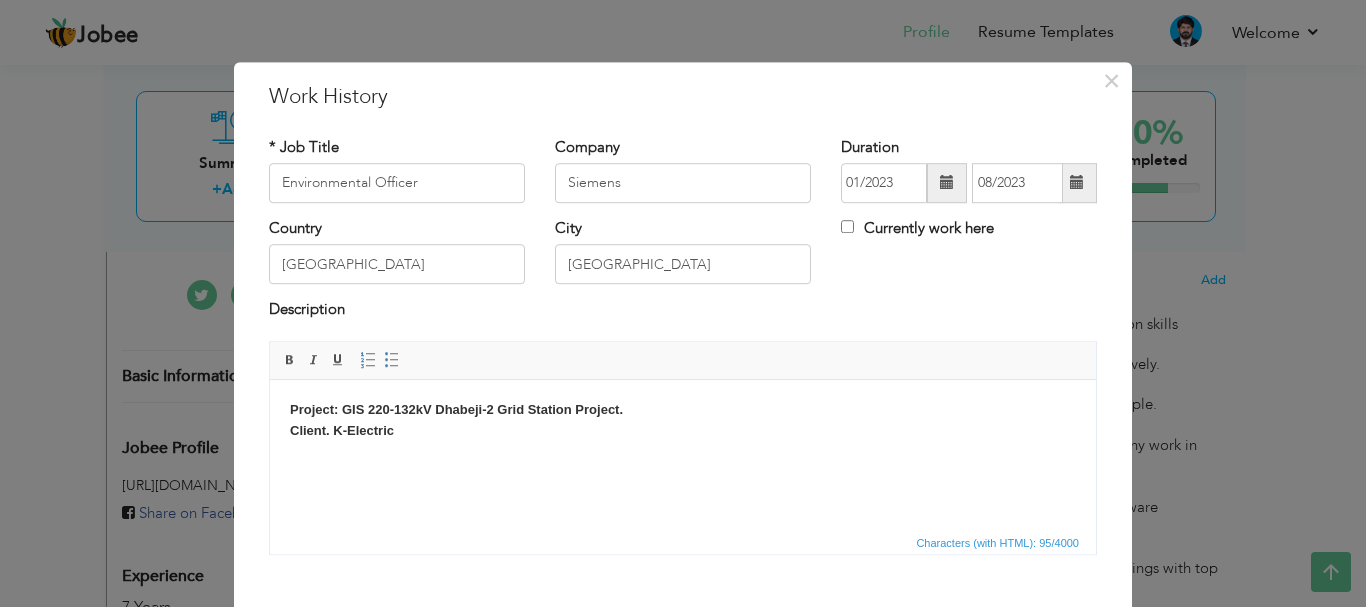 click at bounding box center [947, 183] 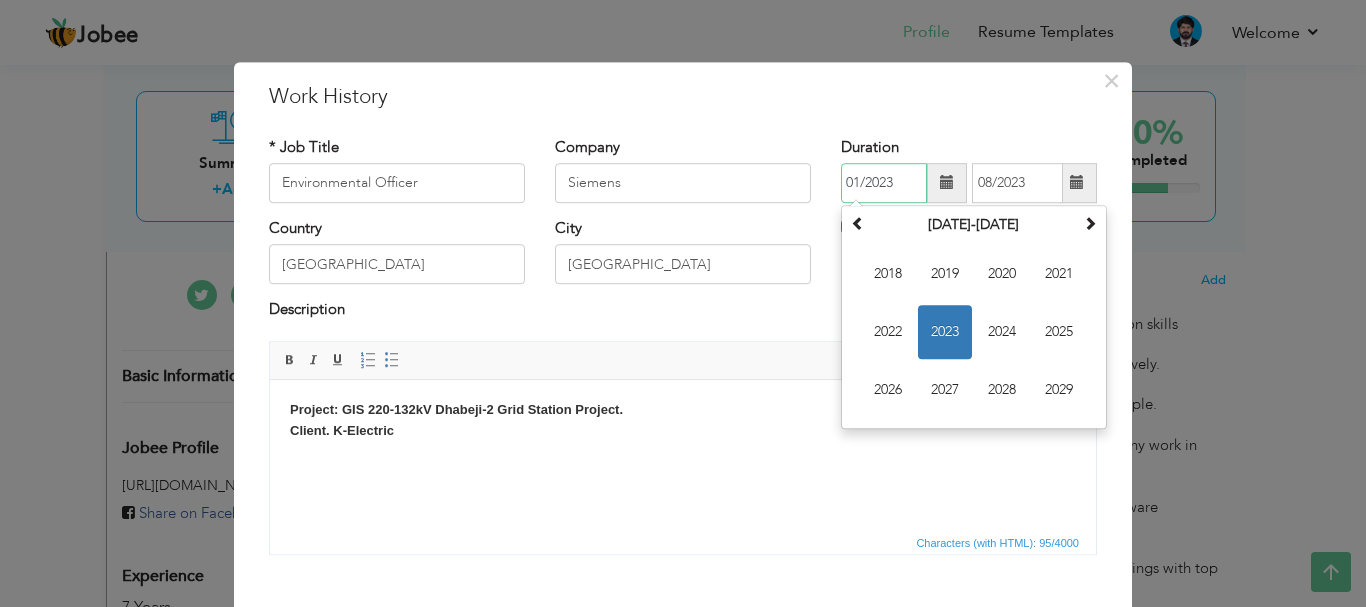 click on "2023" at bounding box center (945, 332) 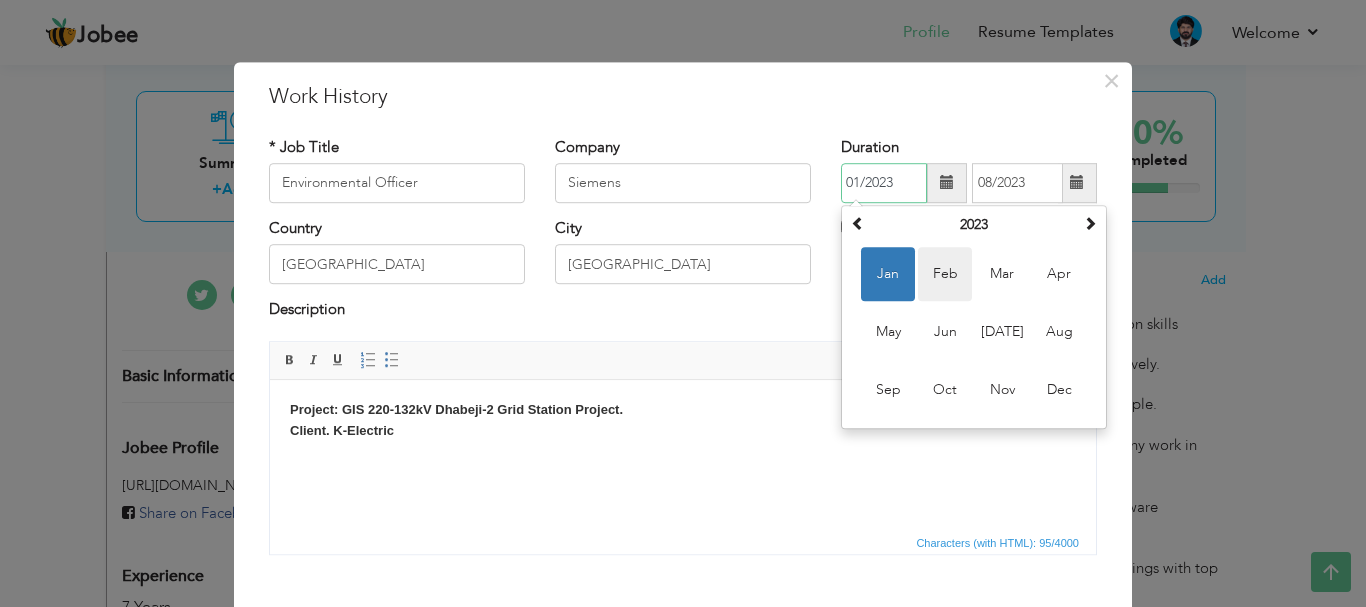 click on "Feb" at bounding box center (945, 274) 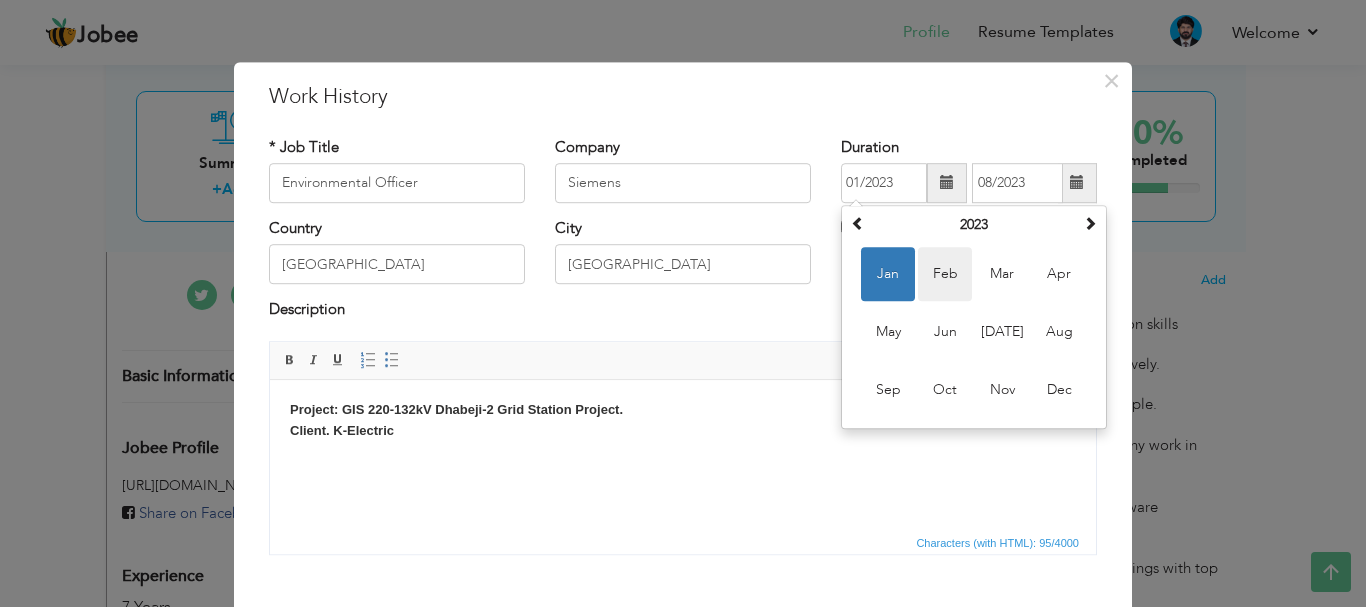type on "02/2023" 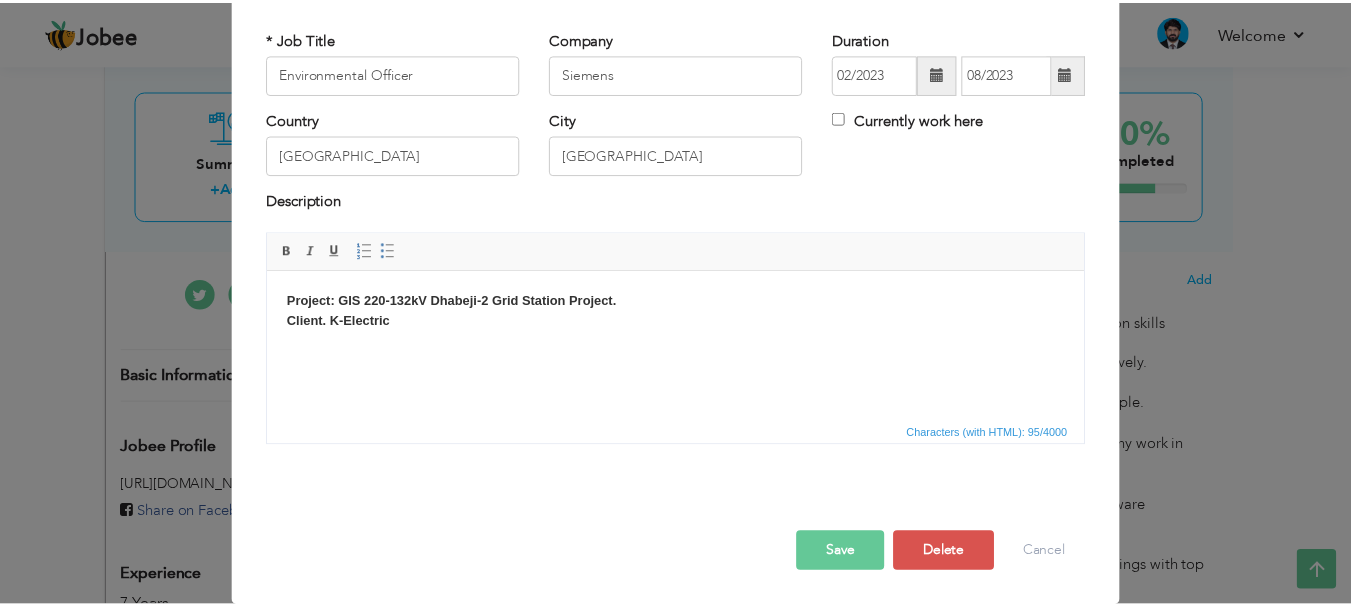 scroll, scrollTop: 110, scrollLeft: 0, axis: vertical 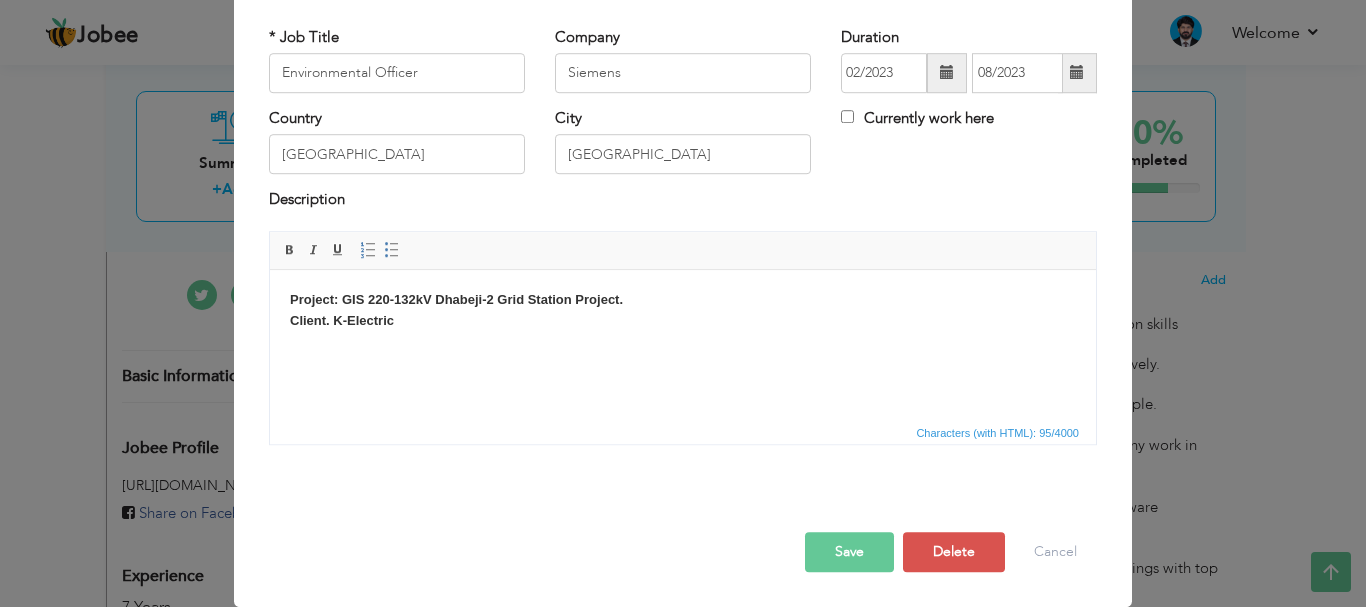 click on "Save" at bounding box center [849, 552] 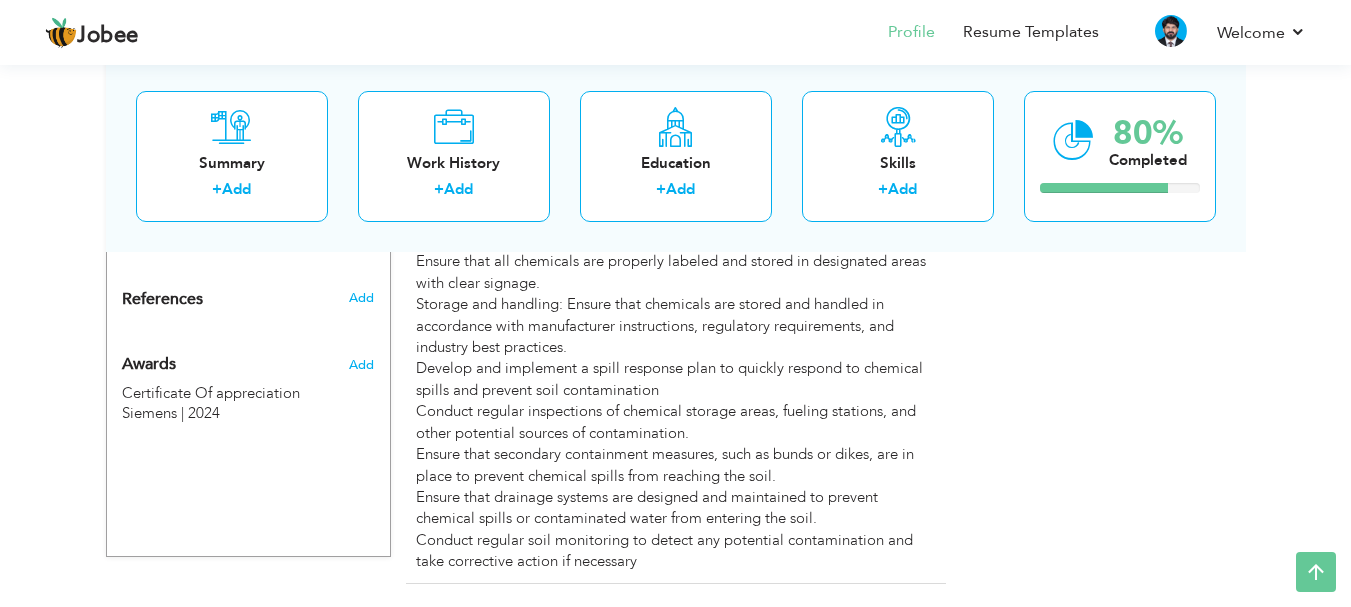 scroll, scrollTop: 2026, scrollLeft: 0, axis: vertical 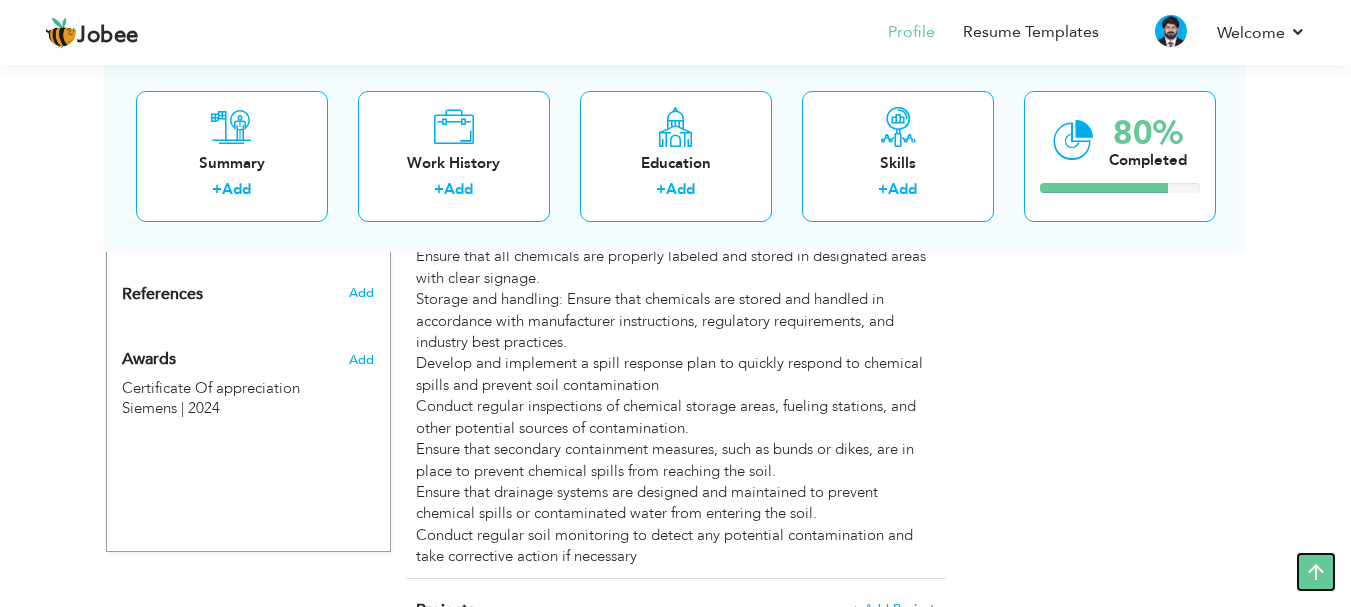 click at bounding box center (1316, 572) 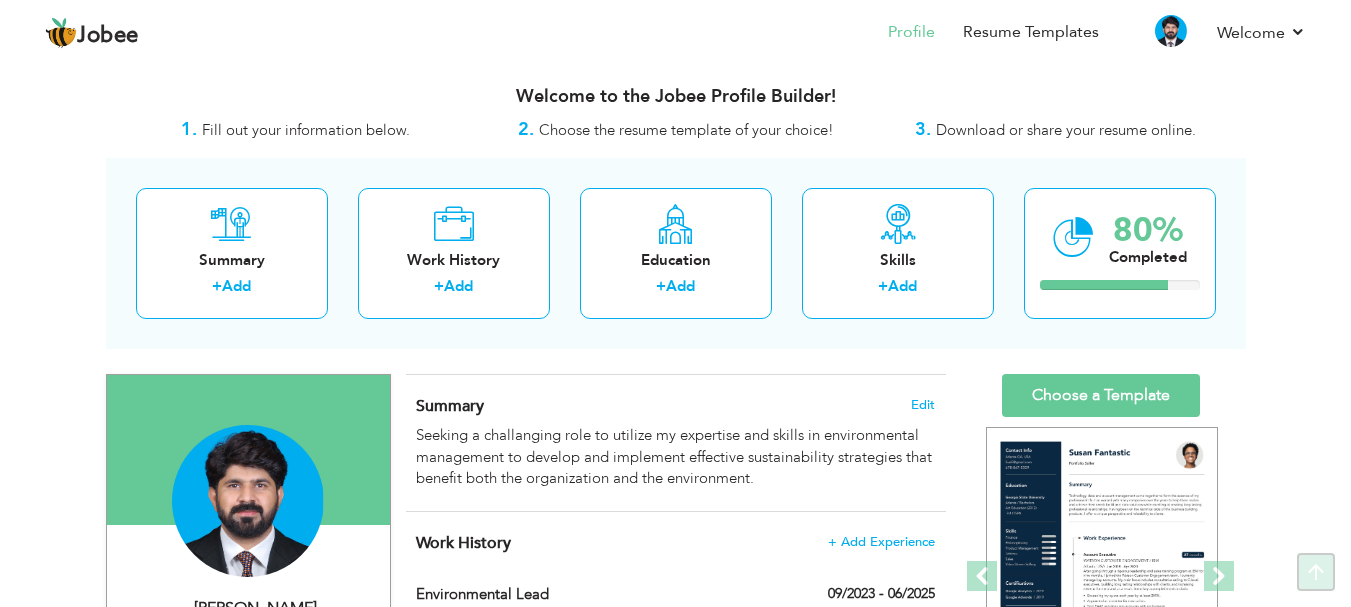 scroll, scrollTop: 0, scrollLeft: 0, axis: both 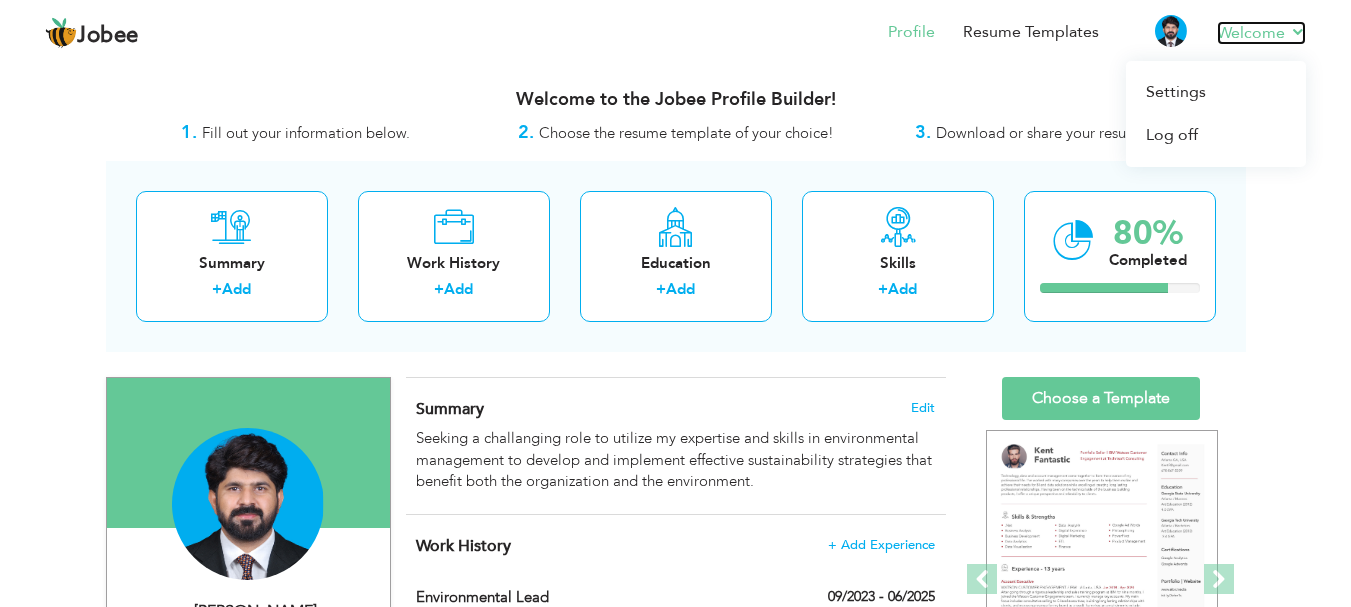 click on "Welcome" at bounding box center [1261, 33] 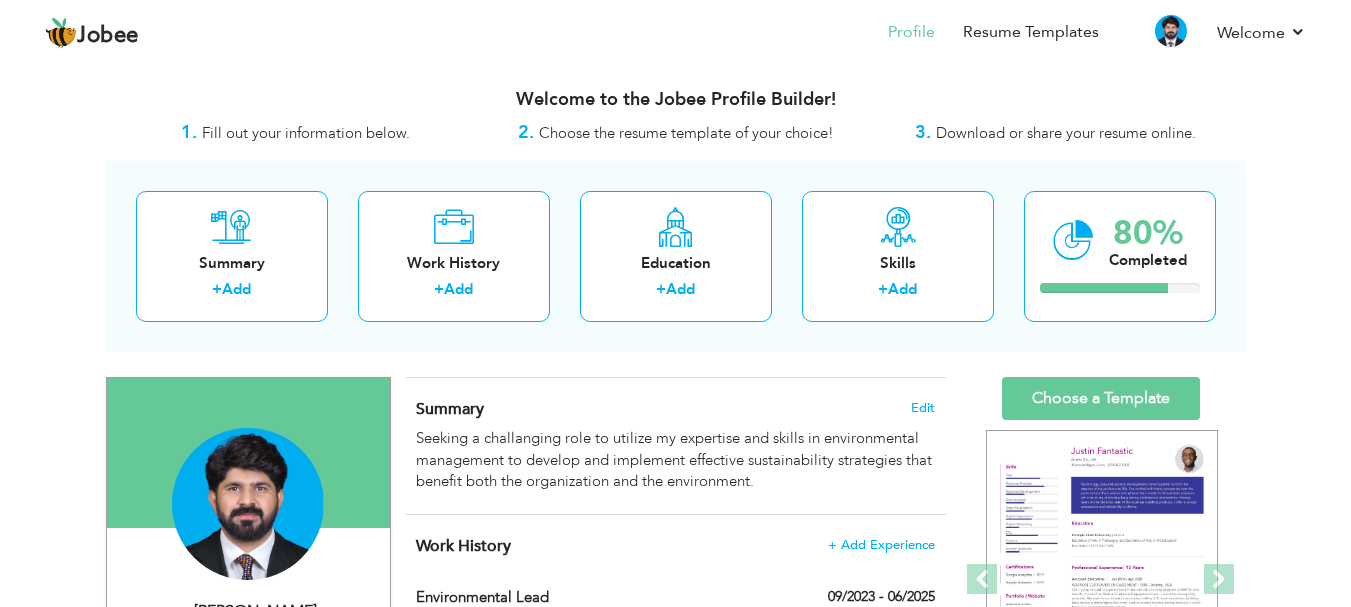 click on "Profile
Resume Templates
Resume Templates
Cover Letters
About
My Resume
Welcome
Settings
Log off" at bounding box center (675, 34) 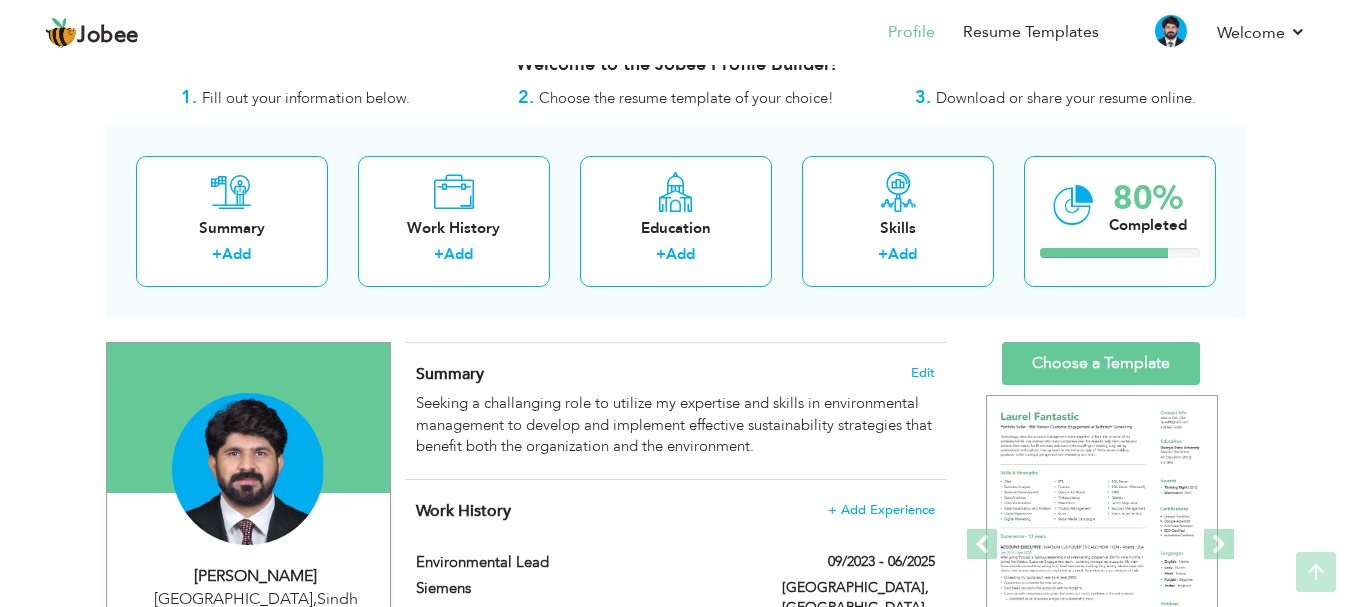 scroll, scrollTop: 0, scrollLeft: 0, axis: both 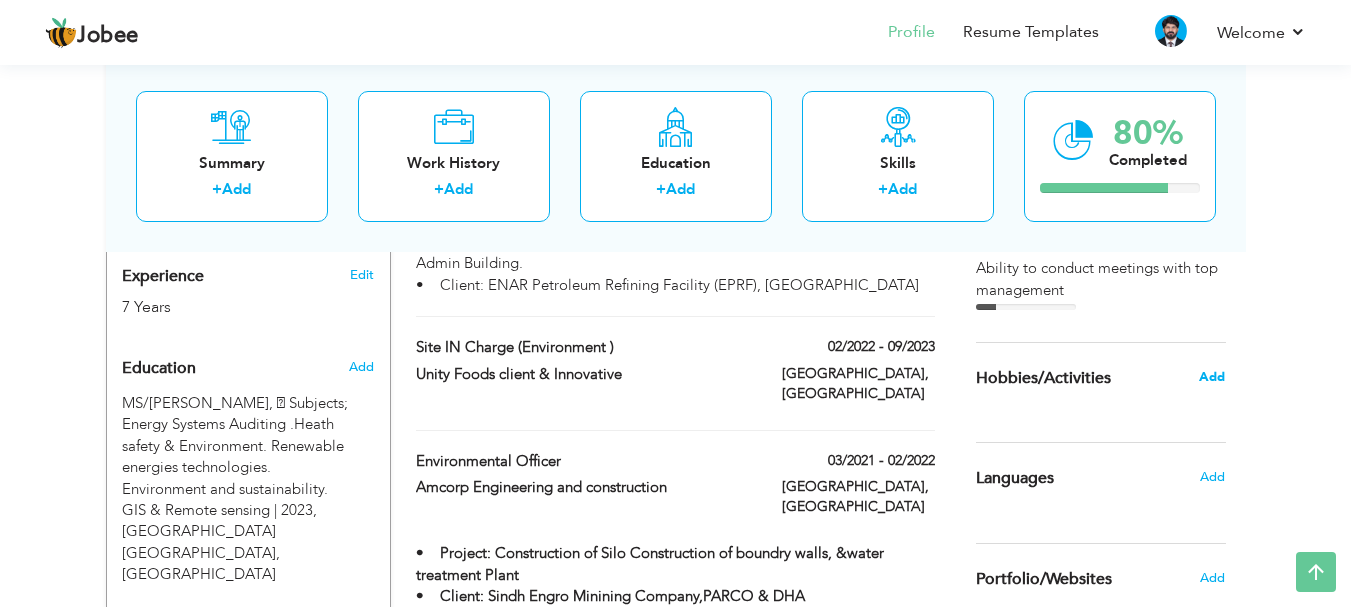 click on "Add" at bounding box center (1212, 377) 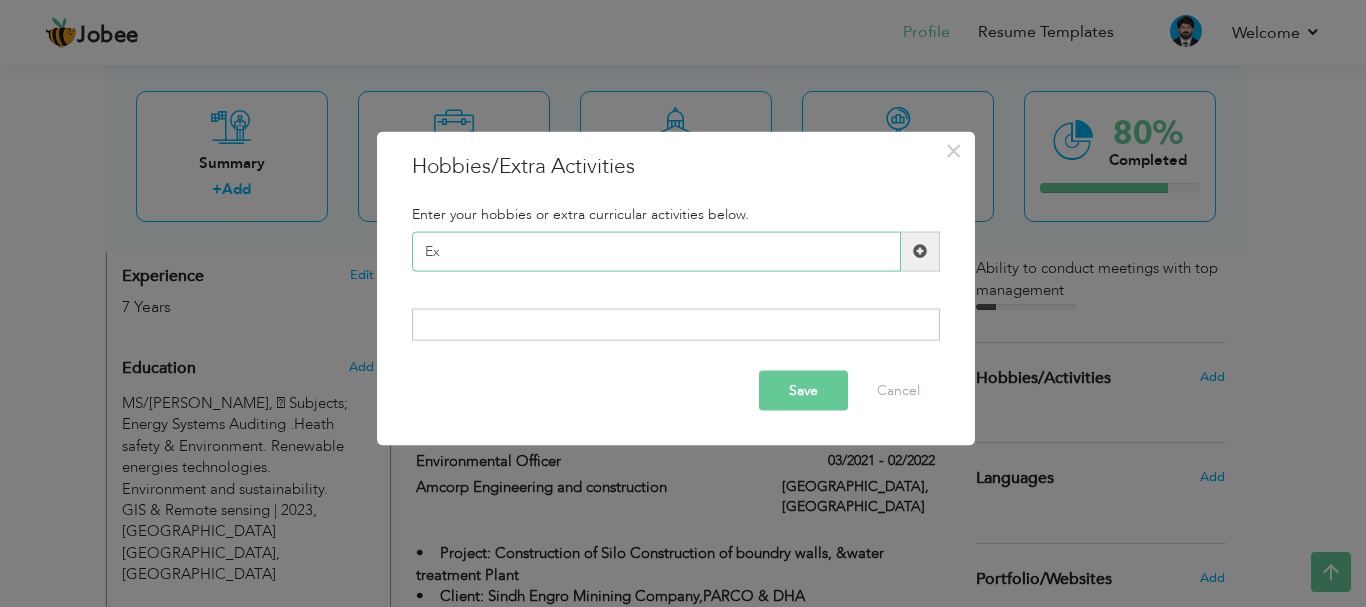 type on "E" 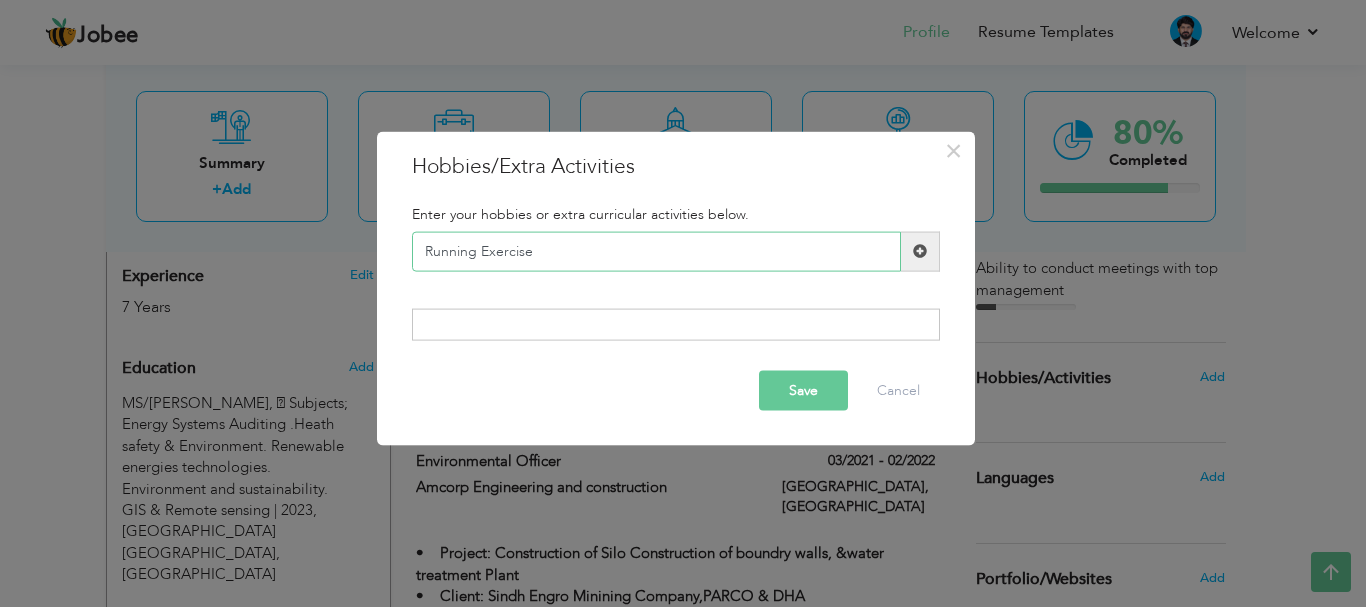 click on "Running Exercise" at bounding box center [656, 251] 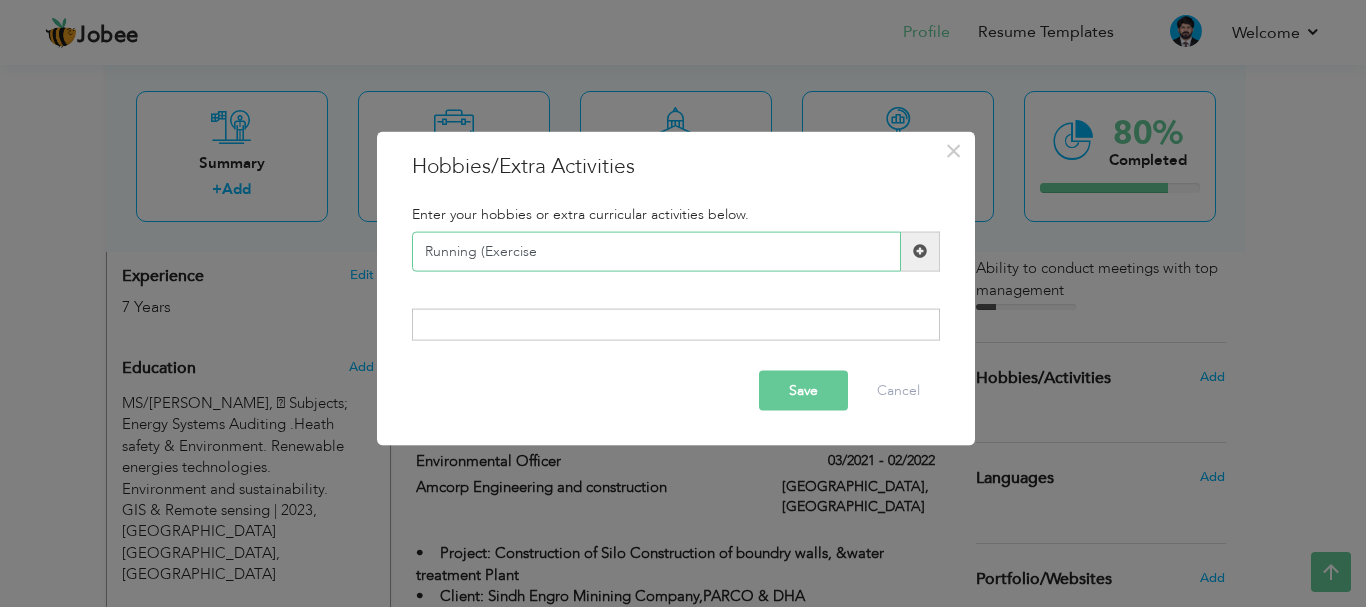 click on "Running (Exercise" at bounding box center [656, 251] 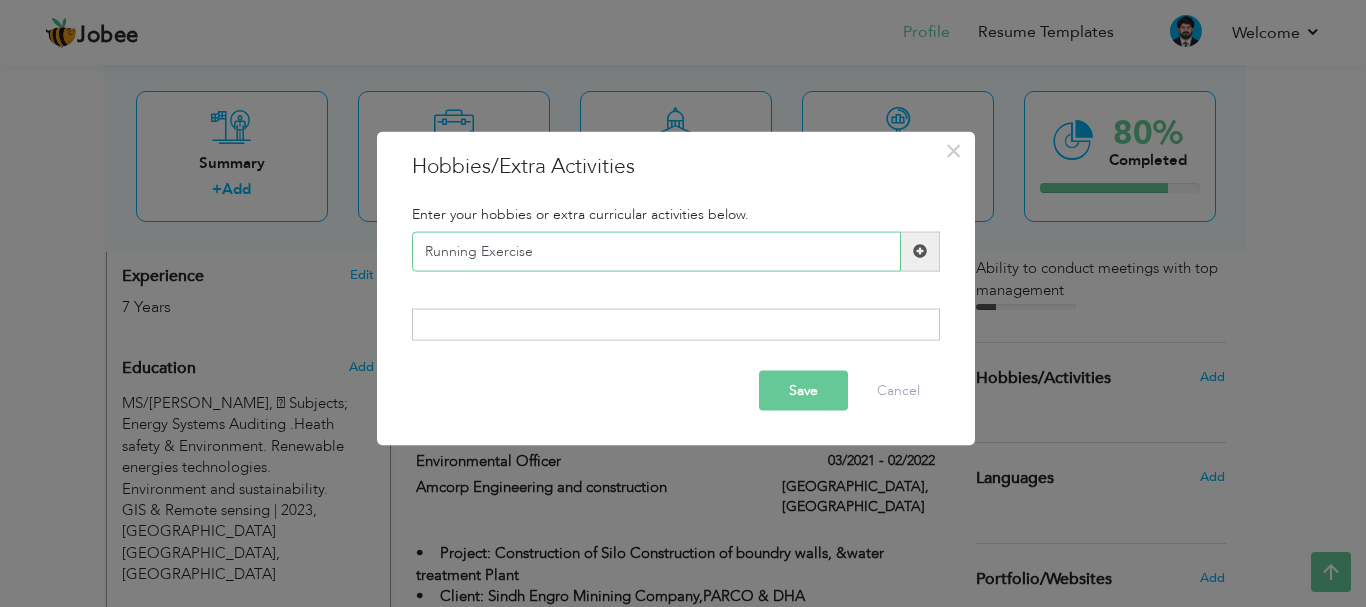 drag, startPoint x: 532, startPoint y: 253, endPoint x: 475, endPoint y: 253, distance: 57 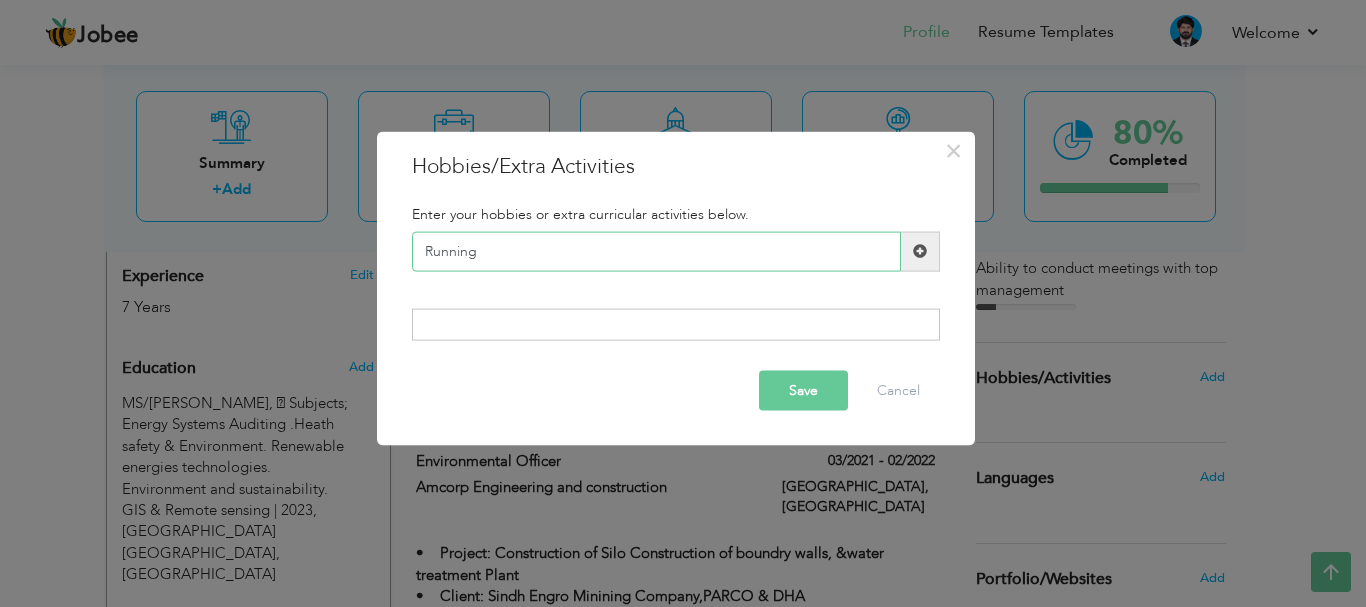 type on "Running" 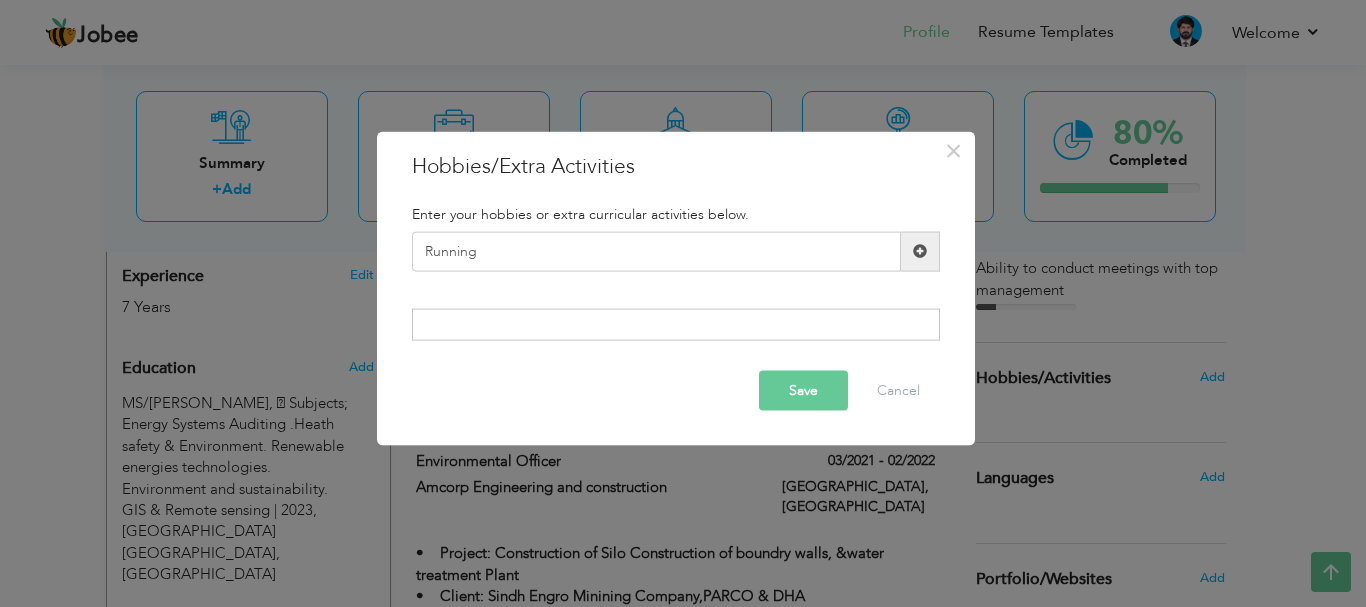 click at bounding box center (920, 251) 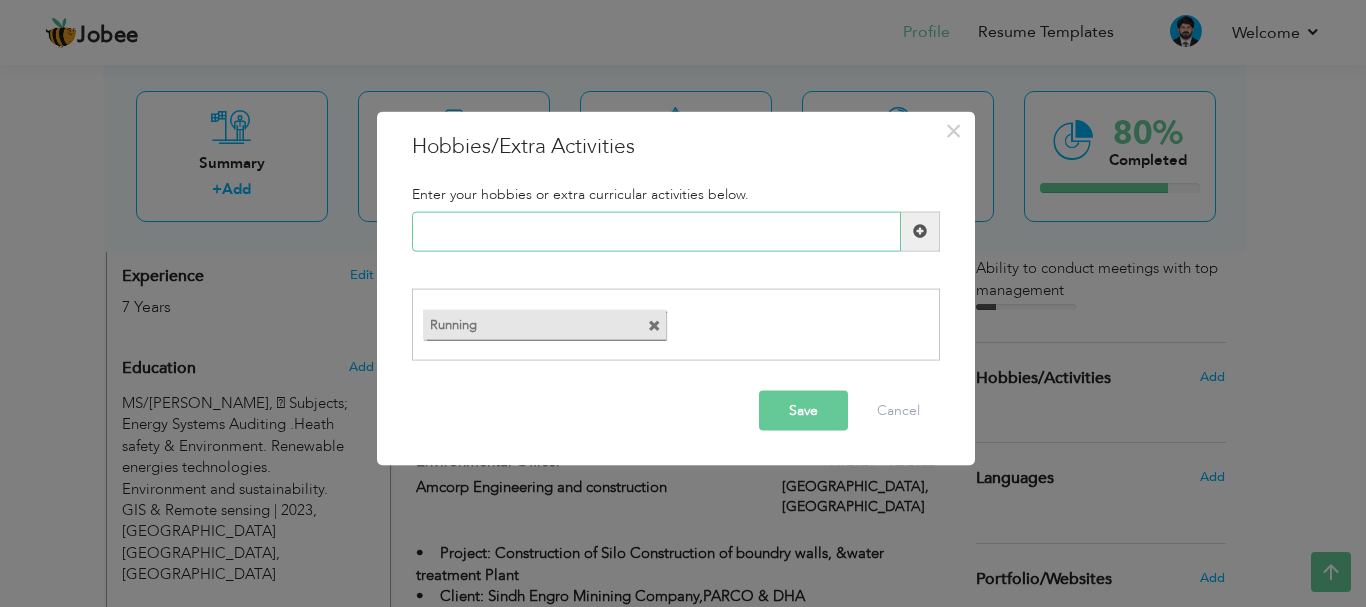 click at bounding box center [656, 231] 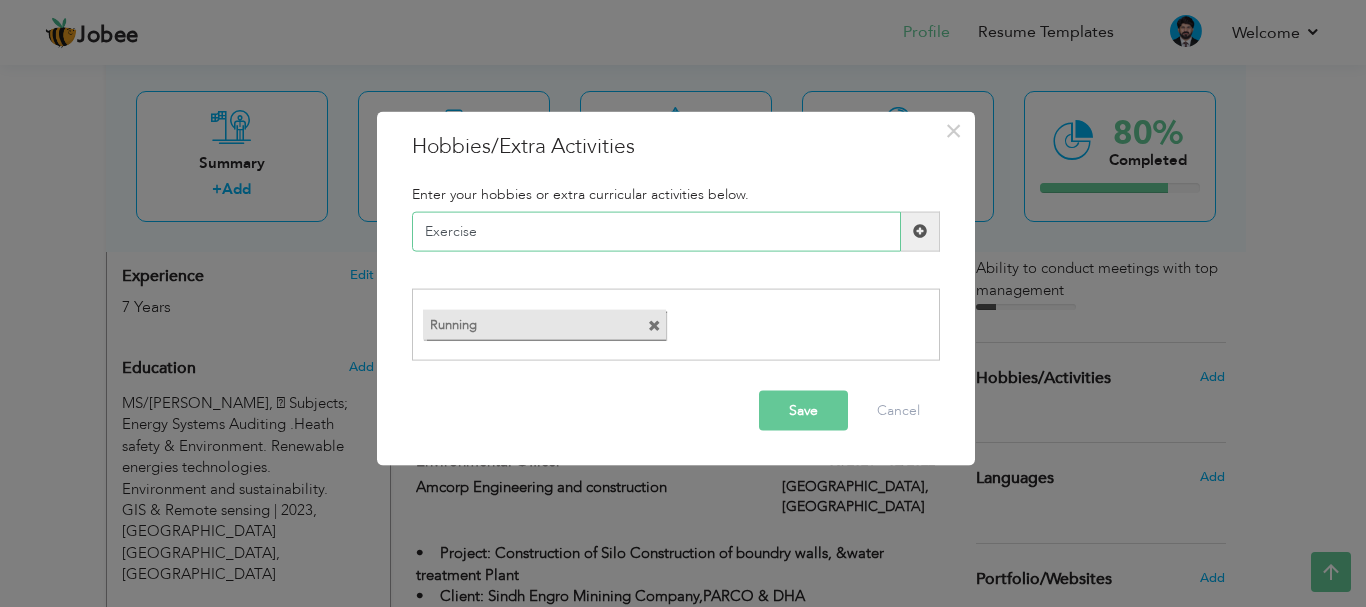 type on "Exercise" 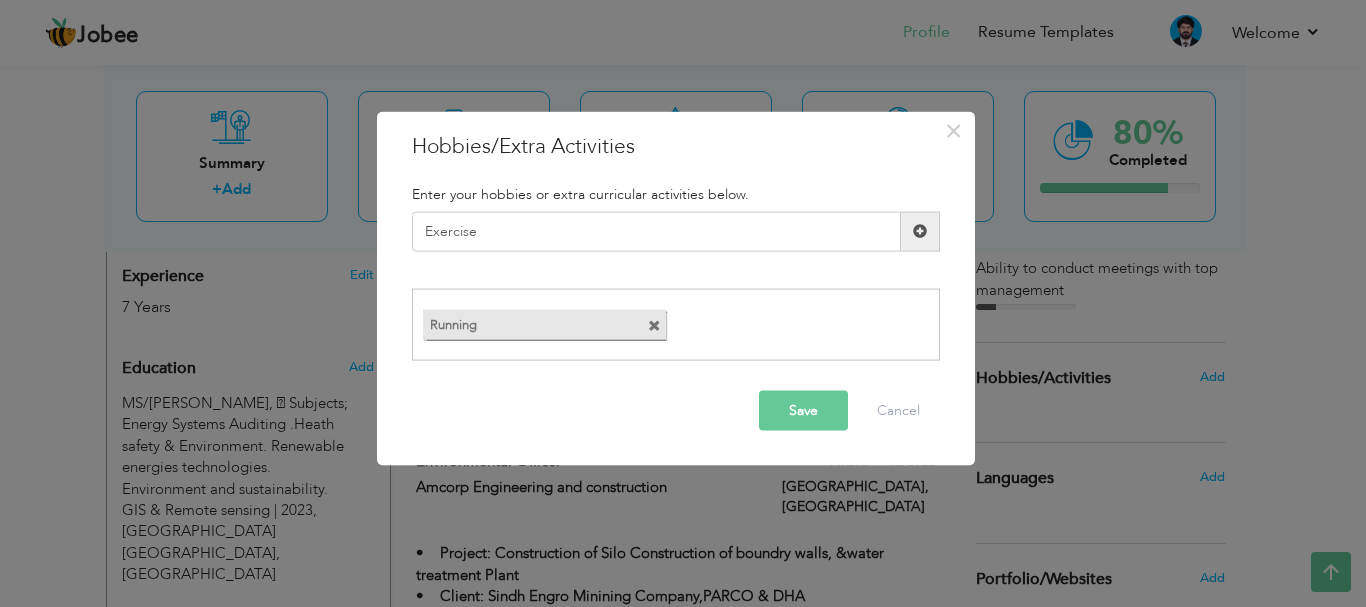 click on "Save" at bounding box center [803, 411] 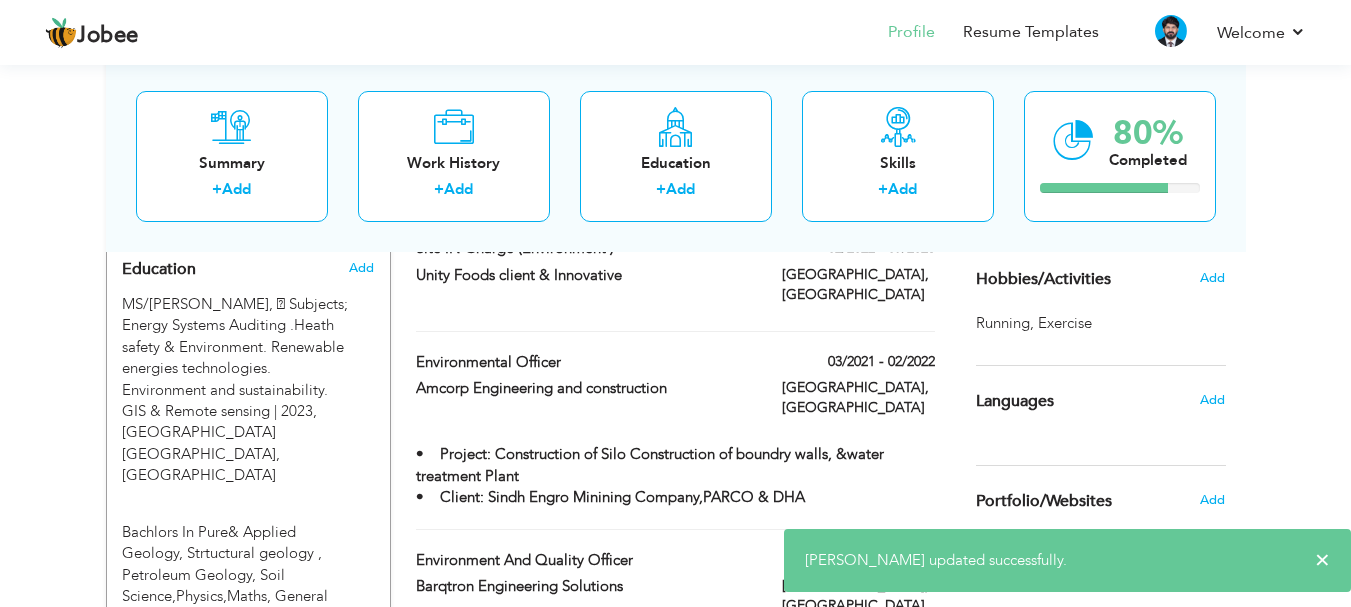 scroll, scrollTop: 900, scrollLeft: 0, axis: vertical 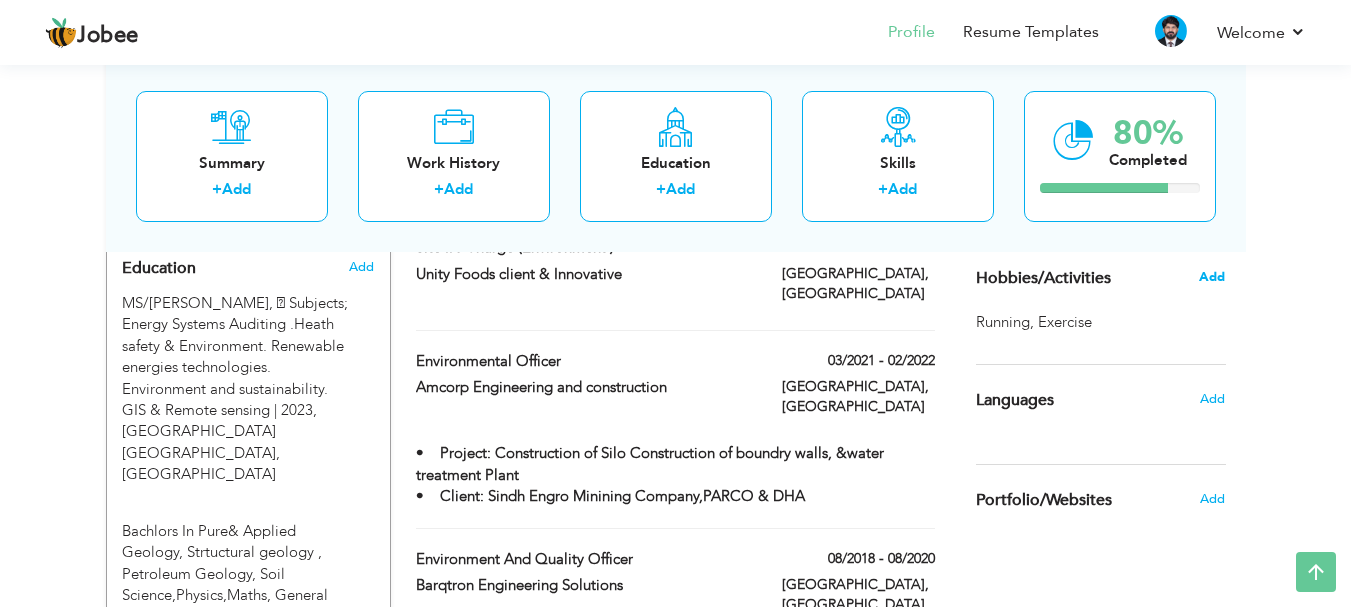click on "Add" at bounding box center [1212, 277] 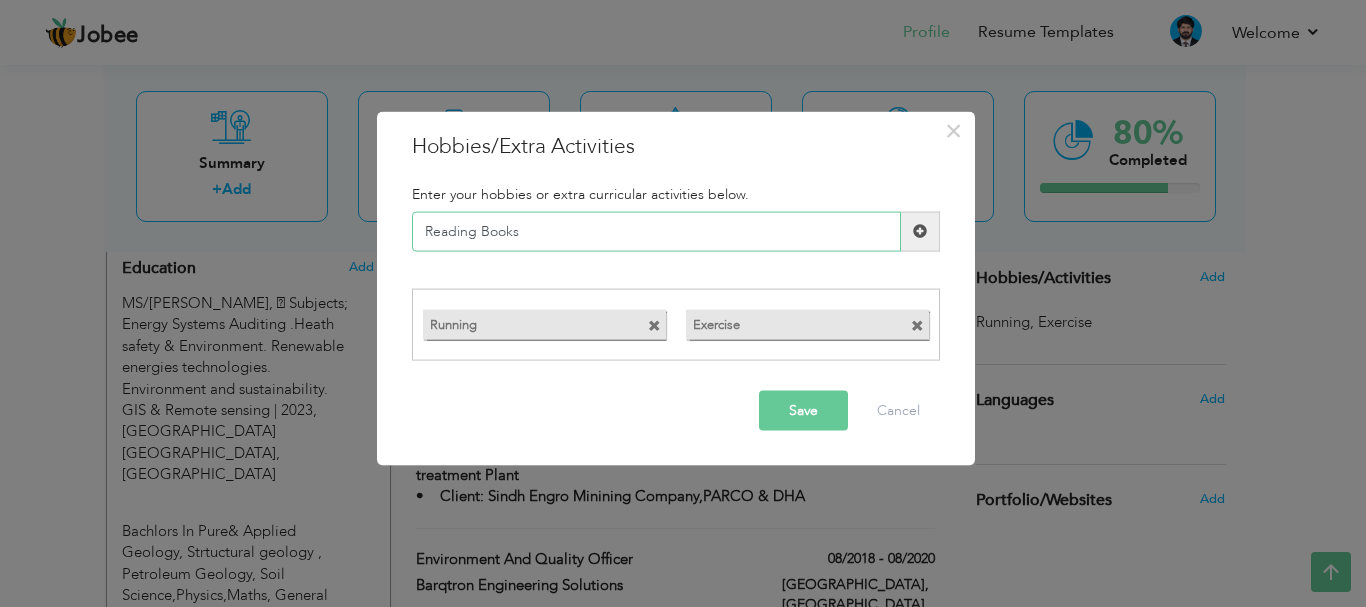 type on "Reading Books" 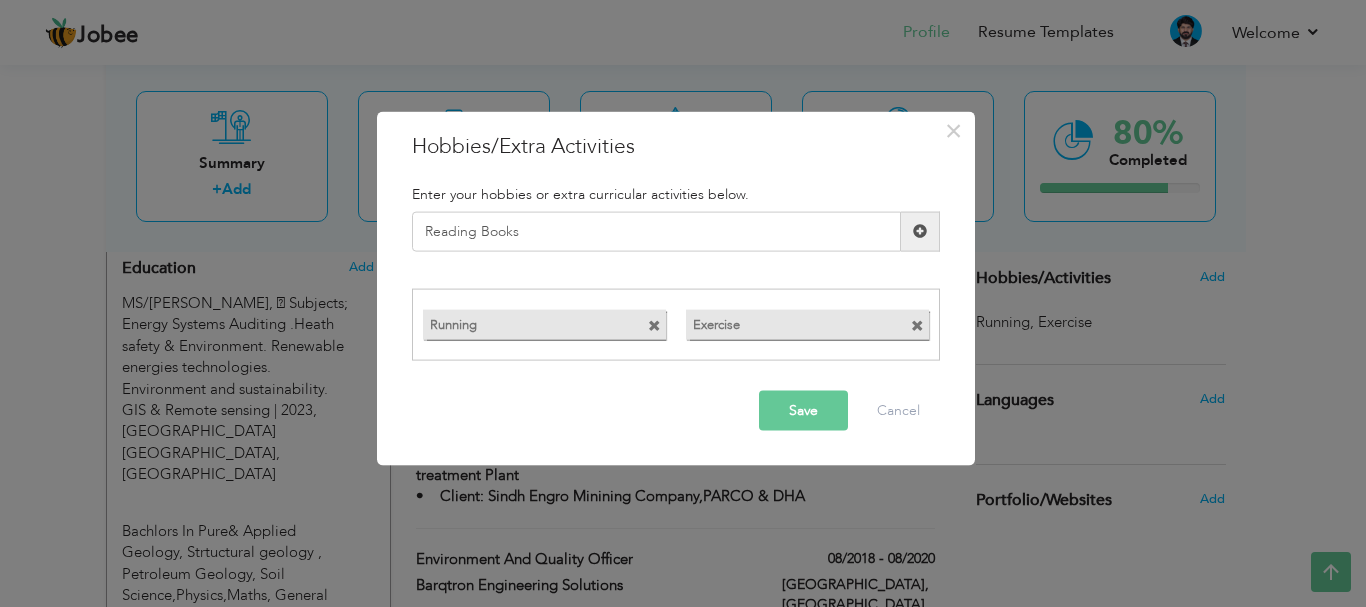 click at bounding box center (920, 231) 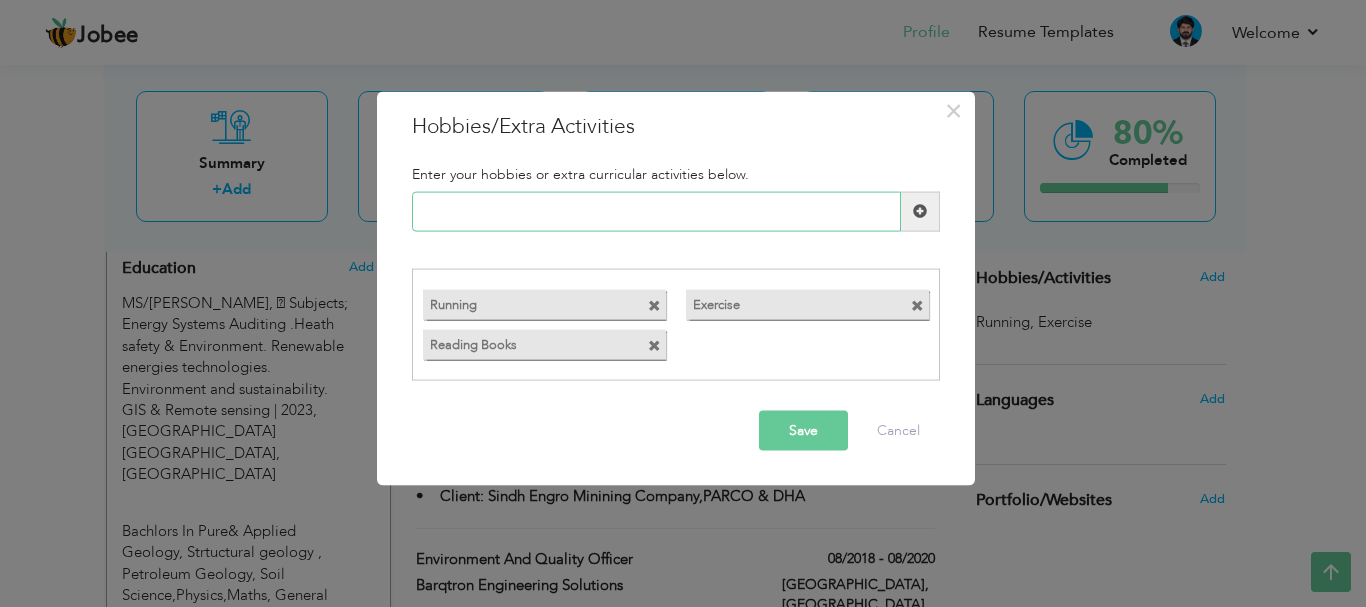 click at bounding box center (656, 211) 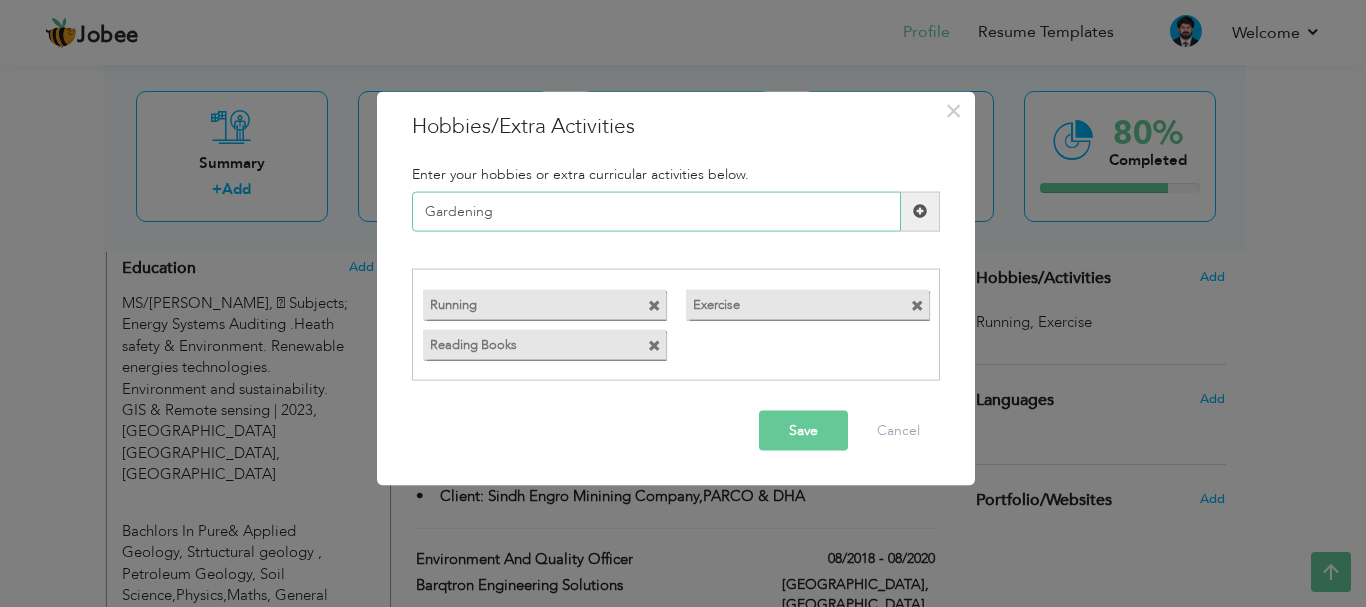 type on "Gardening" 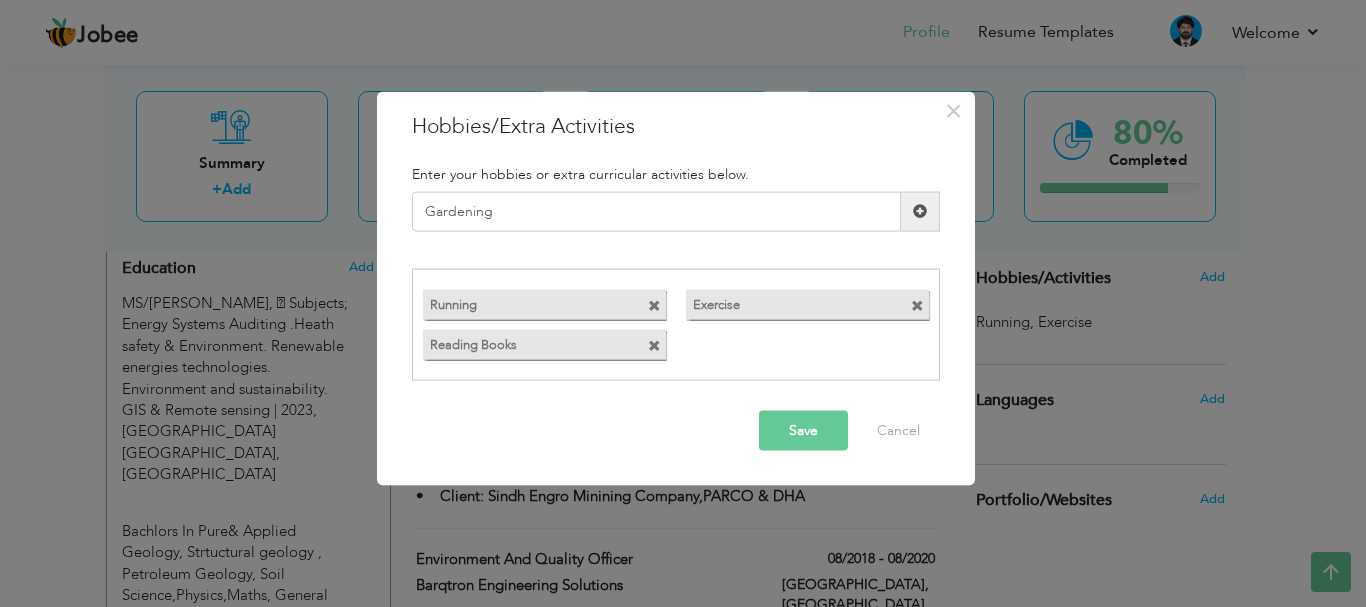 drag, startPoint x: 793, startPoint y: 427, endPoint x: 803, endPoint y: 431, distance: 10.770329 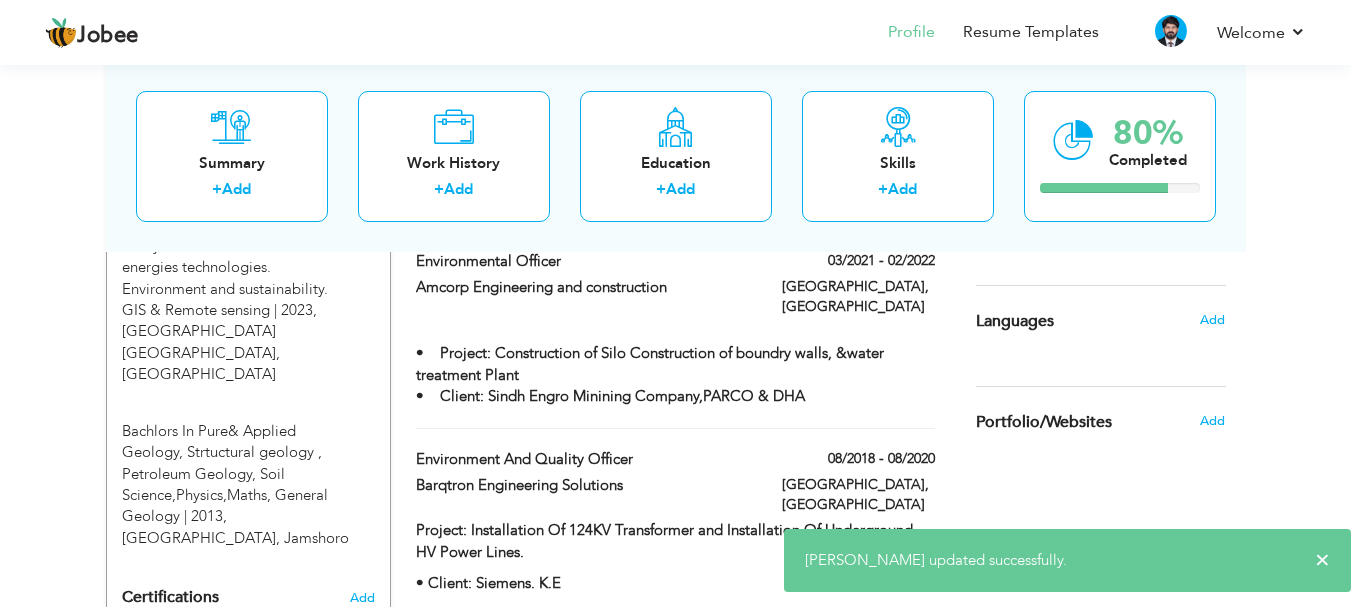 scroll, scrollTop: 900, scrollLeft: 0, axis: vertical 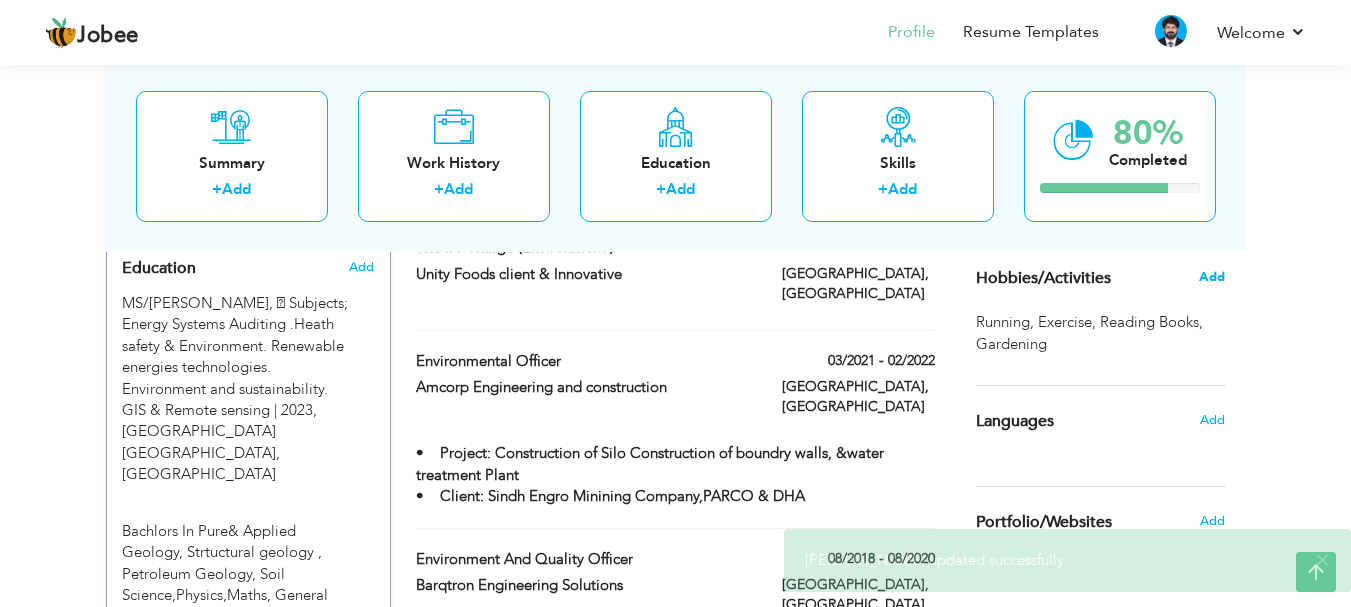 click on "Add" at bounding box center [1212, 277] 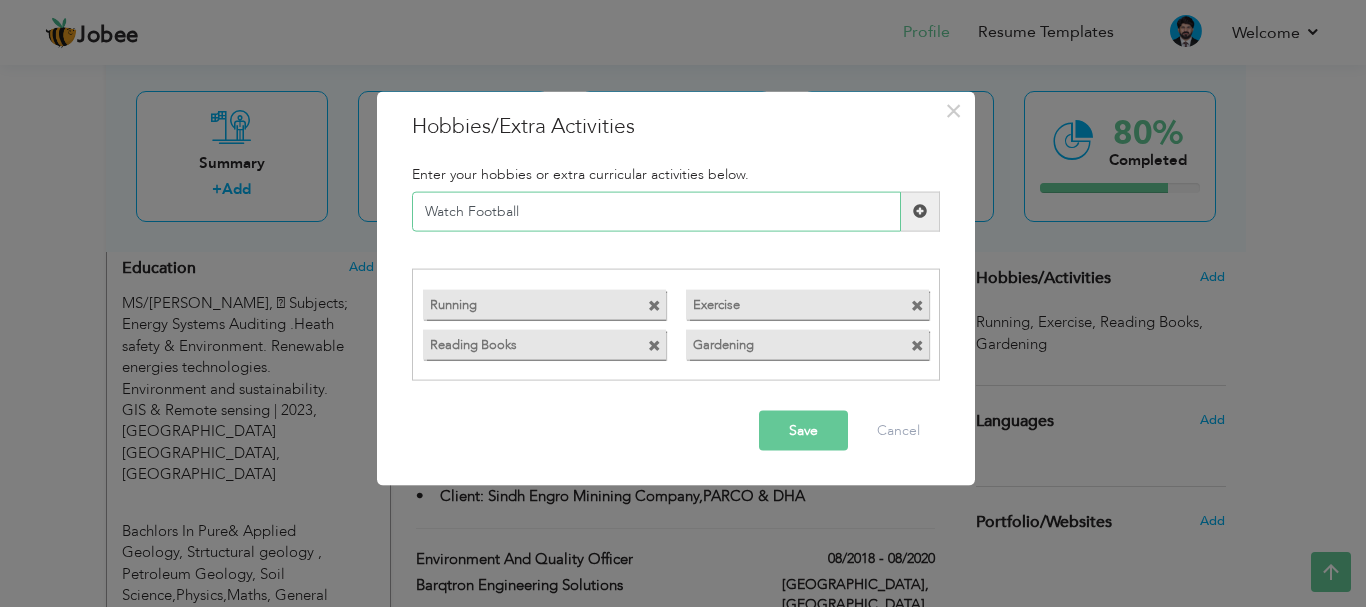 drag, startPoint x: 503, startPoint y: 212, endPoint x: 812, endPoint y: 216, distance: 309.02588 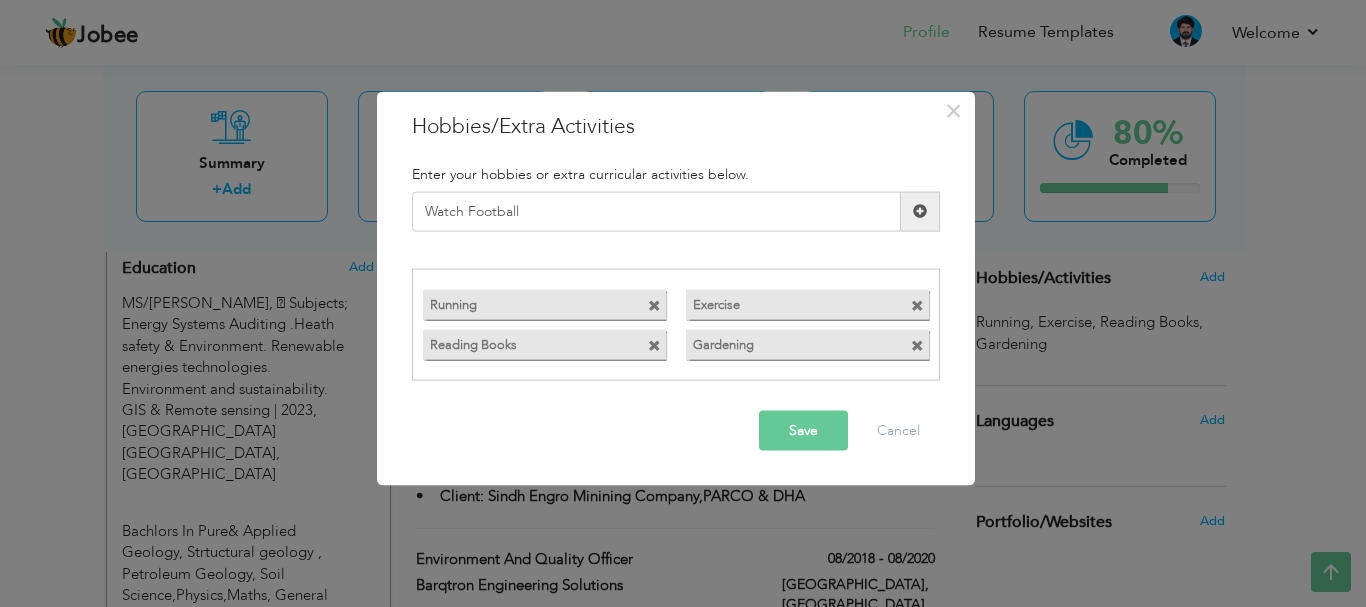 click on "Save" at bounding box center (803, 431) 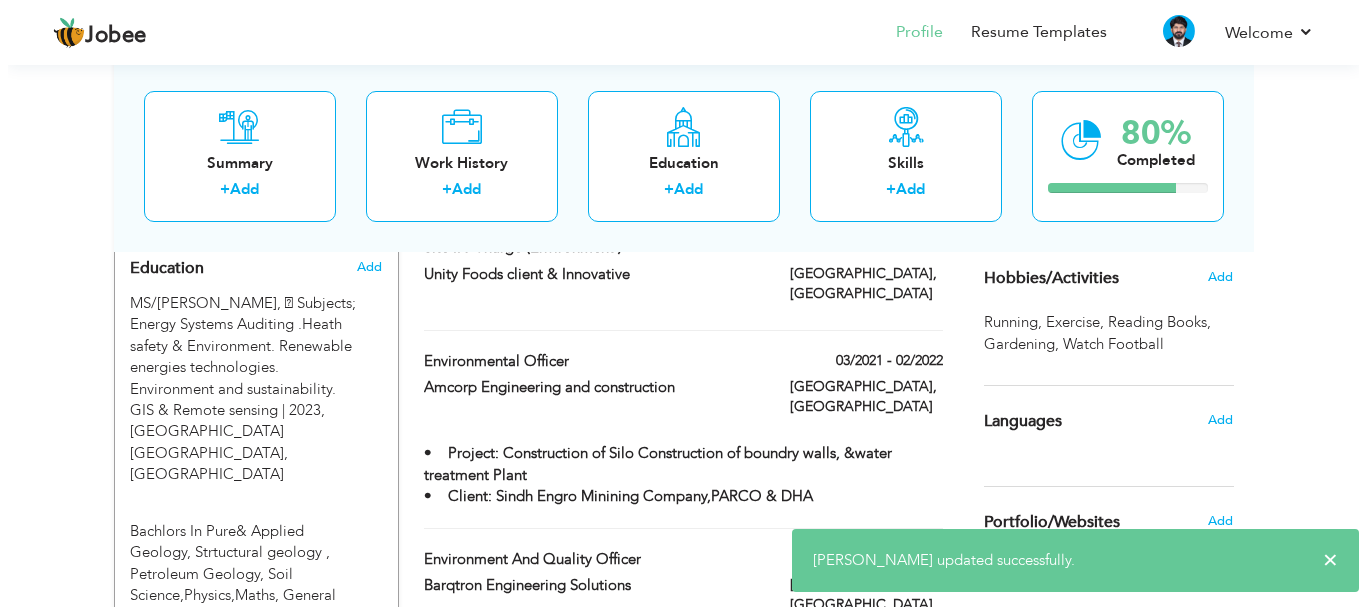 scroll, scrollTop: 1000, scrollLeft: 0, axis: vertical 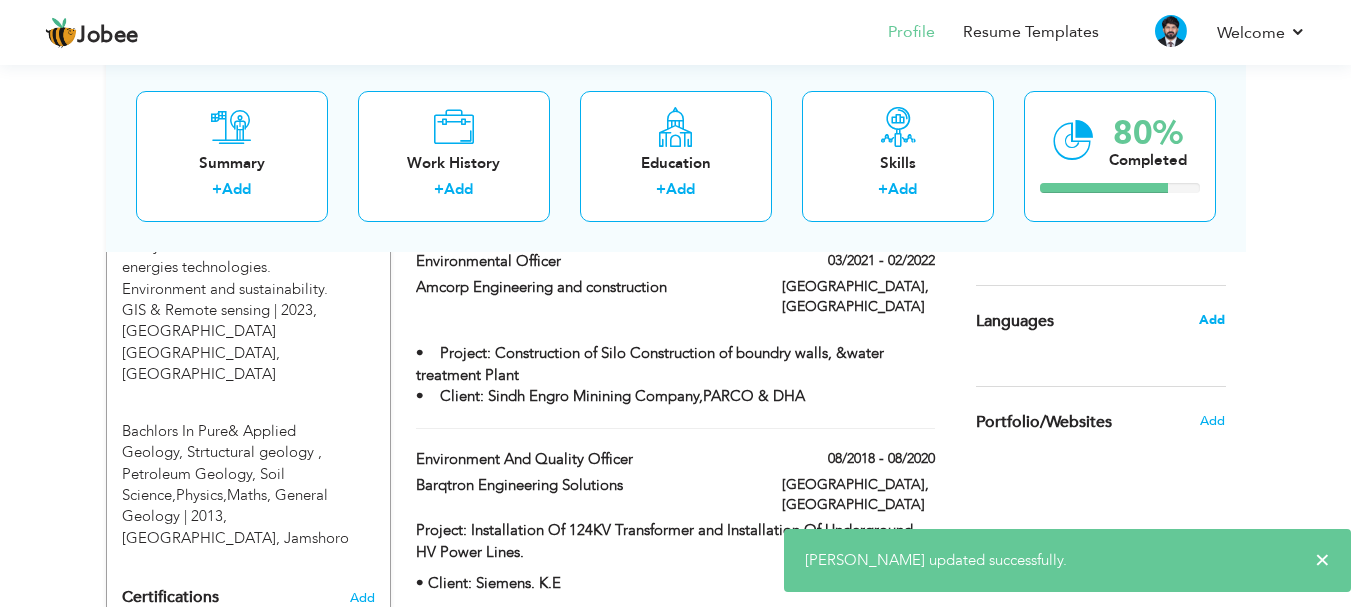 click on "Add" at bounding box center (1212, 320) 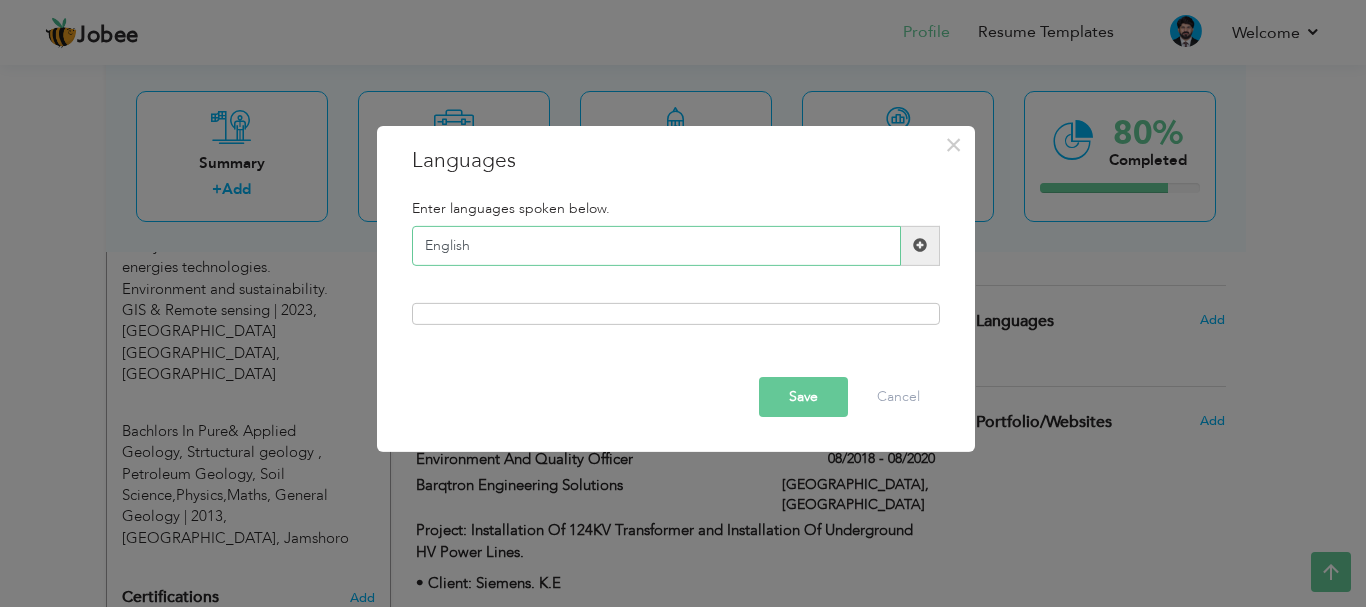 type on "English" 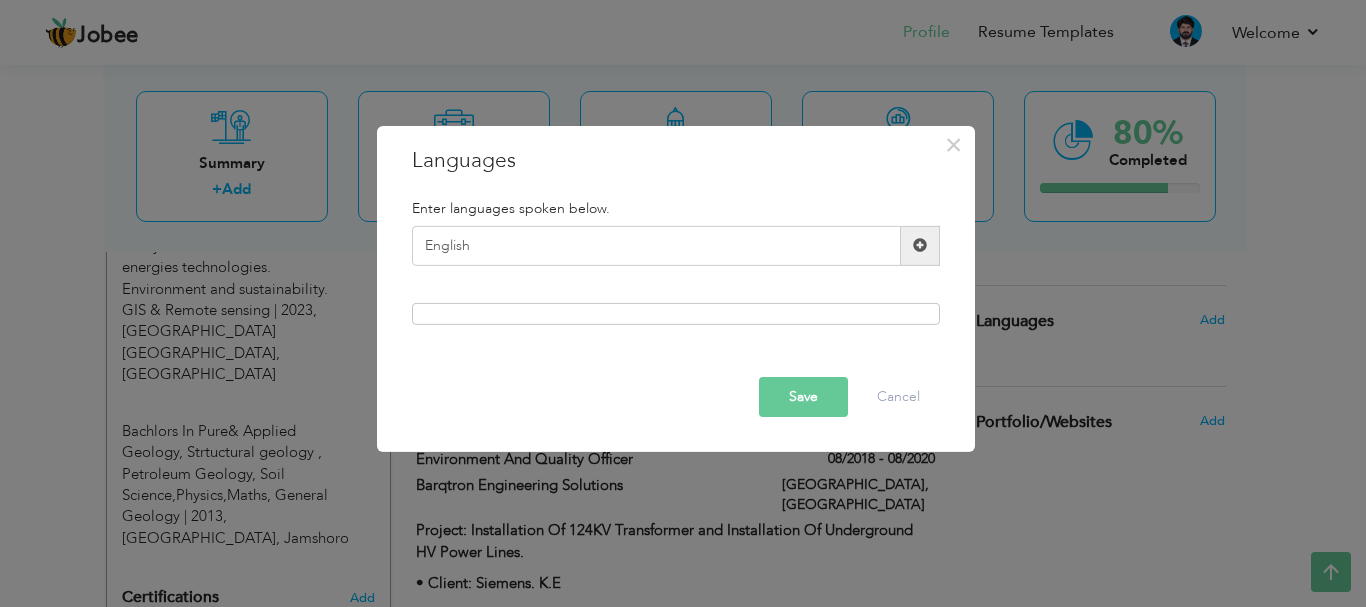 click at bounding box center (920, 245) 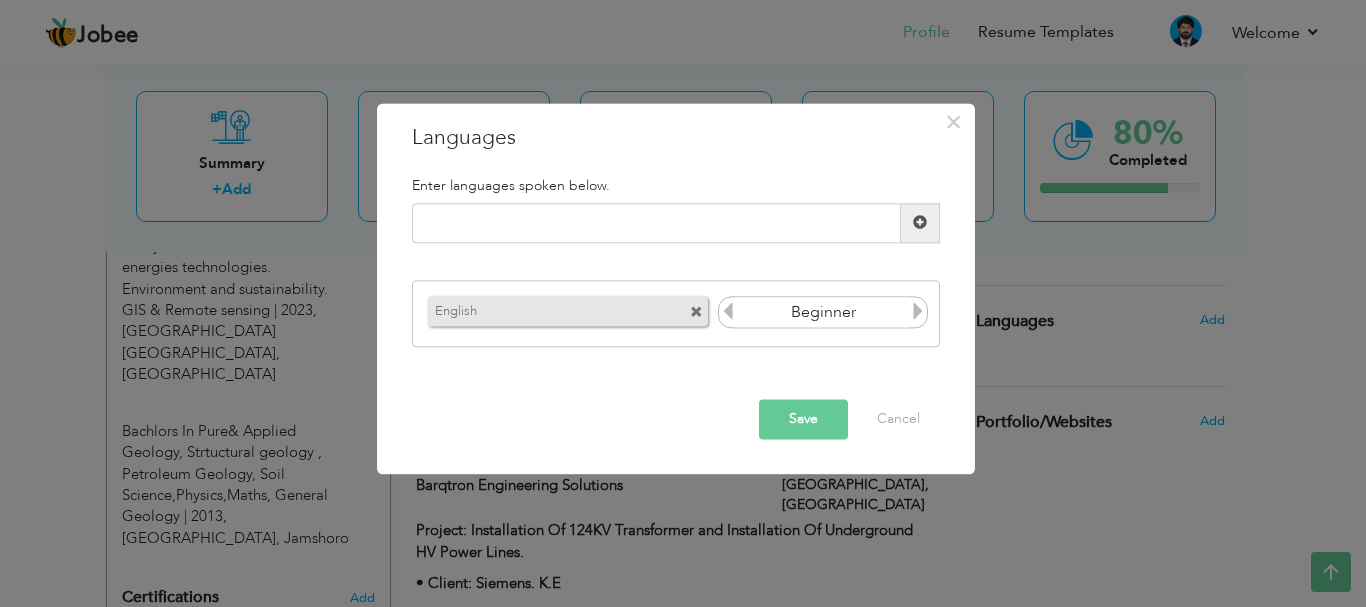 click at bounding box center (918, 312) 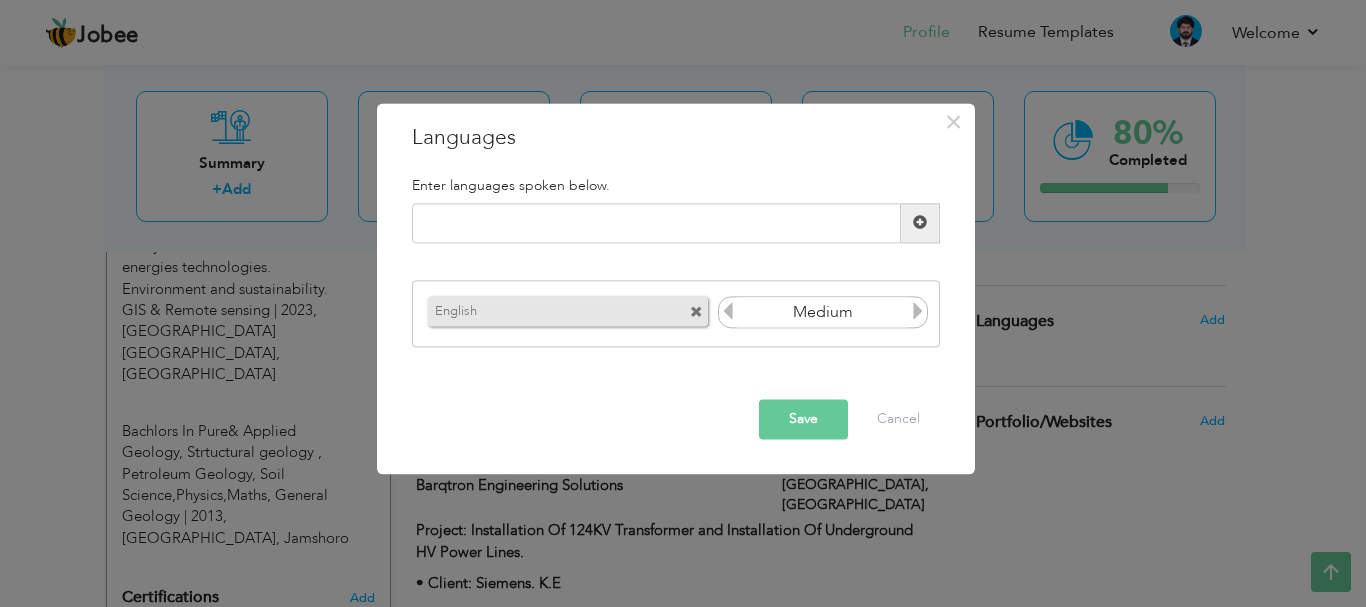 click at bounding box center [918, 312] 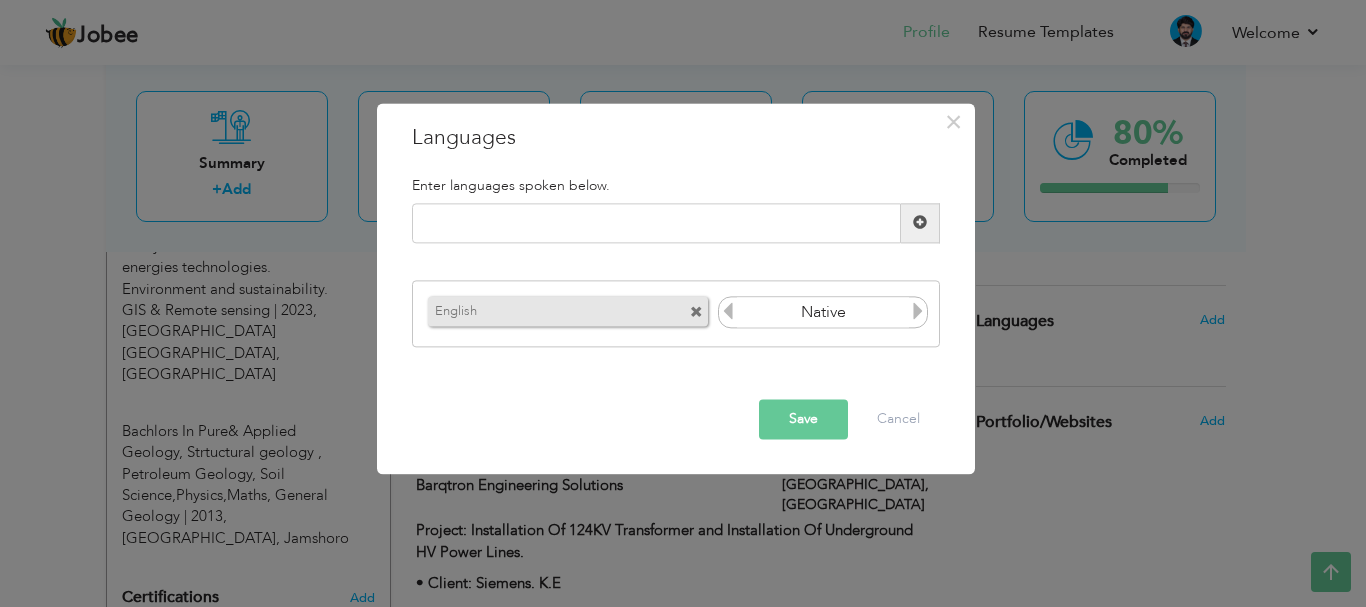 click at bounding box center (728, 312) 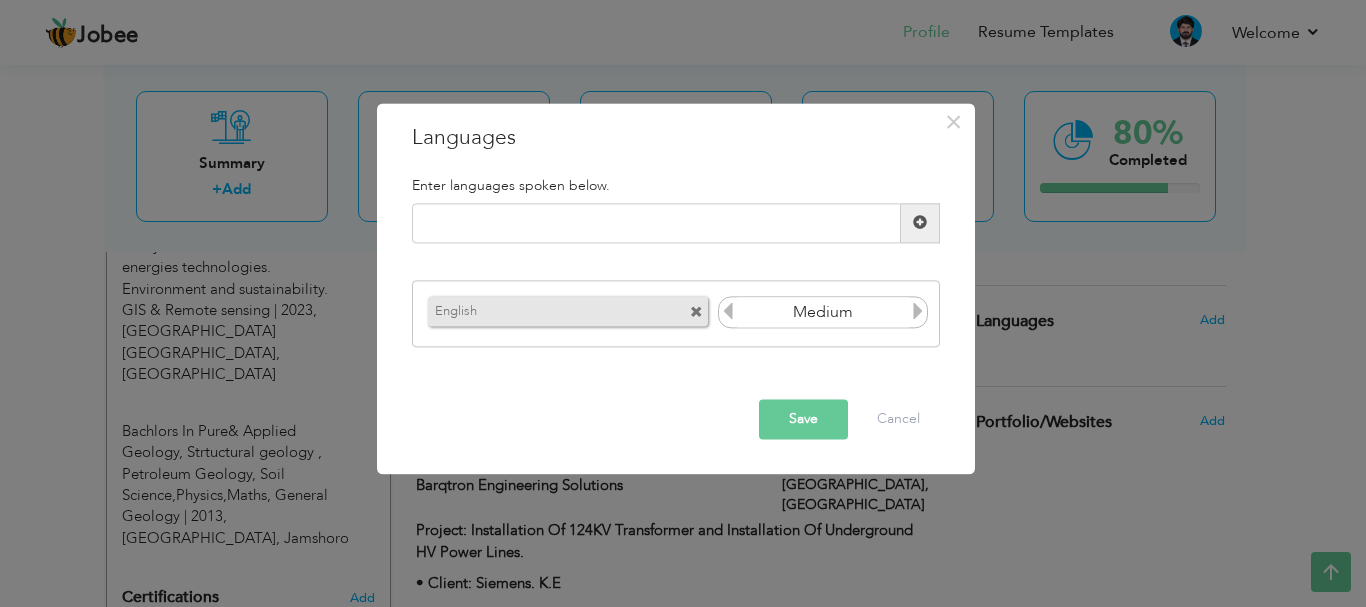 click at bounding box center [728, 312] 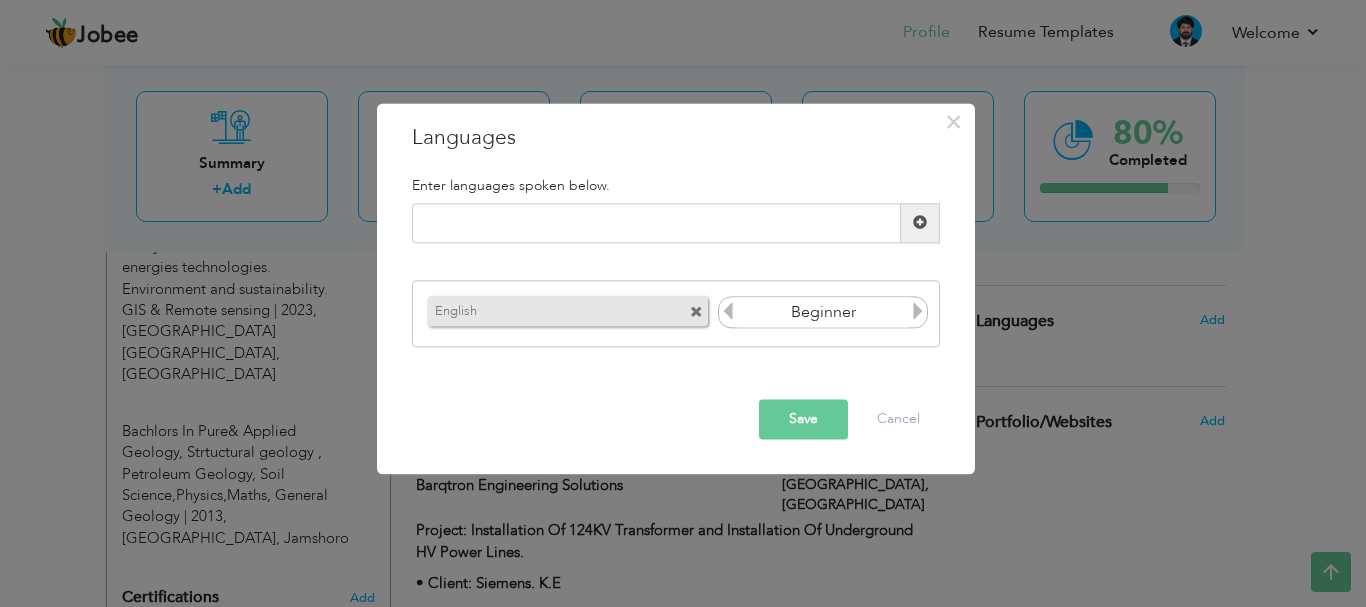 click at bounding box center [728, 312] 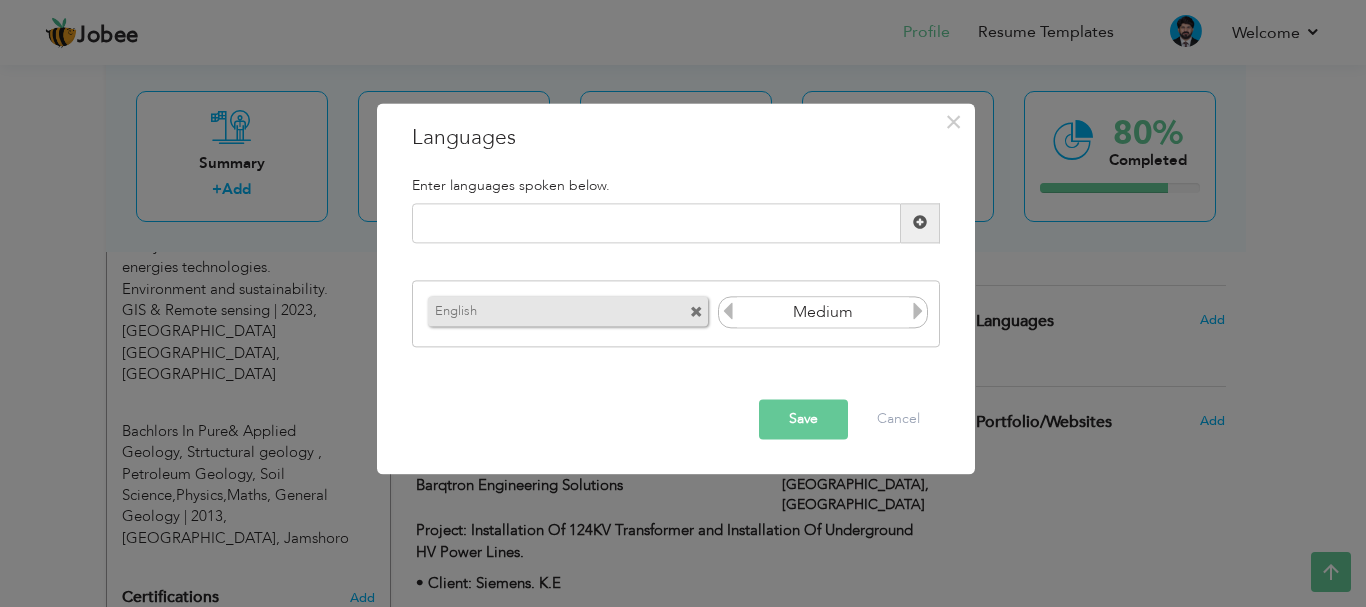 click at bounding box center [918, 312] 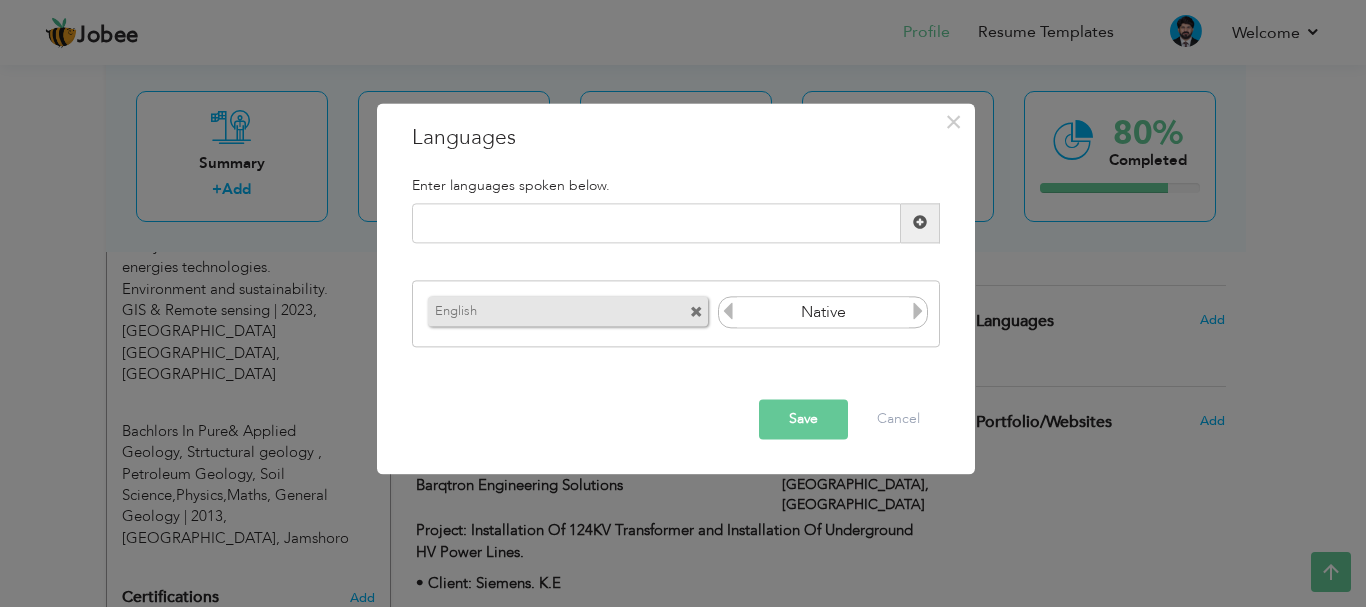 click at bounding box center [918, 312] 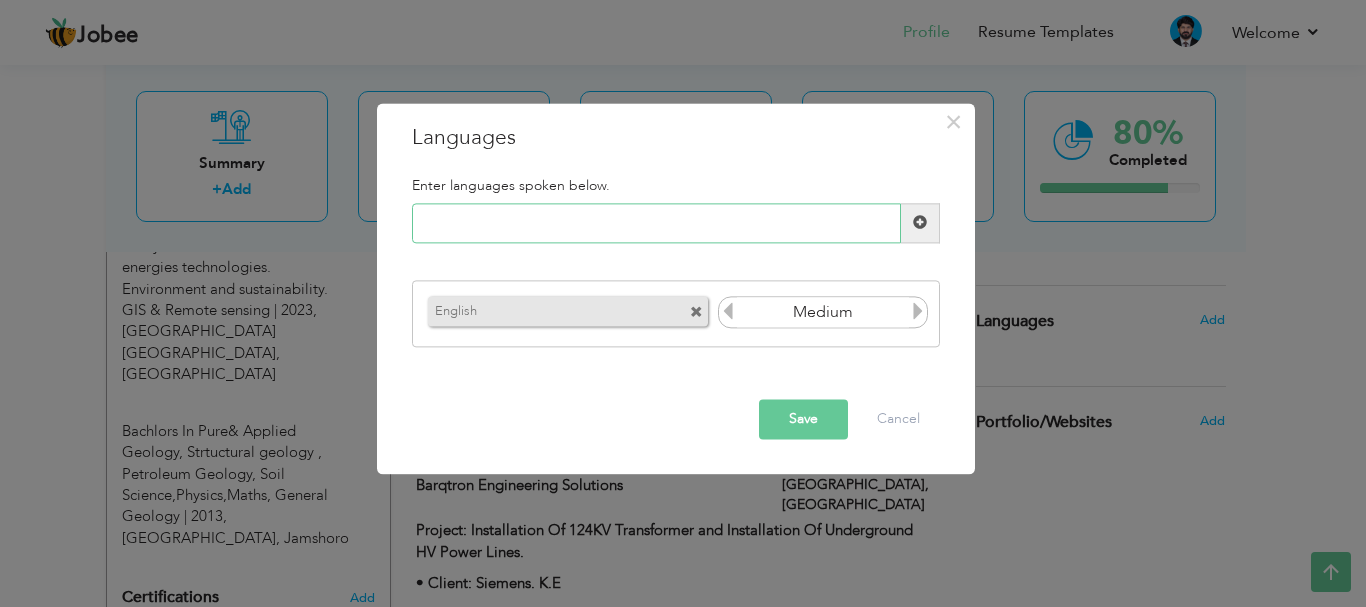click at bounding box center (656, 223) 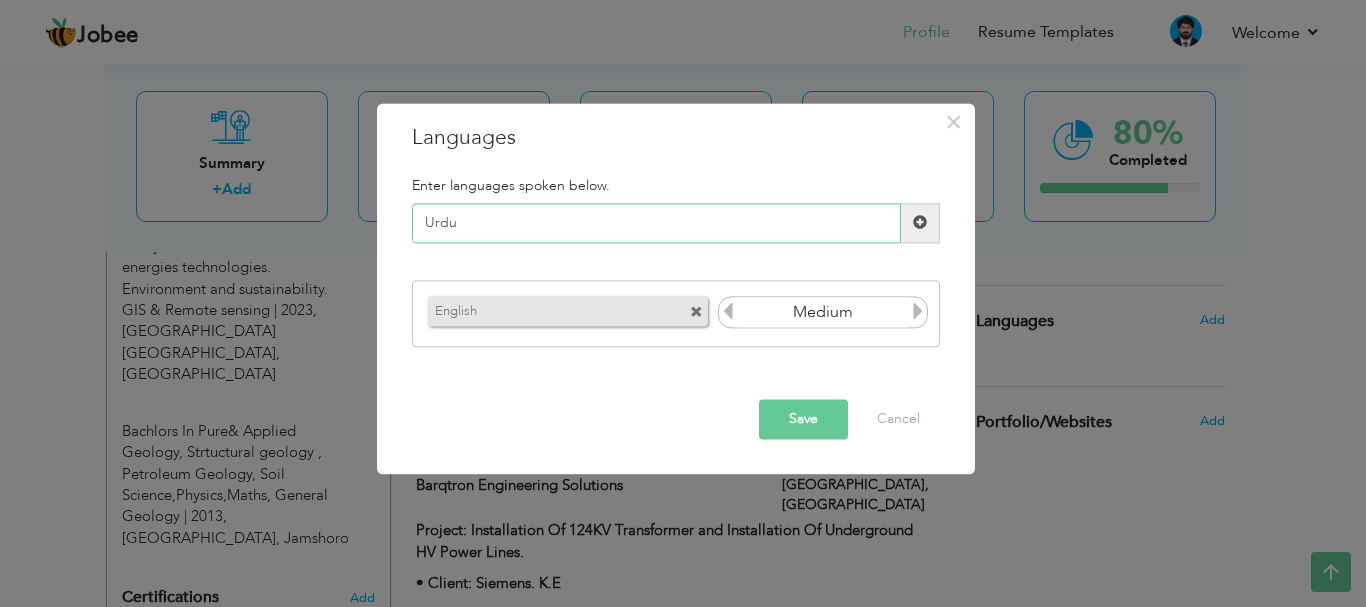 type on "Urdu" 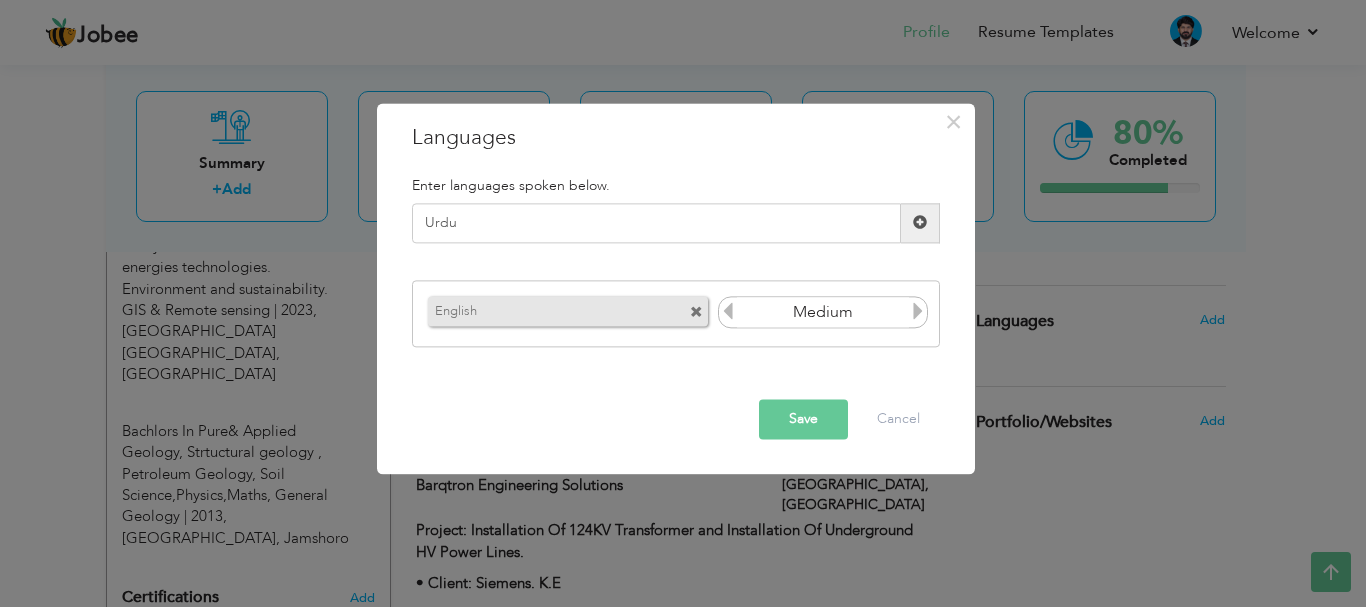 click at bounding box center (920, 223) 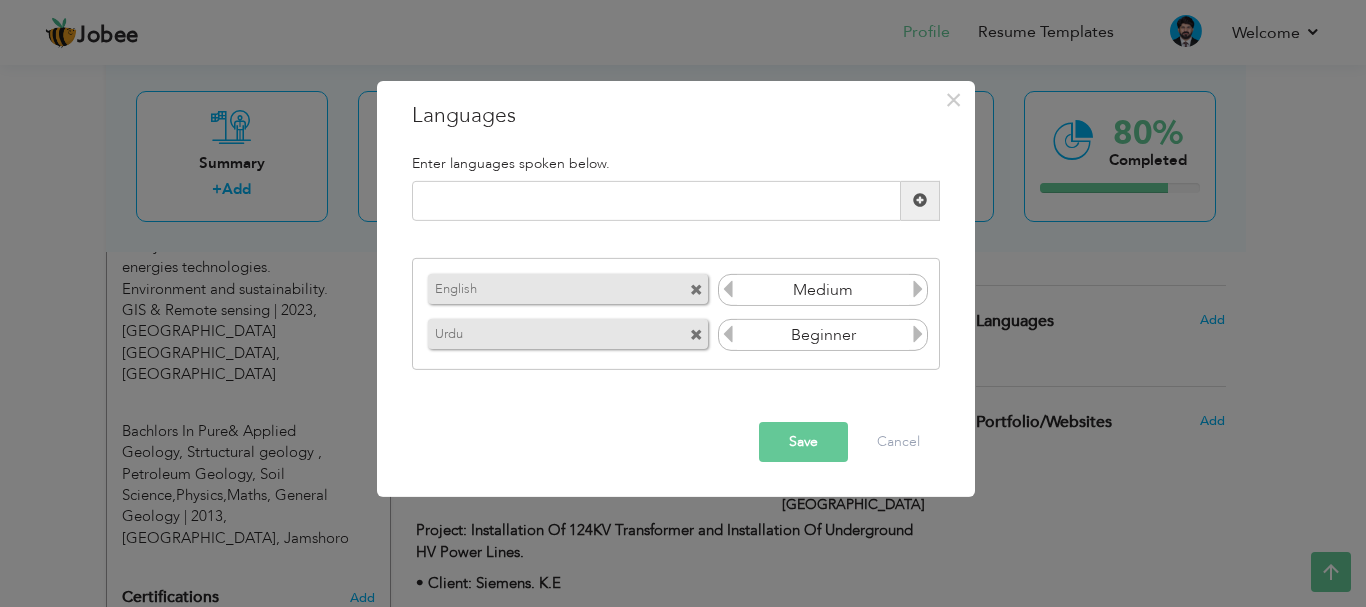 click at bounding box center [918, 334] 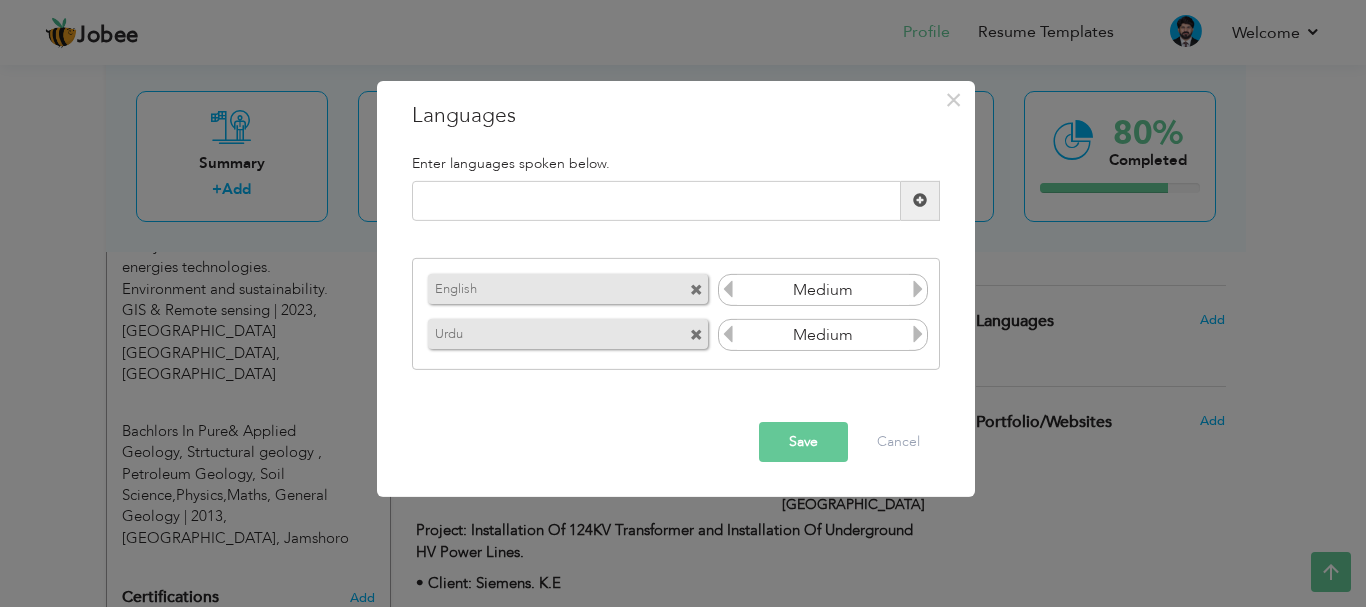 click at bounding box center [918, 334] 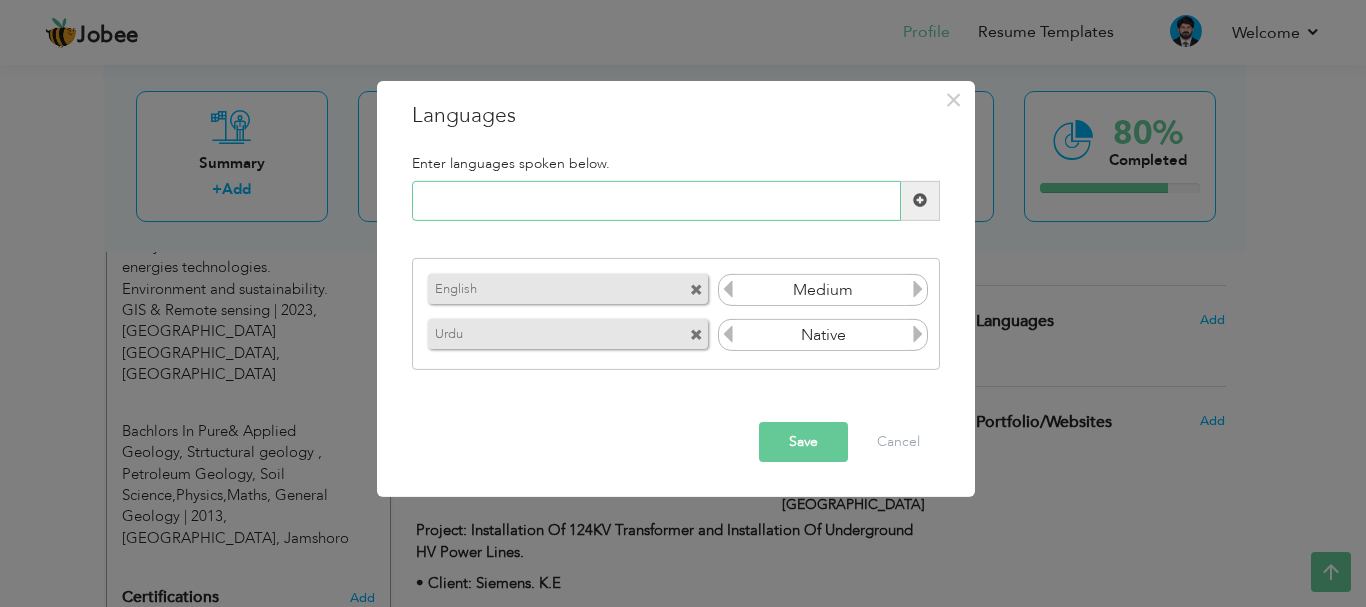 click at bounding box center (656, 201) 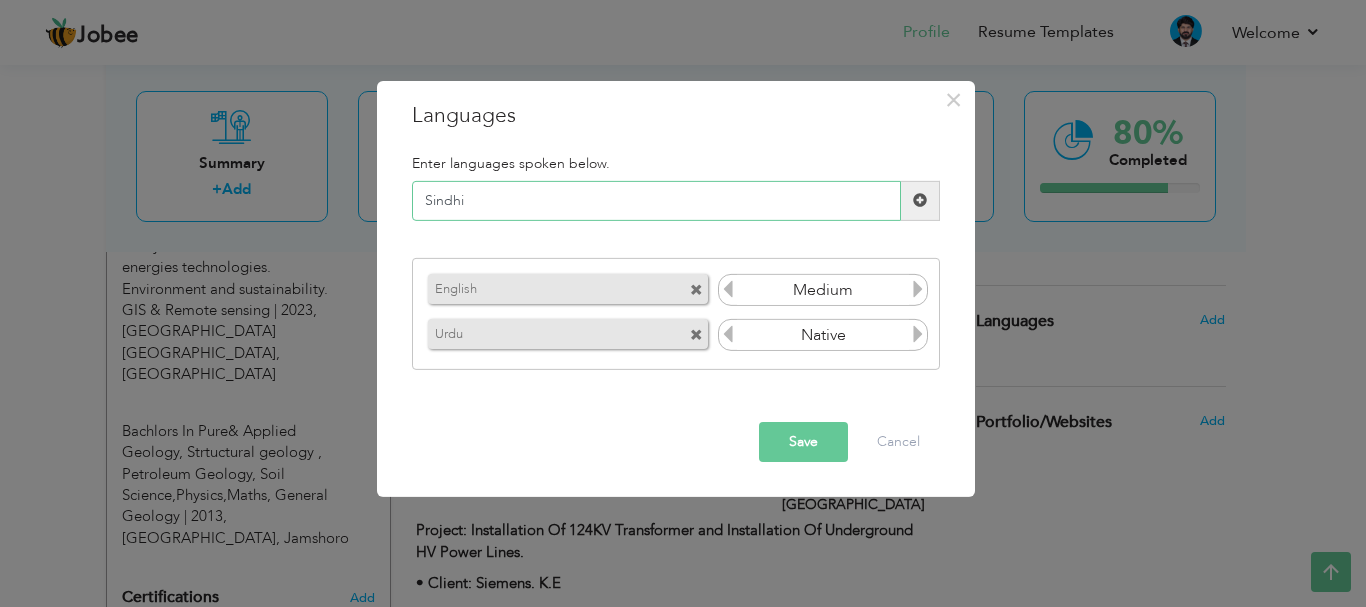 type on "Sindhi" 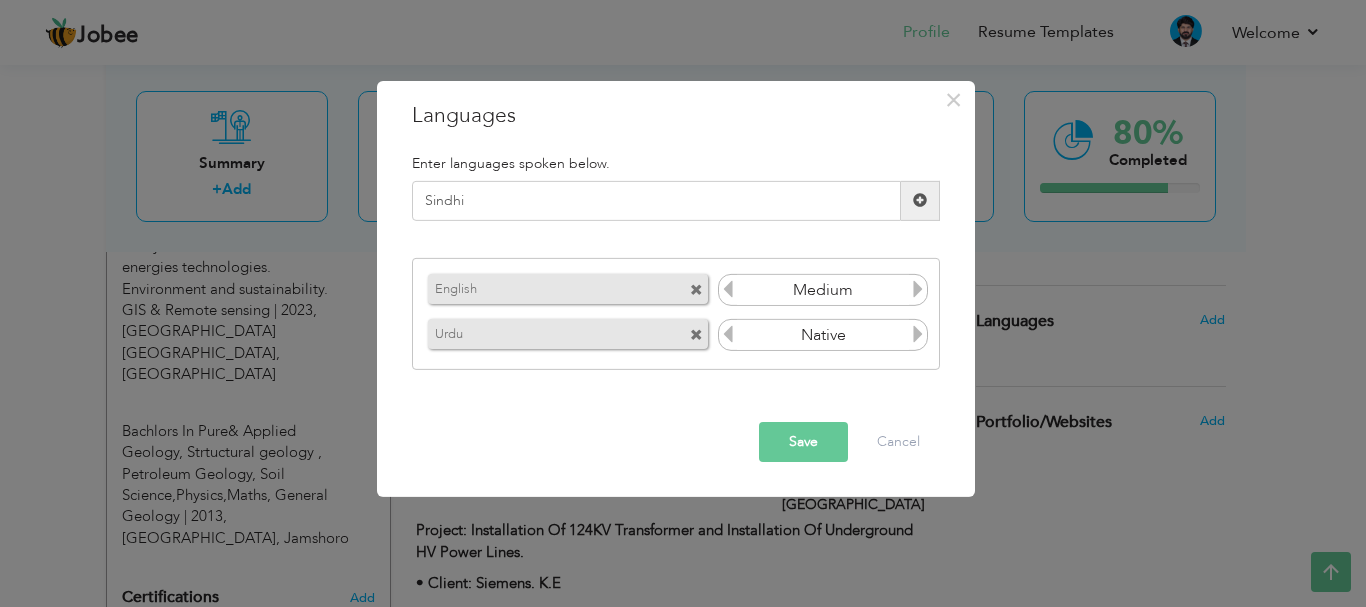 click at bounding box center [920, 200] 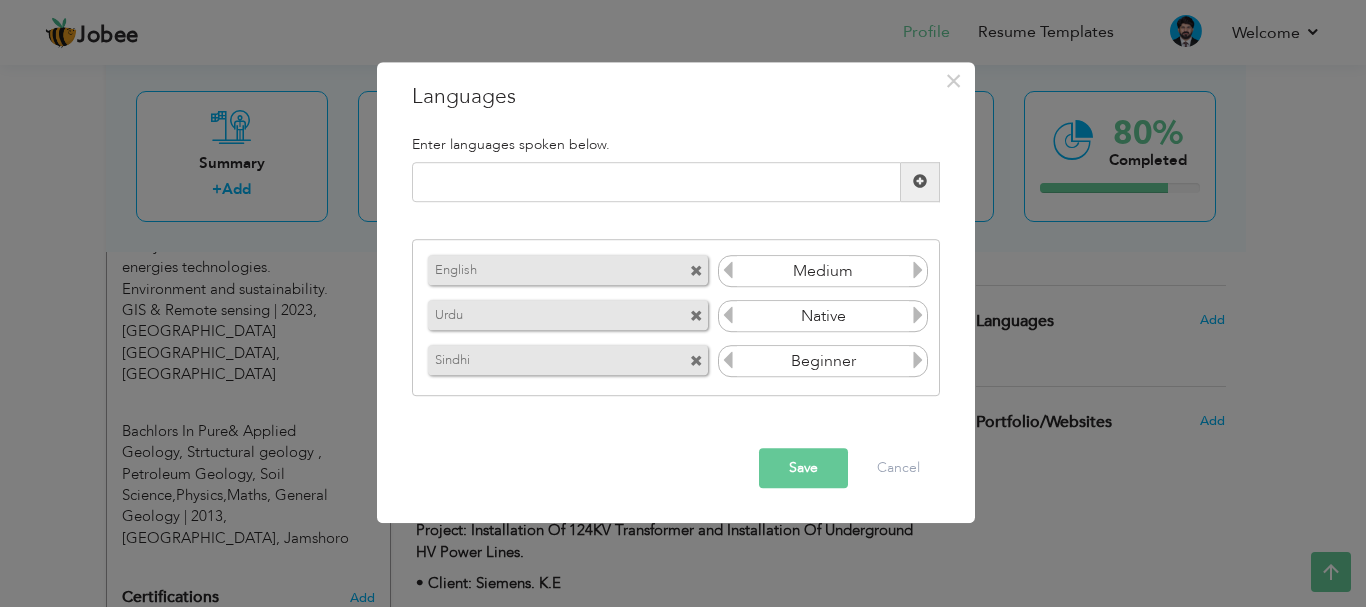 click at bounding box center [918, 361] 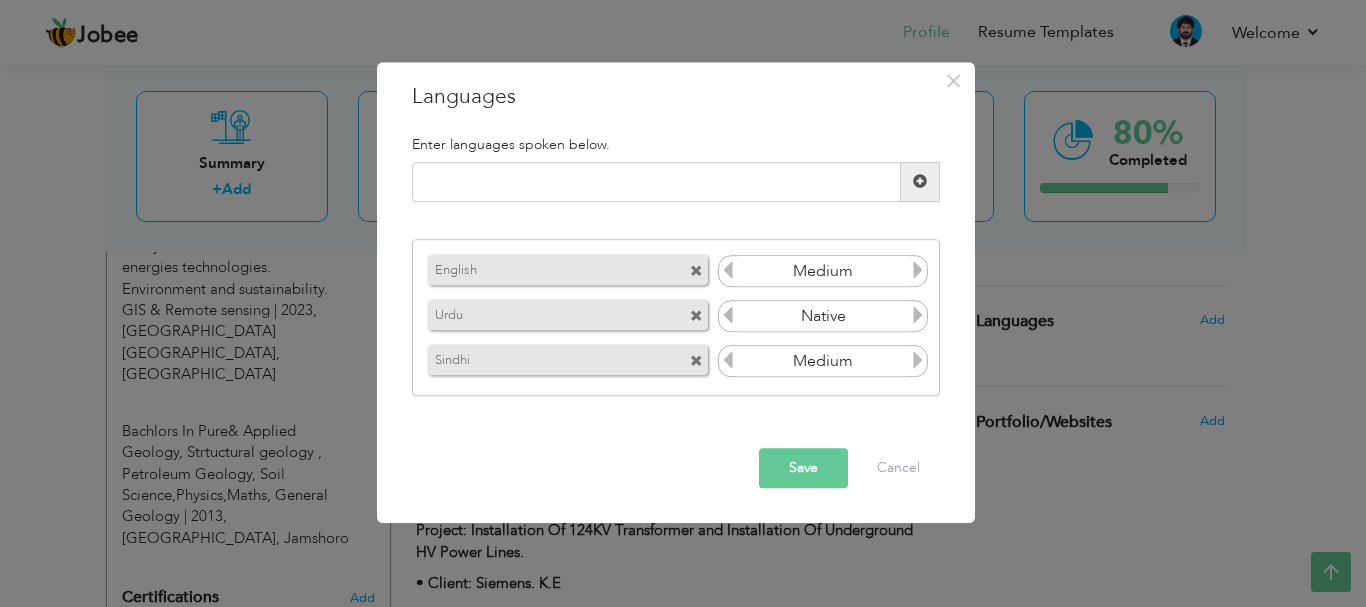 click at bounding box center (918, 361) 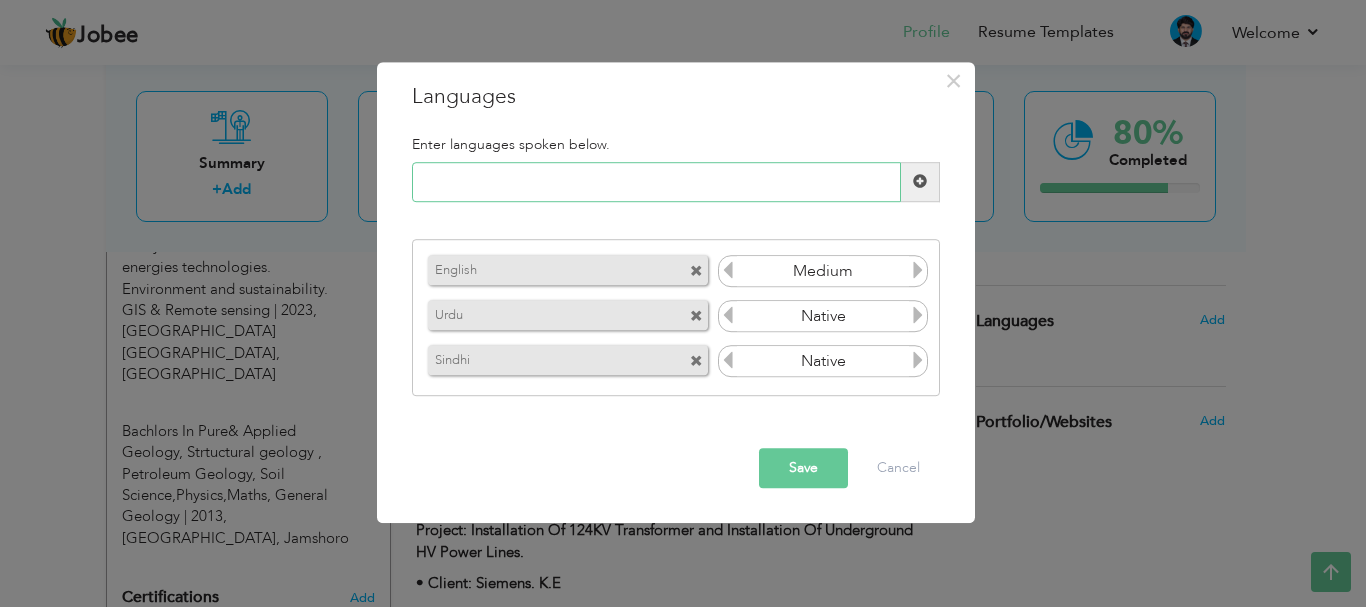 click at bounding box center (656, 182) 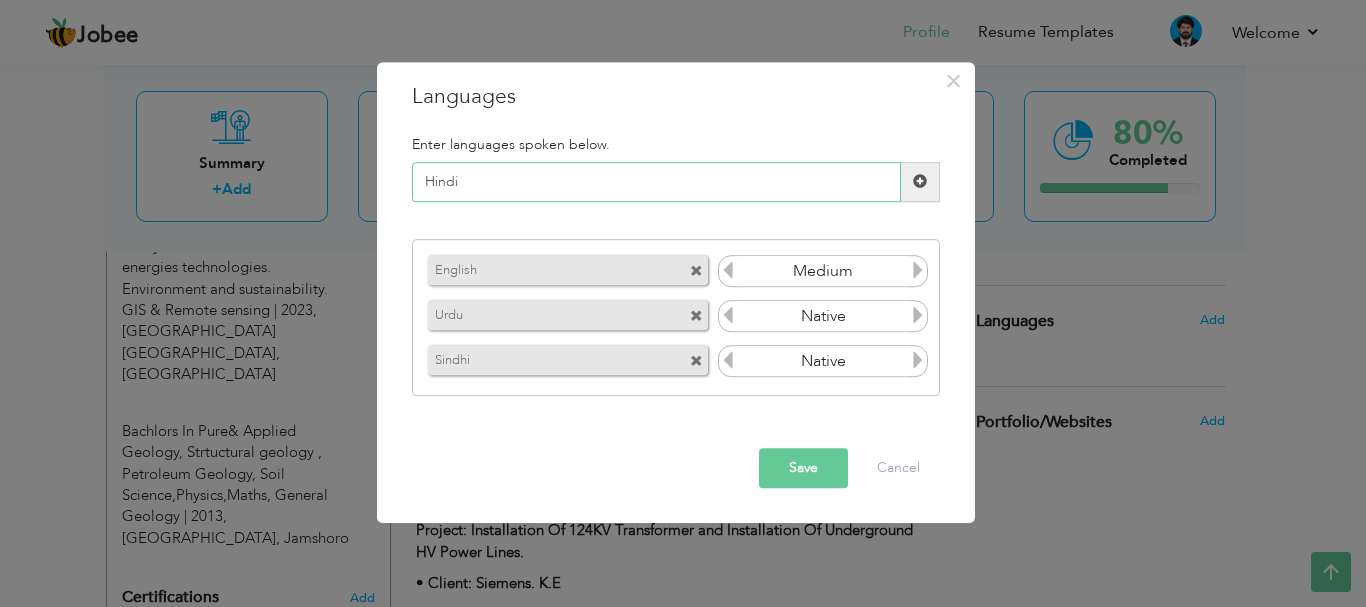type on "Hindi" 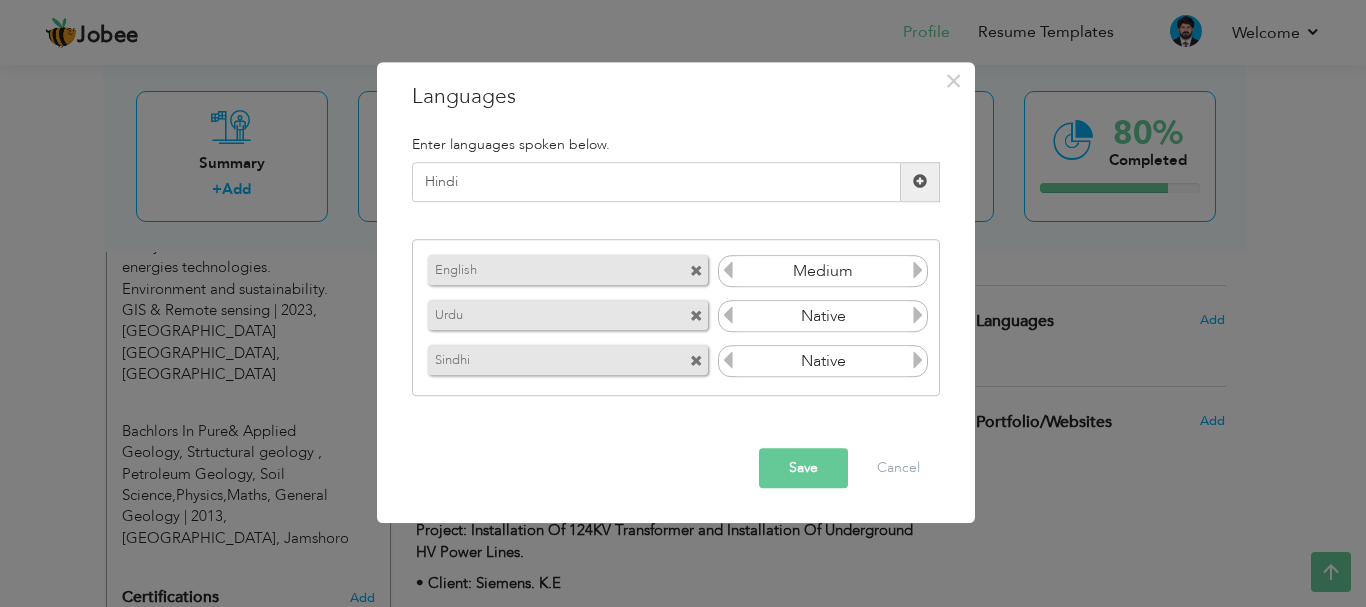 click at bounding box center [920, 182] 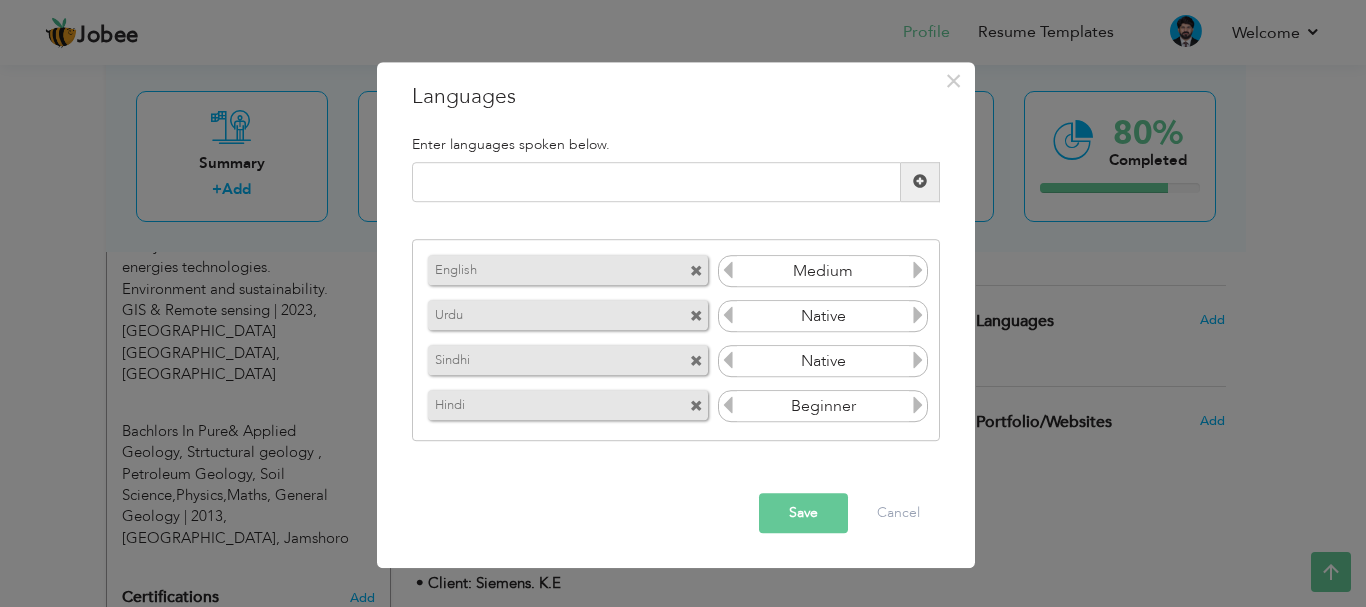click at bounding box center [920, 182] 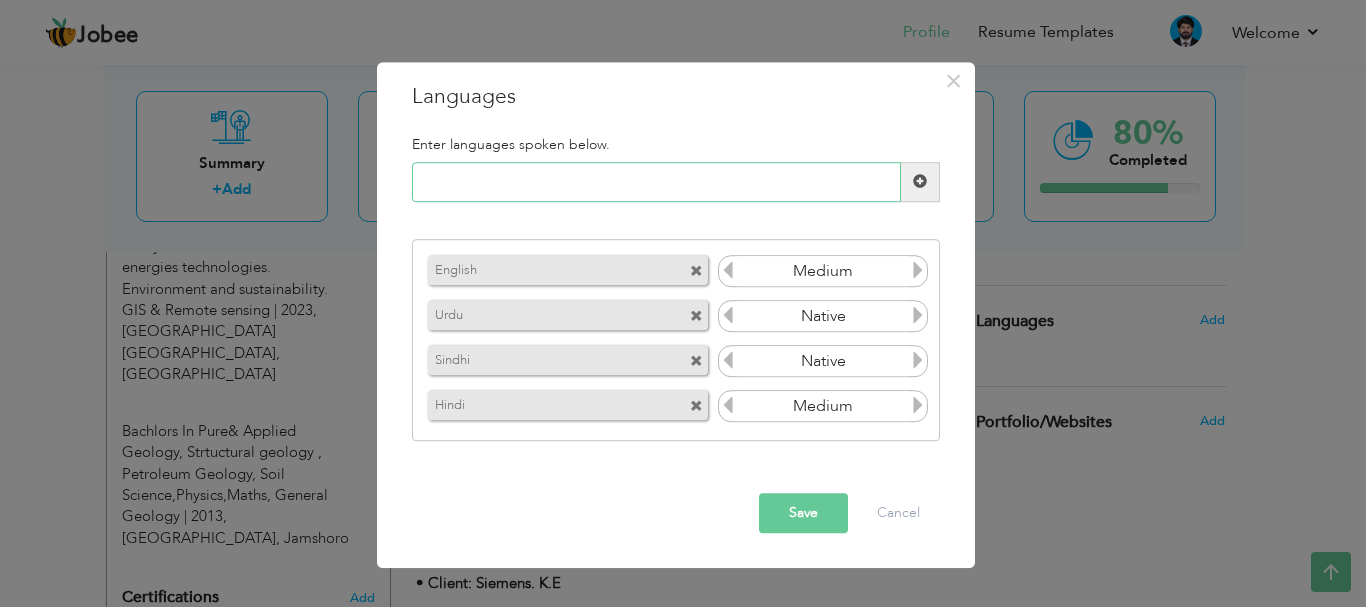 click at bounding box center (656, 182) 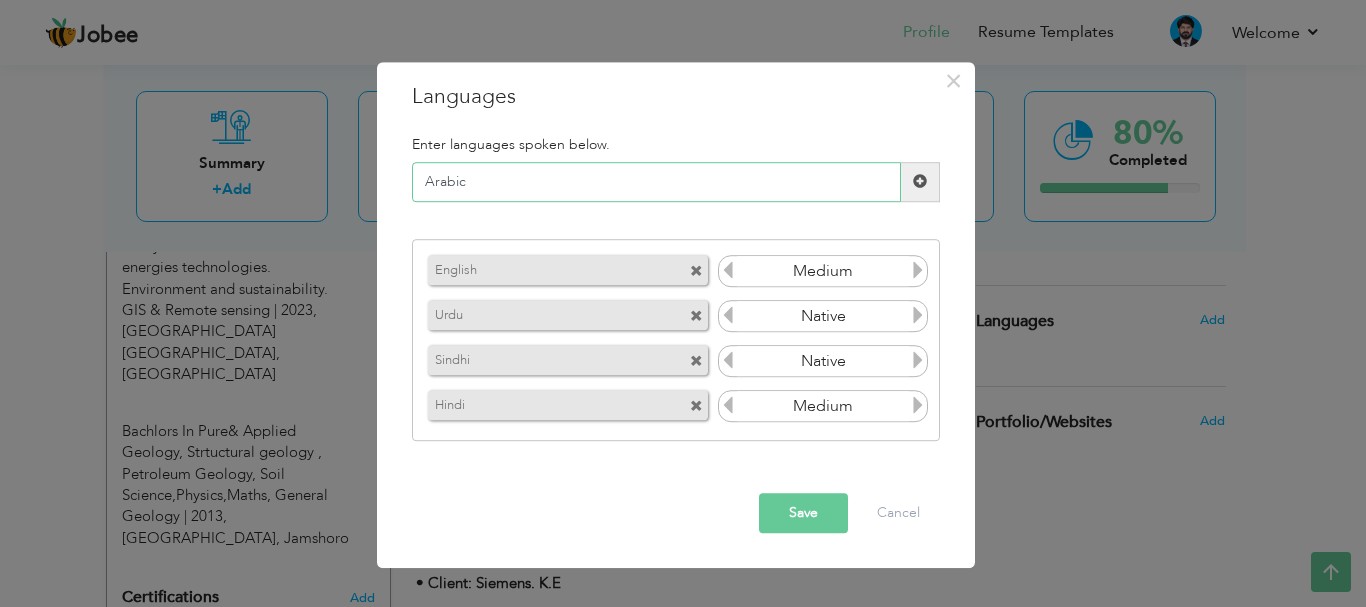 type on "Arabic" 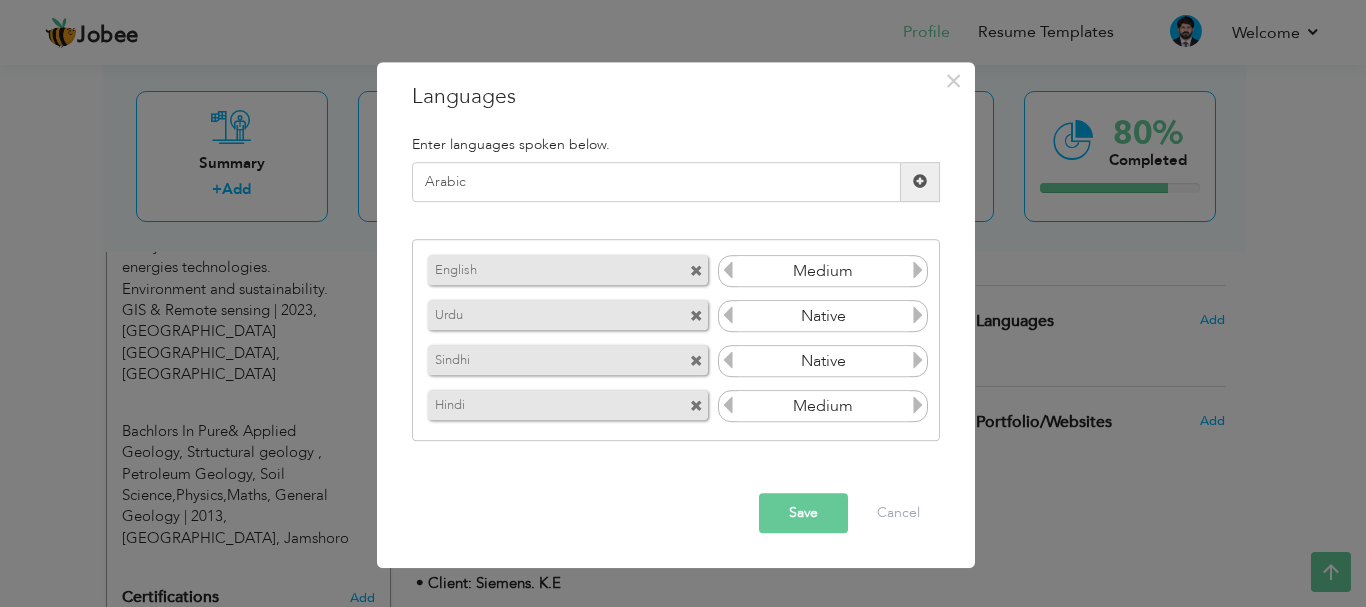 click at bounding box center (920, 182) 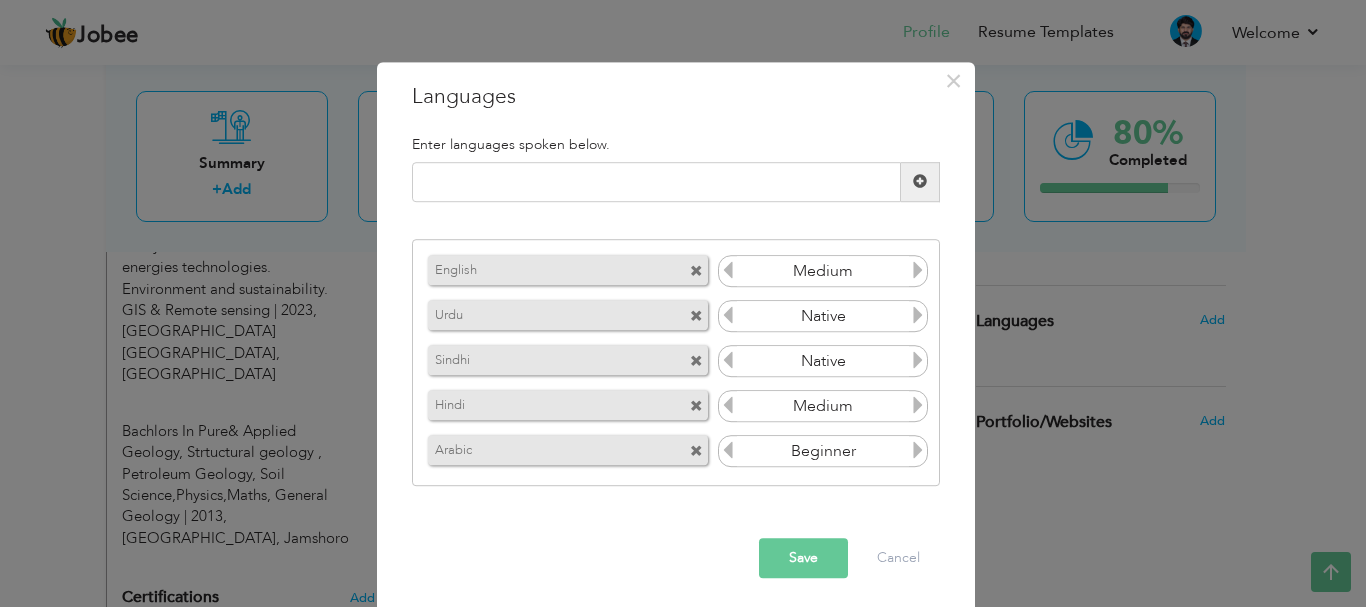 scroll, scrollTop: 6, scrollLeft: 0, axis: vertical 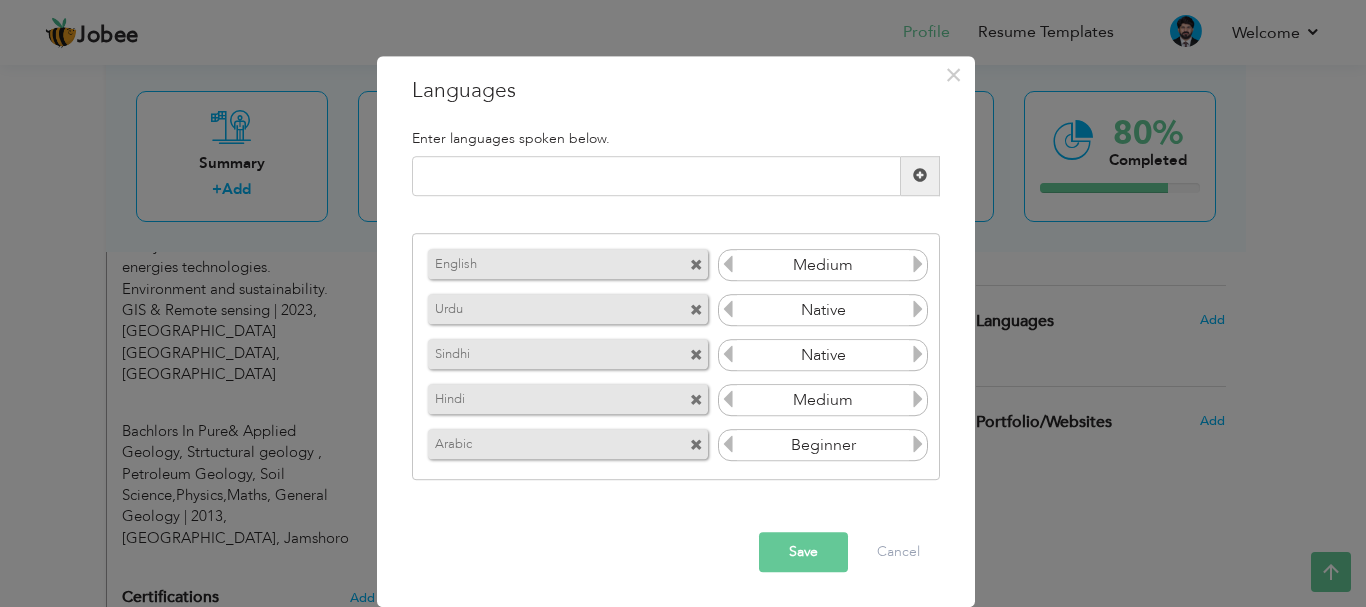 click on "Save" at bounding box center [803, 552] 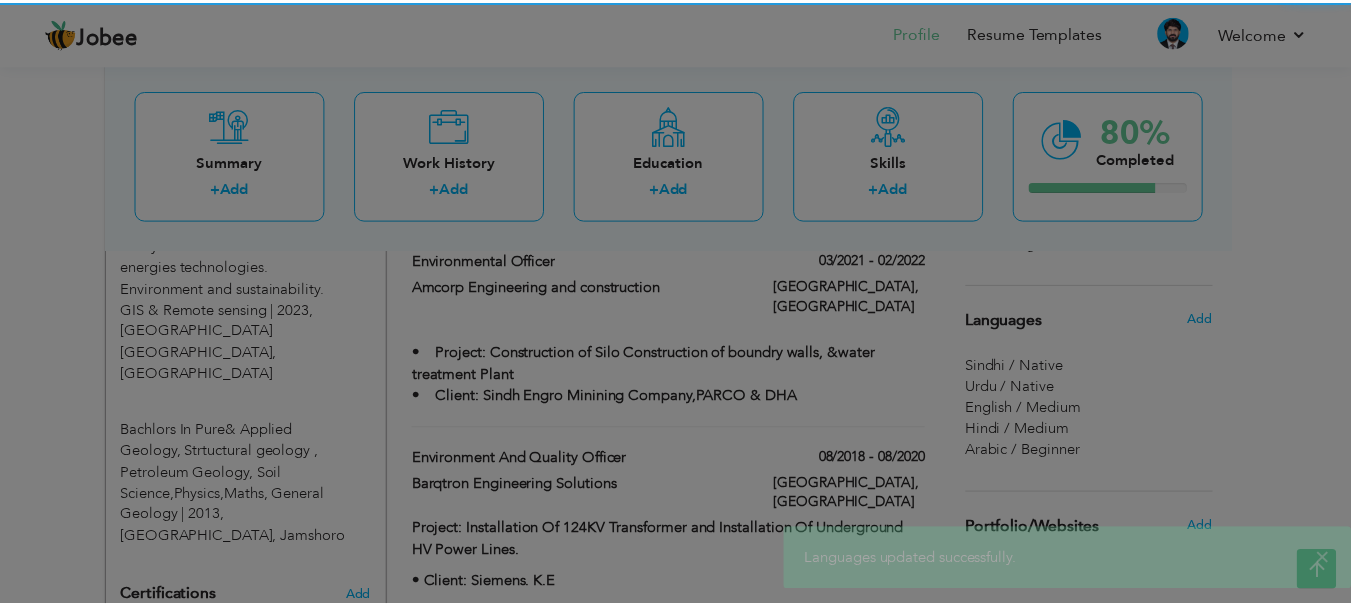 scroll, scrollTop: 0, scrollLeft: 0, axis: both 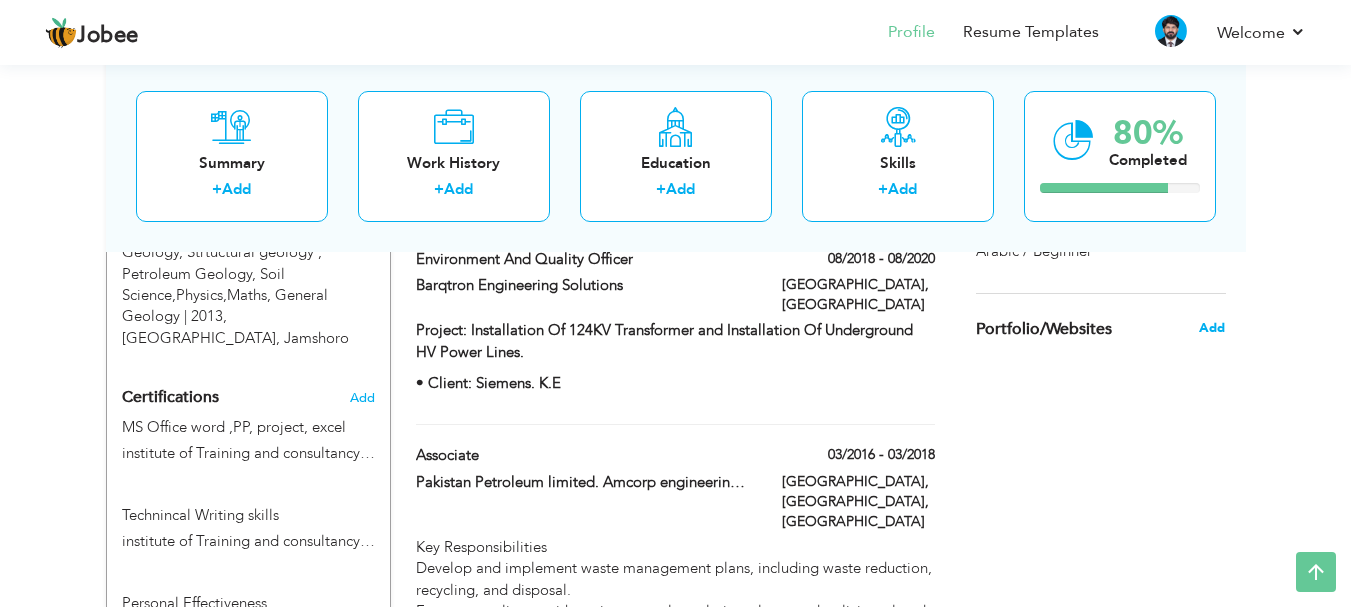 click on "Add" at bounding box center (1212, 328) 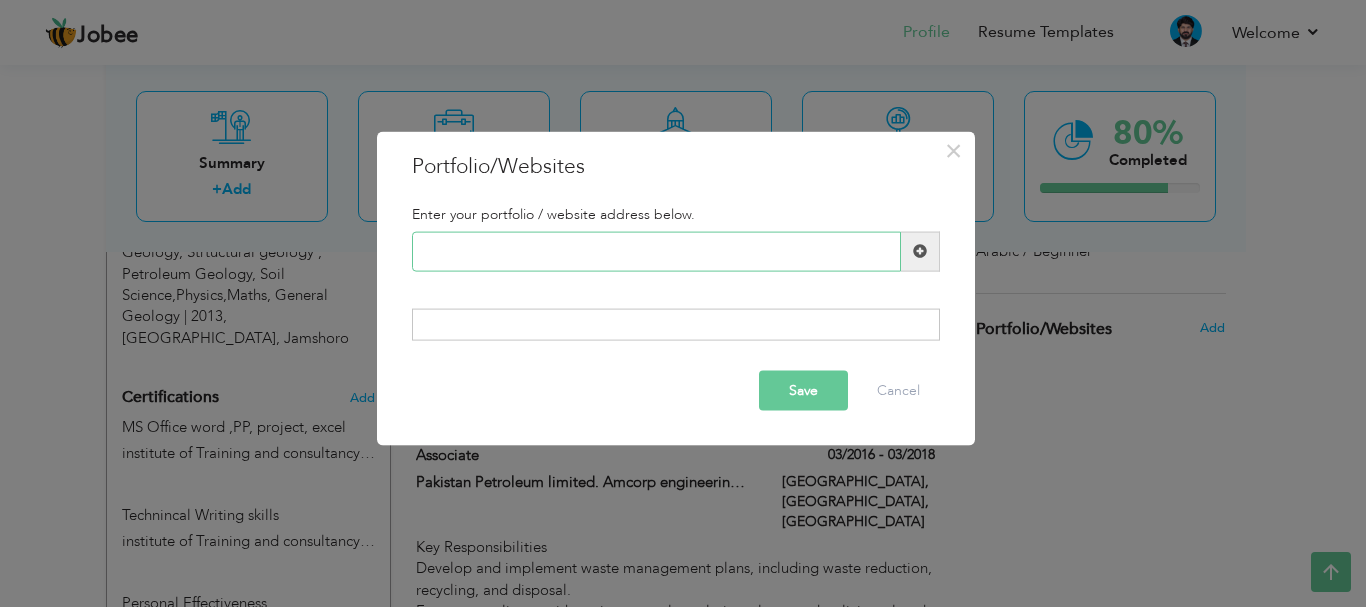 paste on "[URL][DOMAIN_NAME][PERSON_NAME]" 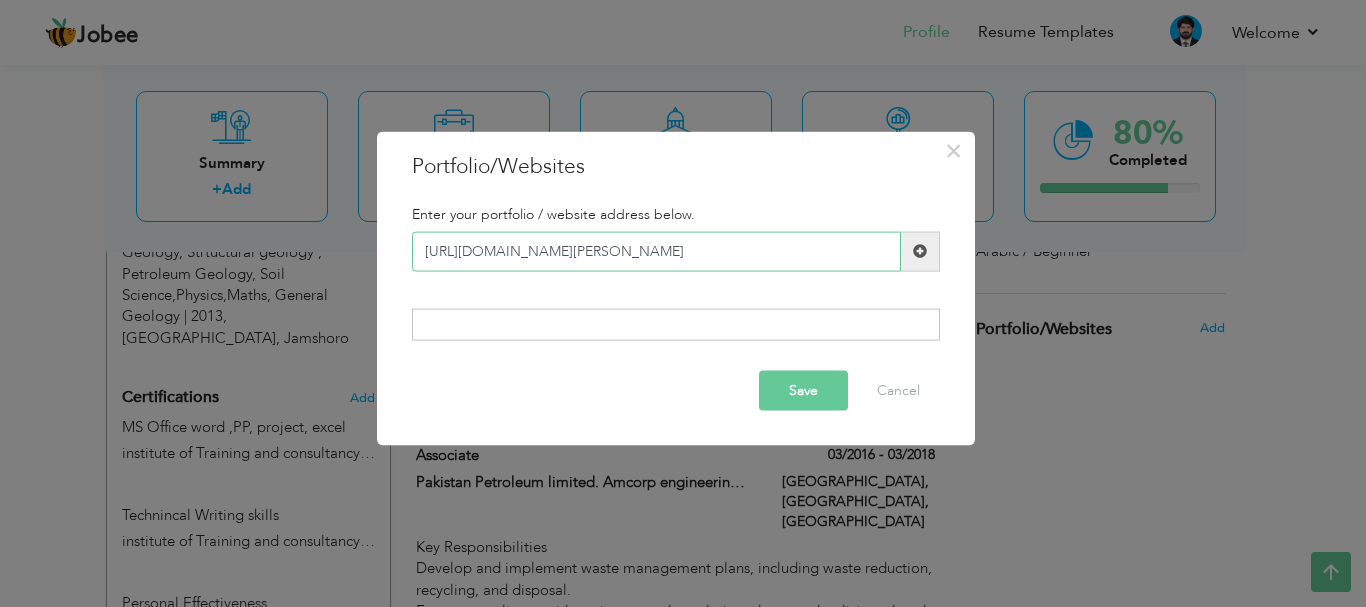 scroll, scrollTop: 0, scrollLeft: 516, axis: horizontal 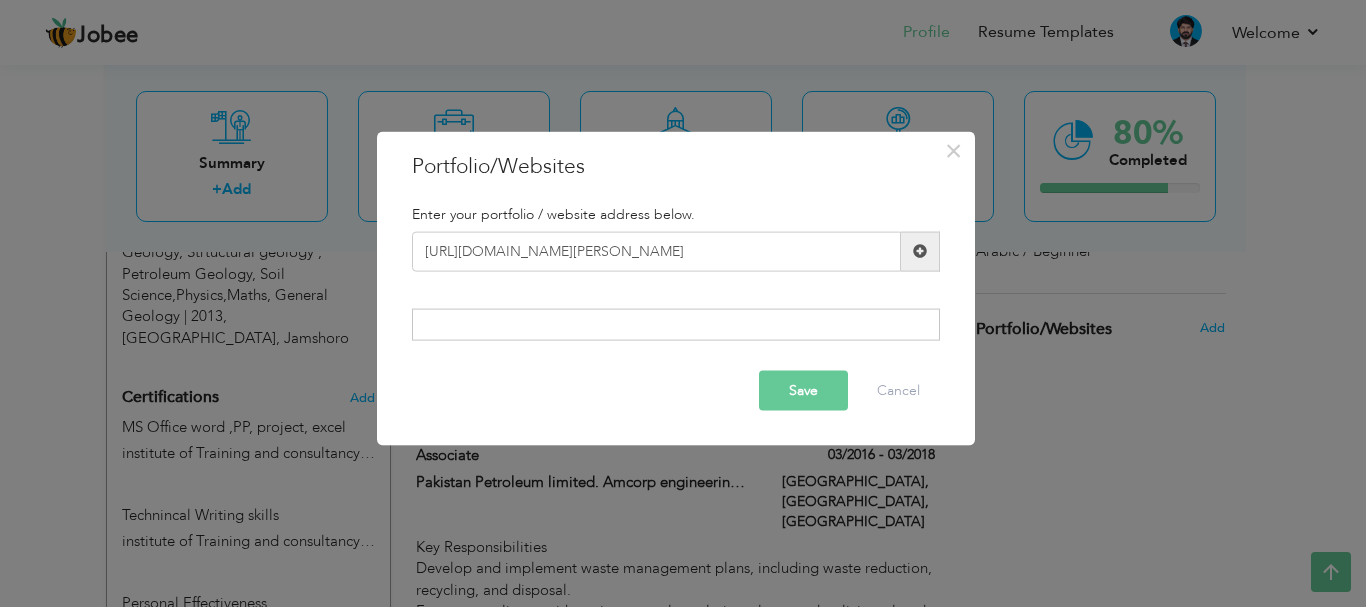 click on "Save" at bounding box center (803, 391) 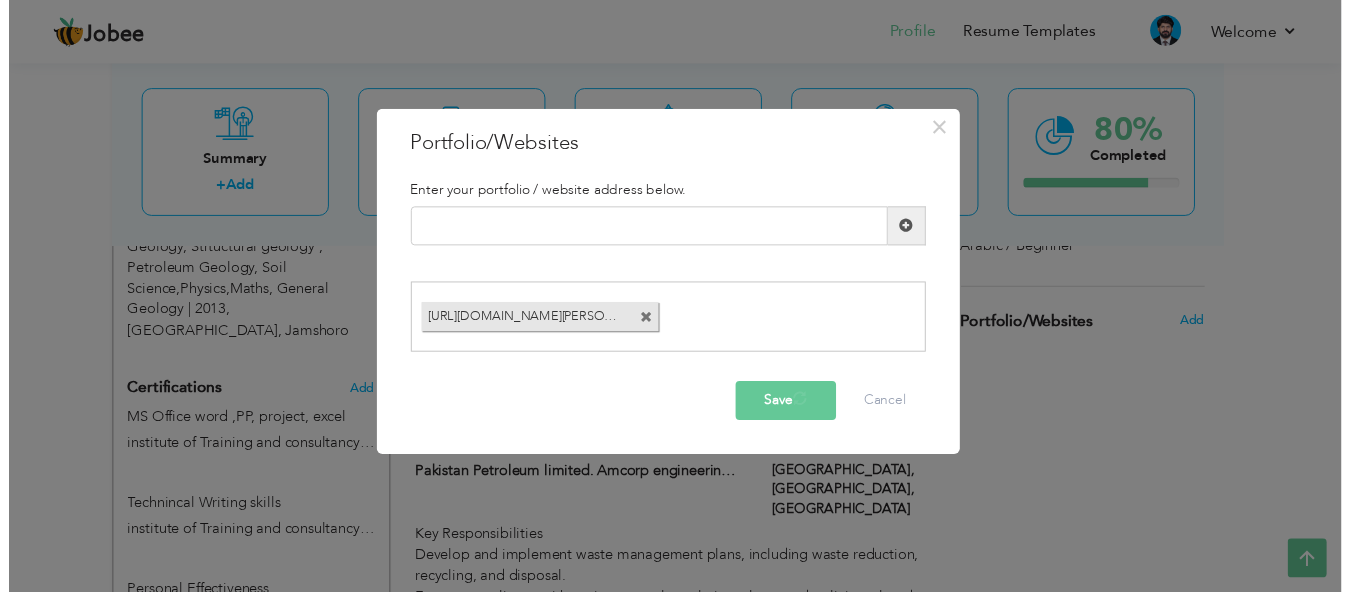 scroll, scrollTop: 0, scrollLeft: 0, axis: both 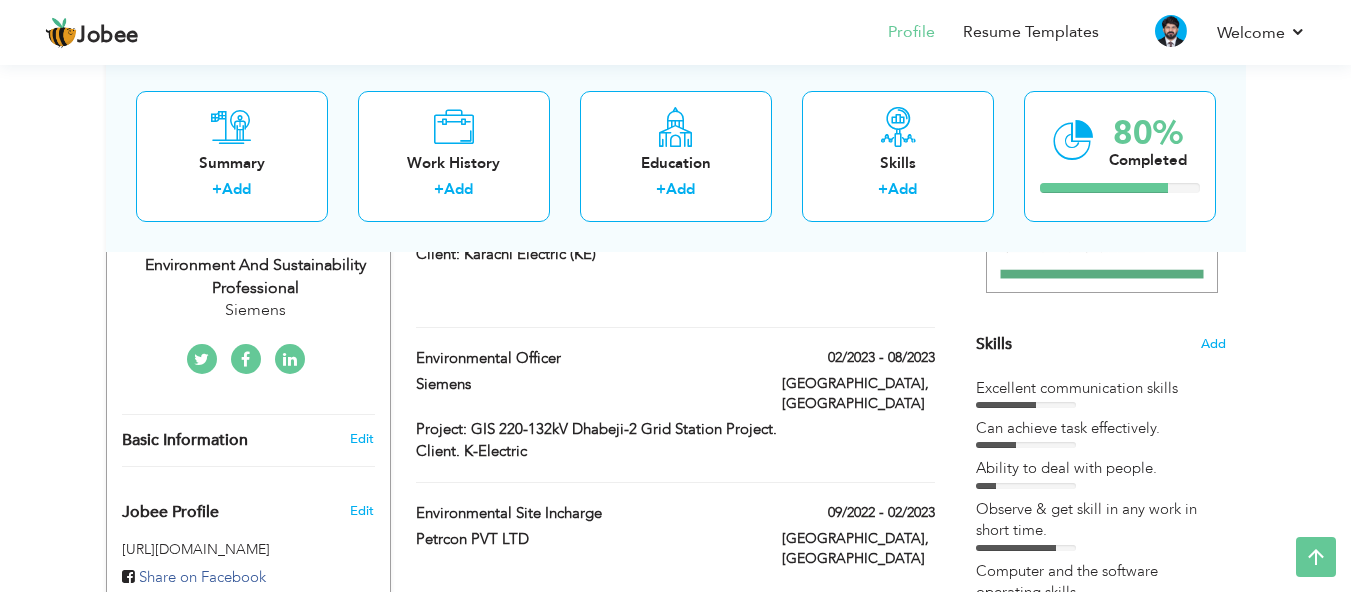 drag, startPoint x: 1316, startPoint y: 165, endPoint x: 1312, endPoint y: 227, distance: 62.1289 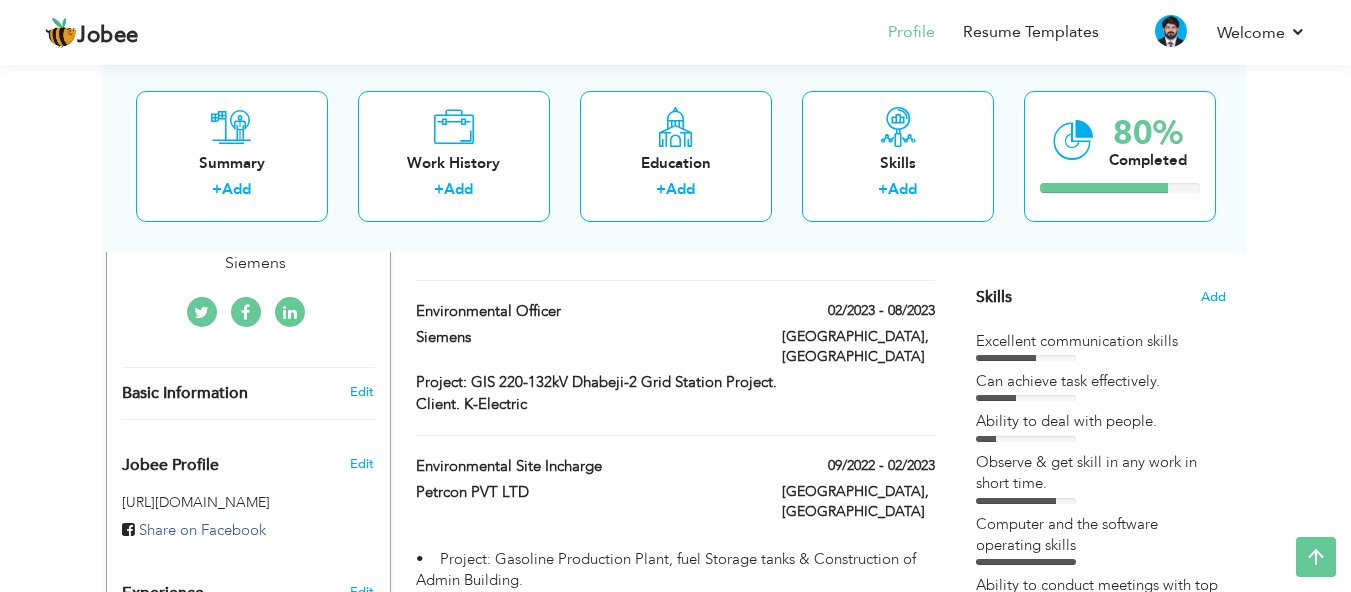 scroll, scrollTop: 545, scrollLeft: 0, axis: vertical 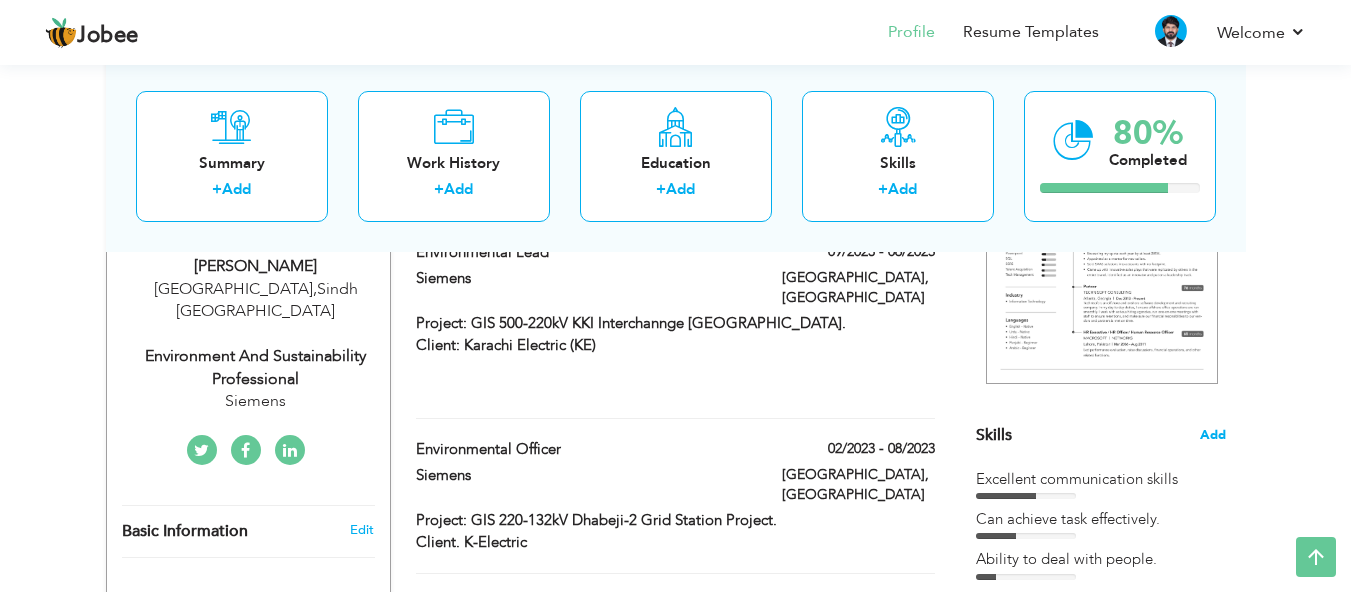 click on "Add" at bounding box center [1213, 435] 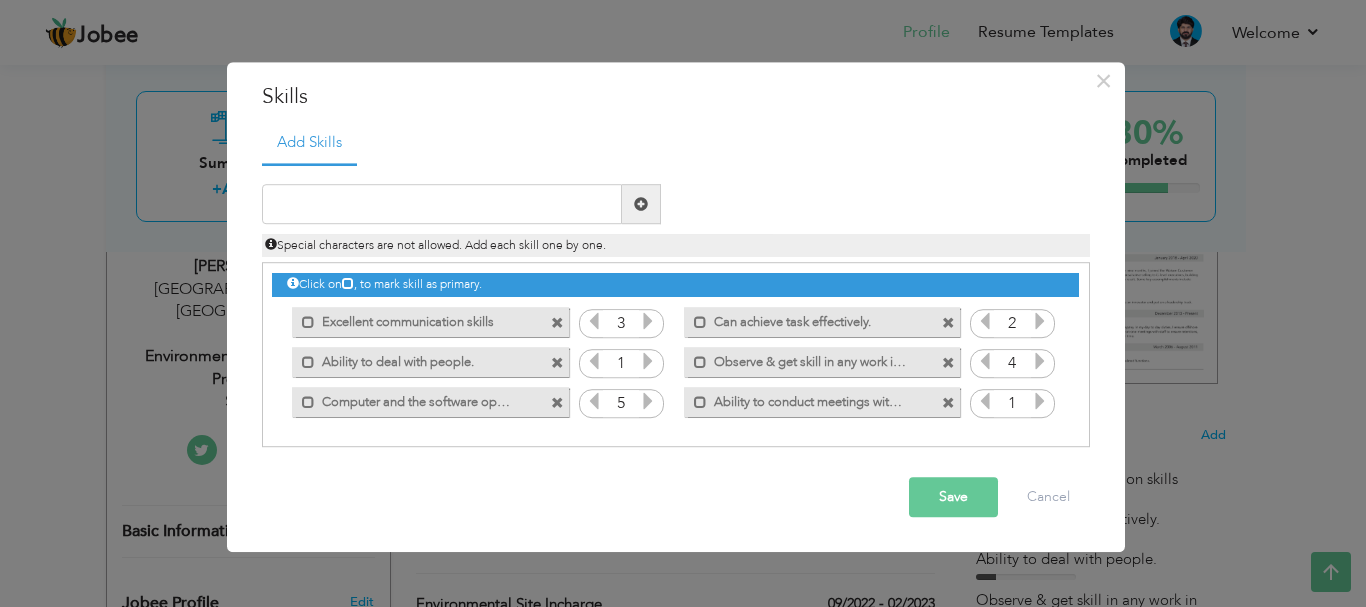 click at bounding box center (648, 322) 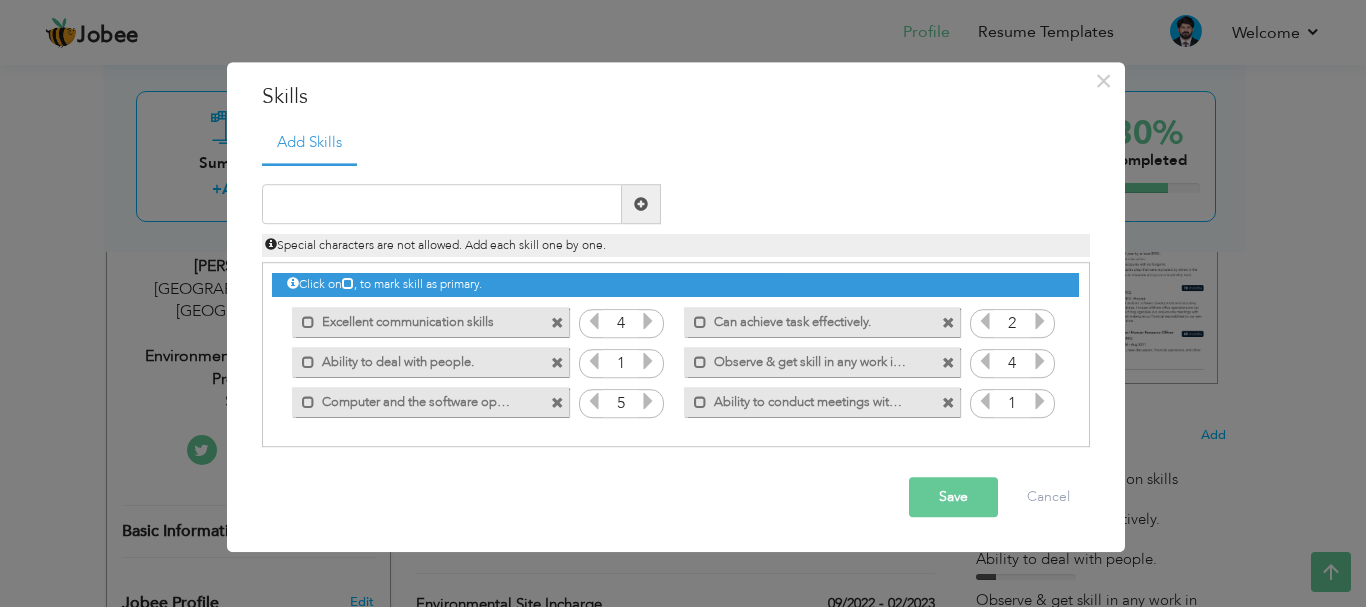 click at bounding box center (648, 362) 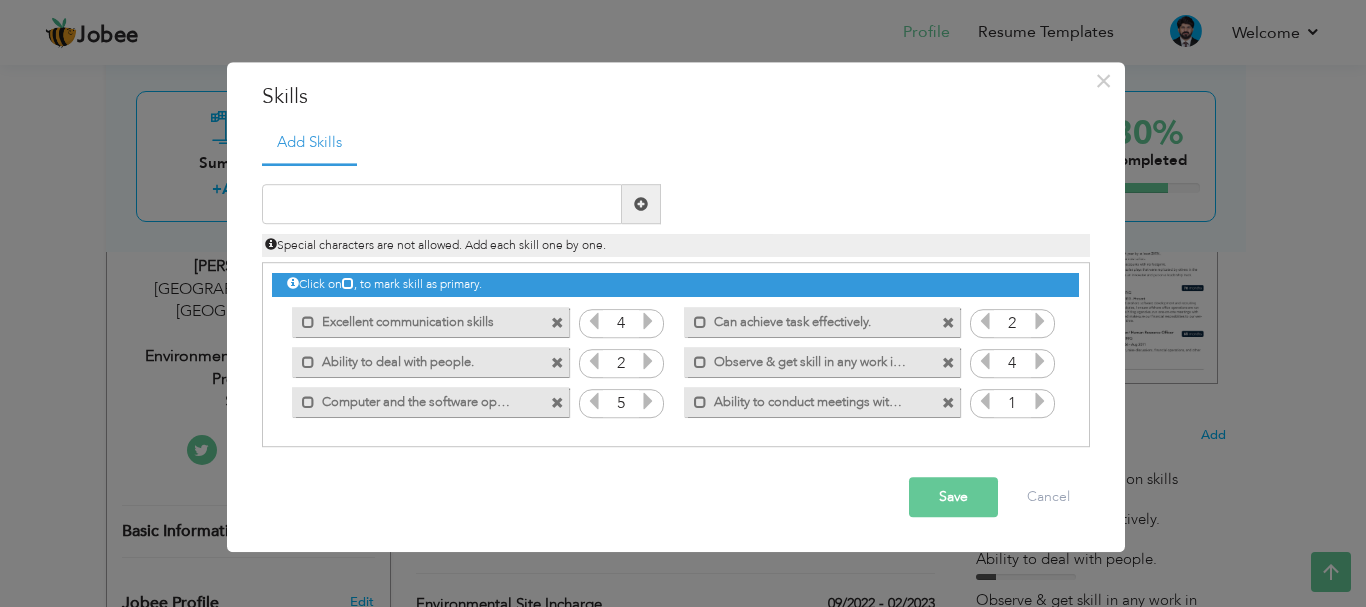 click at bounding box center [648, 362] 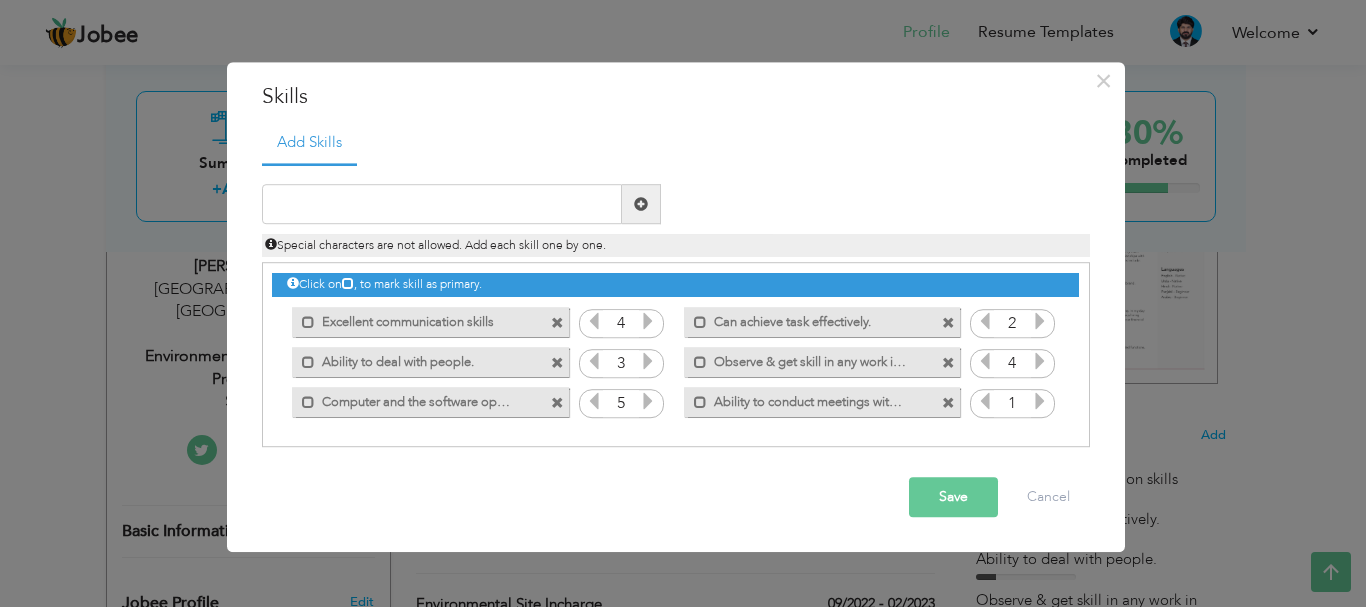 click at bounding box center [594, 402] 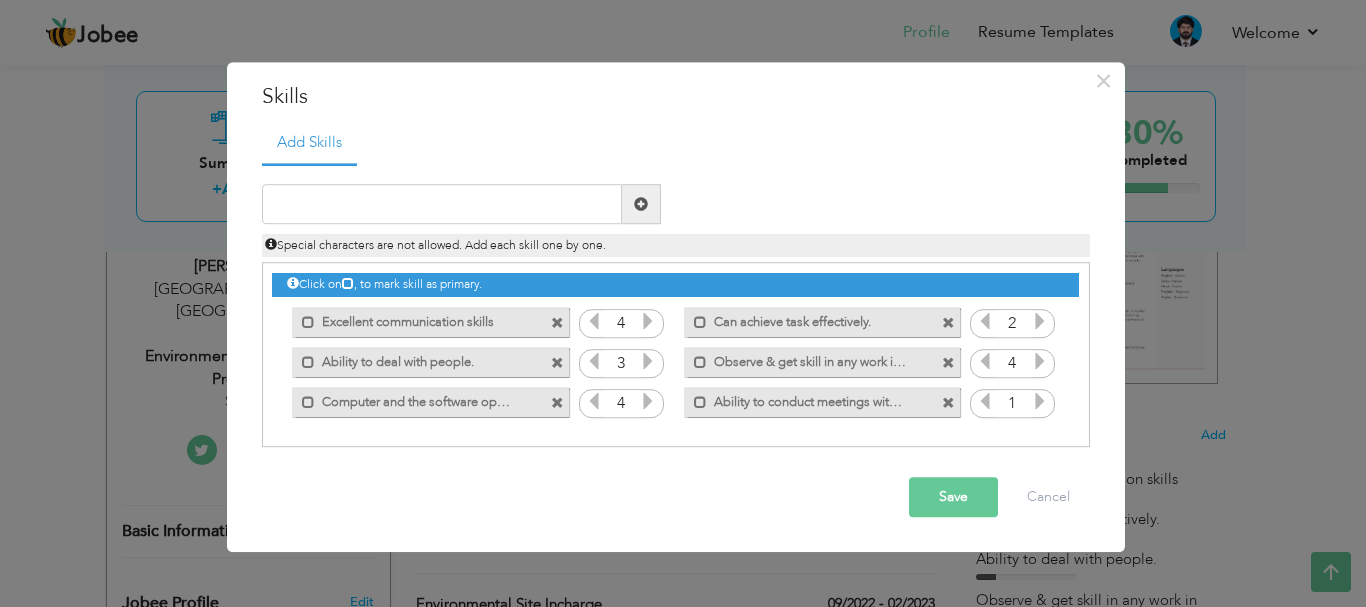 click at bounding box center (594, 402) 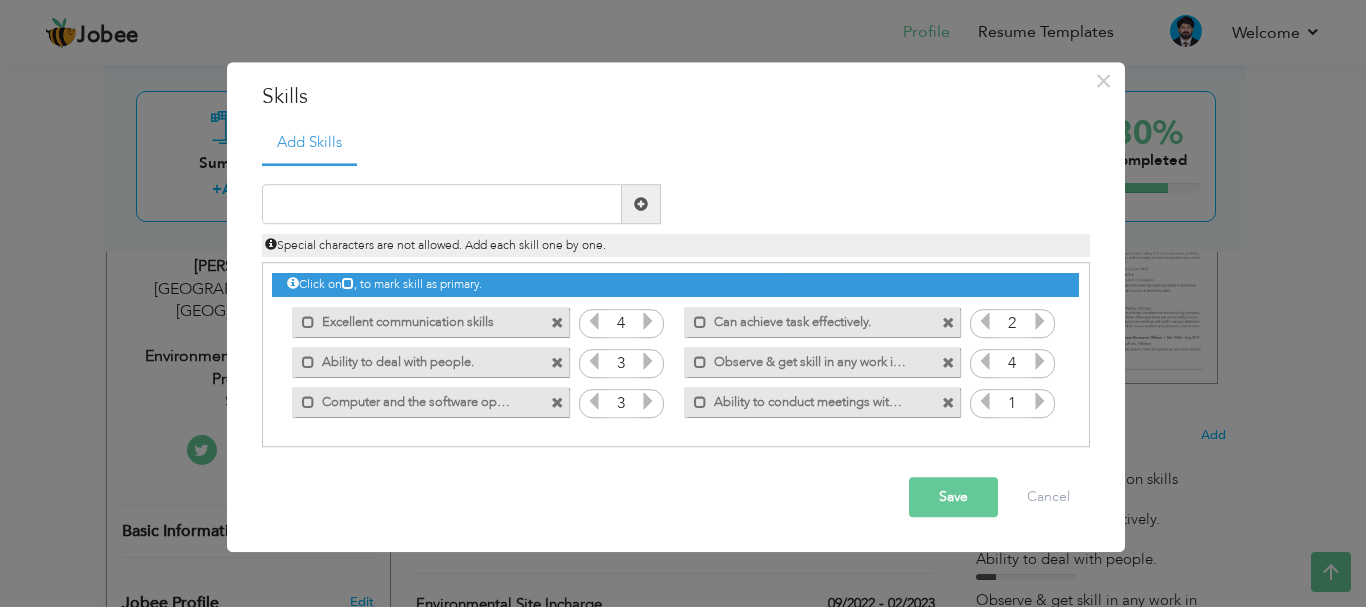 click at bounding box center (648, 362) 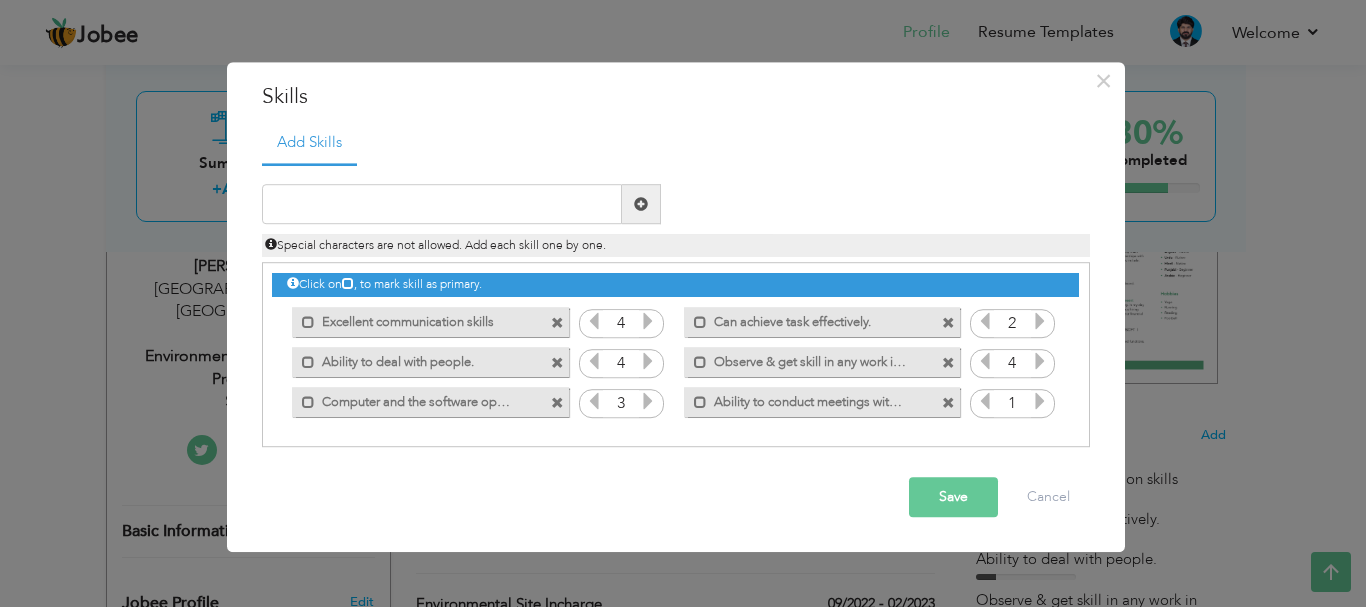 click at bounding box center (1040, 322) 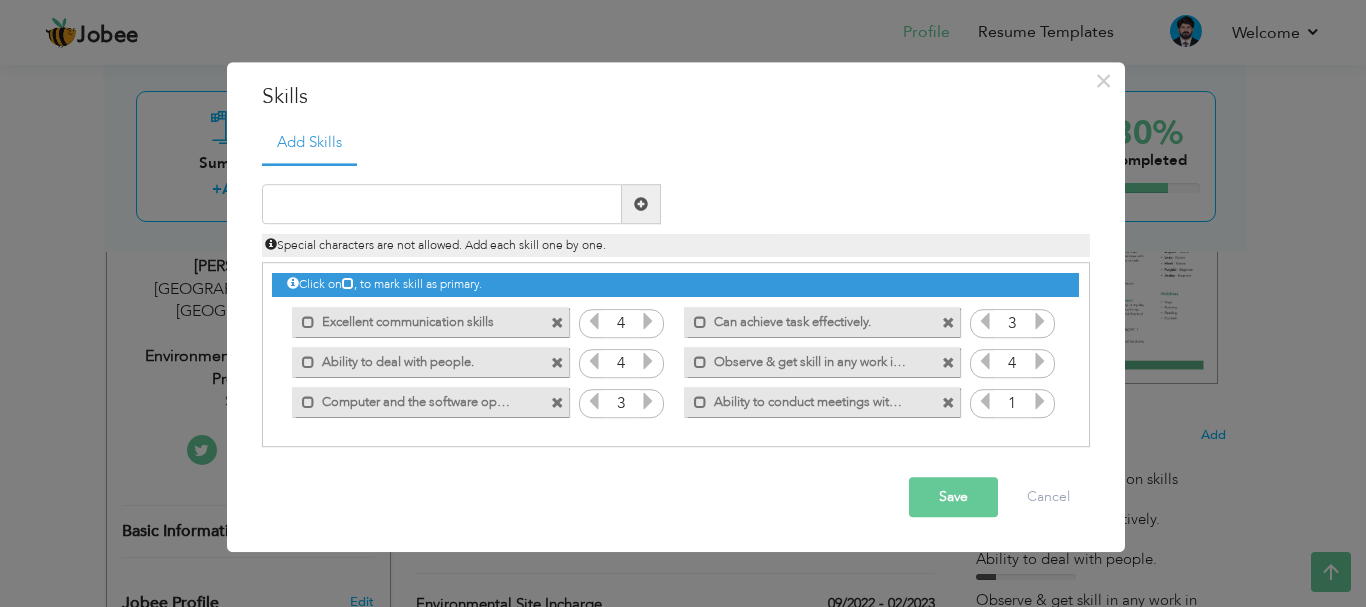 click at bounding box center (1040, 322) 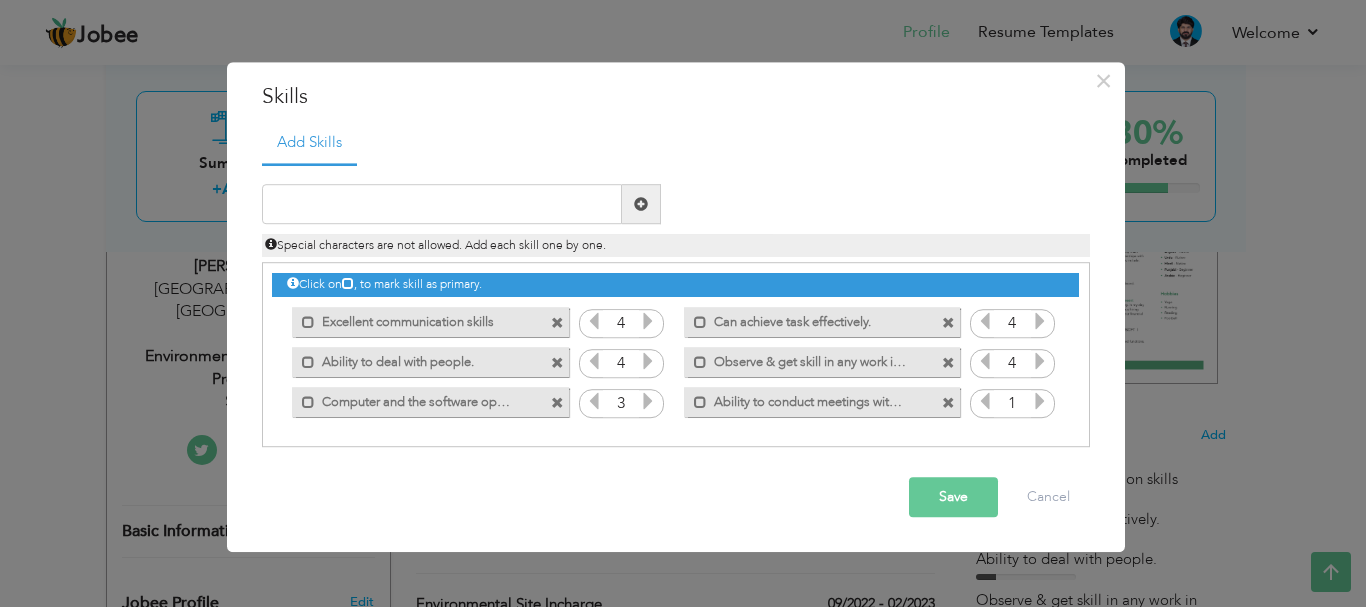 click at bounding box center [1040, 322] 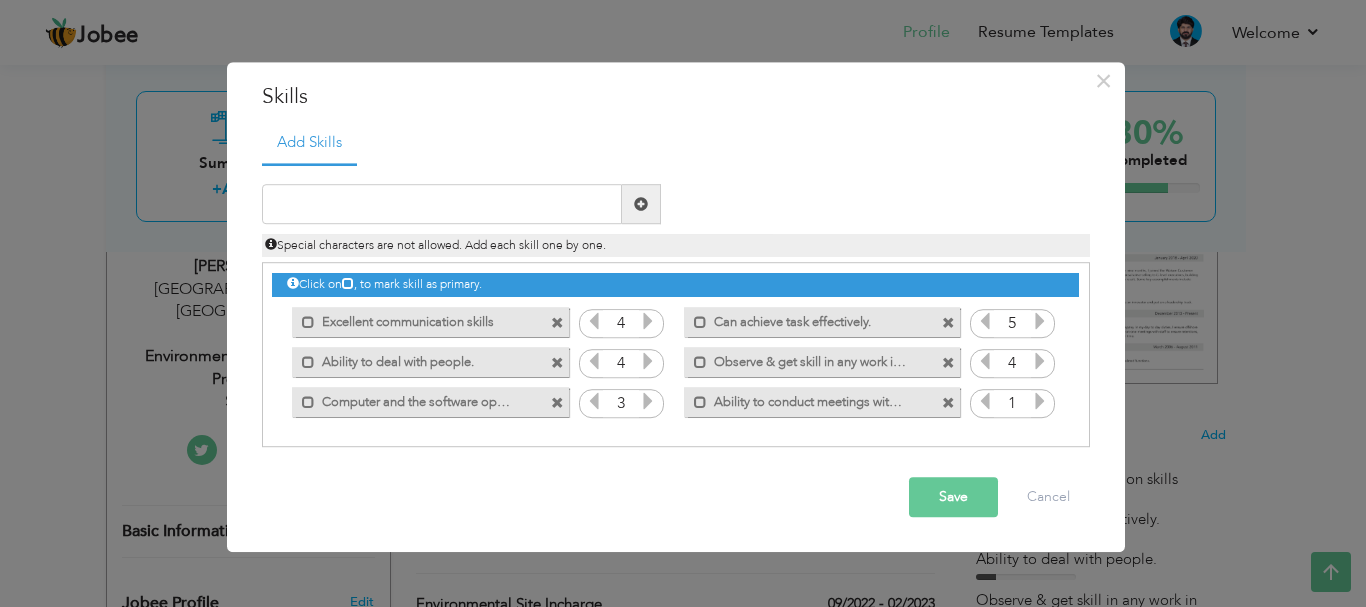 click at bounding box center (1040, 402) 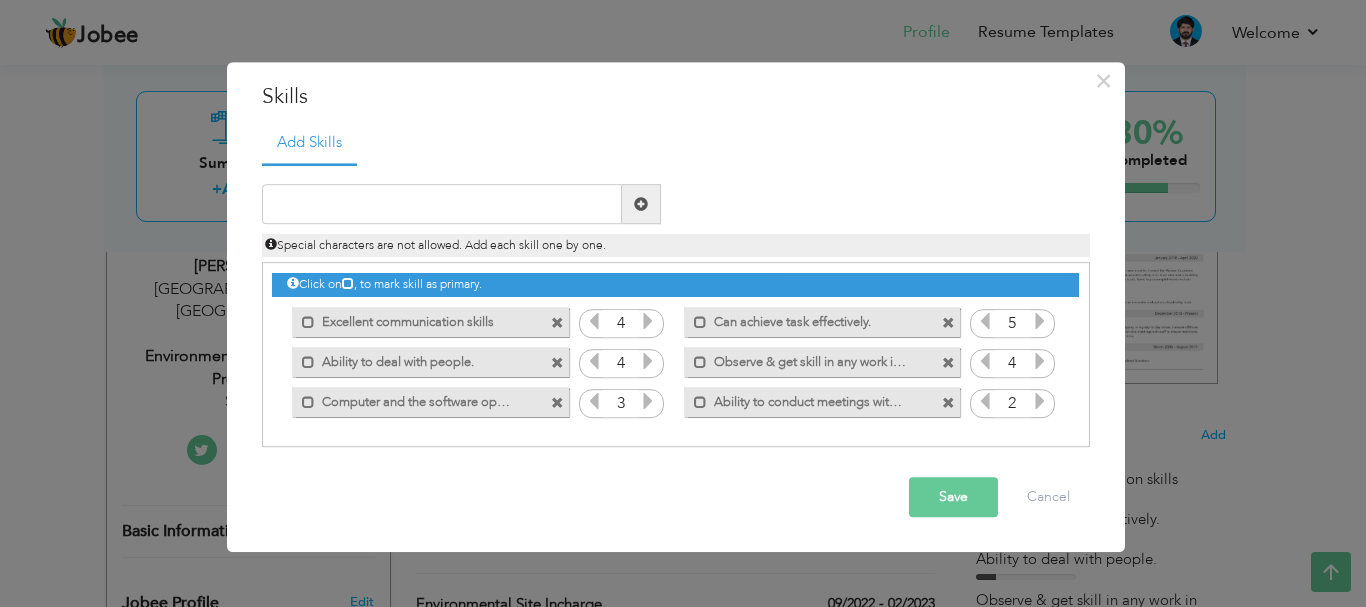 click at bounding box center [1040, 402] 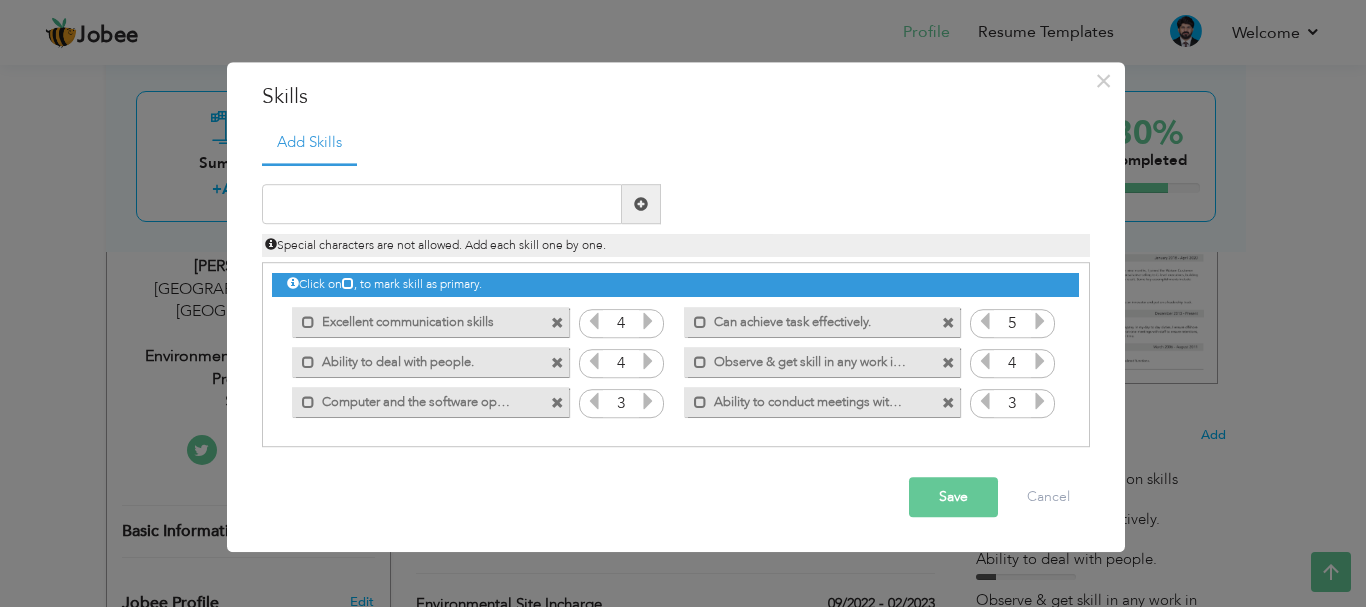 click at bounding box center [1040, 402] 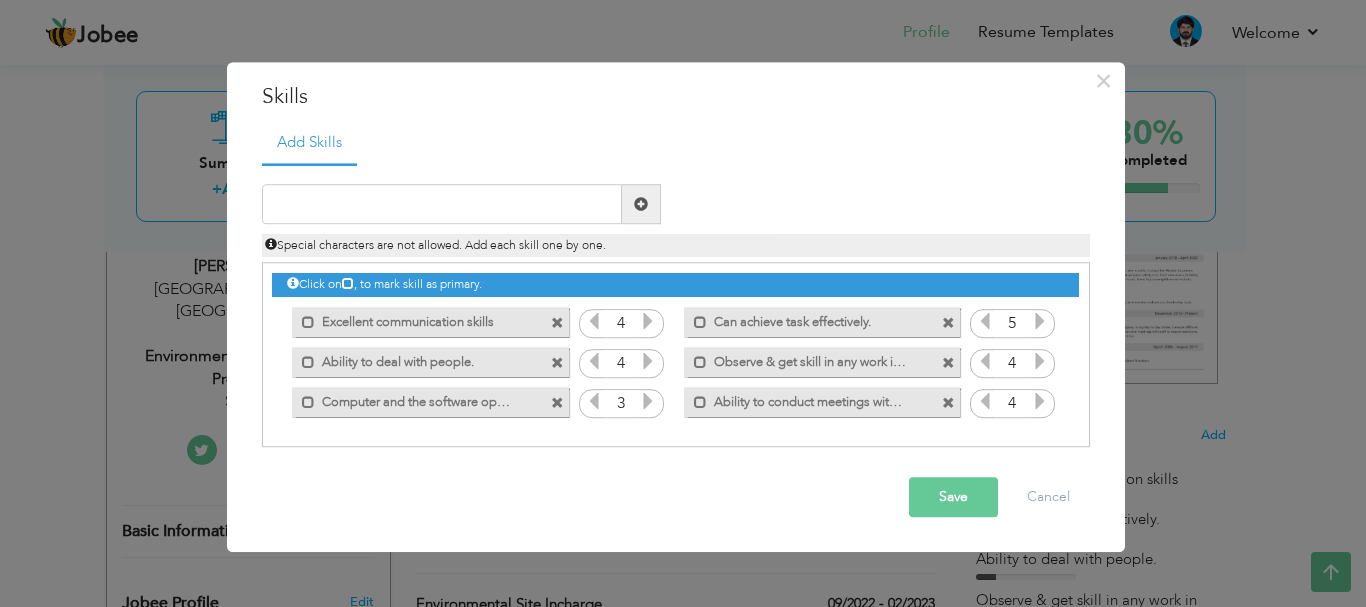 click at bounding box center (1040, 402) 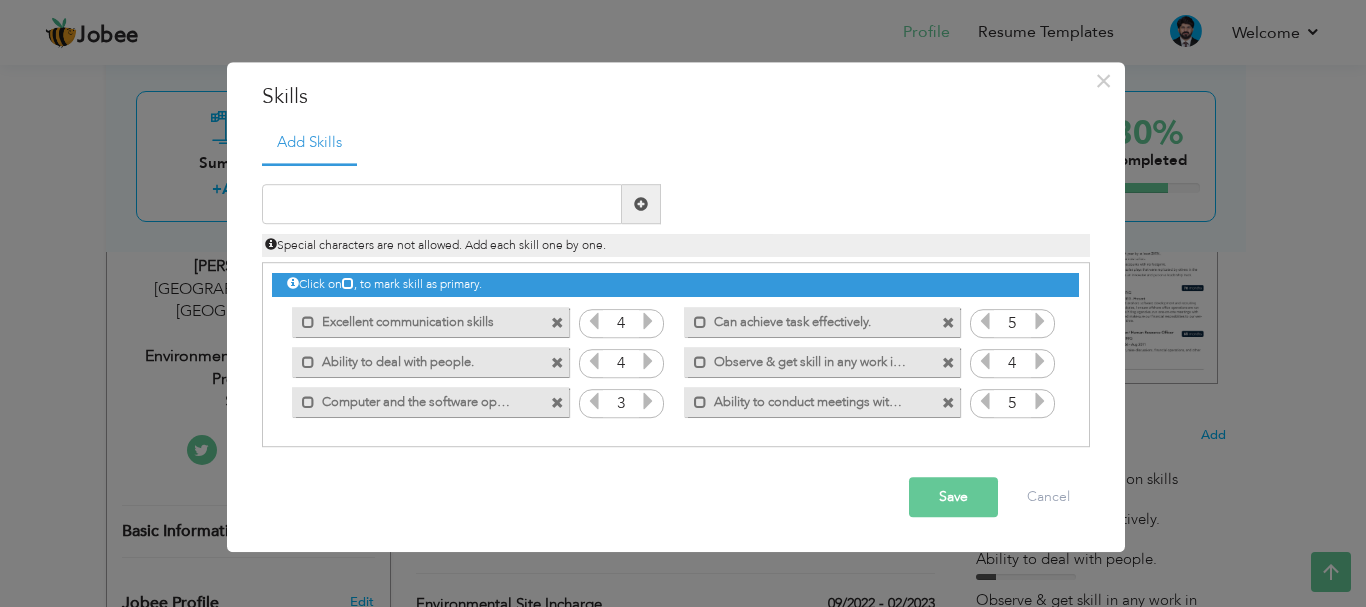 click at bounding box center [648, 402] 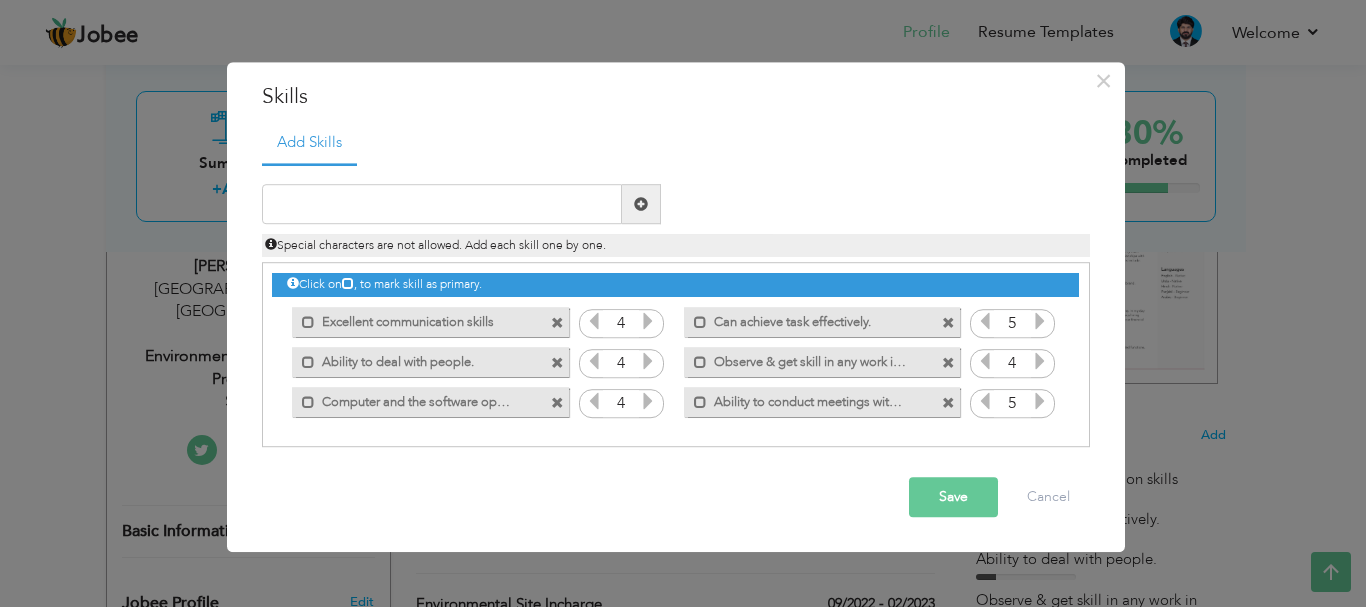 click at bounding box center (985, 402) 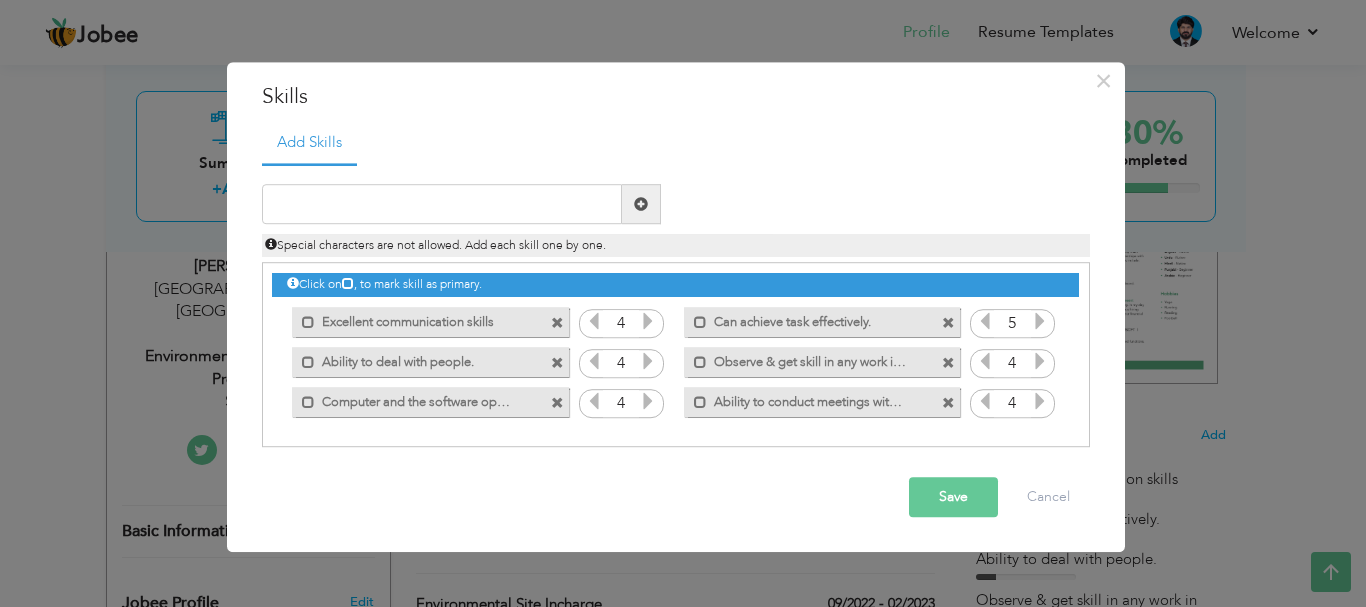 click at bounding box center [648, 362] 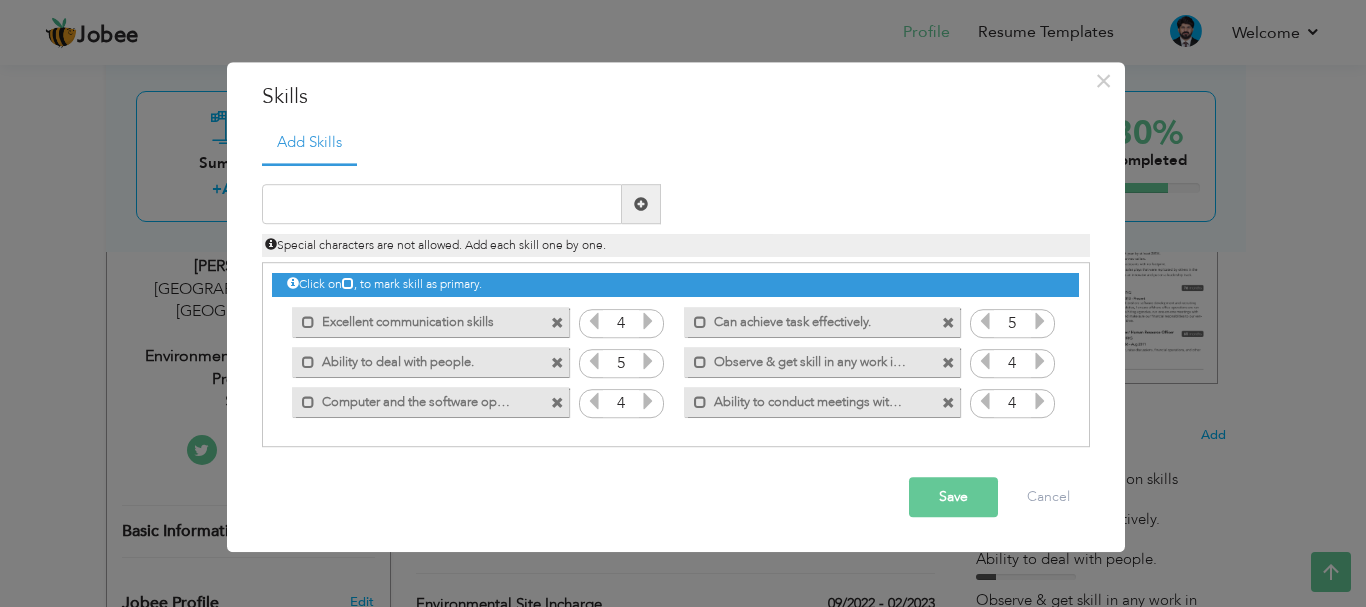 click on "Save" at bounding box center [953, 498] 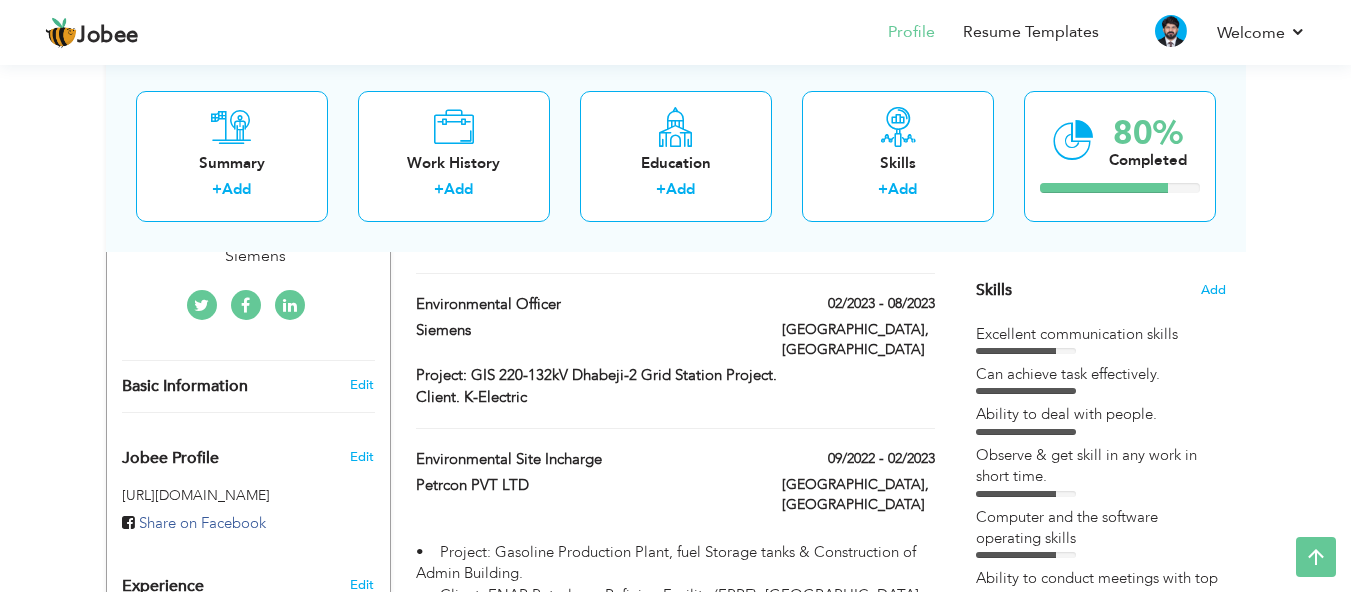 scroll, scrollTop: 445, scrollLeft: 0, axis: vertical 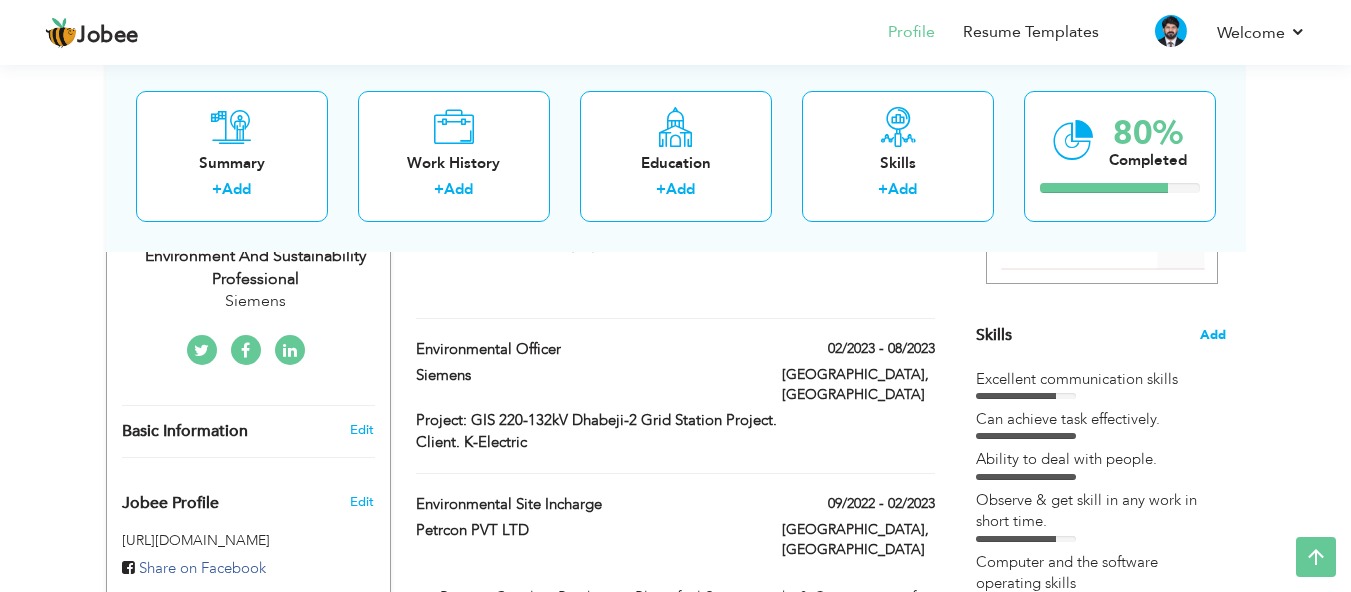 click on "Add" at bounding box center (1213, 335) 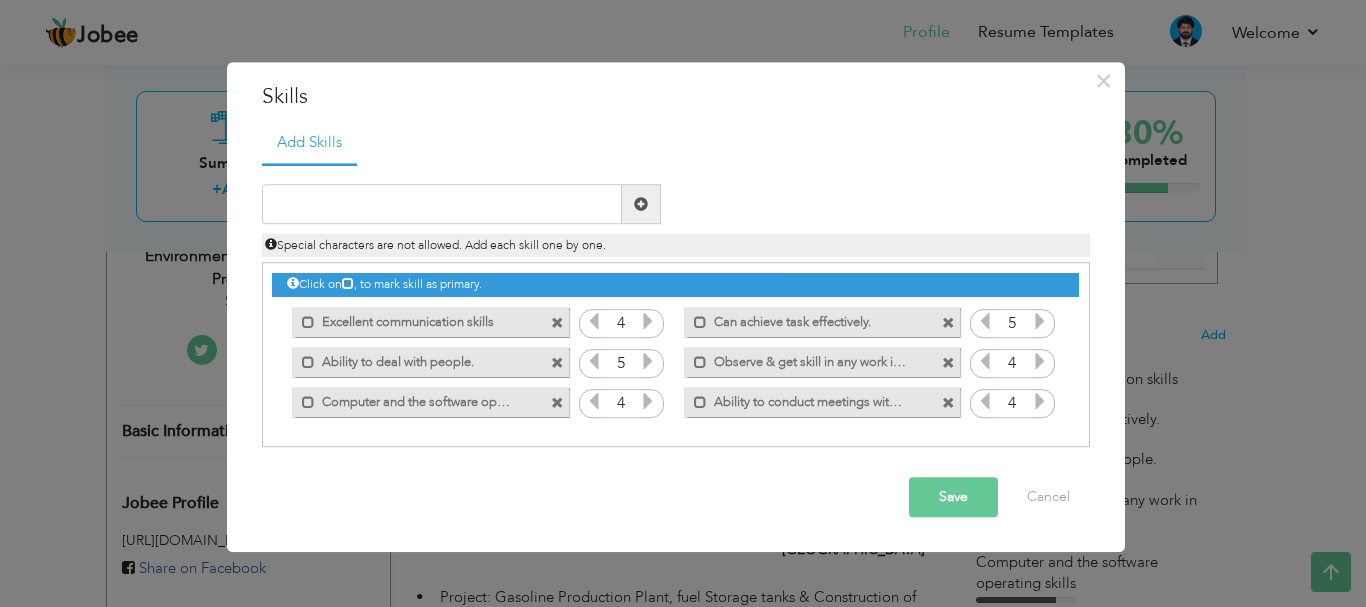 click at bounding box center (648, 322) 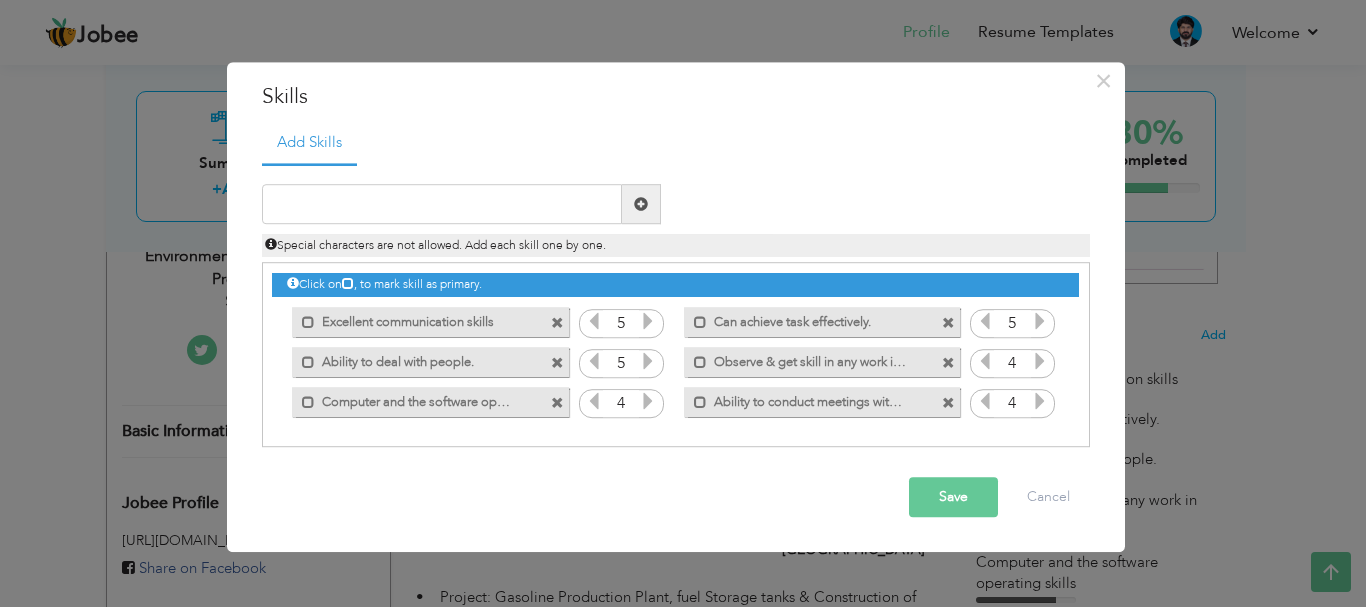 click at bounding box center [648, 322] 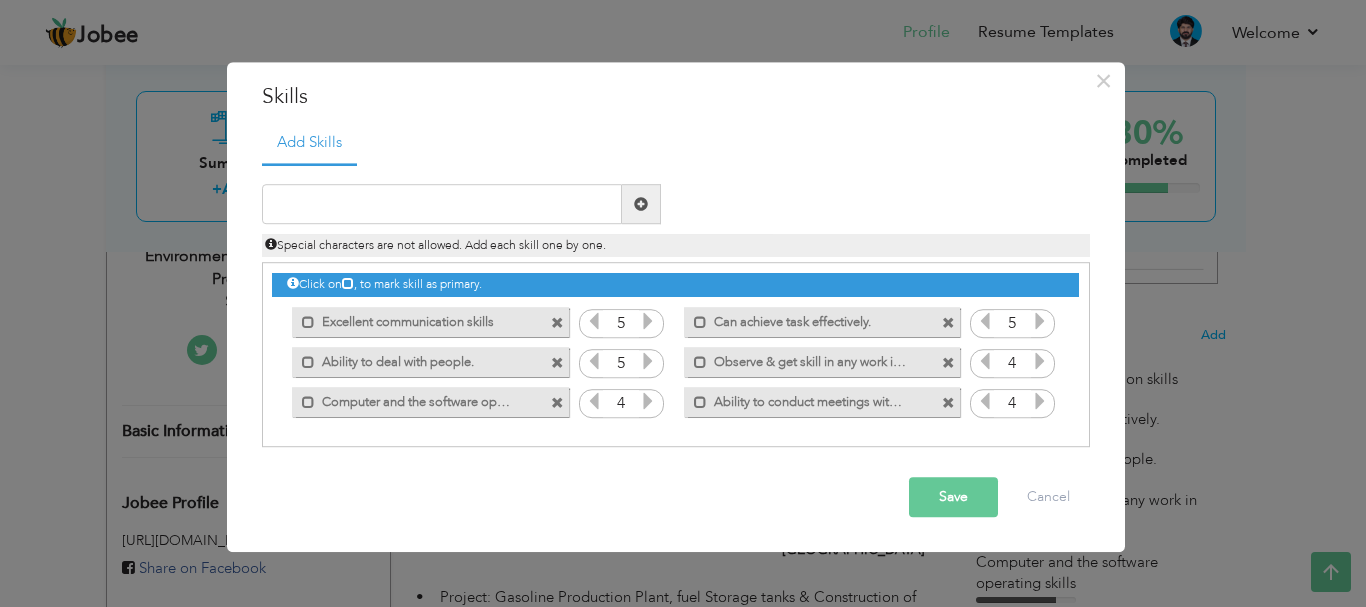 click on "Save" at bounding box center (953, 498) 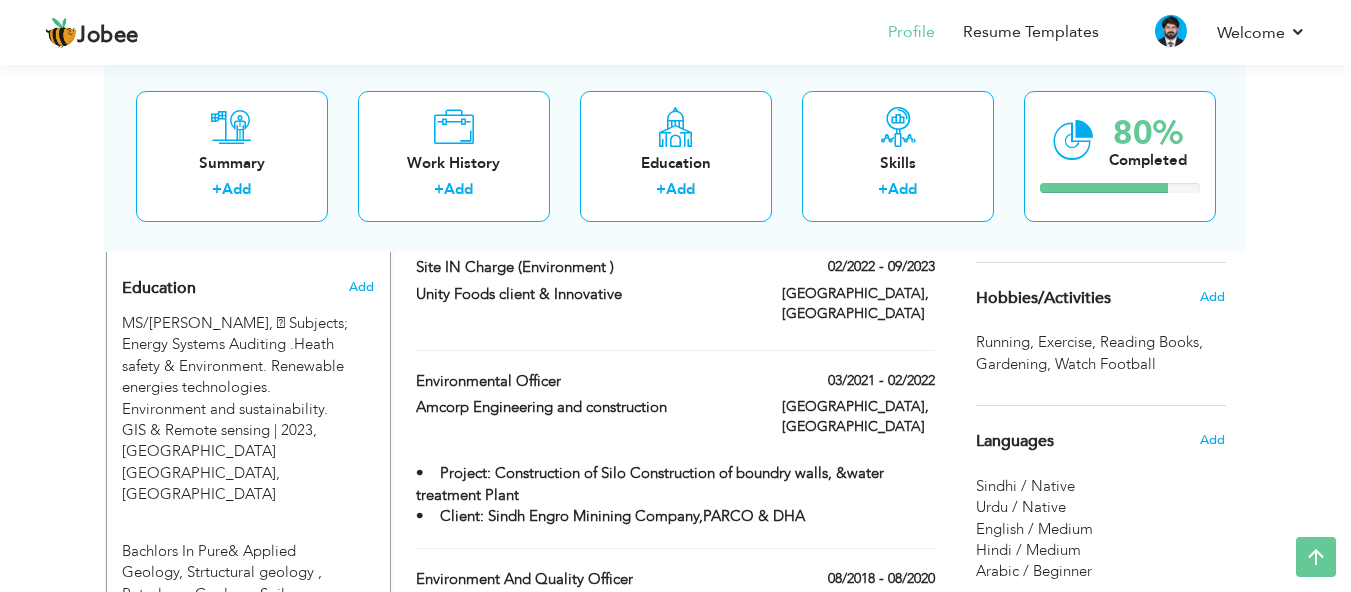 scroll, scrollTop: 845, scrollLeft: 0, axis: vertical 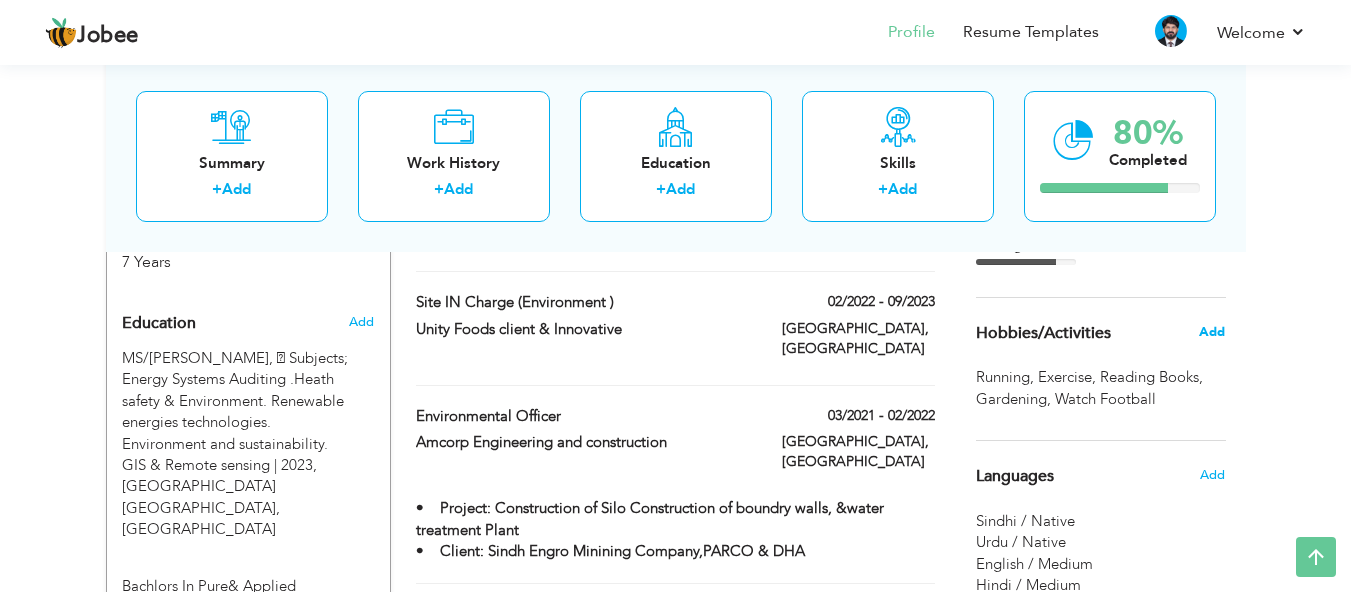 click on "Add" at bounding box center (1212, 332) 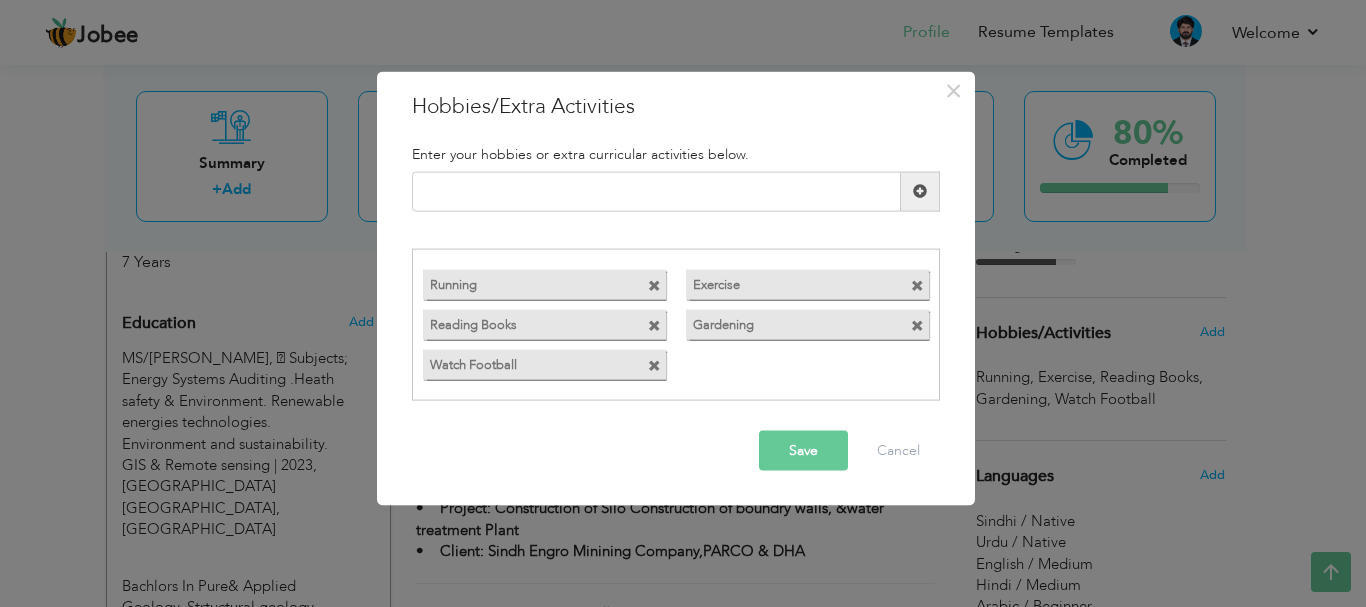 click at bounding box center (654, 366) 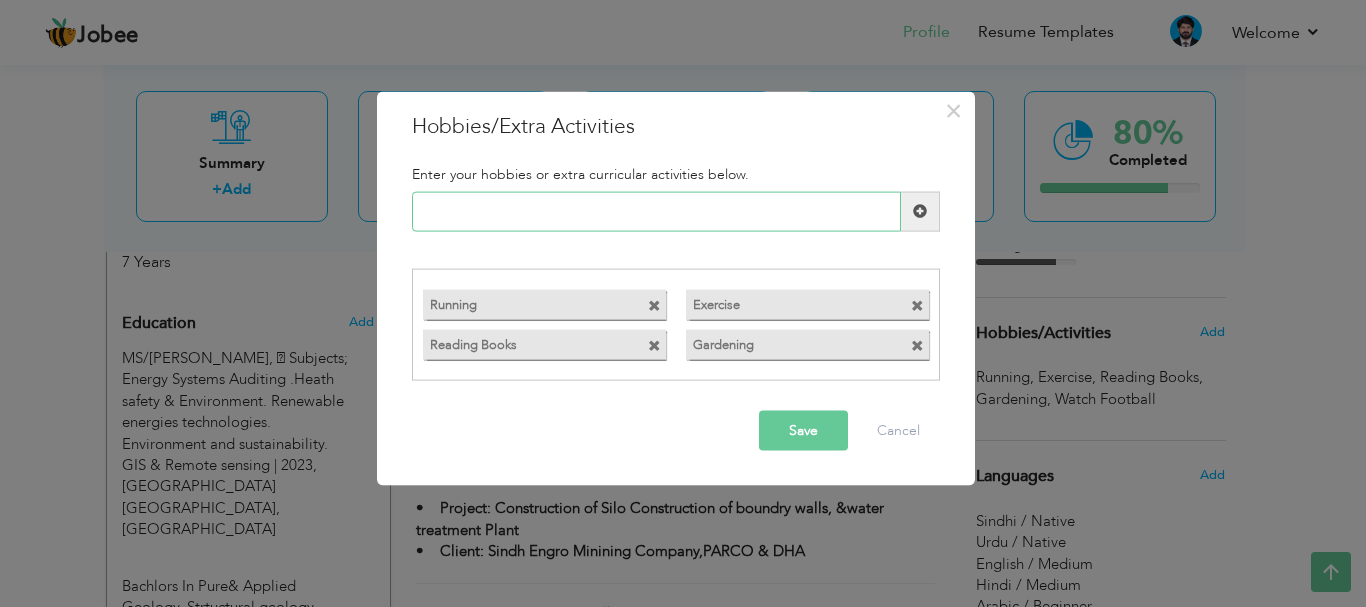 click at bounding box center (656, 211) 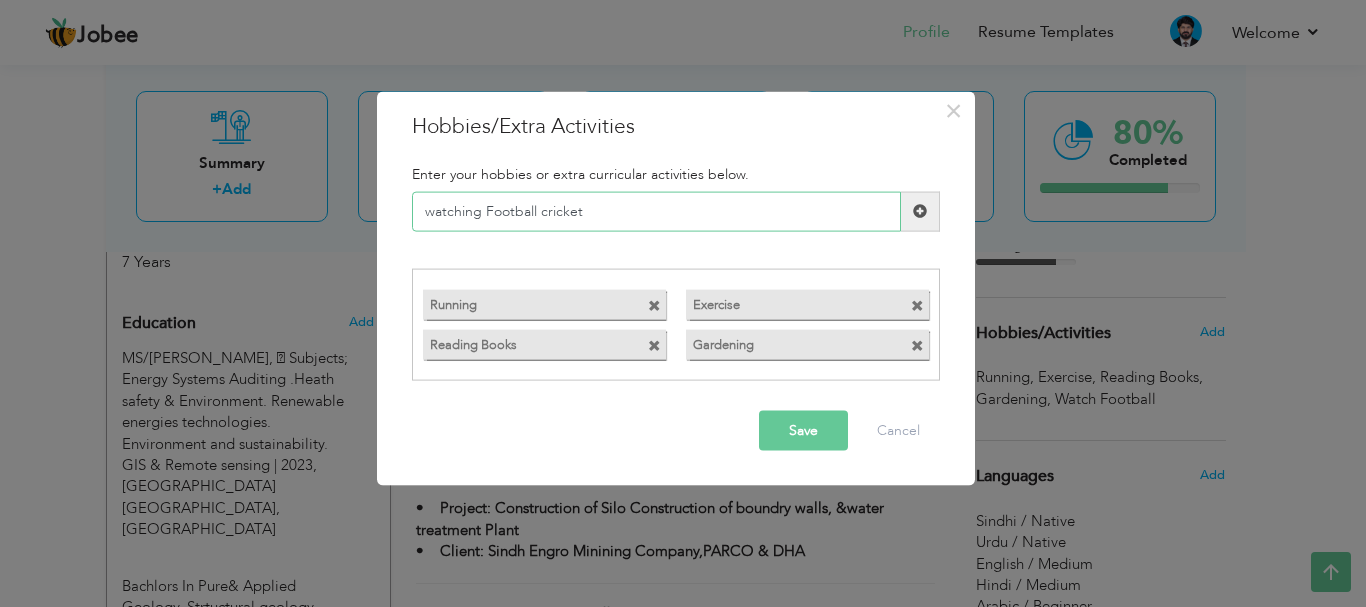 click on "watching Football cricket" at bounding box center [656, 211] 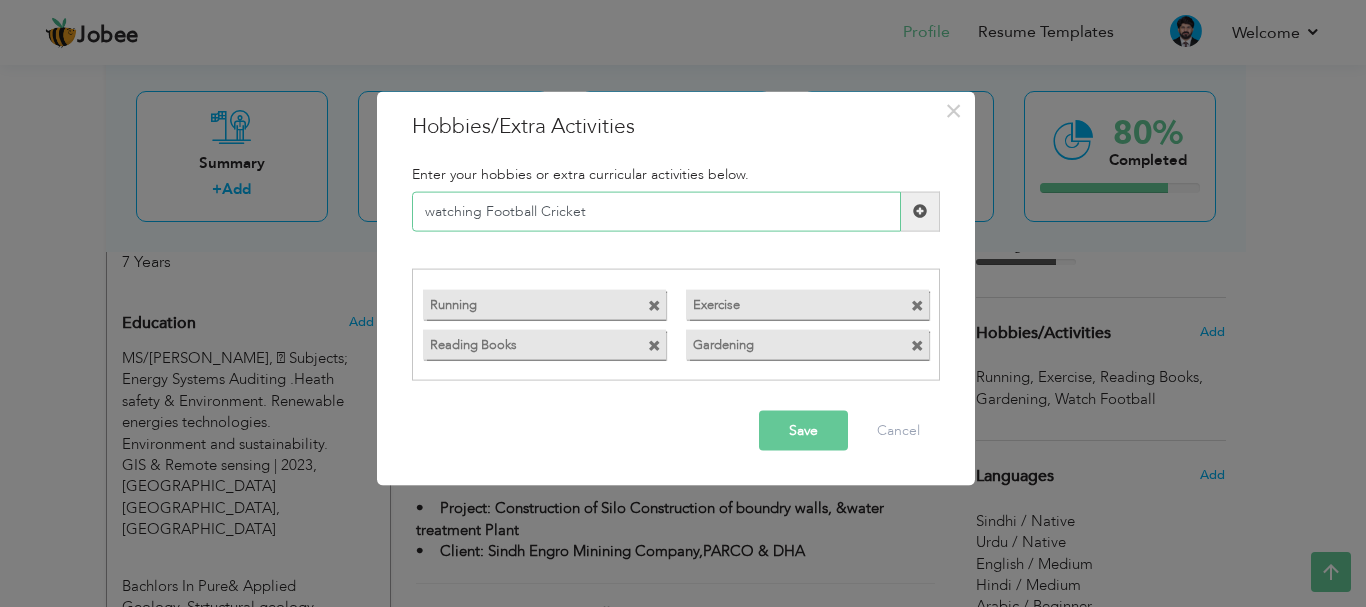 click on "watching Football Cricket" at bounding box center [656, 211] 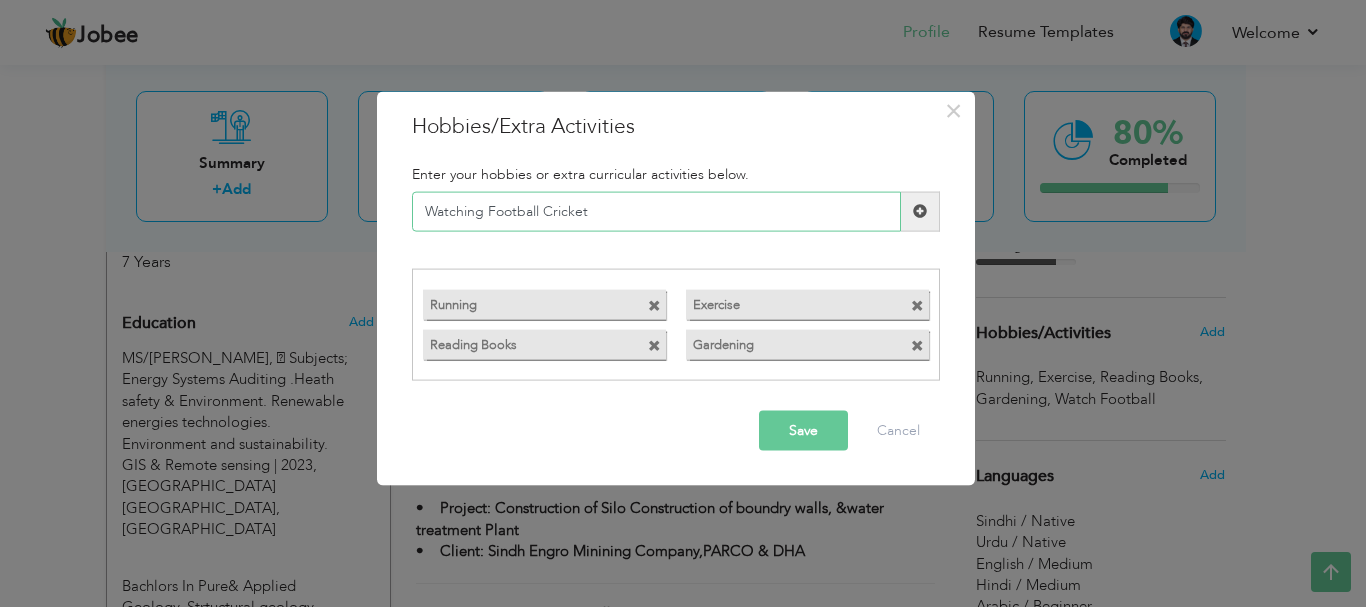 click on "Watching Football Cricket" at bounding box center (656, 211) 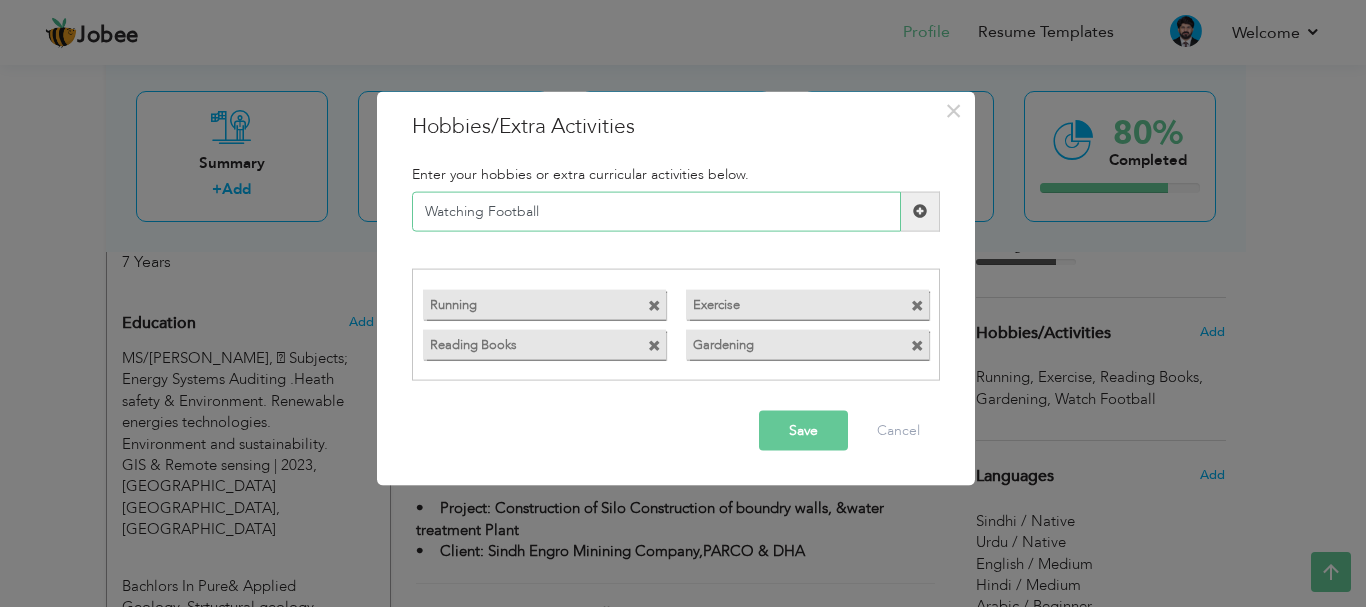 type on "Watching Football" 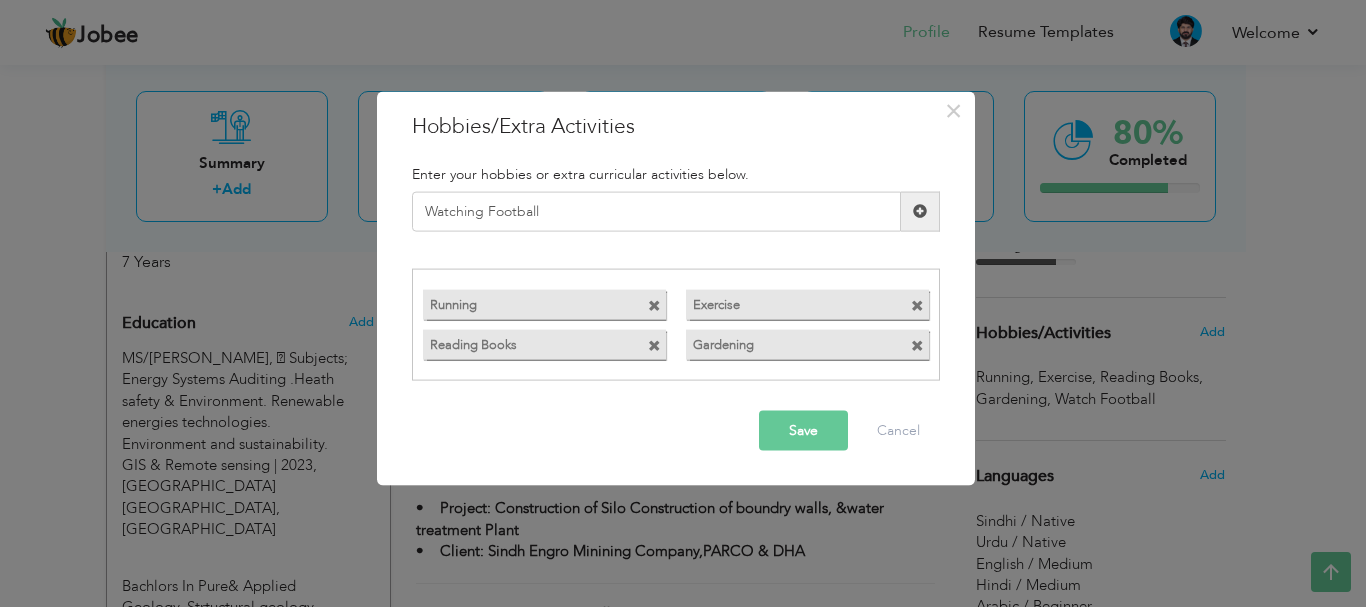 click on "Save" at bounding box center [803, 431] 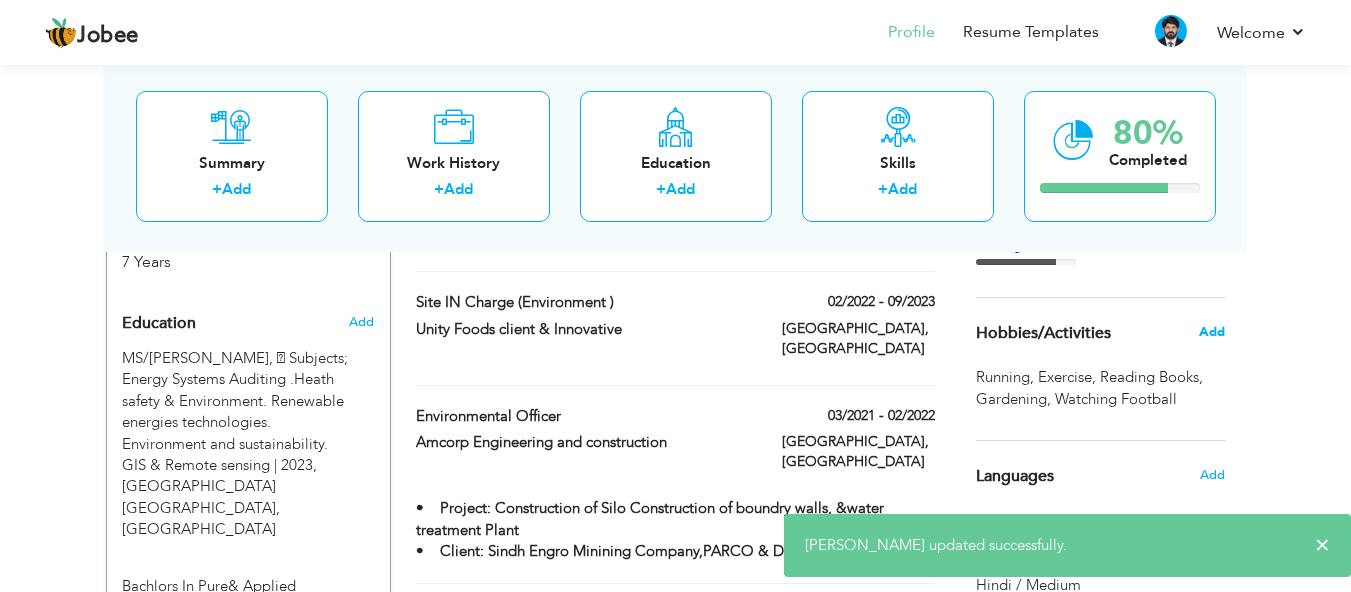 click on "Add" at bounding box center [1212, 332] 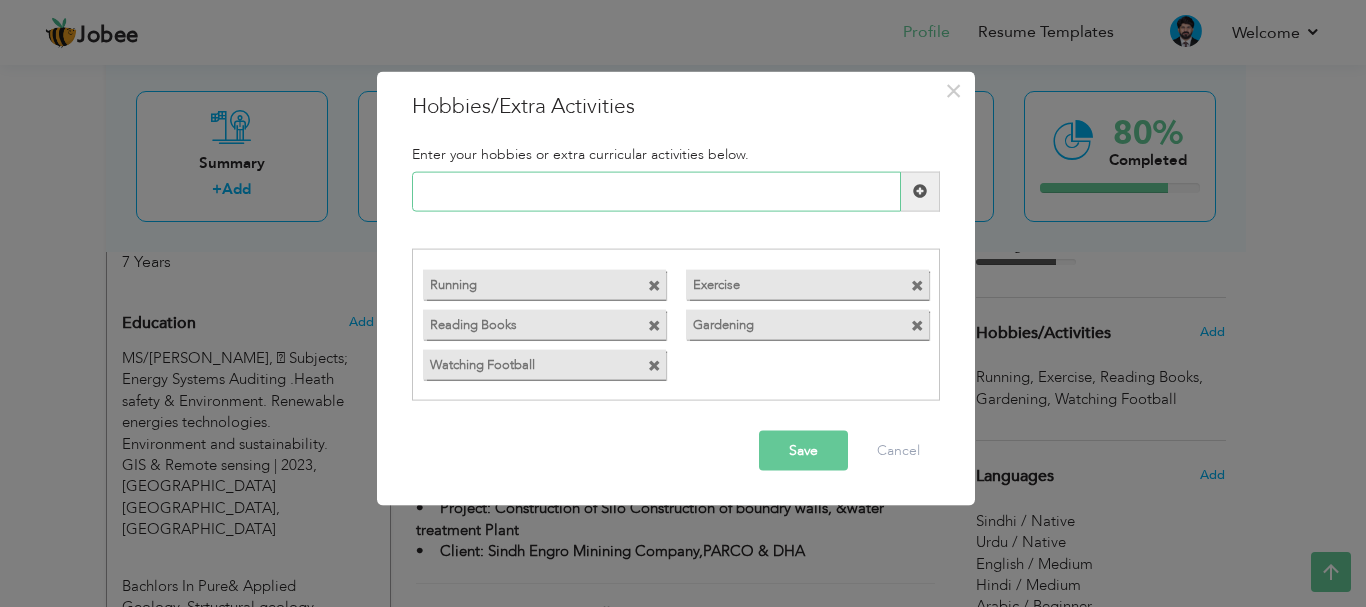 paste on "Cricket" 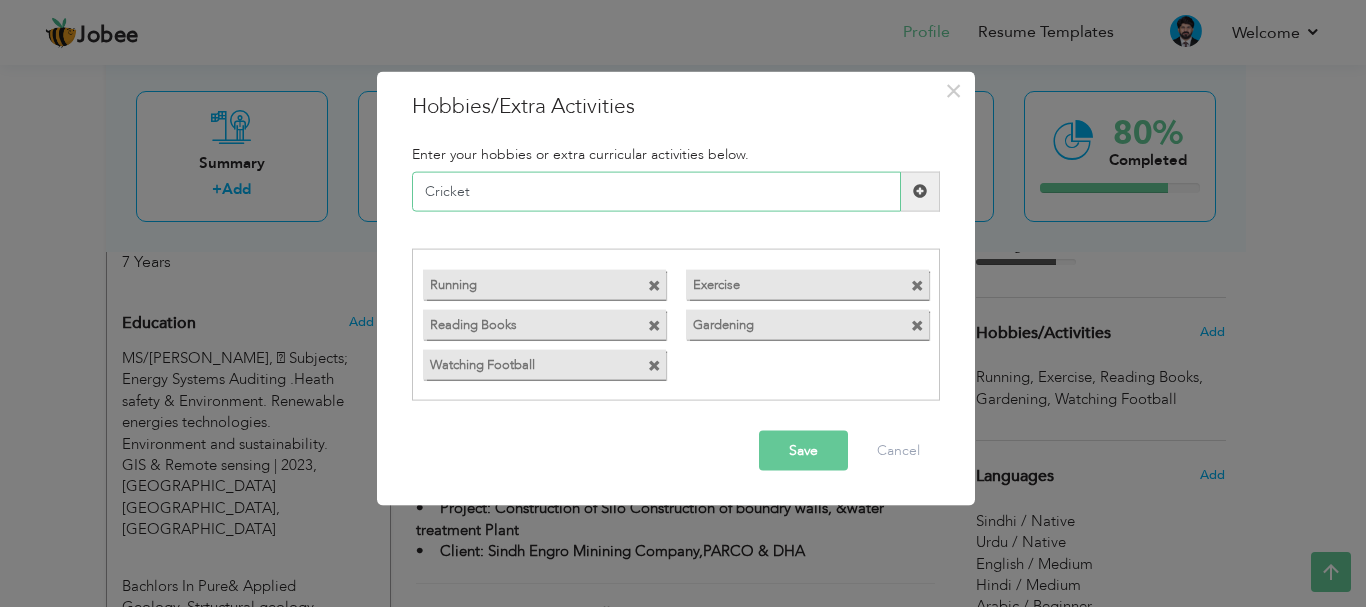 click on "Cricket" at bounding box center (656, 191) 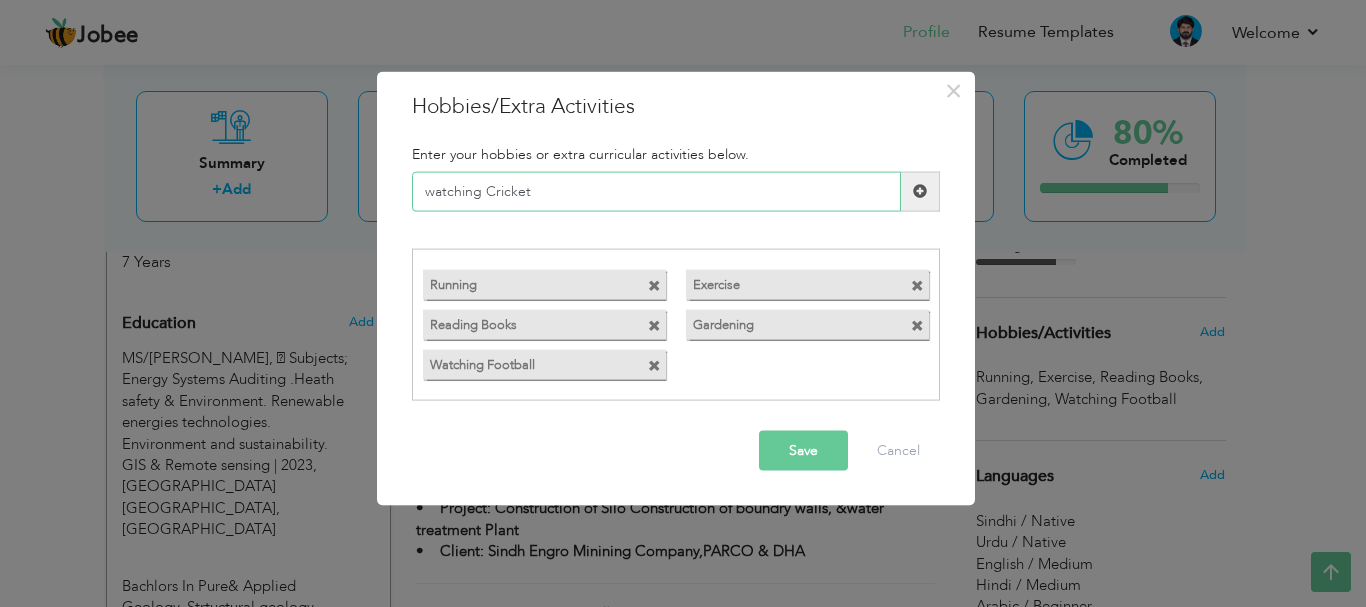 type on "watching Cricket" 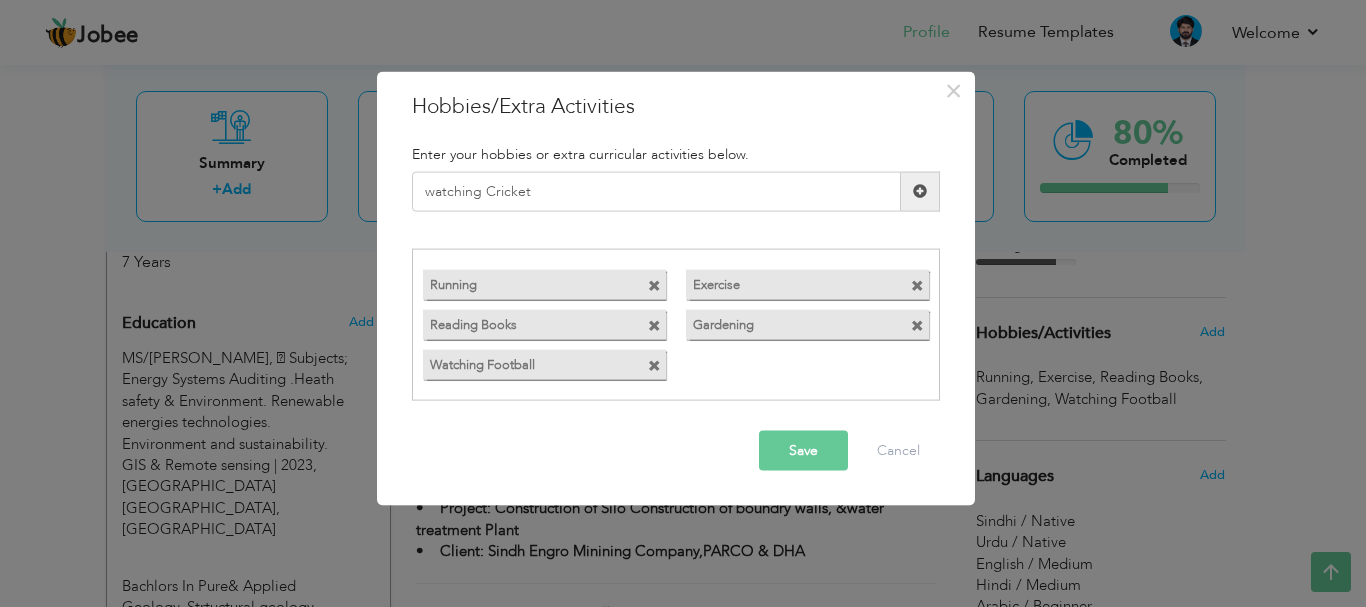 click on "Save" at bounding box center [803, 451] 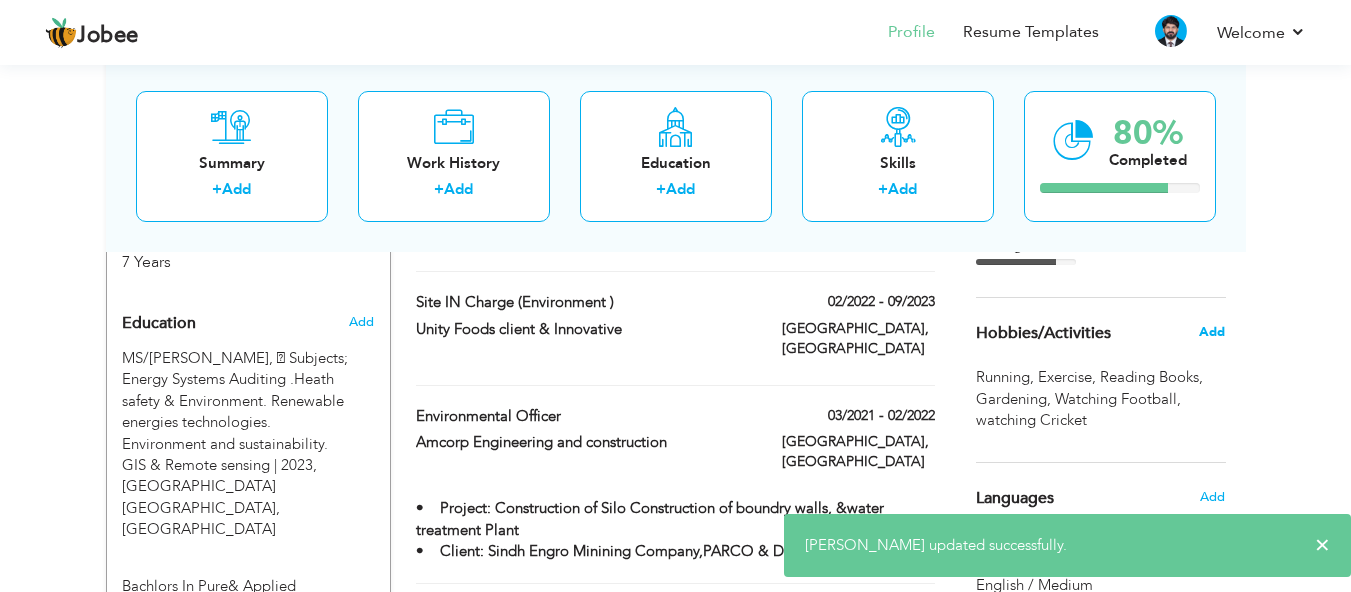 click on "Add" at bounding box center [1212, 332] 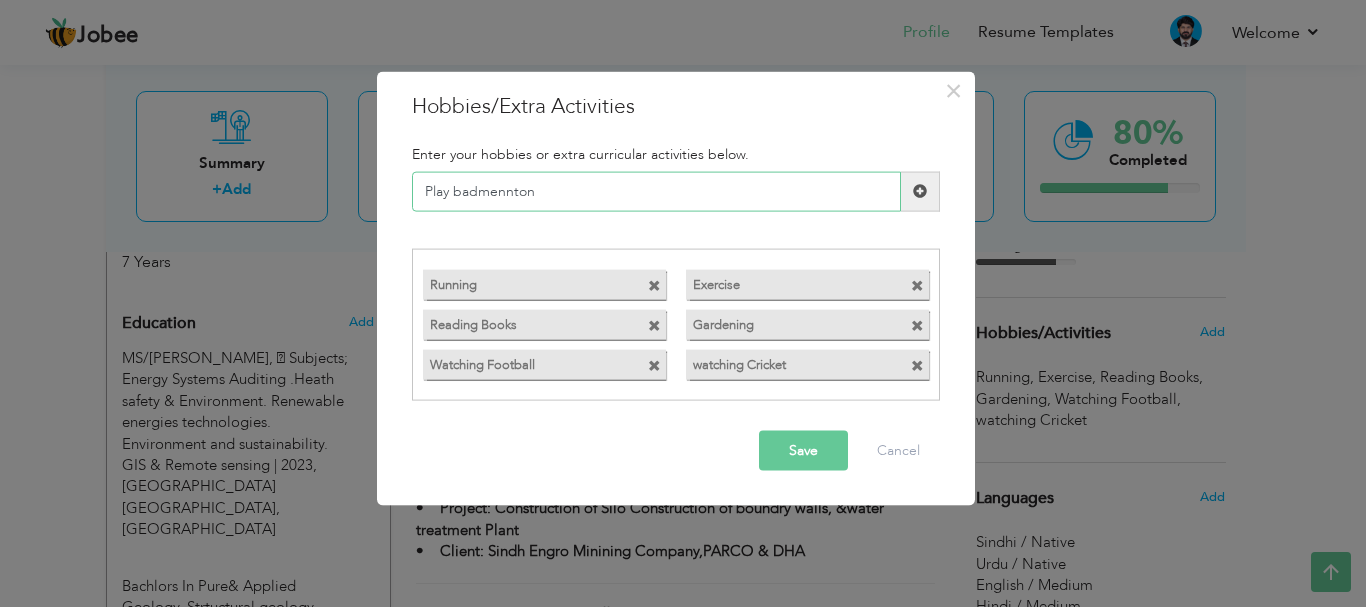 click on "Play badmennton" at bounding box center (656, 191) 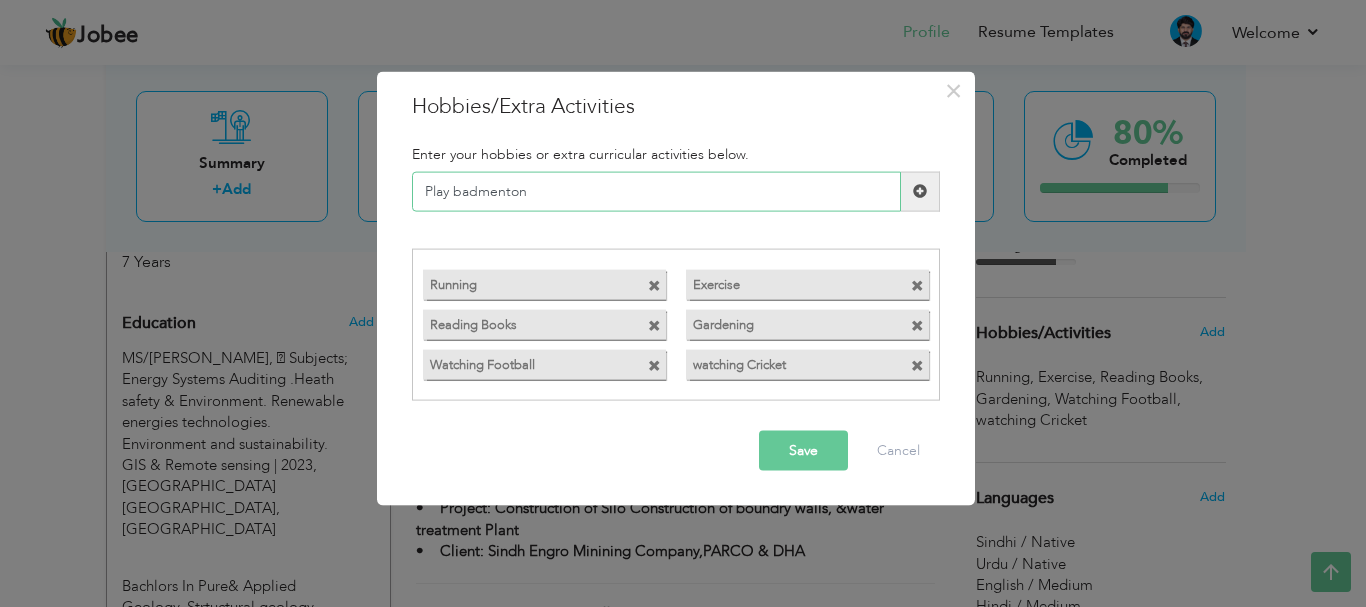 click on "Play badmenton" at bounding box center [656, 191] 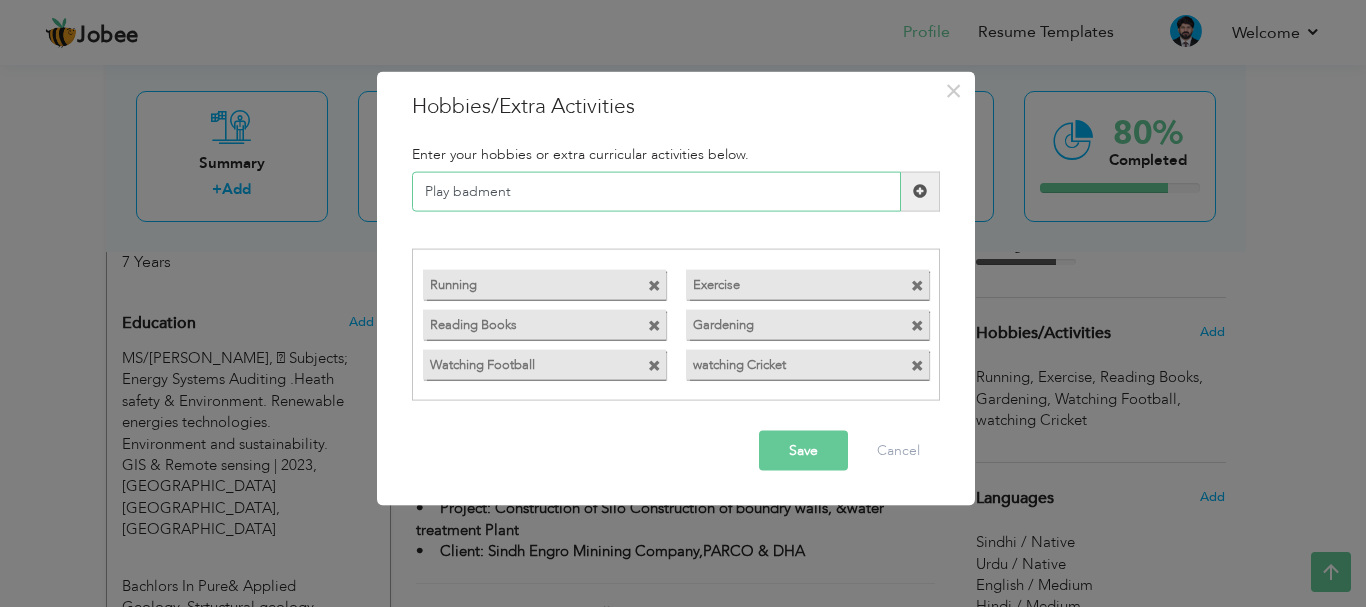 click on "Play badment" at bounding box center (656, 191) 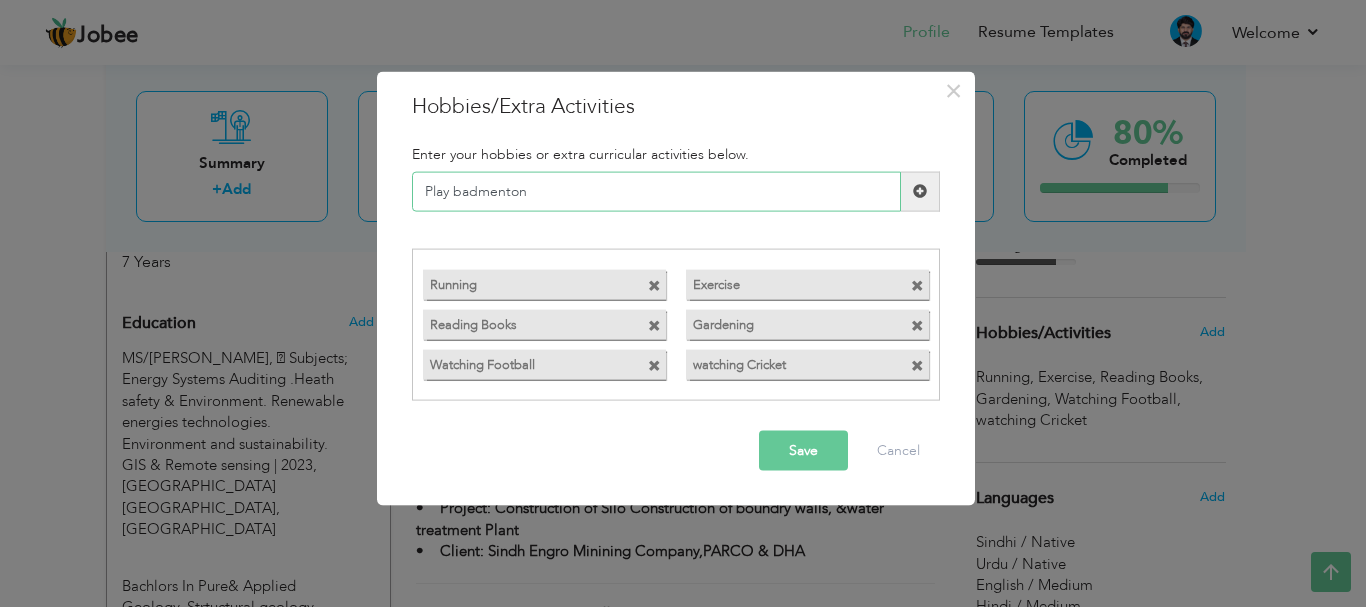 click on "Play badmenton" at bounding box center [656, 191] 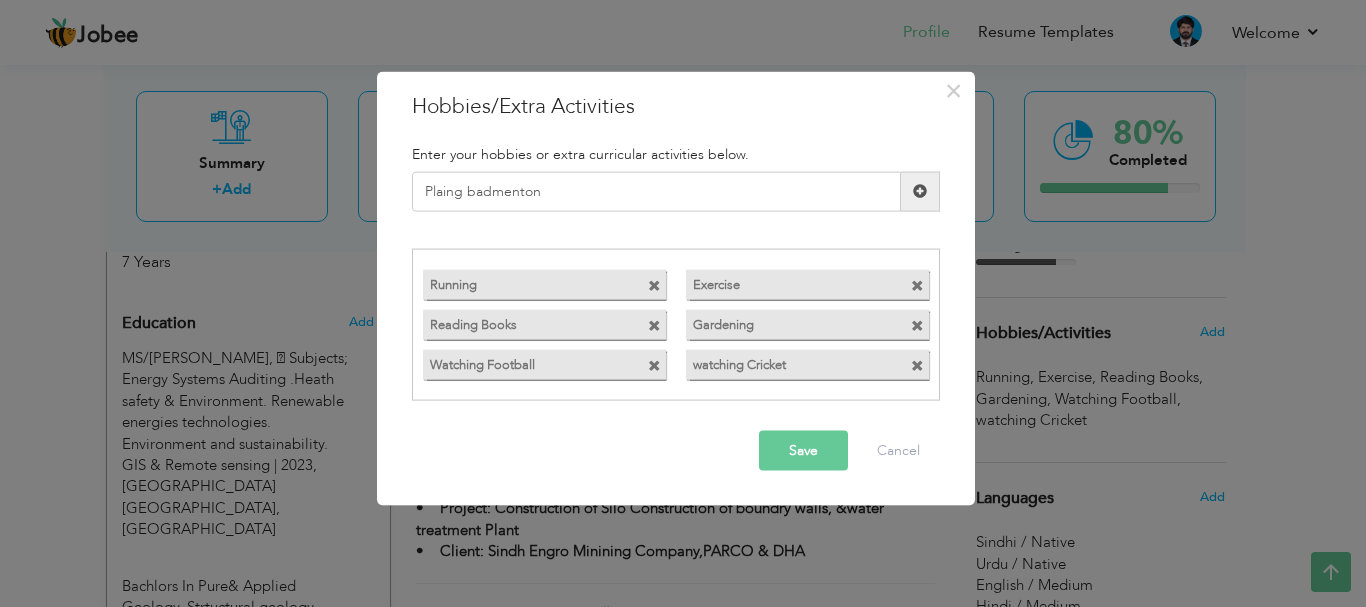 drag, startPoint x: 452, startPoint y: 193, endPoint x: 790, endPoint y: 116, distance: 346.6598 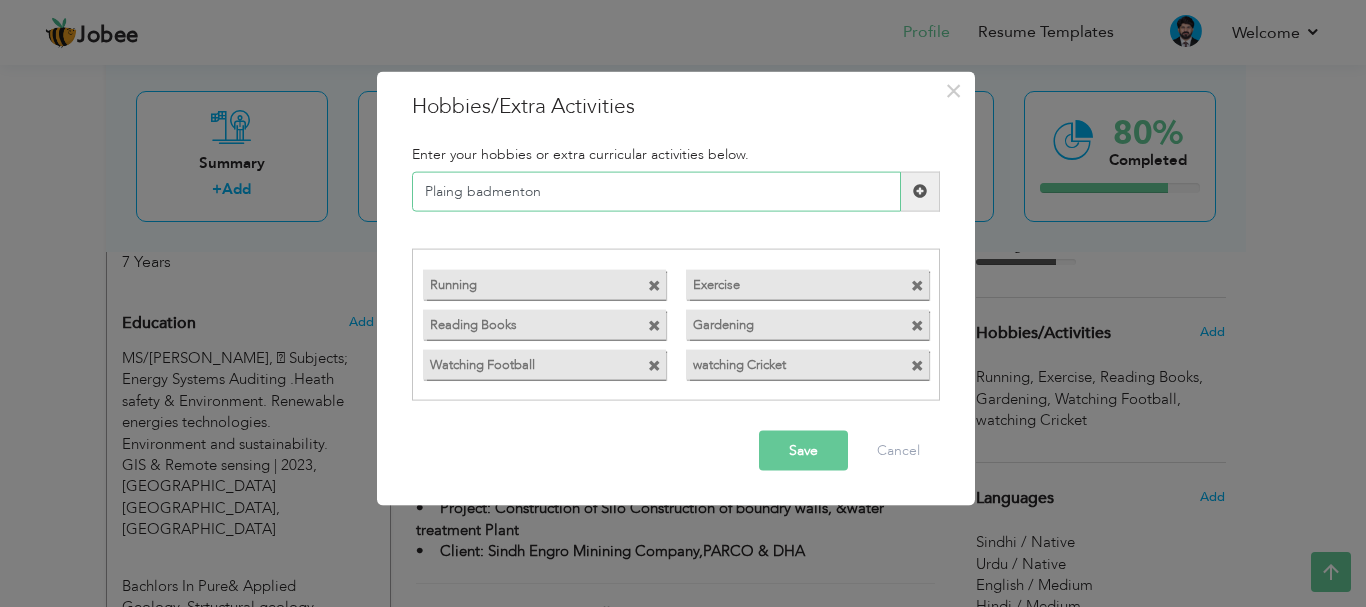 click on "Plaing badmenton" at bounding box center (656, 191) 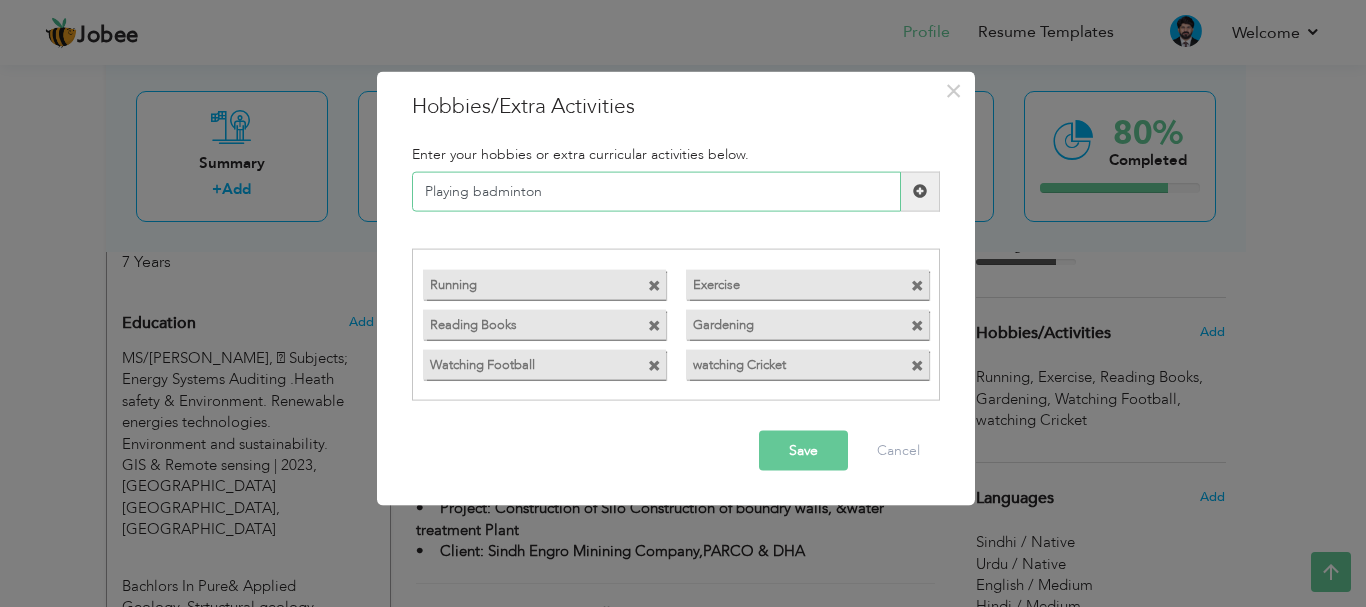 type on "Playing badminton" 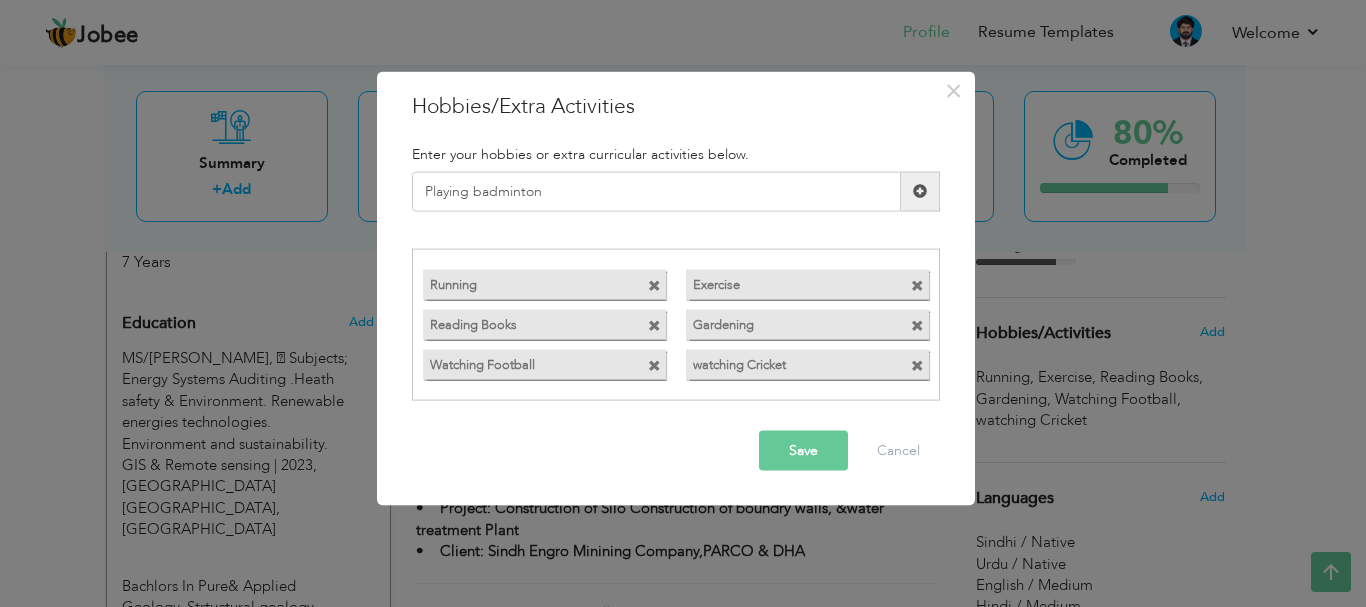 click on "Save" at bounding box center (803, 451) 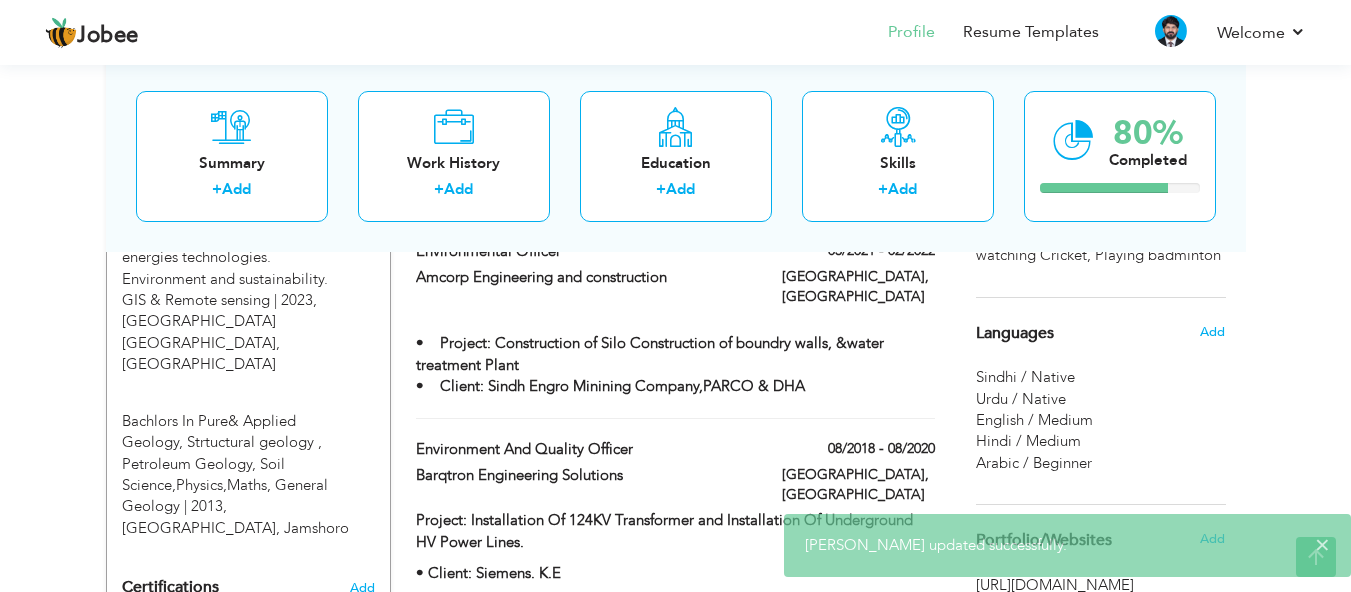 scroll, scrollTop: 1006, scrollLeft: 0, axis: vertical 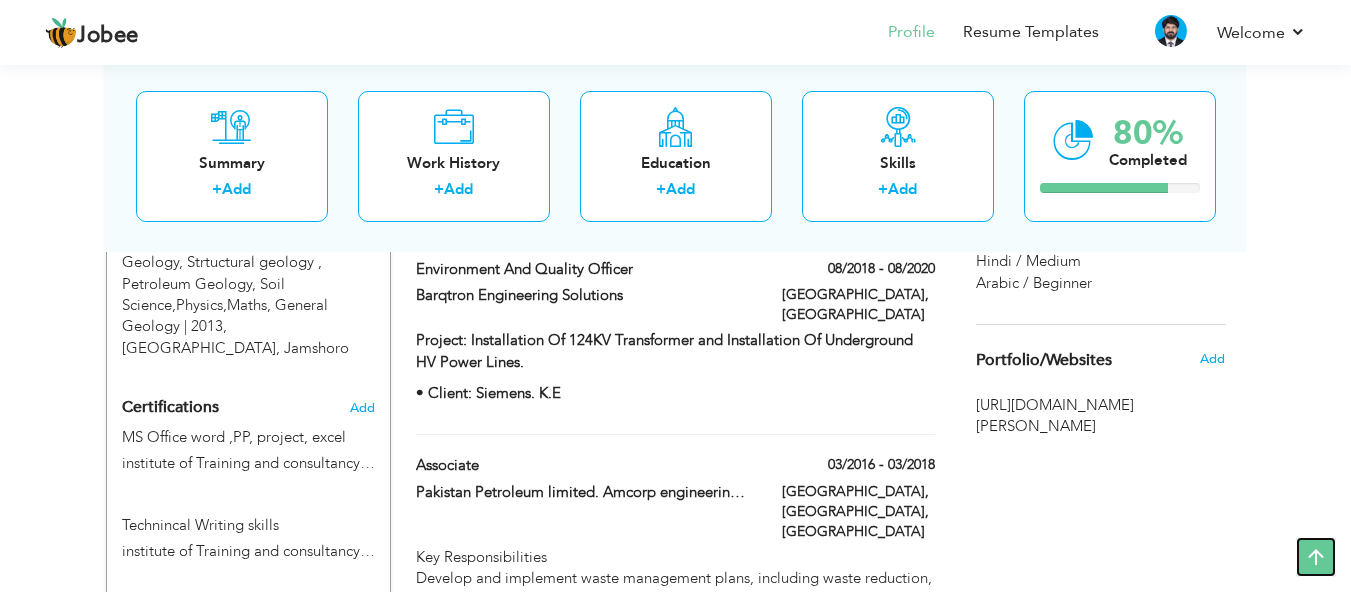 click at bounding box center (1316, 557) 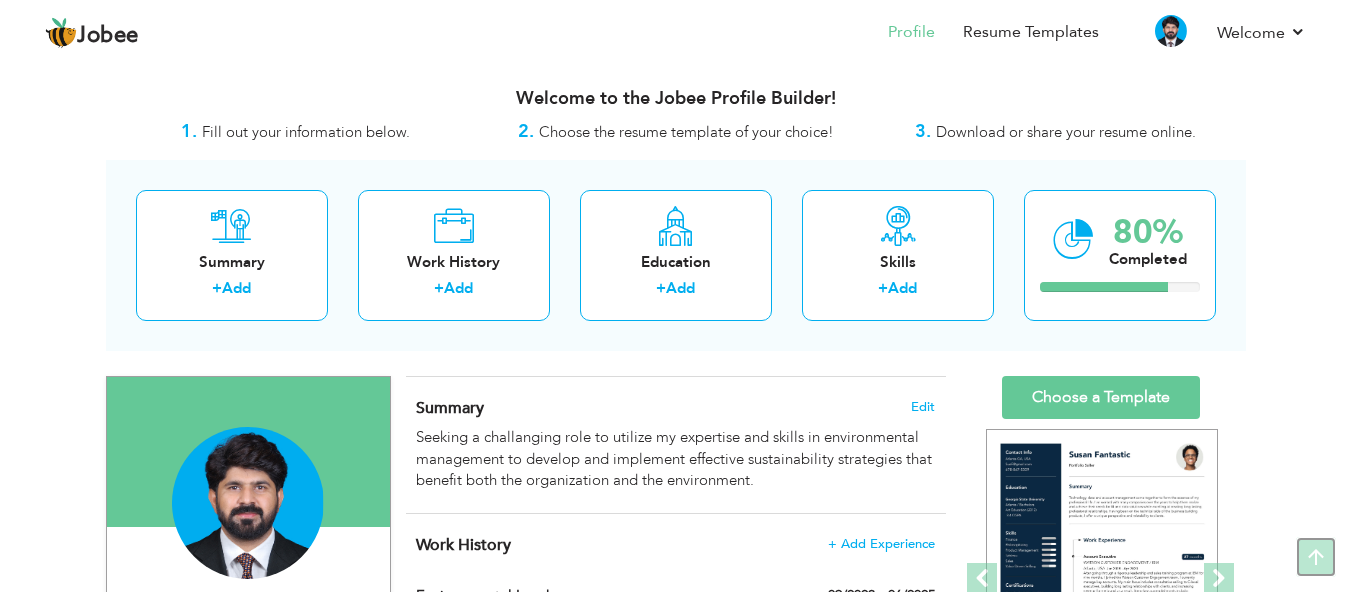scroll, scrollTop: 0, scrollLeft: 0, axis: both 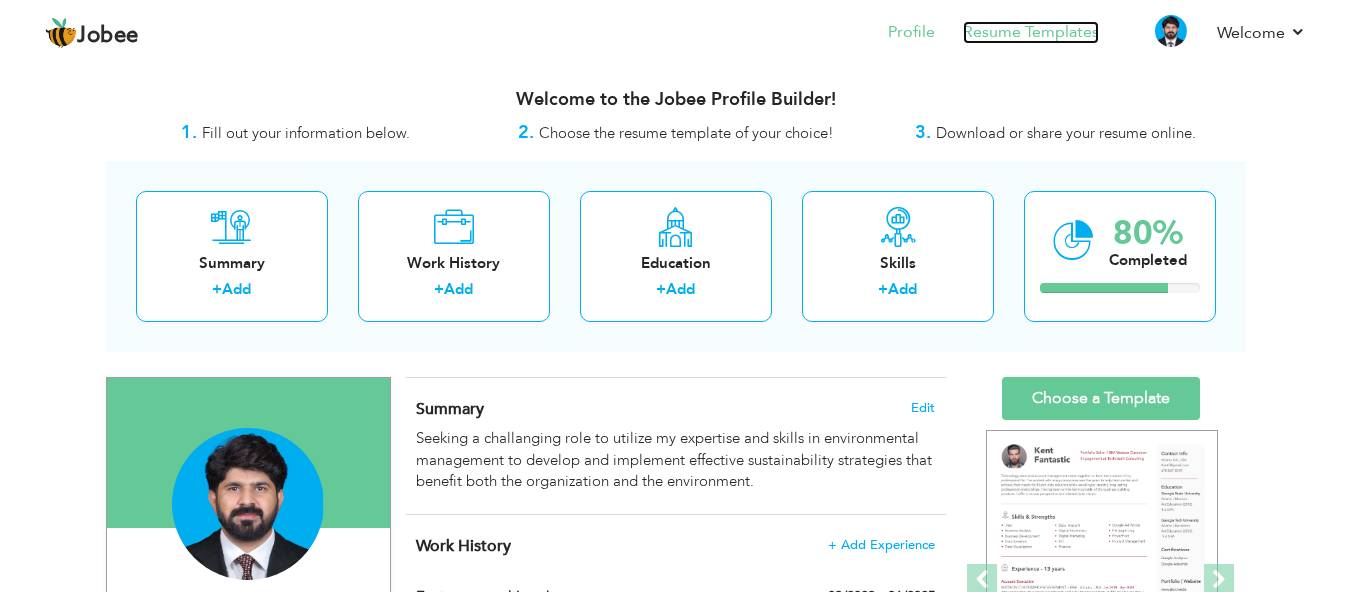 click on "Resume Templates" at bounding box center [1031, 32] 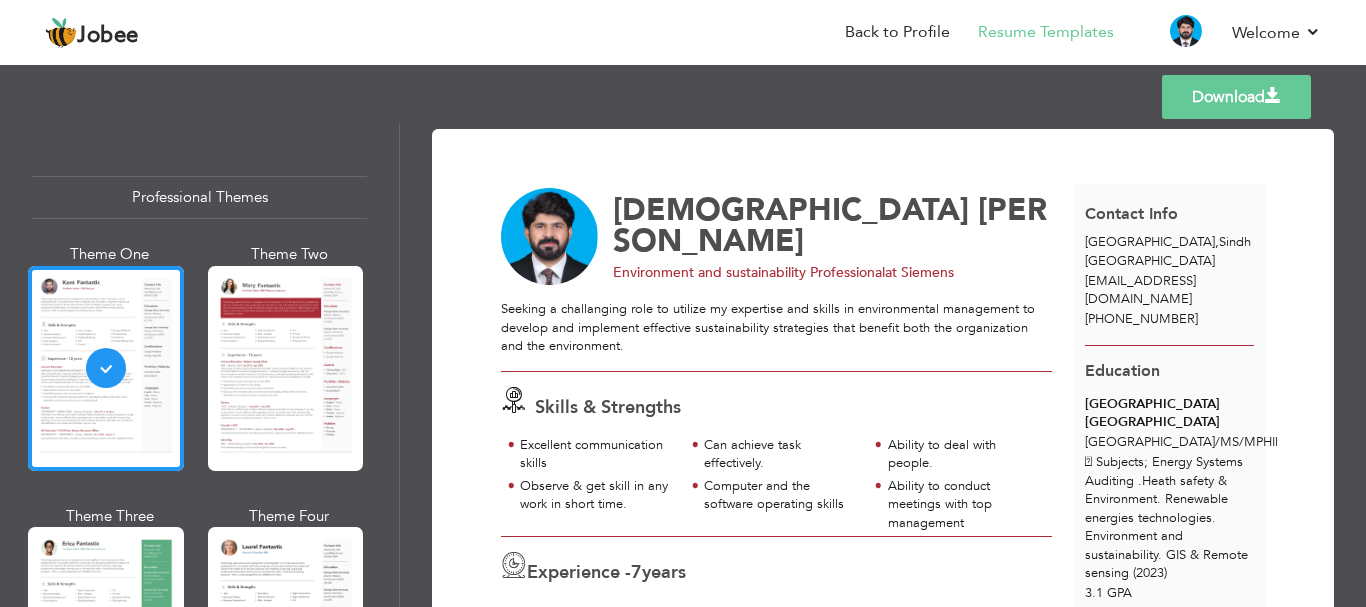 click on "Back to Profile
Resume Templates
Resume Templates
Cover Letters
About
My Resume
Welcome
Settings
Log off" at bounding box center (683, 34) 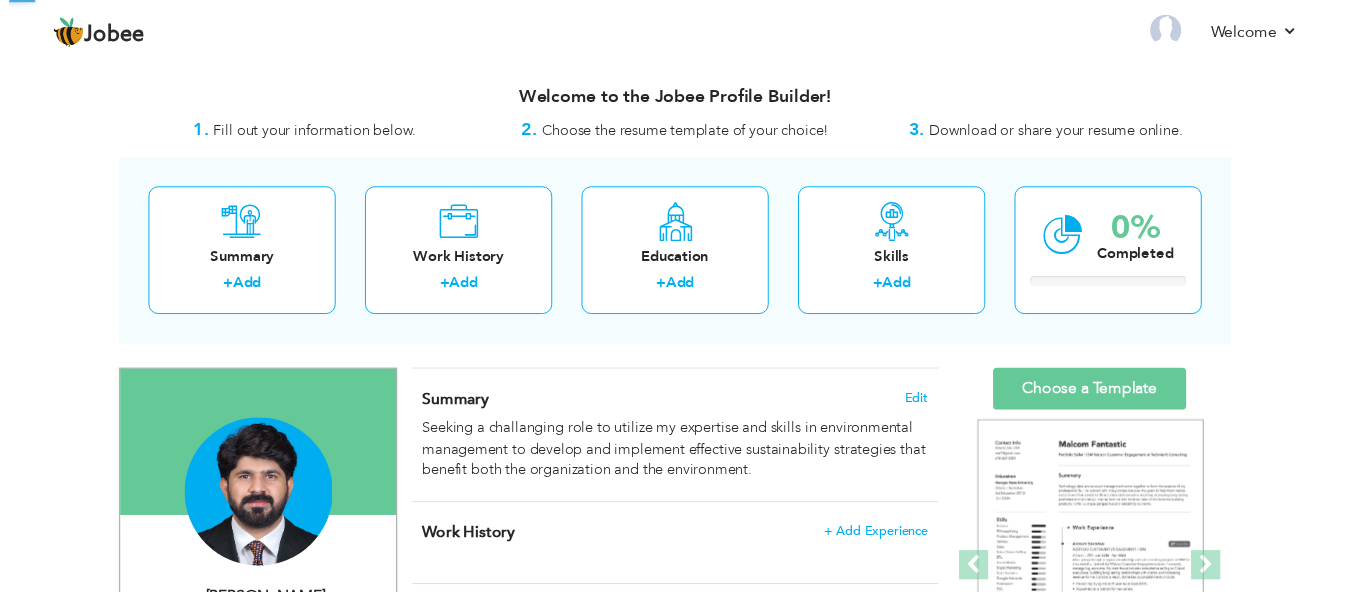 scroll, scrollTop: 0, scrollLeft: 0, axis: both 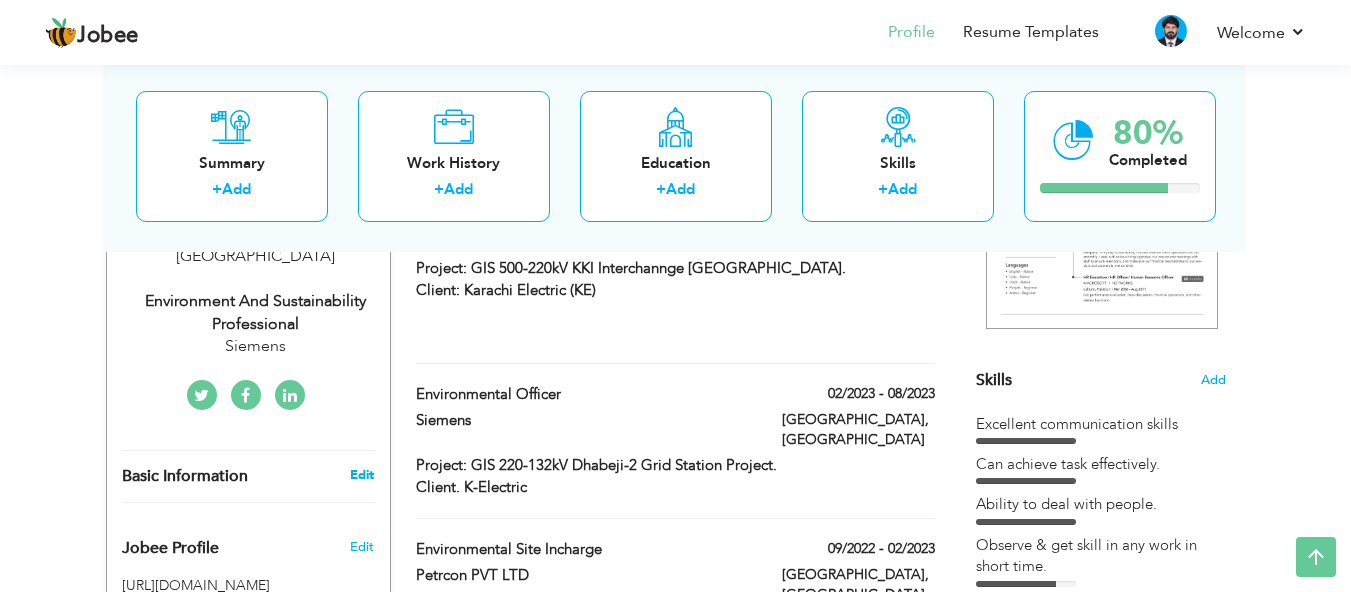 click on "Edit" at bounding box center (362, 475) 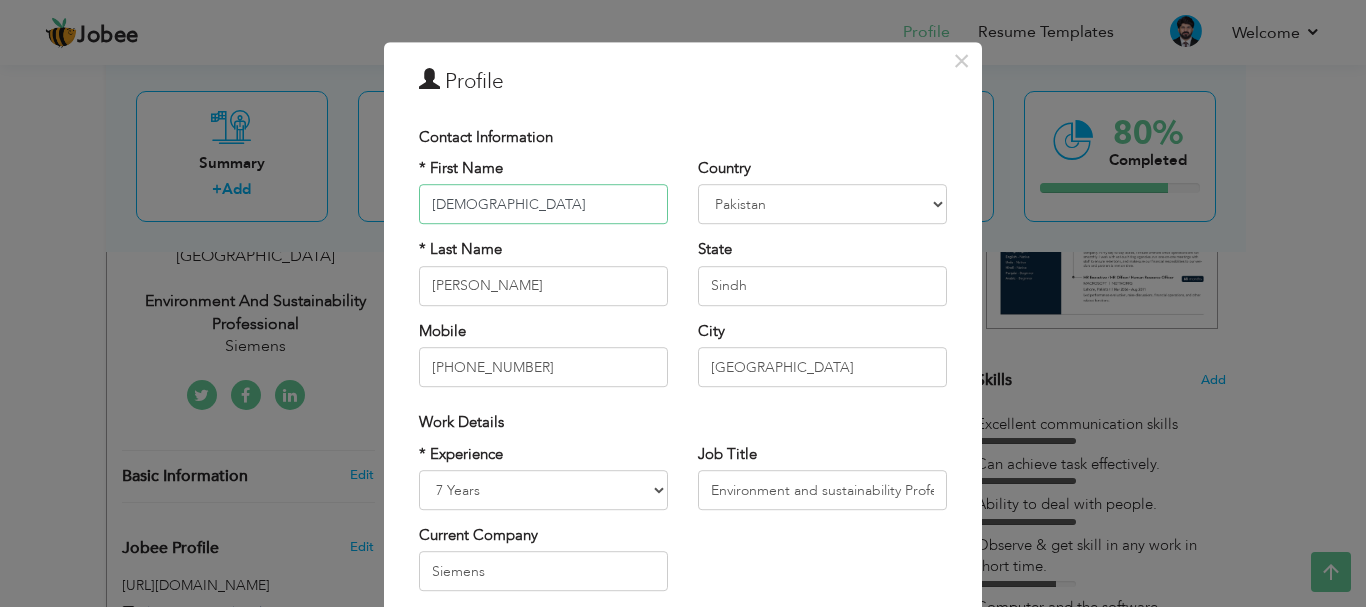 scroll, scrollTop: 0, scrollLeft: 0, axis: both 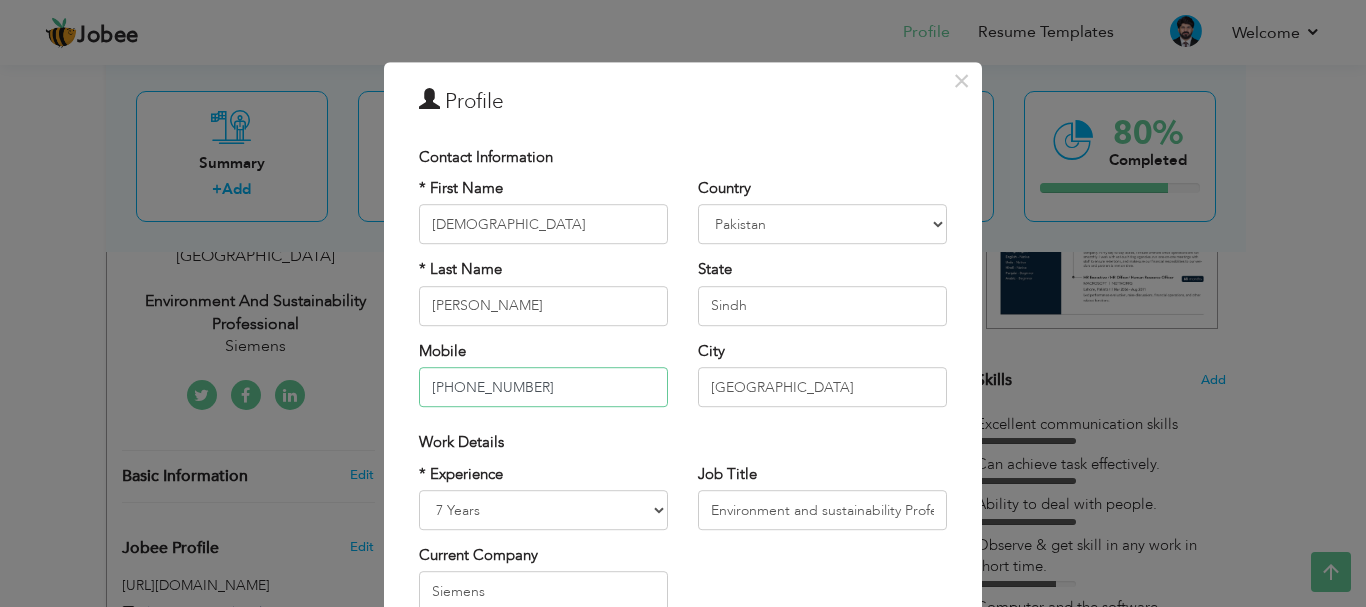 click on "[PHONE_NUMBER]" at bounding box center [543, 387] 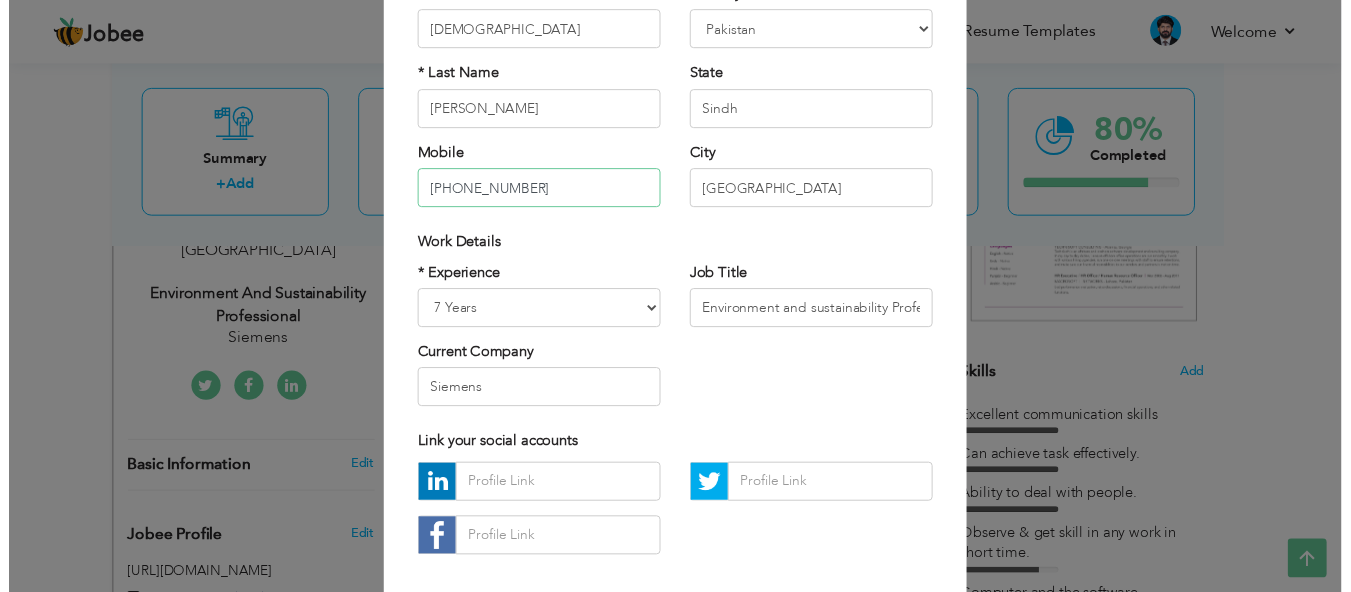 scroll, scrollTop: 0, scrollLeft: 0, axis: both 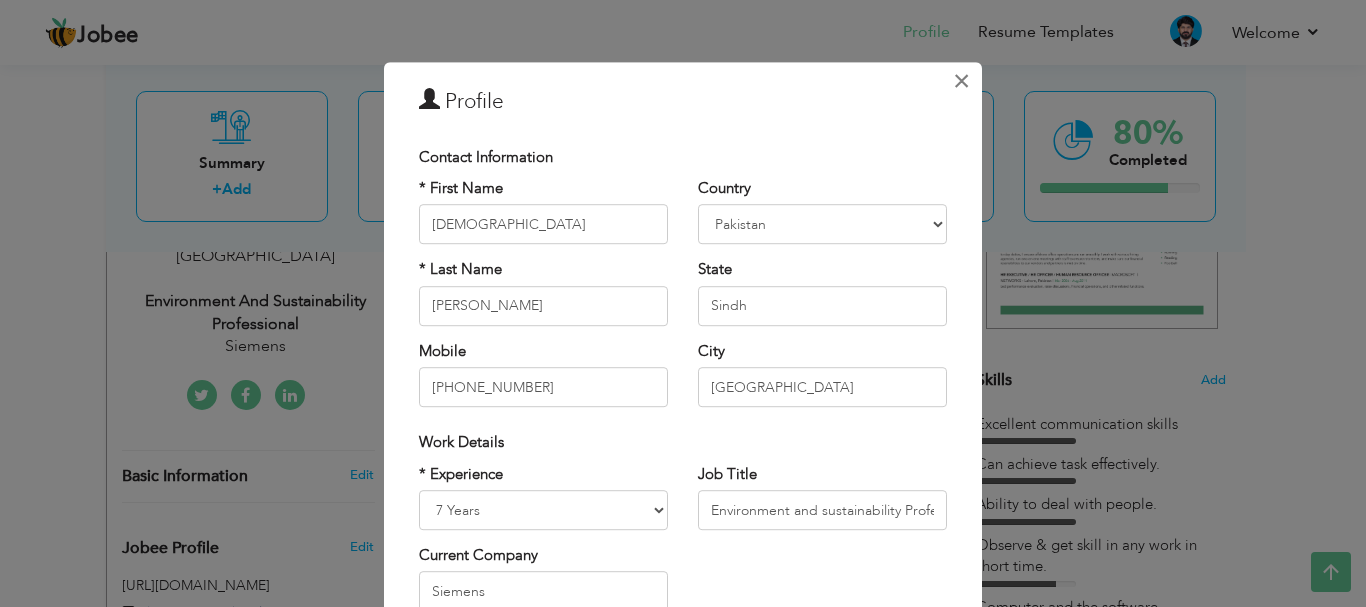 click on "×" at bounding box center (961, 81) 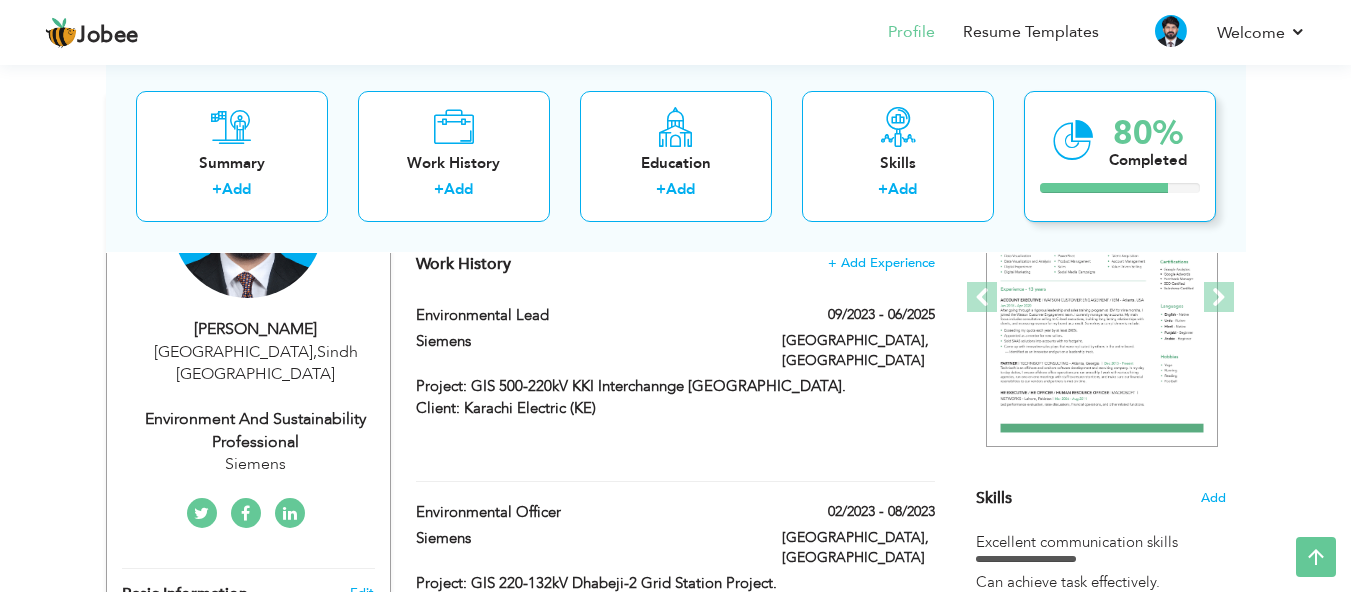 scroll, scrollTop: 0, scrollLeft: 0, axis: both 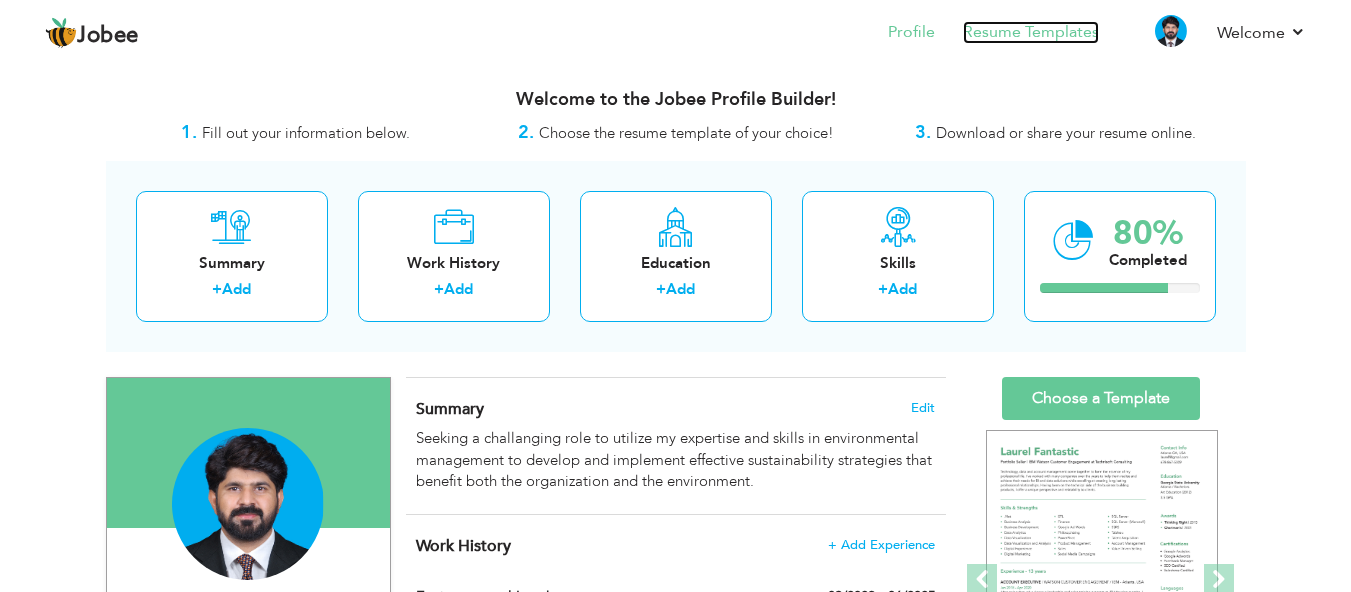 click on "Resume Templates" at bounding box center (1031, 32) 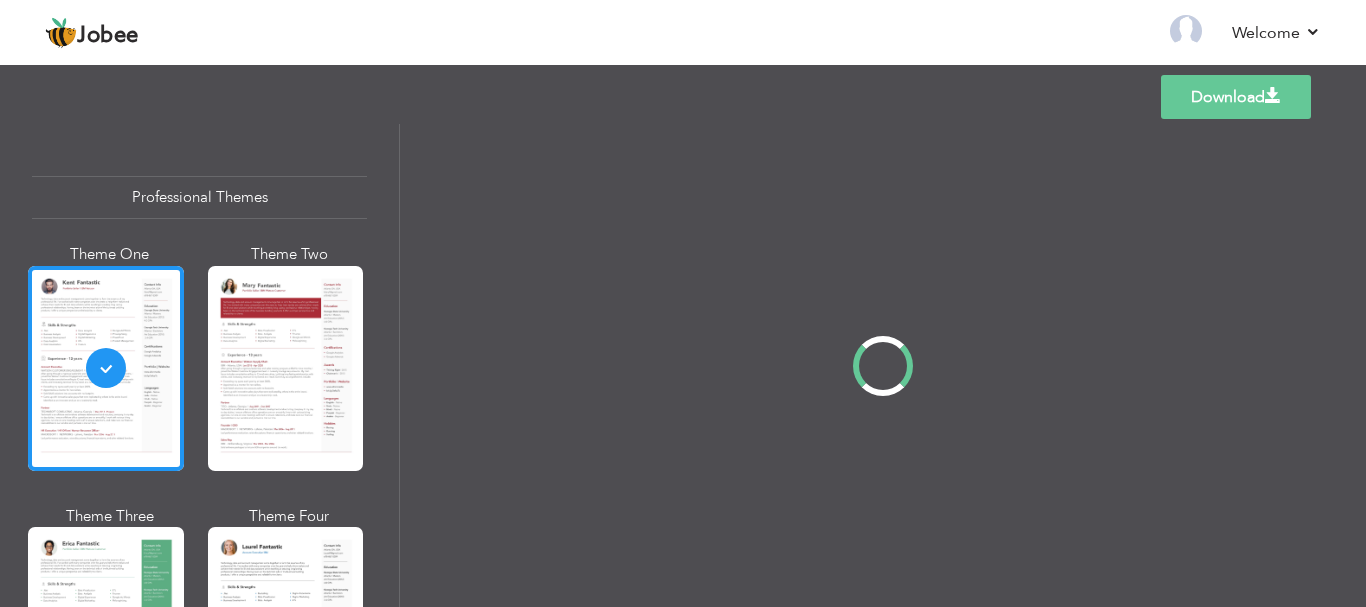 scroll, scrollTop: 0, scrollLeft: 0, axis: both 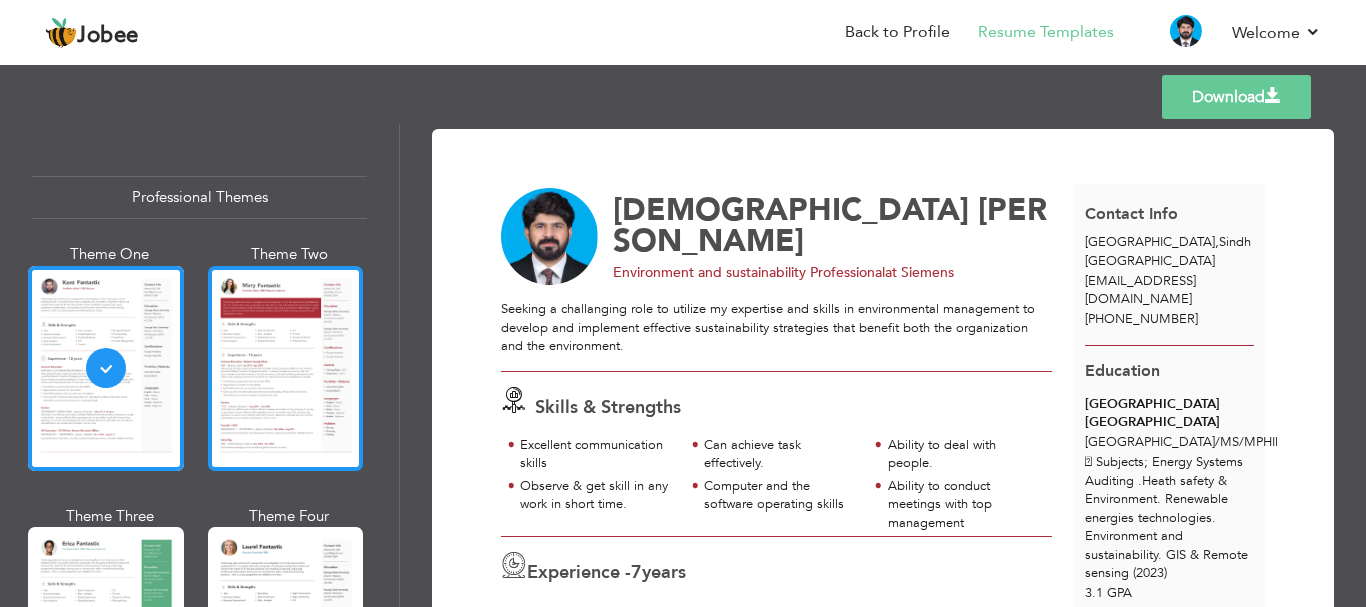 click at bounding box center (286, 368) 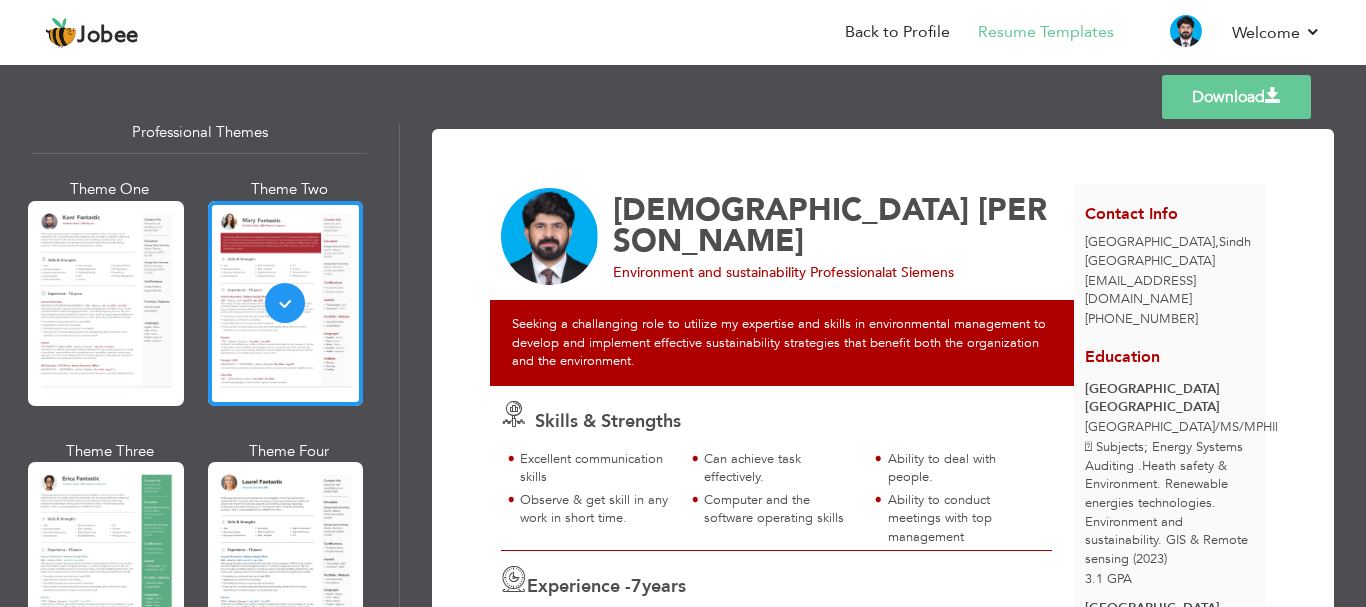scroll, scrollTop: 100, scrollLeft: 0, axis: vertical 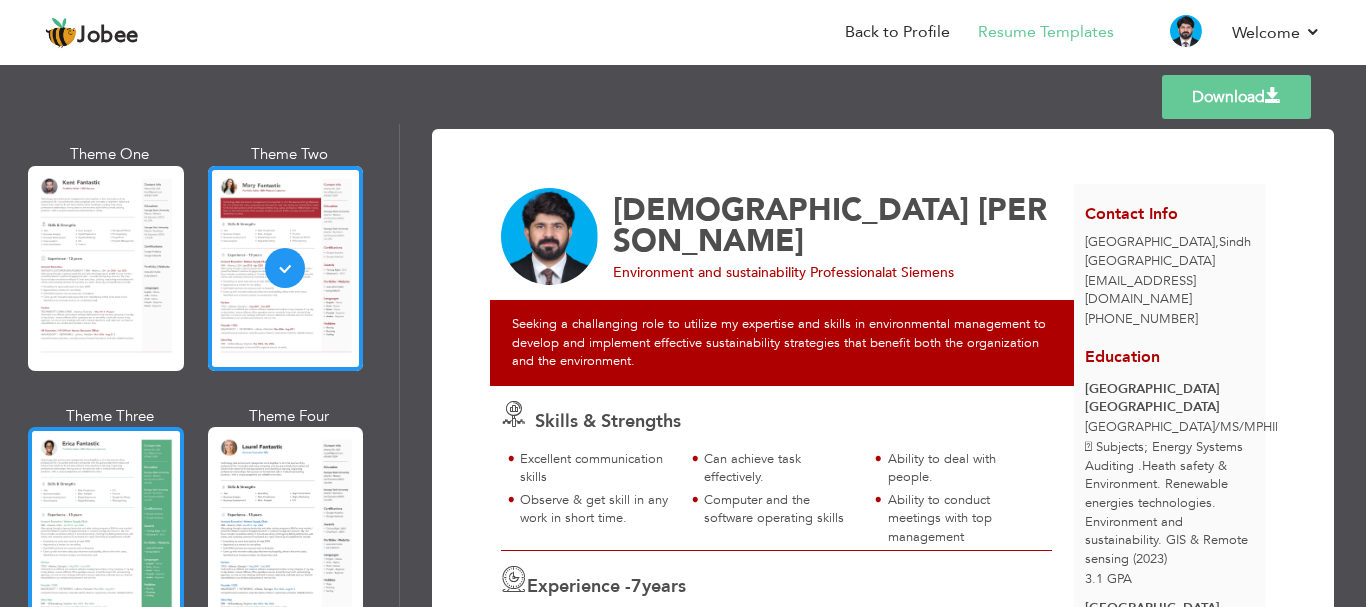 click at bounding box center (106, 529) 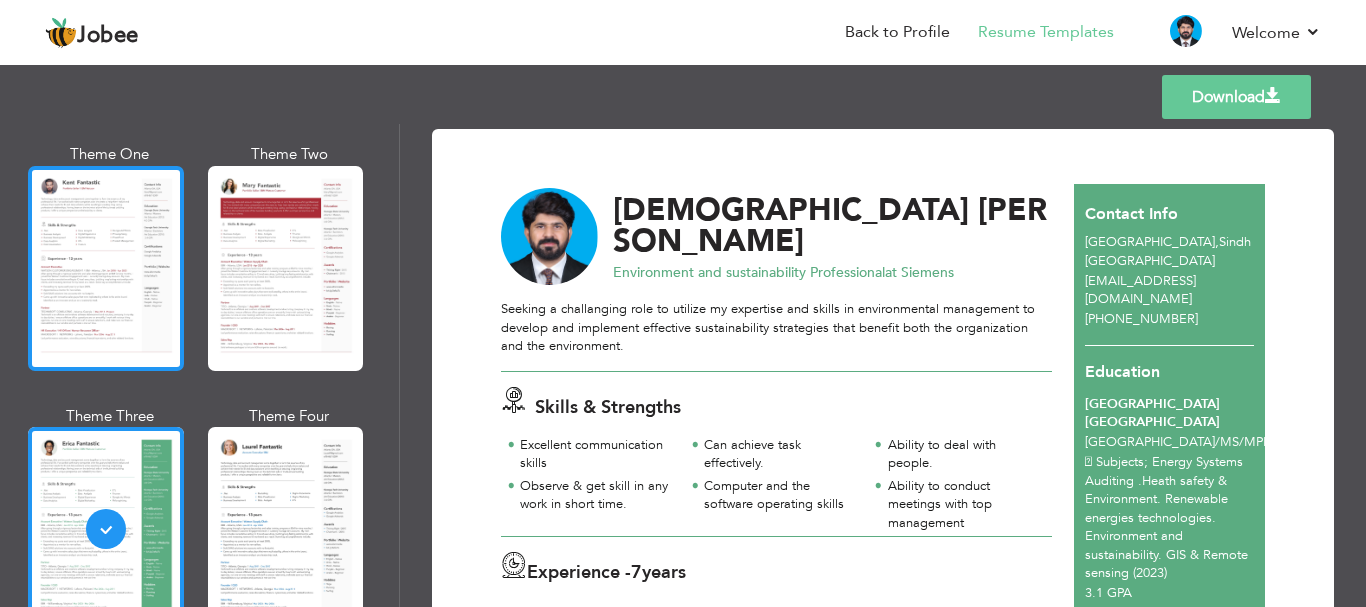 click at bounding box center [106, 268] 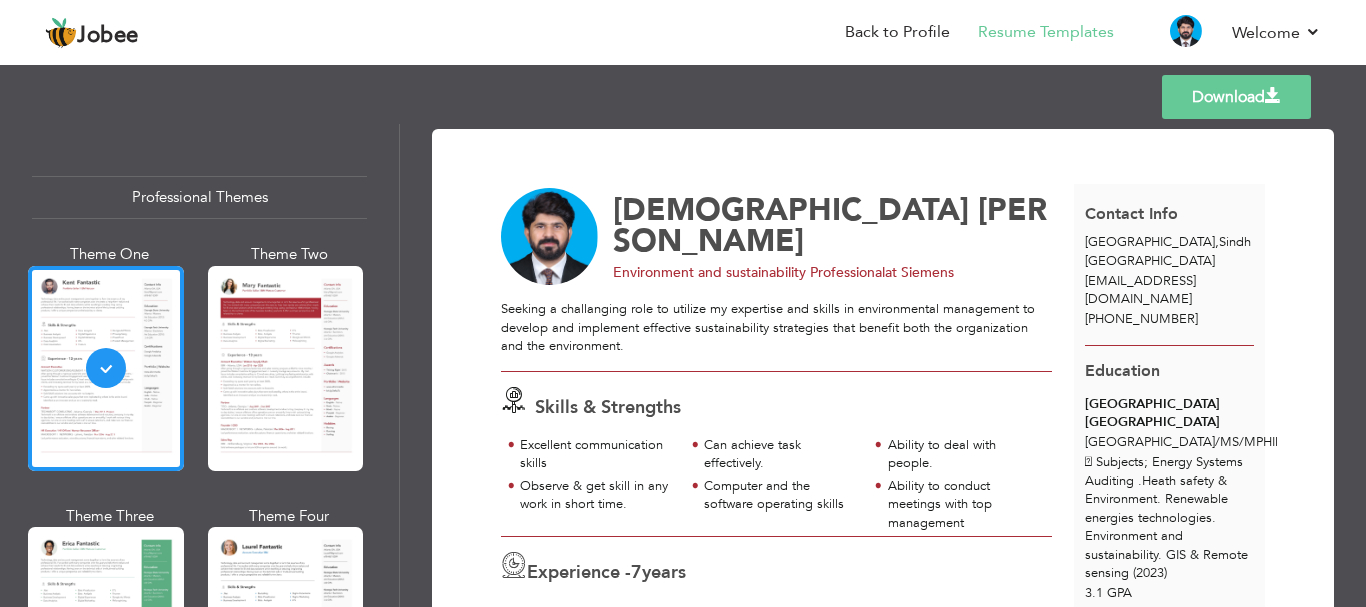 scroll, scrollTop: 100, scrollLeft: 0, axis: vertical 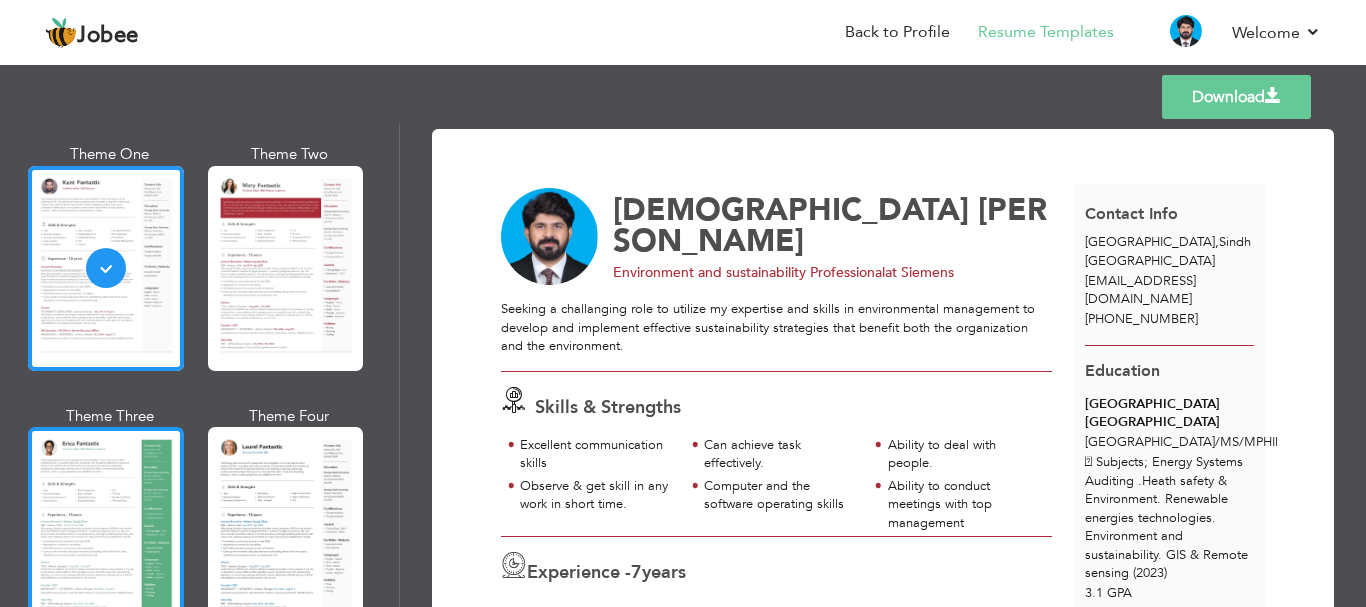 click at bounding box center [106, 529] 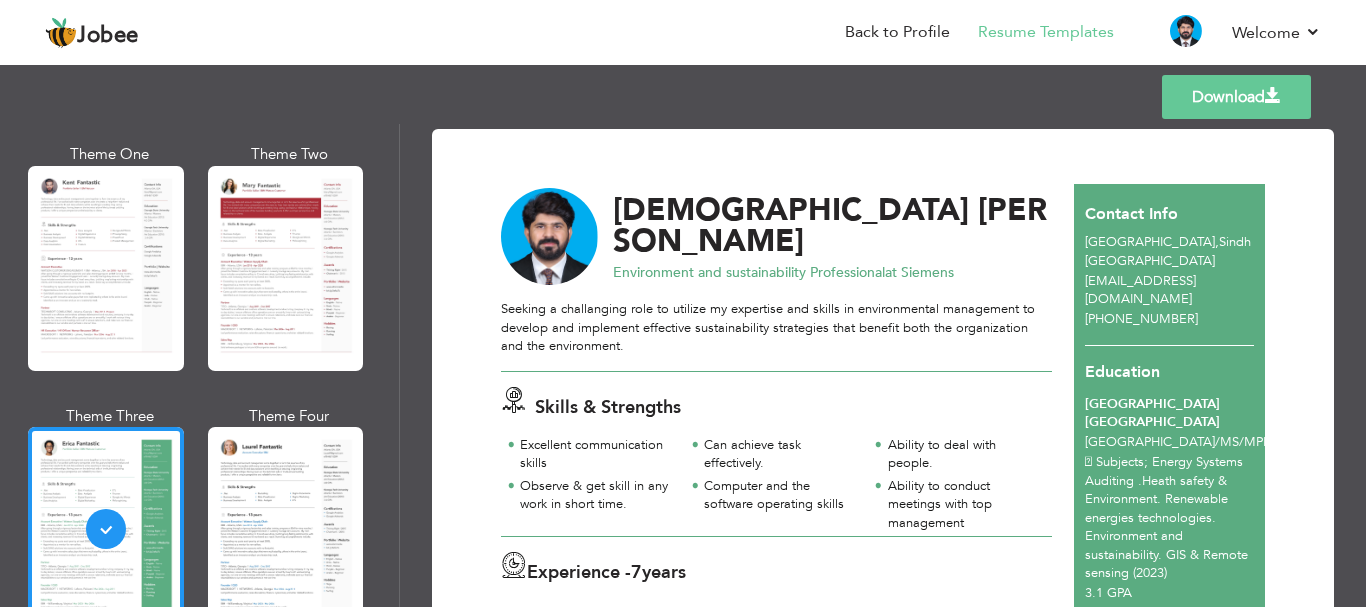 scroll, scrollTop: 200, scrollLeft: 0, axis: vertical 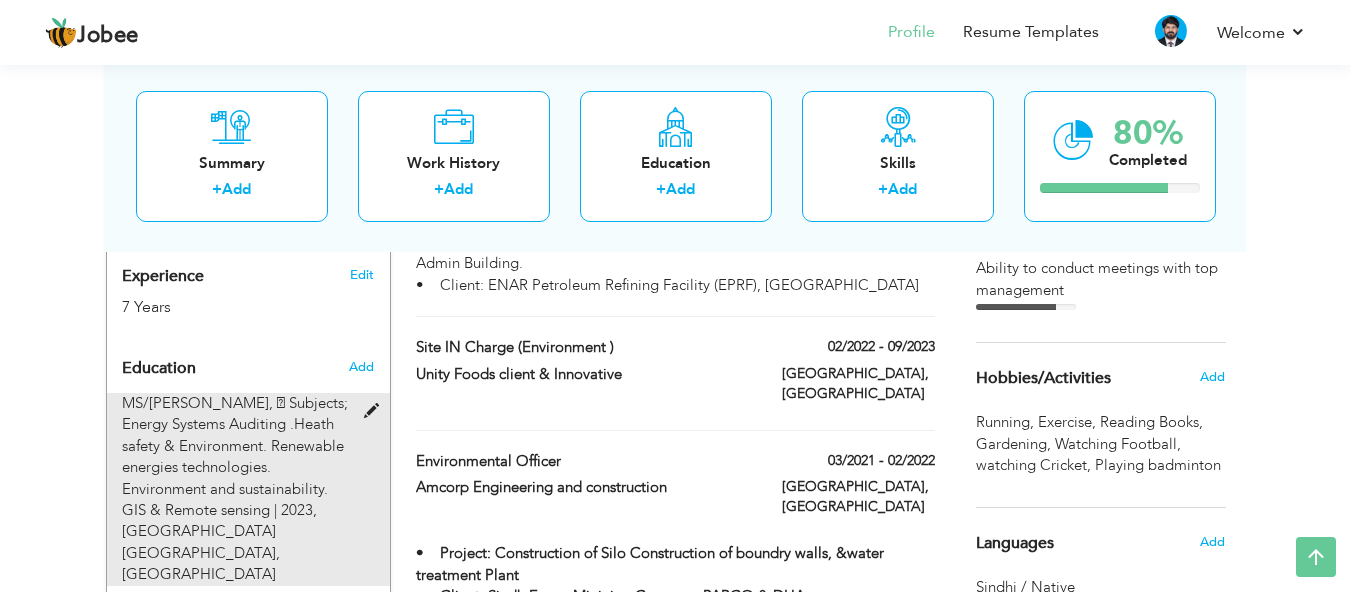 click at bounding box center (376, 411) 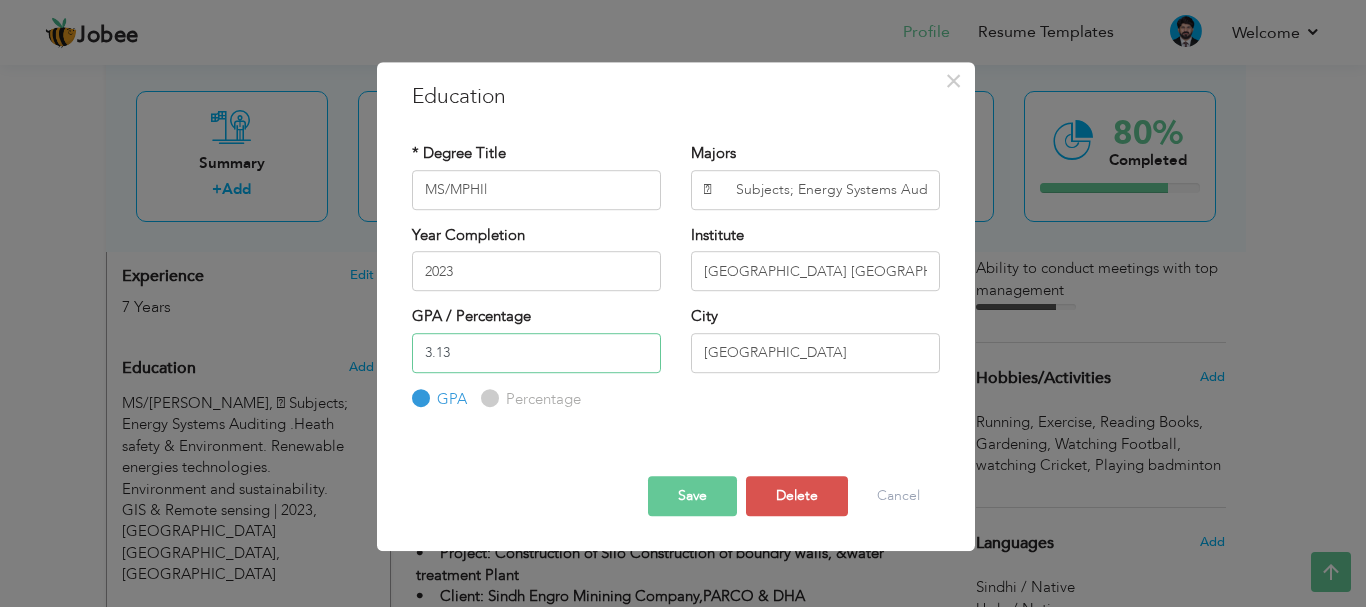 click on "3.13" at bounding box center [536, 353] 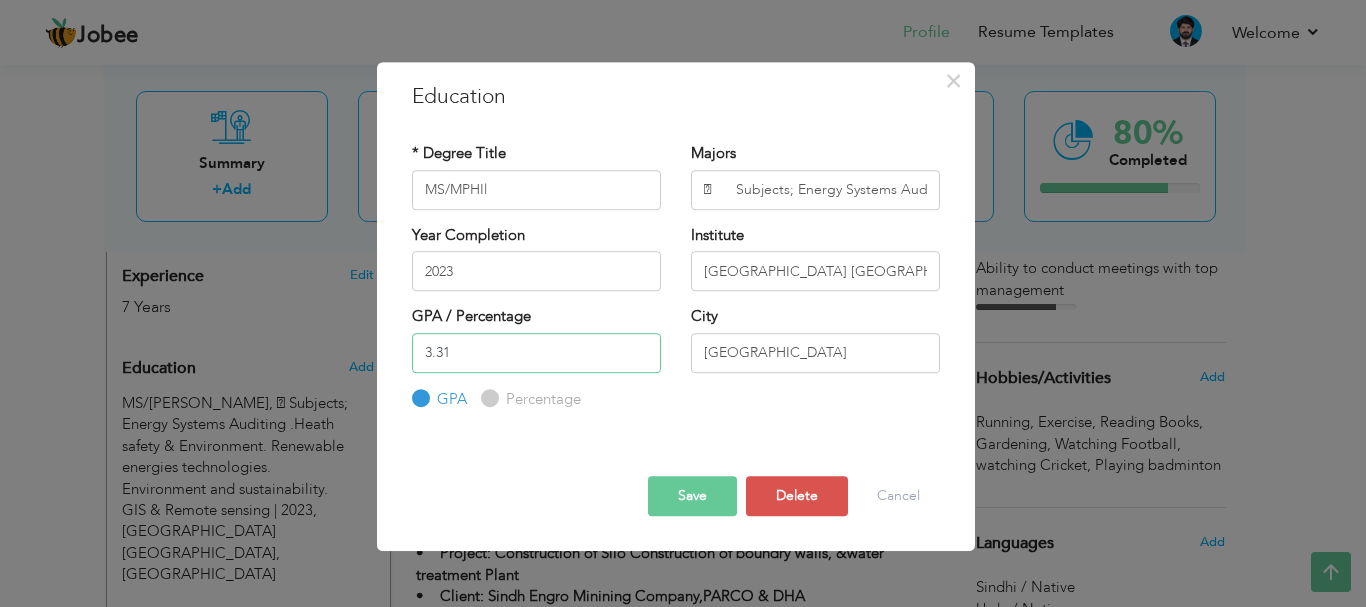 click on "3.31" at bounding box center [536, 353] 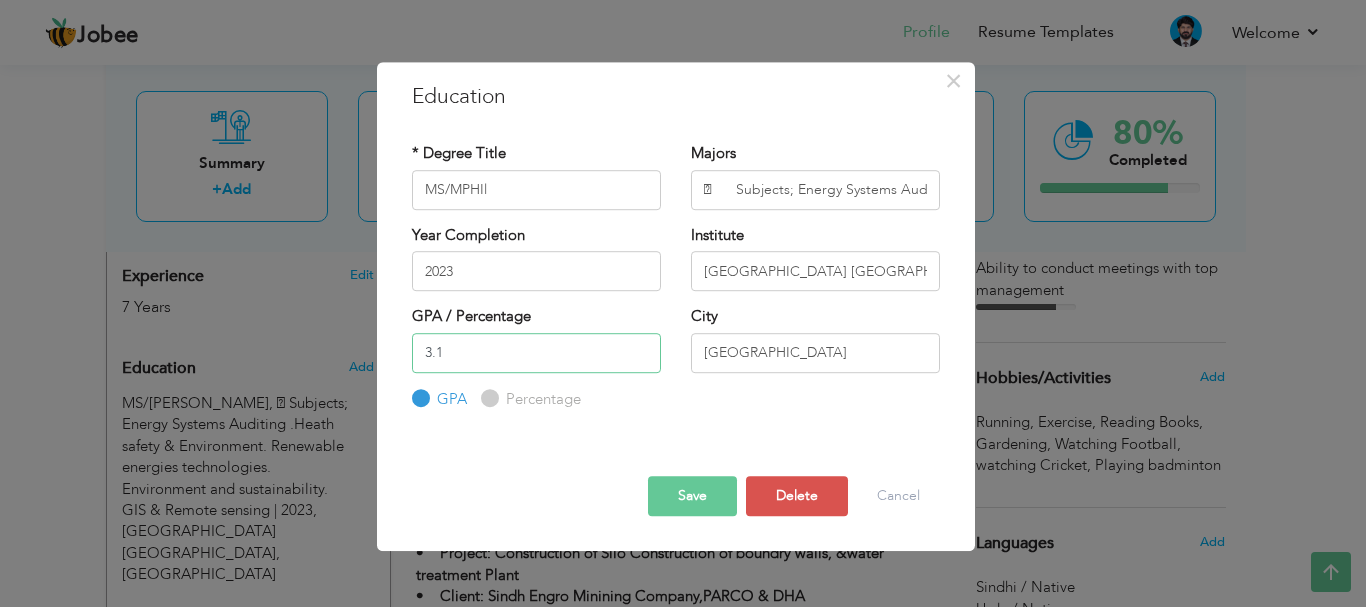 type on "3.13" 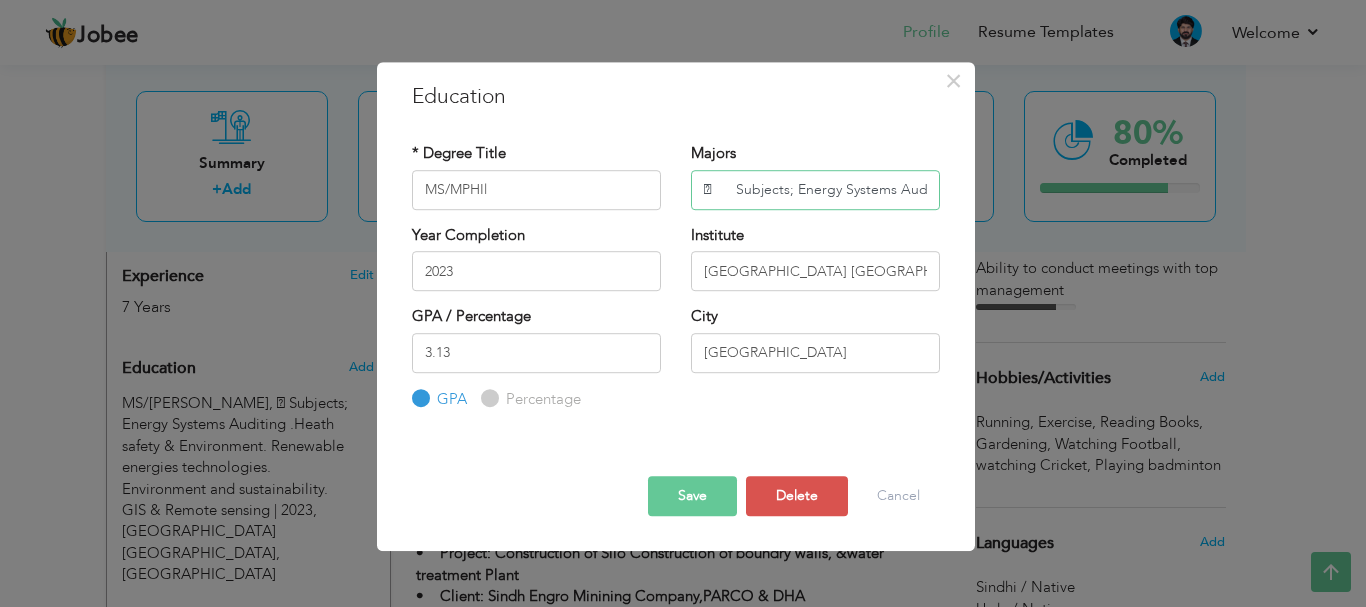 click on "	Subjects; Energy Systems Auditing .Heath safety & Environment. Renewable energies technologies. Environment and sustainability. GIS & Remote sensing" at bounding box center [815, 190] 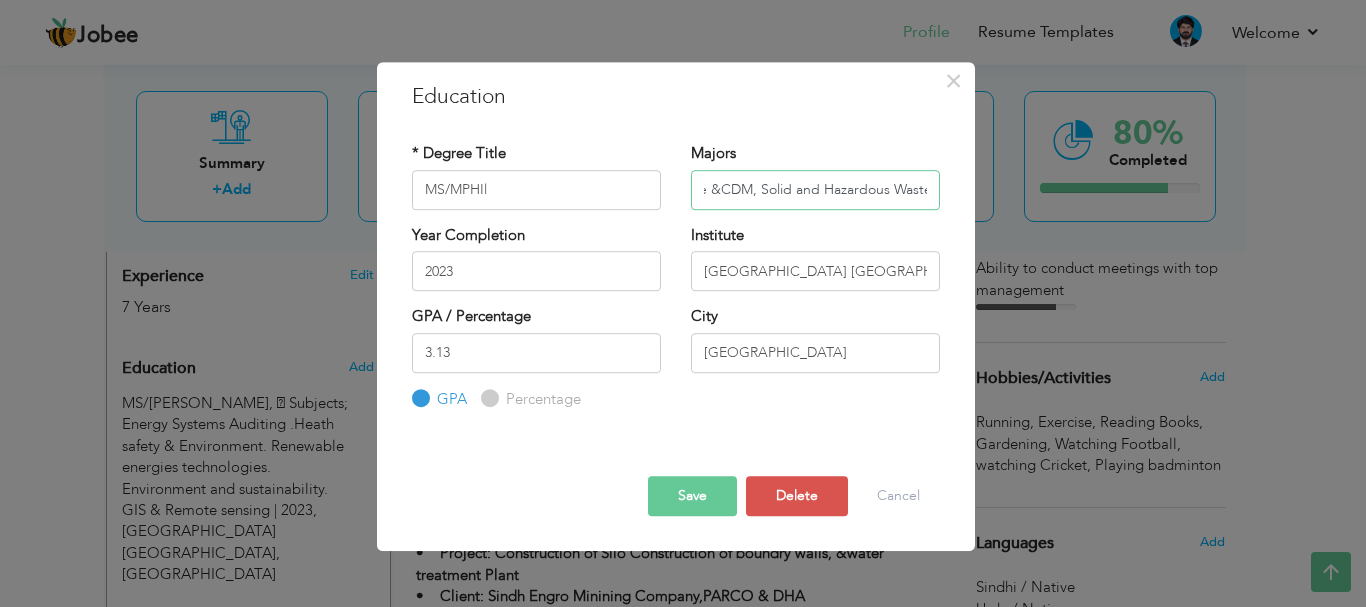 scroll, scrollTop: 0, scrollLeft: 1066, axis: horizontal 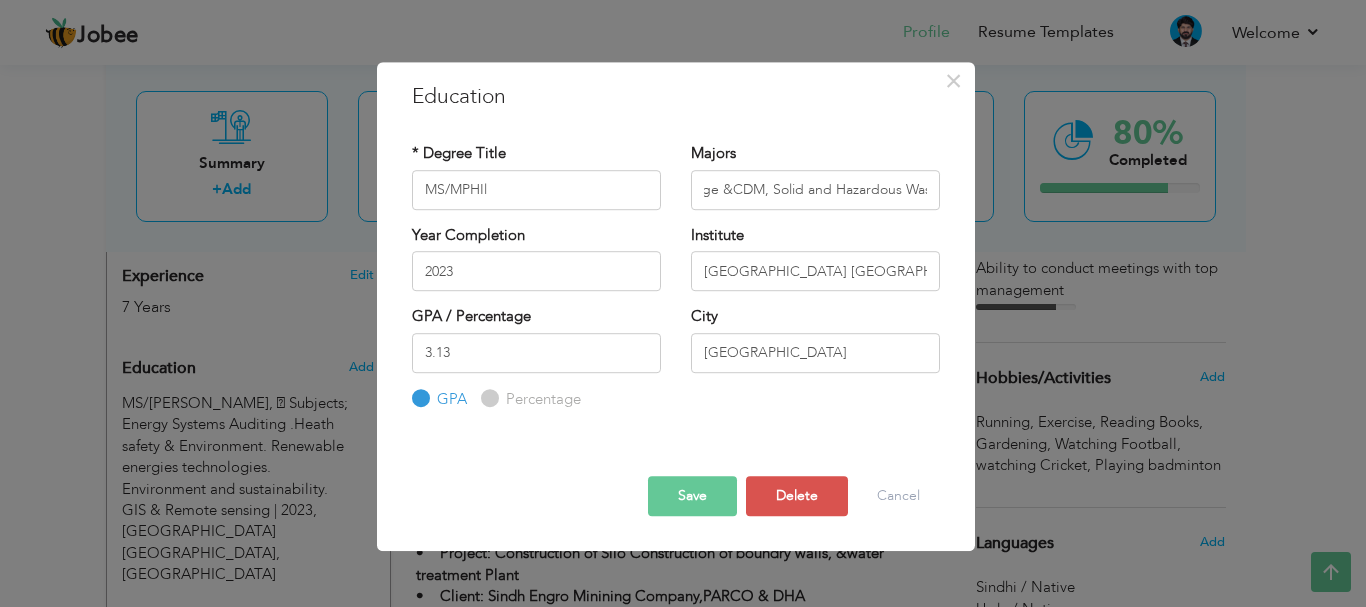 click on "Save" at bounding box center (692, 496) 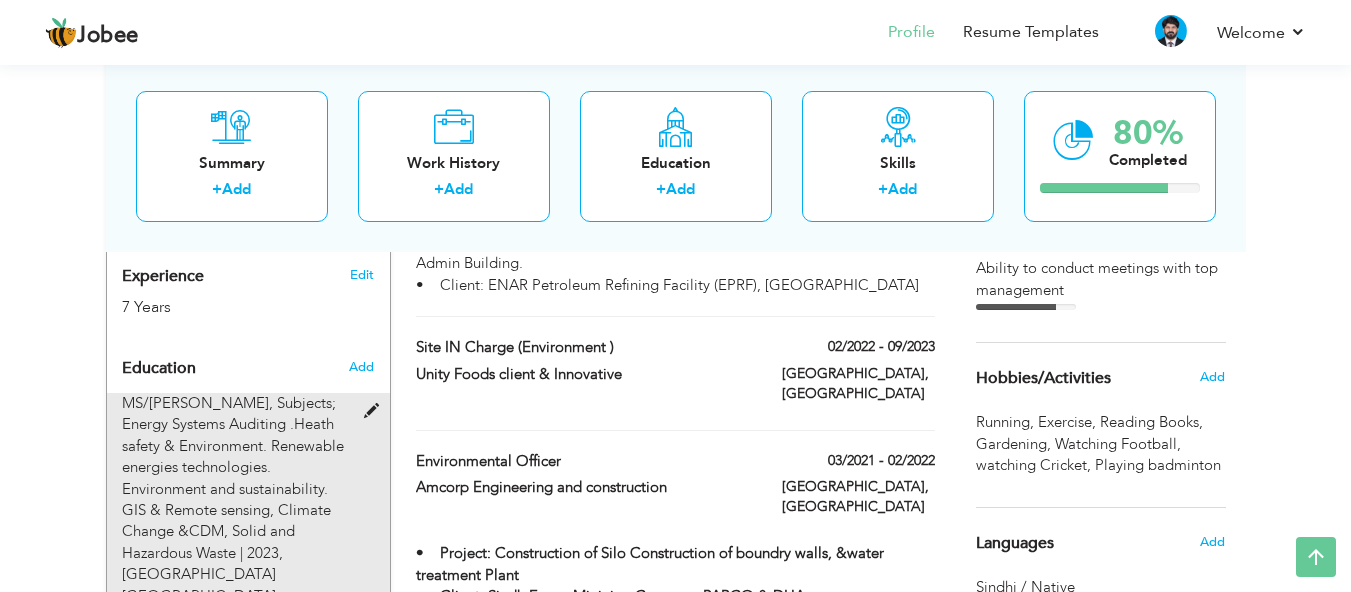 click at bounding box center (376, 411) 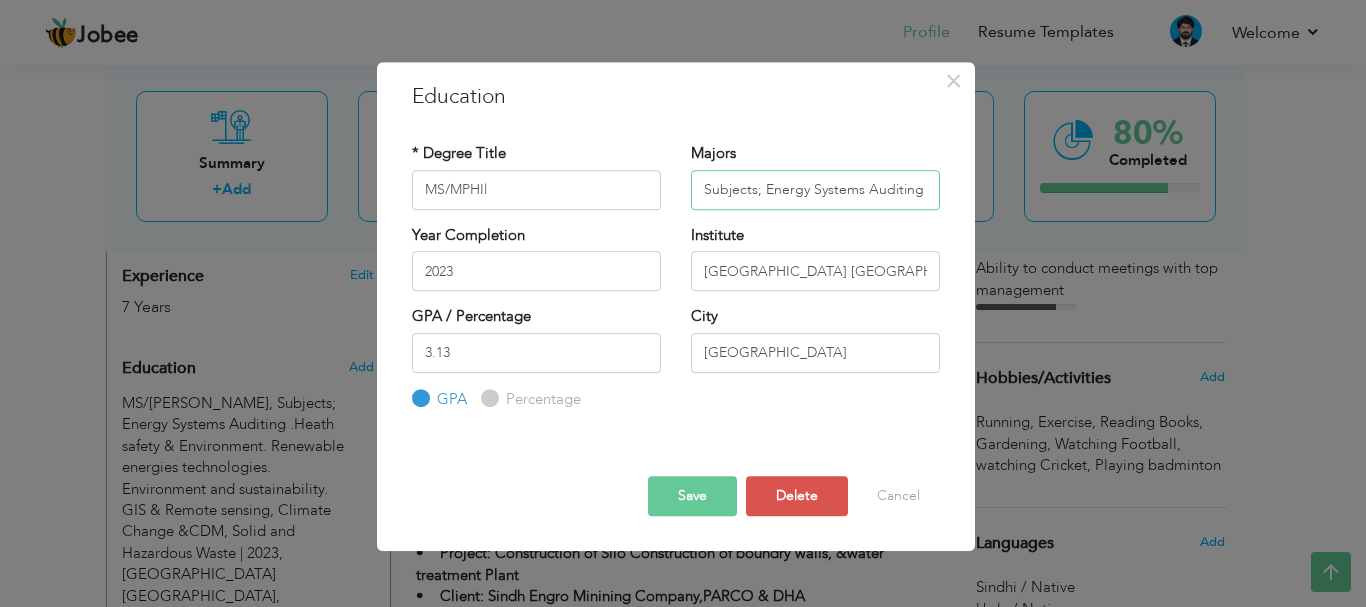 click on "Subjects; Energy Systems Auditing .Heath safety & Environment. Renewable energies technologies. Environment and sustainability. GIS & Remote sensing, Climate Change &CDM, Solid and Hazardous Waste" at bounding box center (815, 190) 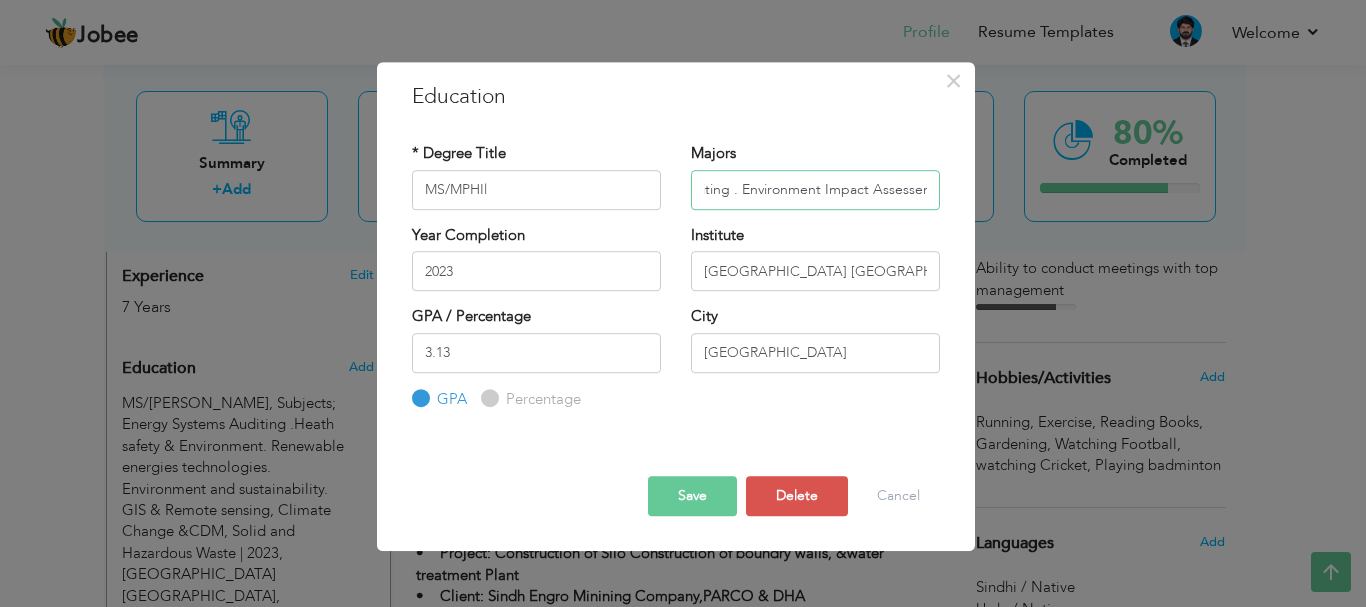 scroll, scrollTop: 0, scrollLeft: 202, axis: horizontal 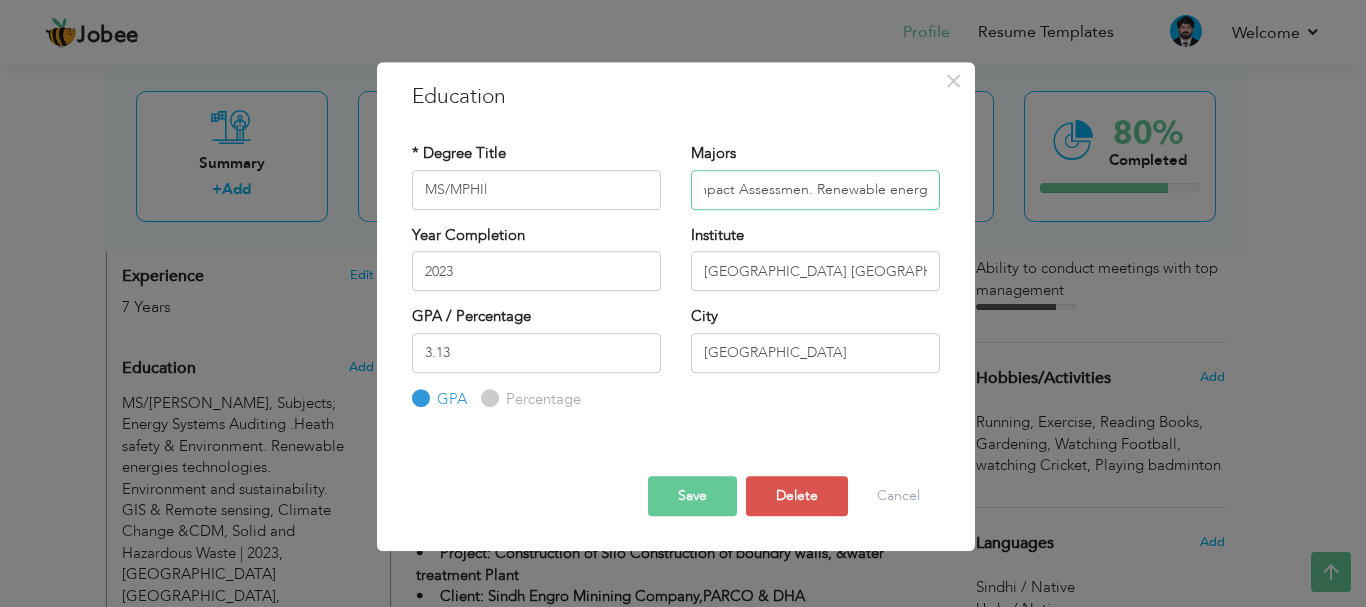 click on "Subjects; Energy Systems Auditing . Environment Impact Assessmen. Renewable energies technologies. Environment and sustainability. GIS & Remote sensing, Climate Change &CDM, Solid and Hazardous Waste" at bounding box center [815, 190] 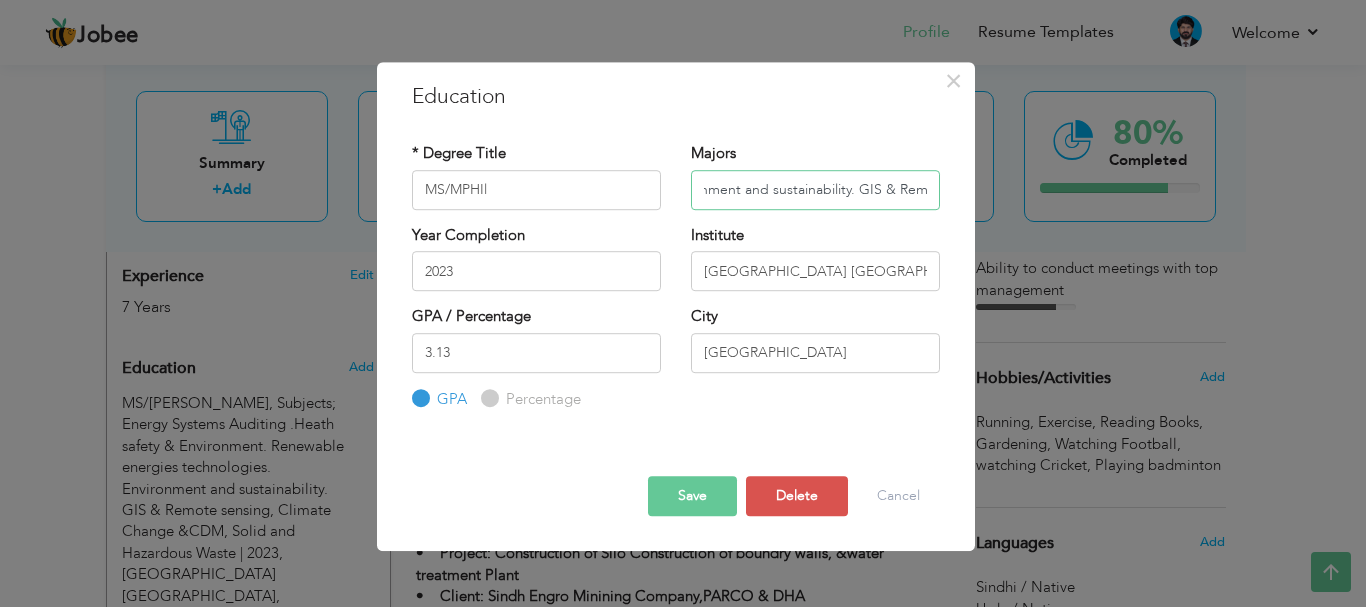 scroll, scrollTop: 0, scrollLeft: 833, axis: horizontal 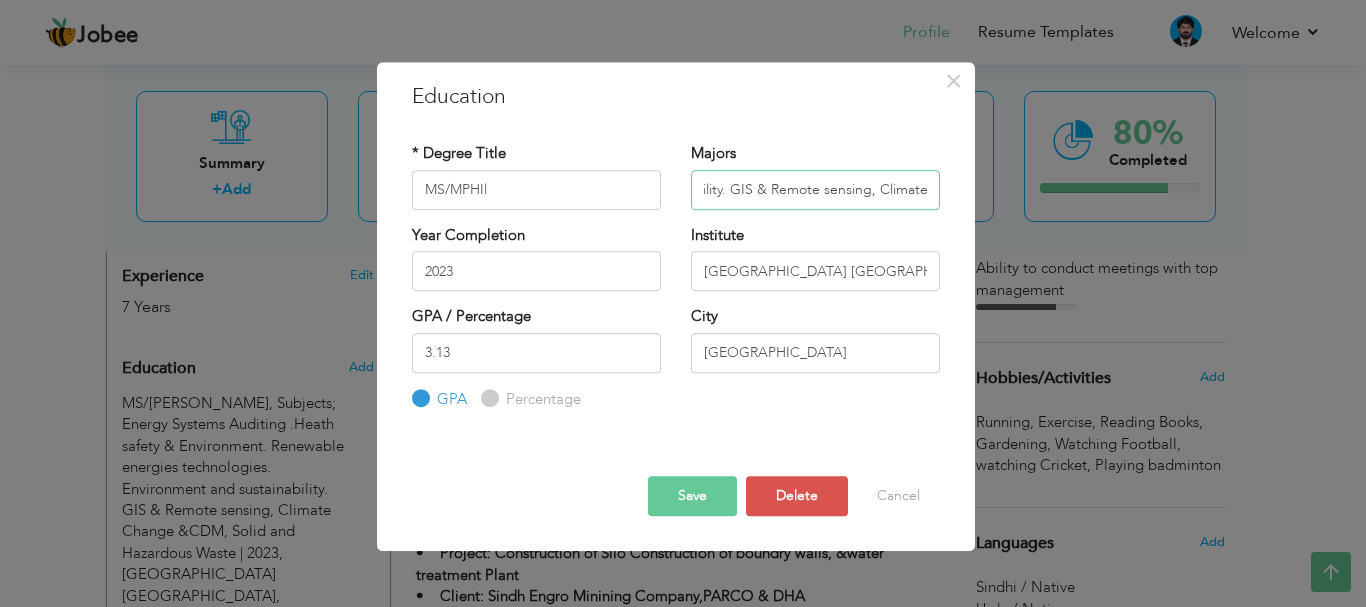 drag, startPoint x: 811, startPoint y: 190, endPoint x: 850, endPoint y: 190, distance: 39 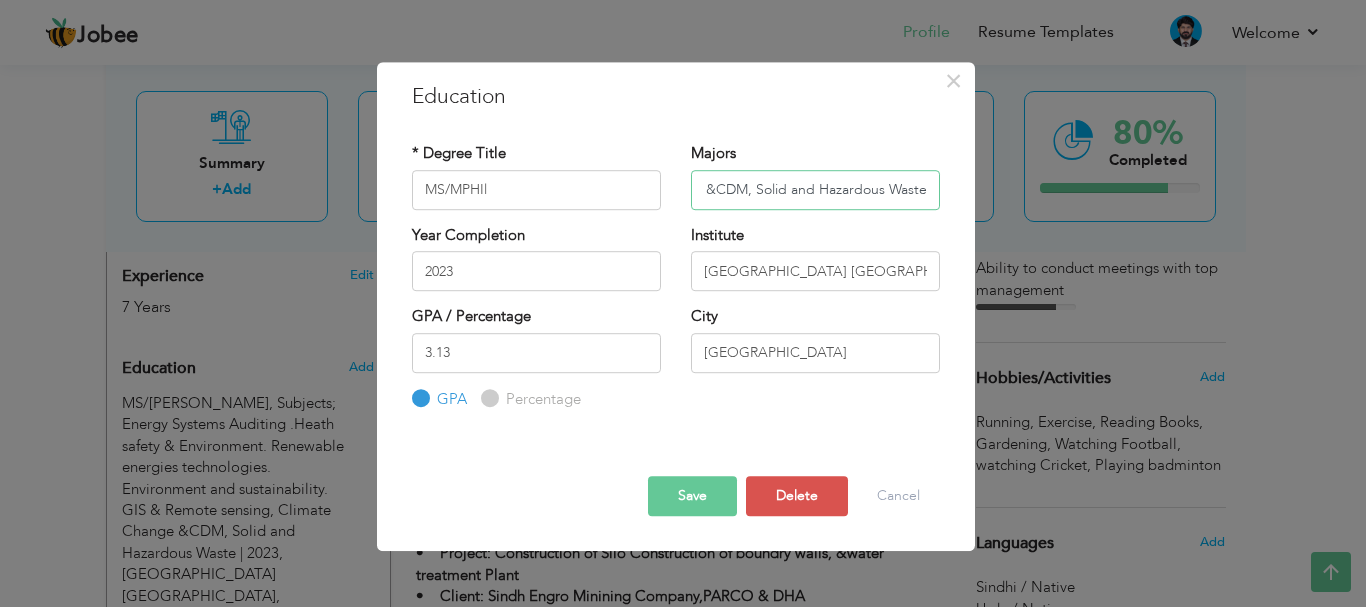 scroll, scrollTop: 0, scrollLeft: 438, axis: horizontal 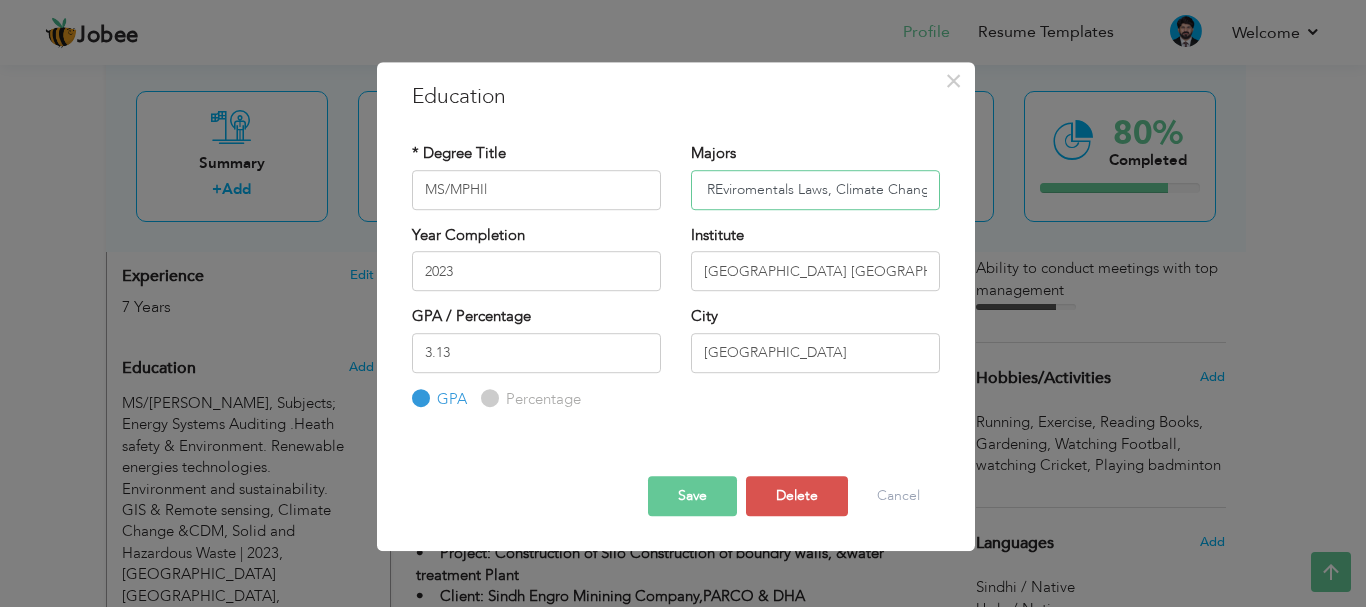 drag, startPoint x: 764, startPoint y: 191, endPoint x: 737, endPoint y: 192, distance: 27.018513 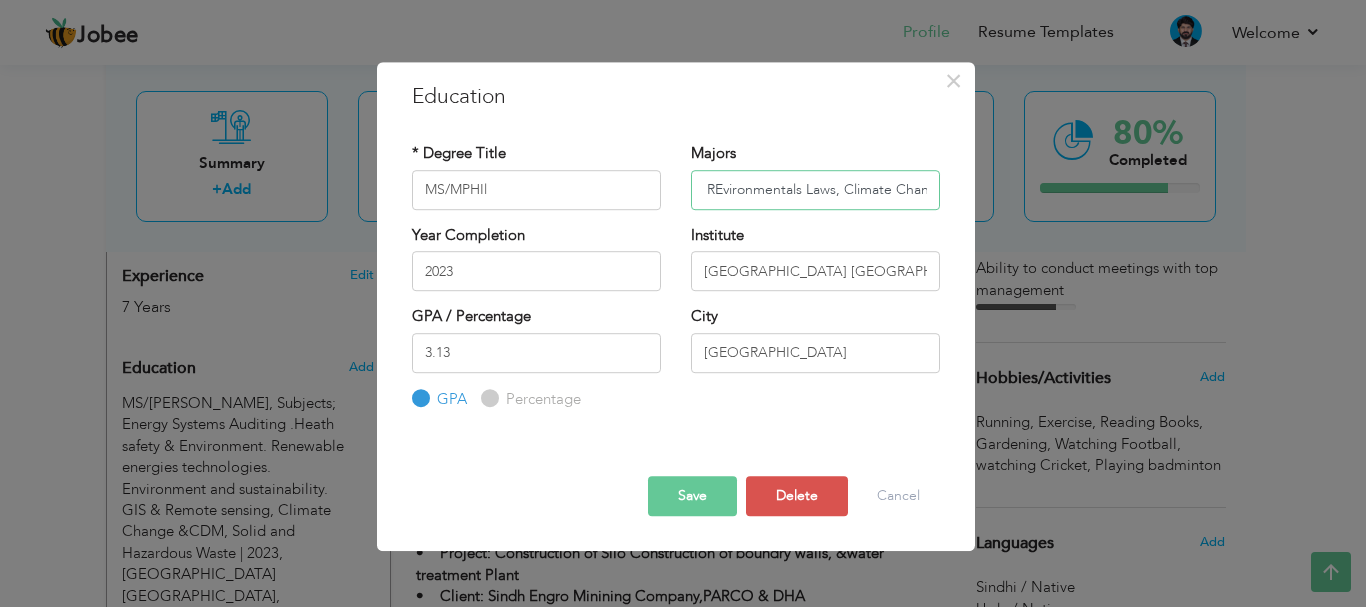 drag, startPoint x: 749, startPoint y: 197, endPoint x: 728, endPoint y: 187, distance: 23.259407 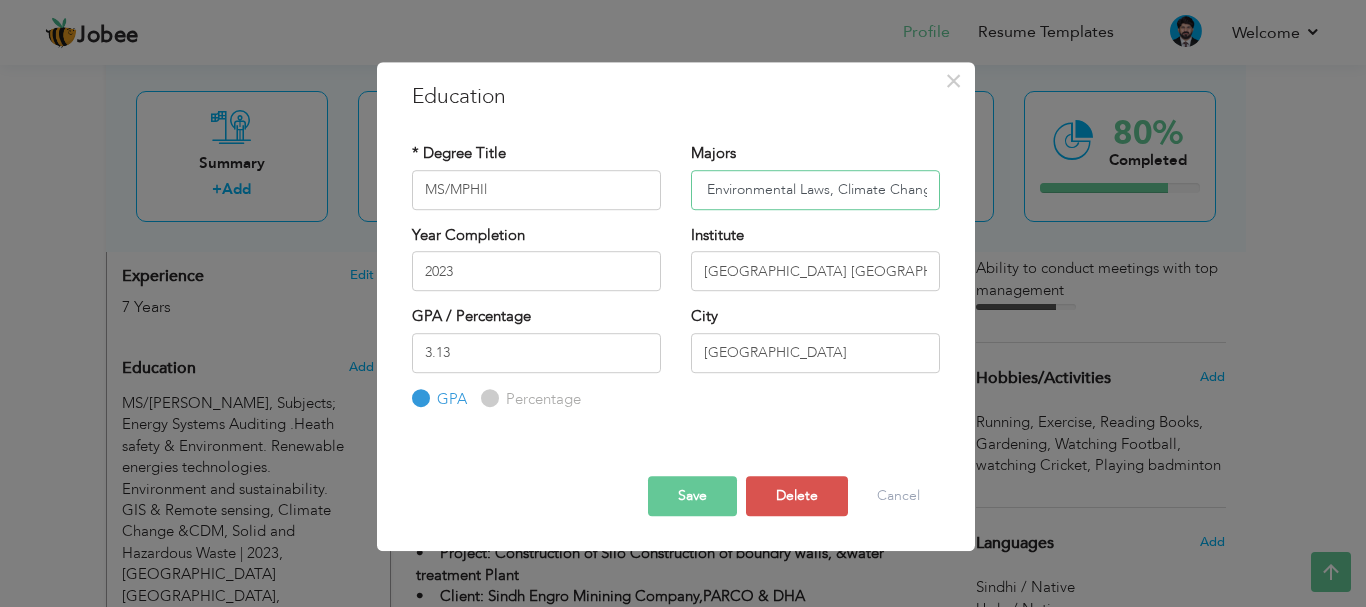 click on "Subjects; Energy Systems Auditing . Environment Impact Assessmen. Environmental Laws, Climate Change &CDM, Solid and Hazardous Waste" at bounding box center (815, 190) 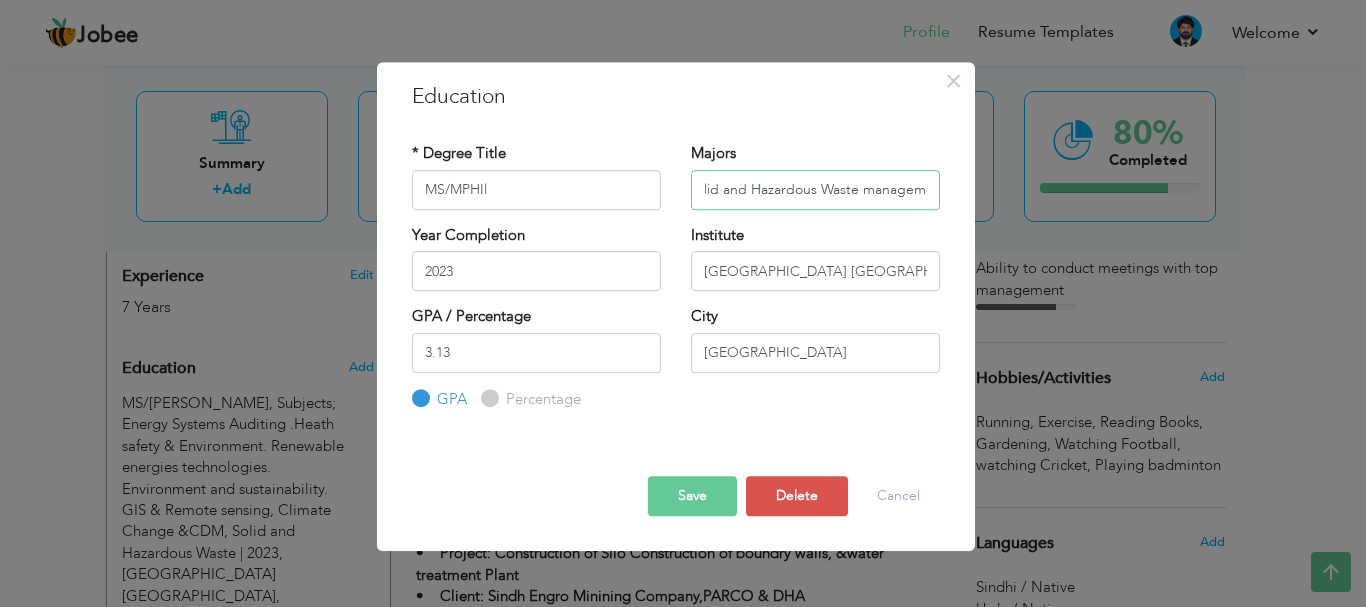 scroll, scrollTop: 0, scrollLeft: 748, axis: horizontal 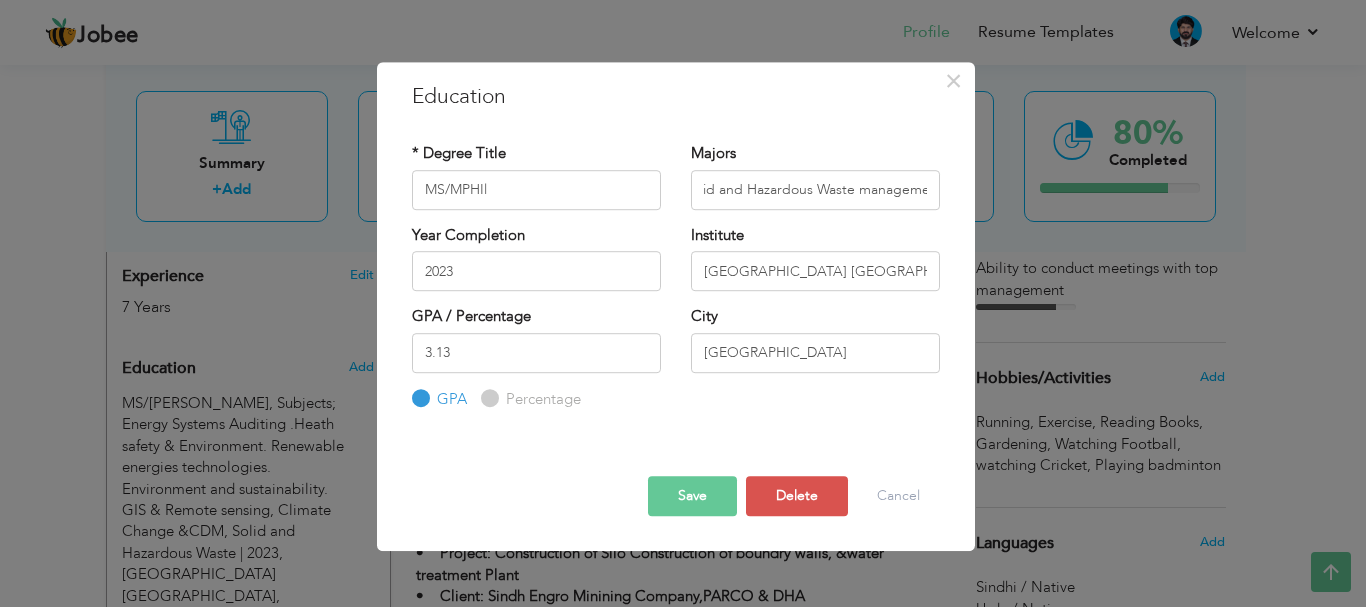 click on "Save" at bounding box center (692, 496) 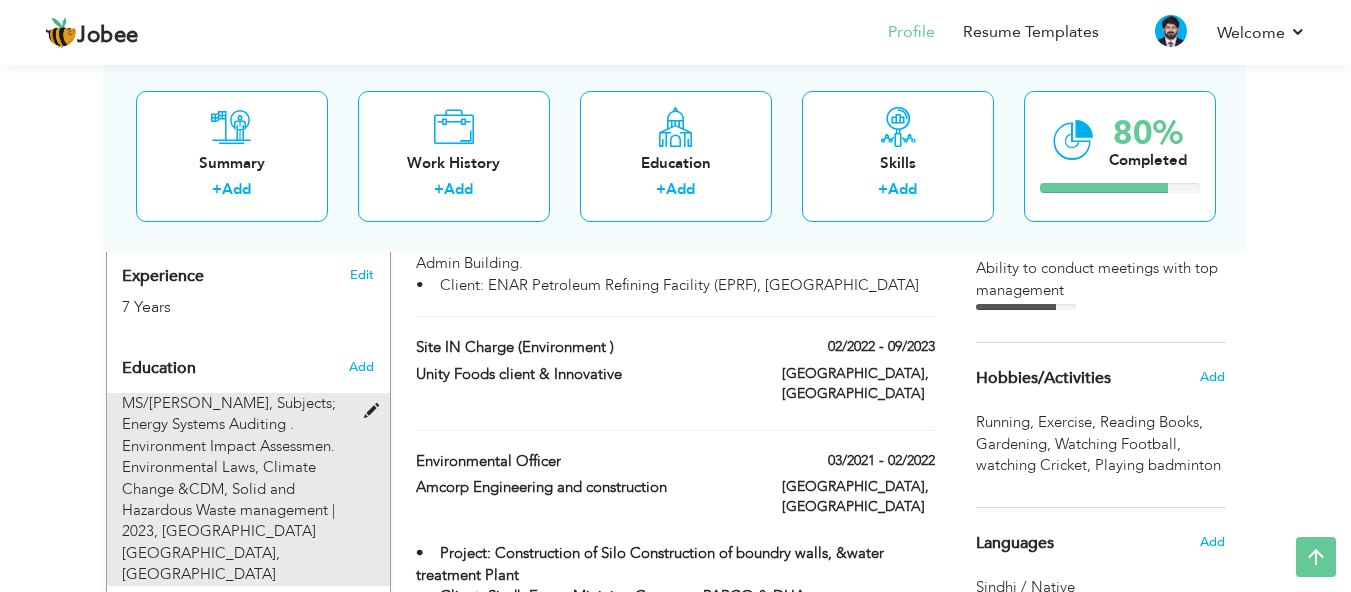 click at bounding box center [376, 411] 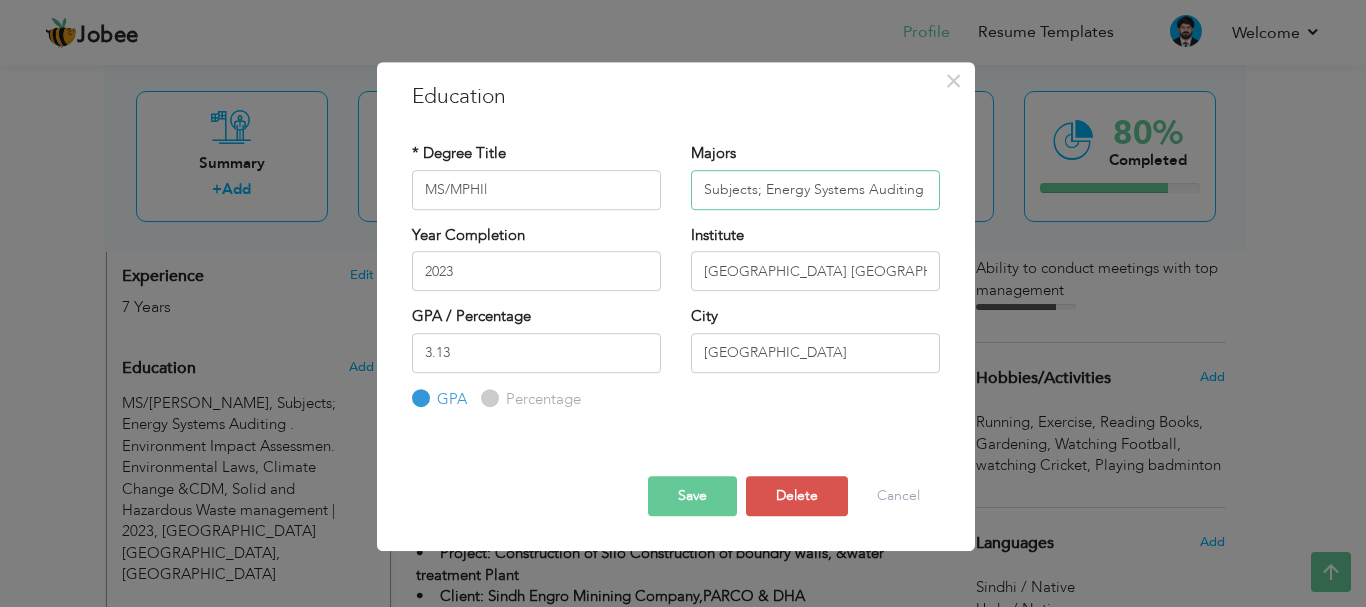click on "Subjects; Energy Systems Auditing . Environment Impact Assessmen. Environmental Laws, Climate Change &CDM, Solid and Hazardous Waste management" at bounding box center [815, 190] 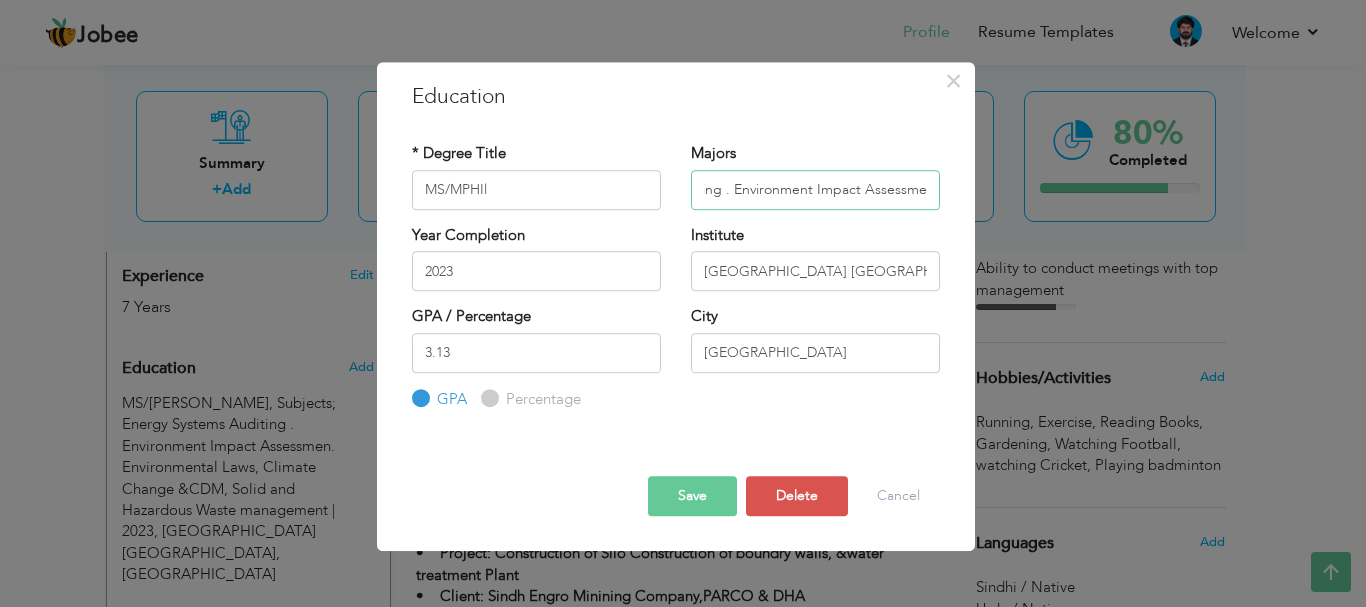 scroll, scrollTop: 0, scrollLeft: 206, axis: horizontal 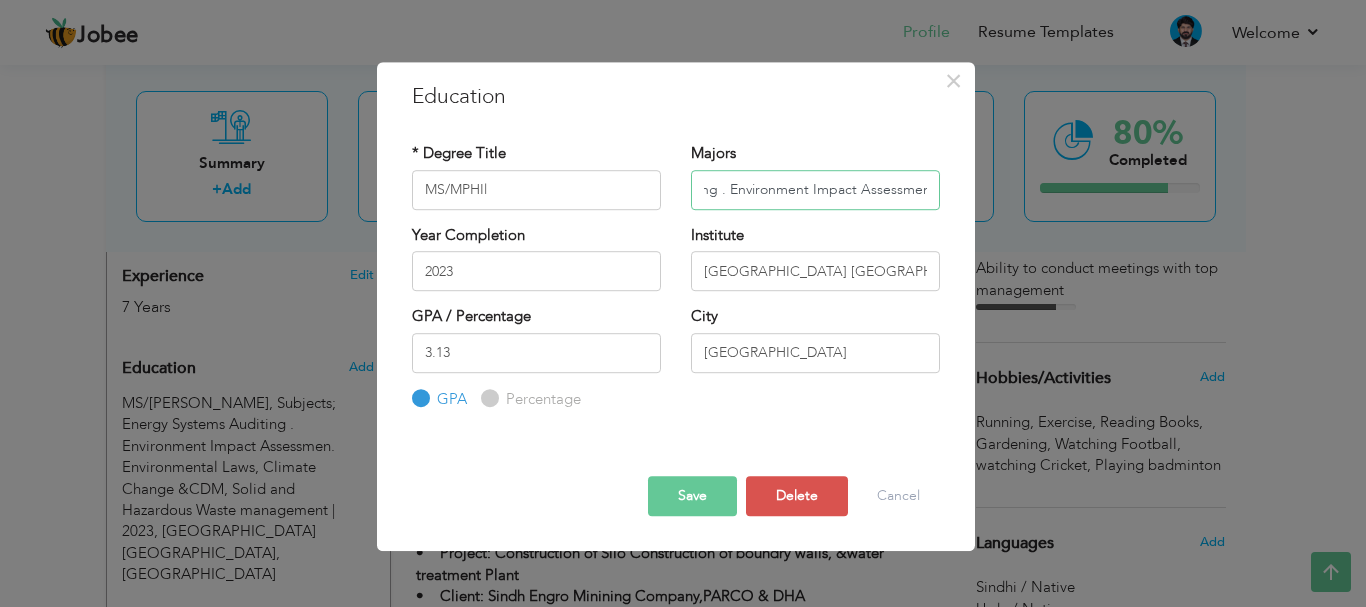 type on "Subjects; Energy Systems Auditing . Environment Impact Assessment. Environmental Laws, Climate Change &CDM, Solid and Hazardous Waste management" 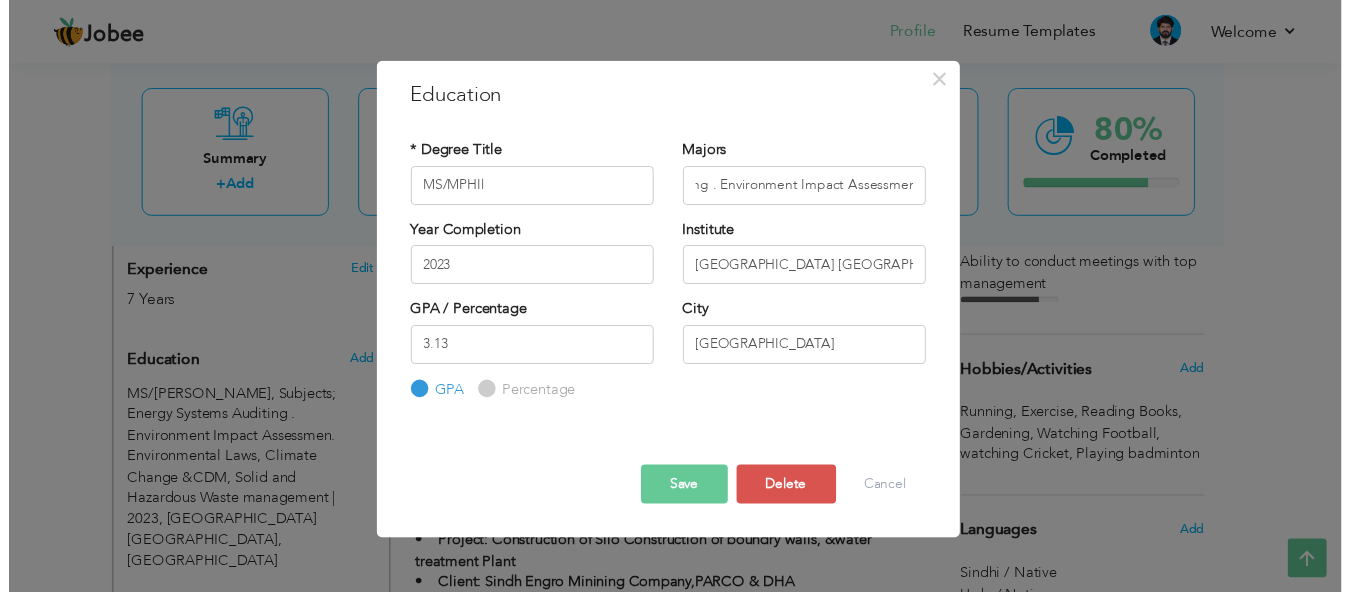 scroll, scrollTop: 0, scrollLeft: 0, axis: both 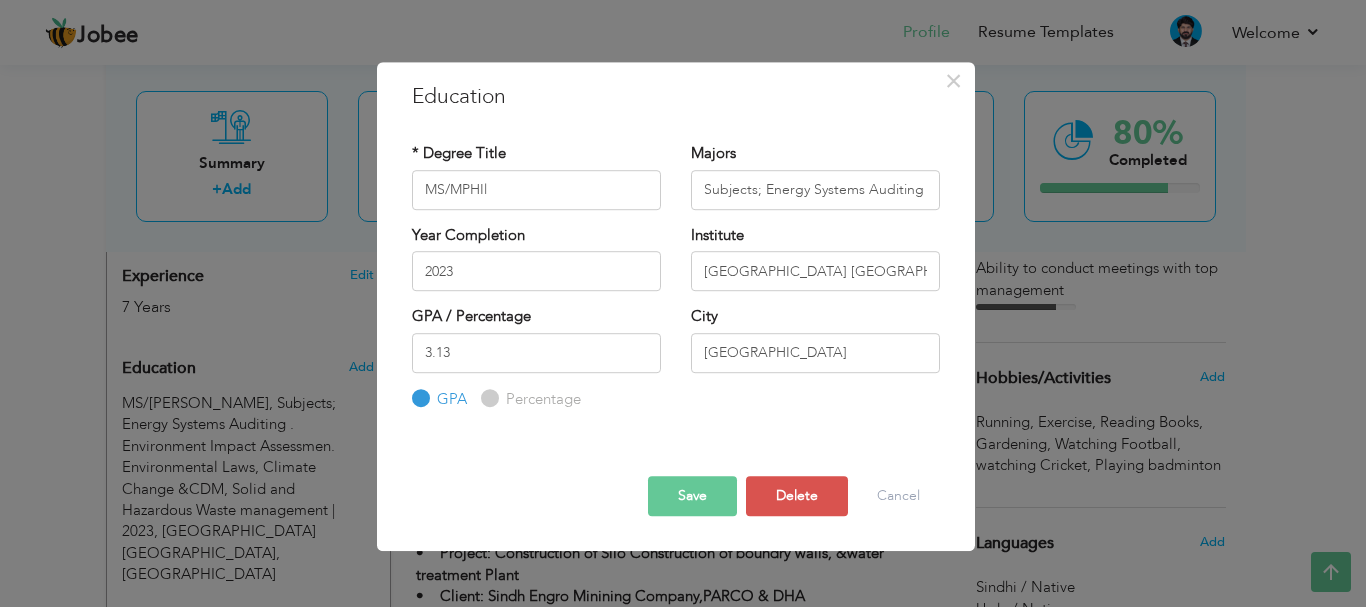click on "Save" at bounding box center [692, 496] 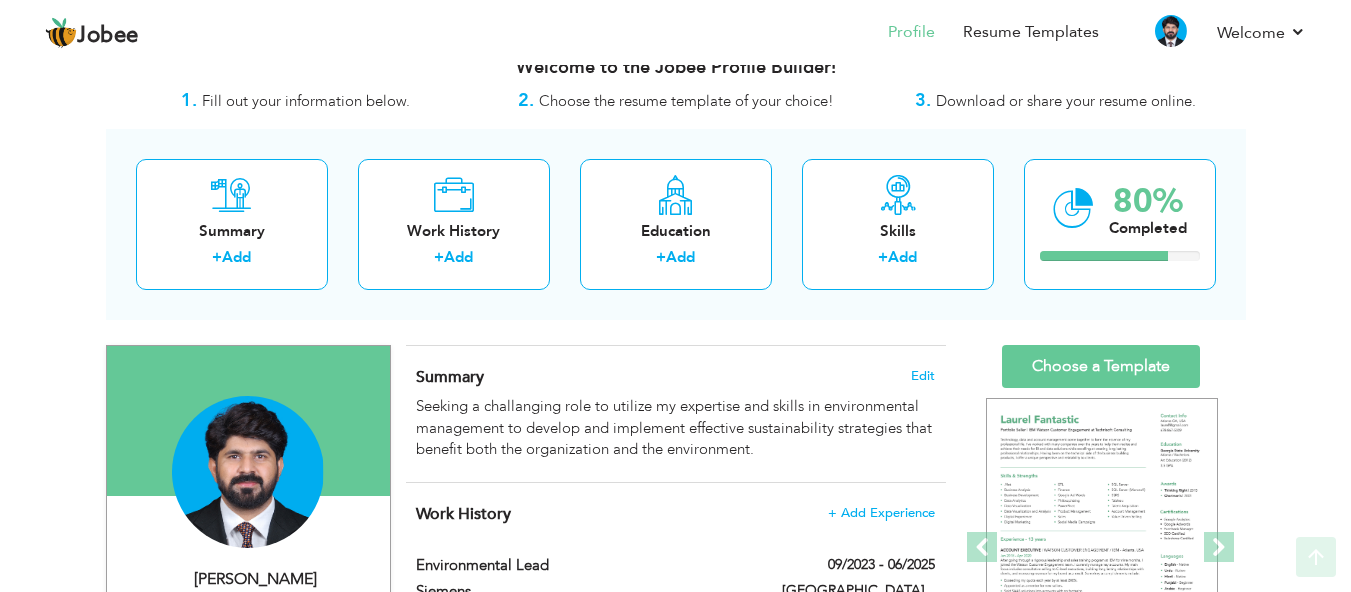 scroll, scrollTop: 0, scrollLeft: 0, axis: both 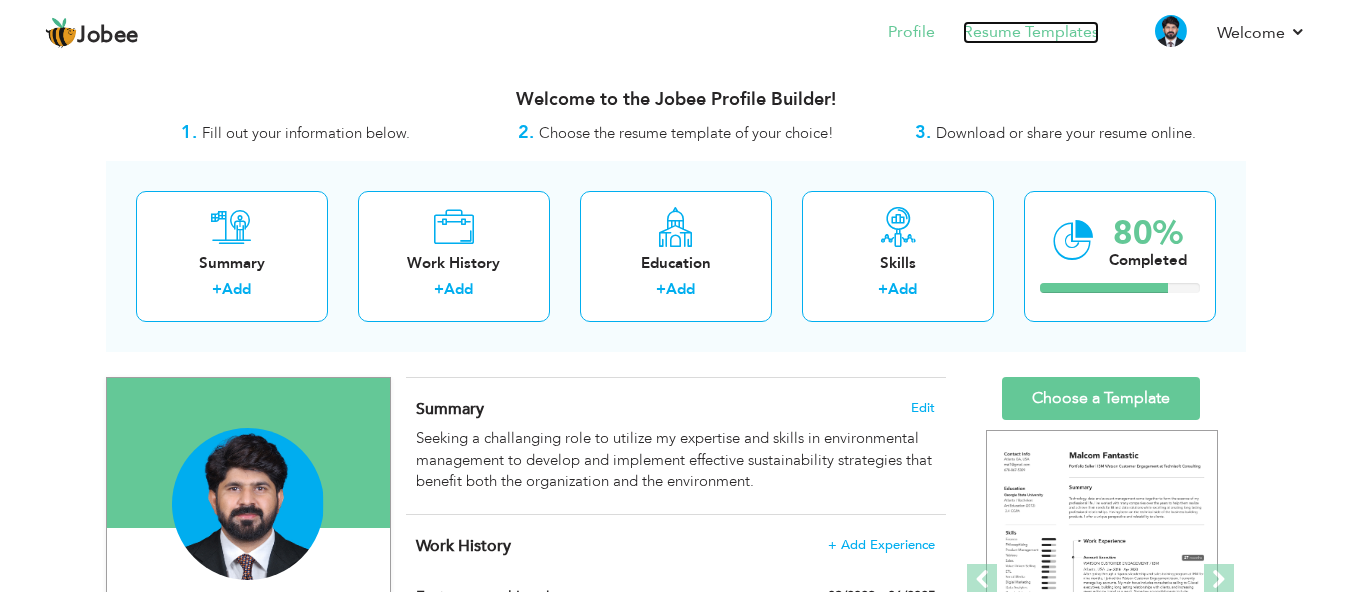 click on "Resume Templates" at bounding box center [1031, 32] 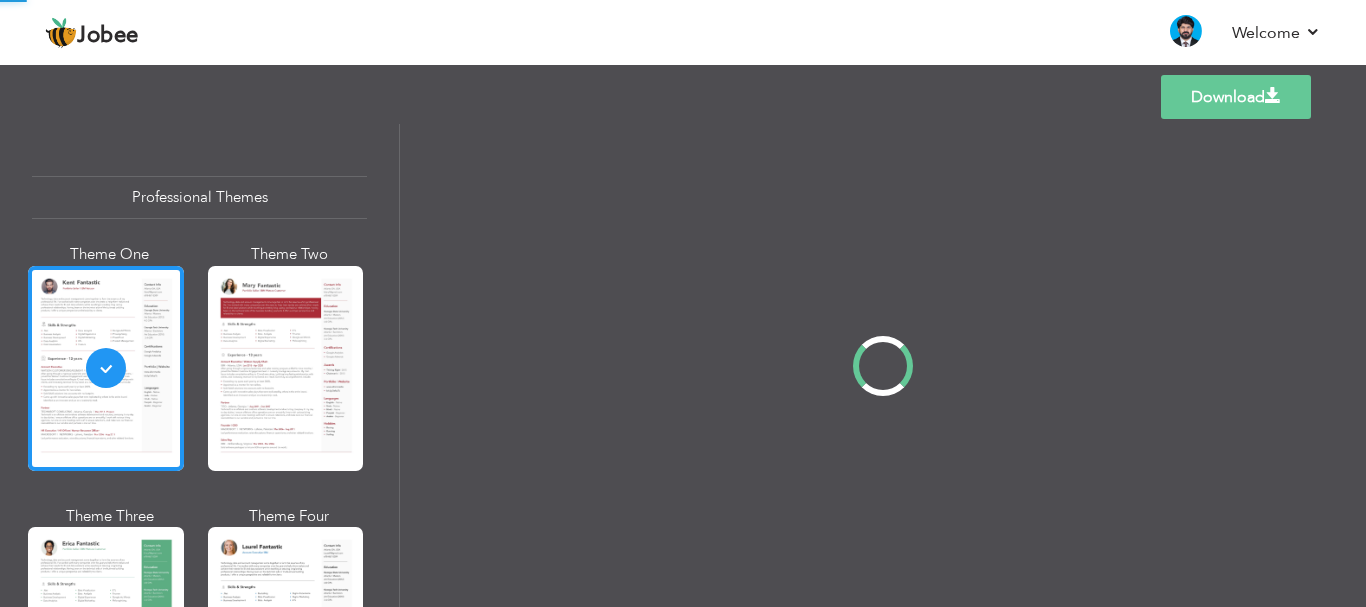 scroll, scrollTop: 0, scrollLeft: 0, axis: both 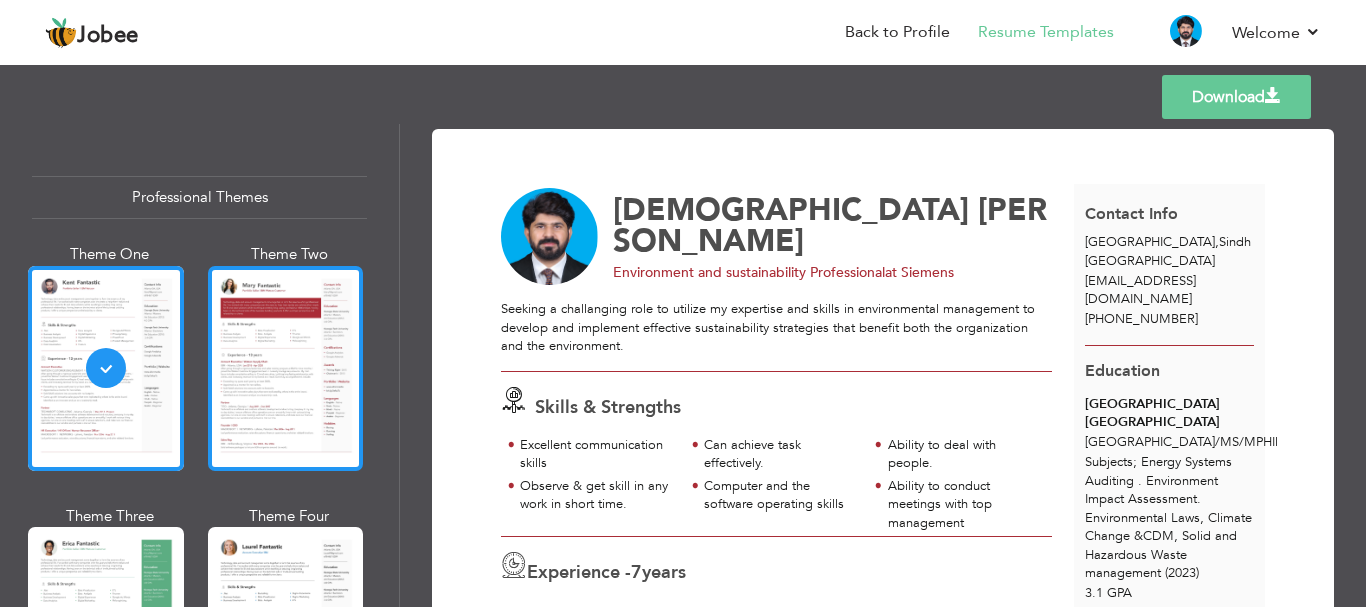 click at bounding box center [286, 368] 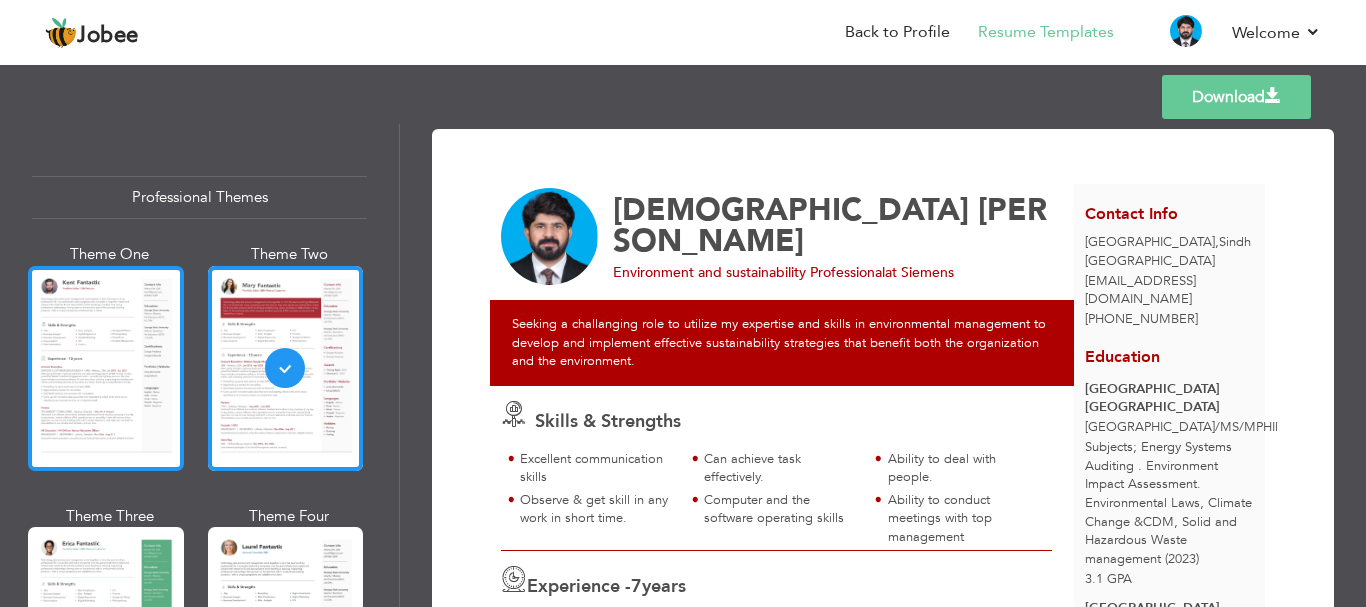click at bounding box center [106, 368] 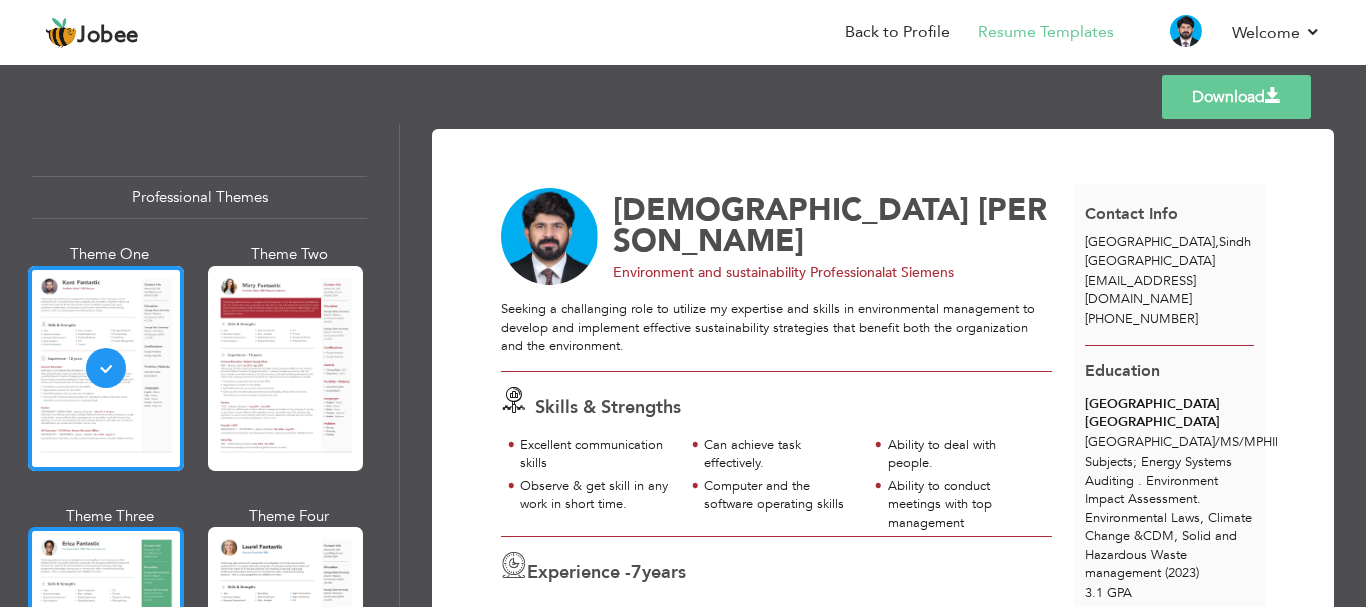 click at bounding box center [106, 629] 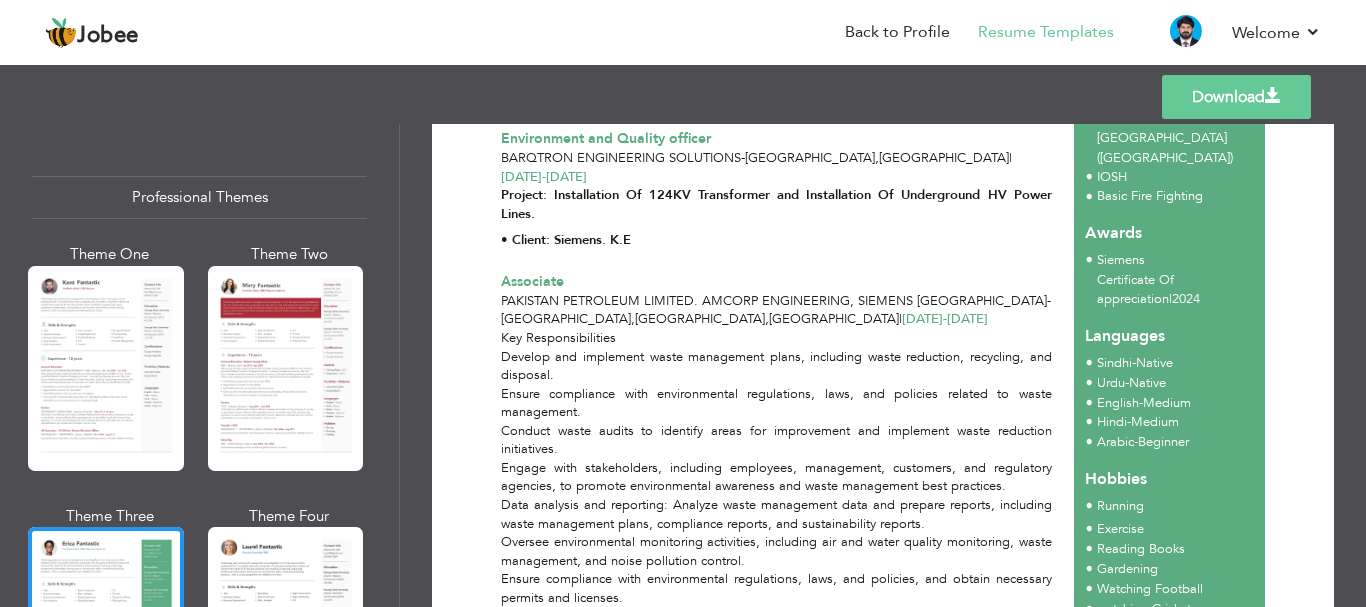 scroll, scrollTop: 1100, scrollLeft: 0, axis: vertical 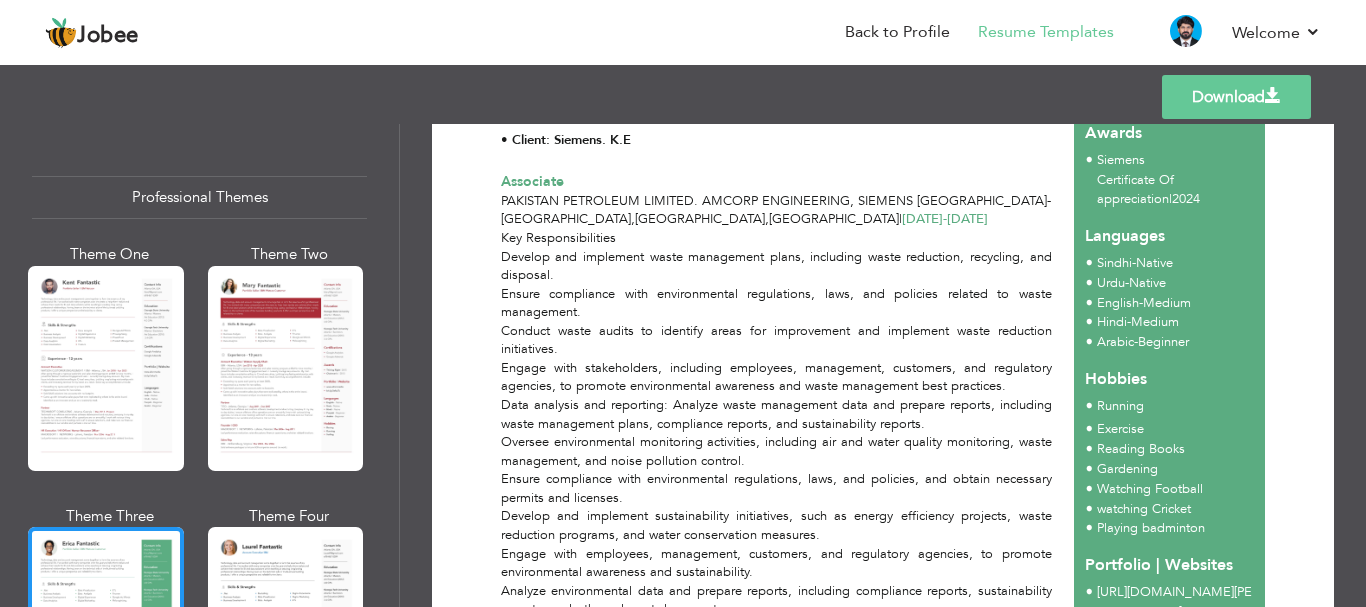 click on "Download" at bounding box center (1236, 97) 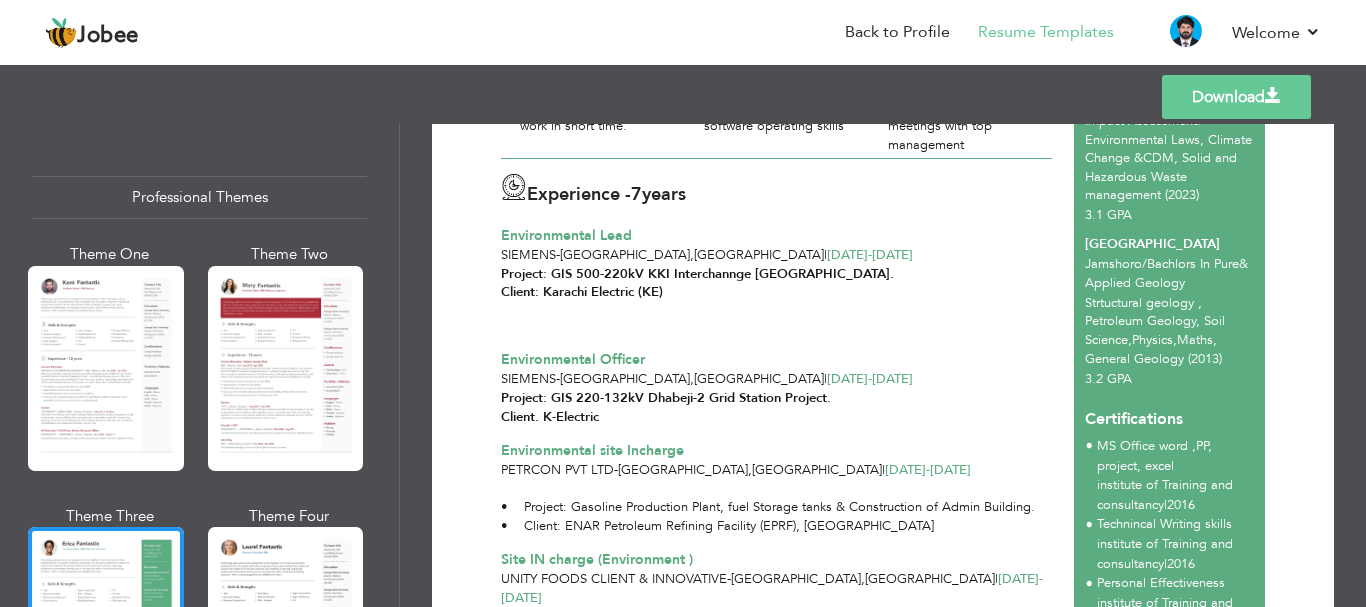 scroll, scrollTop: 300, scrollLeft: 0, axis: vertical 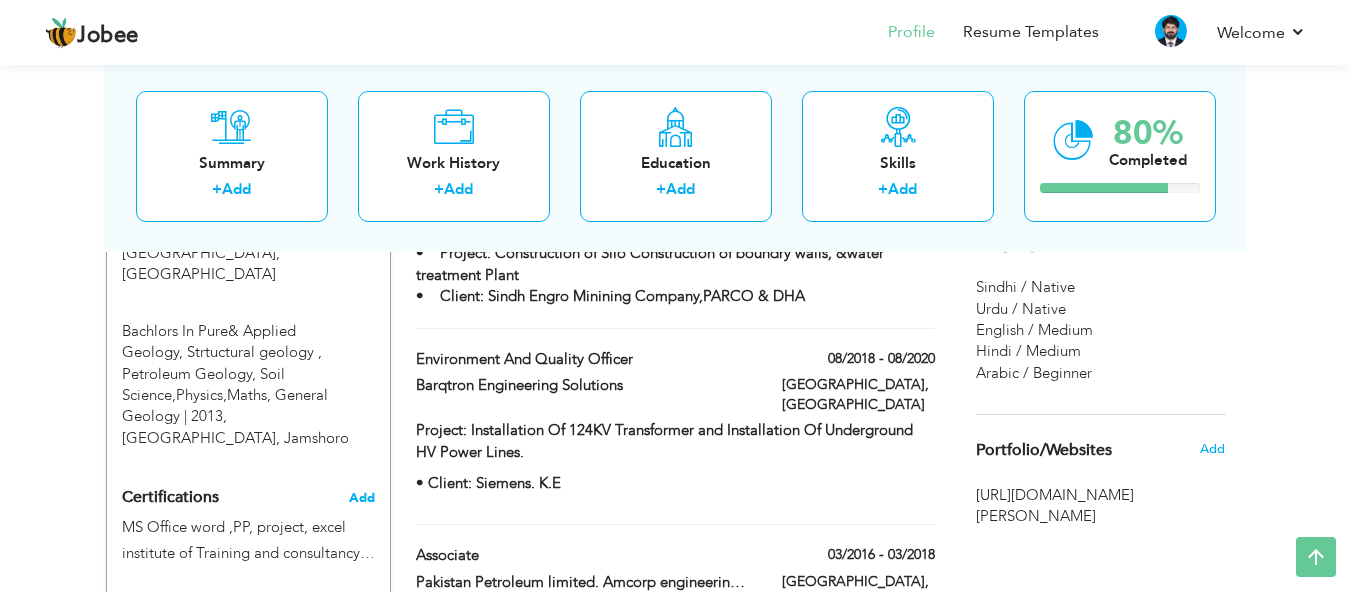 click on "Add" at bounding box center [362, 498] 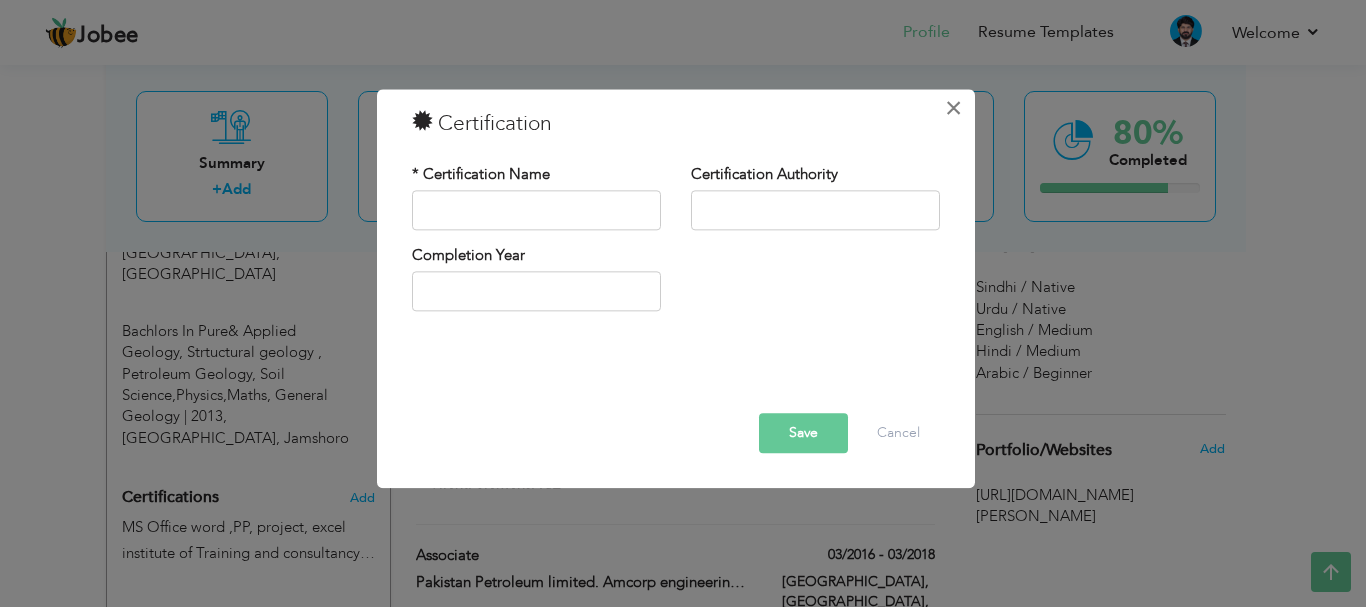 click on "×" at bounding box center [953, 108] 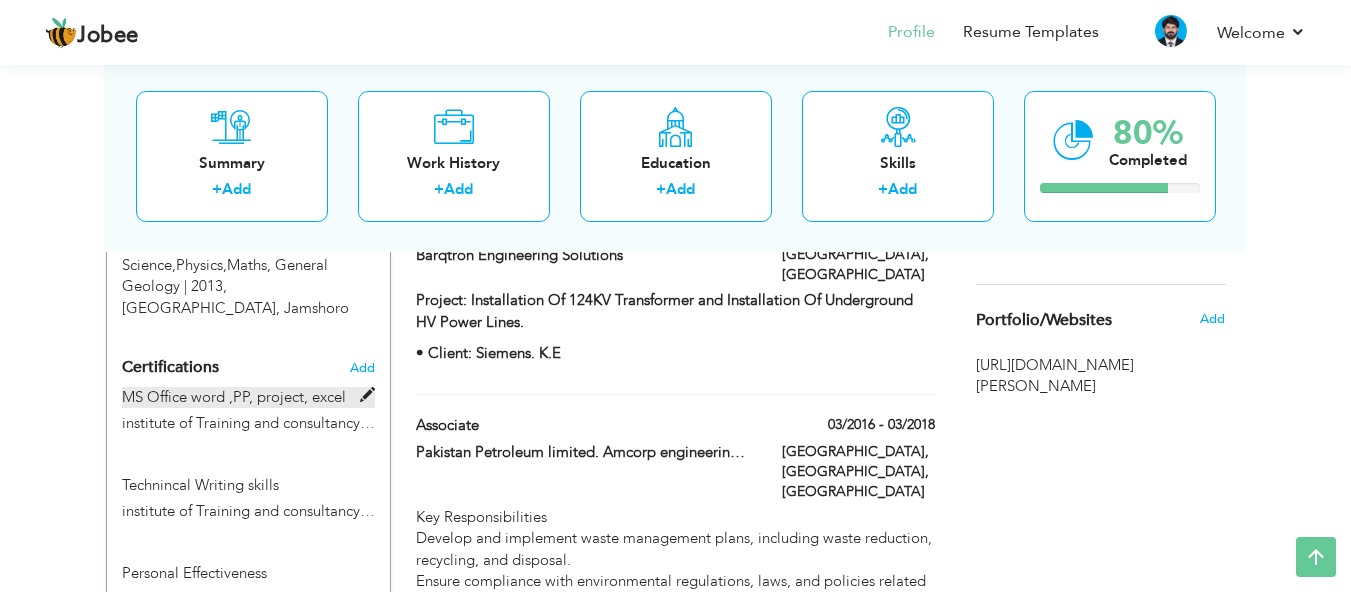 scroll, scrollTop: 1200, scrollLeft: 0, axis: vertical 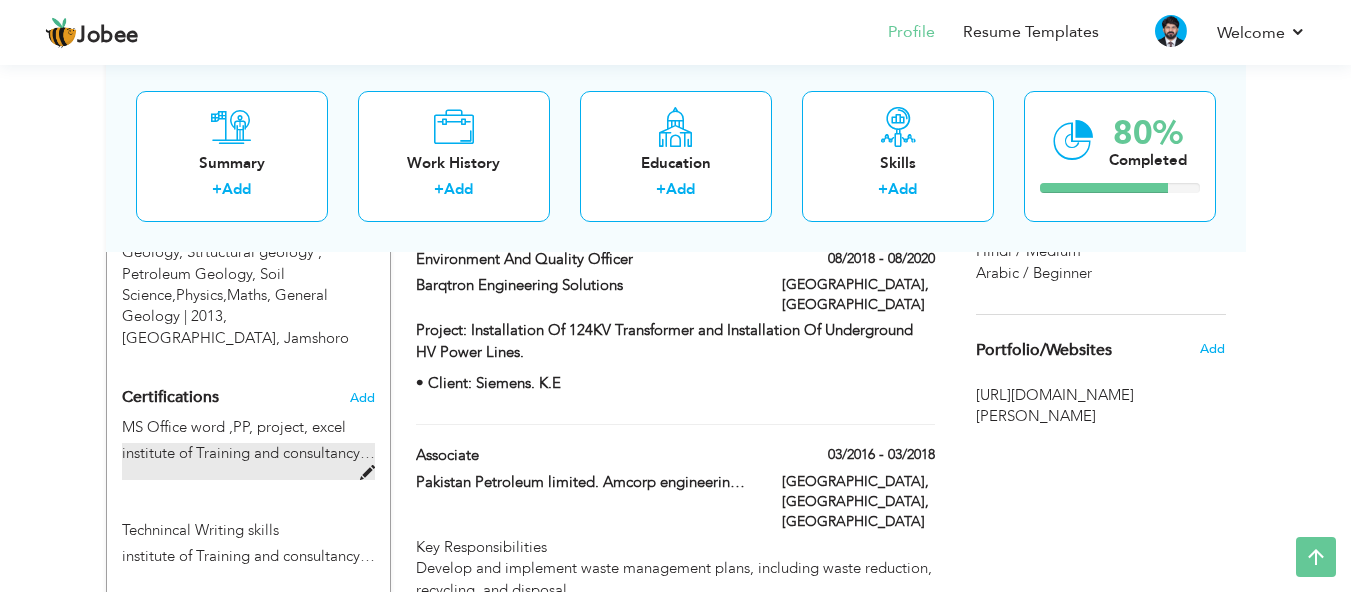 click at bounding box center [367, 473] 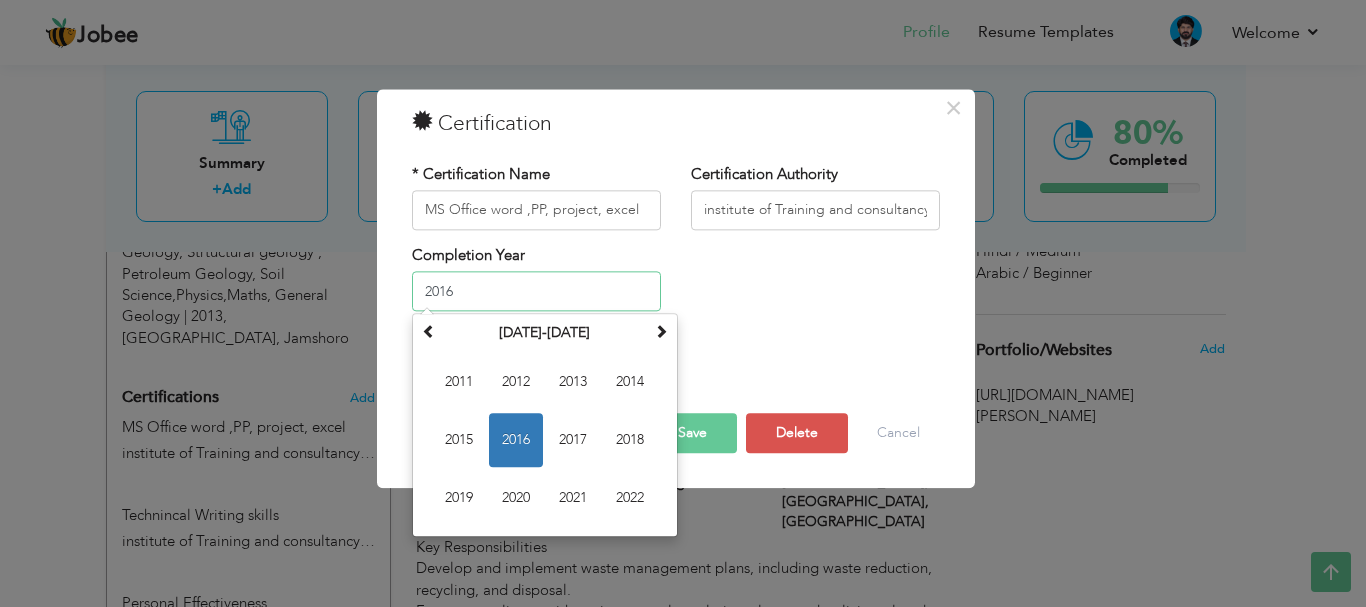 drag, startPoint x: 477, startPoint y: 293, endPoint x: 421, endPoint y: 296, distance: 56.0803 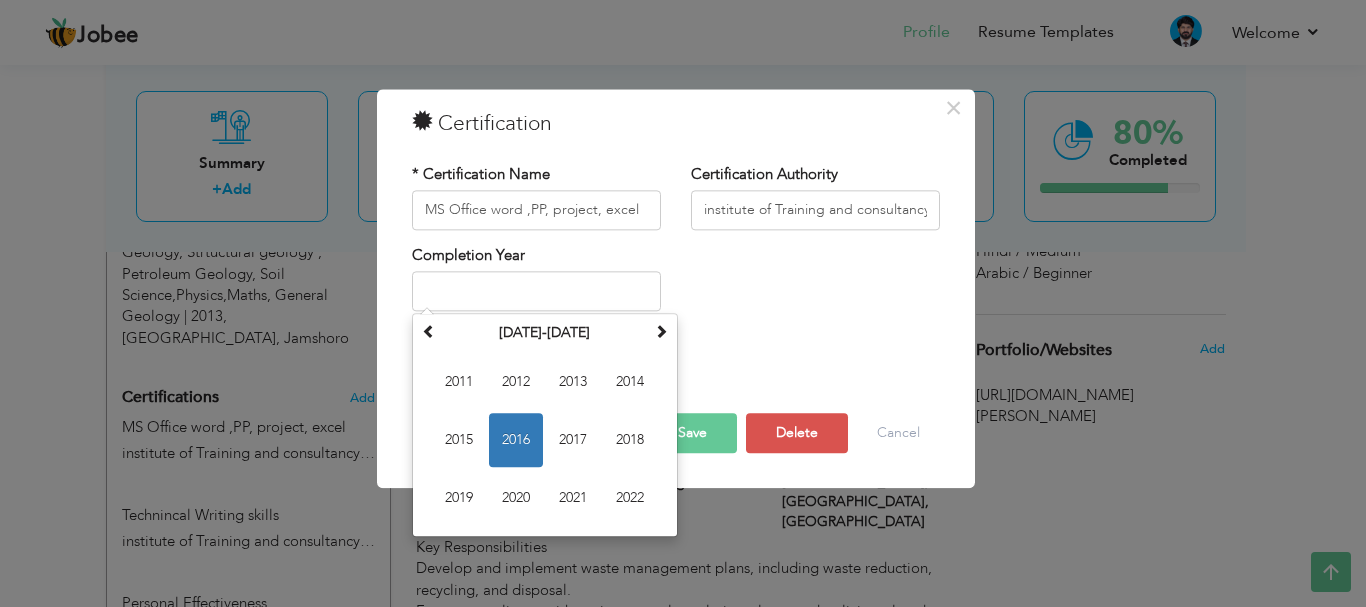 click on "Save" at bounding box center (692, 433) 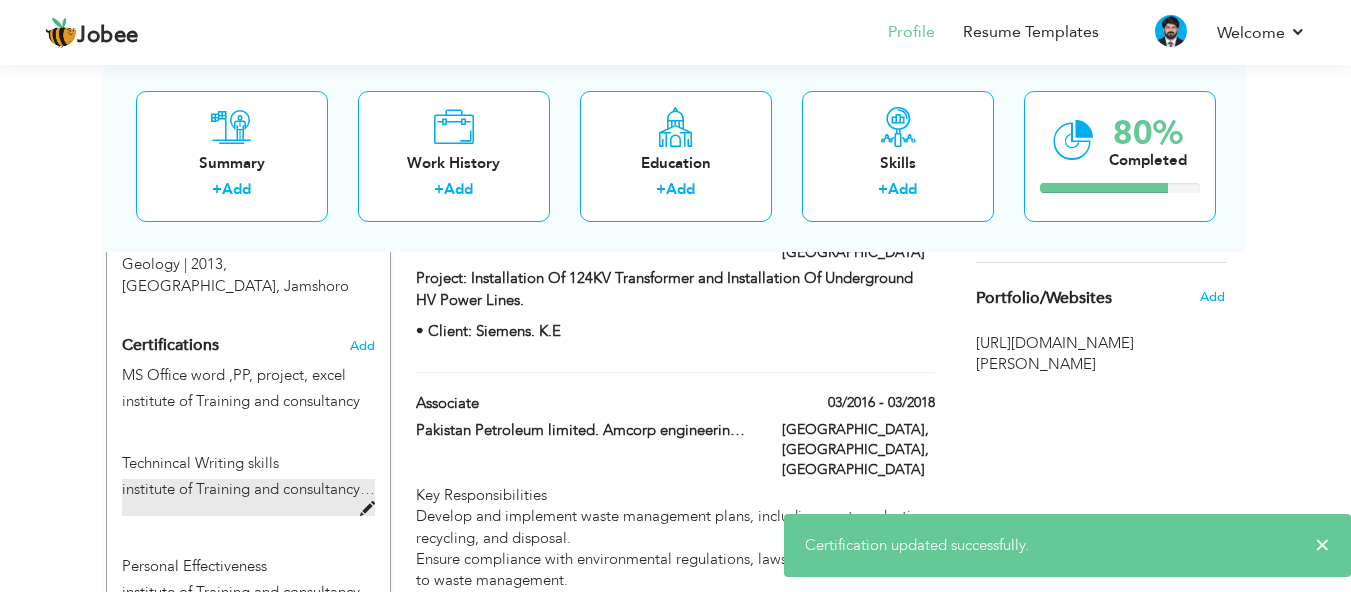 scroll, scrollTop: 1300, scrollLeft: 0, axis: vertical 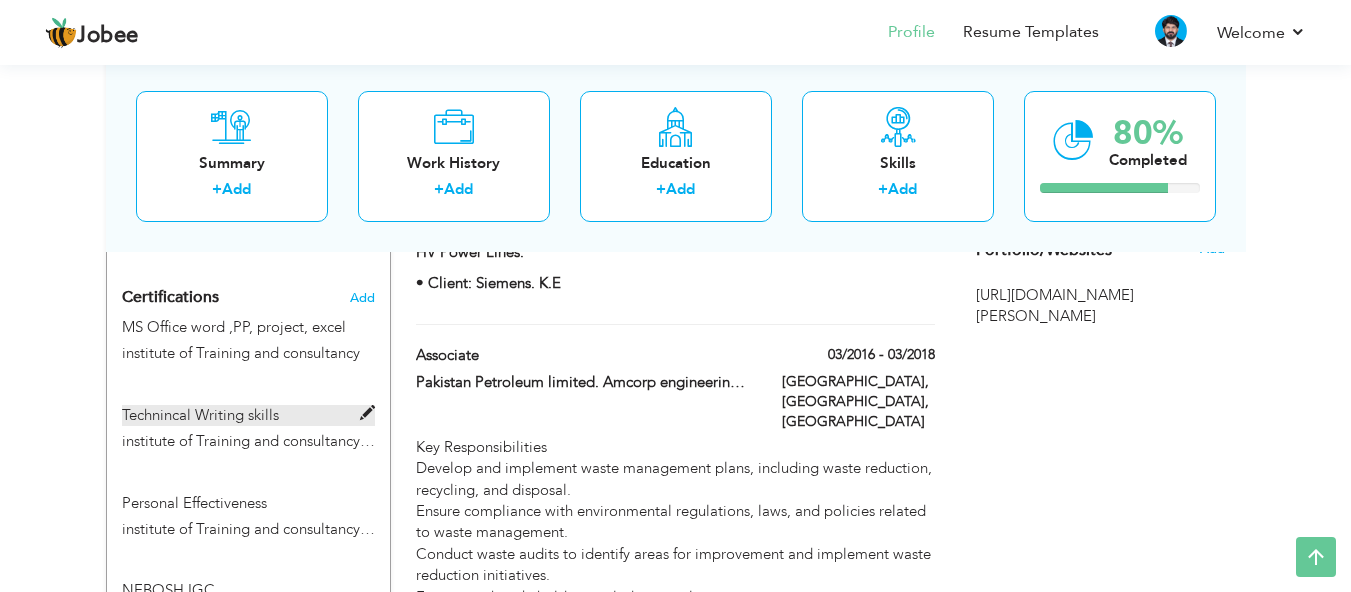 click at bounding box center (367, 413) 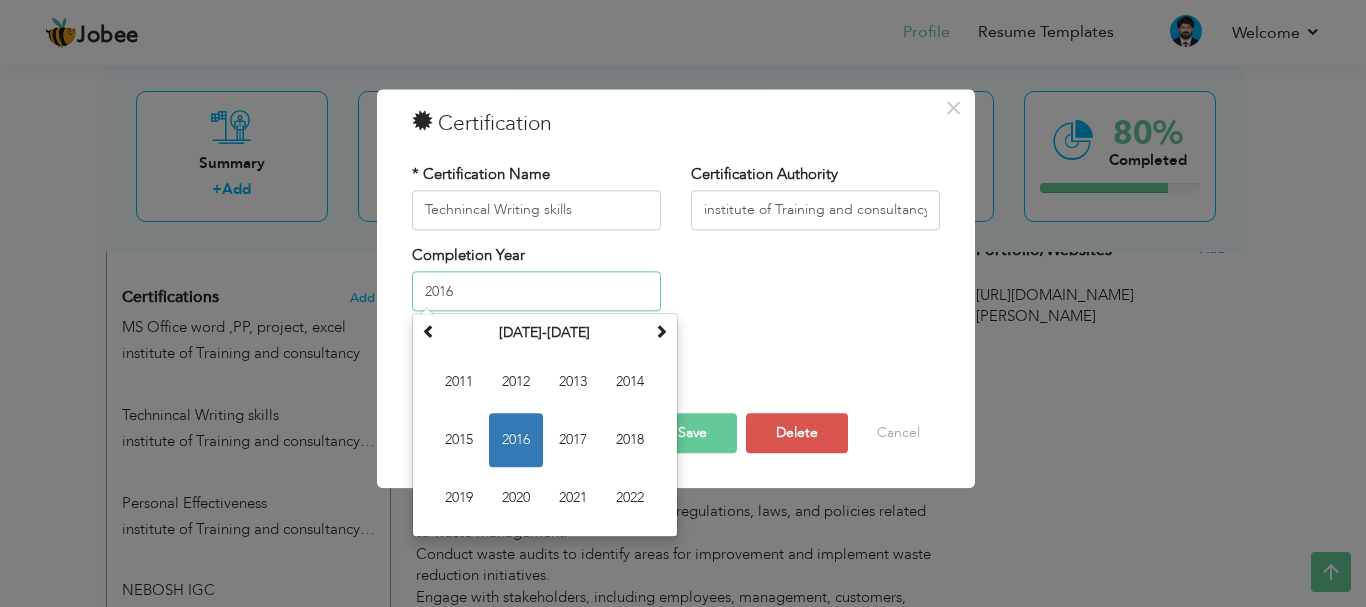 drag, startPoint x: 472, startPoint y: 295, endPoint x: 409, endPoint y: 294, distance: 63.007935 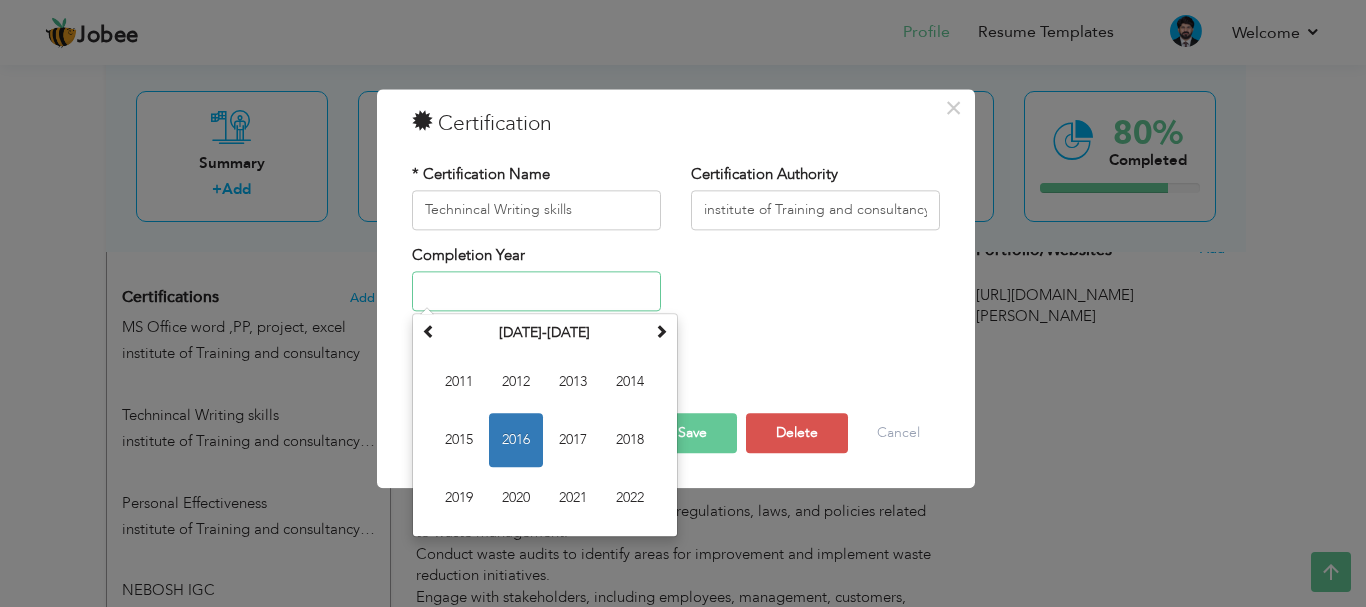 type 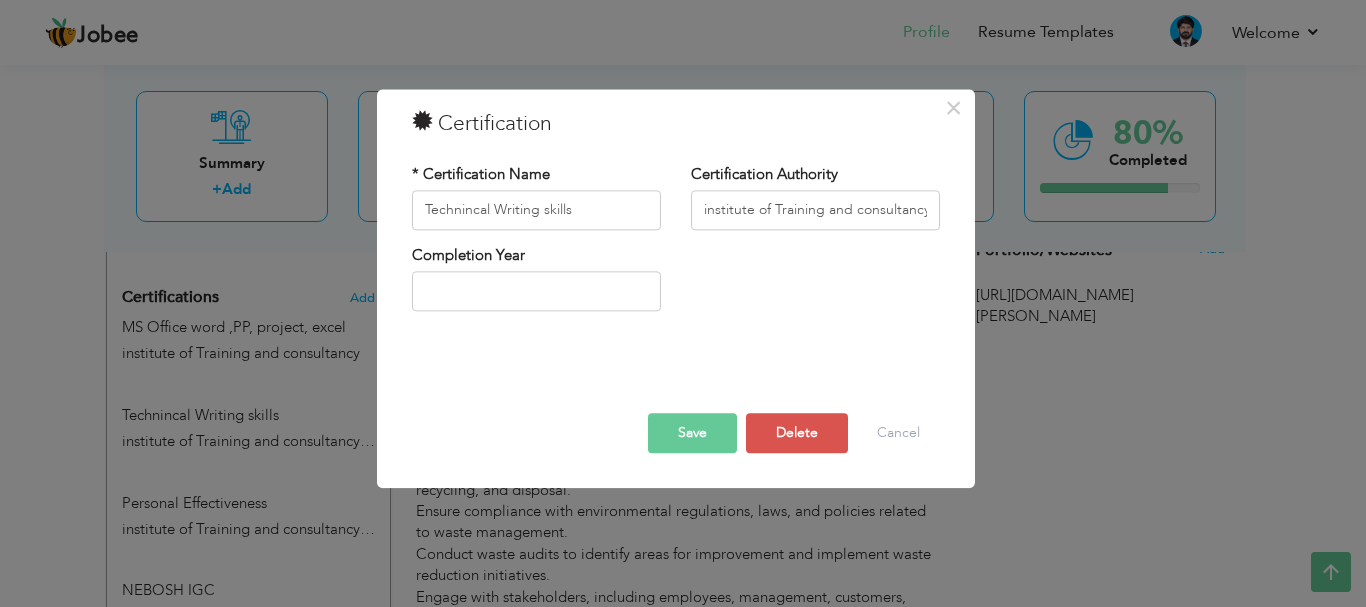 click on "* Certification Name
Technincal Writing skills
Certification Authority
institute of Training and consultancy" at bounding box center (676, 245) 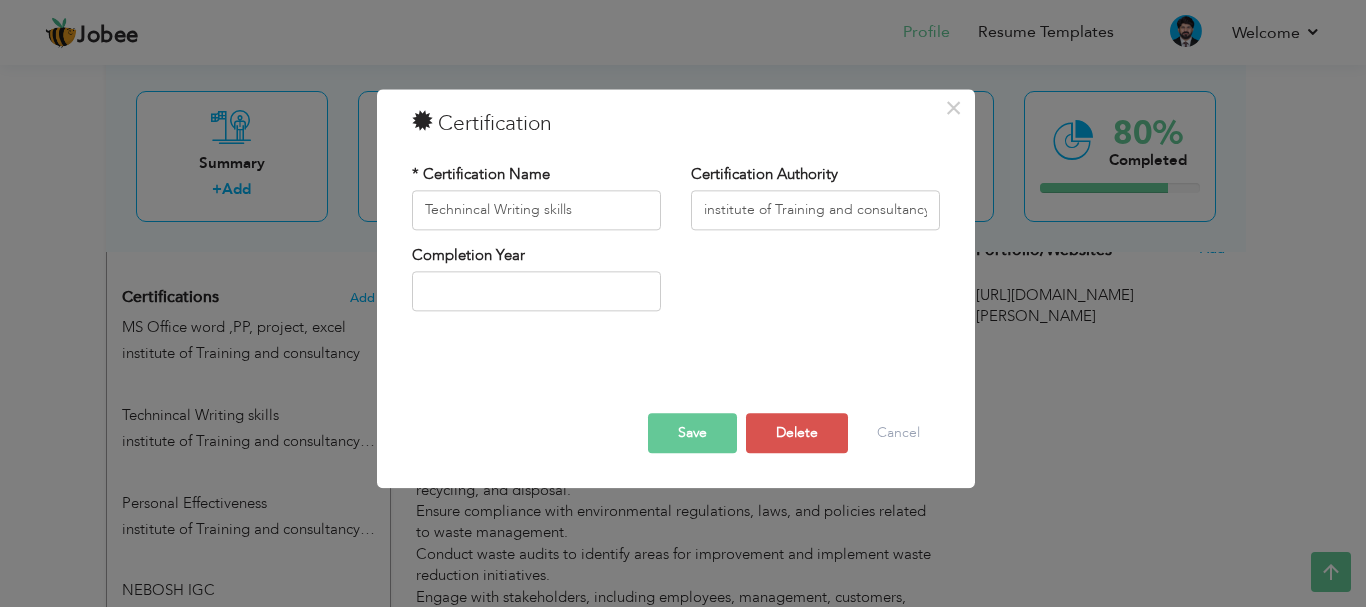 click on "Save" at bounding box center (692, 433) 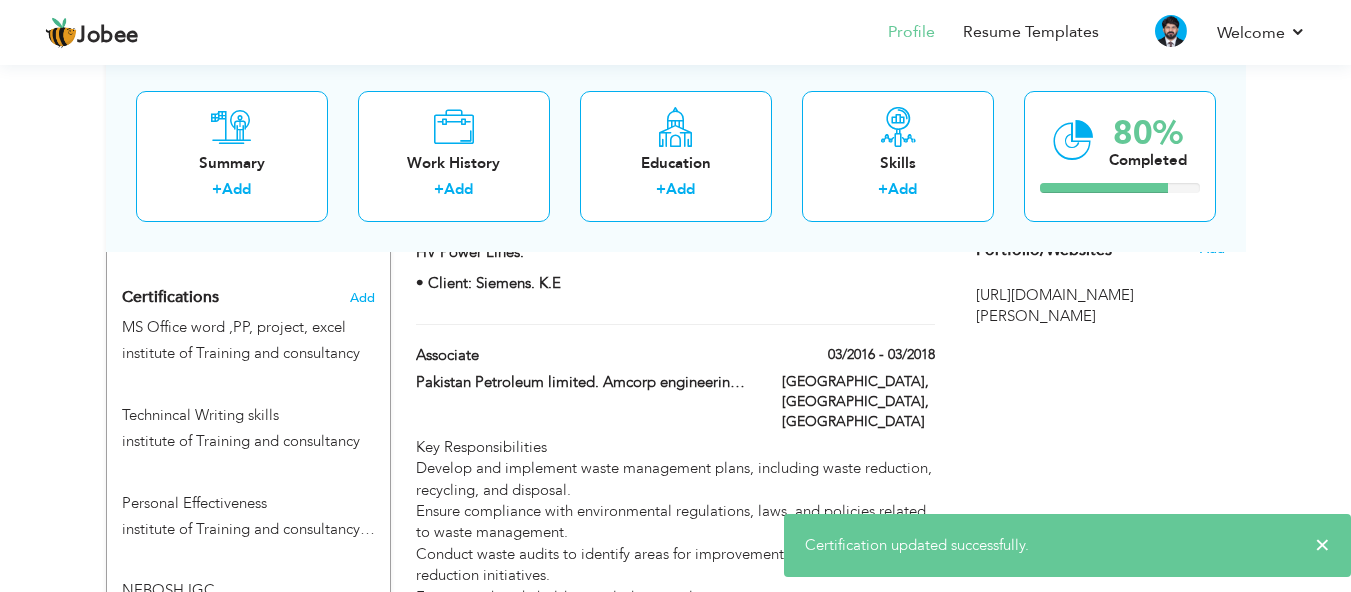 scroll, scrollTop: 1400, scrollLeft: 0, axis: vertical 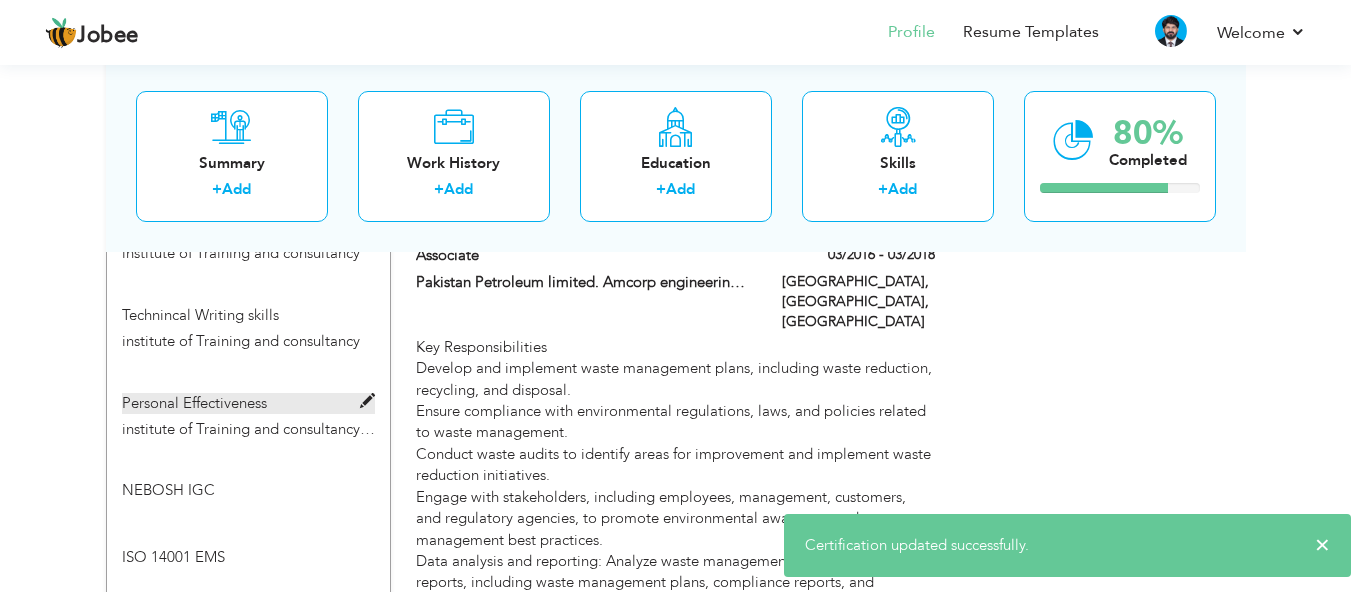 click at bounding box center [367, 401] 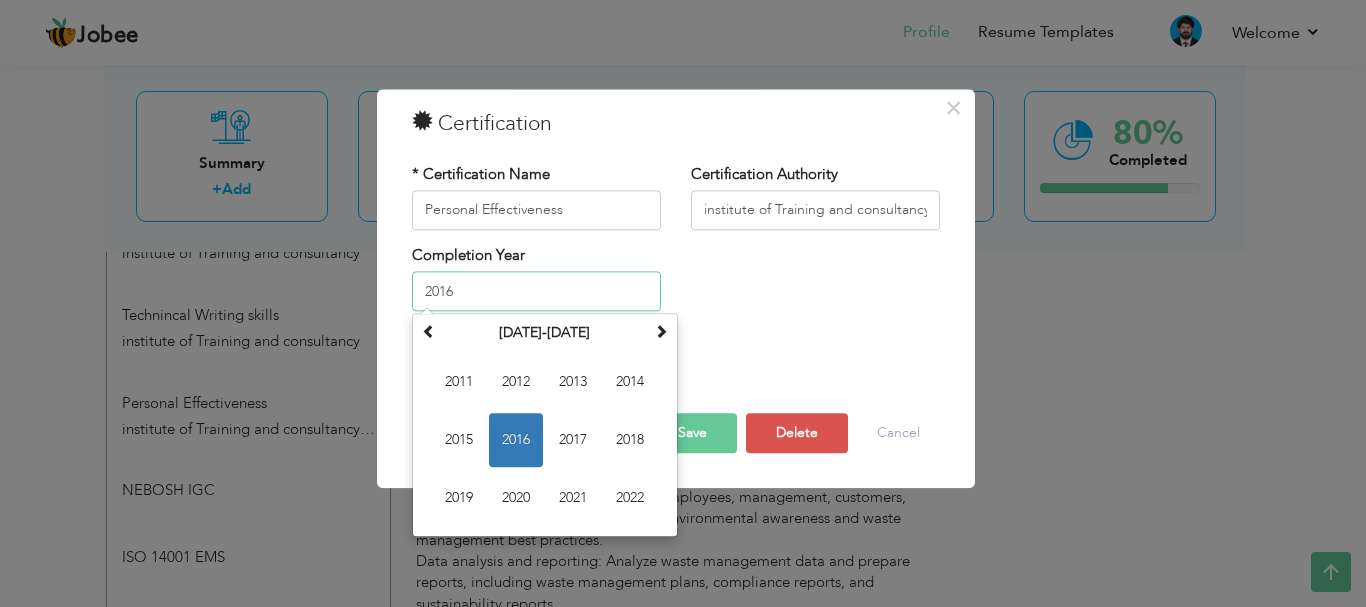 drag, startPoint x: 463, startPoint y: 295, endPoint x: 420, endPoint y: 290, distance: 43.289722 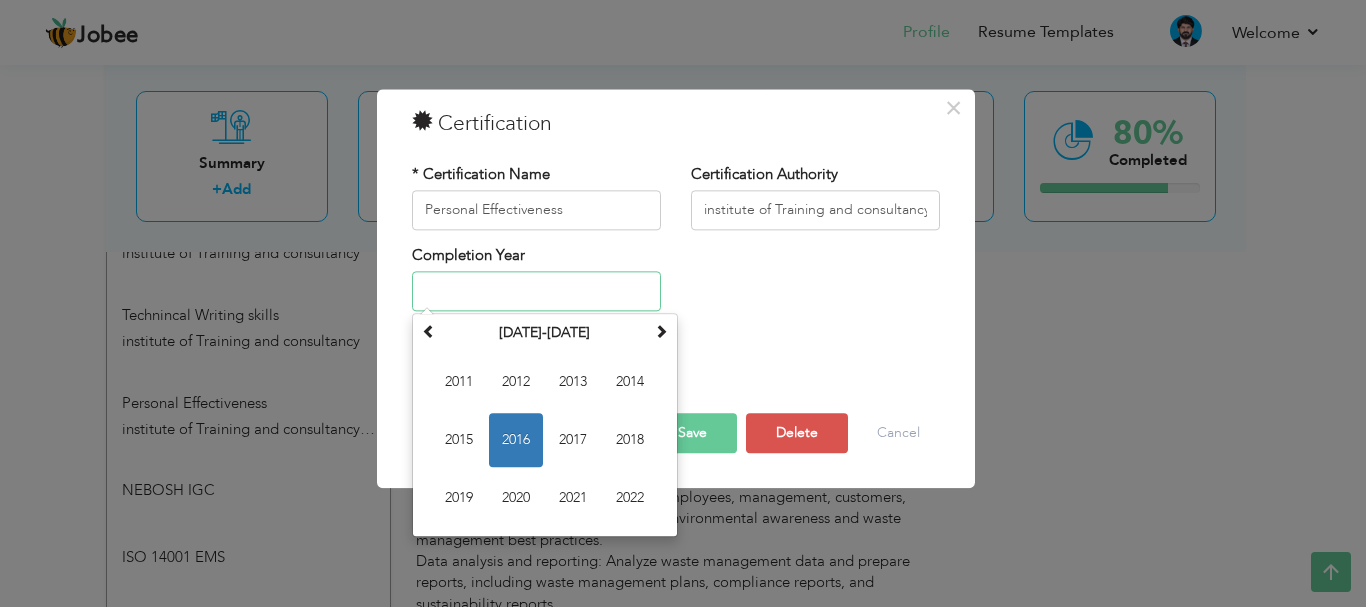 type 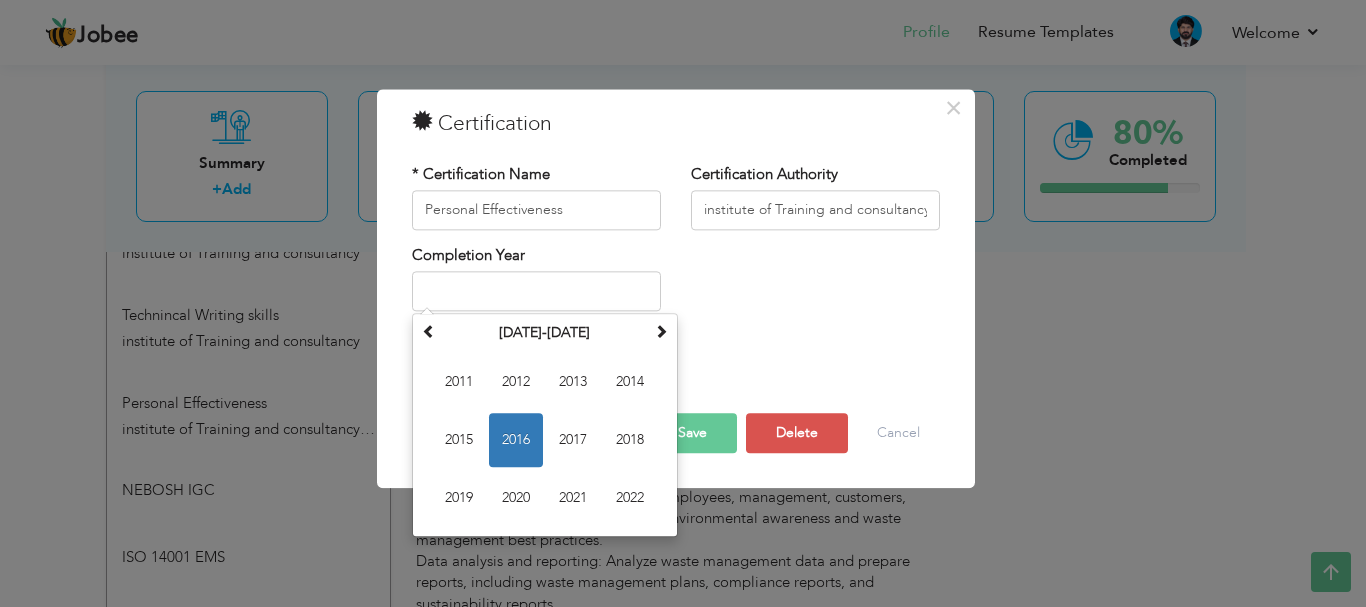 click on "Save" at bounding box center [692, 433] 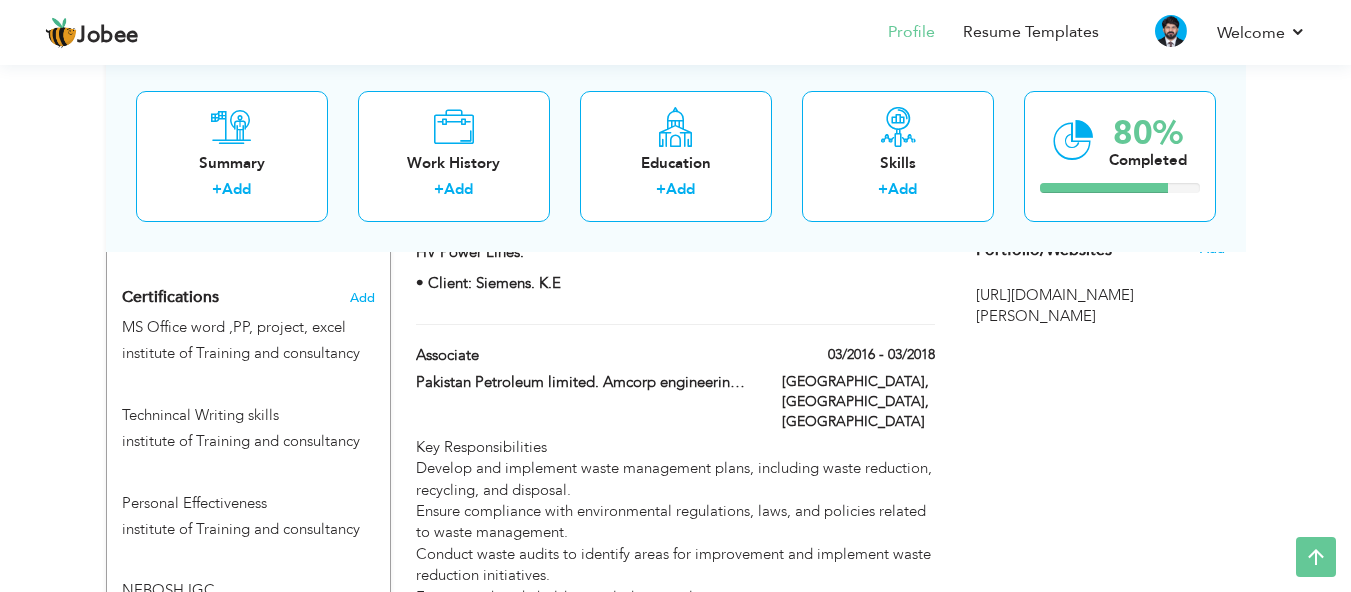 scroll, scrollTop: 1200, scrollLeft: 0, axis: vertical 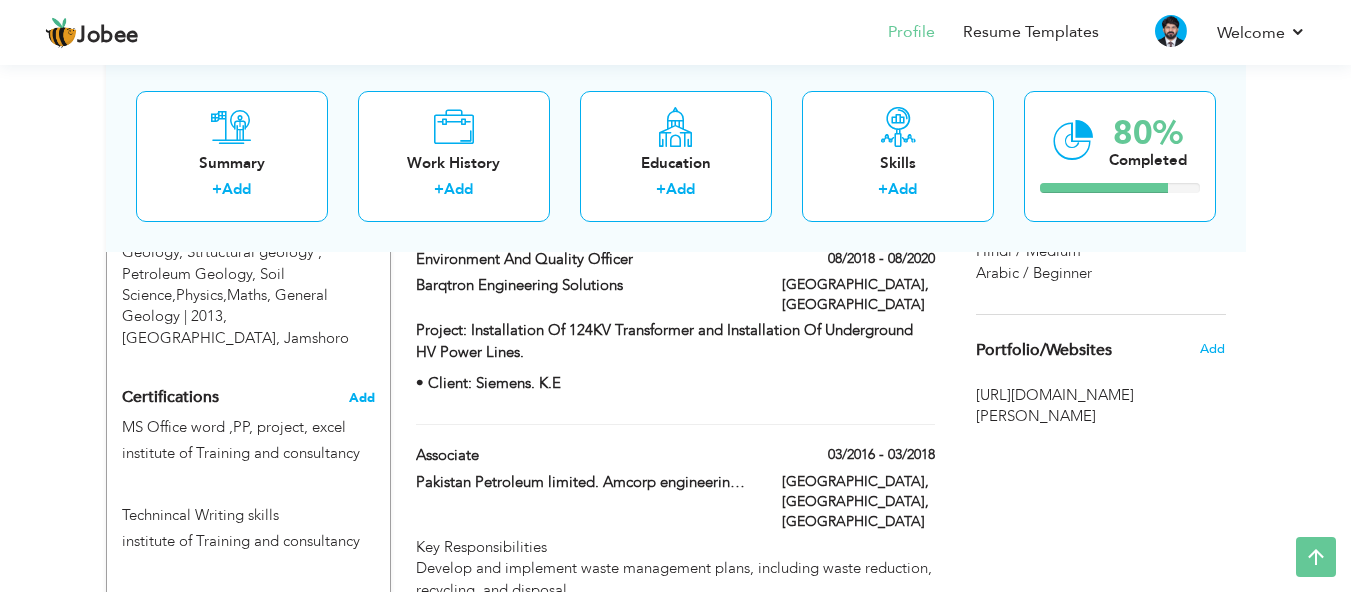 click on "Add" at bounding box center [362, 398] 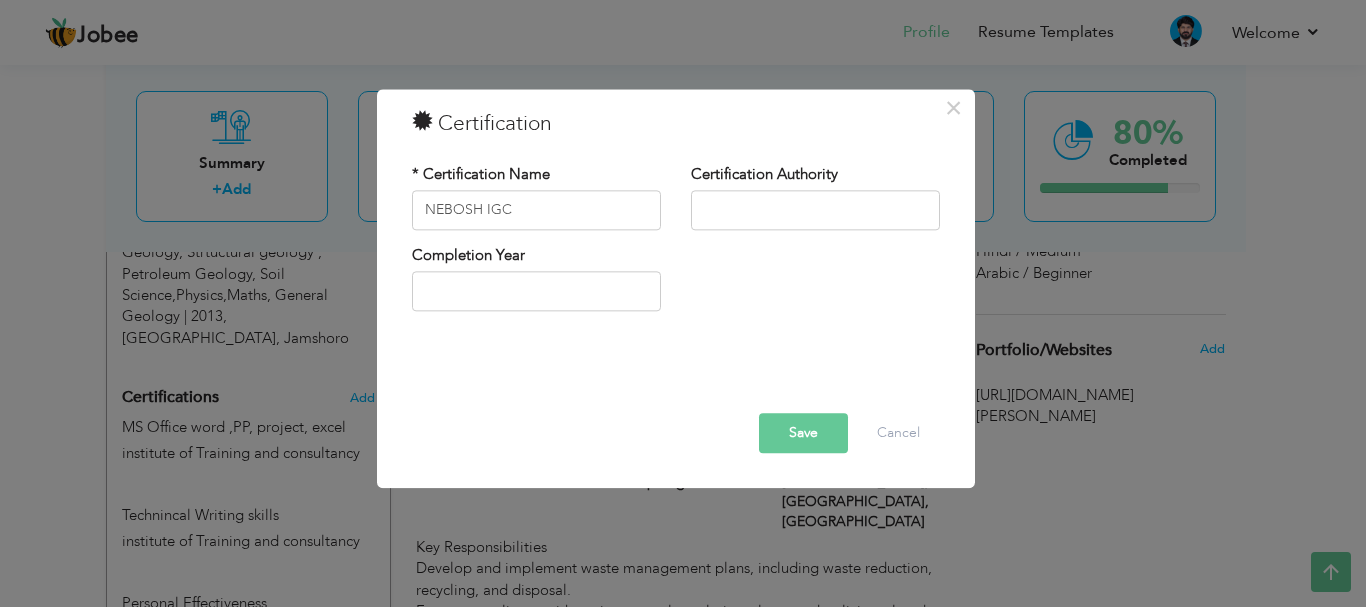 click on "Save" at bounding box center [803, 433] 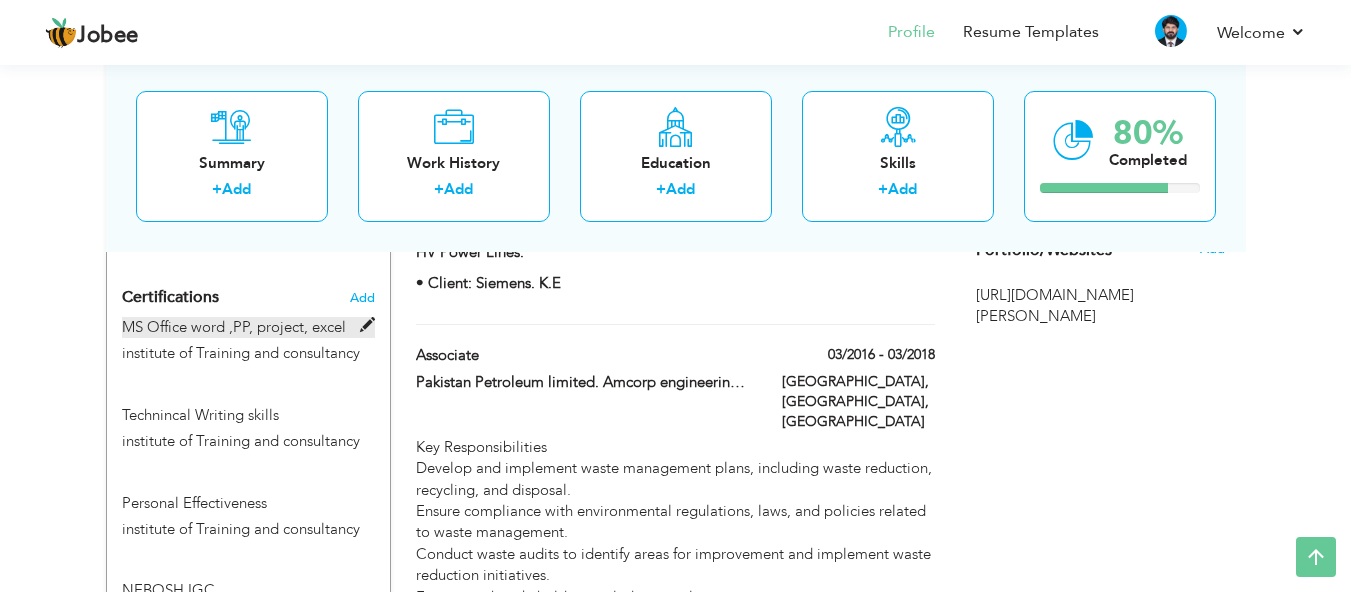 scroll, scrollTop: 1400, scrollLeft: 0, axis: vertical 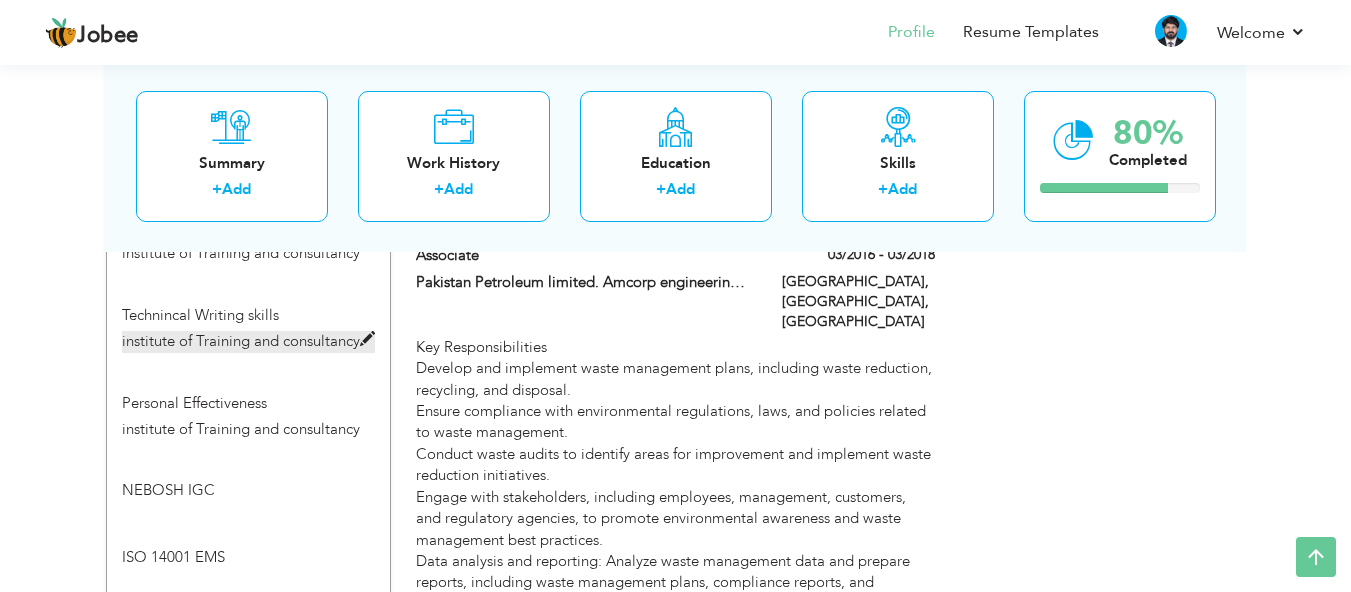 click on "institute of Training and consultancy" at bounding box center [241, 341] 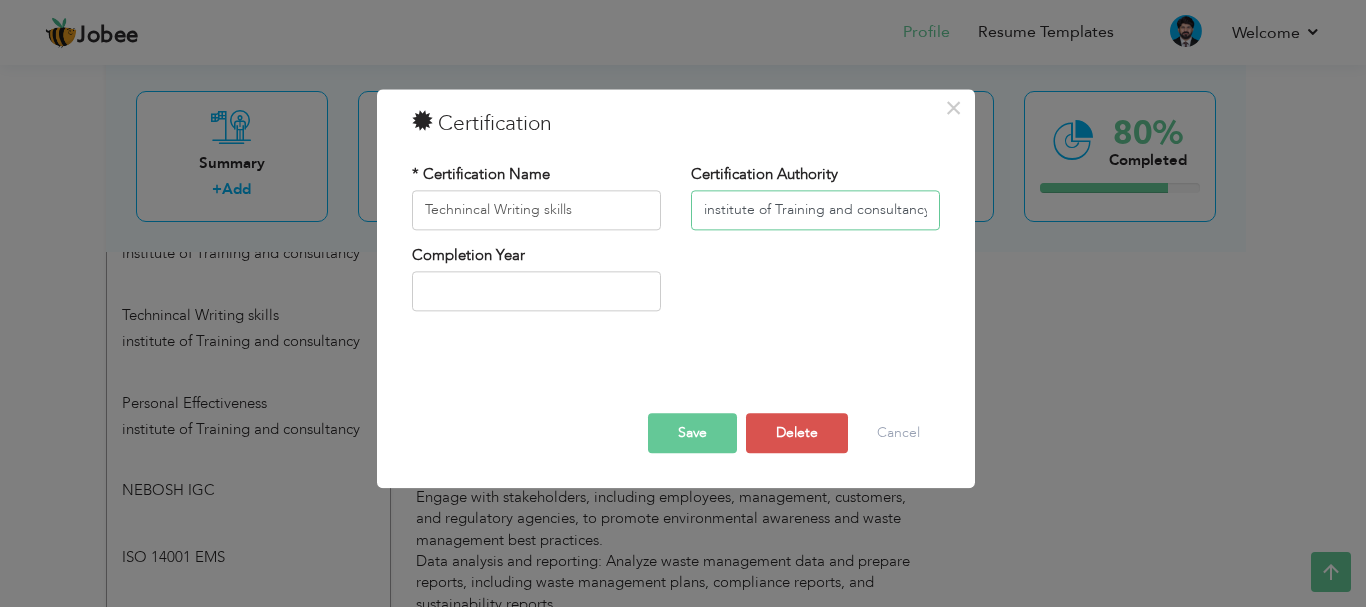 click on "institute of Training and consultancy" at bounding box center (815, 210) 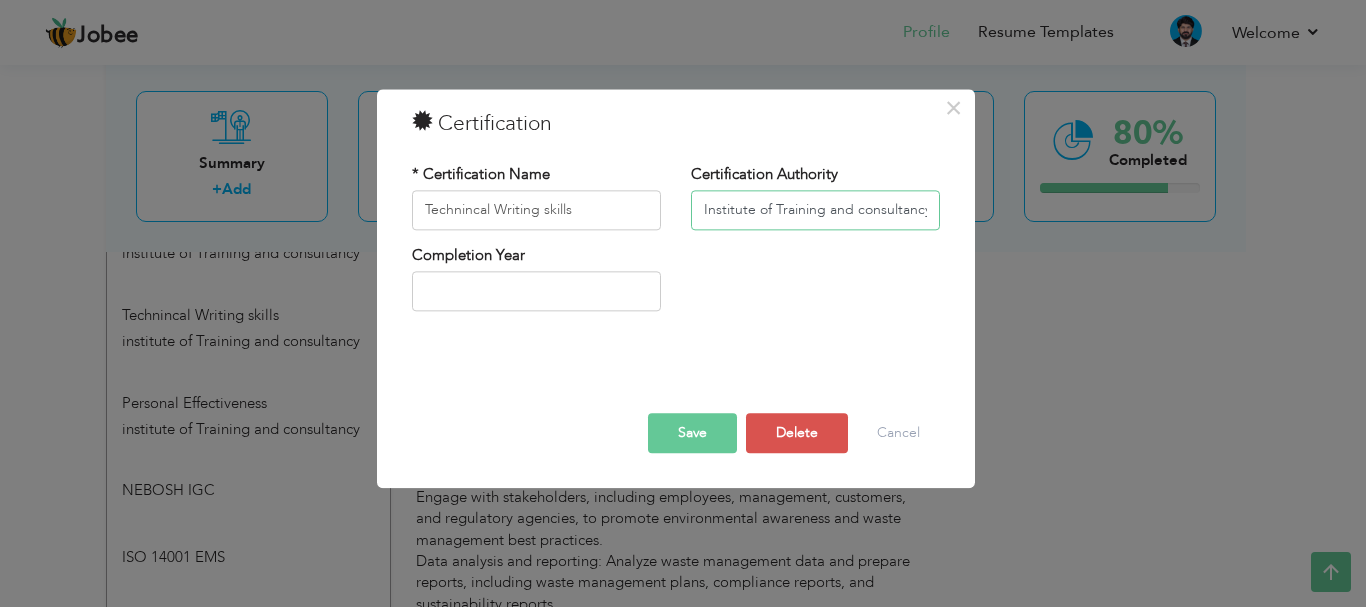type on "Institute of Training and consultancy" 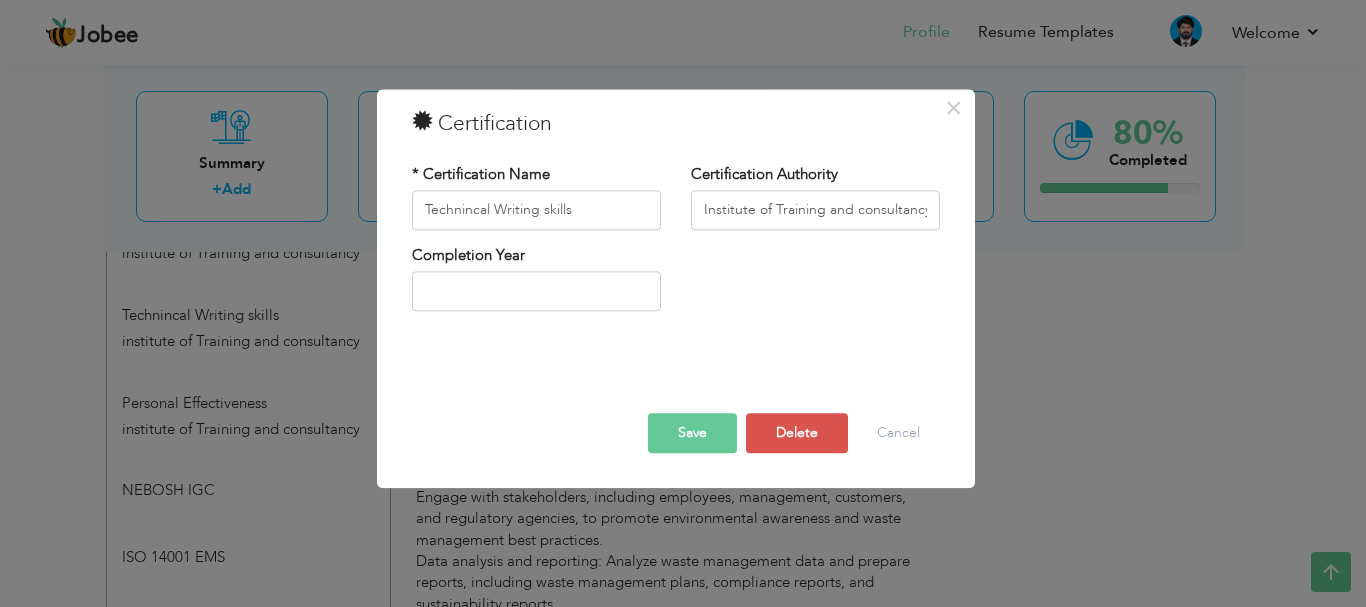 click on "Save" at bounding box center (692, 433) 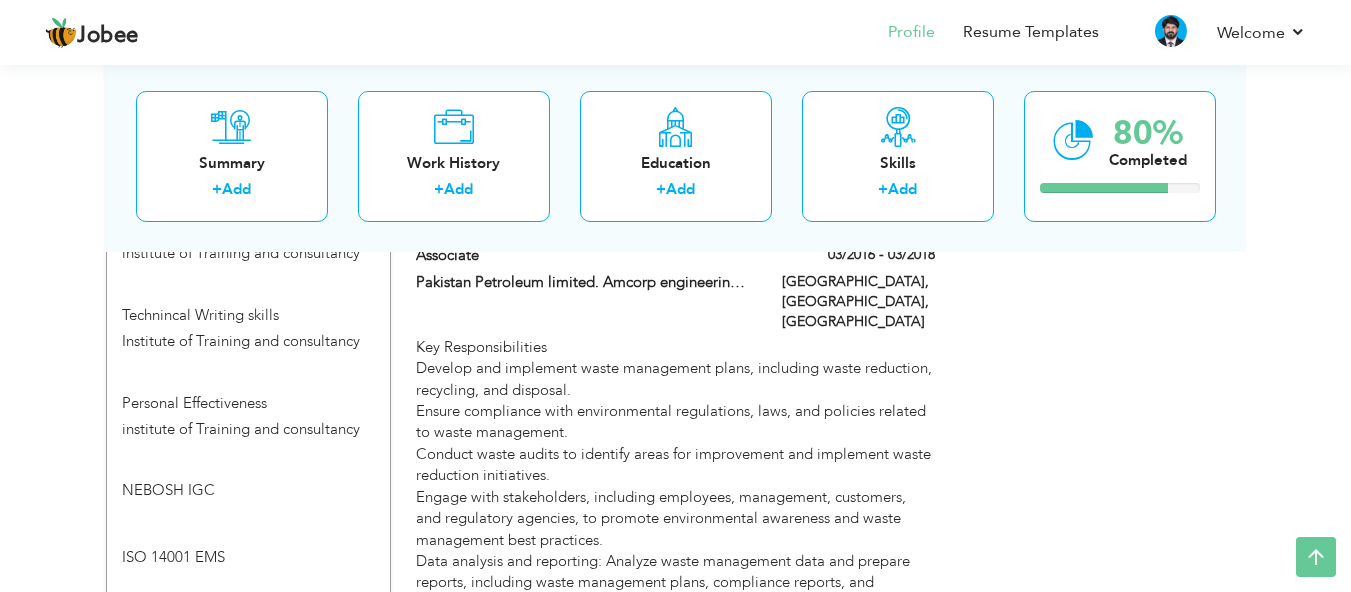 scroll, scrollTop: 1300, scrollLeft: 0, axis: vertical 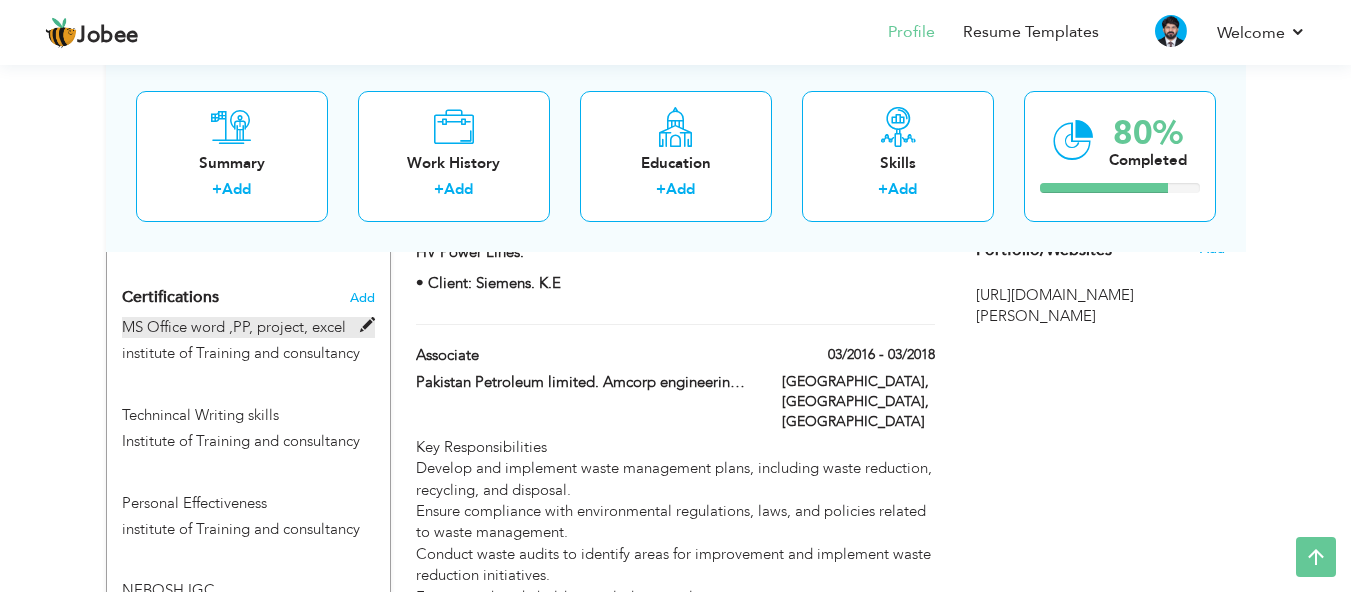 click on "MS Office word ,PP, project, excel" at bounding box center [248, 327] 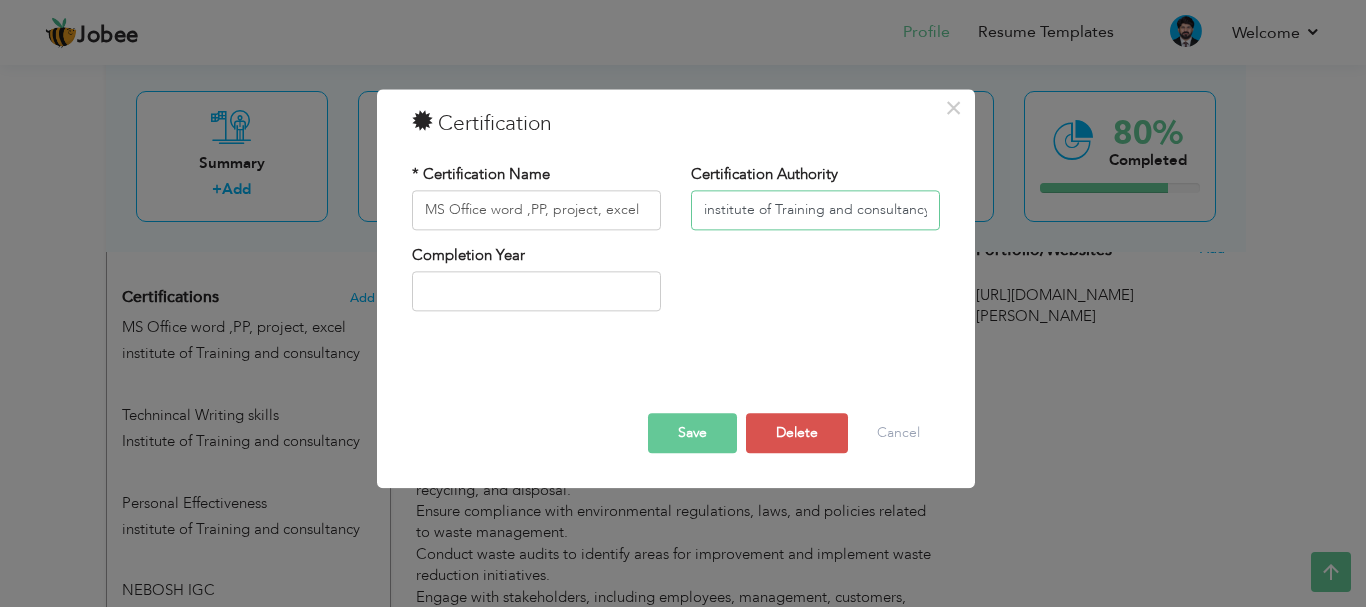 click on "institute of Training and consultancy" at bounding box center [815, 210] 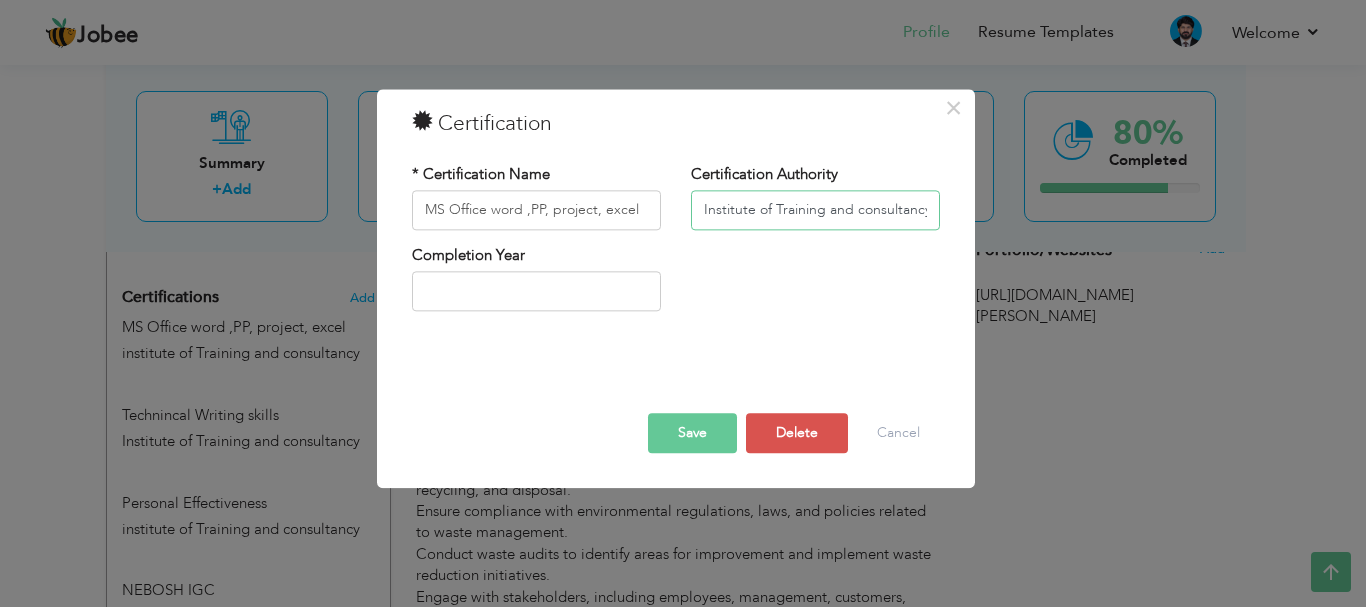 type on "Institute of Training and consultancy" 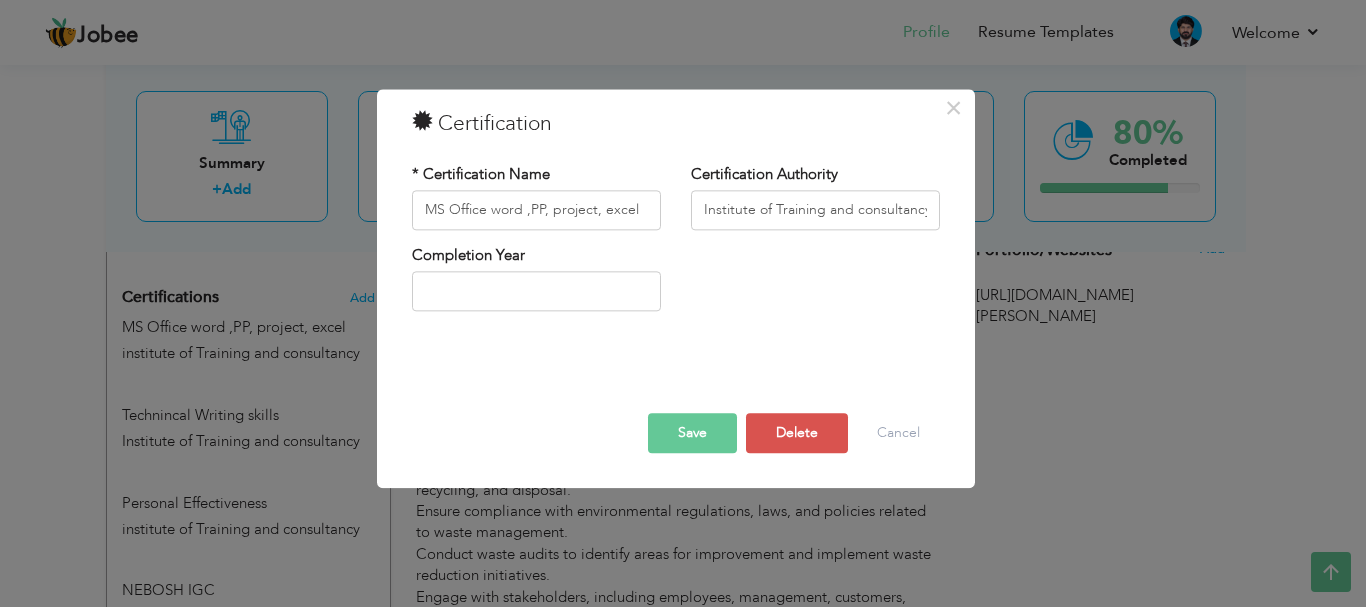 click on "Save" at bounding box center (692, 433) 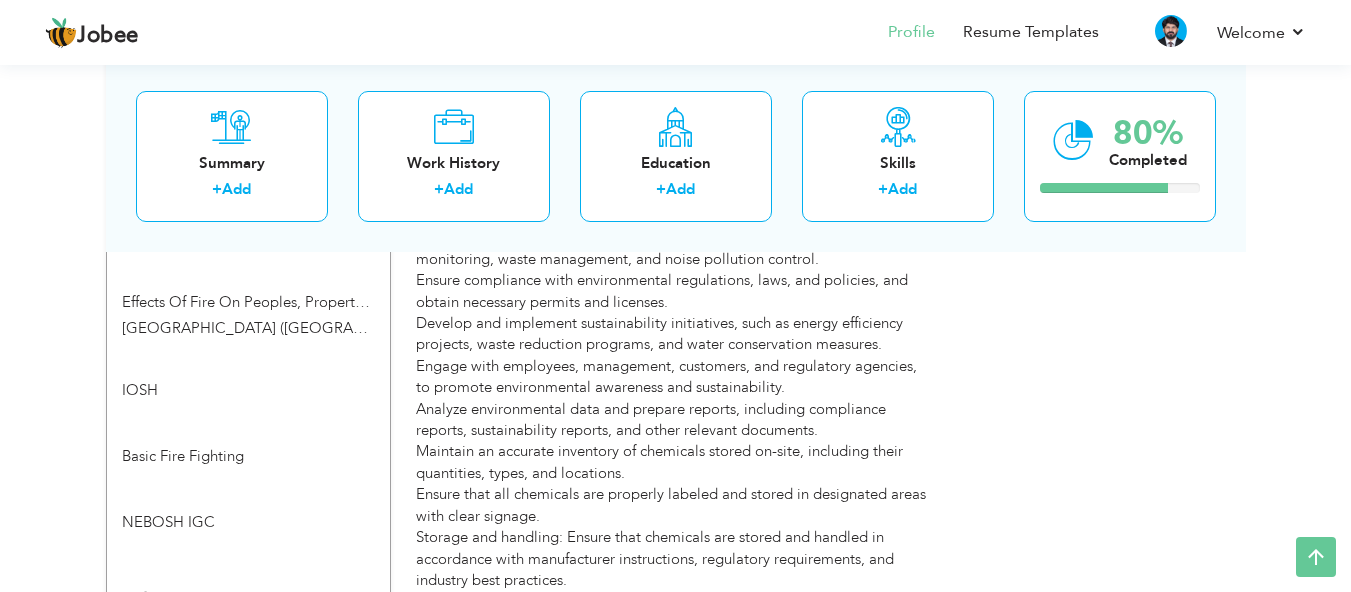 scroll, scrollTop: 1800, scrollLeft: 0, axis: vertical 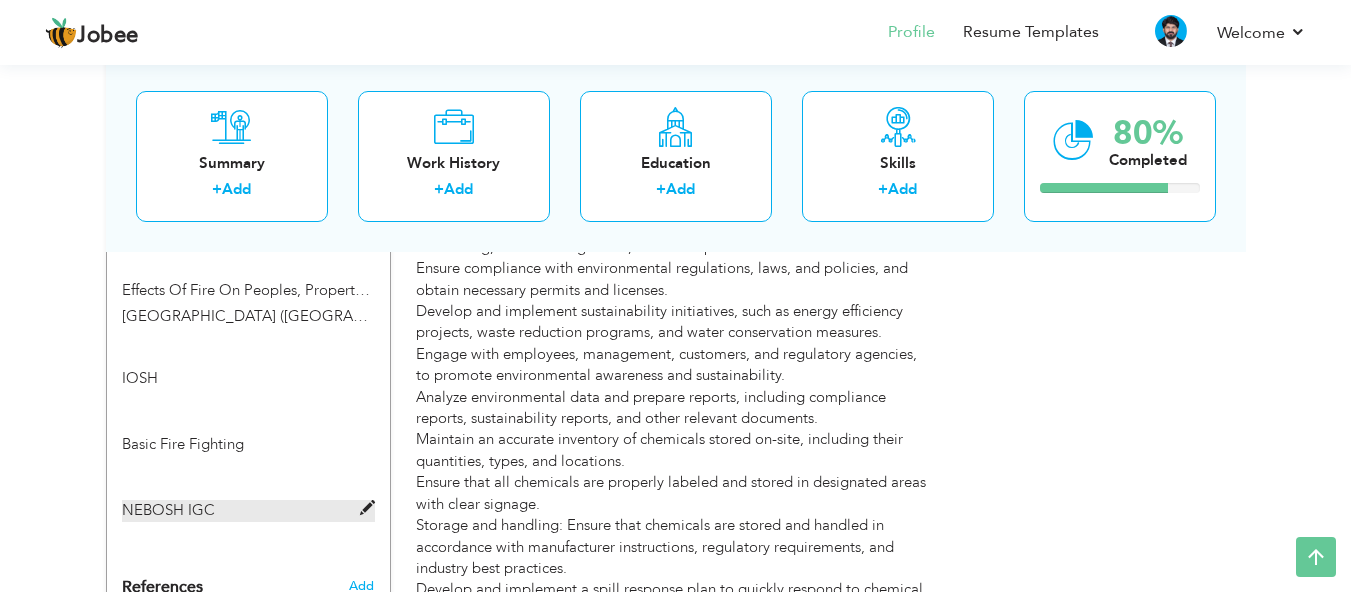 click at bounding box center [367, 508] 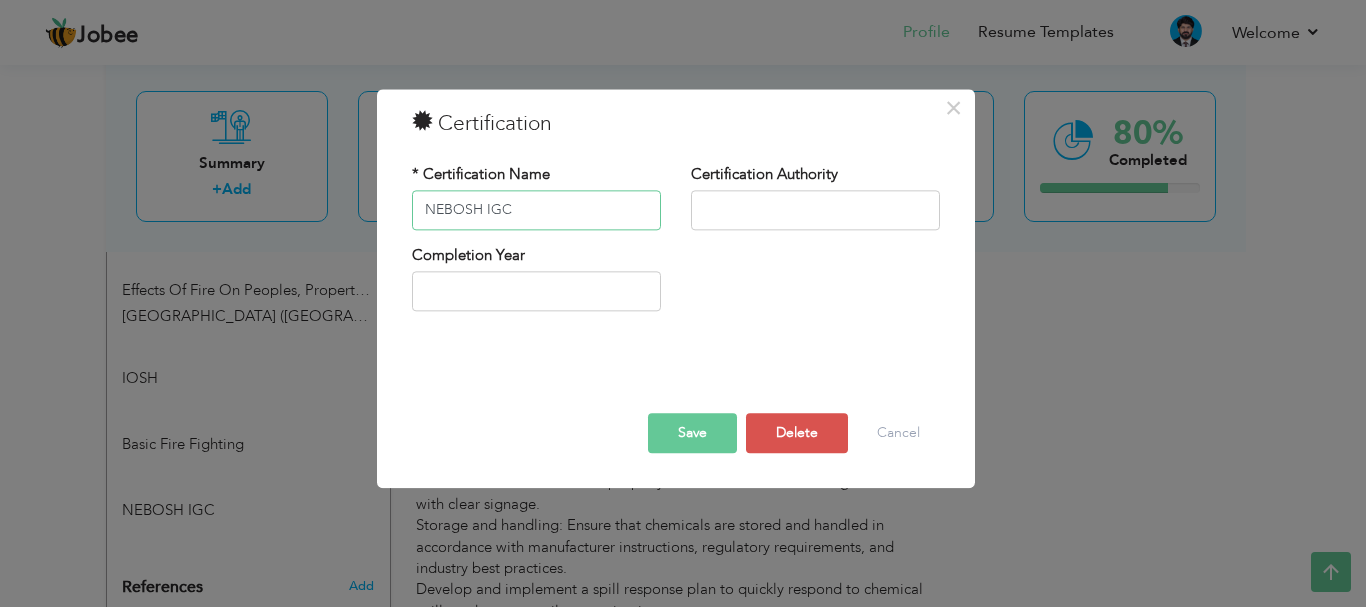 drag, startPoint x: 526, startPoint y: 213, endPoint x: 414, endPoint y: 230, distance: 113.28283 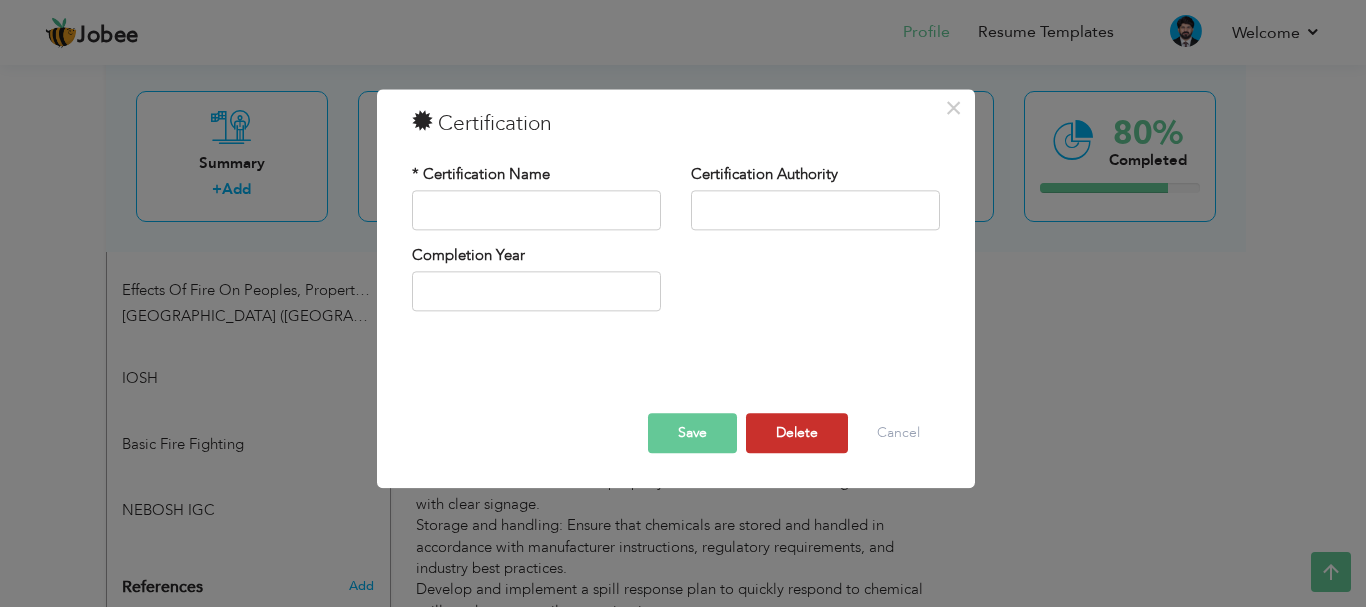 click on "Delete" at bounding box center [797, 433] 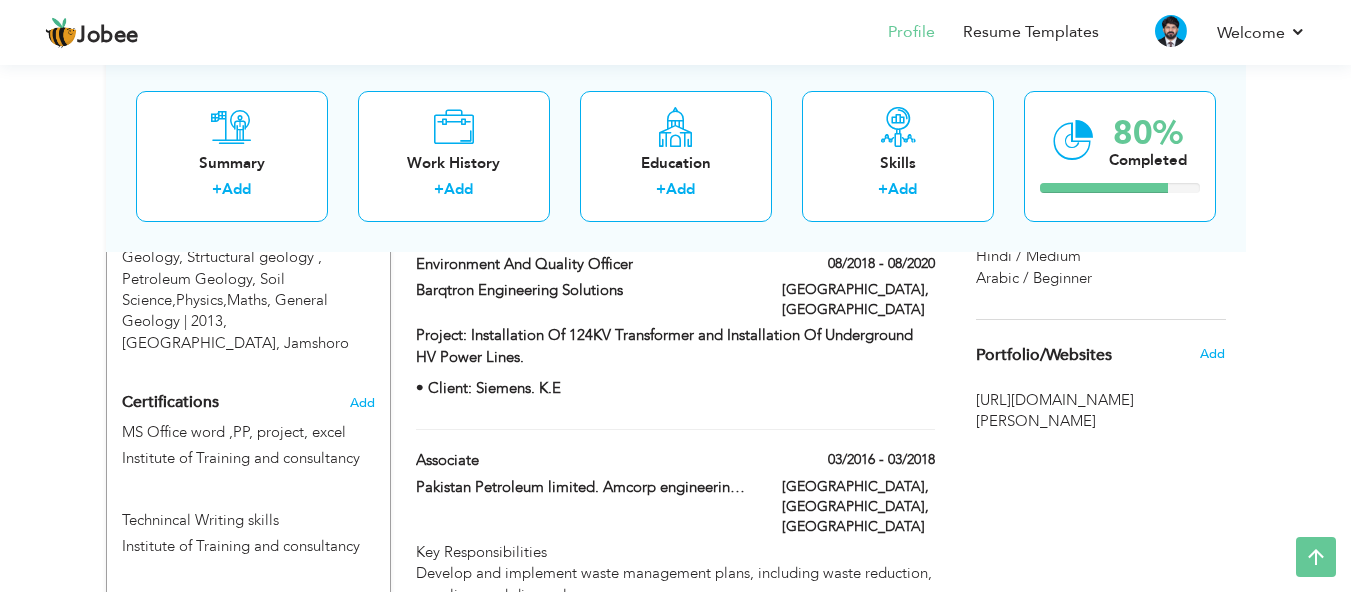 scroll, scrollTop: 1241, scrollLeft: 0, axis: vertical 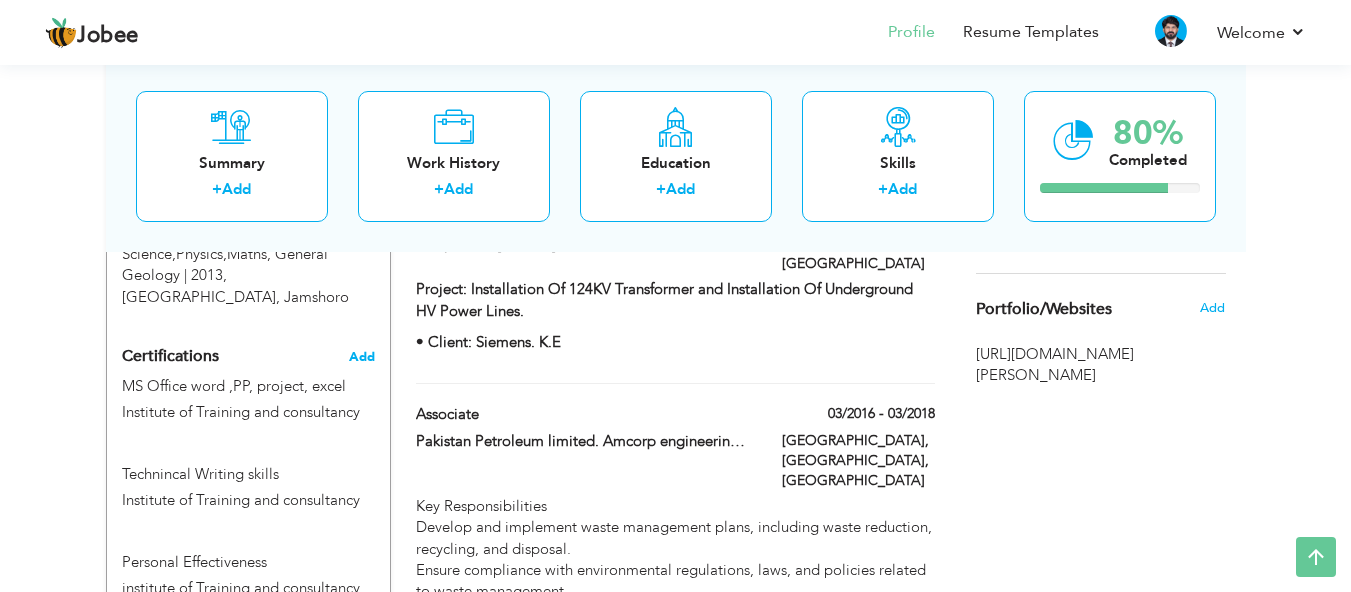 click on "Add" at bounding box center (362, 357) 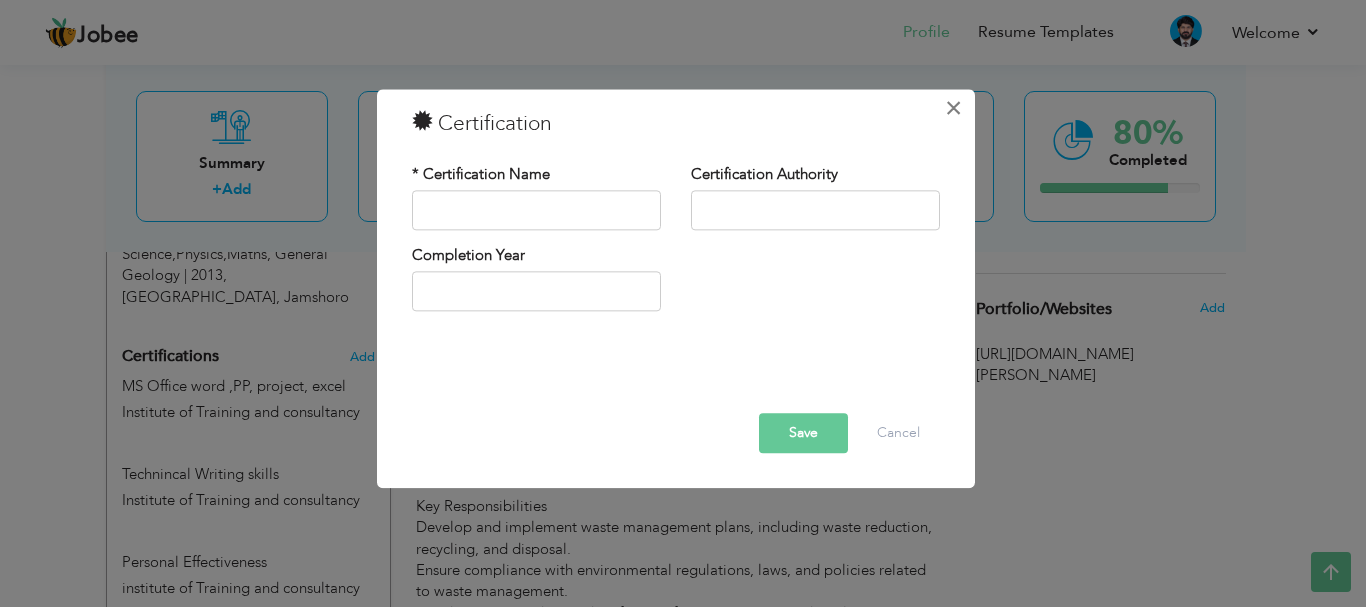click on "×" at bounding box center (953, 108) 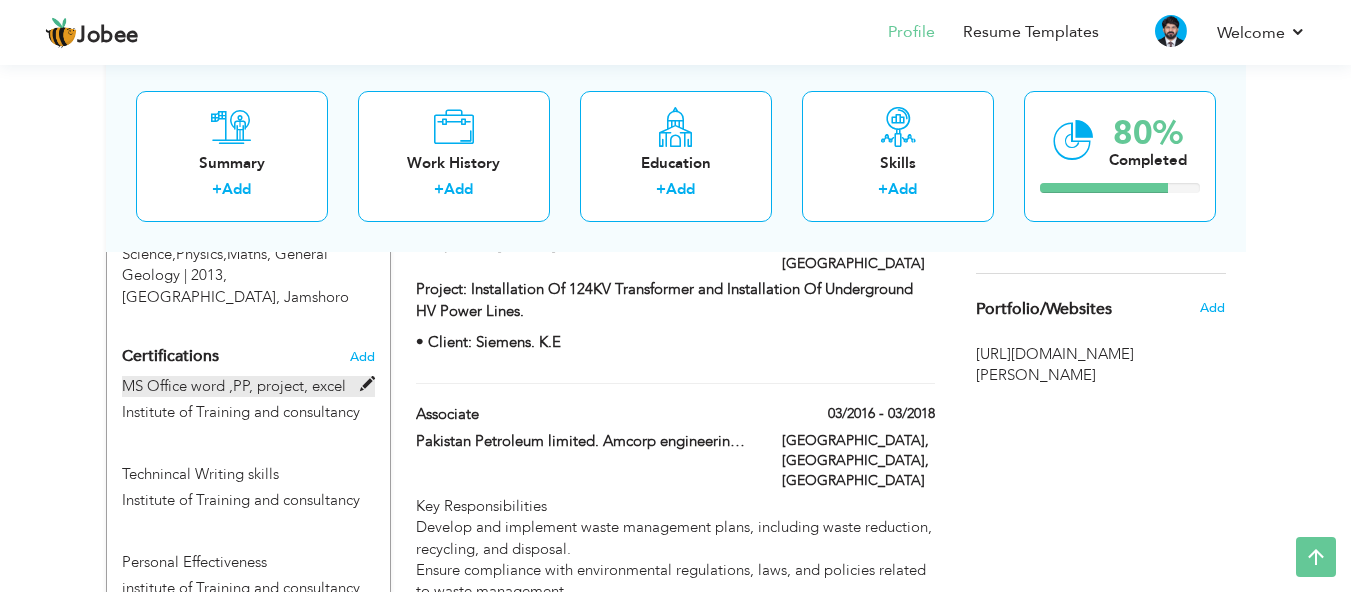 click at bounding box center [367, 384] 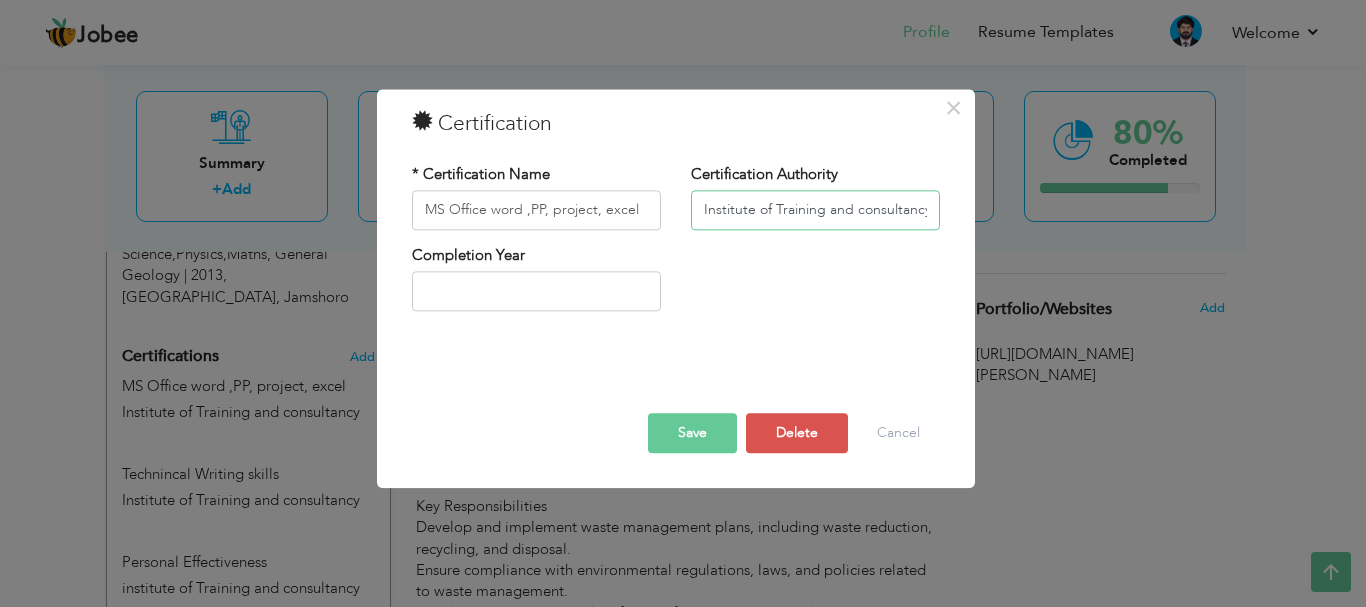 drag, startPoint x: 932, startPoint y: 214, endPoint x: 708, endPoint y: 203, distance: 224.26993 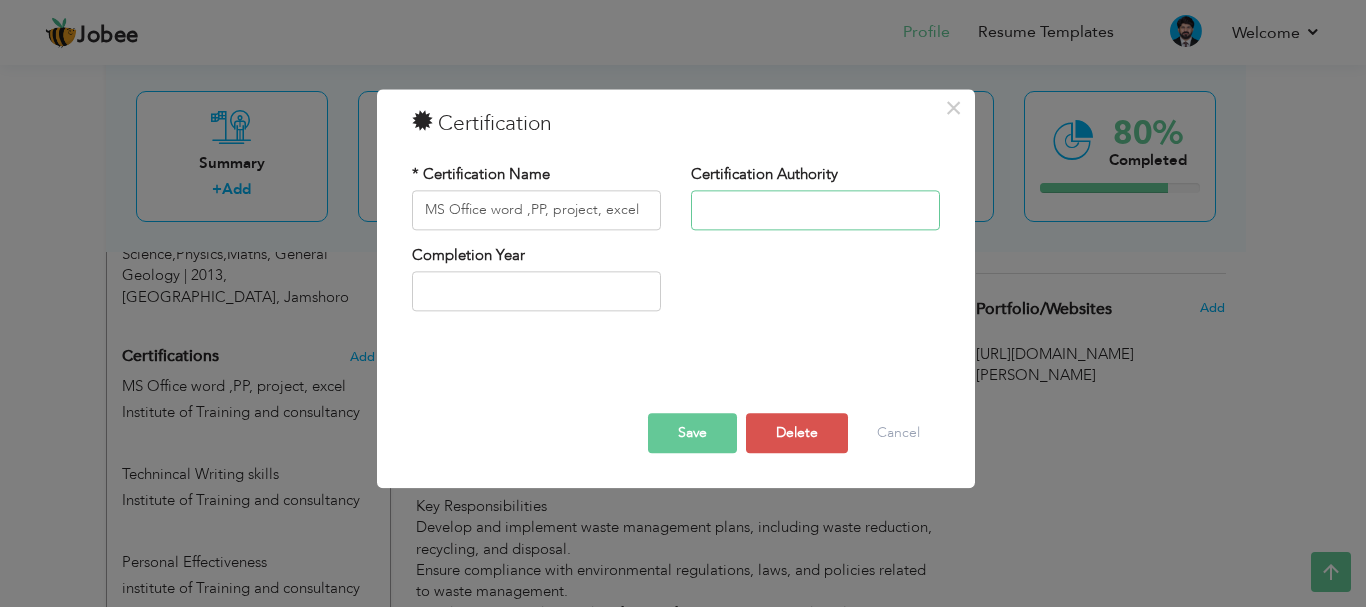 type 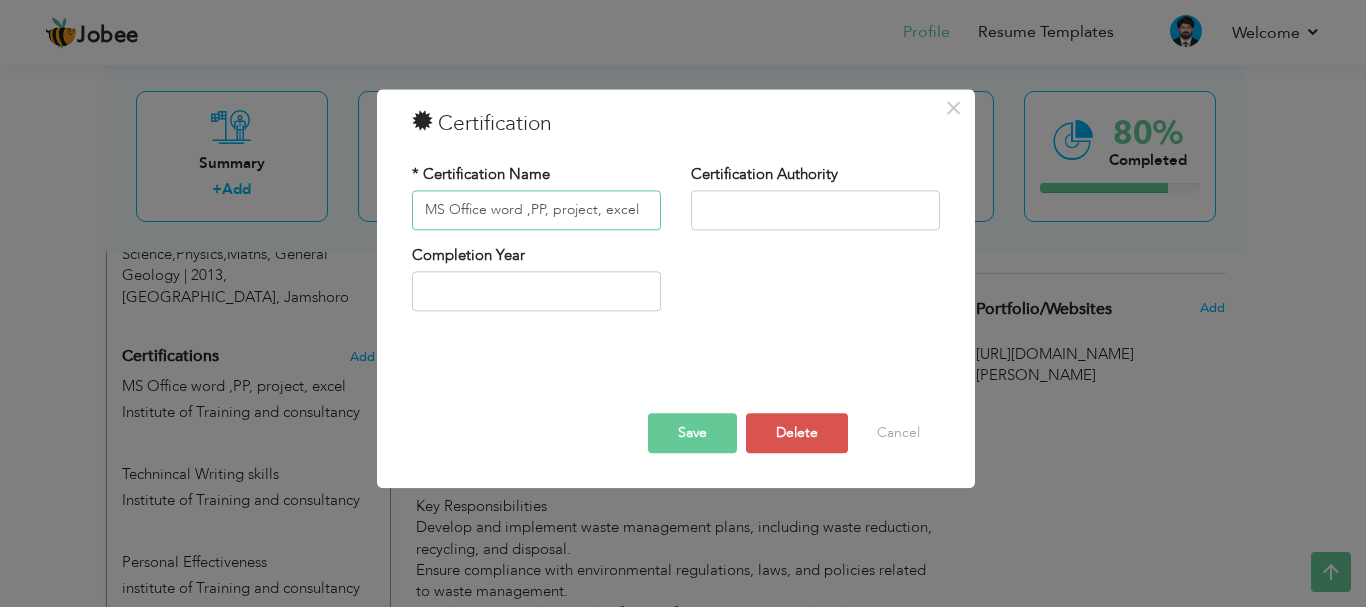 drag, startPoint x: 640, startPoint y: 209, endPoint x: 490, endPoint y: 207, distance: 150.01334 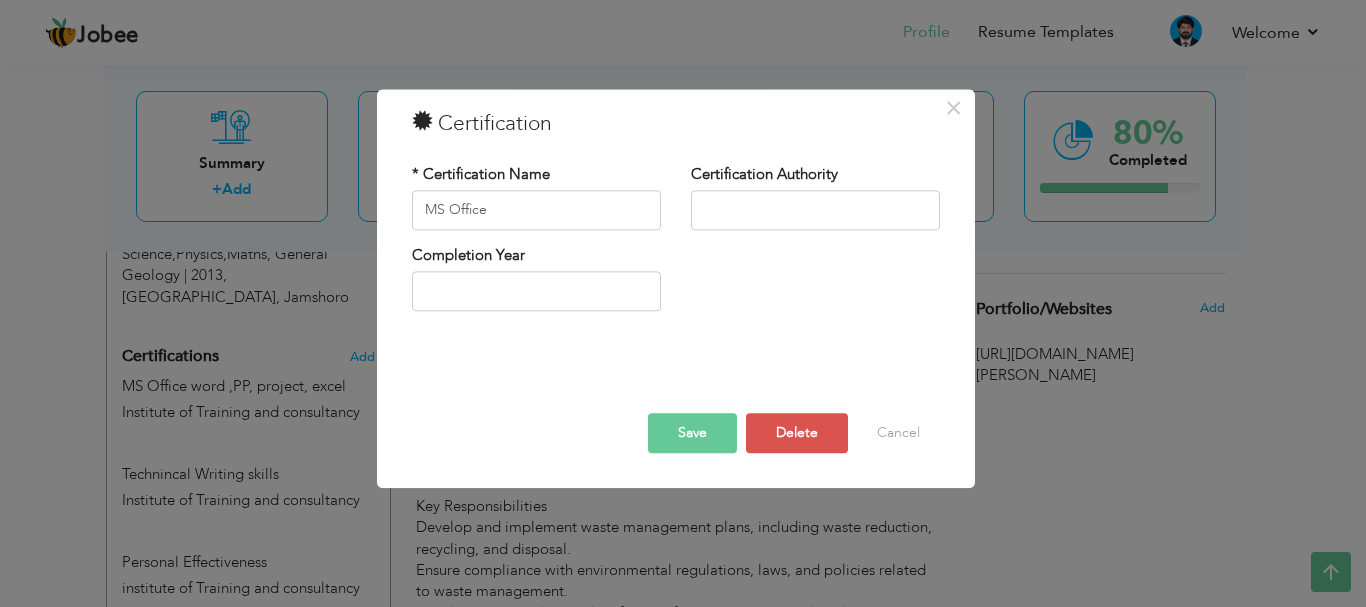click on "Save" at bounding box center (692, 433) 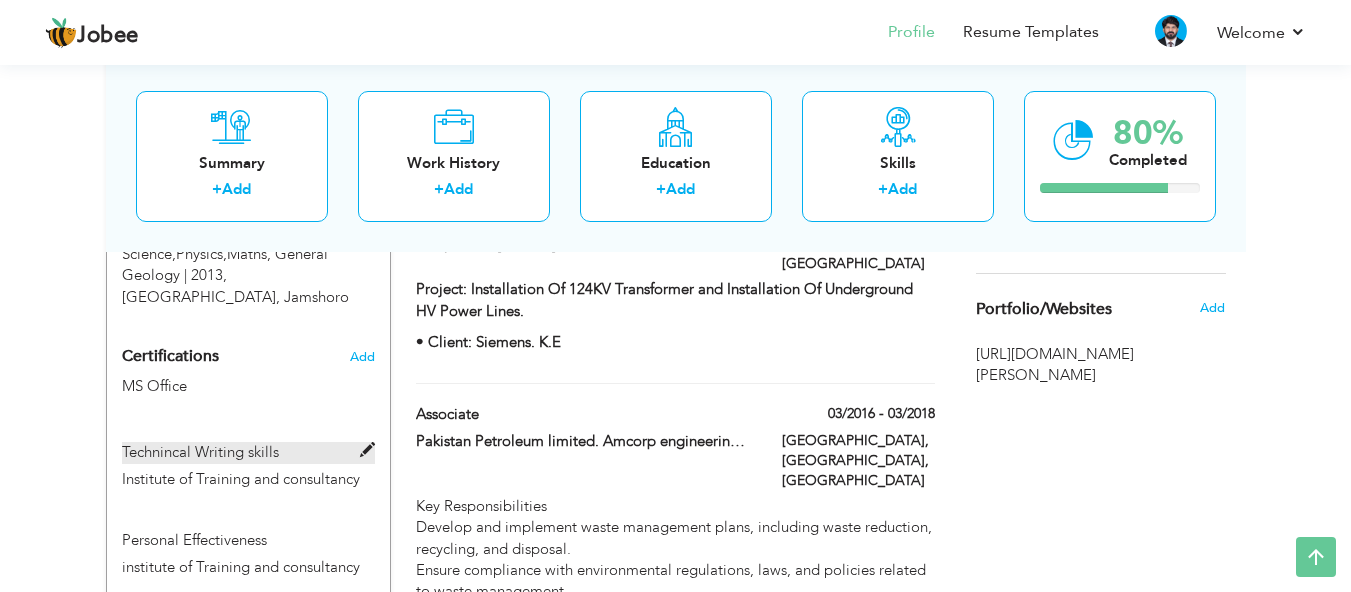 click at bounding box center (367, 450) 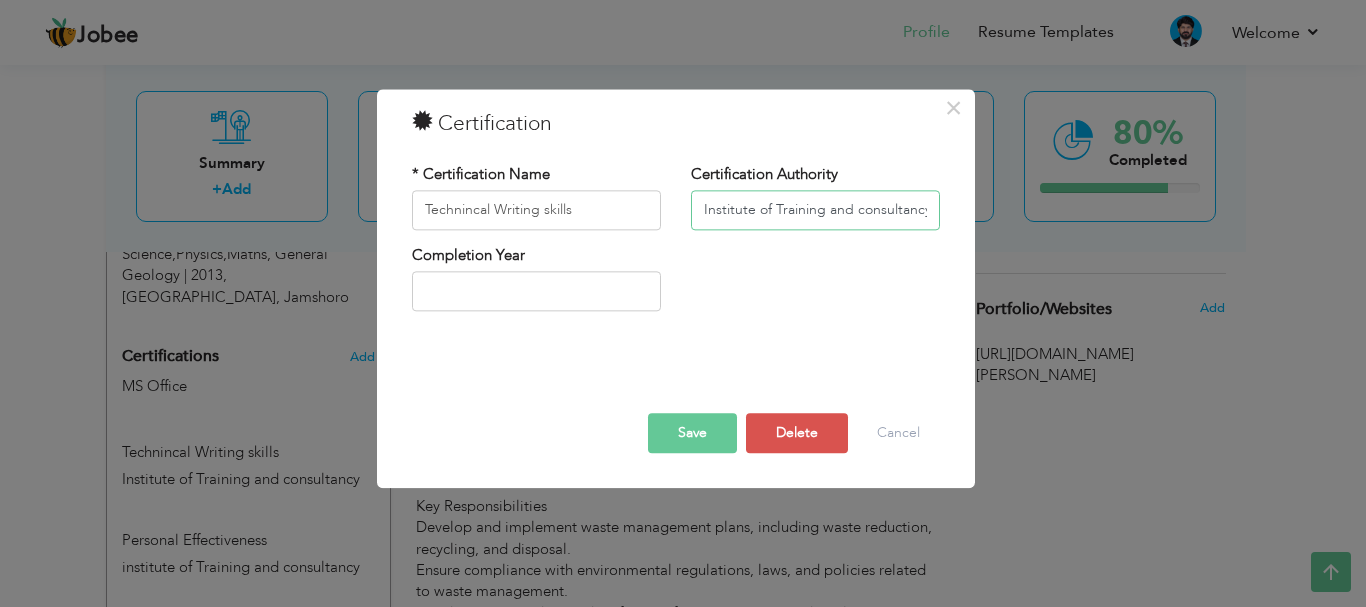 drag, startPoint x: 929, startPoint y: 214, endPoint x: 698, endPoint y: 215, distance: 231.00217 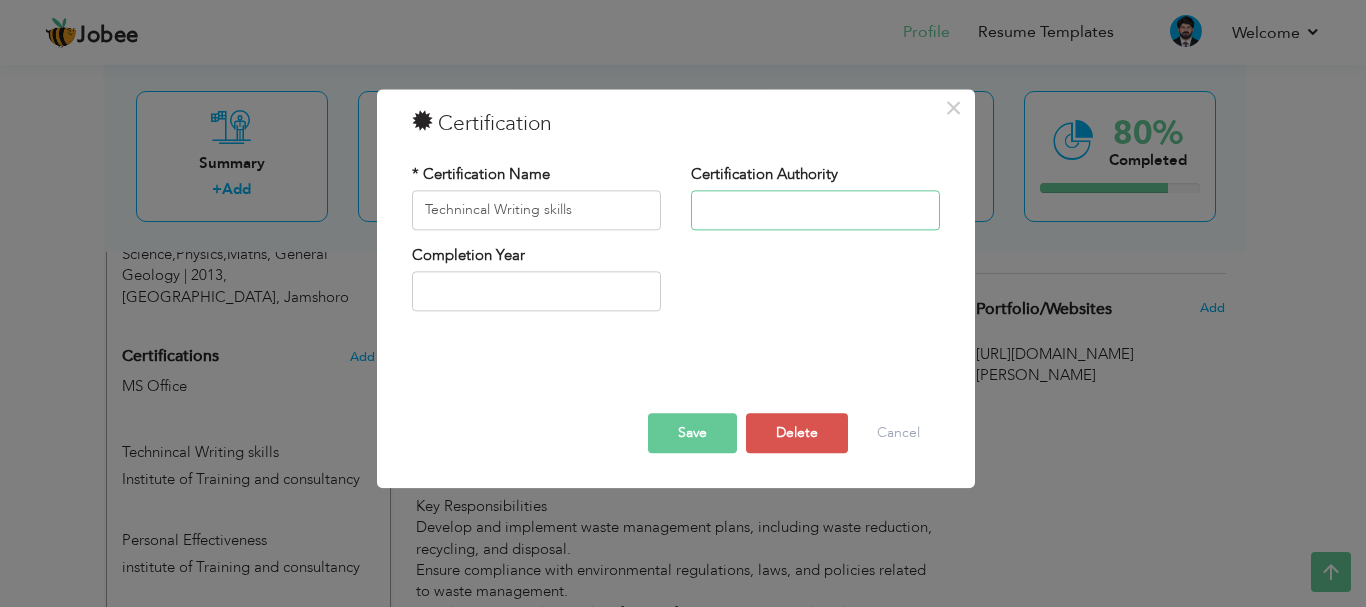 type 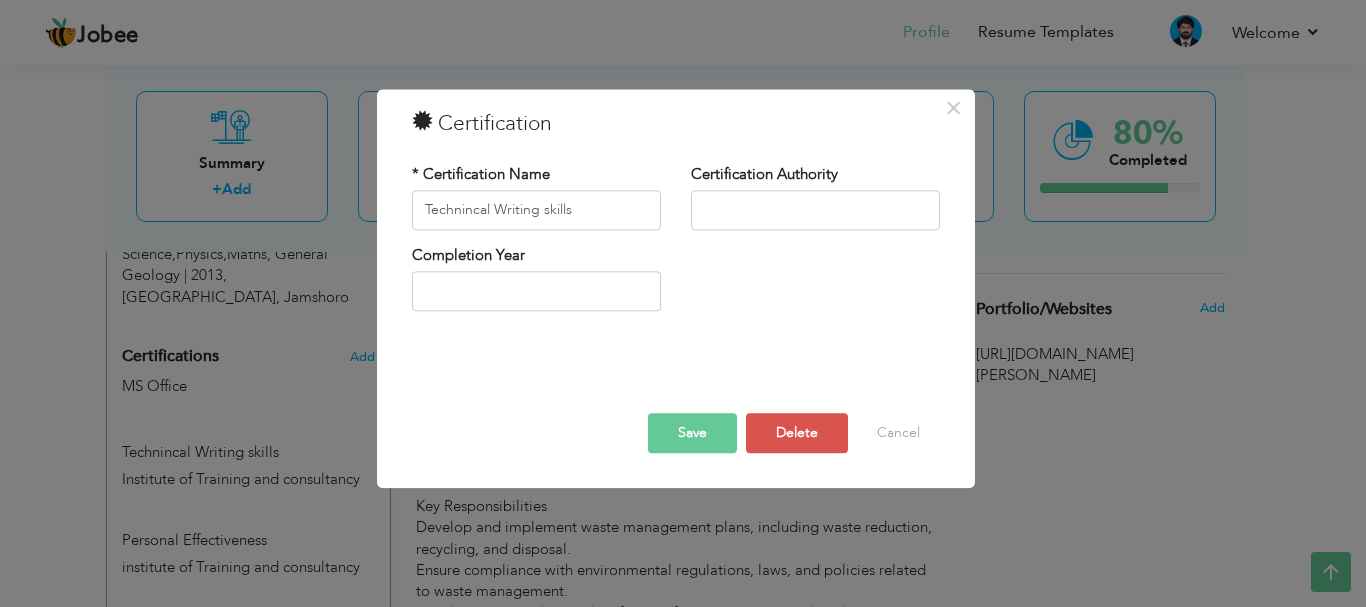 click on "Save" at bounding box center [692, 433] 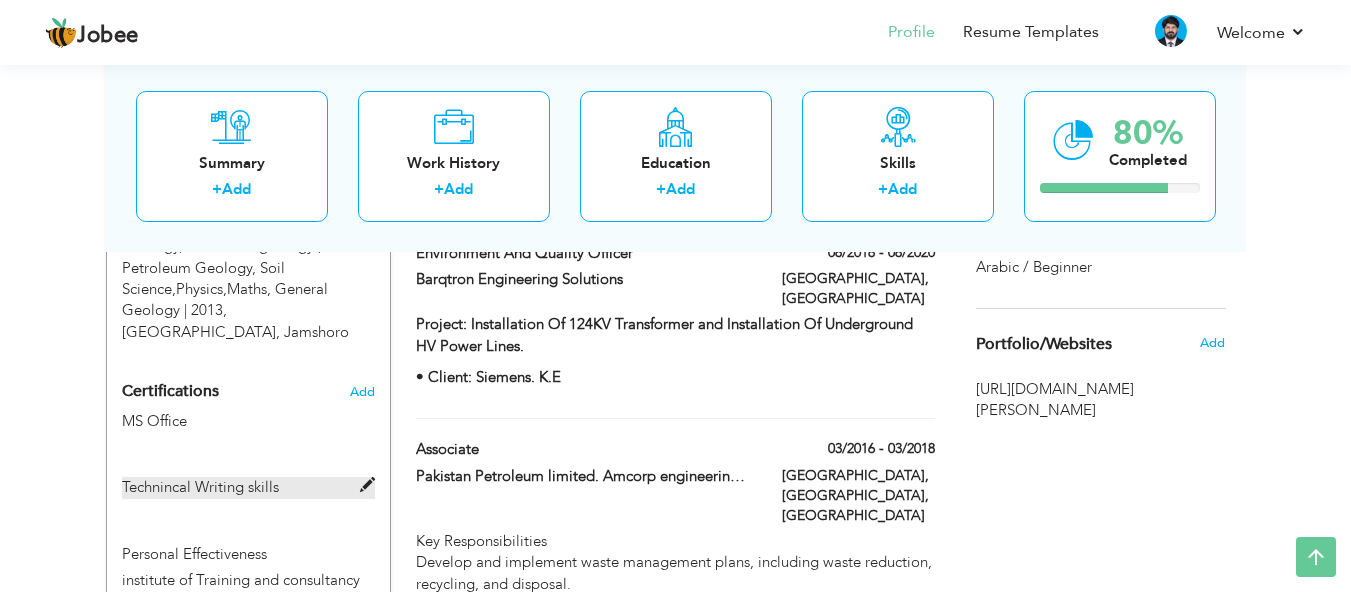 scroll, scrollTop: 1241, scrollLeft: 0, axis: vertical 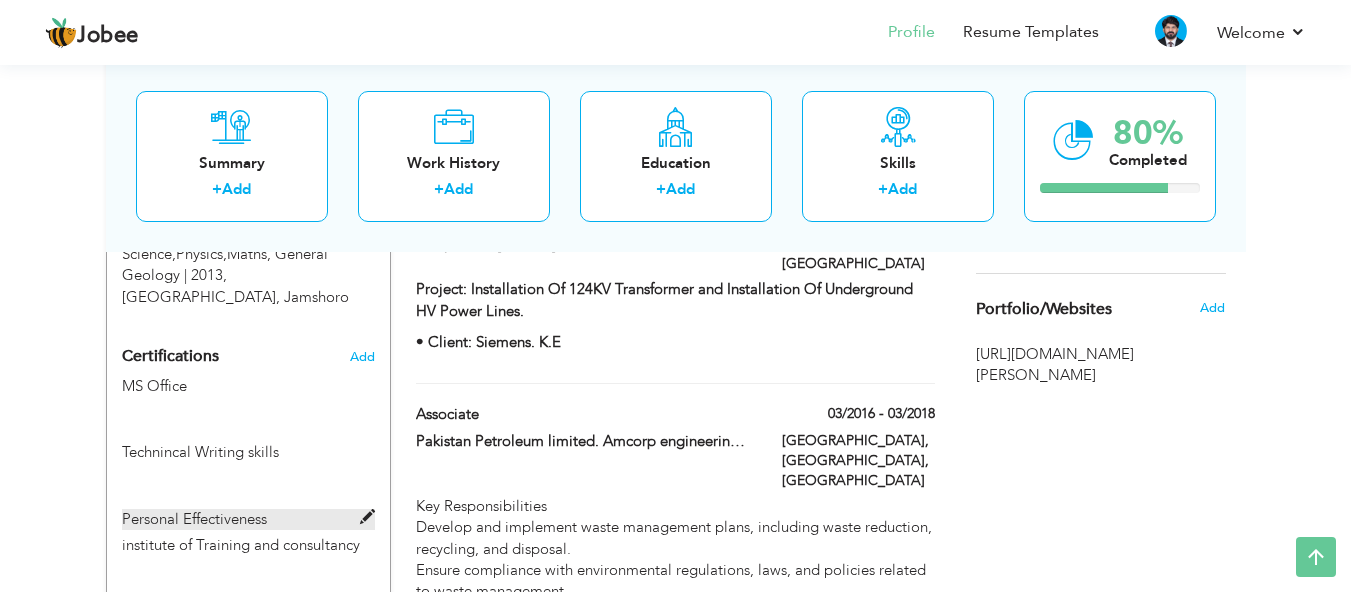 click at bounding box center [367, 517] 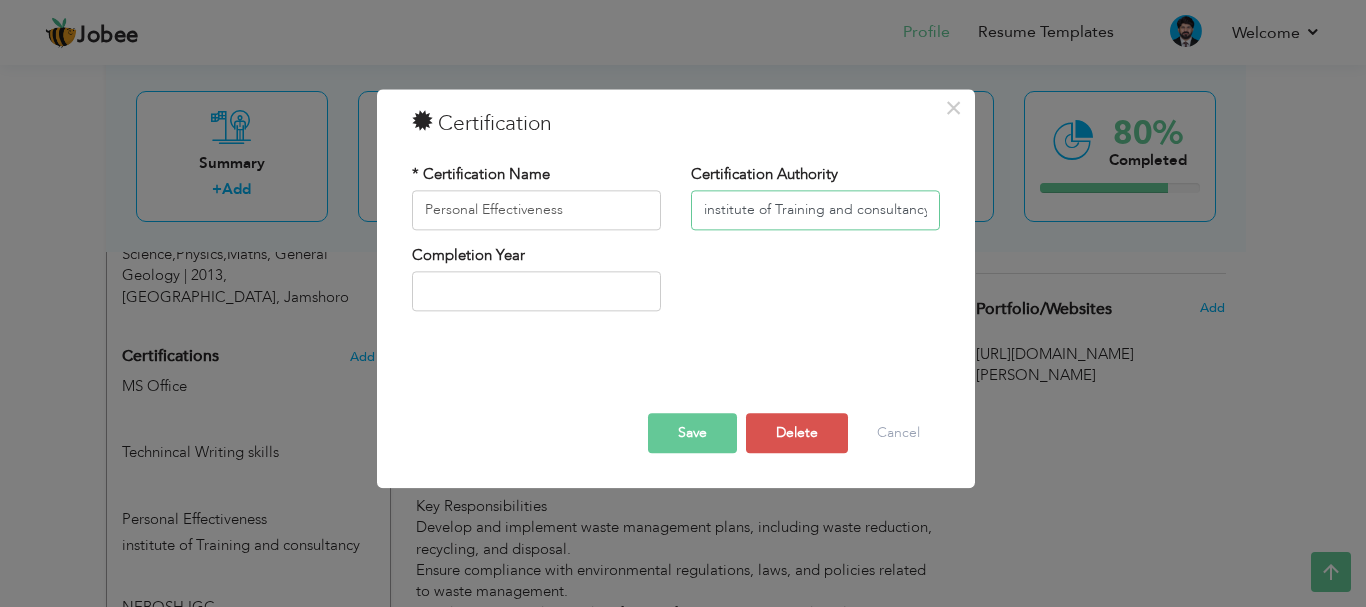 drag, startPoint x: 926, startPoint y: 211, endPoint x: 684, endPoint y: 212, distance: 242.00206 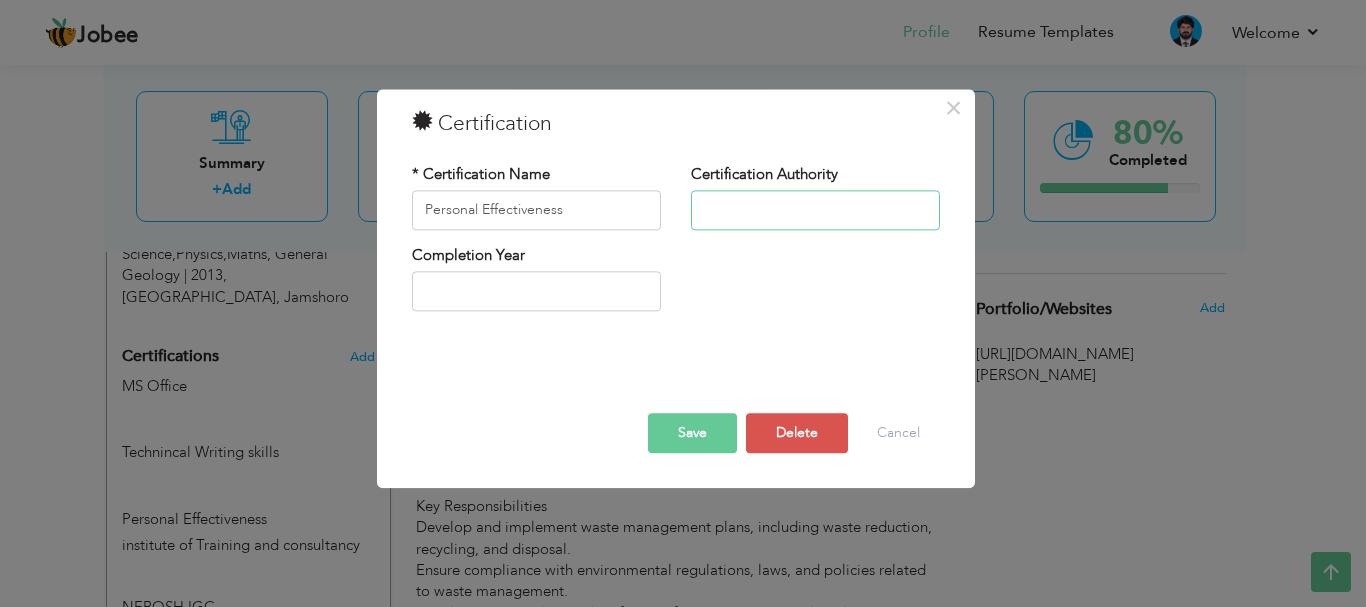 type 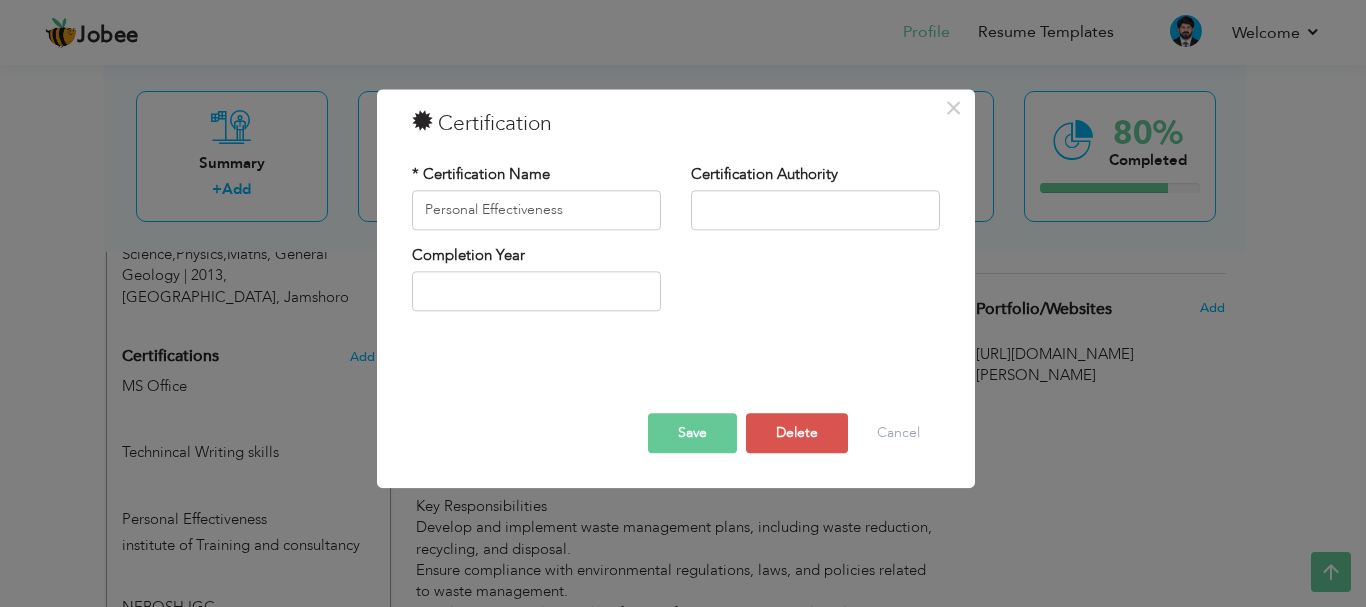 click on "Save" at bounding box center [692, 433] 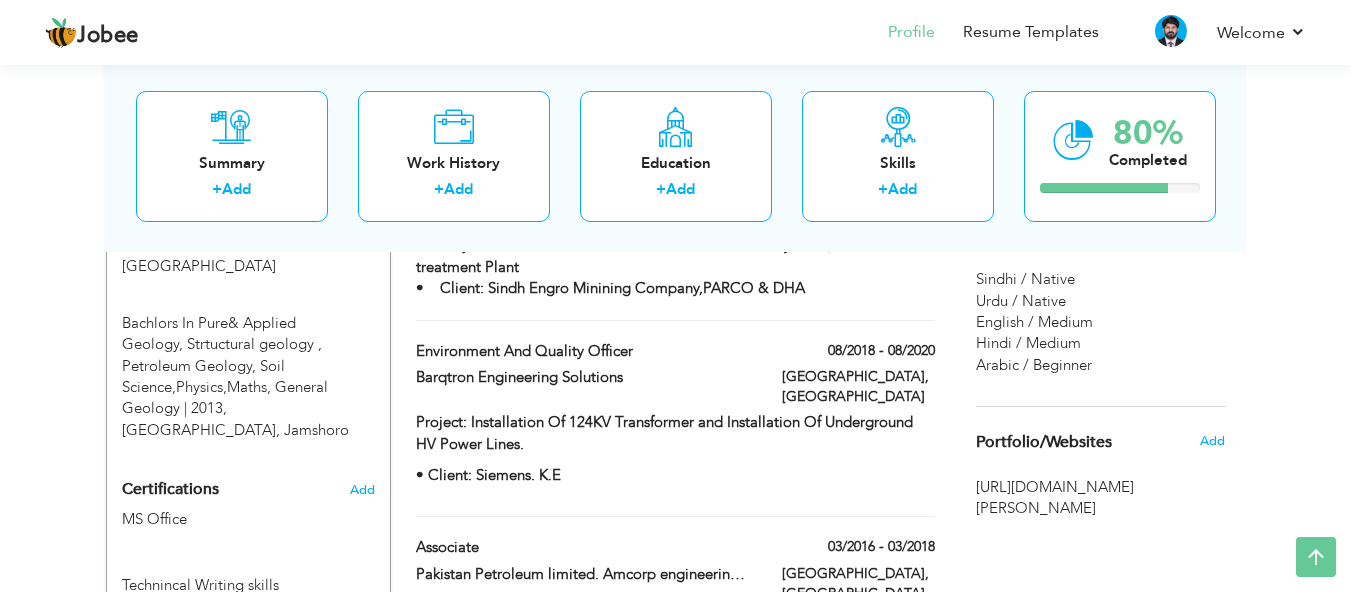 scroll, scrollTop: 1041, scrollLeft: 0, axis: vertical 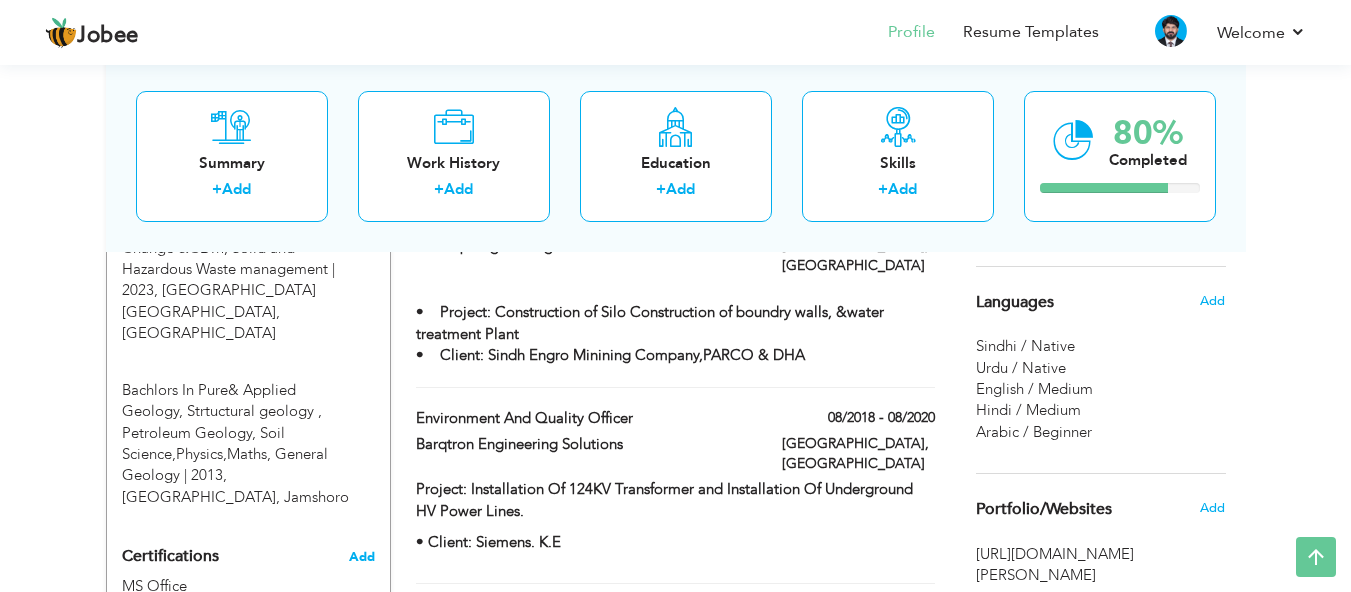 click on "Add" at bounding box center [362, 557] 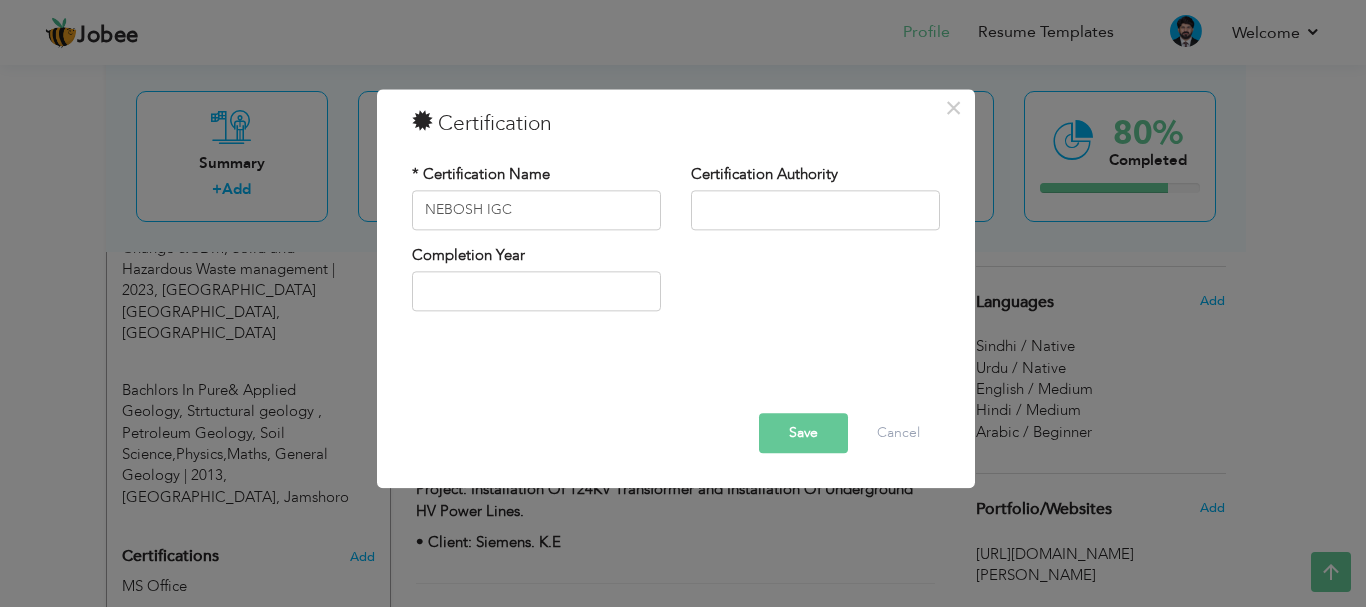 click on "Save" at bounding box center [803, 433] 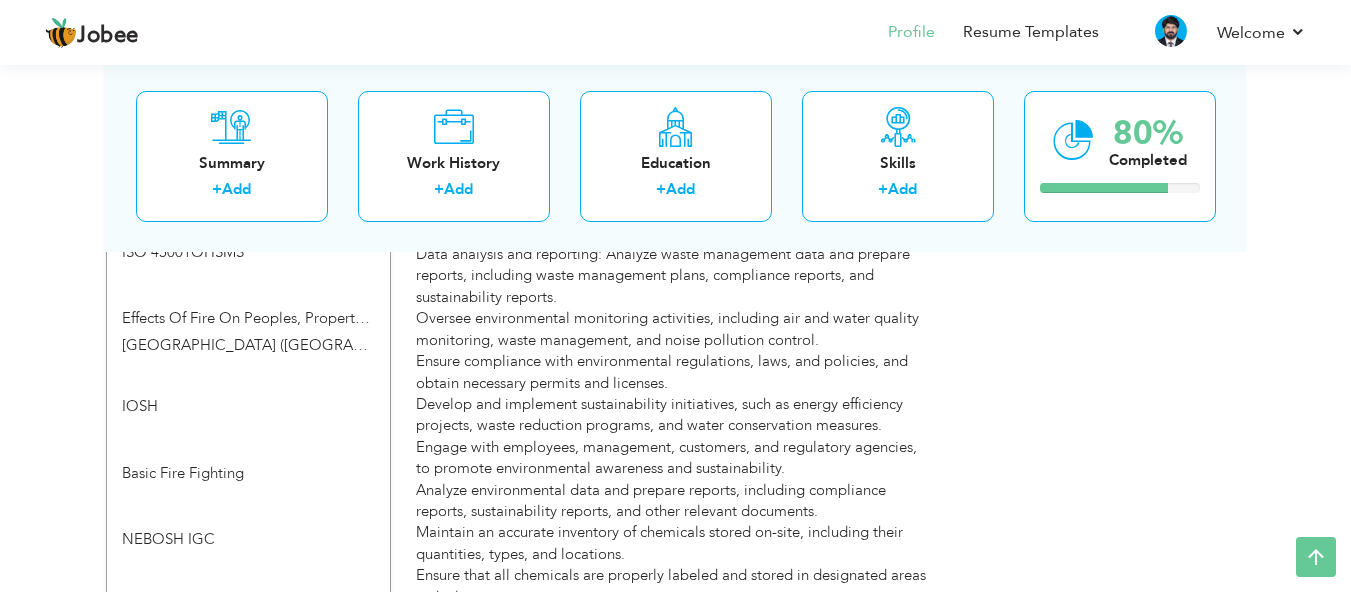 scroll, scrollTop: 1841, scrollLeft: 0, axis: vertical 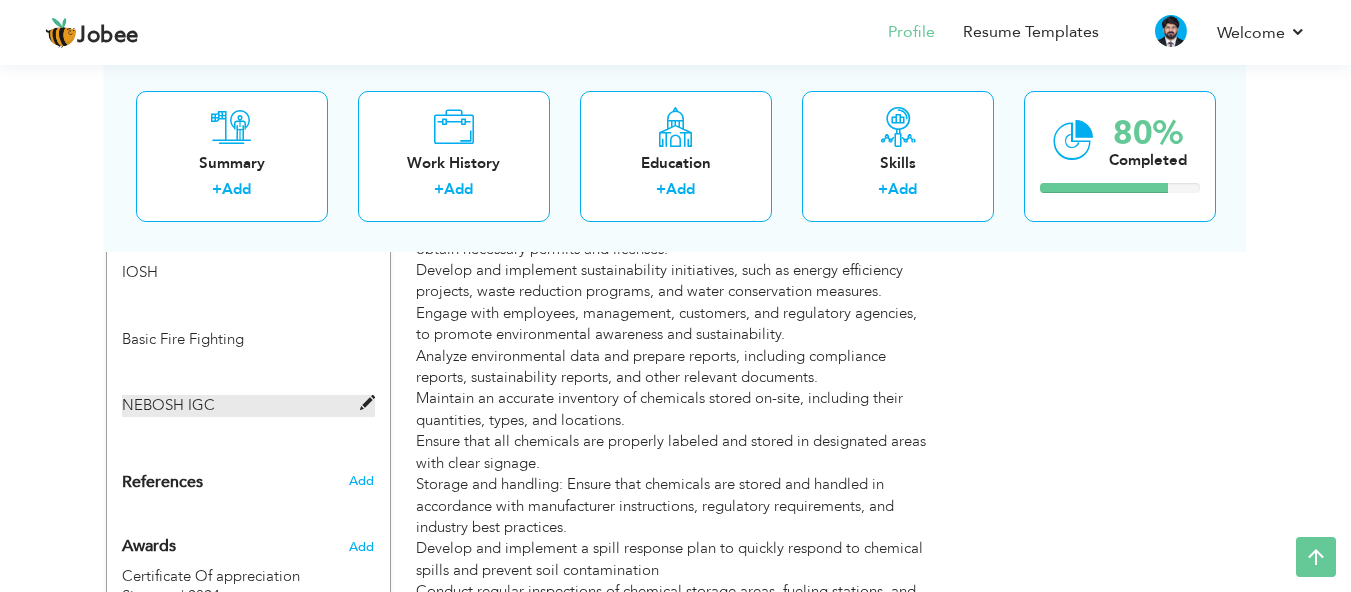 click at bounding box center (367, 403) 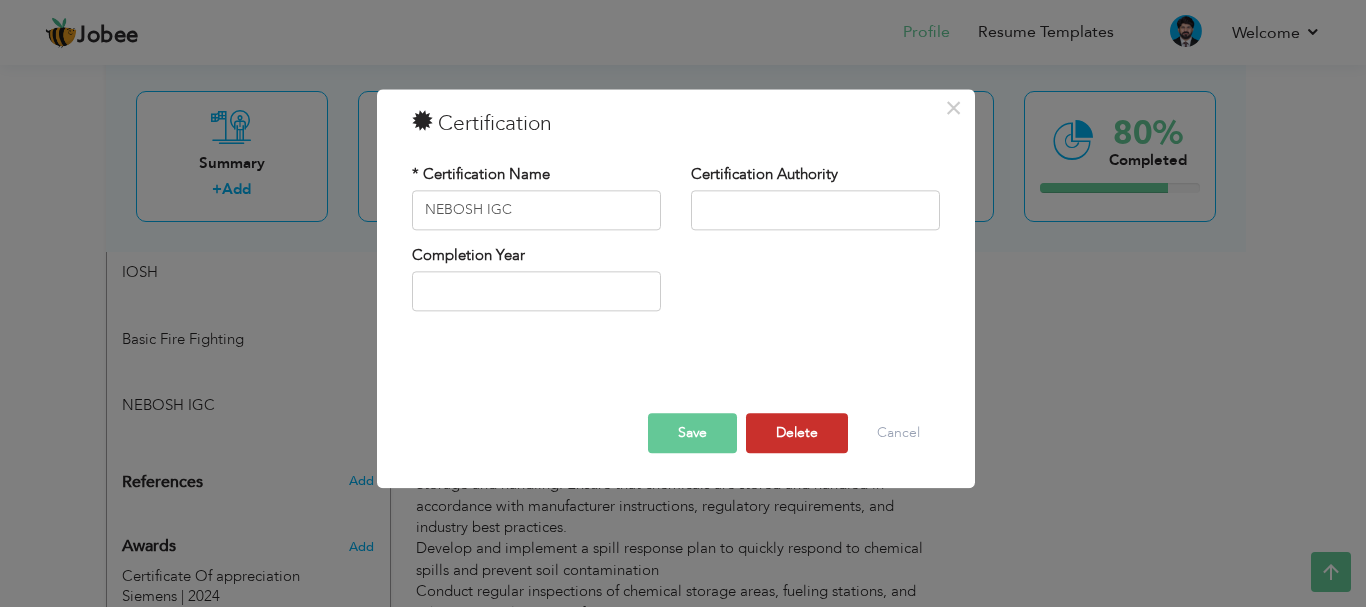 click on "Delete" at bounding box center (797, 433) 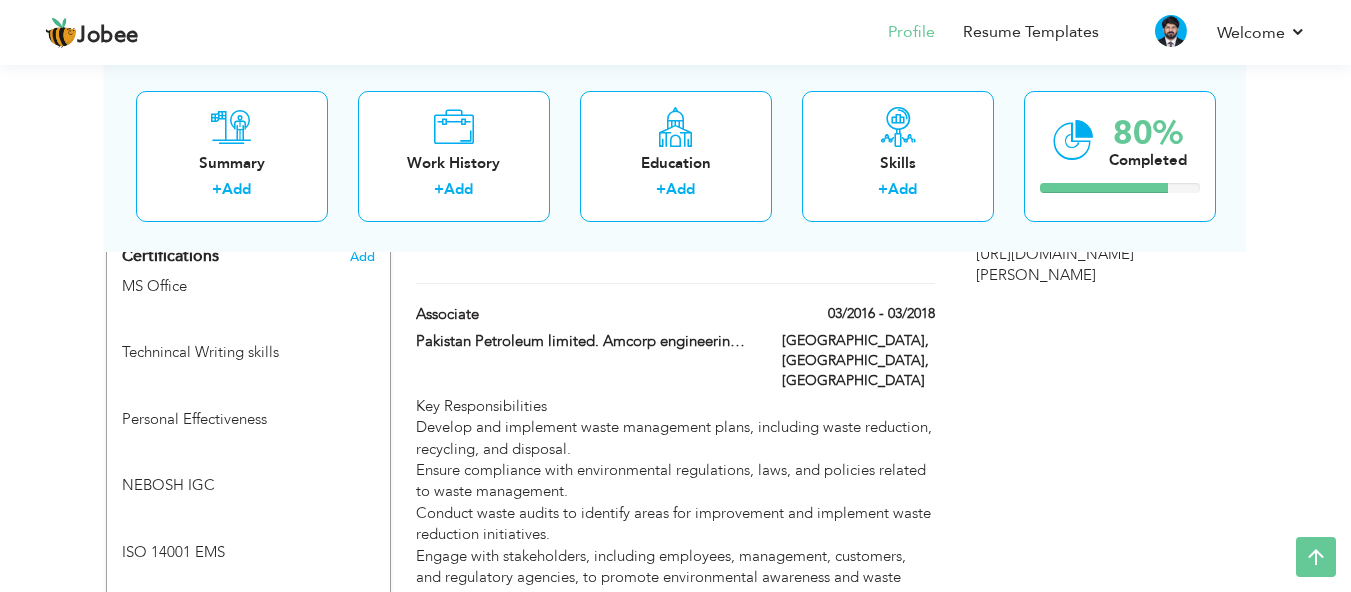 scroll, scrollTop: 1241, scrollLeft: 0, axis: vertical 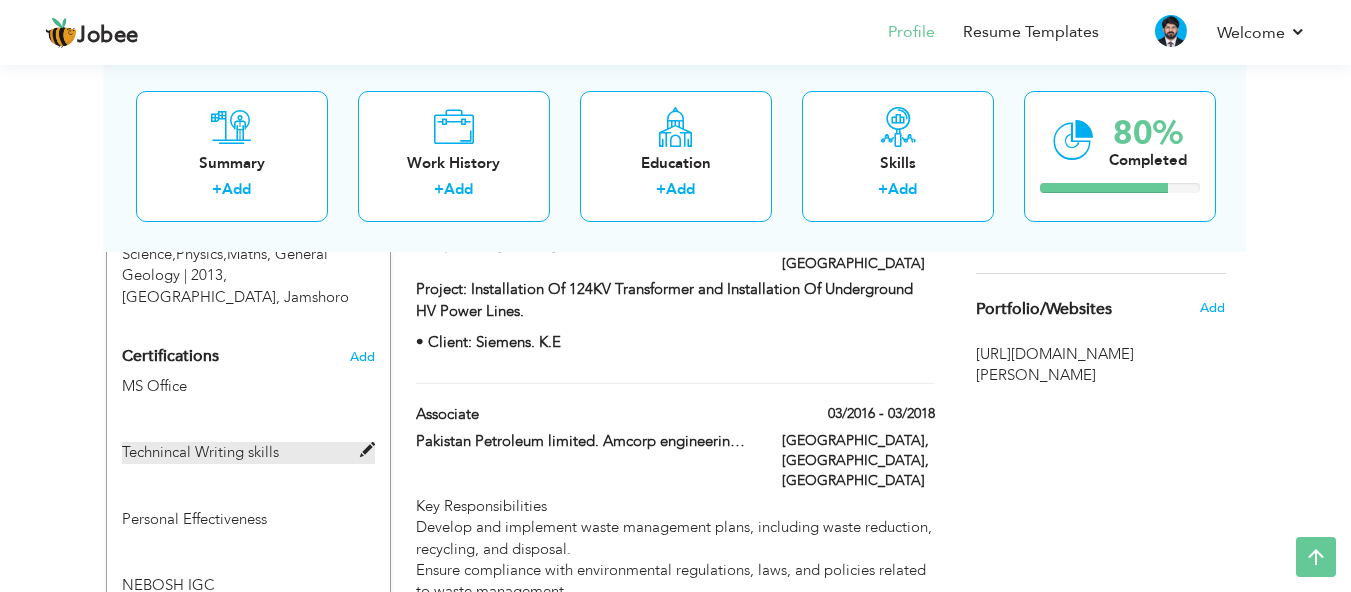 click at bounding box center (367, 450) 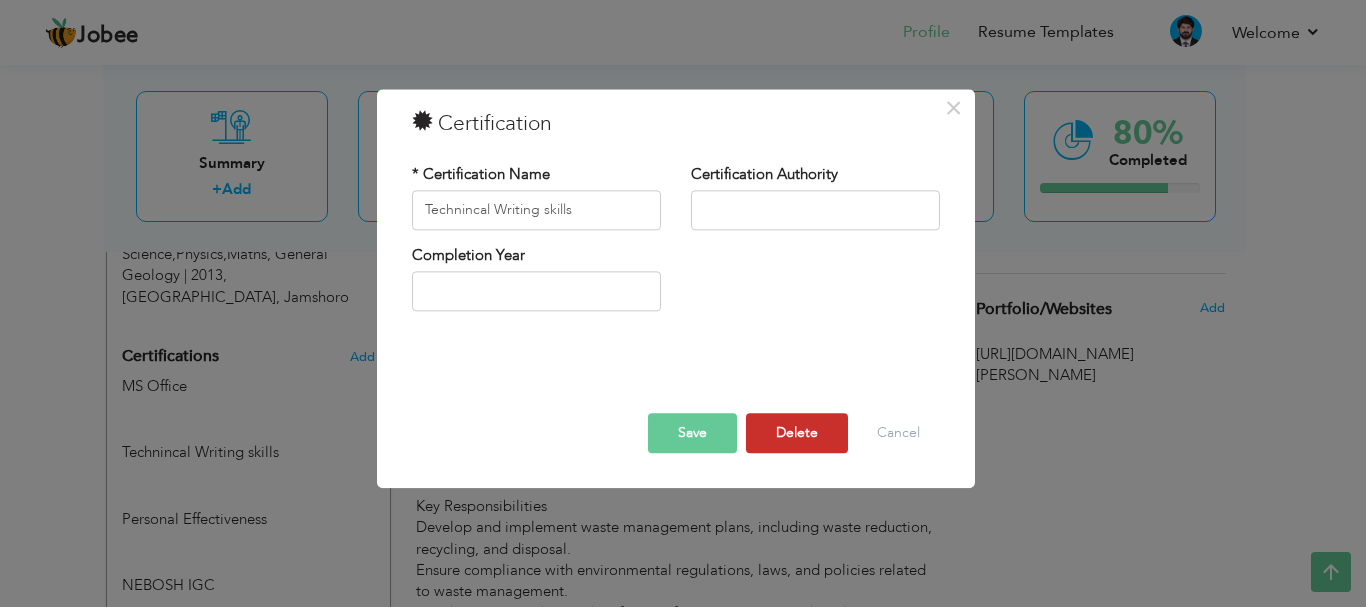click on "Delete" at bounding box center [797, 433] 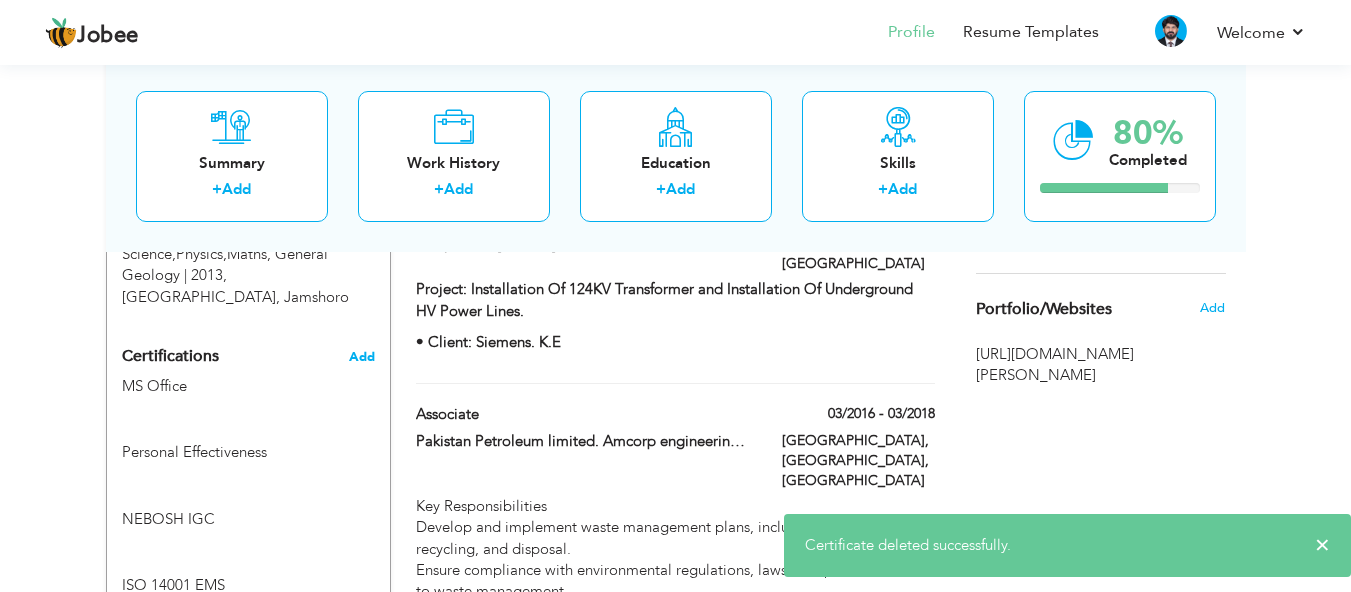 click on "Add" at bounding box center [362, 357] 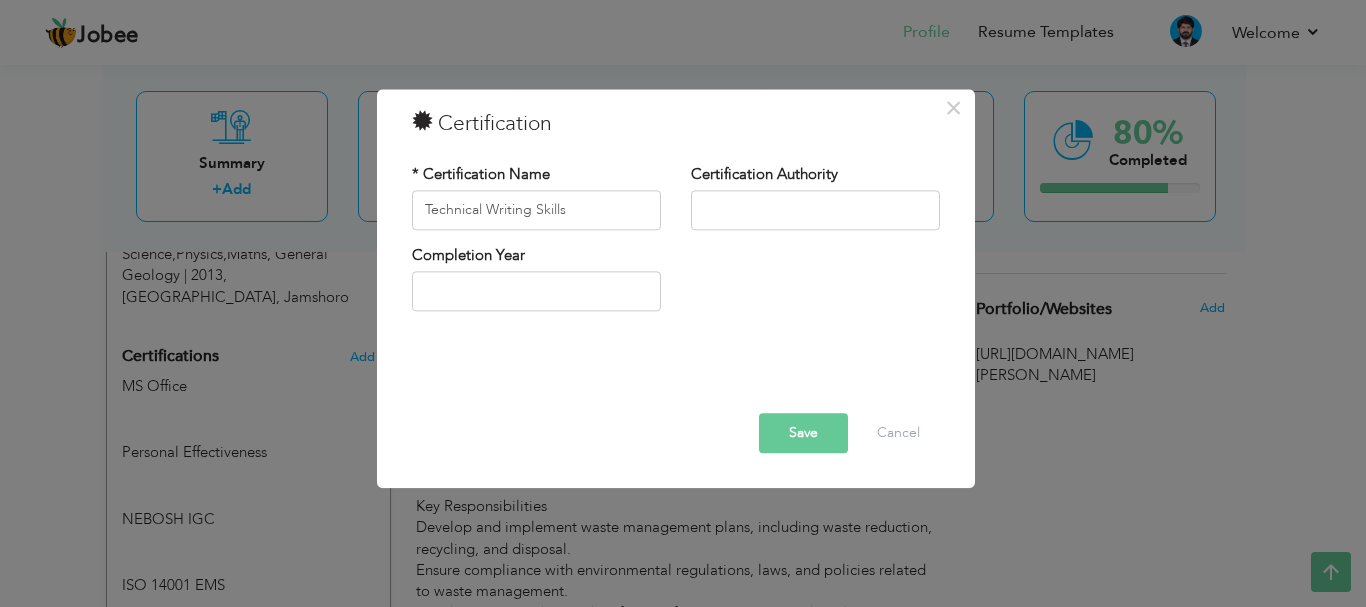 click on "Save" at bounding box center (803, 433) 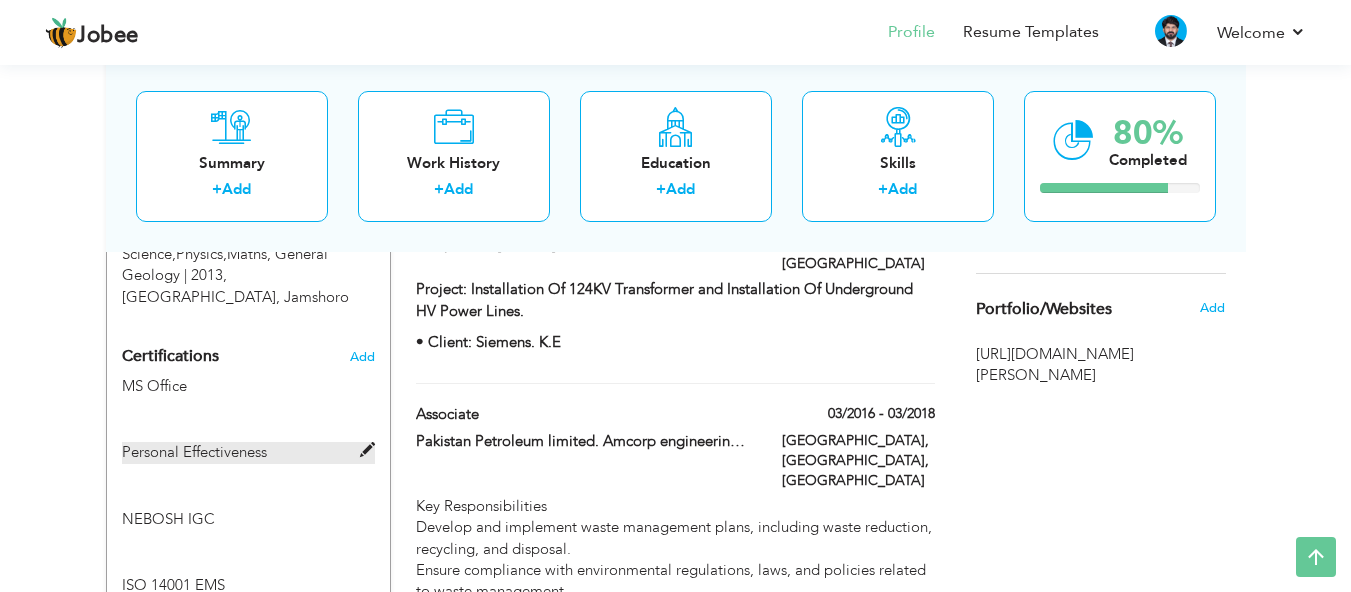 click at bounding box center [367, 450] 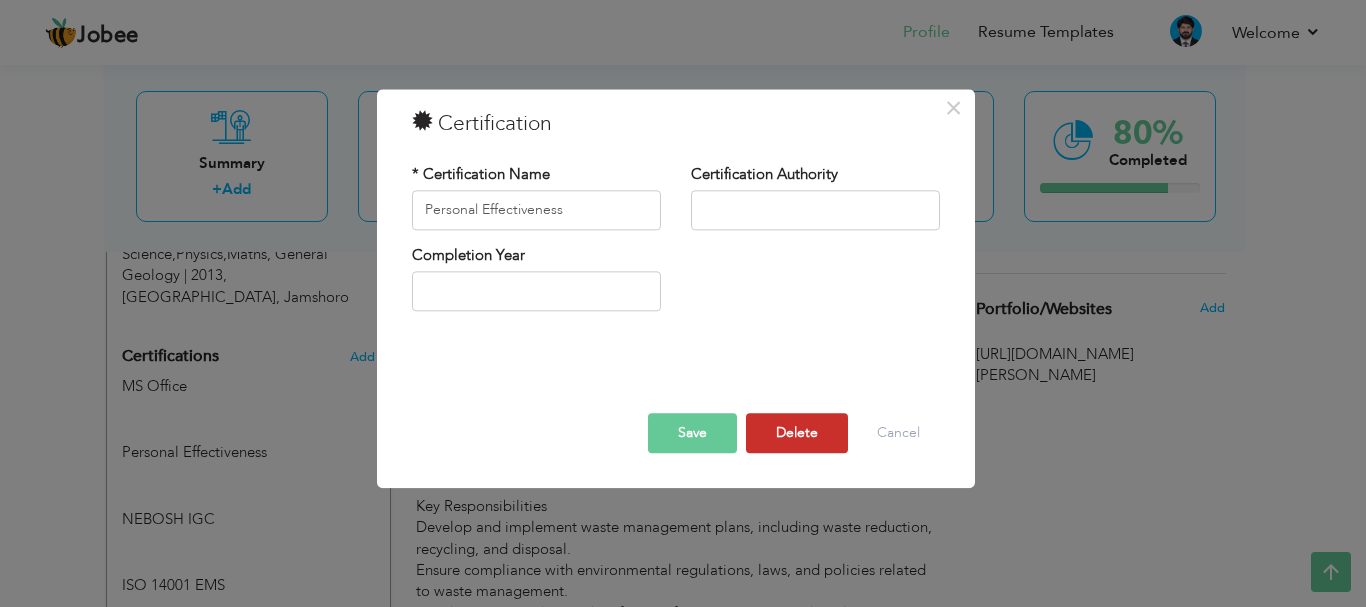 click on "Delete" at bounding box center [797, 433] 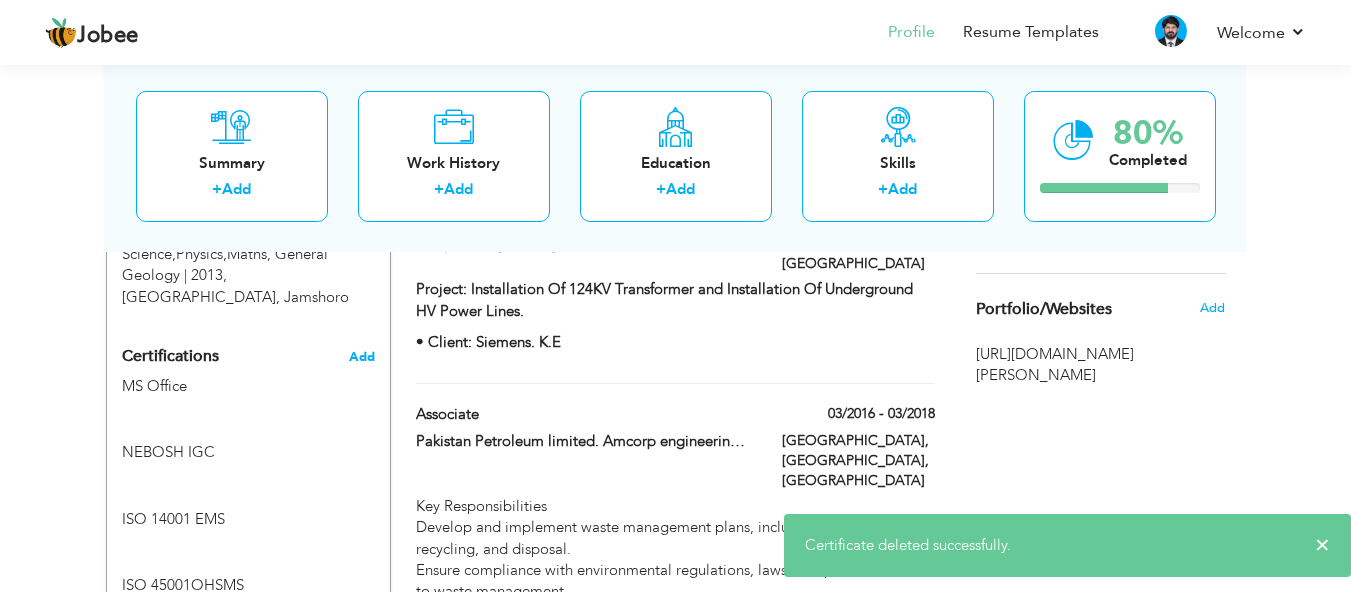 click on "Add" at bounding box center [362, 357] 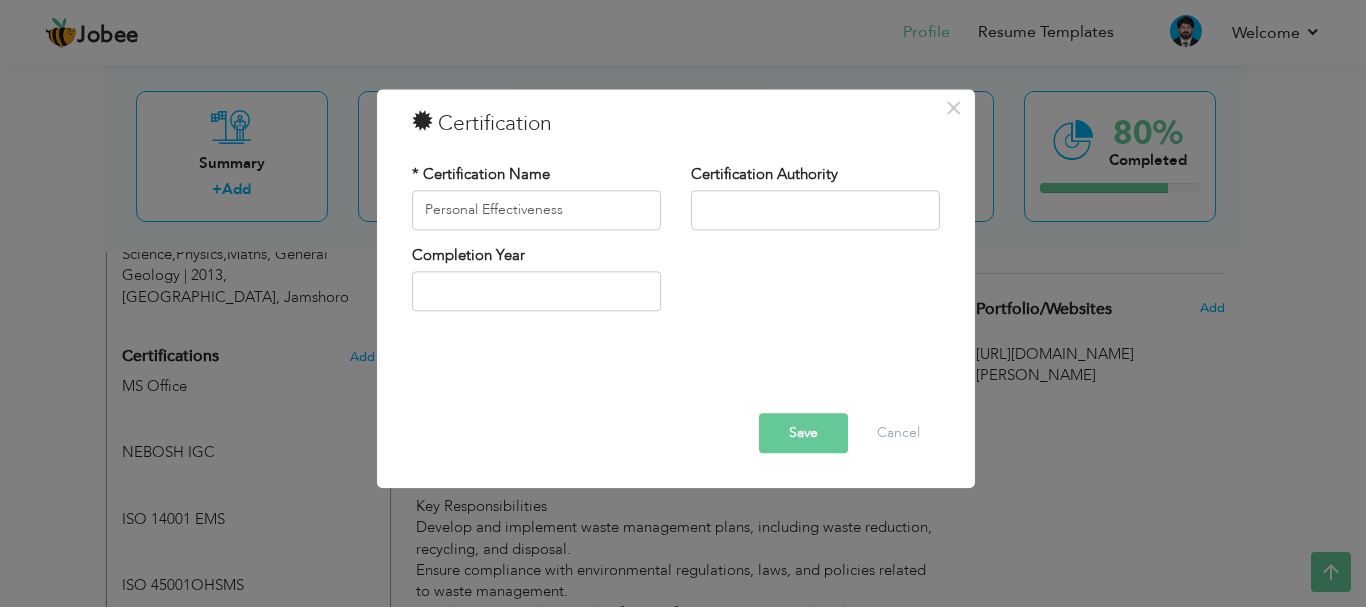 click on "Save" at bounding box center [803, 433] 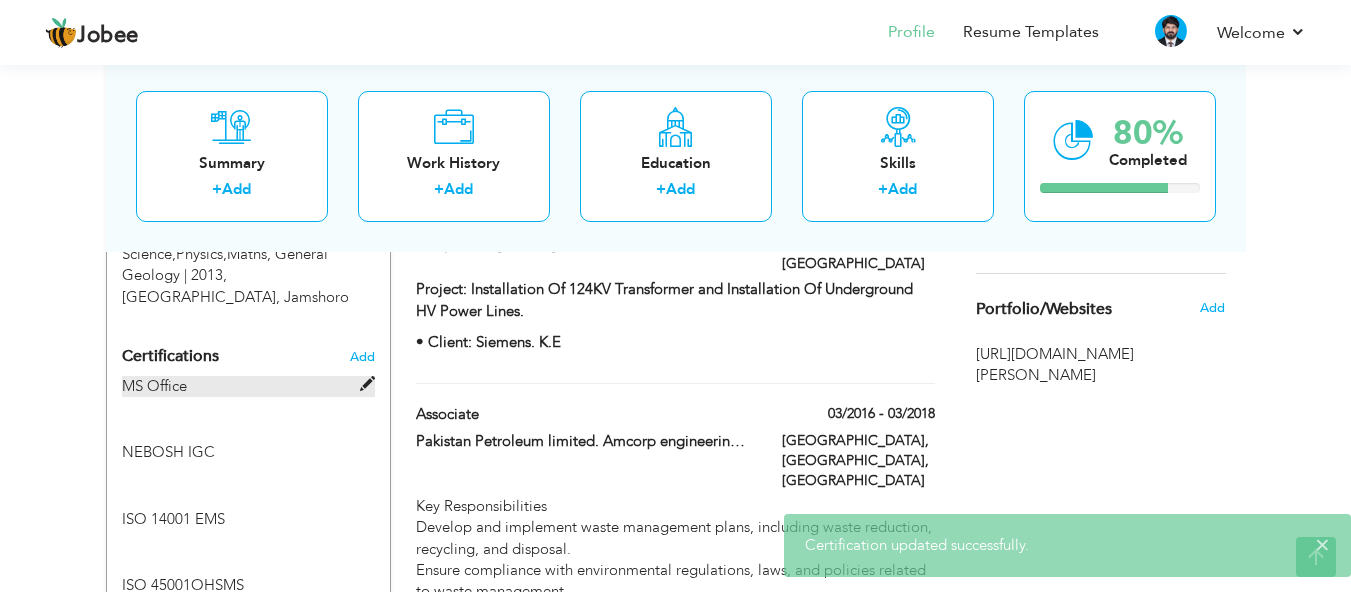 click at bounding box center [367, 384] 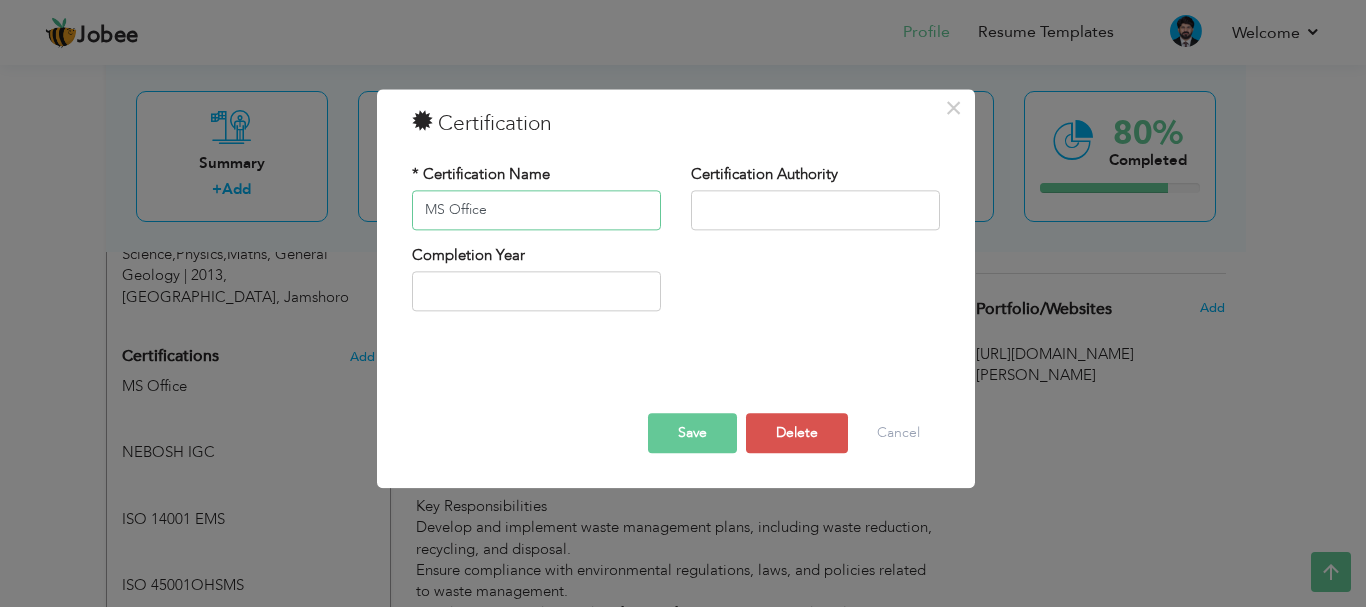 type on "MS Office word ,PP, project, excel" 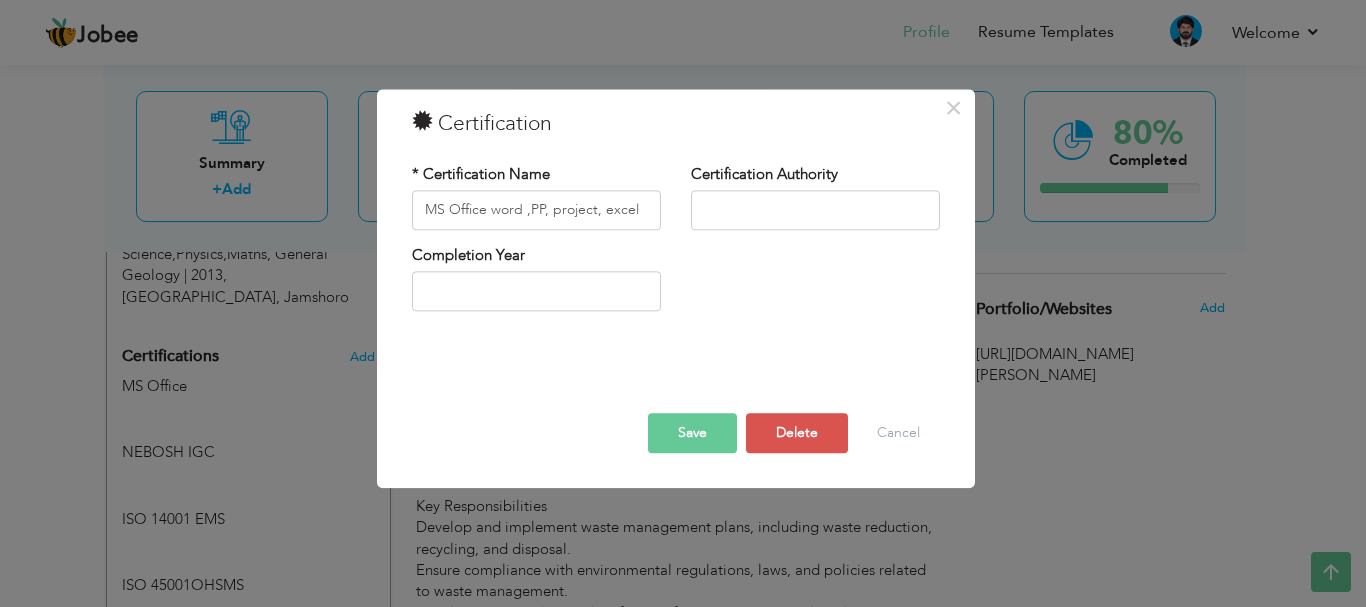 click on "Save" at bounding box center (692, 433) 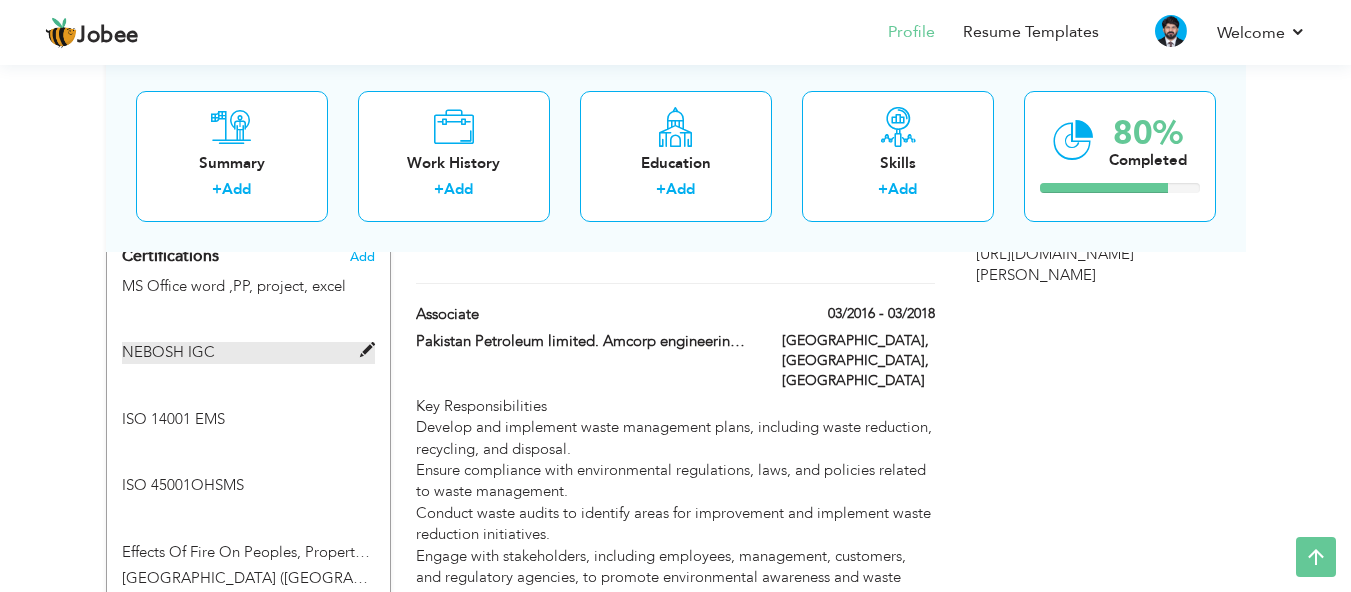 scroll, scrollTop: 1241, scrollLeft: 0, axis: vertical 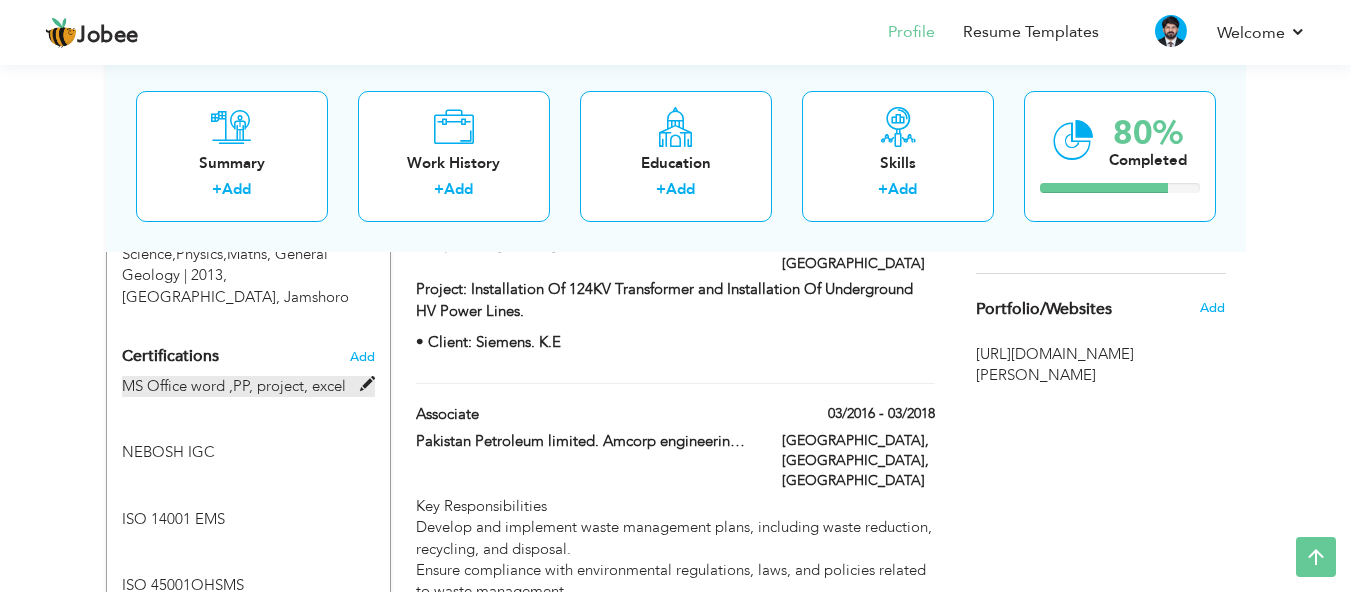 click at bounding box center [367, 384] 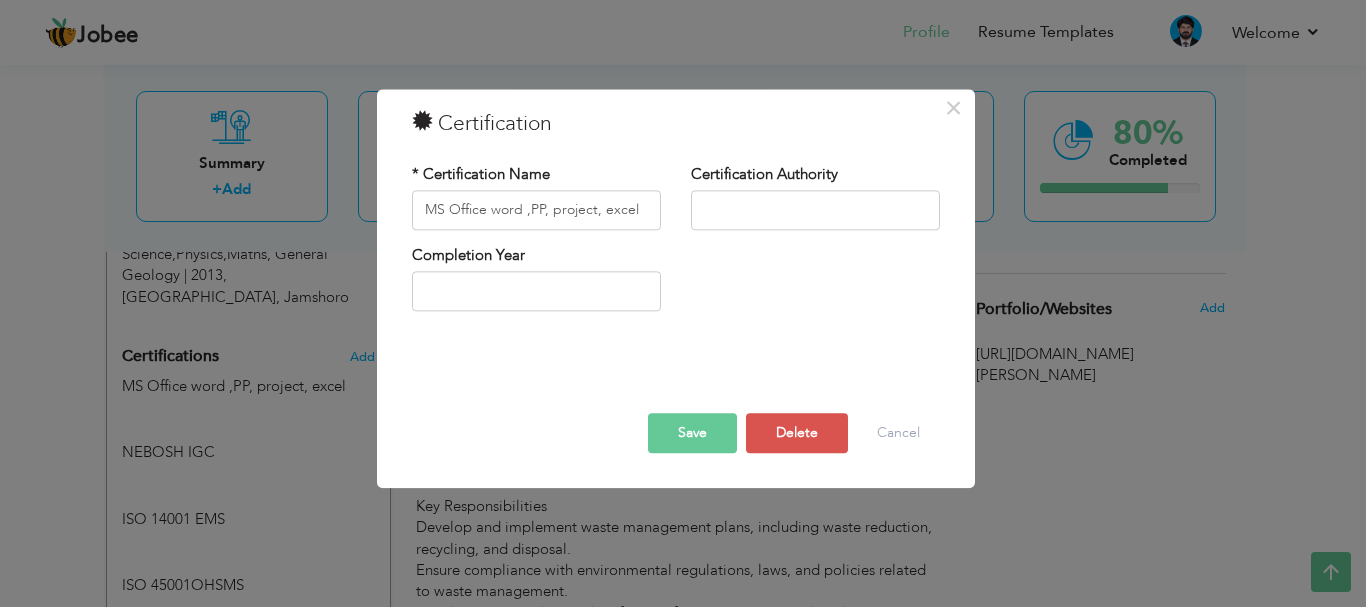click on "×
Certification
* Certification Name
MS Office word ,PP, project, excel
Certification Authority
Completion Year   Save" at bounding box center [683, 303] 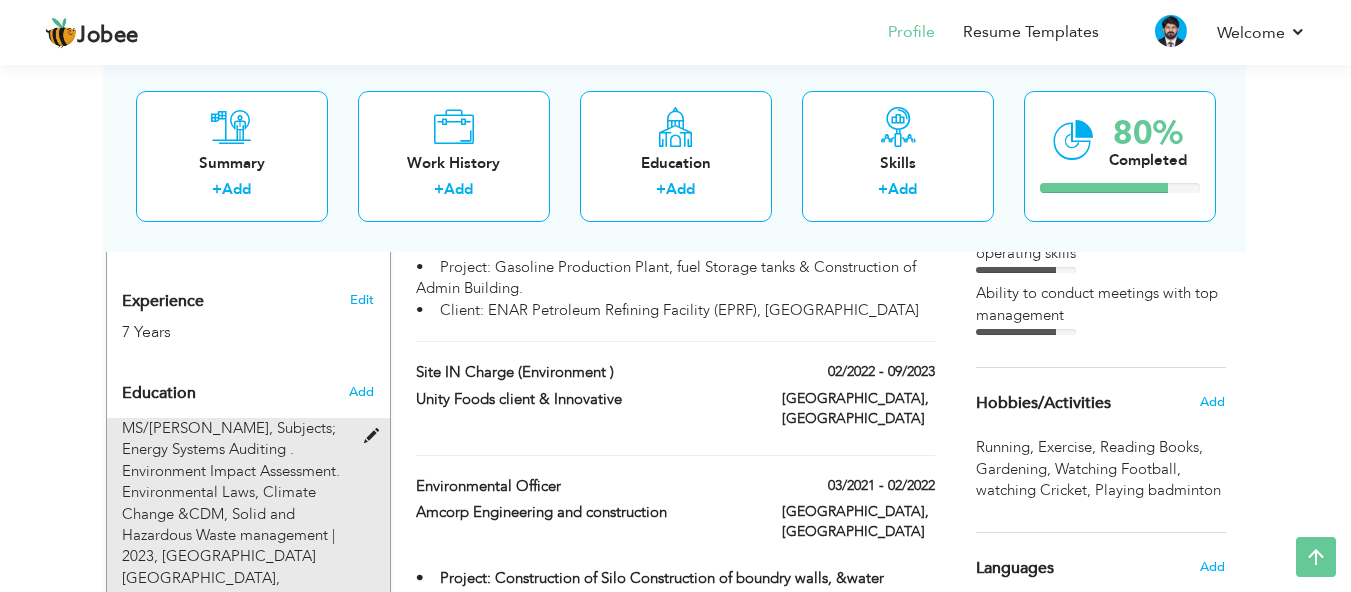scroll, scrollTop: 741, scrollLeft: 0, axis: vertical 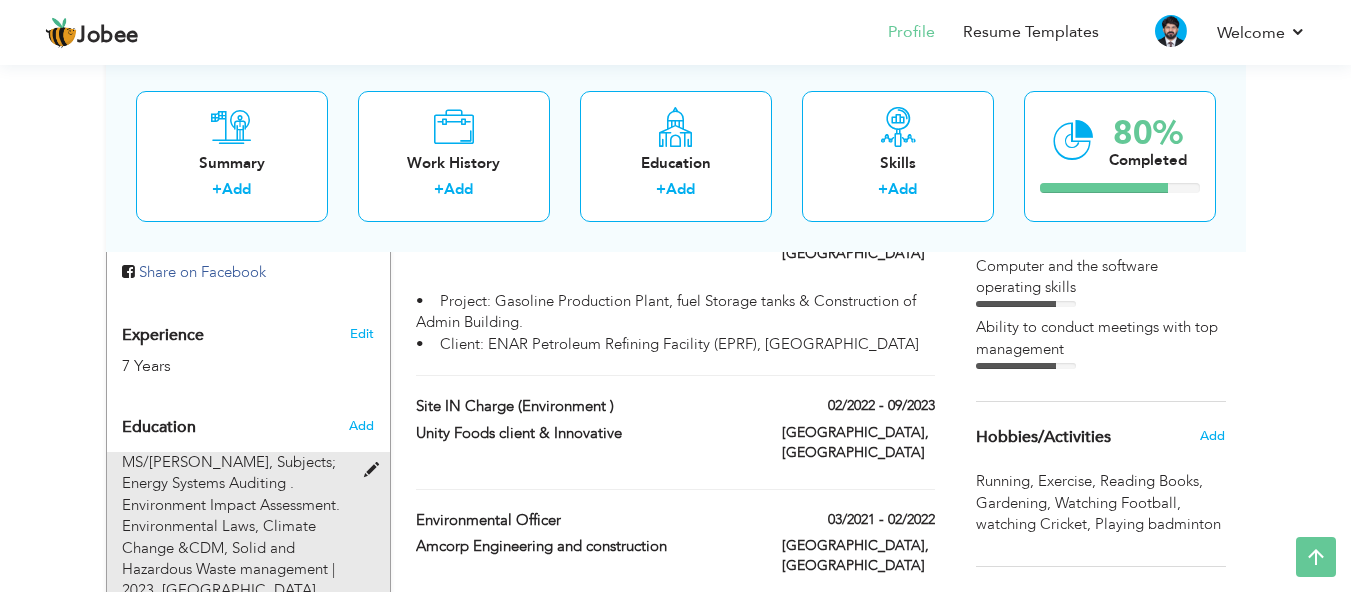 click at bounding box center (378, 459) 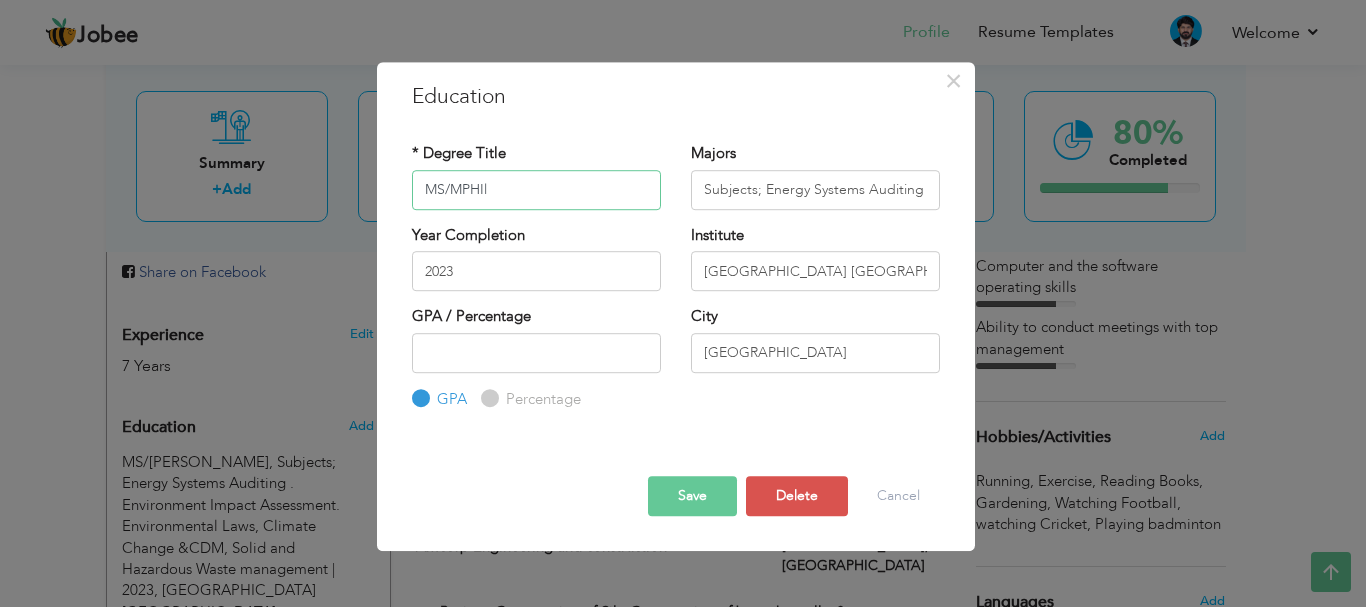 drag, startPoint x: 499, startPoint y: 188, endPoint x: 423, endPoint y: 187, distance: 76.00658 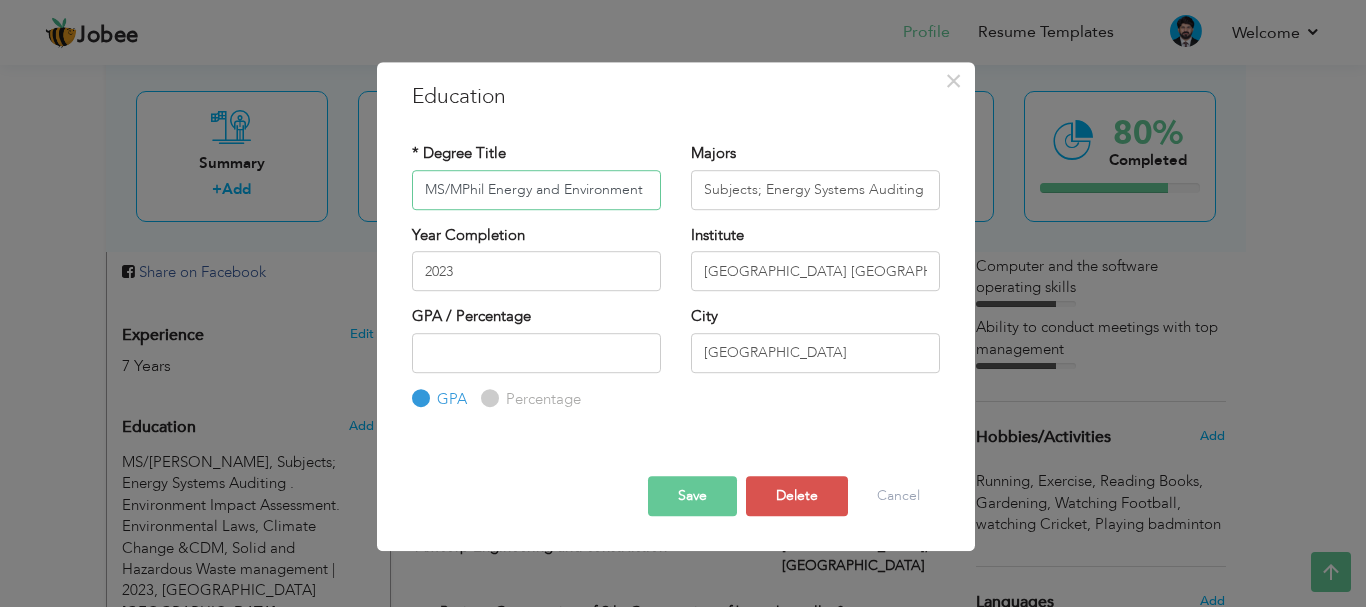 drag, startPoint x: 430, startPoint y: 190, endPoint x: 420, endPoint y: 198, distance: 12.806249 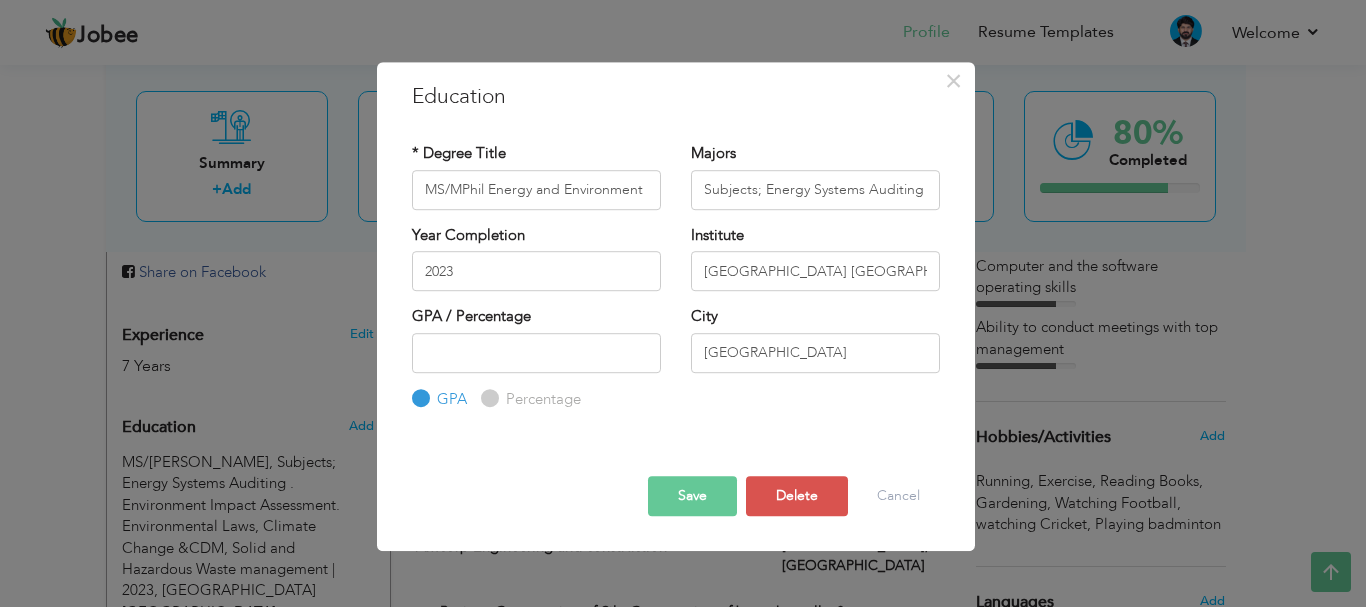 click on "Save" at bounding box center (692, 496) 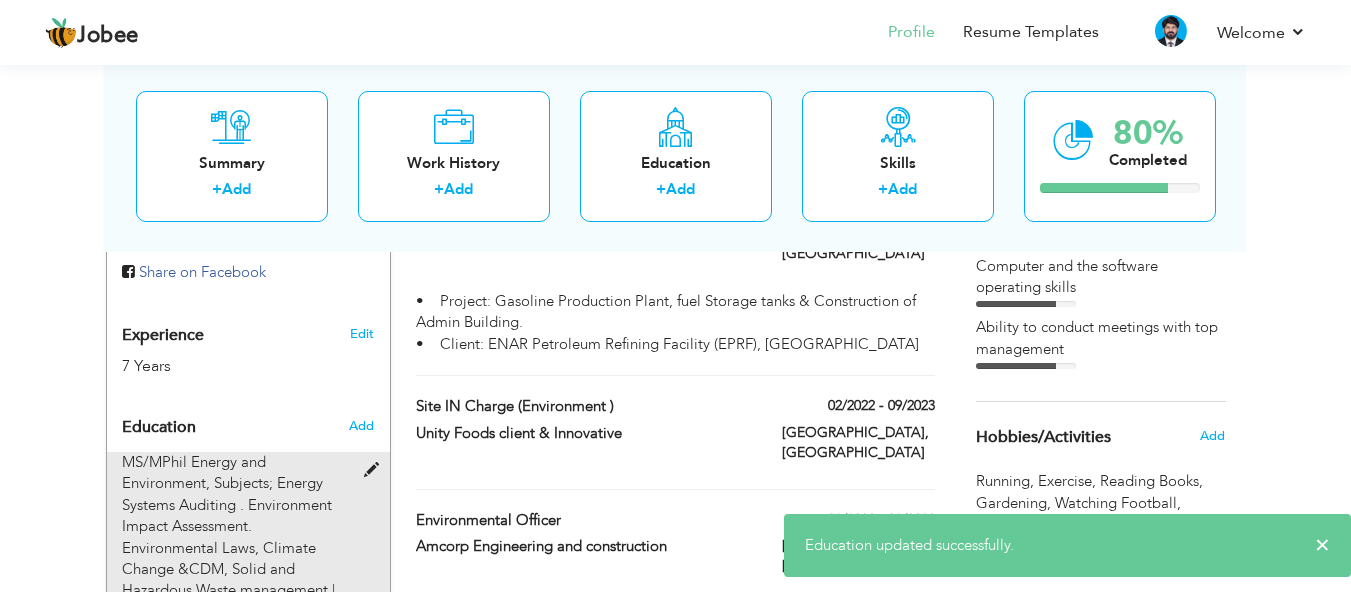 click at bounding box center (376, 470) 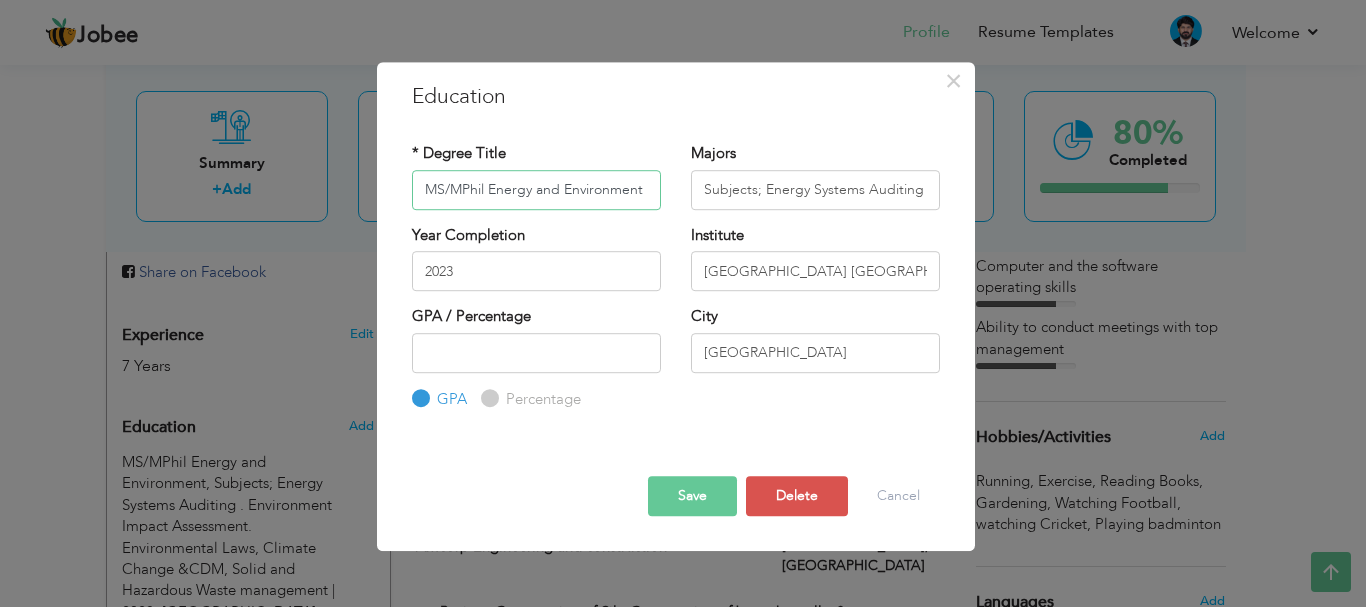 drag, startPoint x: 640, startPoint y: 193, endPoint x: 425, endPoint y: 201, distance: 215.14879 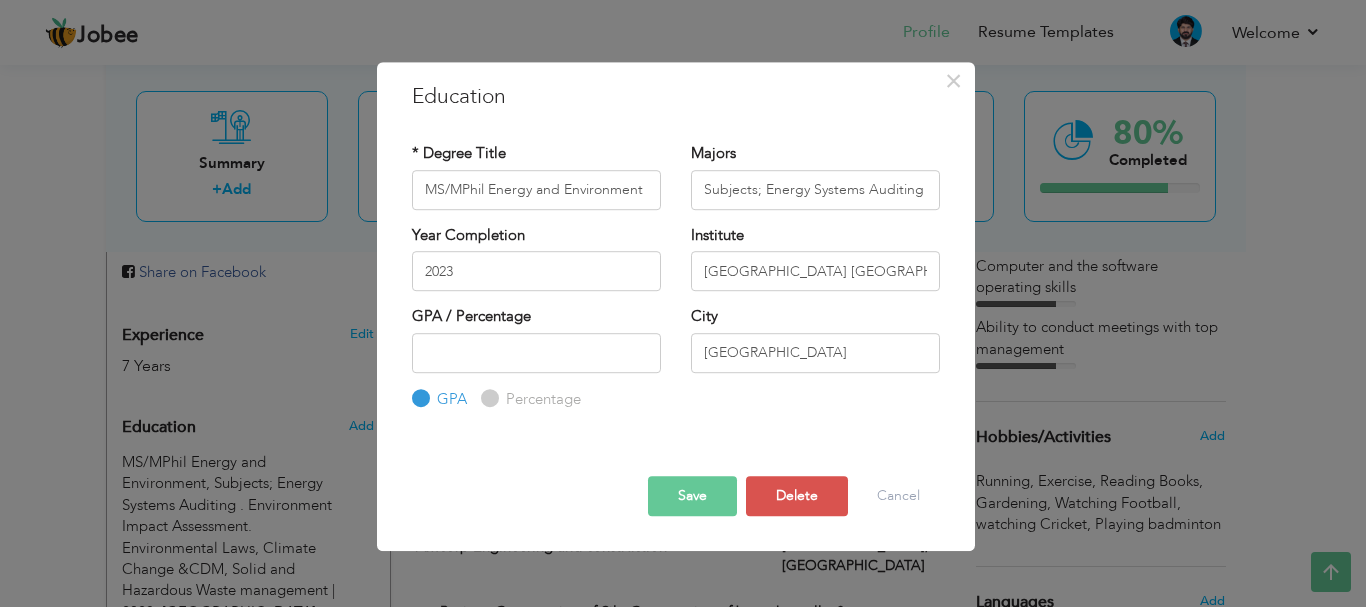 click on "Save" at bounding box center (692, 496) 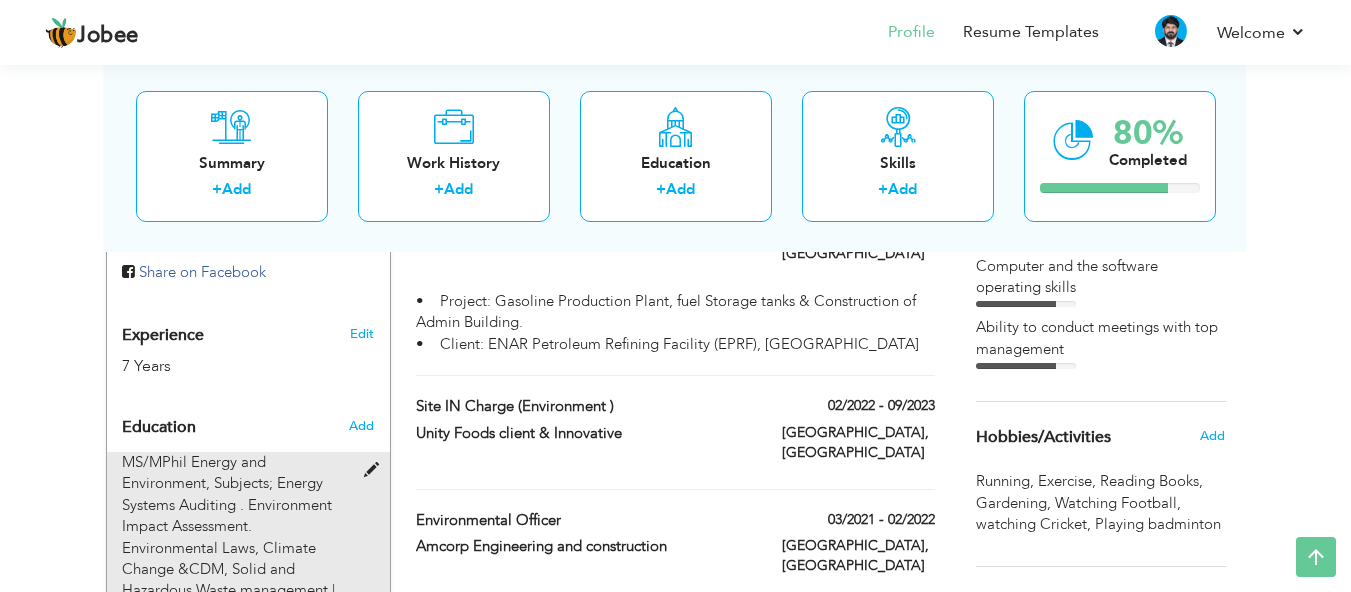 click at bounding box center [376, 470] 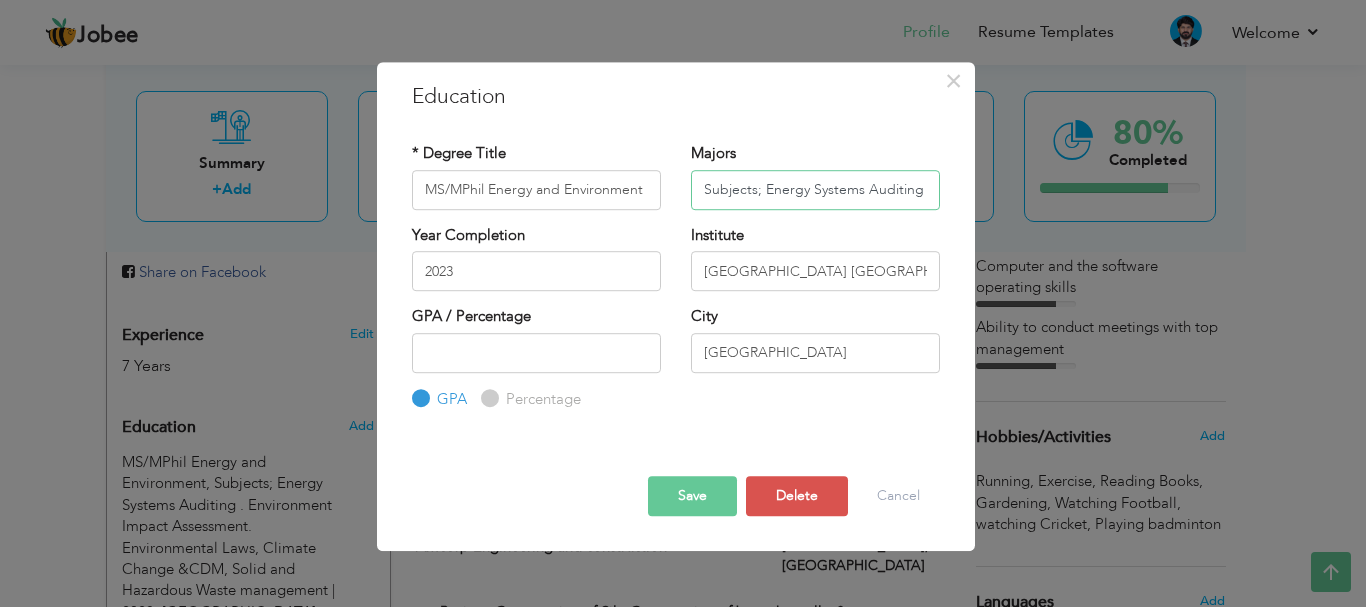 click on "Subjects; Energy Systems Auditing . Environment Impact Assessment. Environmental Laws, Climate Change &CDM, Solid and Hazardous Waste management" at bounding box center [815, 190] 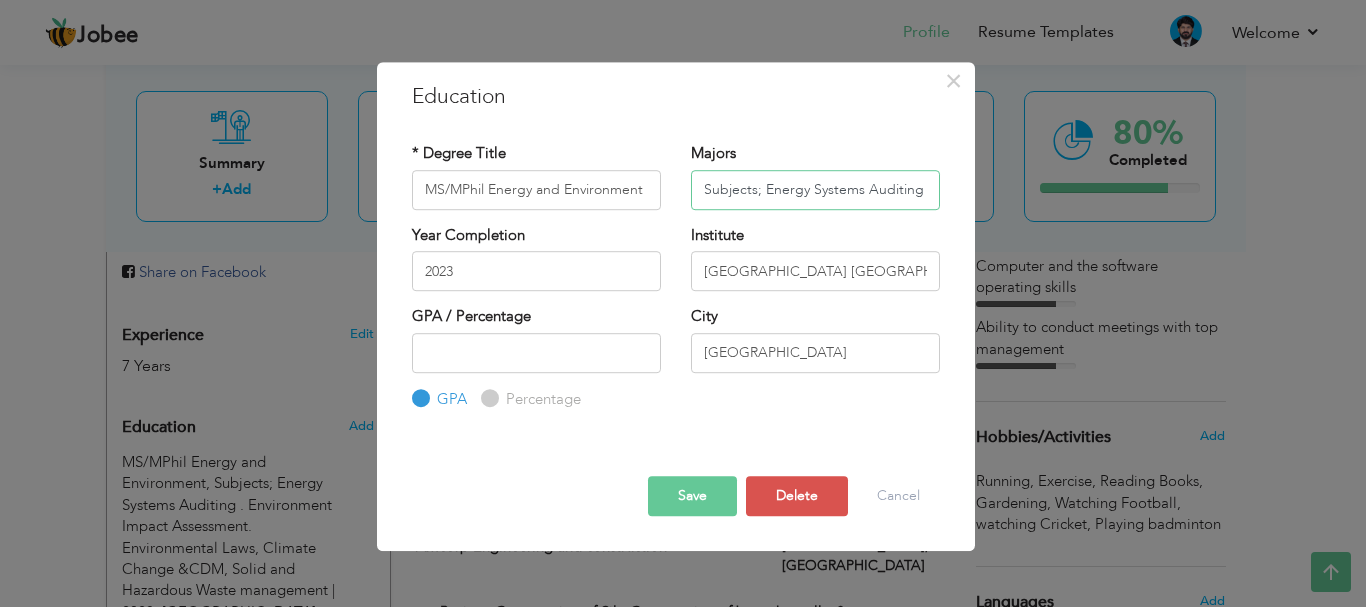 type on "Subjects; Energy Systems Auditing . Environment Impact Assessment. Environmental Laws, Climate Change &CDM, Solid and Hazardous Waste management" 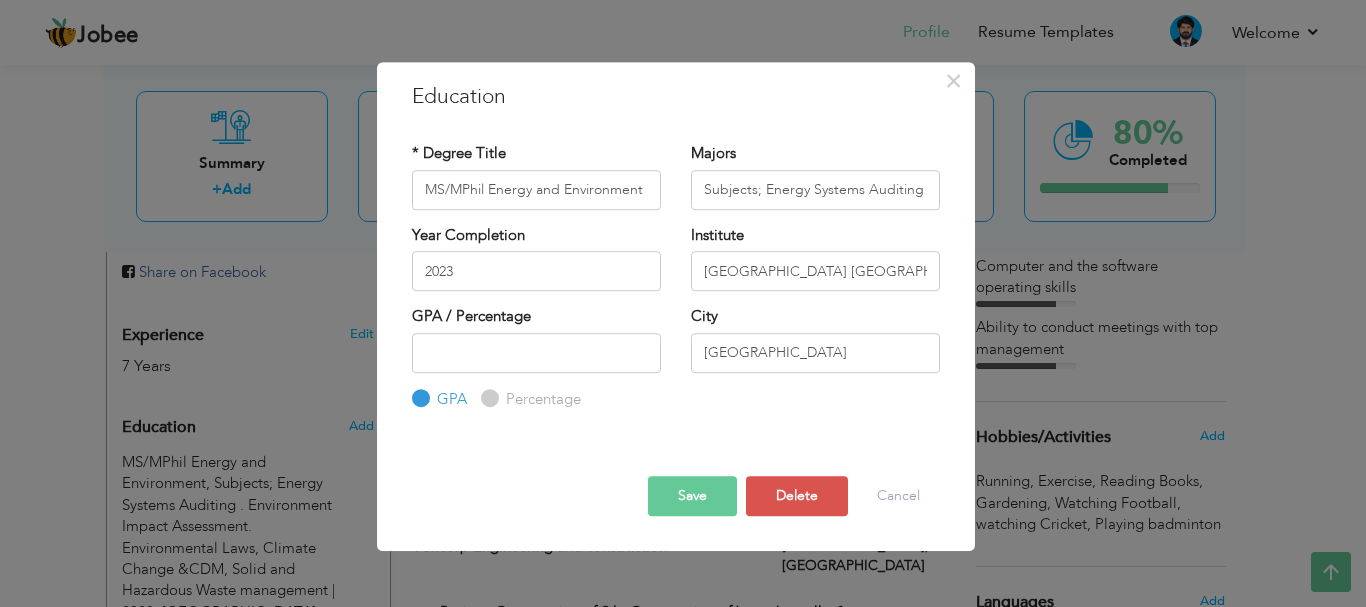 click on "Save" at bounding box center (692, 496) 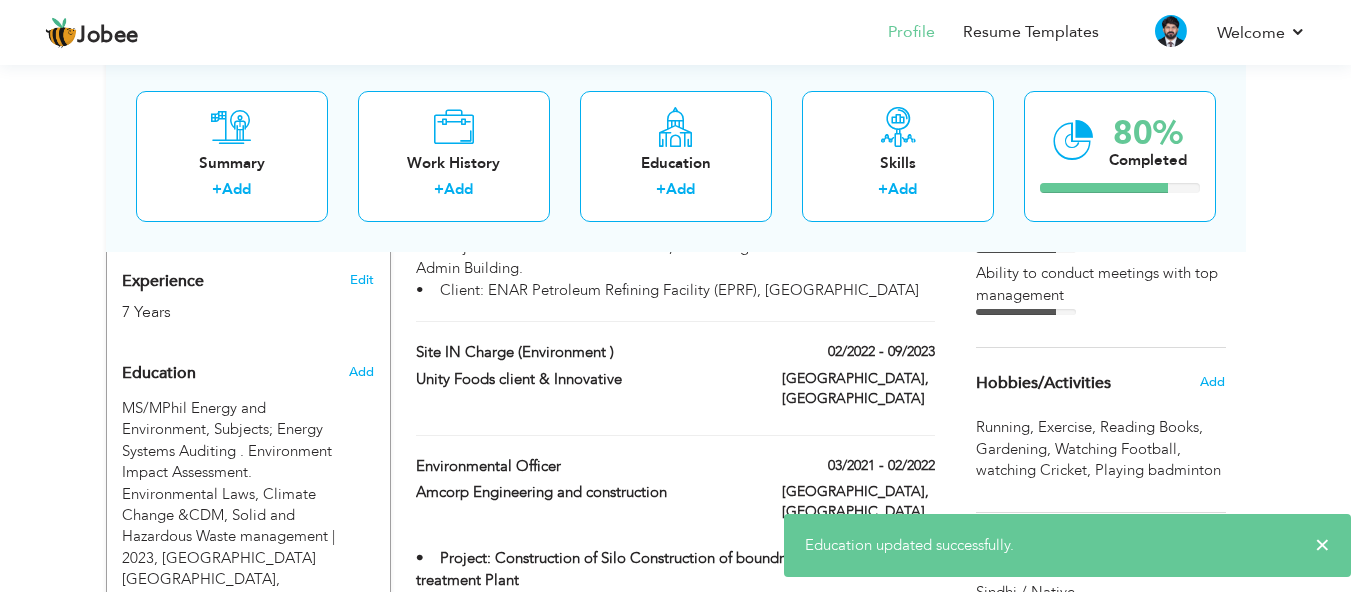 scroll, scrollTop: 841, scrollLeft: 0, axis: vertical 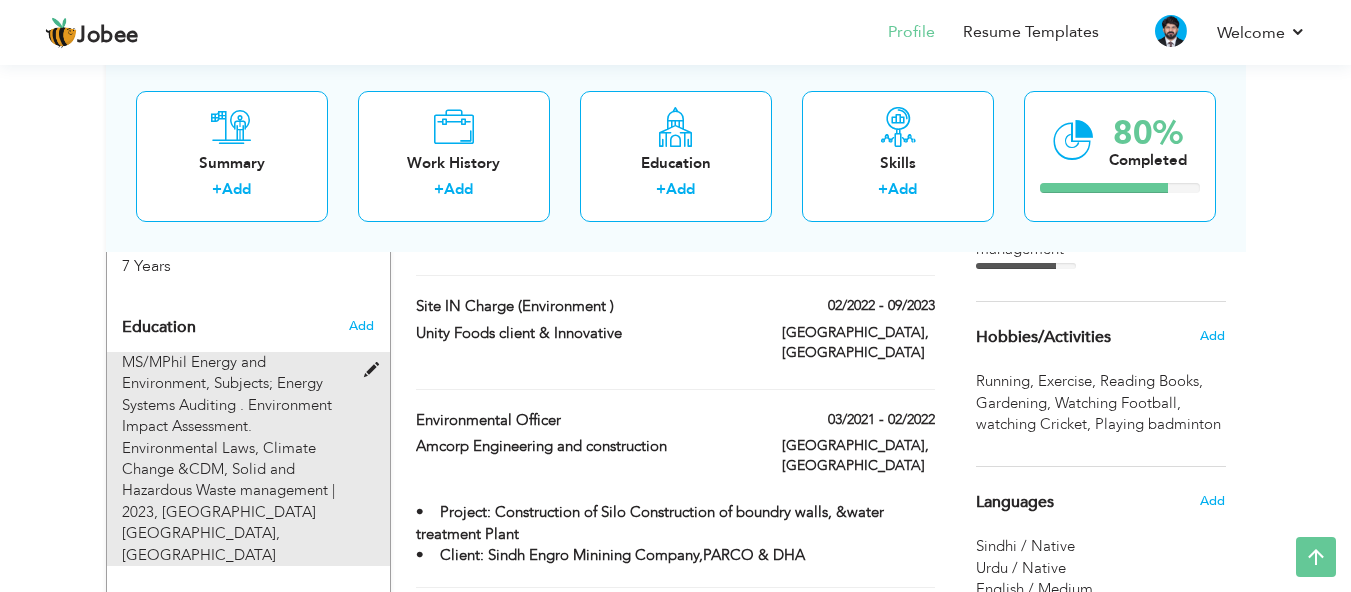 click at bounding box center [376, 370] 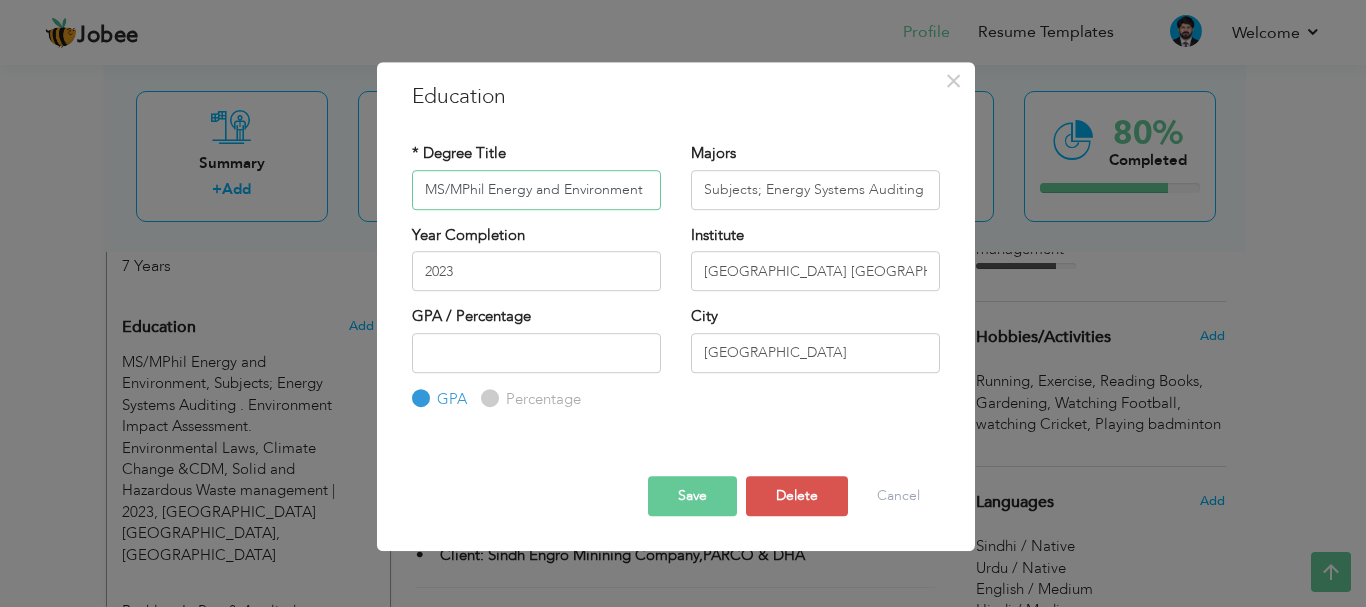 click on "MS/MPhil Energy and Environment" at bounding box center [536, 190] 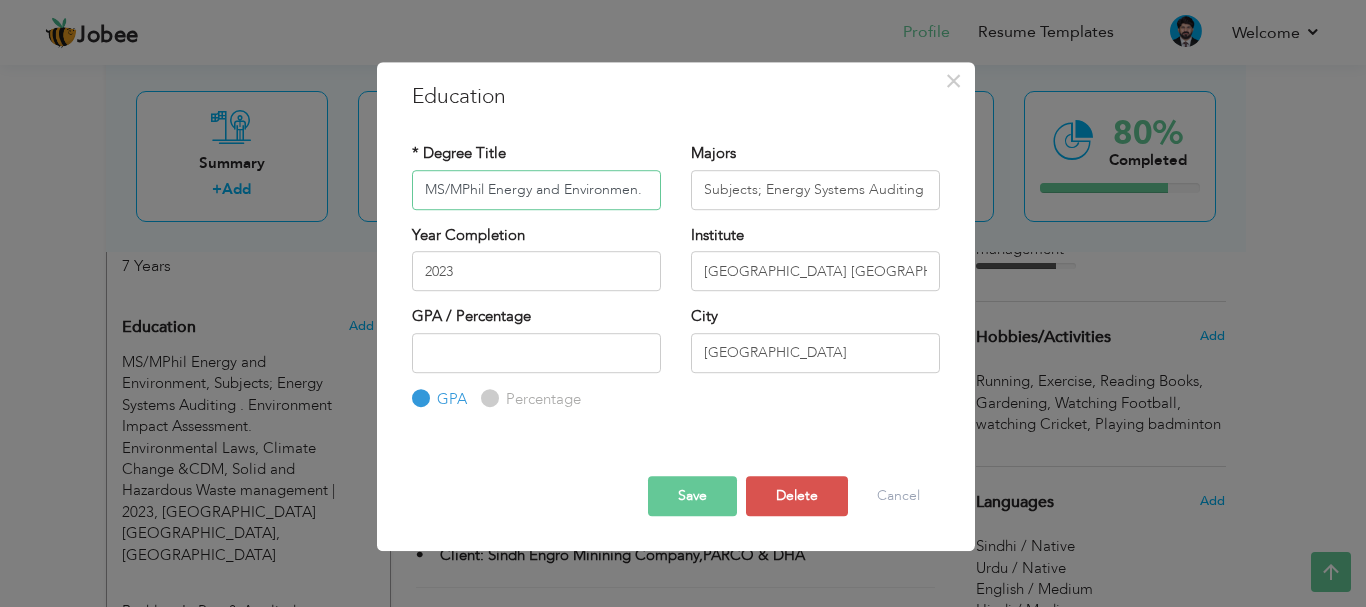 type on "MS/MPhil Energy and Environmen." 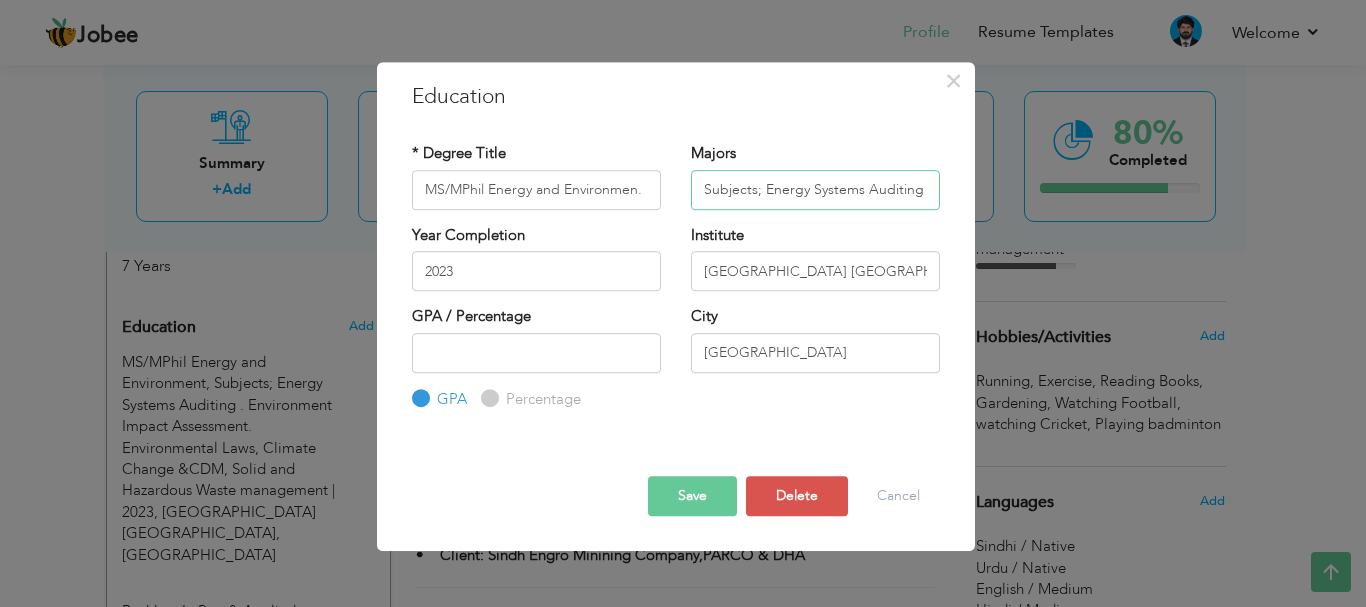 click on "Subjects; Energy Systems Auditing . Environment Impact Assessment. Environmental Laws, Climate Change &CDM, Solid and Hazardous Waste management" at bounding box center [815, 190] 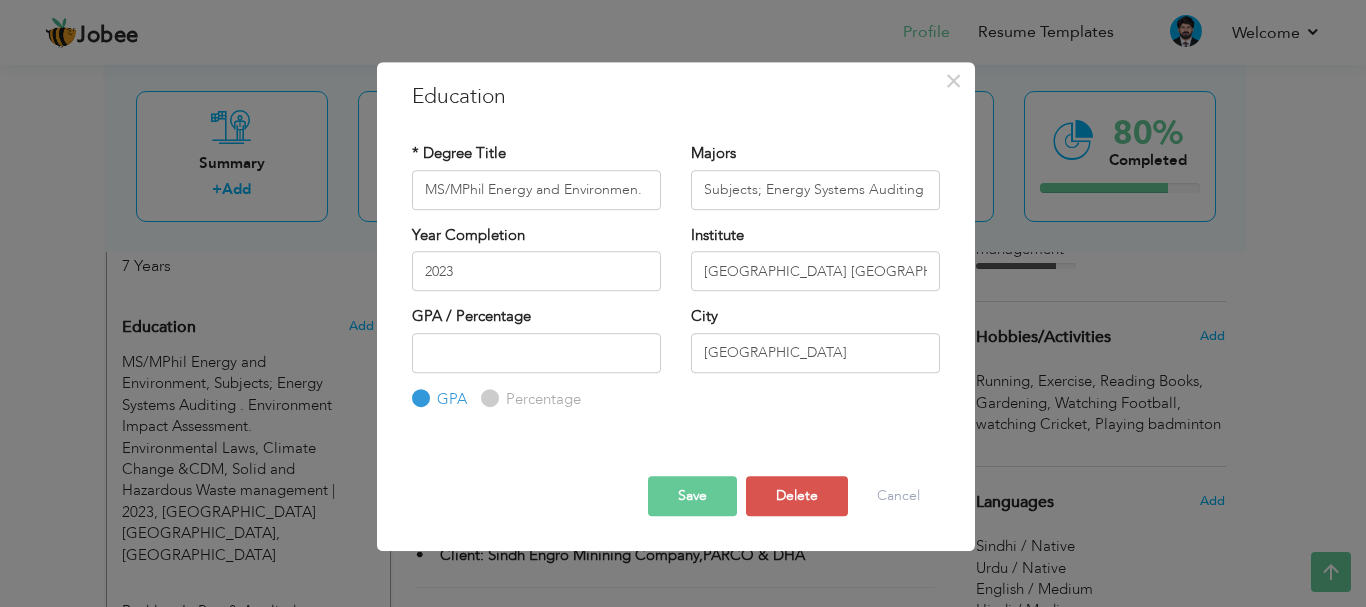 click on "Save" at bounding box center (692, 496) 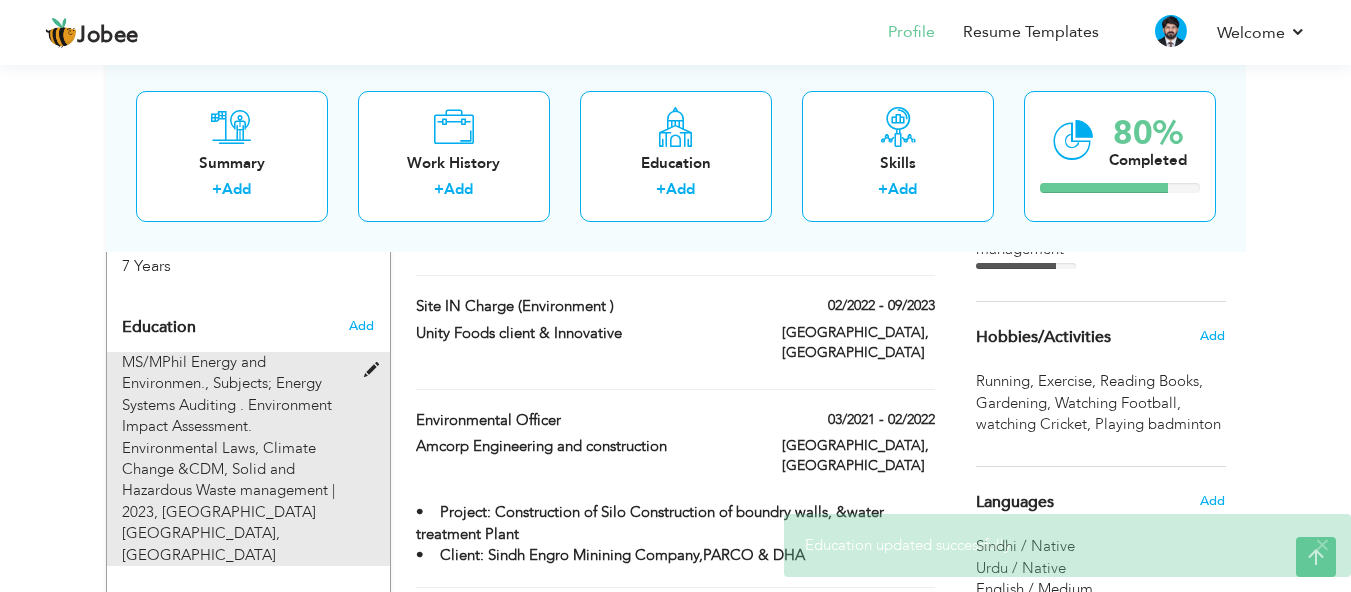 click at bounding box center [376, 370] 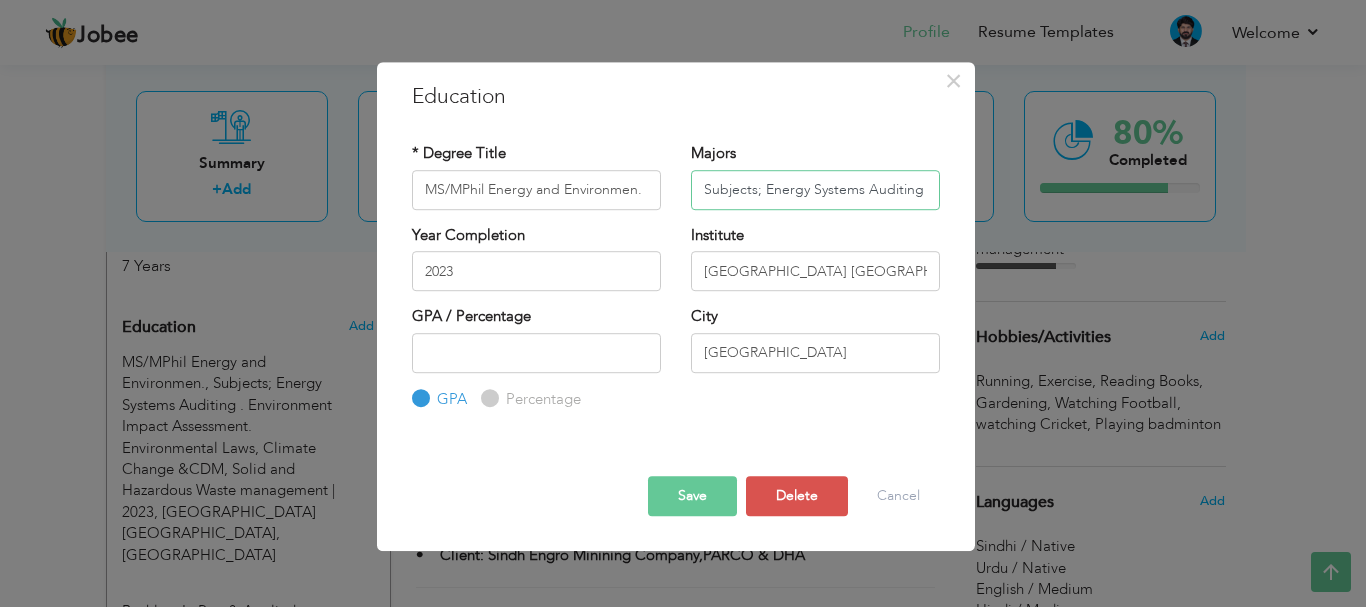 drag, startPoint x: 859, startPoint y: 195, endPoint x: 676, endPoint y: 186, distance: 183.22118 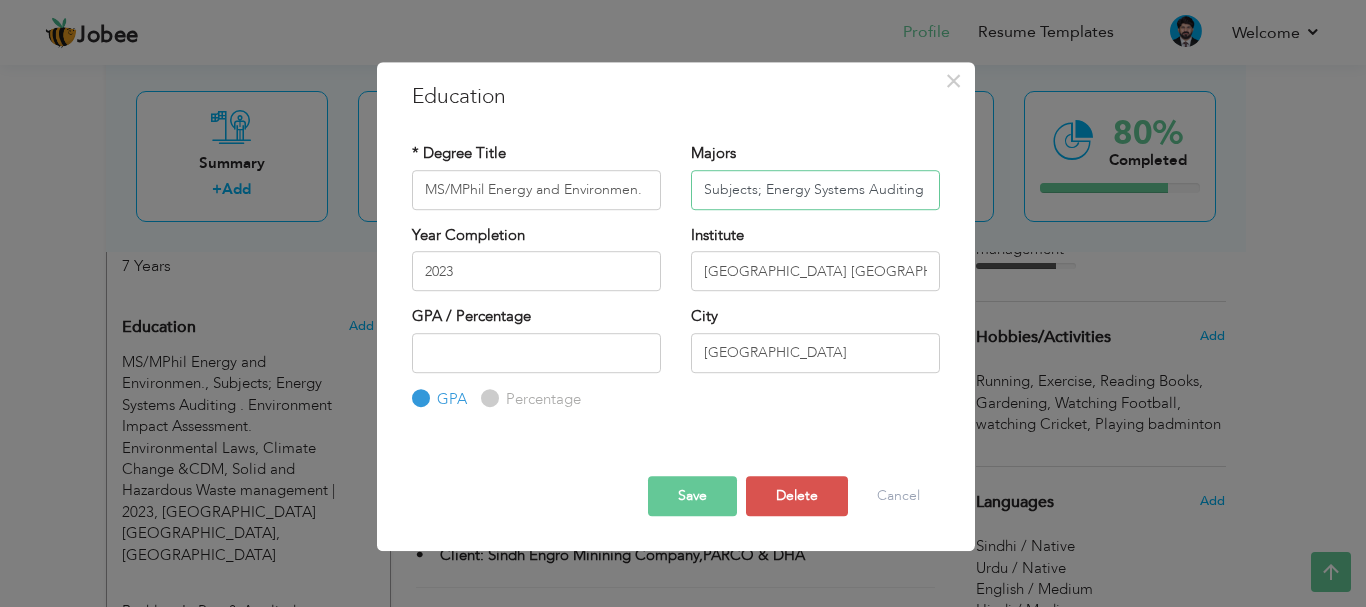 type on "Subjects; Energy Systems Auditing . Environment Impact Assessment. Environmental Laws, Climate Change &CDM, Solid and Hazardous Waste management" 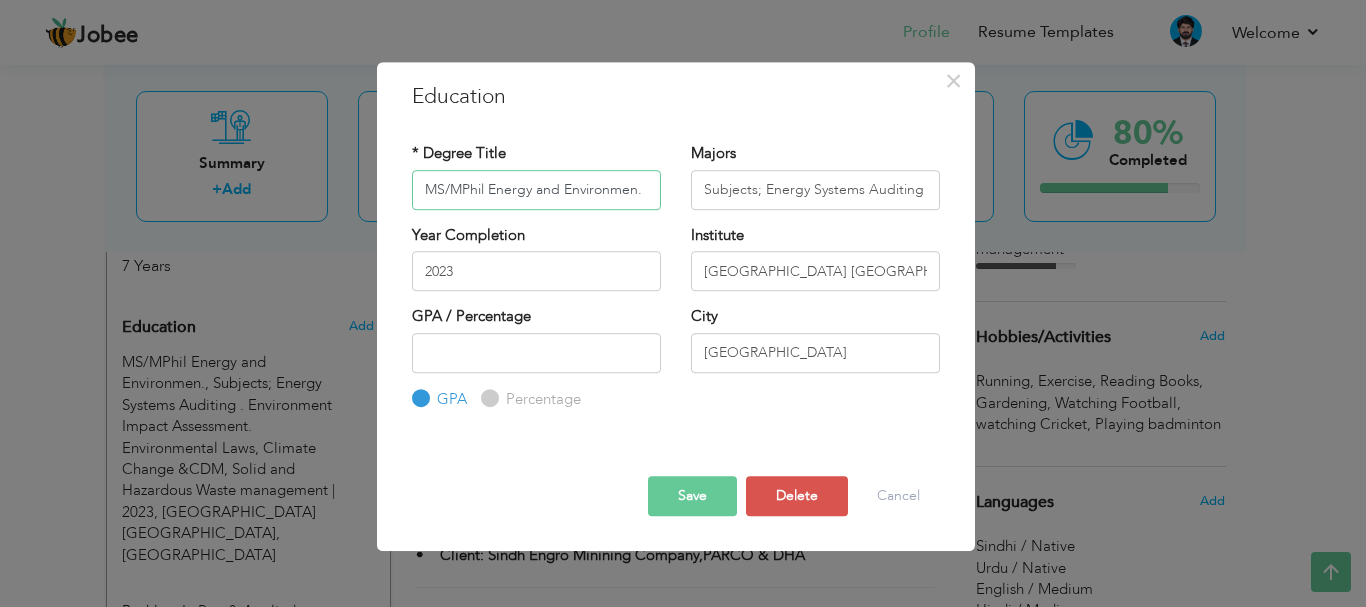 click on "MS/MPhil Energy and Environmen." at bounding box center (536, 190) 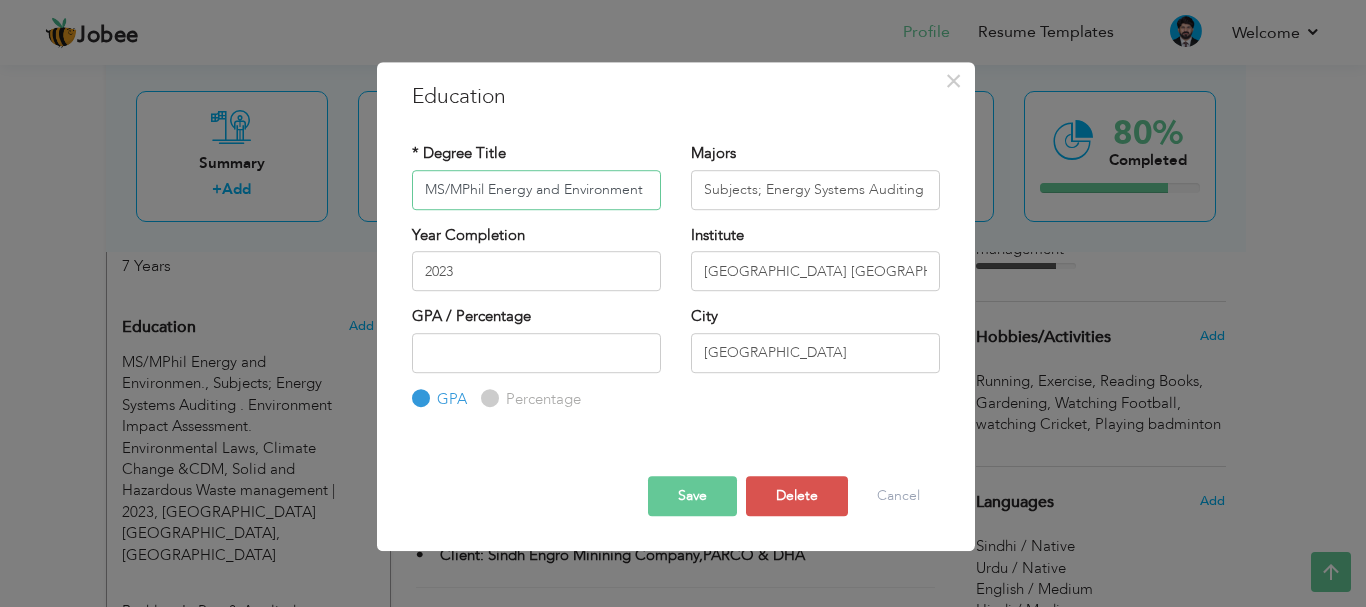 type on "MS/MPhil Energy and Environment" 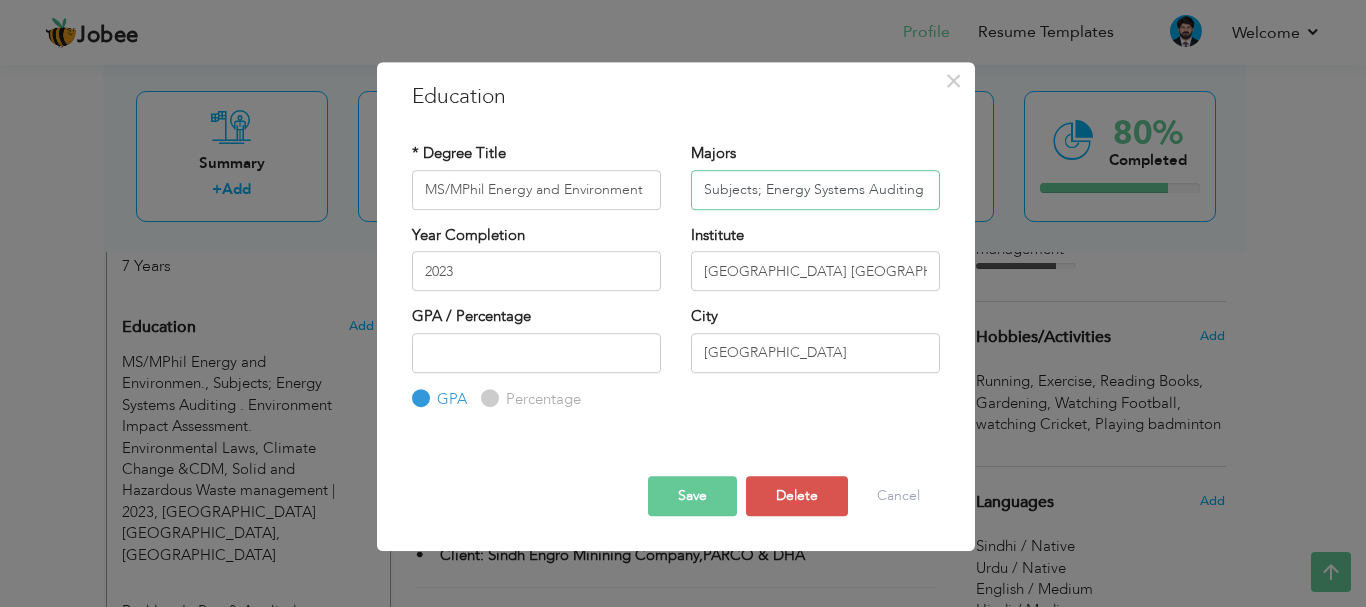 click on "Subjects; Energy Systems Auditing . Environment Impact Assessment. Environmental Laws, Climate Change &CDM, Solid and Hazardous Waste management" at bounding box center [815, 190] 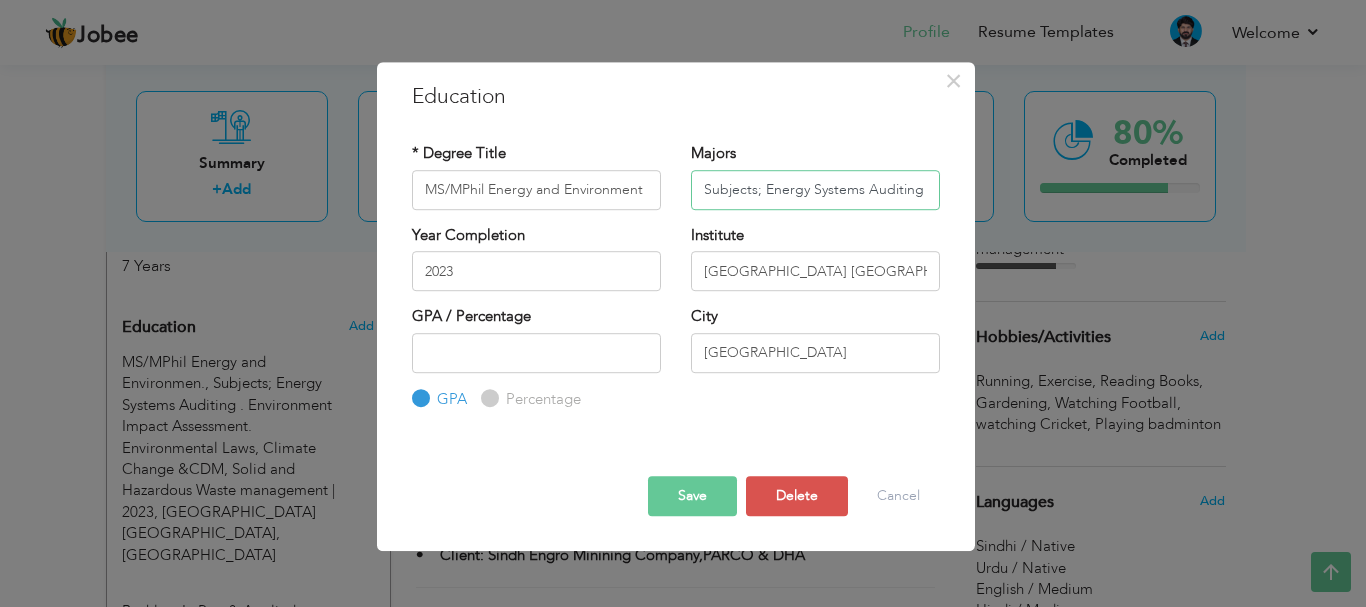 type on "Subjects; Energy Systems Auditing . Environment Impact Assessment. Environmental Laws, Climate Change &CDM, Solid and Hazardous Waste management" 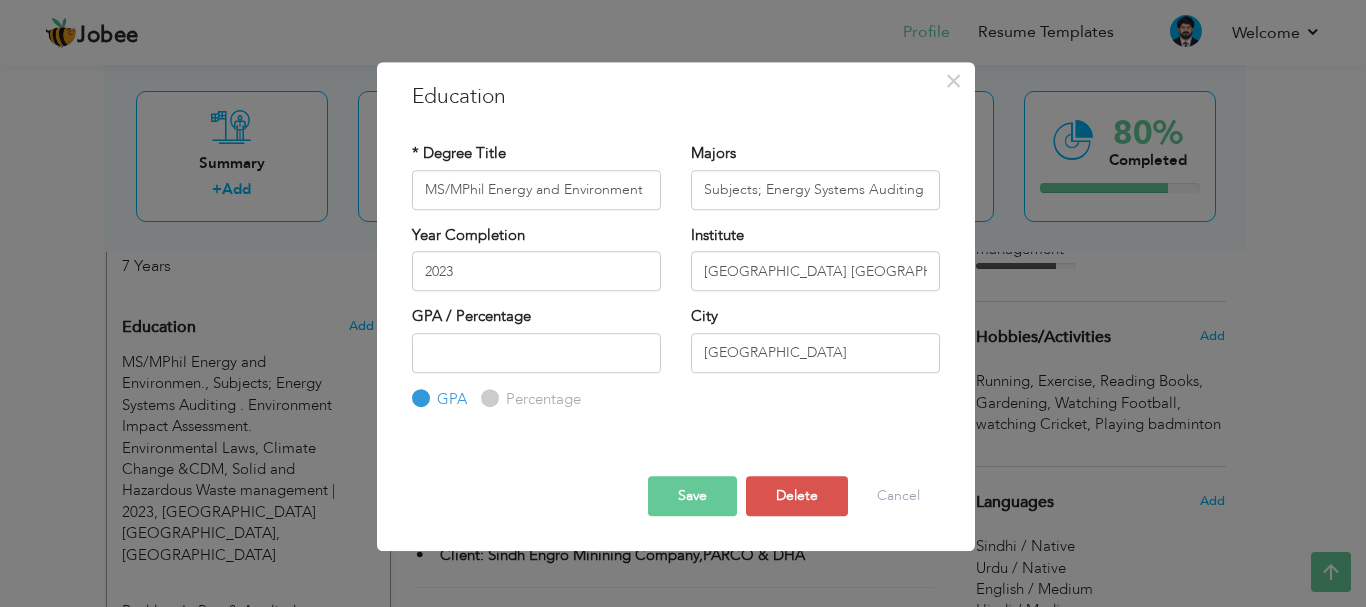 click on "Save" at bounding box center [692, 496] 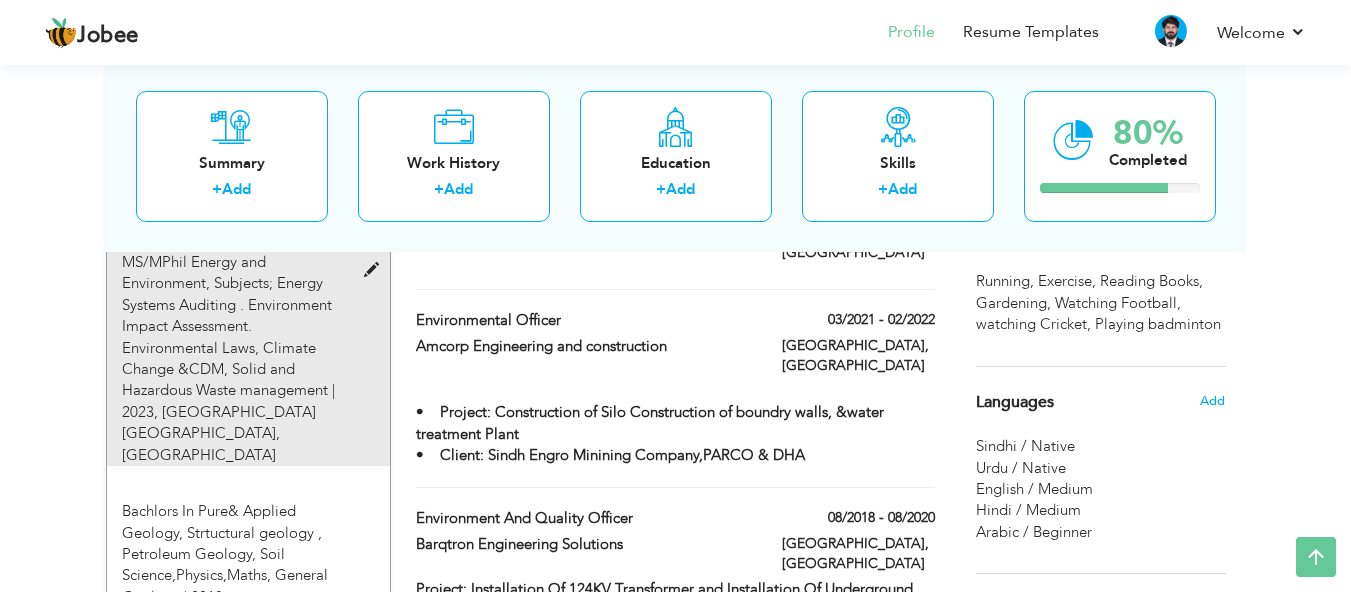 scroll, scrollTop: 1041, scrollLeft: 0, axis: vertical 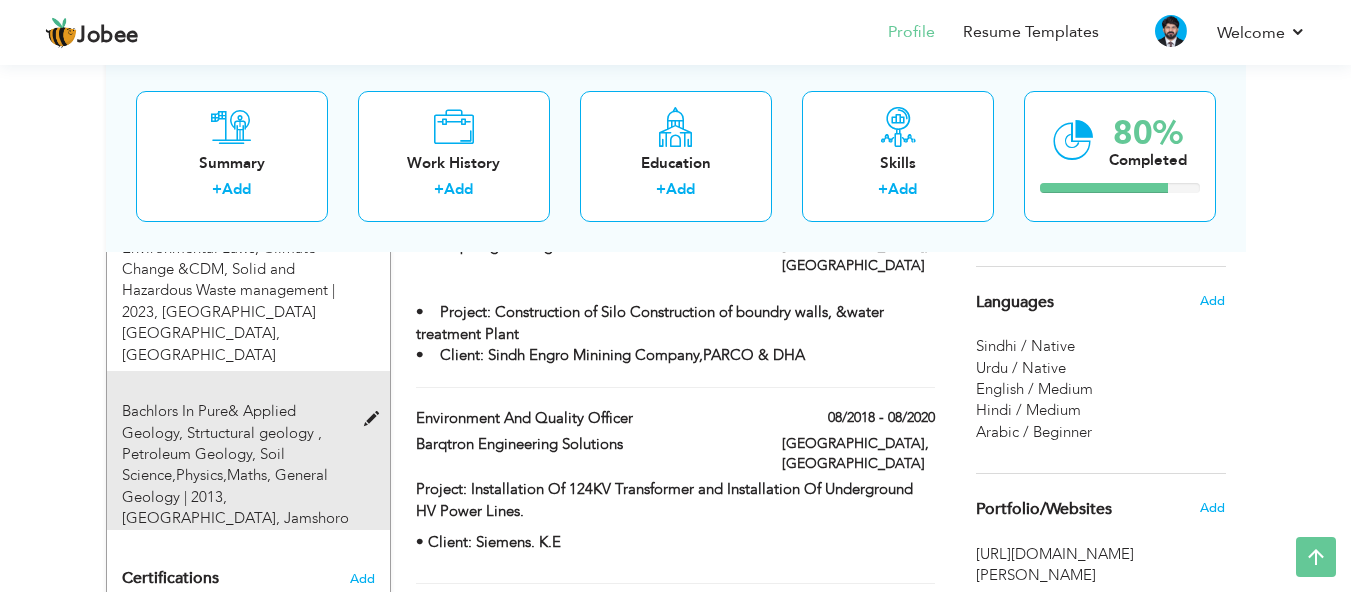 click at bounding box center [376, 419] 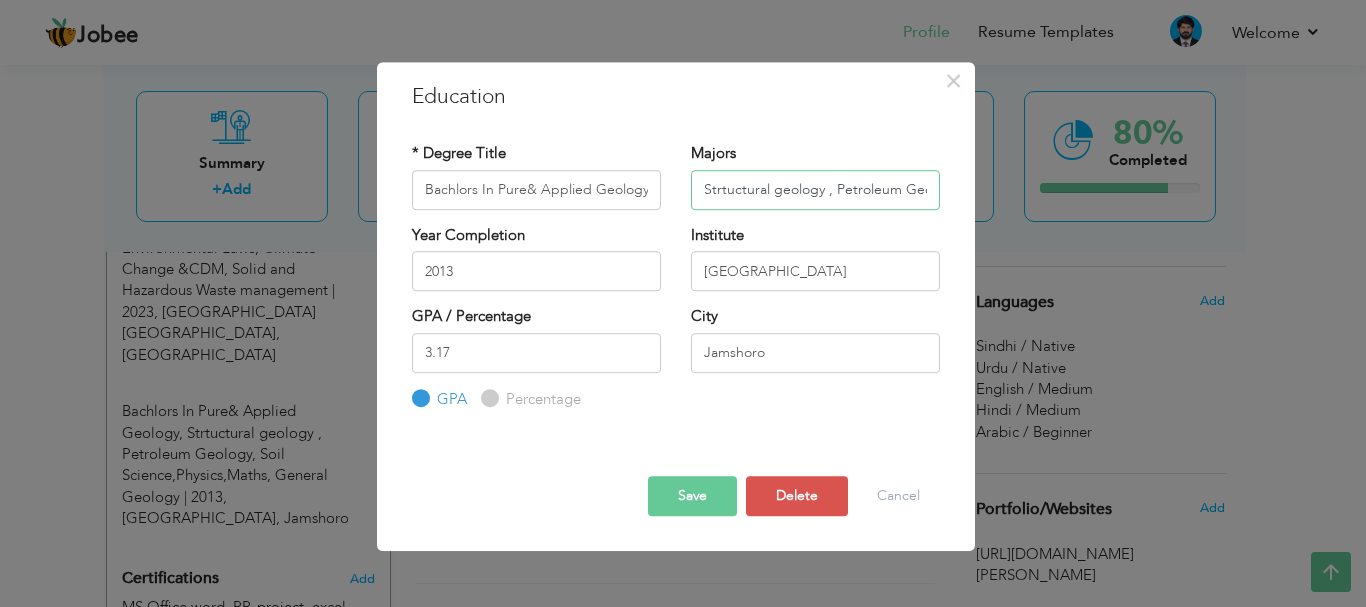 click on "Strtuctural geology , Petroleum Geology, Soil Science,Physics,Maths, General Geology" at bounding box center (815, 190) 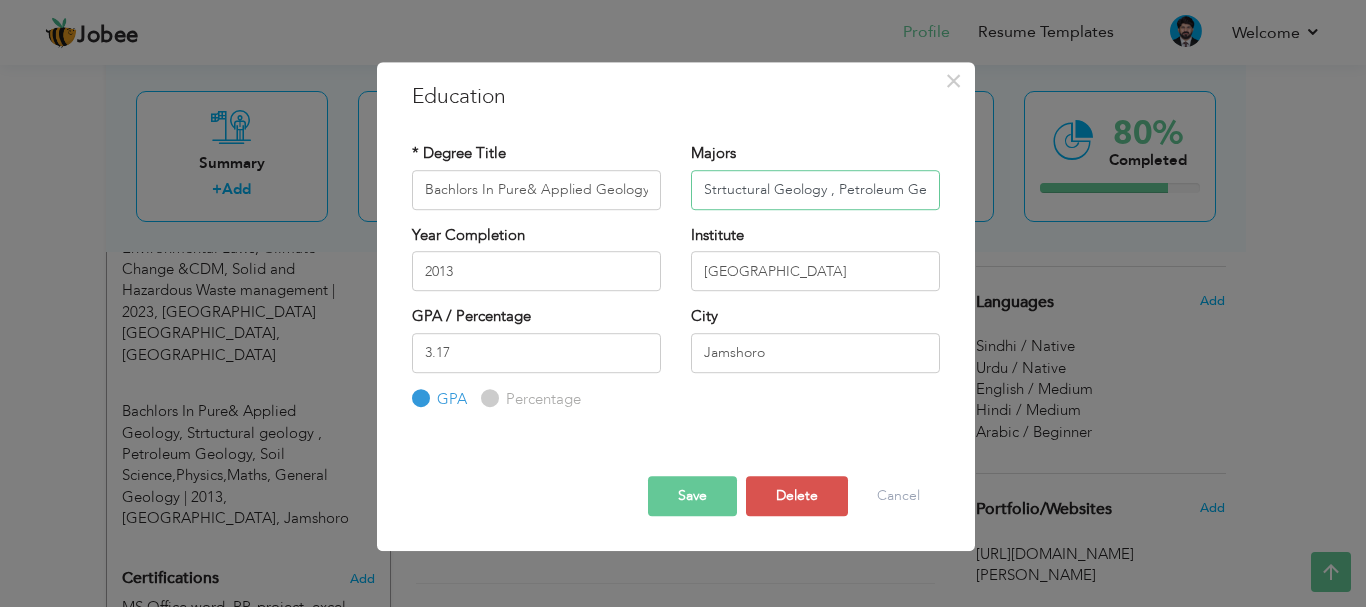 type on "Strtuctural Geology , Petroleum Geology, Soil Science,Physics,Maths, General Geology" 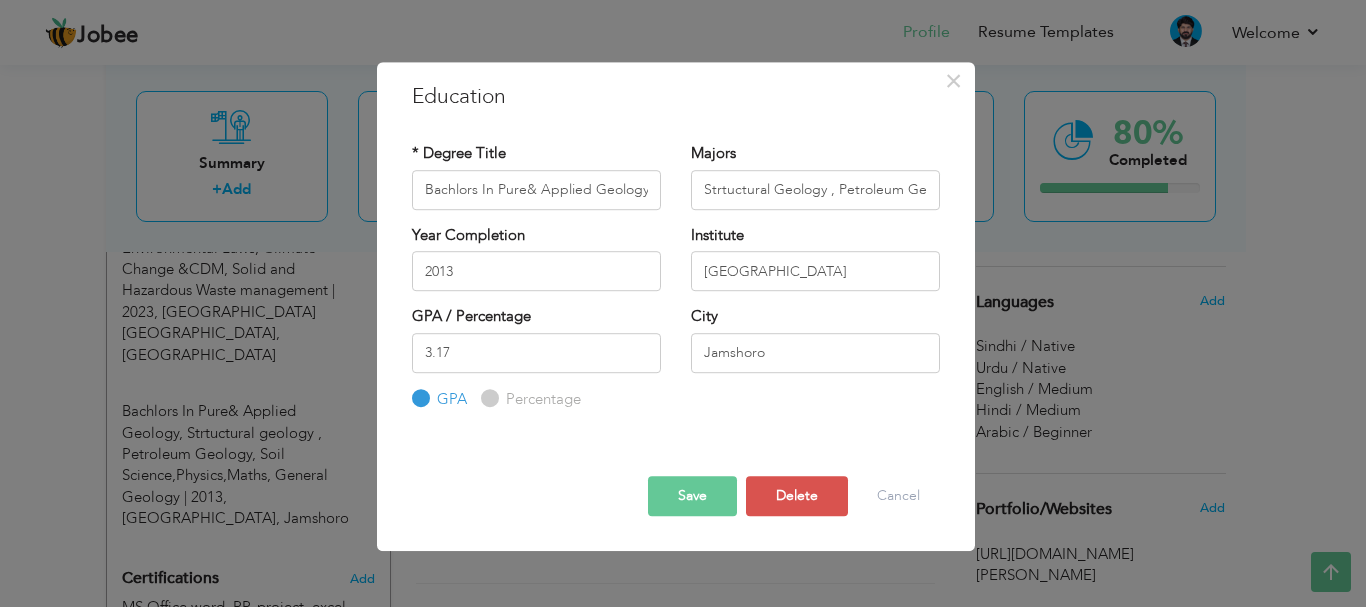 click on "Save" at bounding box center (692, 496) 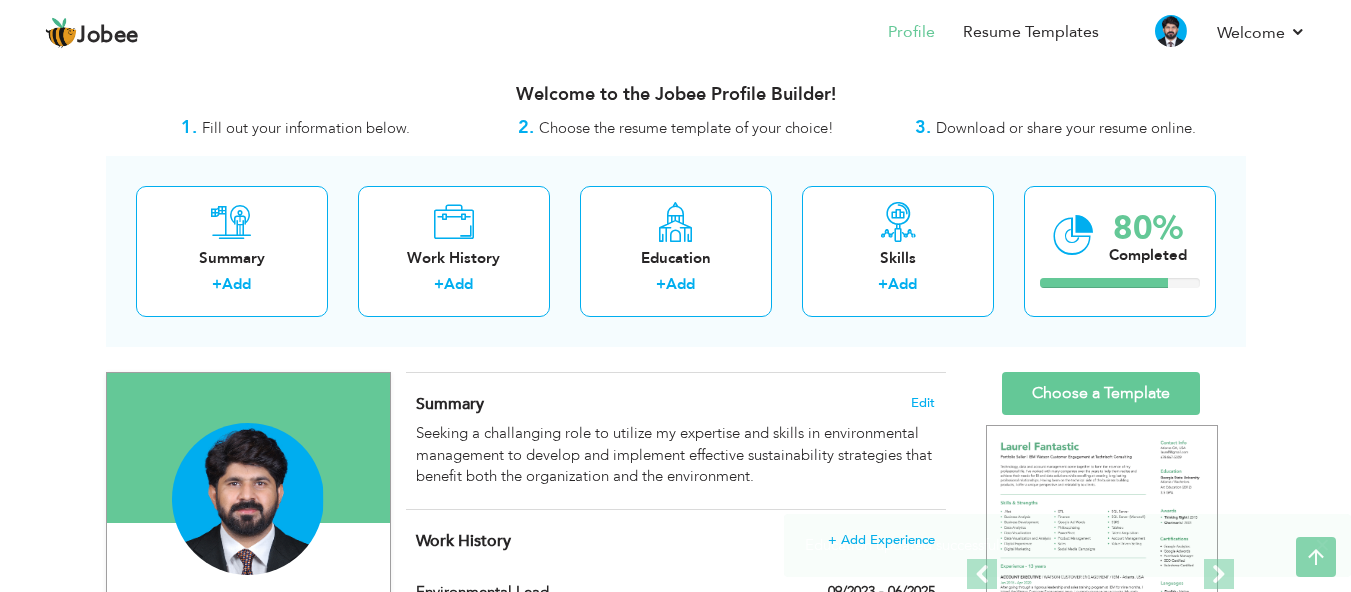 scroll, scrollTop: 0, scrollLeft: 0, axis: both 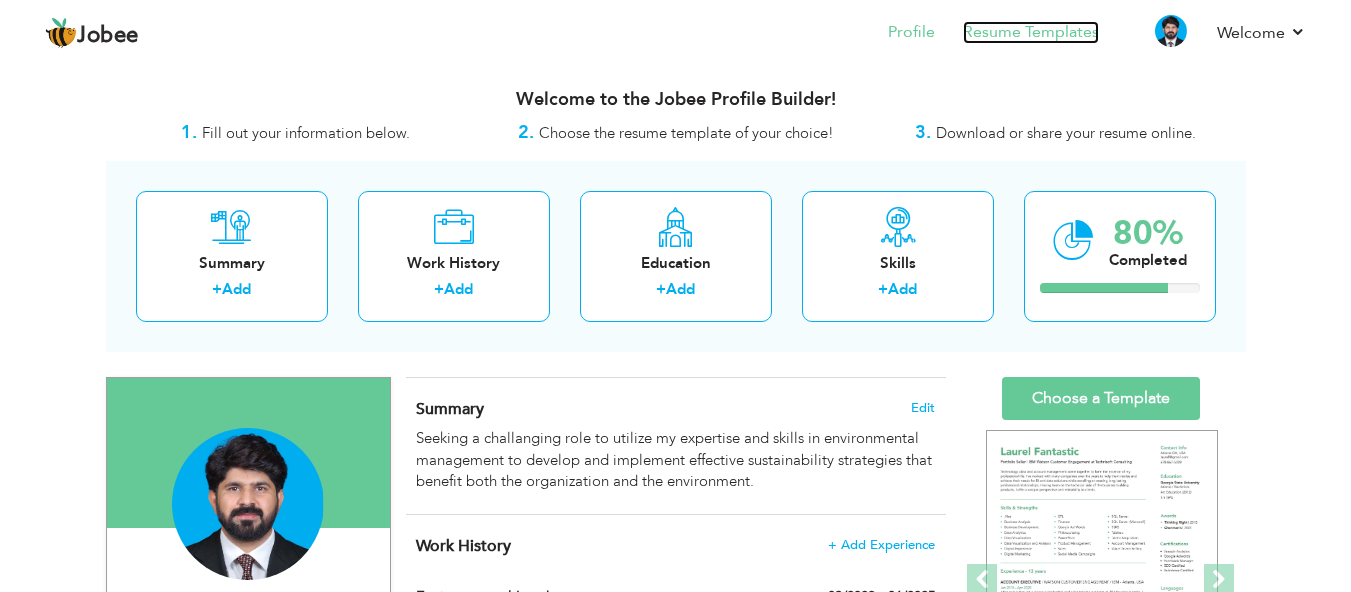 click on "Resume Templates" at bounding box center (1031, 32) 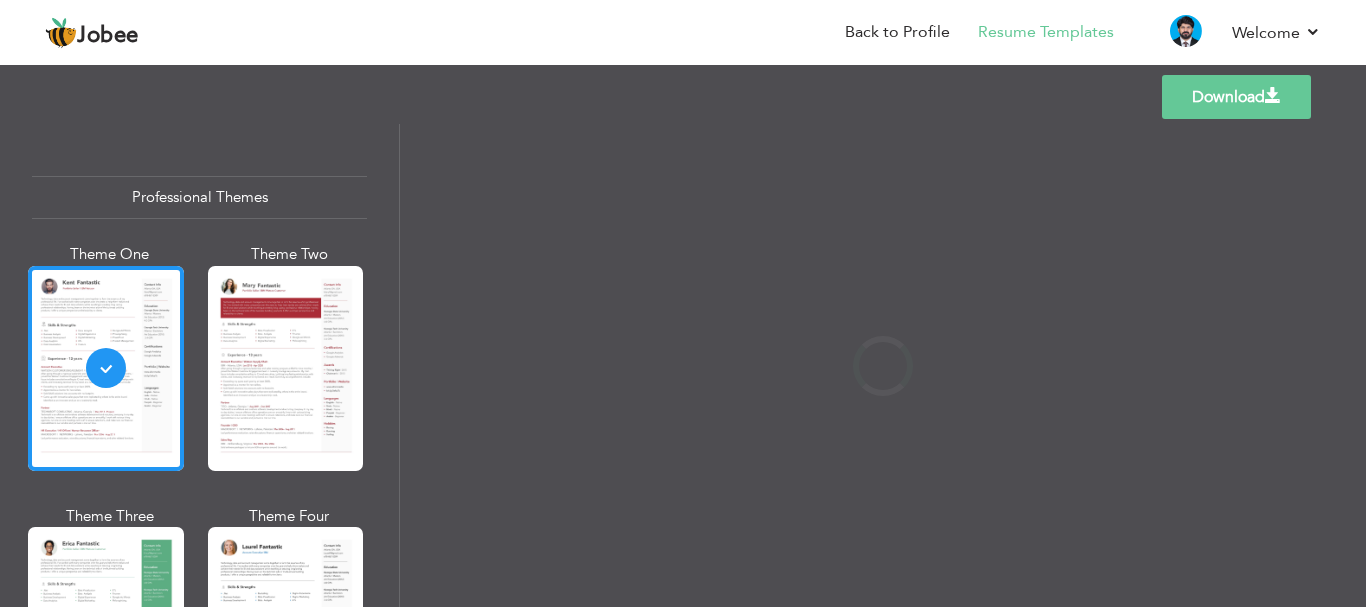 scroll, scrollTop: 0, scrollLeft: 0, axis: both 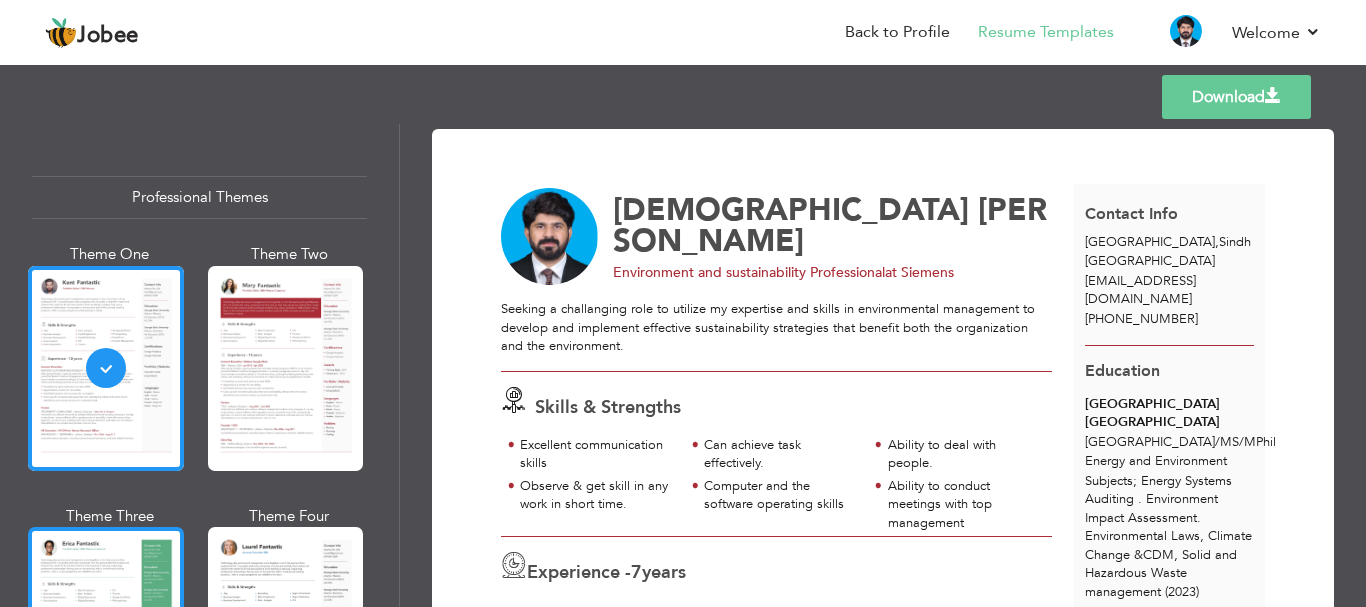 click at bounding box center (106, 629) 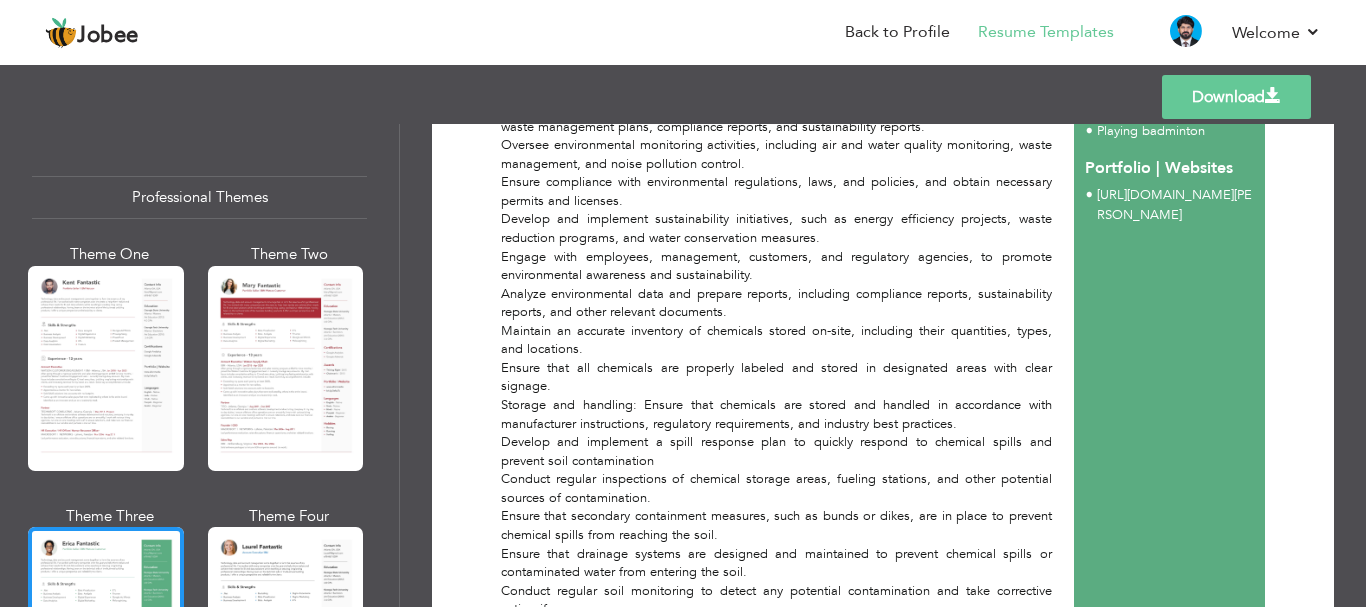 scroll, scrollTop: 1400, scrollLeft: 0, axis: vertical 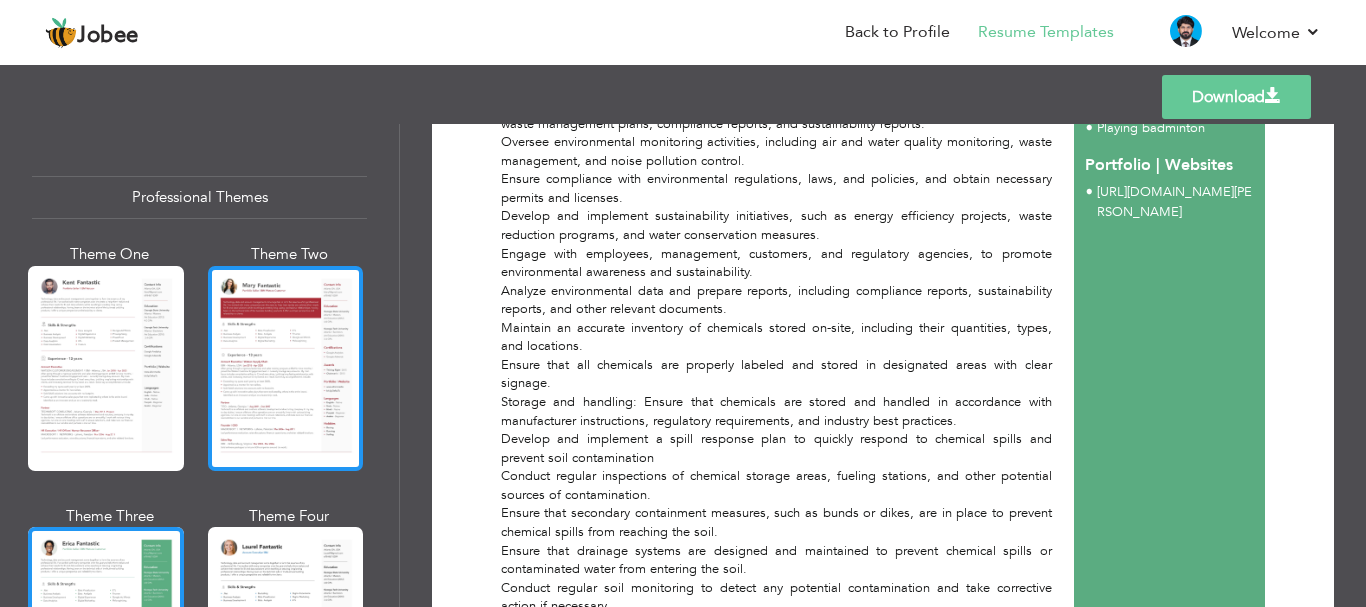 click at bounding box center [286, 368] 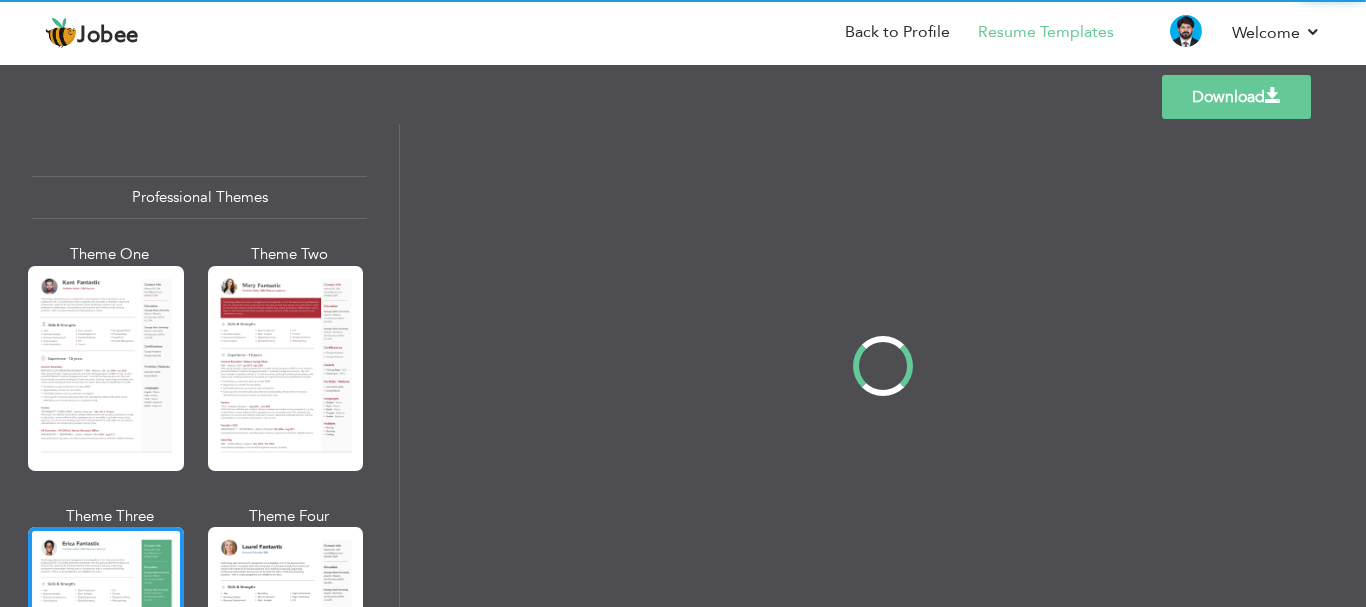 scroll, scrollTop: 0, scrollLeft: 0, axis: both 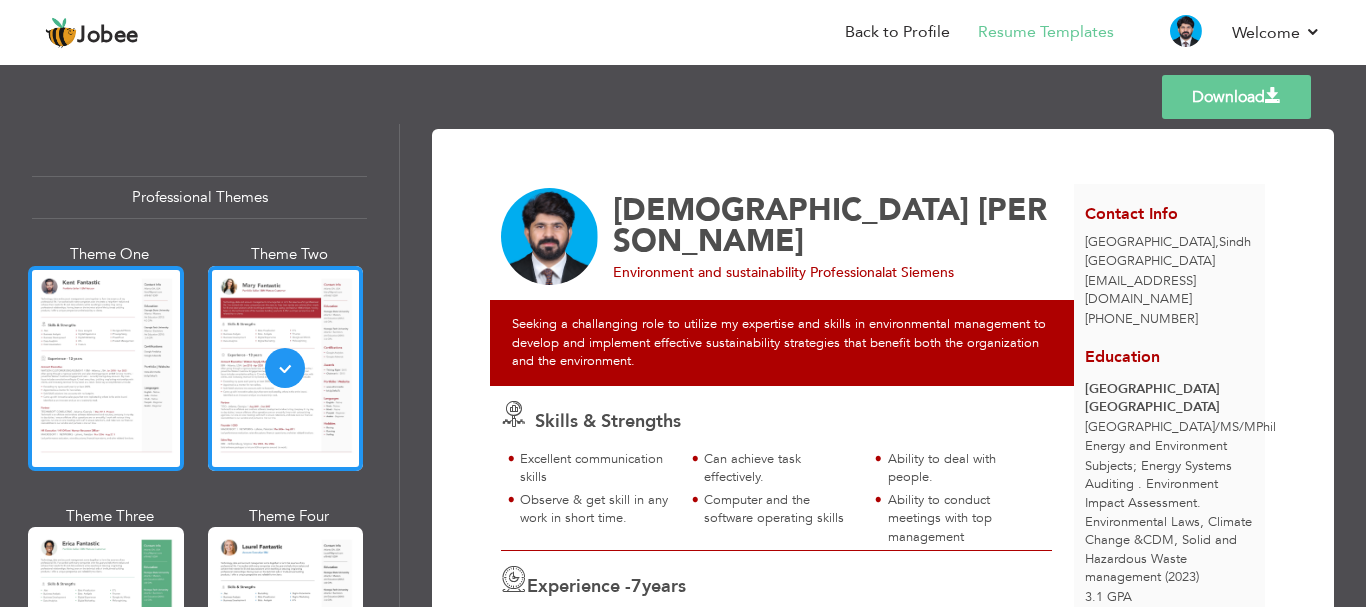 click at bounding box center (106, 368) 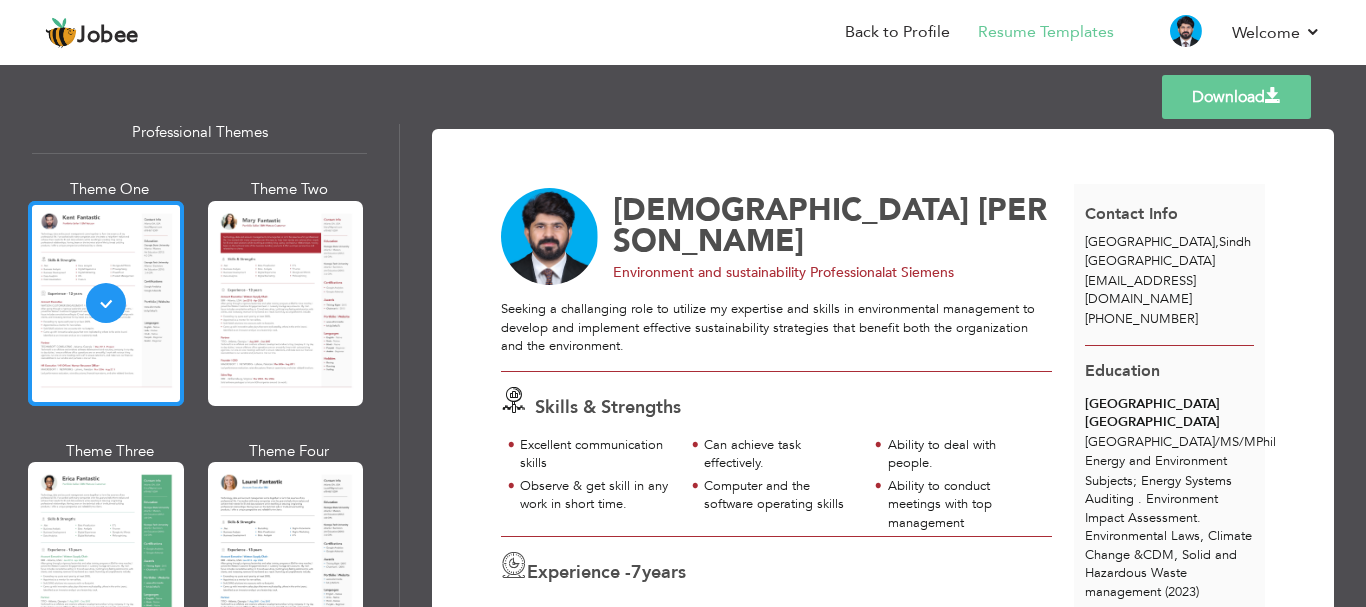 scroll, scrollTop: 100, scrollLeft: 0, axis: vertical 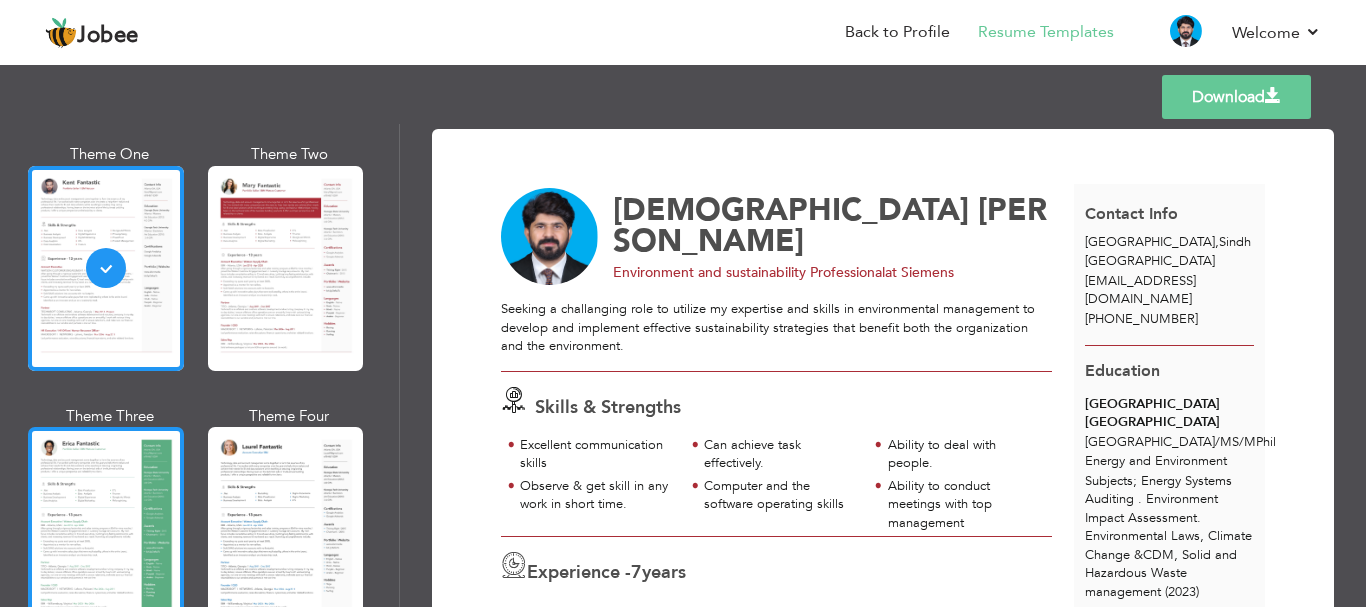 click at bounding box center (106, 529) 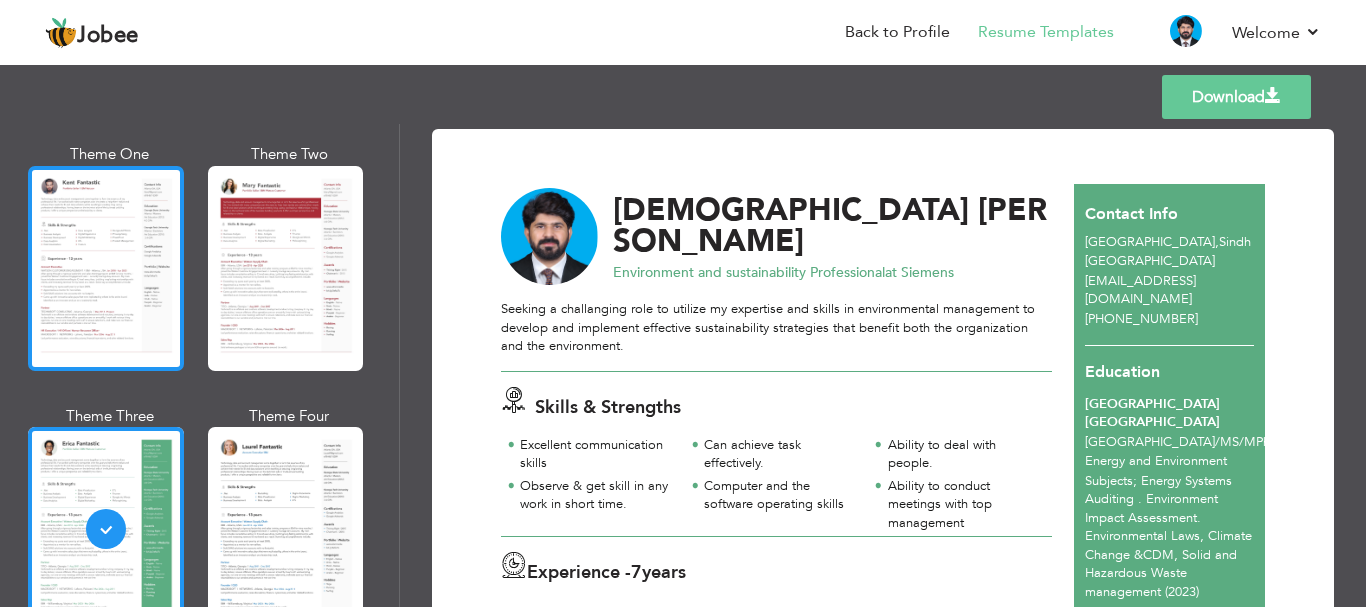 click at bounding box center (106, 268) 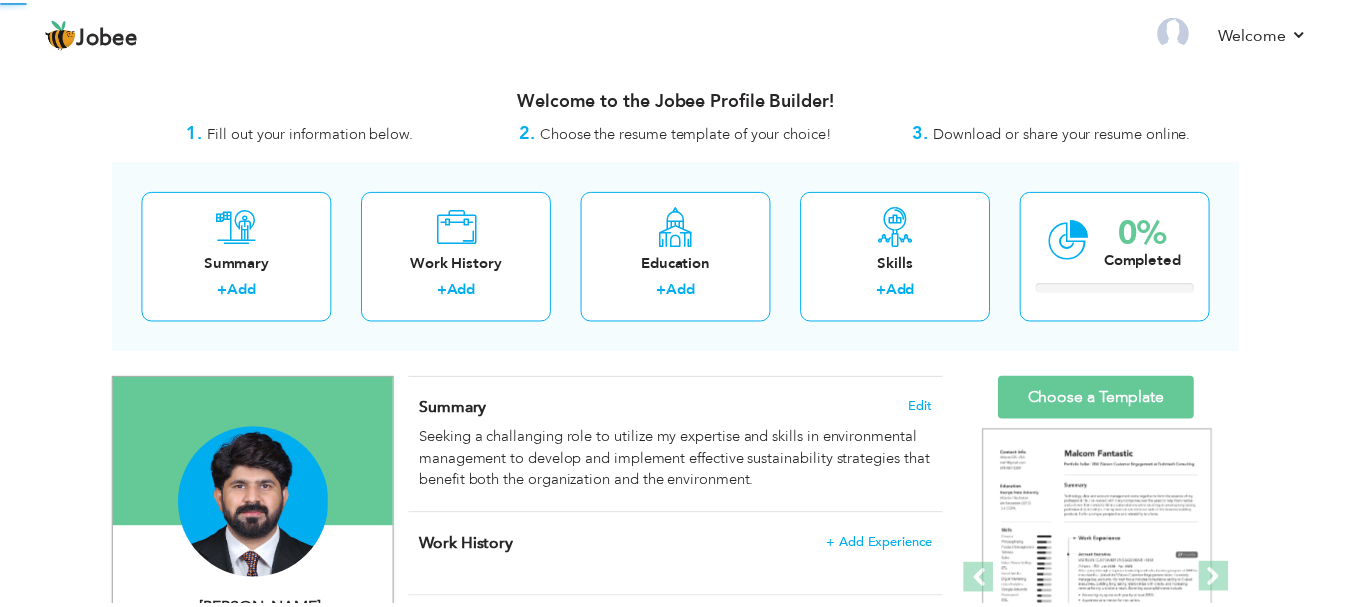scroll, scrollTop: 0, scrollLeft: 0, axis: both 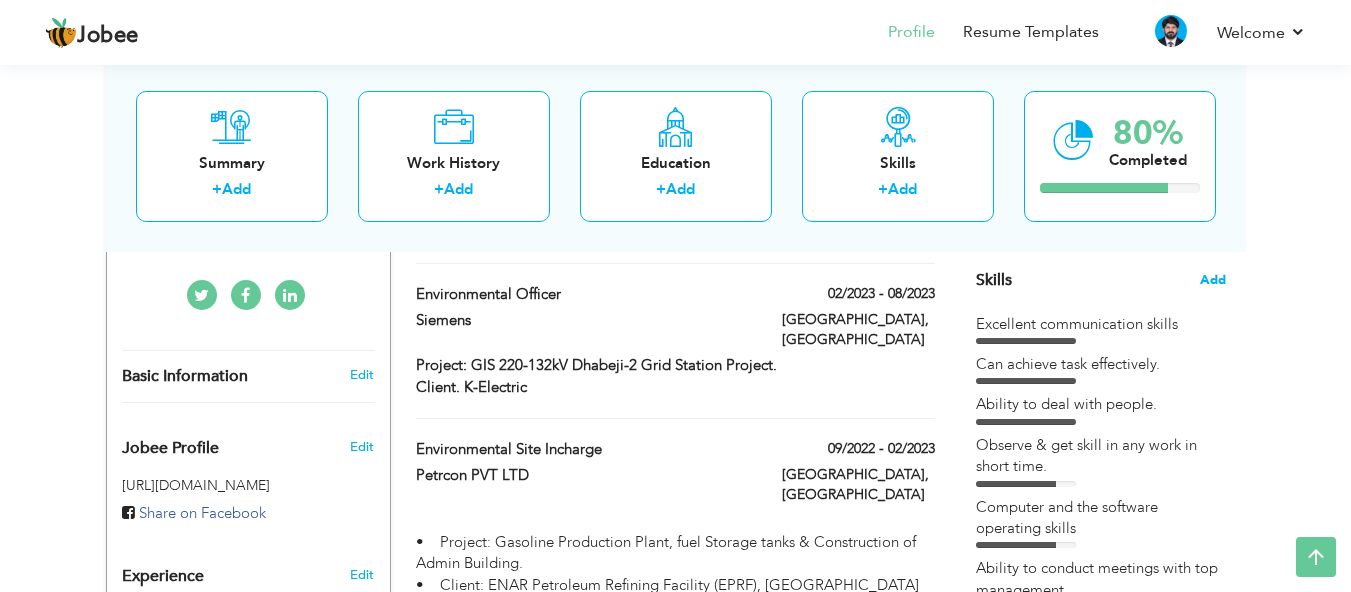 click on "Add" at bounding box center [1213, 280] 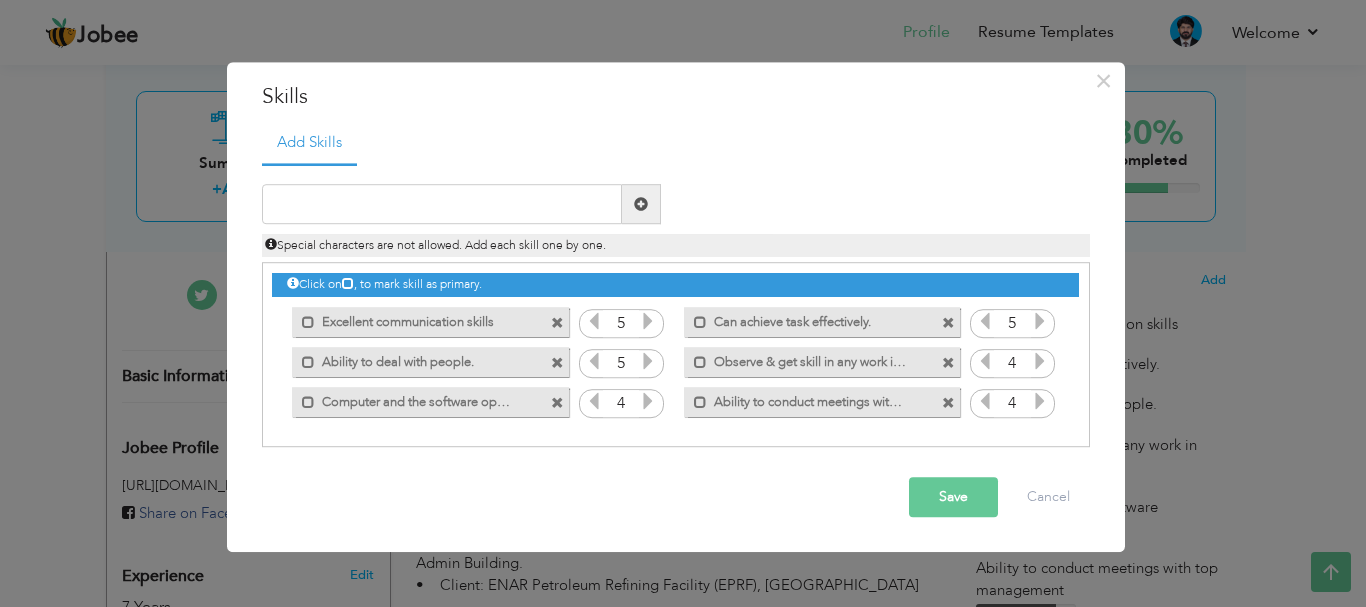click at bounding box center [948, 363] 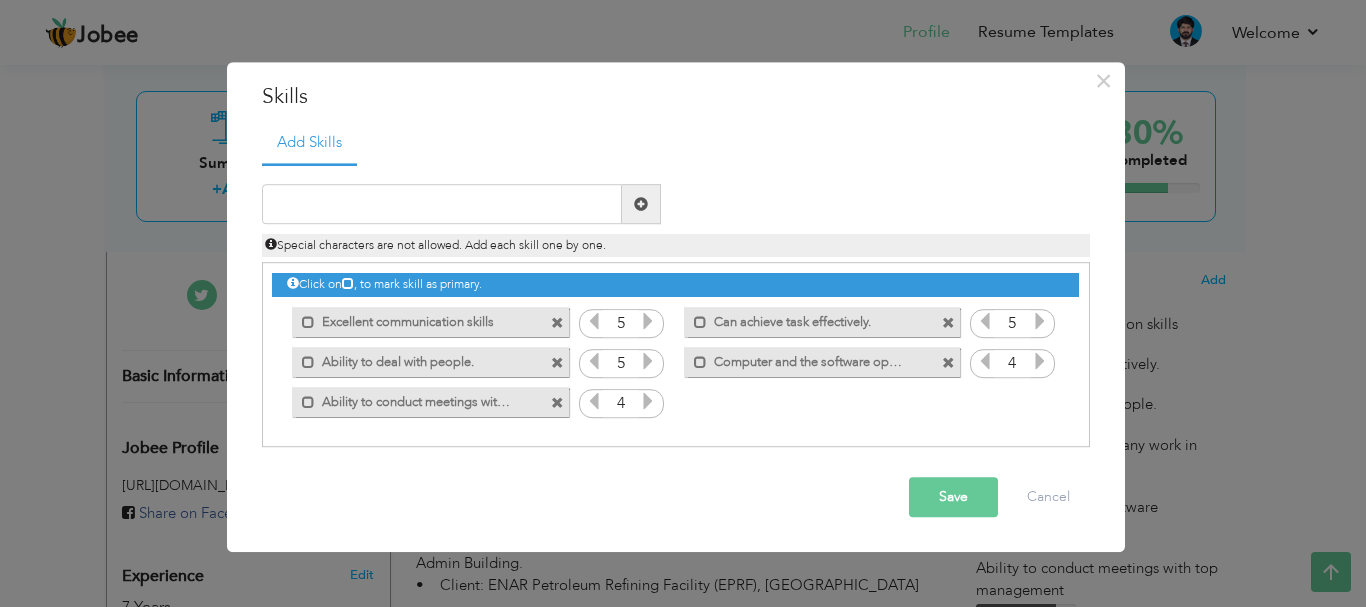 click on "Save" at bounding box center (953, 498) 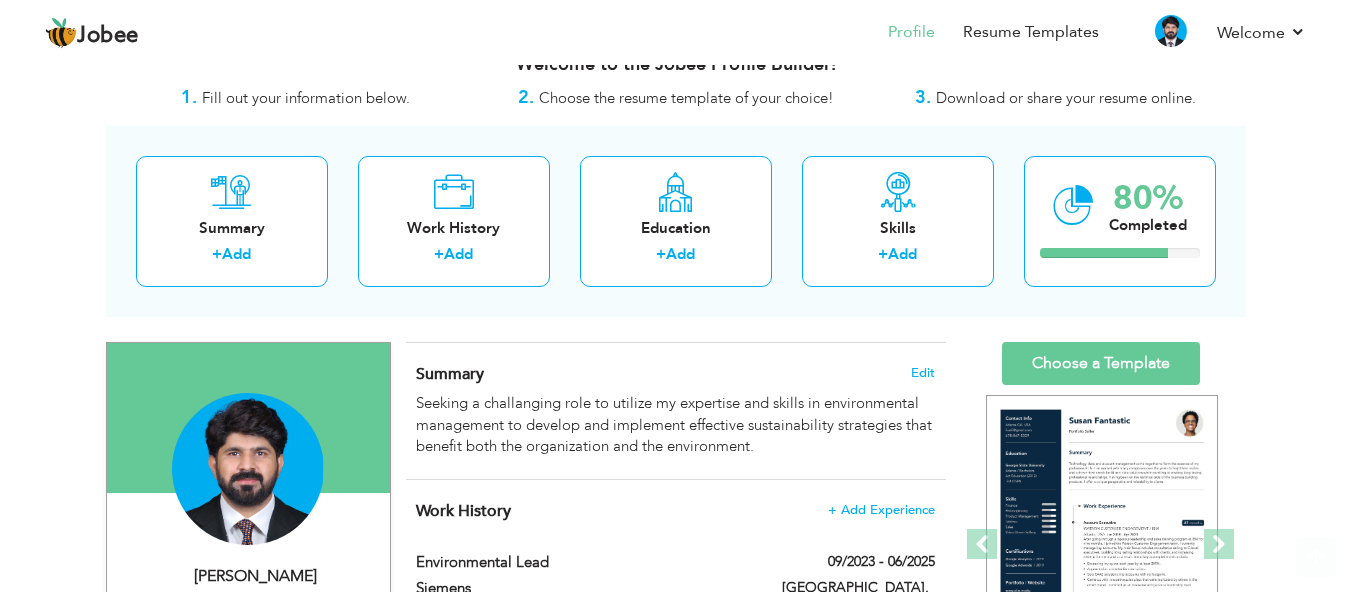 scroll, scrollTop: 0, scrollLeft: 0, axis: both 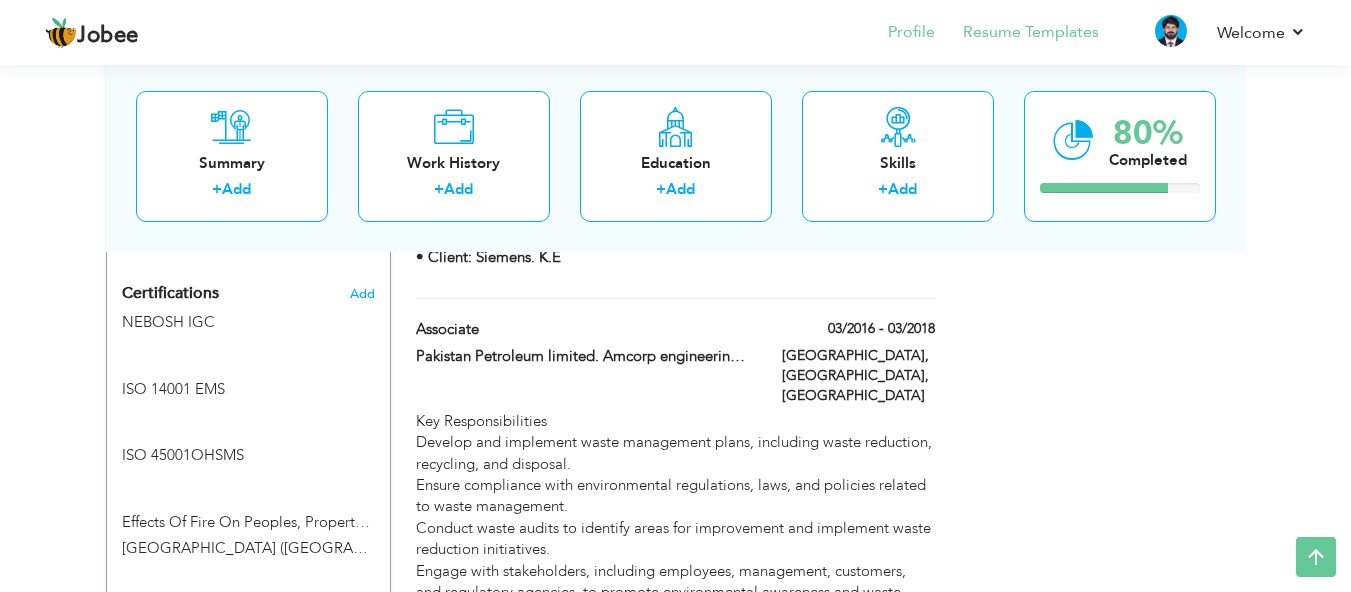 click on "Resume Templates" at bounding box center [1017, 34] 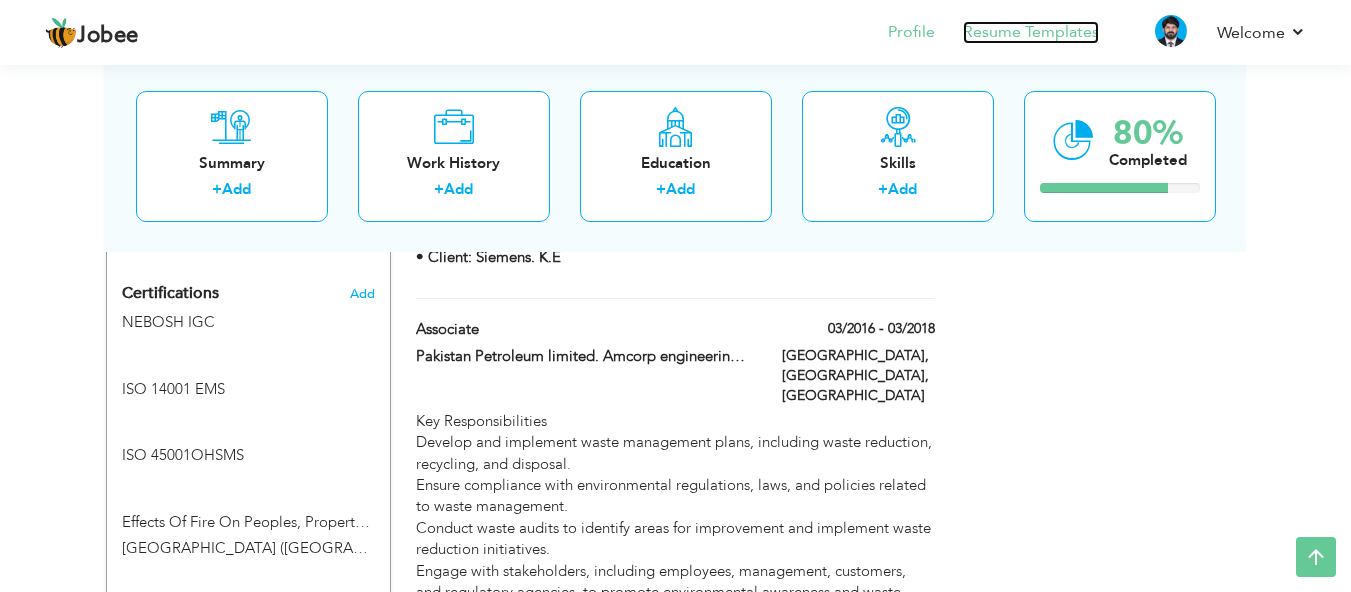 click on "Resume Templates" at bounding box center (1031, 32) 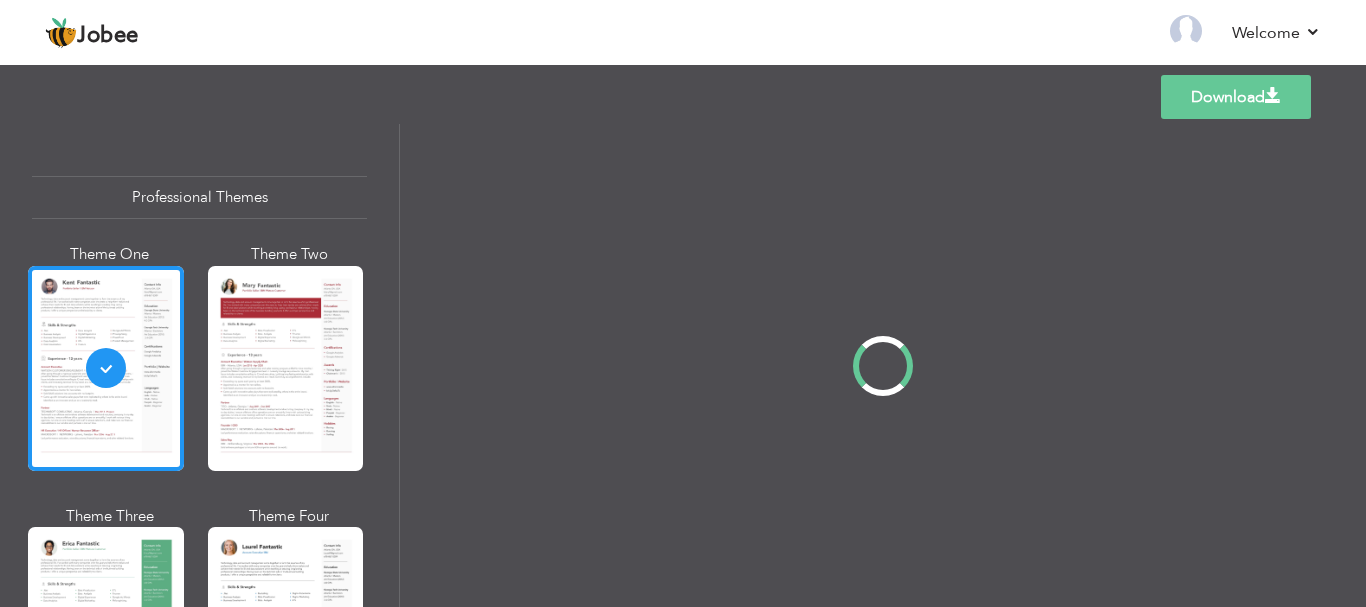 scroll, scrollTop: 0, scrollLeft: 0, axis: both 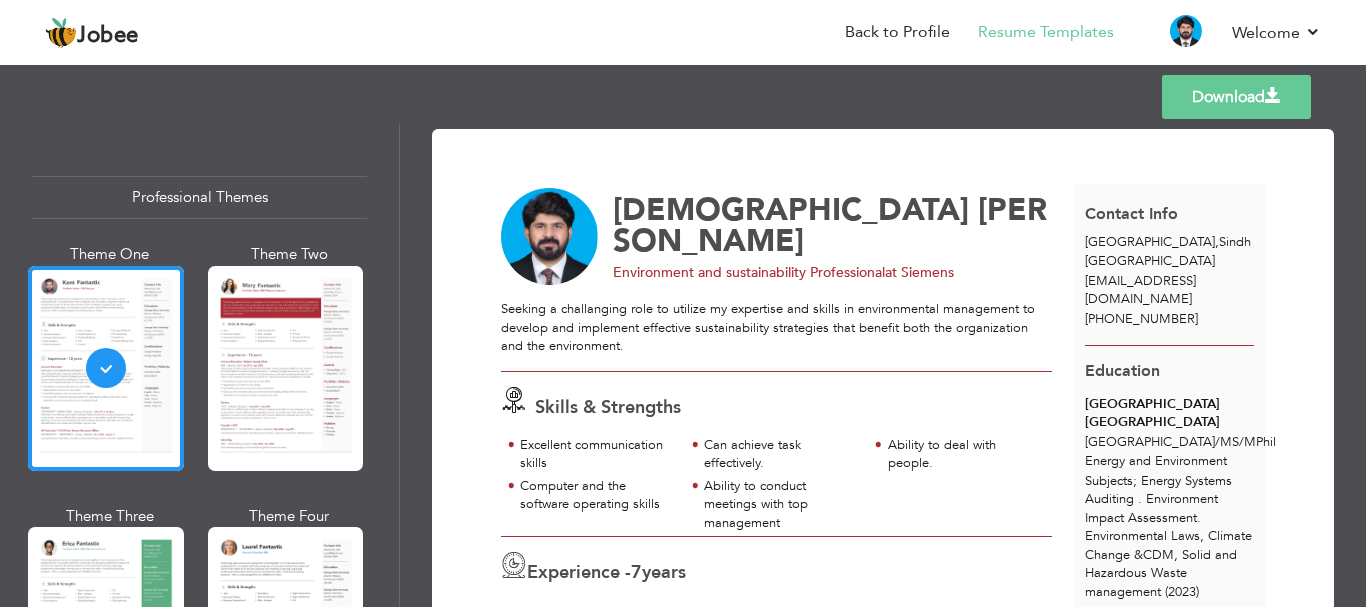 click on "Download" at bounding box center [1236, 97] 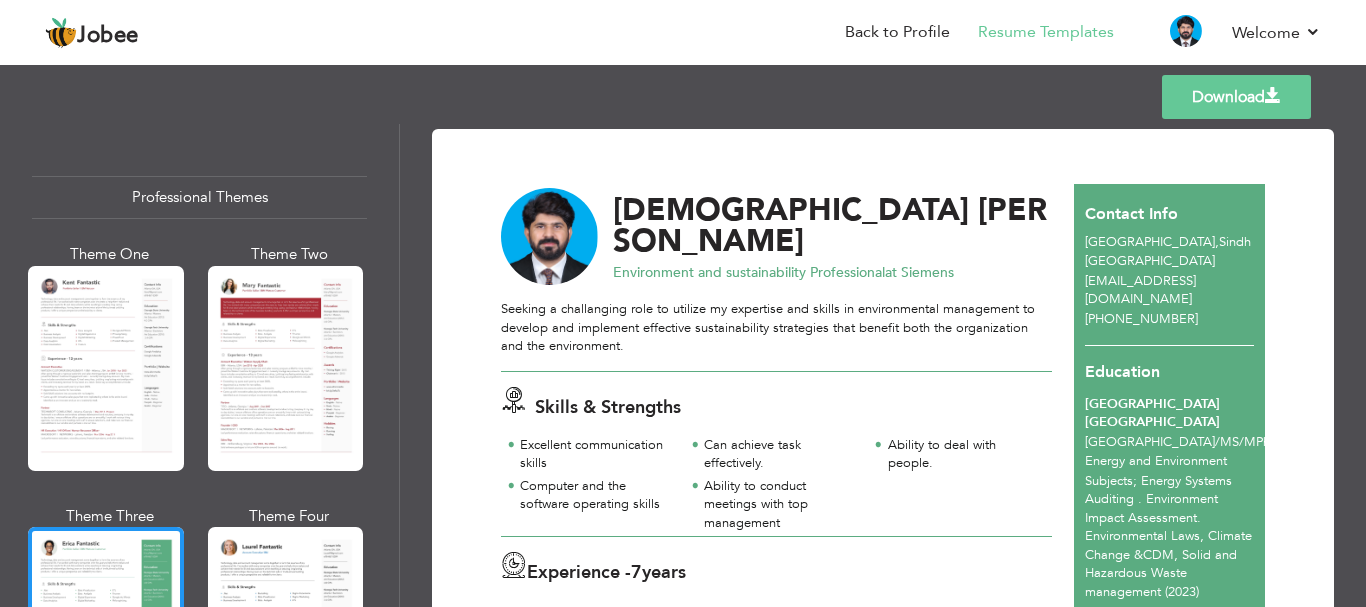 click at bounding box center [1273, 96] 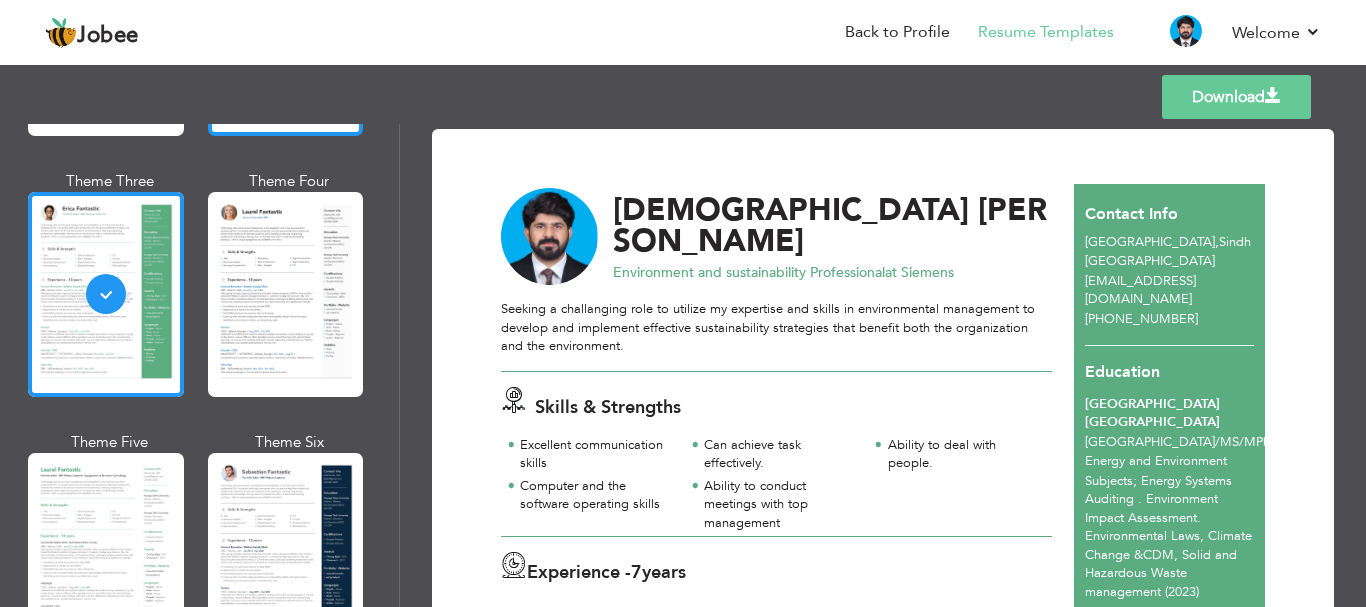 scroll, scrollTop: 400, scrollLeft: 0, axis: vertical 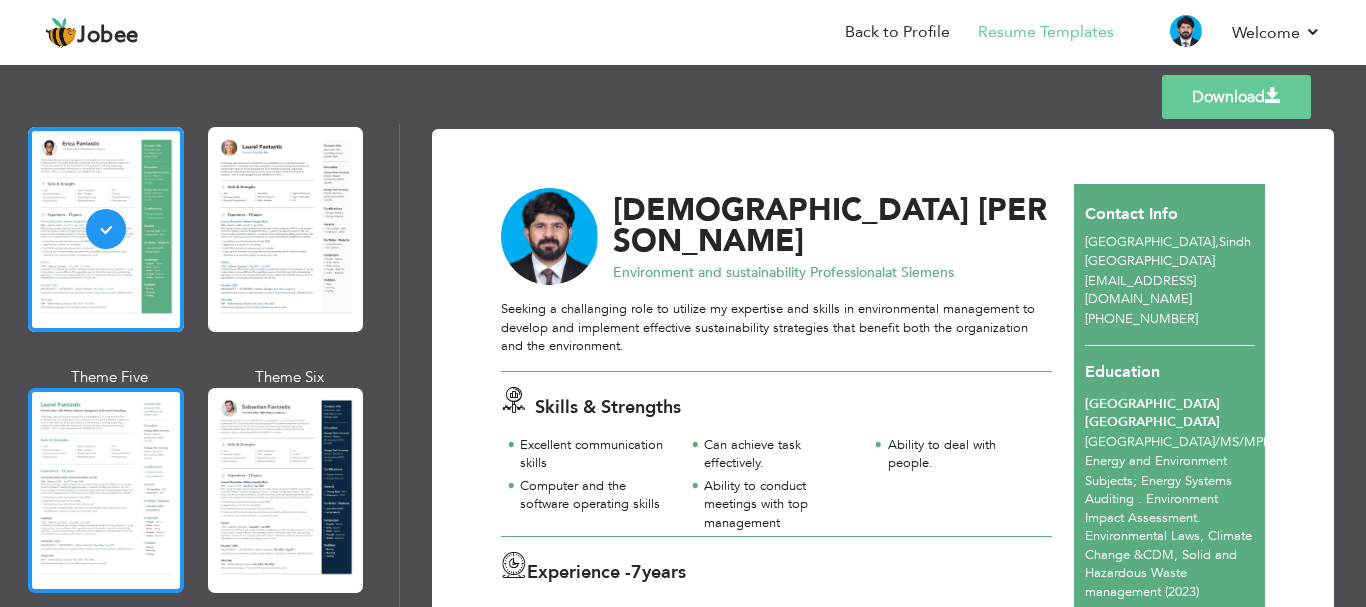 click at bounding box center (106, 490) 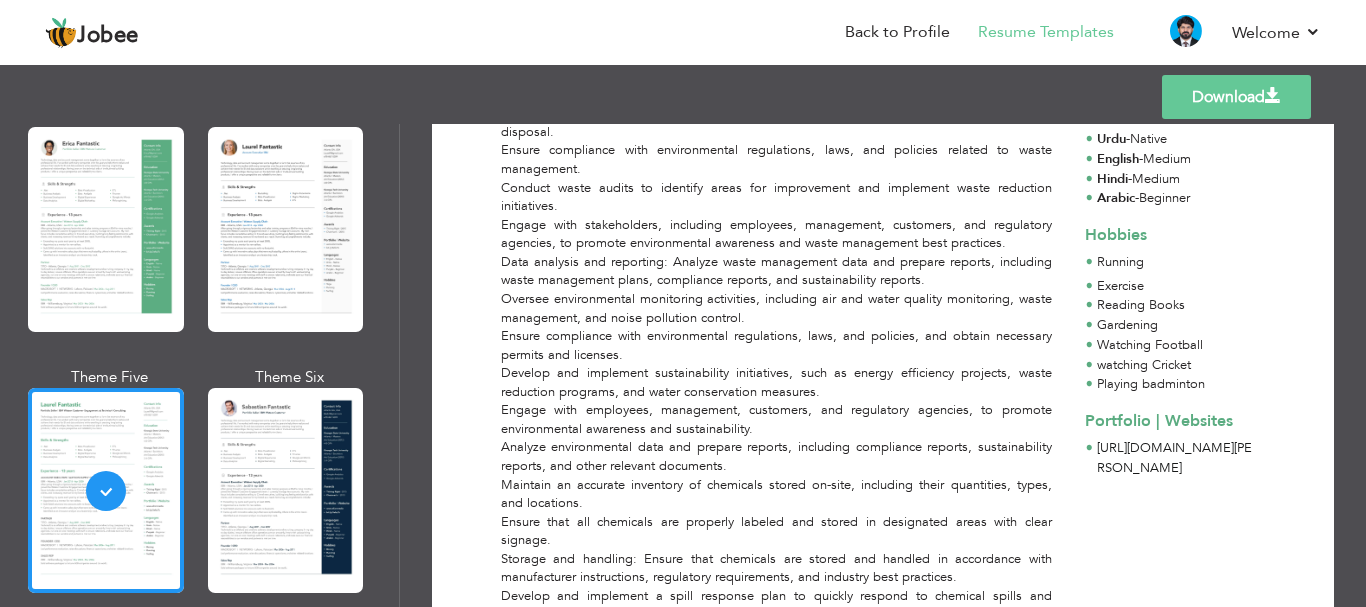 scroll, scrollTop: 1321, scrollLeft: 0, axis: vertical 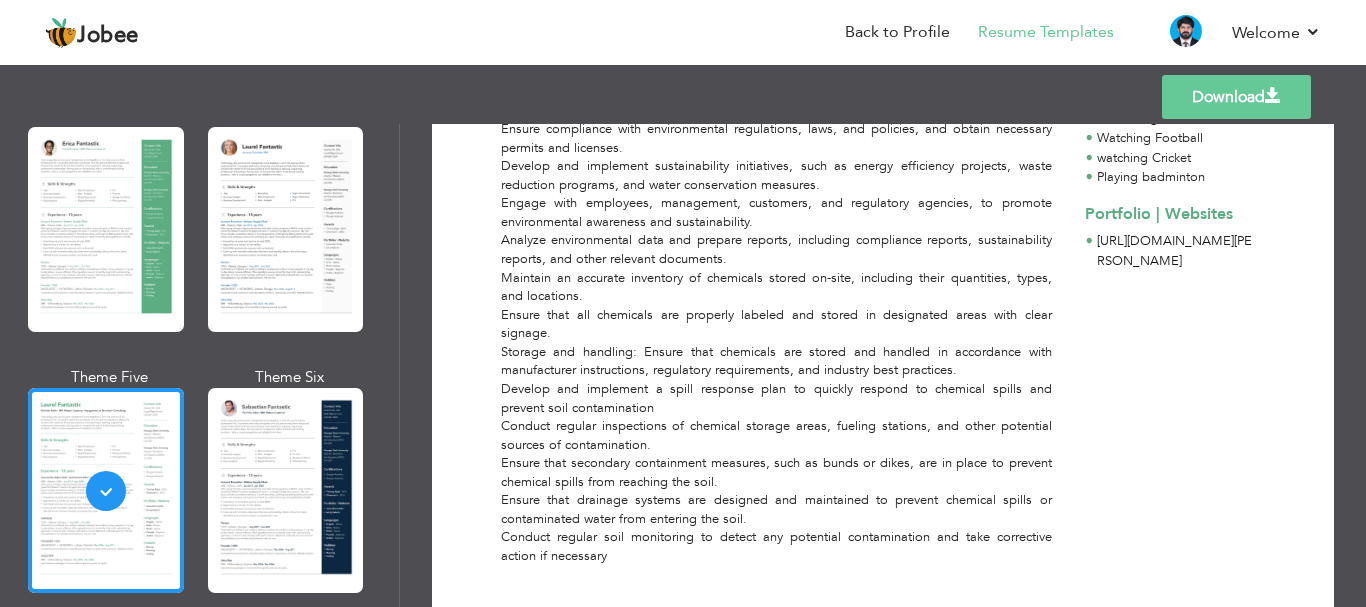 click at bounding box center (286, 490) 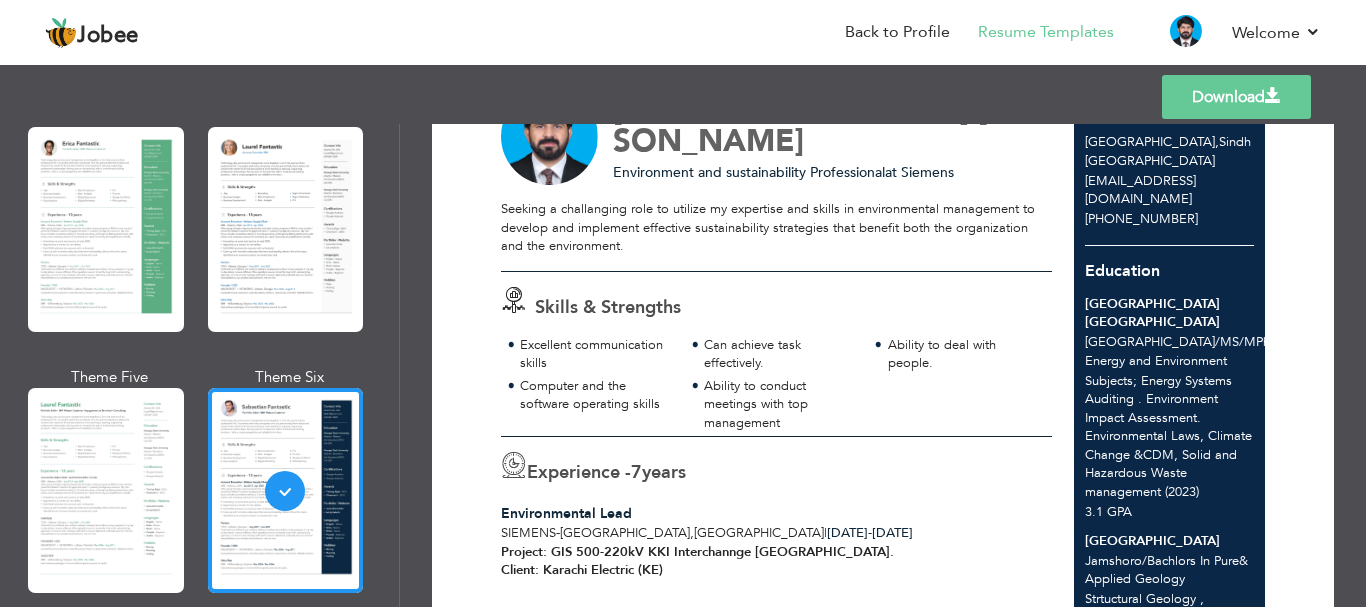 scroll, scrollTop: 0, scrollLeft: 0, axis: both 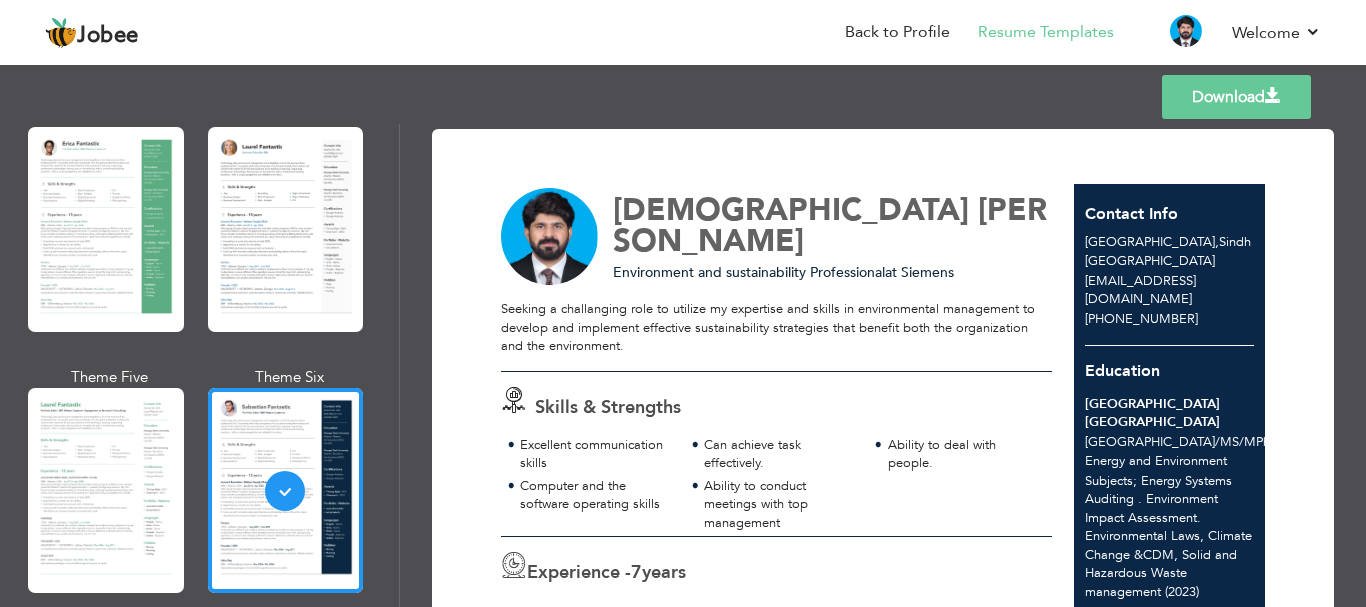 click at bounding box center [1273, 96] 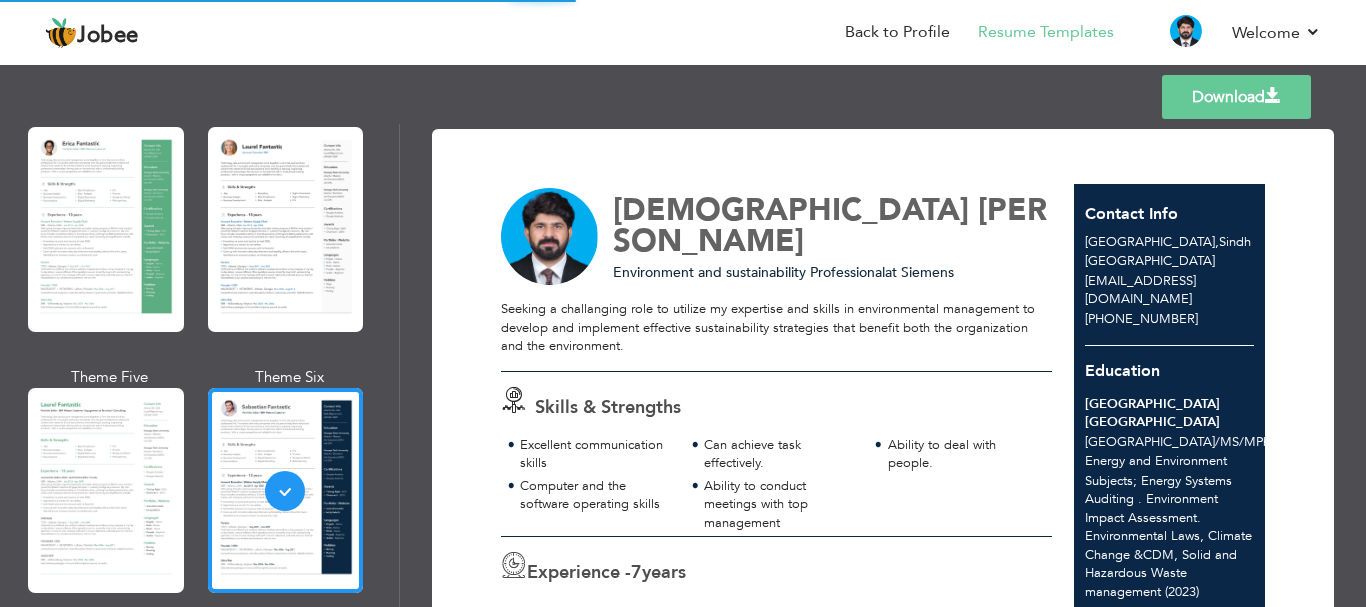 click at bounding box center [1273, 96] 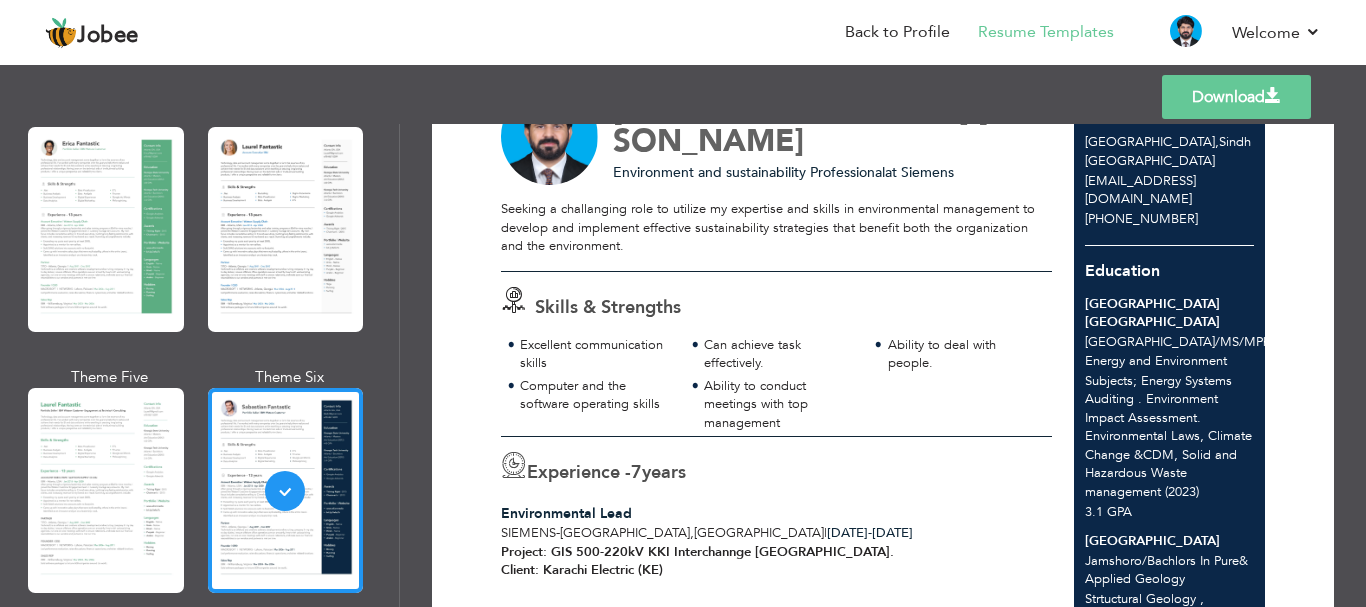 scroll, scrollTop: 0, scrollLeft: 0, axis: both 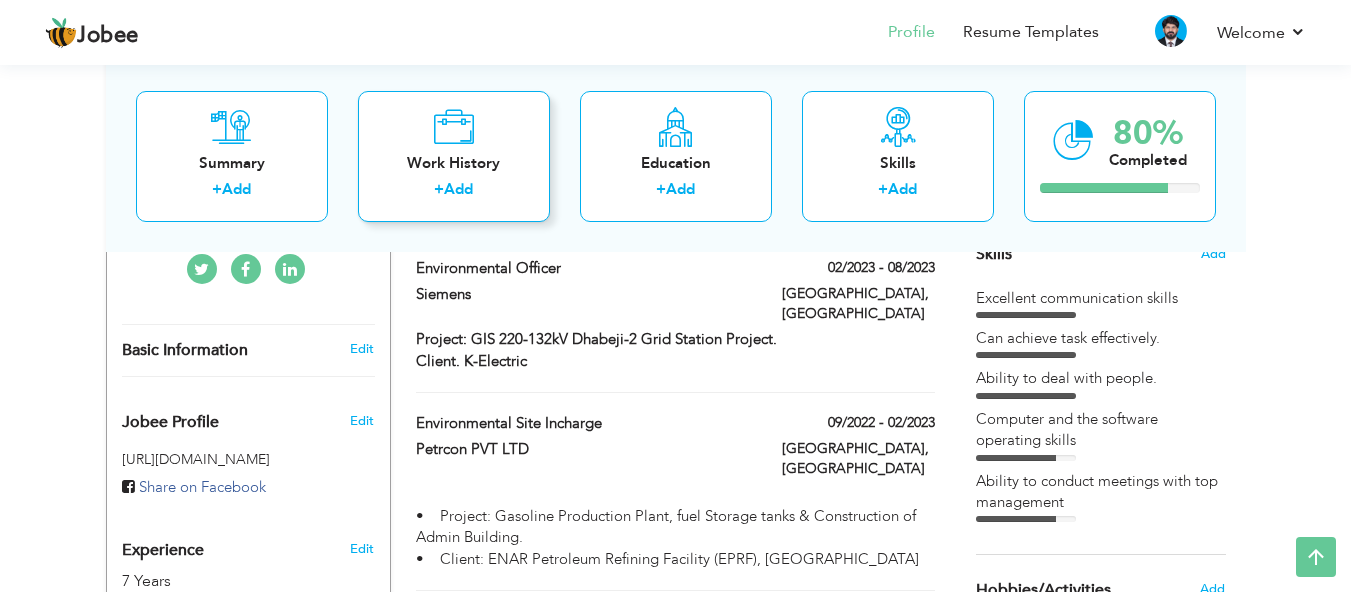 click on "Work History
+  Add" at bounding box center [454, 155] 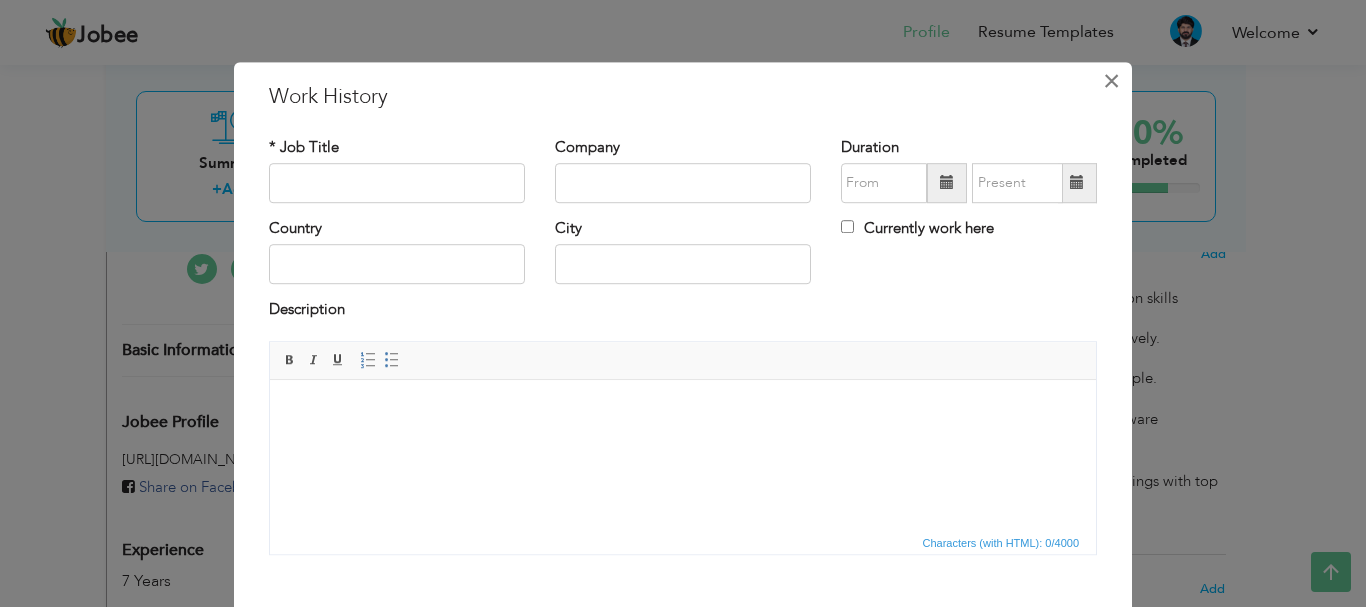 click on "×" at bounding box center [1111, 81] 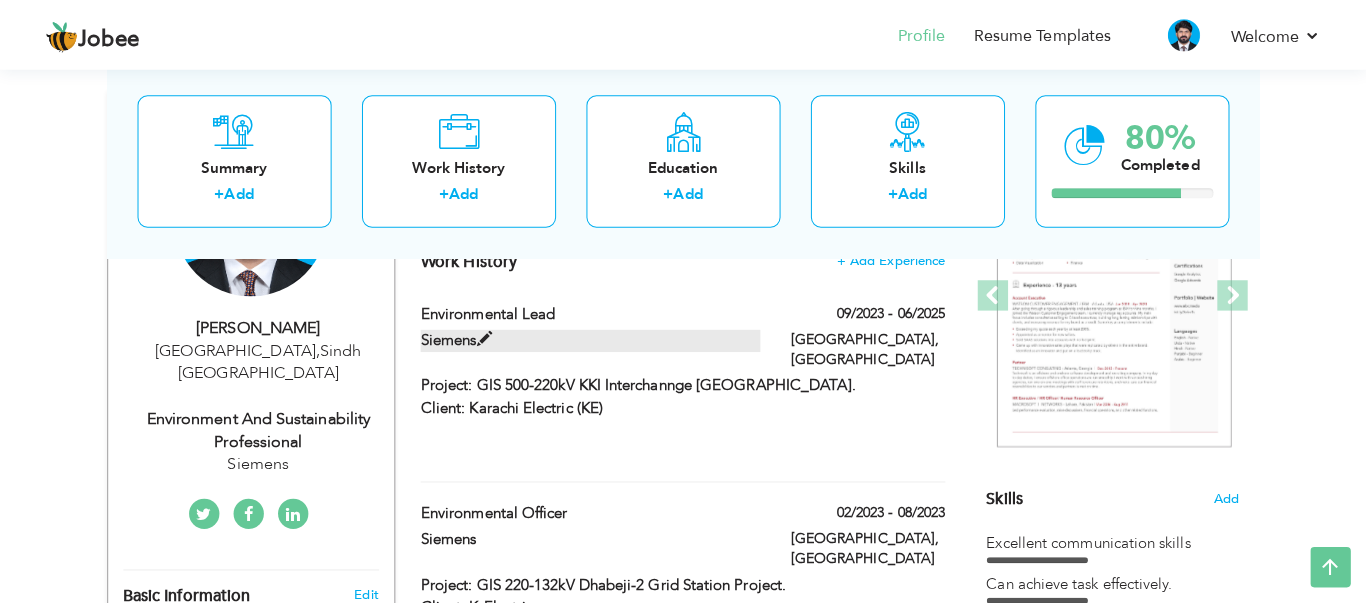 scroll, scrollTop: 326, scrollLeft: 0, axis: vertical 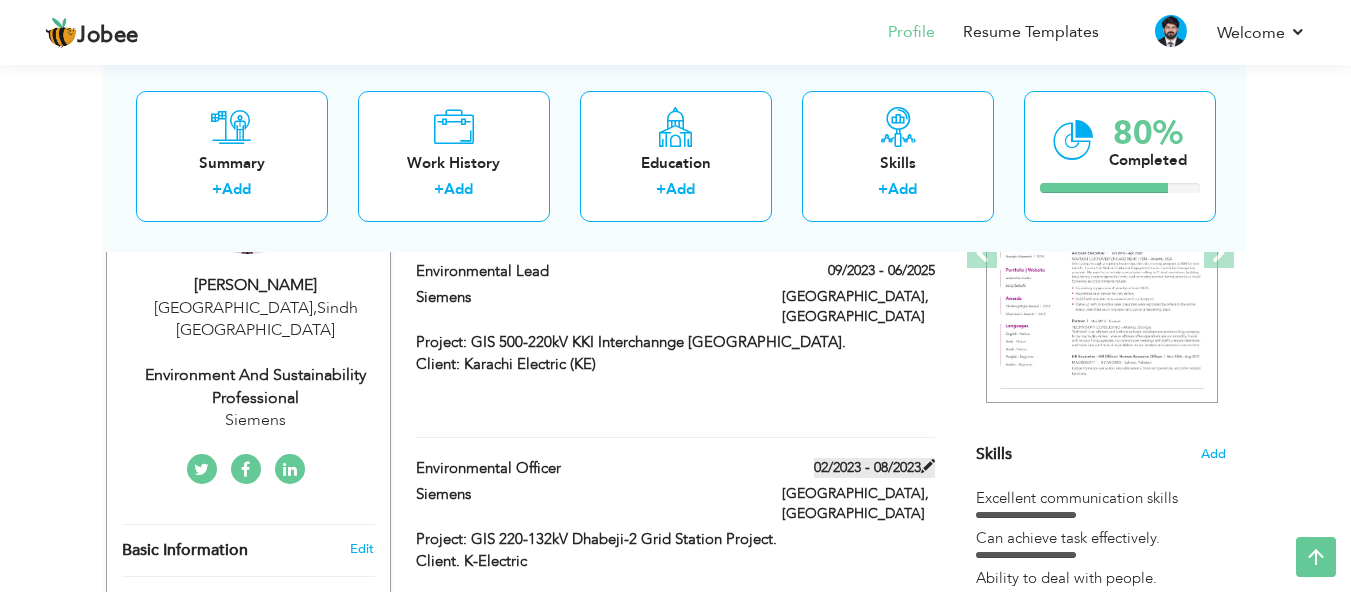 click at bounding box center [928, 466] 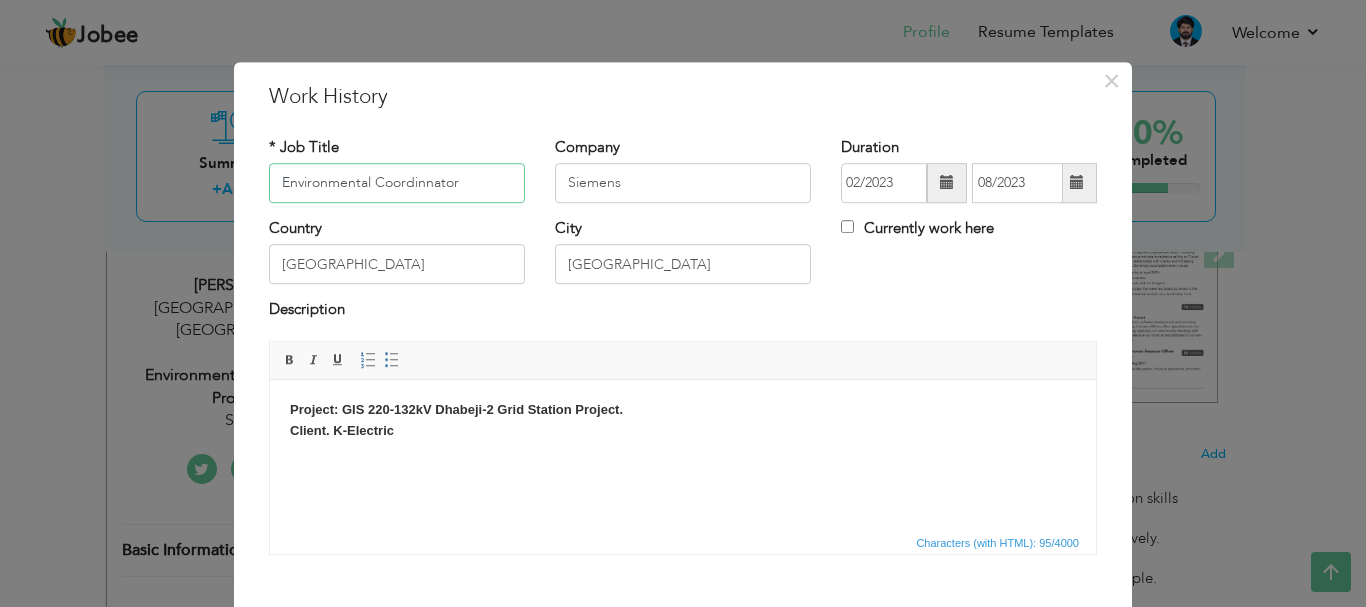 click on "Environmental Coordinnator" at bounding box center (397, 183) 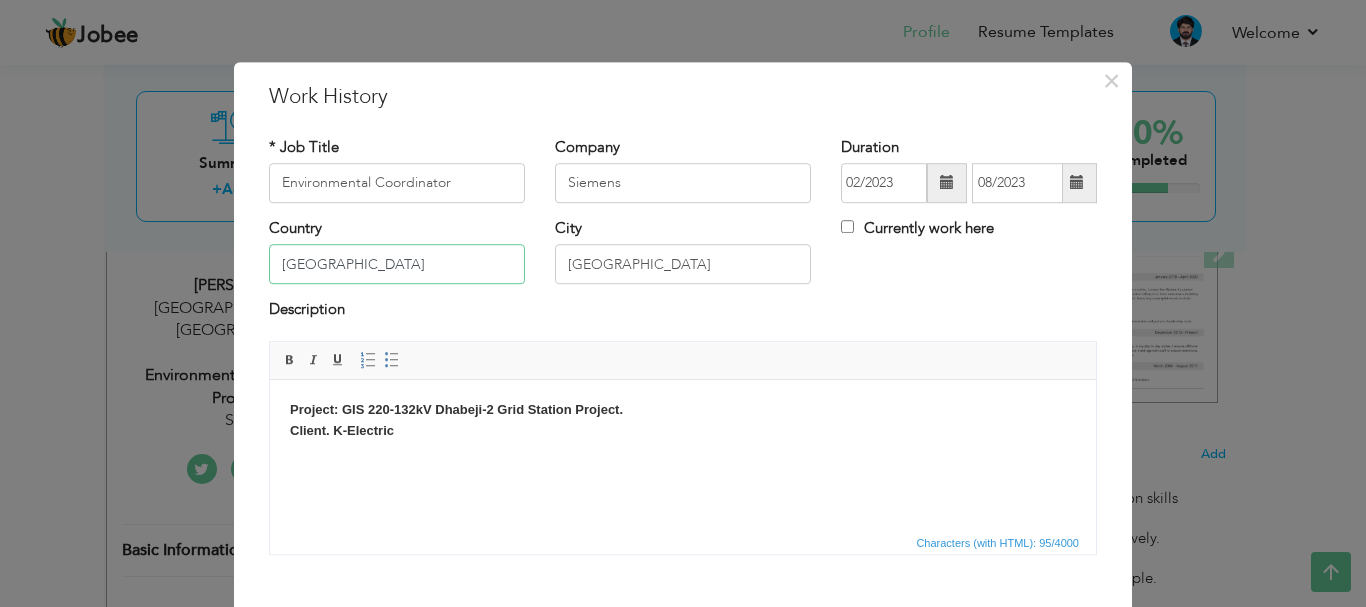 click on "[GEOGRAPHIC_DATA]" at bounding box center (397, 265) 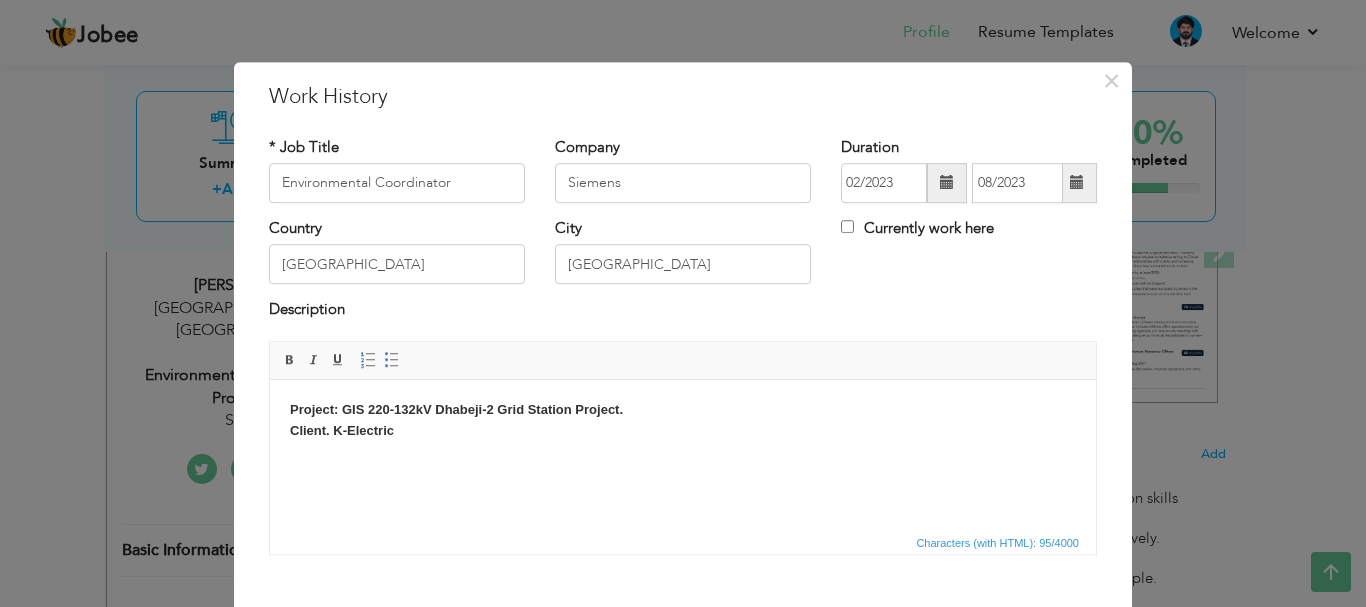 click on "Description" at bounding box center (683, 313) 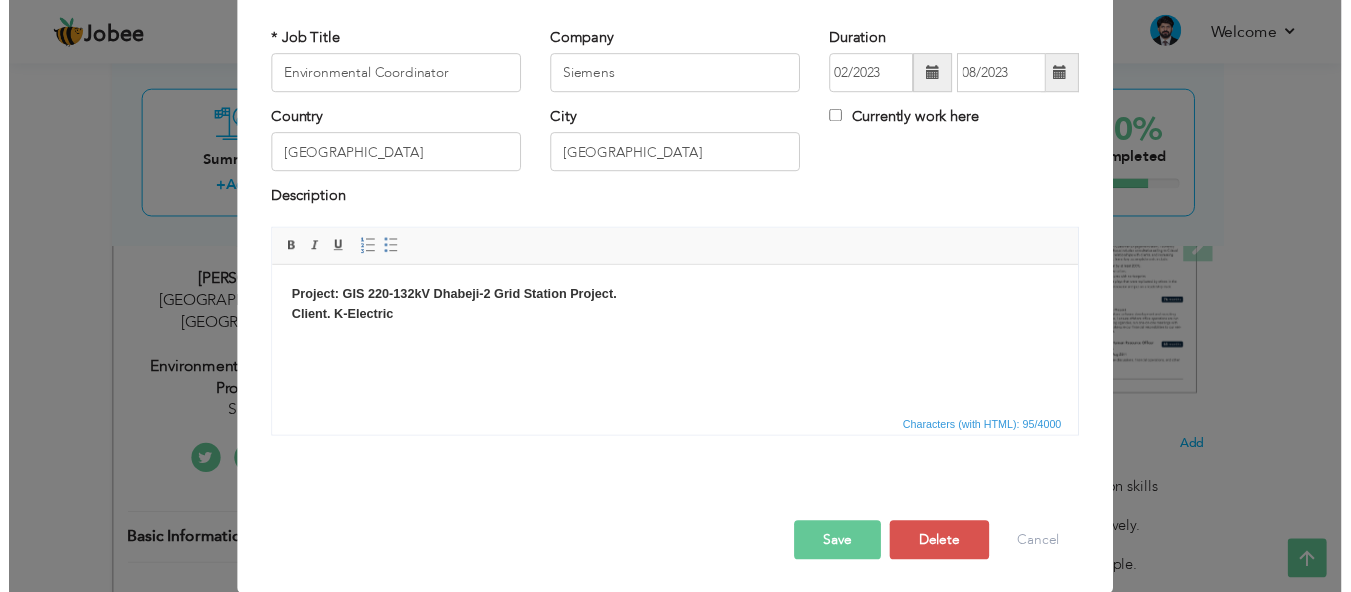 scroll, scrollTop: 110, scrollLeft: 0, axis: vertical 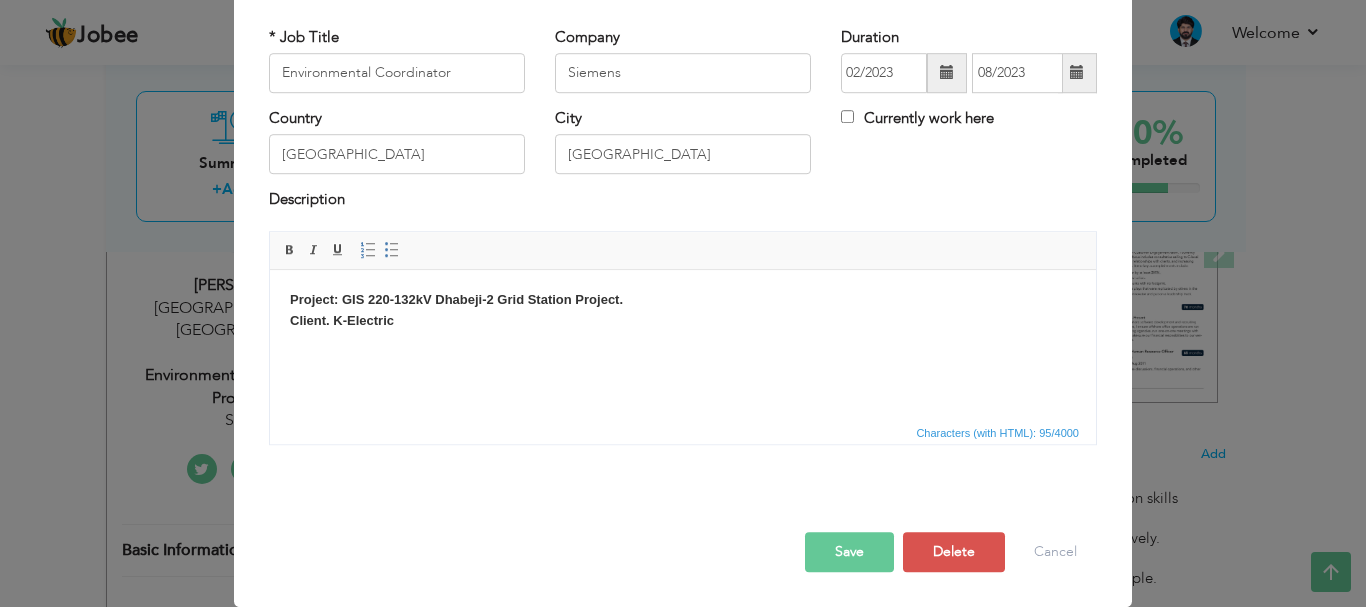 click on "Save" at bounding box center (849, 552) 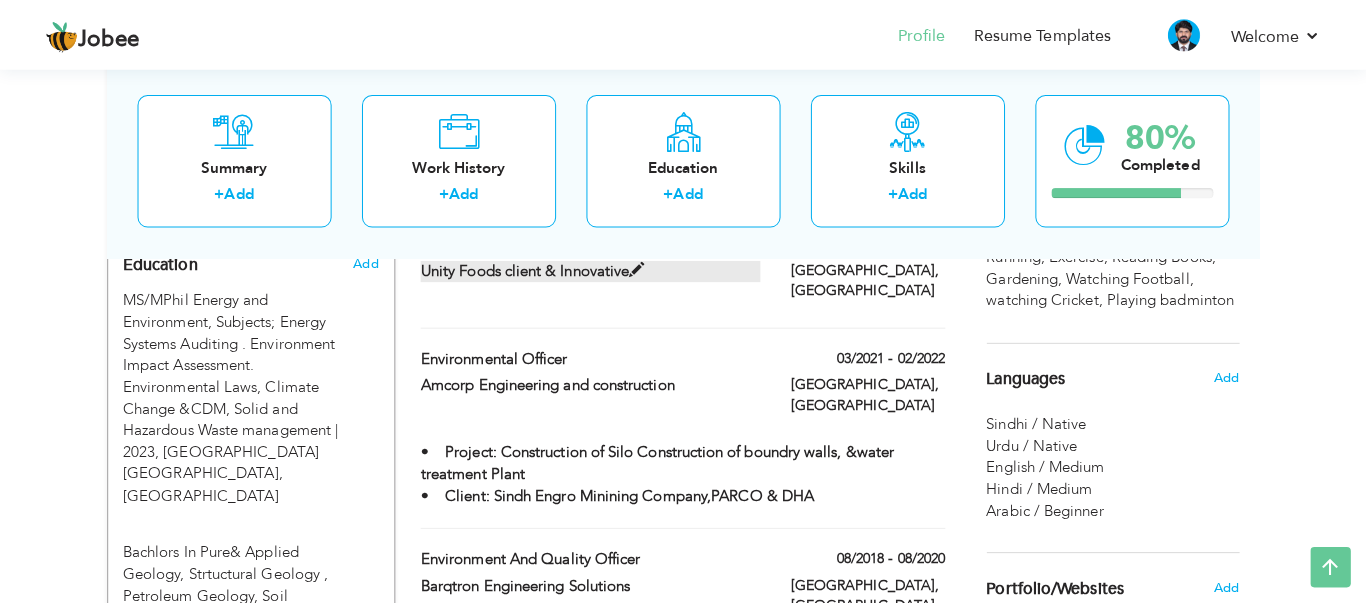 scroll, scrollTop: 926, scrollLeft: 0, axis: vertical 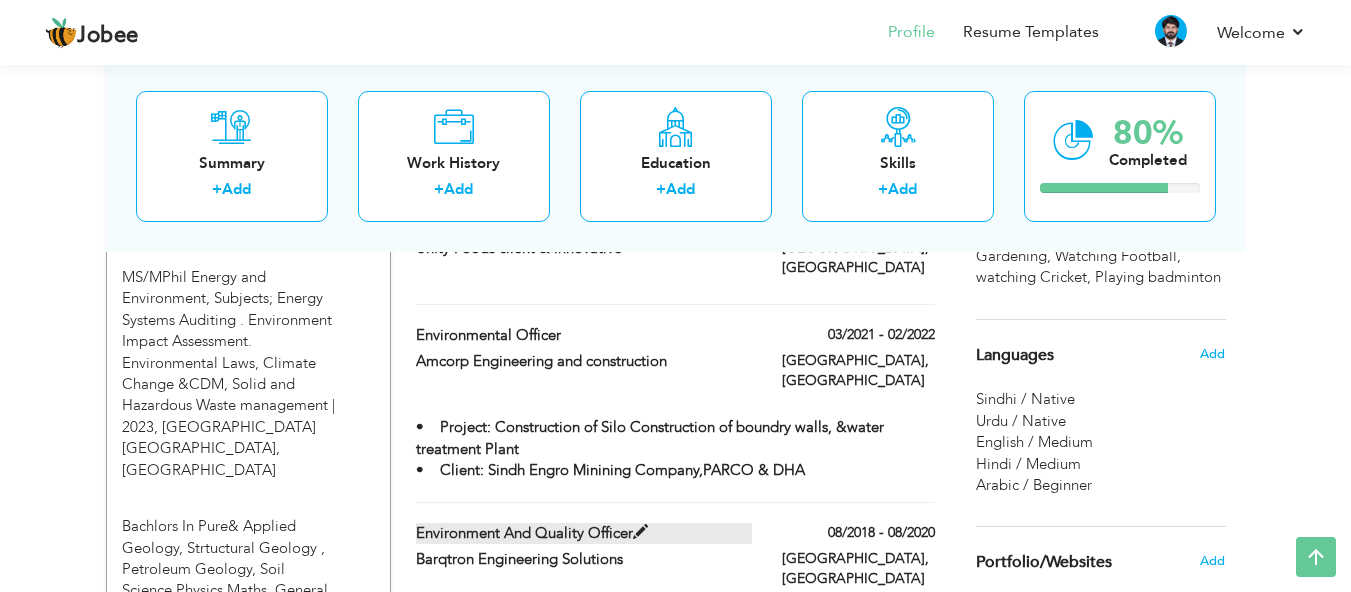 click at bounding box center [640, 532] 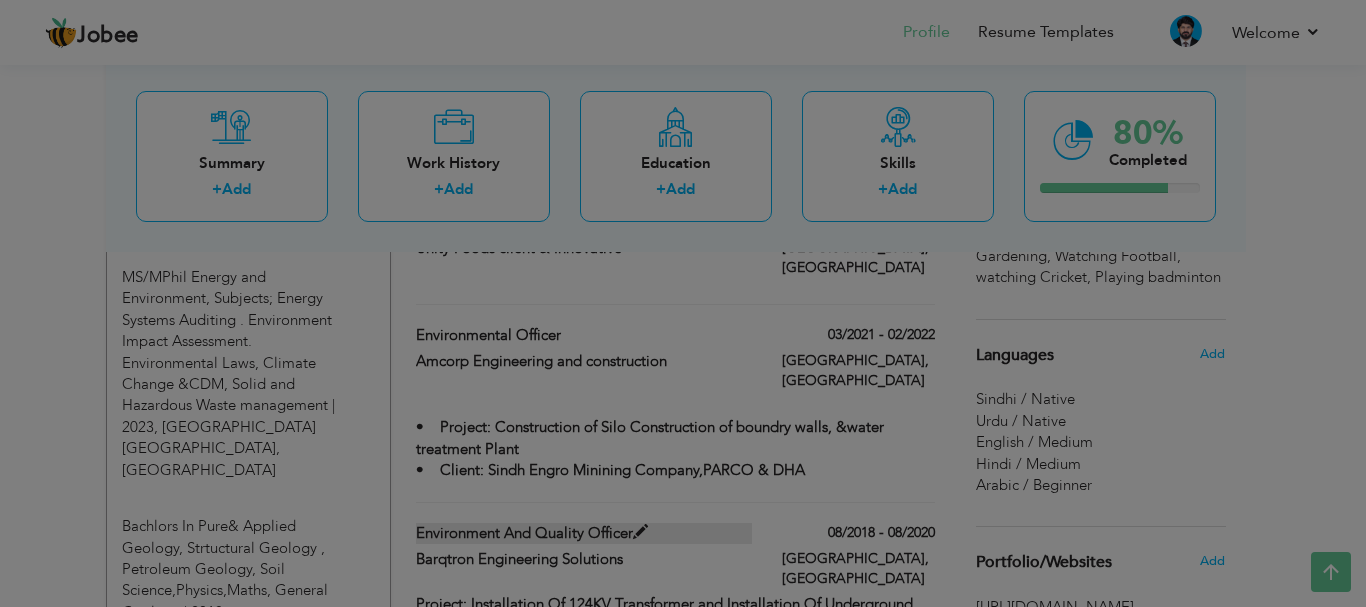 scroll, scrollTop: 0, scrollLeft: 0, axis: both 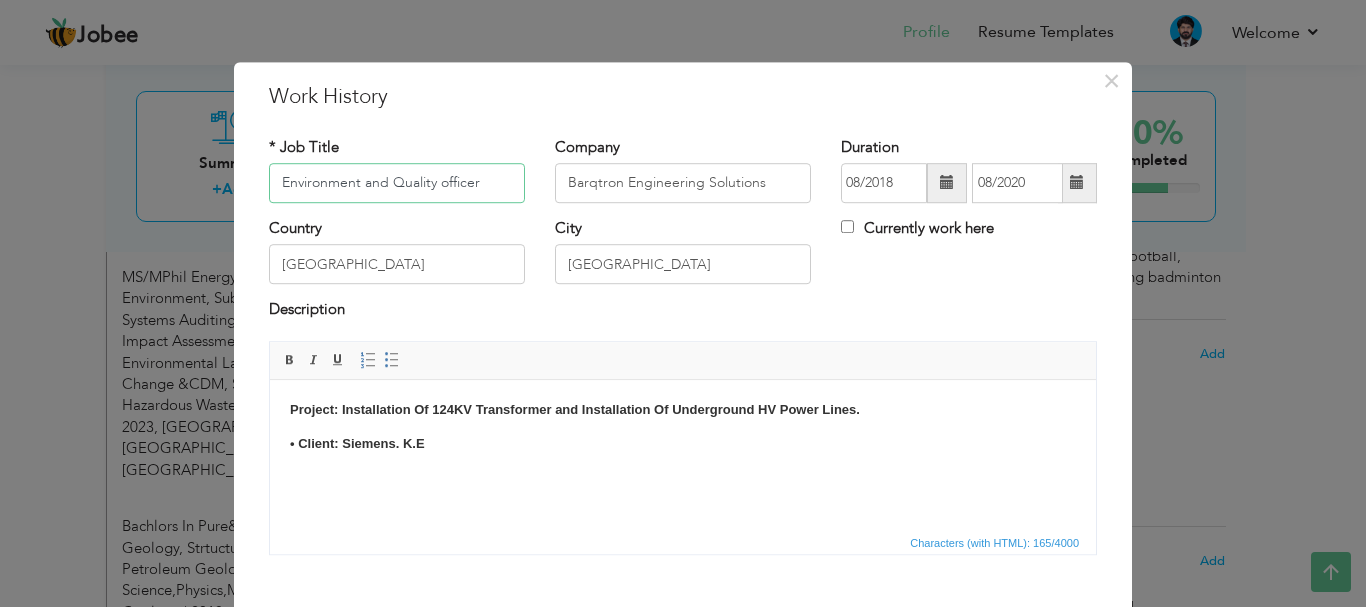 click on "Environment and Quality officer" at bounding box center [397, 183] 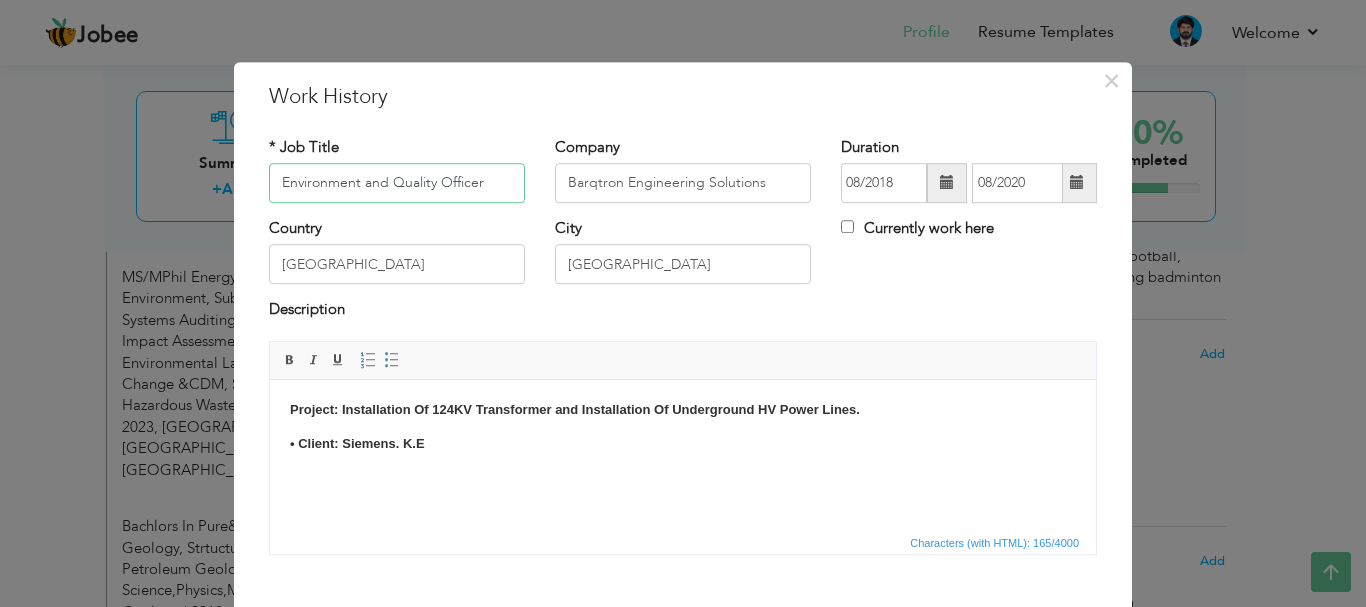 drag, startPoint x: 428, startPoint y: 182, endPoint x: 360, endPoint y: 188, distance: 68.26419 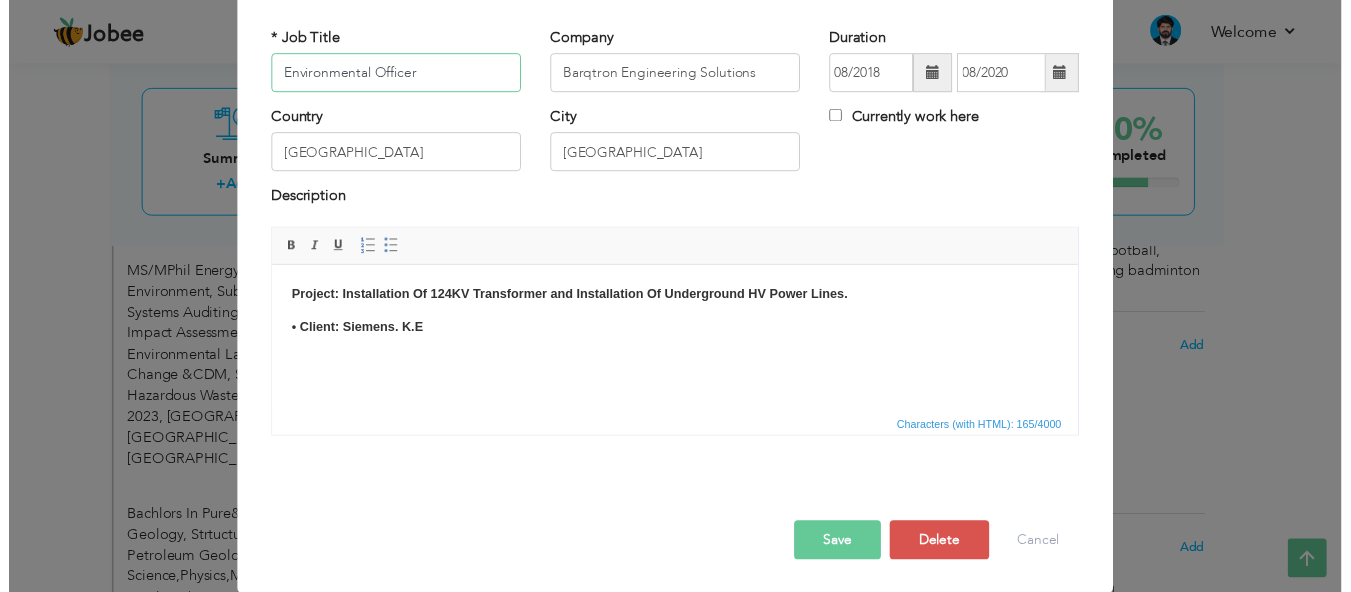 scroll, scrollTop: 110, scrollLeft: 0, axis: vertical 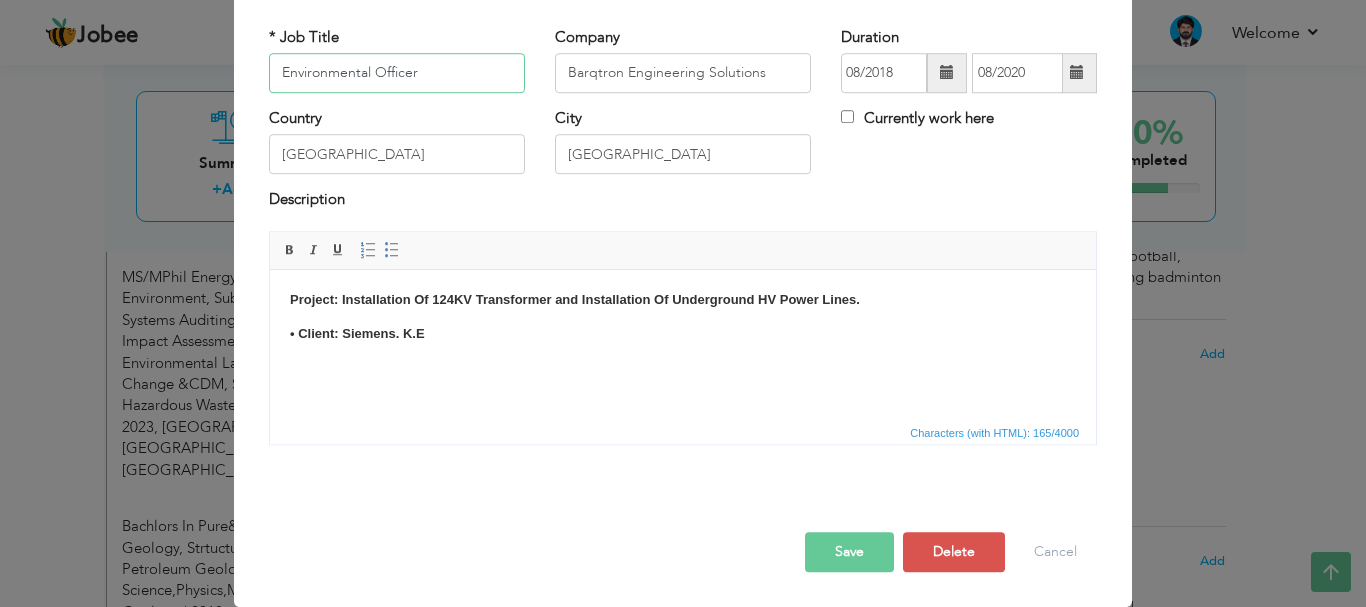 type on "Environmental Officer" 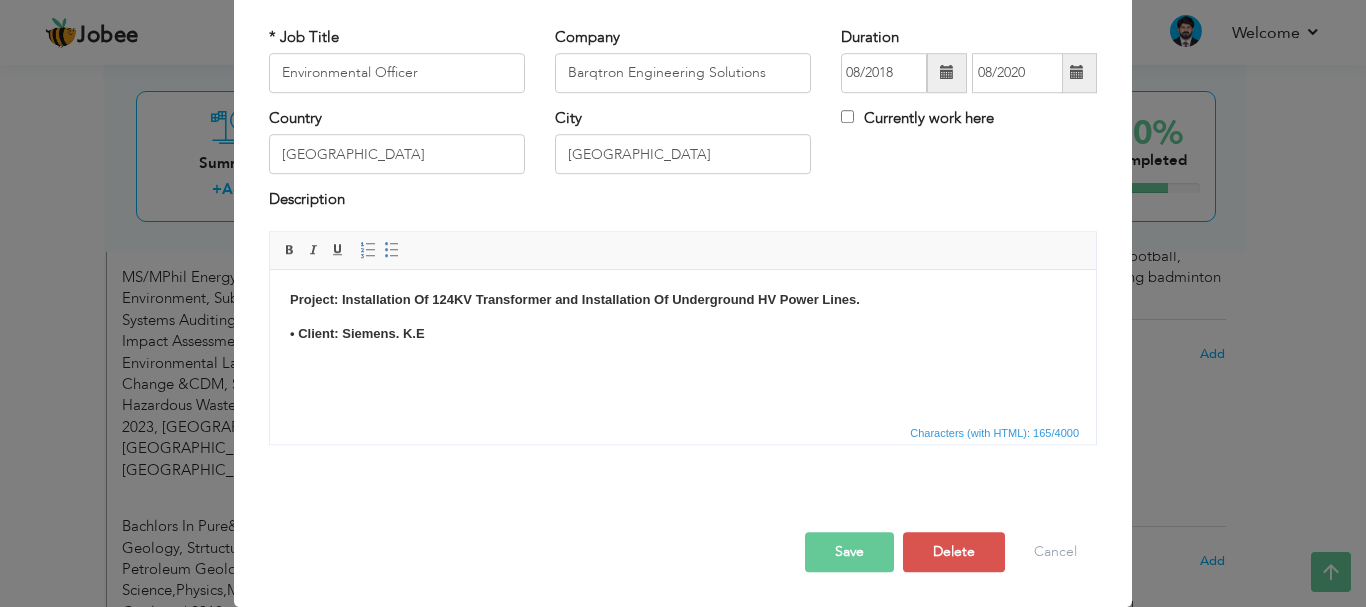 click on "Save" at bounding box center (849, 552) 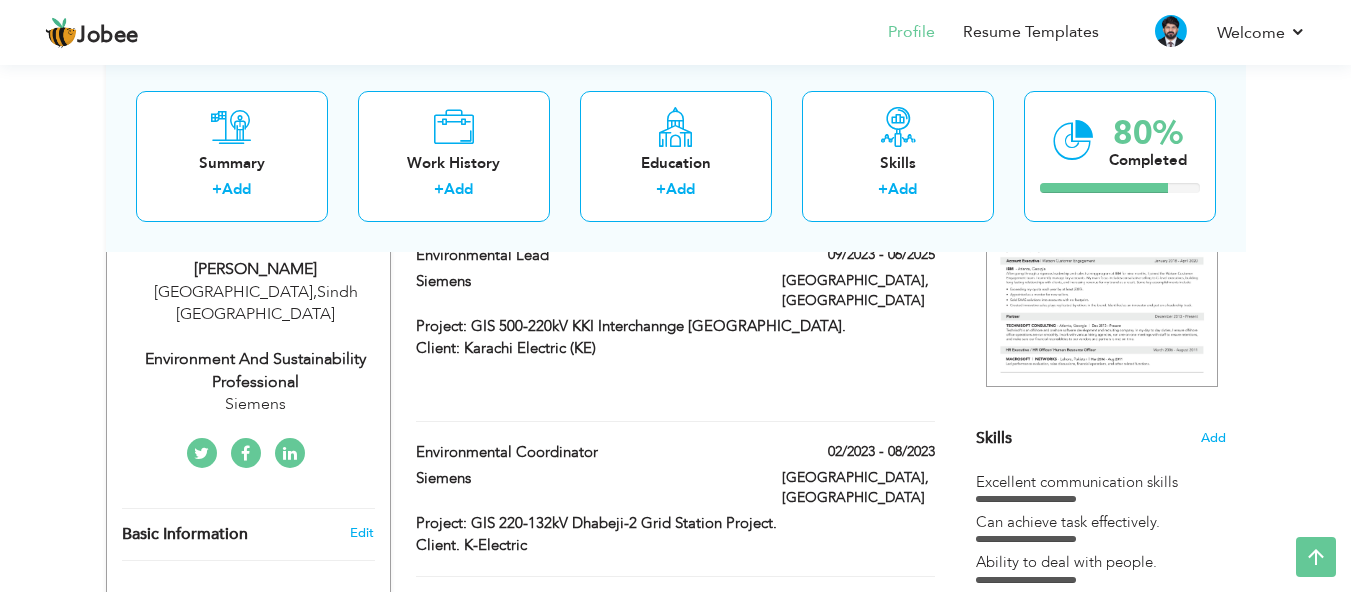scroll, scrollTop: 0, scrollLeft: 0, axis: both 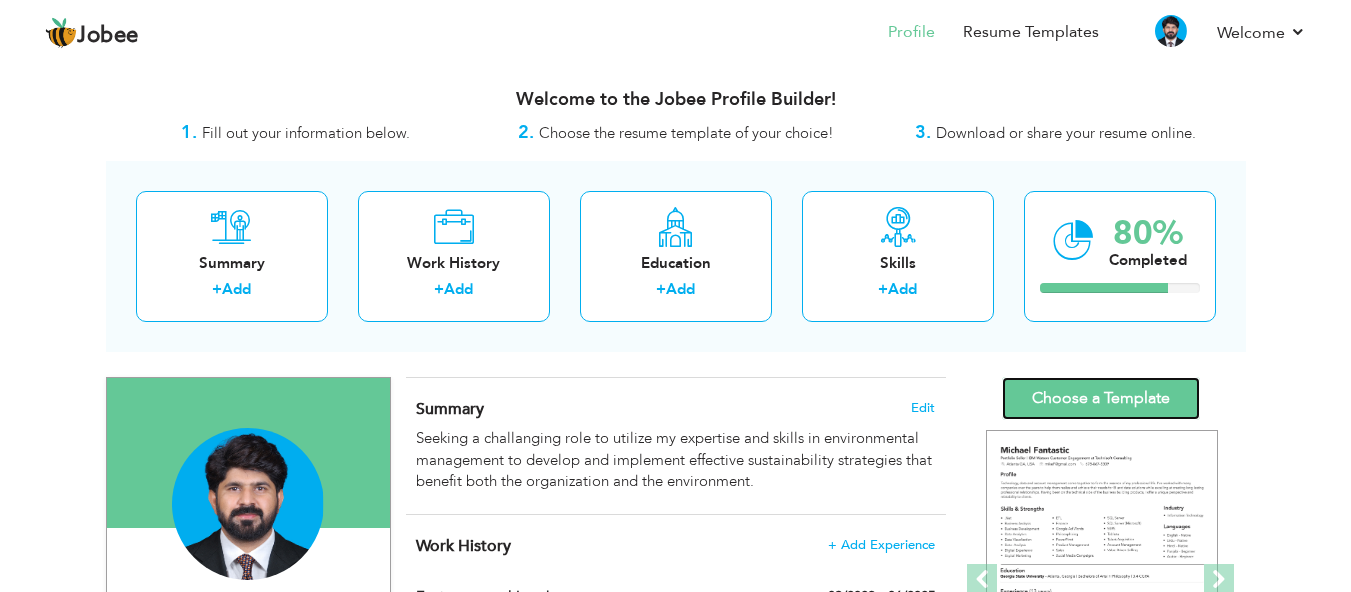 click on "Choose a Template" at bounding box center [1101, 398] 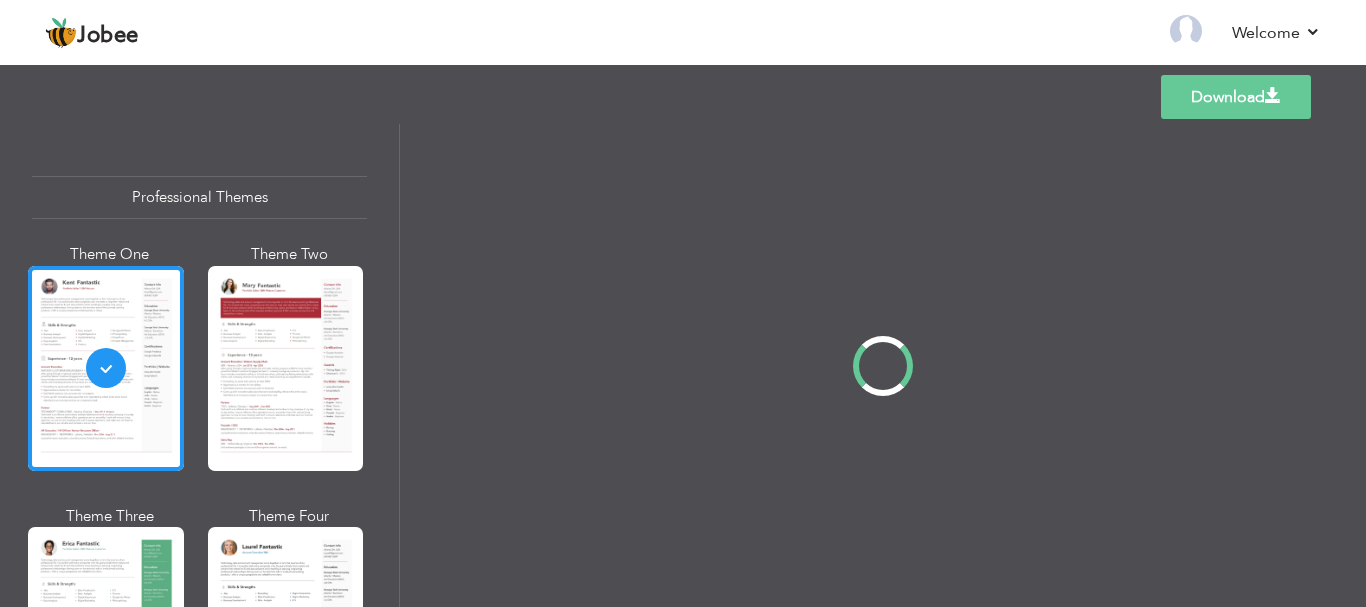 scroll, scrollTop: 0, scrollLeft: 0, axis: both 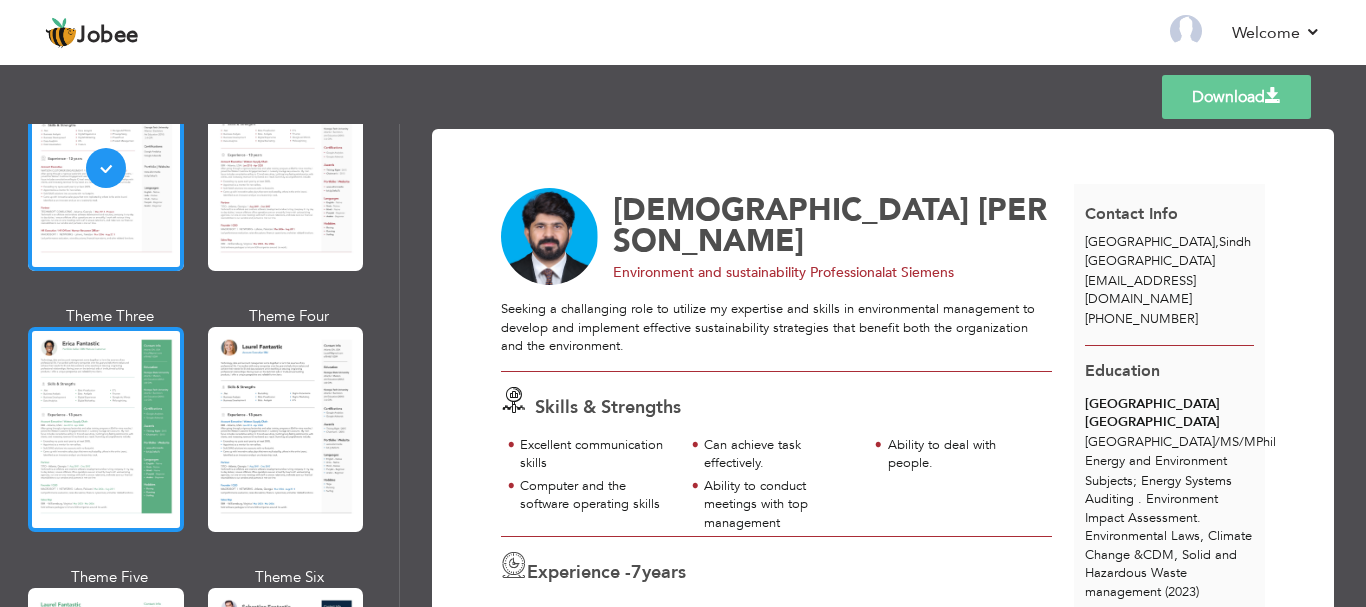 click at bounding box center [106, 429] 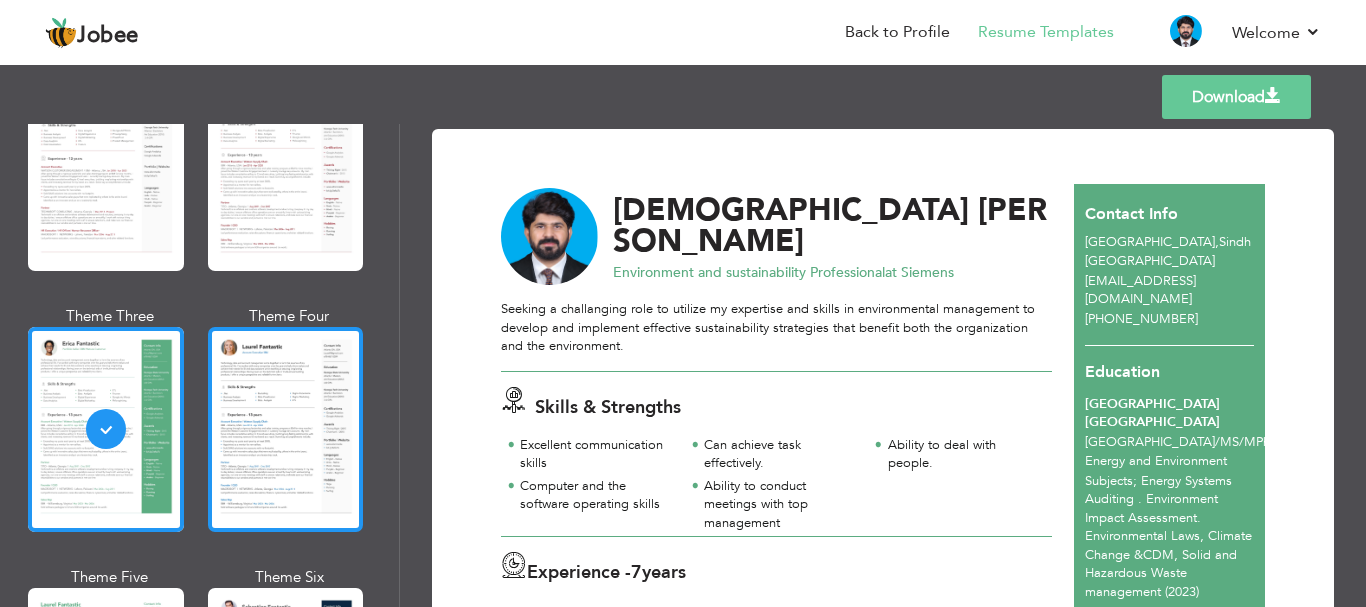 click at bounding box center [286, 429] 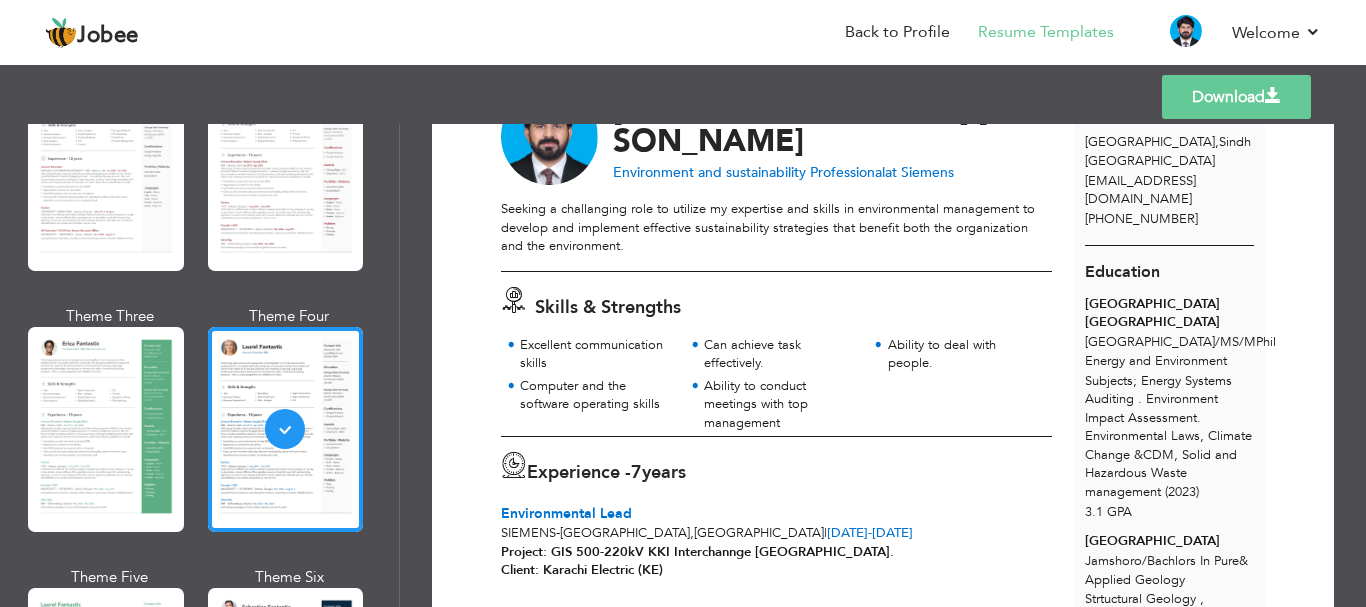 scroll, scrollTop: 0, scrollLeft: 0, axis: both 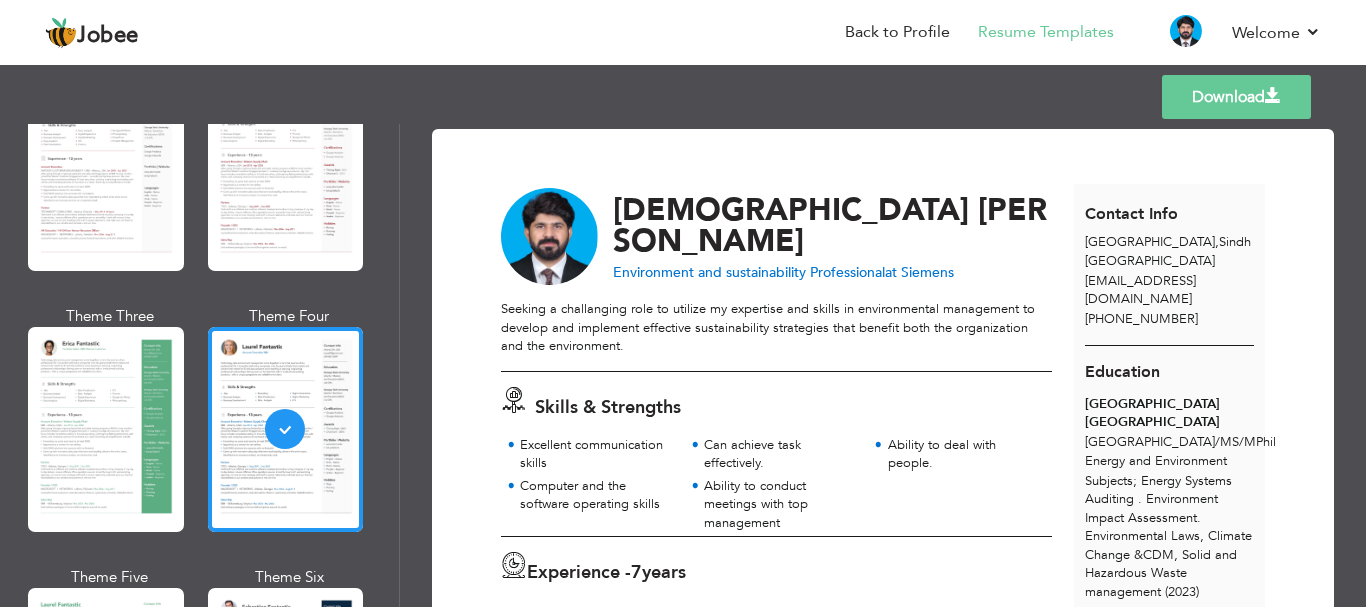 click on "Download" at bounding box center [1236, 97] 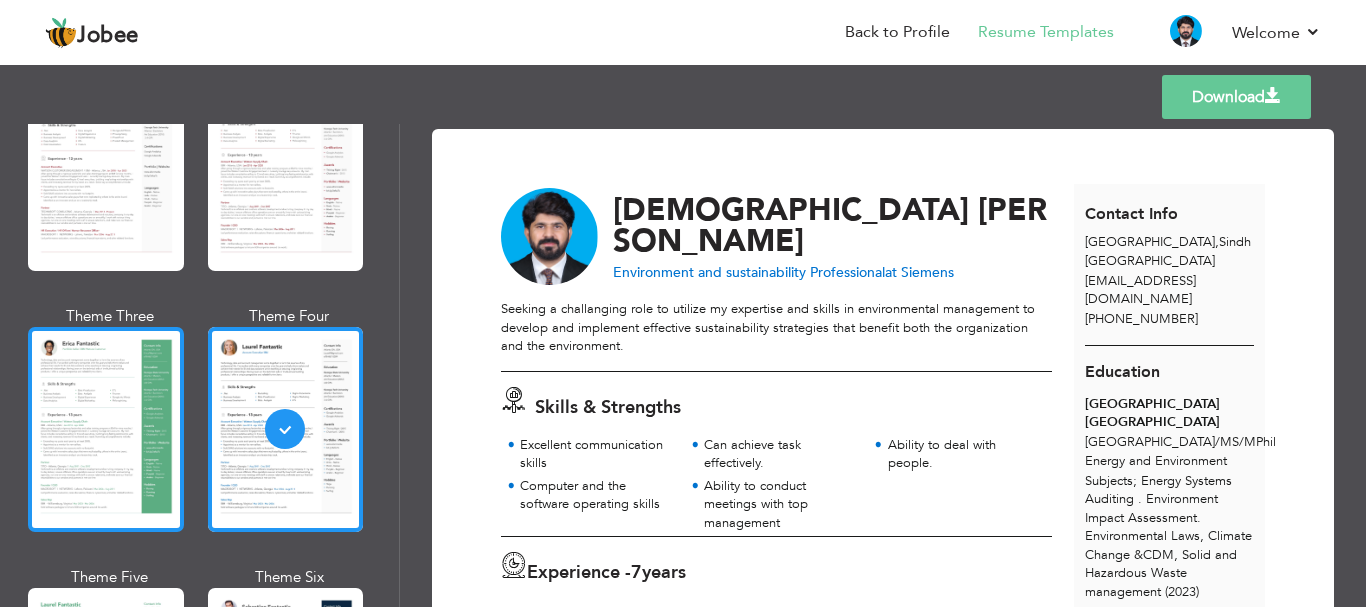 click at bounding box center (106, 429) 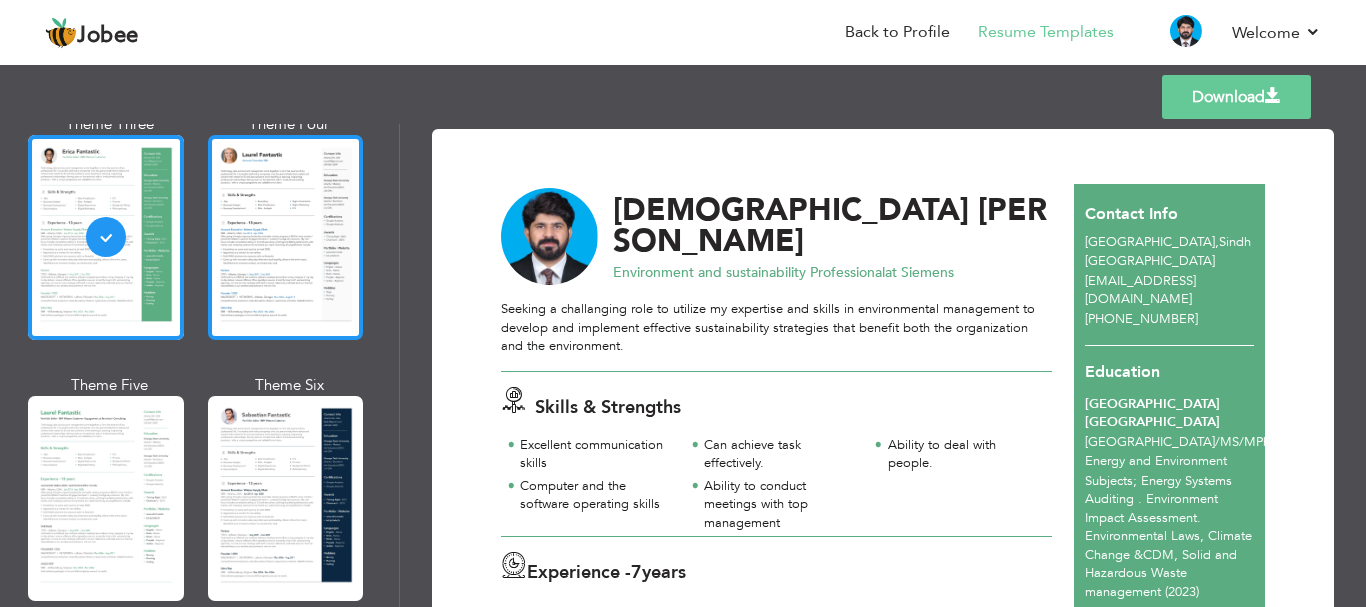scroll, scrollTop: 400, scrollLeft: 0, axis: vertical 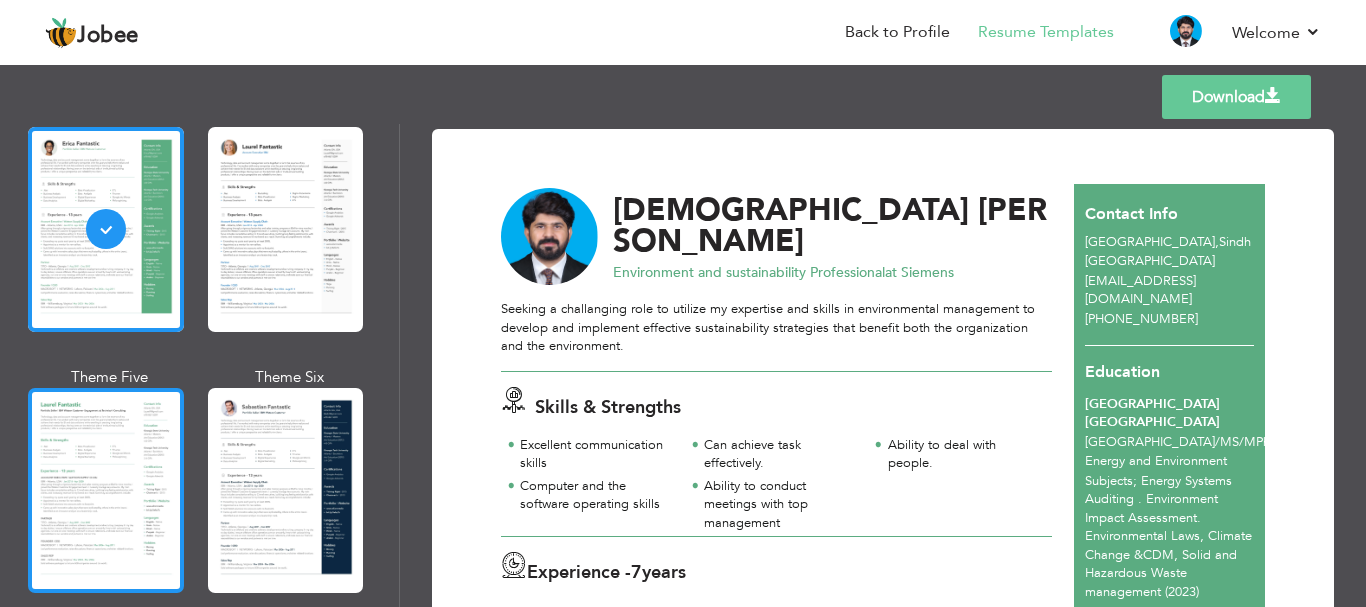 click at bounding box center [106, 490] 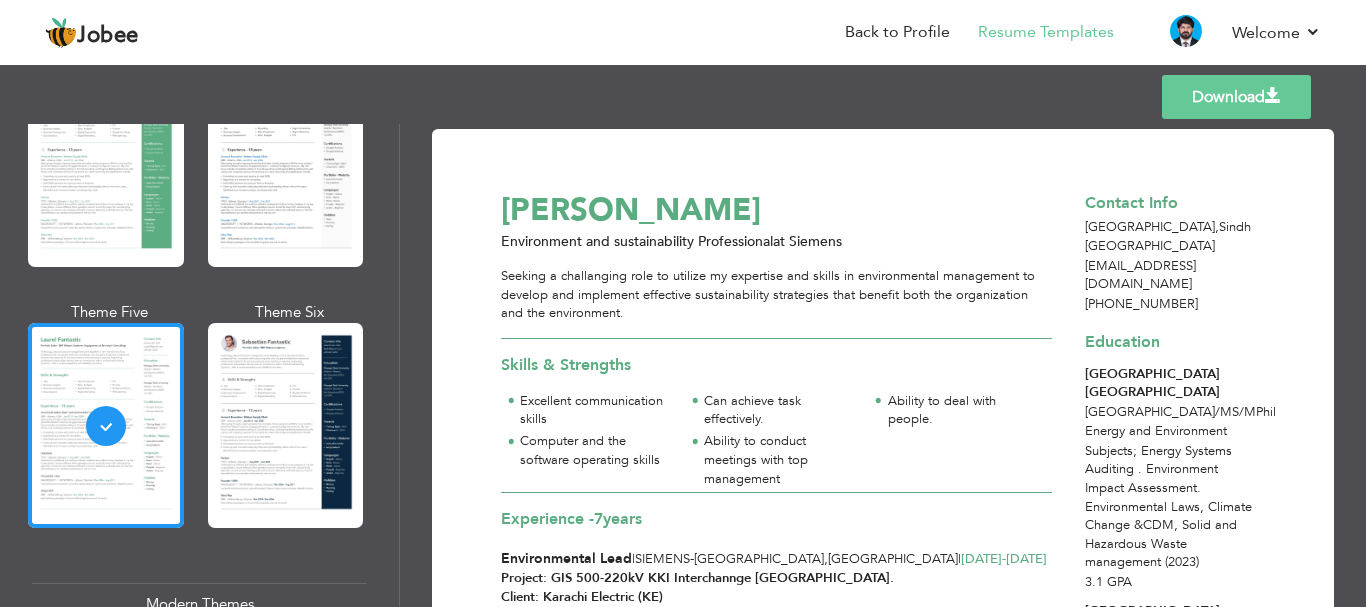 scroll, scrollTop: 500, scrollLeft: 0, axis: vertical 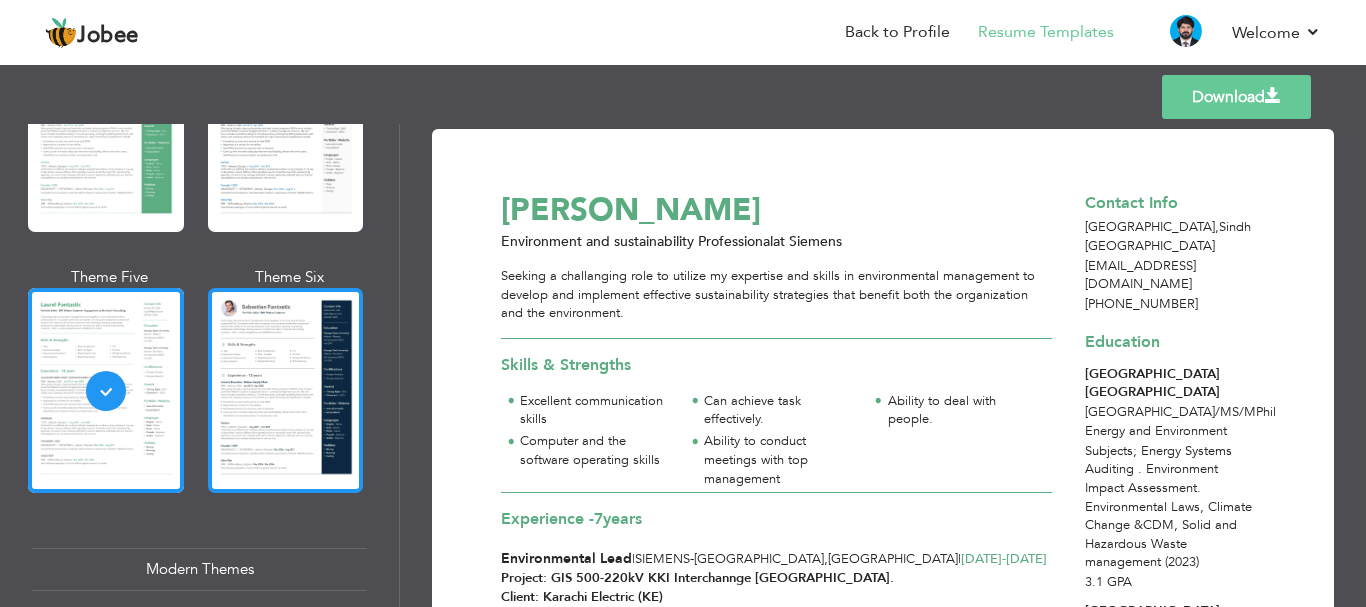 click at bounding box center (286, 390) 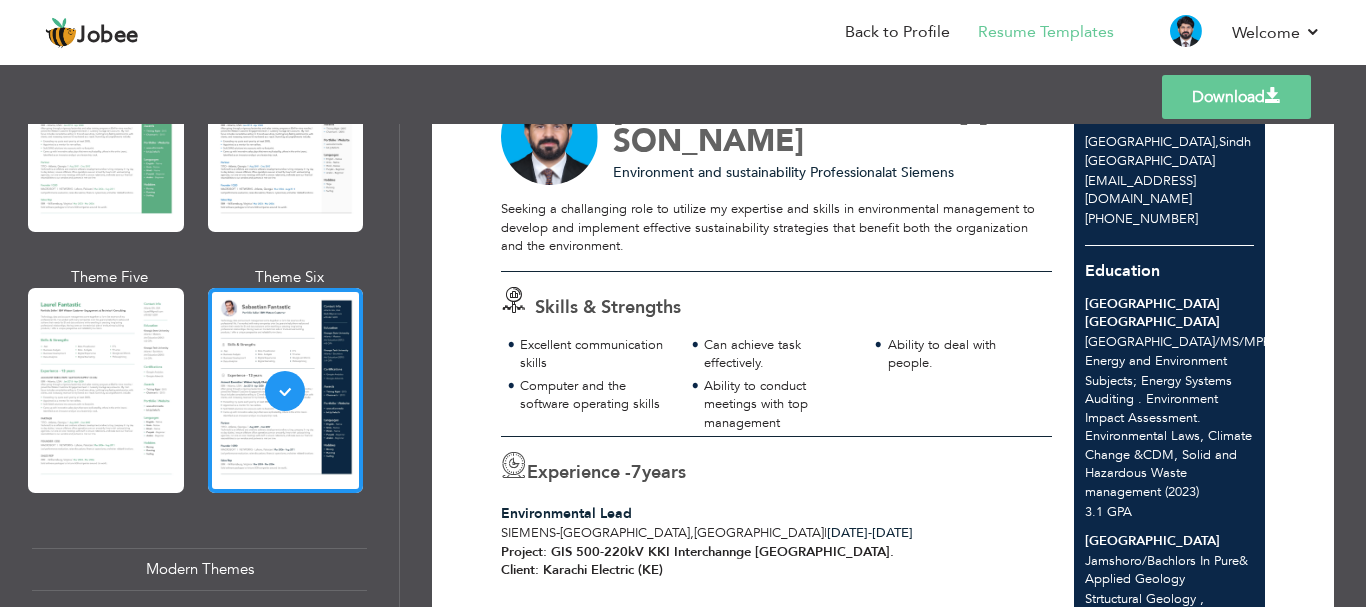 scroll, scrollTop: 200, scrollLeft: 0, axis: vertical 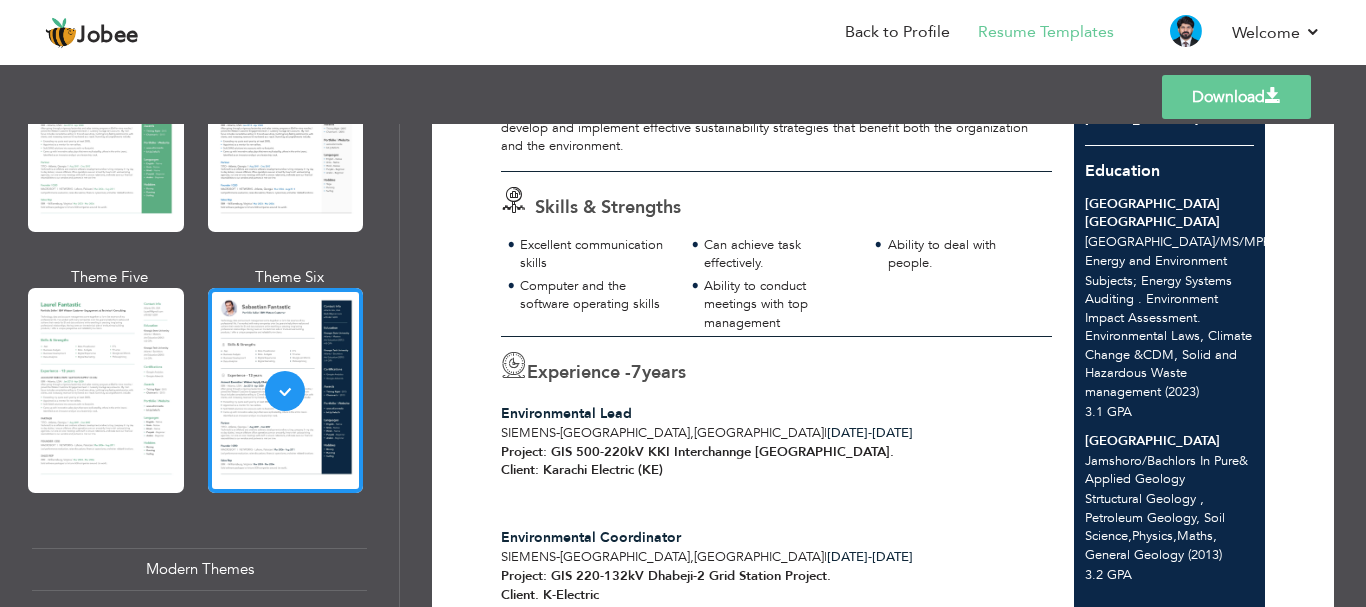 click at bounding box center [1273, 96] 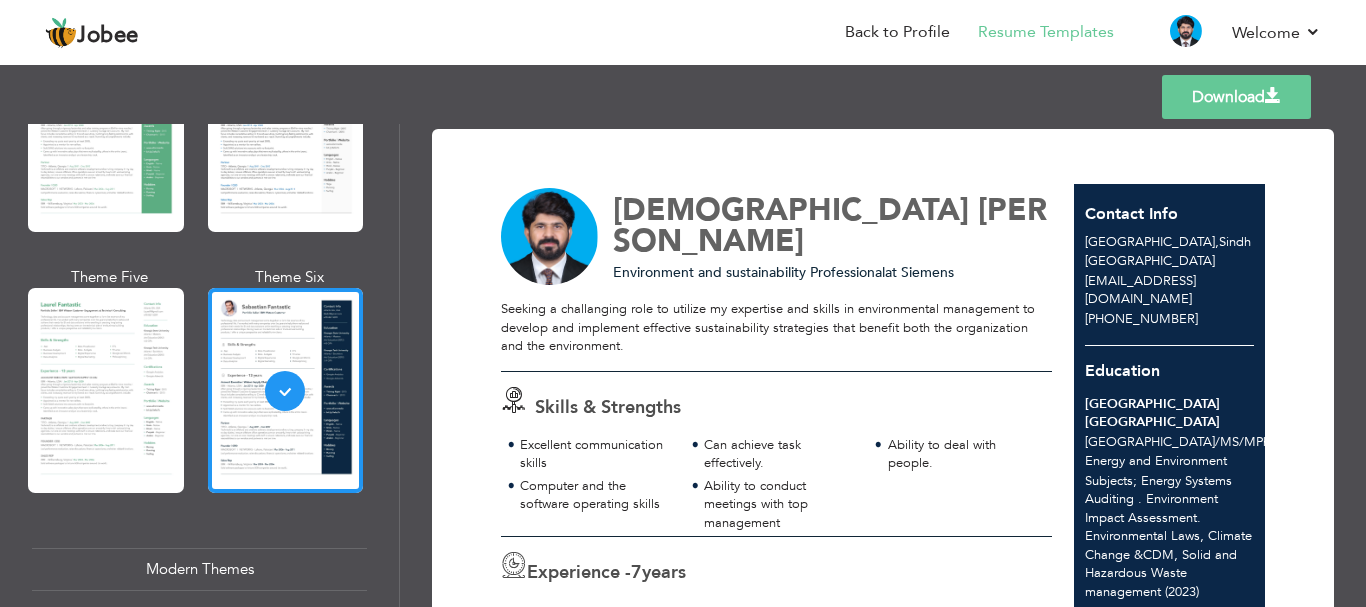 click on "Download" at bounding box center (1236, 97) 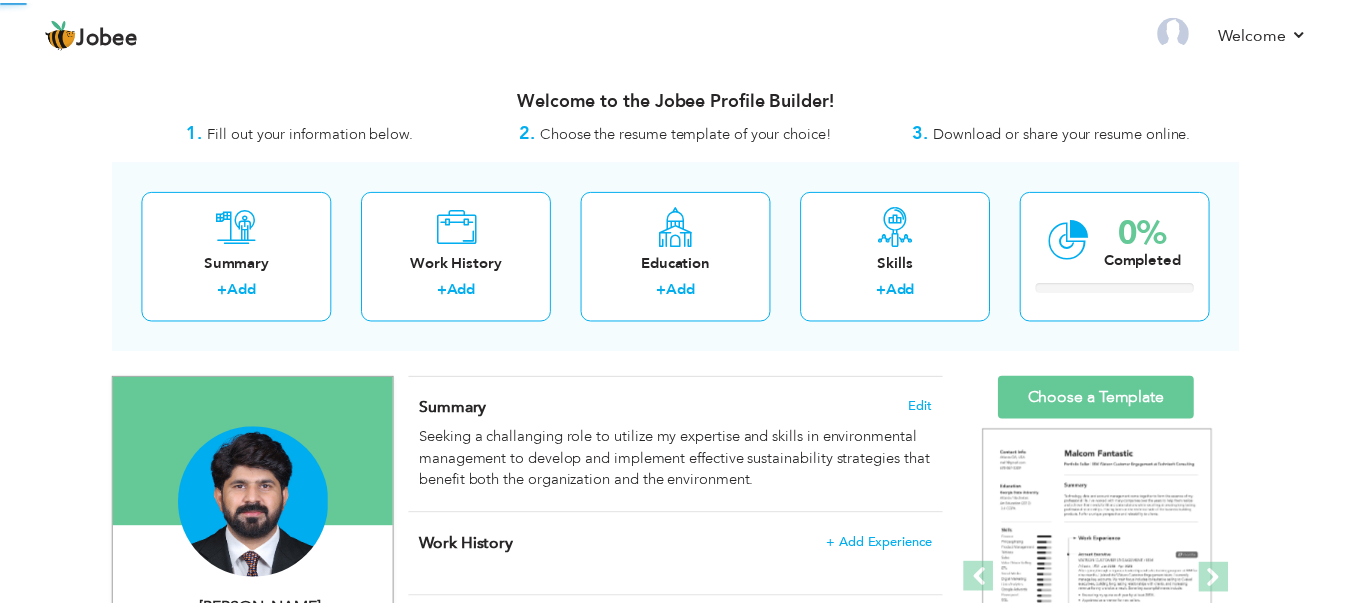 scroll, scrollTop: 0, scrollLeft: 0, axis: both 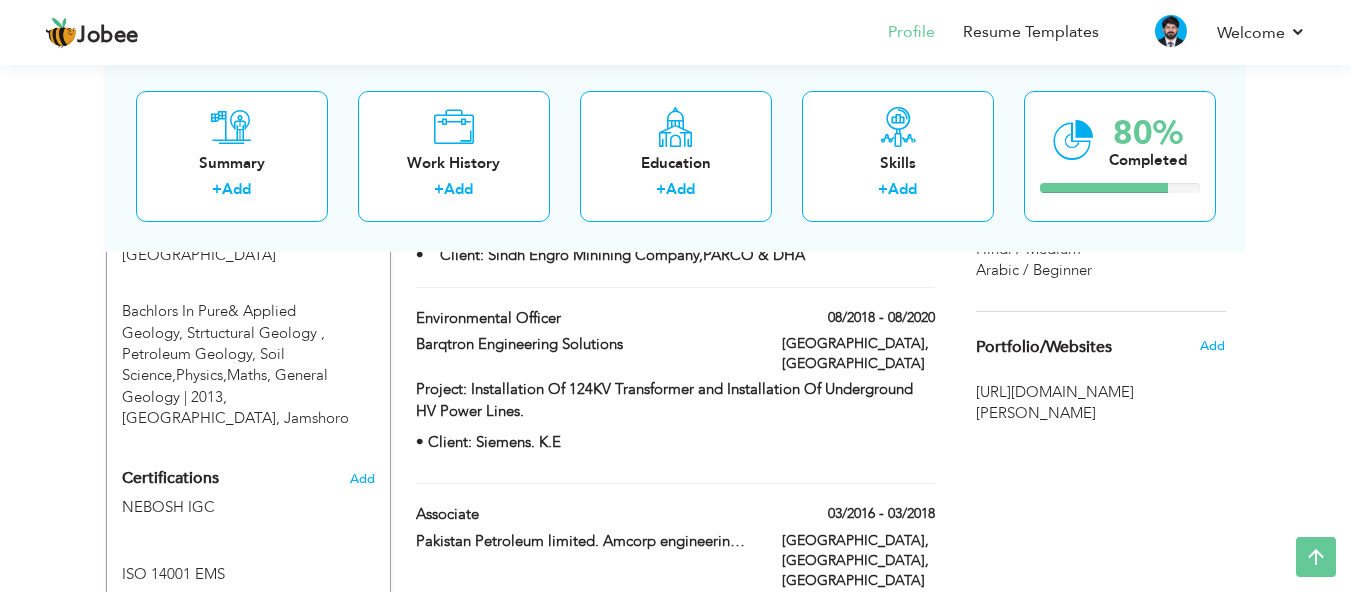 click on "Key Responsibilities
Develop and implement waste management plans, including waste reduction, recycling, and disposal.
Ensure compliance with environmental regulations, laws, and policies related to waste management.
Conduct waste audits to identify areas for improvement and implement waste reduction initiatives.
Engage with stakeholders, including employees, management, customers, and regulatory agencies, to promote environmental awareness and waste management best practices.
Data analysis and reporting: Analyze waste management data and prepare reports, including waste management plans, compliance reports, and sustainability reports.
Oversee environmental monitoring activities, including air and water quality monitoring, waste management, and noise pollution control.
Ensure compliance with environmental regulations, laws, and policies, and obtain necessary permits and licenses.
Maintain an accurate inventory of chemicals stored on-site, including their quantities, types, and locations." at bounding box center [675, 1024] 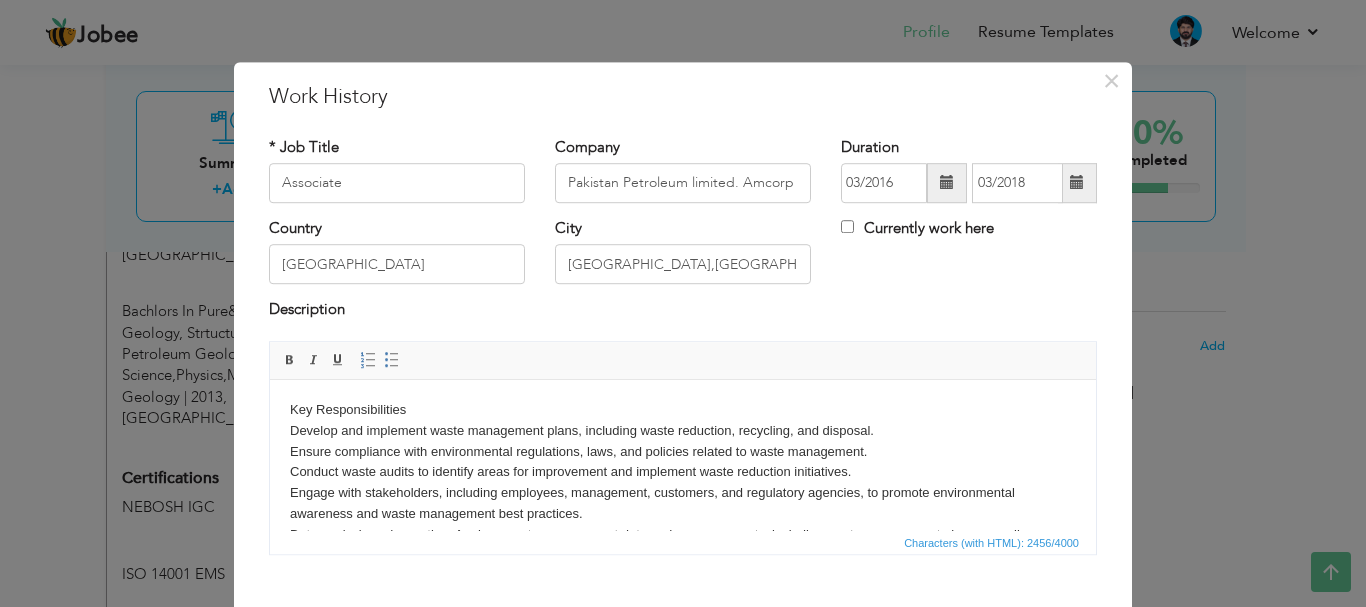 click on "Key Responsibilities   Develop and implement waste management plans, including waste reduction, recycling, and disposal.  Ensure compliance with environmental regulations, laws, and policies related to waste management.   Conduct waste audits to identify areas for improvement and implement waste reduction initiatives.  Engage with stakeholders, including employees, management, customers, and regulatory agencies, to promote environmental awareness and waste management best practices. Data analysis and reporting: Analyze waste management data and prepare reports, including waste management plans, compliance reports, and sustainability reports.  Oversee environmental monitoring activities, including air and water quality monitoring, waste management, and noise pollution control.  Ensure compliance with environmental regulations, laws, and policies, and obtain necessary permits and licenses. Maintain an accurate inventory of chemicals stored on-site, including their quantities, types, and locations." at bounding box center (683, 638) 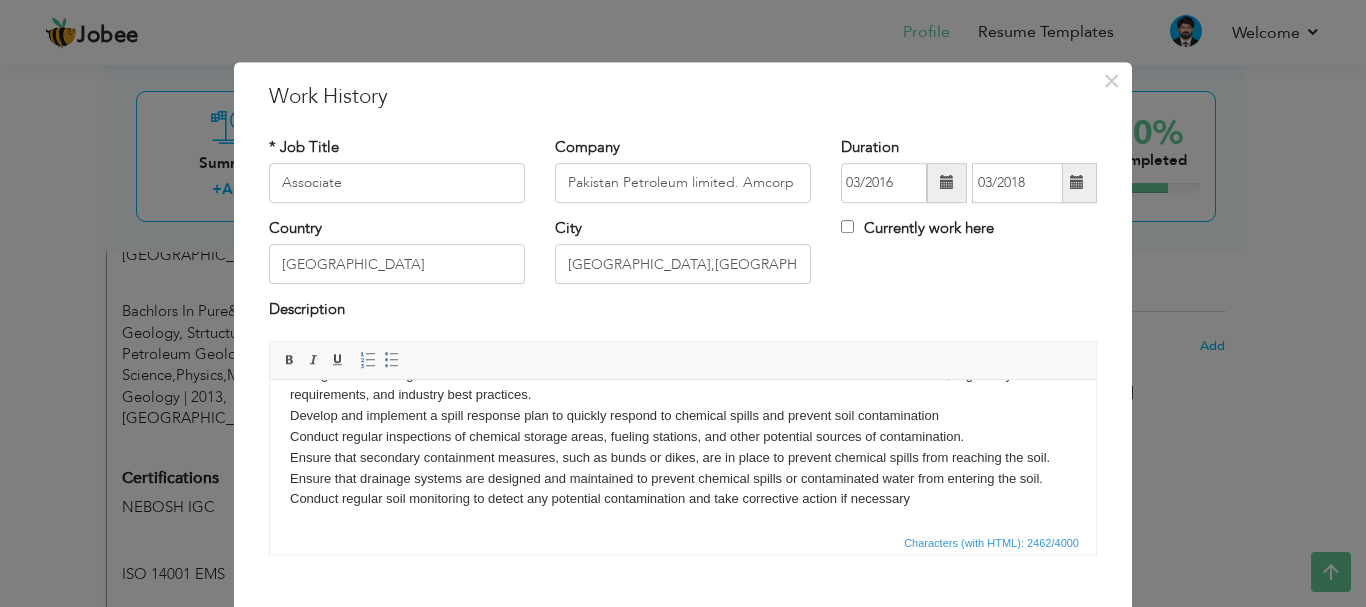 scroll, scrollTop: 410, scrollLeft: 0, axis: vertical 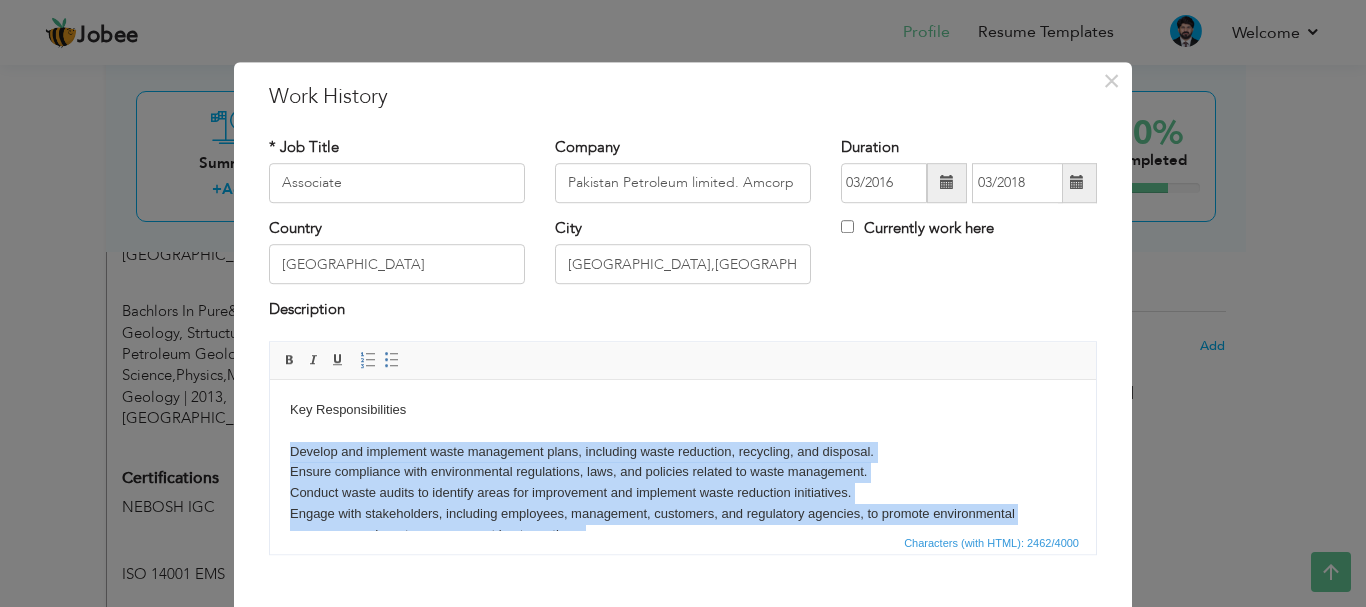 drag, startPoint x: 909, startPoint y: 497, endPoint x: 283, endPoint y: 461, distance: 627.0343 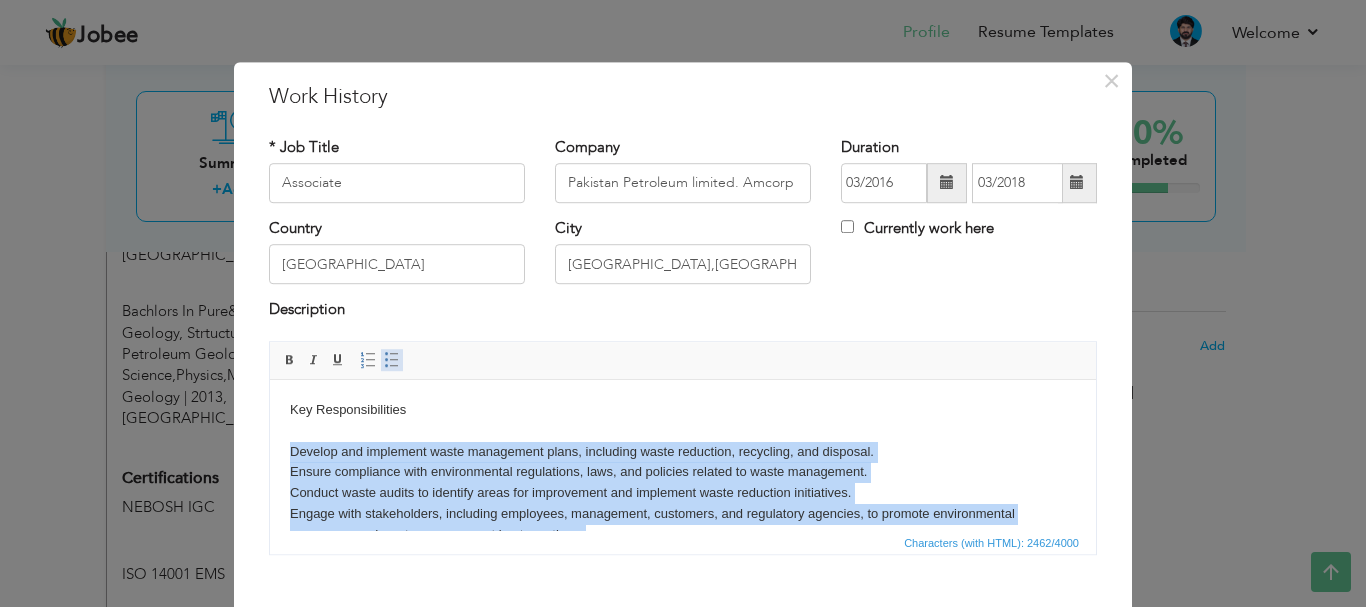 click at bounding box center [392, 360] 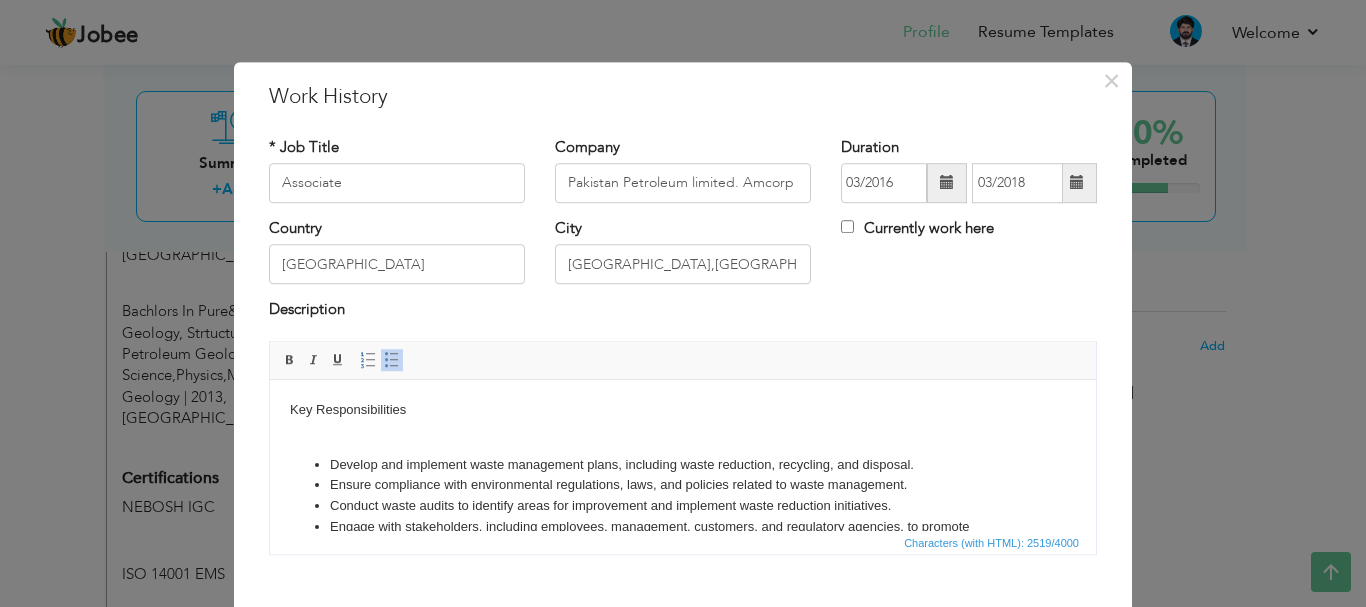 click on "Key Responsibilities ​​​​​​​   Develop and implement waste management plans, including waste reduction, recycling, and disposal.  Ensure compliance with environmental regulations, laws, and policies related to waste management.   Conduct waste audits to identify areas for improvement and implement waste reduction initiatives.  Engage with stakeholders, including employees, management, customers, and regulatory agencies, to promote environmental awareness and waste management best practices. Data analysis and reporting: Analyze waste management data and prepare reports, including waste management plans, compliance reports, and sustainability reports.  Oversee environmental monitoring activities, including air and water quality monitoring, waste management, and noise pollution control.  Ensure compliance with environmental regulations, laws, and policies, and obtain necessary permits and licenses." at bounding box center (683, 707) 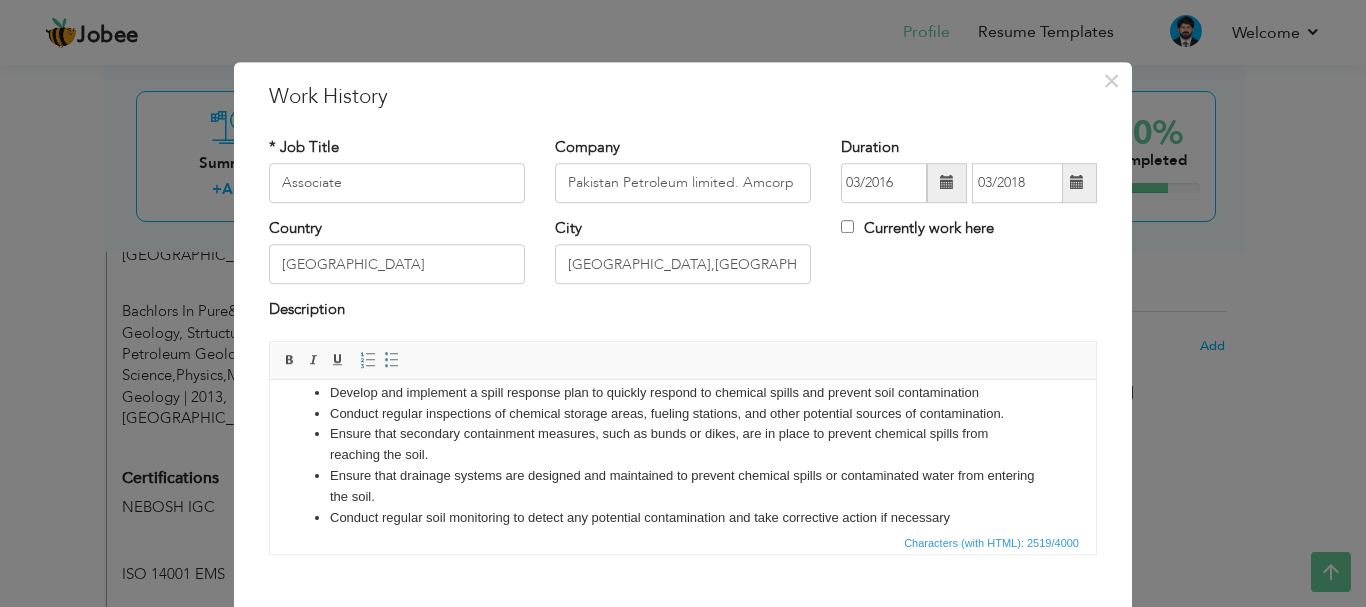 scroll, scrollTop: 485, scrollLeft: 0, axis: vertical 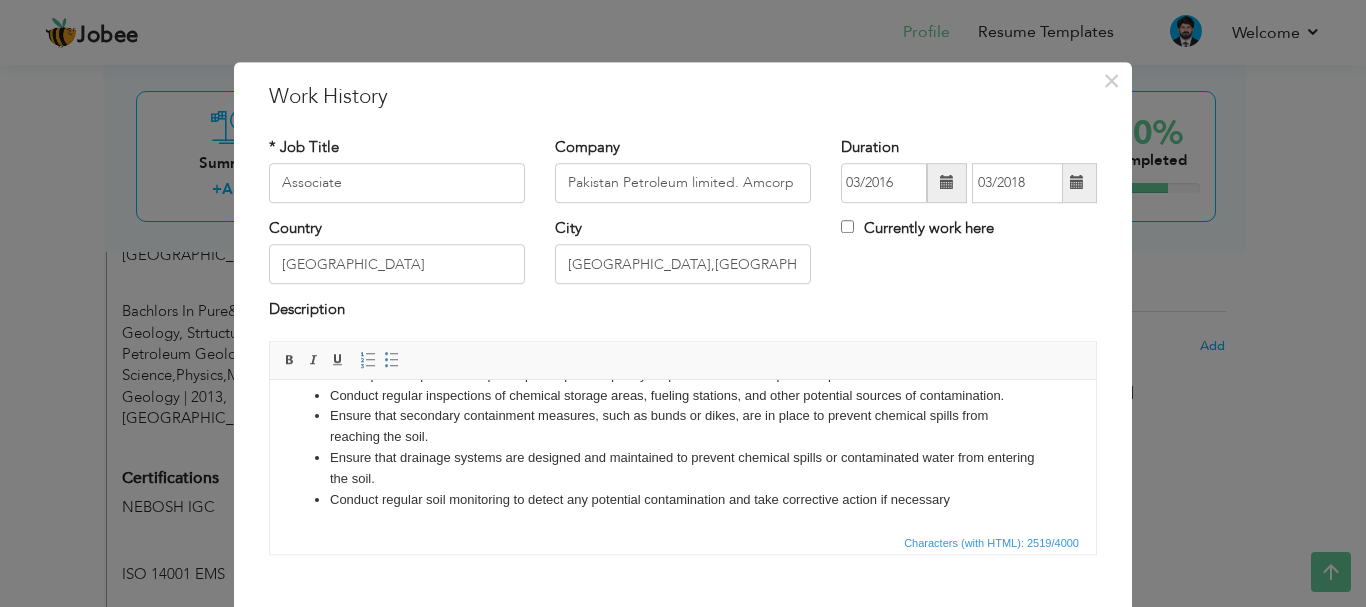 drag, startPoint x: 1085, startPoint y: 501, endPoint x: 1347, endPoint y: 926, distance: 499.26846 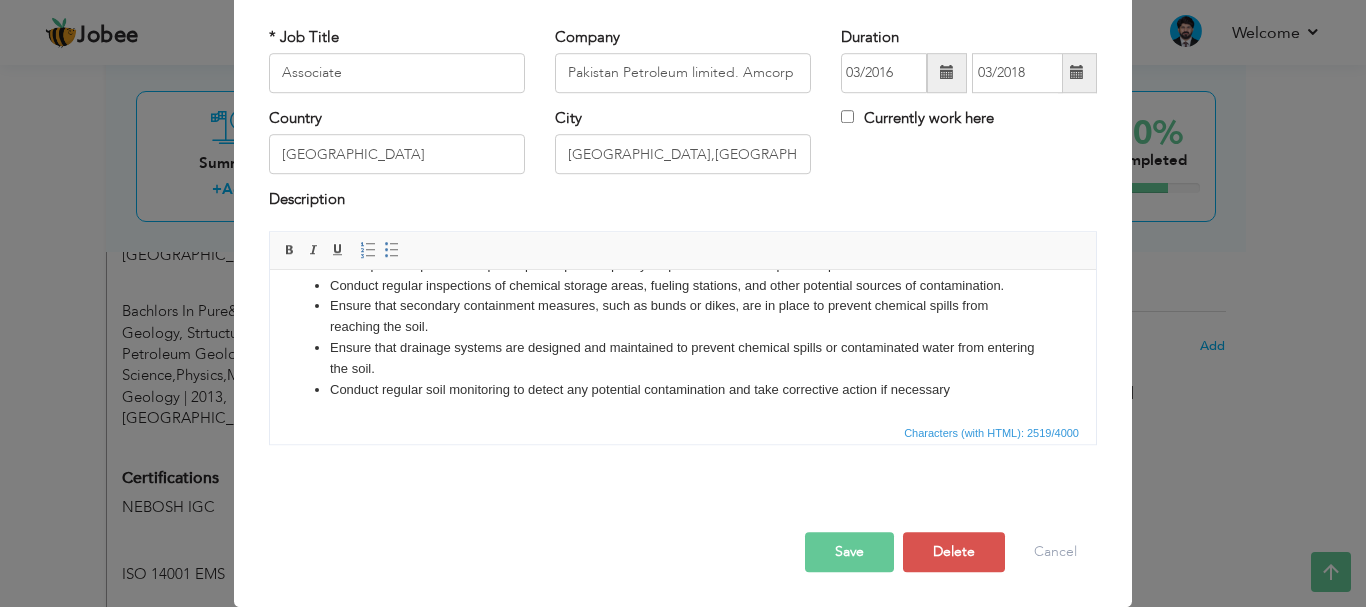 click on "Save" at bounding box center (849, 552) 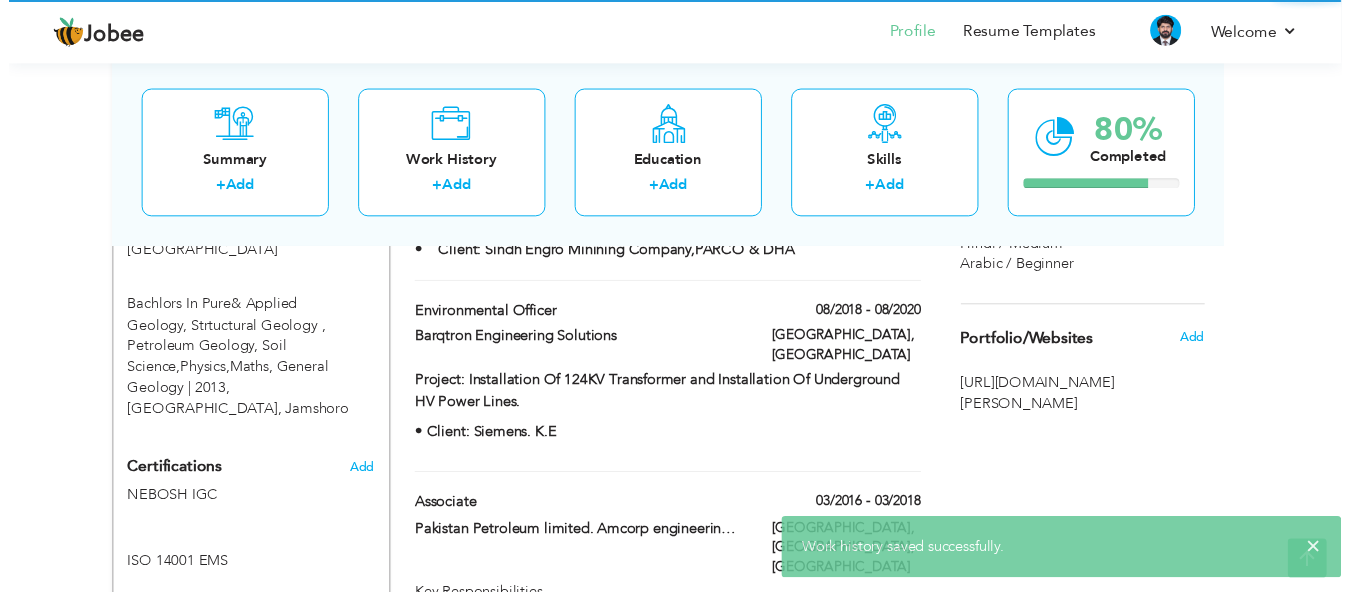 scroll, scrollTop: 0, scrollLeft: 0, axis: both 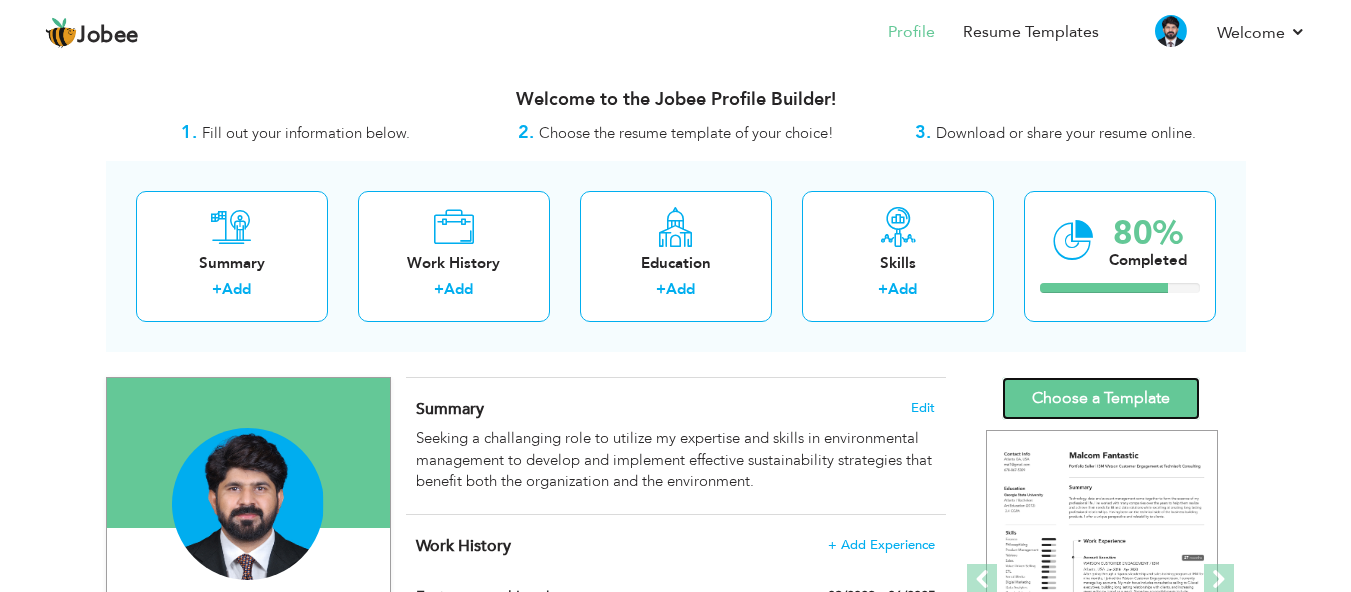 click on "Choose a Template" at bounding box center (1101, 398) 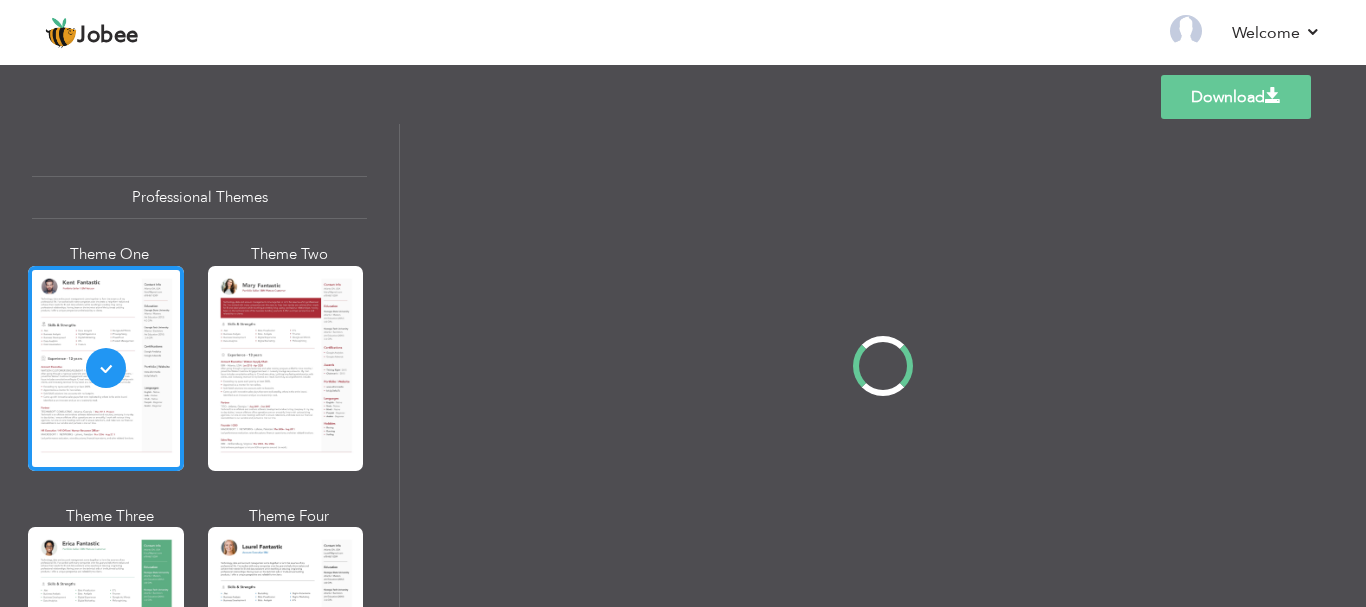 scroll, scrollTop: 0, scrollLeft: 0, axis: both 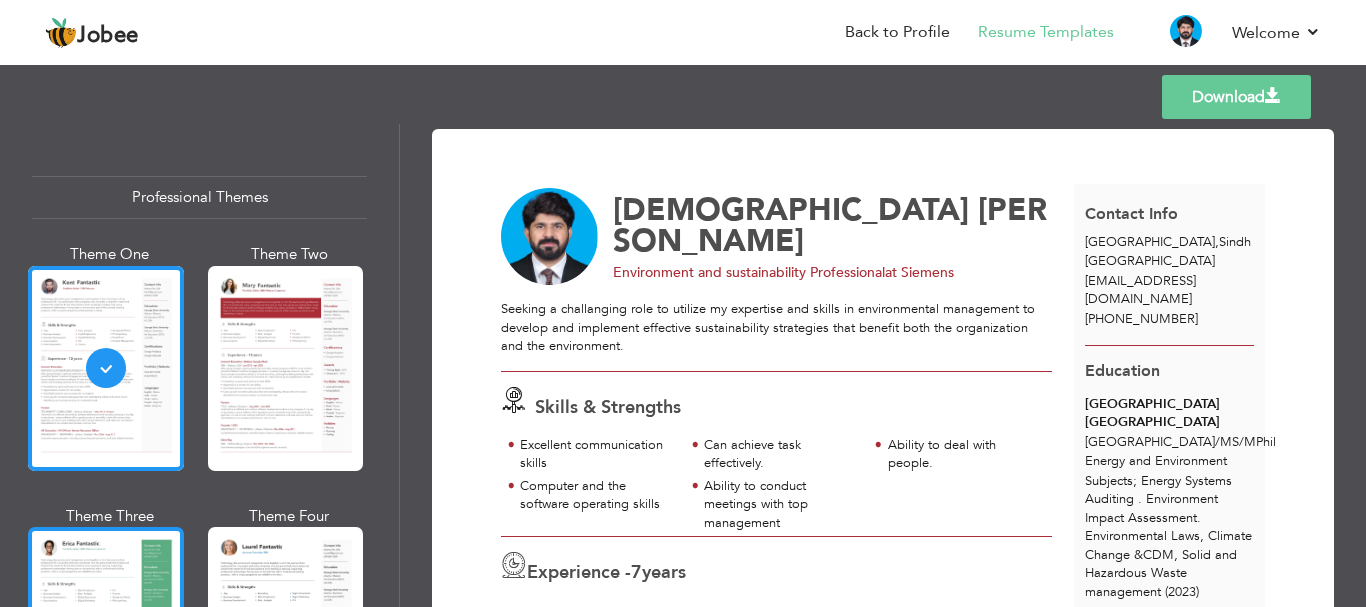 click at bounding box center (106, 629) 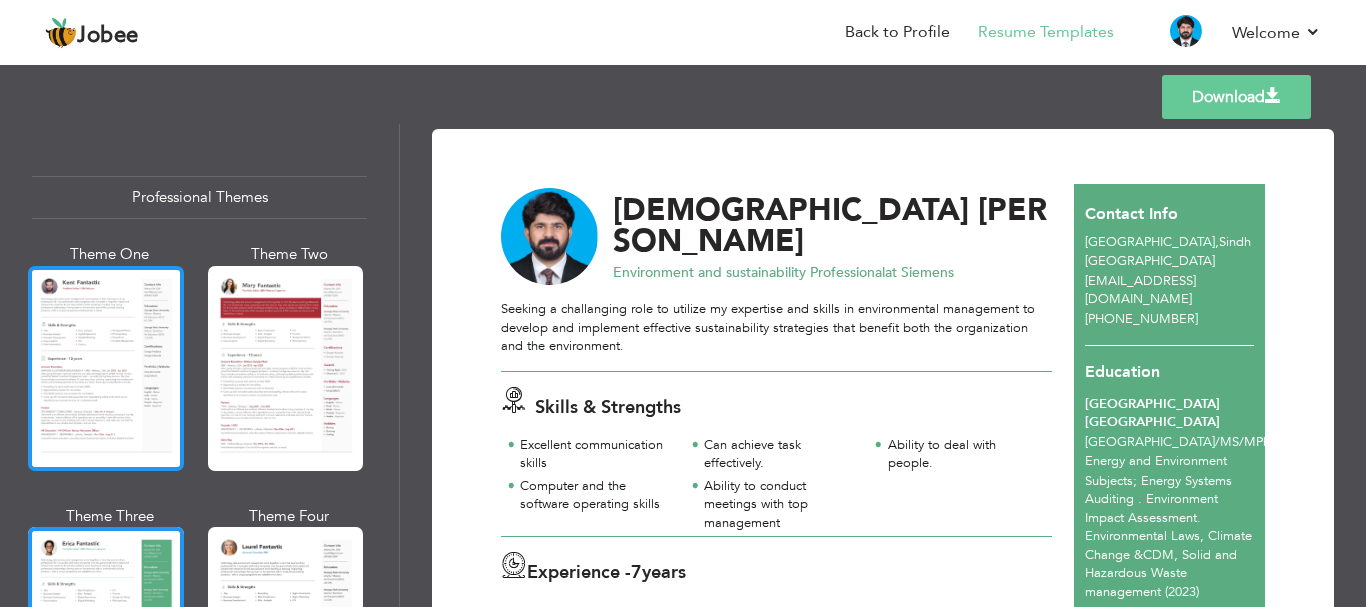 click at bounding box center (106, 368) 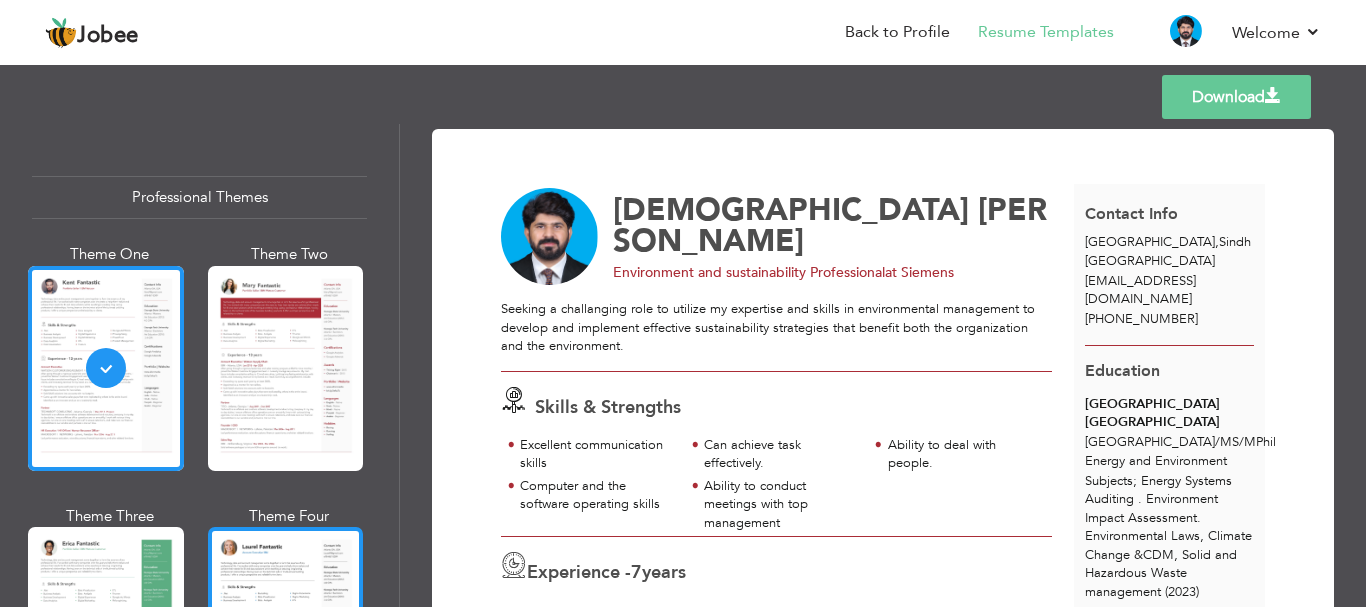 click at bounding box center [286, 629] 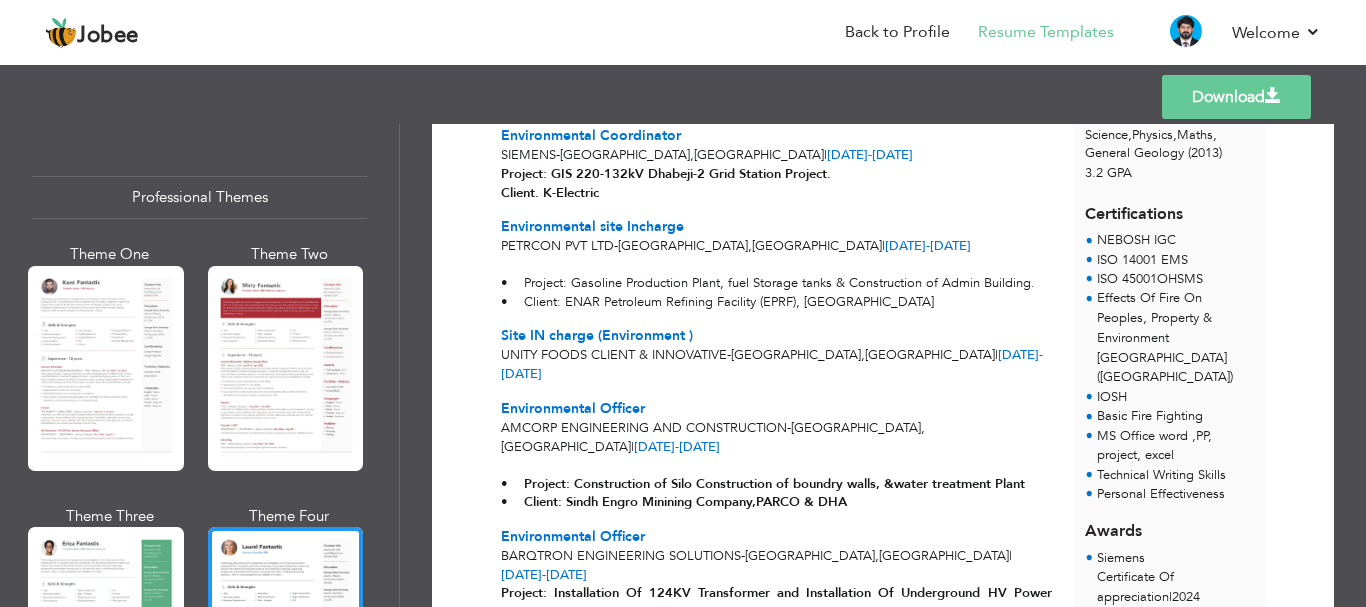 scroll, scrollTop: 600, scrollLeft: 0, axis: vertical 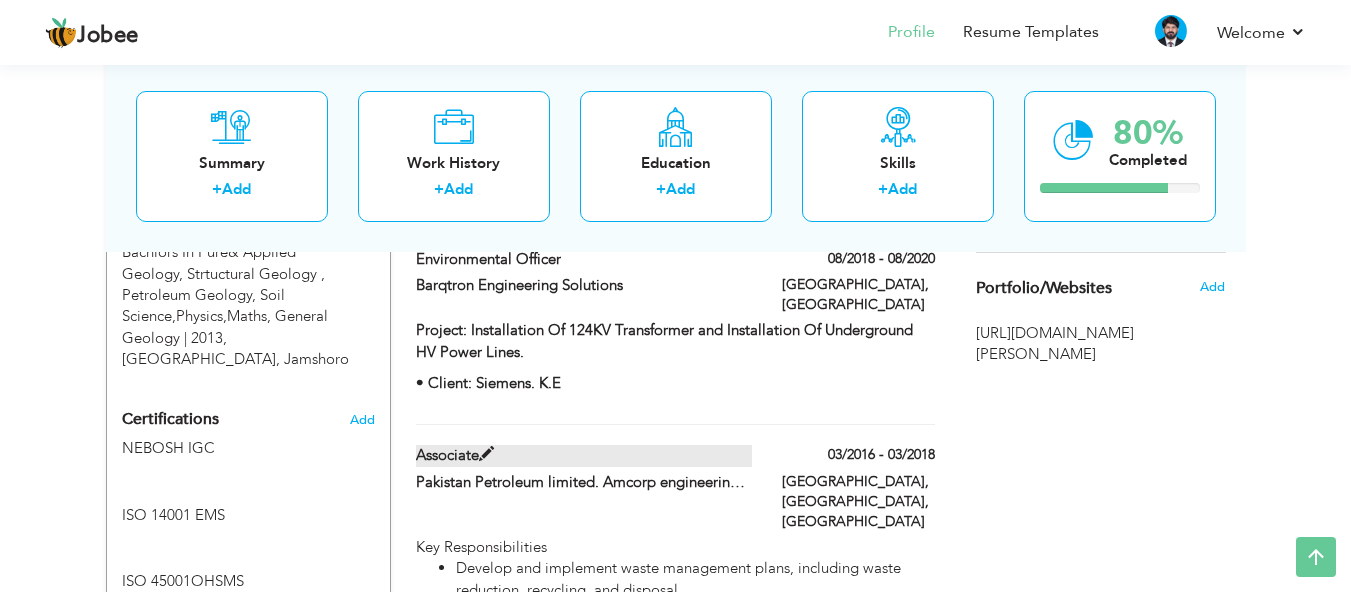 click at bounding box center (486, 454) 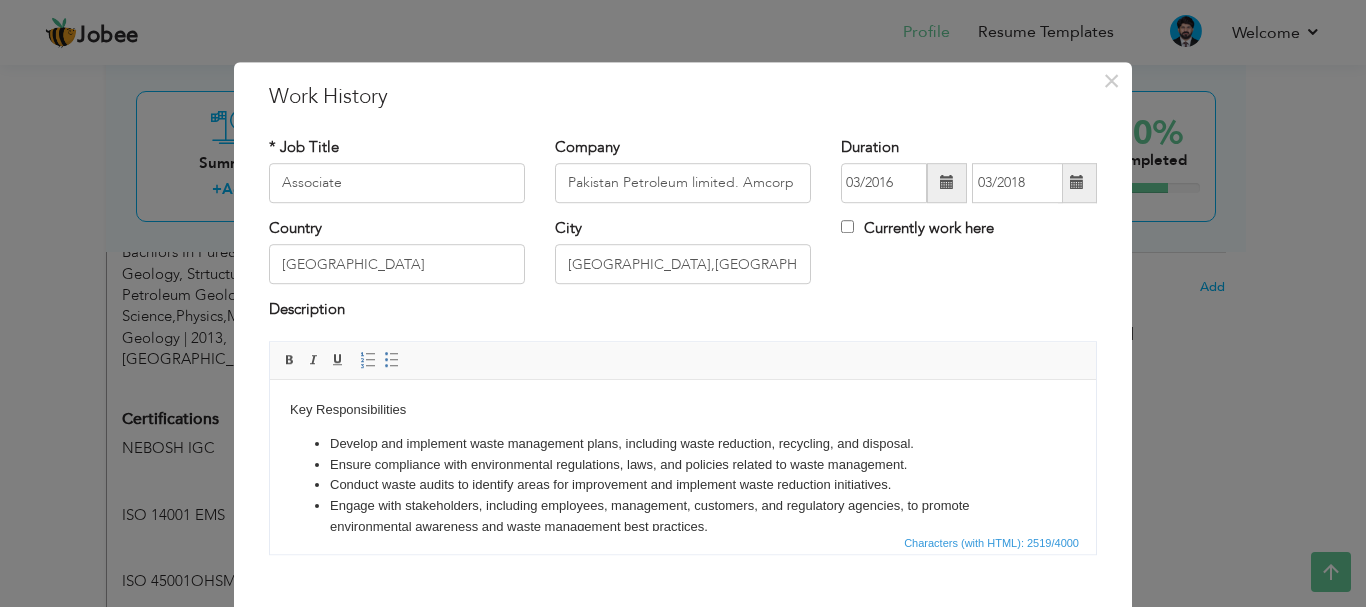 click on "Key Responsibilities   Develop and implement waste management plans, including waste reduction, recycling, and disposal.  Ensure compliance with environmental regulations, laws, and policies related to waste management.   Conduct waste audits to identify areas for improvement and implement waste reduction initiatives.  Engage with stakeholders, including employees, management, customers, and regulatory agencies, to promote environmental awareness and waste management best practices. Data analysis and reporting: Analyze waste management data and prepare reports, including waste management plans, compliance reports, and sustainability reports.  Oversee environmental monitoring activities, including air and water quality monitoring, waste management, and noise pollution control.  Ensure compliance with environmental regulations, laws, and policies, and obtain necessary permits and licenses. Maintain an accurate inventory of chemicals stored on-site, including their quantities, types, and locations." at bounding box center [683, 696] 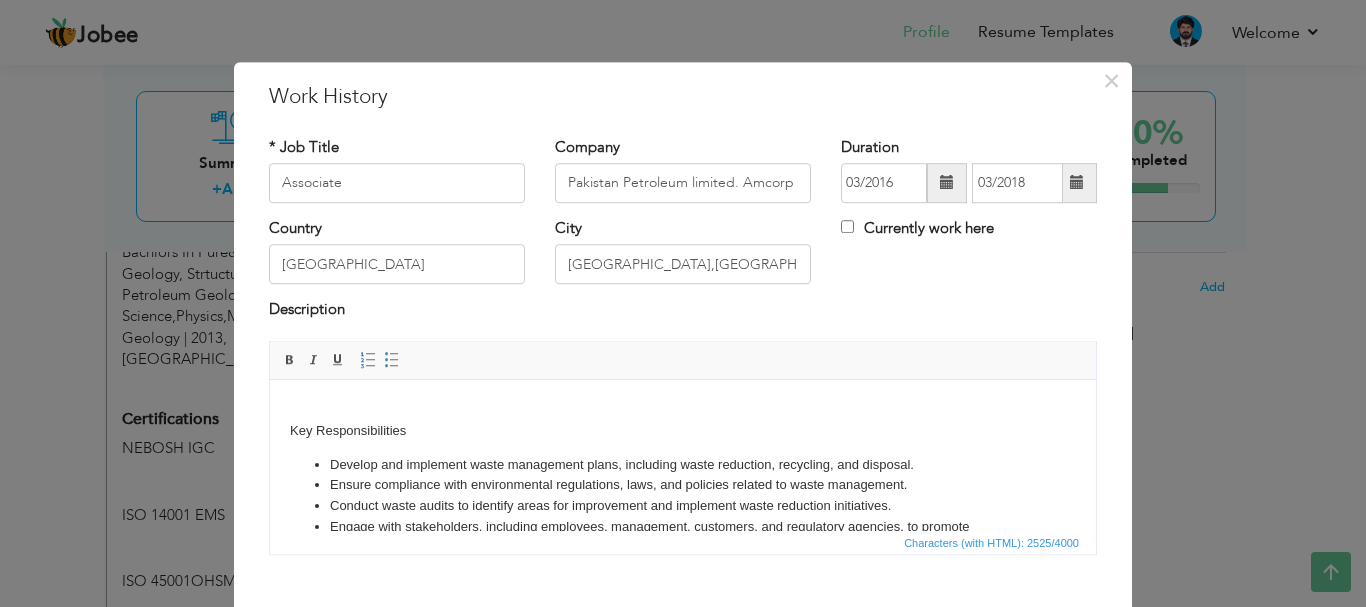 click on "​​​​​​​ Key Responsibilities   Develop and implement waste management plans, including waste reduction, recycling, and disposal.  Ensure compliance with environmental regulations, laws, and policies related to waste management.   Conduct waste audits to identify areas for improvement and implement waste reduction initiatives.  Engage with stakeholders, including employees, management, customers, and regulatory agencies, to promote environmental awareness and waste management best practices. Data analysis and reporting: Analyze waste management data and prepare reports, including waste management plans, compliance reports, and sustainability reports.  Oversee environmental monitoring activities, including air and water quality monitoring, waste management, and noise pollution control.  Ensure compliance with environmental regulations, laws, and policies, and obtain necessary permits and licenses." at bounding box center (683, 707) 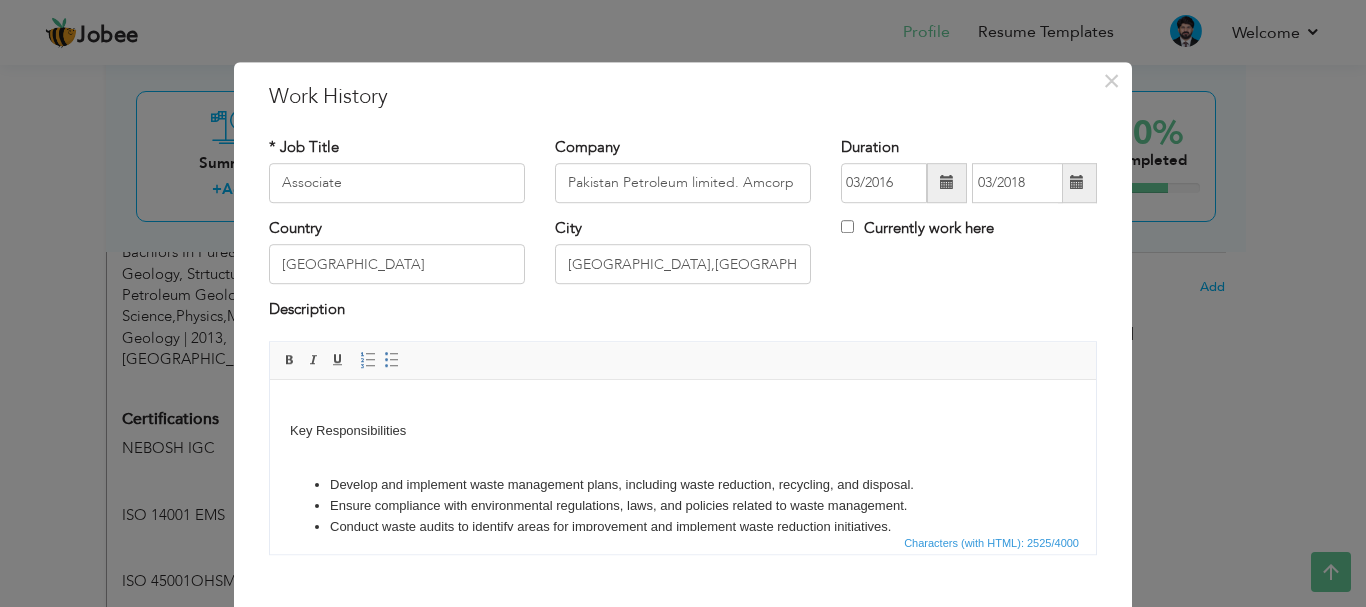 click on "Key Responsibilities ​​​​​​​   Develop and implement waste management plans, including waste reduction, recycling, and disposal.  Ensure compliance with environmental regulations, laws, and policies related to waste management.   Conduct waste audits to identify areas for improvement and implement waste reduction initiatives.  Engage with stakeholders, including employees, management, customers, and regulatory agencies, to promote environmental awareness and waste management best practices. Data analysis and reporting: Analyze waste management data and prepare reports, including waste management plans, compliance reports, and sustainability reports.  Oversee environmental monitoring activities, including air and water quality monitoring, waste management, and noise pollution control.  Ensure compliance with environmental regulations, laws, and policies, and obtain necessary permits and licenses." at bounding box center (683, 717) 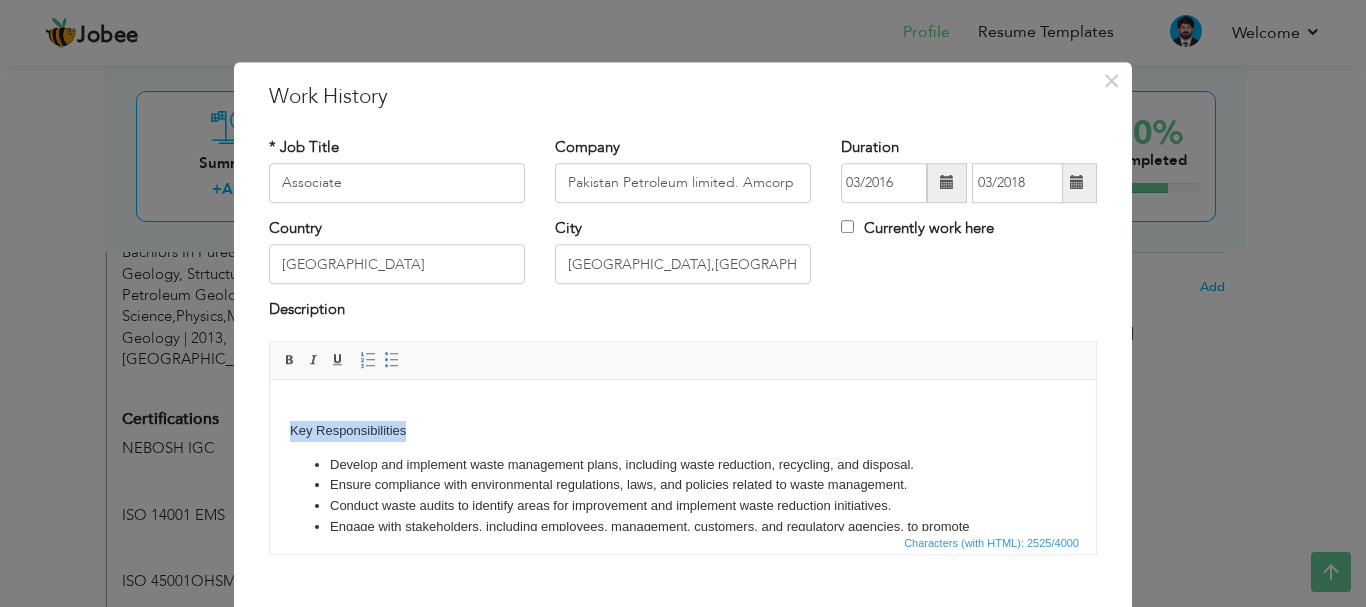 drag, startPoint x: 422, startPoint y: 438, endPoint x: 288, endPoint y: 425, distance: 134.62912 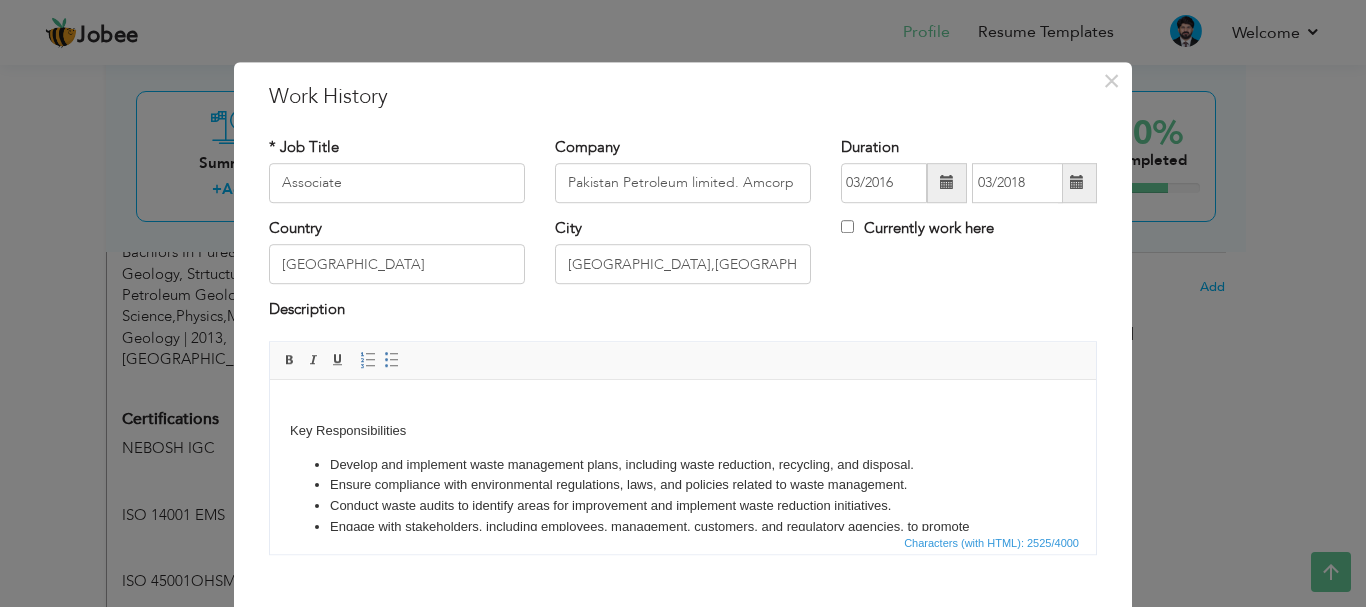 click on "Key Responsibilities   Develop and implement waste management plans, including waste reduction, recycling, and disposal.  Ensure compliance with environmental regulations, laws, and policies related to waste management.   Conduct waste audits to identify areas for improvement and implement waste reduction initiatives.  Engage with stakeholders, including employees, management, customers, and regulatory agencies, to promote environmental awareness and waste management best practices. Data analysis and reporting: Analyze waste management data and prepare reports, including waste management plans, compliance reports, and sustainability reports.  Oversee environmental monitoring activities, including air and water quality monitoring, waste management, and noise pollution control.  Ensure compliance with environmental regulations, laws, and policies, and obtain necessary permits and licenses. Maintain an accurate inventory of chemicals stored on-site, including their quantities, types, and locations." at bounding box center (683, 707) 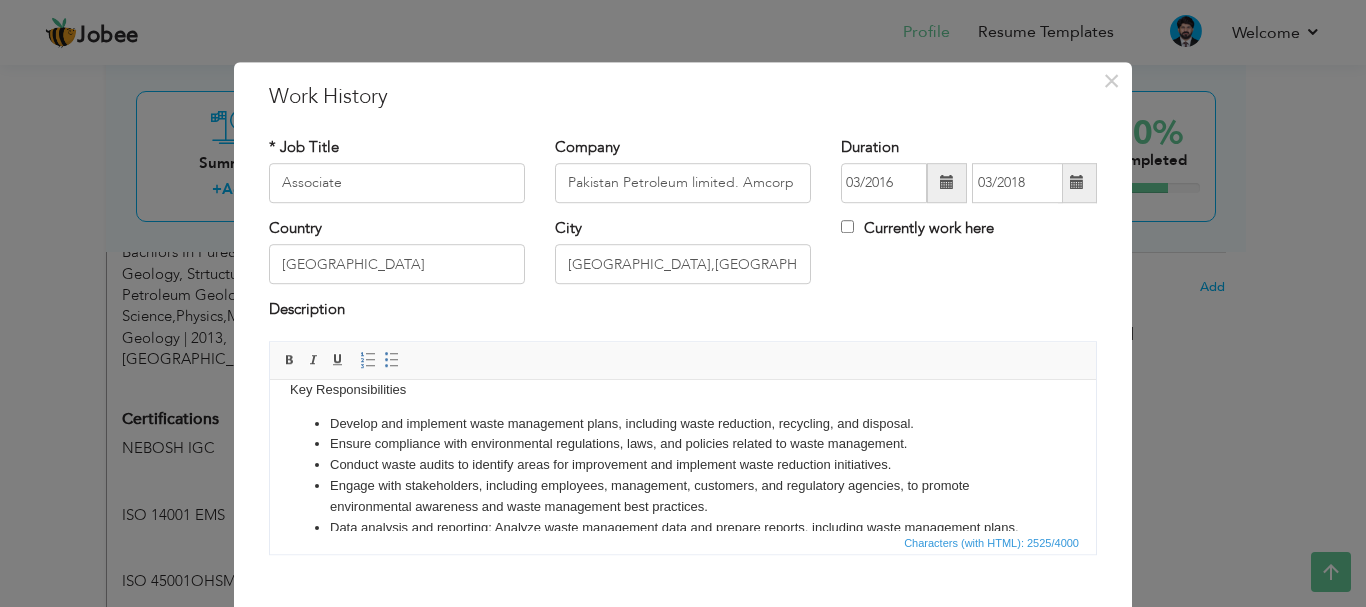 scroll, scrollTop: 0, scrollLeft: 0, axis: both 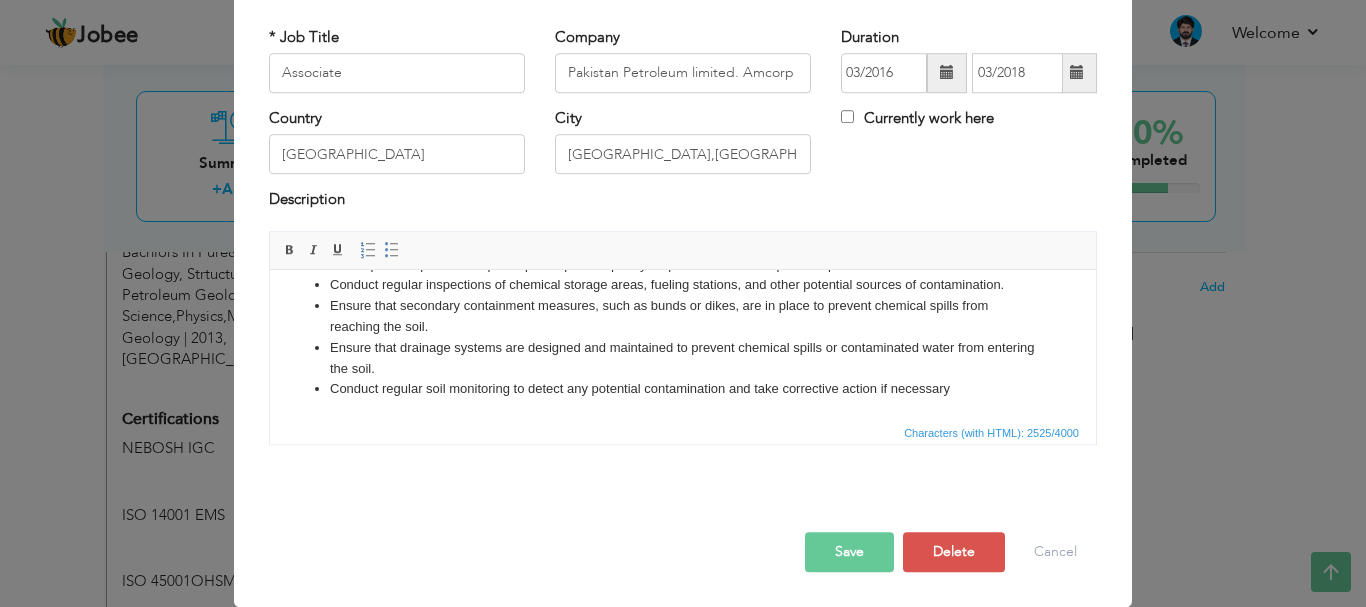 click on "Save" at bounding box center (849, 552) 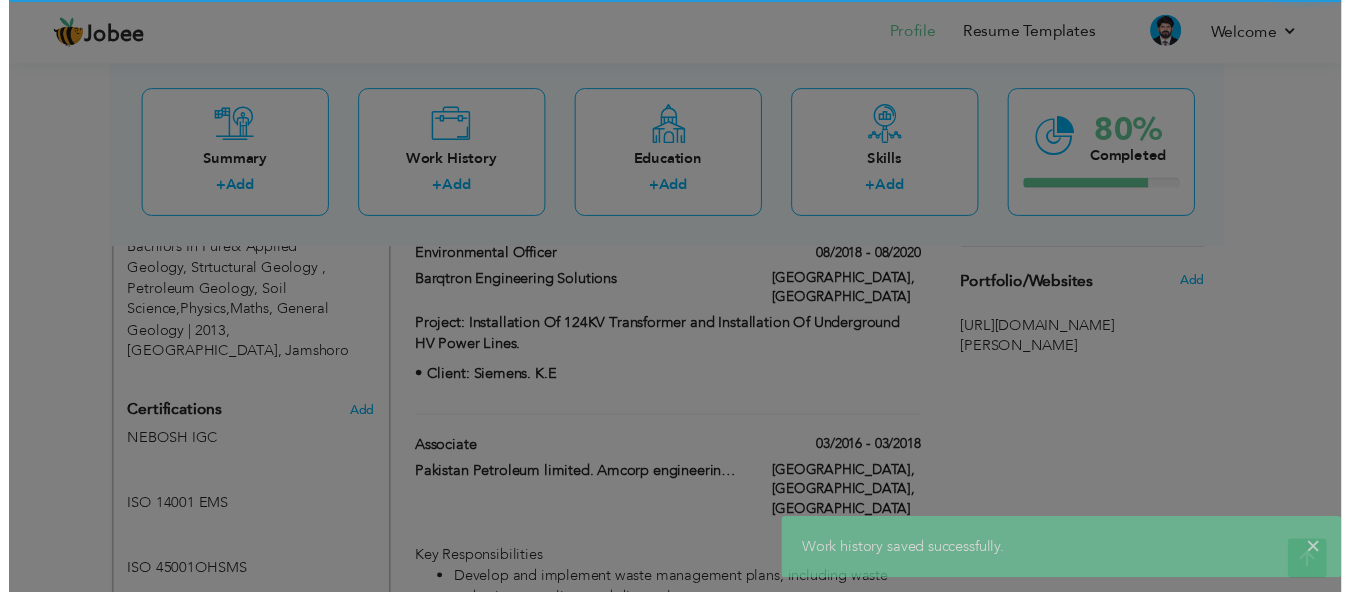 scroll, scrollTop: 0, scrollLeft: 0, axis: both 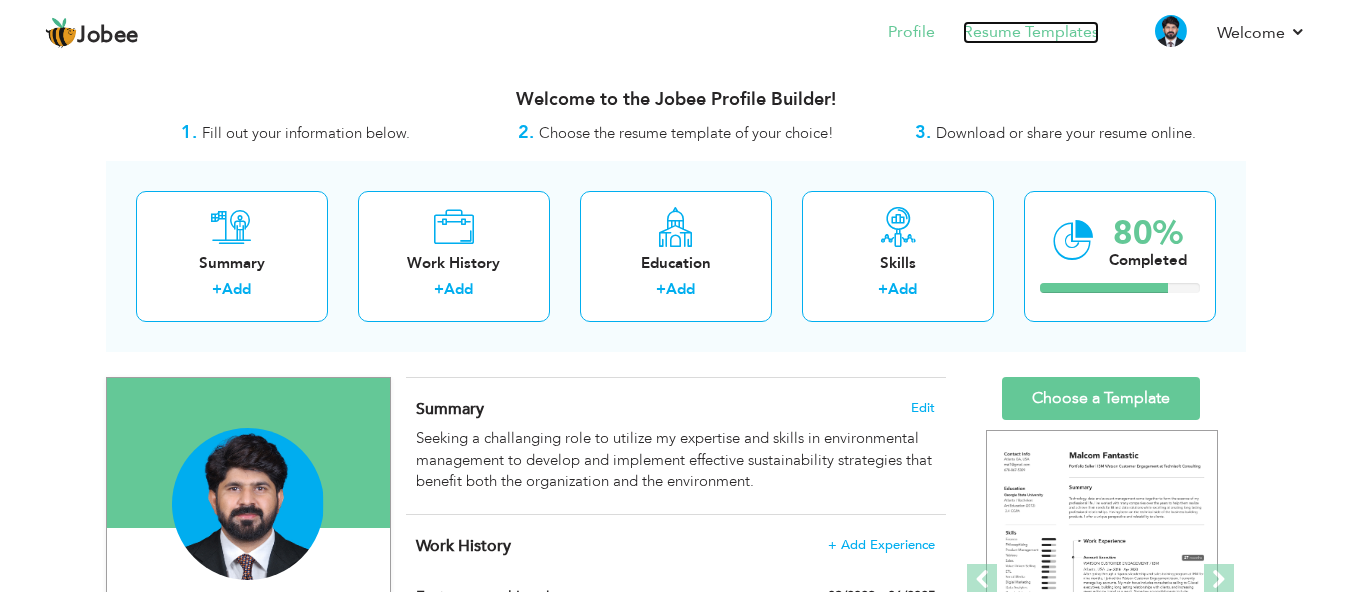 click on "Resume Templates" at bounding box center [1031, 32] 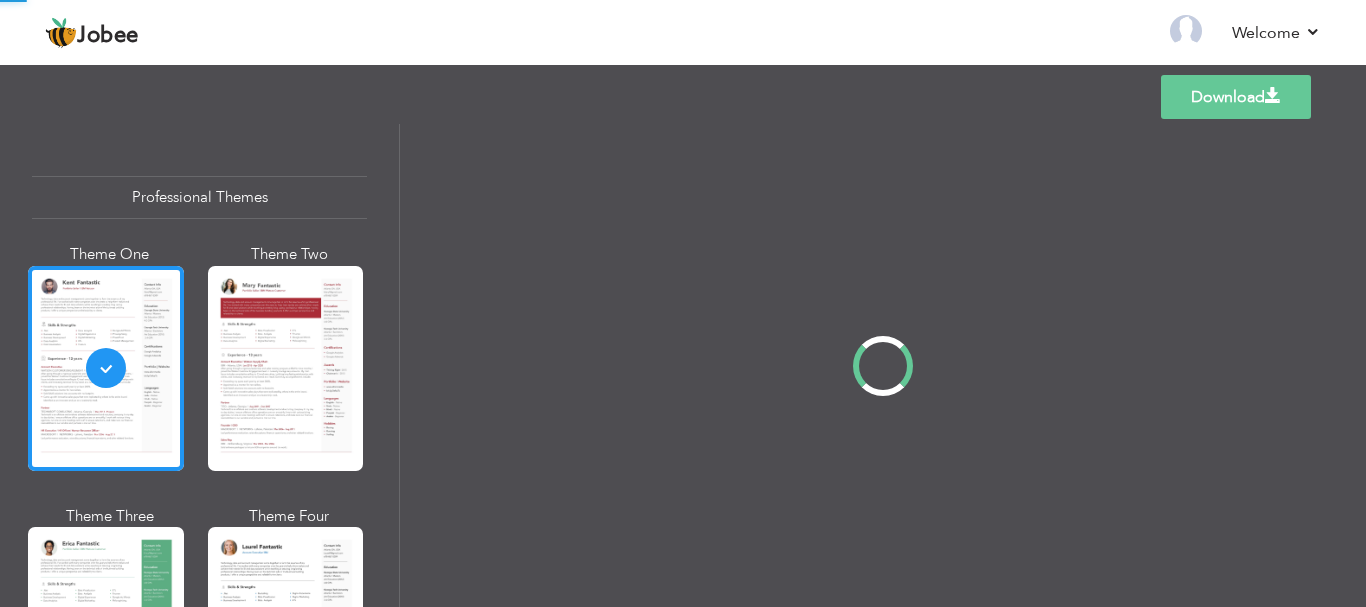 scroll, scrollTop: 0, scrollLeft: 0, axis: both 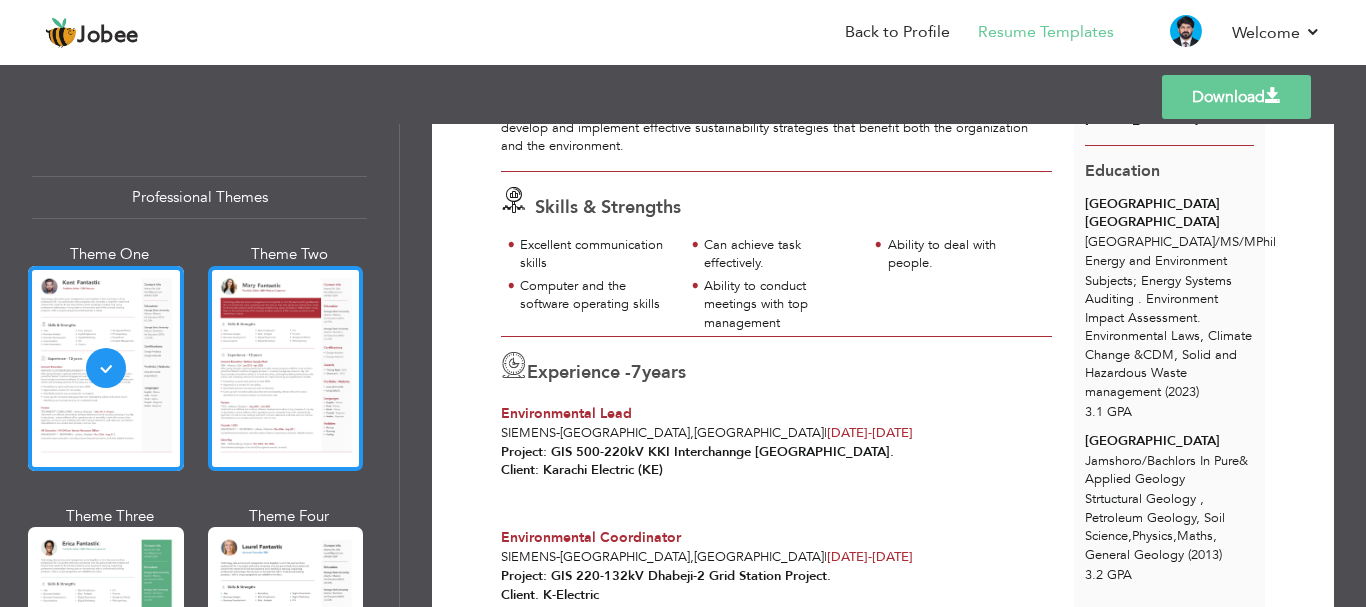 click at bounding box center [286, 368] 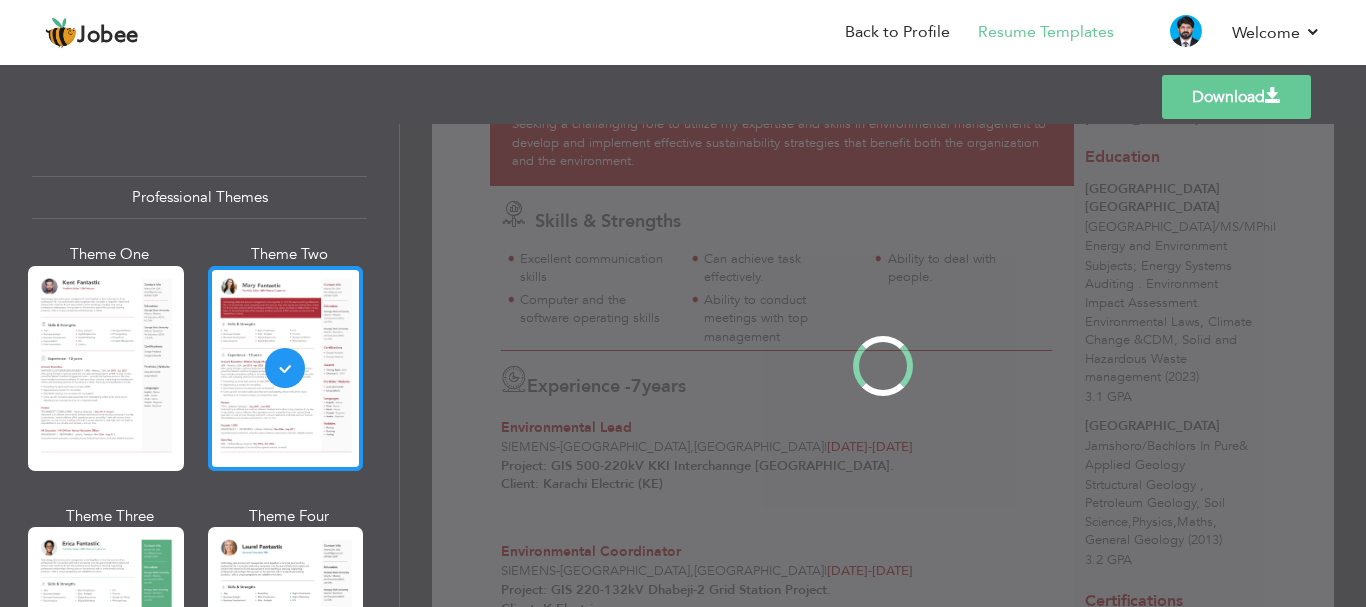 scroll, scrollTop: 0, scrollLeft: 0, axis: both 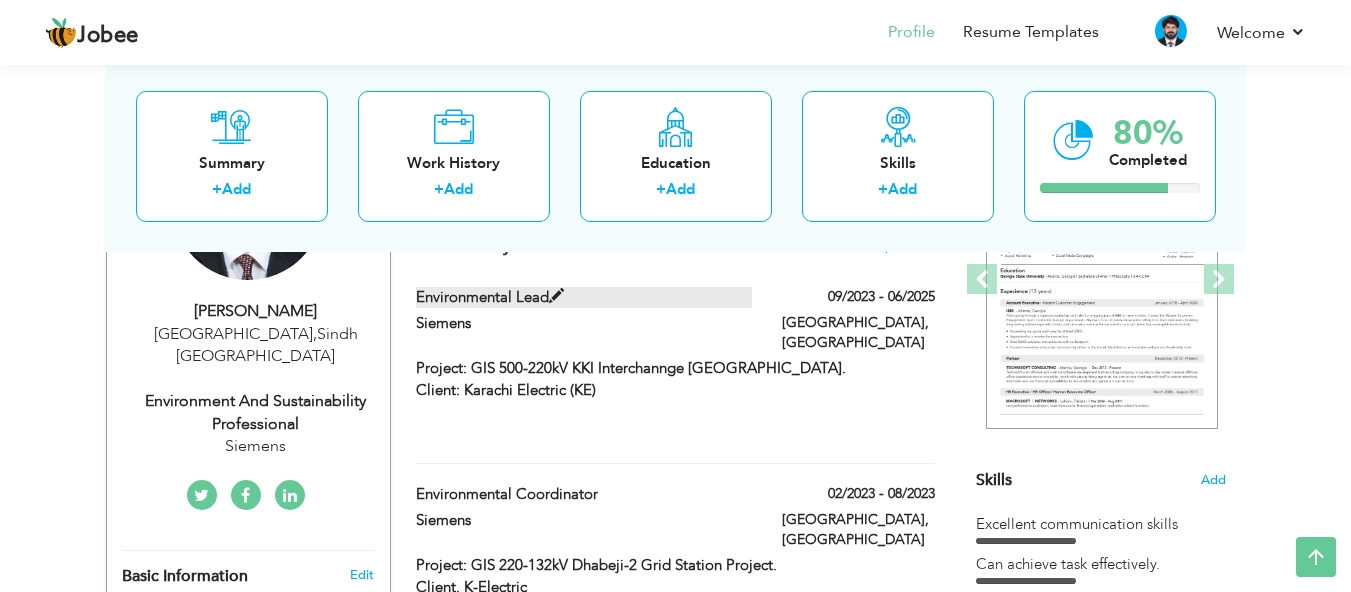 click at bounding box center (556, 296) 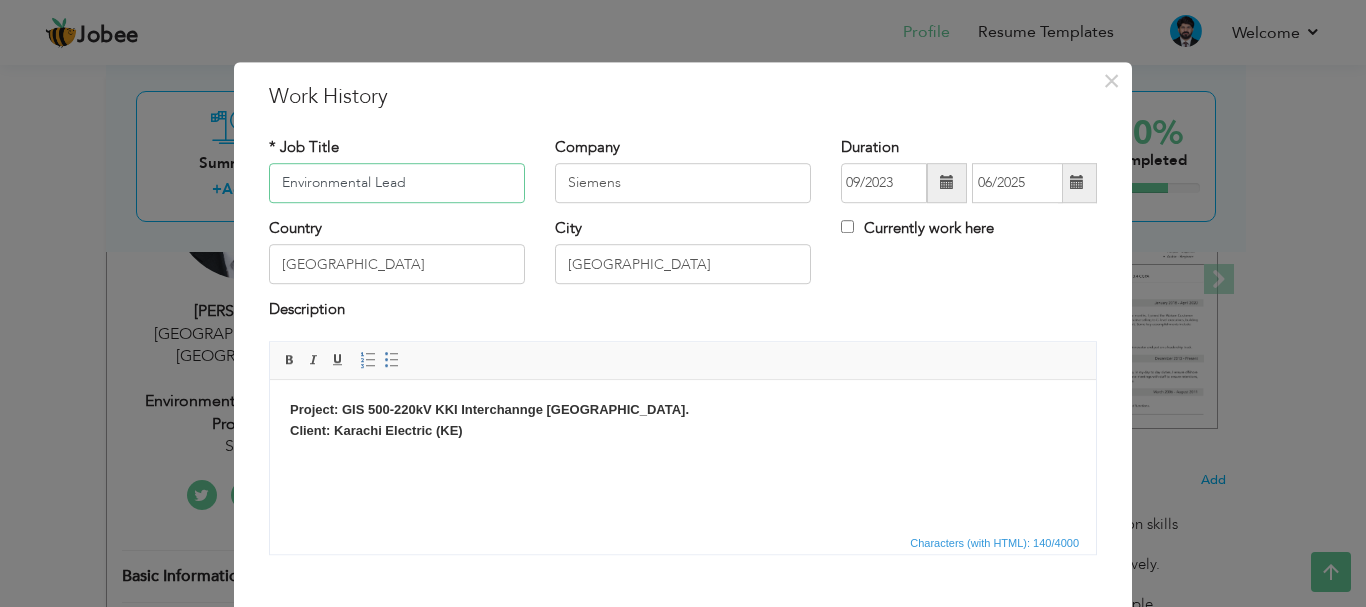 click on "Environmental Lead" at bounding box center [397, 183] 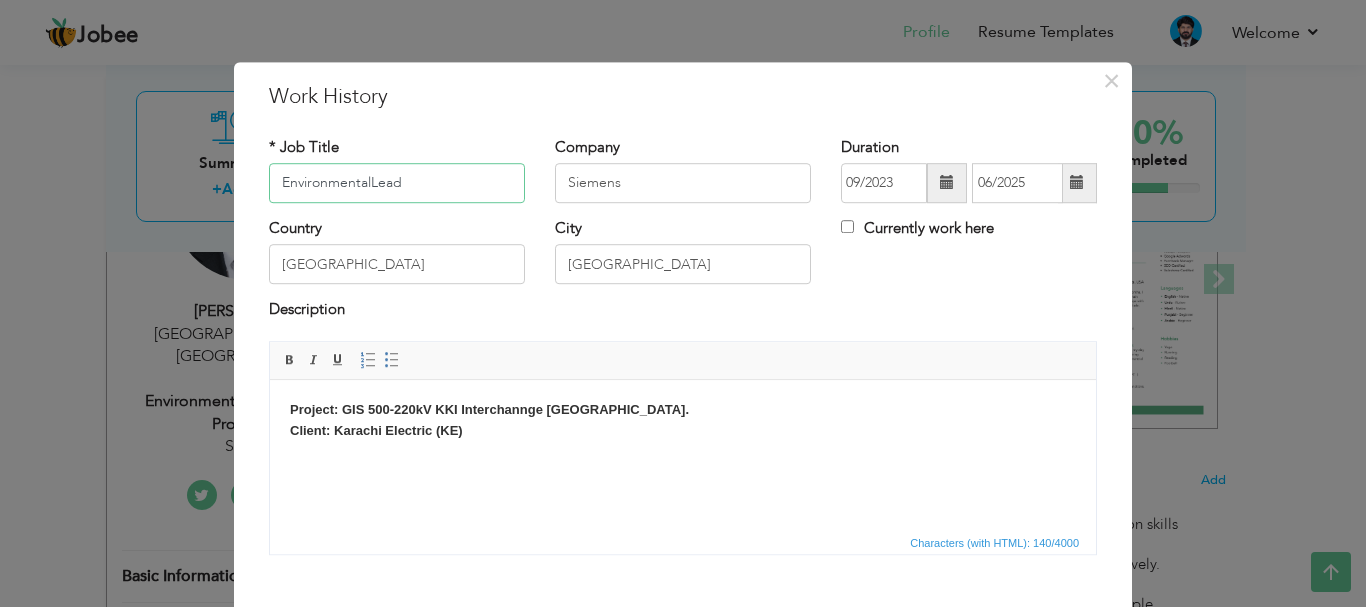type on "Environmental Lead" 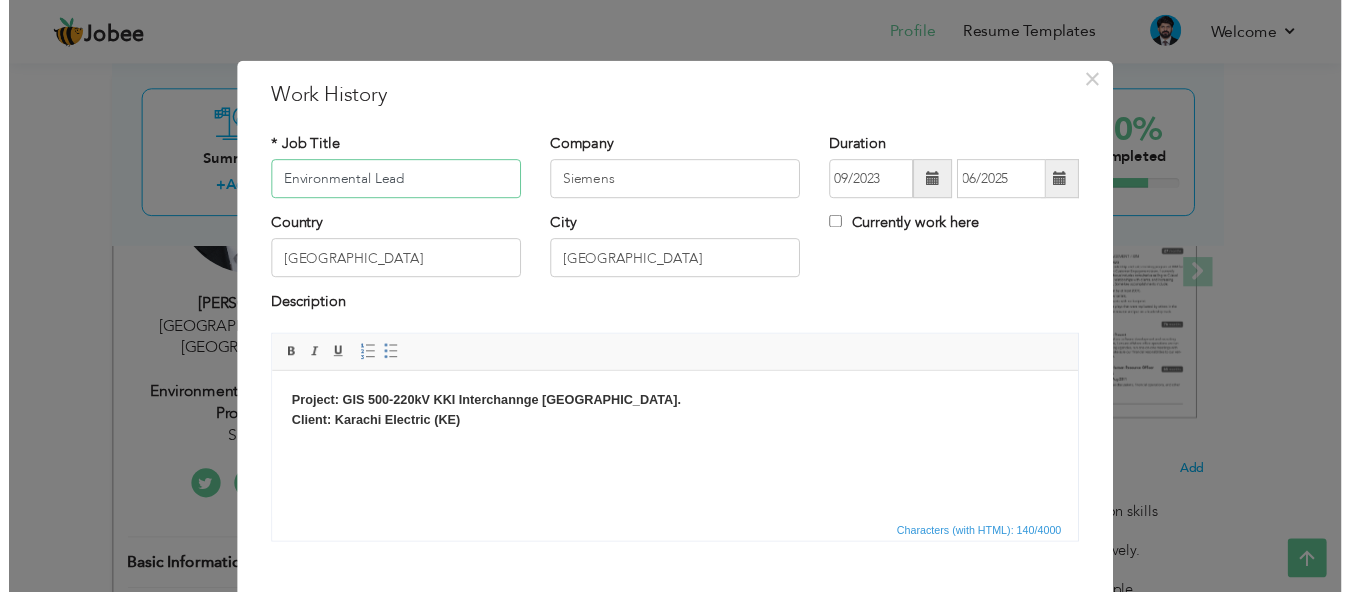 scroll, scrollTop: 110, scrollLeft: 0, axis: vertical 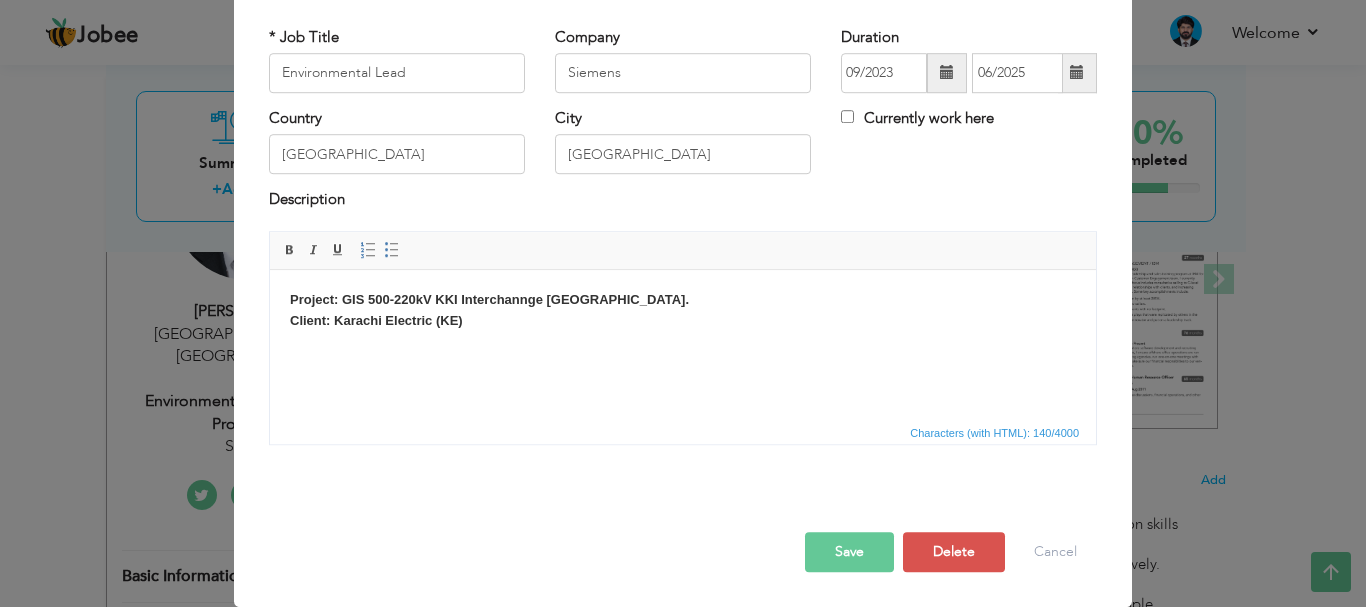 click on "Save" at bounding box center (849, 552) 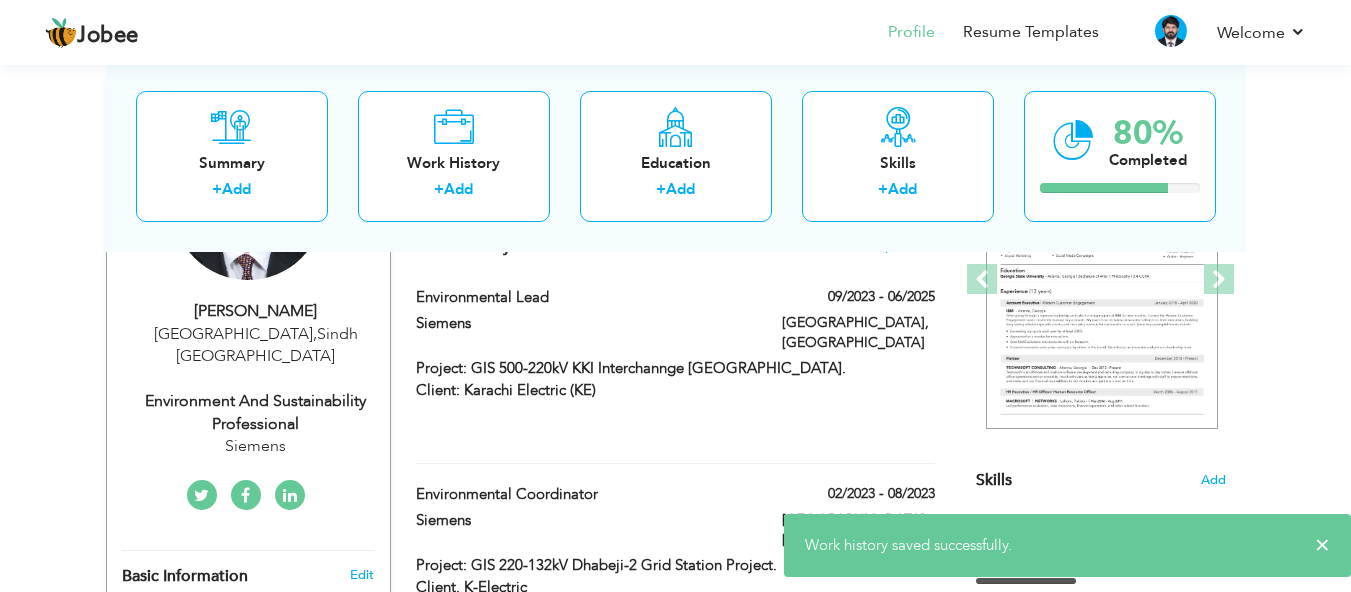 scroll, scrollTop: 0, scrollLeft: 0, axis: both 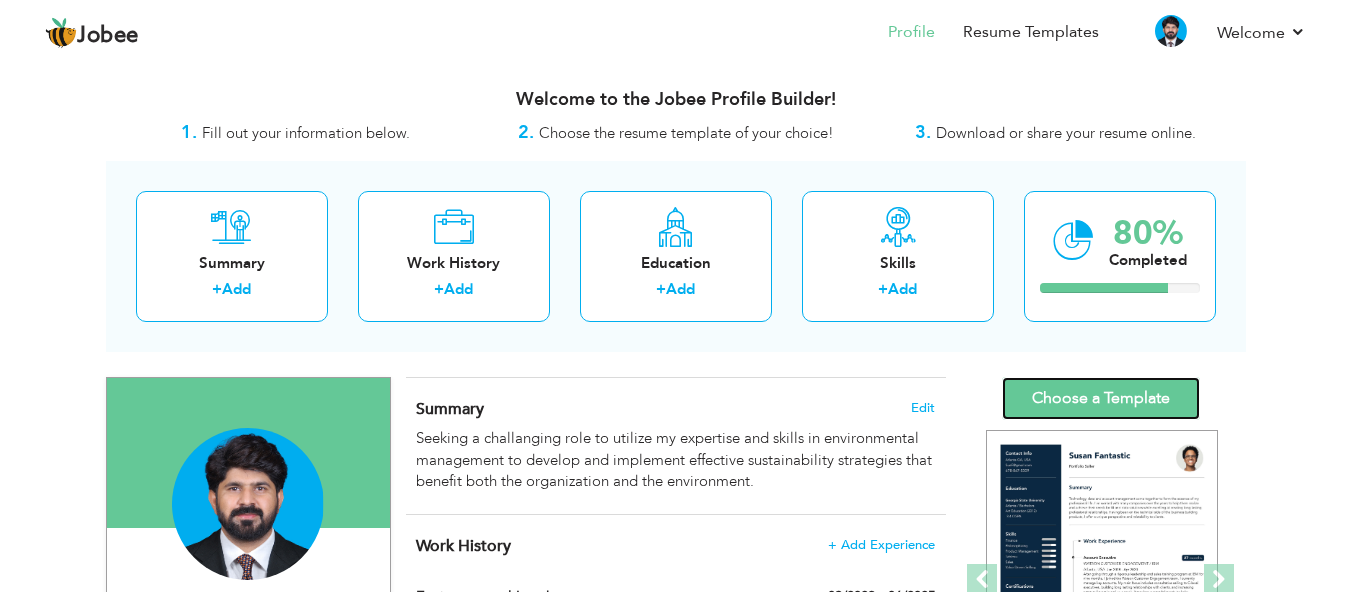 click on "Choose a Template" at bounding box center (1101, 398) 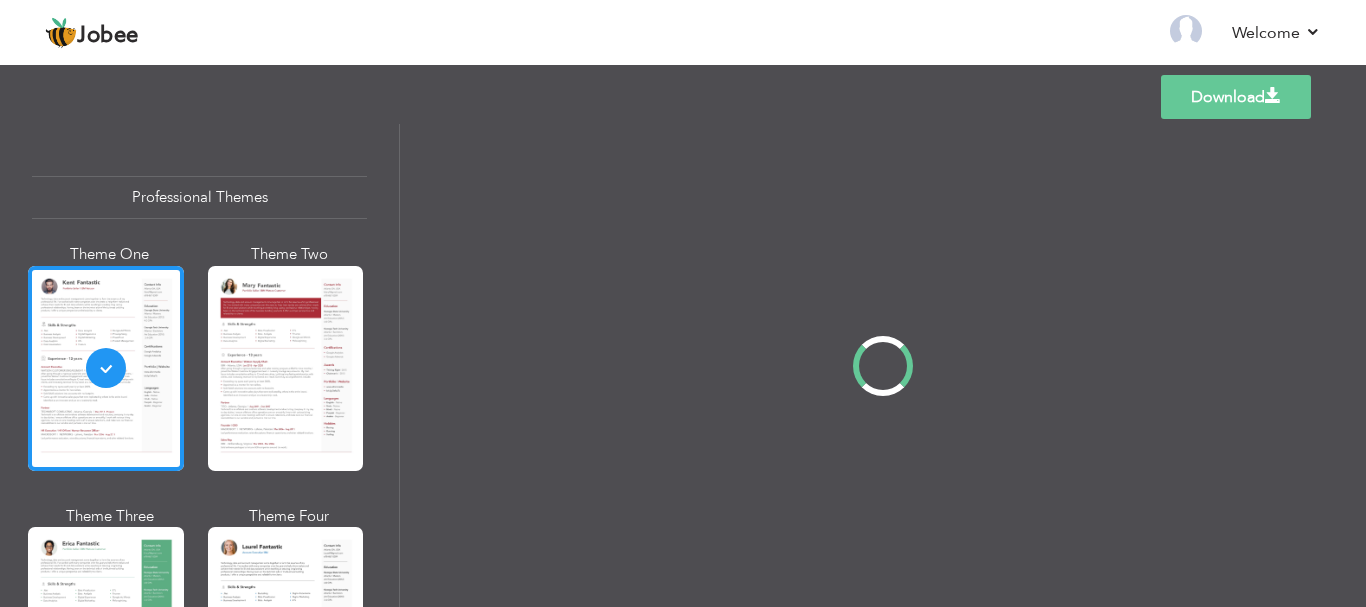 scroll, scrollTop: 0, scrollLeft: 0, axis: both 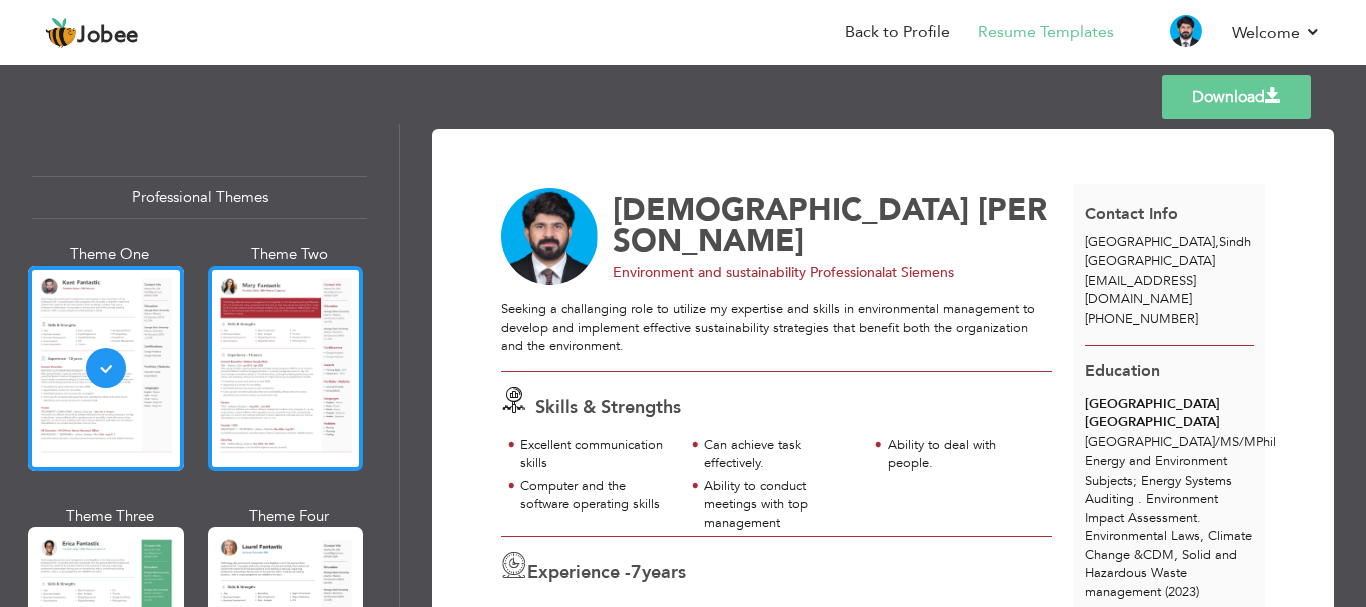 click at bounding box center (286, 368) 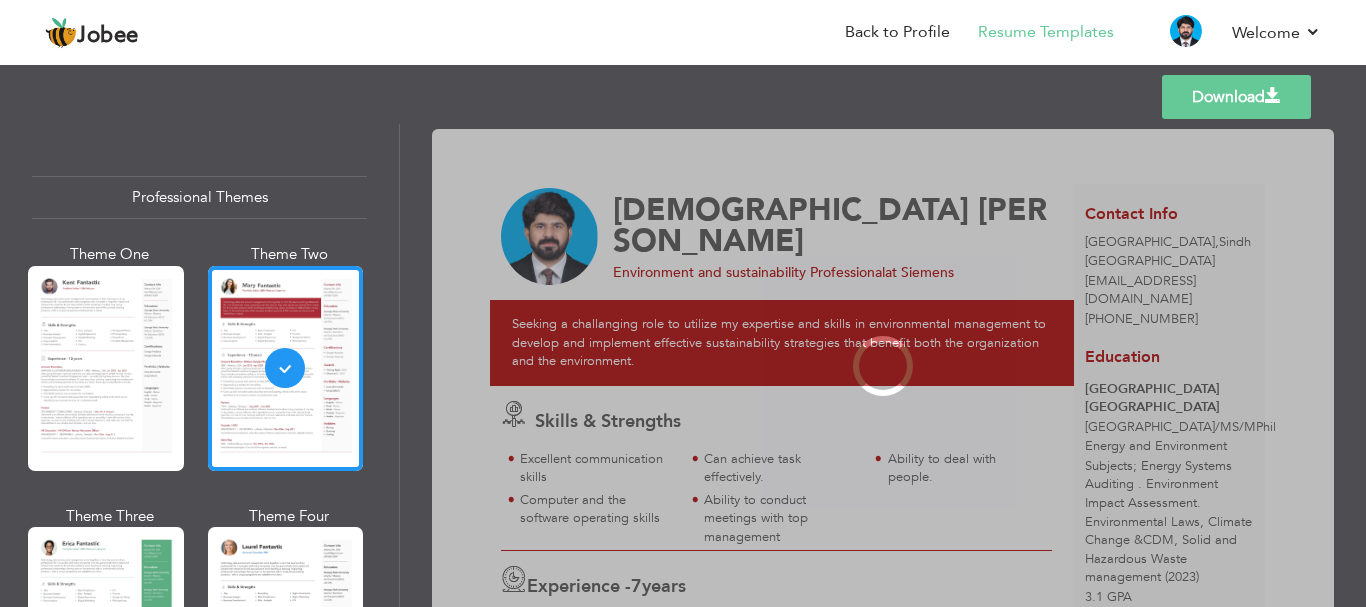 click at bounding box center (106, 629) 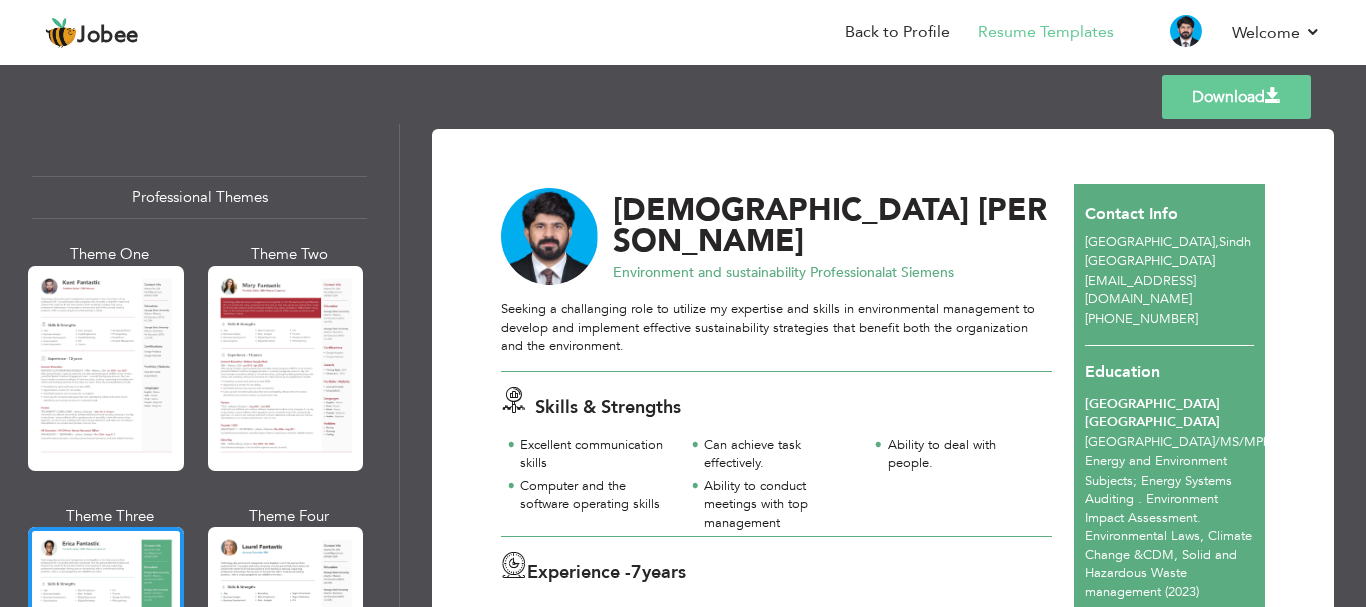 scroll, scrollTop: 200, scrollLeft: 0, axis: vertical 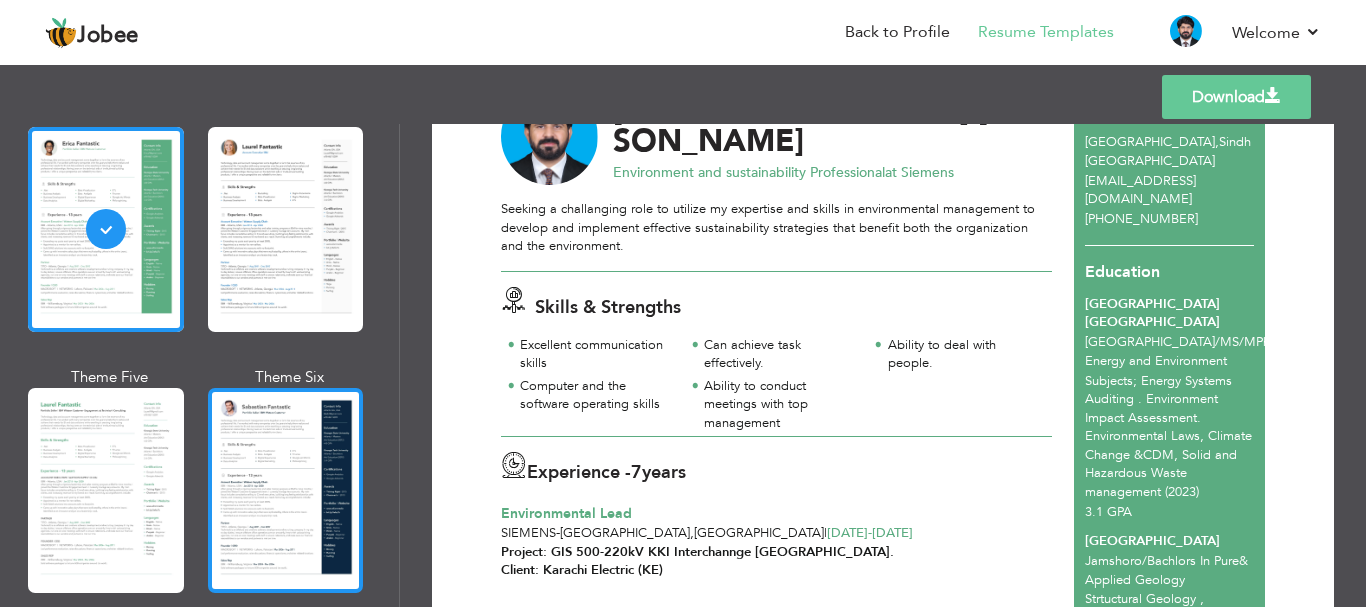 click at bounding box center [286, 490] 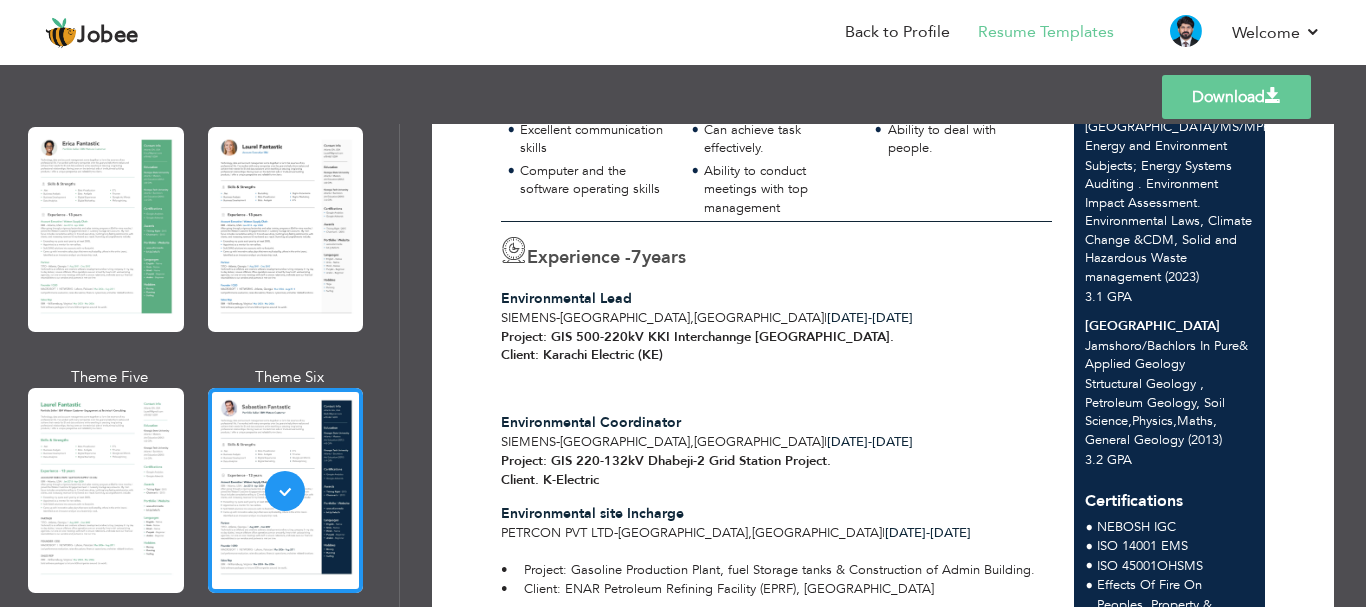 scroll, scrollTop: 200, scrollLeft: 0, axis: vertical 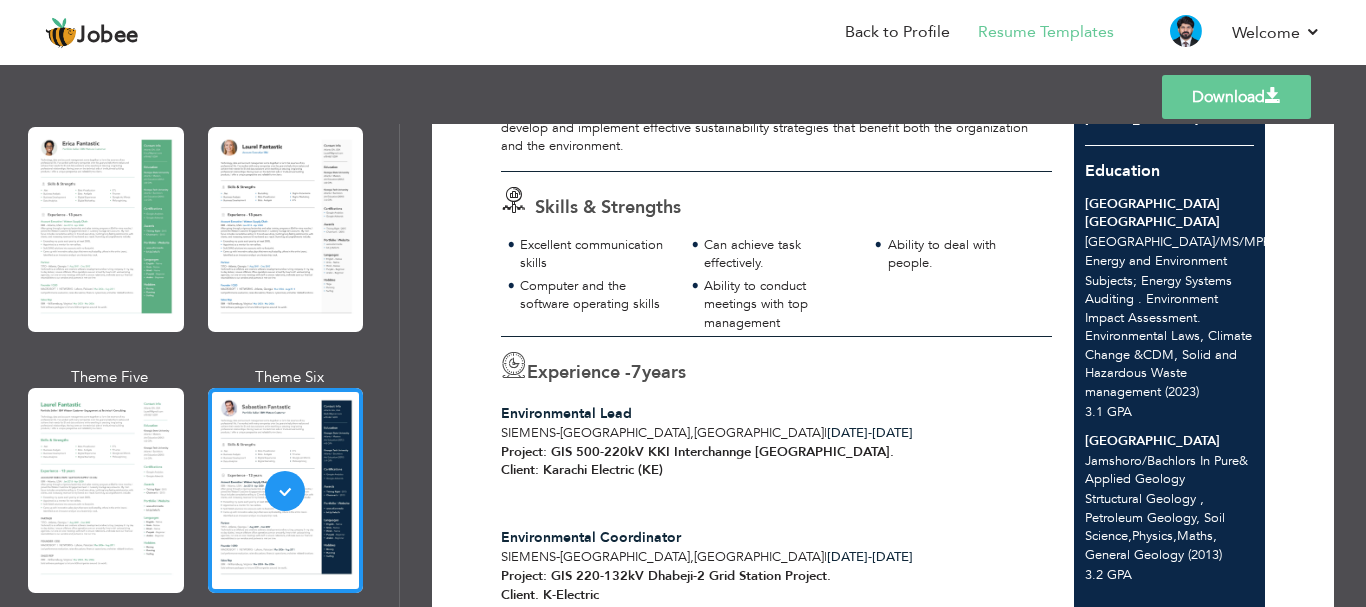 click at bounding box center (1273, 96) 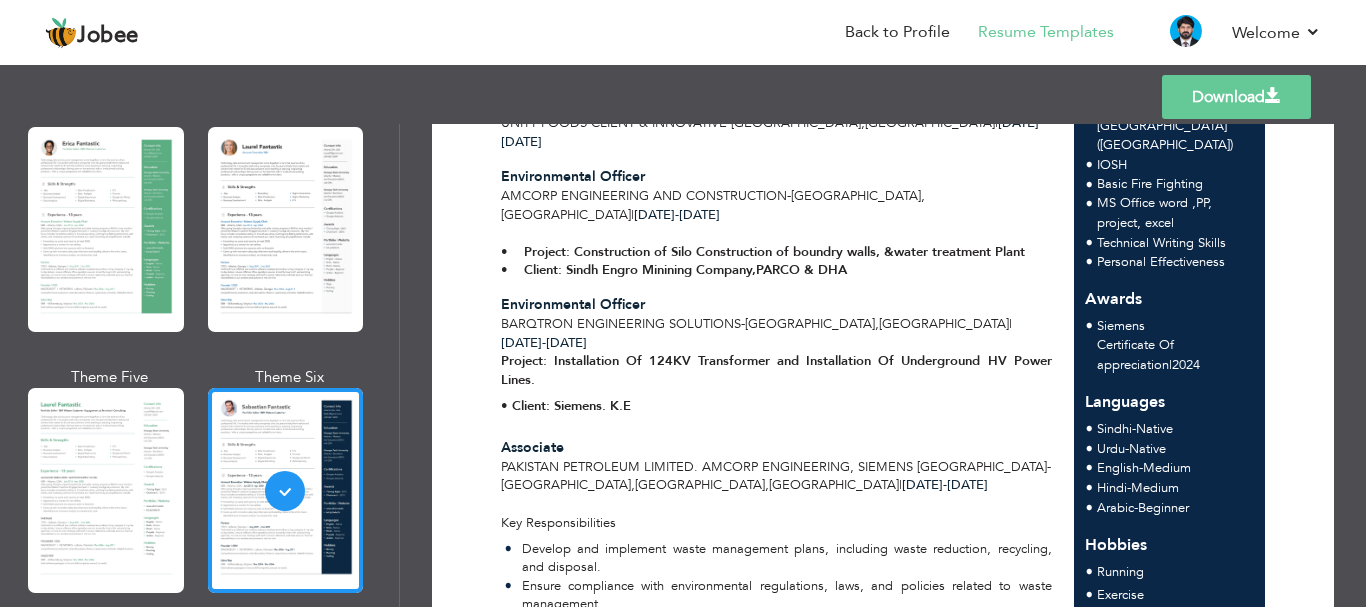 scroll, scrollTop: 800, scrollLeft: 0, axis: vertical 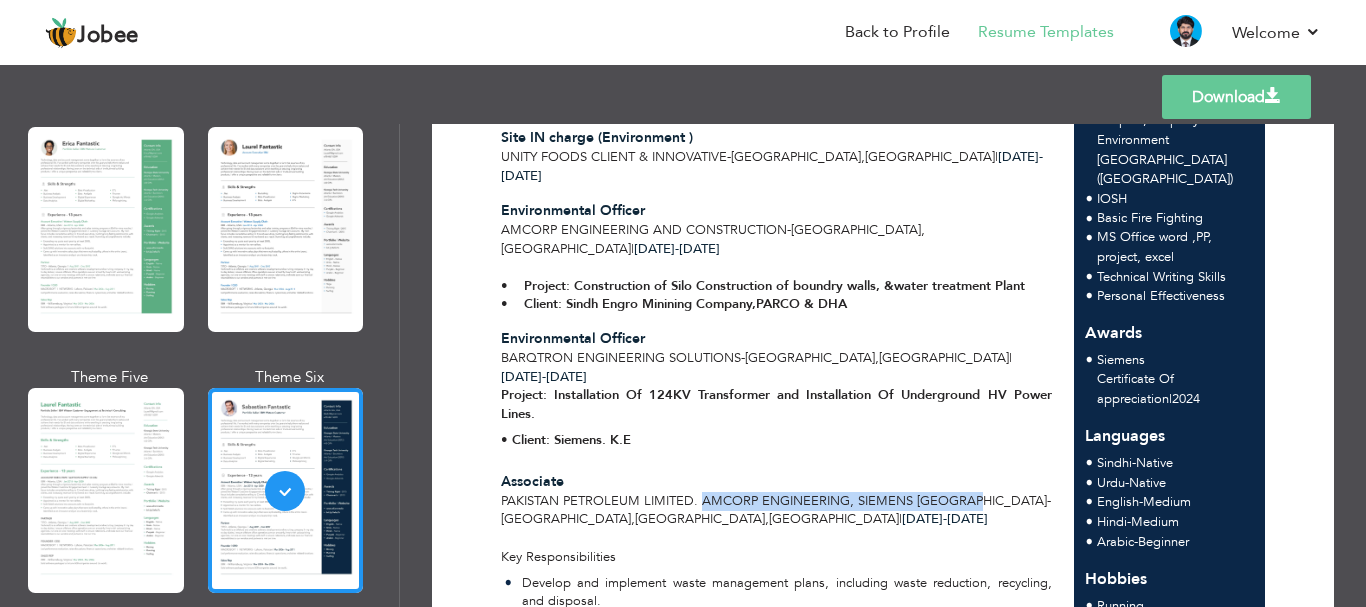drag, startPoint x: 975, startPoint y: 446, endPoint x: 704, endPoint y: 449, distance: 271.0166 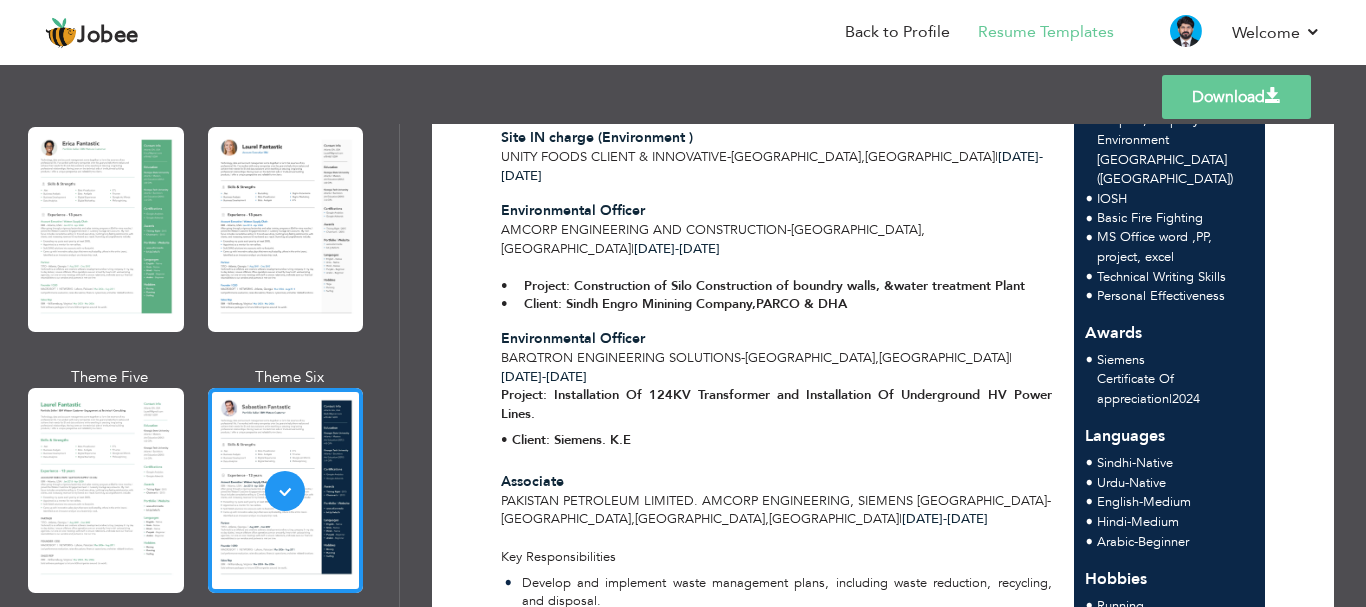 click on "Pakistan Petroleum limited. Amcorp engineering, Siemens Pakistan  -  Karachi,Islamabad ,  Pakistan  |  Mar 2016  -  Mar 2018" at bounding box center (776, 510) 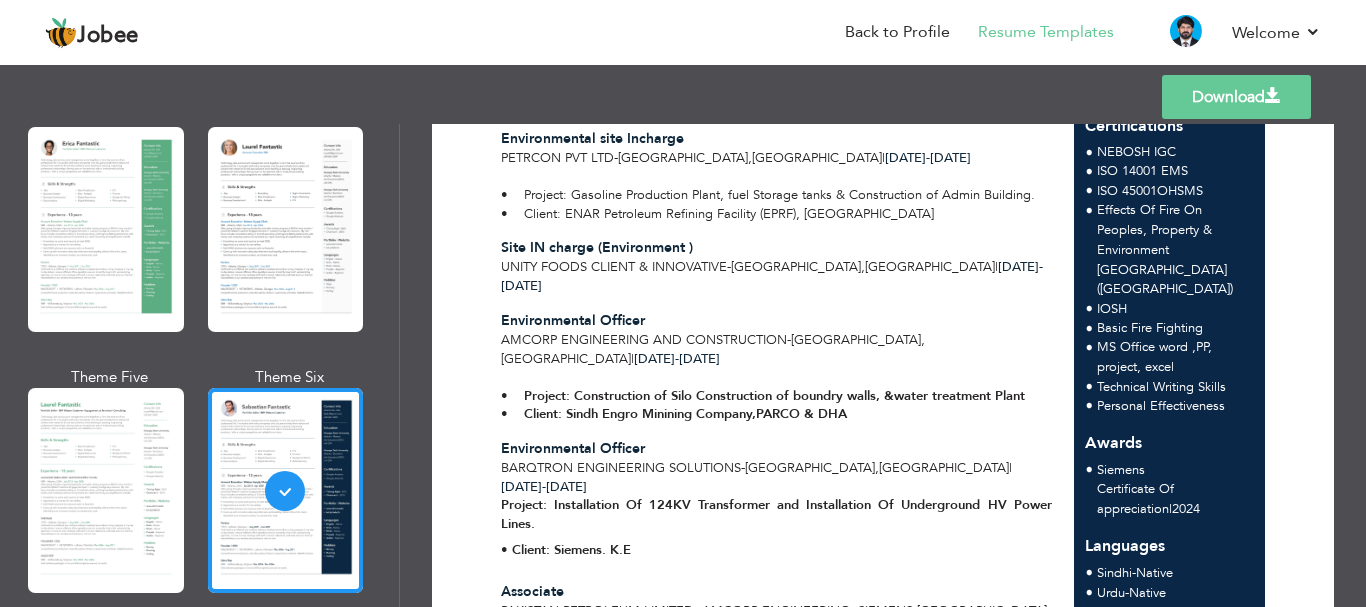 scroll, scrollTop: 800, scrollLeft: 0, axis: vertical 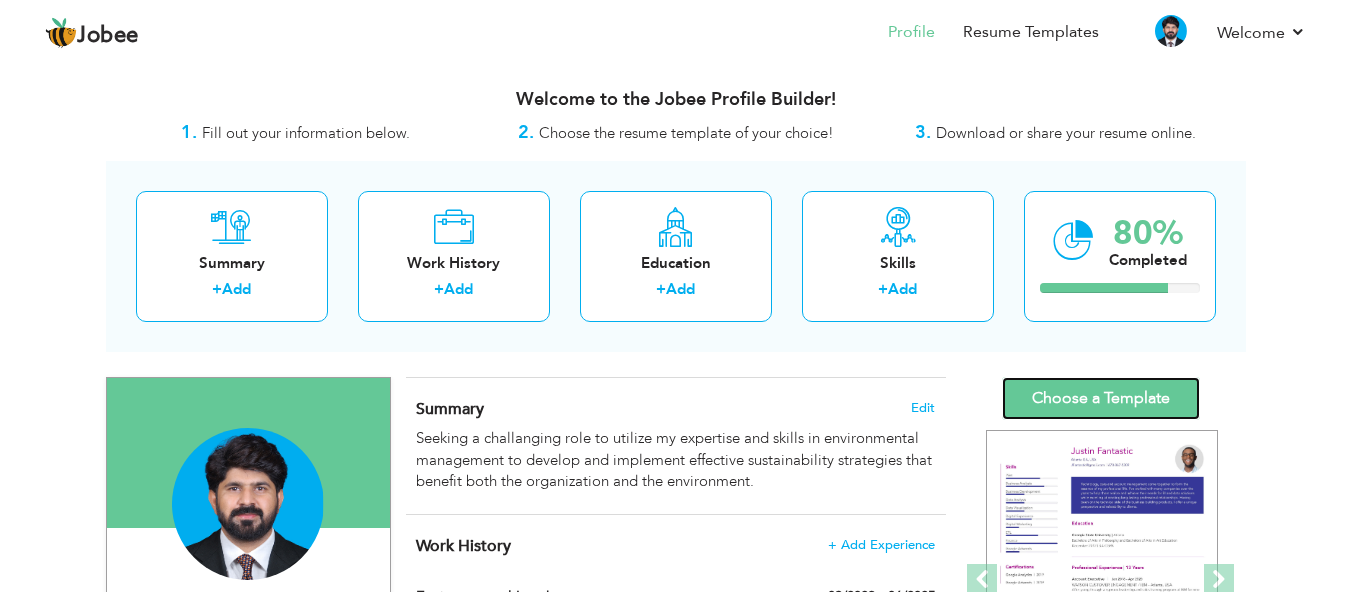 click on "Choose a Template" at bounding box center [1101, 398] 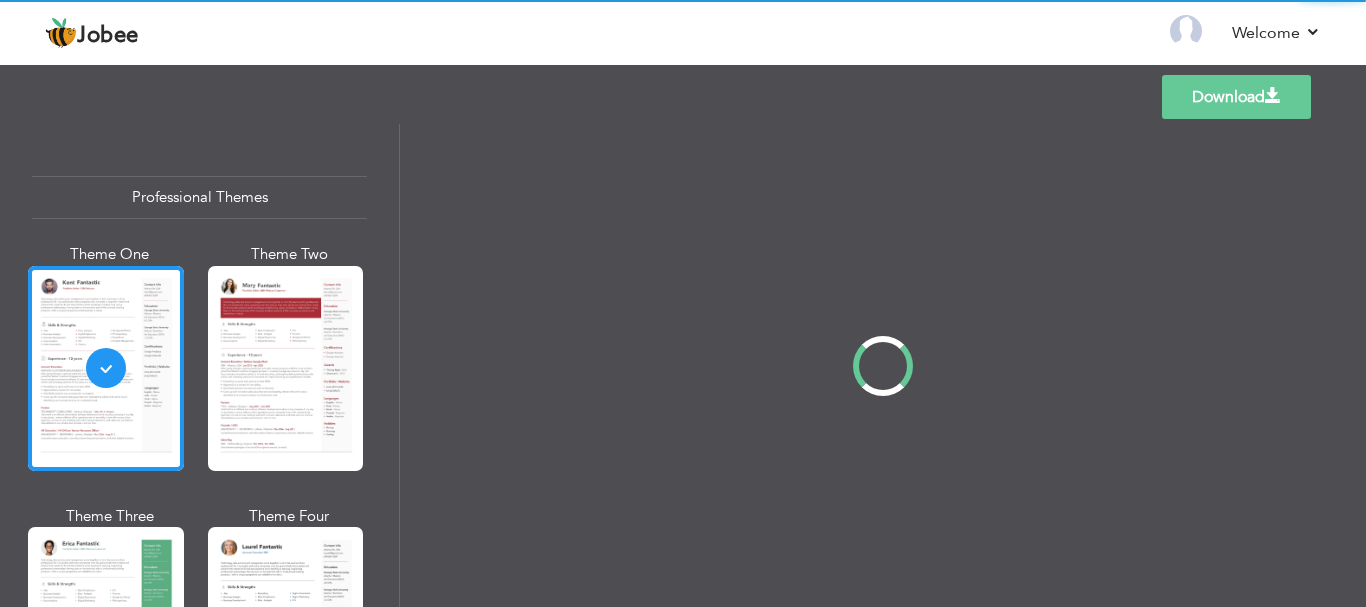scroll, scrollTop: 0, scrollLeft: 0, axis: both 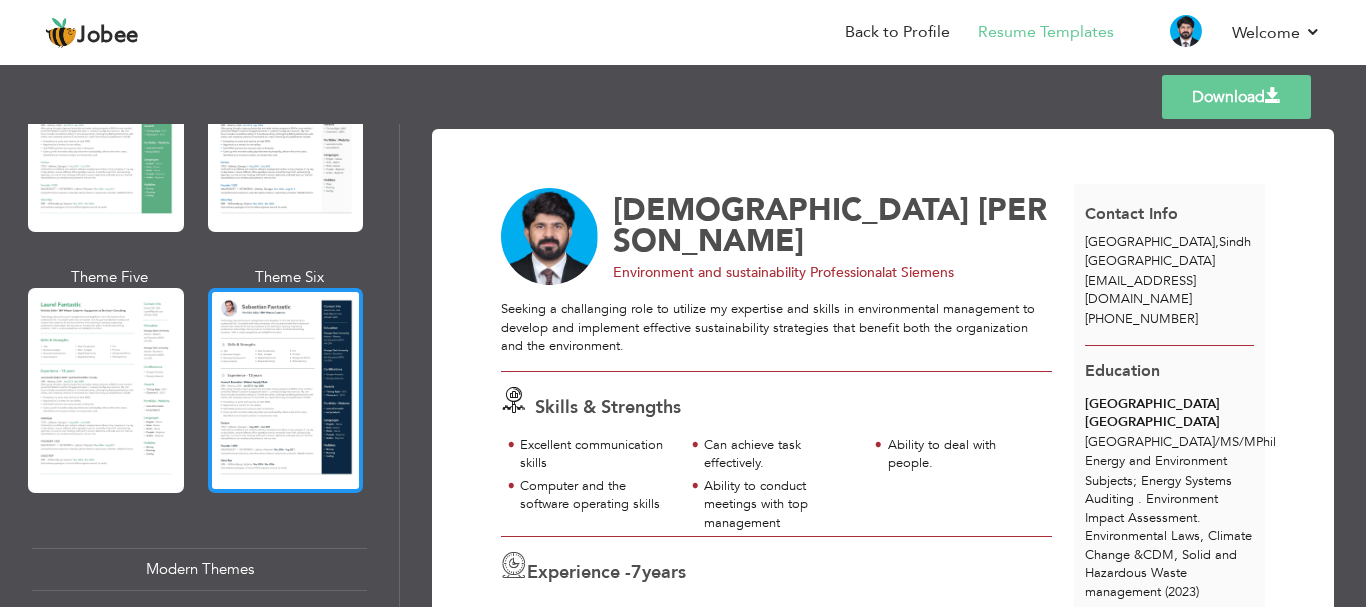 click at bounding box center (286, 390) 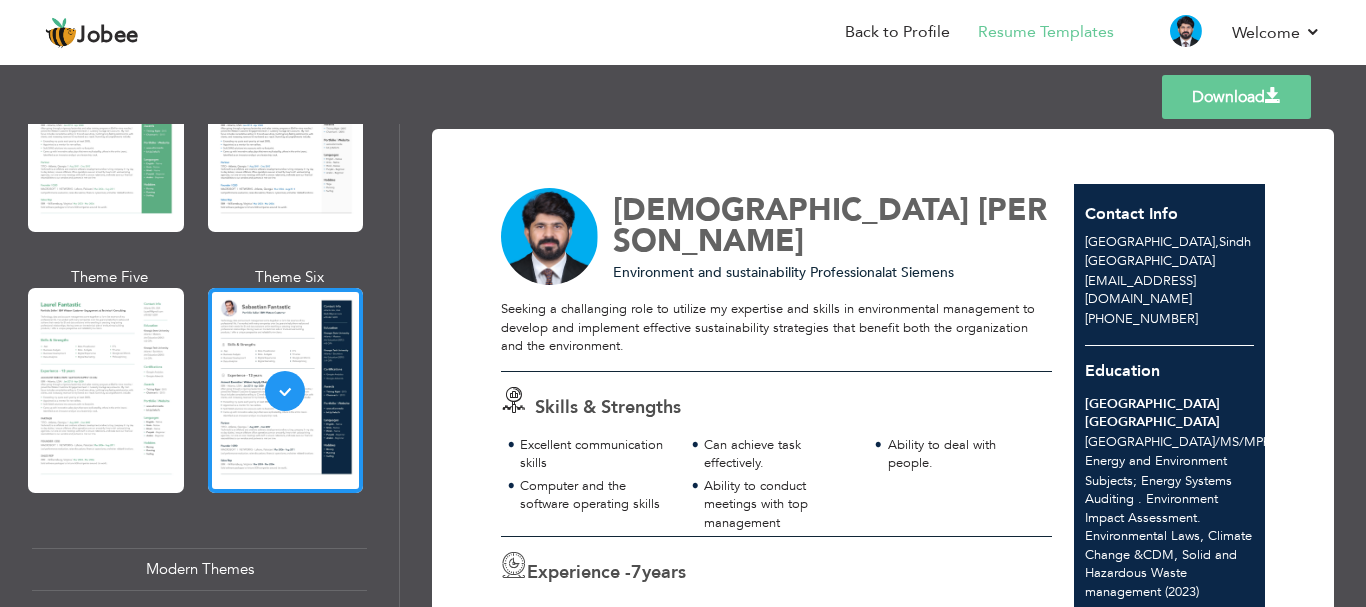 click on "Download" at bounding box center [1236, 97] 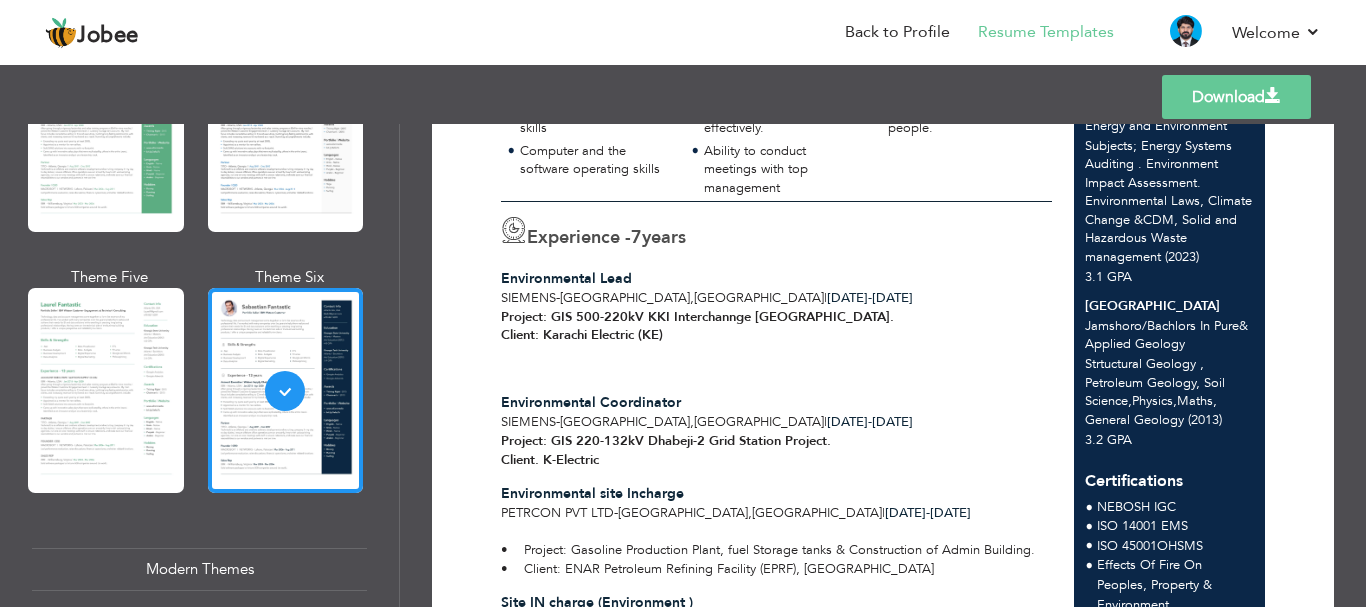 scroll, scrollTop: 0, scrollLeft: 0, axis: both 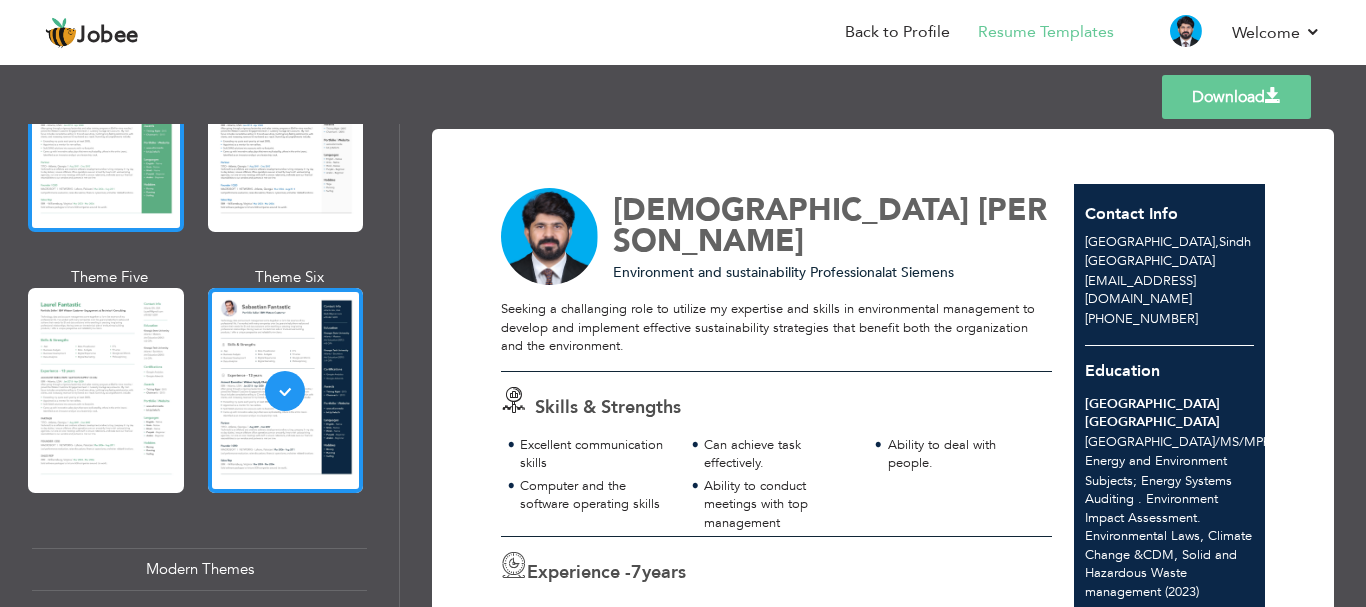 click at bounding box center [106, 129] 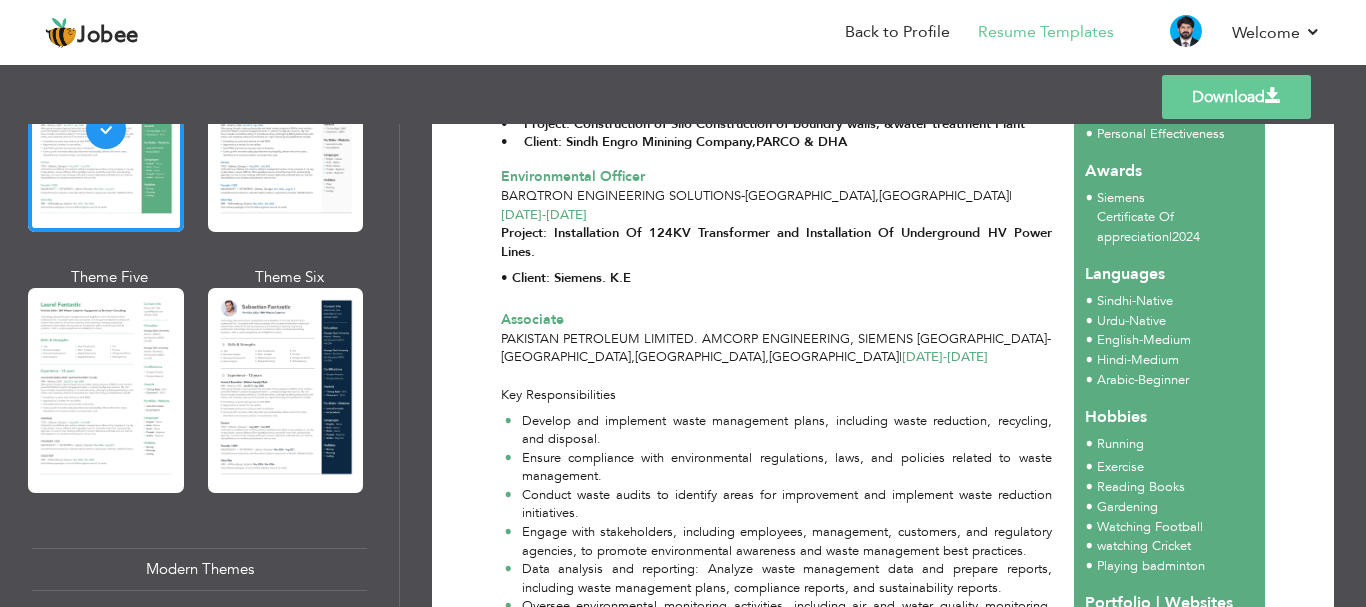 scroll, scrollTop: 0, scrollLeft: 0, axis: both 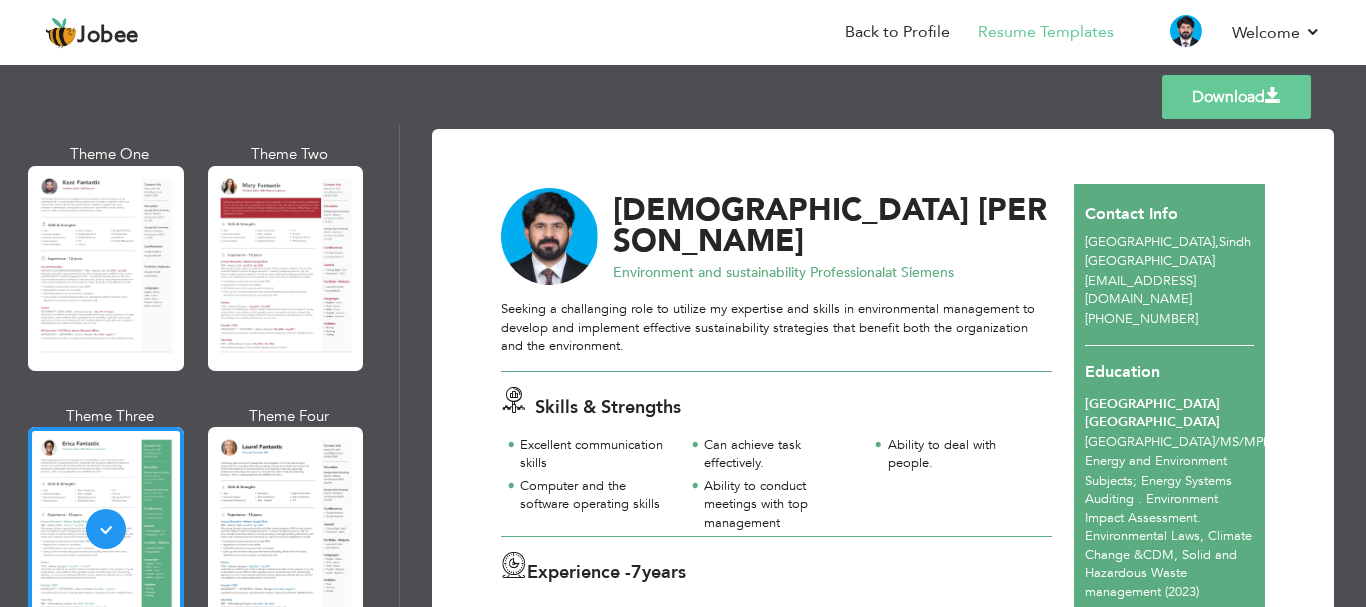 click on "Skills & Strengths
Excellent communication skills
Can achieve task effectively.
Ability to deal with people." at bounding box center (776, 454) 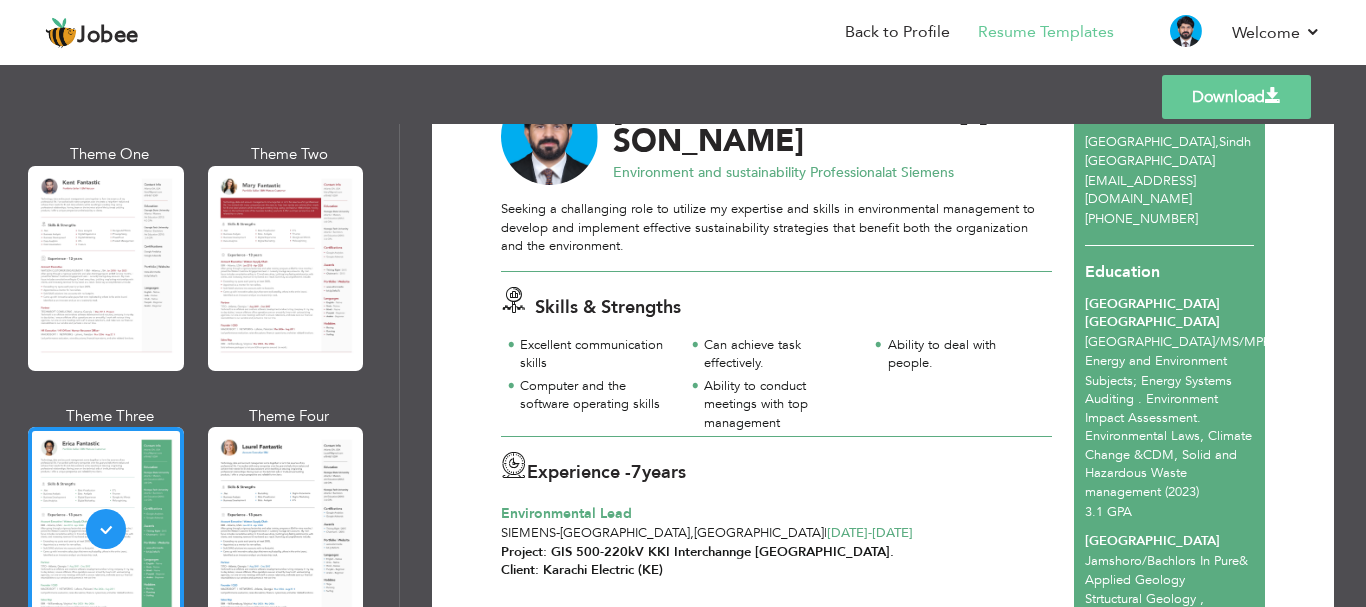 scroll, scrollTop: 0, scrollLeft: 0, axis: both 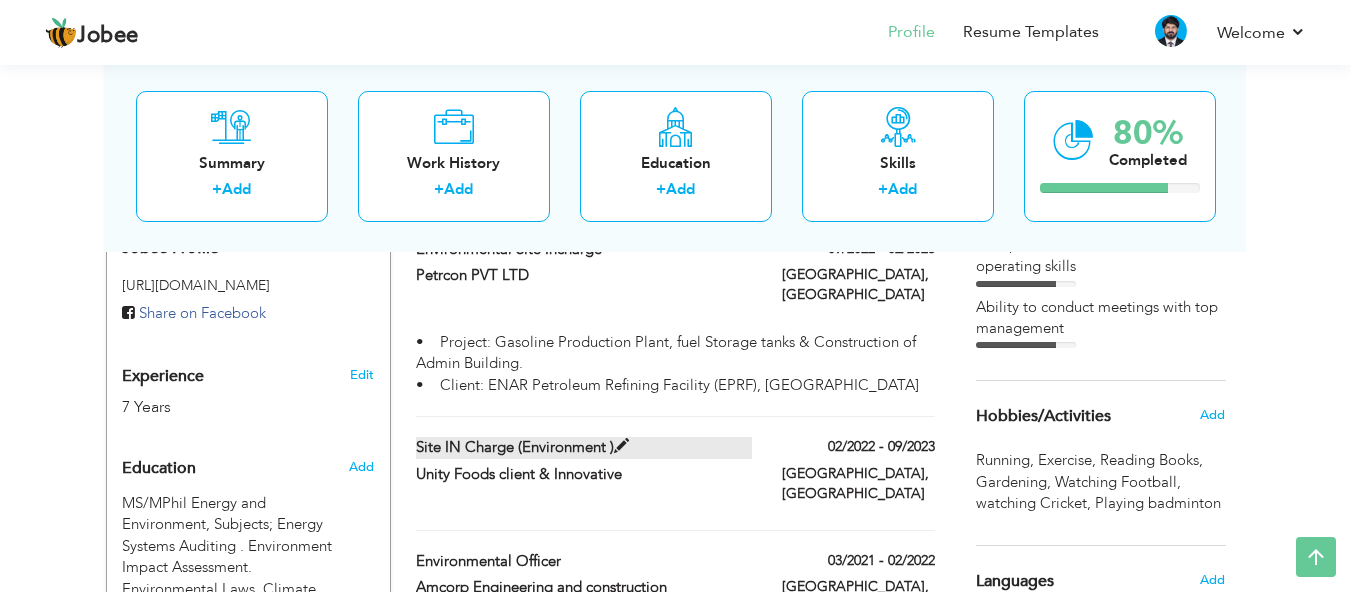 click on "Site IN charge (Environment )" at bounding box center (584, 447) 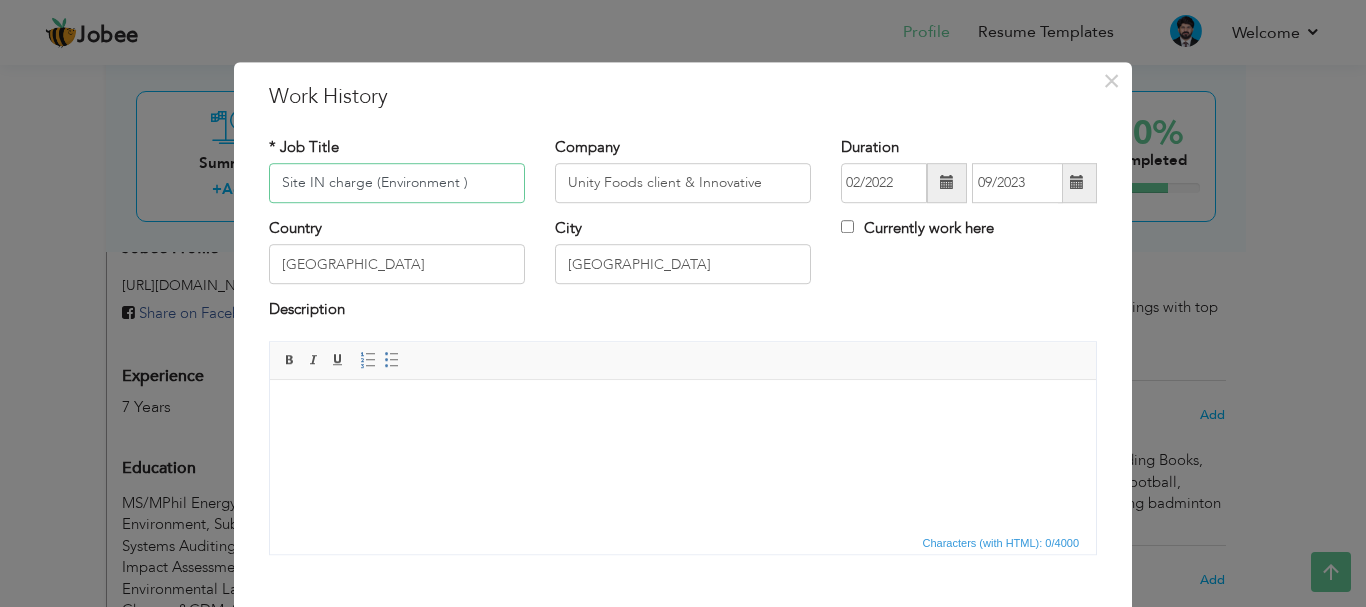 drag, startPoint x: 458, startPoint y: 182, endPoint x: 366, endPoint y: 183, distance: 92.00543 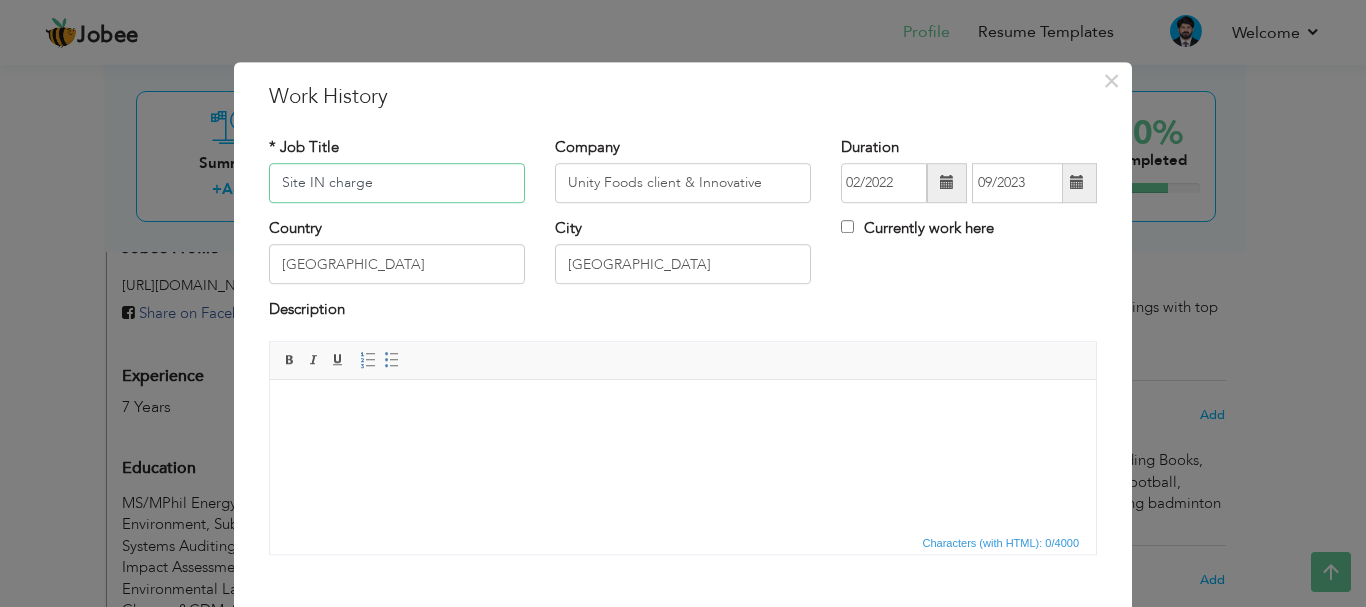 click on "Site IN charge" at bounding box center (397, 183) 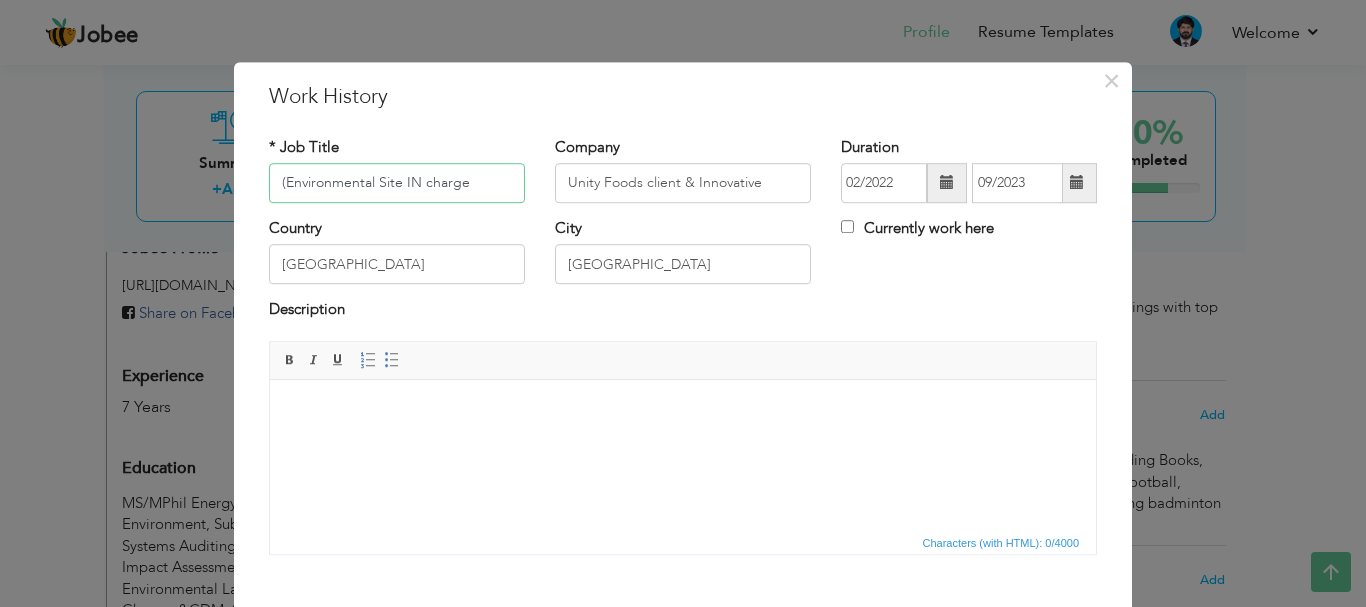 click on "(Environmental Site IN charge" at bounding box center (397, 183) 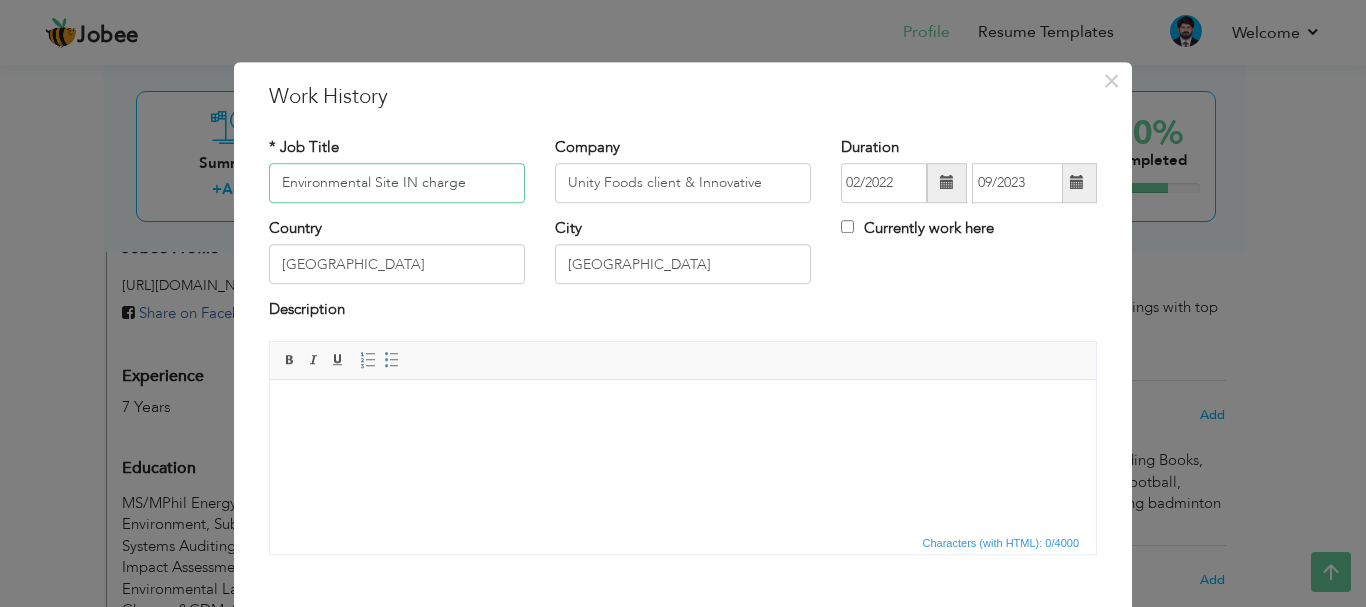 type on "Environmental Site IN charge" 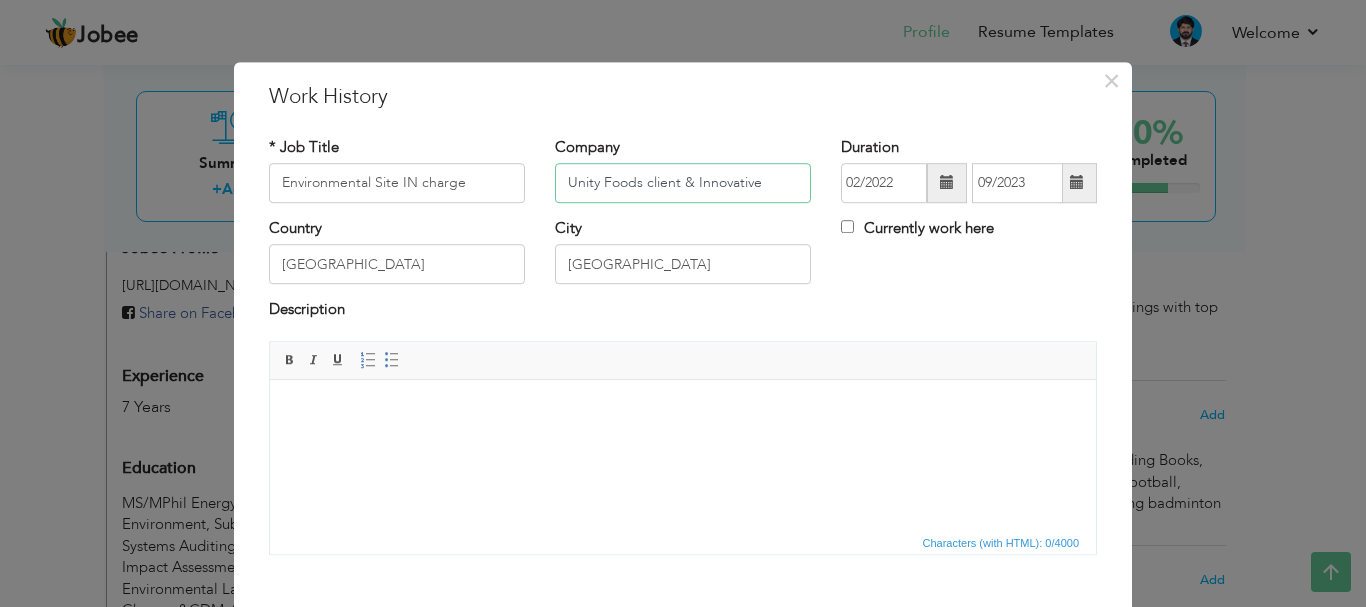 click on "Unity Foods client & Innovative" at bounding box center [683, 183] 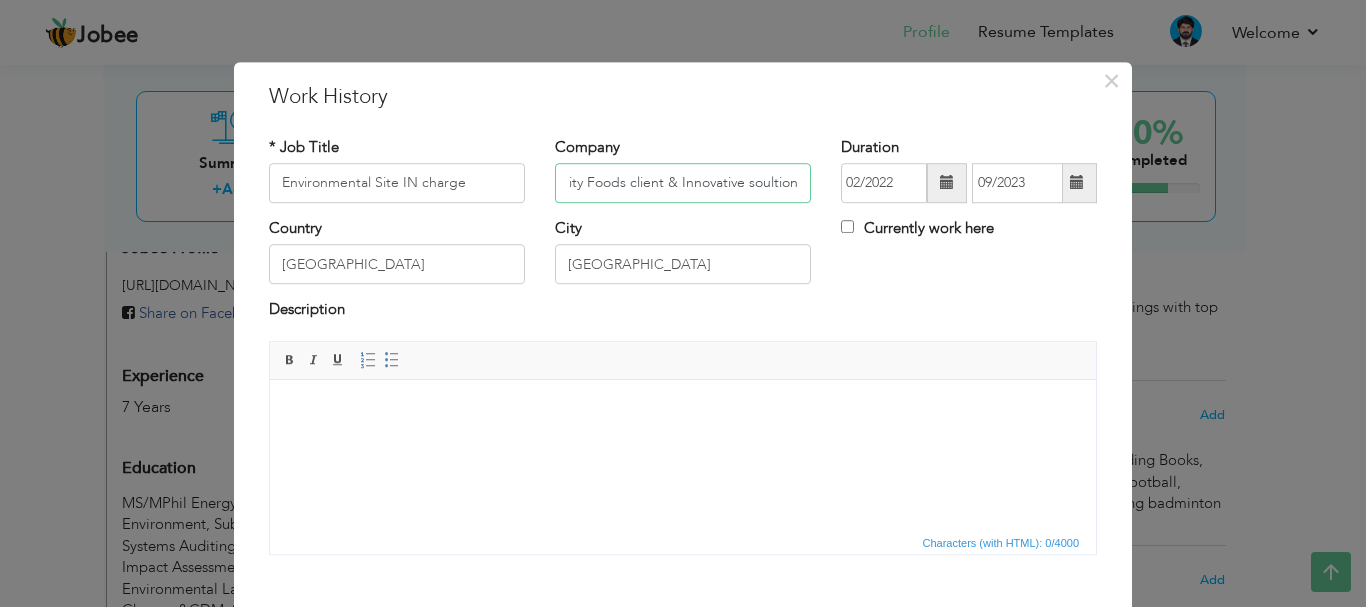 scroll, scrollTop: 0, scrollLeft: 22, axis: horizontal 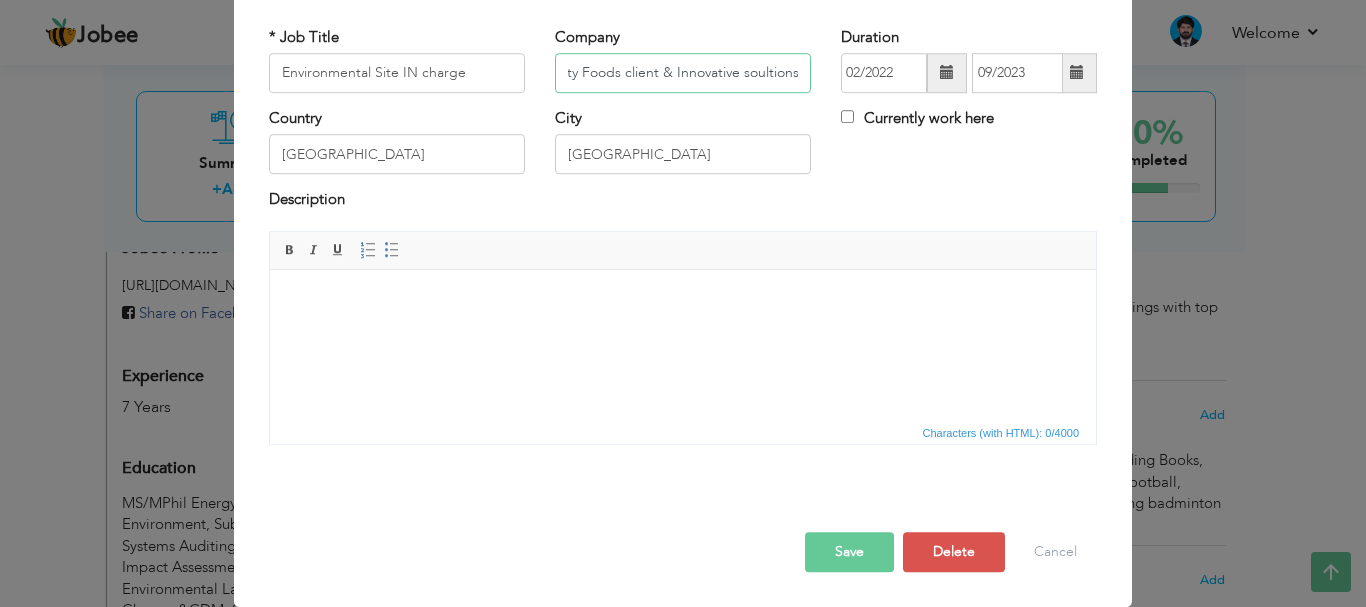 type on "Unity Foods client & Innovative soultions" 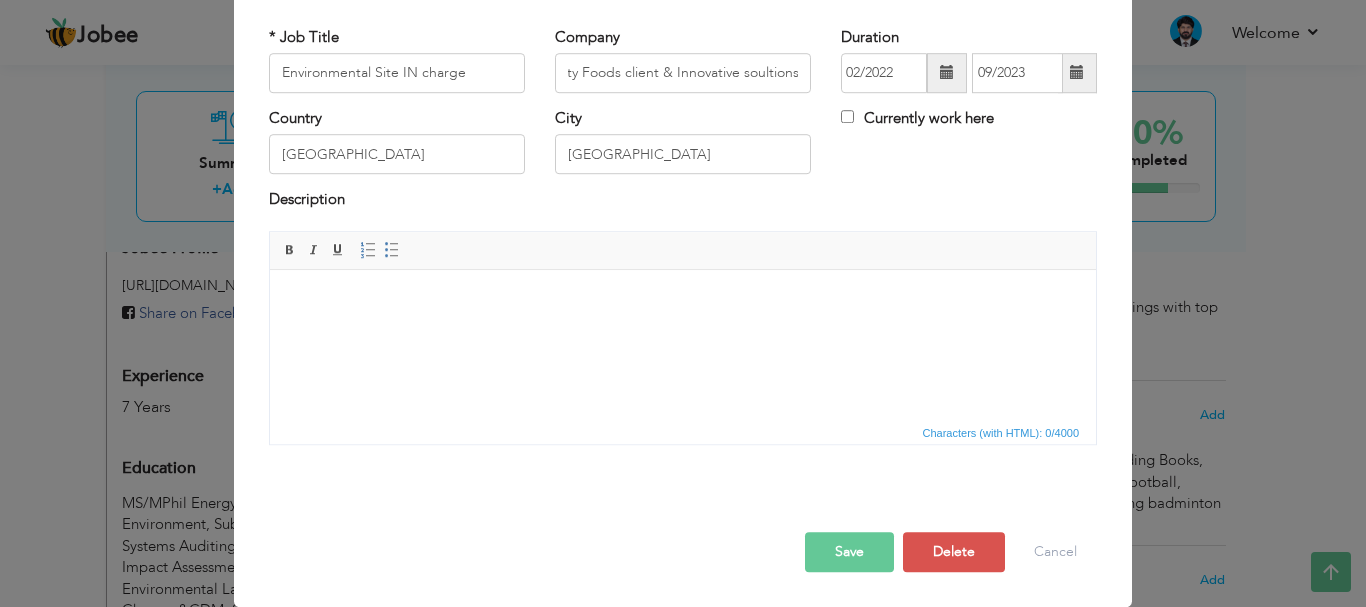 click on "Save" at bounding box center [849, 552] 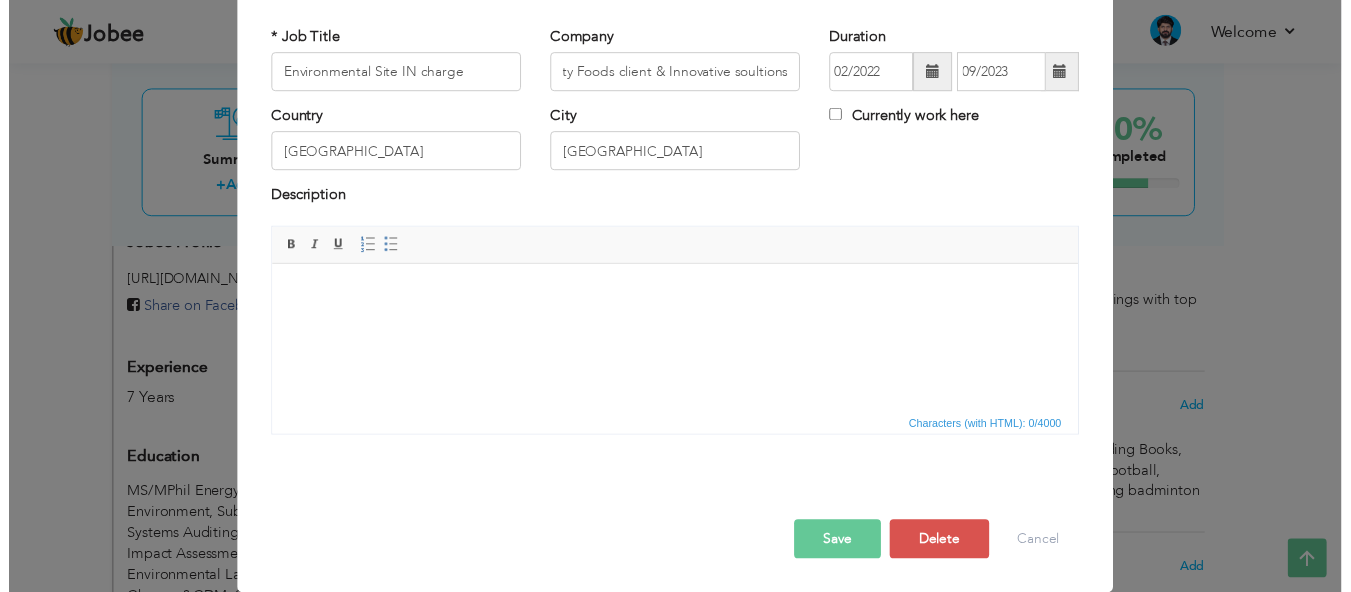 scroll, scrollTop: 0, scrollLeft: 0, axis: both 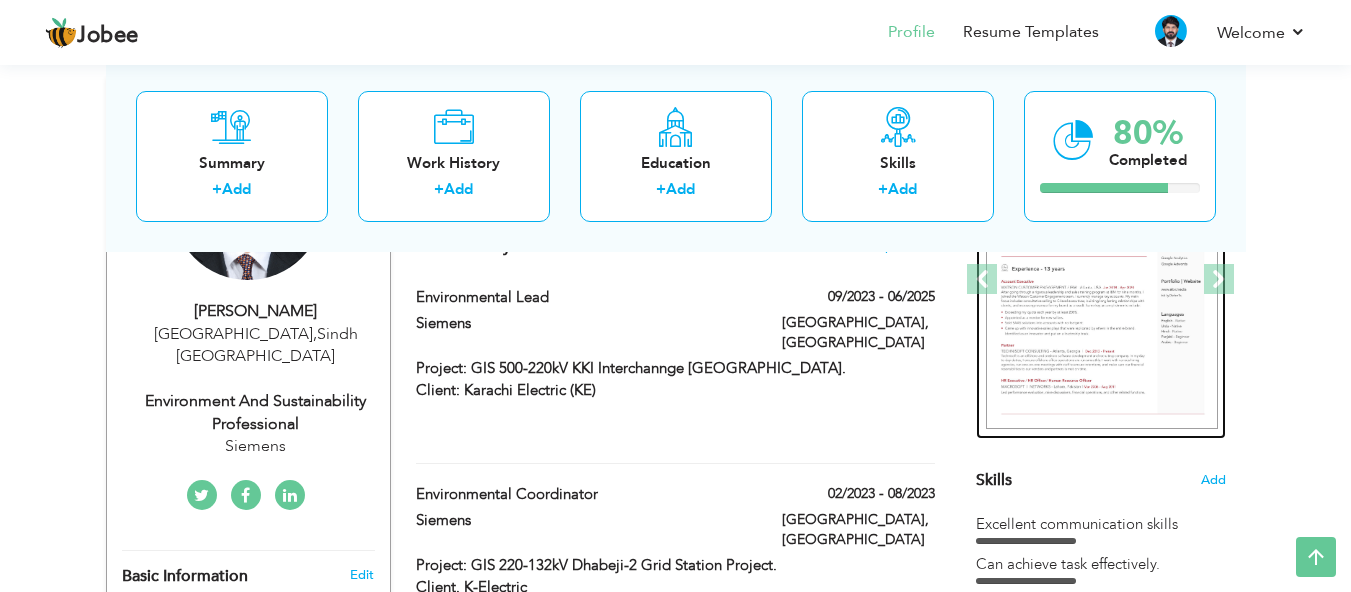 click at bounding box center [1102, 280] 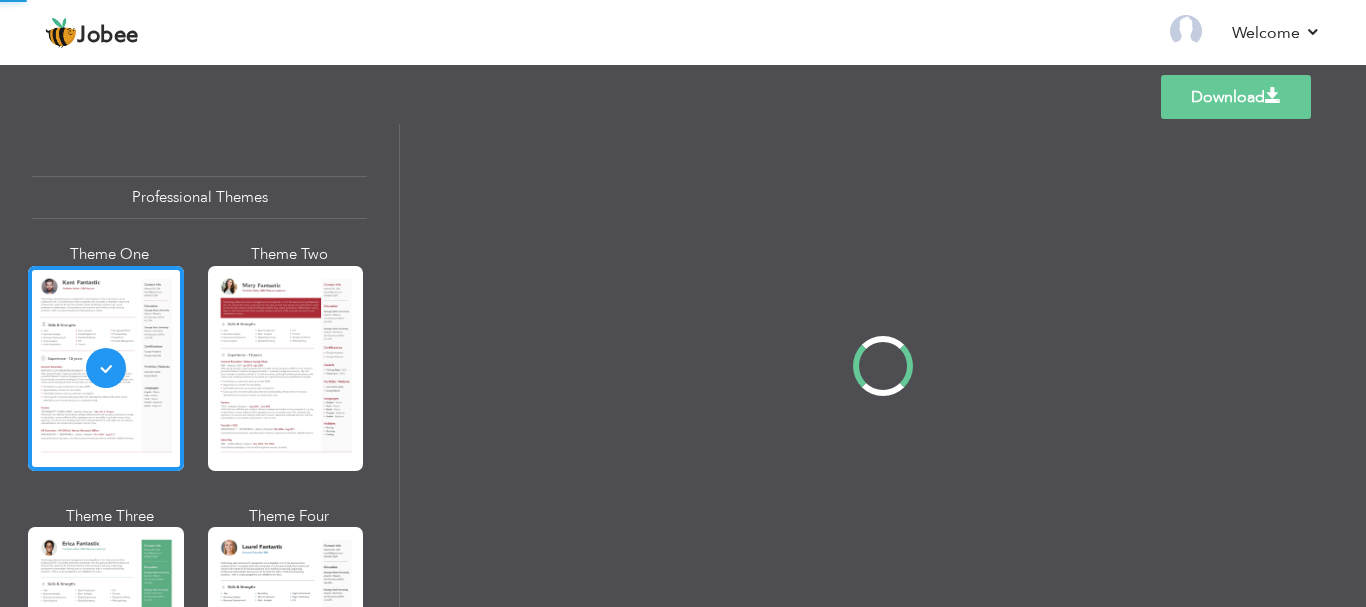scroll, scrollTop: 0, scrollLeft: 0, axis: both 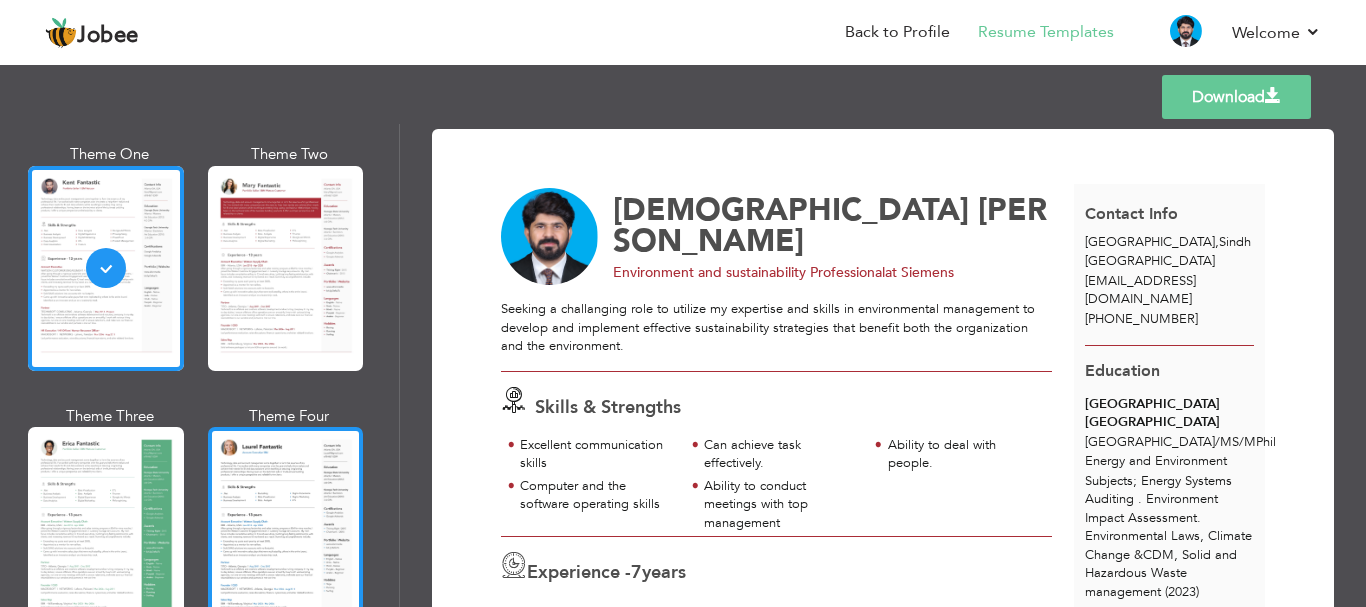 click at bounding box center [286, 529] 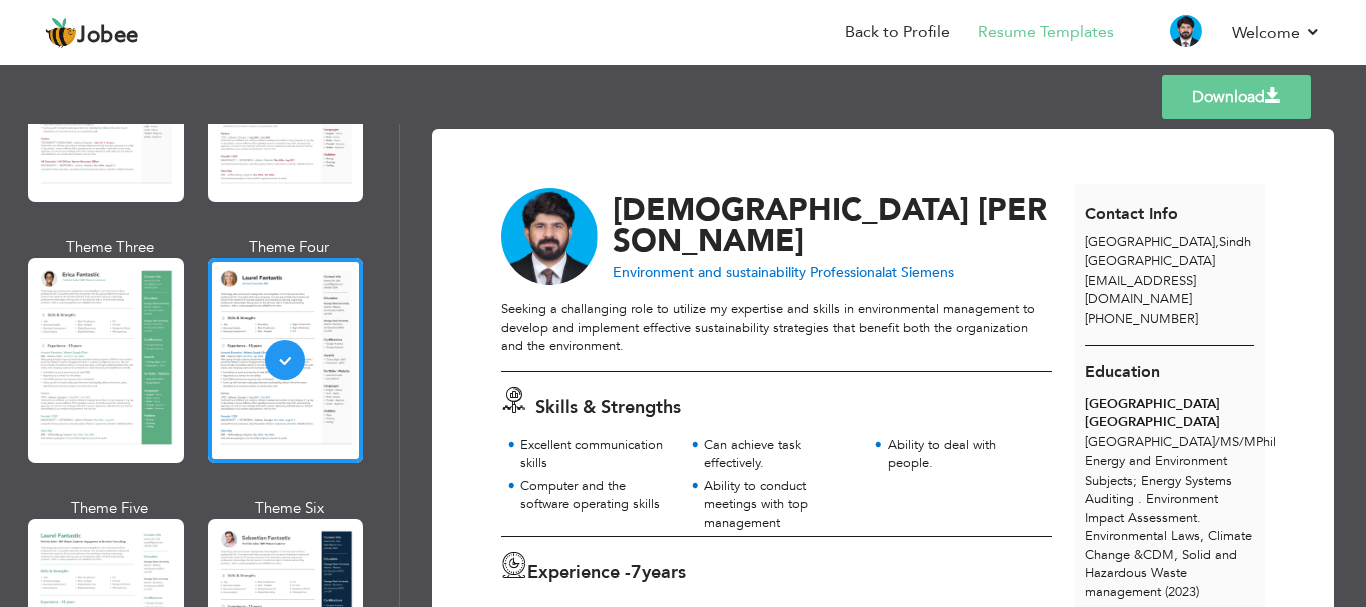 scroll, scrollTop: 300, scrollLeft: 0, axis: vertical 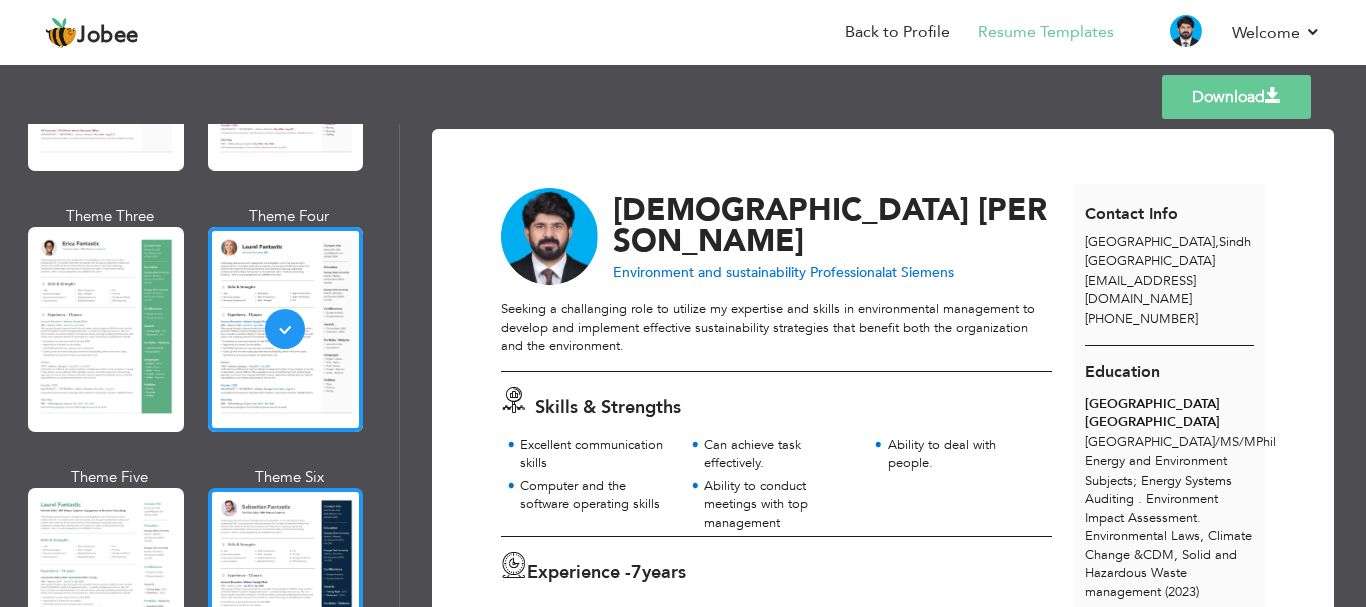 click at bounding box center (286, 590) 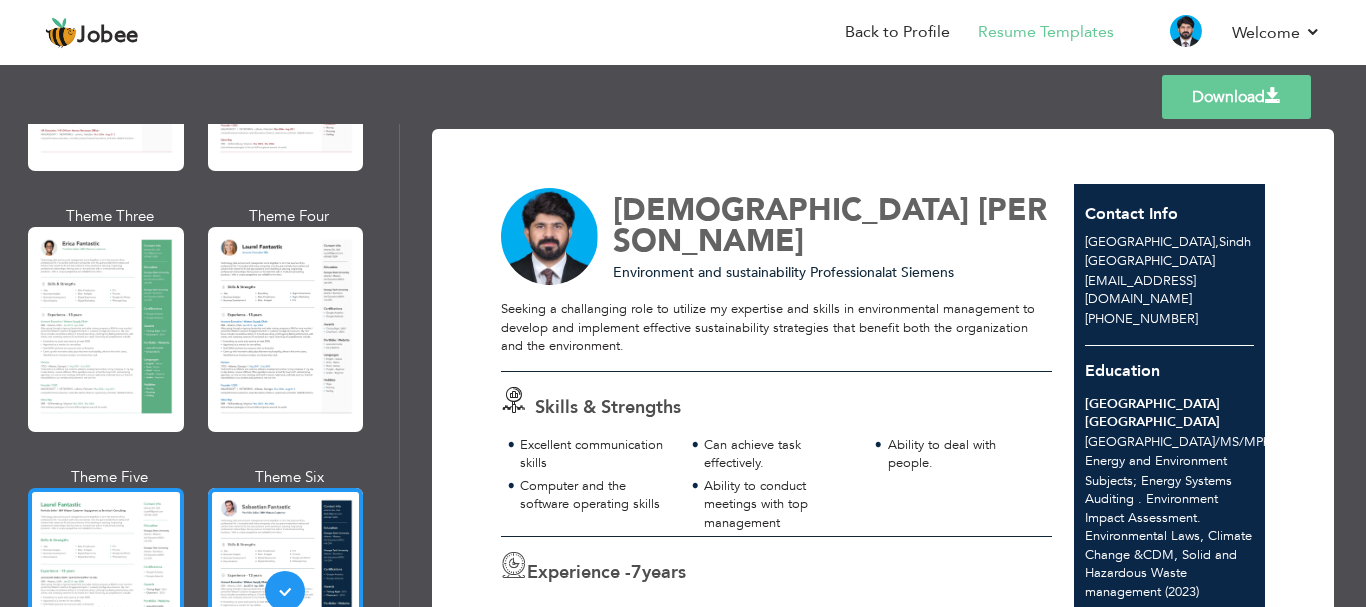 click at bounding box center [106, 590] 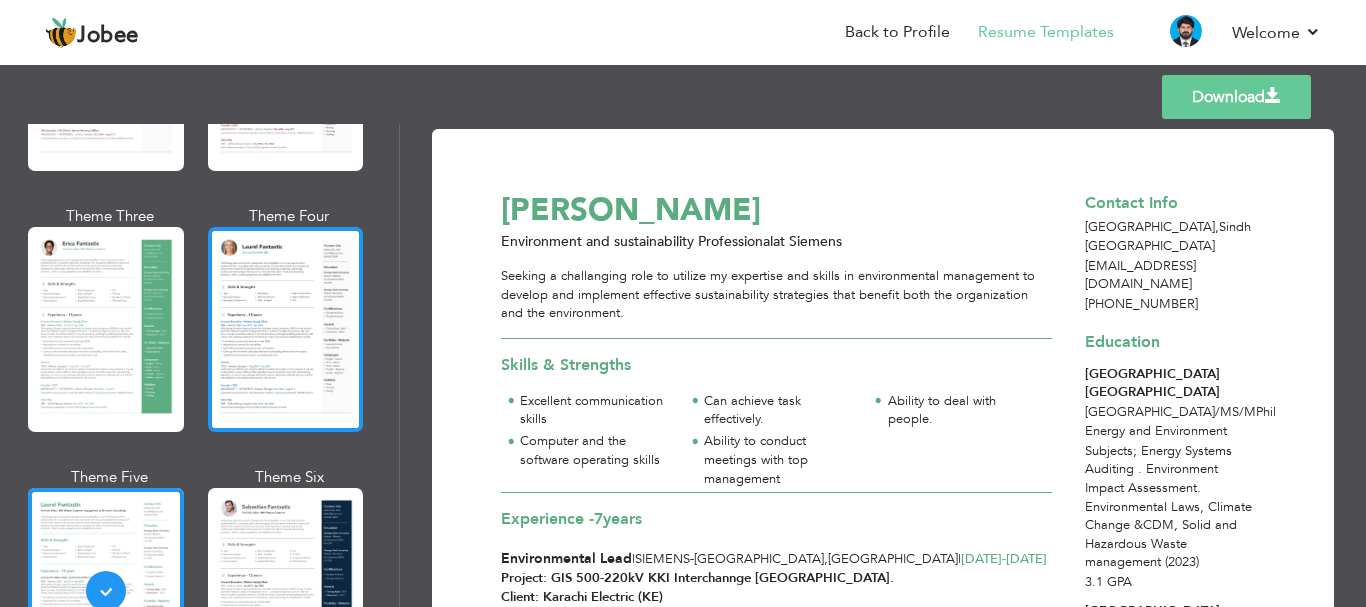 click at bounding box center (286, 329) 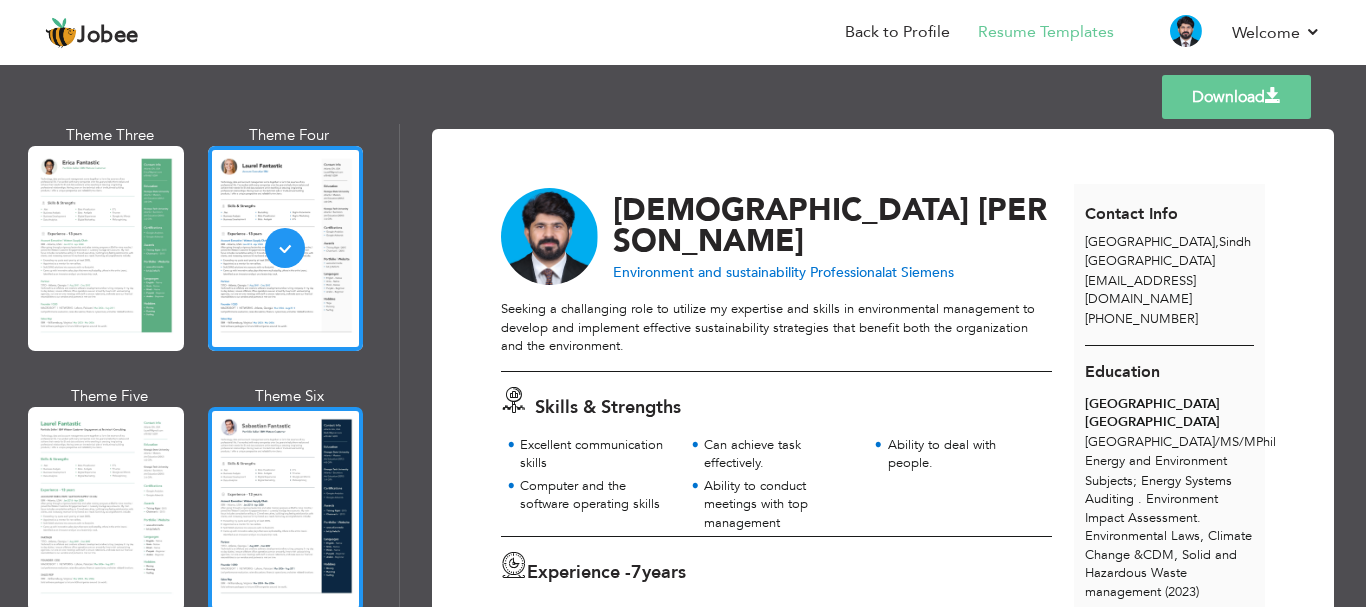 scroll, scrollTop: 500, scrollLeft: 0, axis: vertical 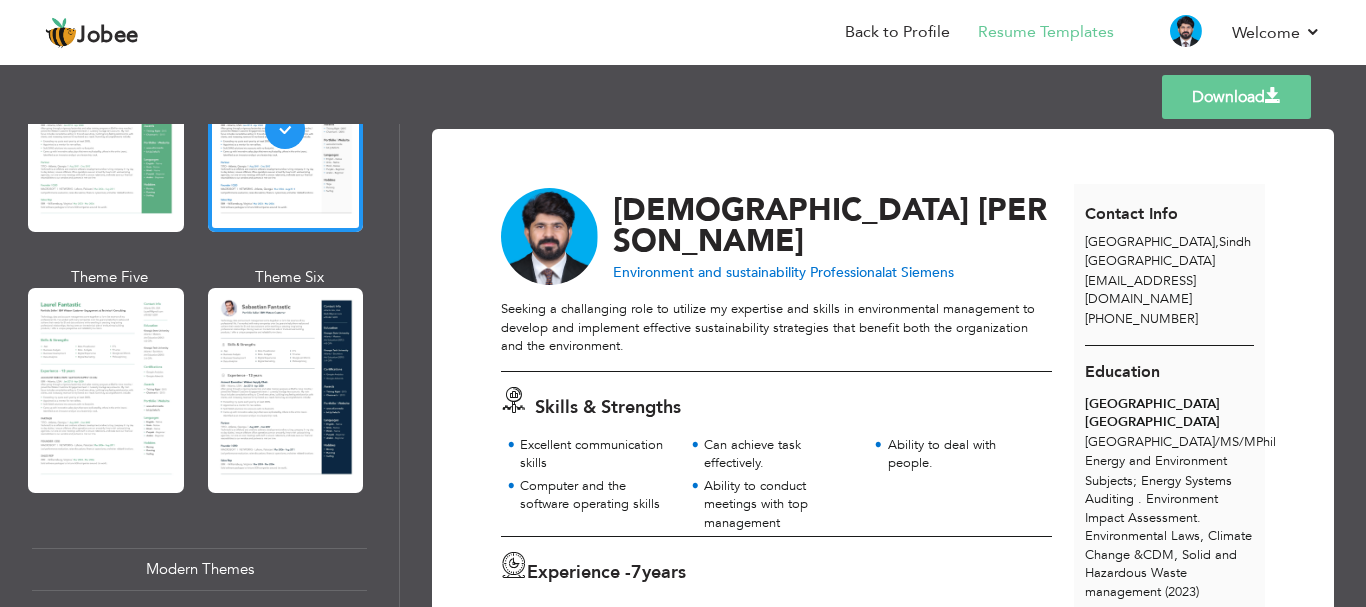 click at bounding box center [1273, 96] 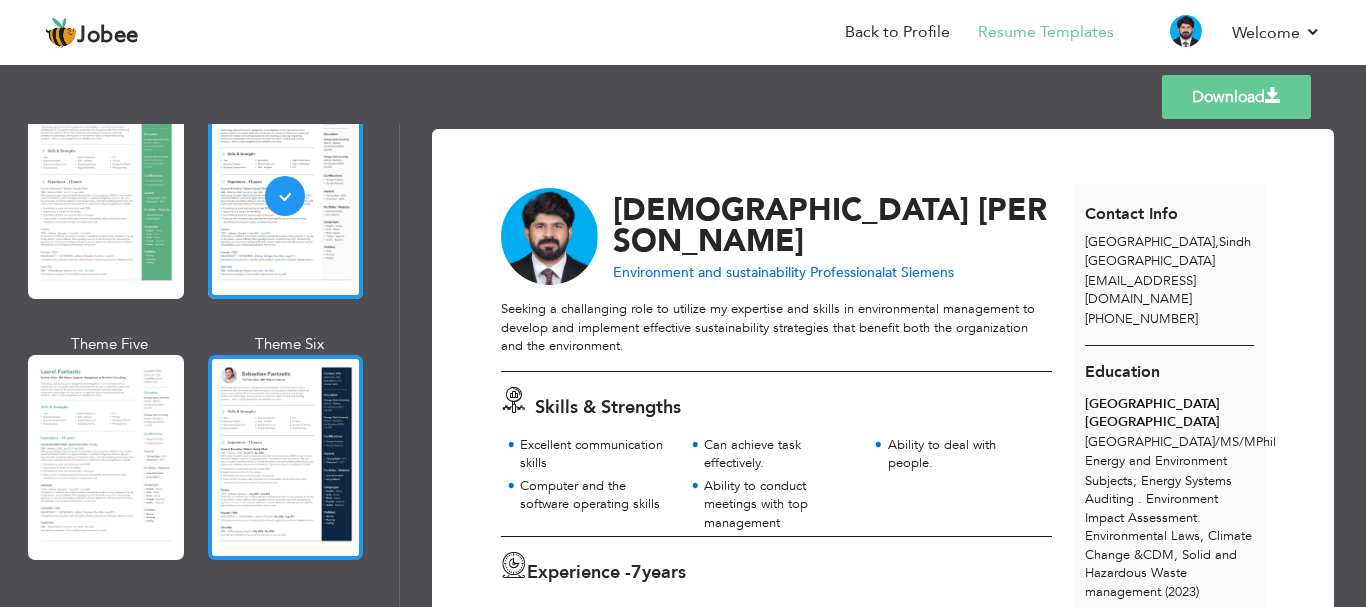 scroll, scrollTop: 400, scrollLeft: 0, axis: vertical 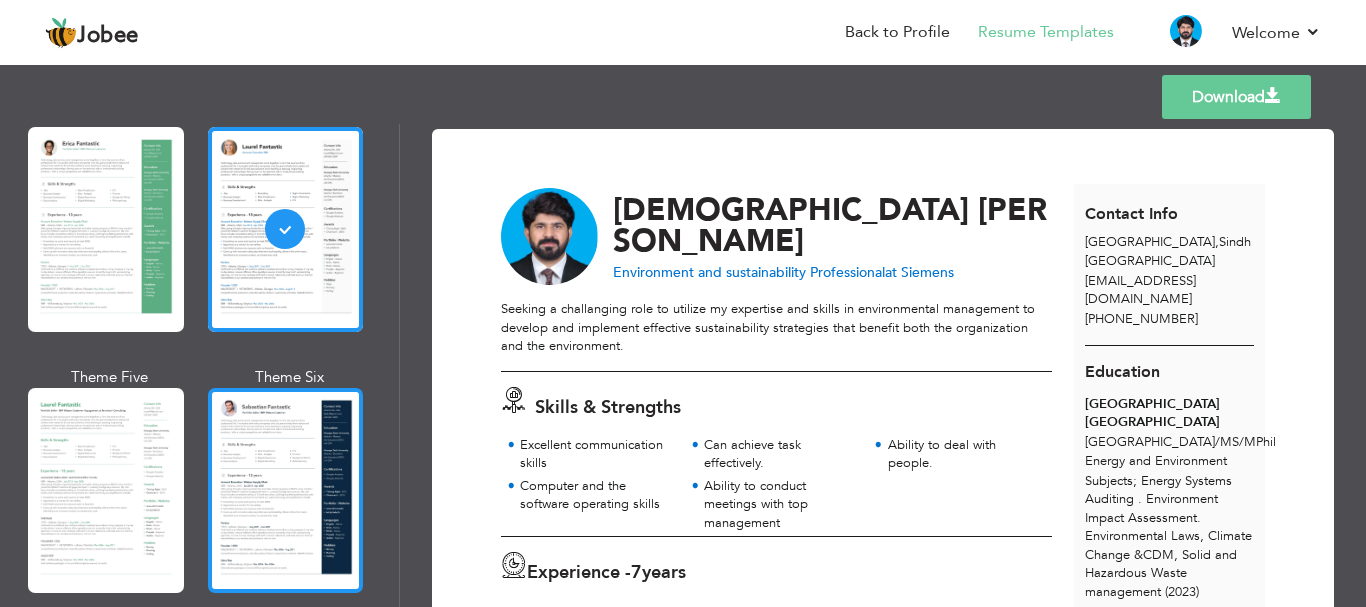 click at bounding box center (286, 490) 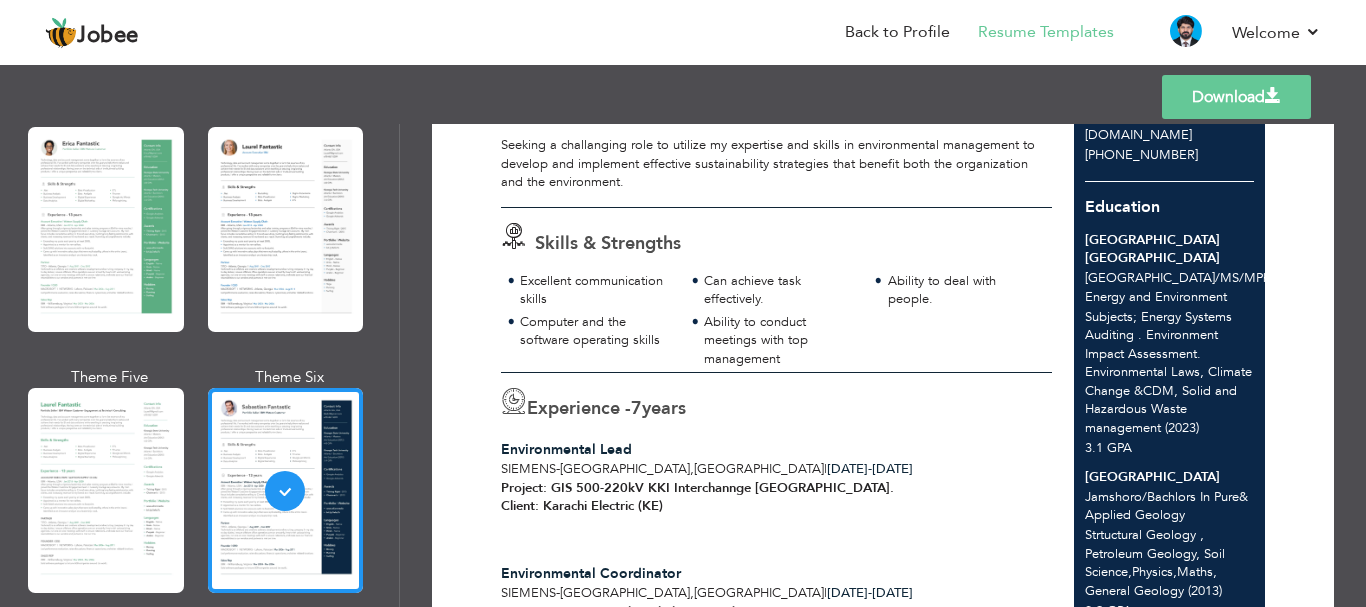 scroll, scrollTop: 200, scrollLeft: 0, axis: vertical 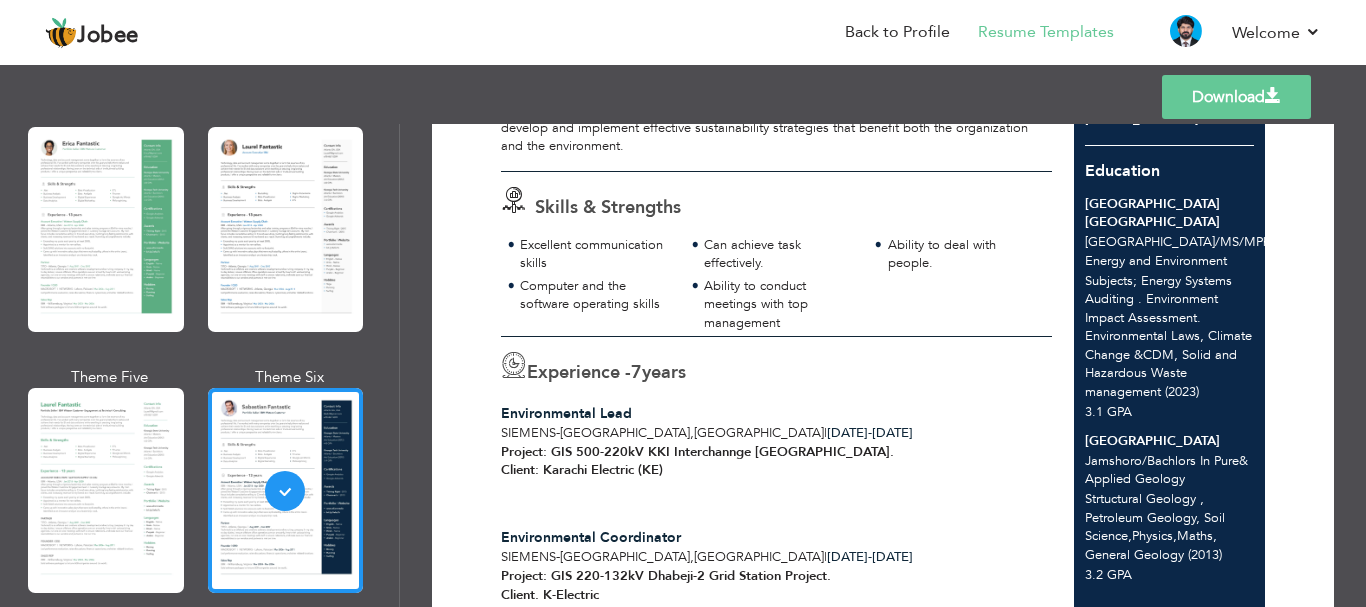 drag, startPoint x: 391, startPoint y: 211, endPoint x: 387, endPoint y: 278, distance: 67.11929 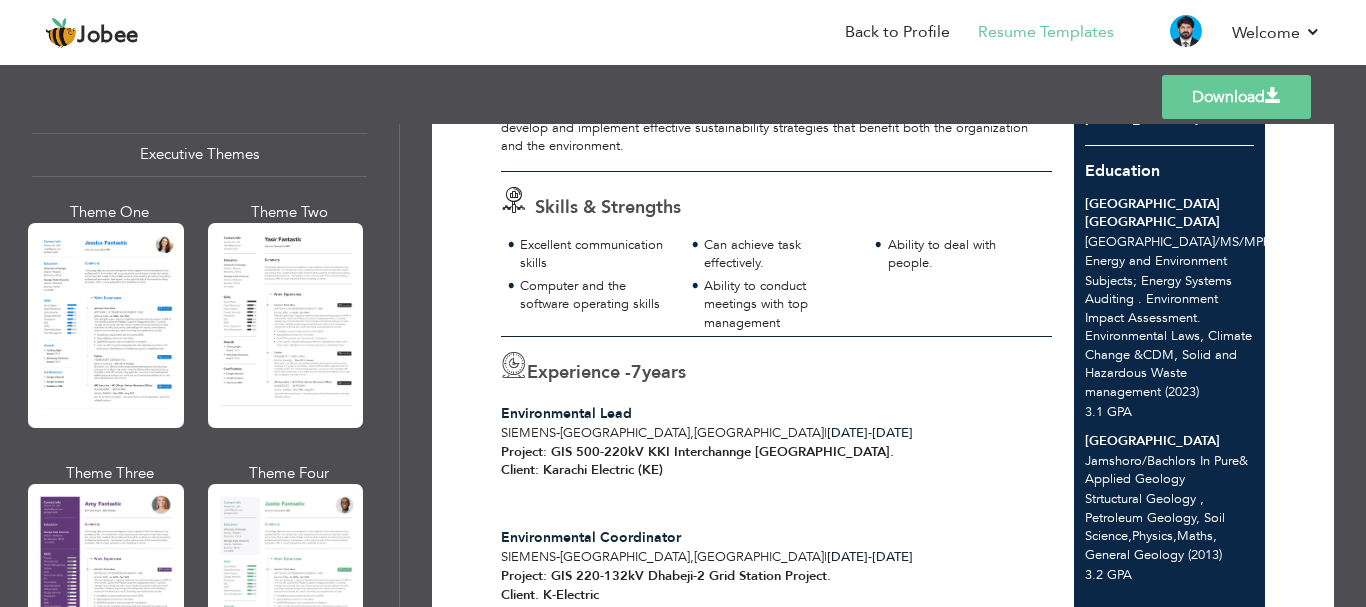 scroll, scrollTop: 1586, scrollLeft: 0, axis: vertical 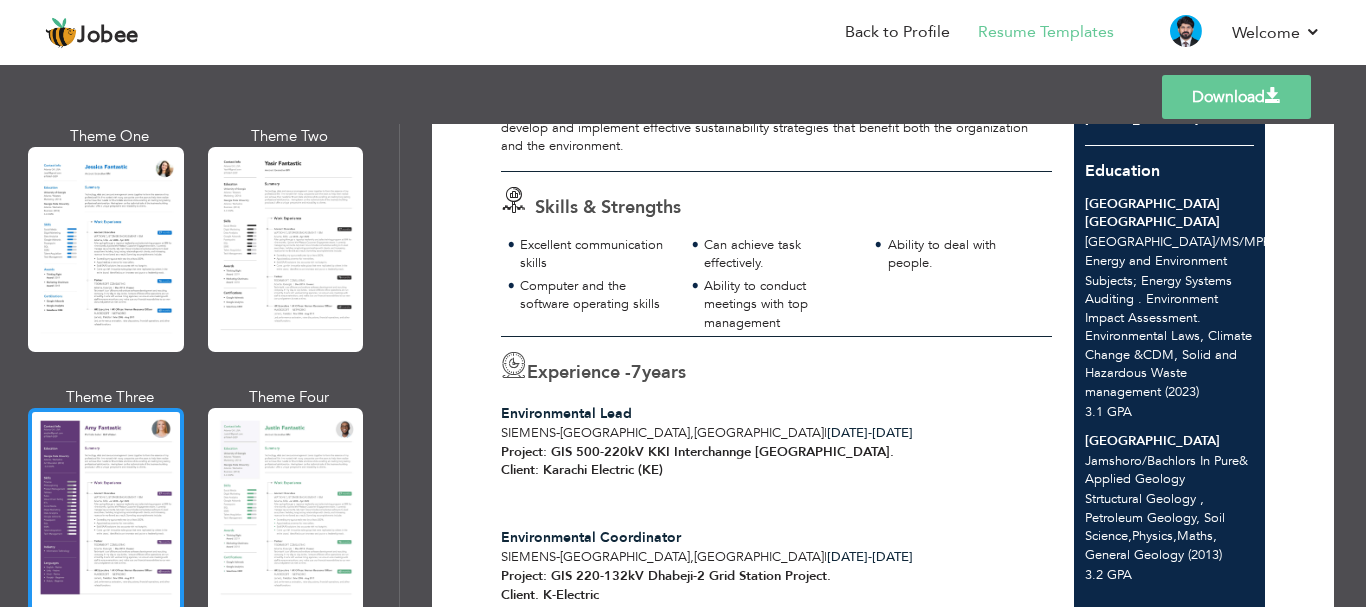 click at bounding box center (106, 510) 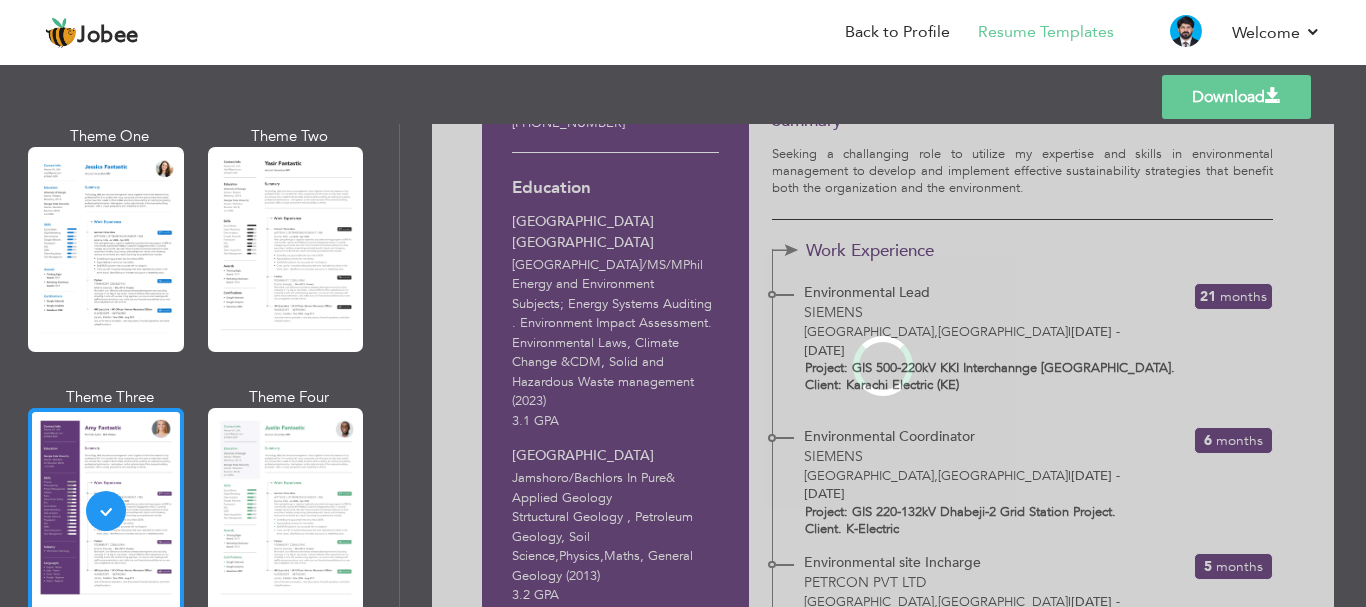 scroll, scrollTop: 0, scrollLeft: 0, axis: both 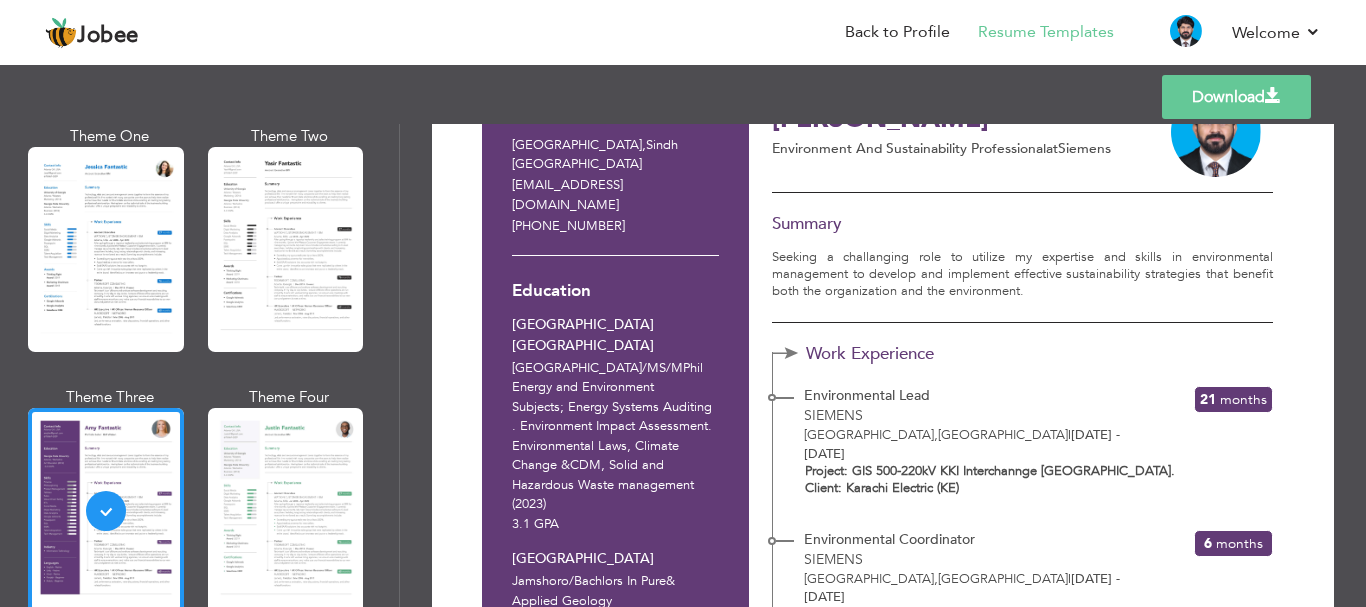 click at bounding box center (1273, 96) 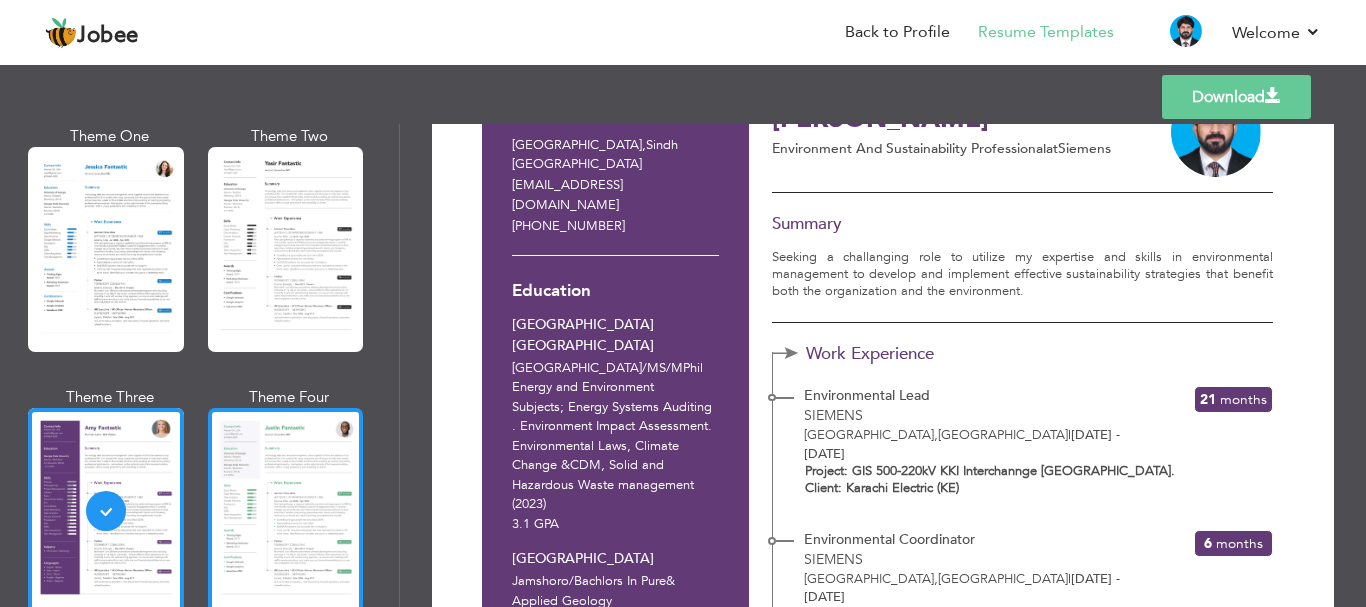 click at bounding box center (286, 510) 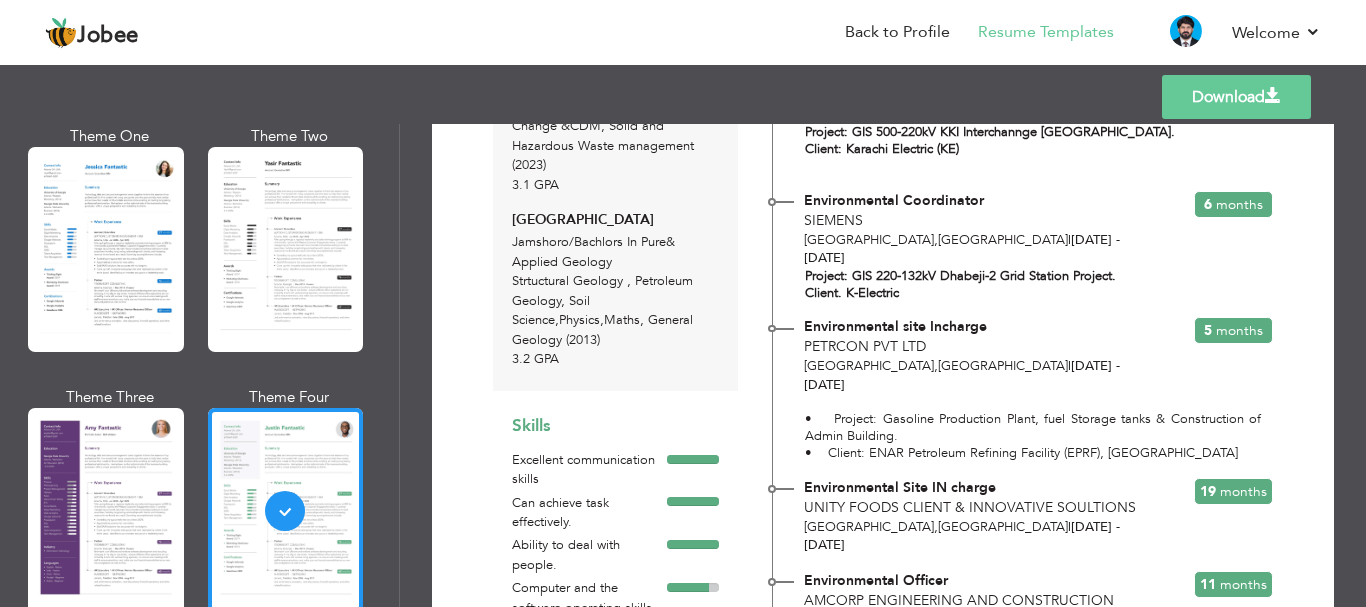 scroll, scrollTop: 400, scrollLeft: 0, axis: vertical 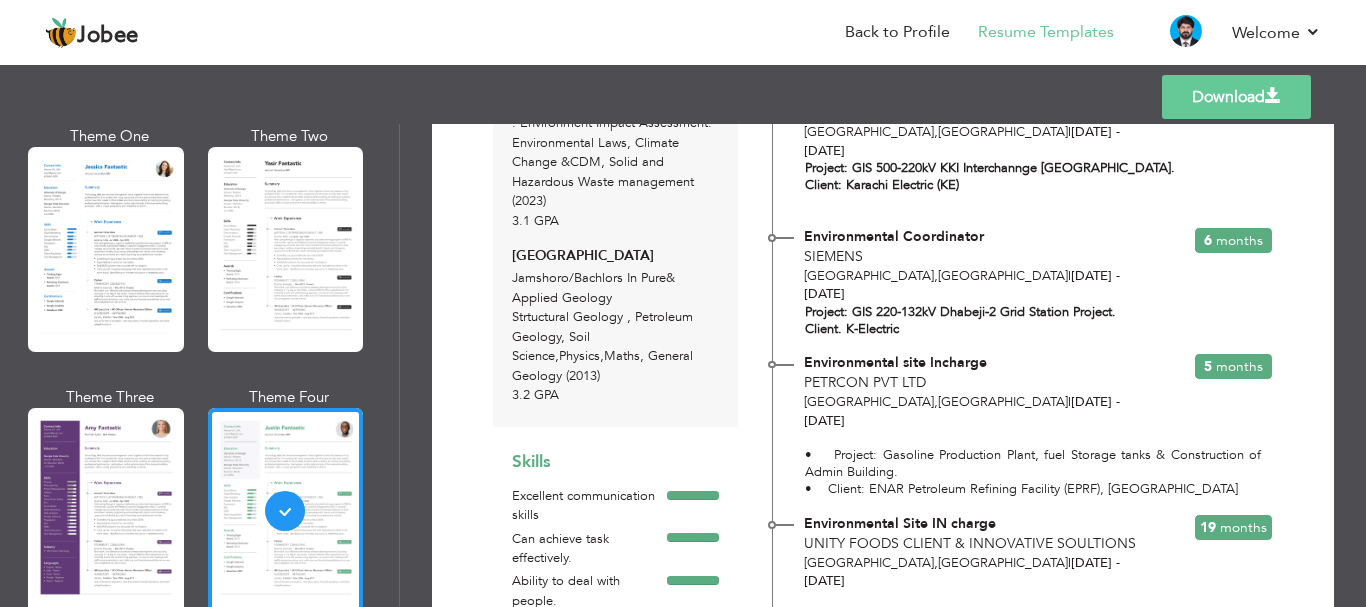 click at bounding box center [1273, 96] 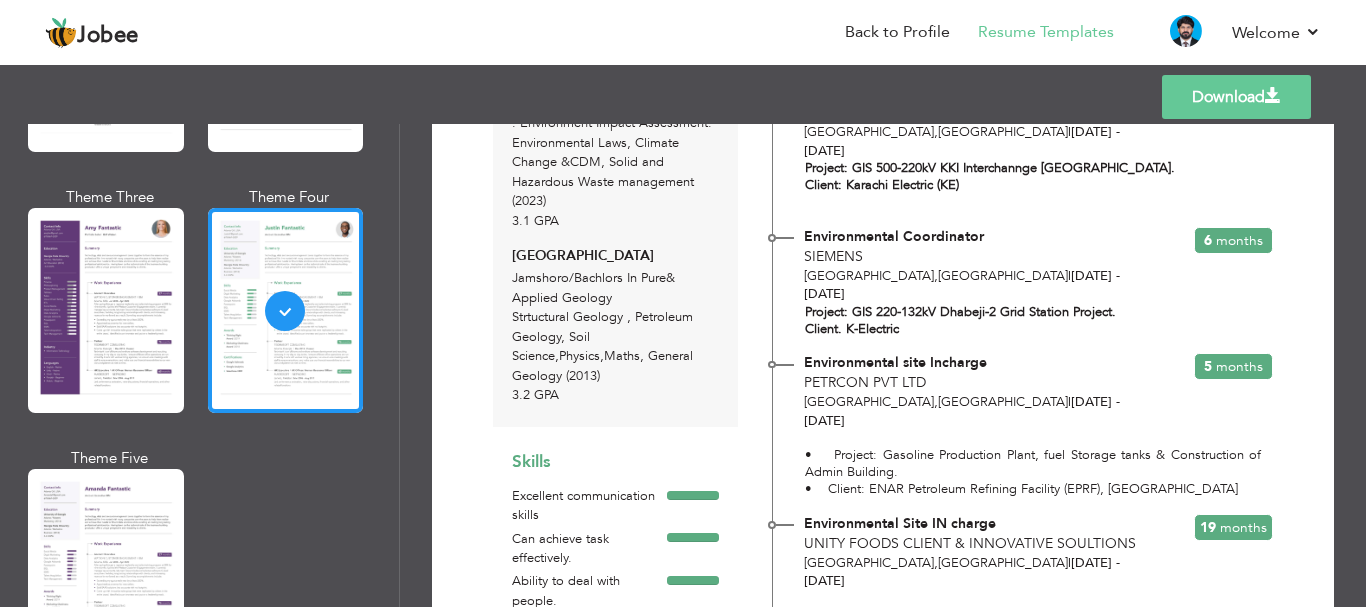 scroll, scrollTop: 1686, scrollLeft: 0, axis: vertical 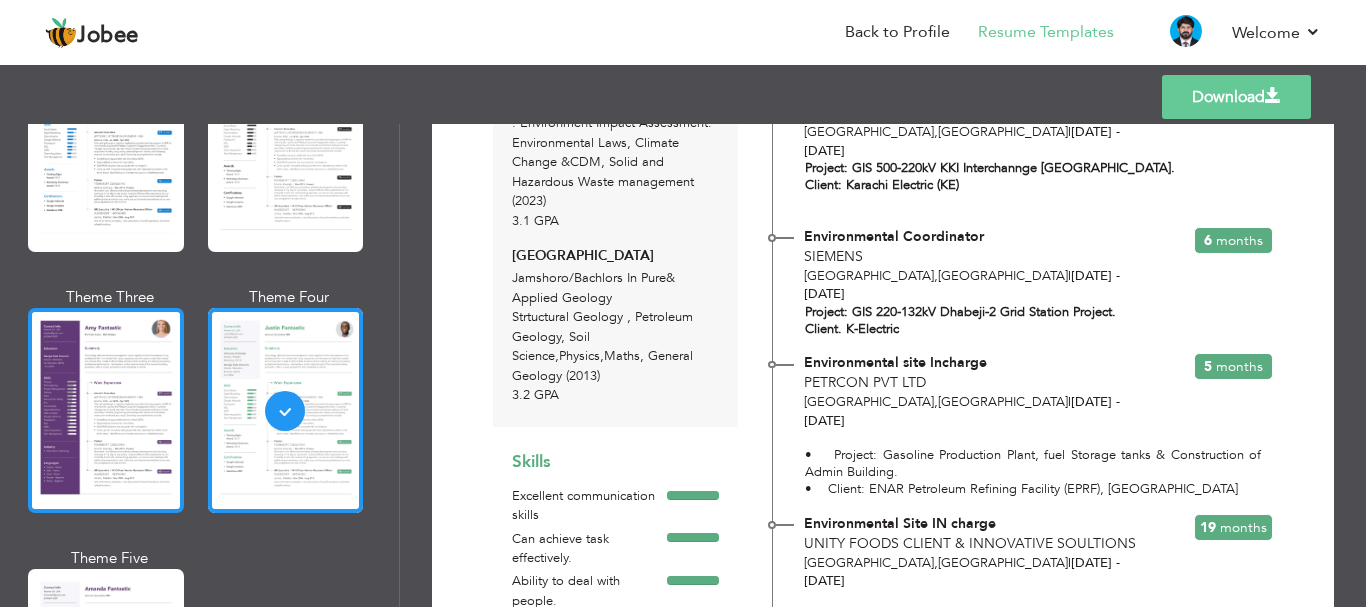 click at bounding box center [106, 410] 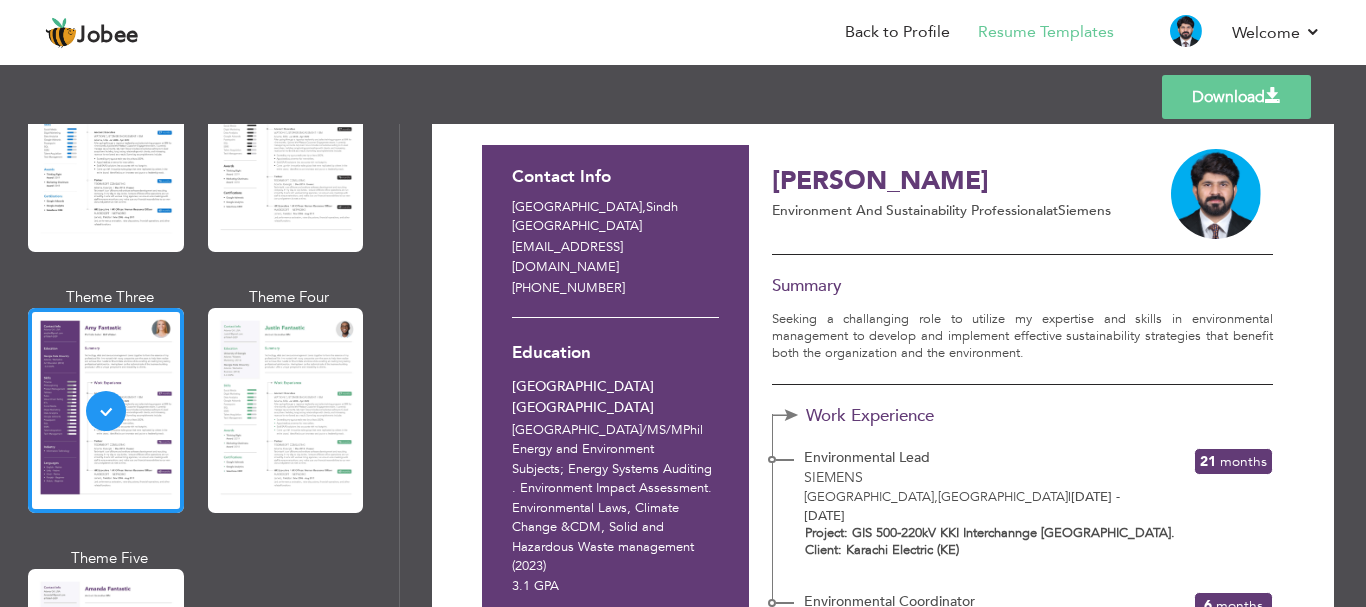 scroll, scrollTop: 0, scrollLeft: 0, axis: both 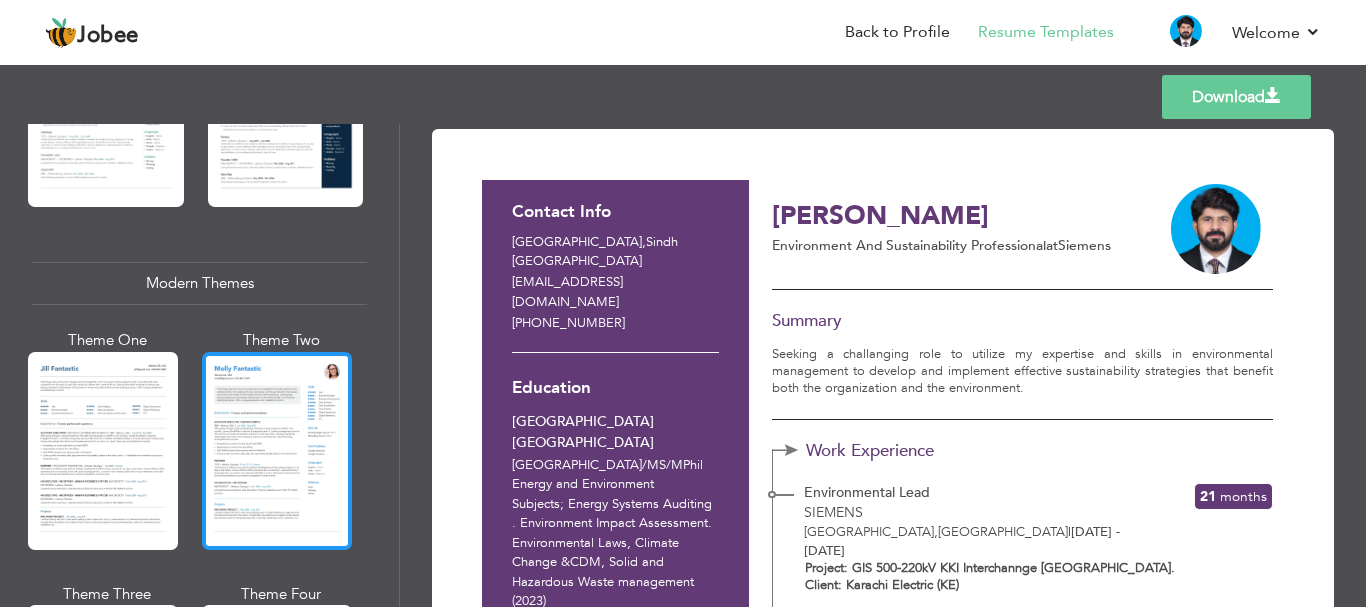 click at bounding box center [277, 451] 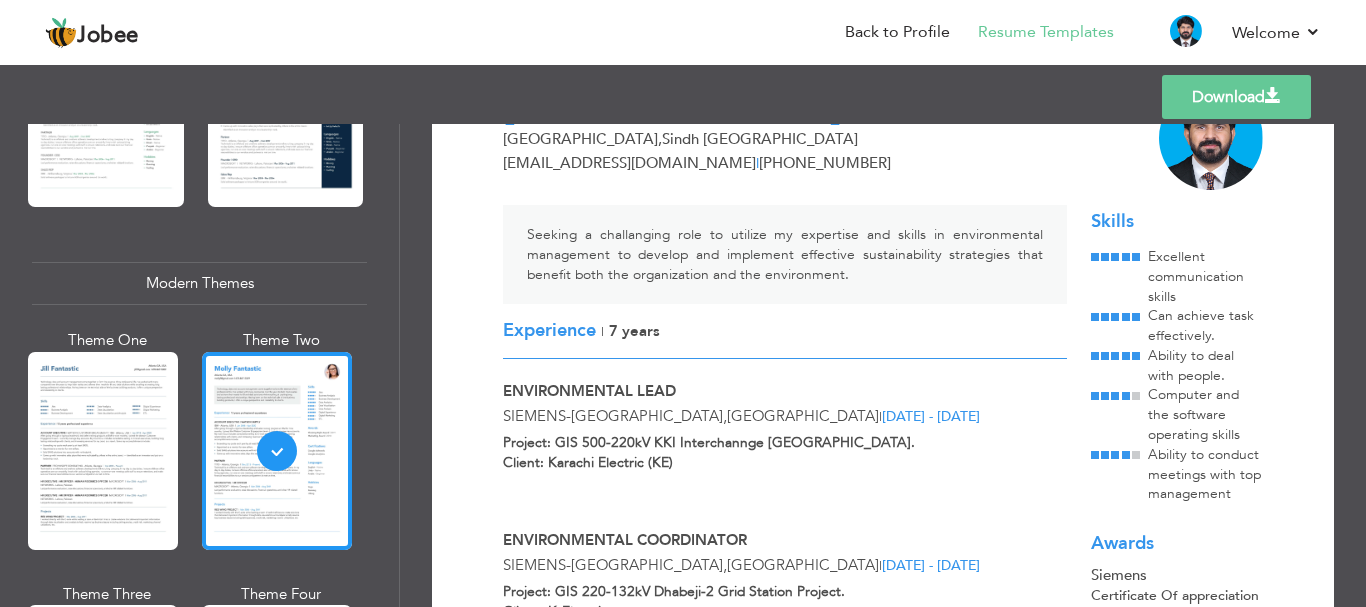 scroll, scrollTop: 0, scrollLeft: 0, axis: both 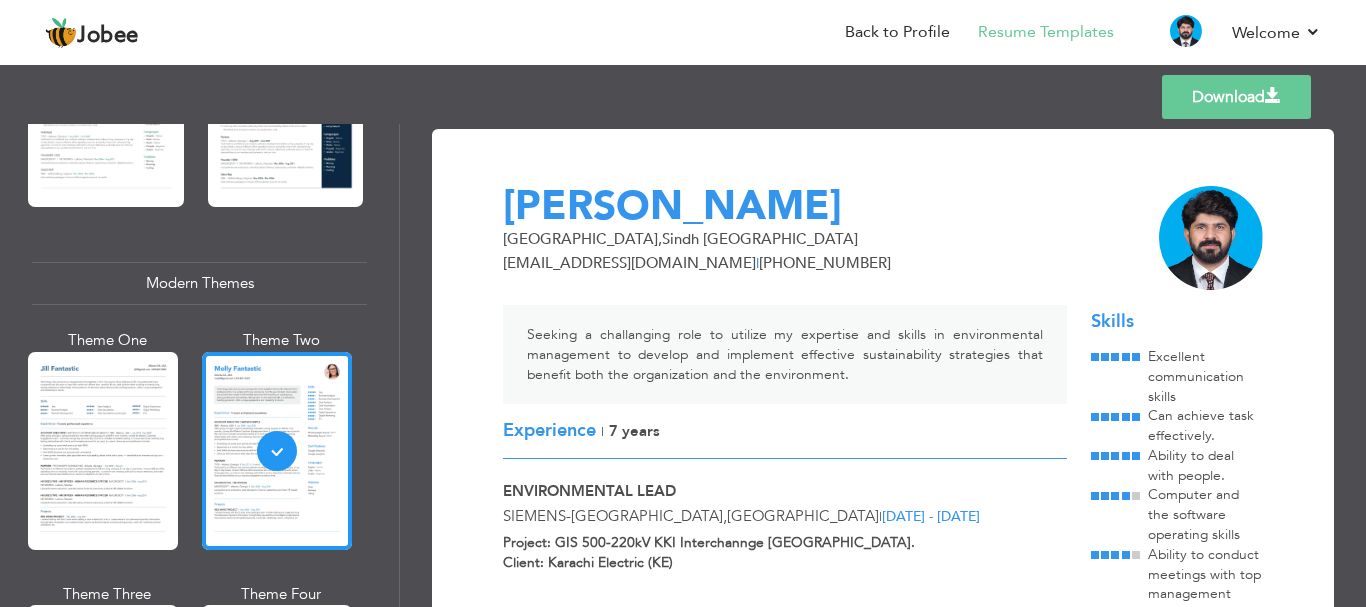 click at bounding box center [1273, 96] 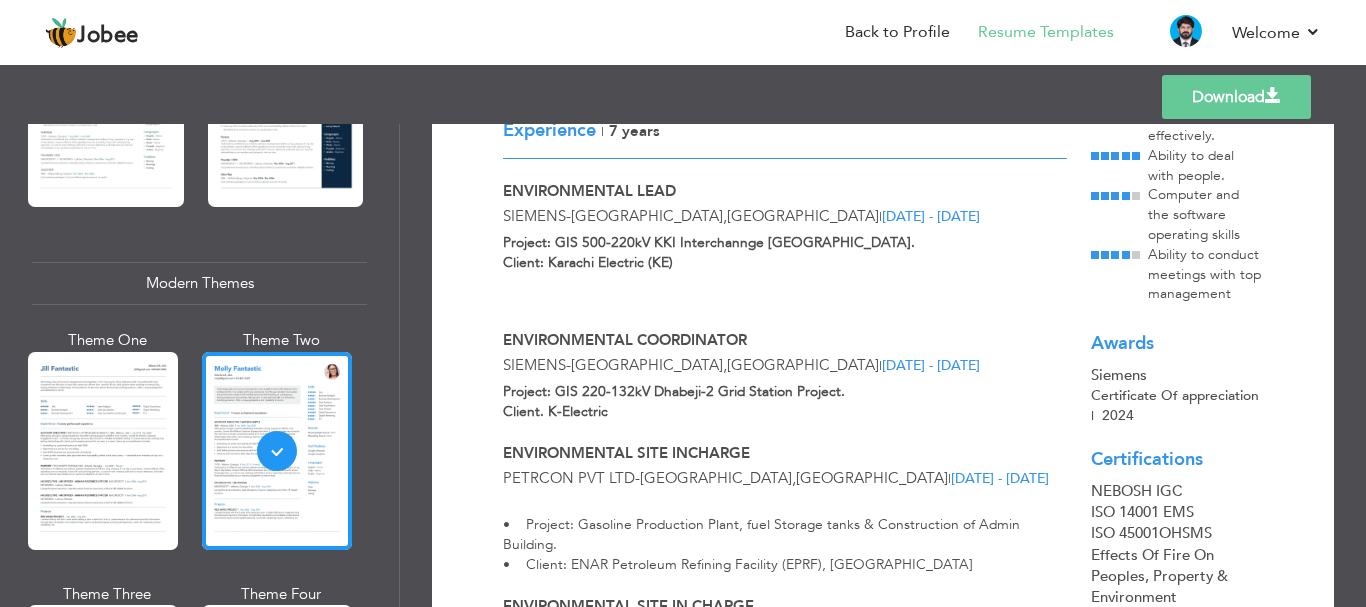 scroll, scrollTop: 0, scrollLeft: 0, axis: both 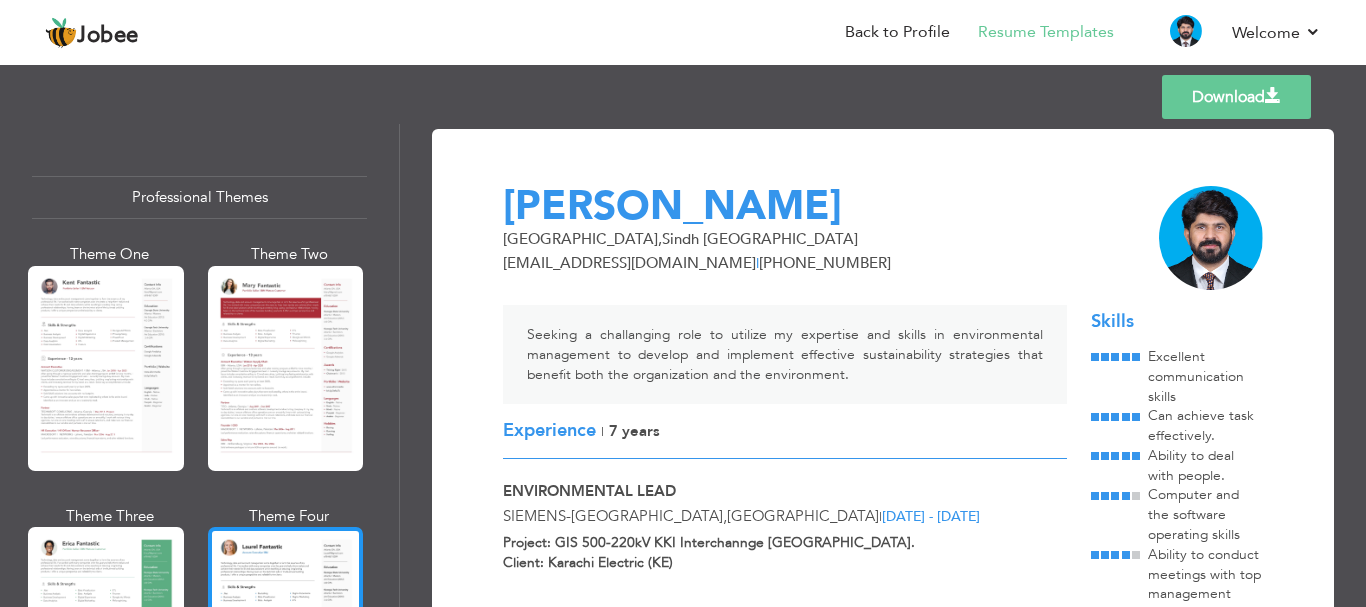 click at bounding box center (286, 629) 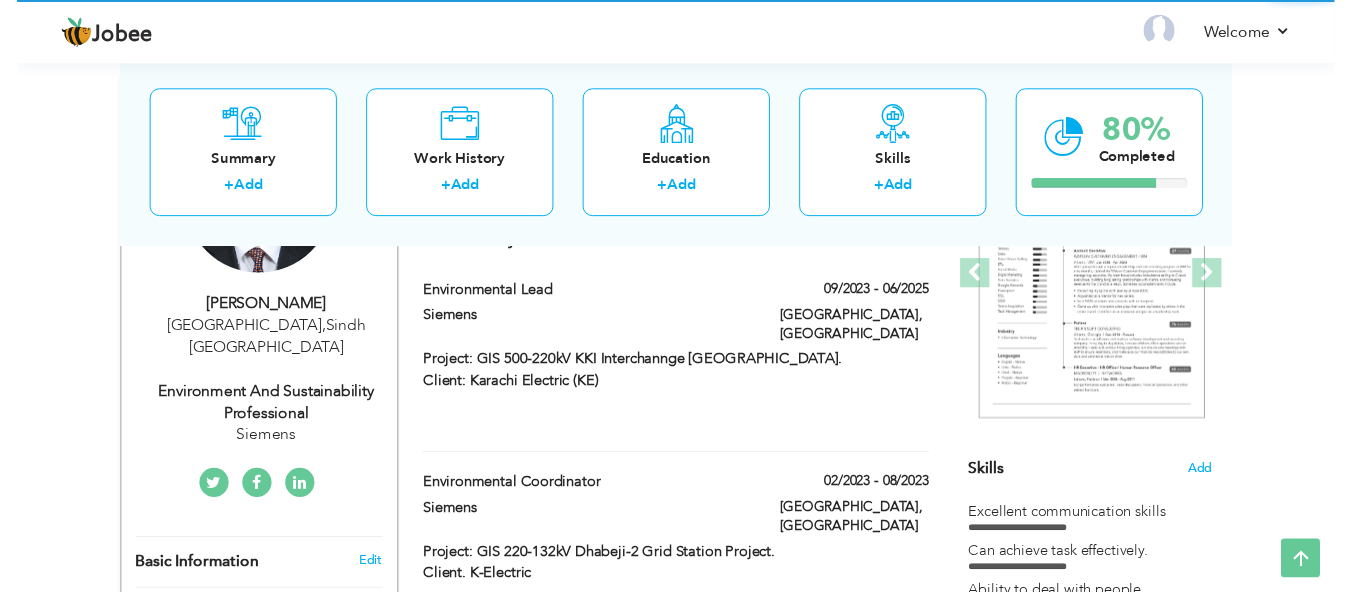 scroll, scrollTop: 300, scrollLeft: 0, axis: vertical 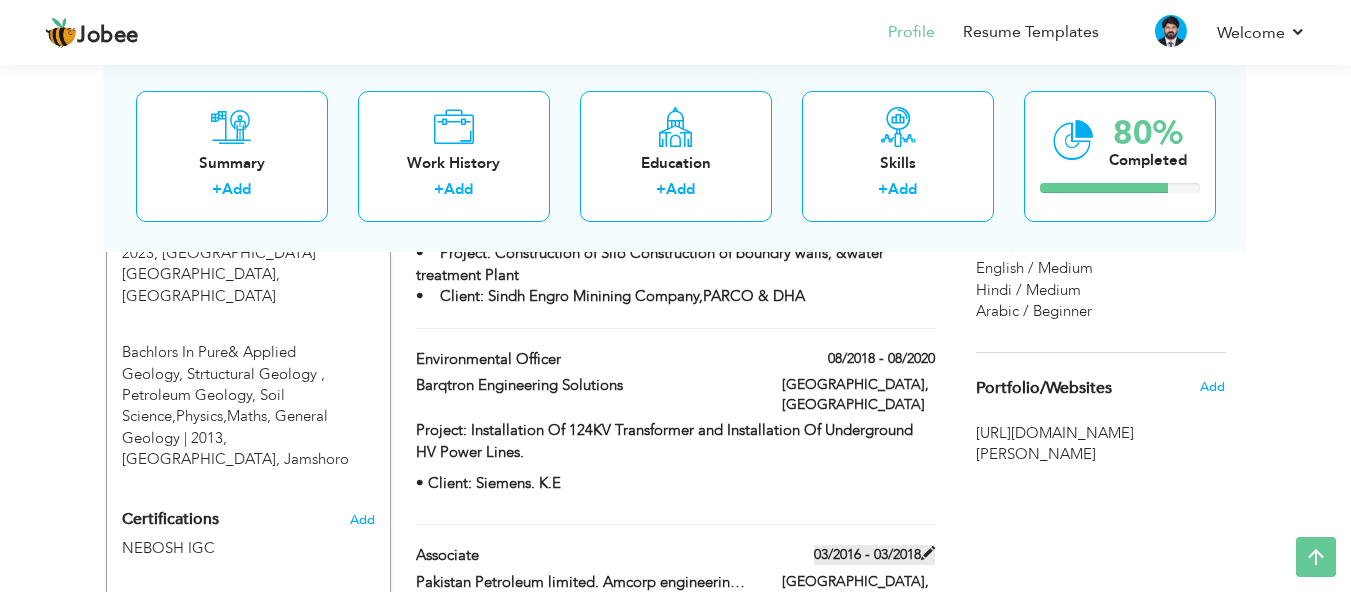 click at bounding box center (928, 553) 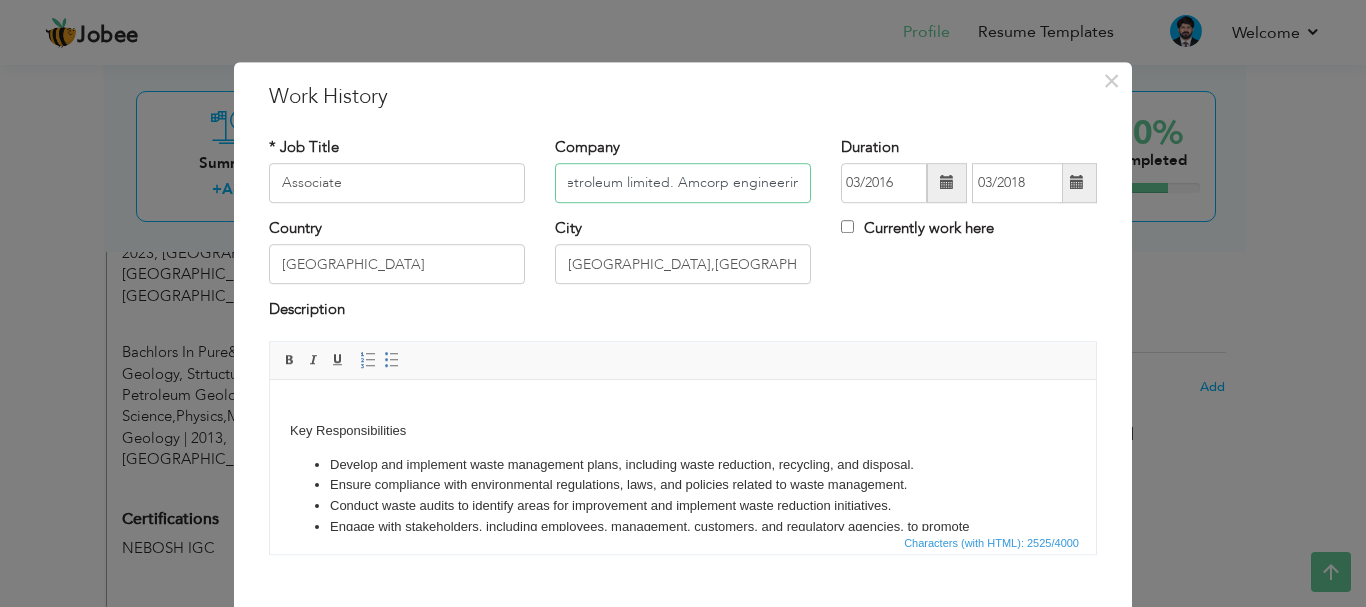 scroll, scrollTop: 0, scrollLeft: 78, axis: horizontal 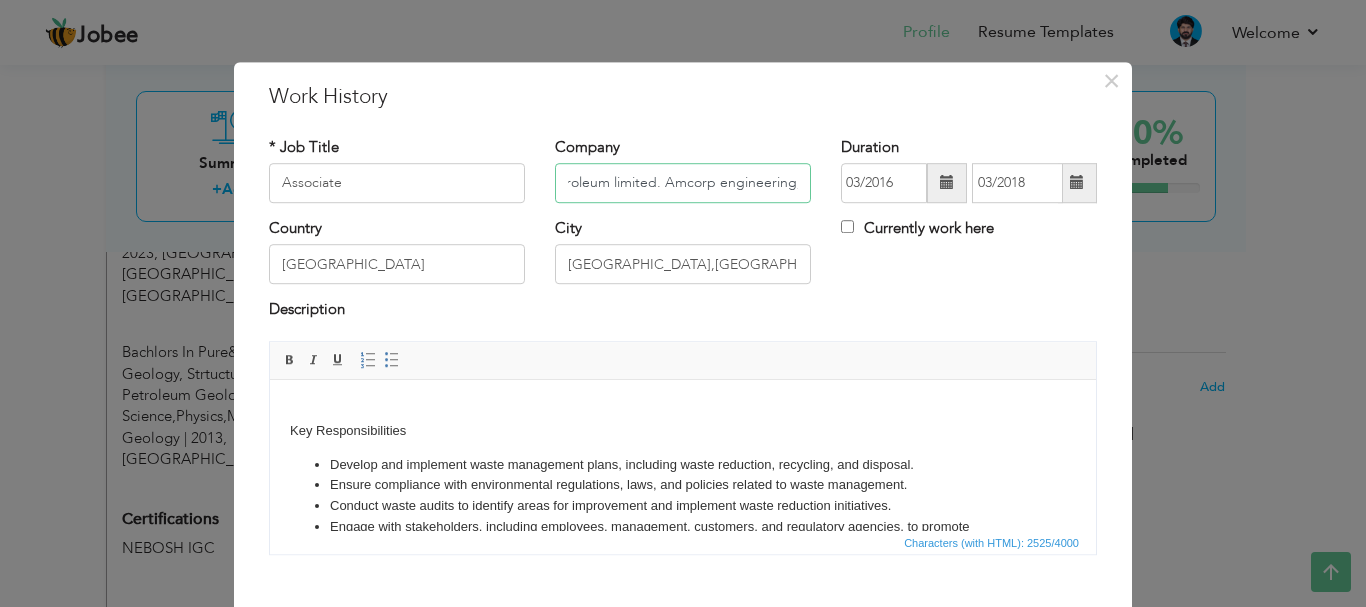drag, startPoint x: 789, startPoint y: 183, endPoint x: 761, endPoint y: 182, distance: 28.01785 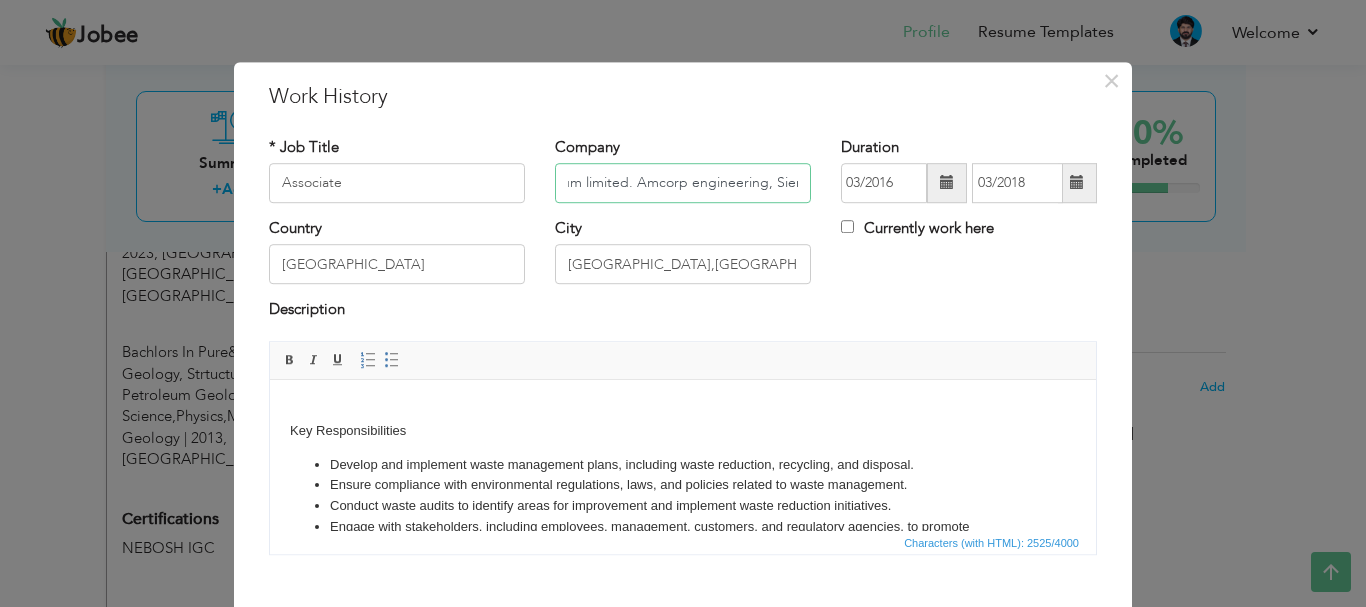 drag, startPoint x: 786, startPoint y: 185, endPoint x: 681, endPoint y: 179, distance: 105.17129 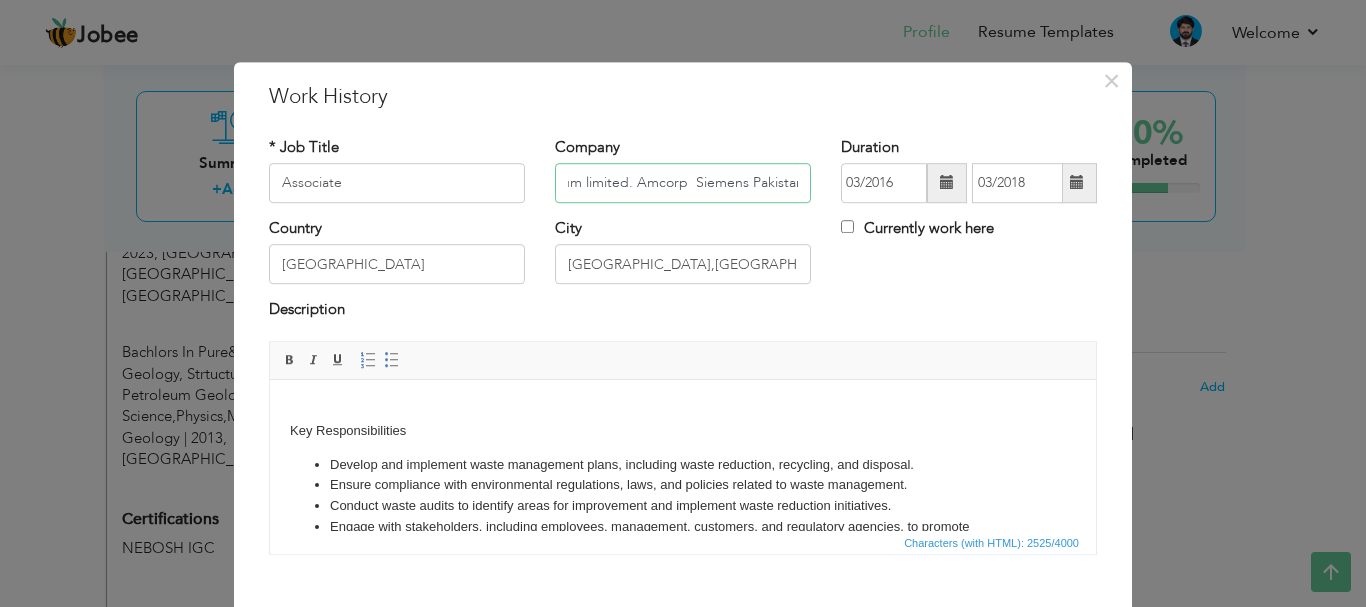 scroll, scrollTop: 0, scrollLeft: 107, axis: horizontal 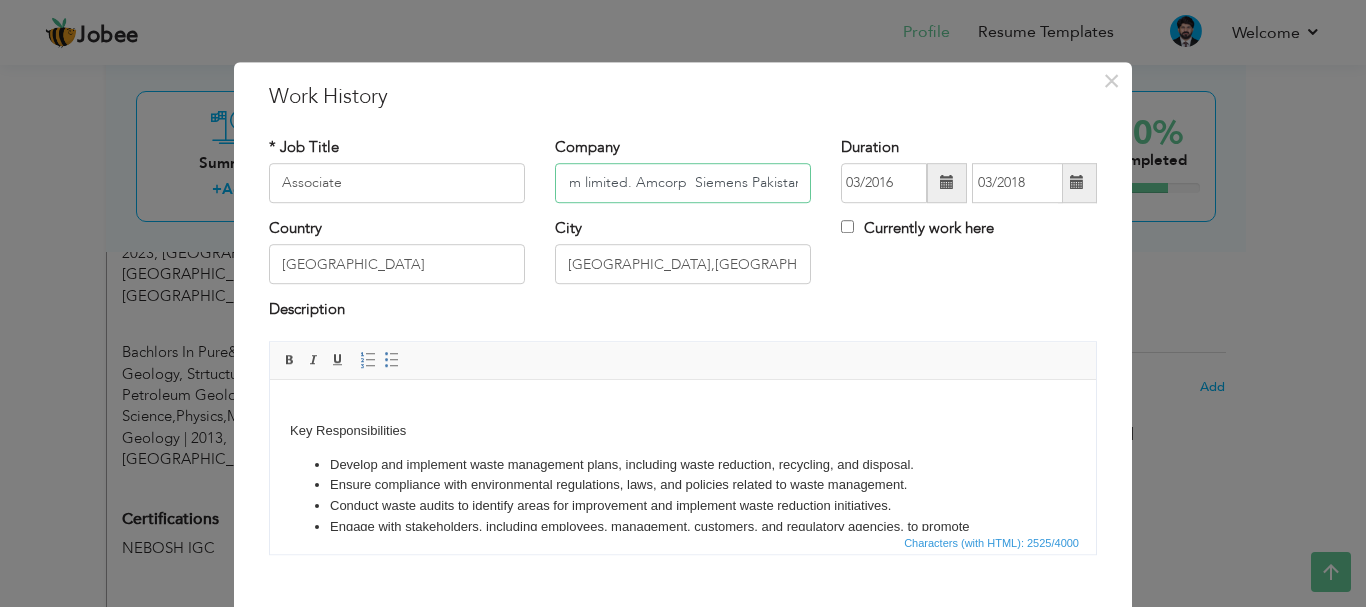 drag, startPoint x: 792, startPoint y: 188, endPoint x: 625, endPoint y: 174, distance: 167.5858 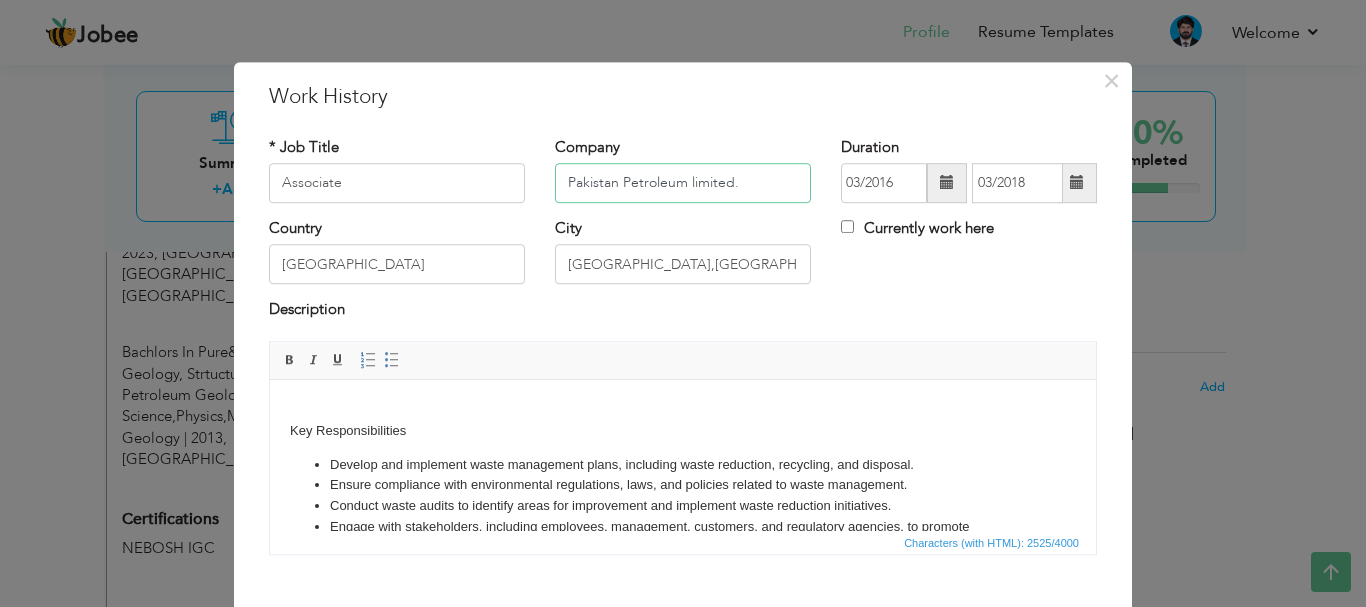 scroll, scrollTop: 0, scrollLeft: 0, axis: both 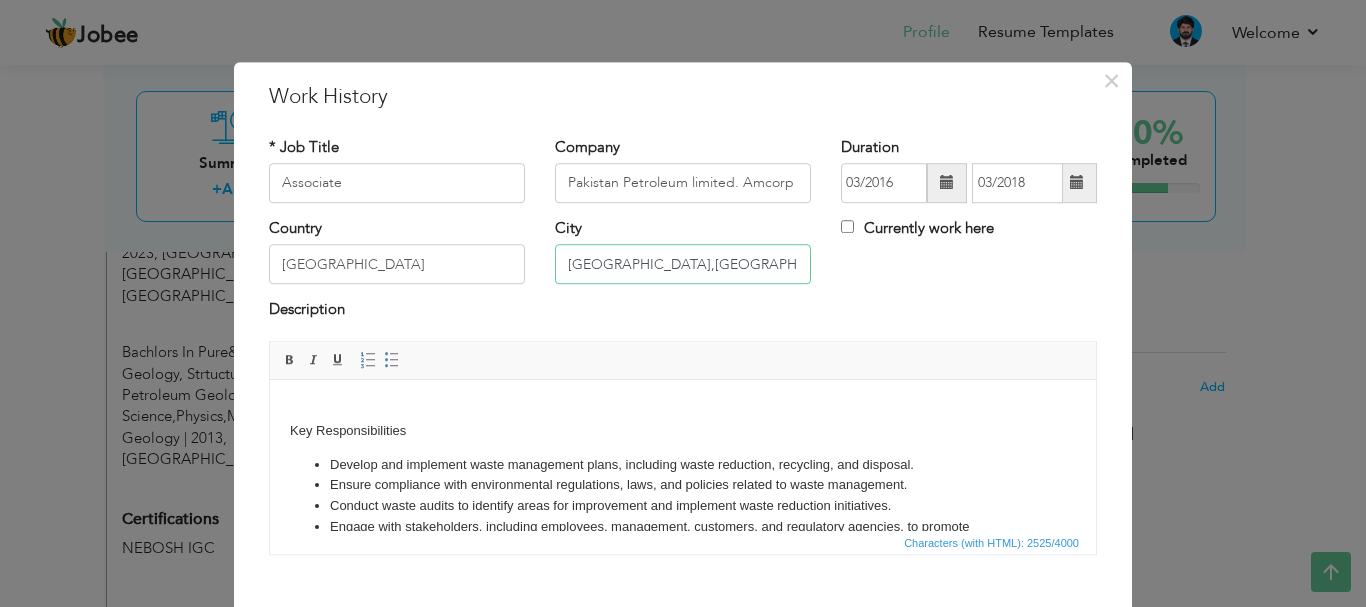 type on "[GEOGRAPHIC_DATA]" 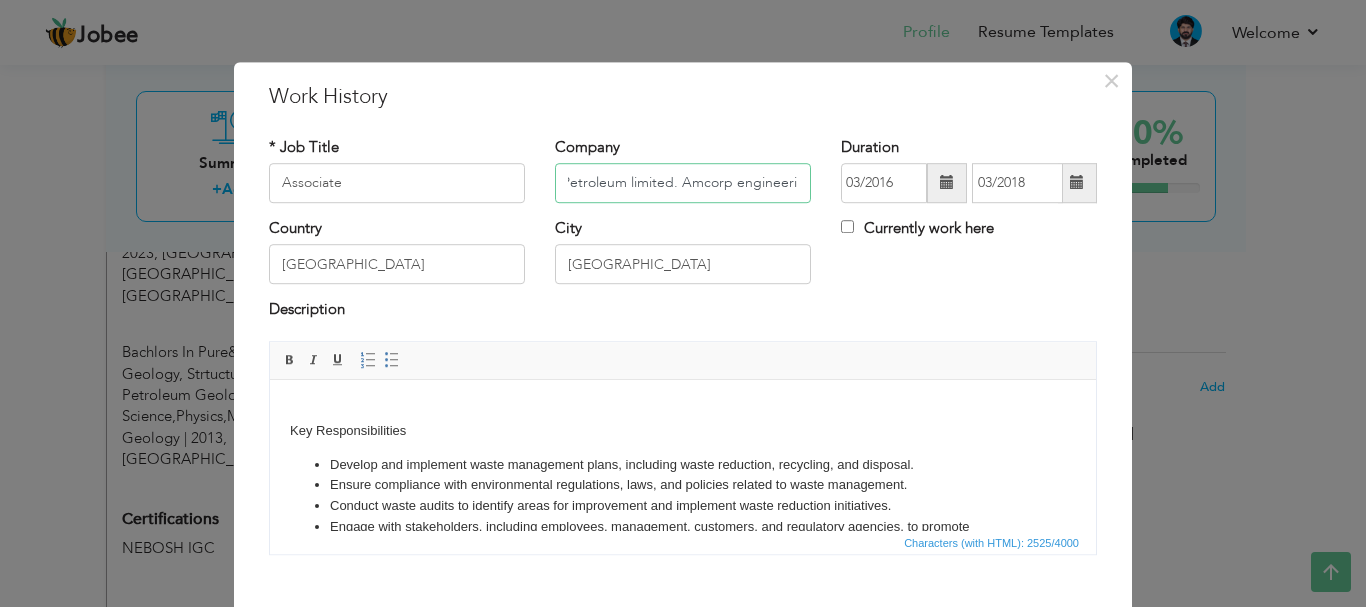 scroll, scrollTop: 0, scrollLeft: 186, axis: horizontal 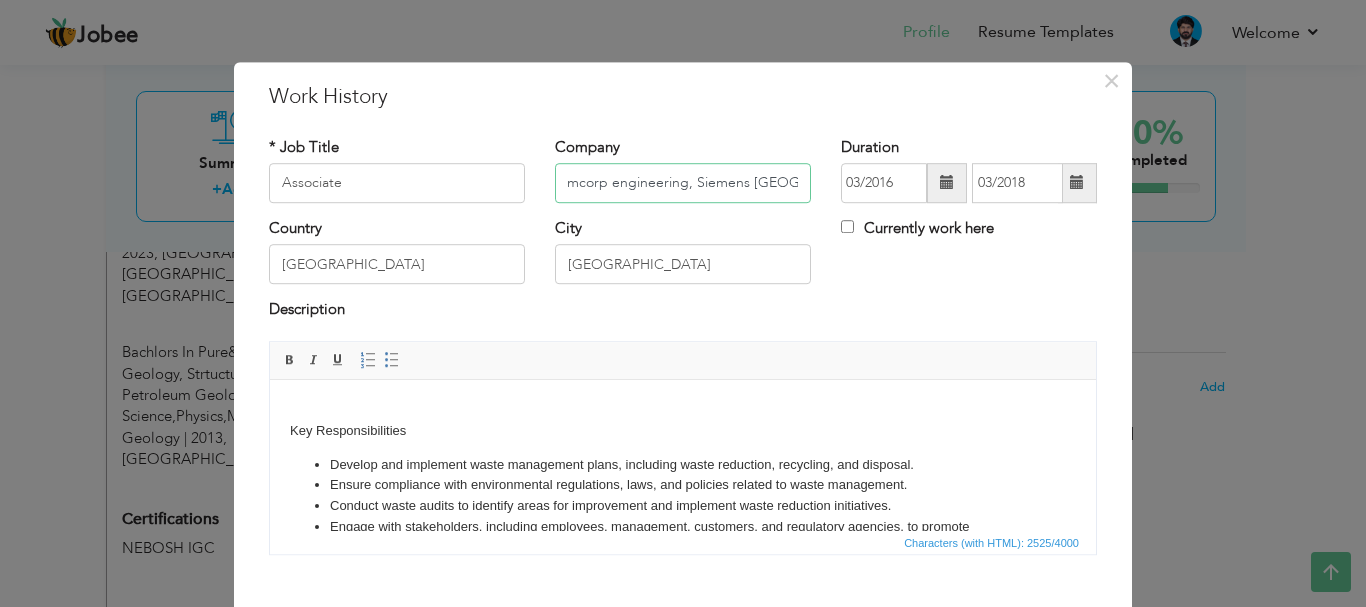 drag, startPoint x: 727, startPoint y: 180, endPoint x: 813, endPoint y: 186, distance: 86.209045 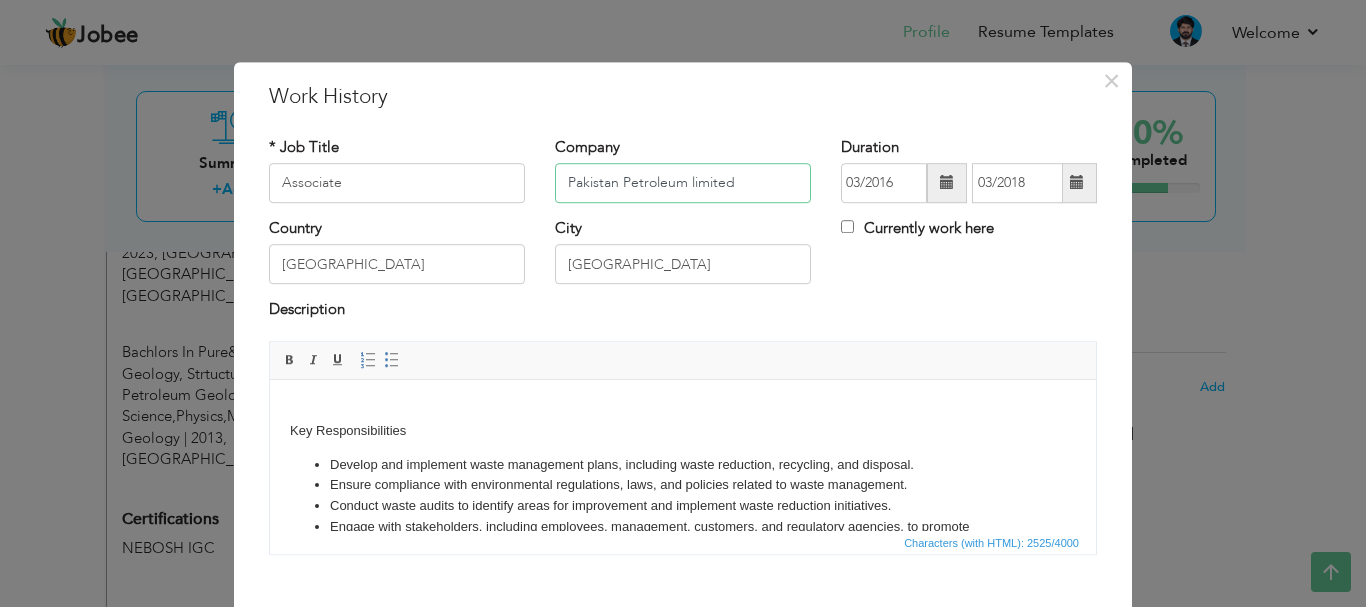scroll, scrollTop: 0, scrollLeft: 0, axis: both 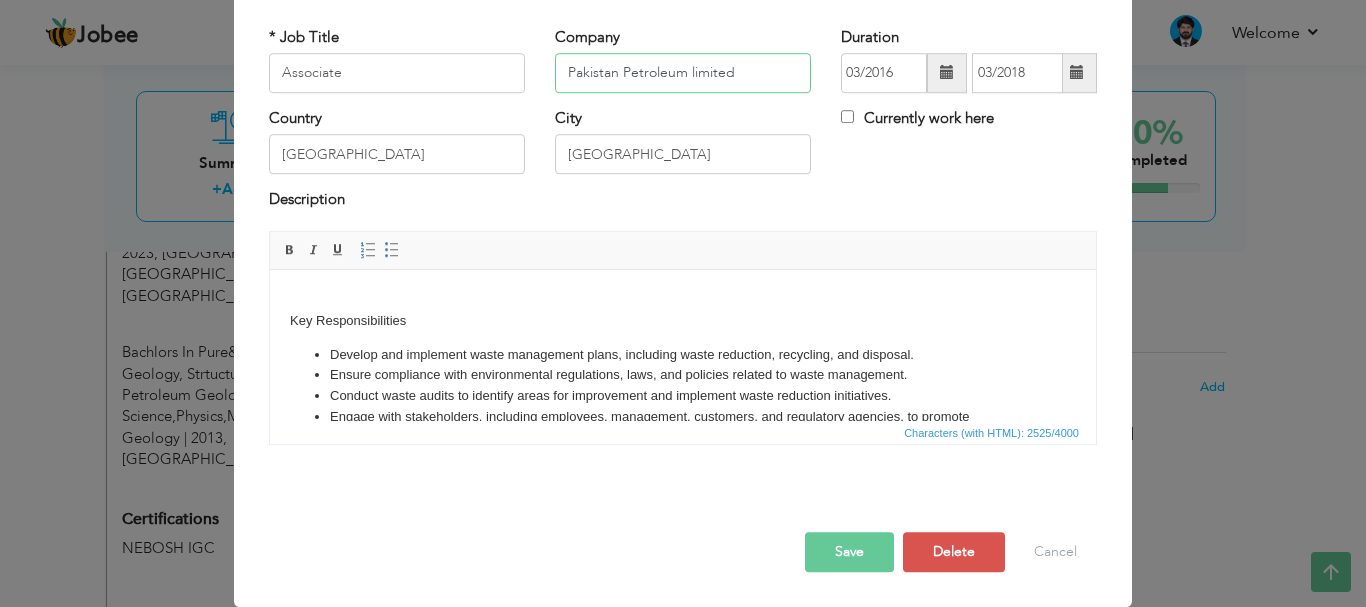 type on "Pakistan Petroleum limited" 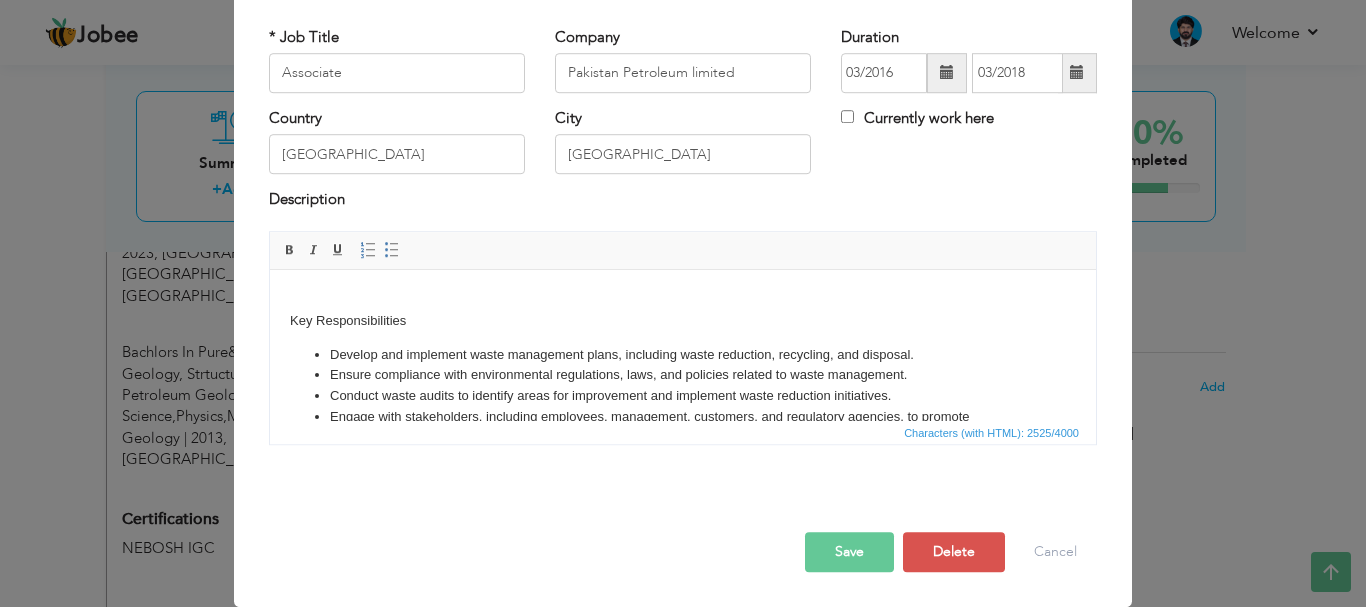 click on "Save" at bounding box center [849, 552] 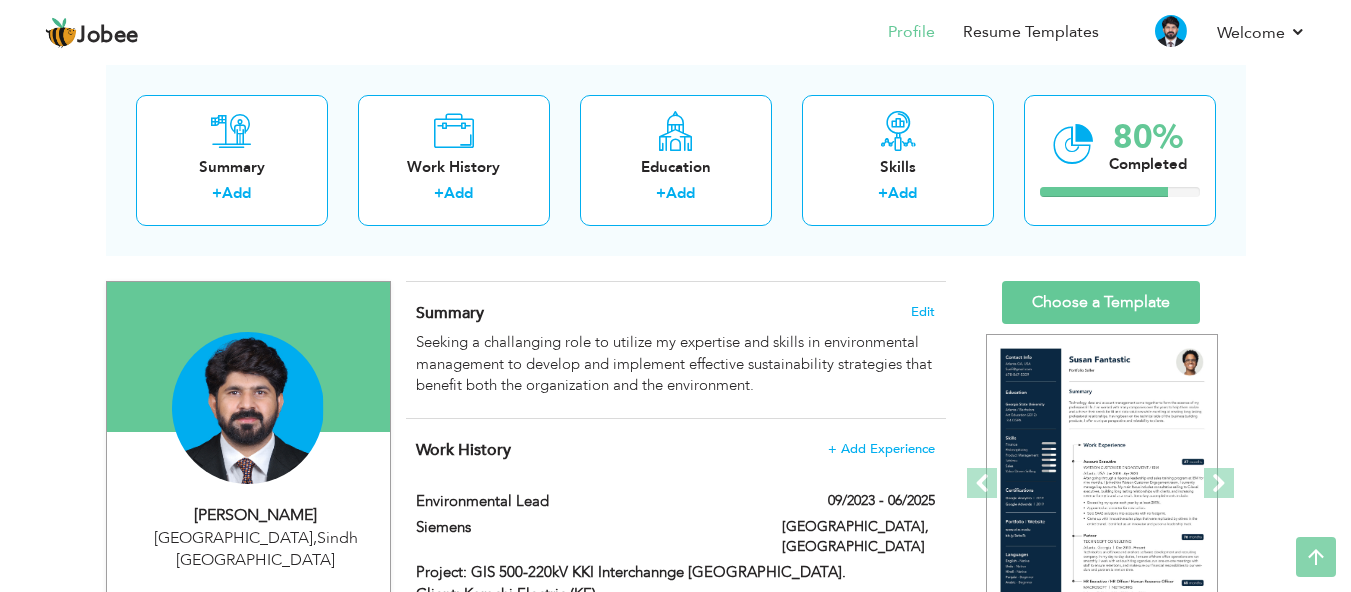 scroll, scrollTop: 0, scrollLeft: 0, axis: both 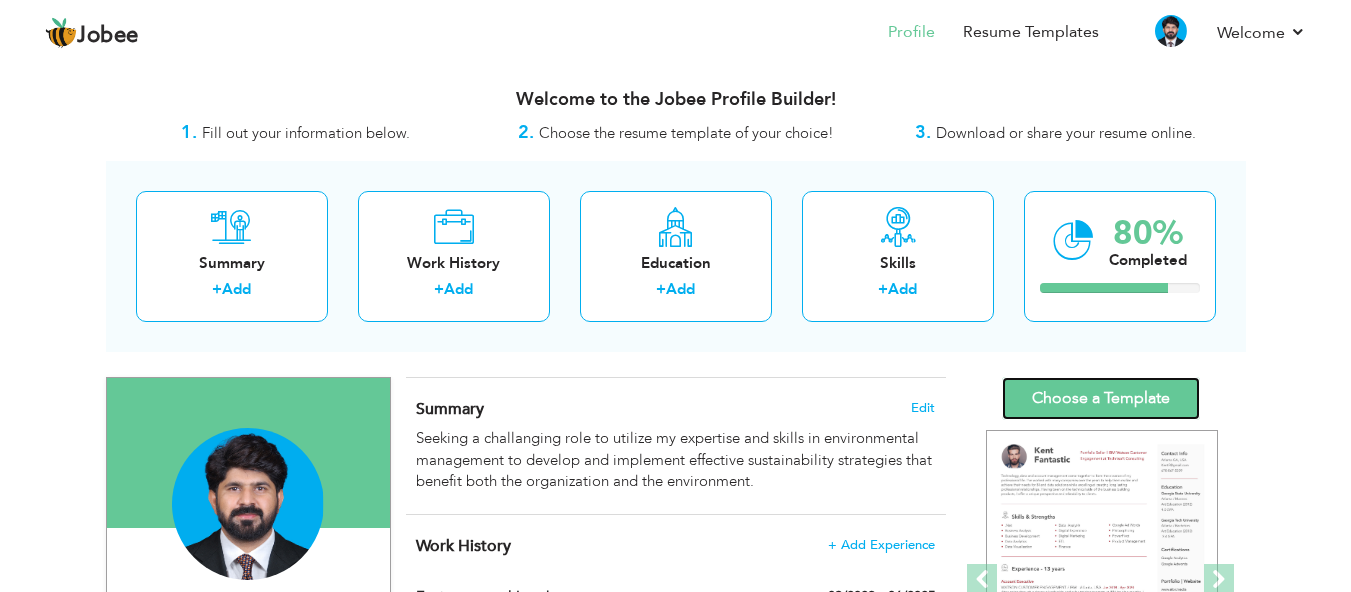 click on "Choose a Template" at bounding box center (1101, 398) 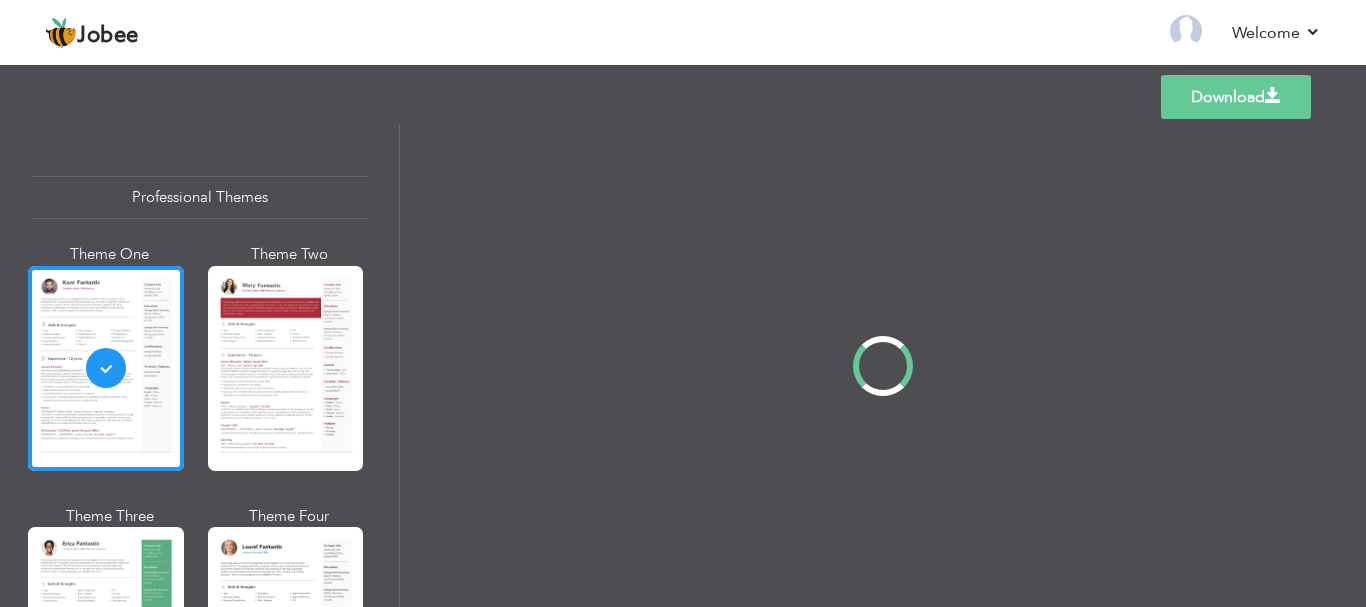 scroll, scrollTop: 0, scrollLeft: 0, axis: both 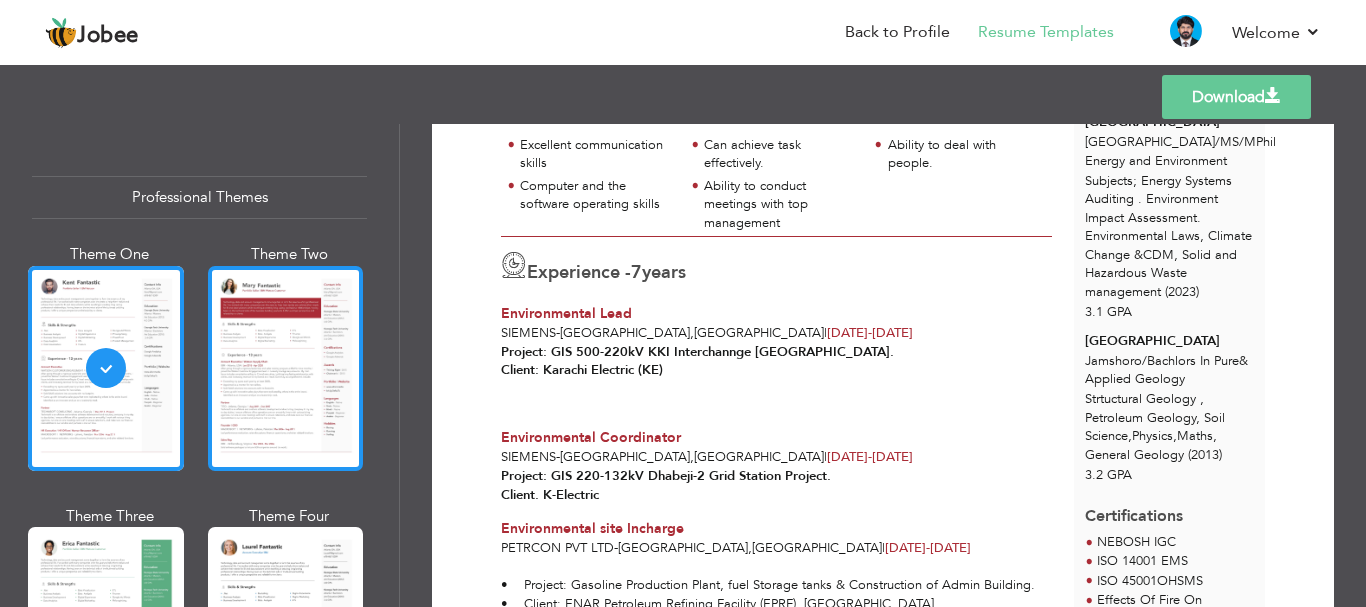 click at bounding box center [286, 368] 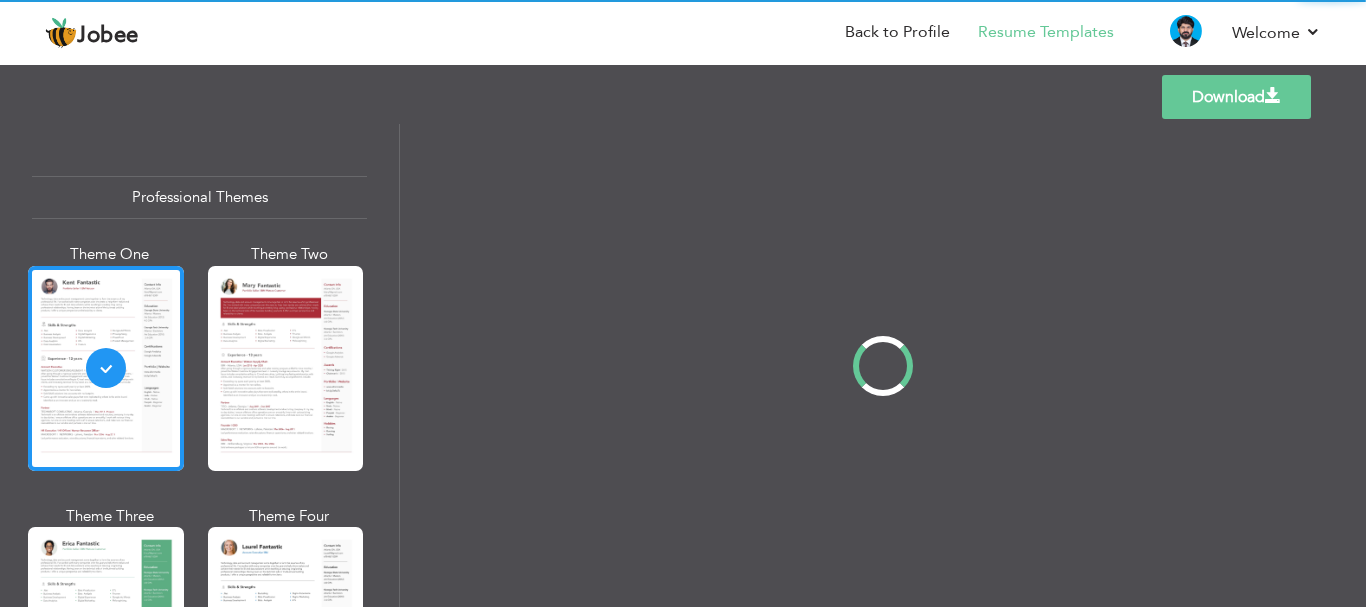 scroll, scrollTop: 0, scrollLeft: 0, axis: both 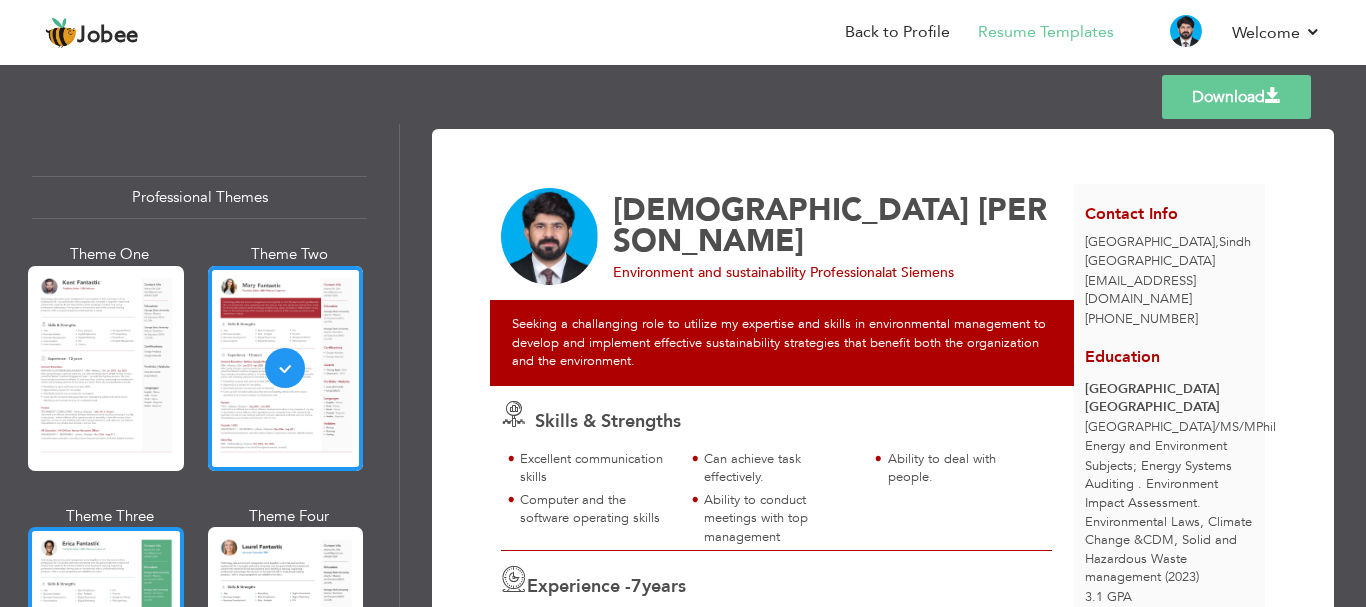 click at bounding box center [106, 629] 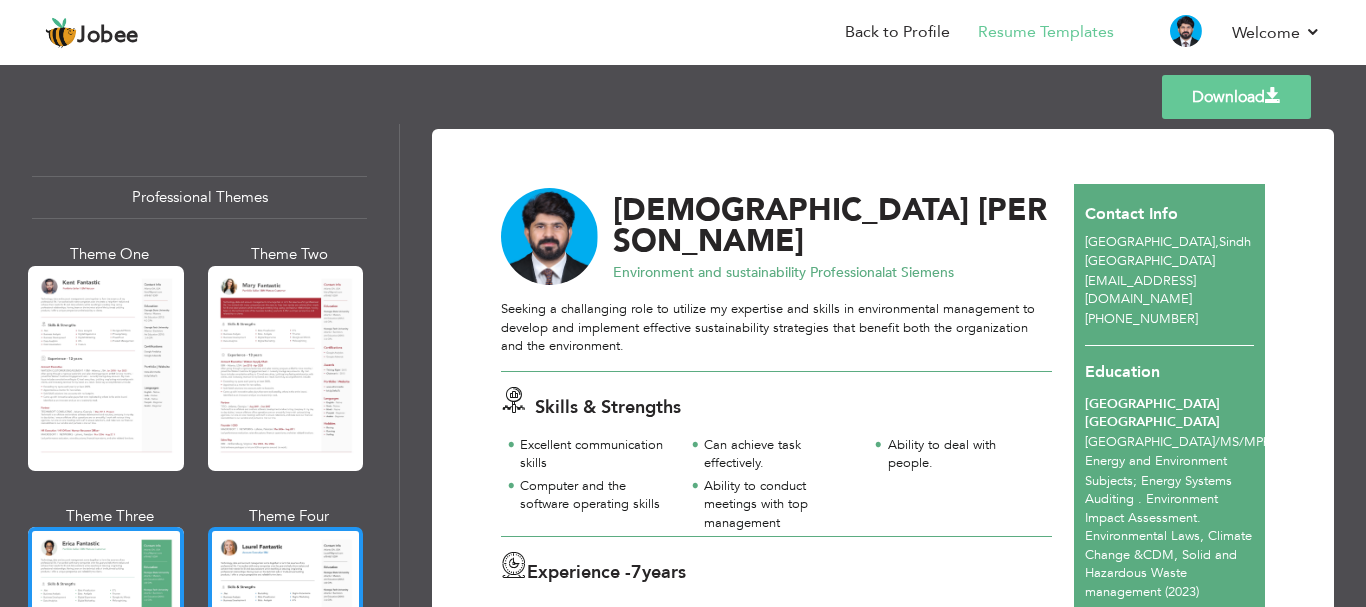 click at bounding box center [286, 629] 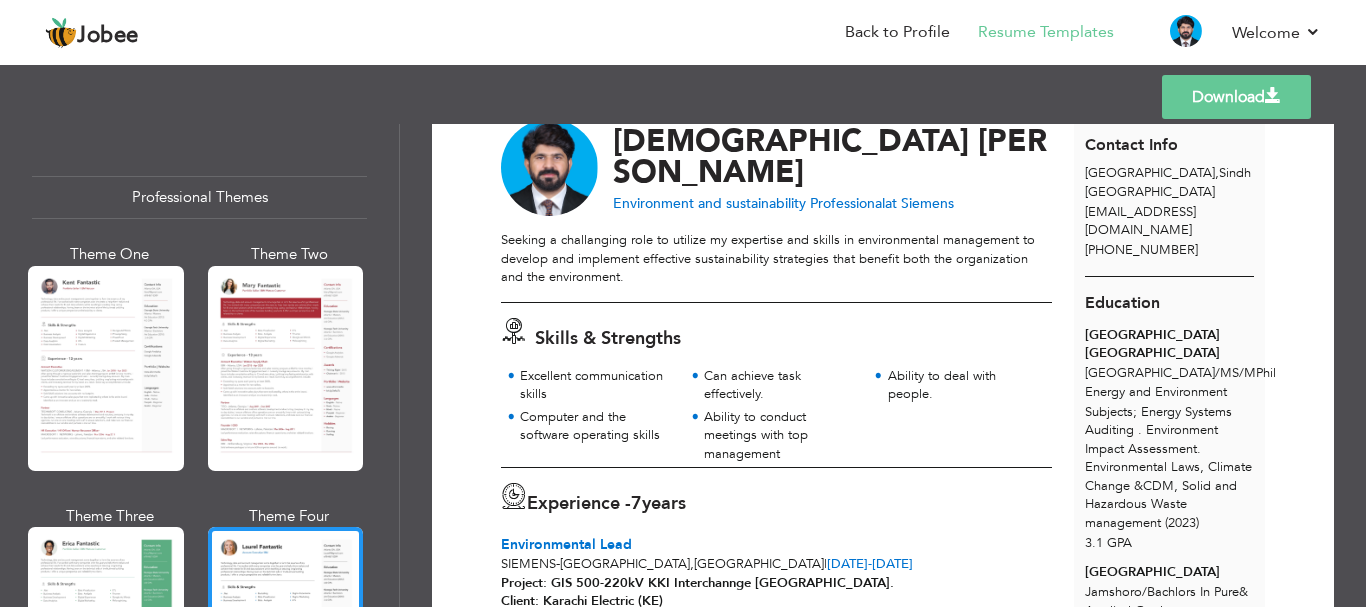 scroll, scrollTop: 200, scrollLeft: 0, axis: vertical 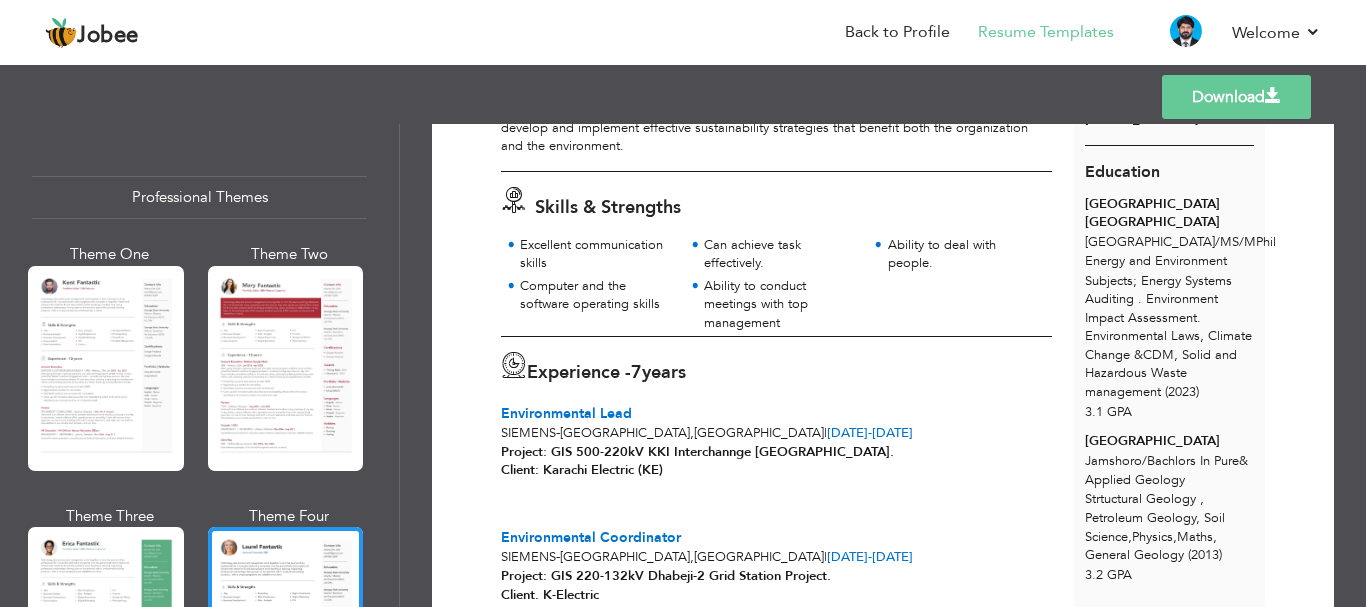 drag, startPoint x: 391, startPoint y: 169, endPoint x: 391, endPoint y: 216, distance: 47 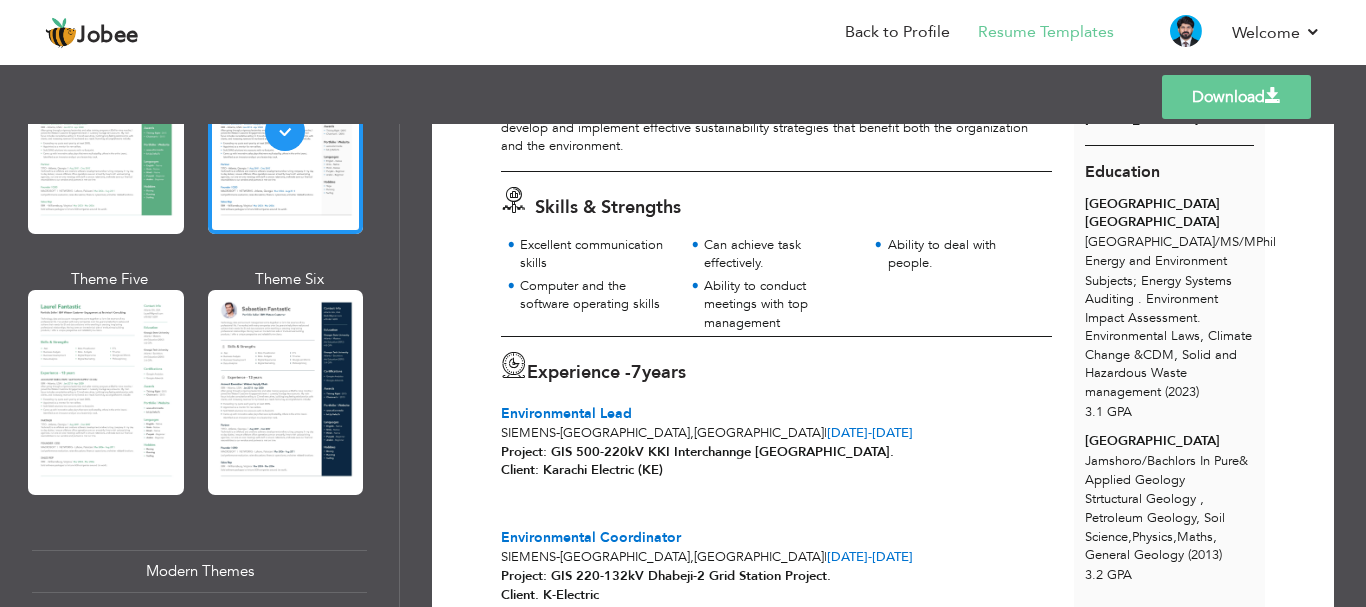 click at bounding box center (286, 392) 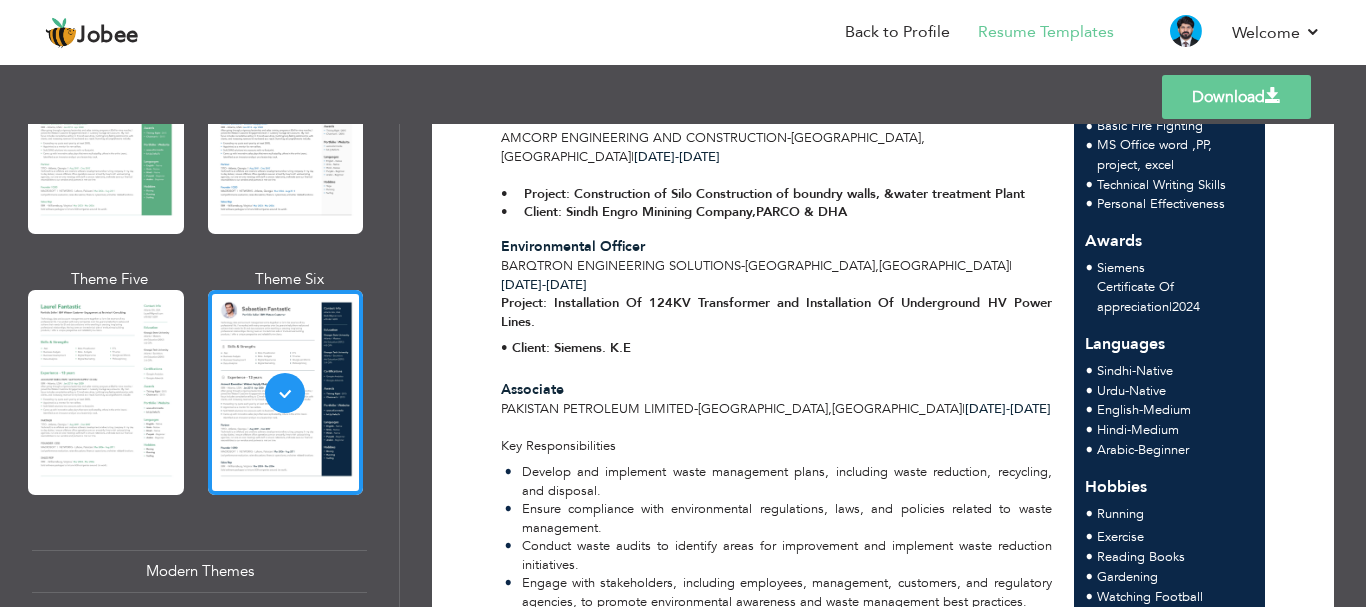 scroll, scrollTop: 800, scrollLeft: 0, axis: vertical 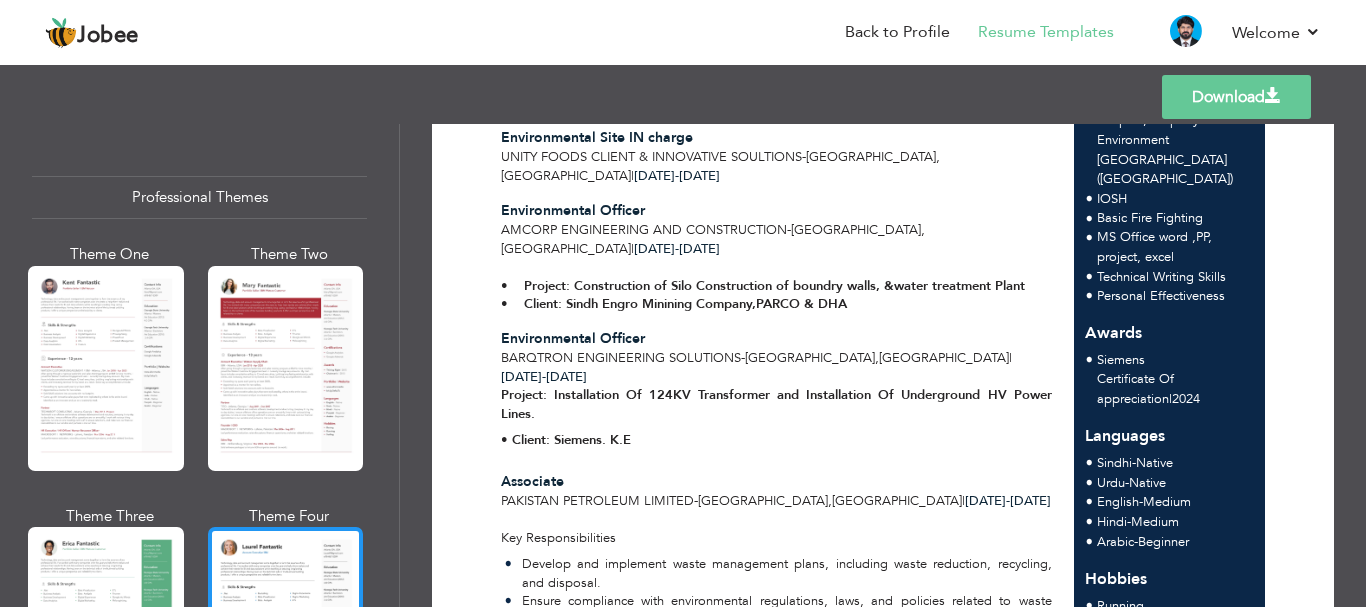 click at bounding box center (286, 629) 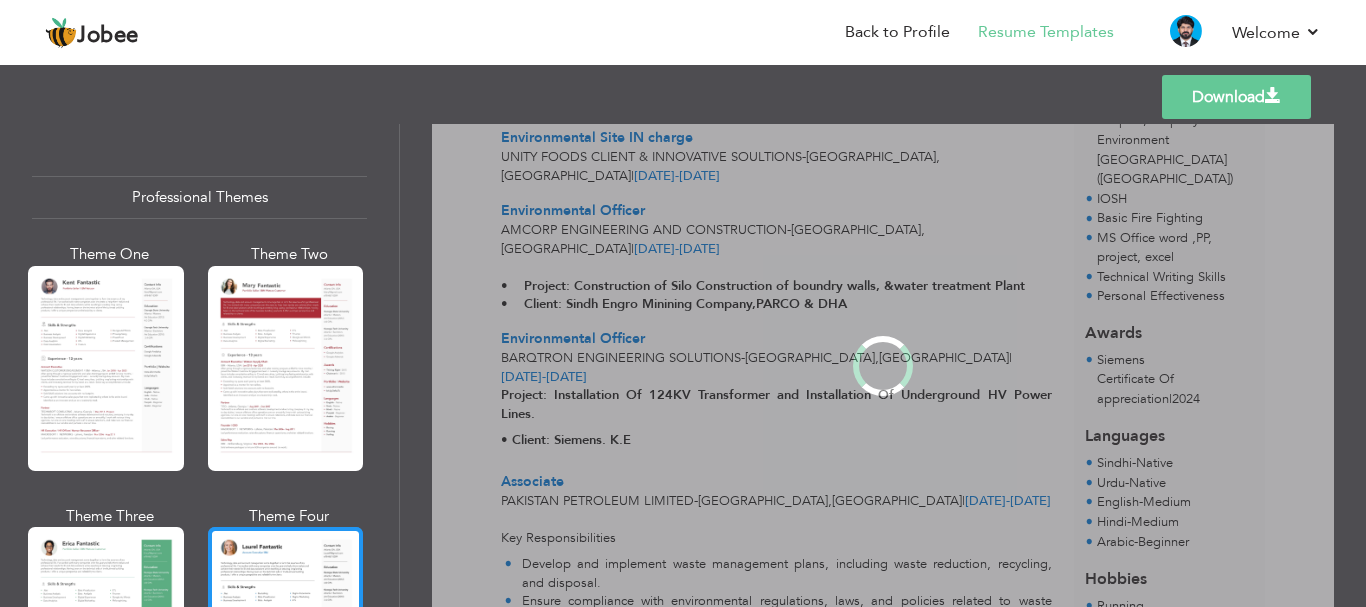 scroll, scrollTop: 0, scrollLeft: 0, axis: both 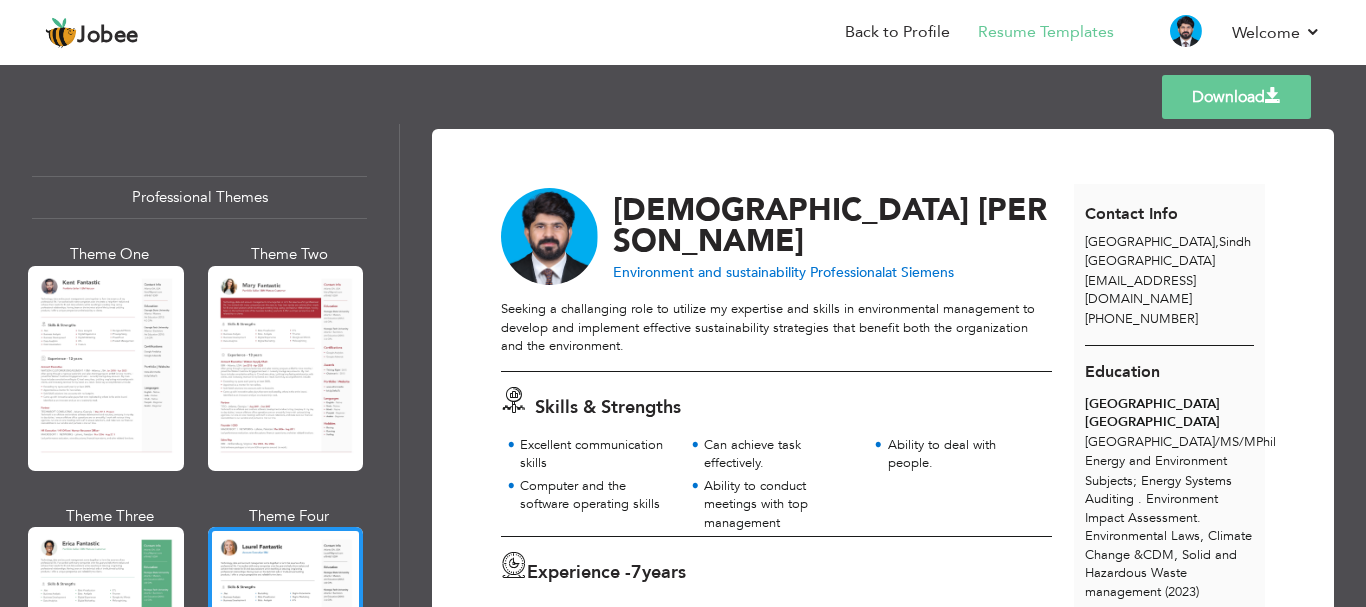 click at bounding box center (1273, 96) 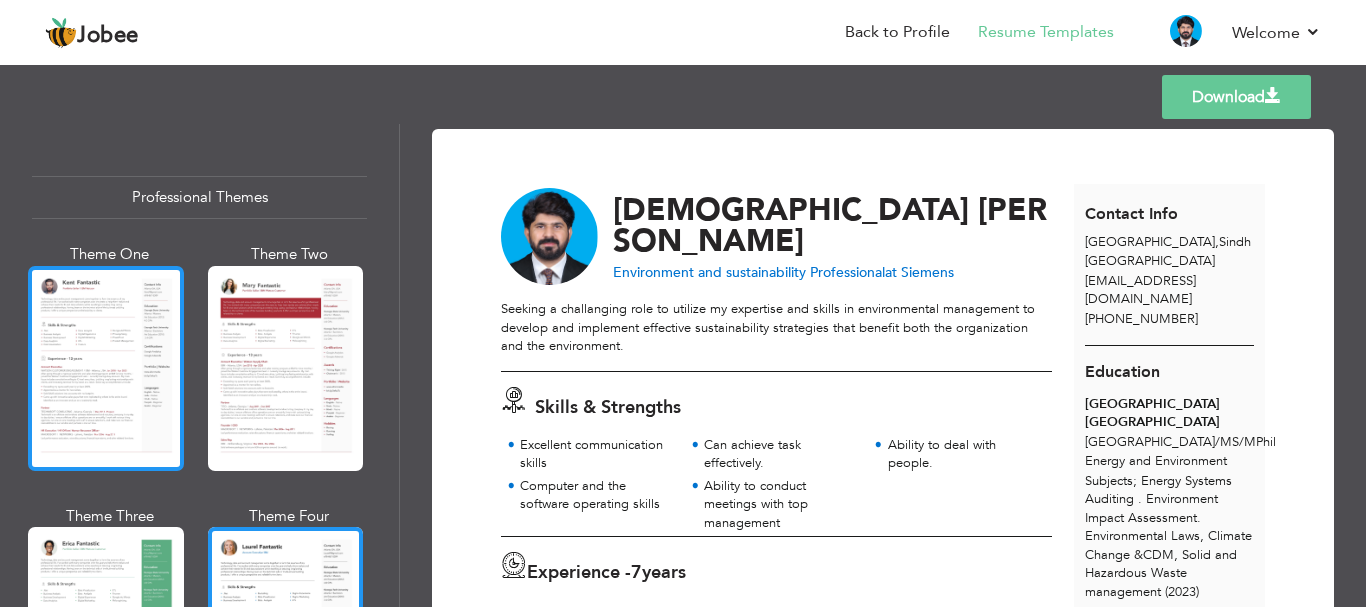 click at bounding box center (106, 368) 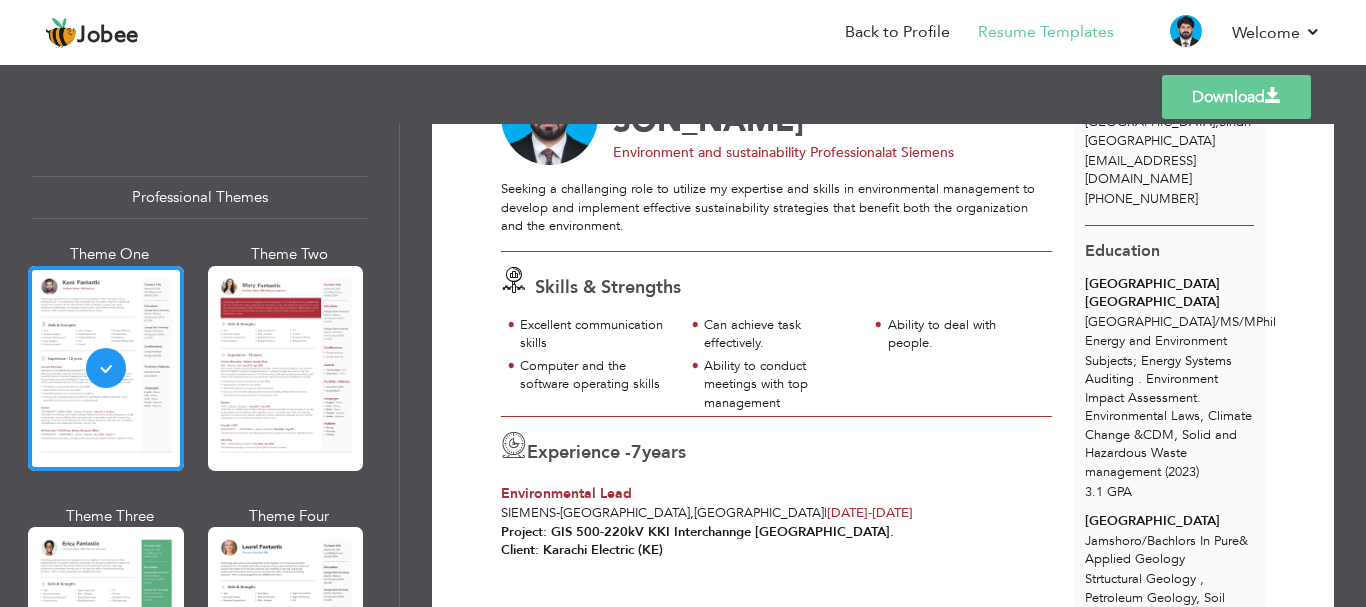 scroll, scrollTop: 300, scrollLeft: 0, axis: vertical 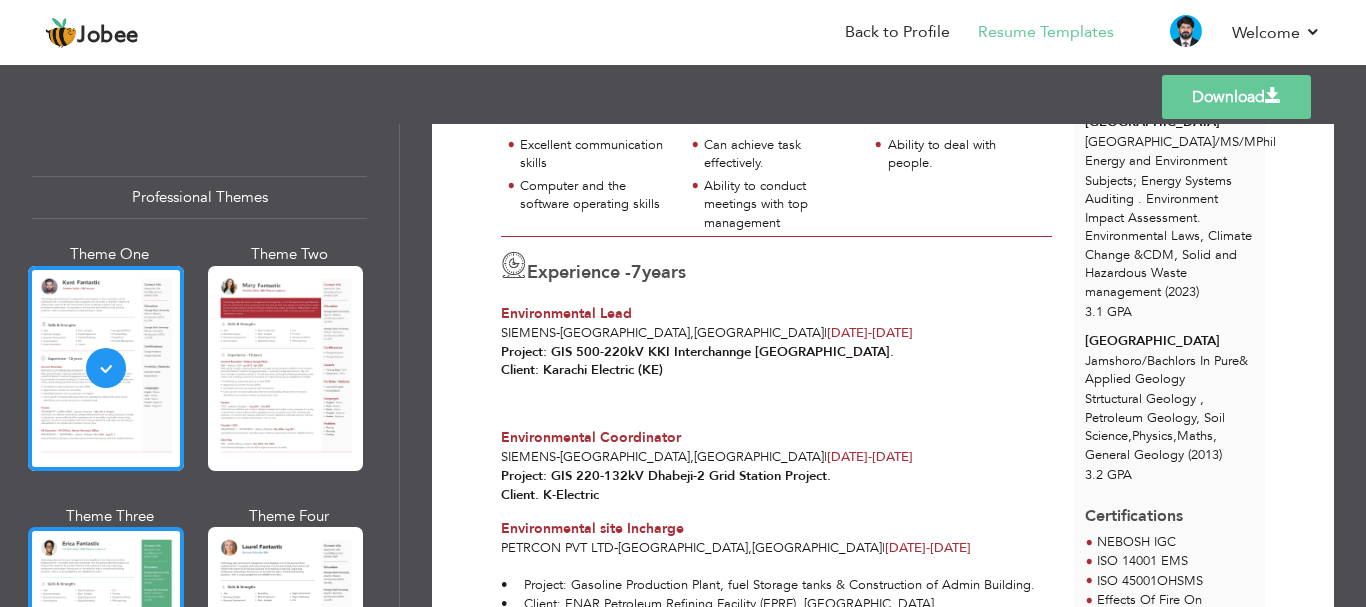 click at bounding box center (106, 629) 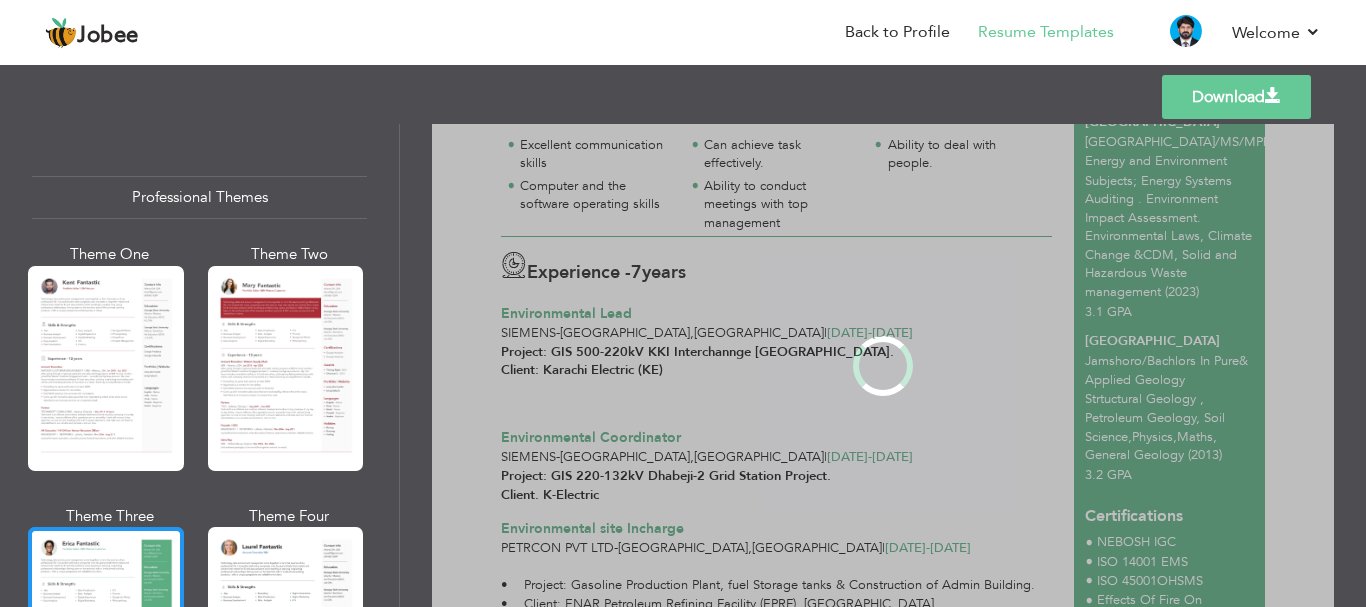scroll, scrollTop: 0, scrollLeft: 0, axis: both 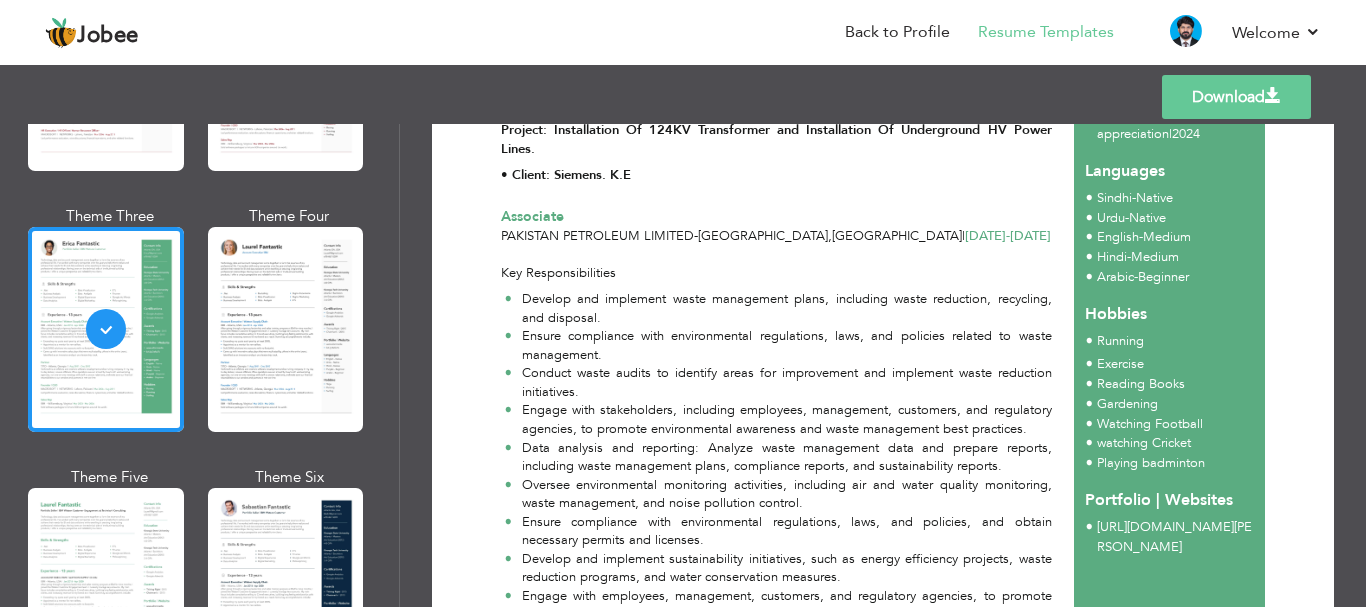click at bounding box center [286, 329] 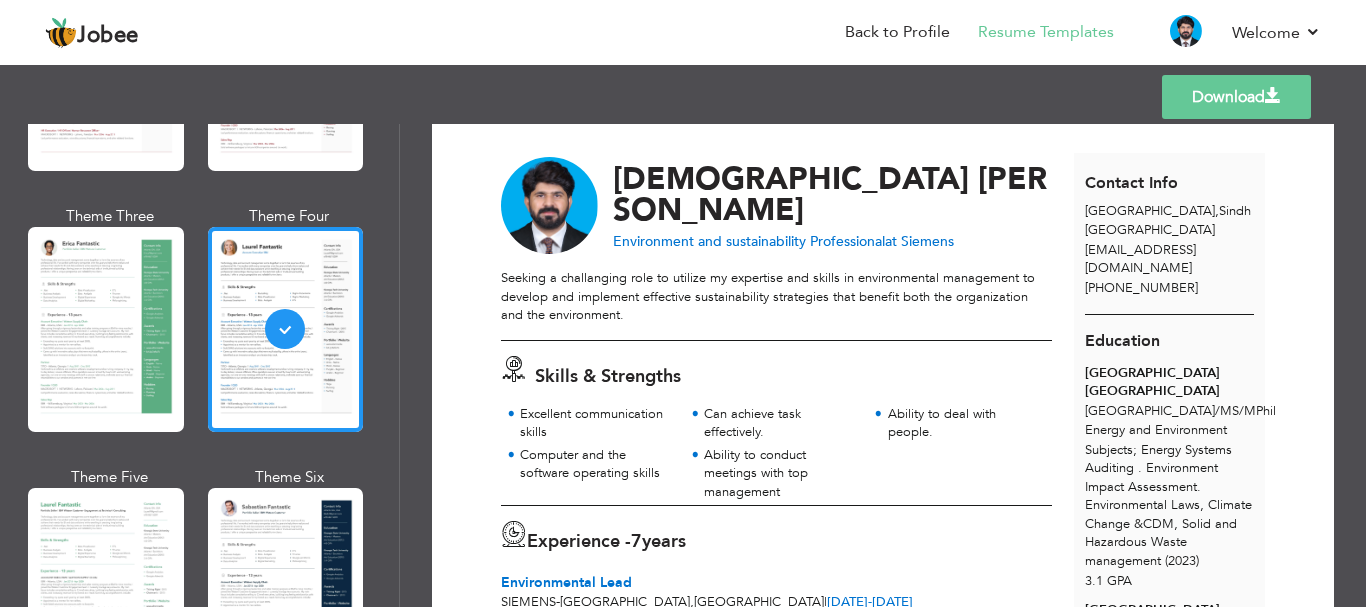 scroll, scrollTop: 0, scrollLeft: 0, axis: both 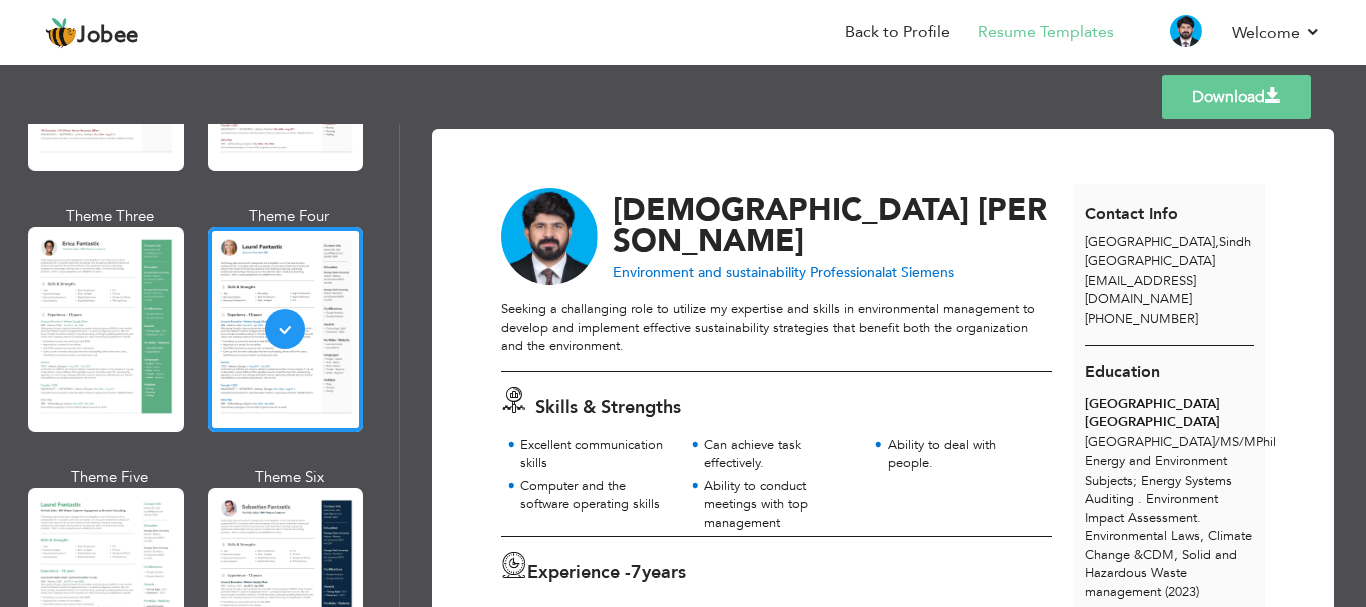 click on "Download" at bounding box center (1236, 97) 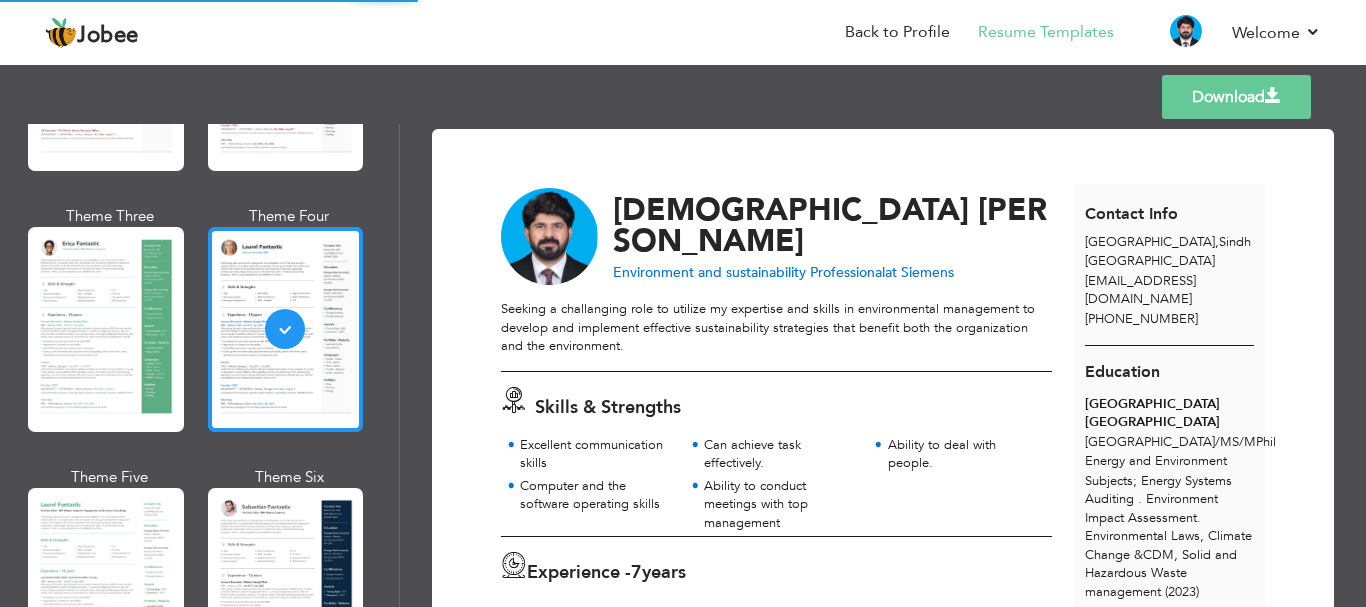 scroll, scrollTop: 400, scrollLeft: 0, axis: vertical 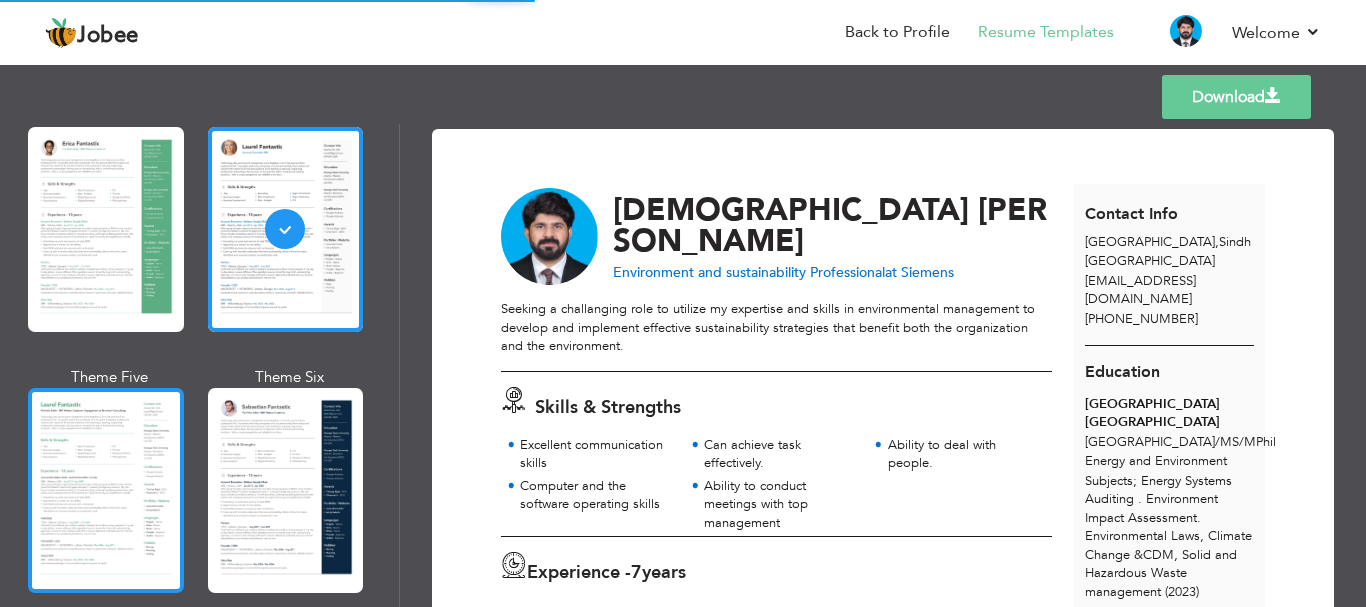 click at bounding box center (106, 490) 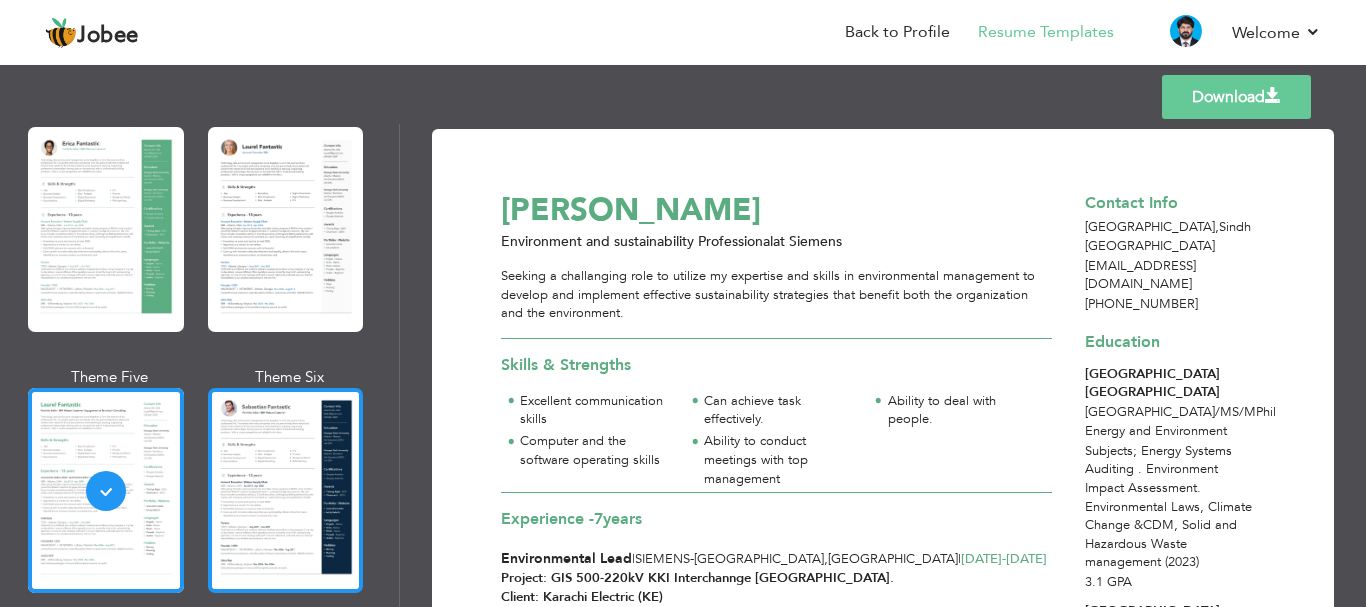 click at bounding box center [286, 490] 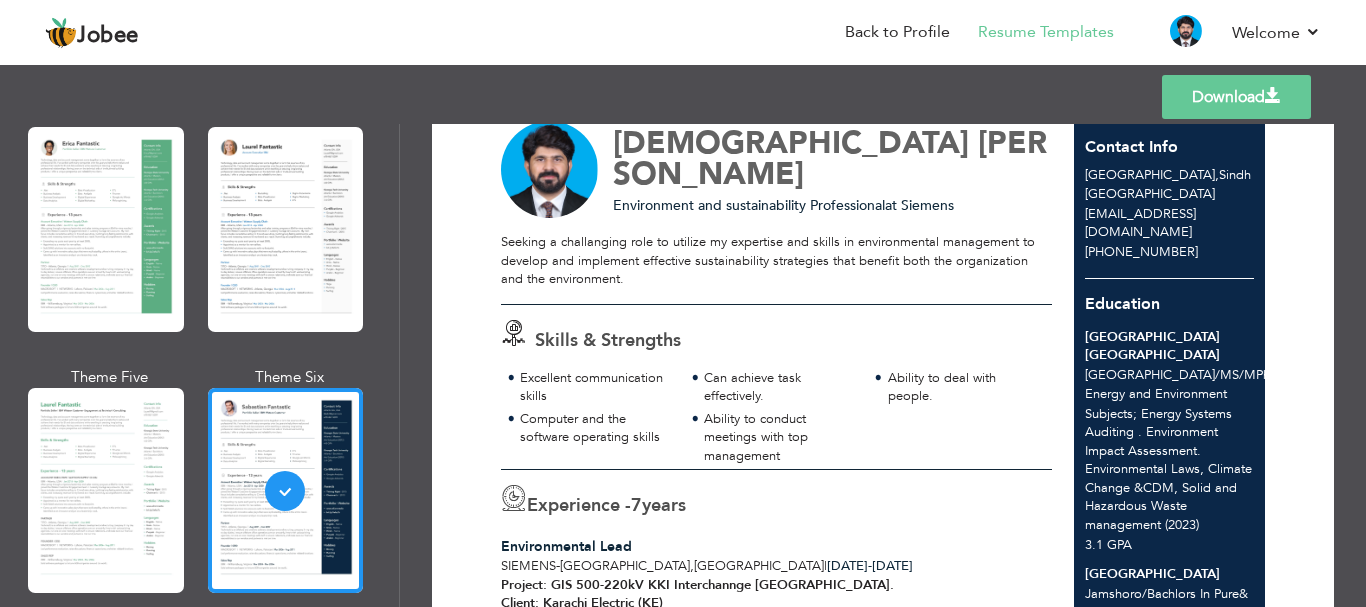 scroll, scrollTop: 100, scrollLeft: 0, axis: vertical 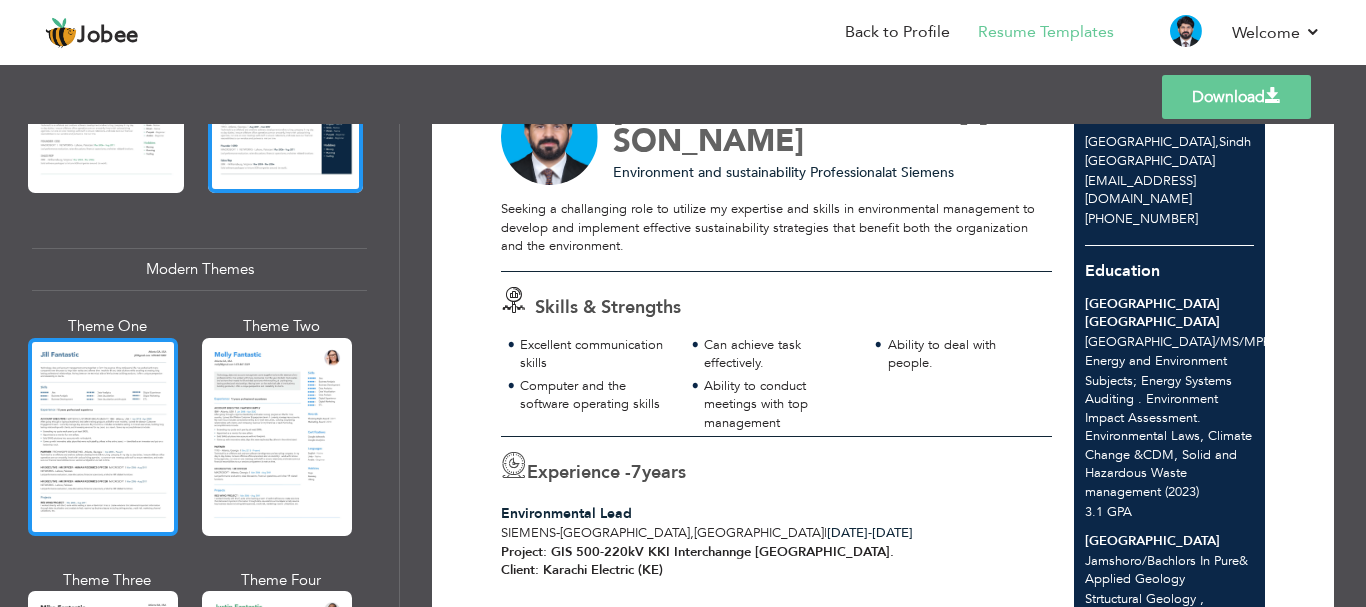 click at bounding box center (103, 437) 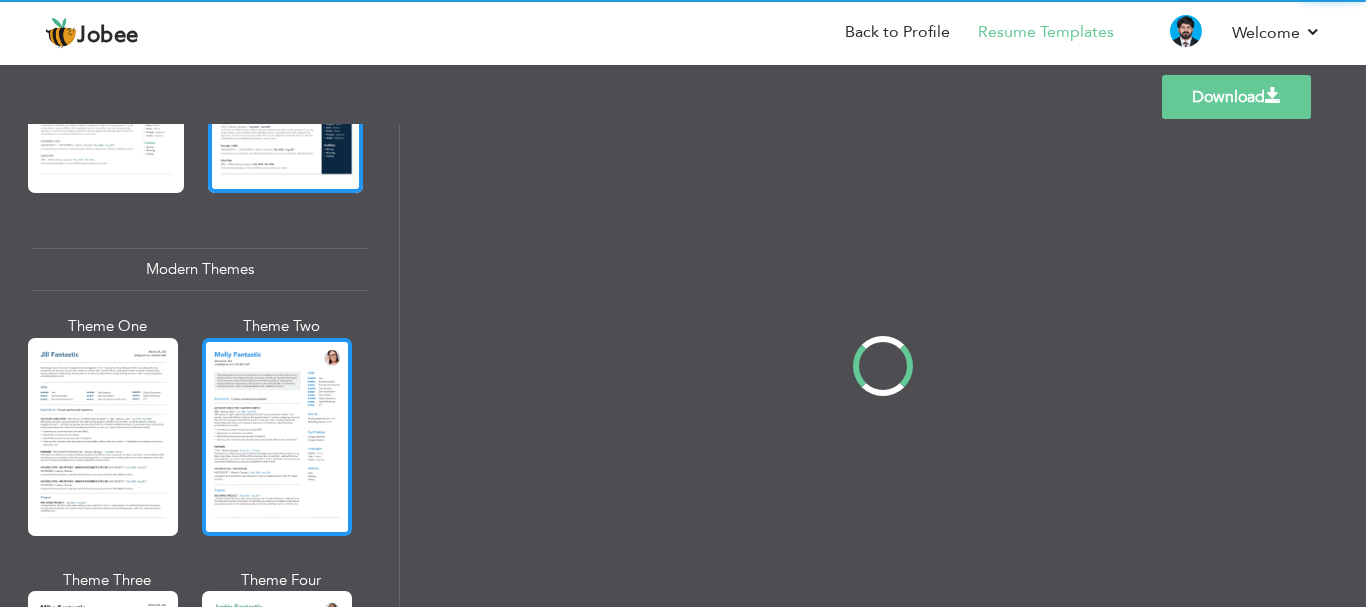 scroll, scrollTop: 0, scrollLeft: 0, axis: both 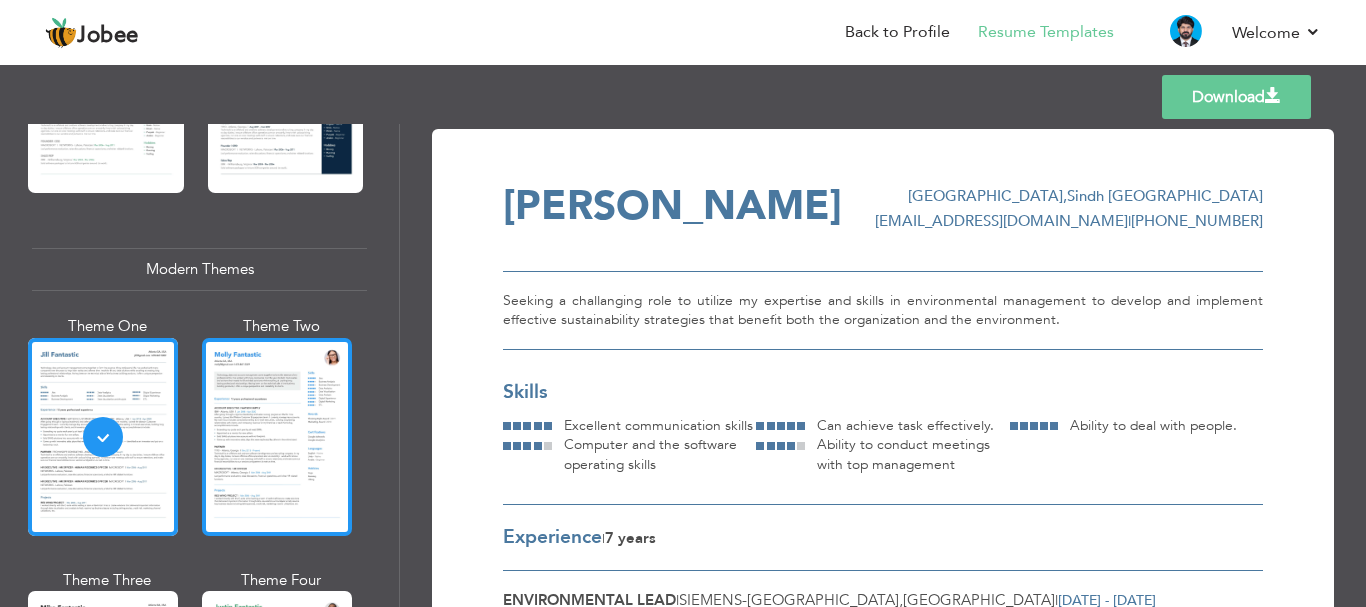 click at bounding box center (277, 437) 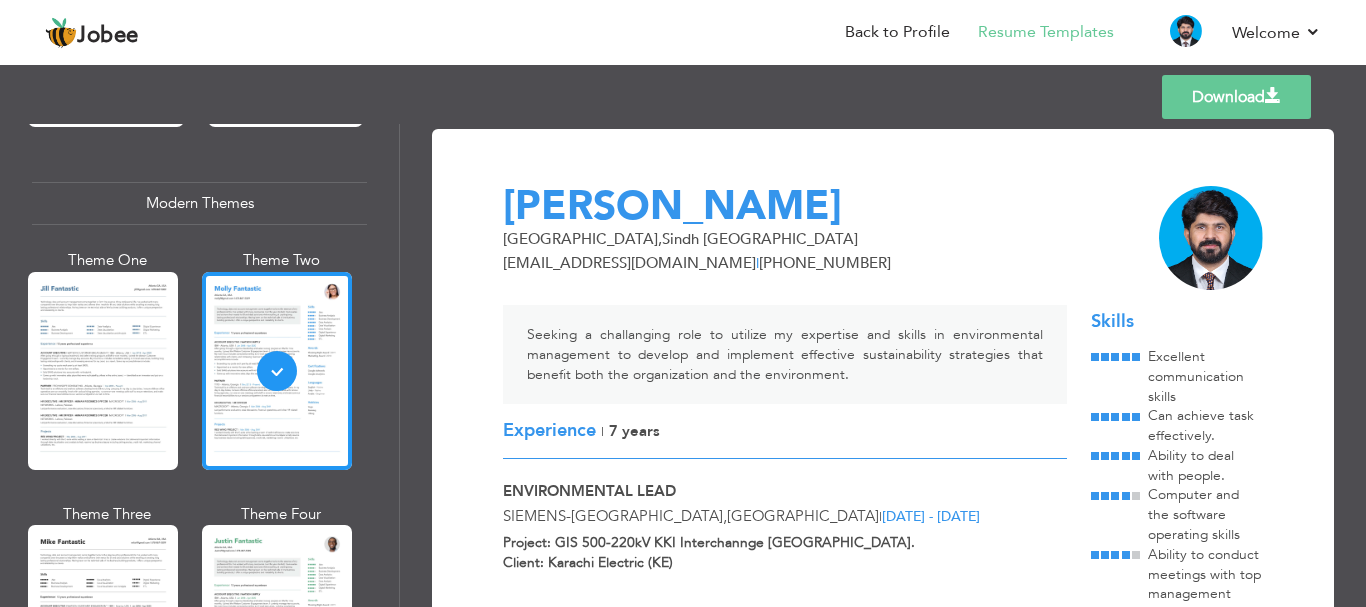 scroll, scrollTop: 900, scrollLeft: 0, axis: vertical 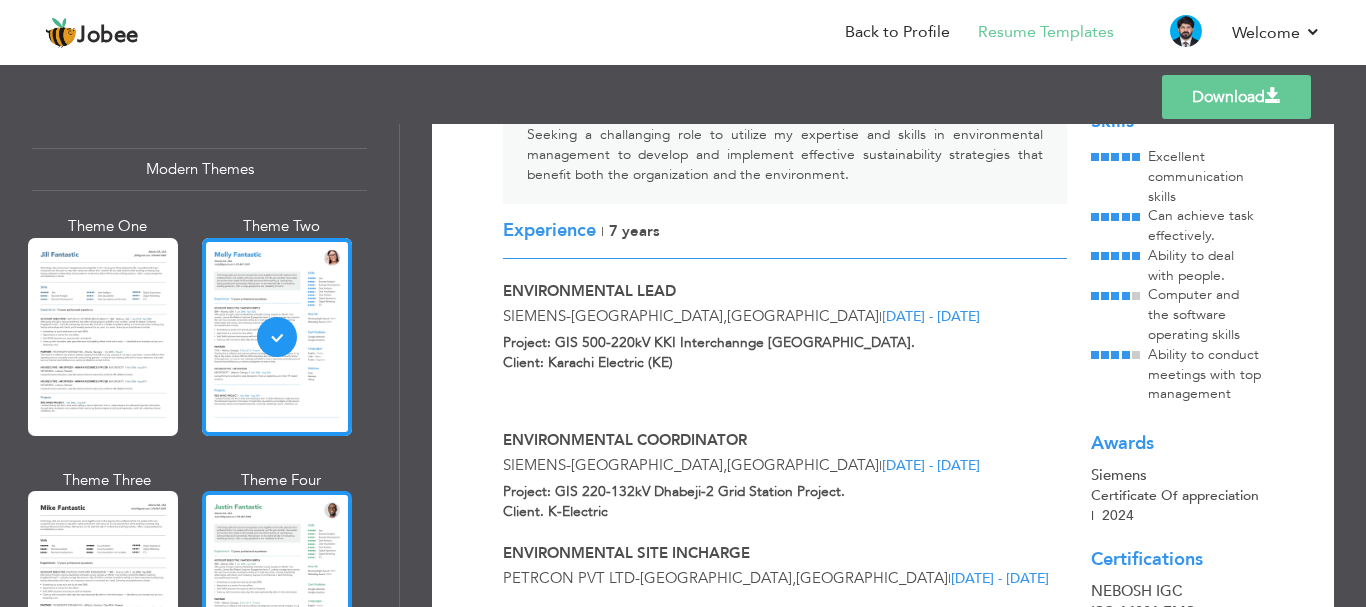 click at bounding box center [277, 590] 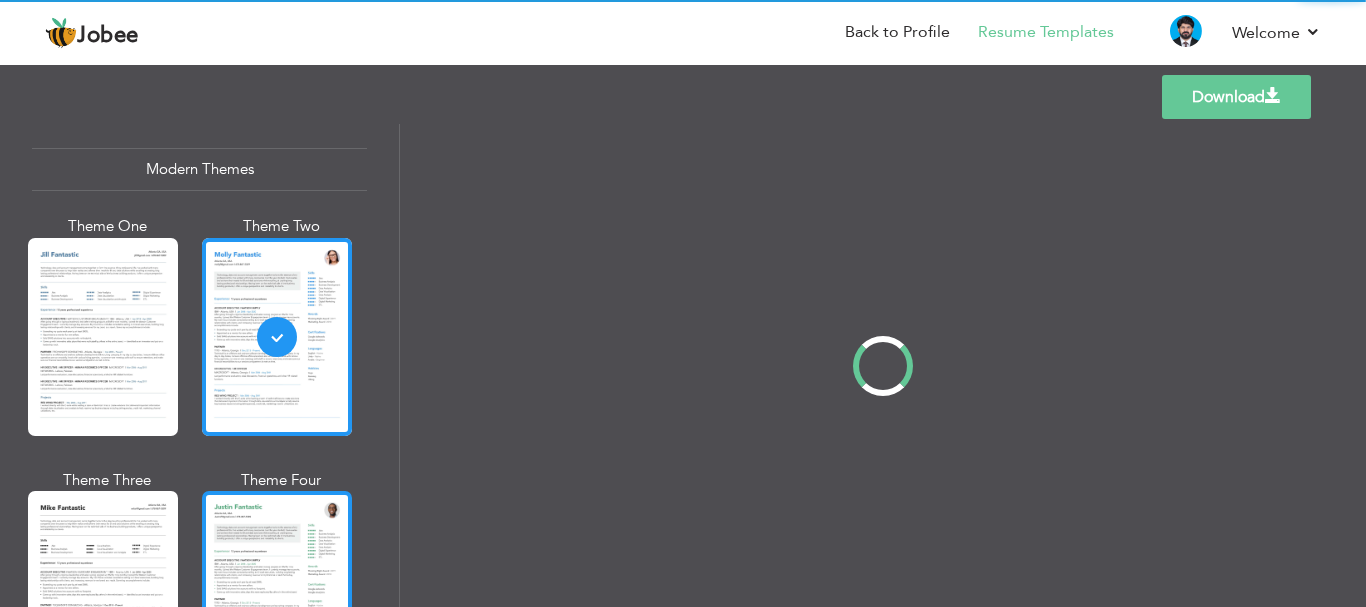 scroll, scrollTop: 0, scrollLeft: 0, axis: both 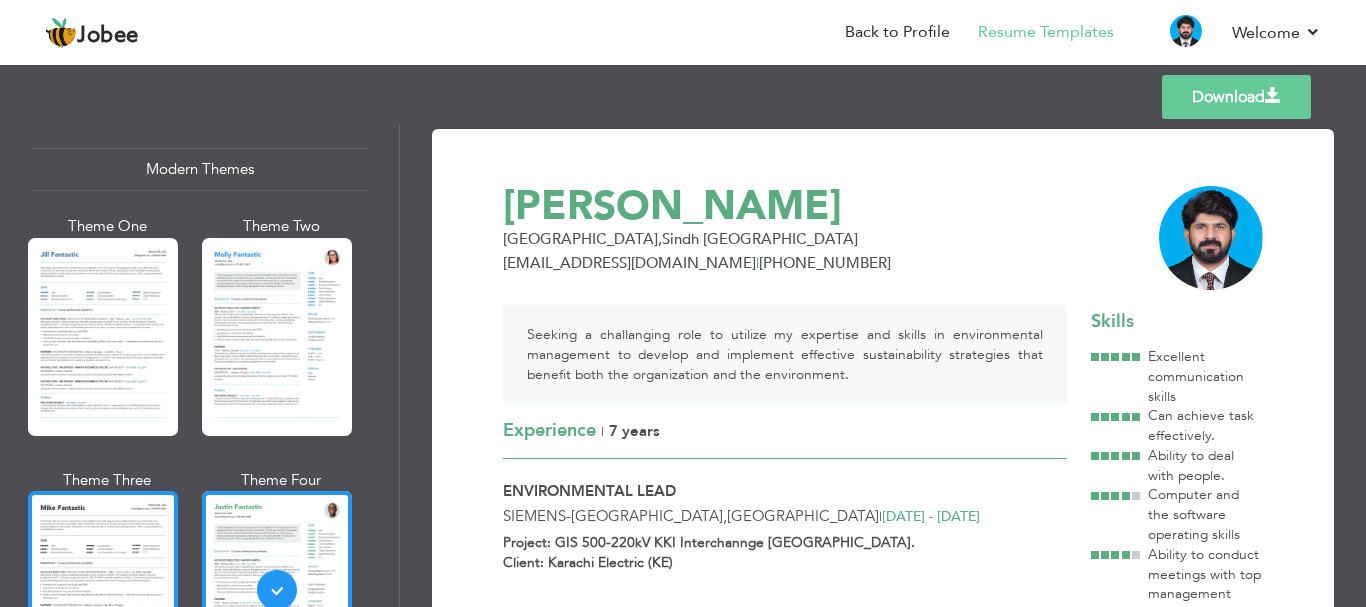 click at bounding box center [103, 590] 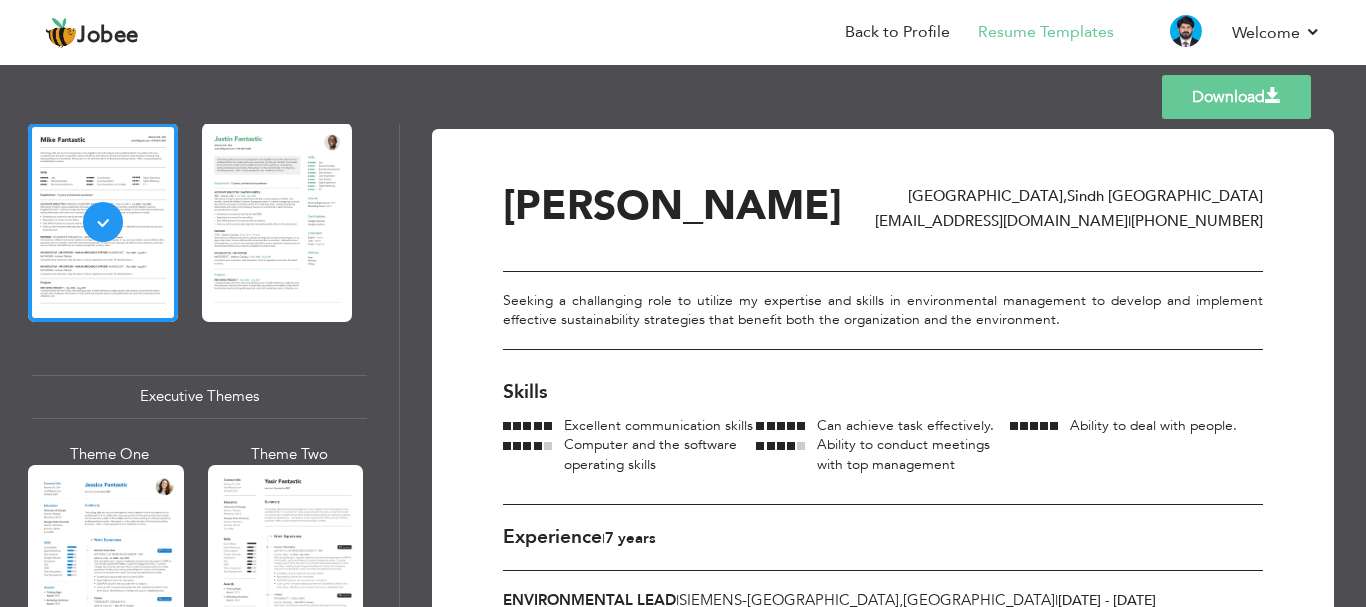 scroll, scrollTop: 1300, scrollLeft: 0, axis: vertical 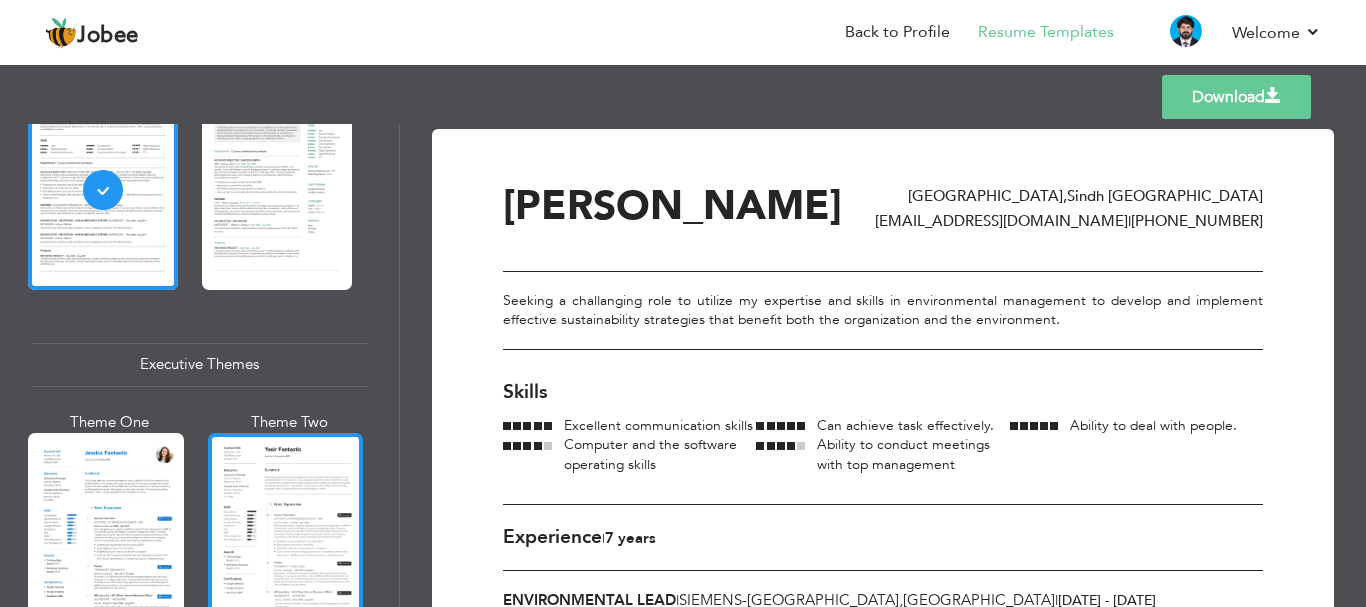 click at bounding box center (286, 535) 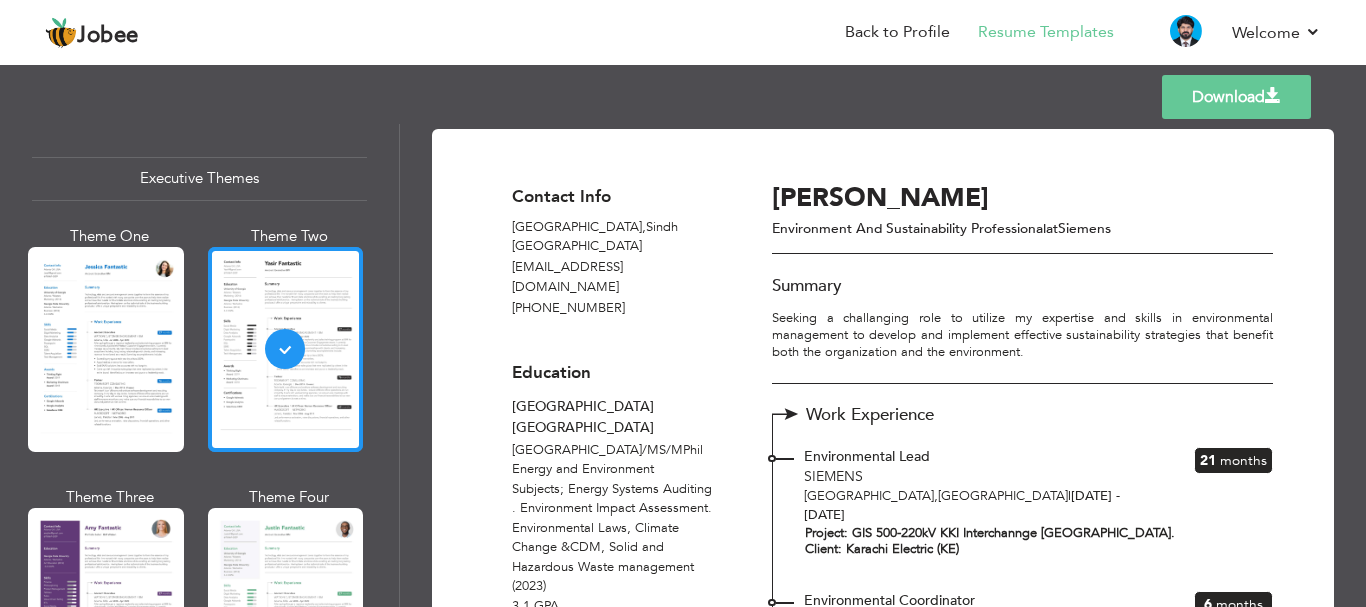 scroll, scrollTop: 1500, scrollLeft: 0, axis: vertical 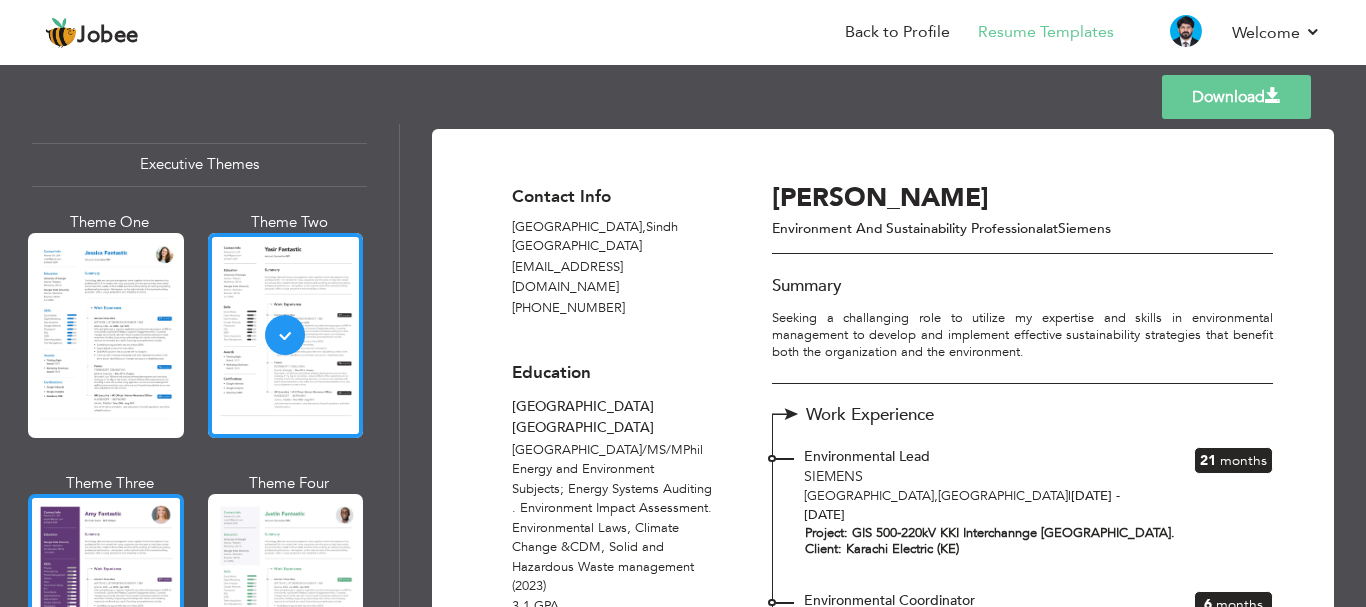 click at bounding box center [106, 596] 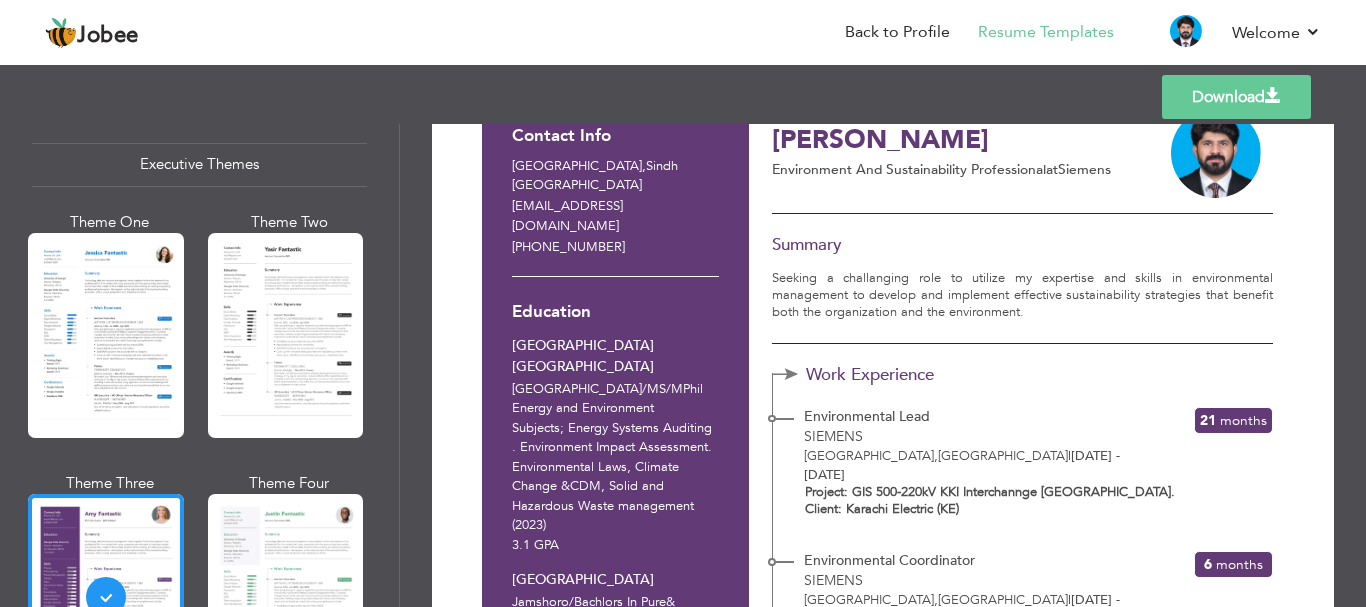 scroll, scrollTop: 200, scrollLeft: 0, axis: vertical 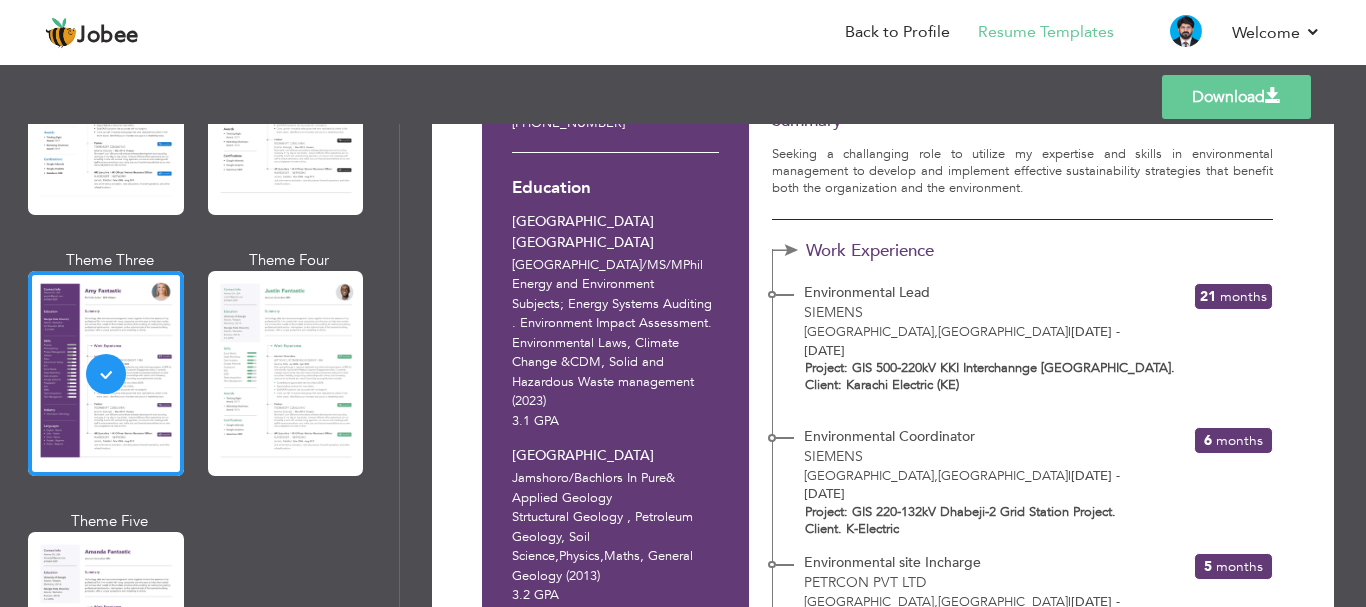 click at bounding box center (286, 373) 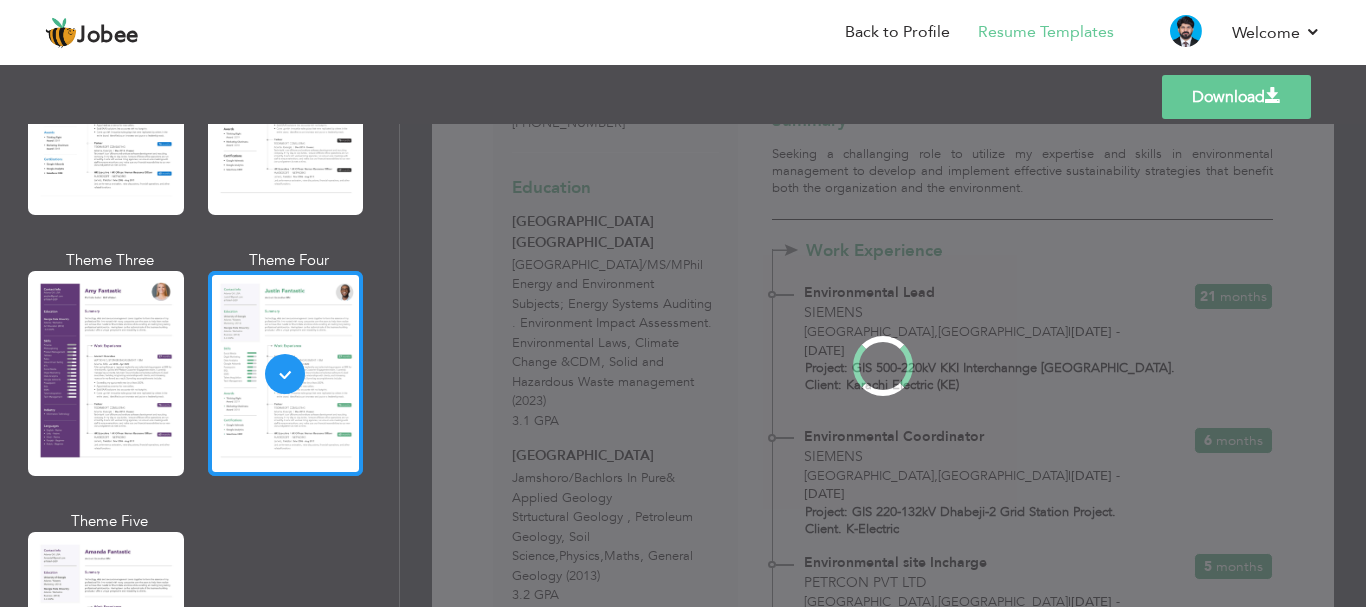 scroll, scrollTop: 0, scrollLeft: 0, axis: both 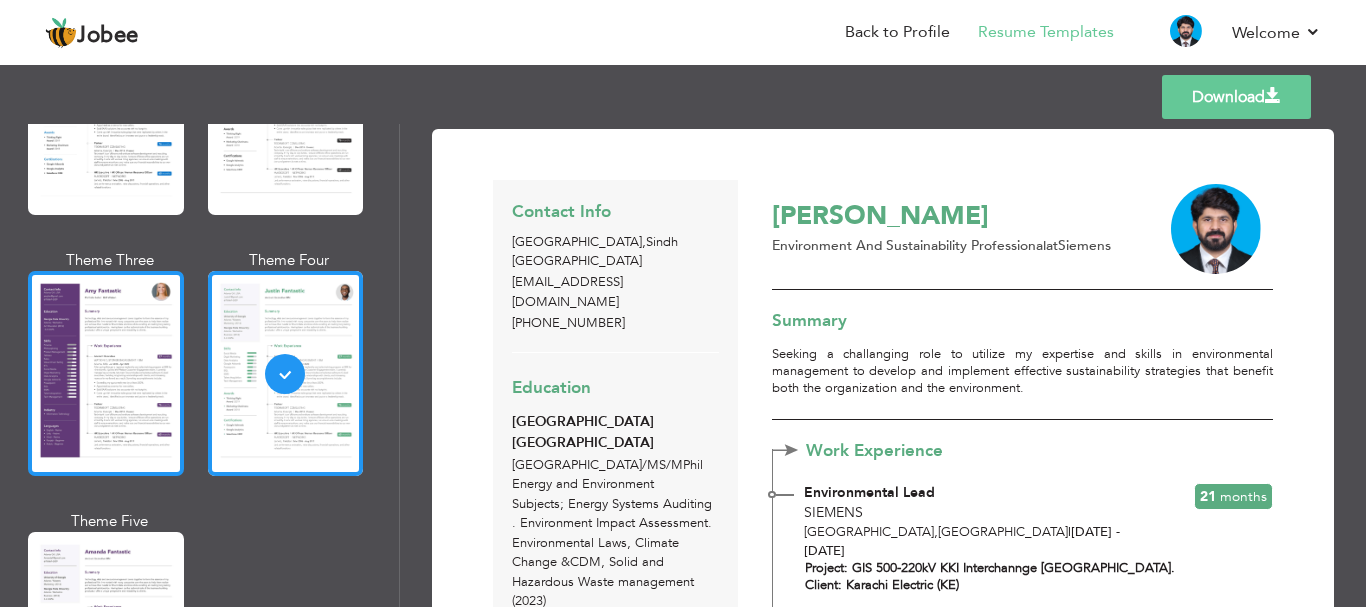 click at bounding box center [106, 373] 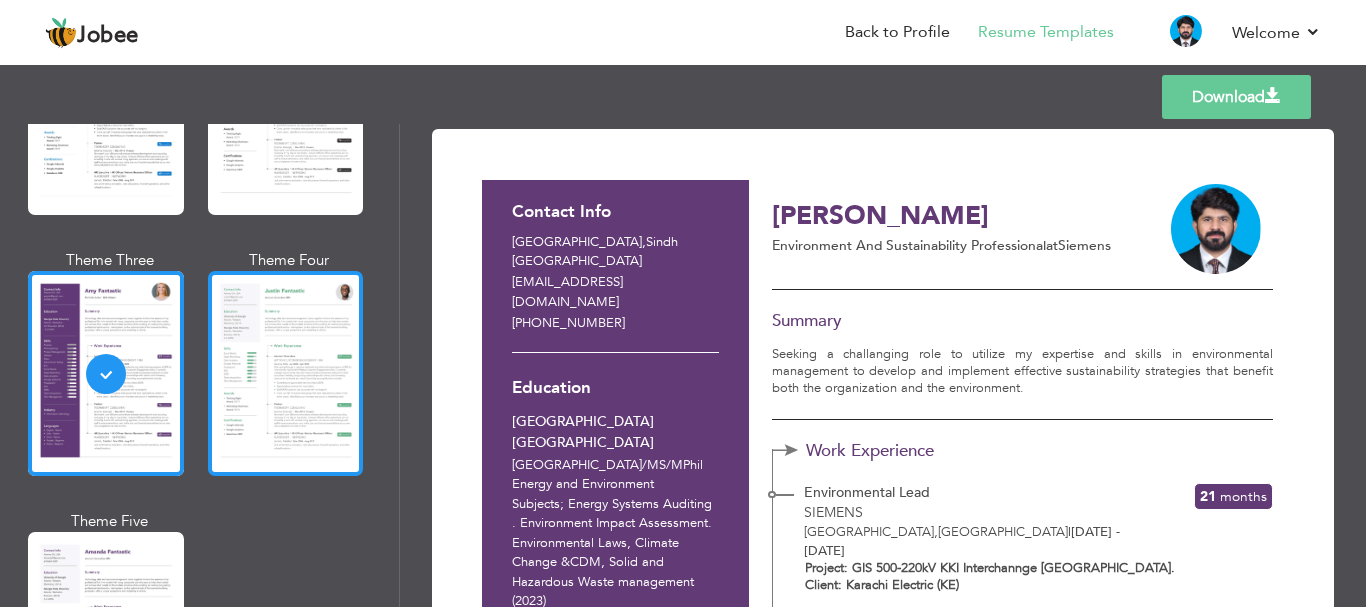 click at bounding box center (286, 373) 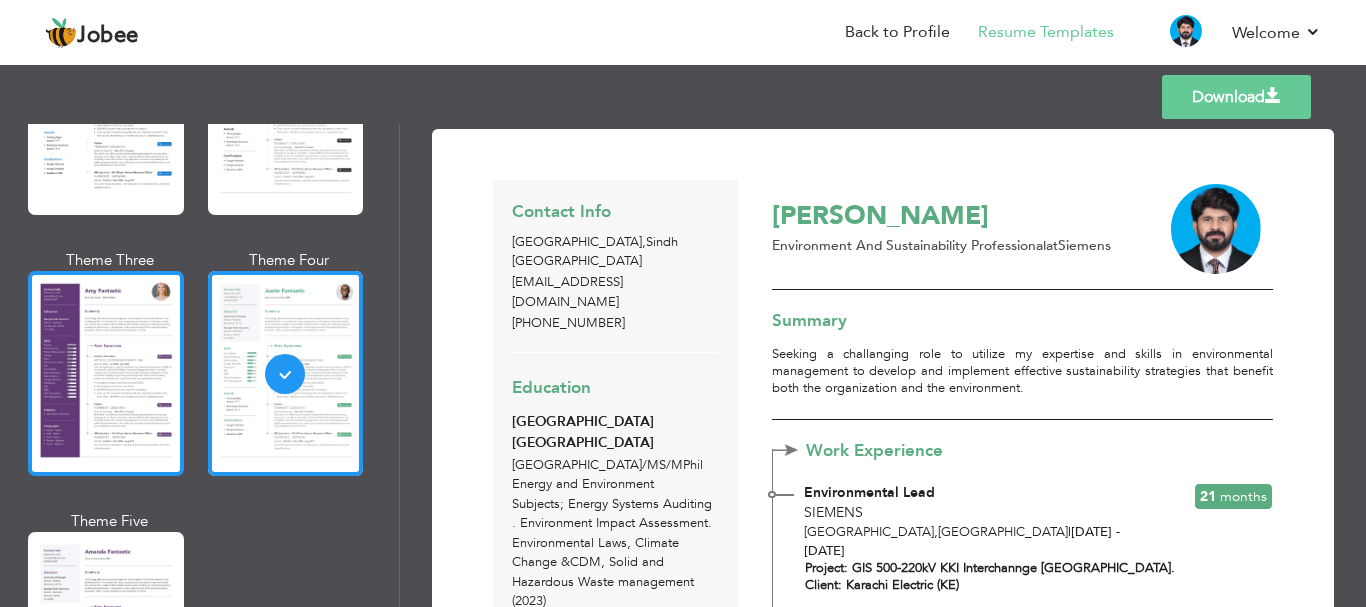 click at bounding box center (106, 373) 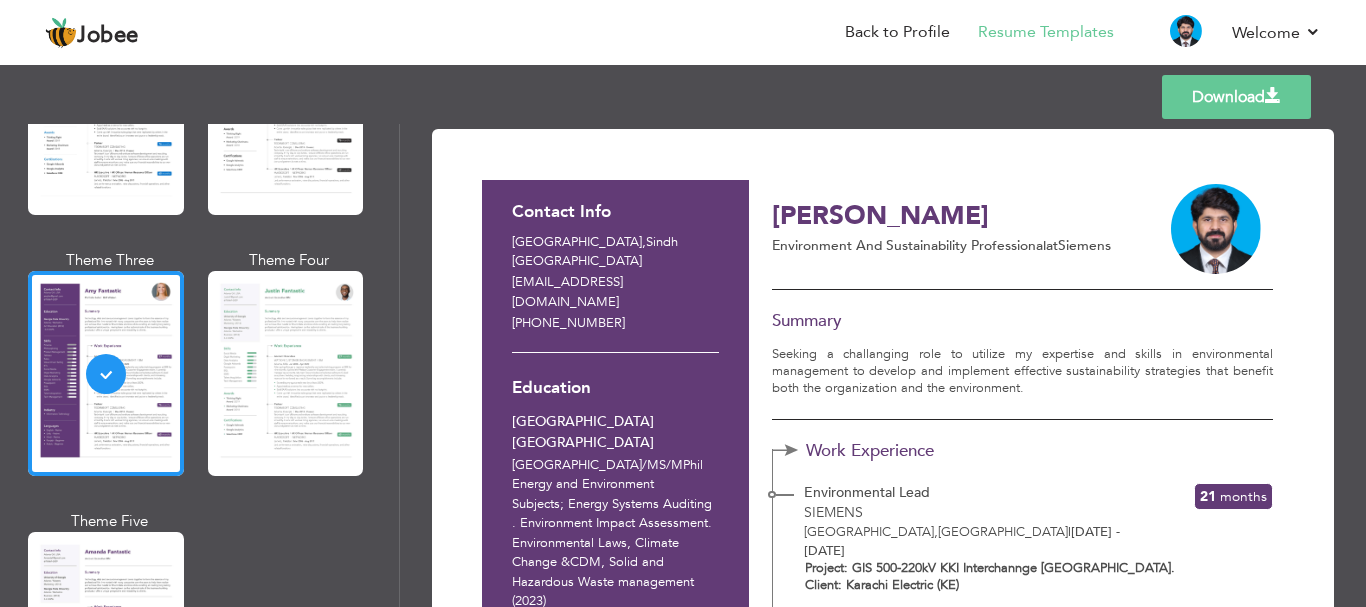 click at bounding box center [1273, 96] 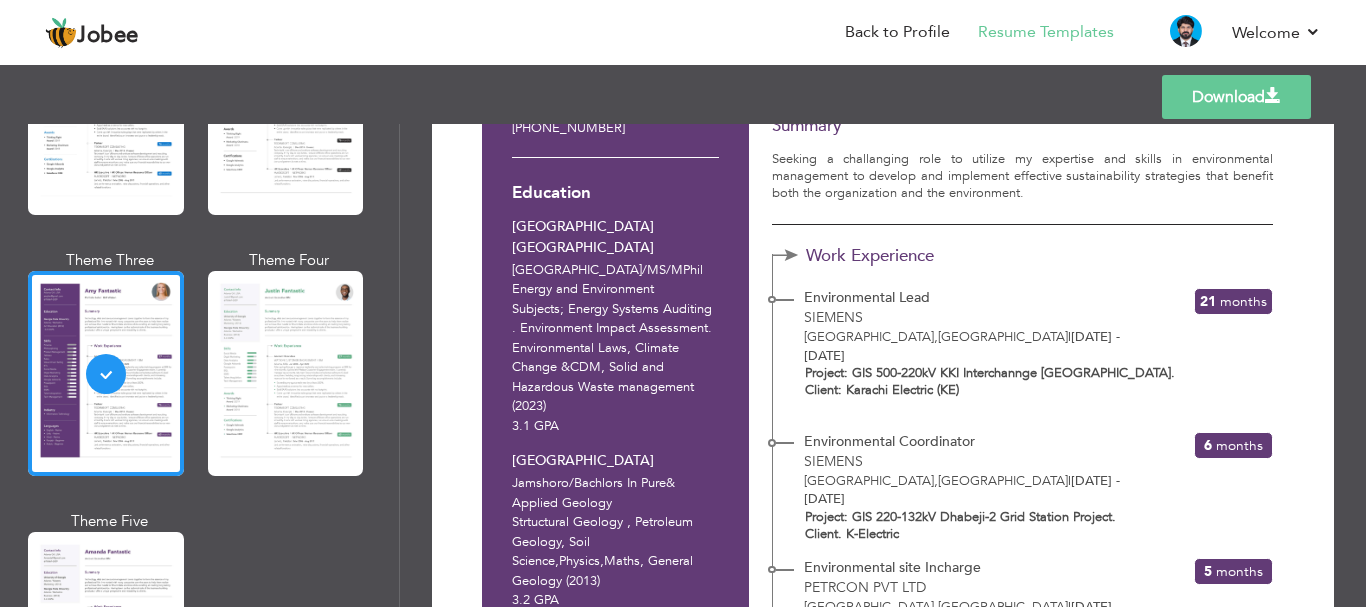 scroll, scrollTop: 200, scrollLeft: 0, axis: vertical 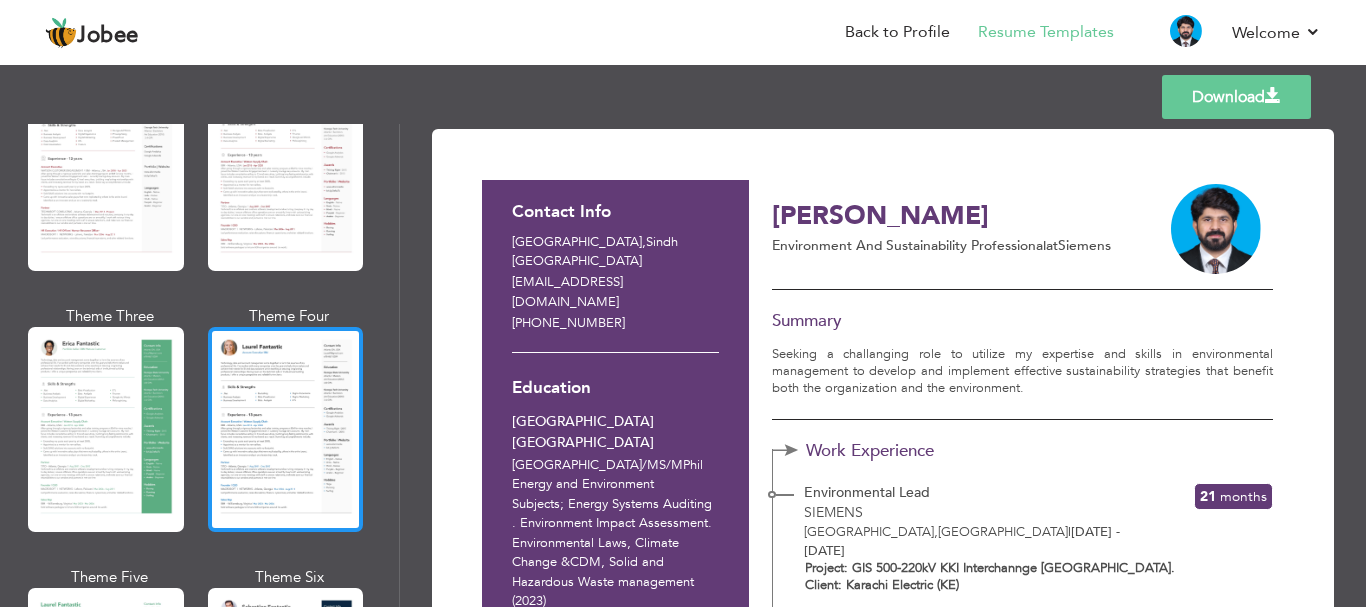 click at bounding box center (286, 429) 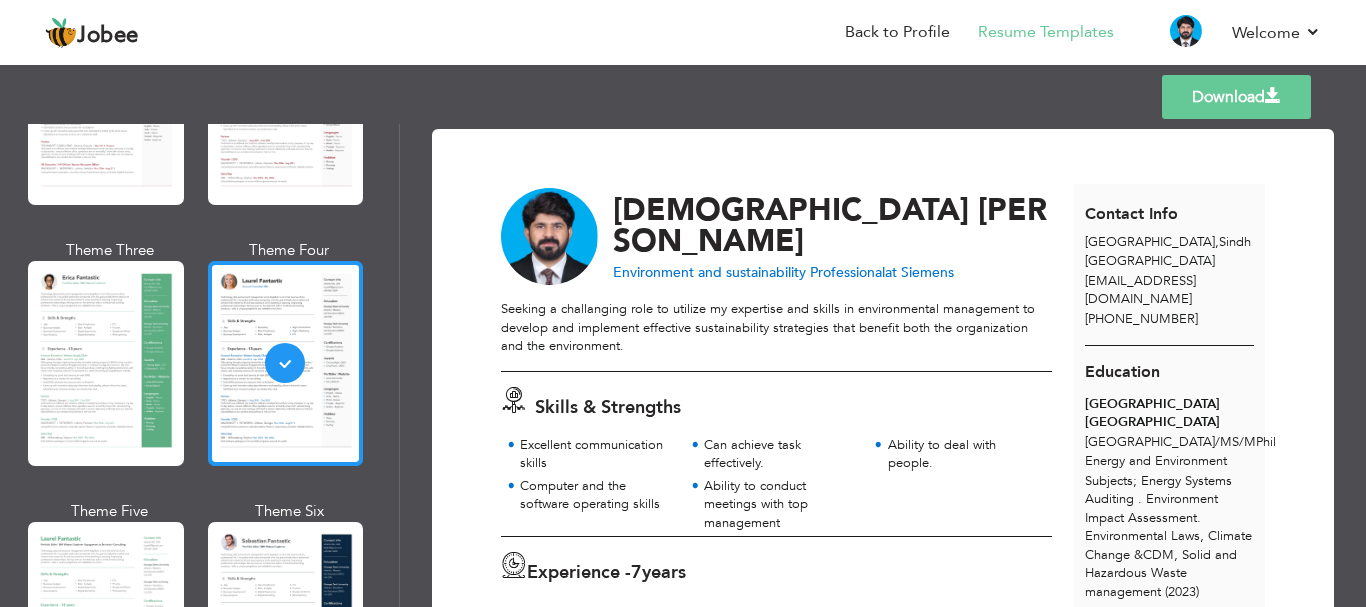 scroll, scrollTop: 300, scrollLeft: 0, axis: vertical 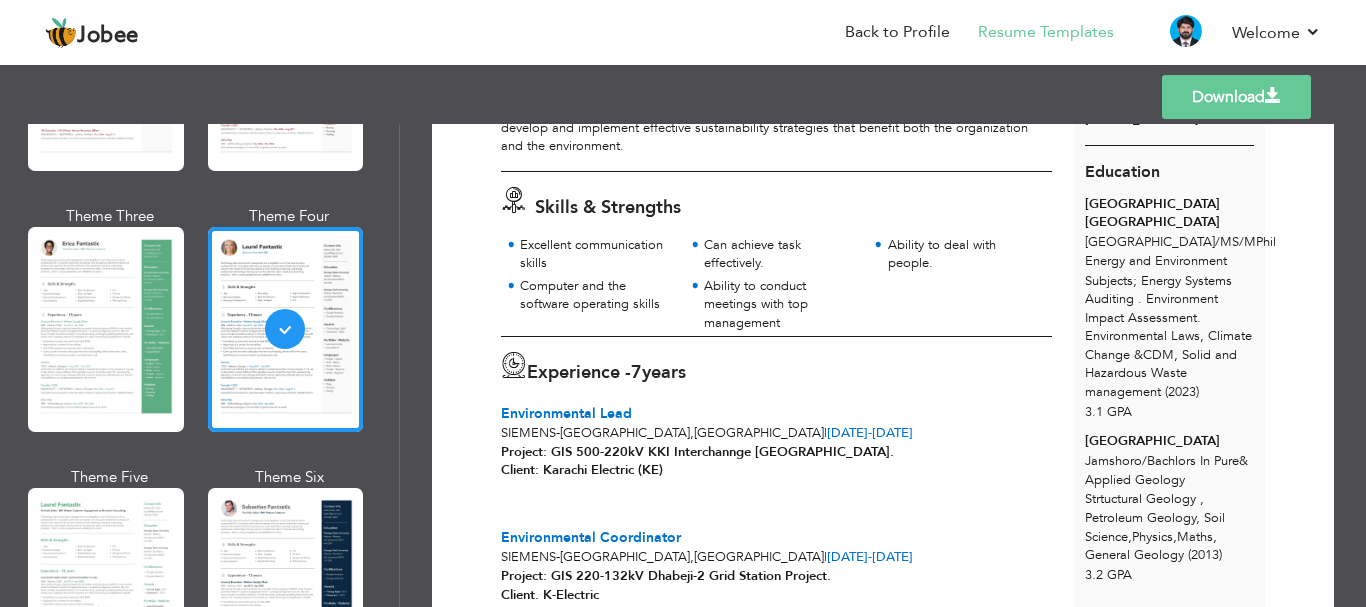 click on "Download" at bounding box center [1236, 97] 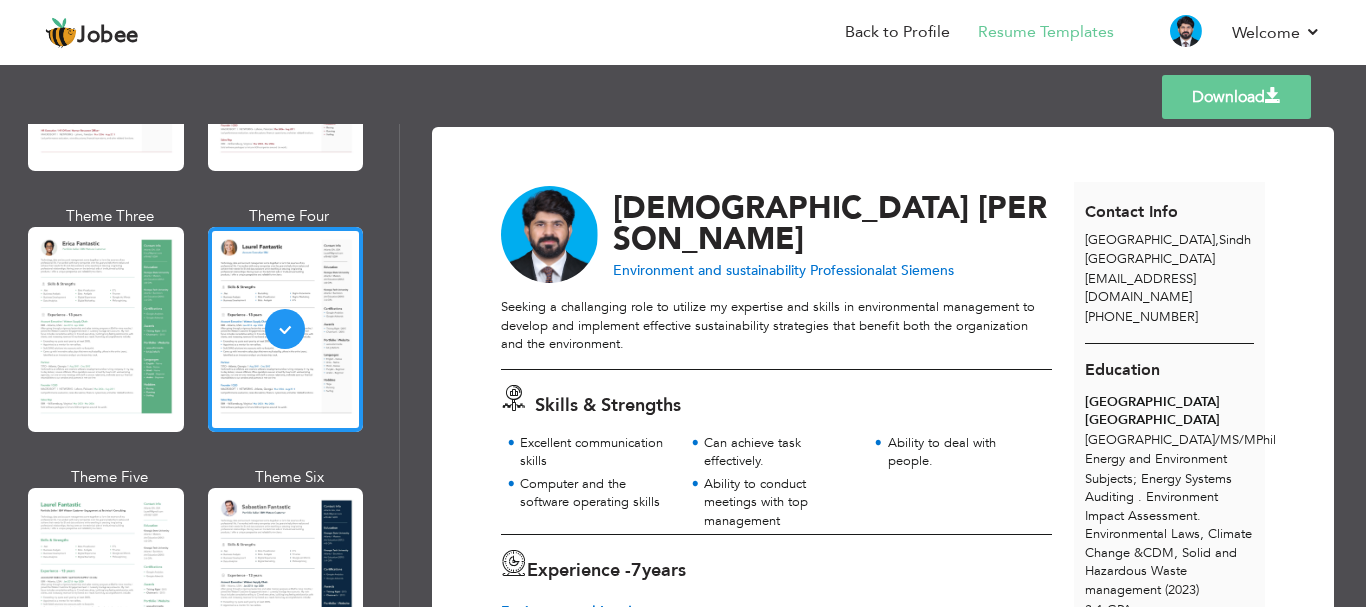 scroll, scrollTop: 0, scrollLeft: 0, axis: both 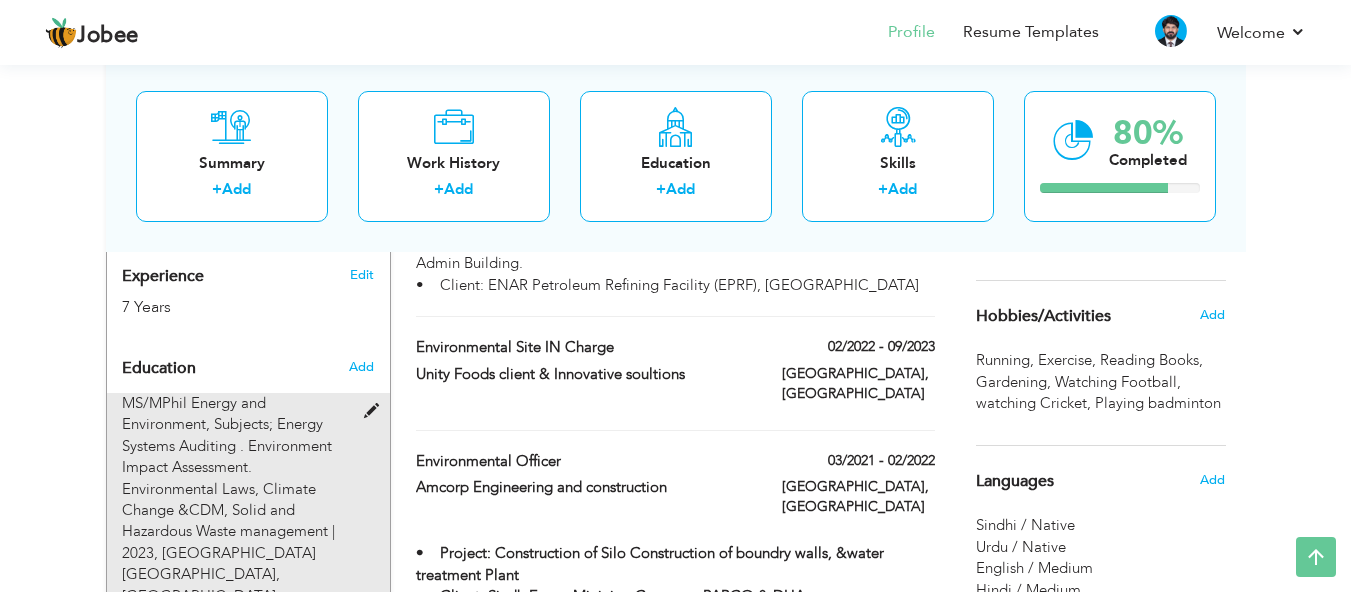 click at bounding box center (376, 411) 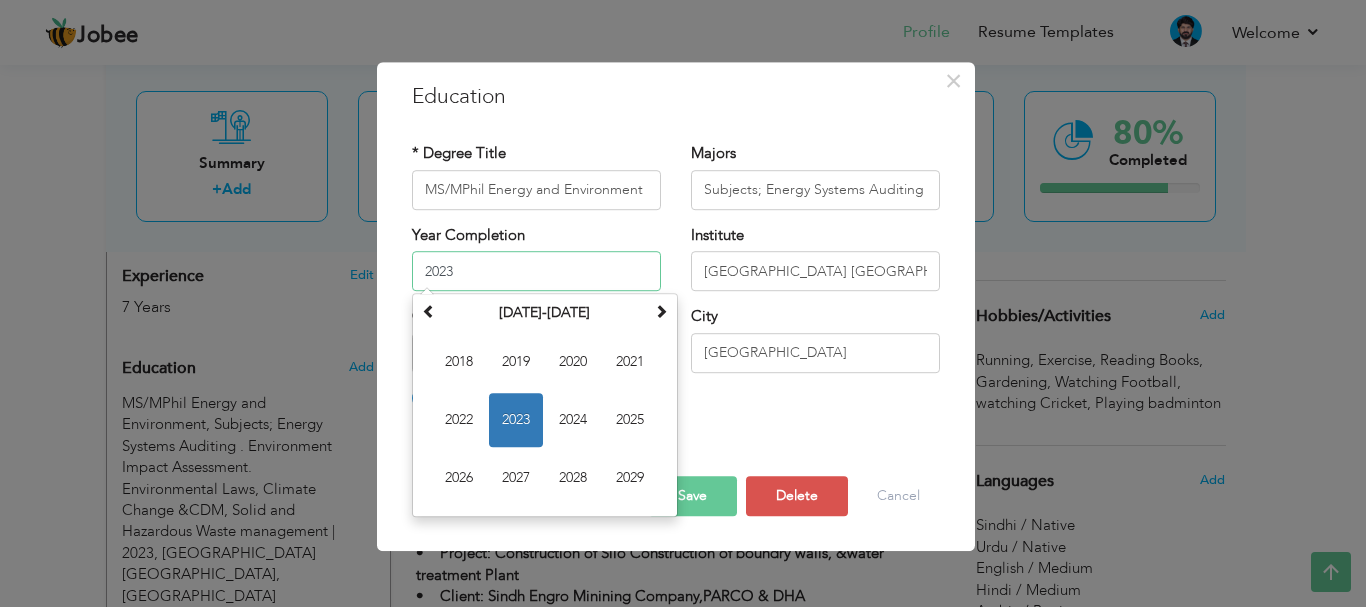 drag, startPoint x: 502, startPoint y: 275, endPoint x: 395, endPoint y: 277, distance: 107.01869 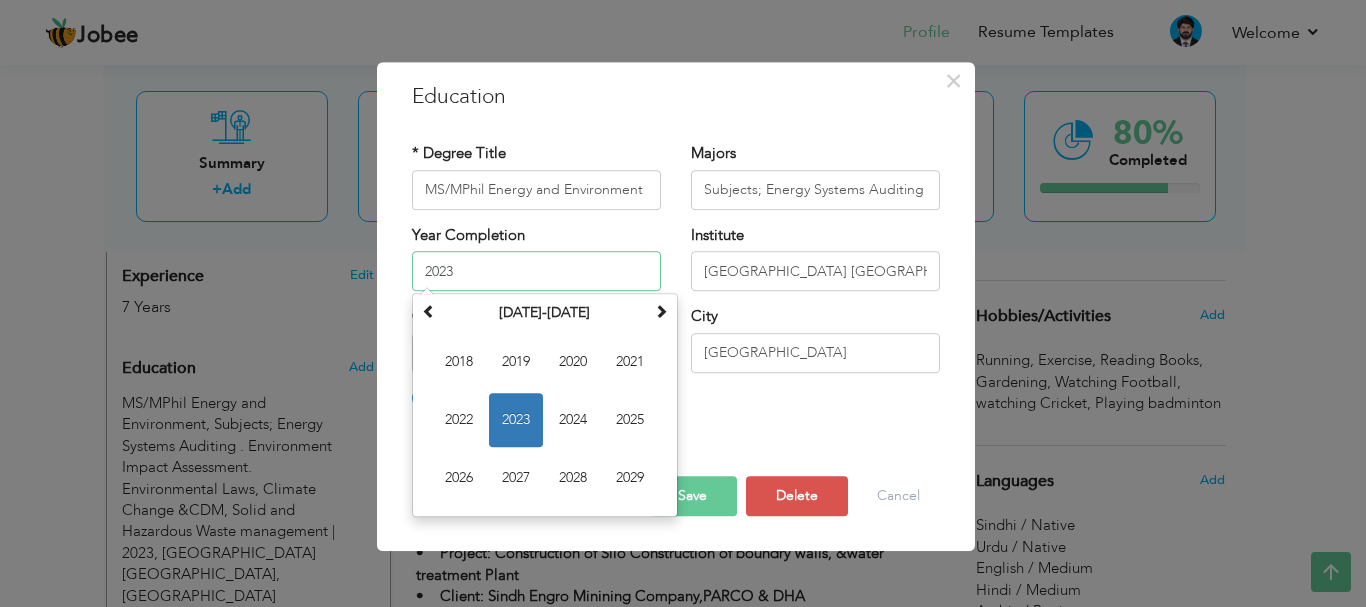click on "×
Education
* Degree Title
MS/MPhil Energy and Environment
Majors
Subjects; Energy Systems Auditing . Environment Impact Assessment. Environmental Laws, Climate Change &CDM, Solid and Hazardous Waste management
Year Completion 2023 1" at bounding box center [676, 307] 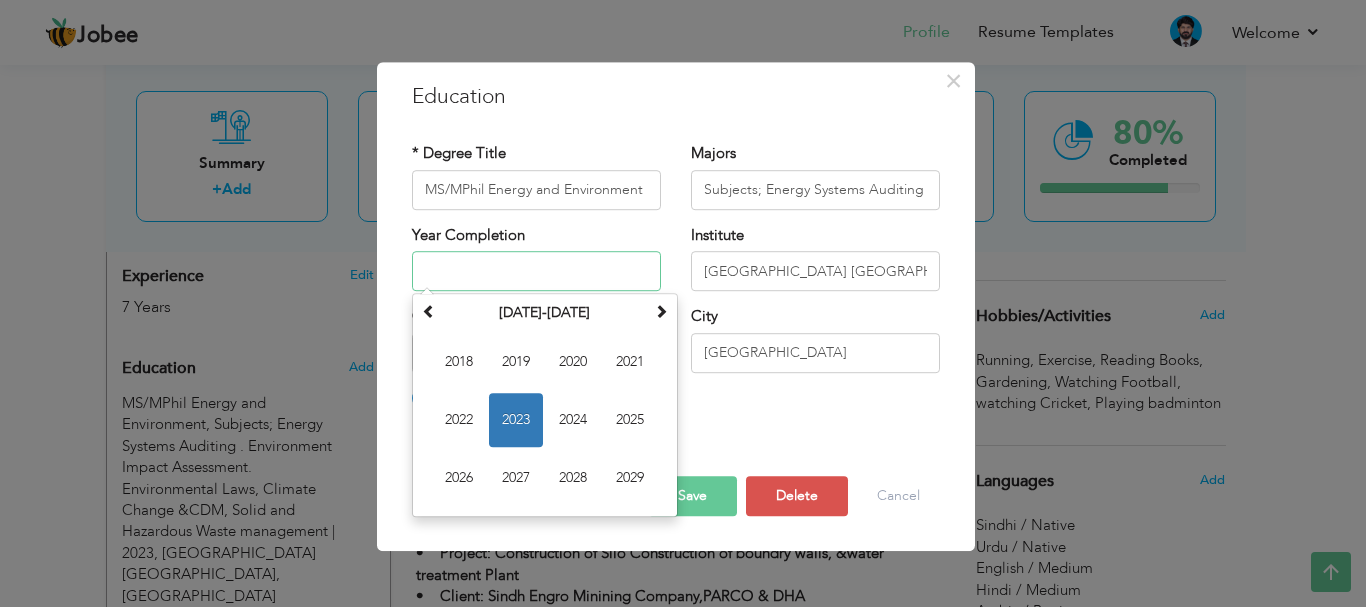 type 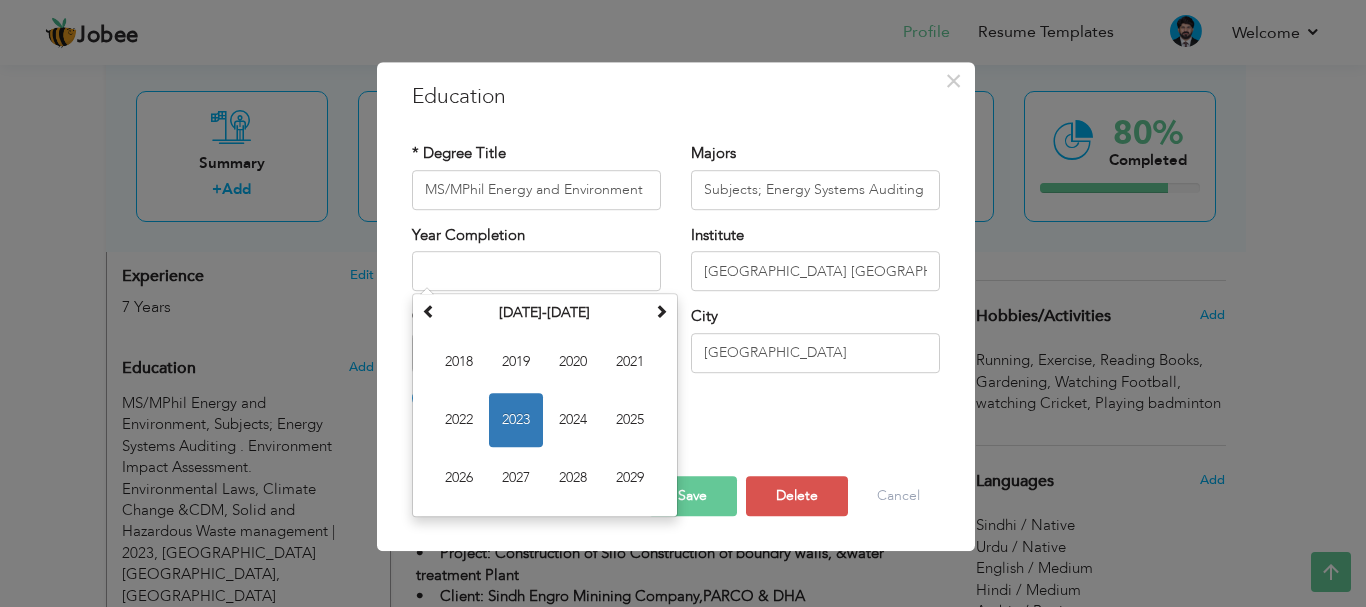click on "Save" at bounding box center [692, 496] 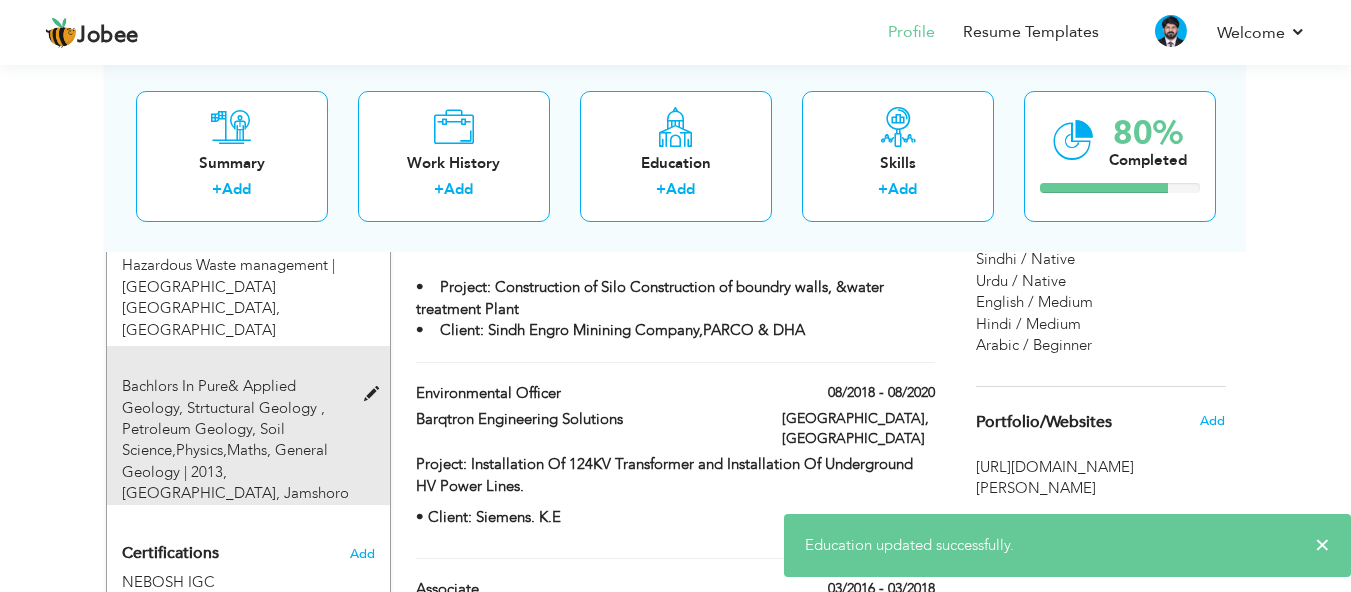 scroll, scrollTop: 1100, scrollLeft: 0, axis: vertical 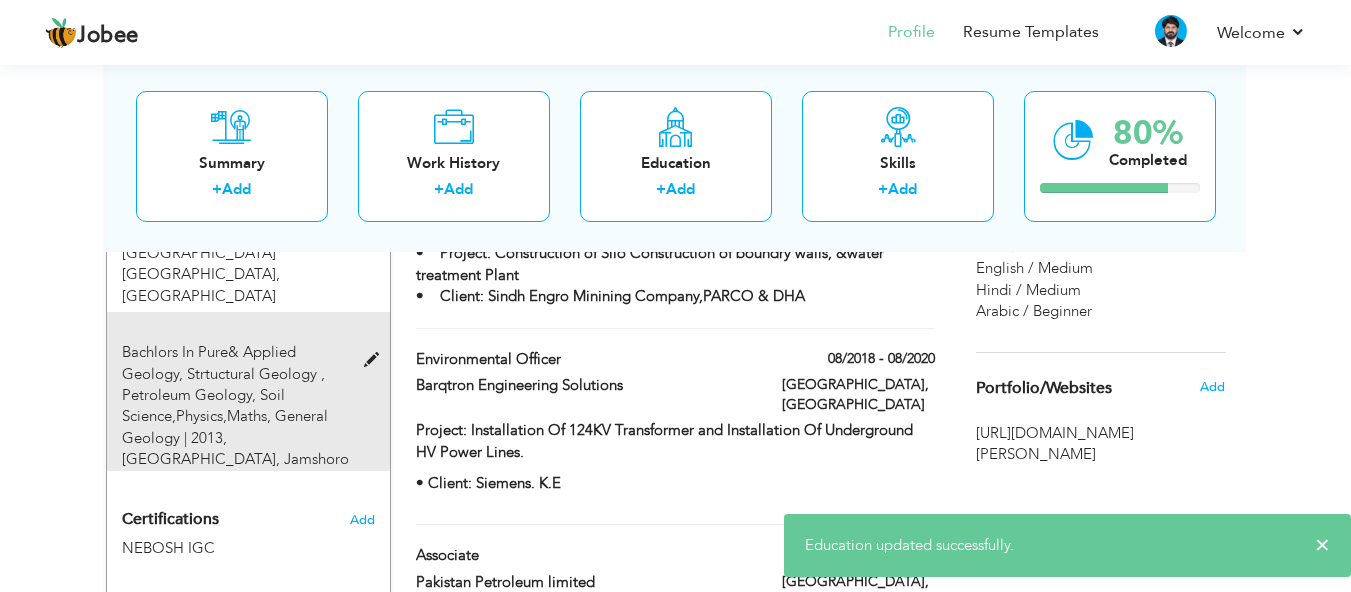 drag, startPoint x: 232, startPoint y: 365, endPoint x: 194, endPoint y: 389, distance: 44.94441 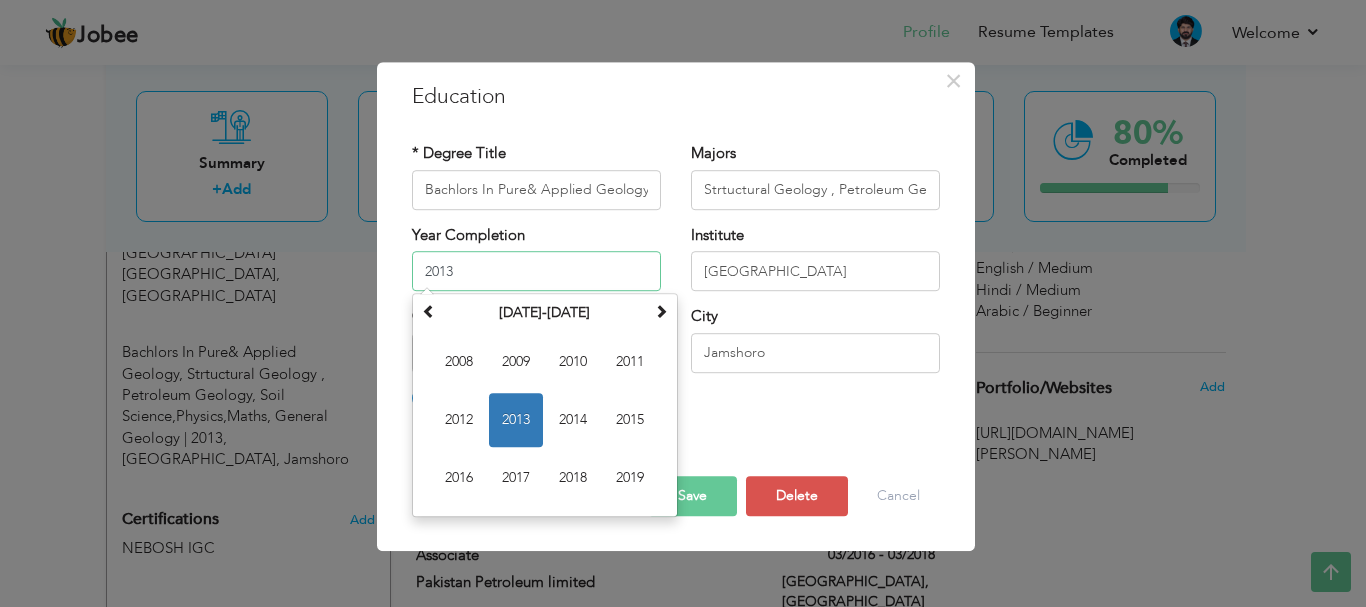 drag, startPoint x: 467, startPoint y: 268, endPoint x: 419, endPoint y: 268, distance: 48 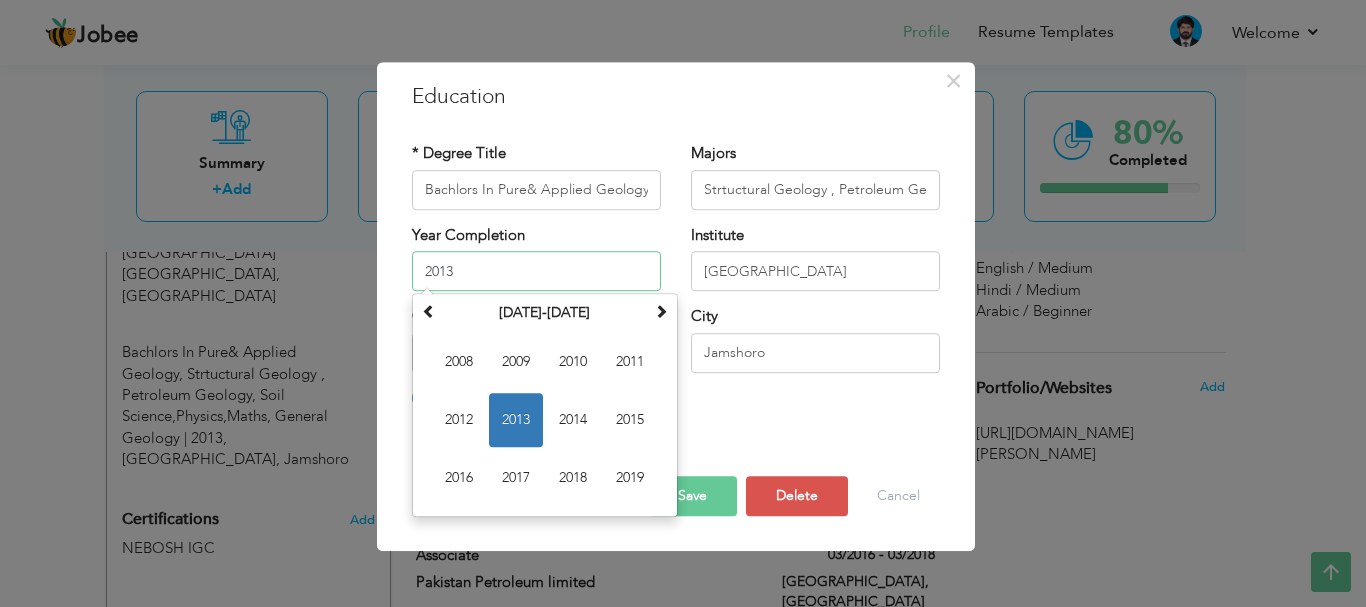 click on "2013" at bounding box center (536, 271) 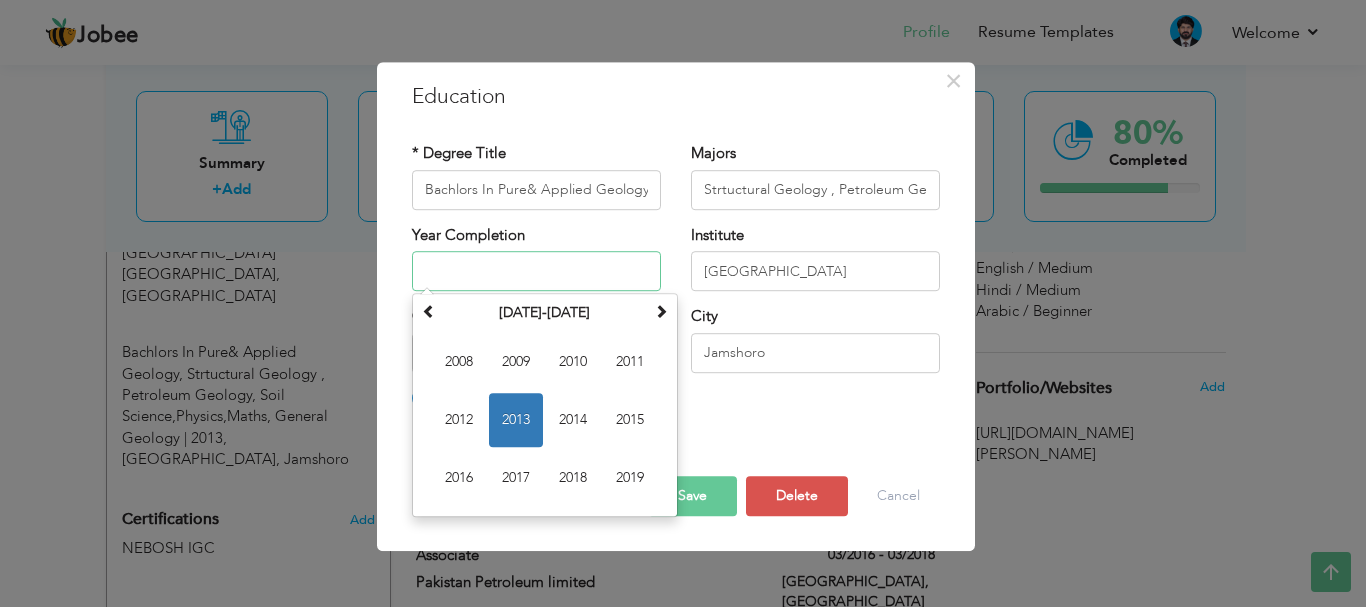 type 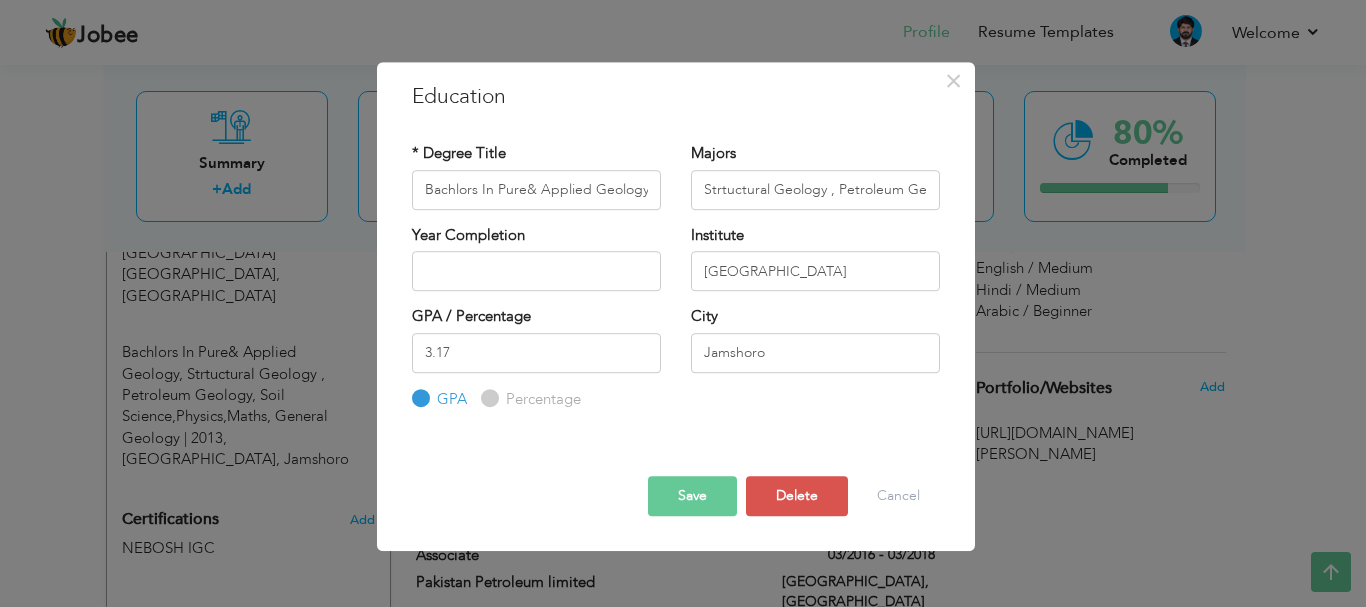 click on "Save" at bounding box center (692, 496) 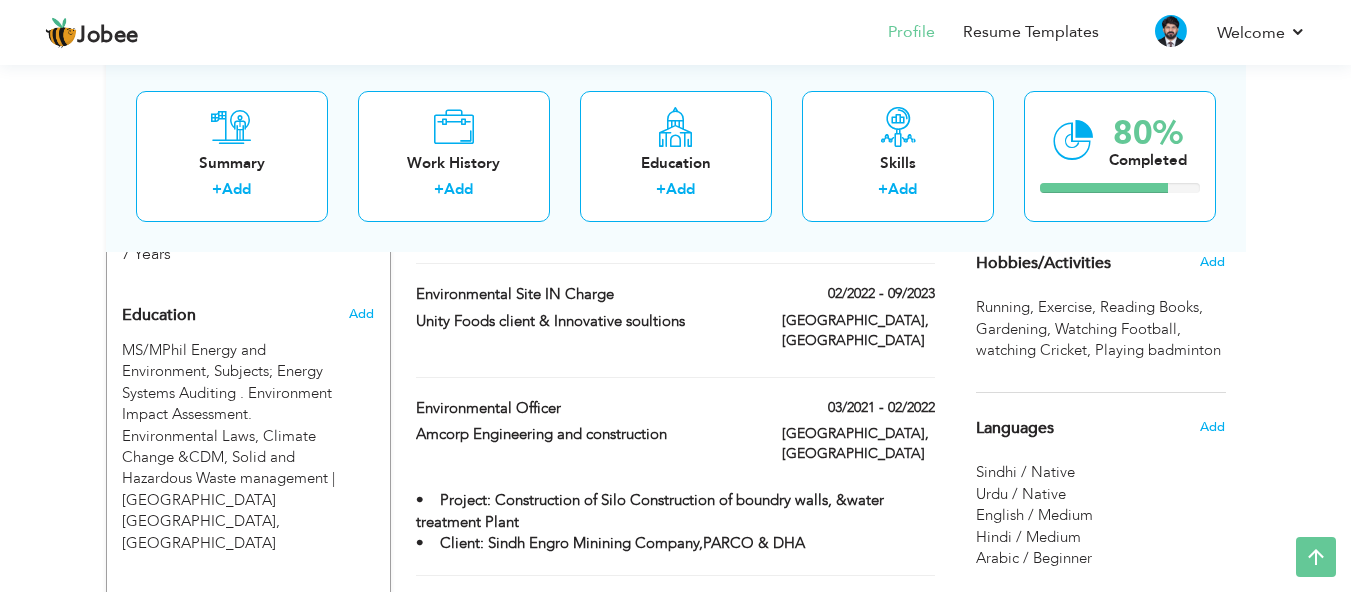 scroll, scrollTop: 800, scrollLeft: 0, axis: vertical 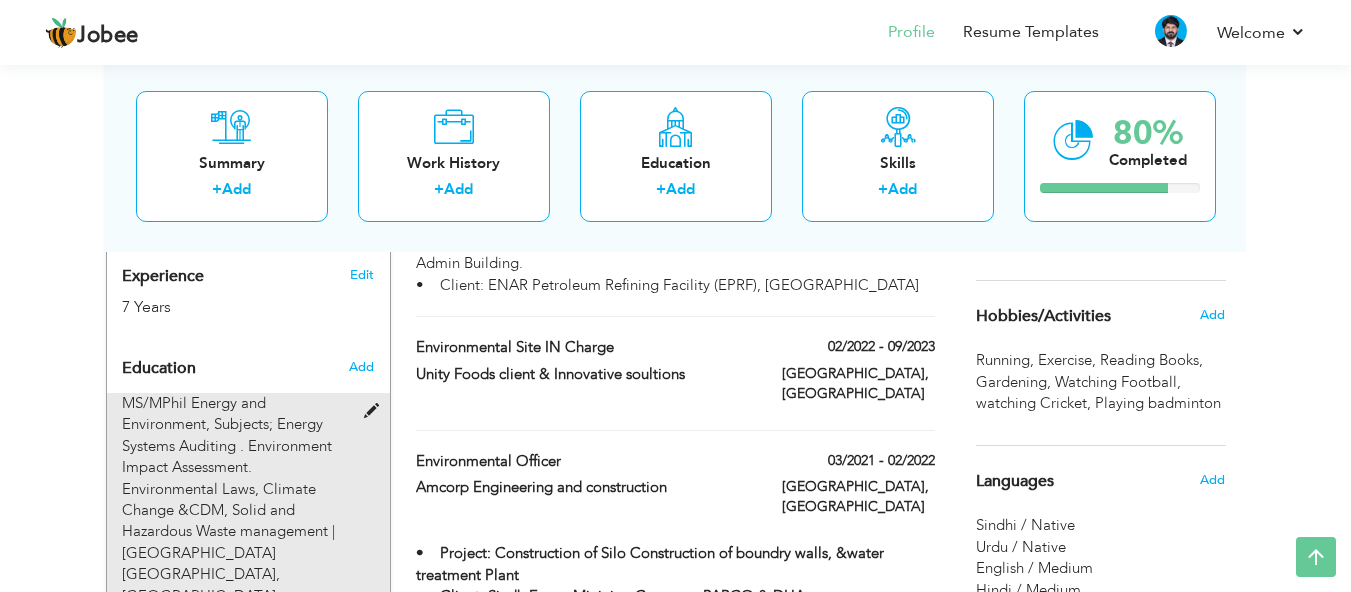 click at bounding box center [376, 411] 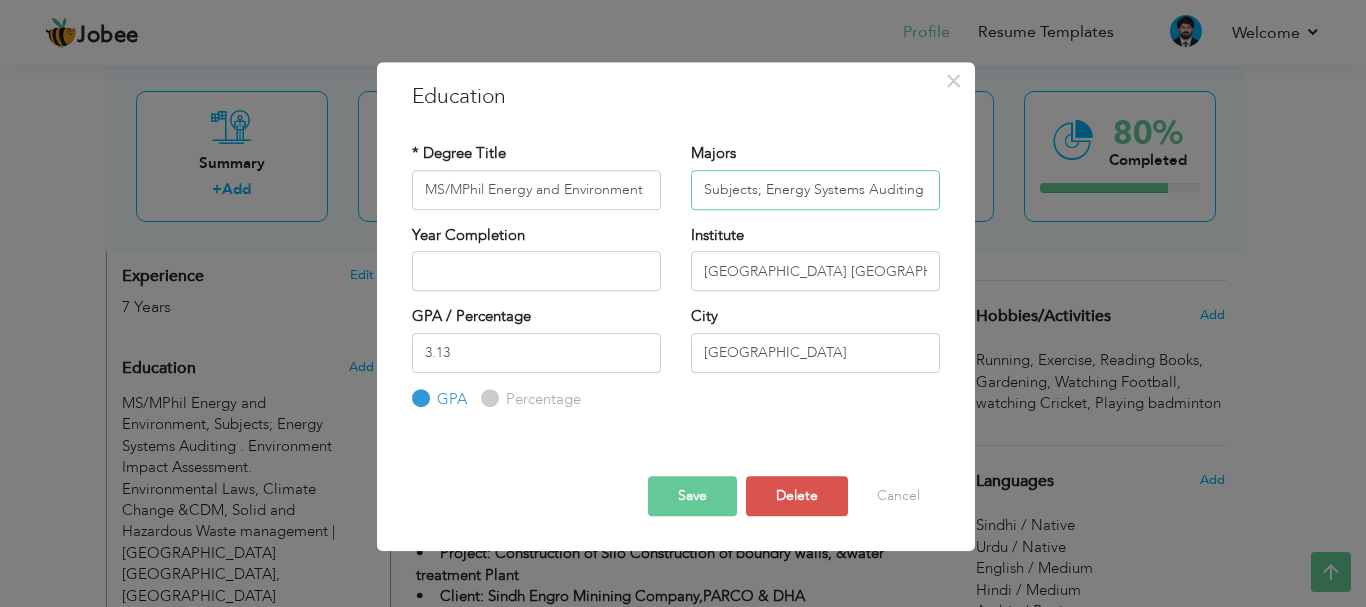 click on "Subjects; Energy Systems Auditing . Environment Impact Assessment. Environmental Laws, Climate Change &CDM, Solid and Hazardous Waste management" at bounding box center (815, 190) 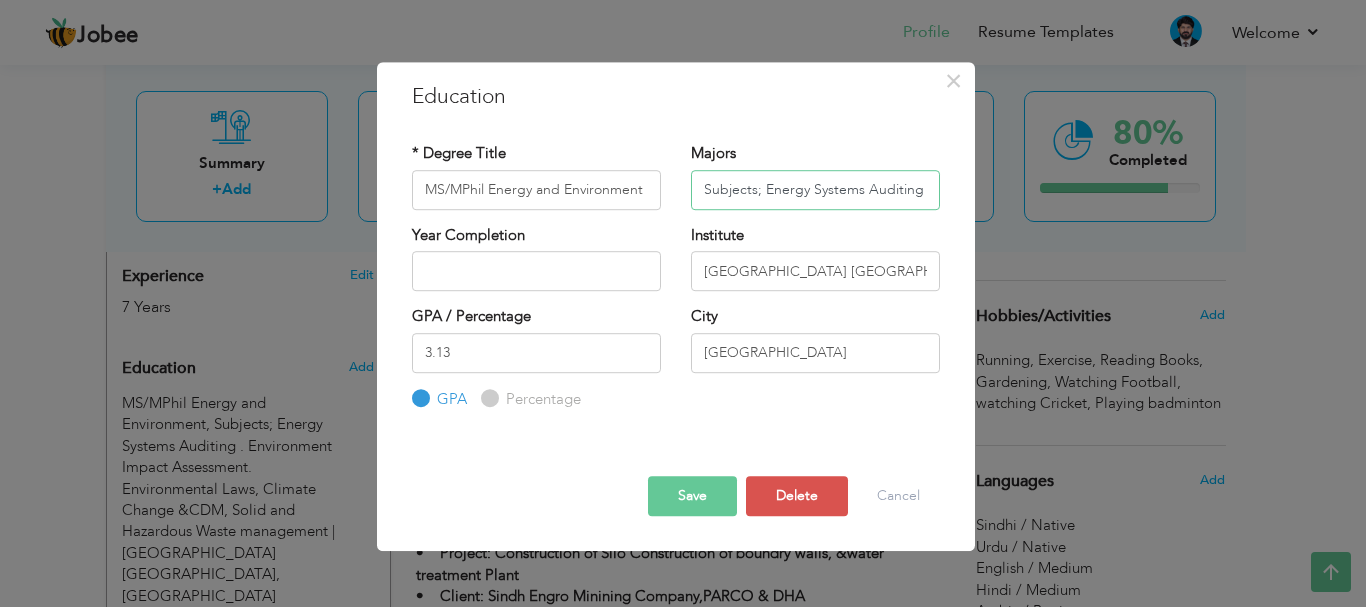 type on "Subjects; Energy Systems Auditing . Environment Impact Assessment. Environmental Laws, Climate Change &CDM, Solid and Hazardous Waste management" 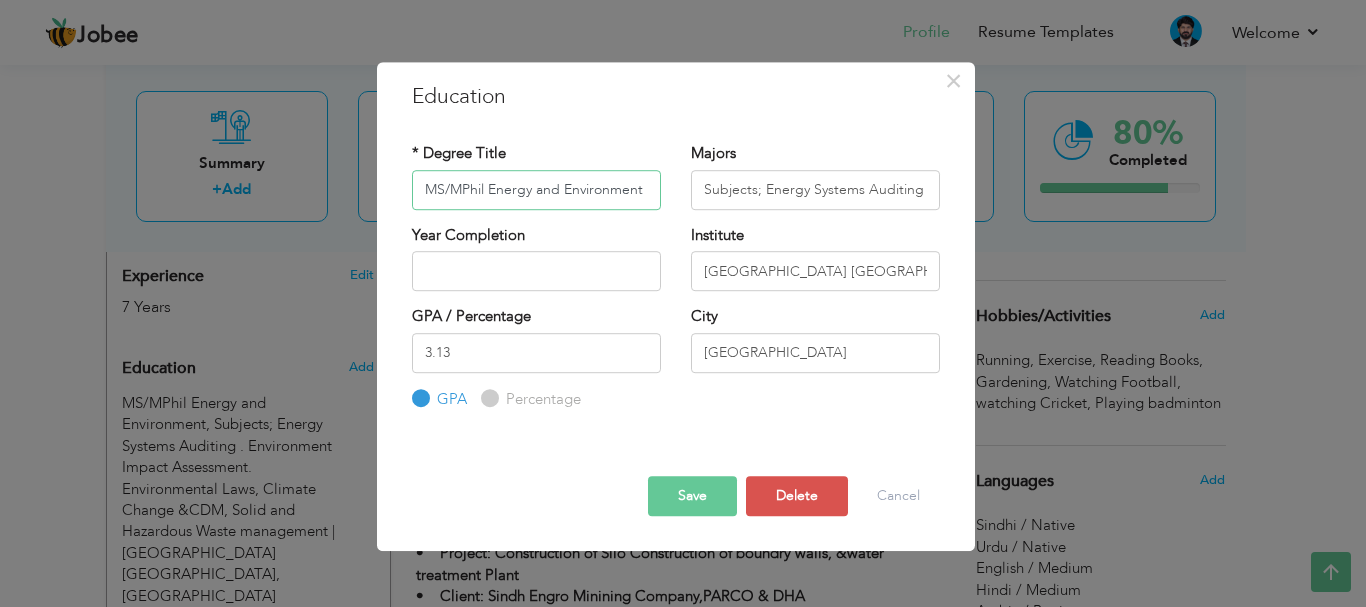 click on "MS/MPhil Energy and Environment" at bounding box center [536, 190] 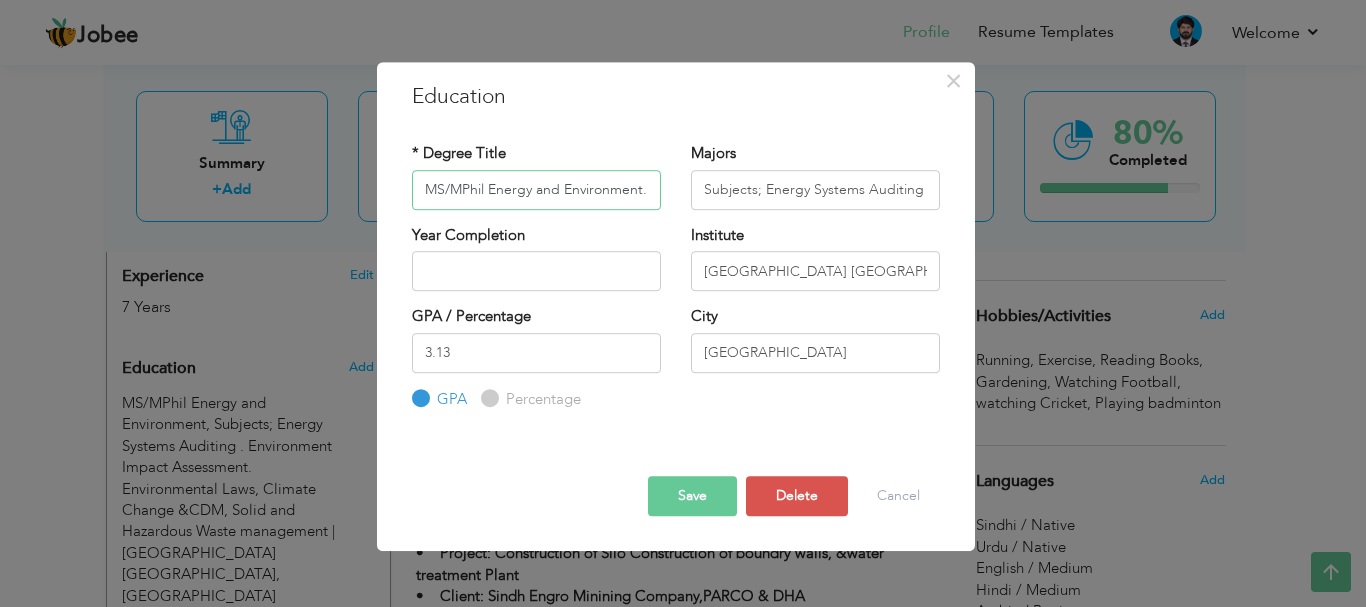 type on "MS/MPhil Energy and Environment." 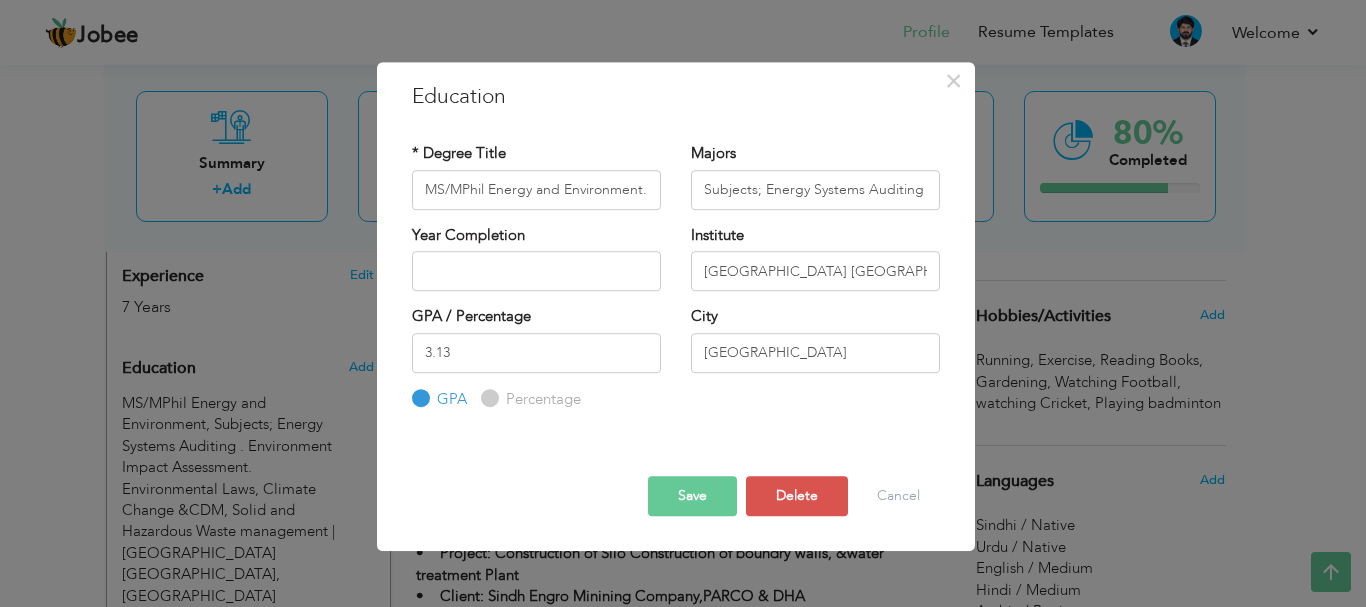 click on "Save" at bounding box center (692, 496) 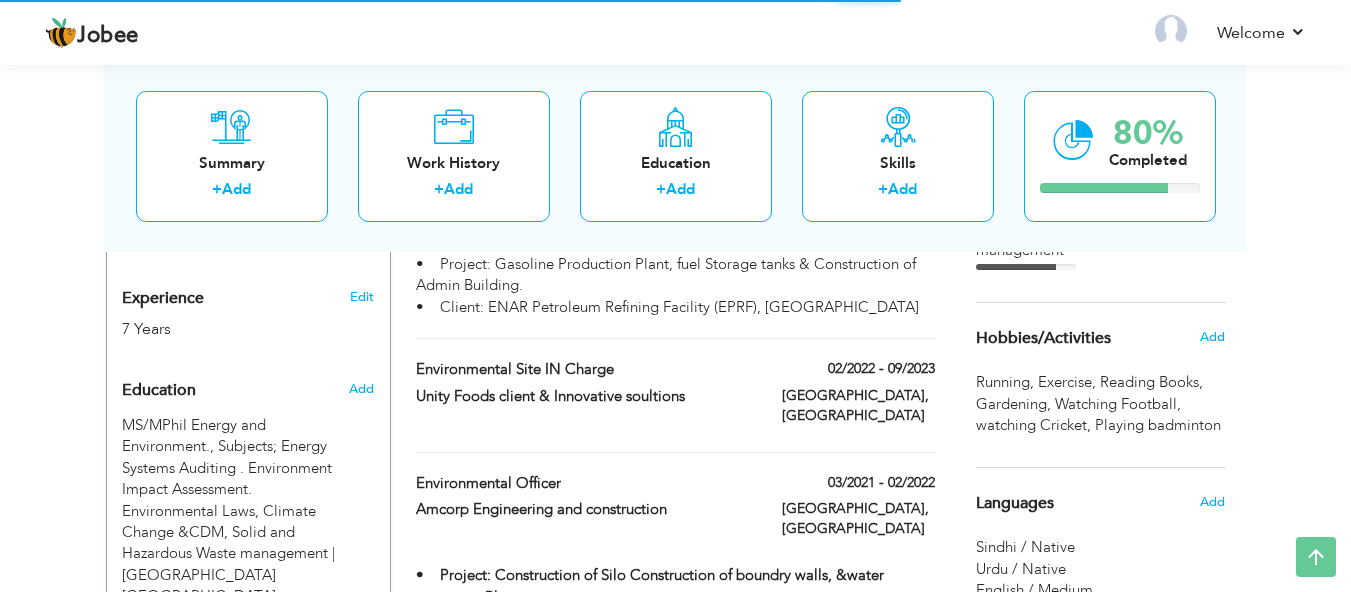 scroll, scrollTop: 800, scrollLeft: 0, axis: vertical 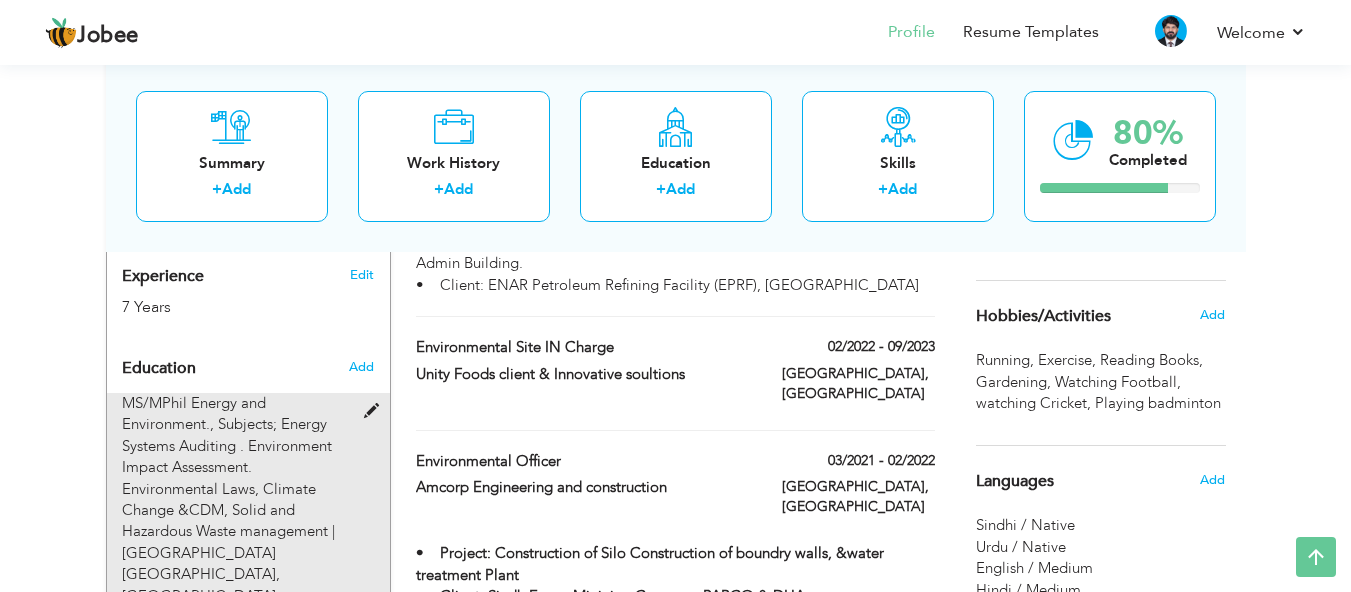 click at bounding box center (376, 411) 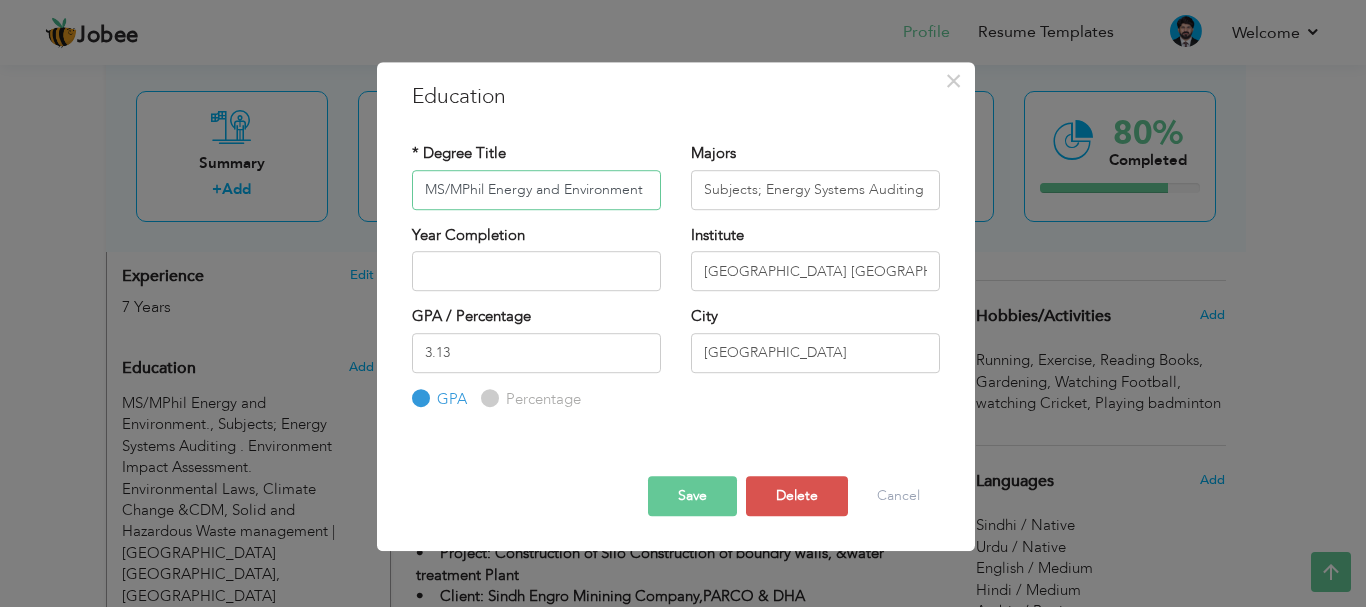 type on "MS/MPhil Energy and Environment." 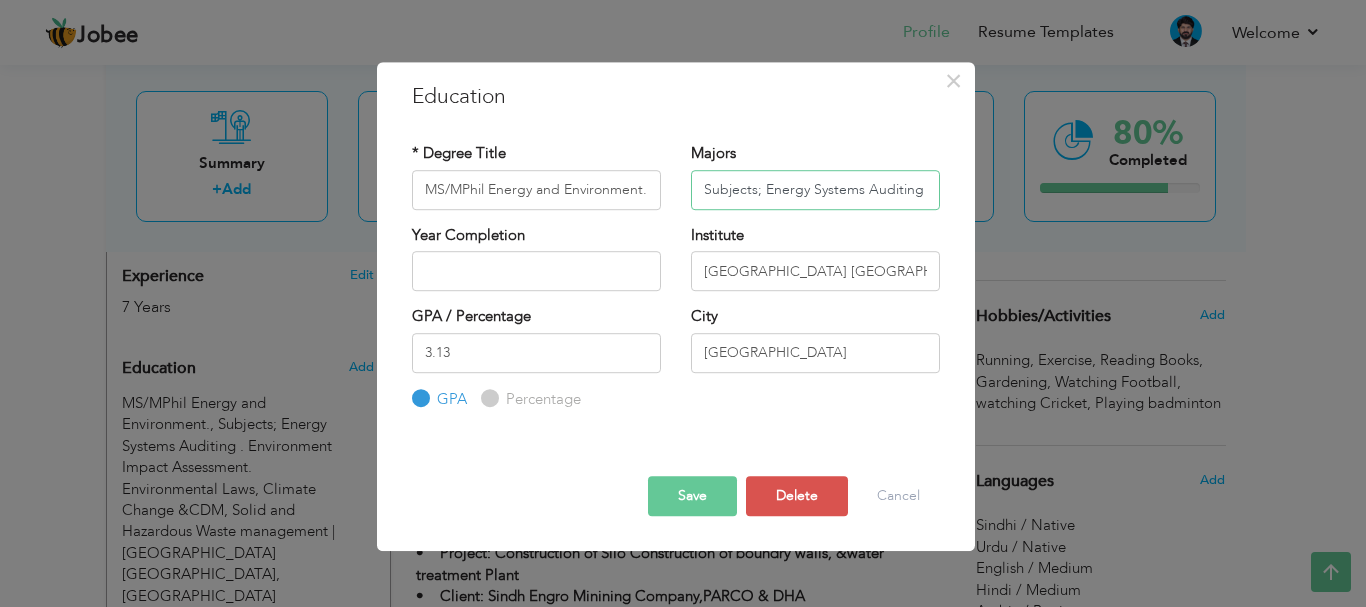 click on "Subjects; Energy Systems Auditing . Environment Impact Assessment. Environmental Laws, Climate Change &CDM, Solid and Hazardous Waste management" at bounding box center [815, 190] 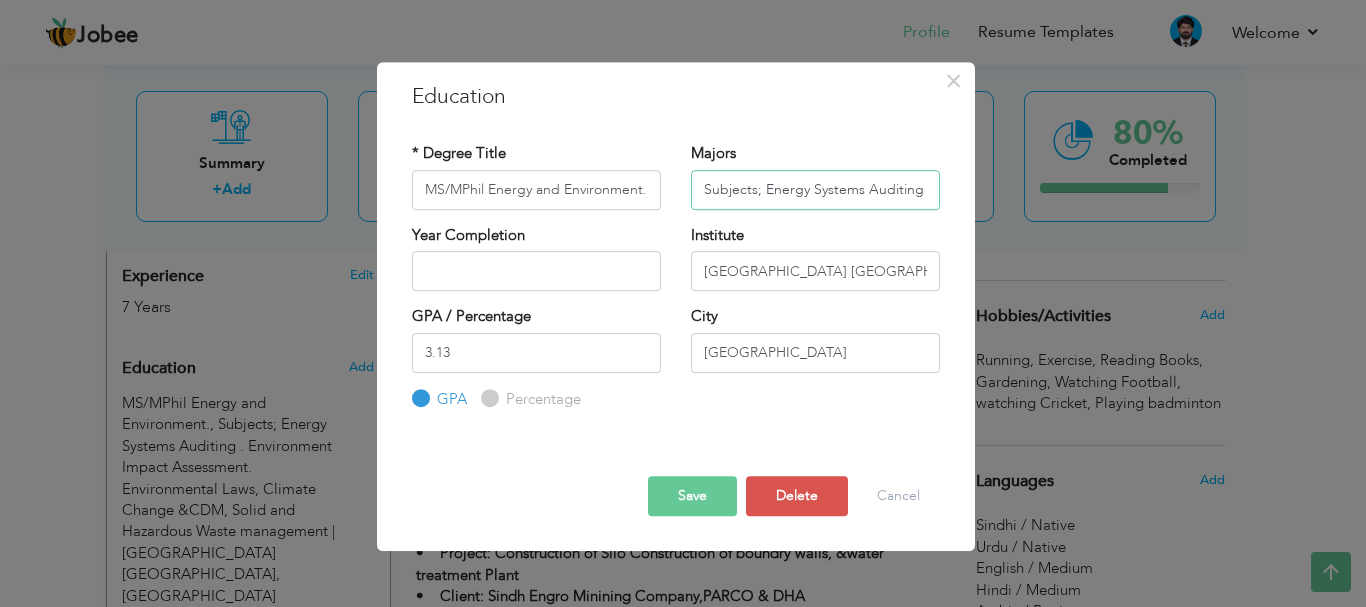 type on "Subjects; Energy Systems Auditing . Environment Impact Assessment. Environmental Laws, Climate Change &CDM, Solid and Hazardous Waste management" 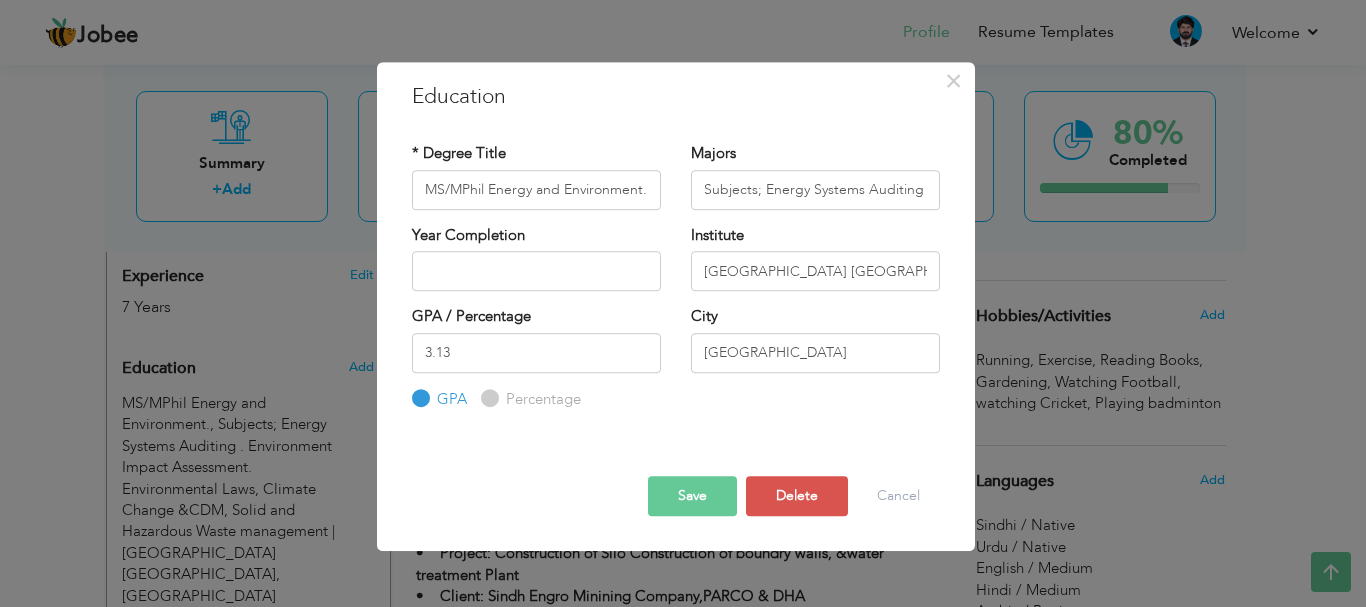 click on "Save" at bounding box center (692, 496) 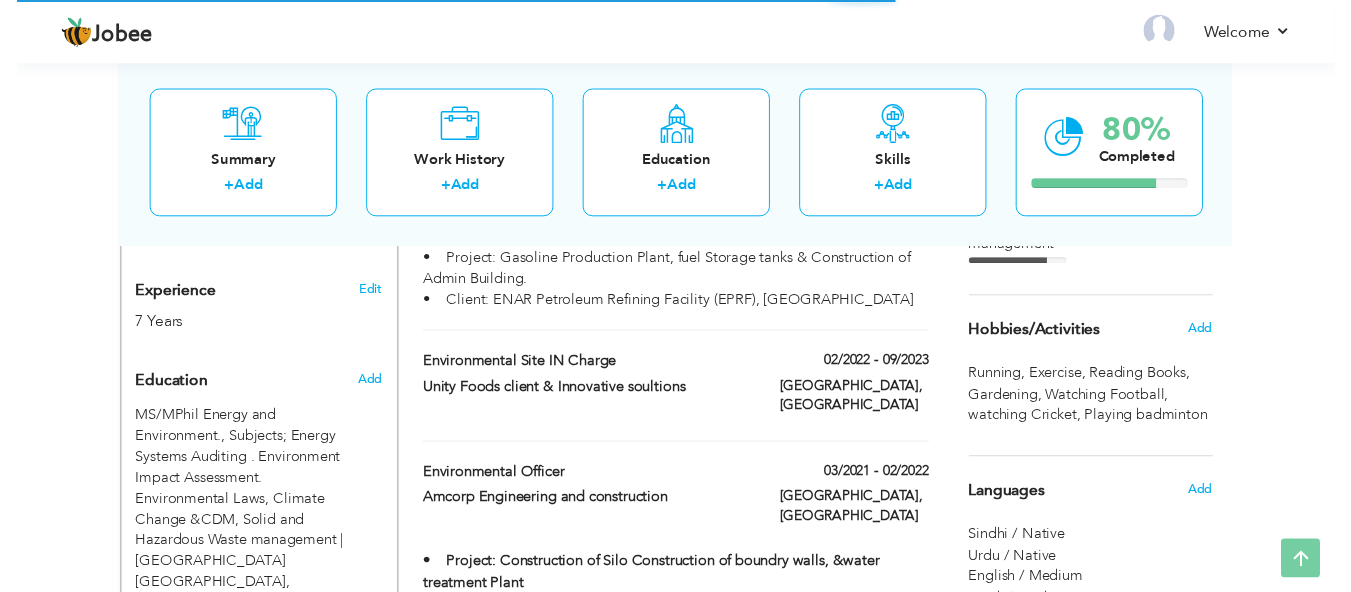 scroll, scrollTop: 778, scrollLeft: 0, axis: vertical 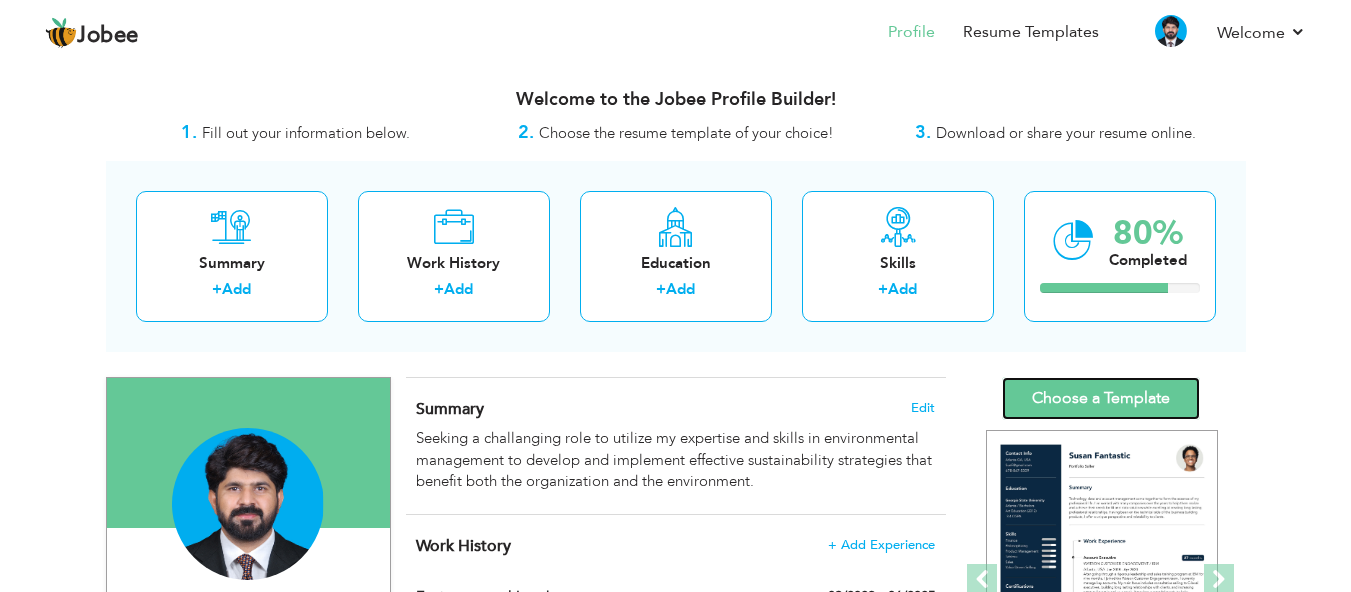 click on "Choose a Template" at bounding box center [1101, 398] 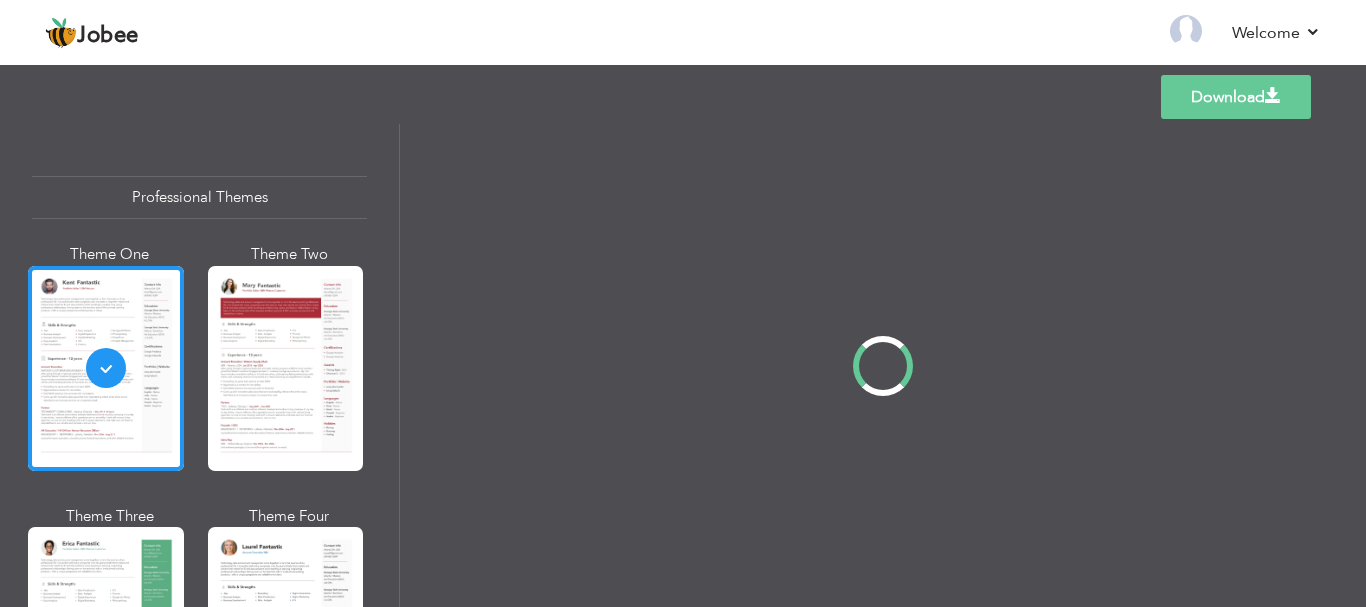 scroll, scrollTop: 0, scrollLeft: 0, axis: both 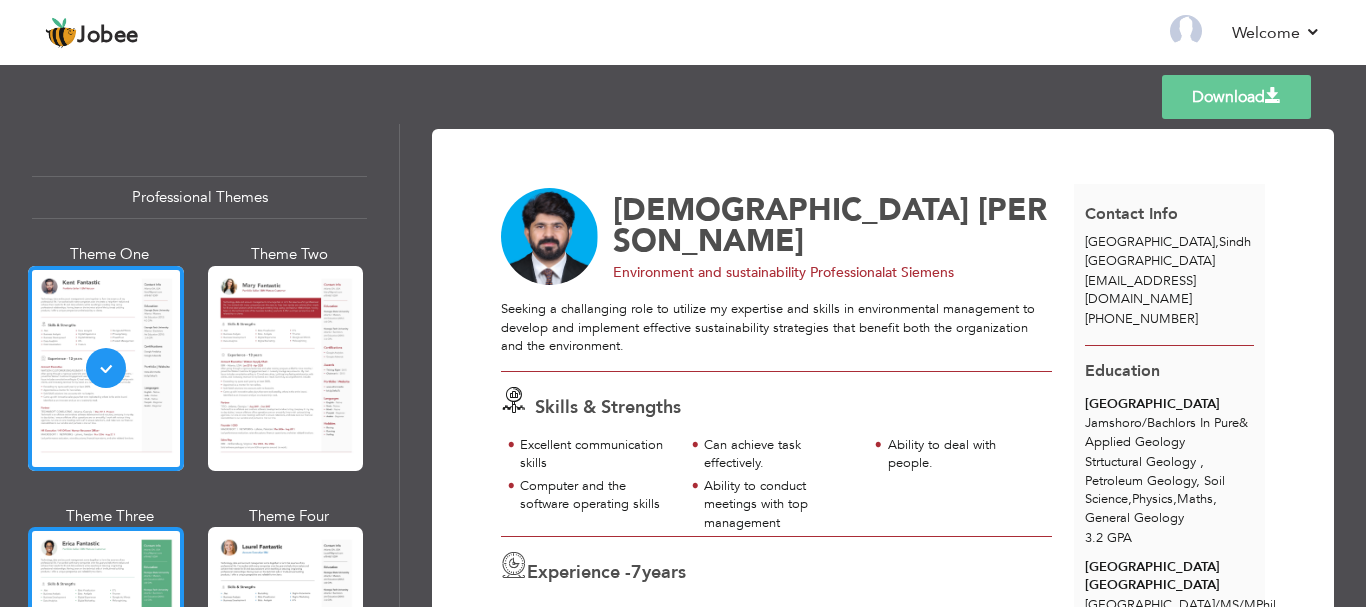 click at bounding box center [106, 629] 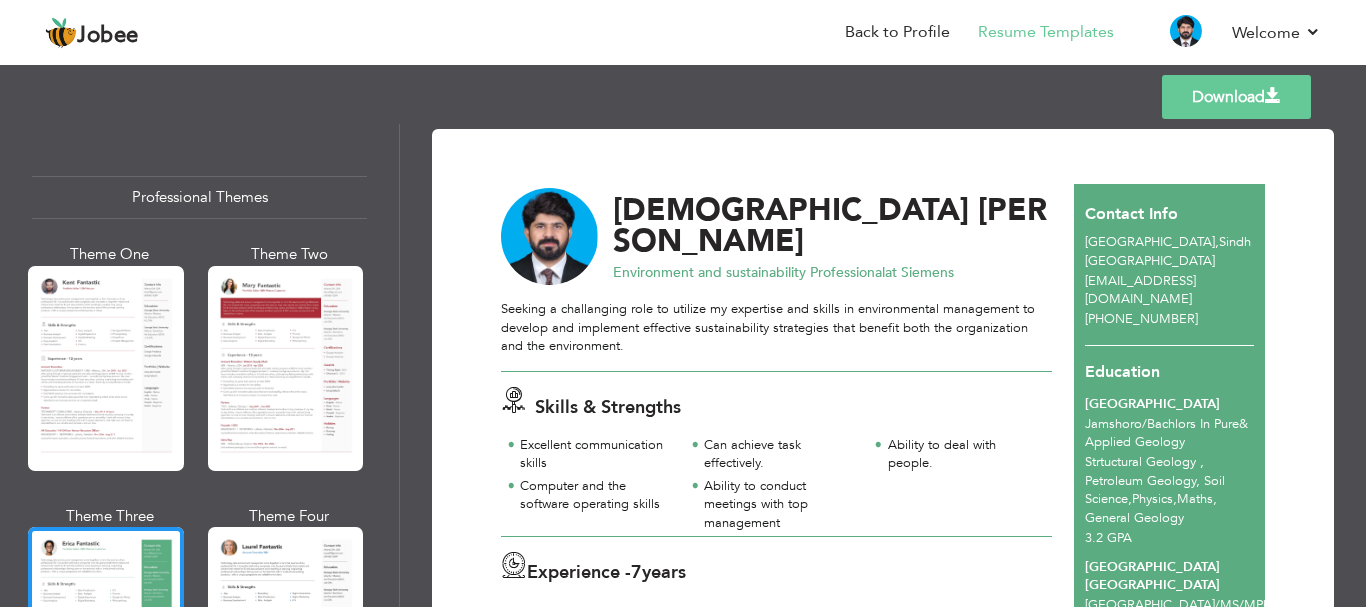 scroll, scrollTop: 100, scrollLeft: 0, axis: vertical 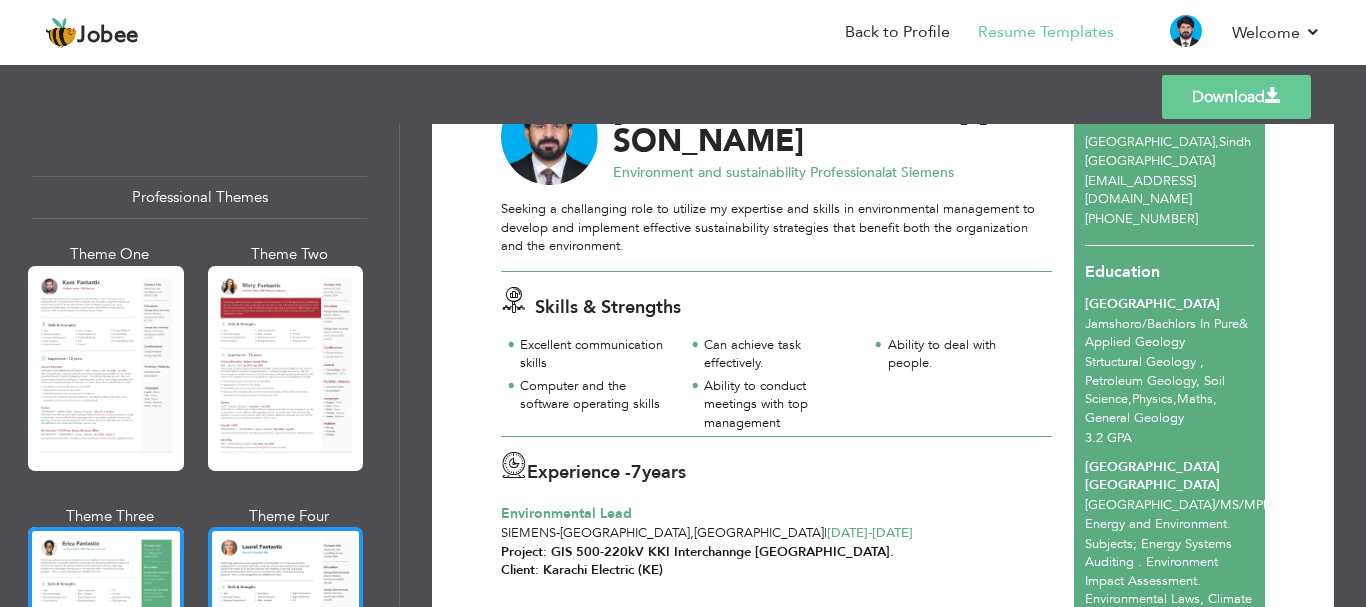 click at bounding box center (286, 629) 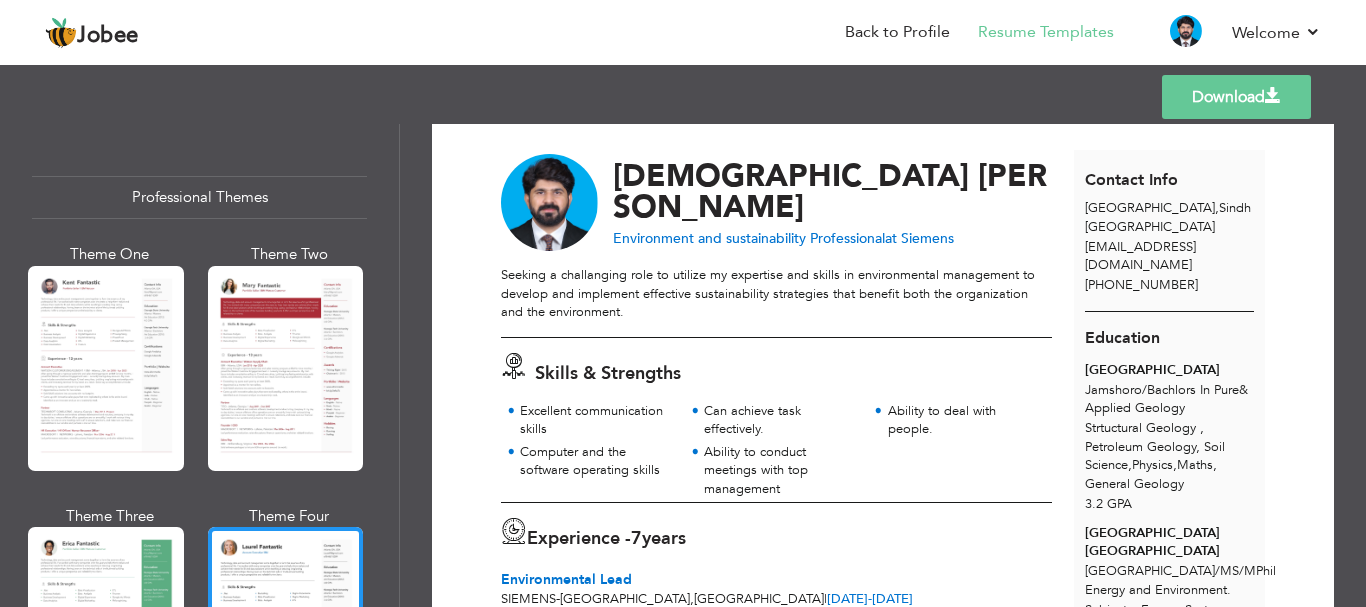 scroll, scrollTop: 0, scrollLeft: 0, axis: both 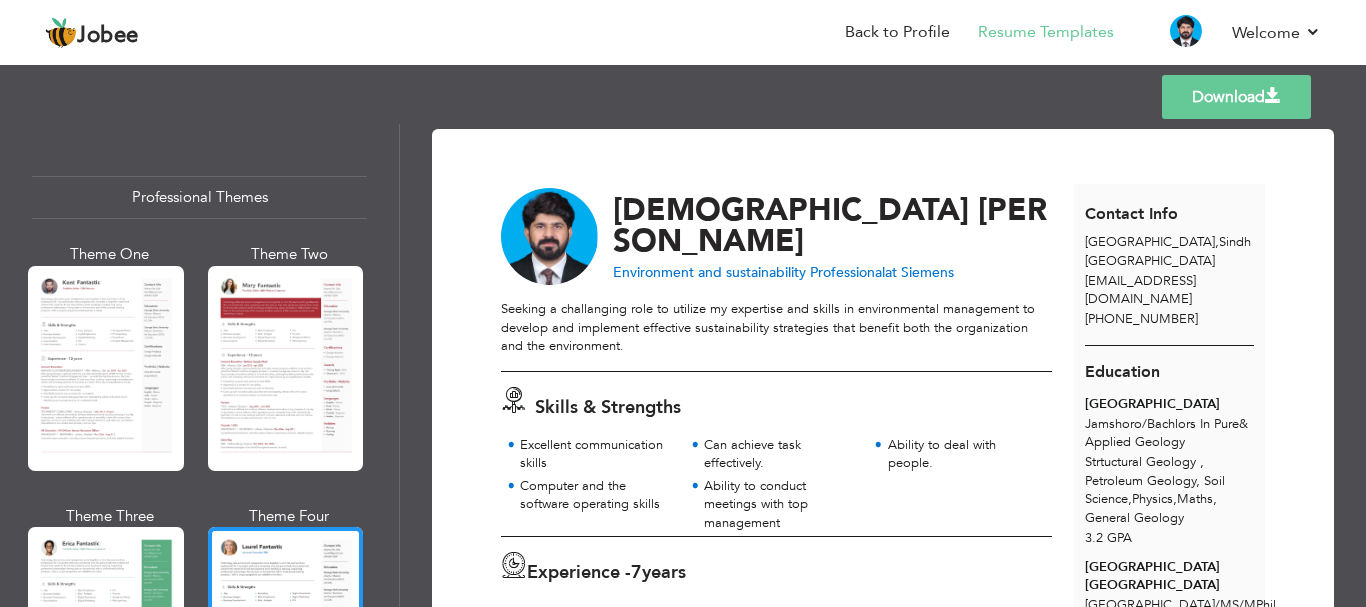 click on "Download" at bounding box center (1236, 97) 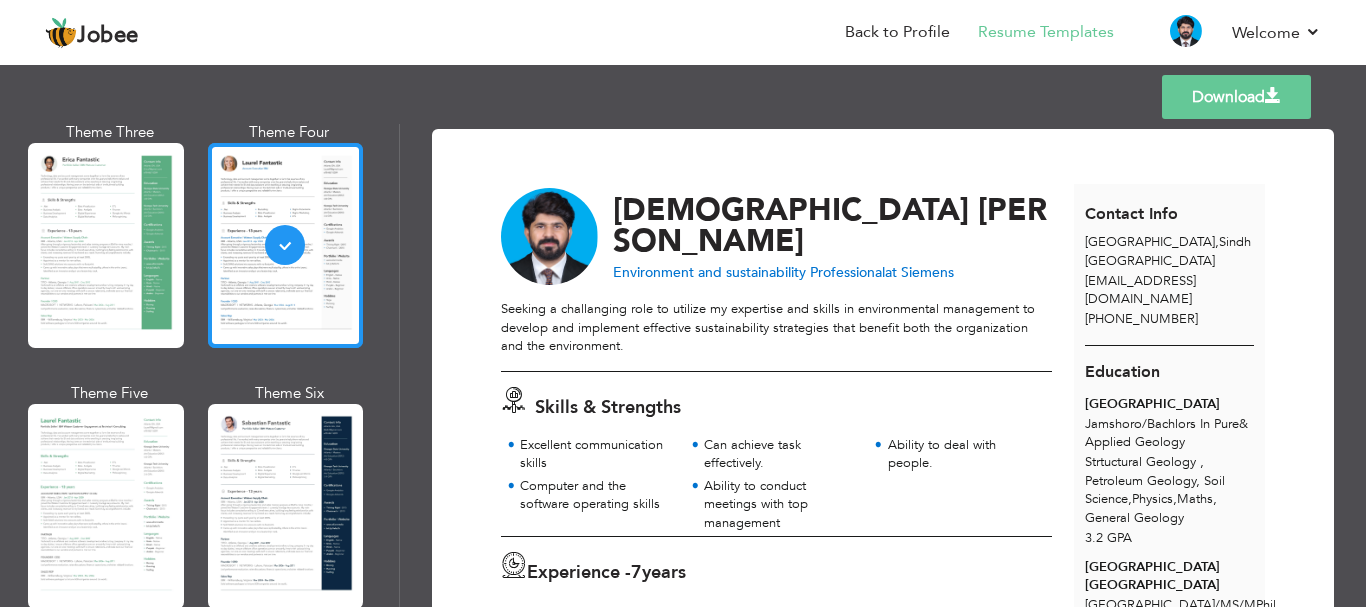 scroll, scrollTop: 400, scrollLeft: 0, axis: vertical 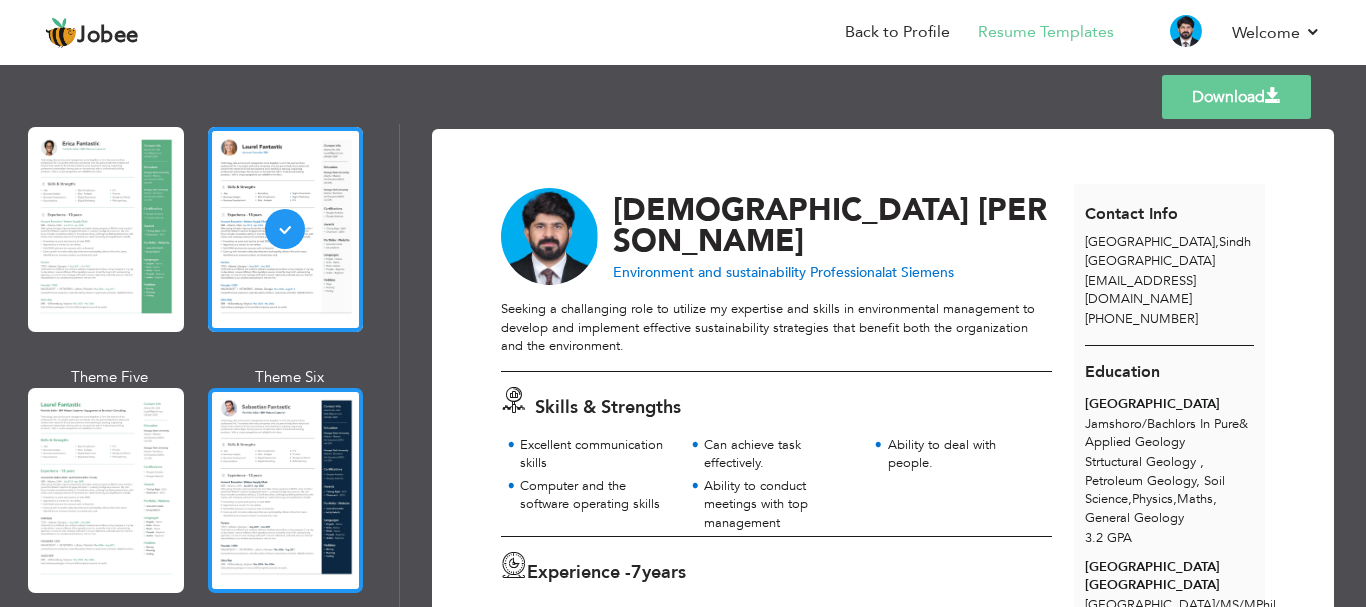 click at bounding box center [286, 490] 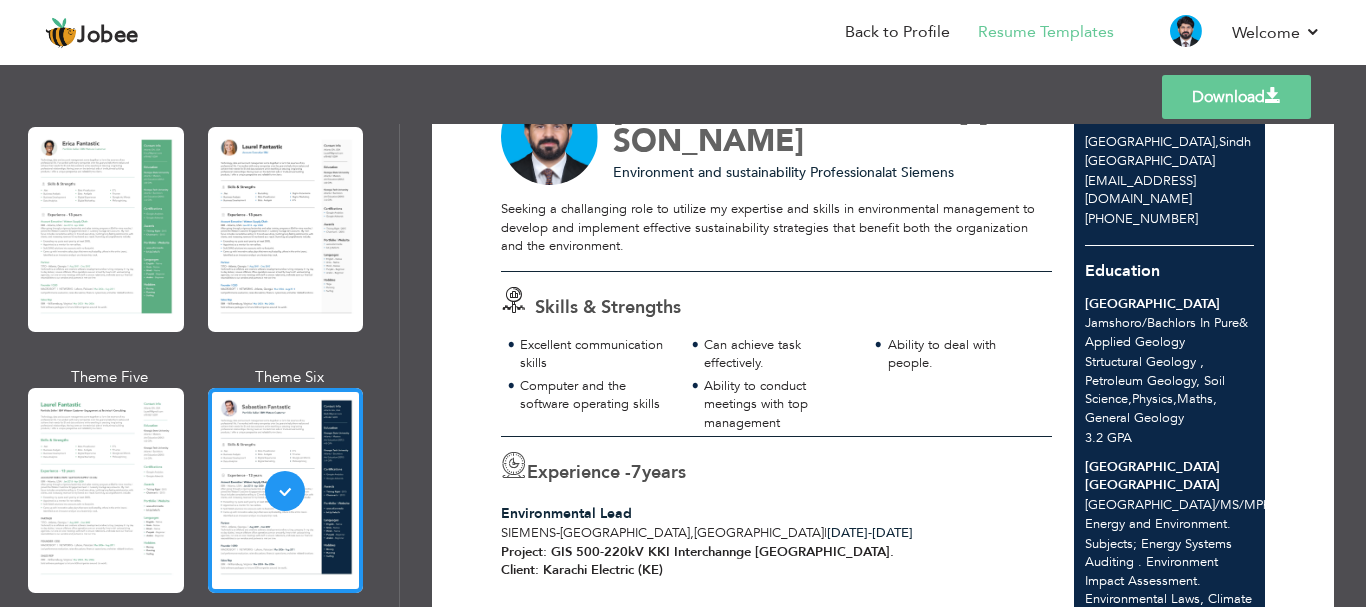 scroll, scrollTop: 0, scrollLeft: 0, axis: both 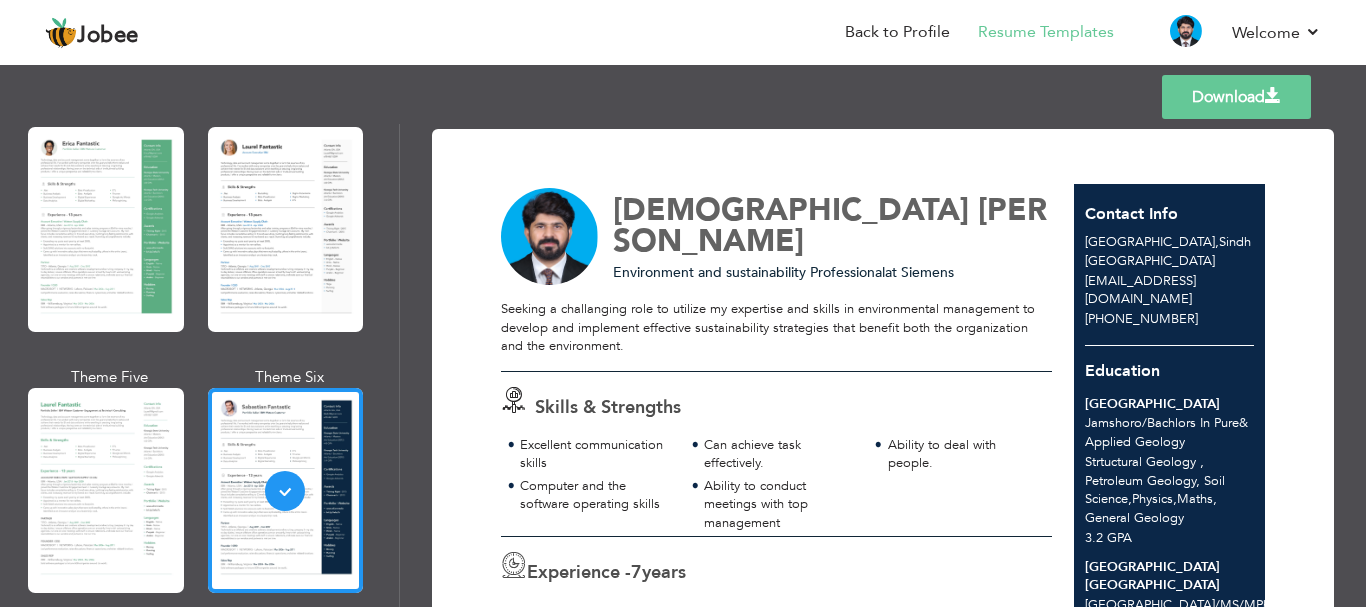 click at bounding box center [1273, 96] 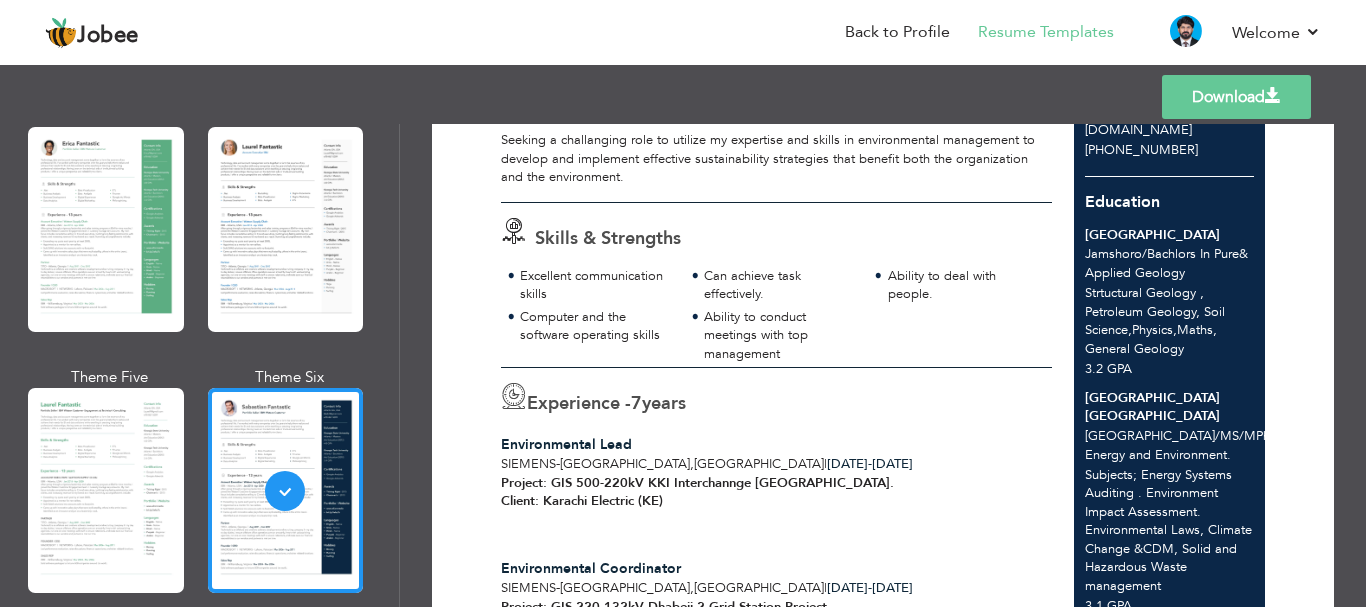 scroll, scrollTop: 200, scrollLeft: 0, axis: vertical 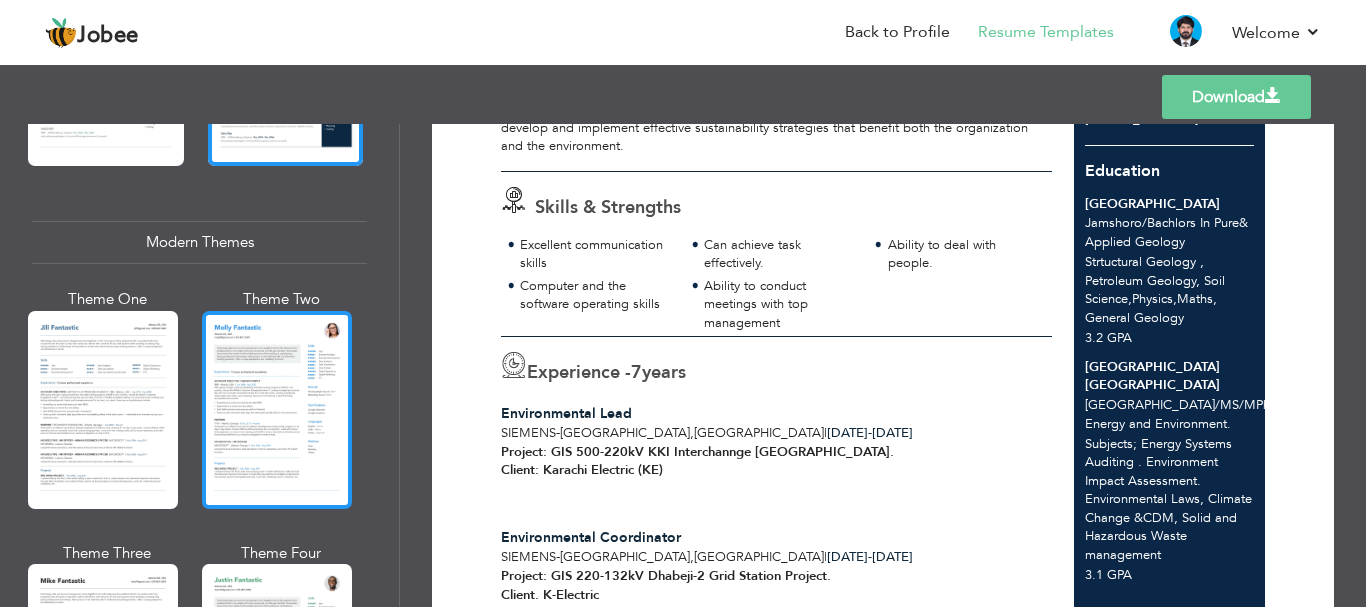 click at bounding box center (277, 410) 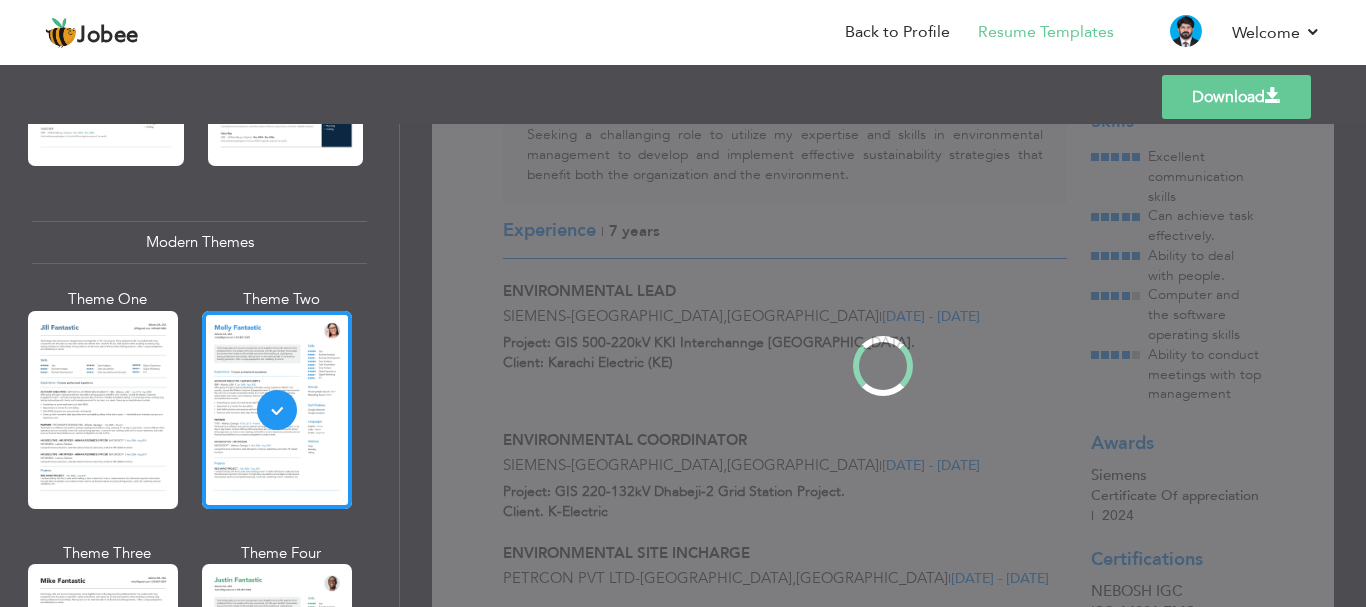 scroll, scrollTop: 0, scrollLeft: 0, axis: both 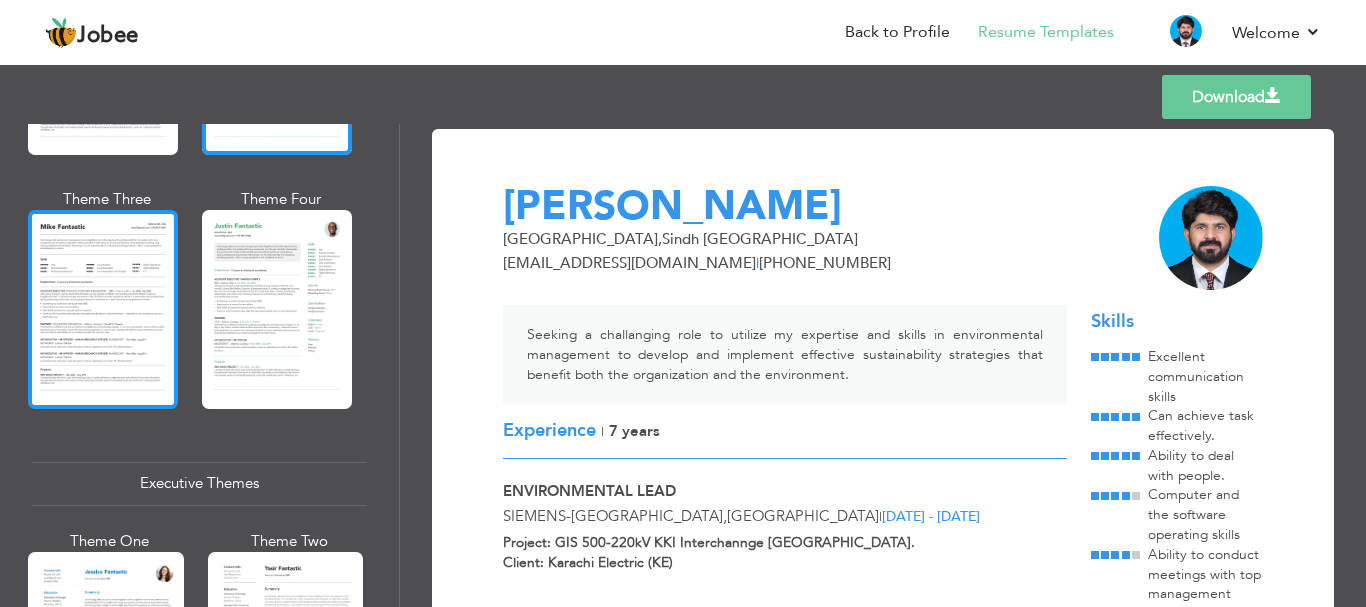 click at bounding box center [103, 309] 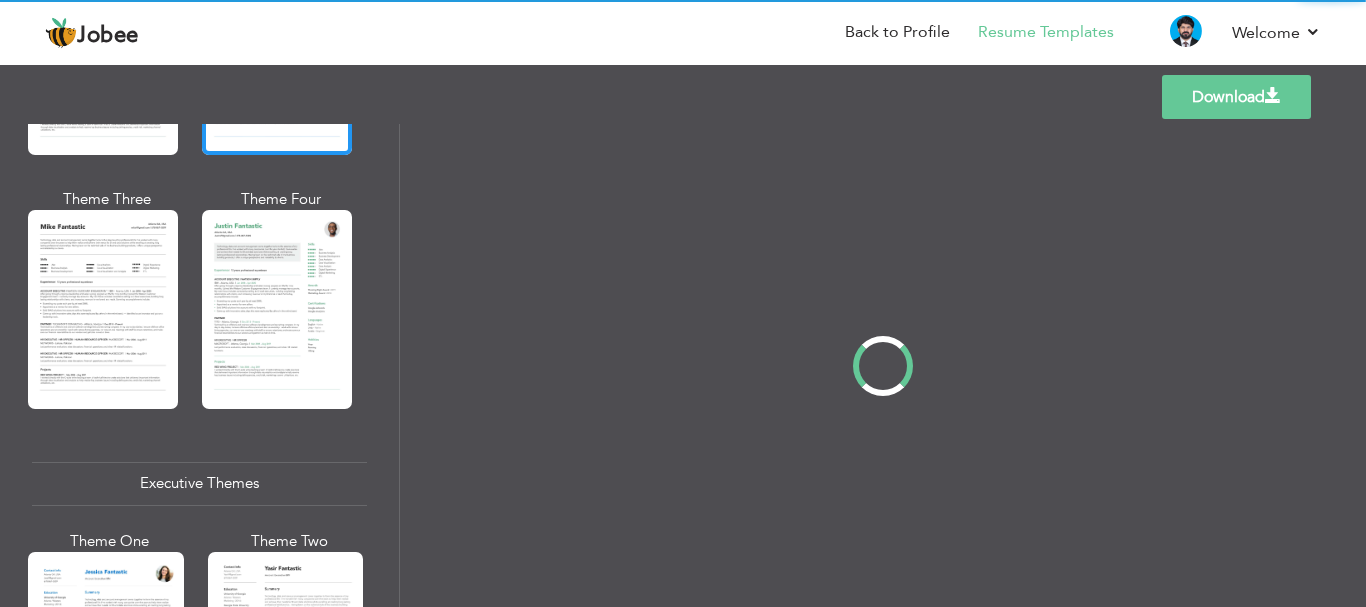 click on "Professional Themes
Theme One
Theme Two
Theme Three
Theme Four" at bounding box center [683, 365] 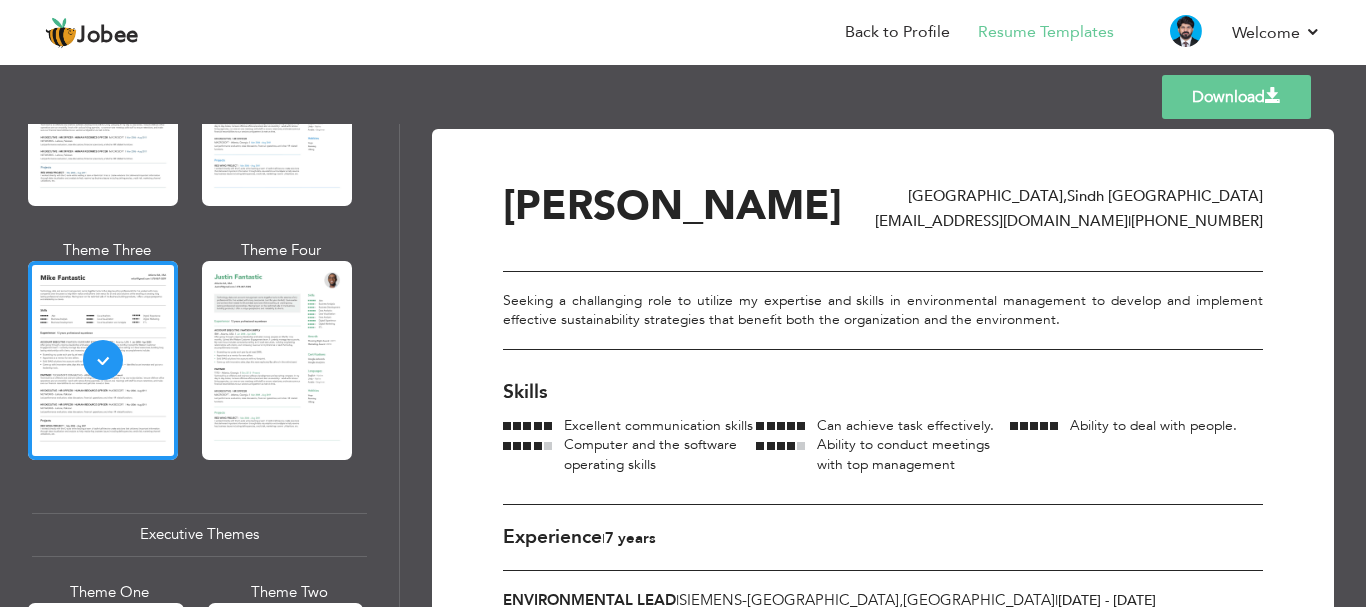 scroll, scrollTop: 1105, scrollLeft: 0, axis: vertical 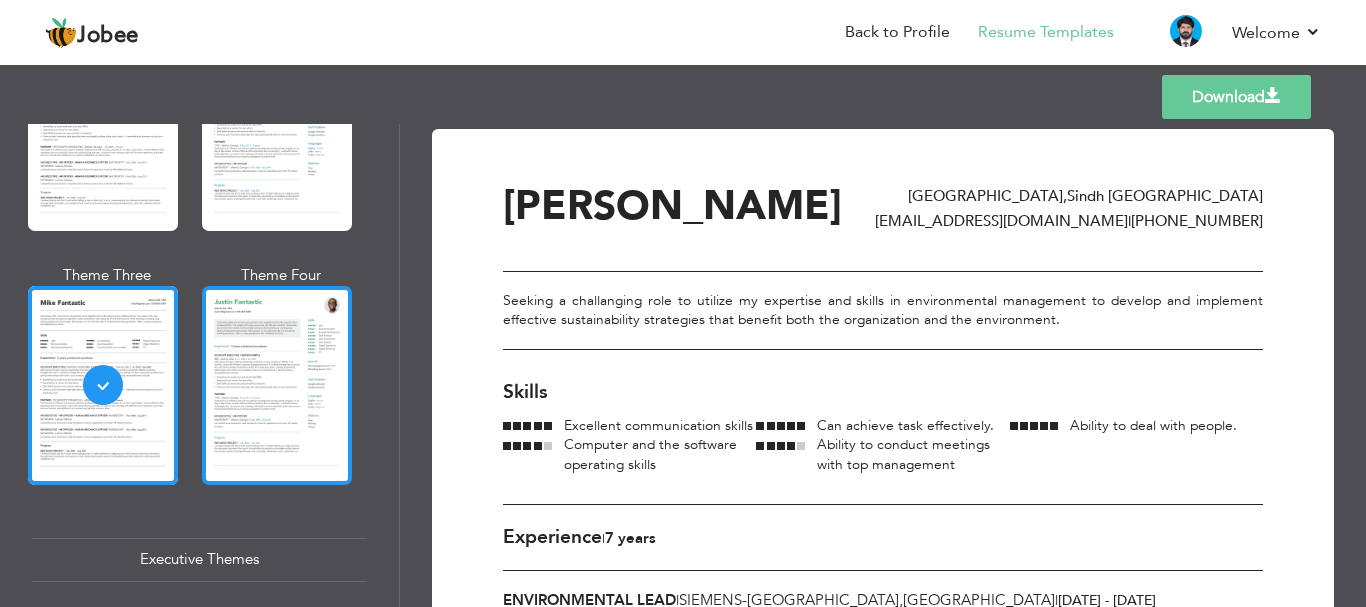 click at bounding box center (277, 385) 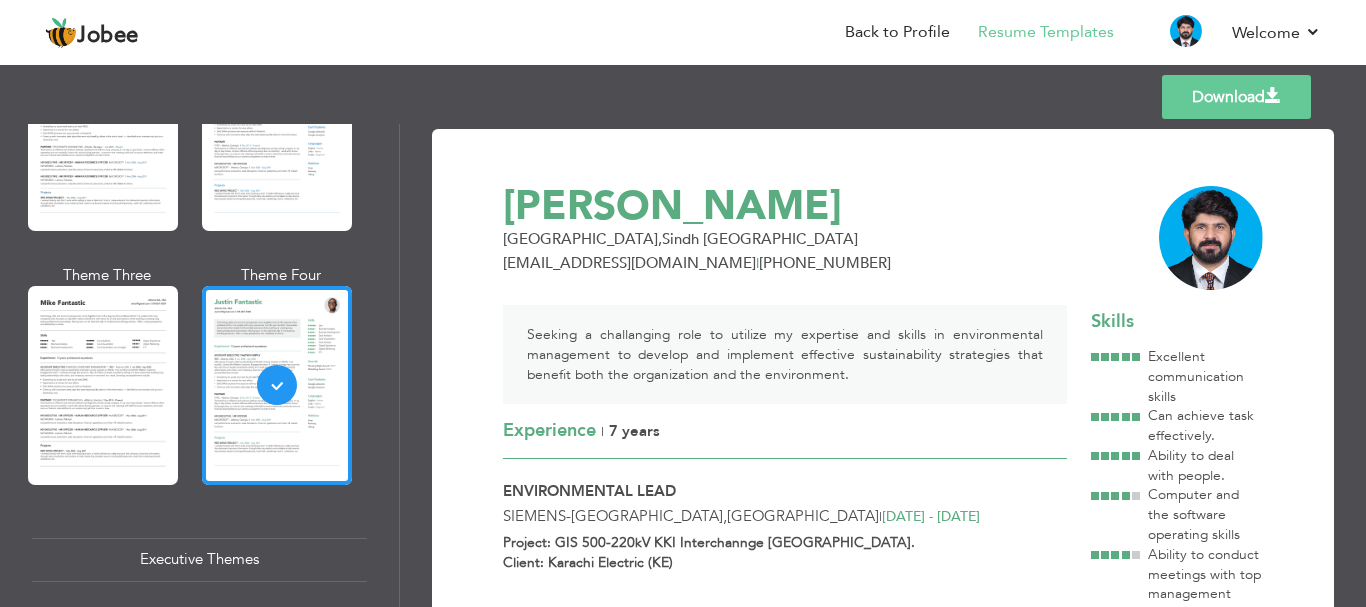 click at bounding box center [1273, 96] 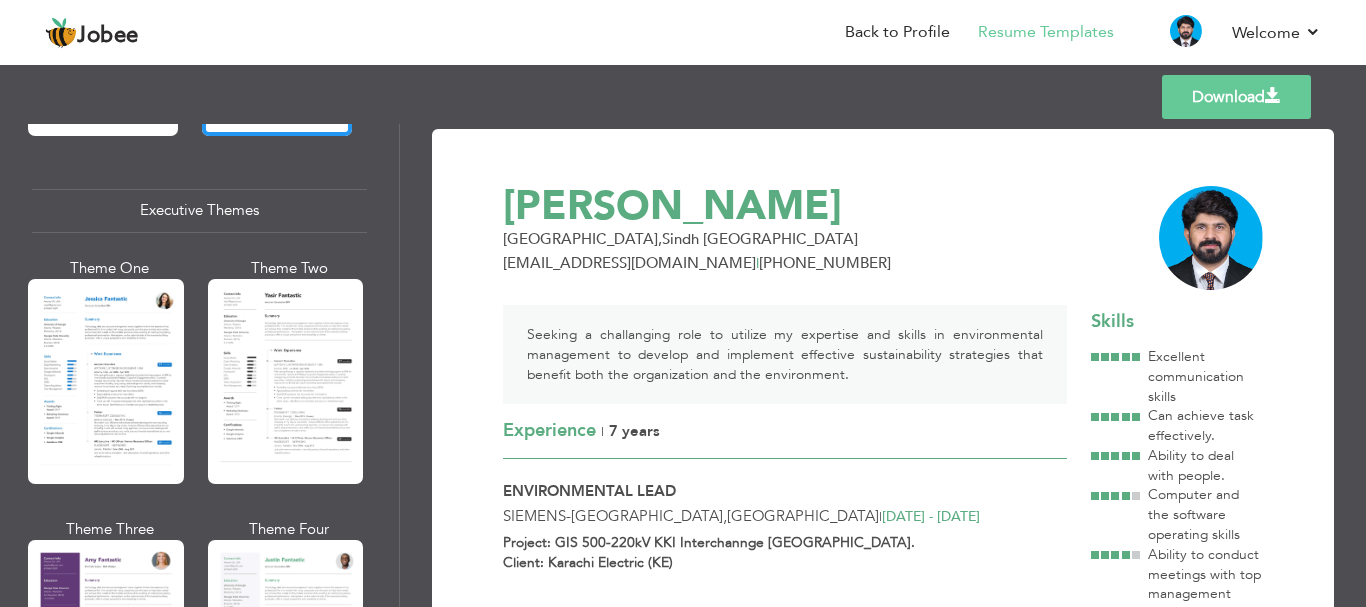 scroll, scrollTop: 1505, scrollLeft: 0, axis: vertical 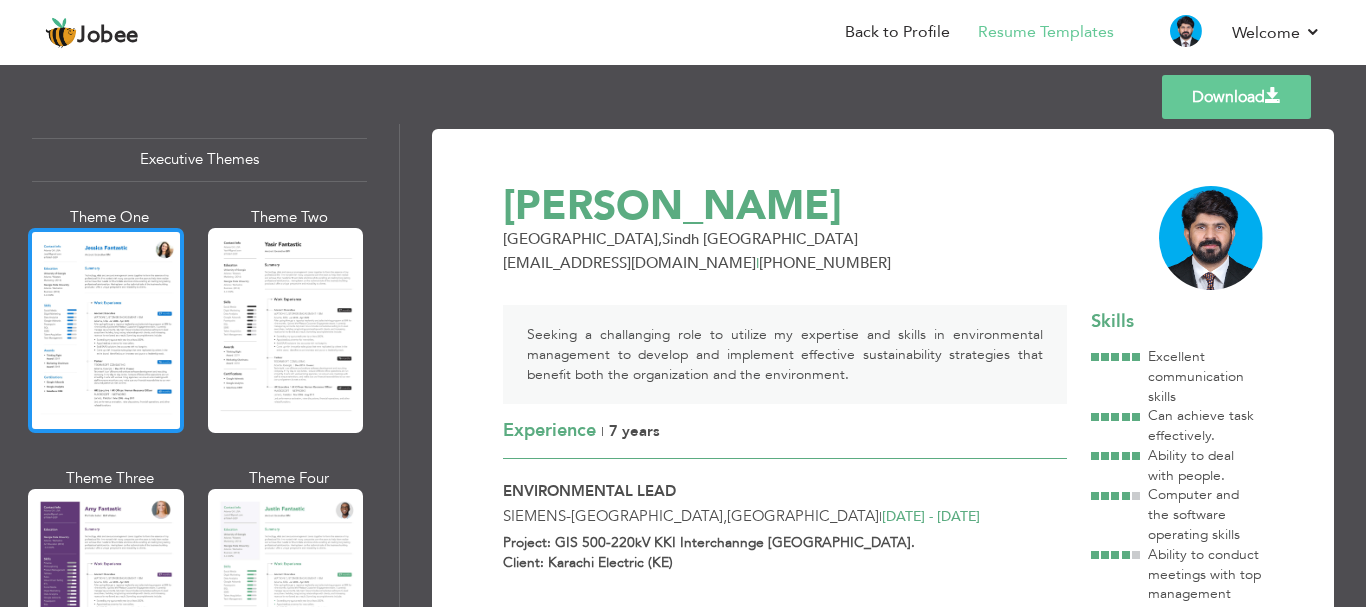 click at bounding box center (106, 330) 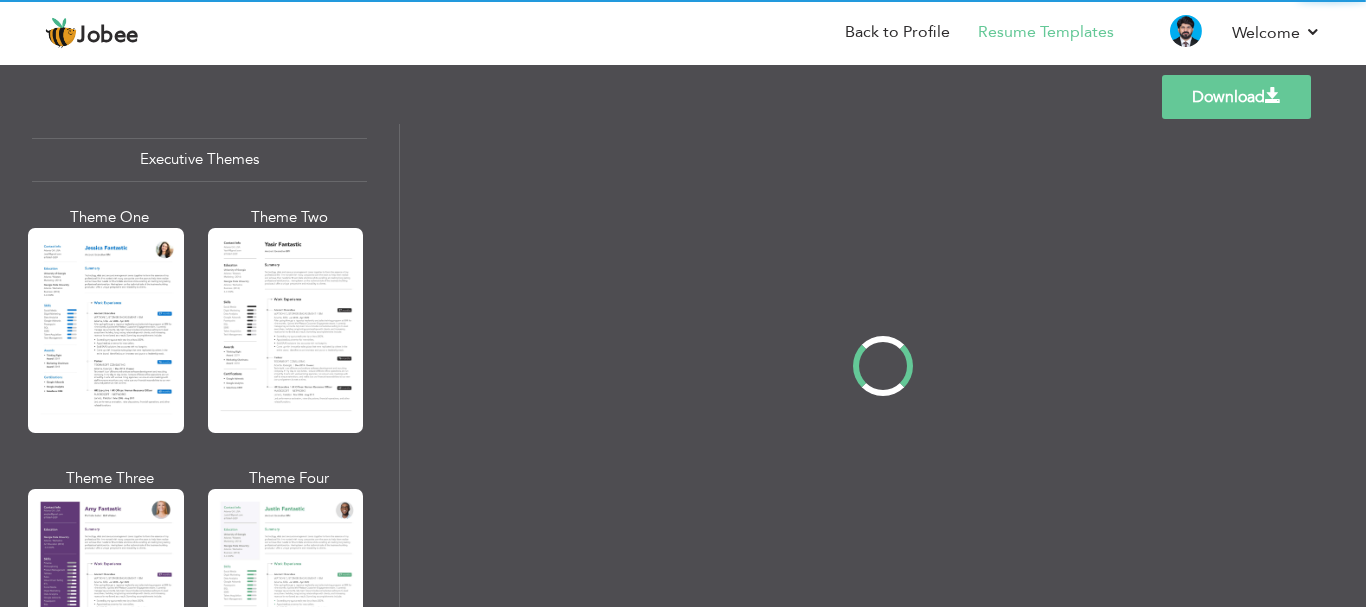 scroll, scrollTop: 1503, scrollLeft: 0, axis: vertical 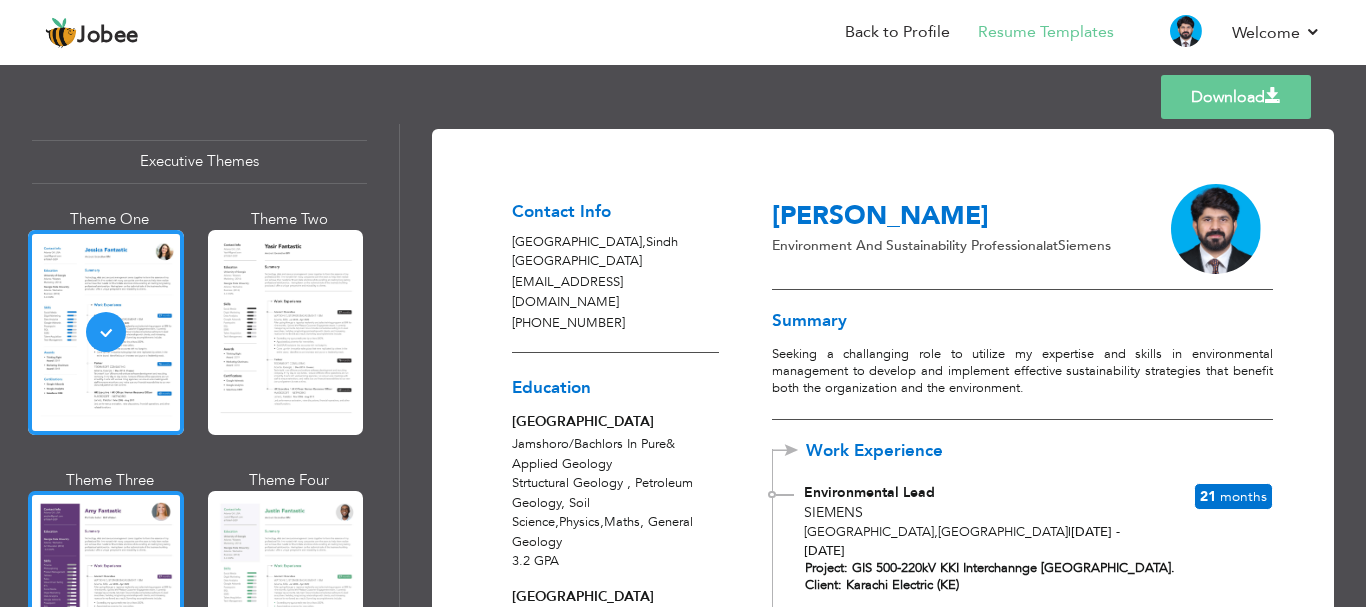 click at bounding box center [106, 593] 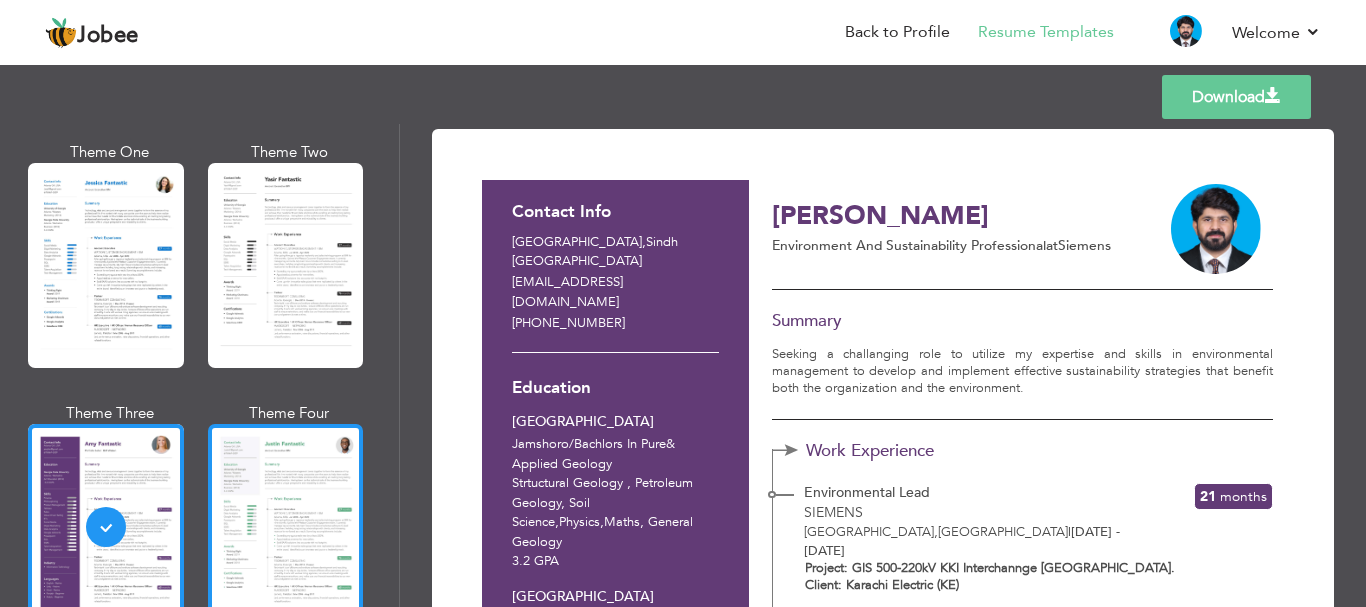 scroll, scrollTop: 1605, scrollLeft: 0, axis: vertical 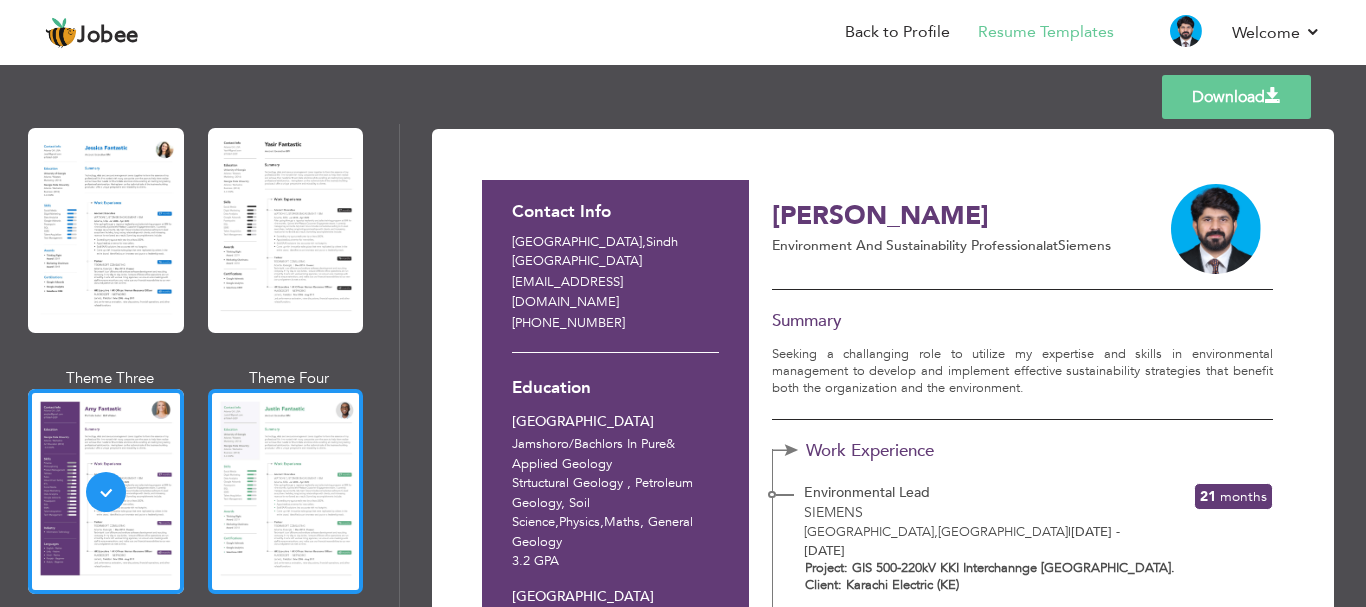 click at bounding box center (286, 491) 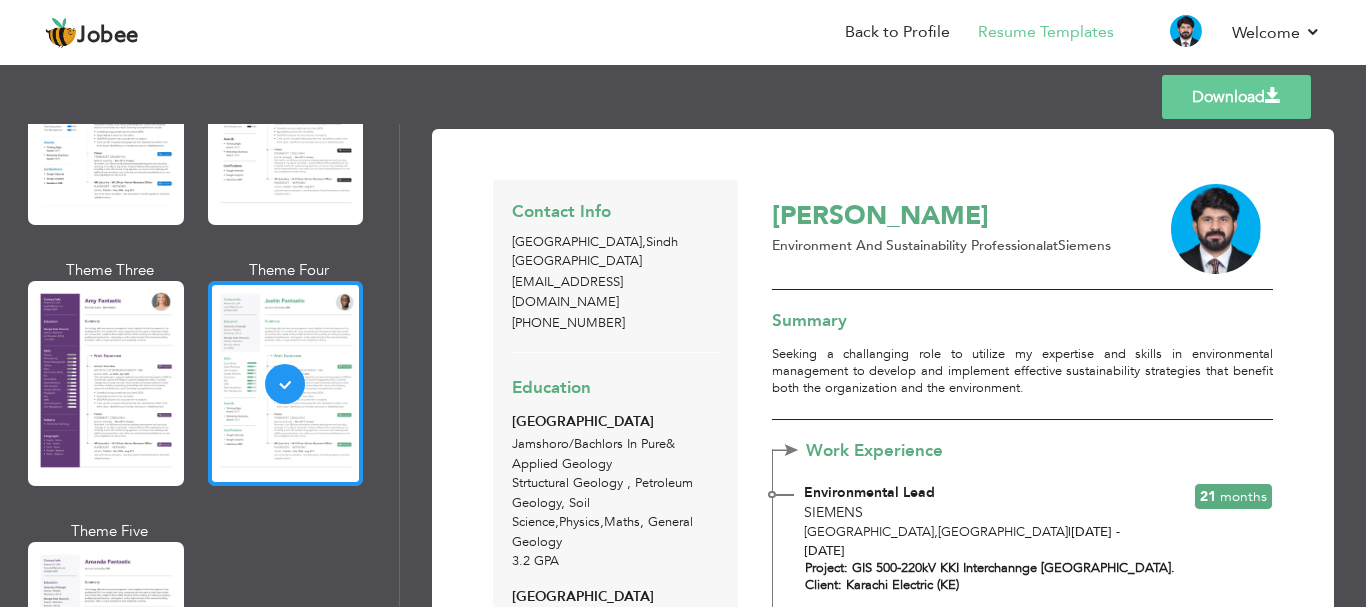 scroll, scrollTop: 1805, scrollLeft: 0, axis: vertical 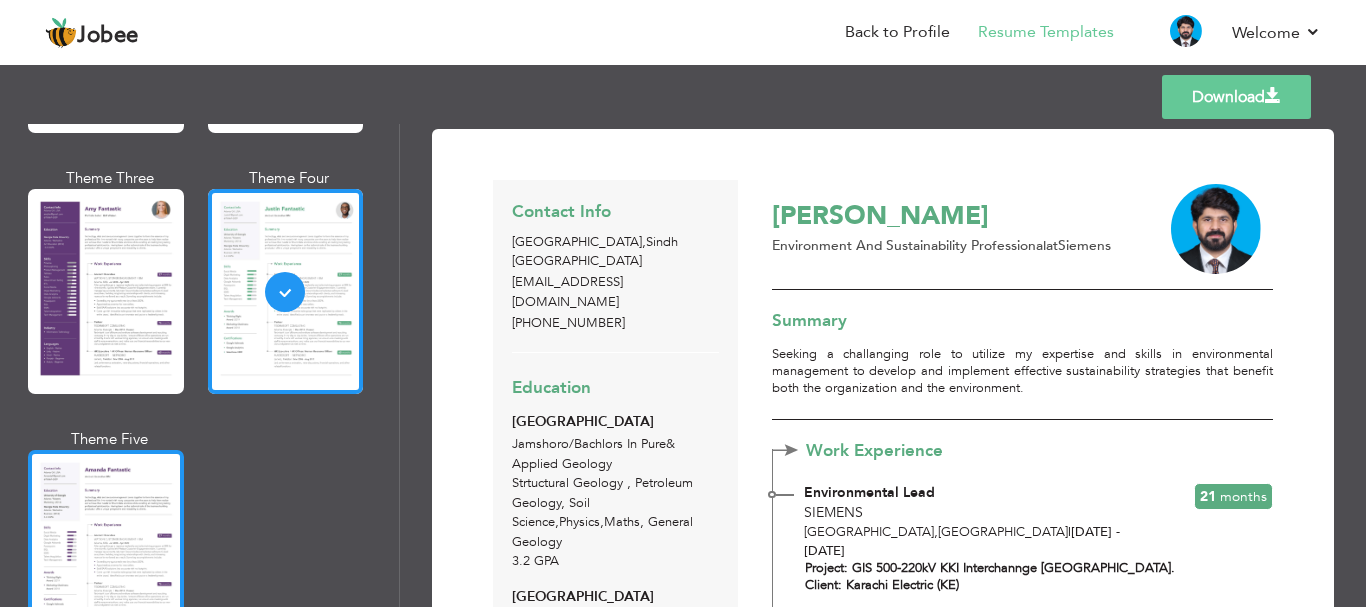 click at bounding box center (106, 552) 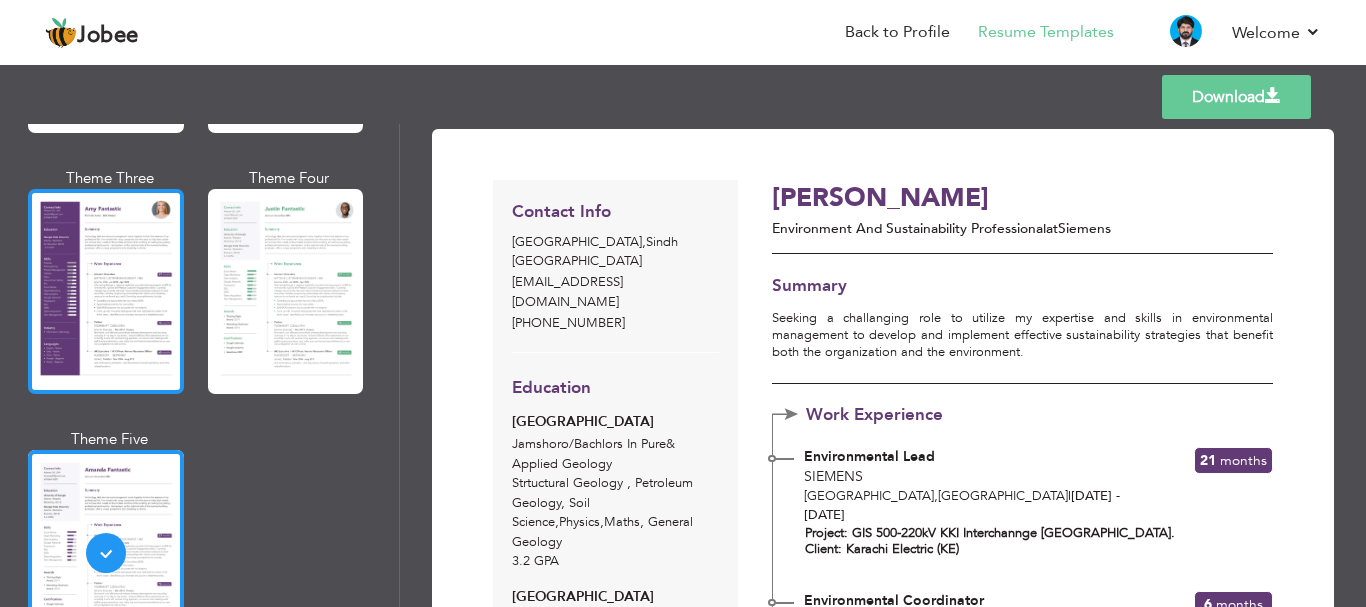 click at bounding box center (106, 291) 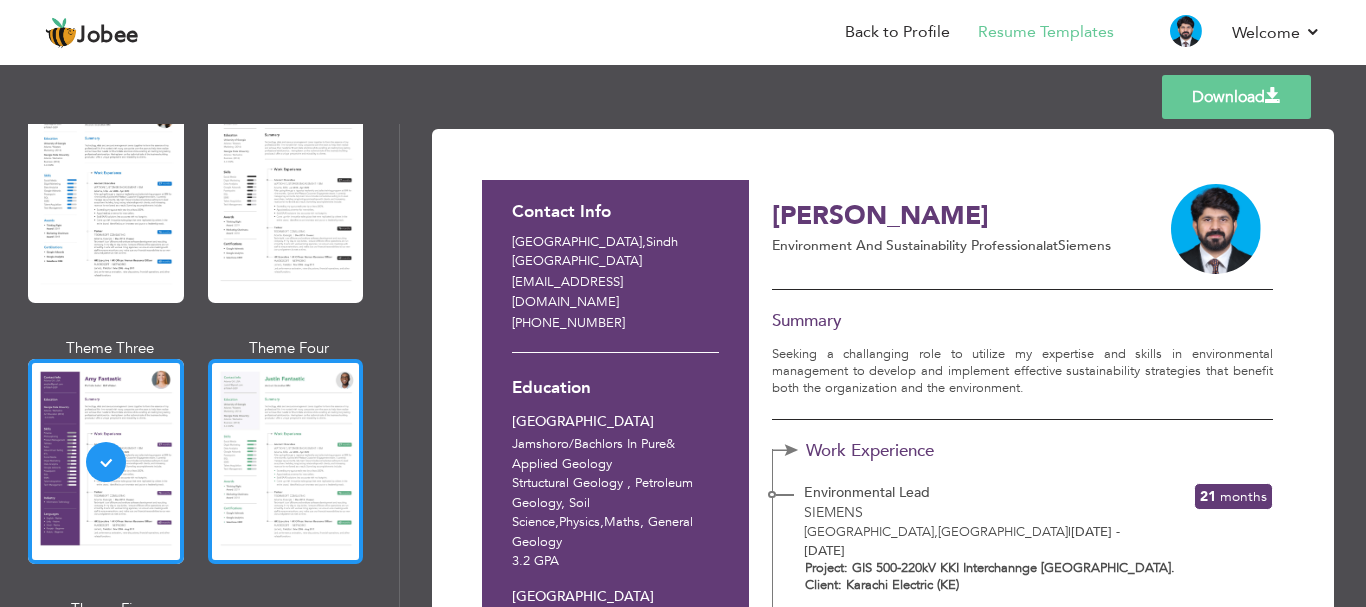 scroll, scrollTop: 1605, scrollLeft: 0, axis: vertical 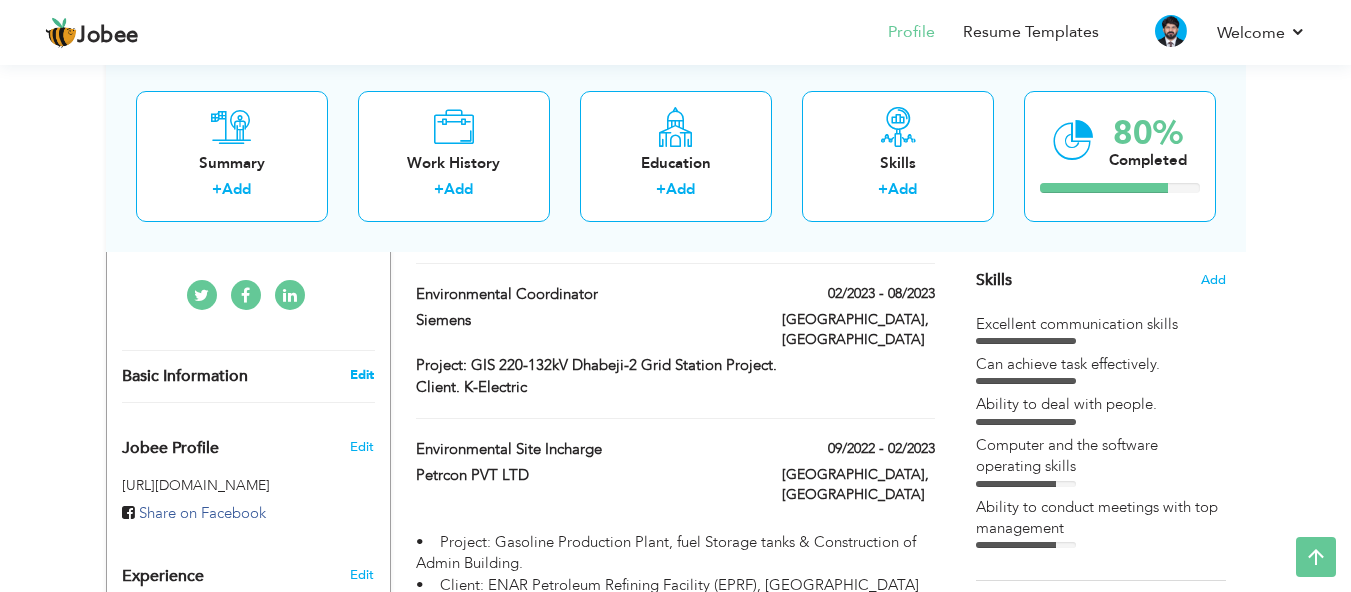 click on "Edit" at bounding box center (362, 375) 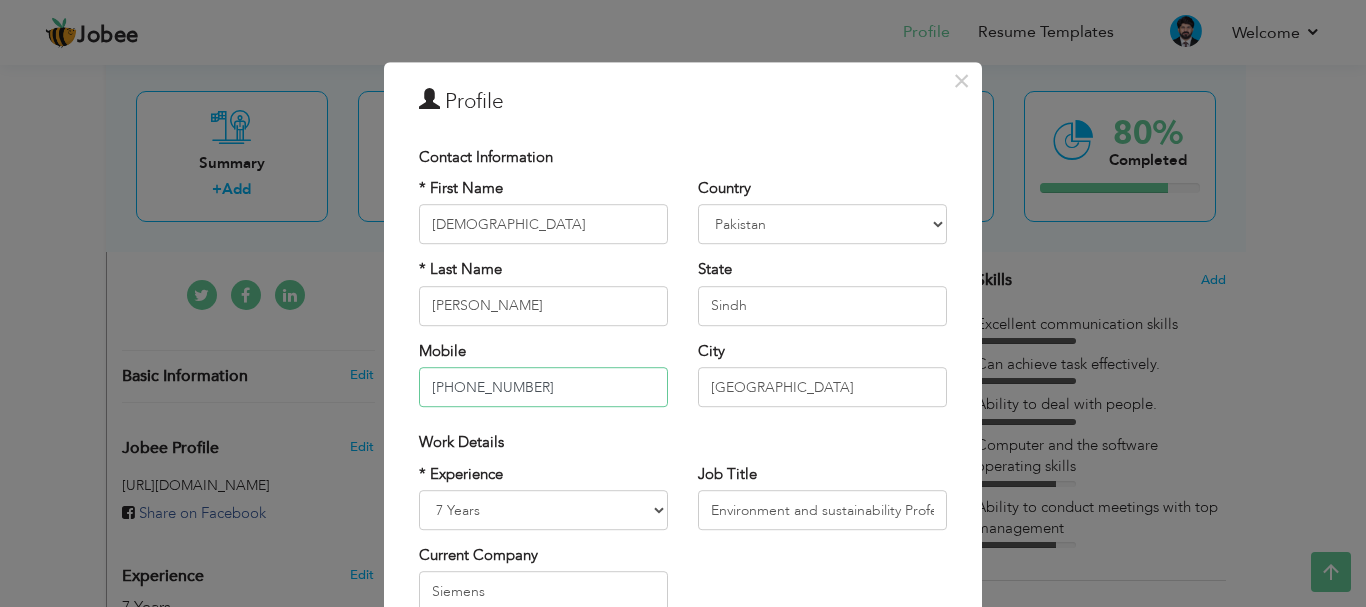 click on "[PHONE_NUMBER]" at bounding box center [543, 387] 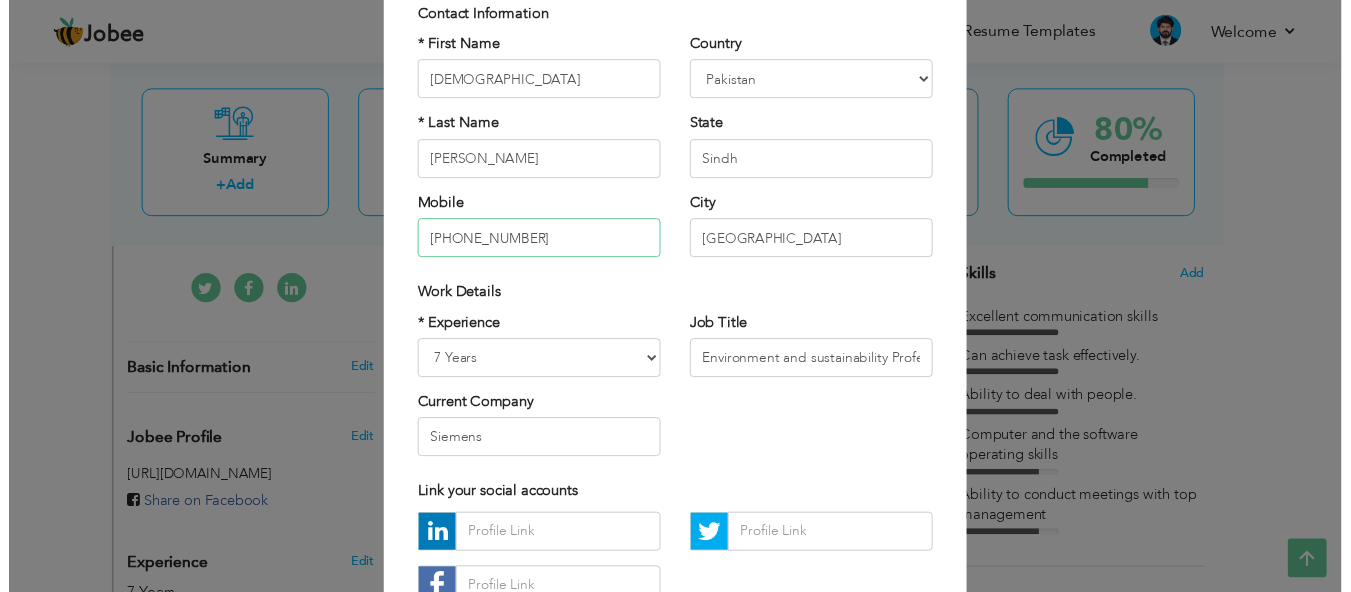 scroll, scrollTop: 292, scrollLeft: 0, axis: vertical 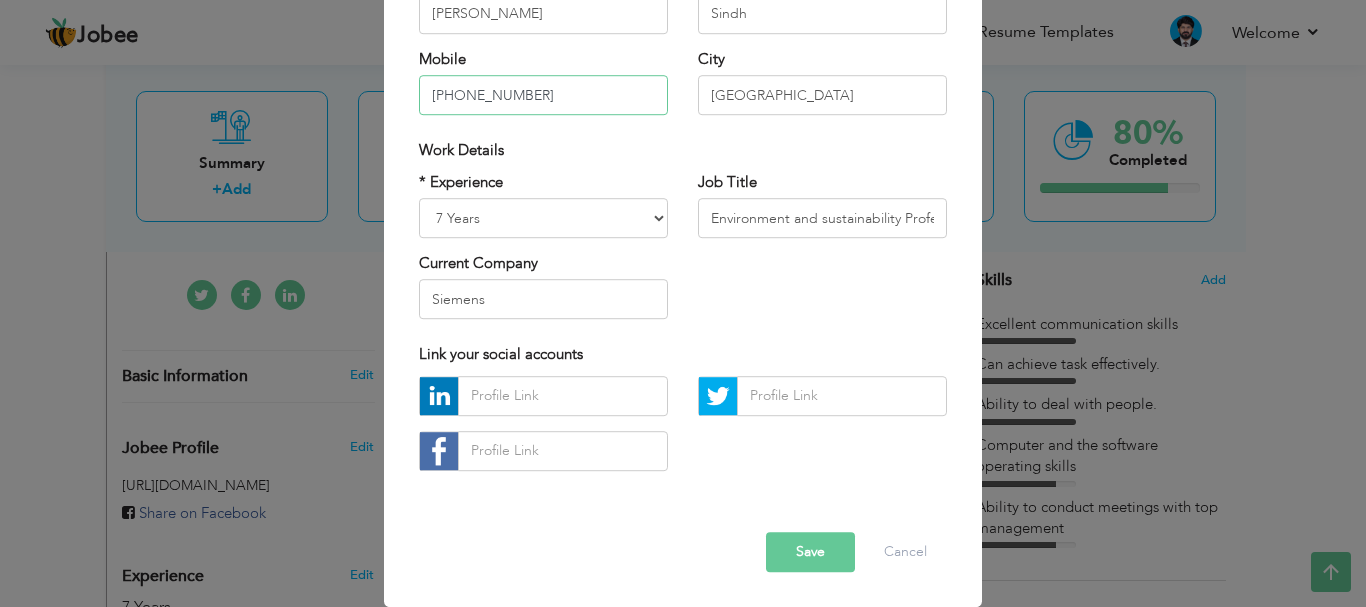 type on "[PHONE_NUMBER]" 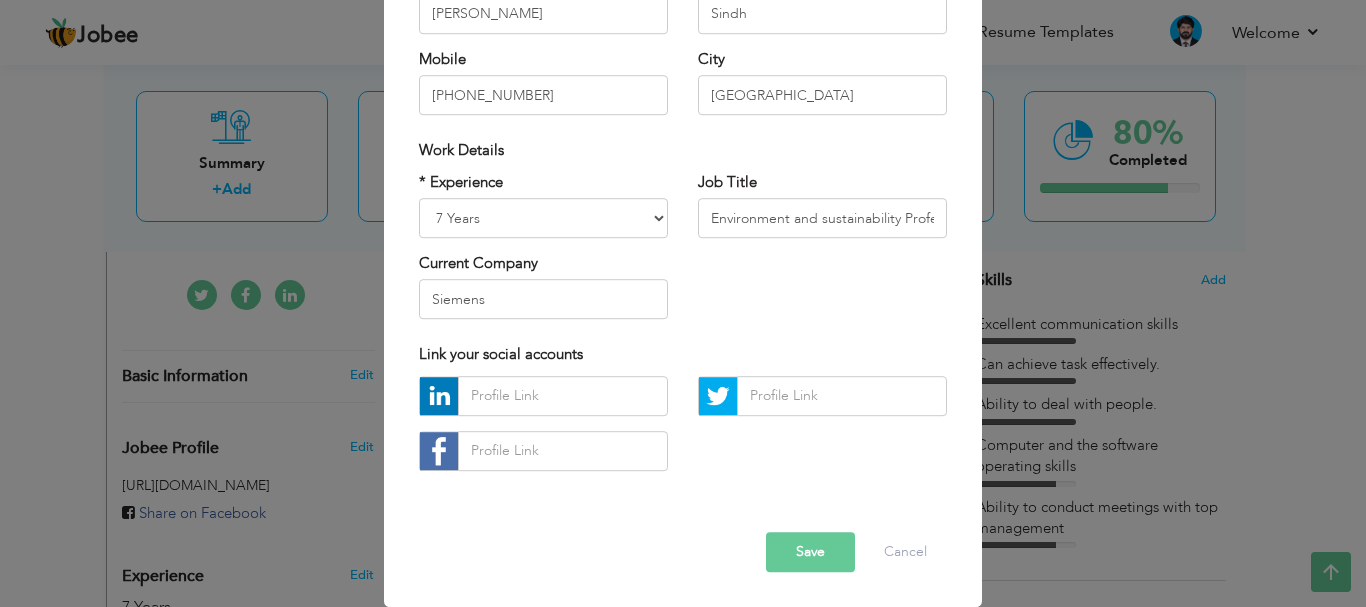 click on "Save" at bounding box center [810, 552] 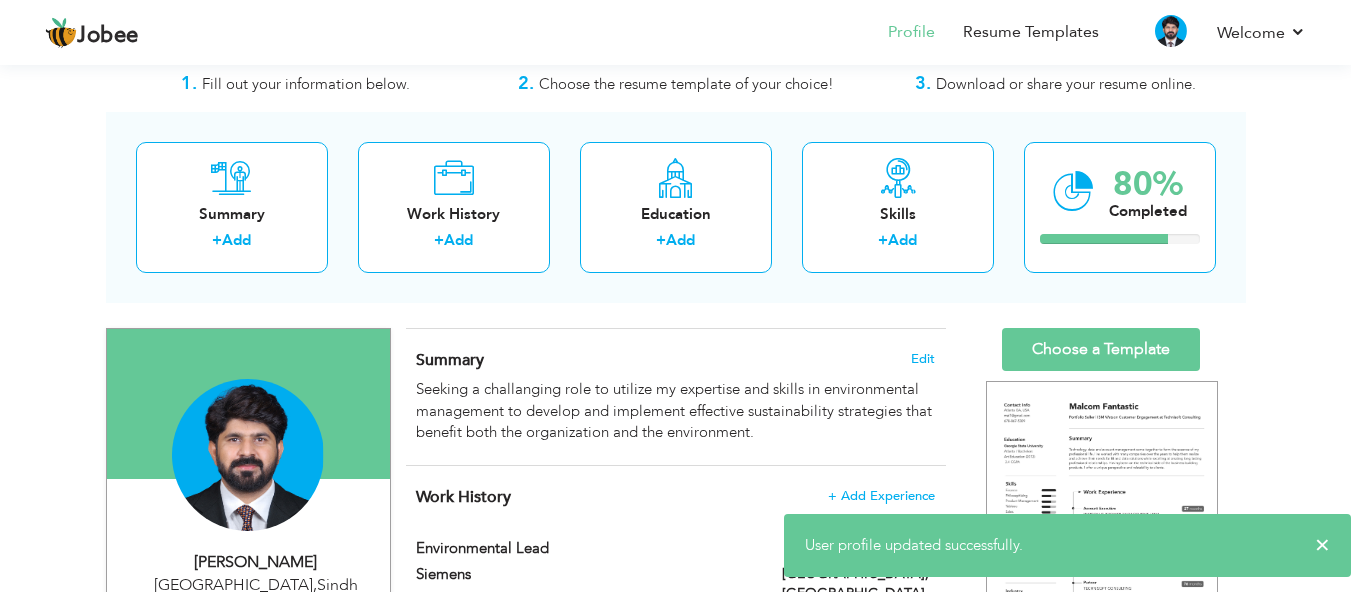scroll, scrollTop: 0, scrollLeft: 0, axis: both 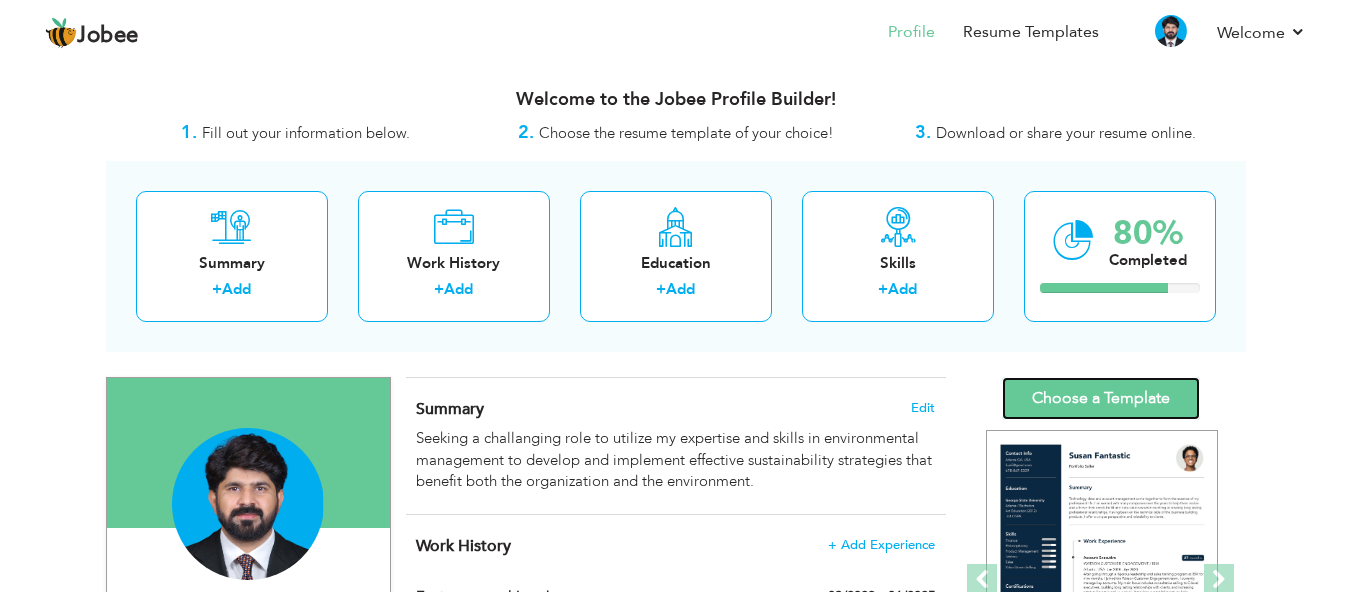 click on "Choose a Template" at bounding box center [1101, 398] 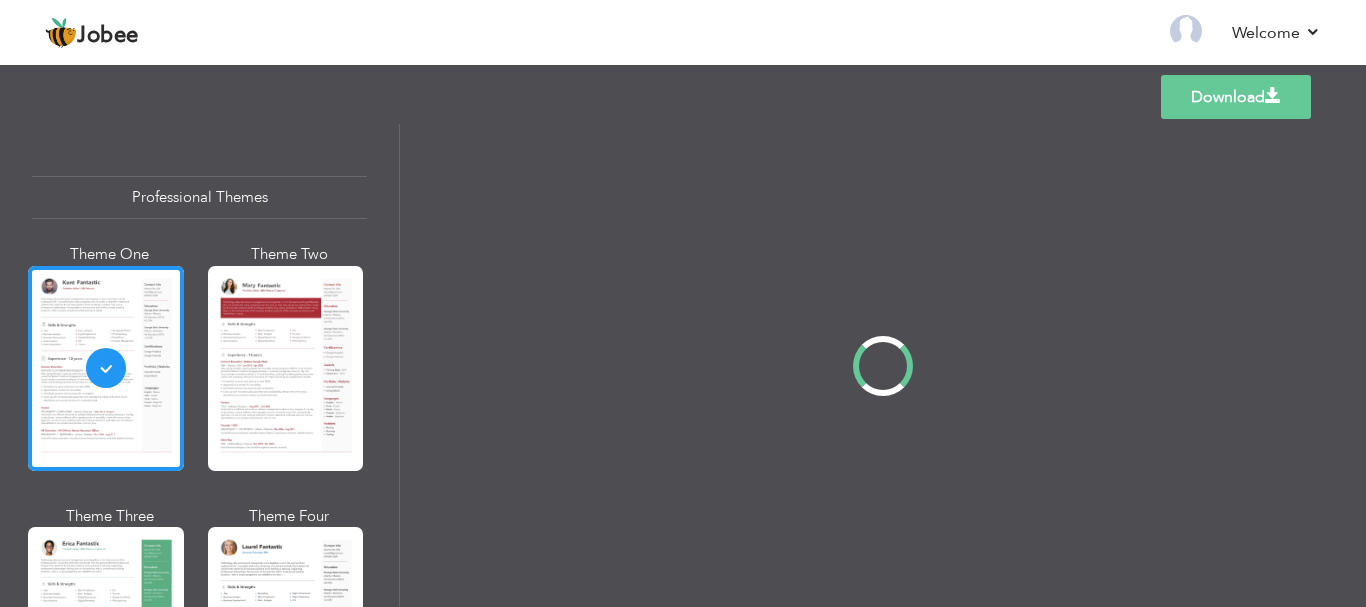 scroll, scrollTop: 0, scrollLeft: 0, axis: both 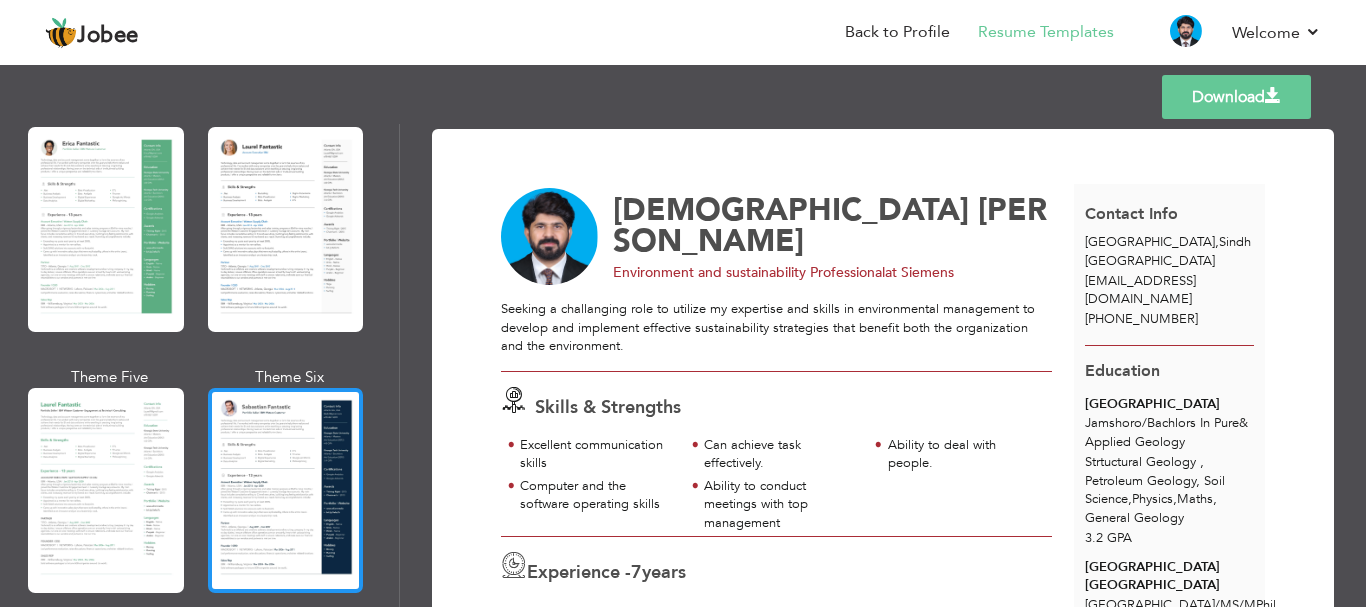 click at bounding box center [286, 490] 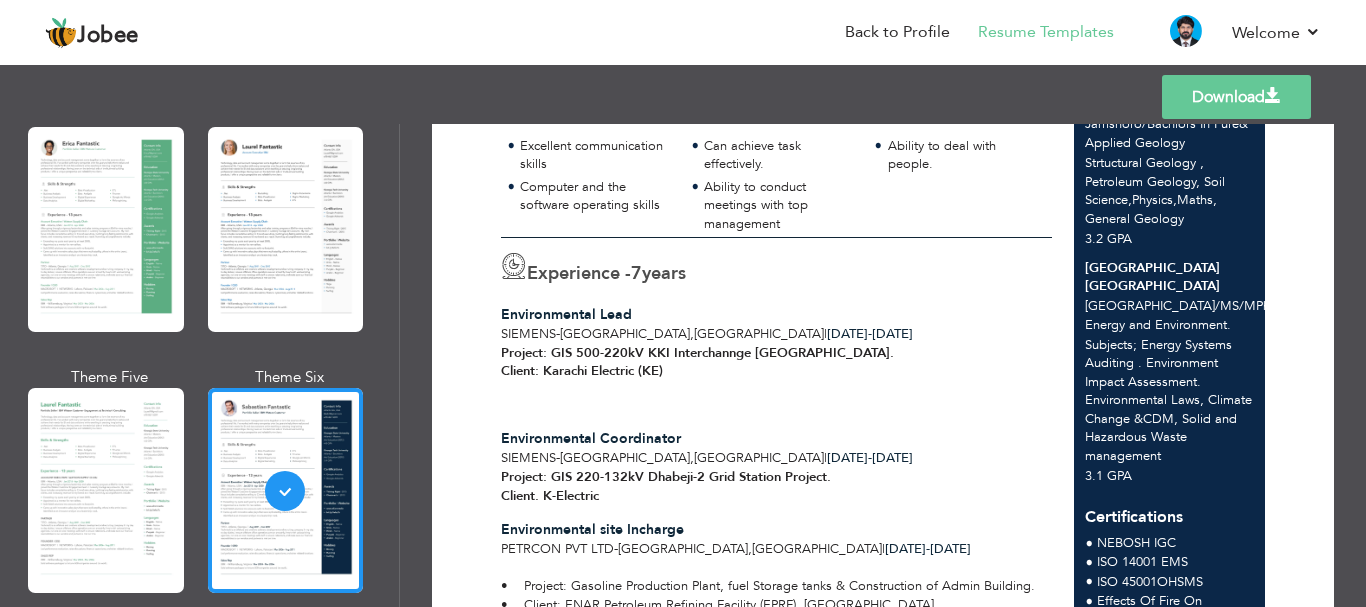 scroll, scrollTop: 500, scrollLeft: 0, axis: vertical 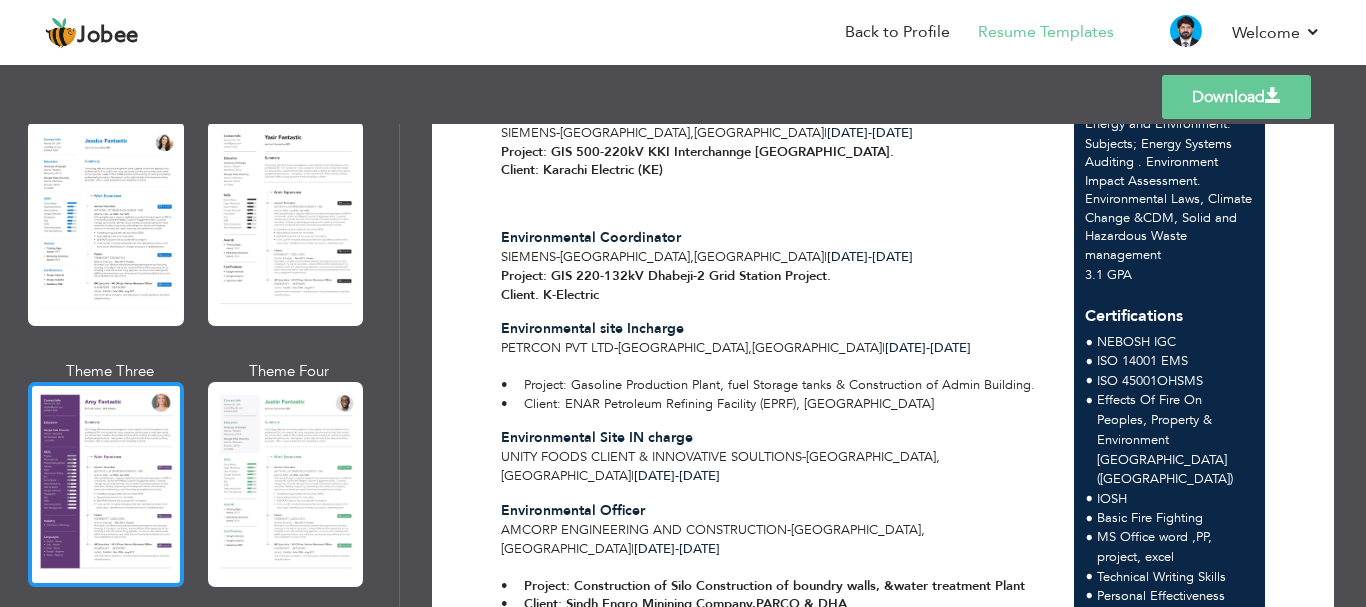 click at bounding box center (106, 484) 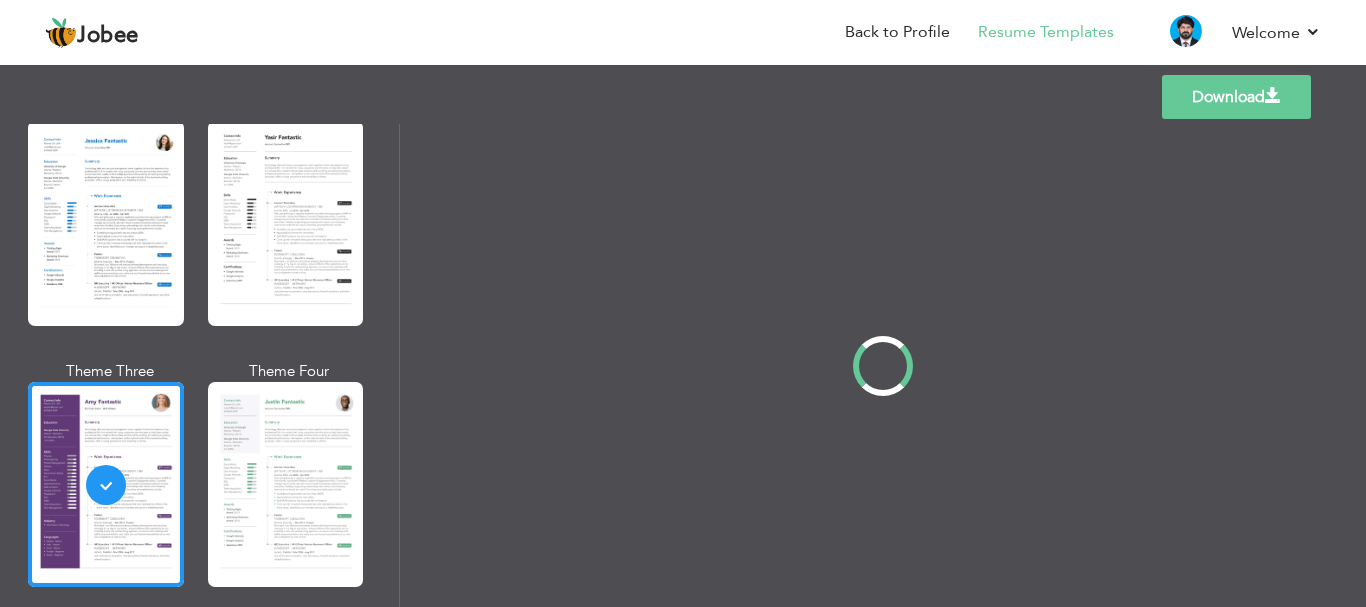 scroll, scrollTop: 0, scrollLeft: 0, axis: both 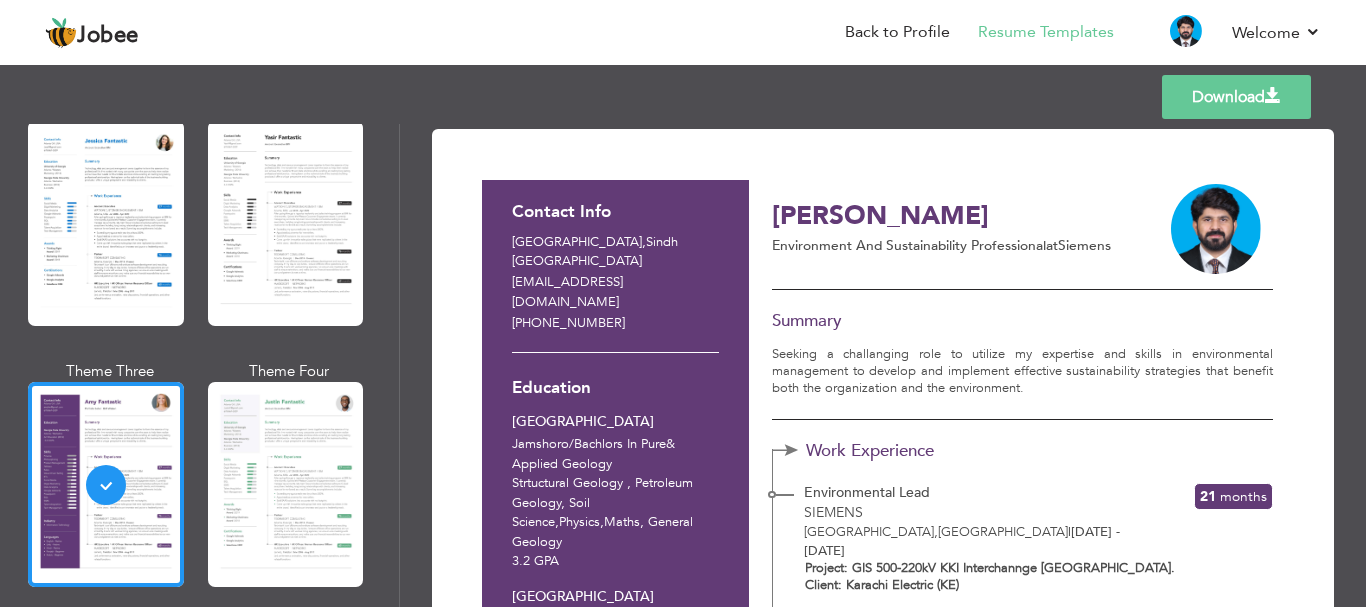 click on "Download" at bounding box center (1236, 97) 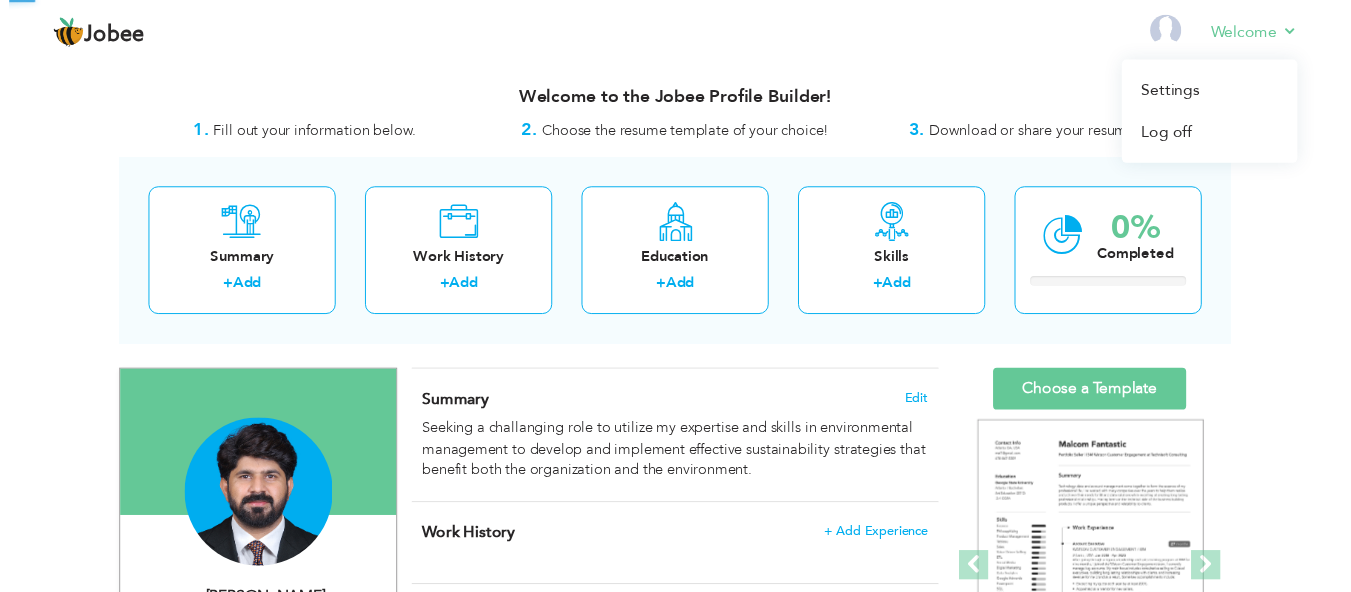 scroll, scrollTop: 0, scrollLeft: 0, axis: both 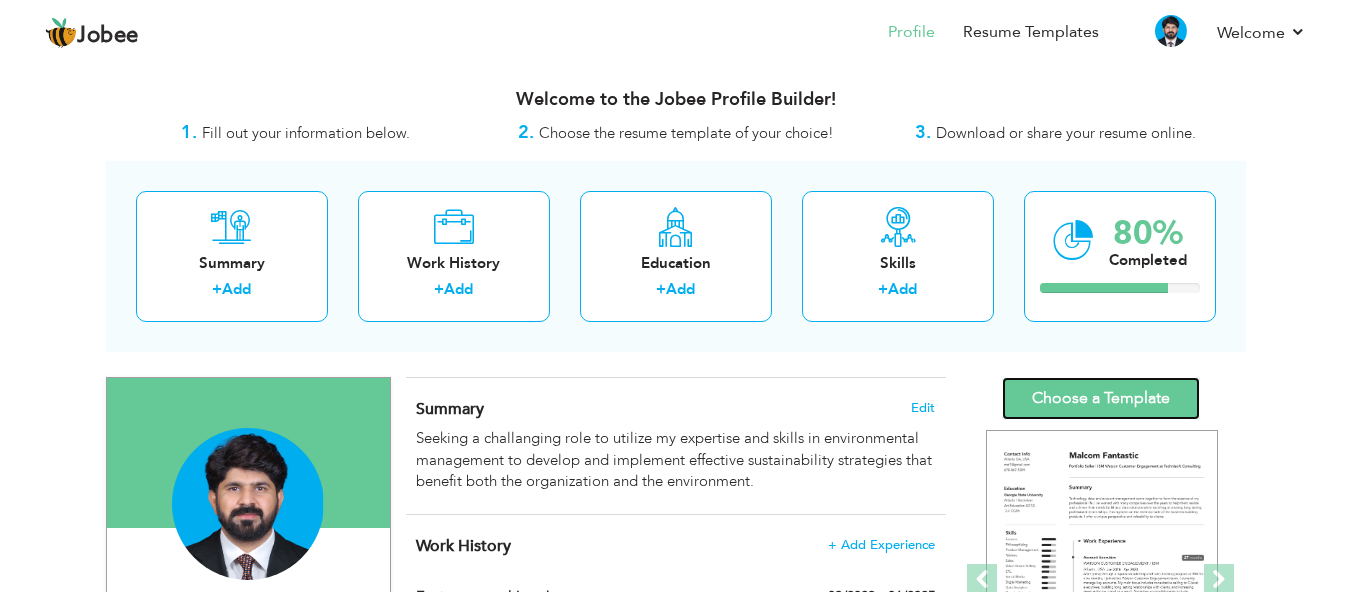 click on "Choose a Template" at bounding box center (1101, 398) 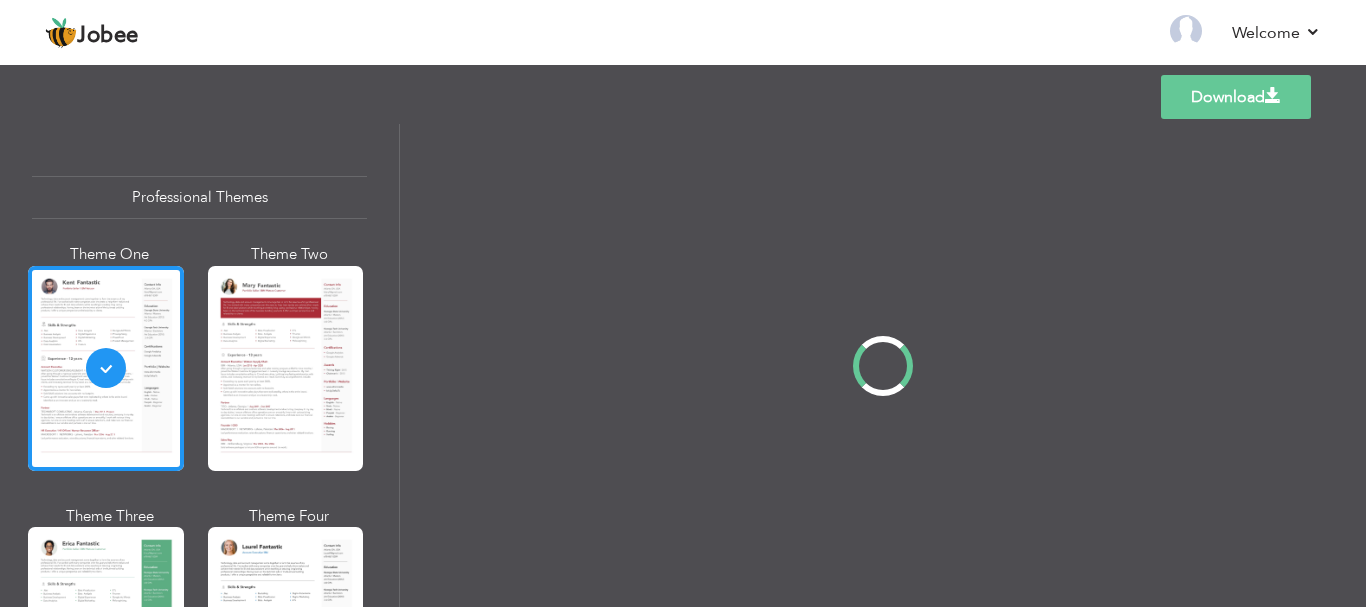 scroll, scrollTop: 0, scrollLeft: 0, axis: both 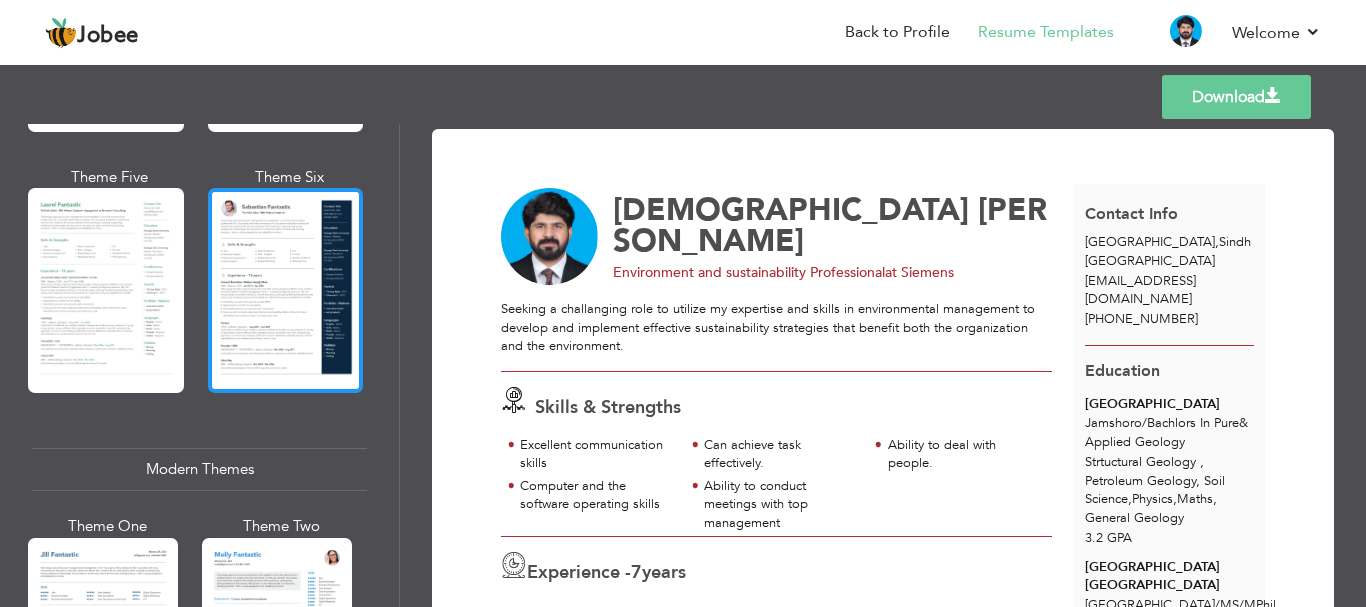 click at bounding box center (286, 290) 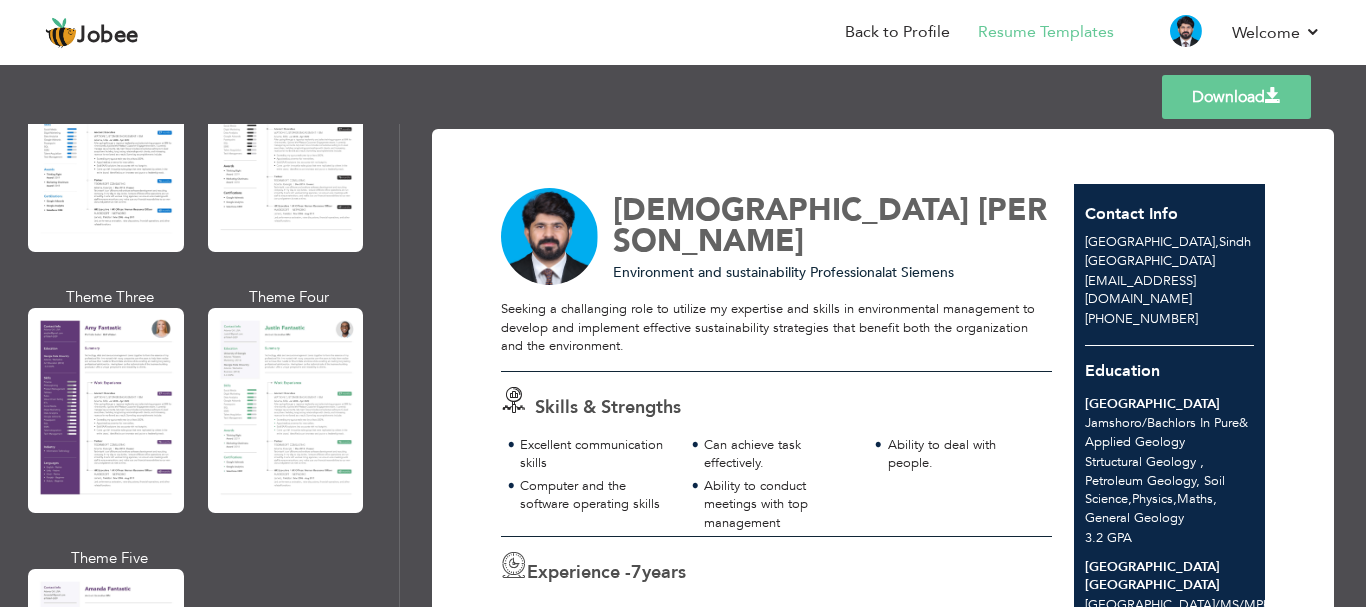 scroll, scrollTop: 1700, scrollLeft: 0, axis: vertical 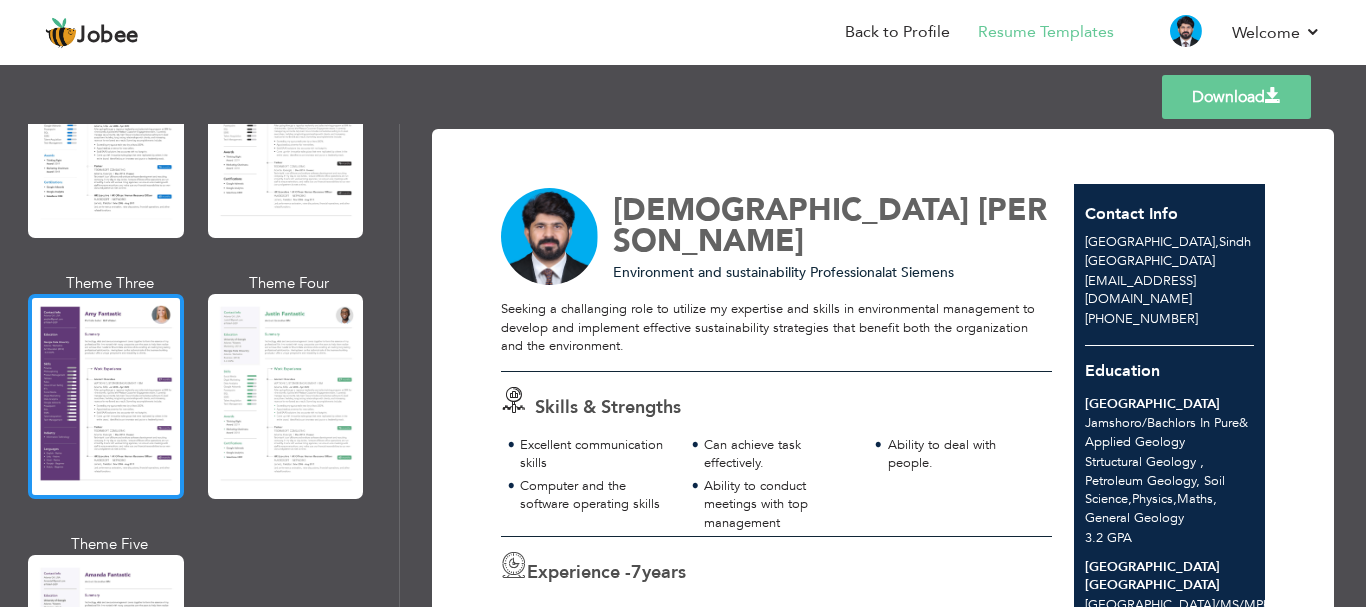 click at bounding box center [106, 396] 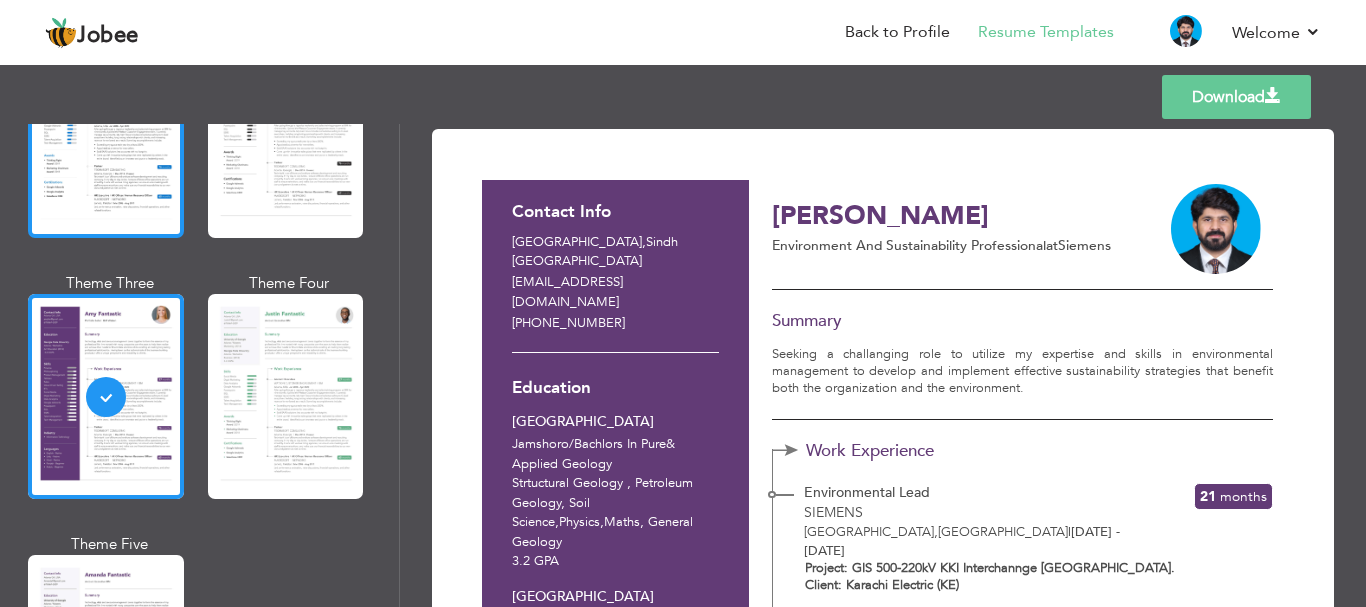 click at bounding box center (106, 135) 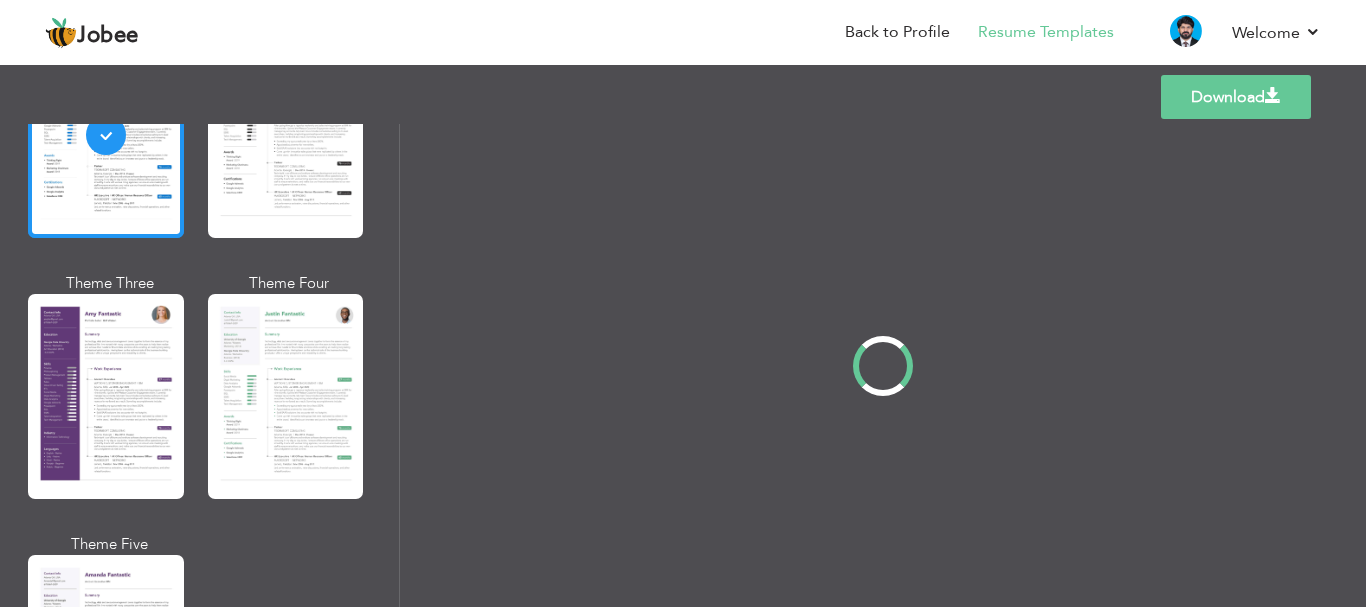 scroll, scrollTop: 1698, scrollLeft: 0, axis: vertical 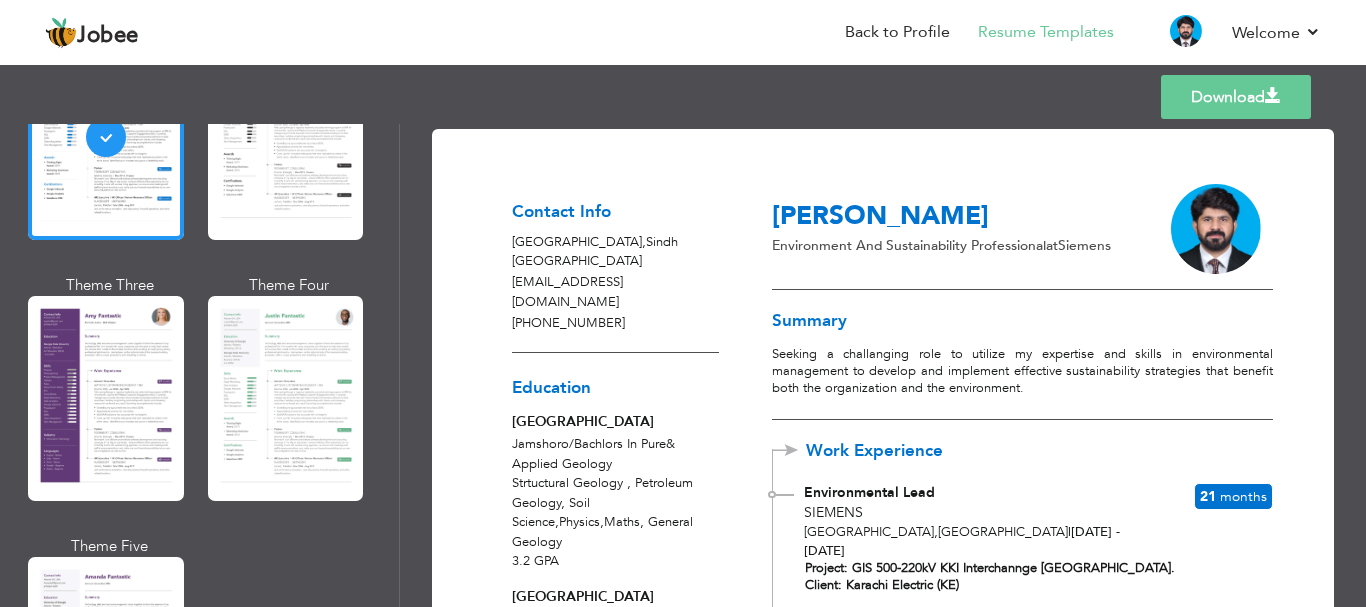 click at bounding box center [1273, 96] 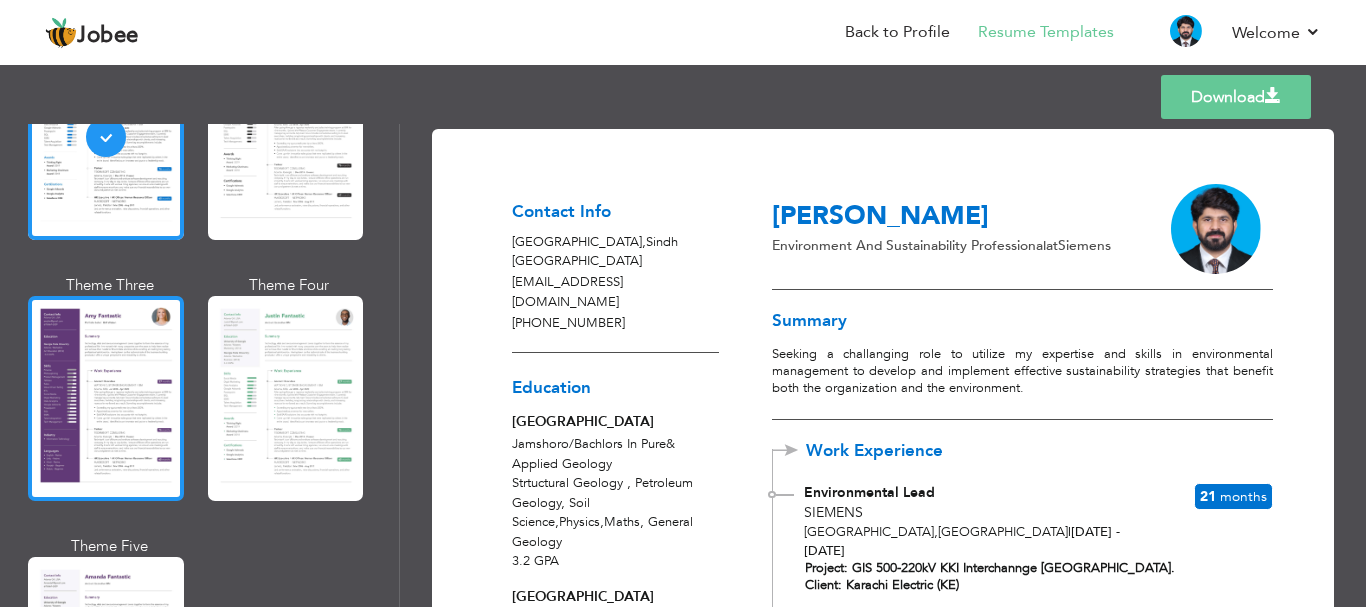 click at bounding box center (106, 398) 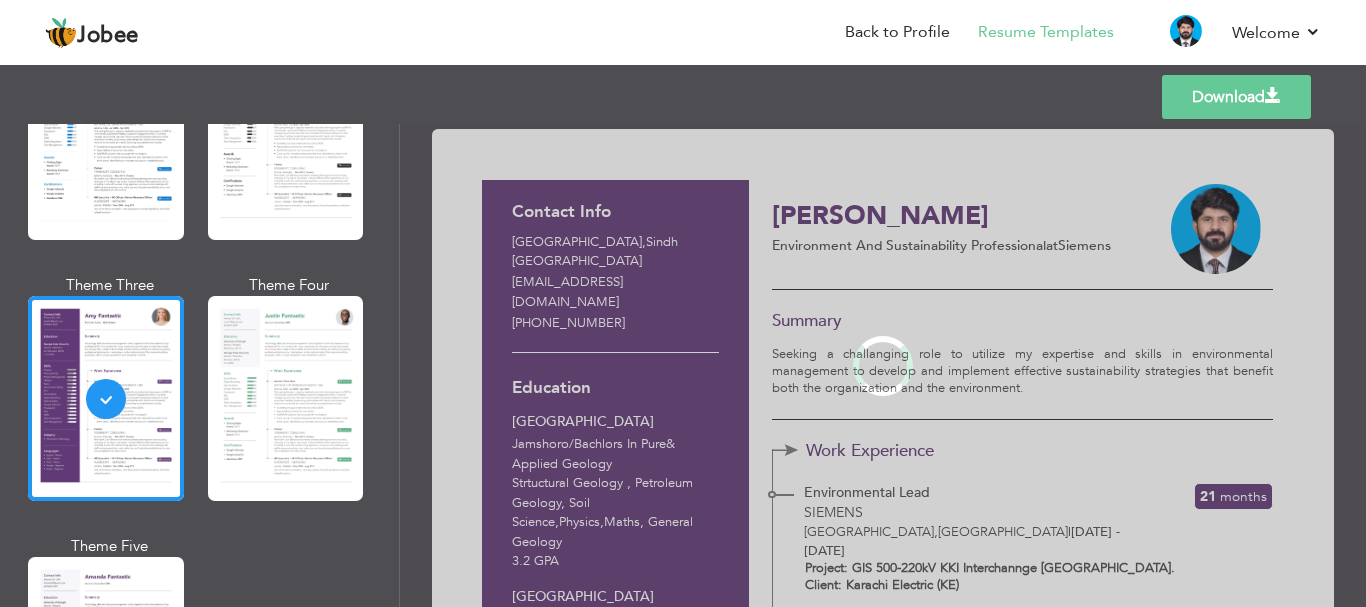 scroll, scrollTop: 1700, scrollLeft: 0, axis: vertical 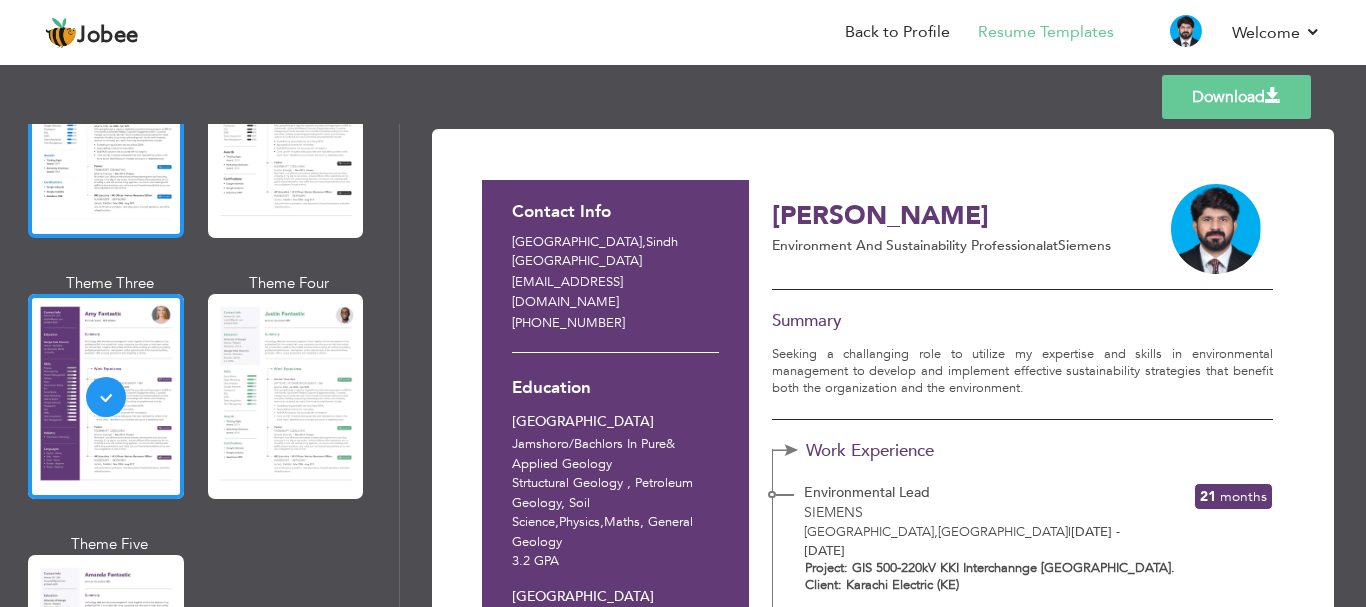 click at bounding box center [106, 135] 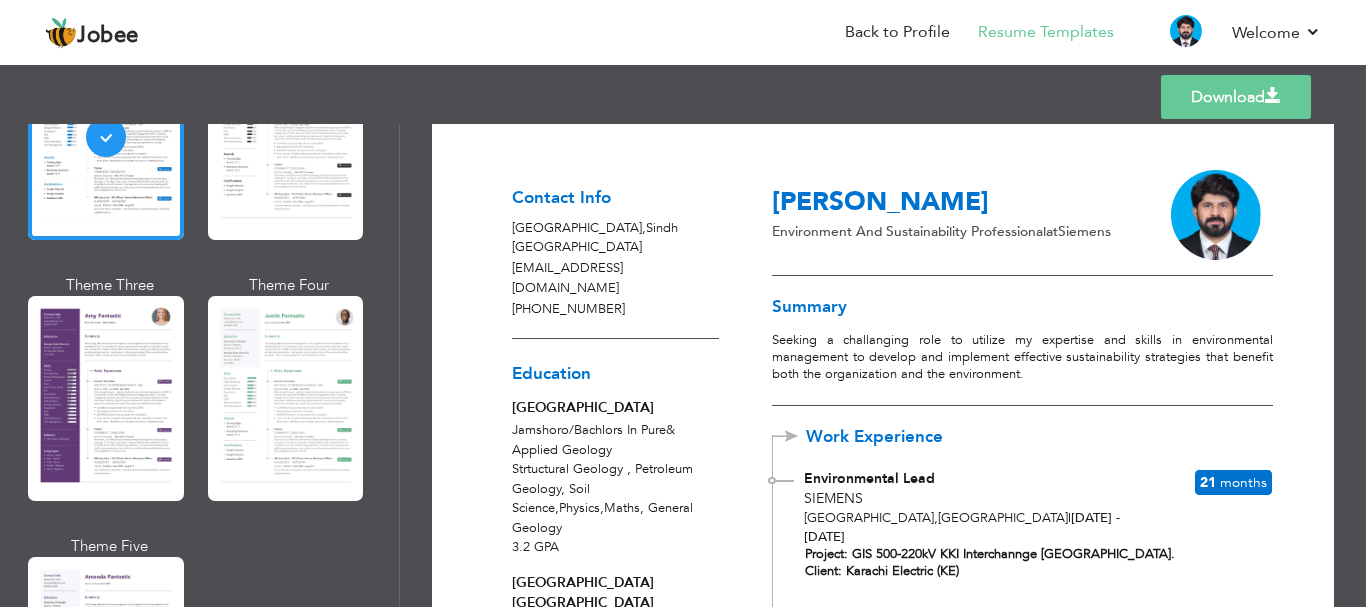 scroll, scrollTop: 0, scrollLeft: 0, axis: both 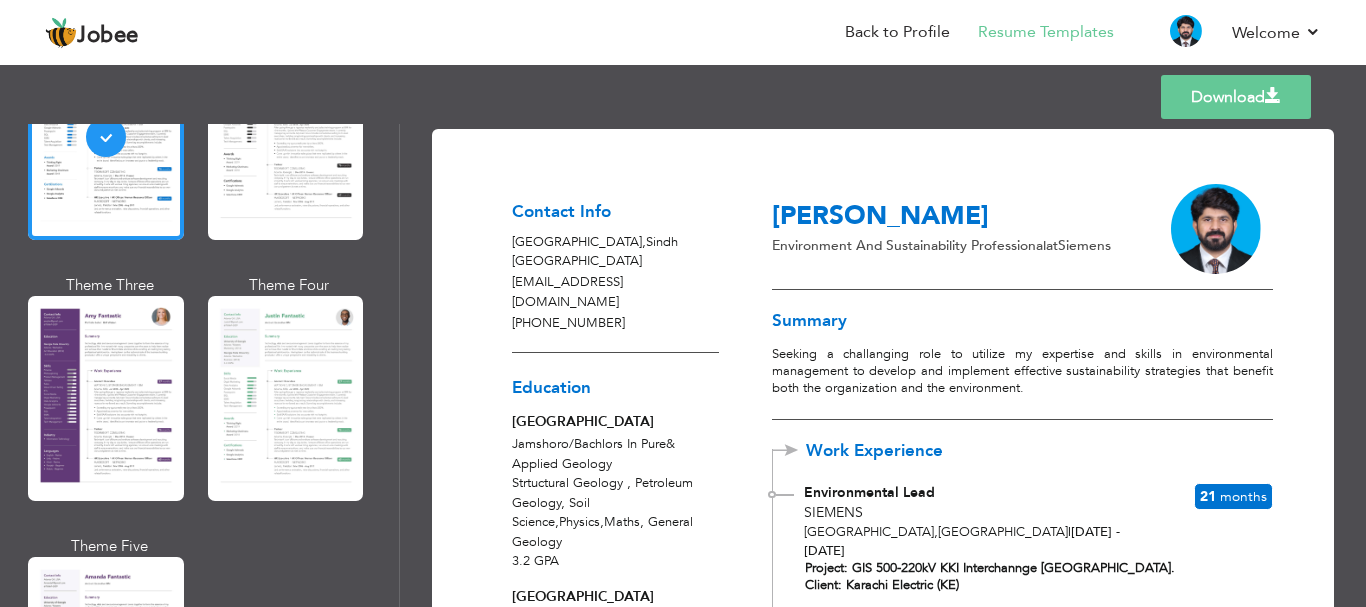 click at bounding box center (1273, 96) 